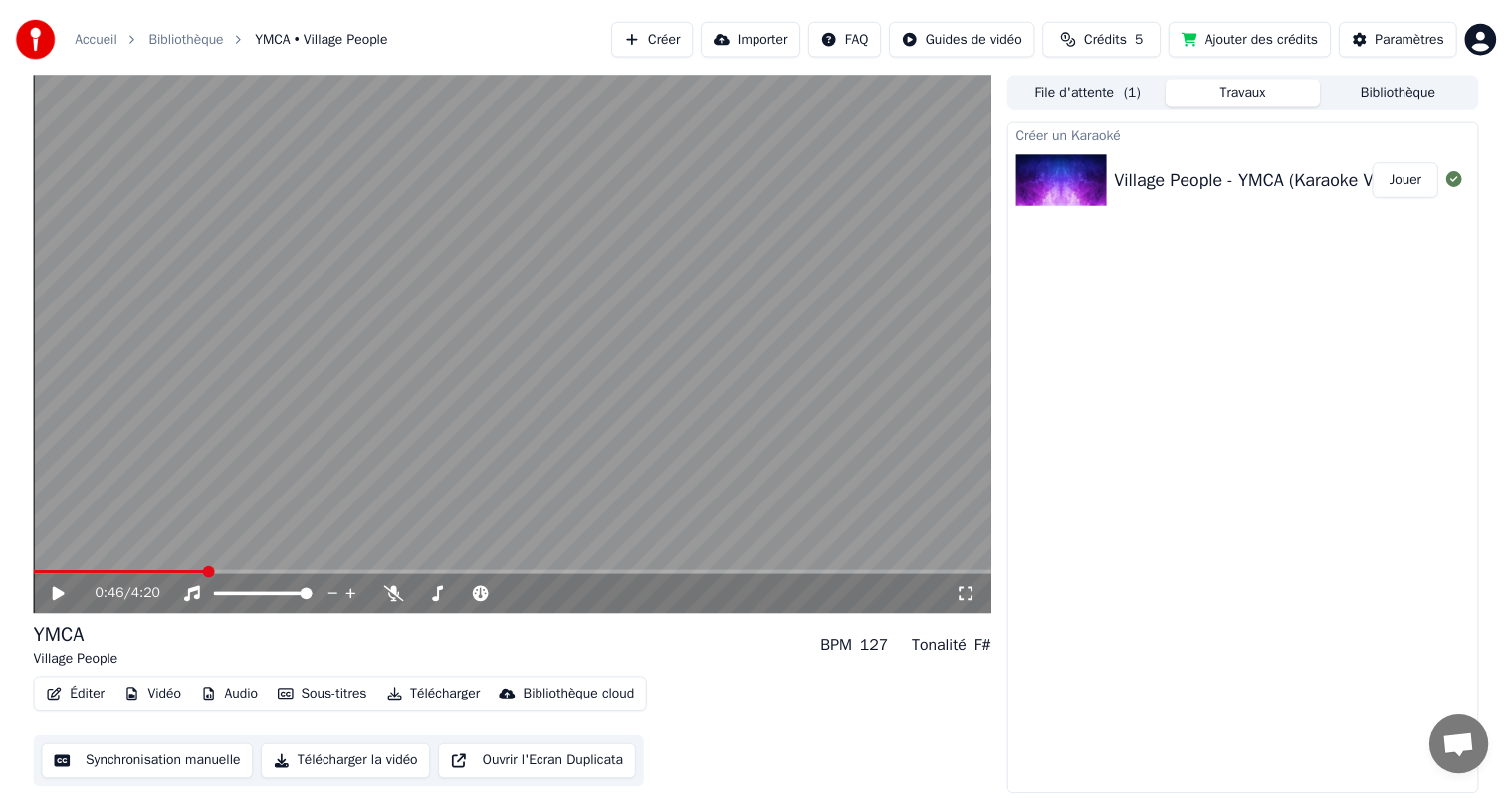 scroll, scrollTop: 0, scrollLeft: 0, axis: both 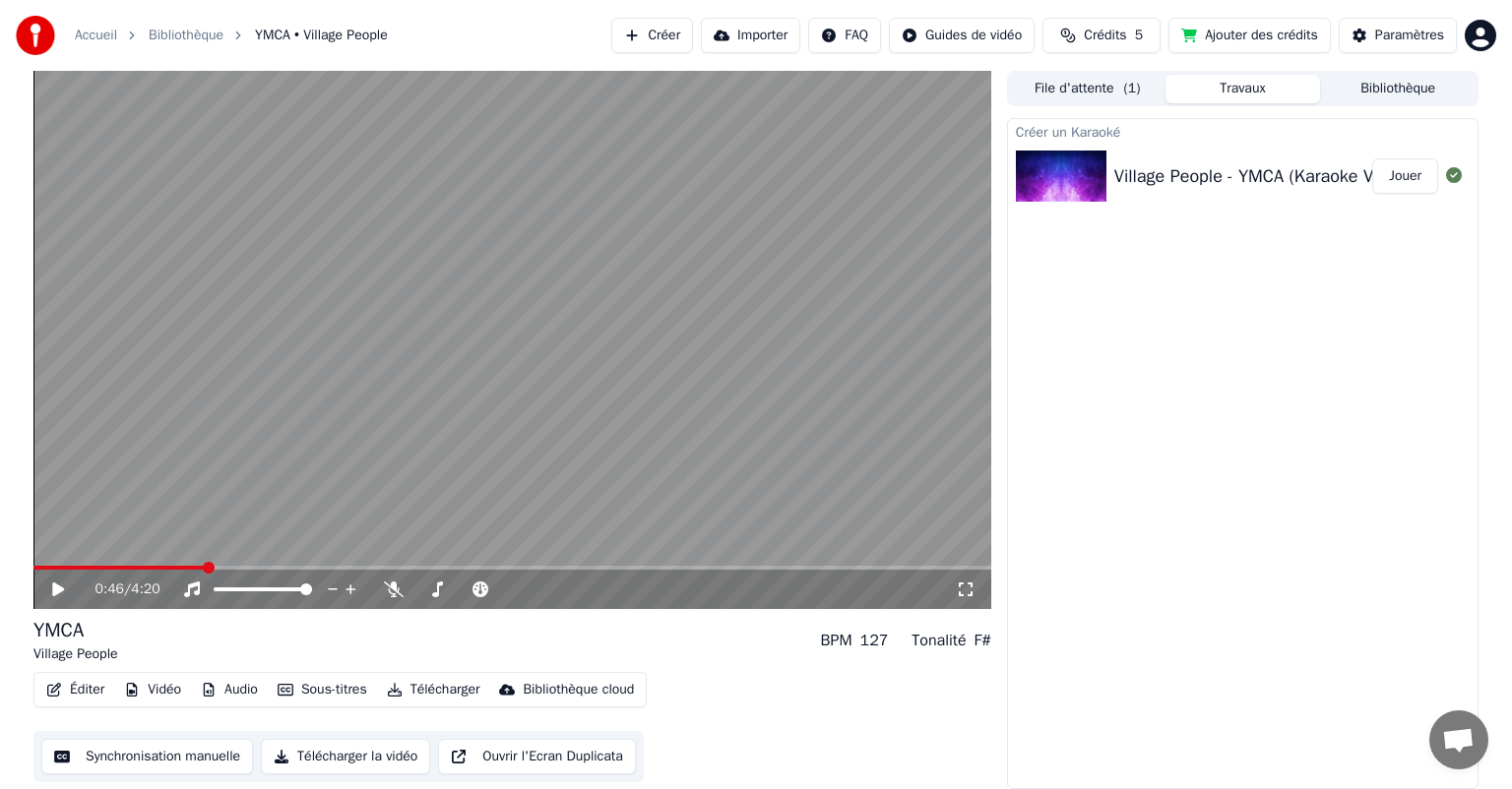click on "Éditer" at bounding box center [75, 690] 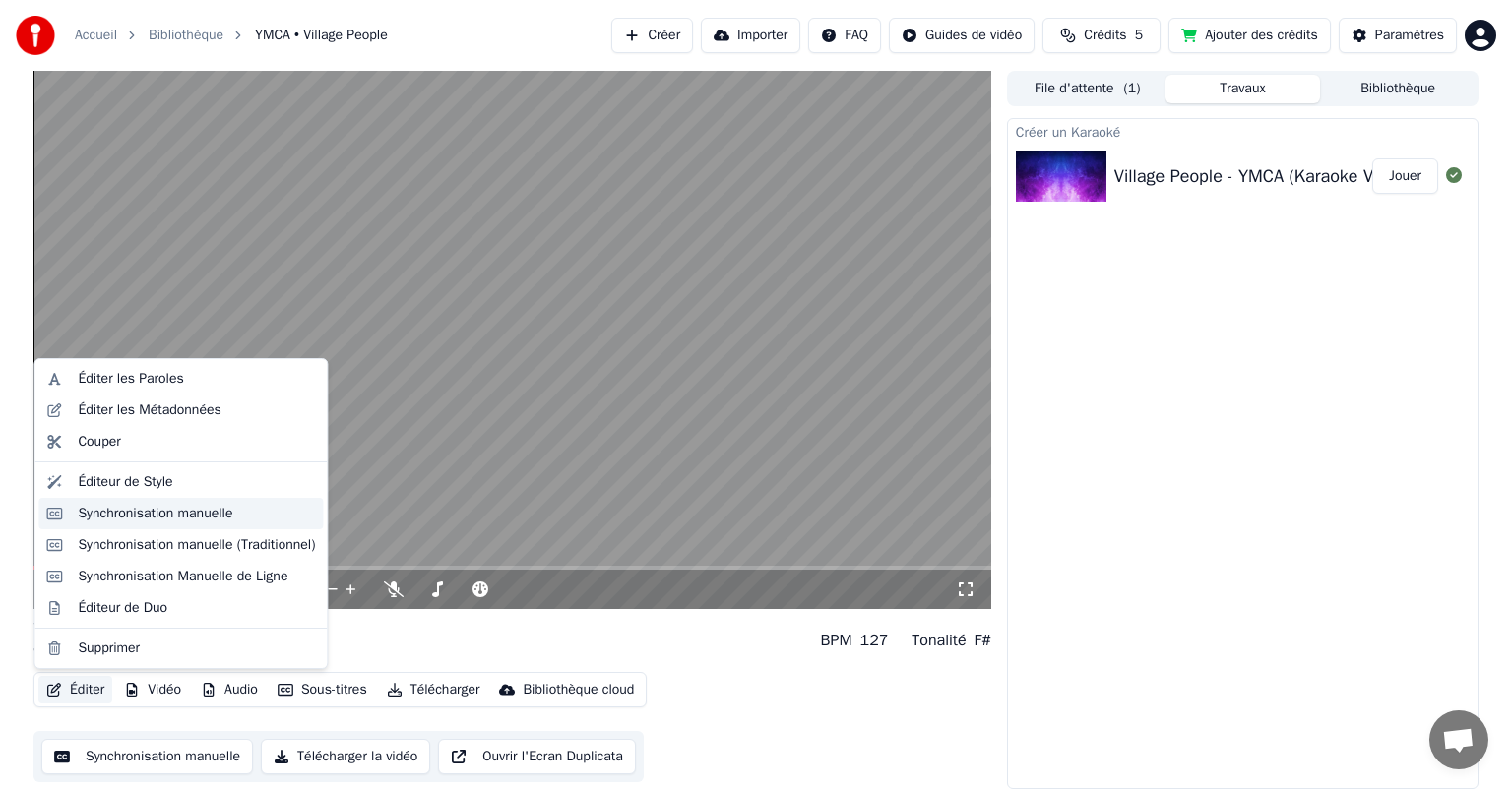 click on "Synchronisation manuelle" at bounding box center [155, 514] 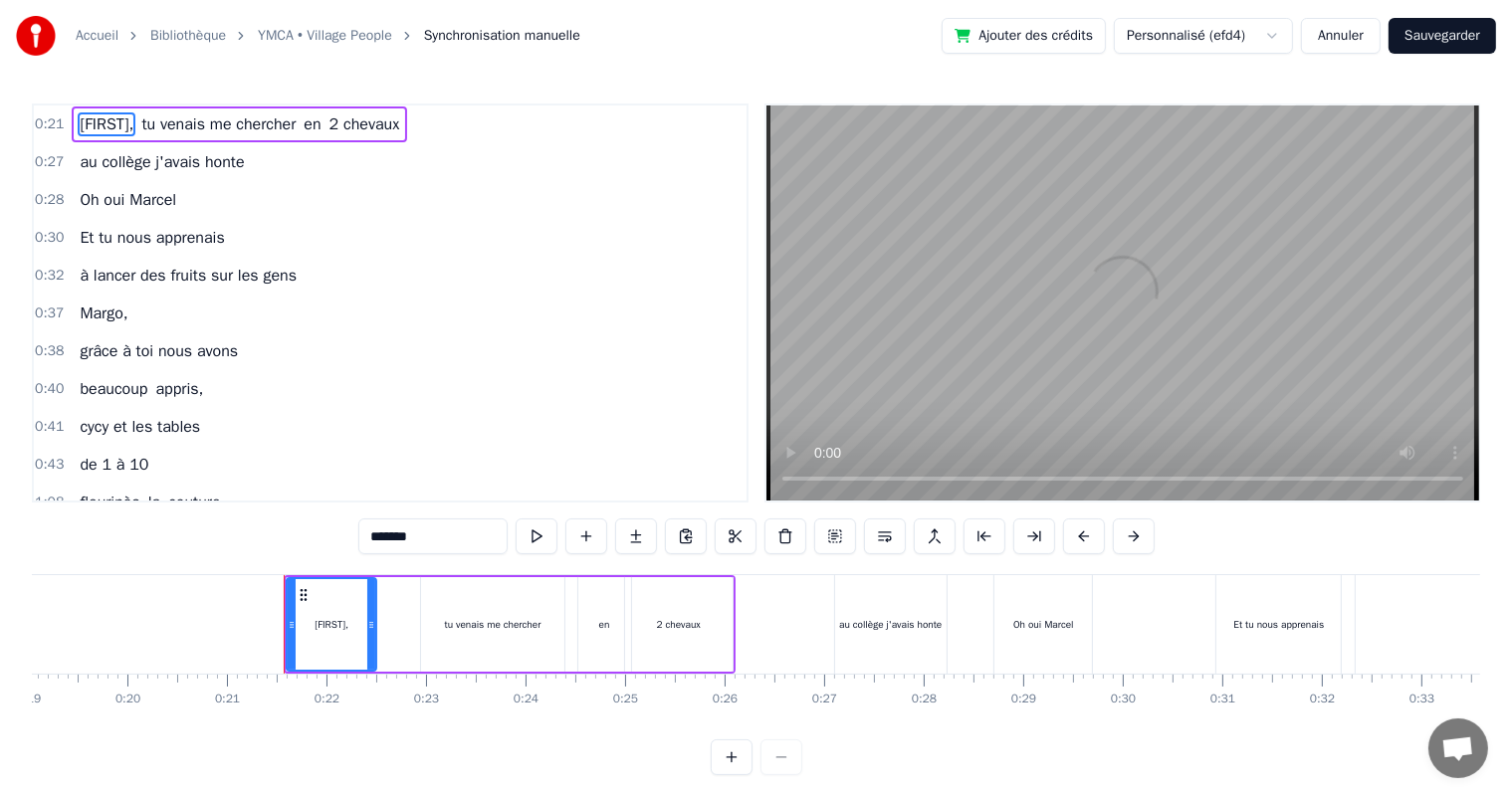 scroll, scrollTop: 0, scrollLeft: 2047, axis: horizontal 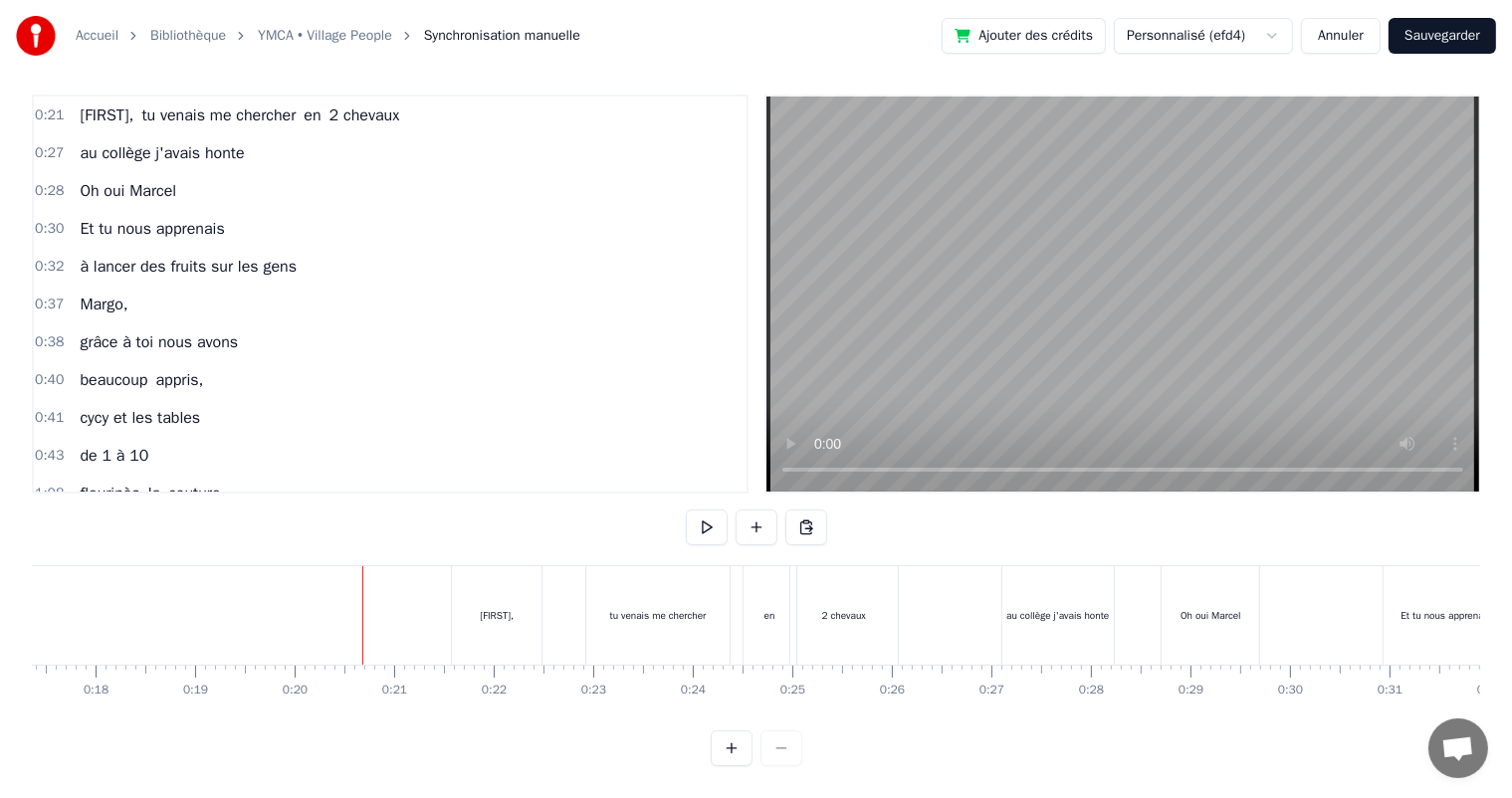 click at bounding box center (11265, 615) 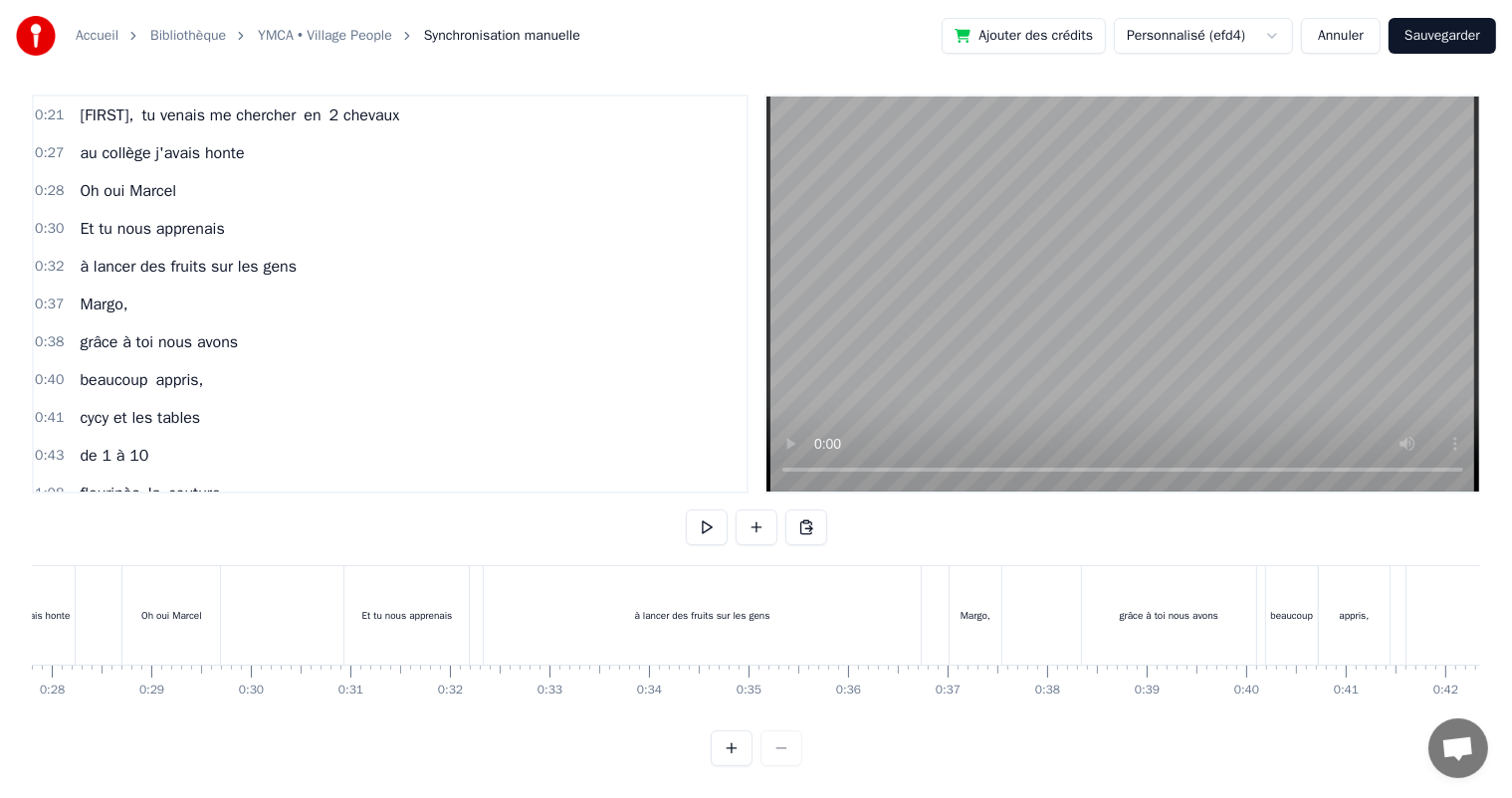 scroll, scrollTop: 0, scrollLeft: 2665, axis: horizontal 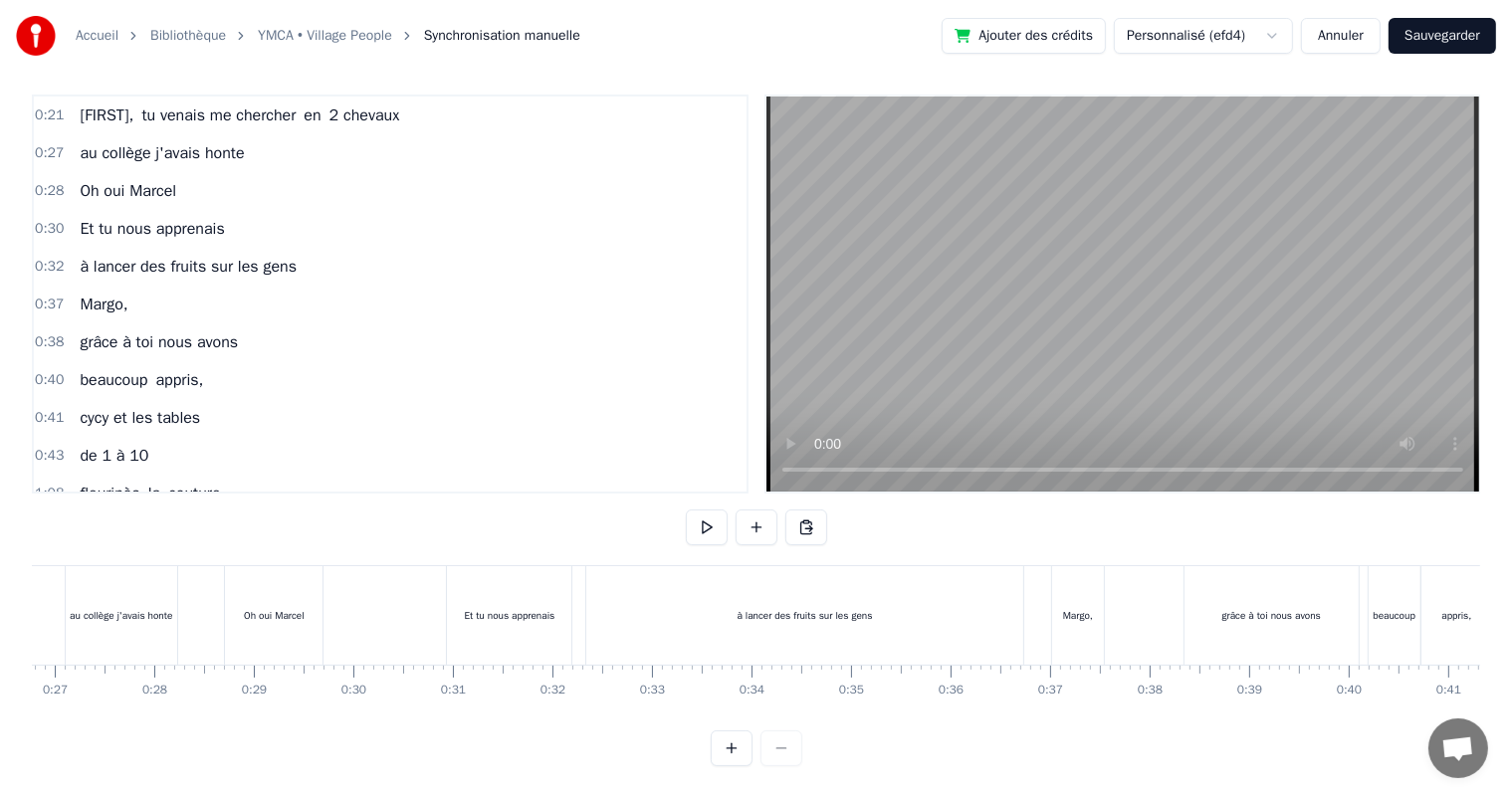 click at bounding box center [10328, 615] 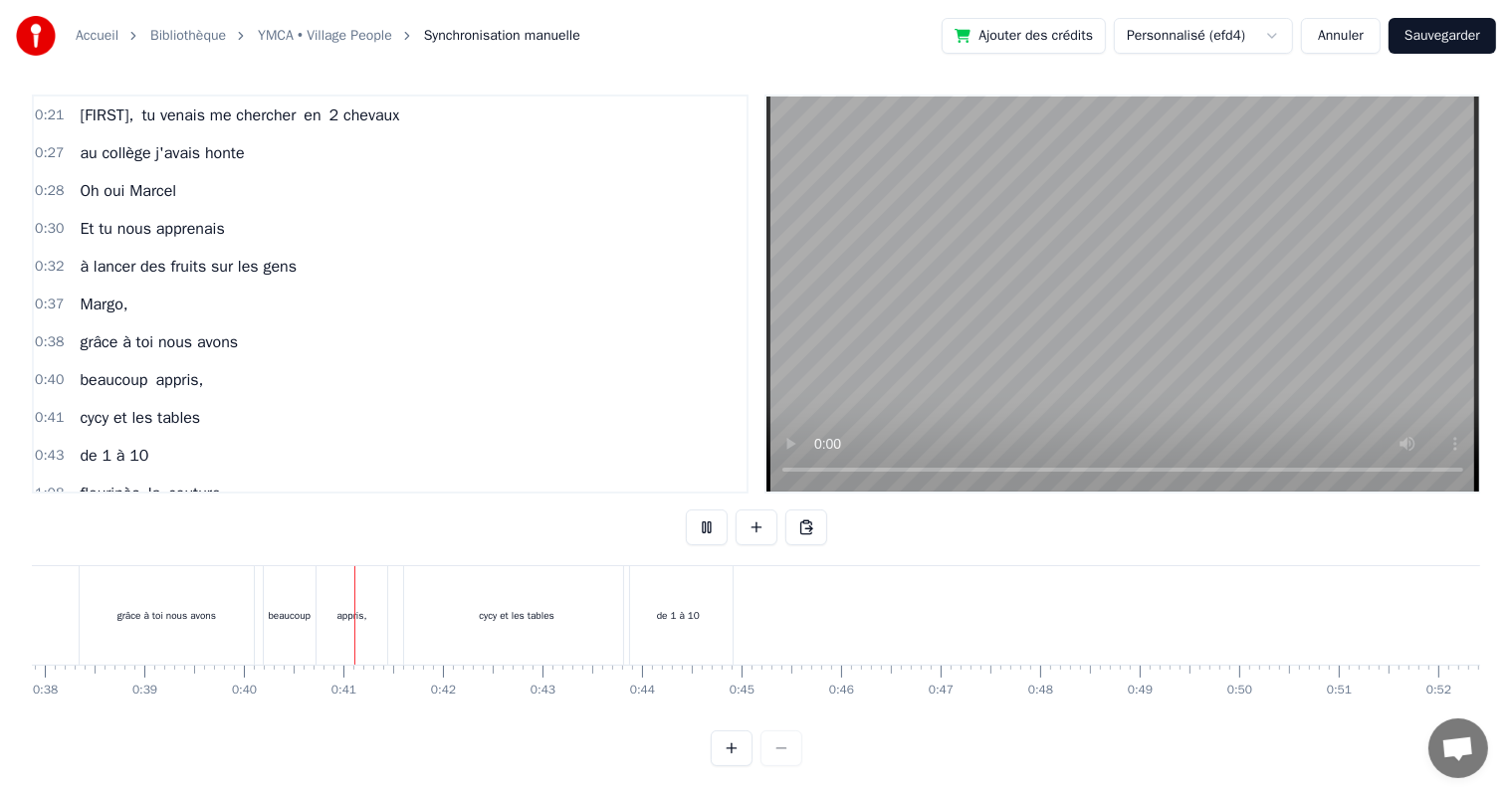 scroll, scrollTop: 0, scrollLeft: 3929, axis: horizontal 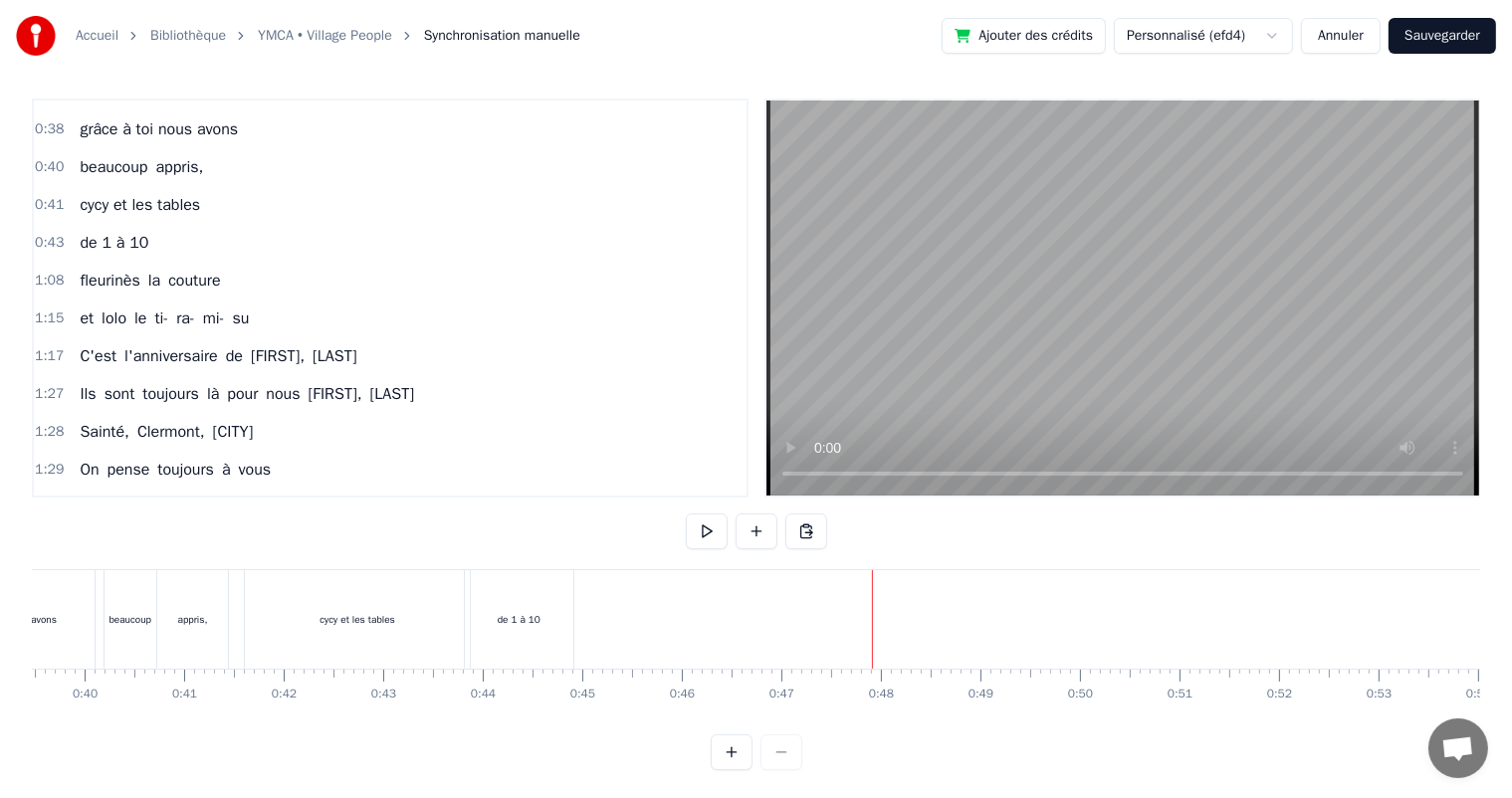 click on "la" at bounding box center [154, 281] 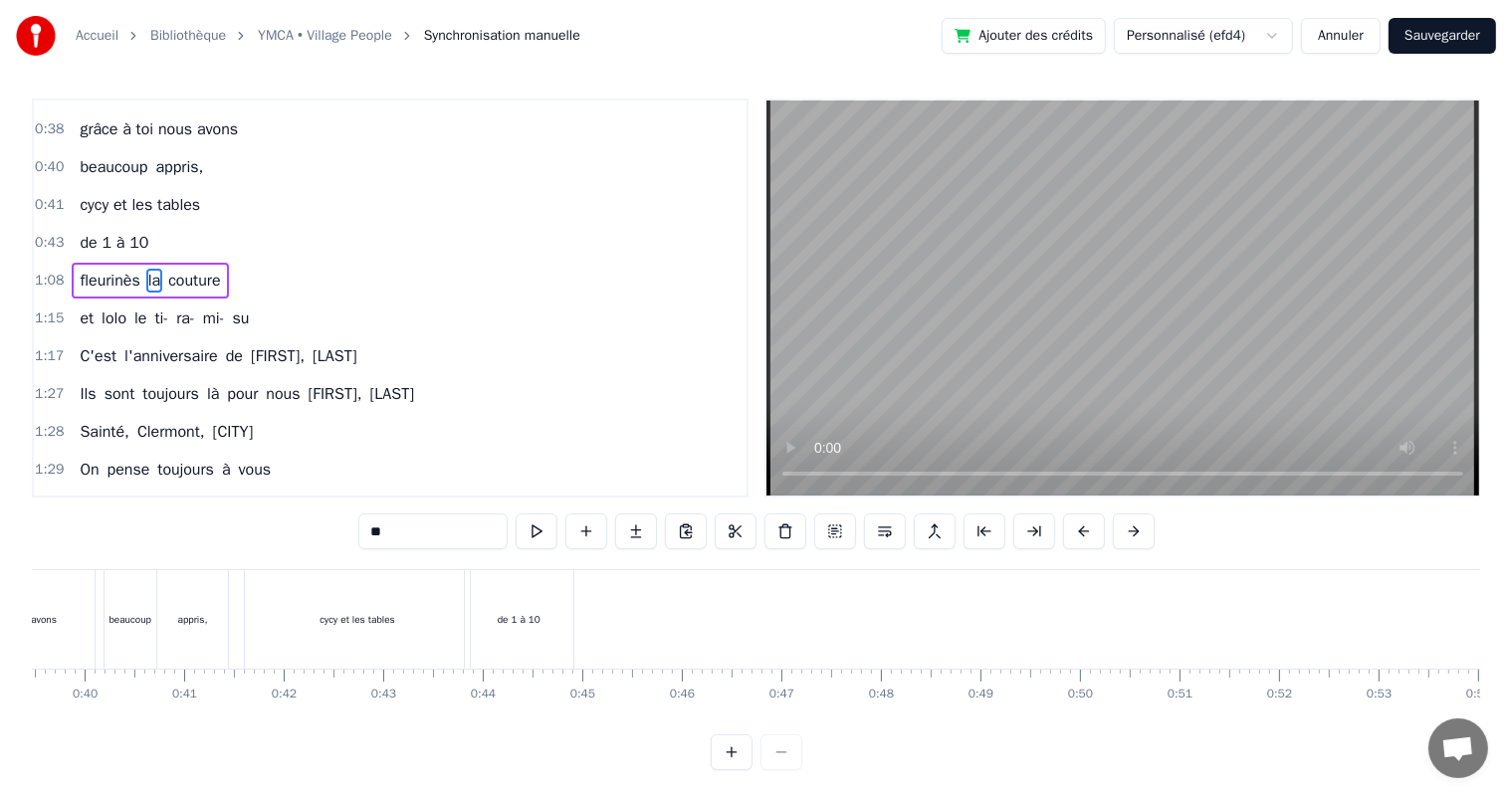 scroll, scrollTop: 0, scrollLeft: 0, axis: both 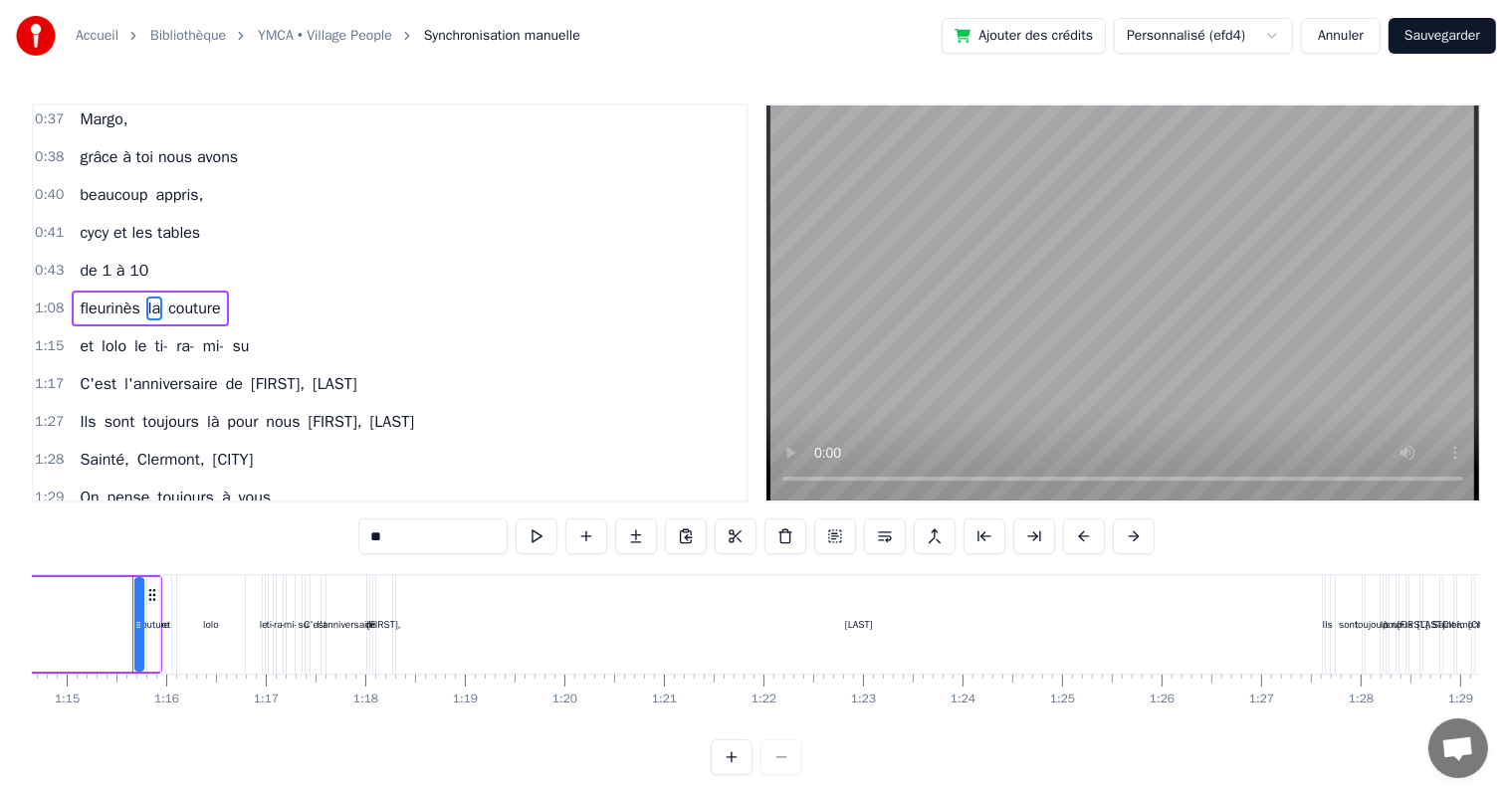 click on "fleurinès la couture" at bounding box center [149, 308] 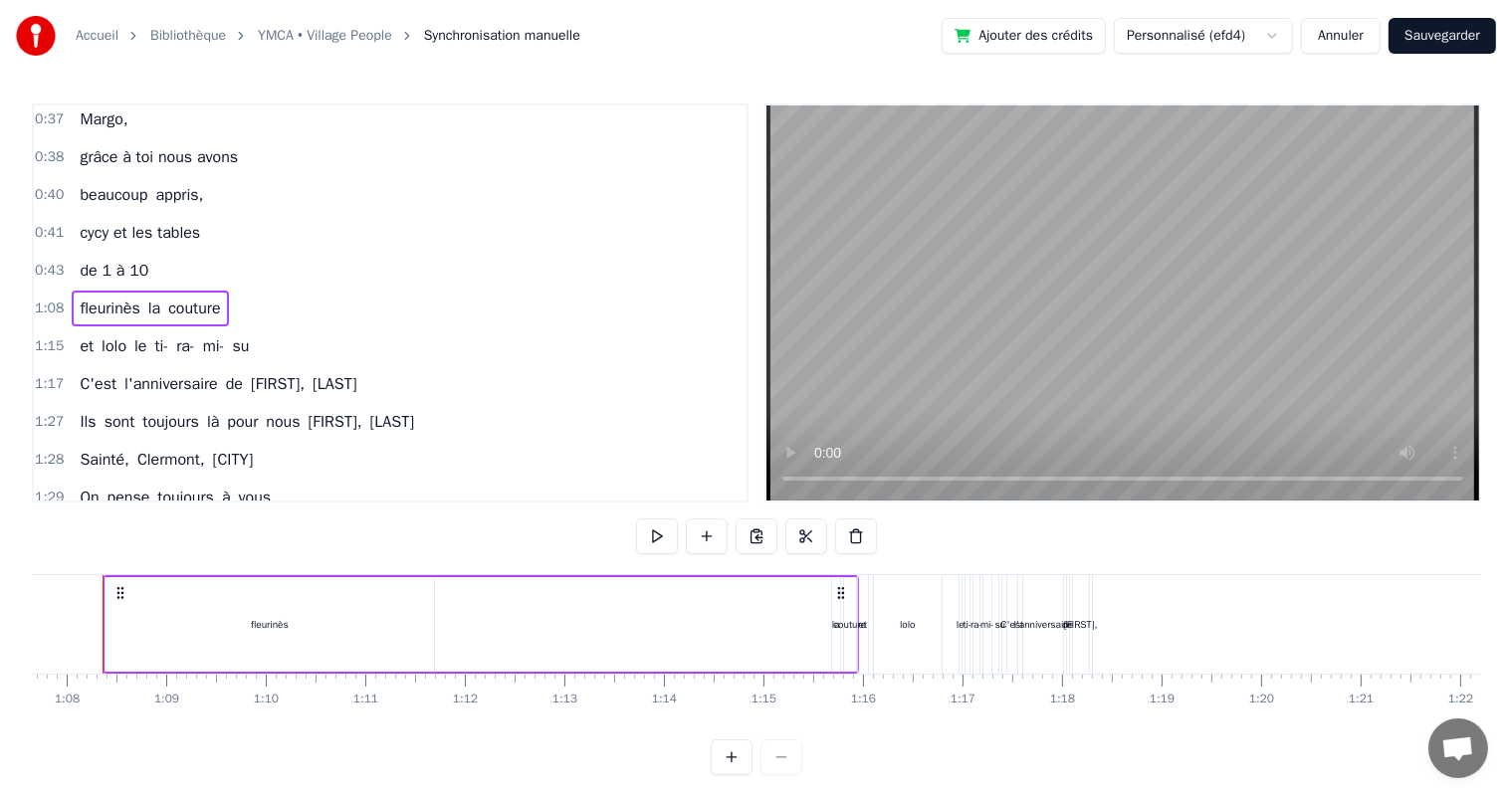 scroll, scrollTop: 0, scrollLeft: 6704, axis: horizontal 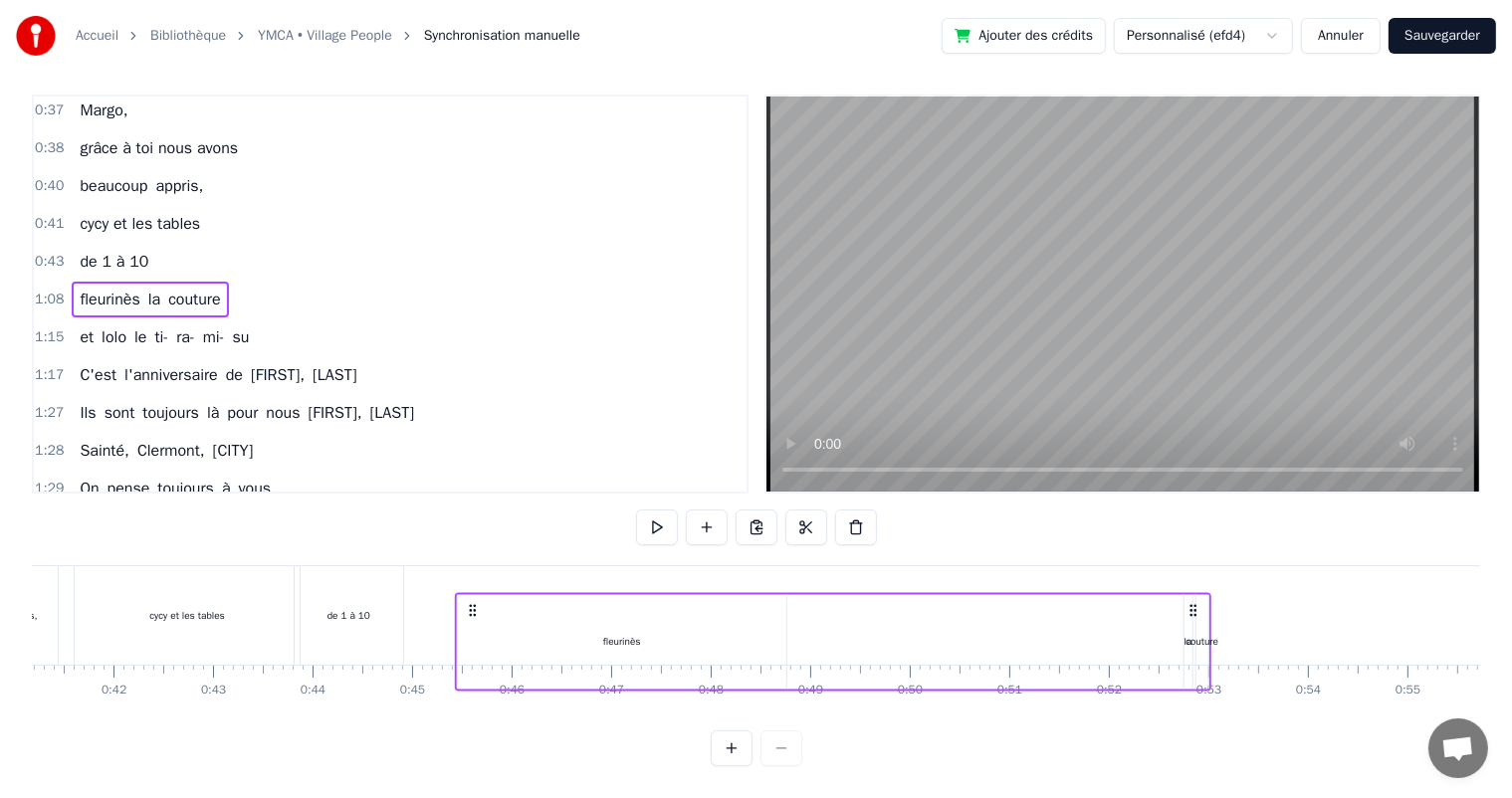 drag, startPoint x: 865, startPoint y: 591, endPoint x: 1195, endPoint y: 657, distance: 336.53529 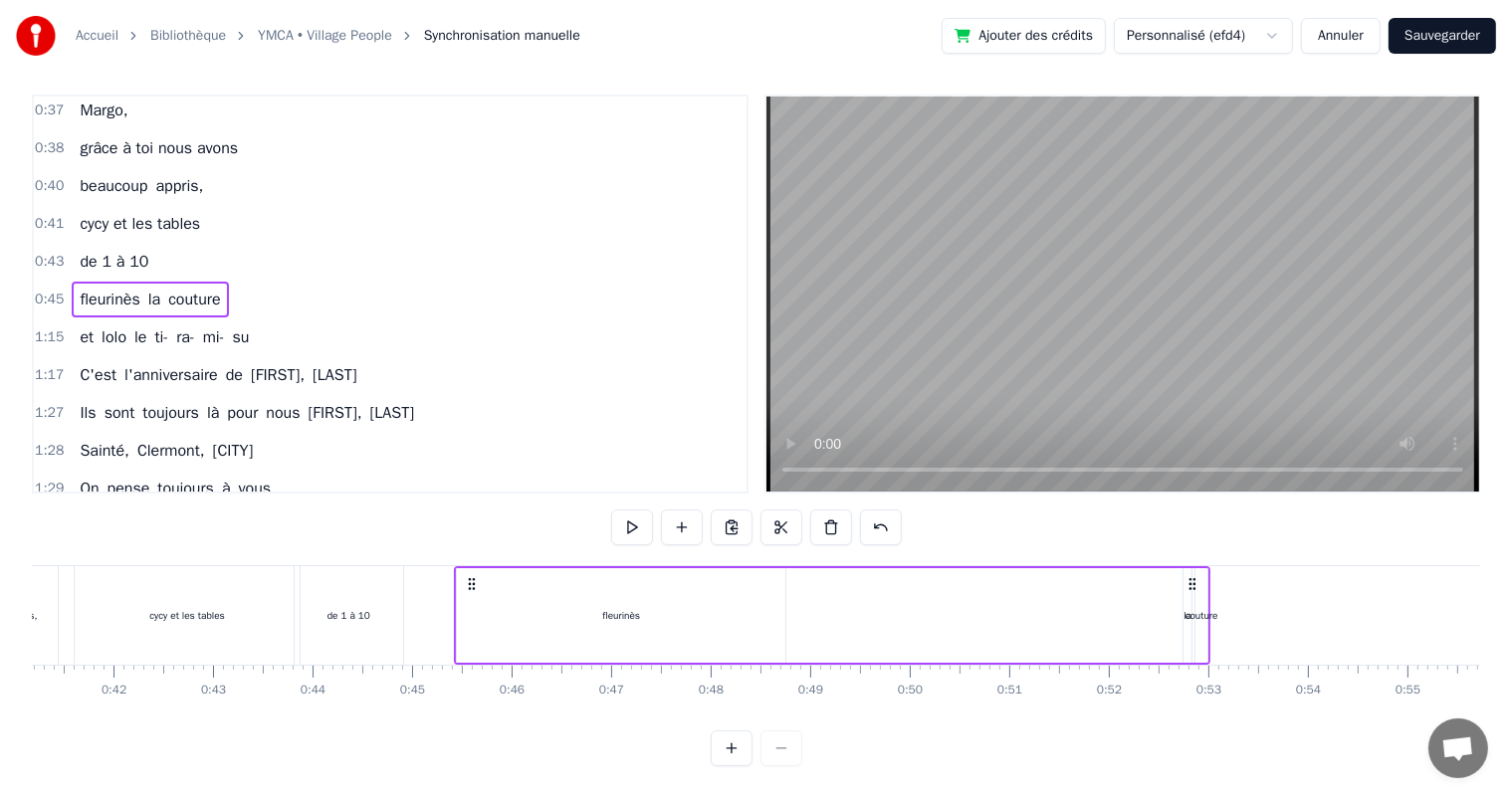 click on "fleurinès la couture" at bounding box center (832, 615) 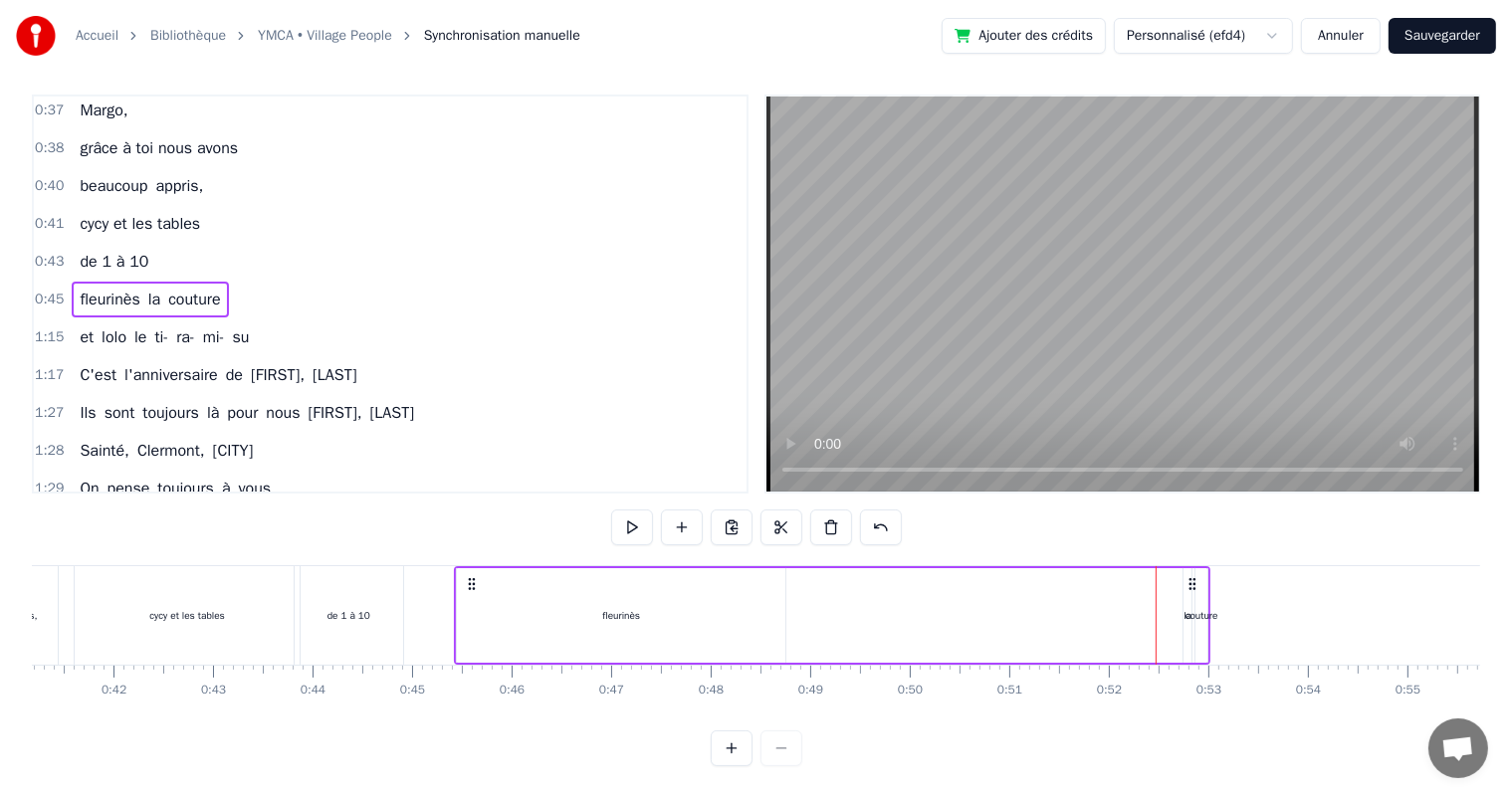 click on "fleurinès" at bounding box center (621, 615) 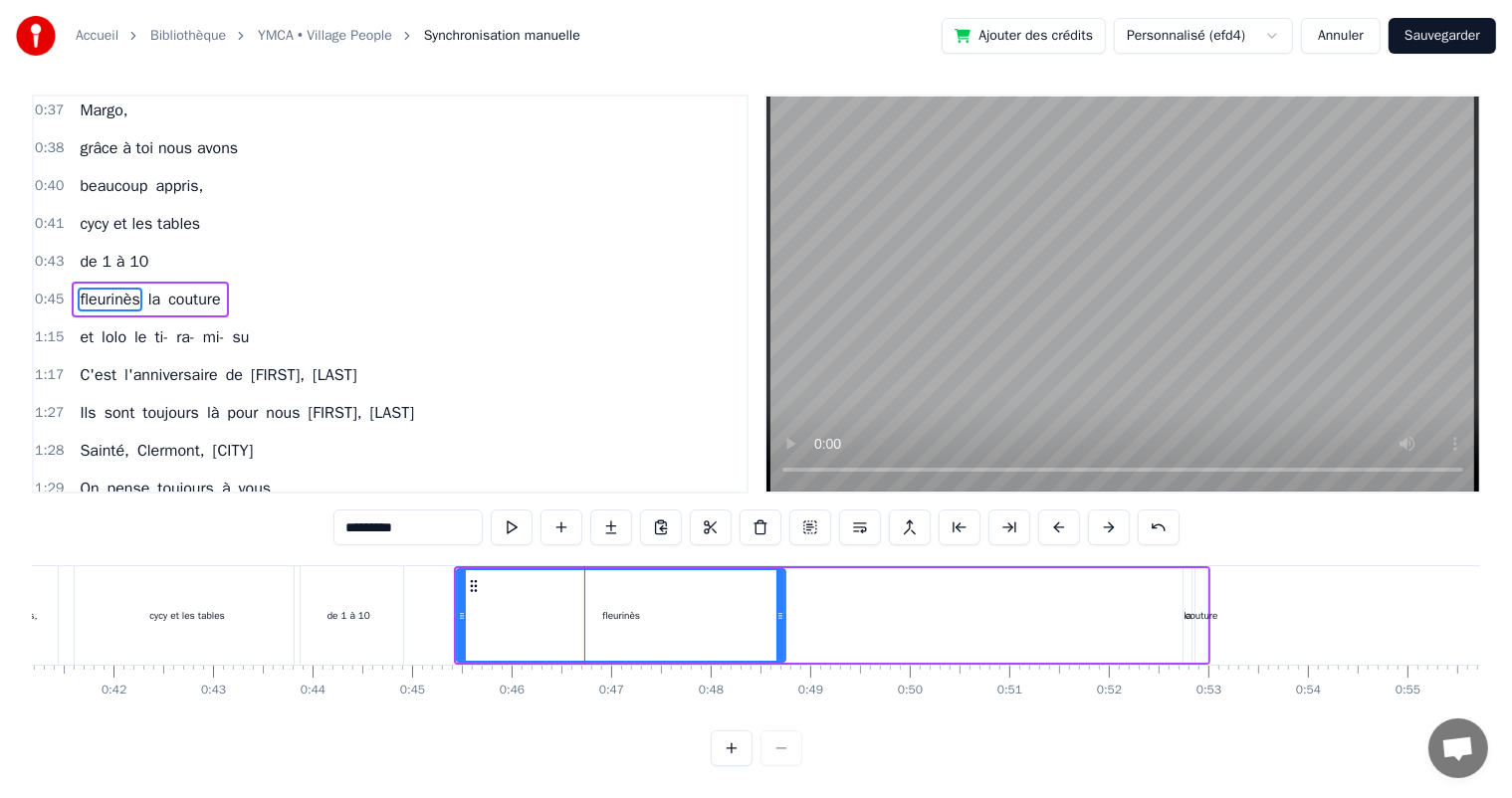 scroll, scrollTop: 0, scrollLeft: 0, axis: both 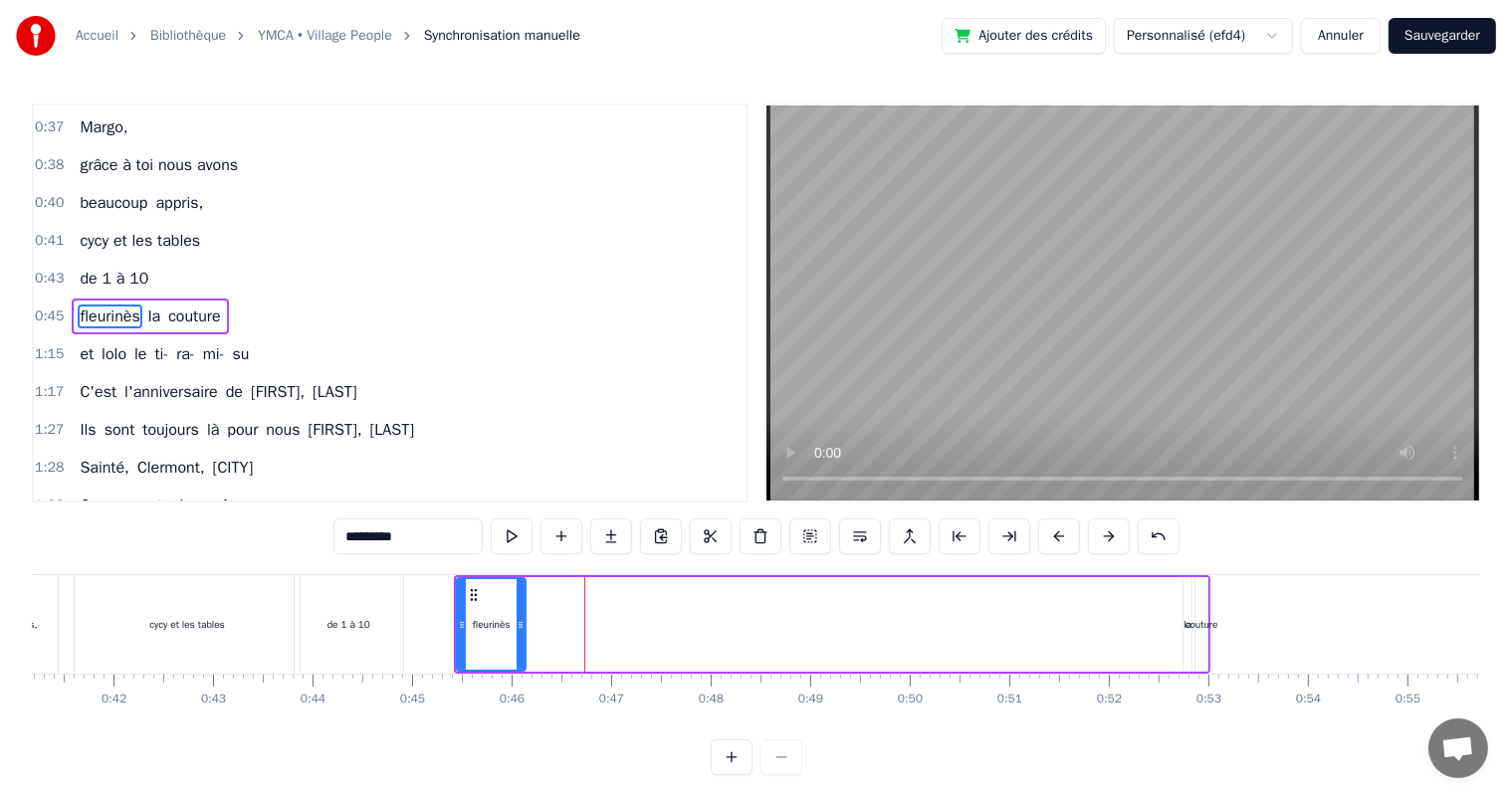drag, startPoint x: 782, startPoint y: 621, endPoint x: 513, endPoint y: 618, distance: 269.0167 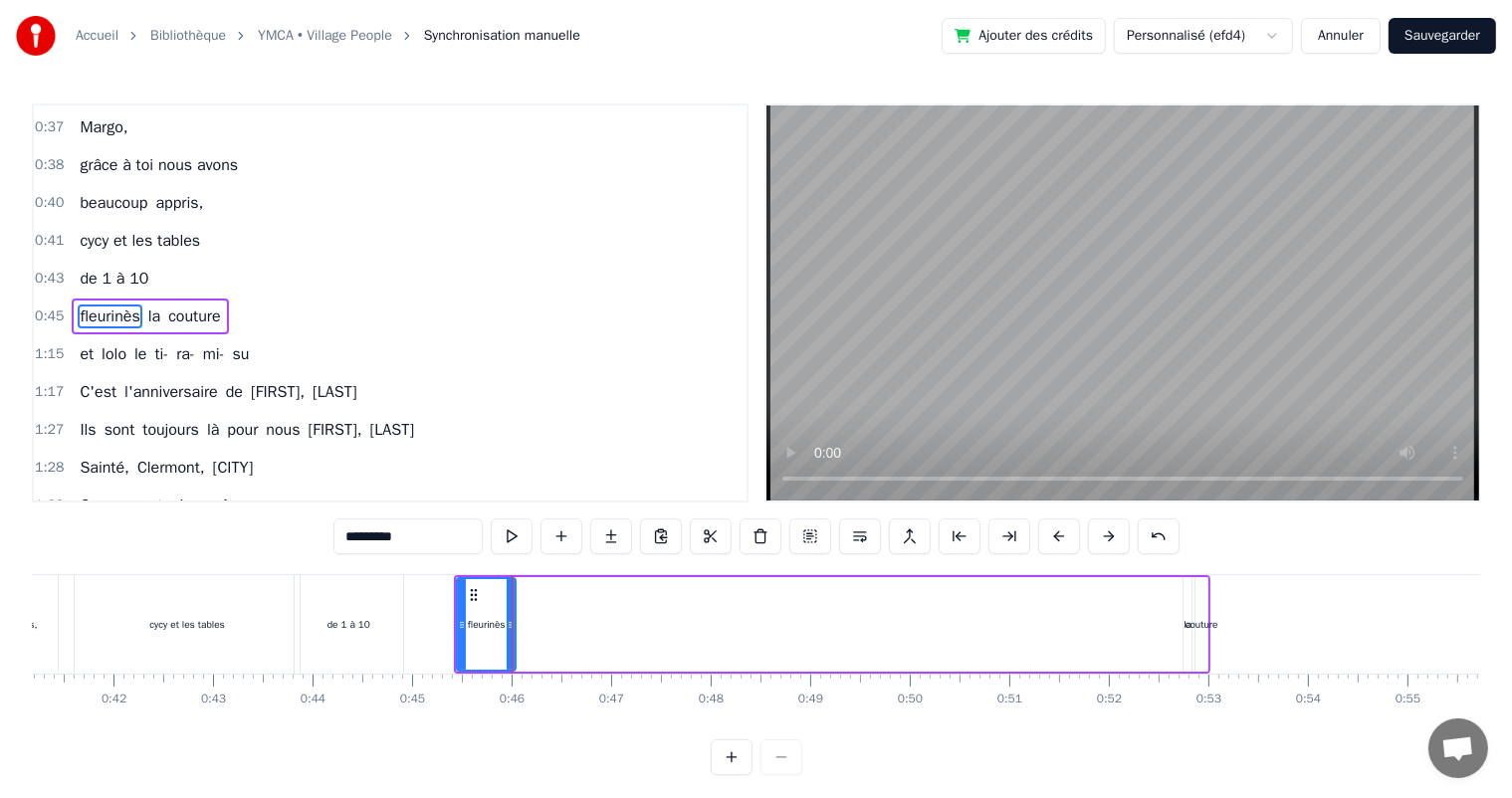 click on "la" at bounding box center (1188, 624) 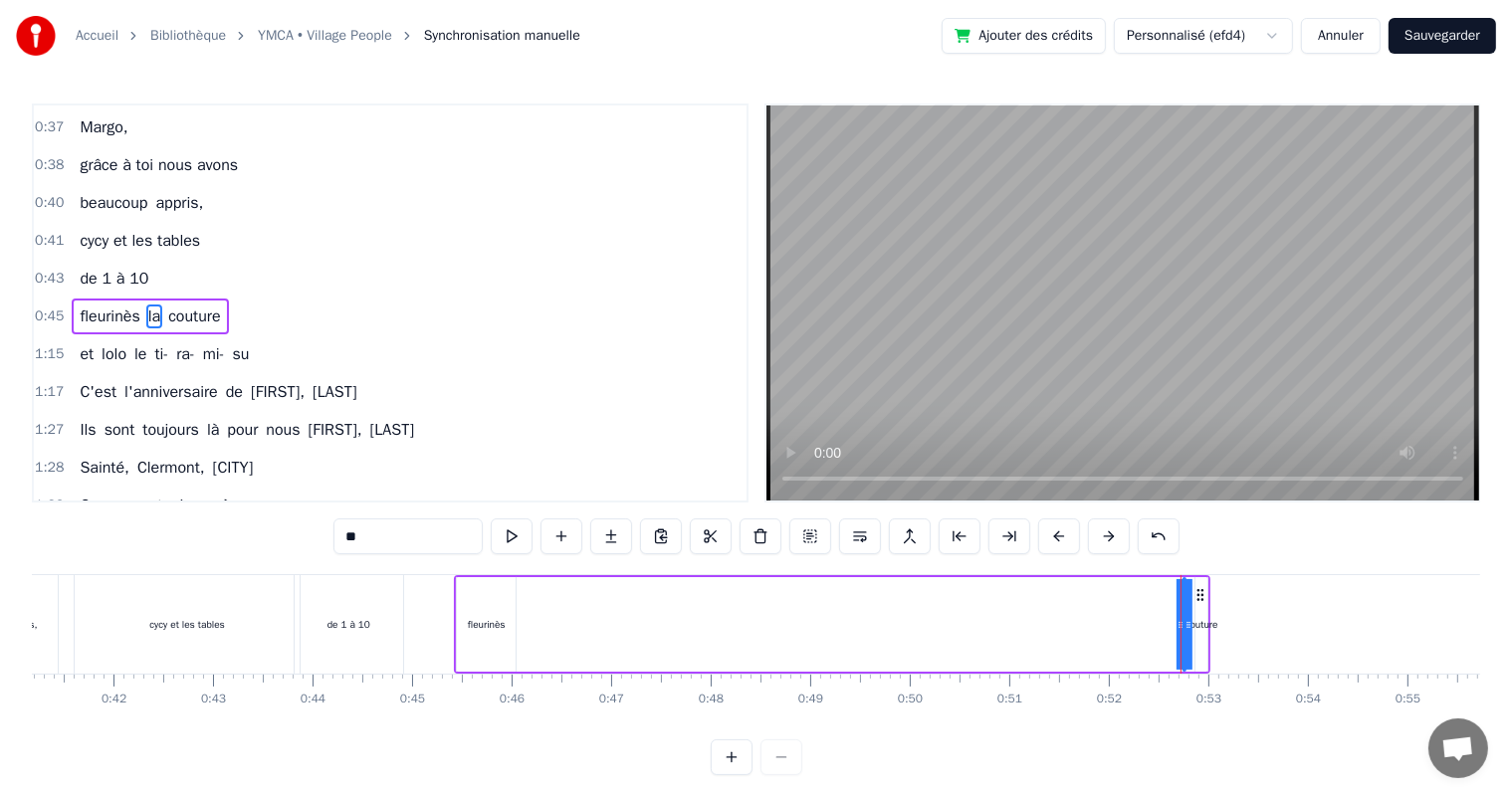 drag, startPoint x: 1182, startPoint y: 634, endPoint x: 1079, endPoint y: 648, distance: 103.947102 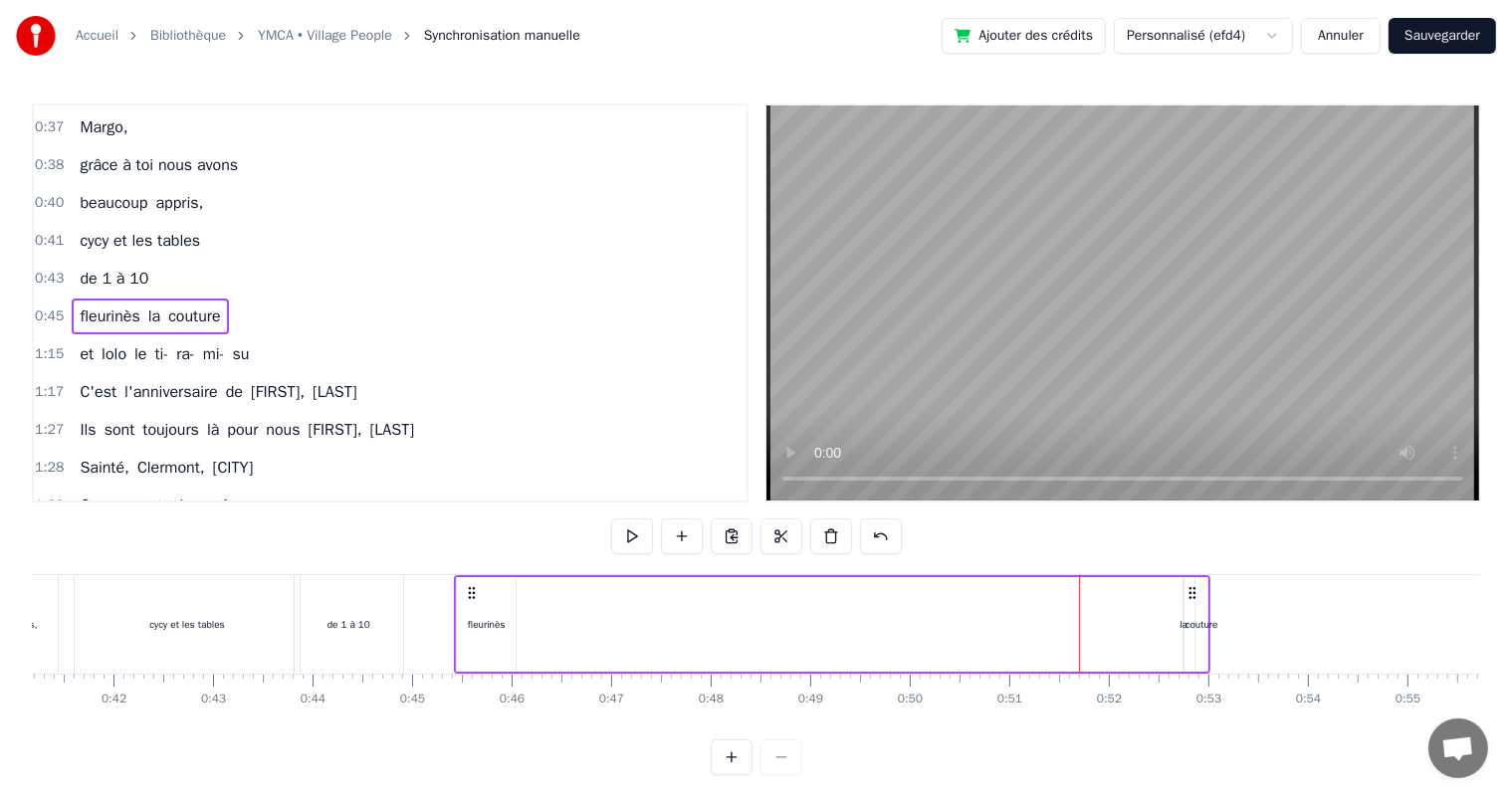 click on "fleurinès" at bounding box center [486, 624] 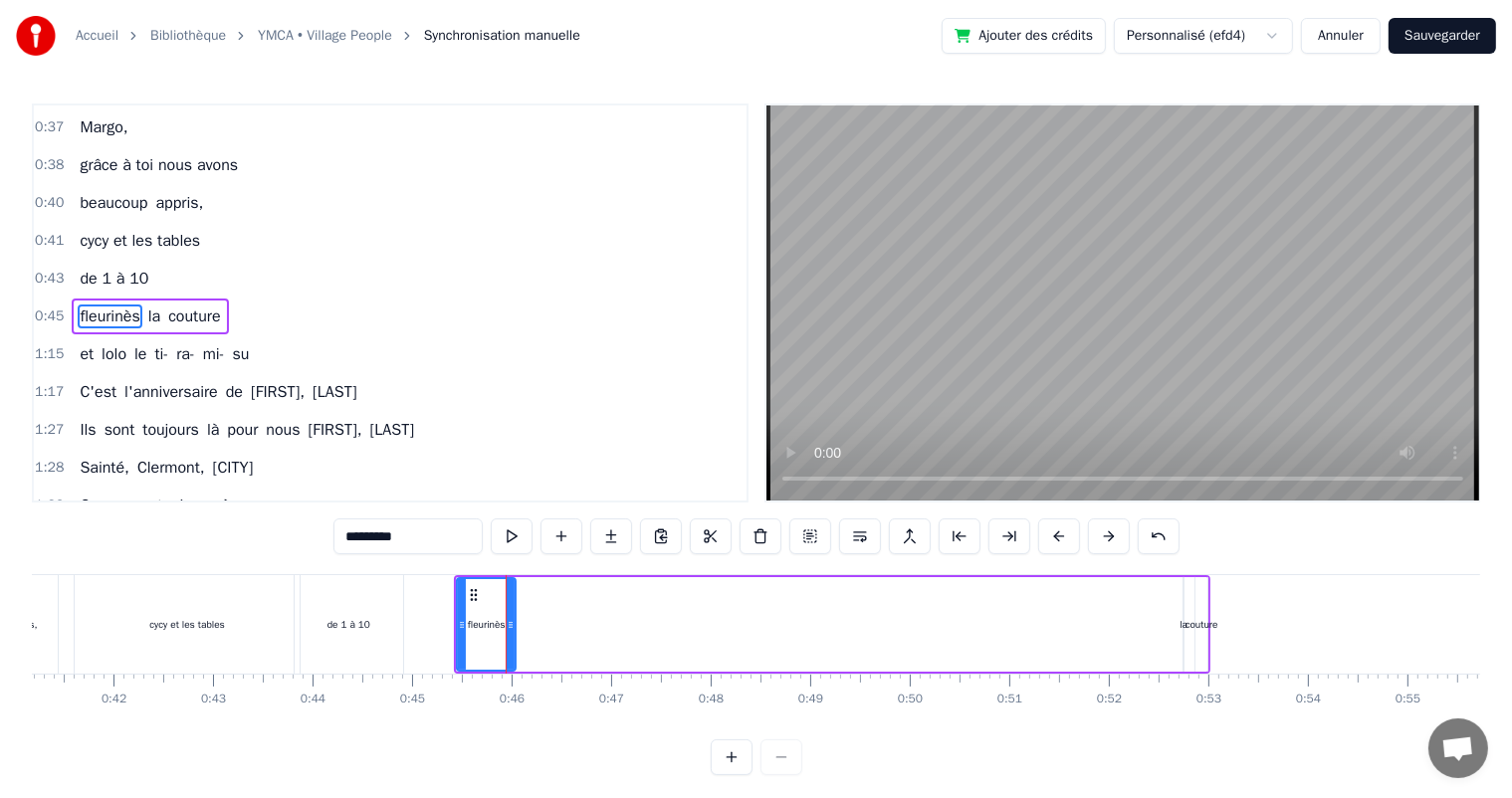 click on "*********" at bounding box center (756, 538) 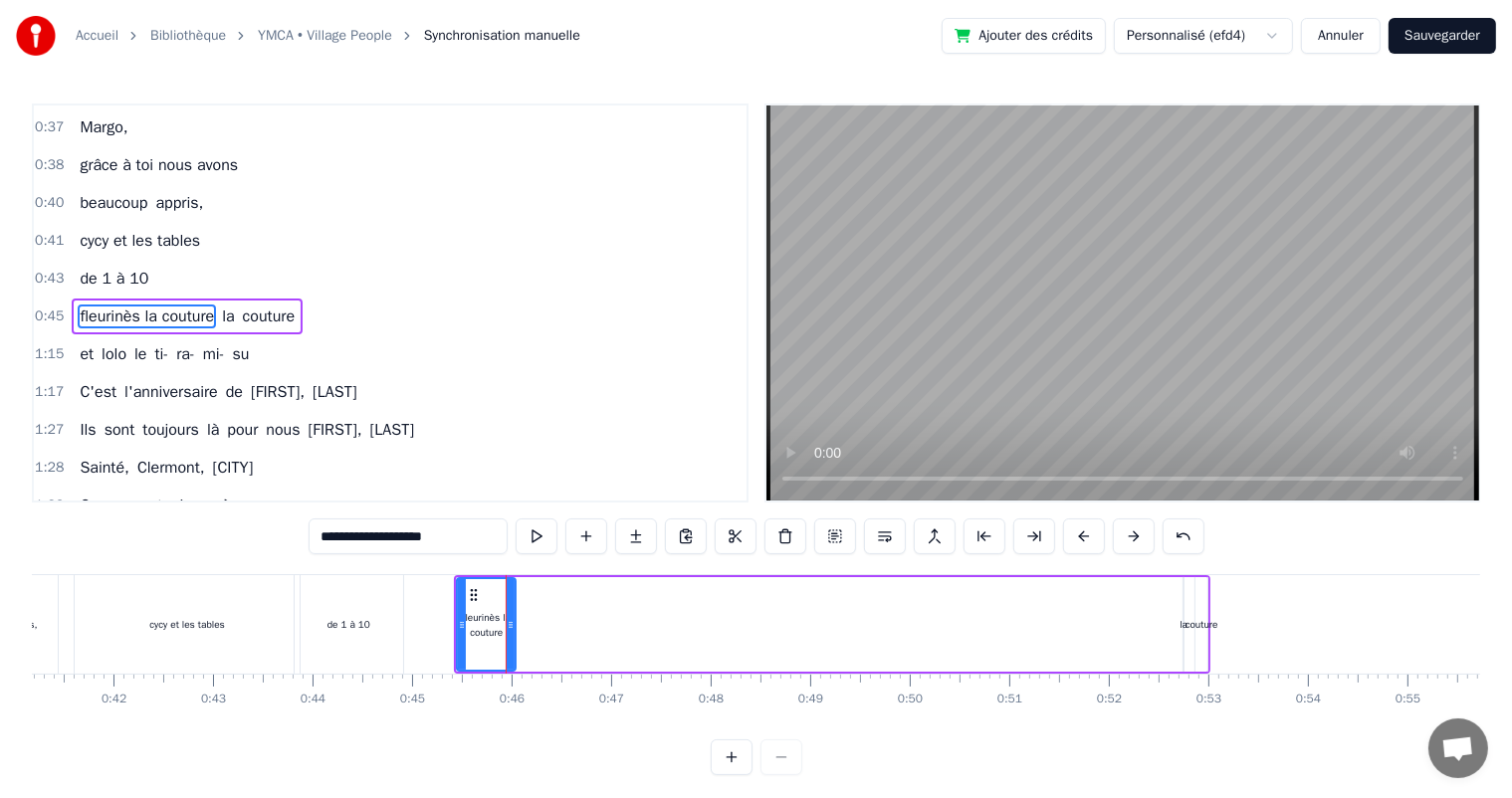 type on "**********" 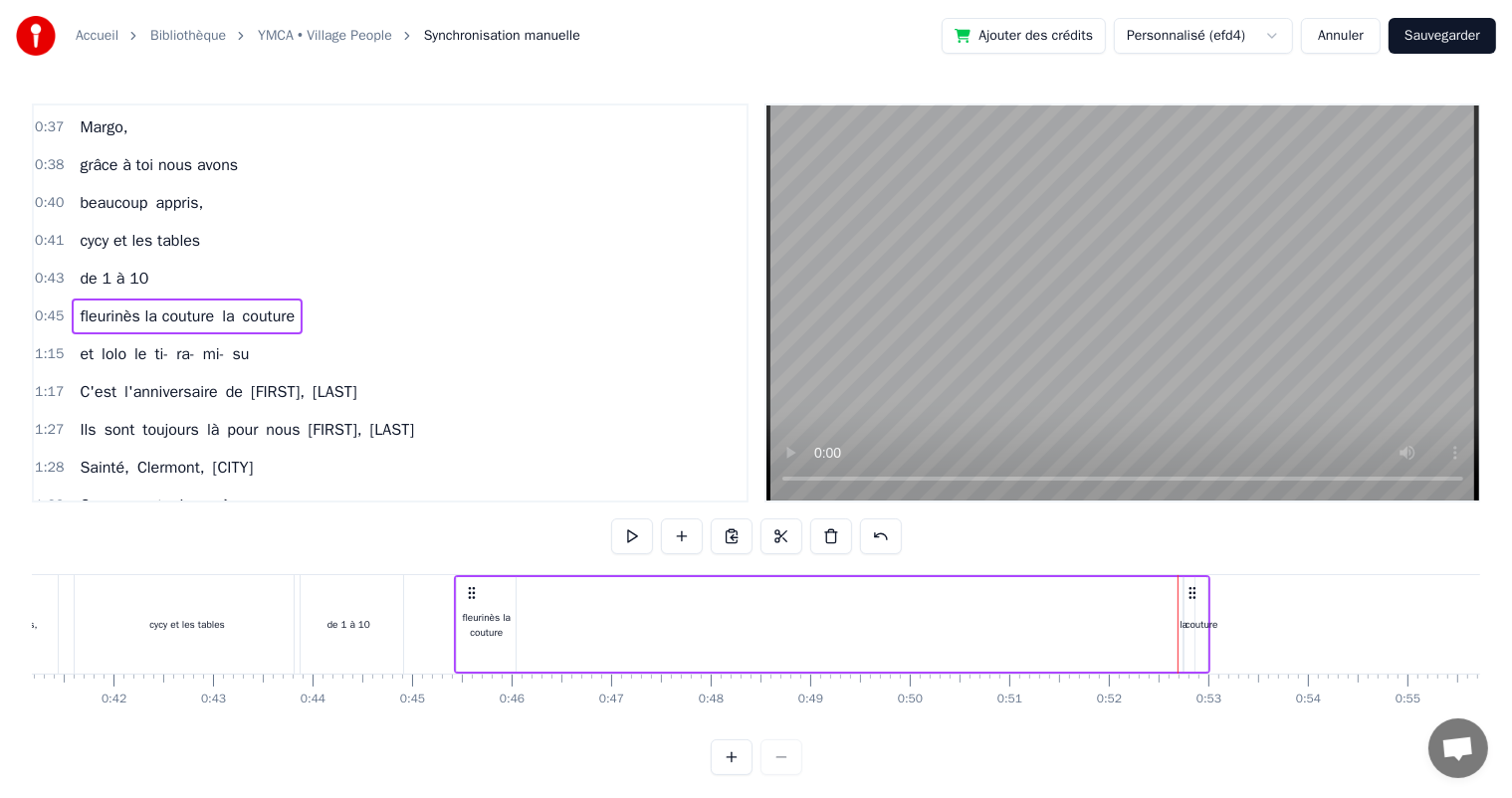 click on "couture" at bounding box center [1201, 624] 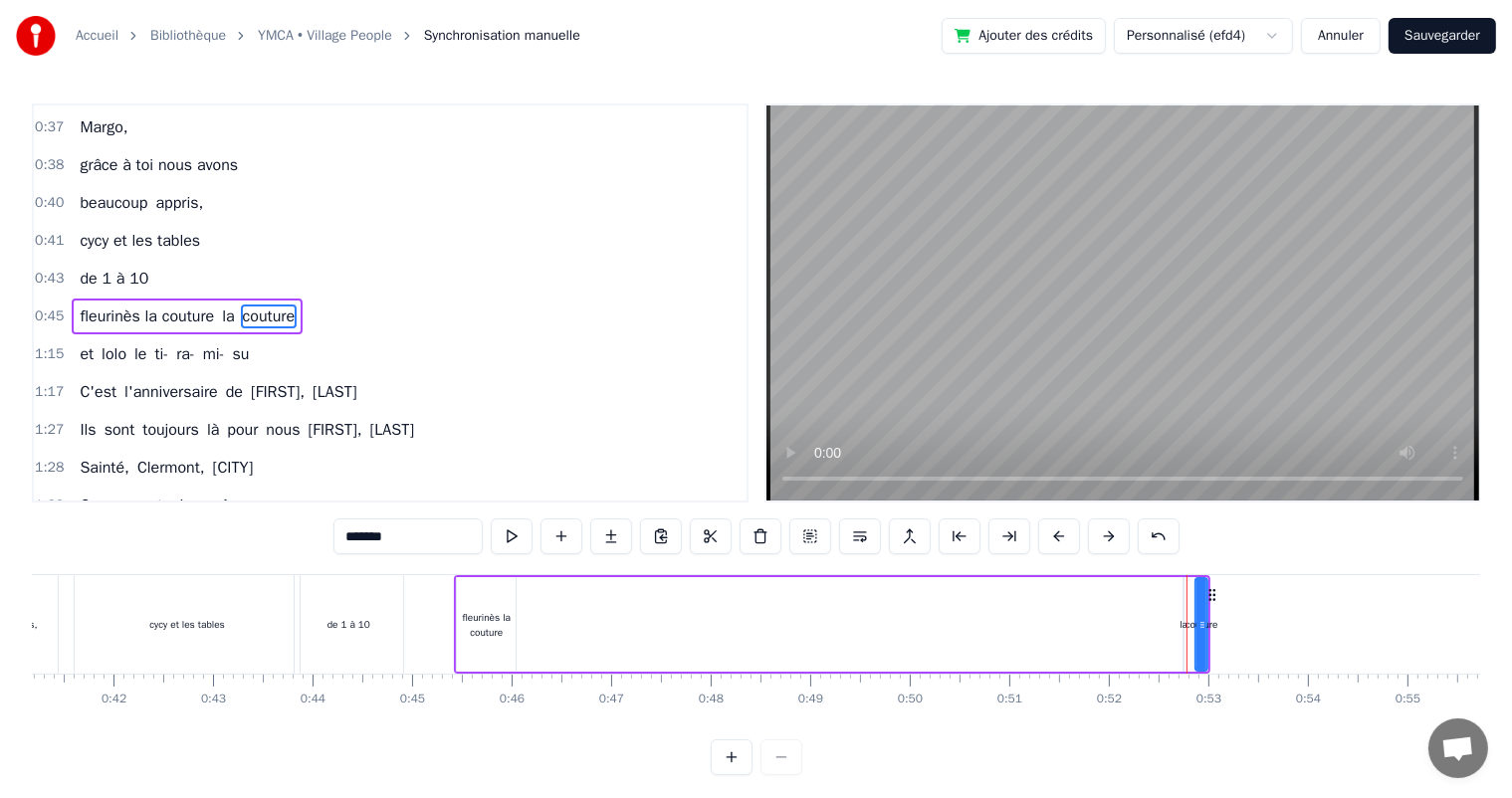 type on "**" 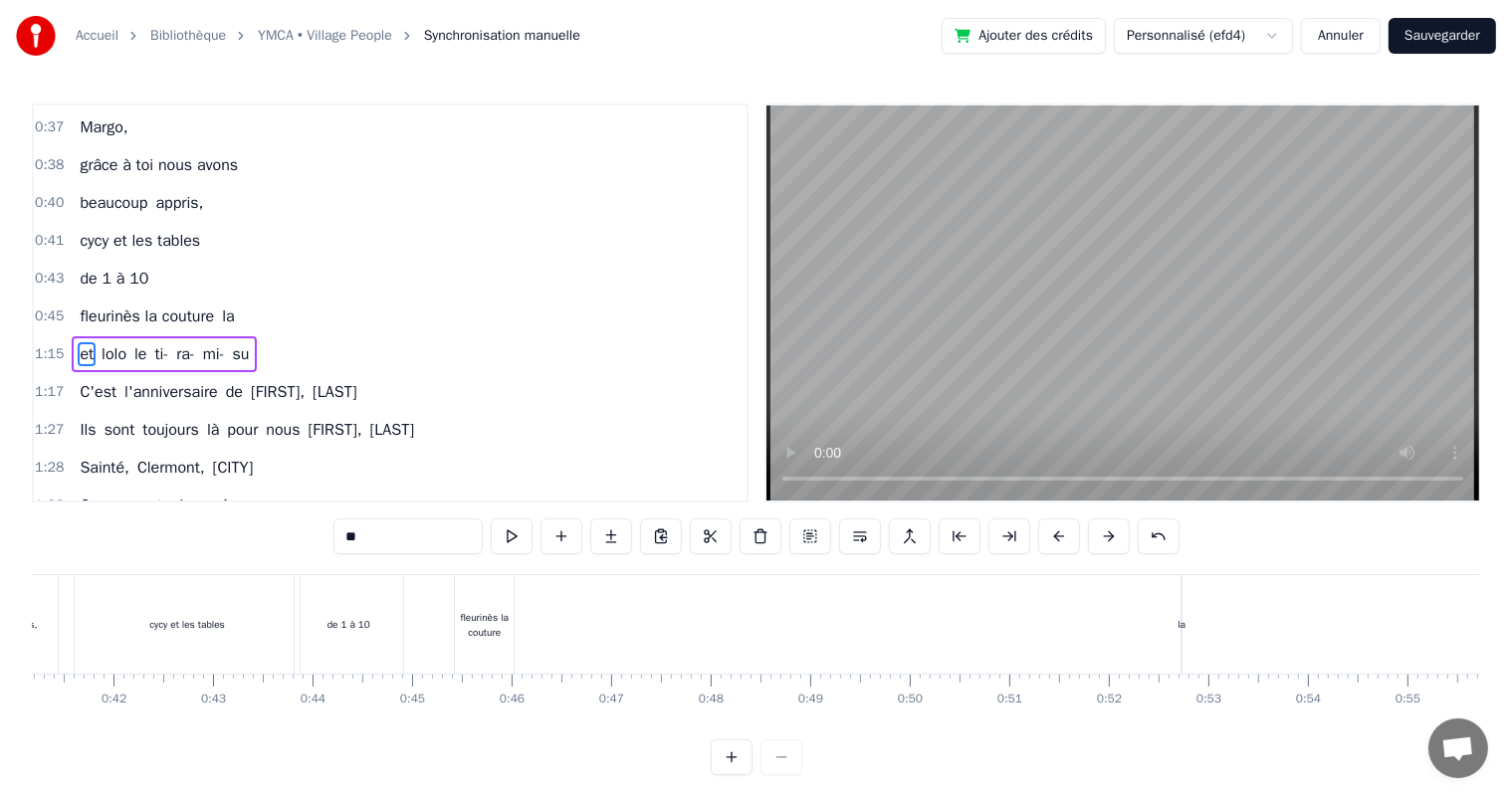 scroll, scrollTop: 209, scrollLeft: 0, axis: vertical 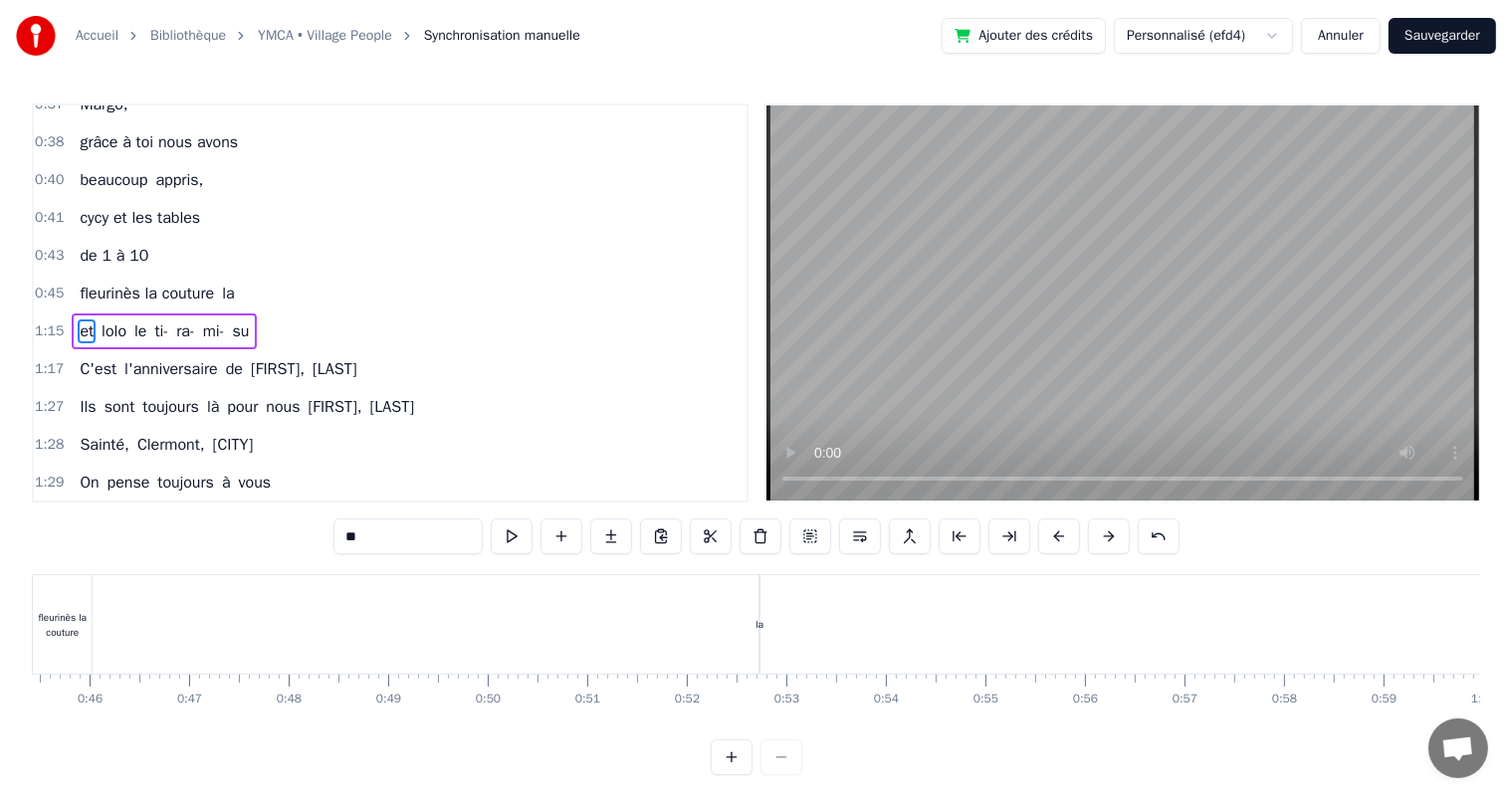 click on "fleurinès la couture la" at bounding box center [397, 624] 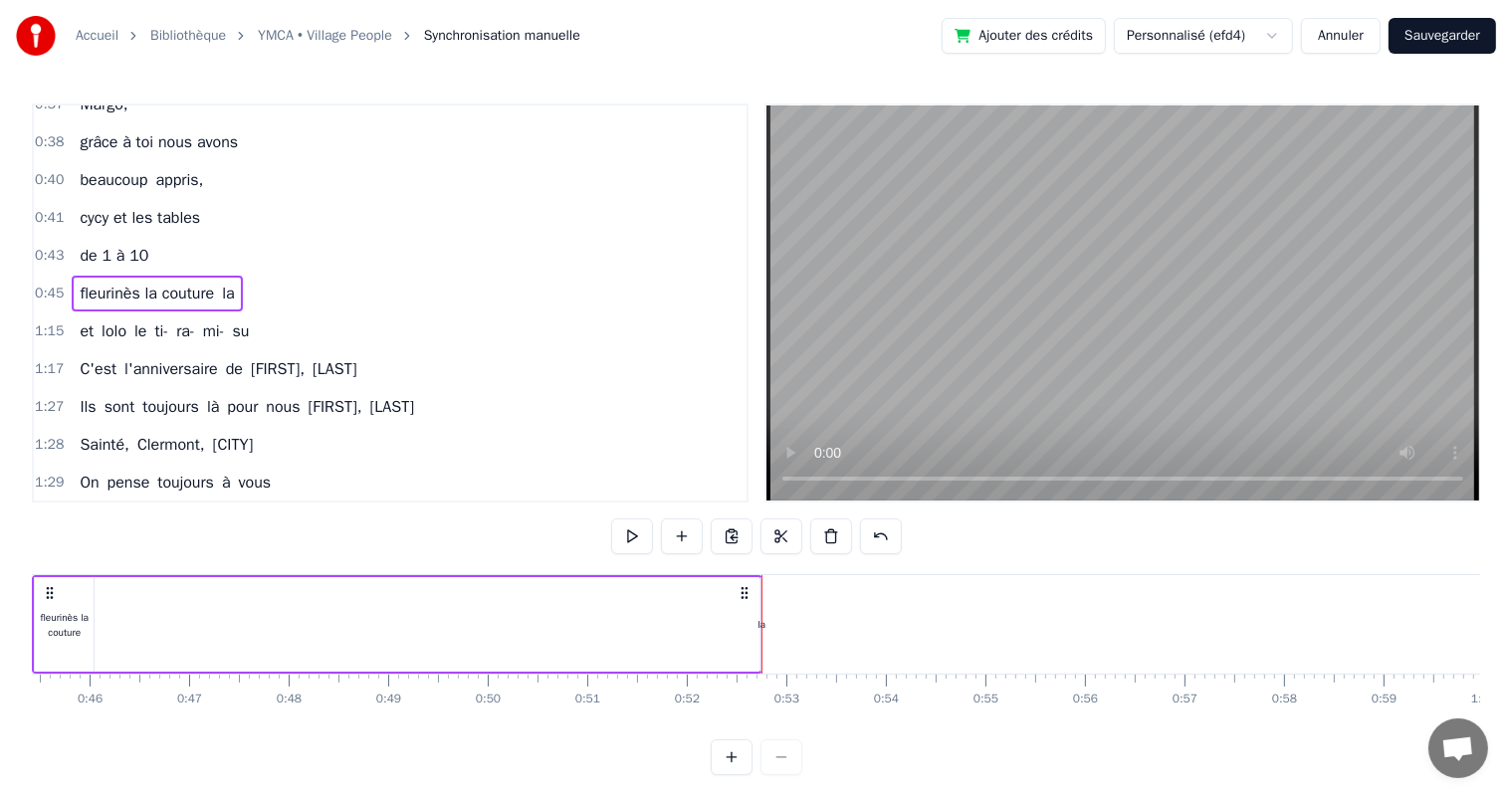 click on "la" at bounding box center [761, 624] 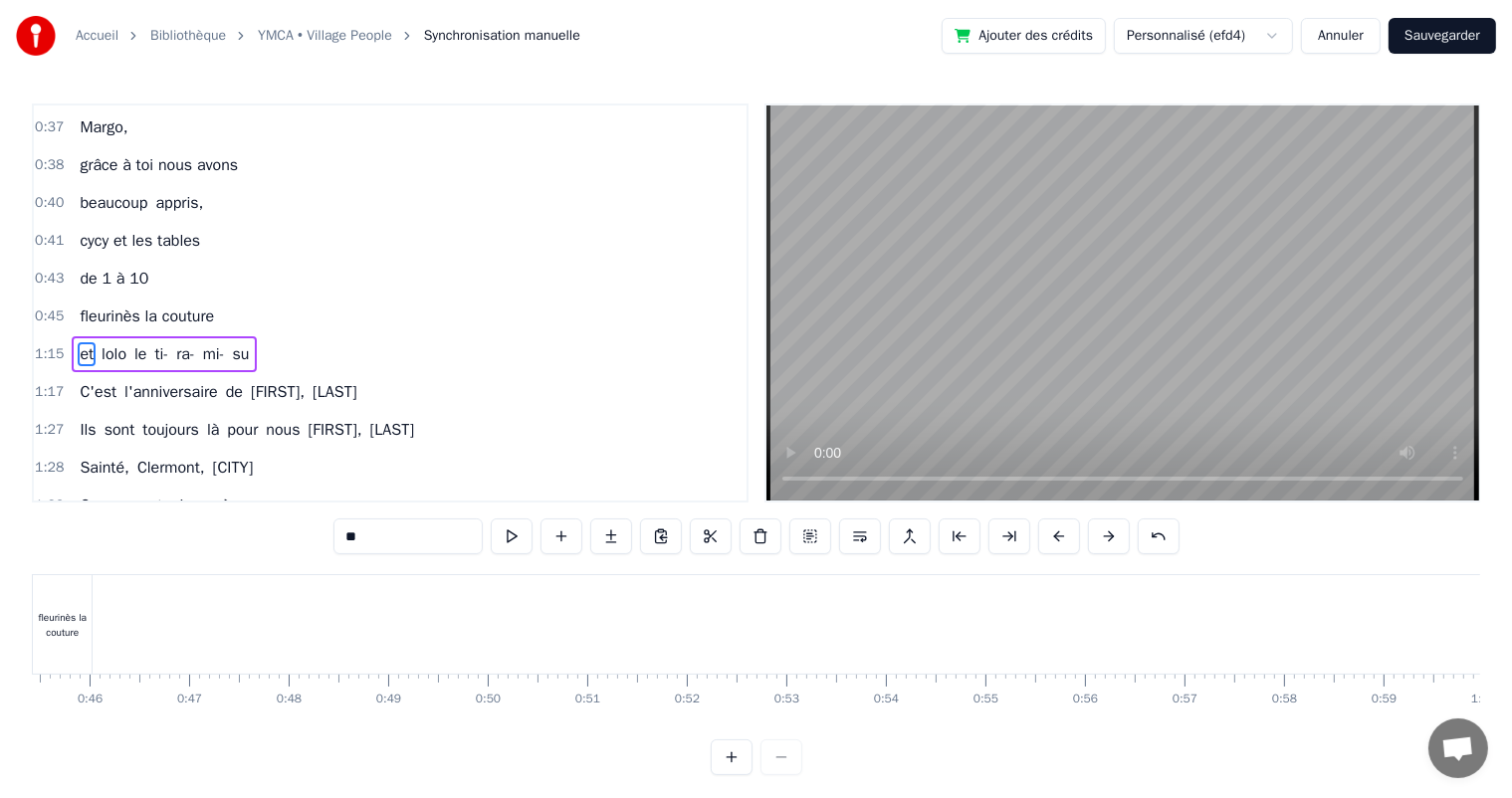 scroll, scrollTop: 209, scrollLeft: 0, axis: vertical 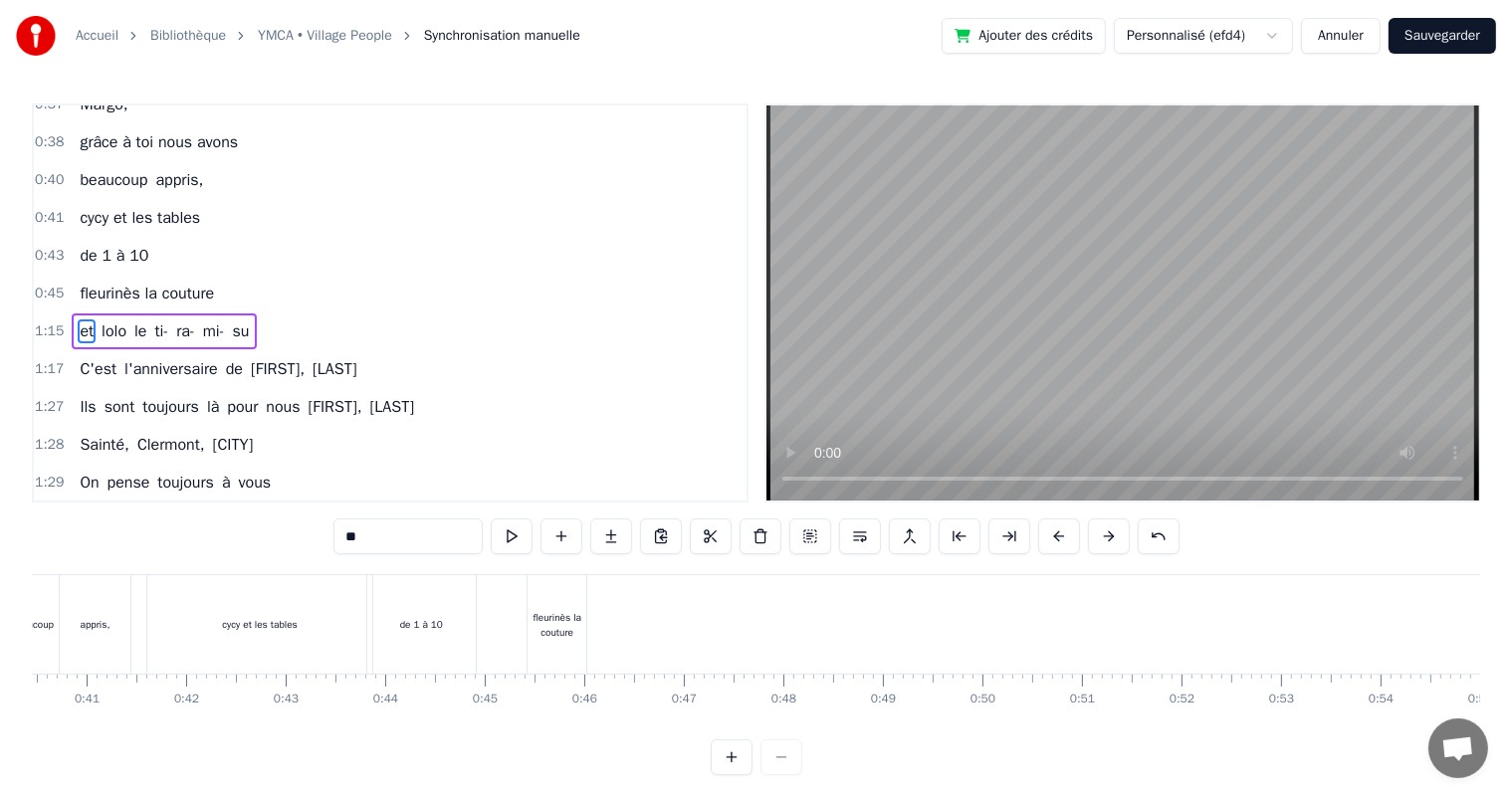 click on "fleurinès la couture" at bounding box center (556, 625) 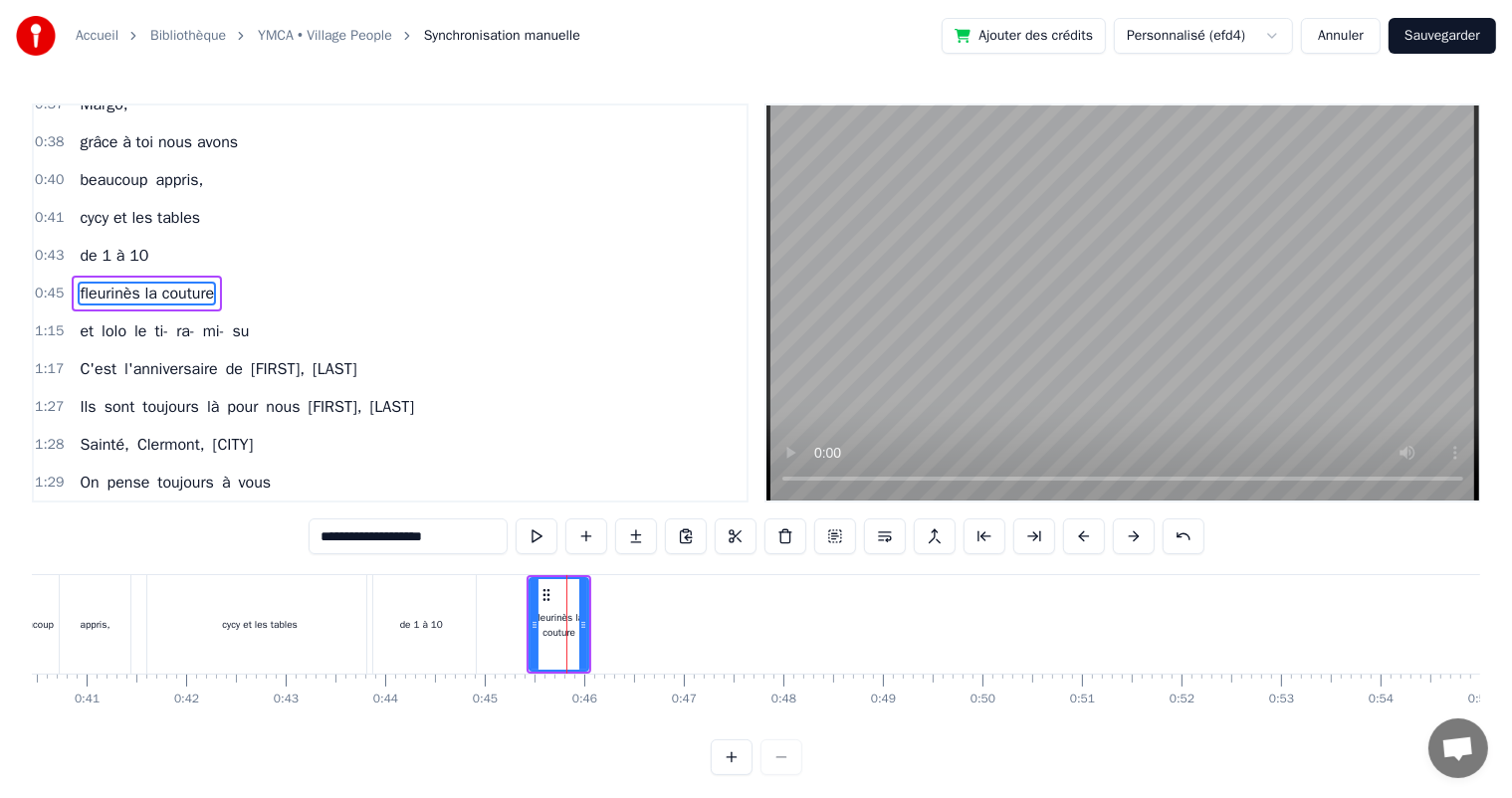 scroll, scrollTop: 186, scrollLeft: 0, axis: vertical 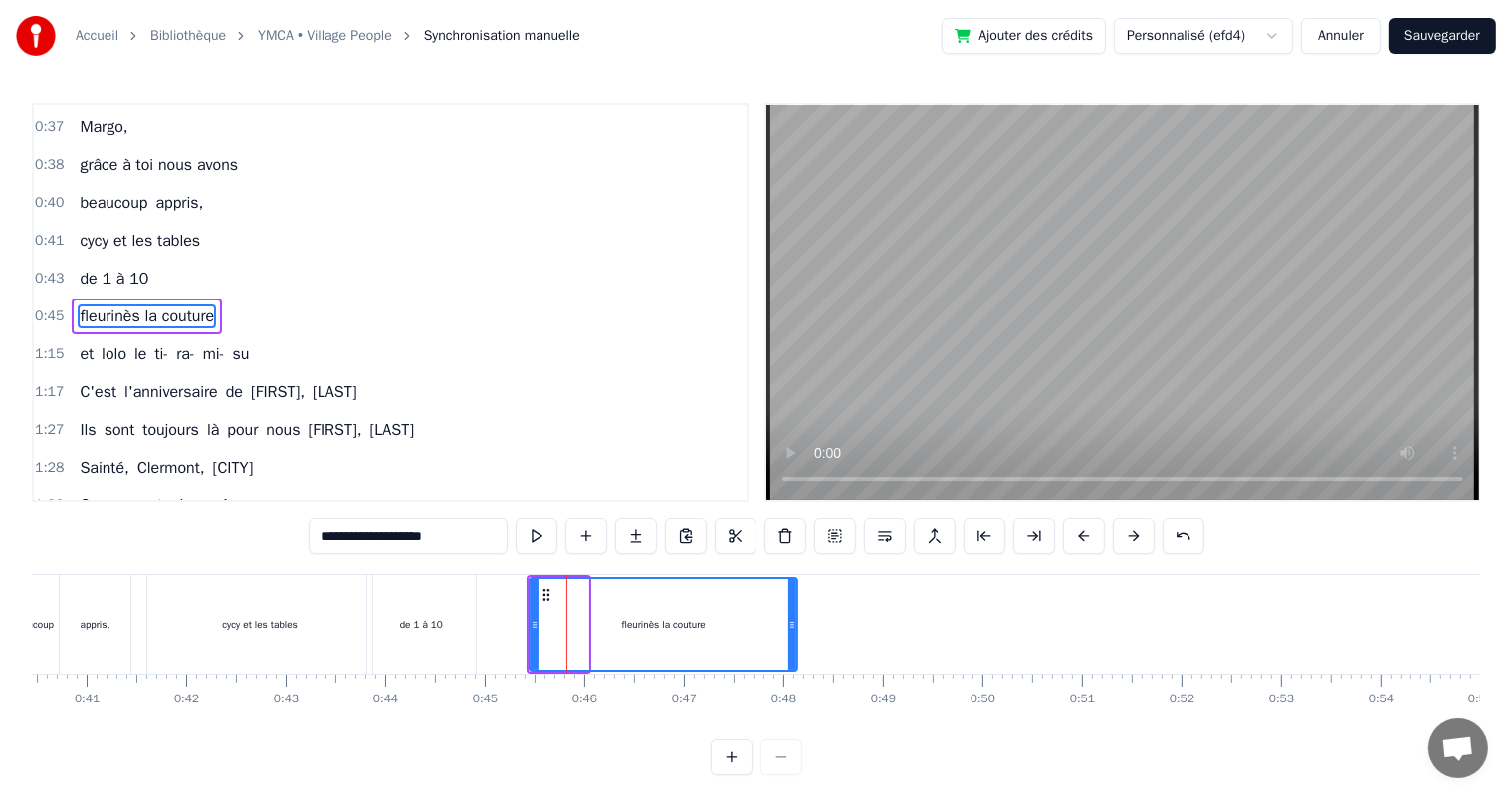 drag, startPoint x: 583, startPoint y: 625, endPoint x: 792, endPoint y: 641, distance: 209.61155 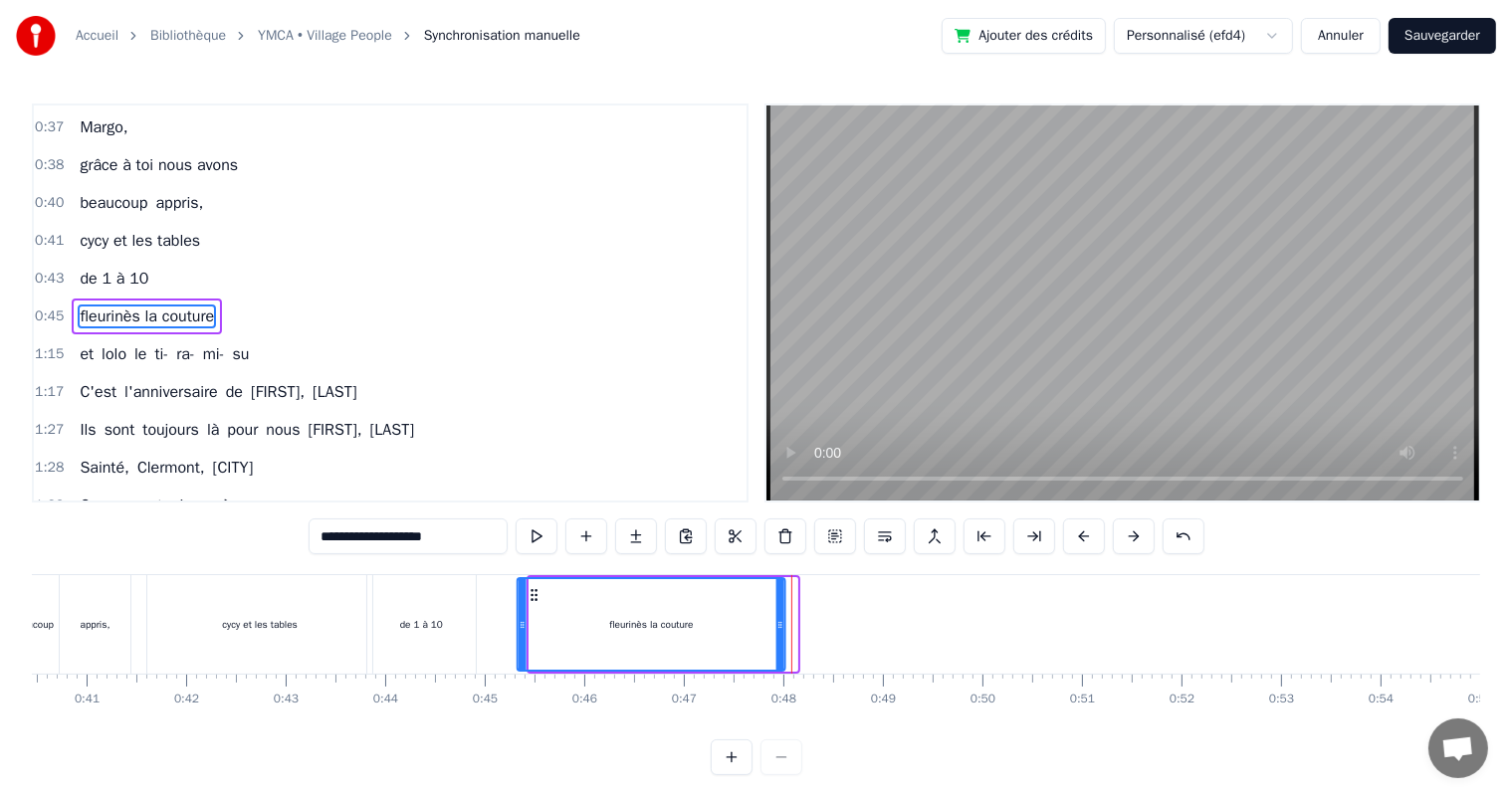 drag, startPoint x: 543, startPoint y: 595, endPoint x: 530, endPoint y: 597, distance: 13.152946 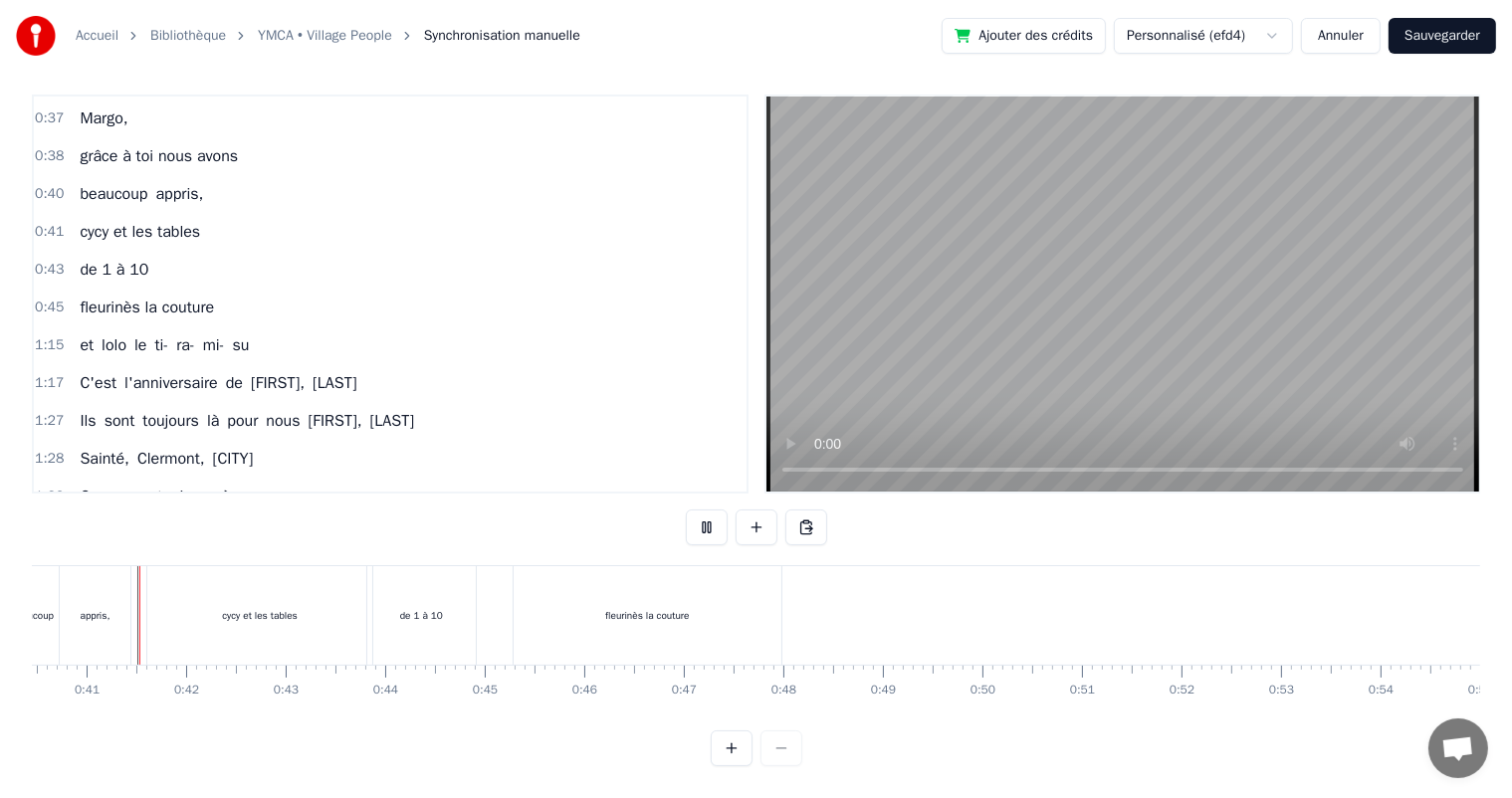 scroll, scrollTop: 26, scrollLeft: 0, axis: vertical 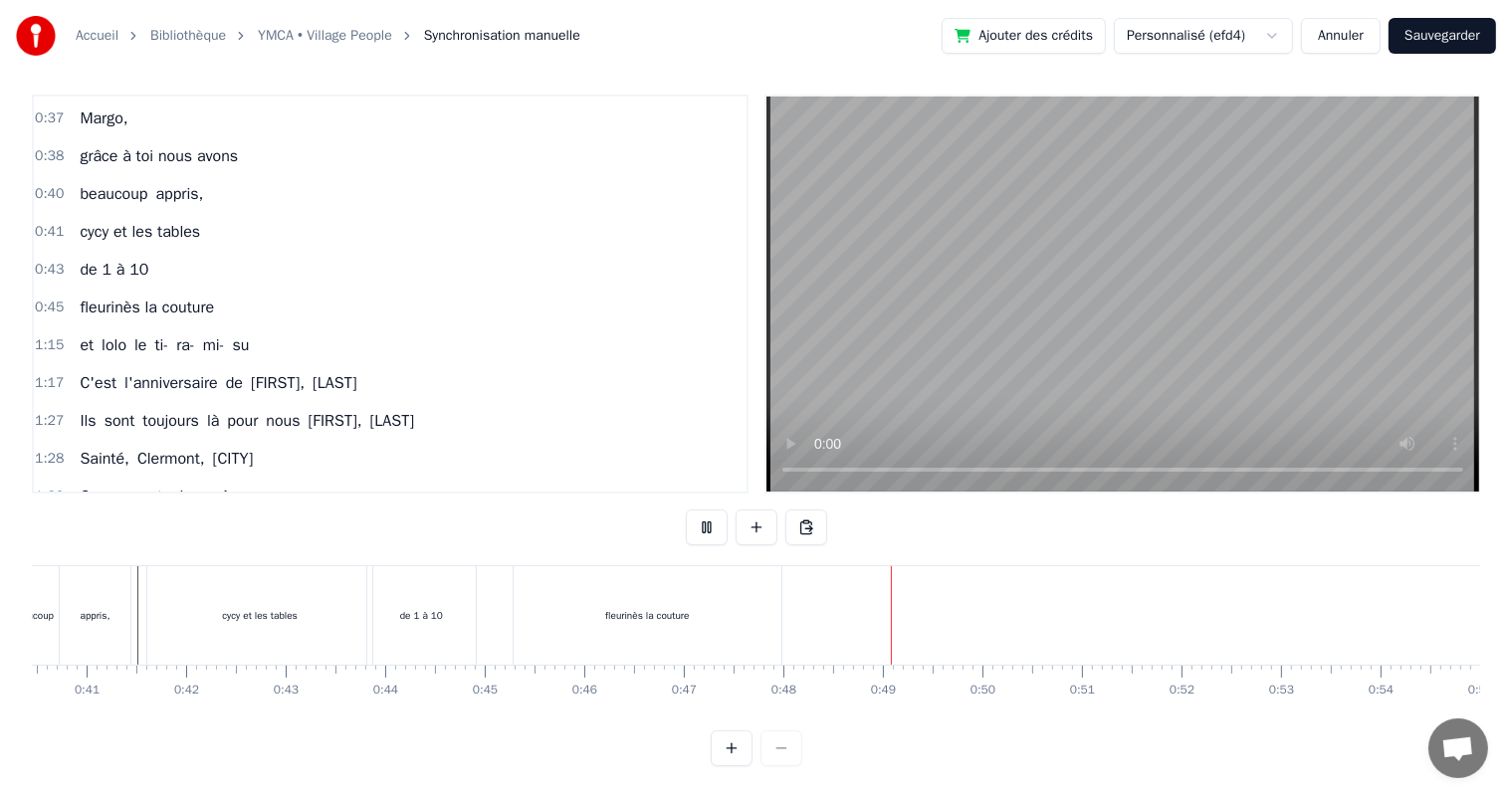click on "fleurinès la couture" at bounding box center [647, 615] 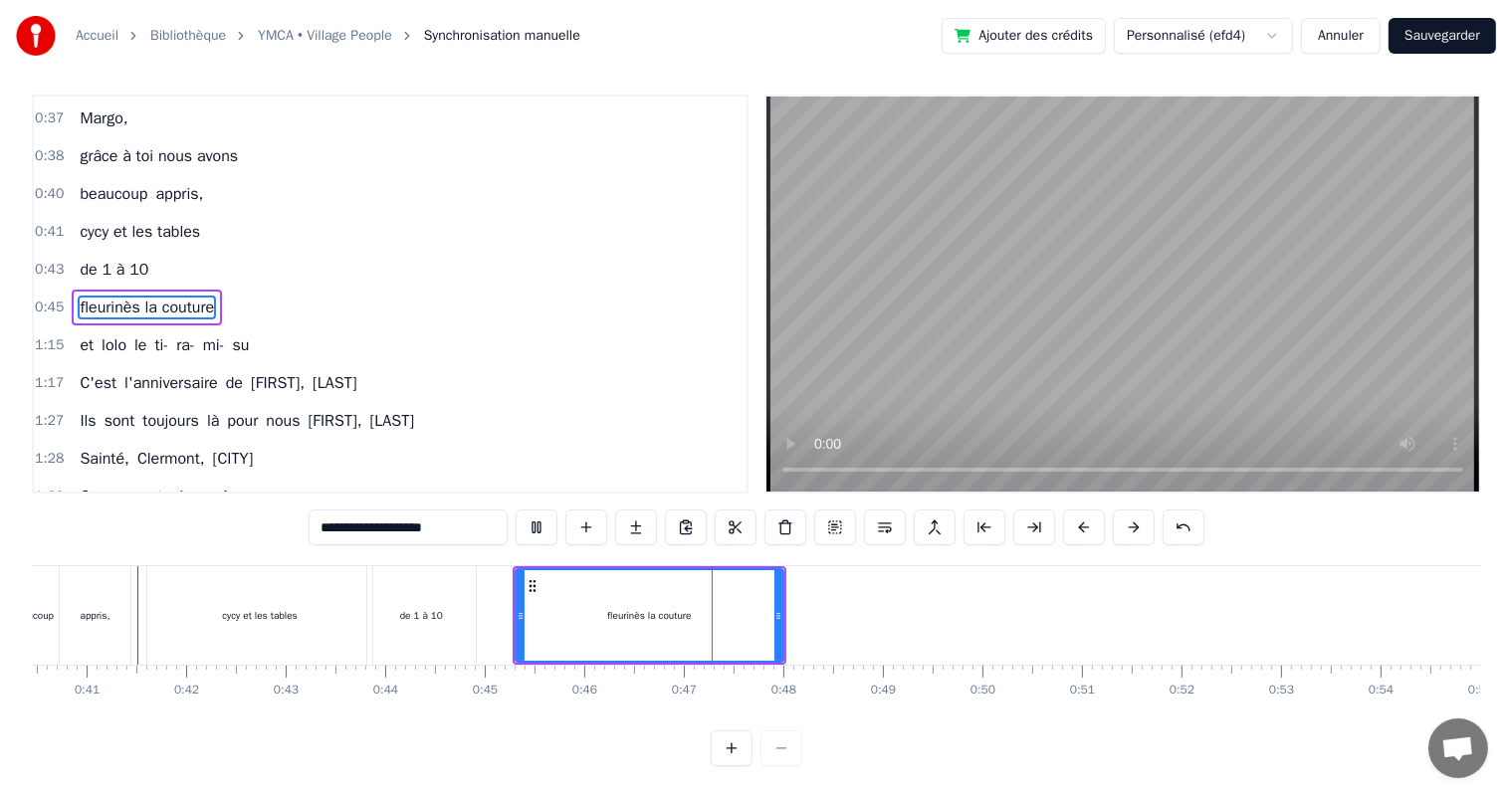 scroll, scrollTop: 0, scrollLeft: 0, axis: both 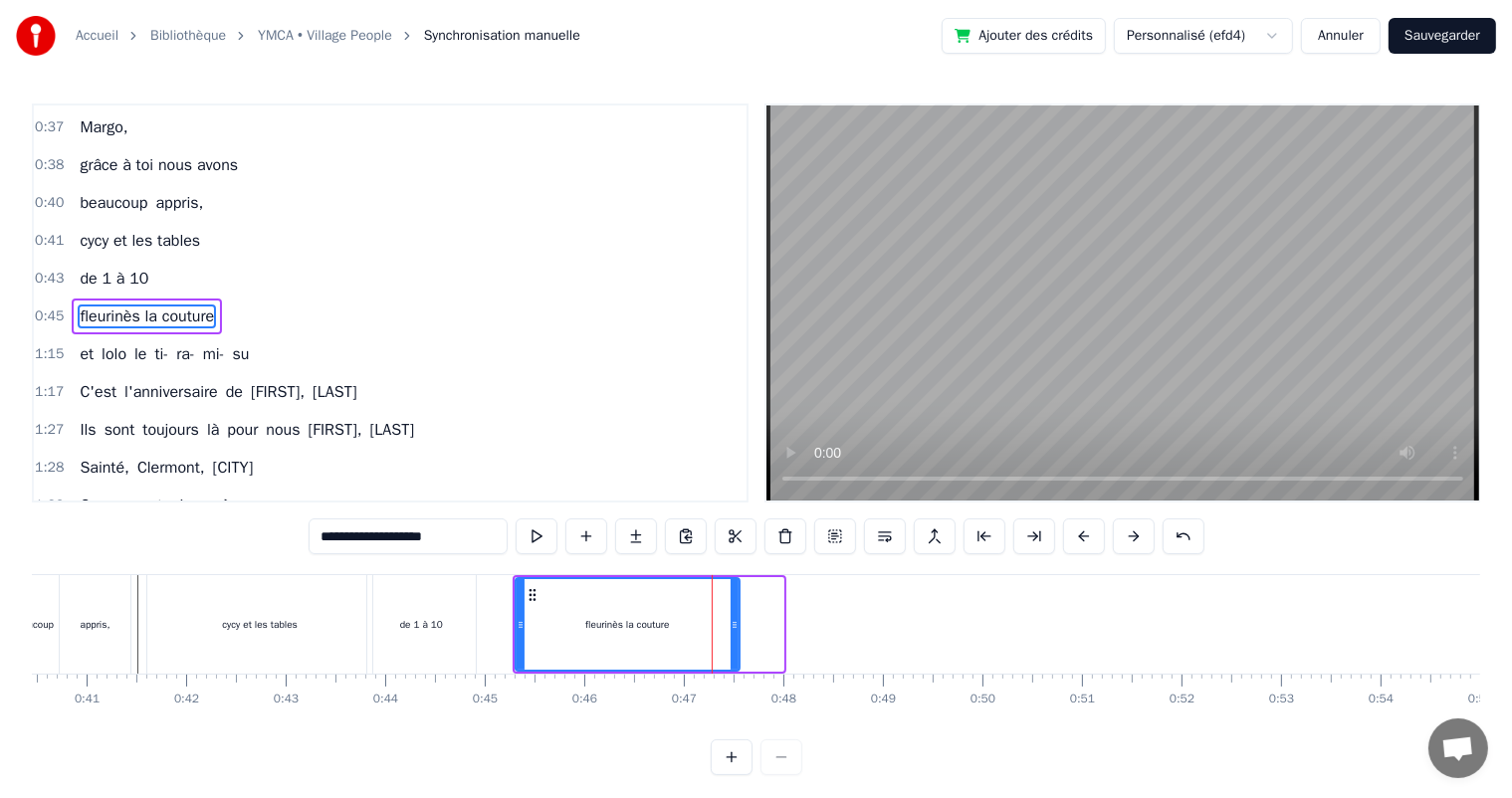 drag, startPoint x: 780, startPoint y: 624, endPoint x: 737, endPoint y: 625, distance: 43.011626 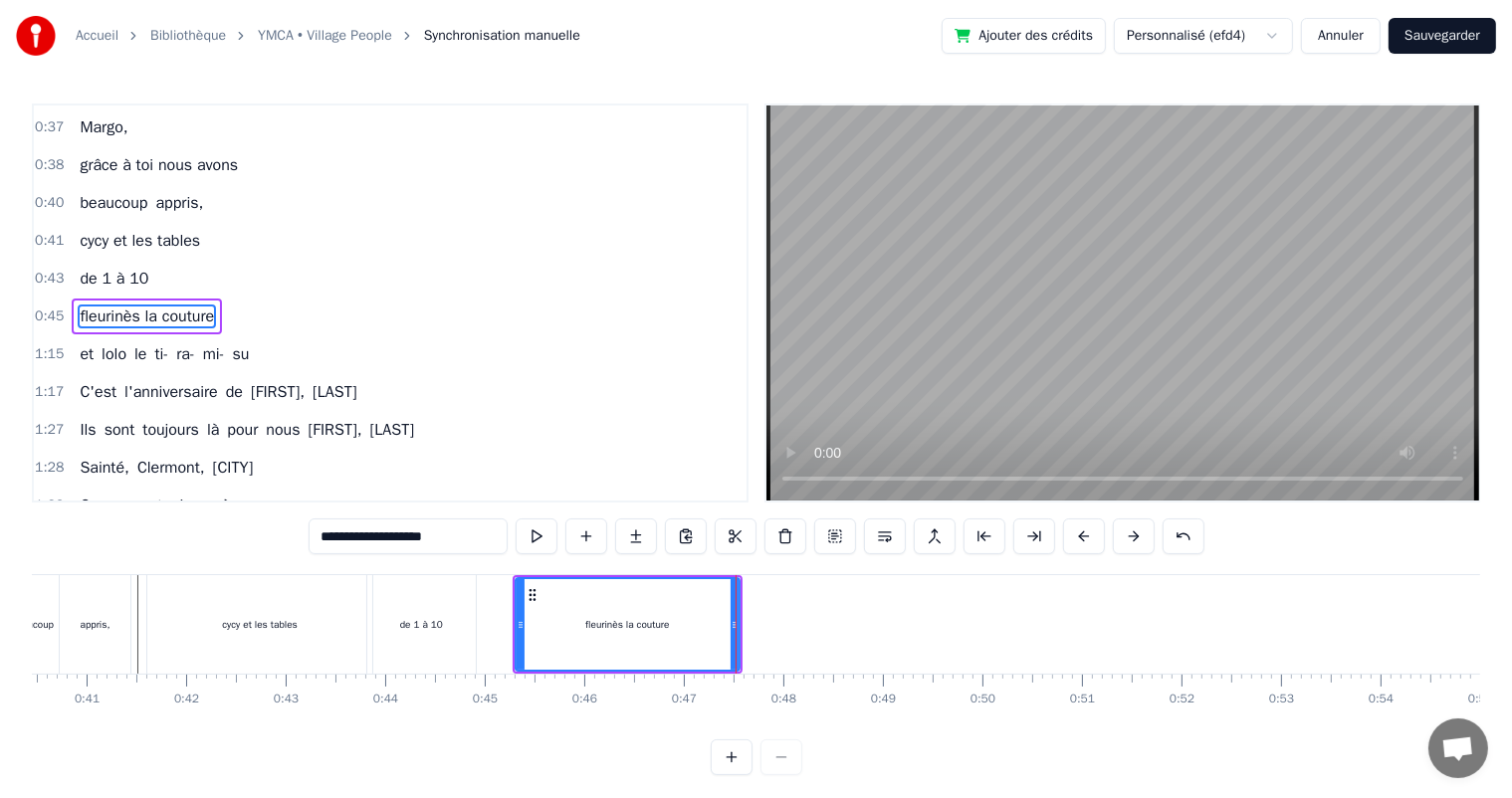 click on "beaucoup appris," at bounding box center [71, 624] 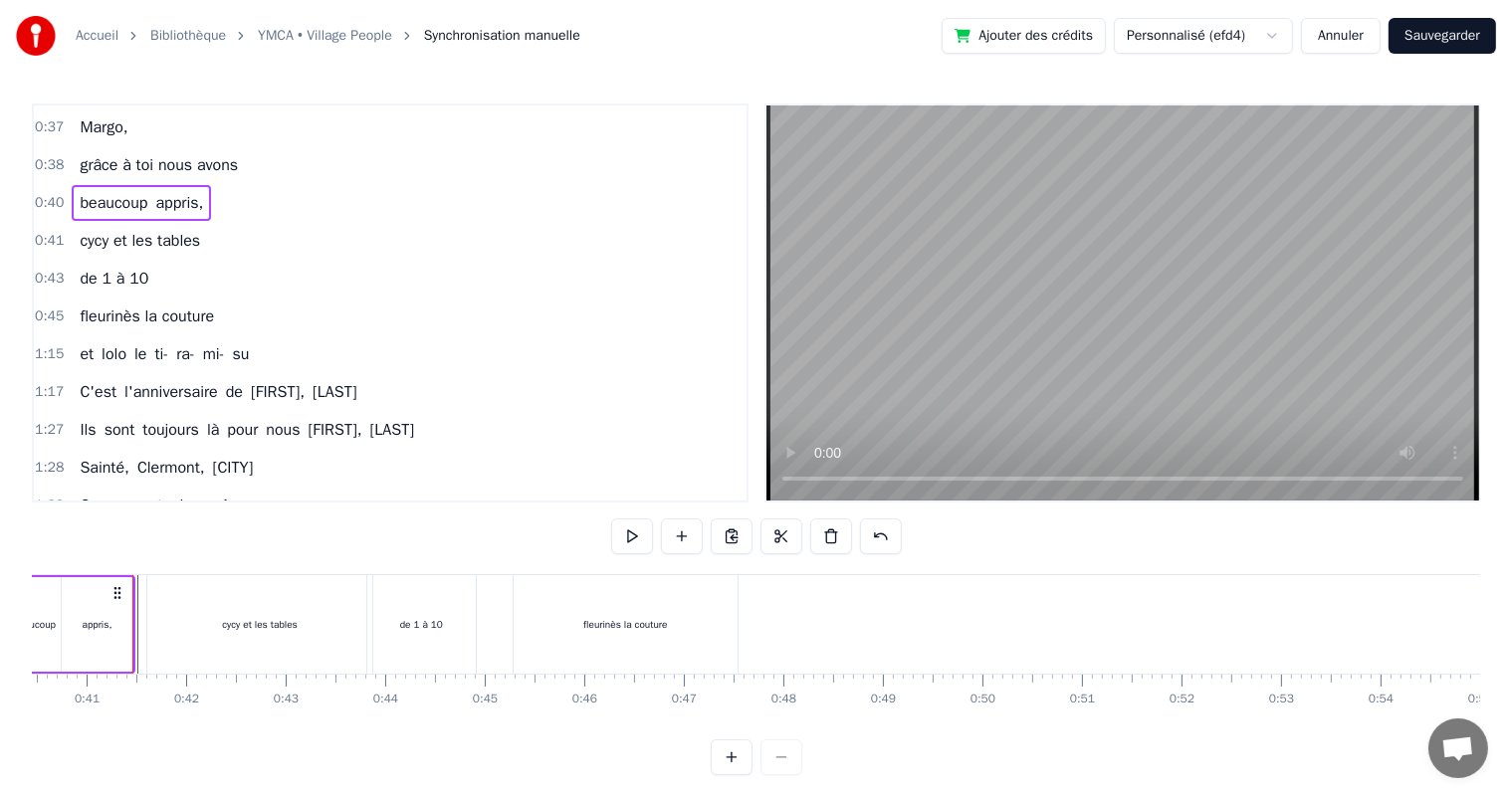 click at bounding box center (8966, 624) 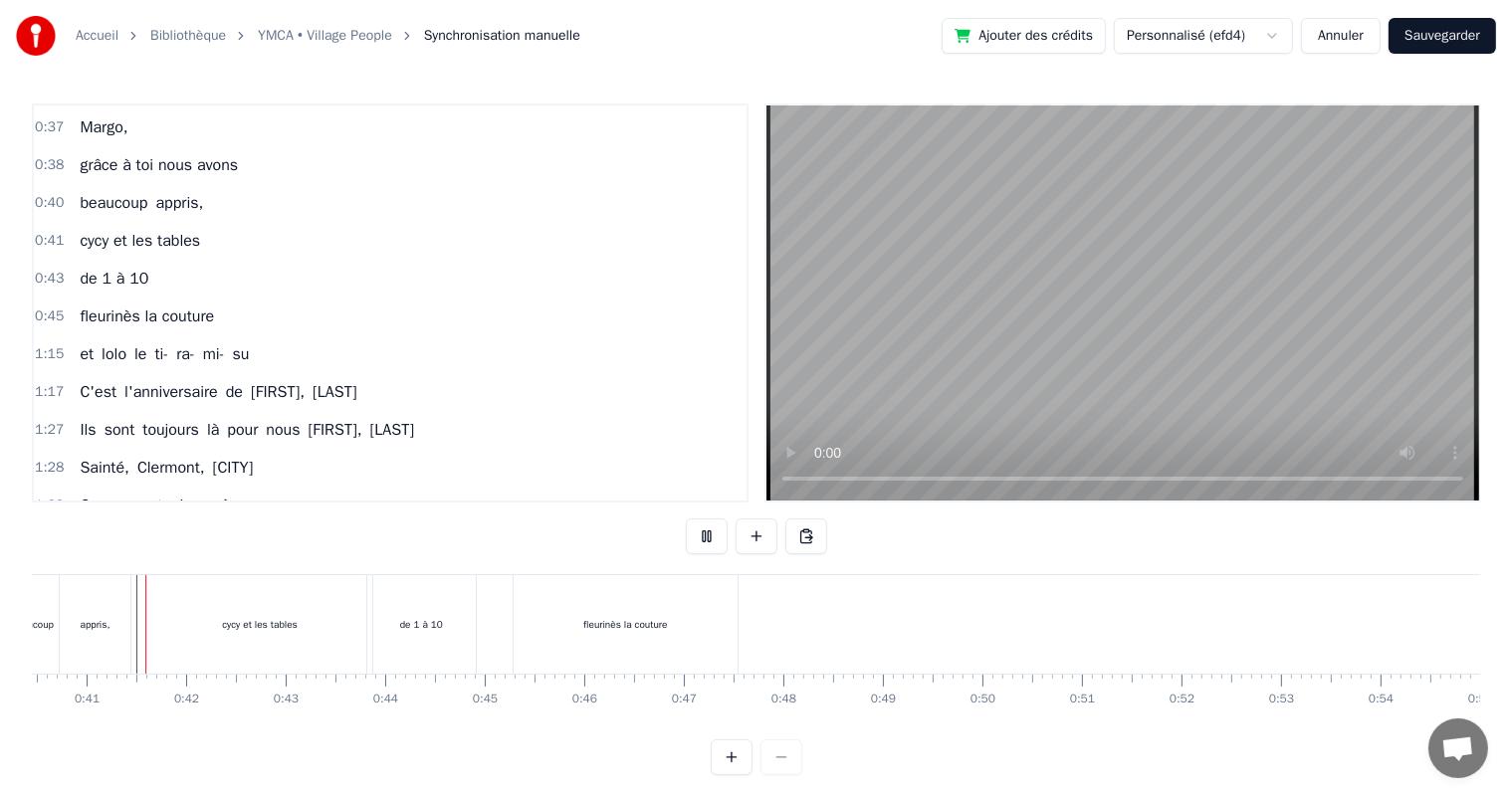 scroll, scrollTop: 26, scrollLeft: 0, axis: vertical 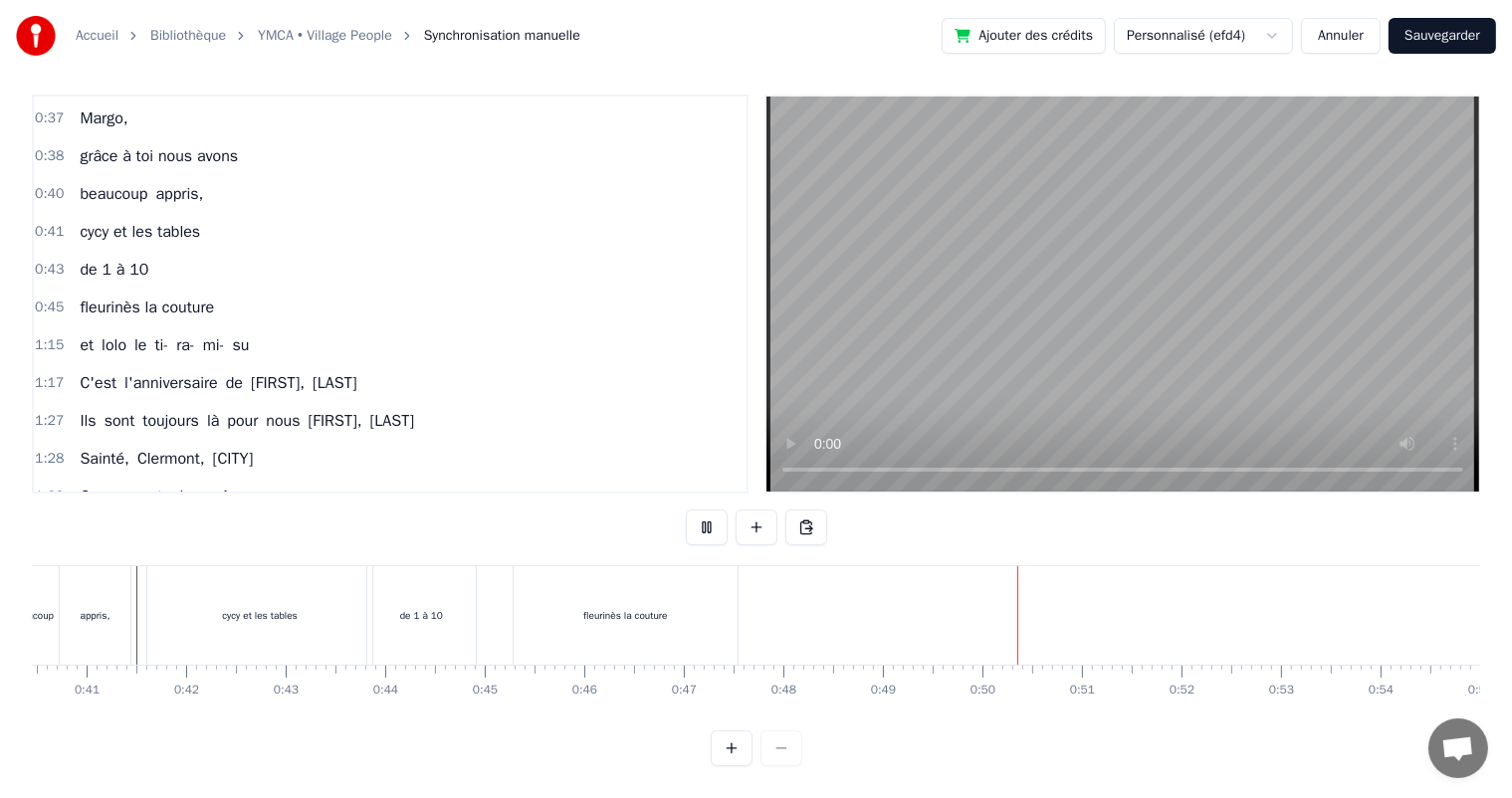 click on "fleurinès la couture" at bounding box center (625, 615) 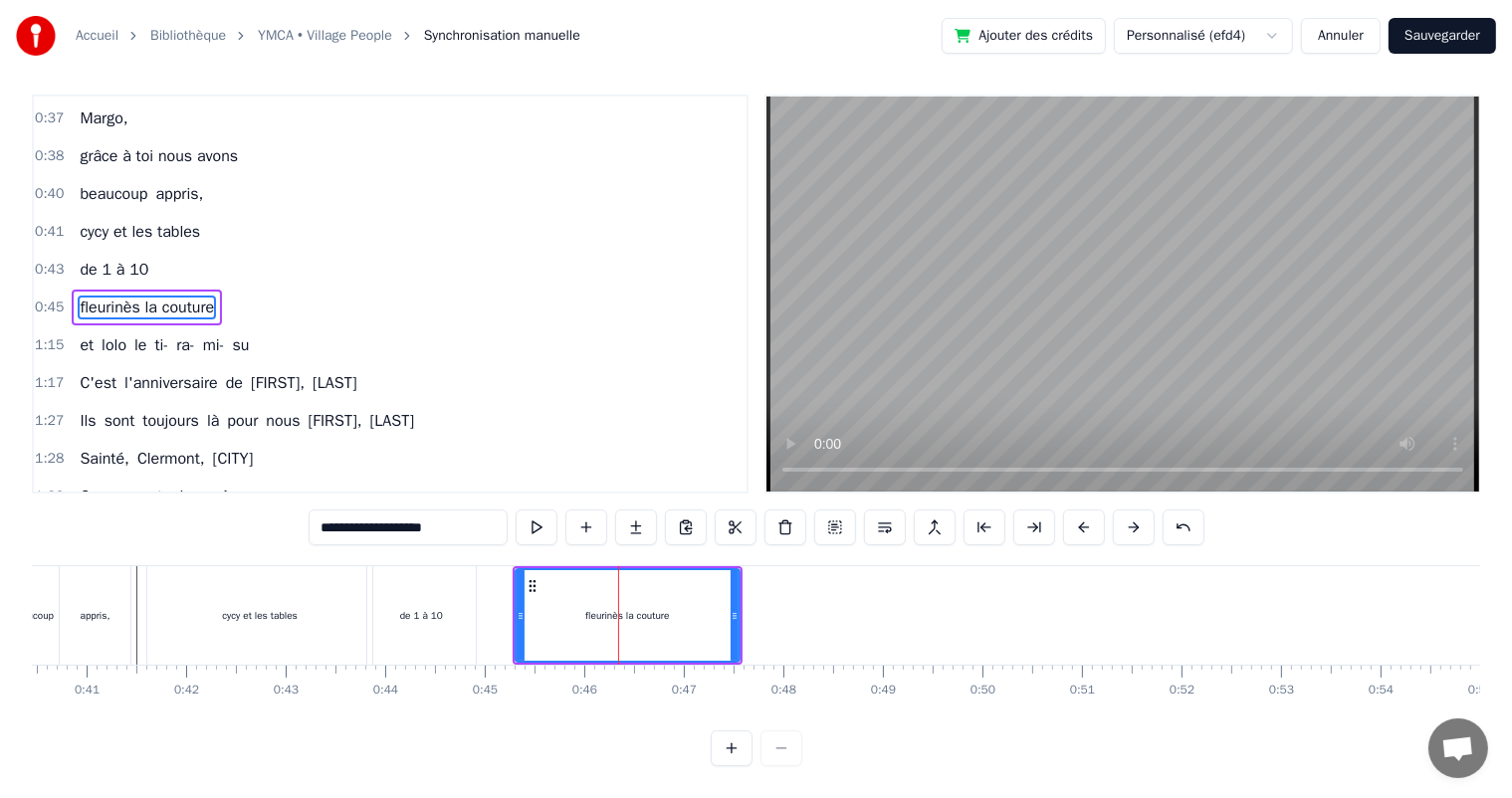 scroll, scrollTop: 0, scrollLeft: 0, axis: both 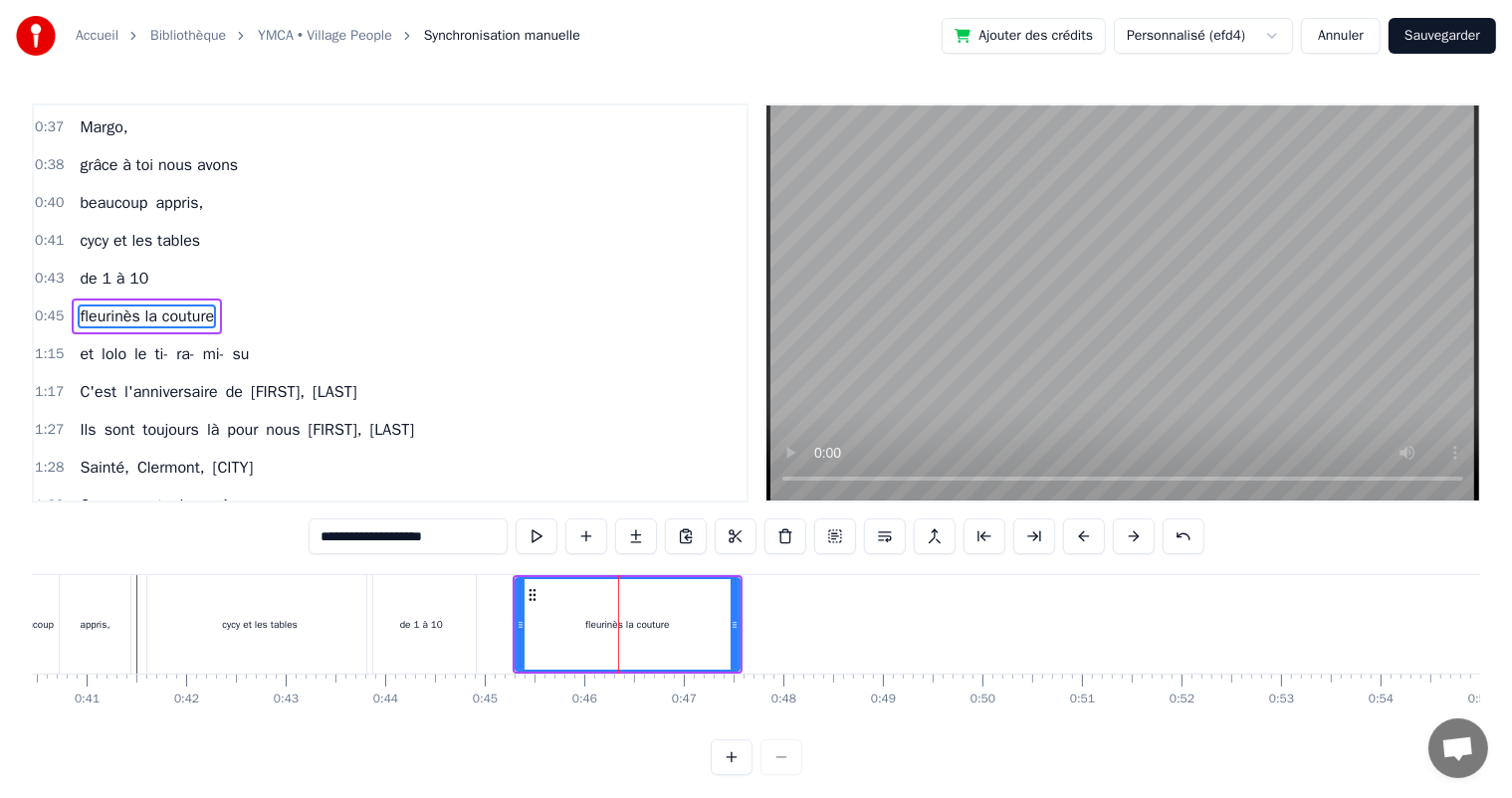 click on "cycy et les tables" at bounding box center (260, 624) 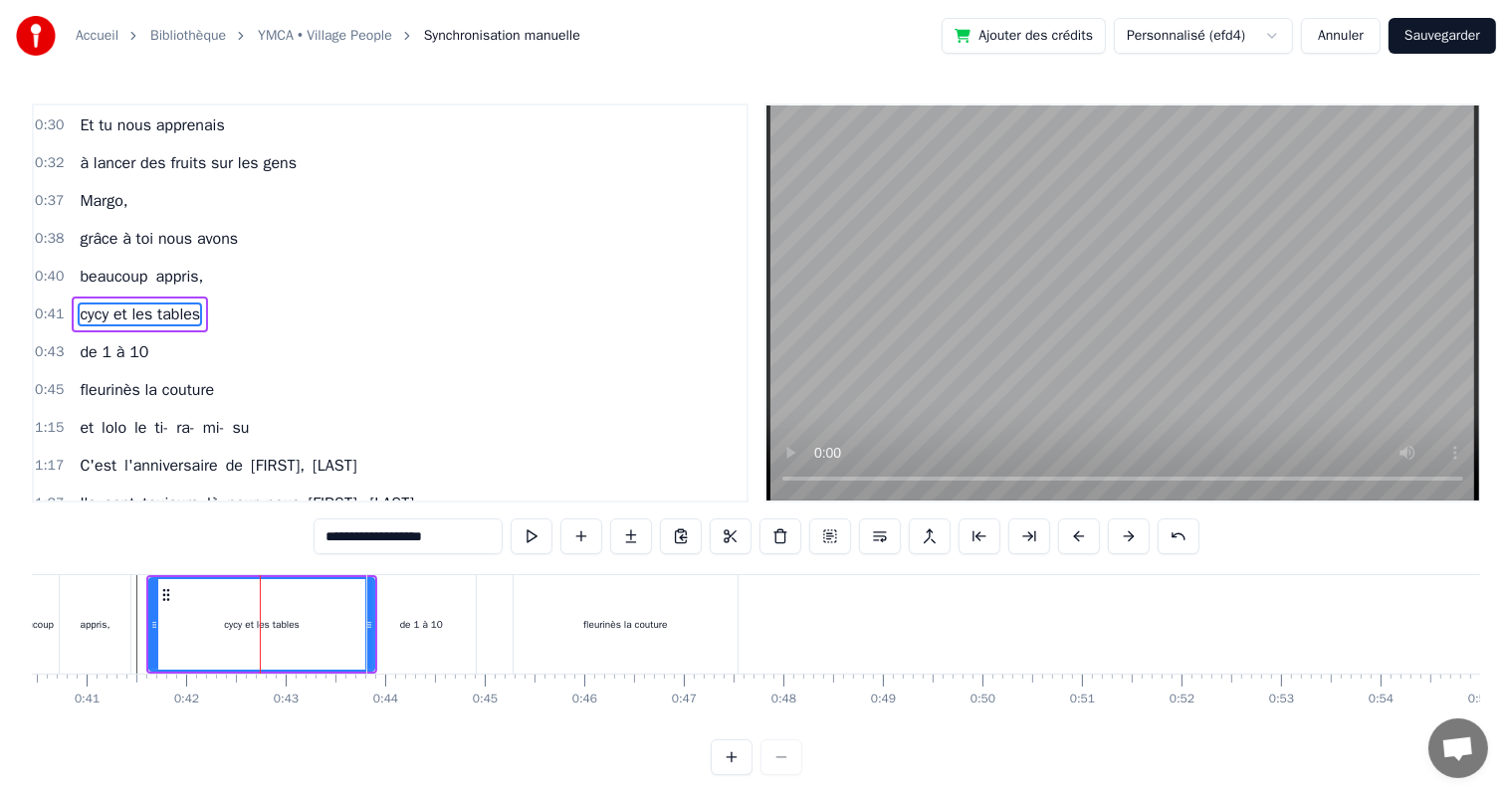click on "de 1 à 10" at bounding box center [421, 624] 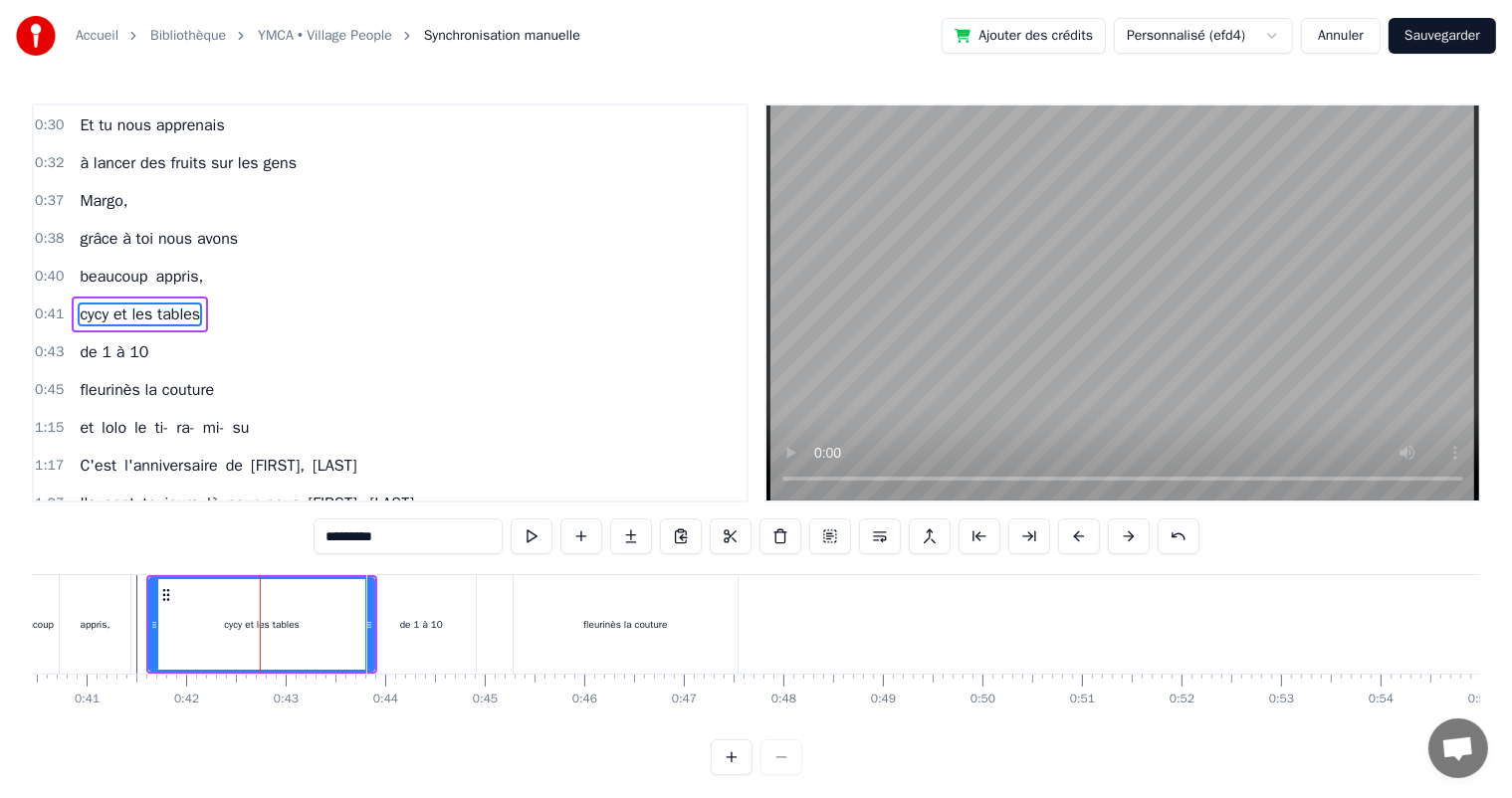 scroll, scrollTop: 149, scrollLeft: 0, axis: vertical 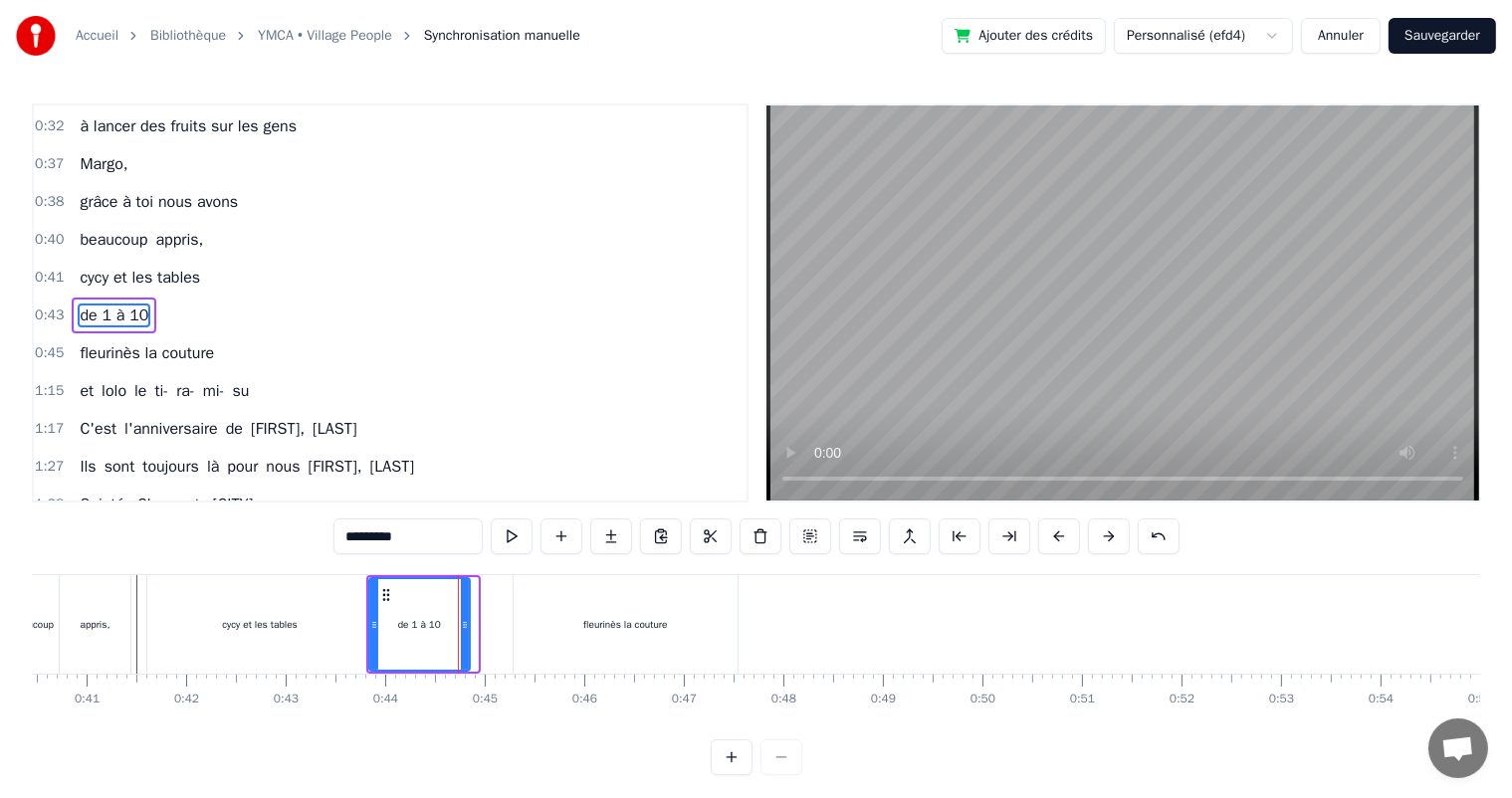 click 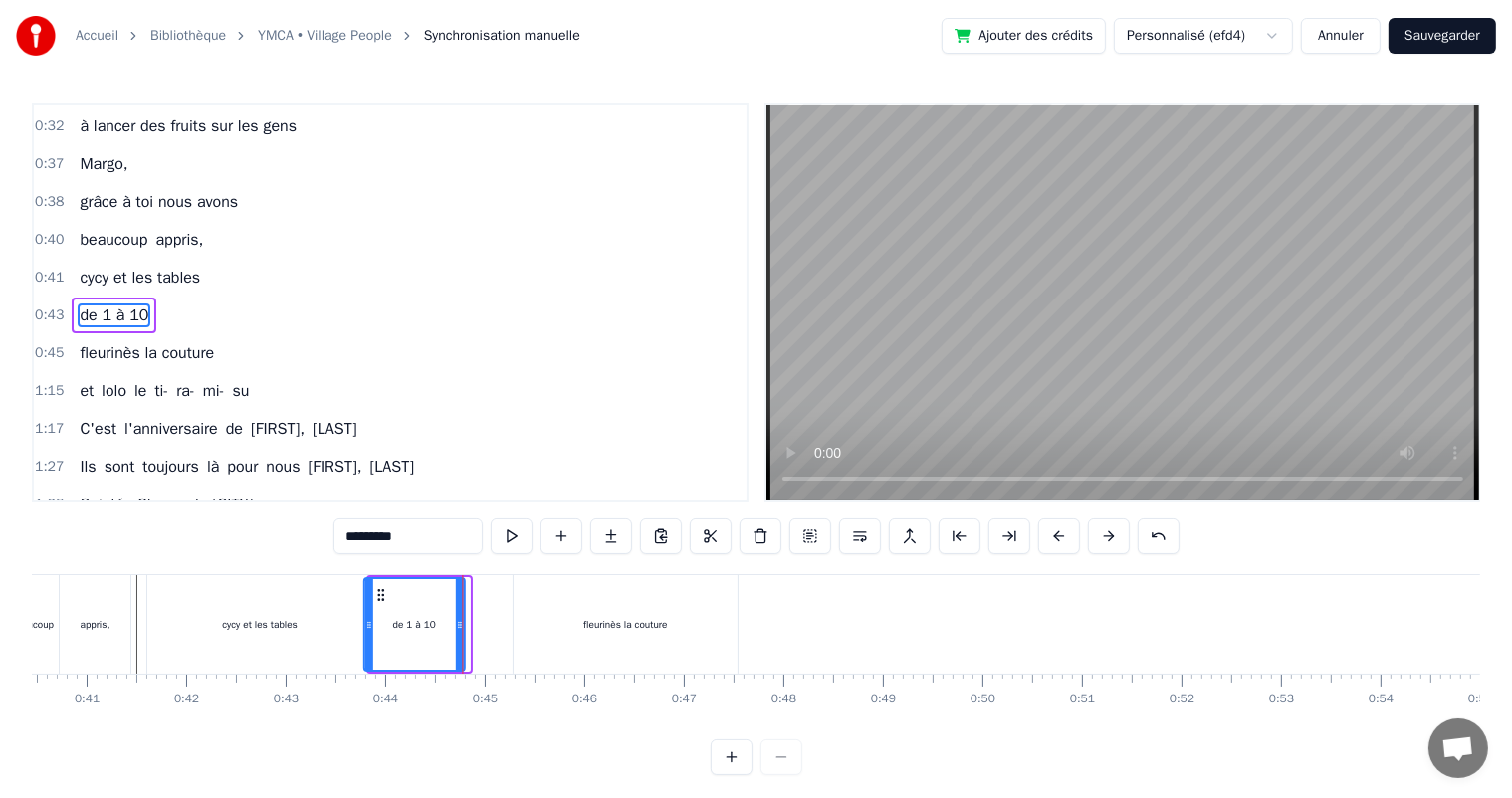 click 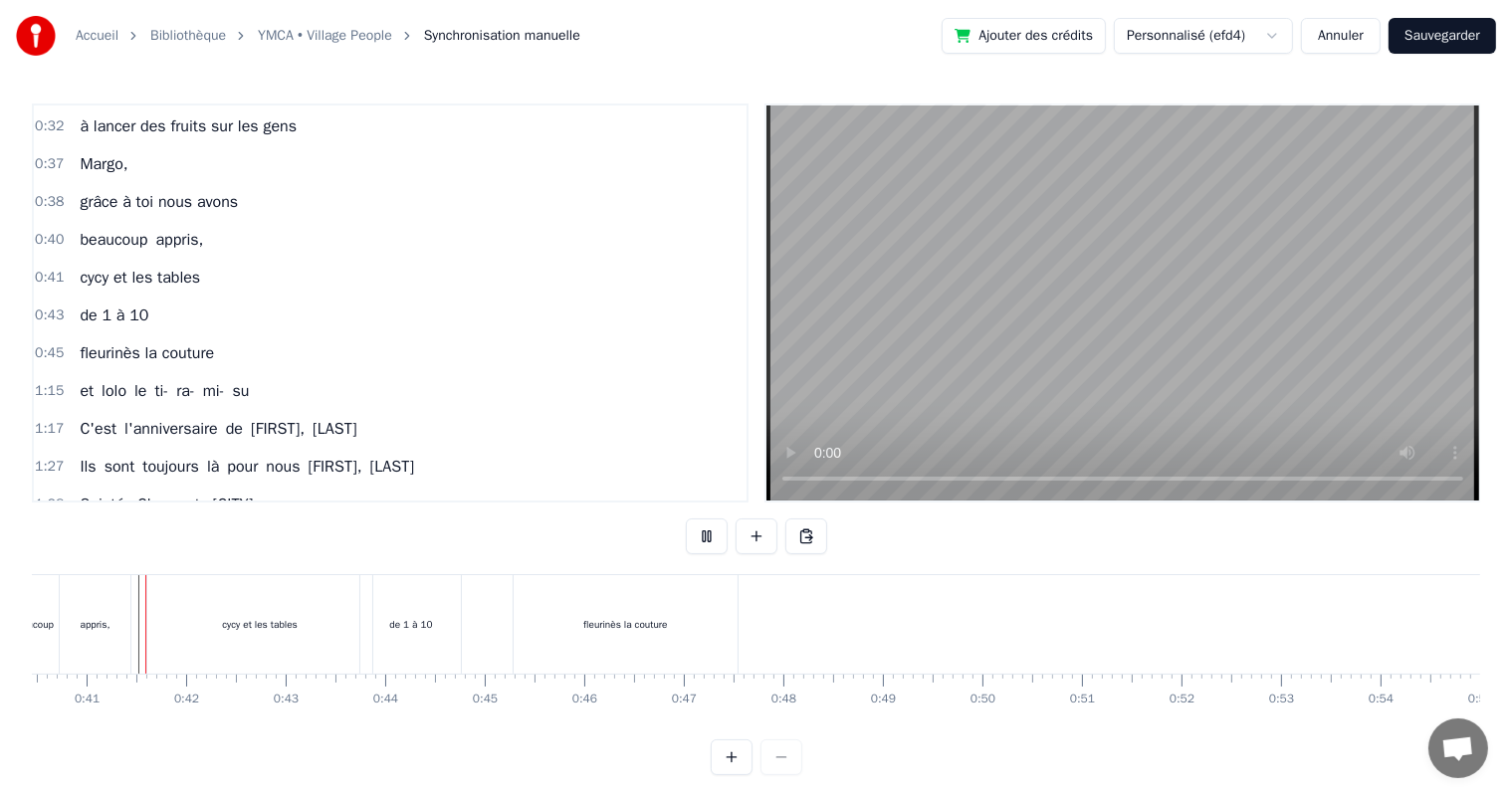 scroll, scrollTop: 26, scrollLeft: 0, axis: vertical 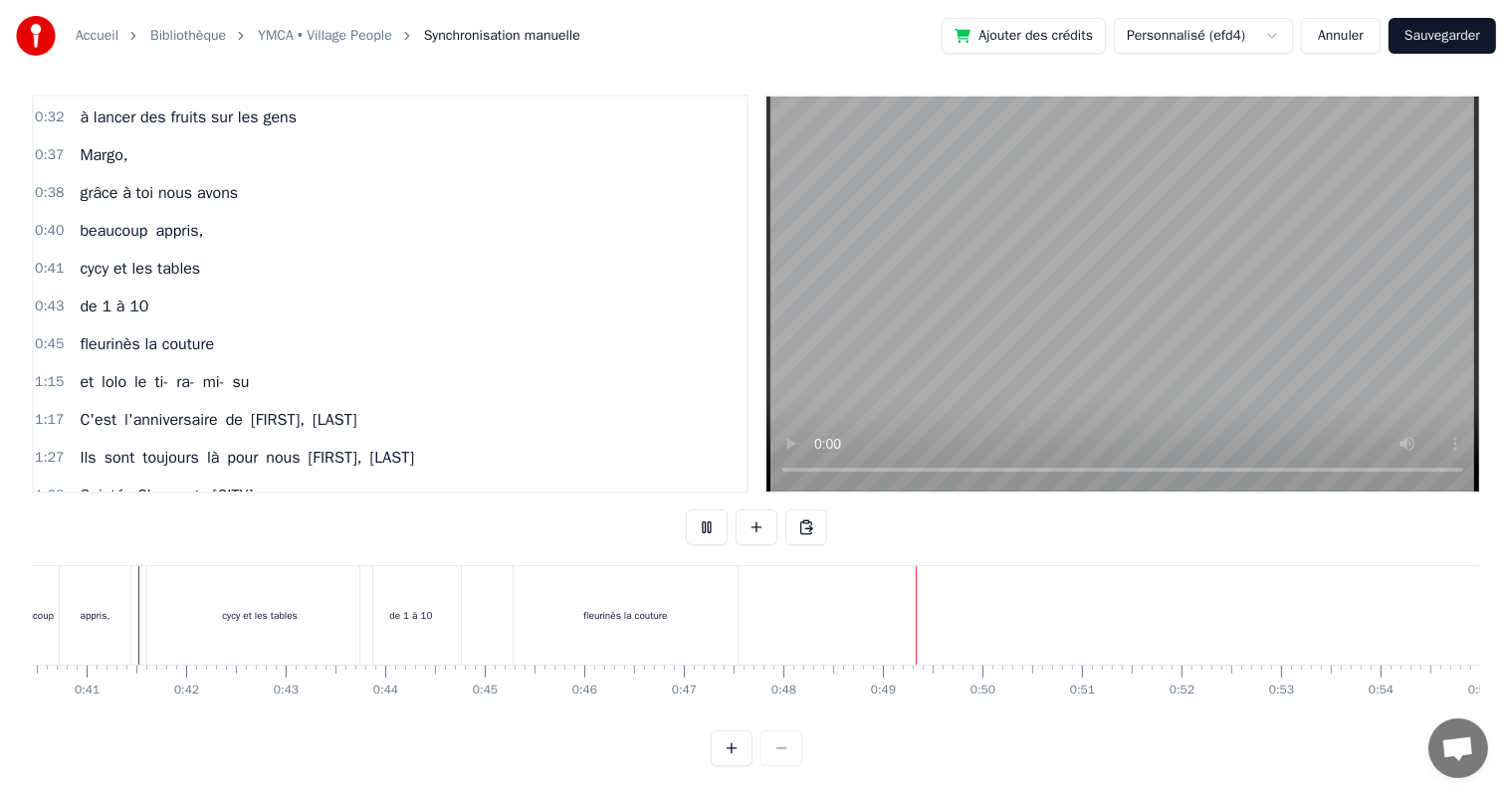 click on "beaucoup appris," at bounding box center (71, 615) 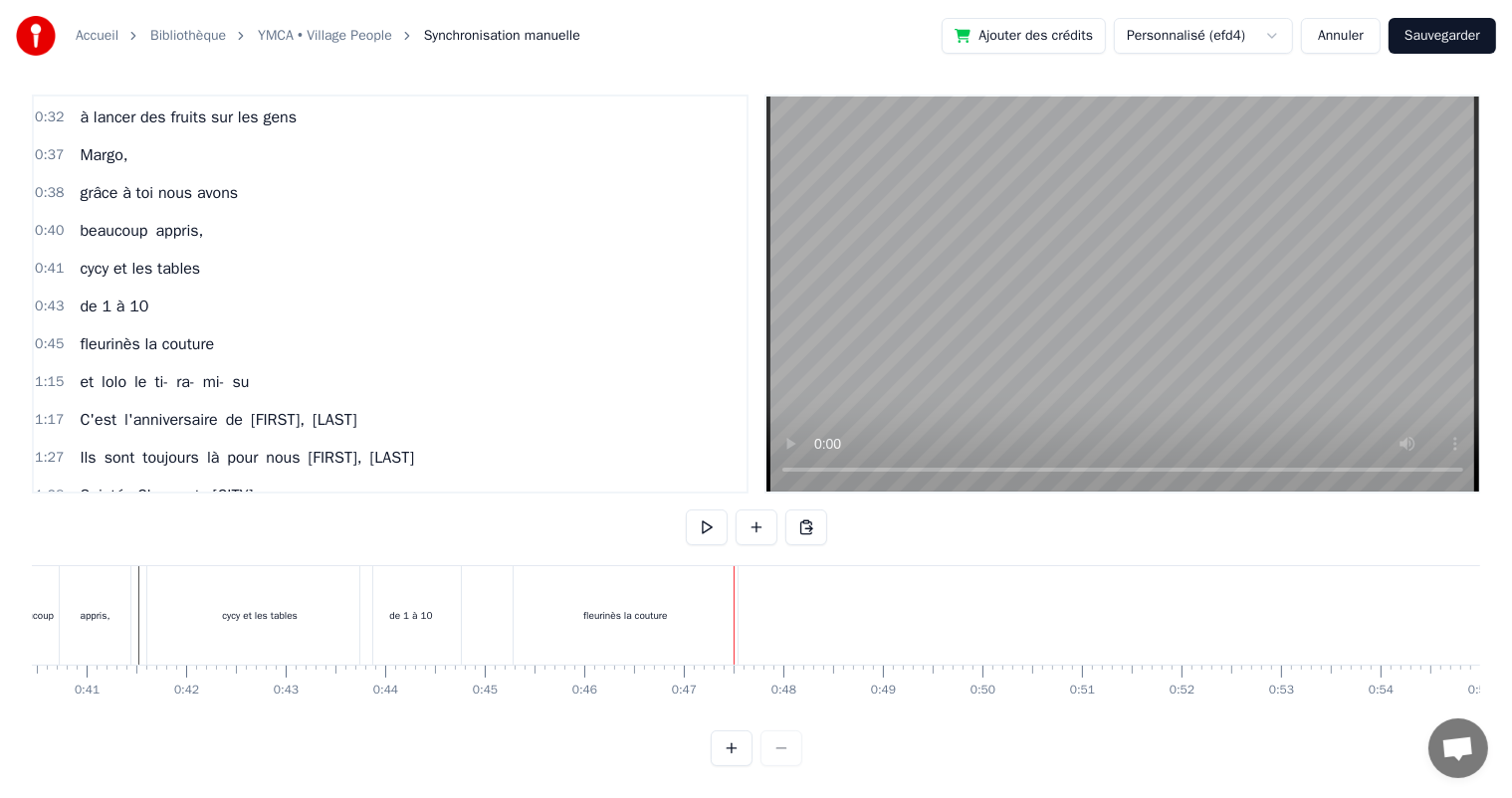 click on "fleurinès la couture" at bounding box center [625, 615] 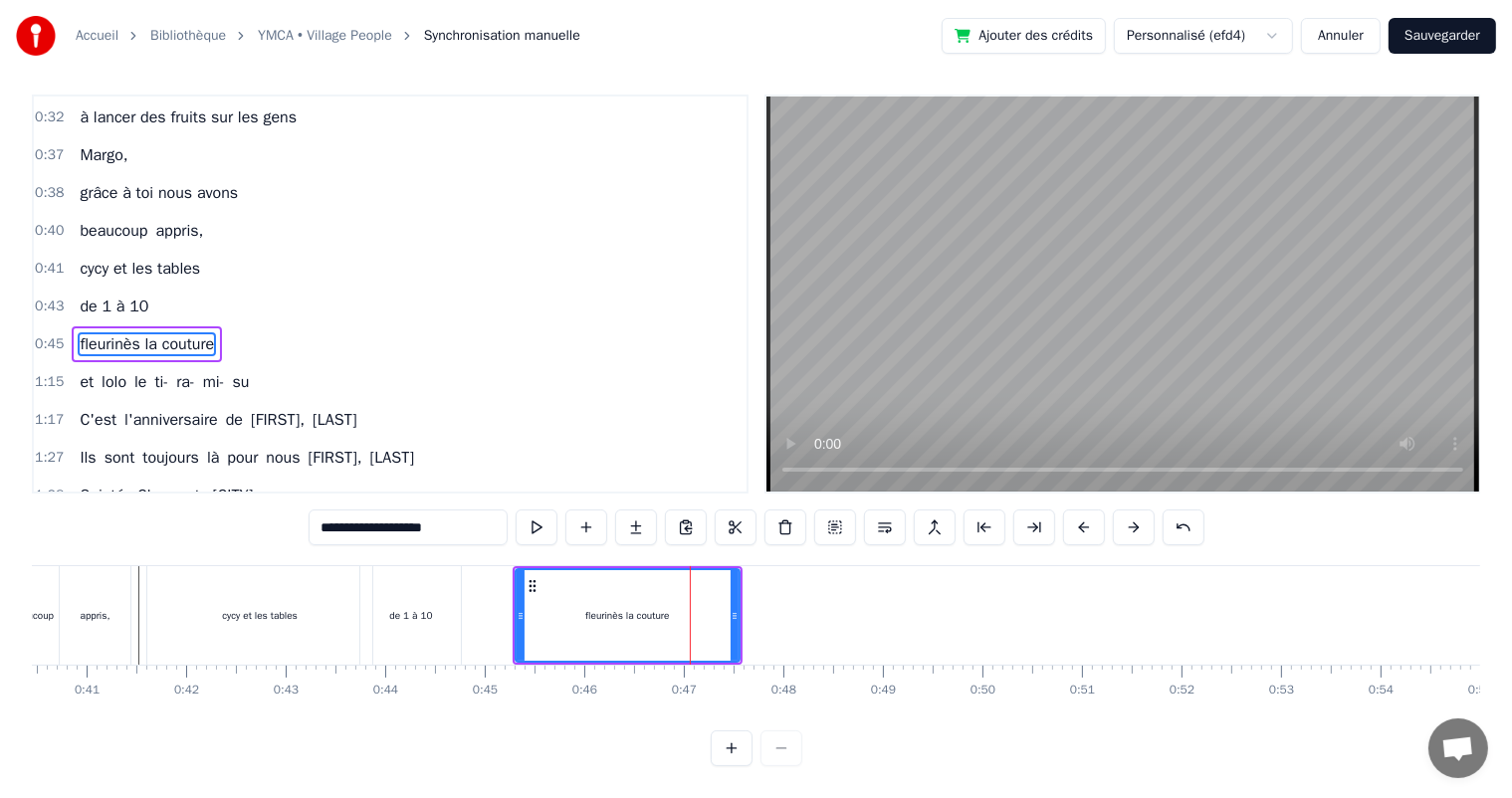 scroll, scrollTop: 0, scrollLeft: 0, axis: both 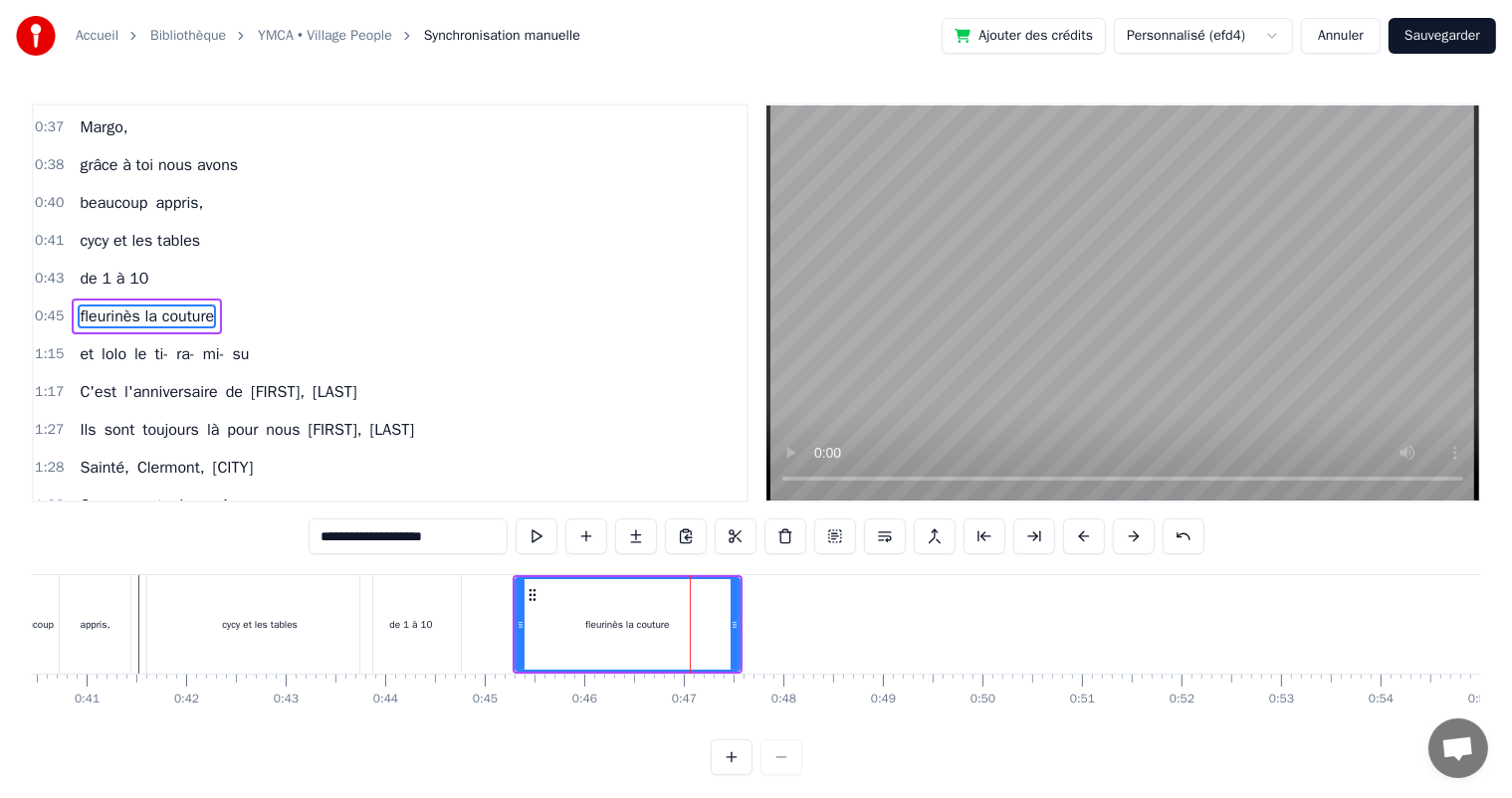drag, startPoint x: 738, startPoint y: 627, endPoint x: 693, endPoint y: 624, distance: 45.099889 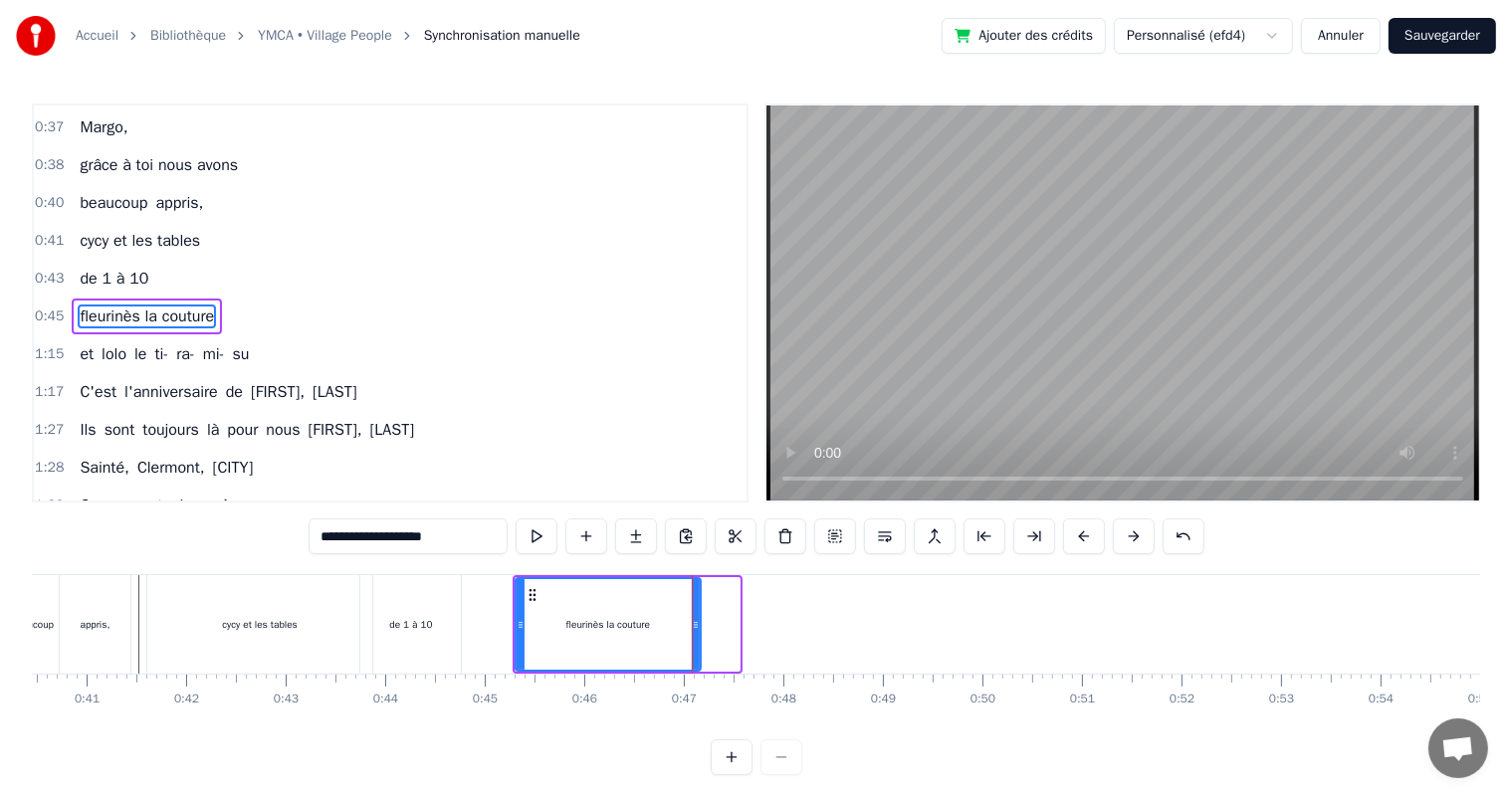 drag, startPoint x: 734, startPoint y: 631, endPoint x: 695, endPoint y: 627, distance: 39.20459 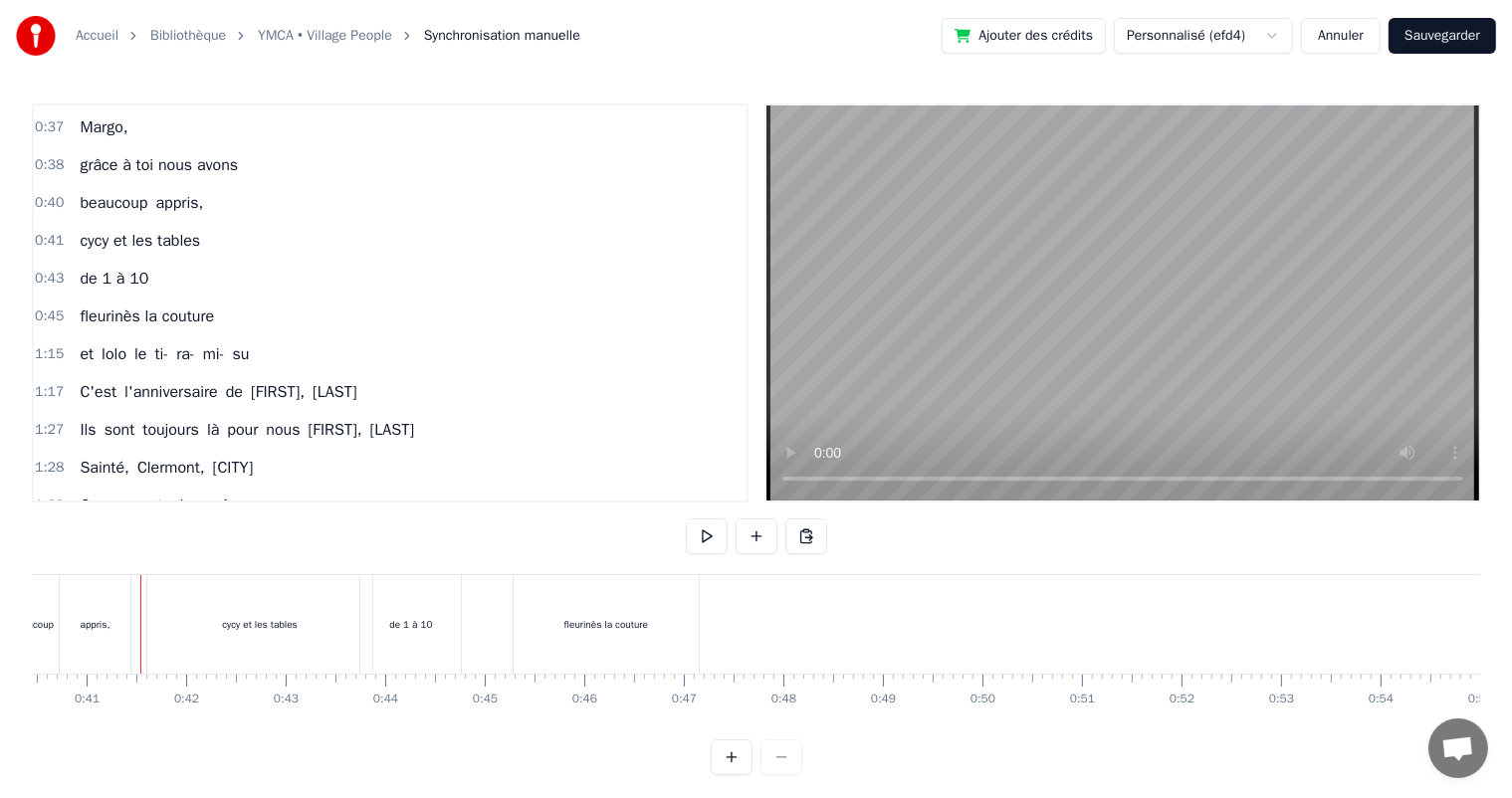 scroll, scrollTop: 26, scrollLeft: 0, axis: vertical 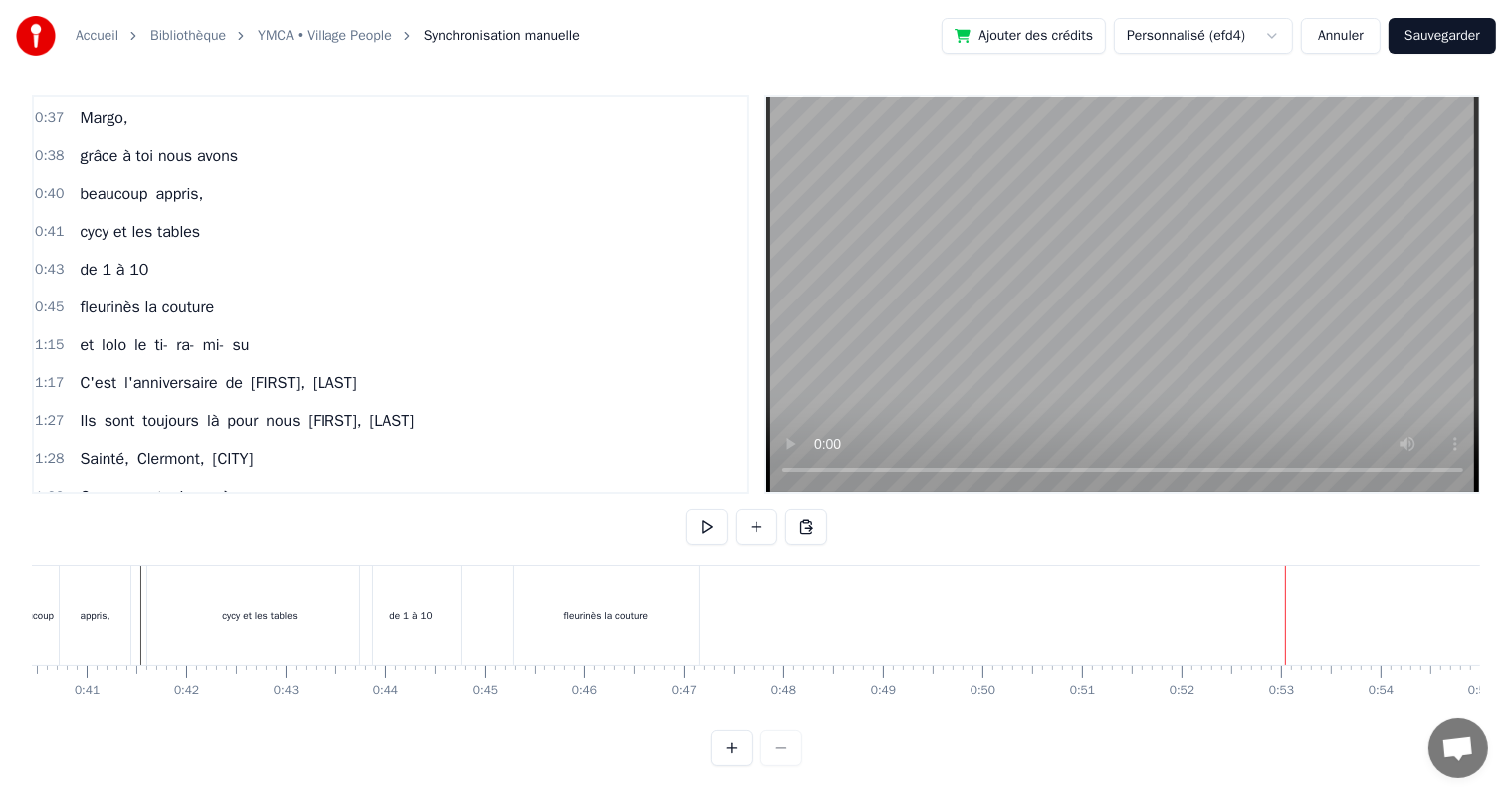 click on "ti-" at bounding box center (161, 345) 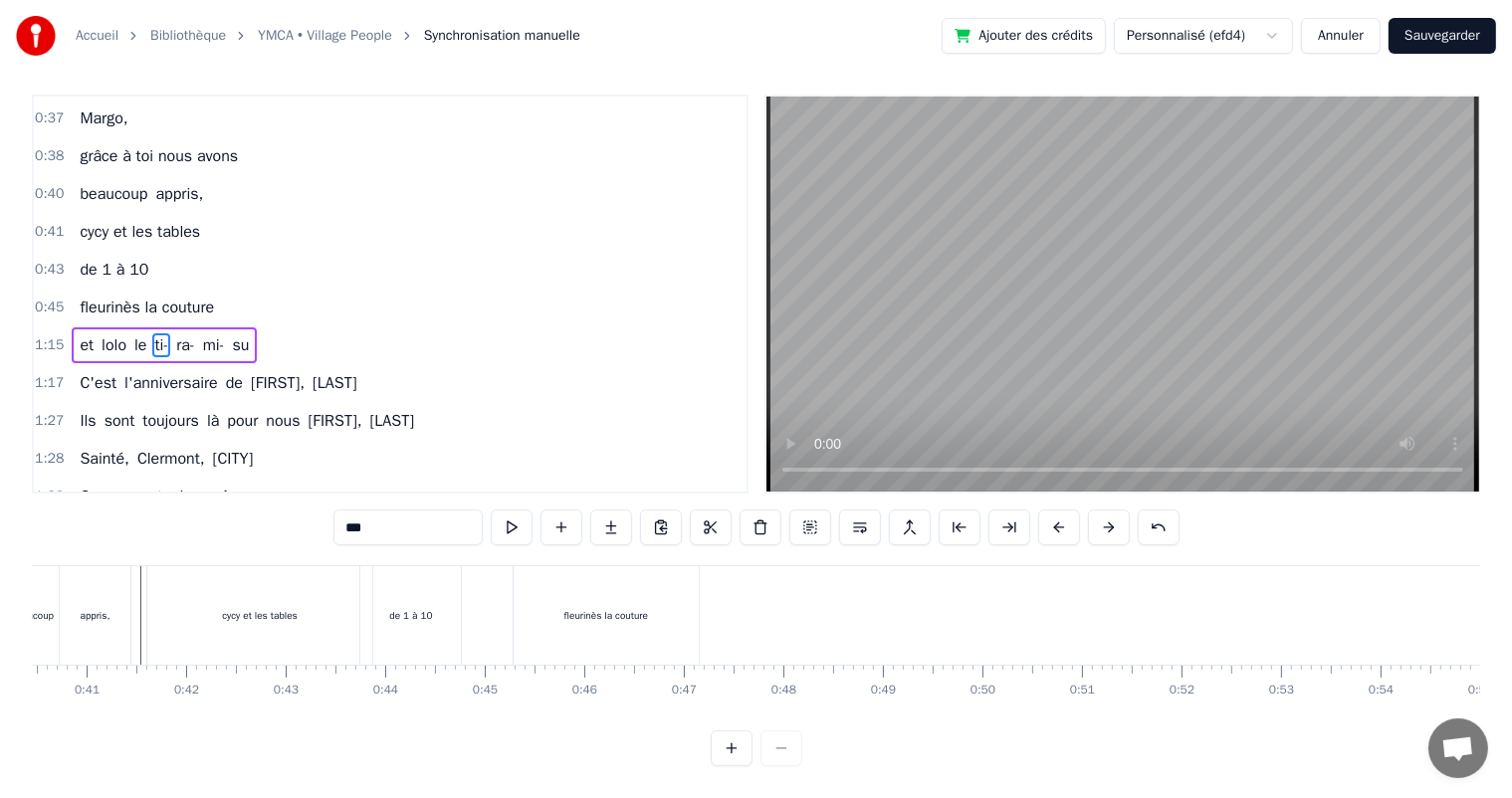 scroll, scrollTop: 0, scrollLeft: 0, axis: both 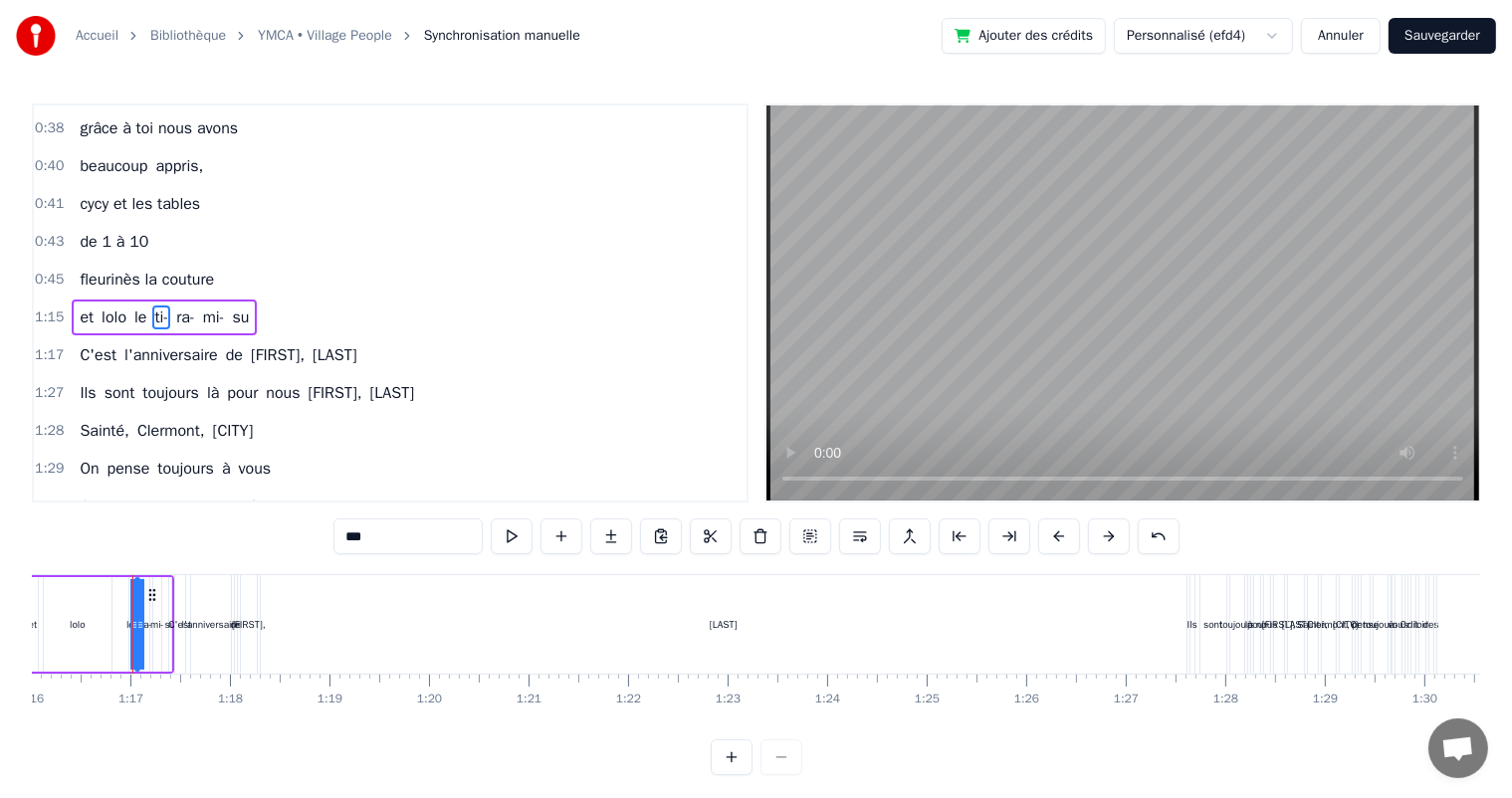 click on "et lolo le ti- ra- mi- su" at bounding box center [164, 317] 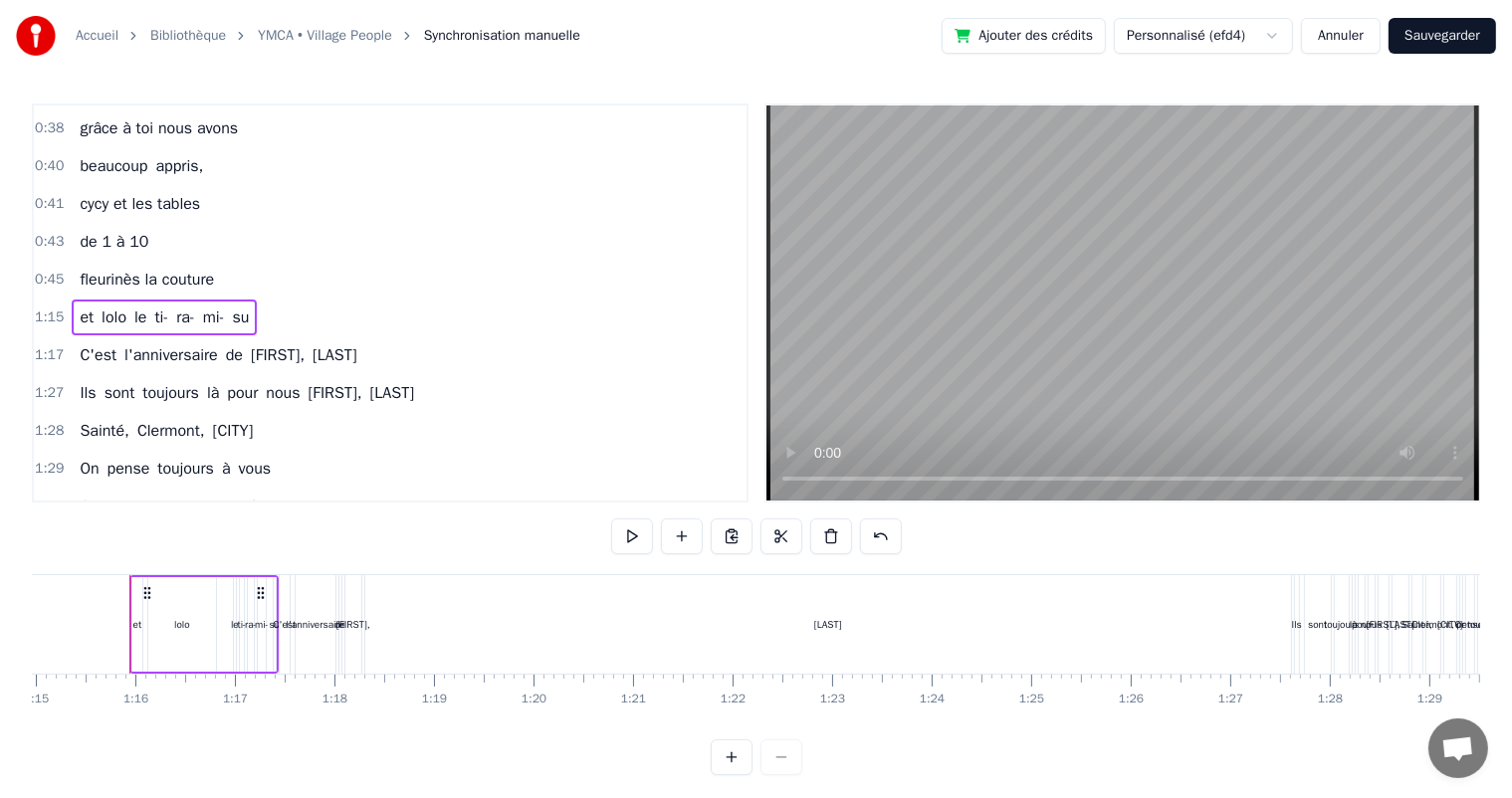 scroll, scrollTop: 0, scrollLeft: 7458, axis: horizontal 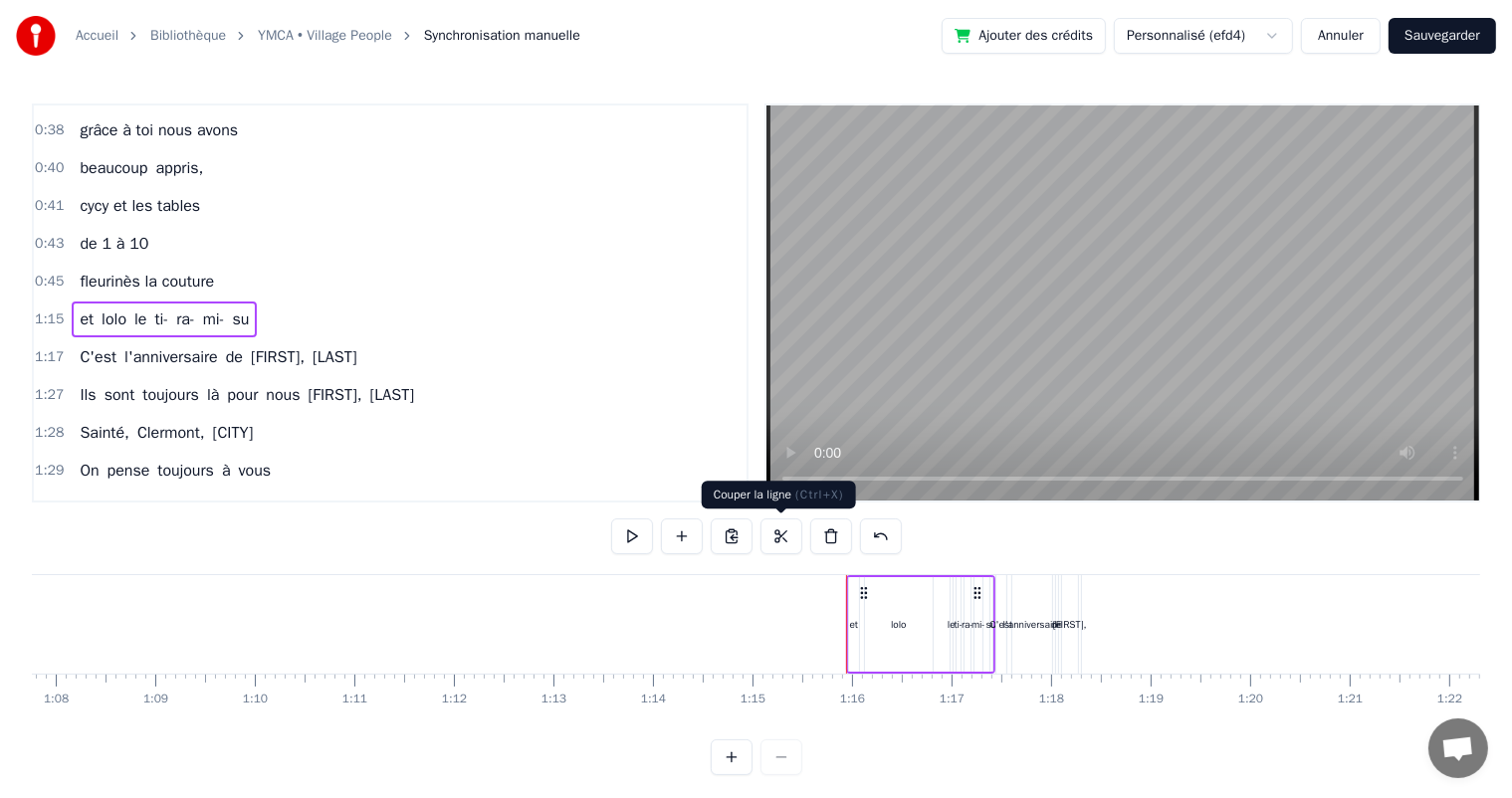 click at bounding box center [781, 536] 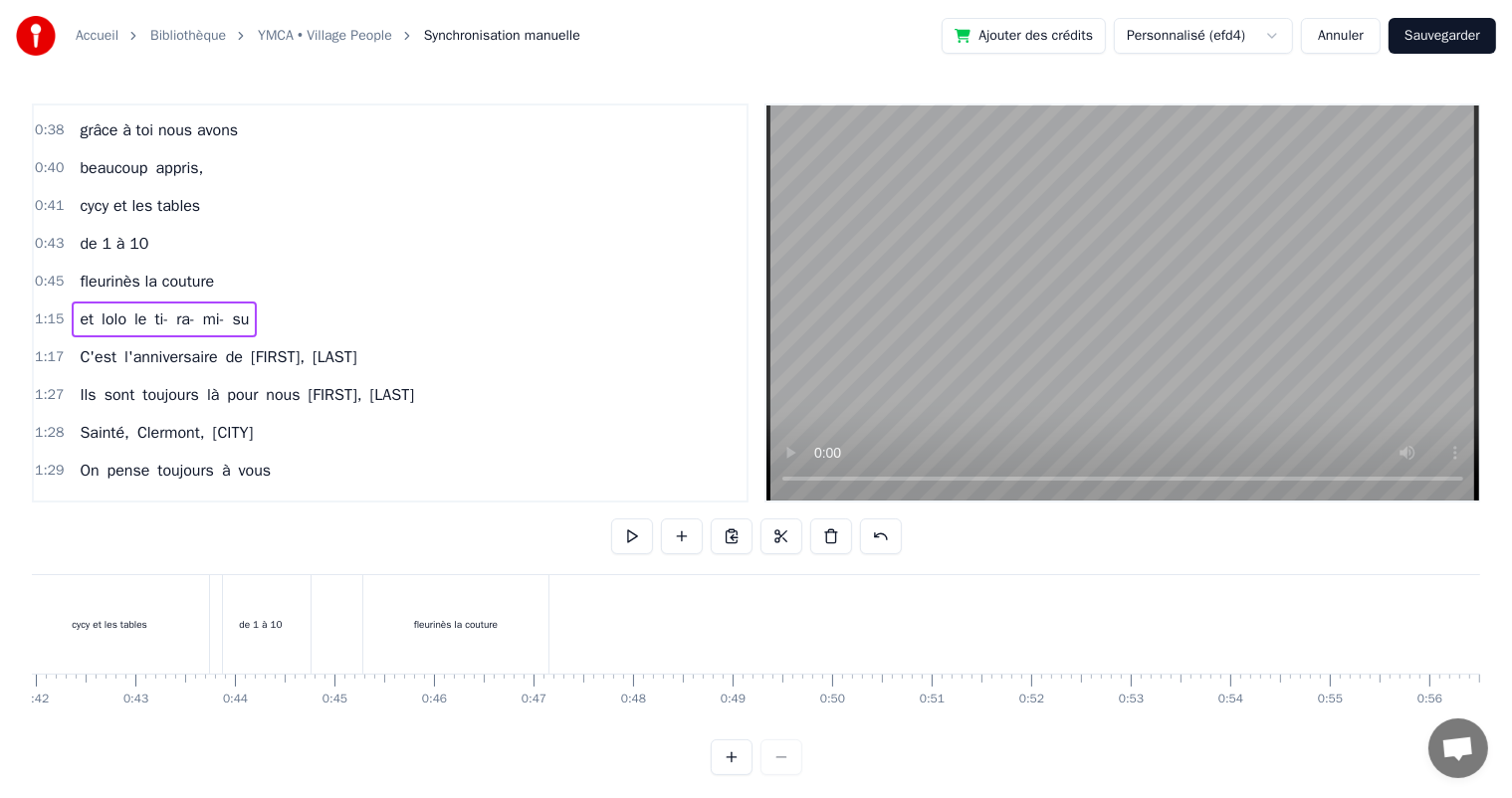 scroll, scrollTop: 0, scrollLeft: 4178, axis: horizontal 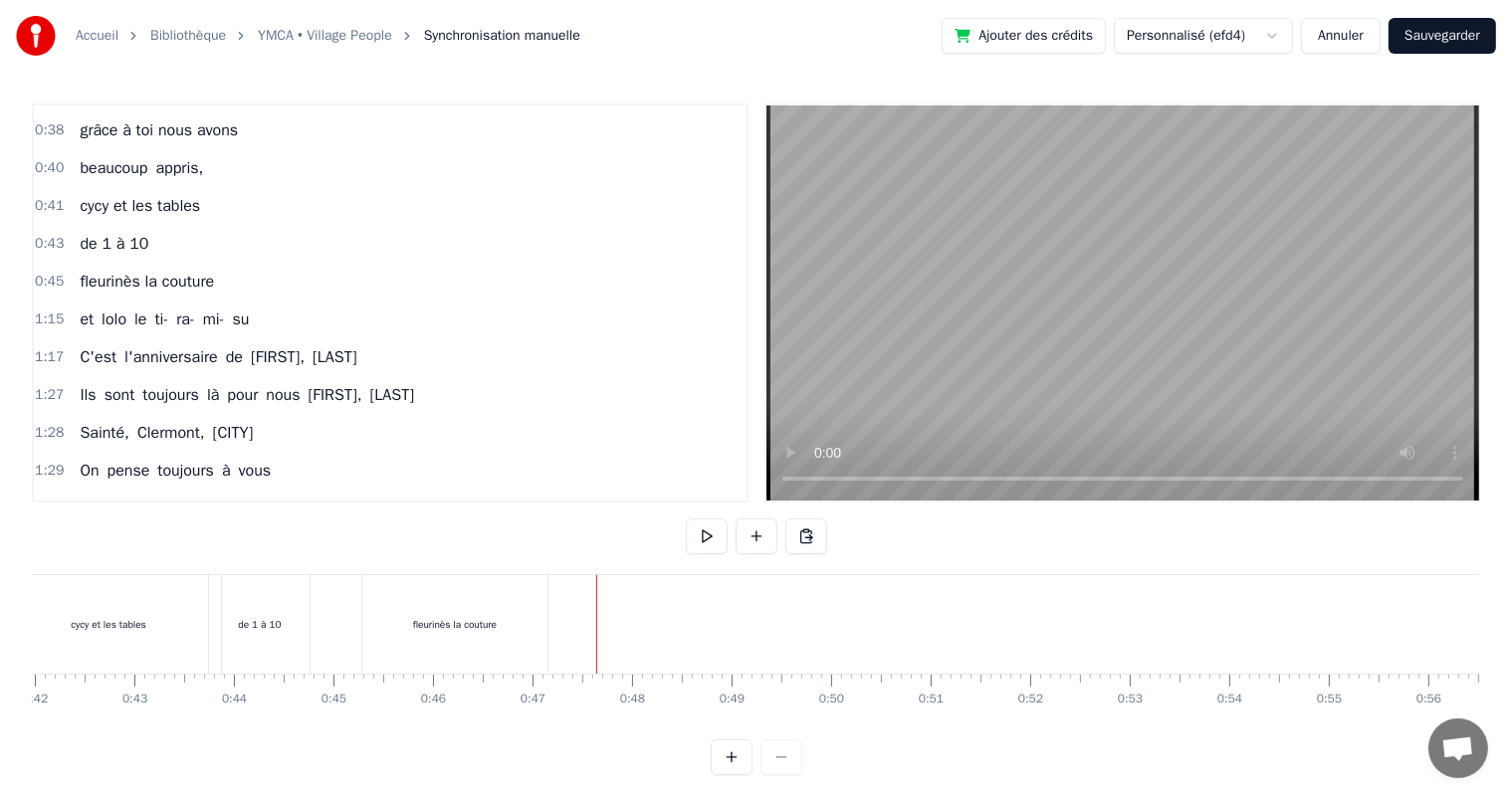 click at bounding box center [8815, 624] 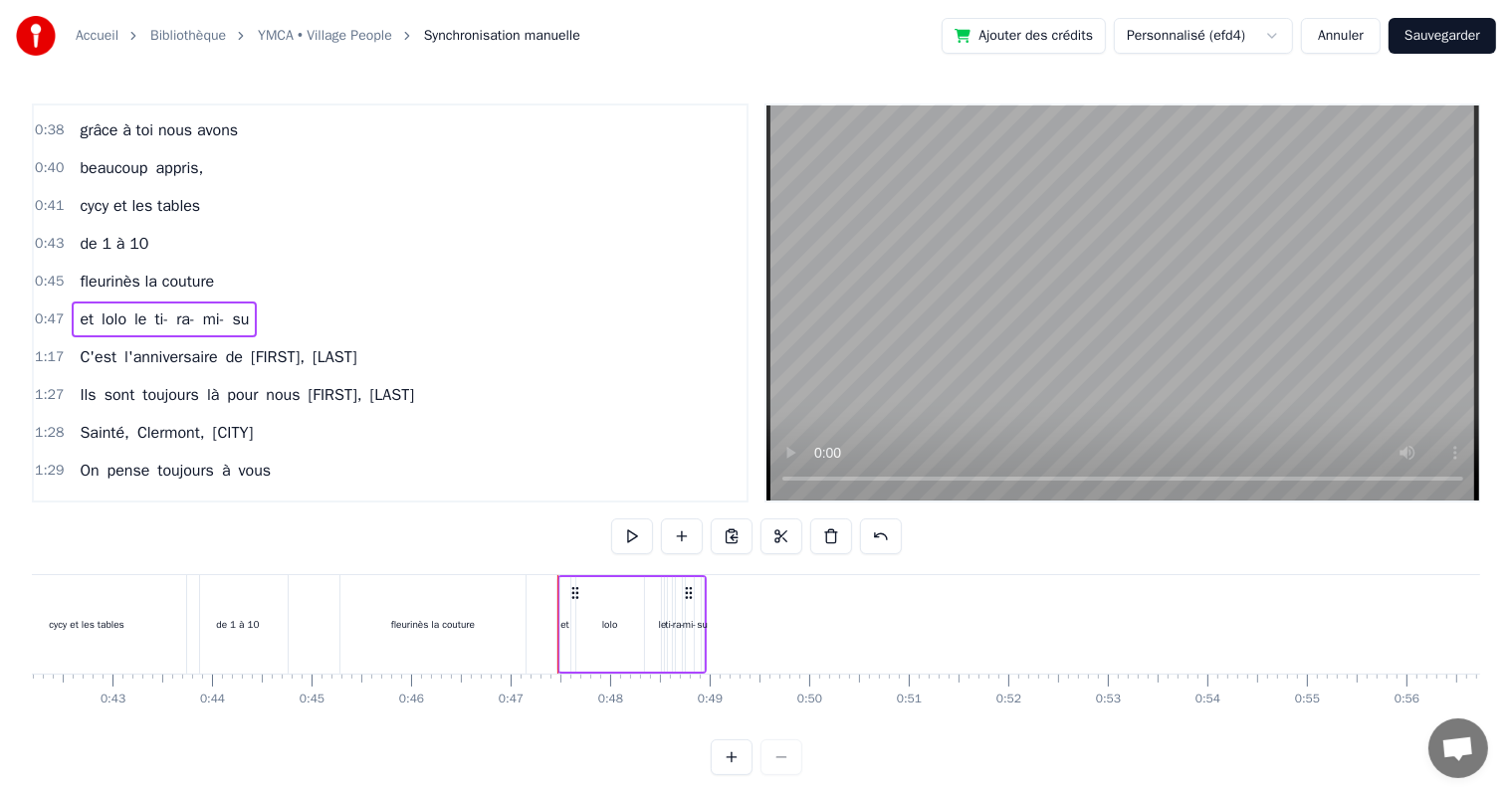 scroll, scrollTop: 0, scrollLeft: 4186, axis: horizontal 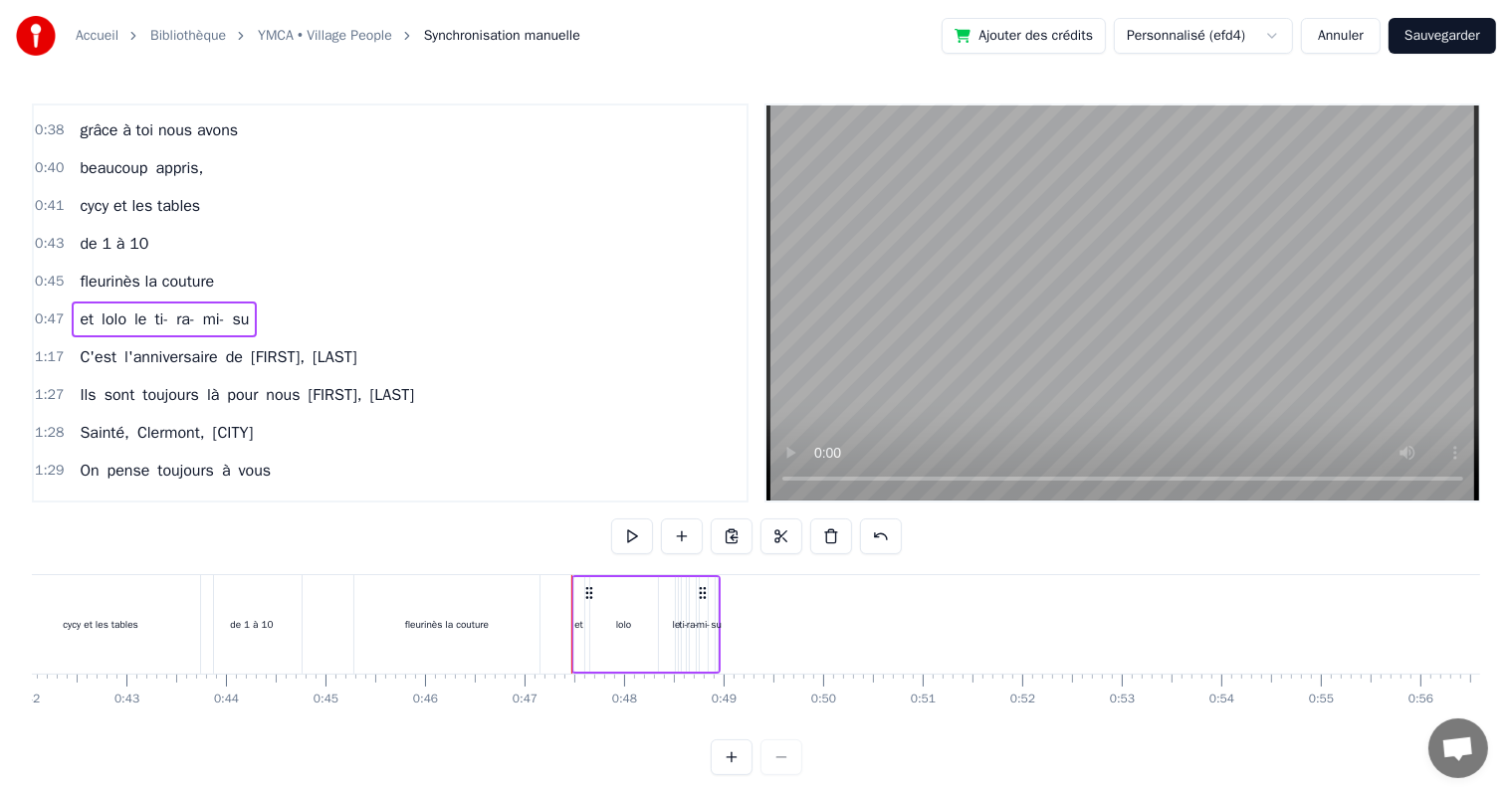 click at bounding box center (8807, 624) 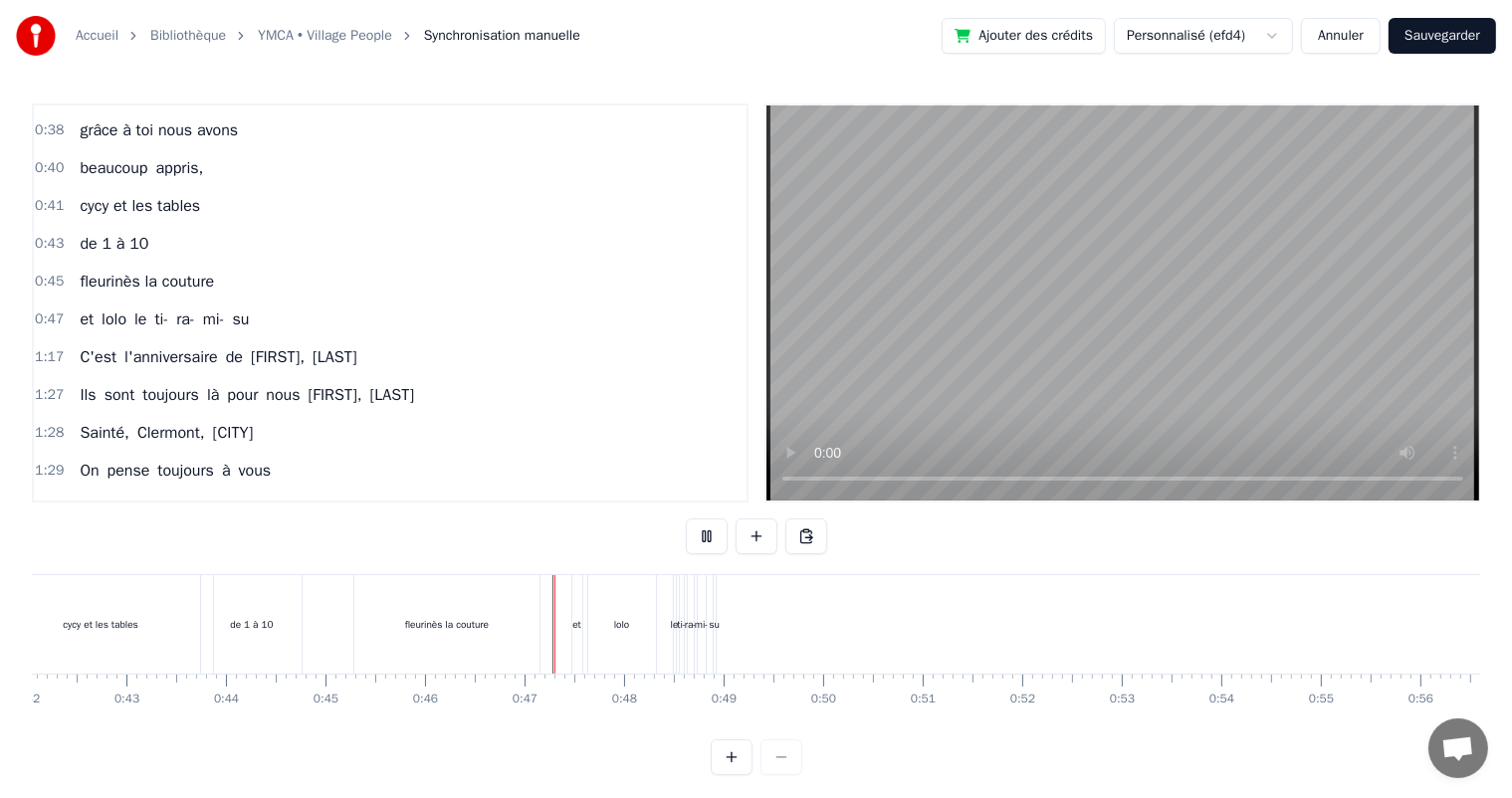scroll, scrollTop: 26, scrollLeft: 0, axis: vertical 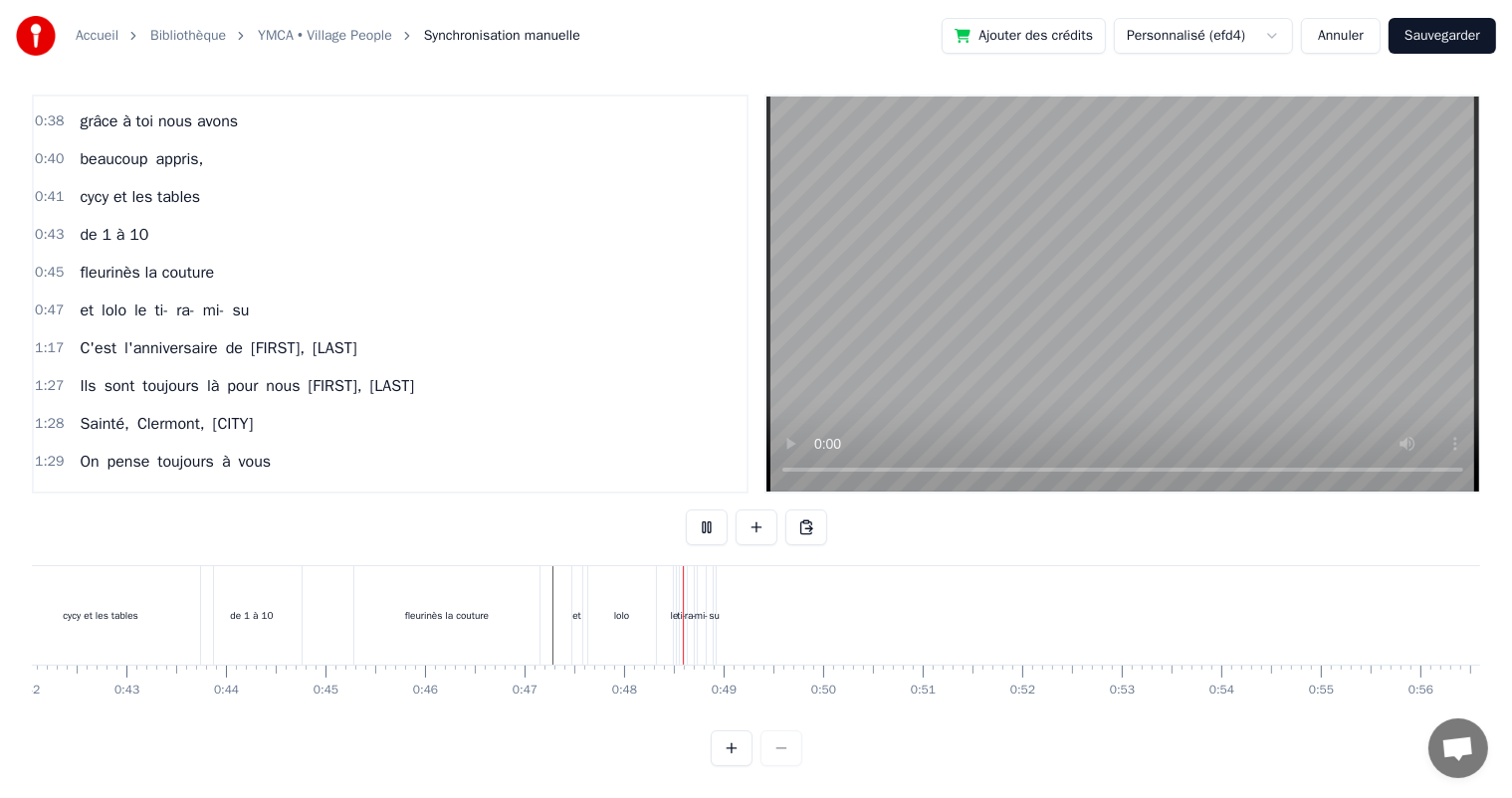 click at bounding box center [8807, 615] 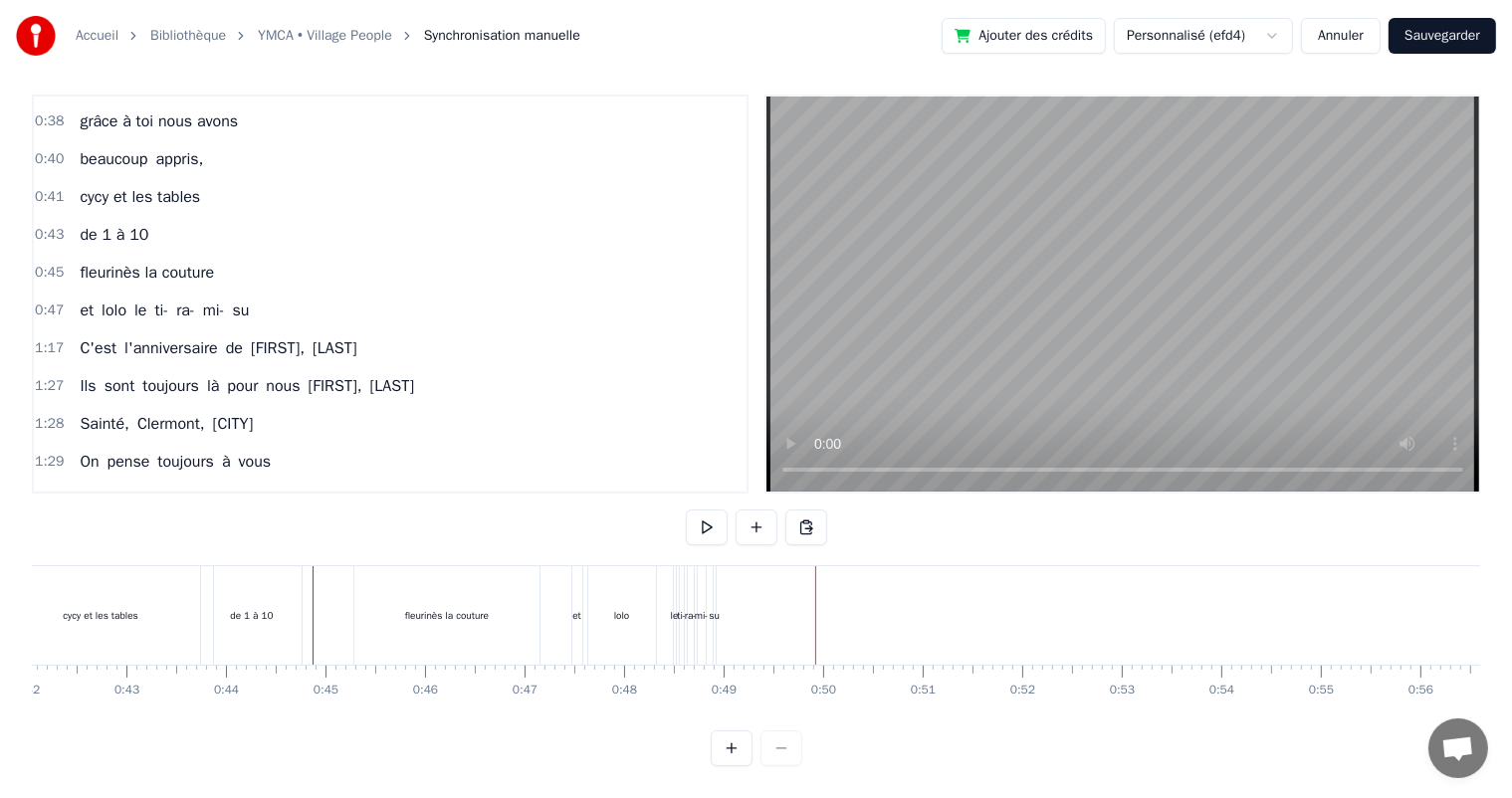 click on "et" at bounding box center [576, 615] 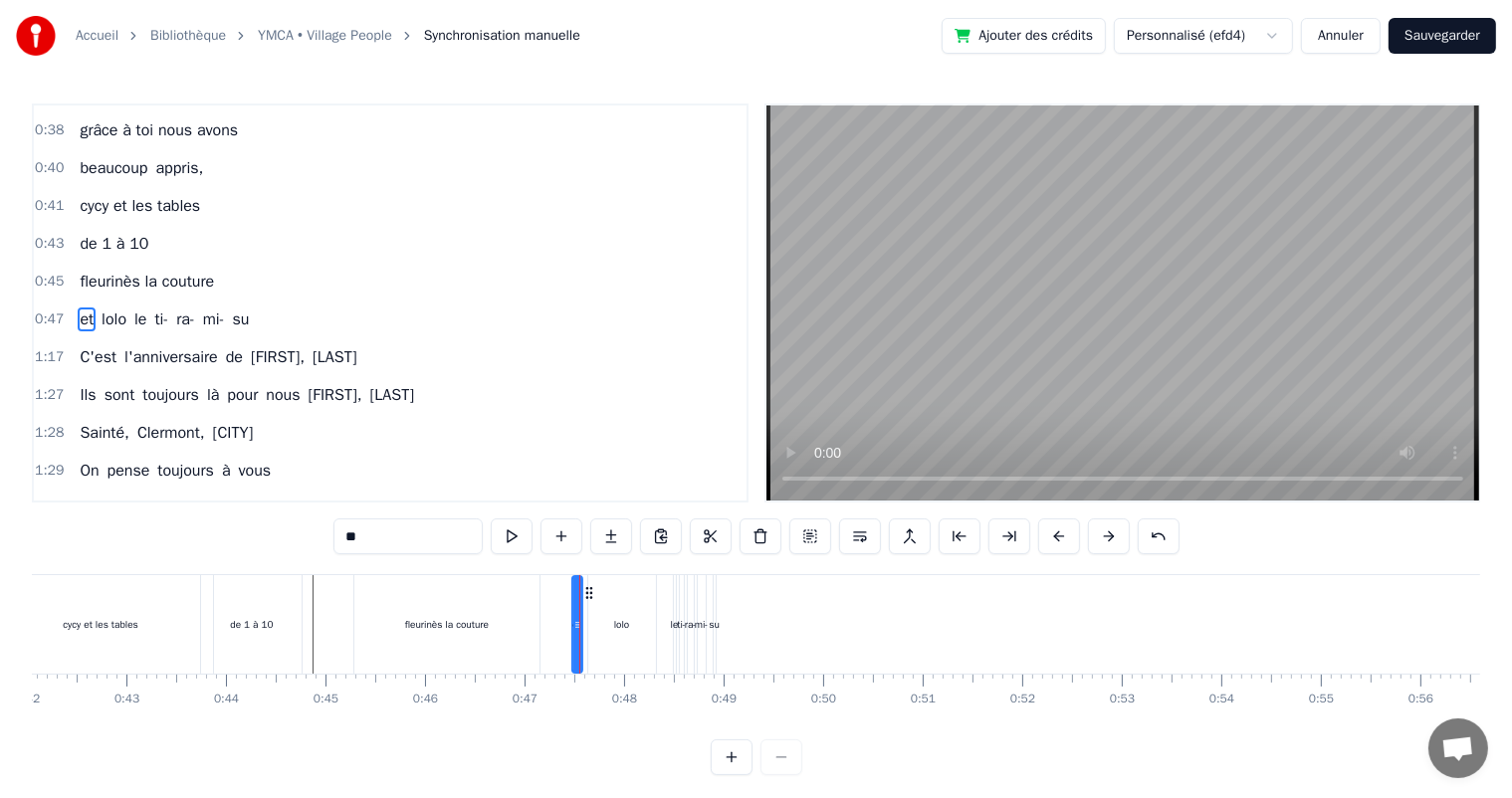 scroll, scrollTop: 223, scrollLeft: 0, axis: vertical 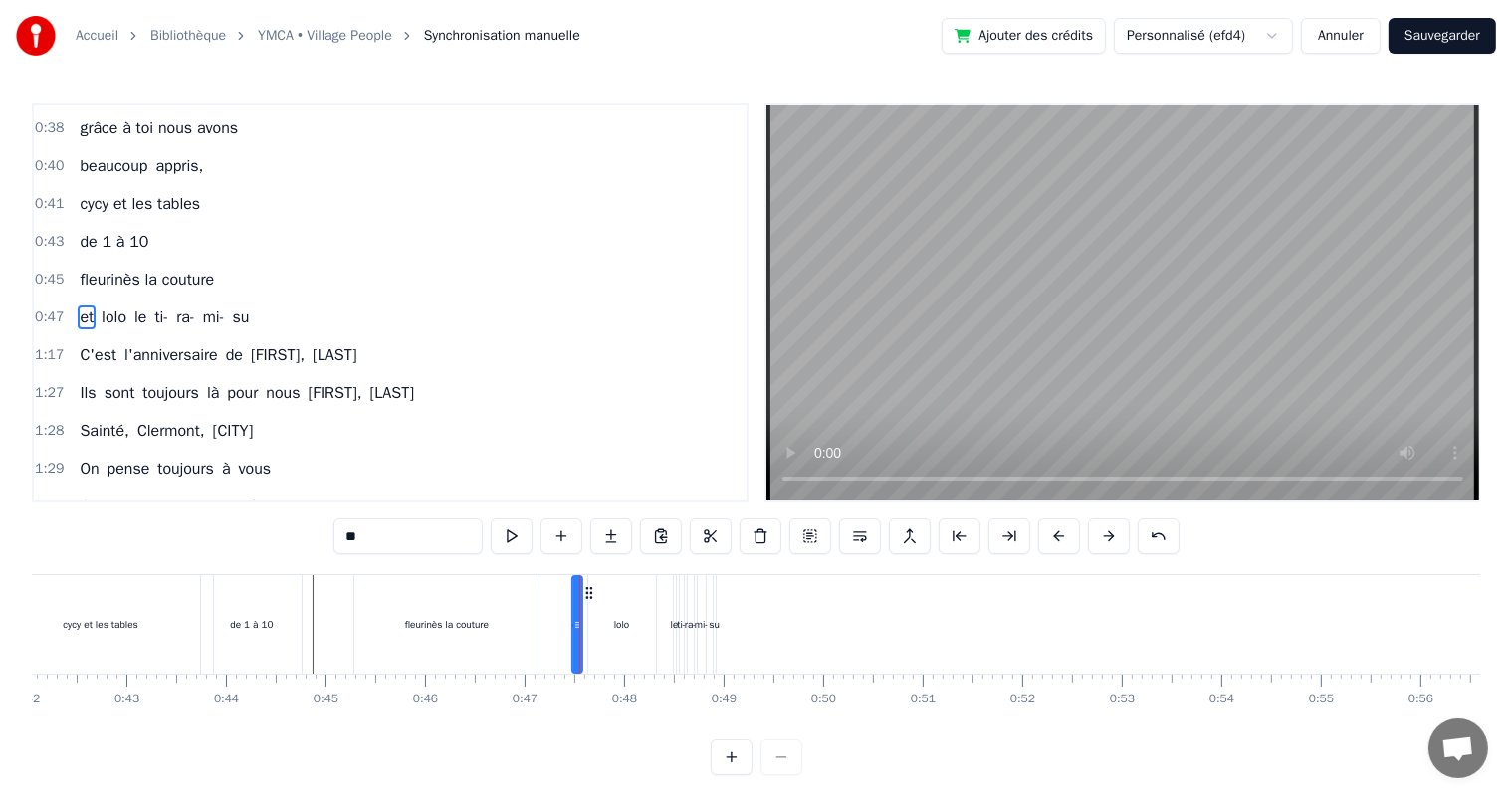 click on "**" at bounding box center (408, 536) 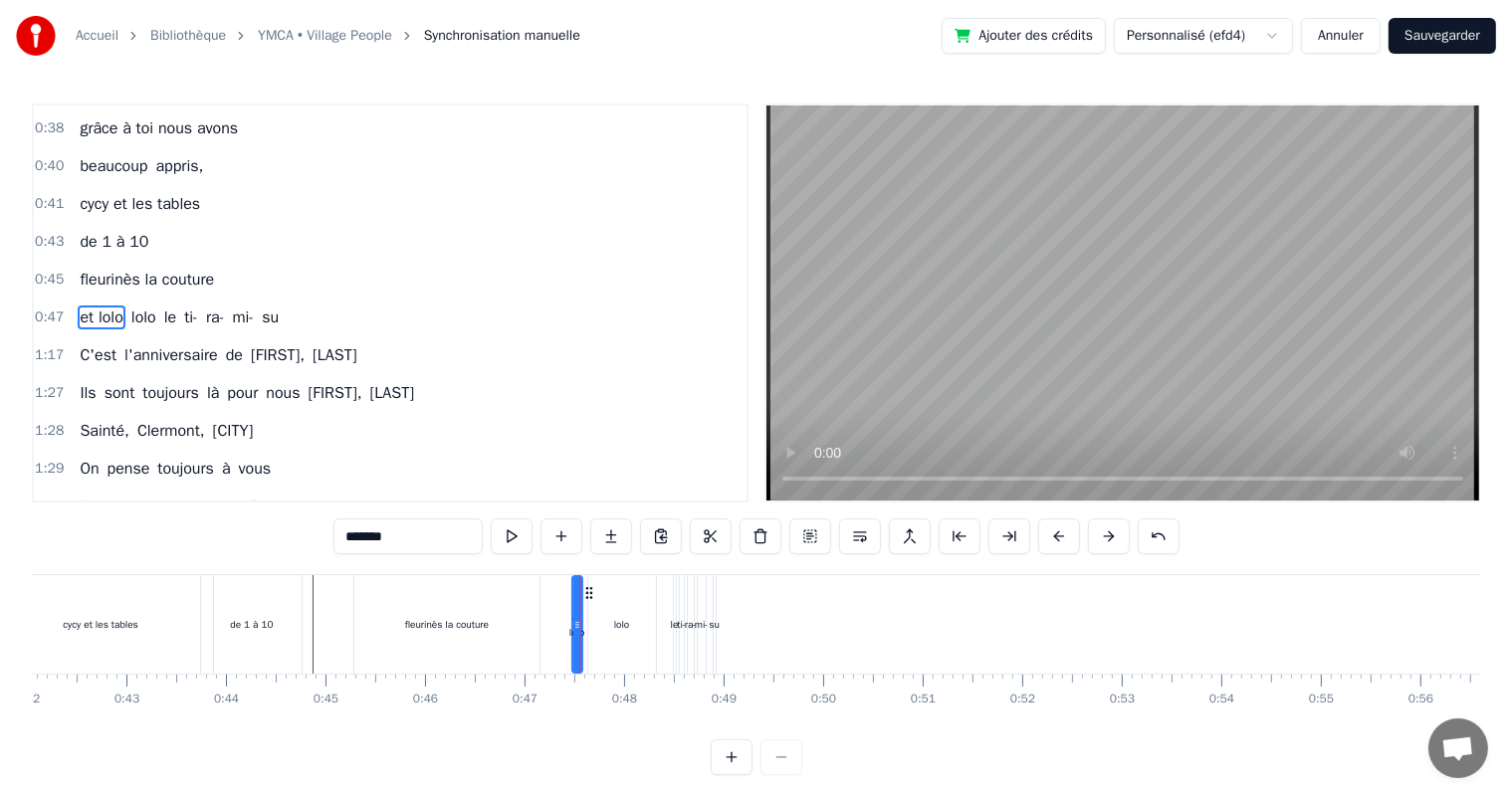 click on "lolo" at bounding box center (622, 624) 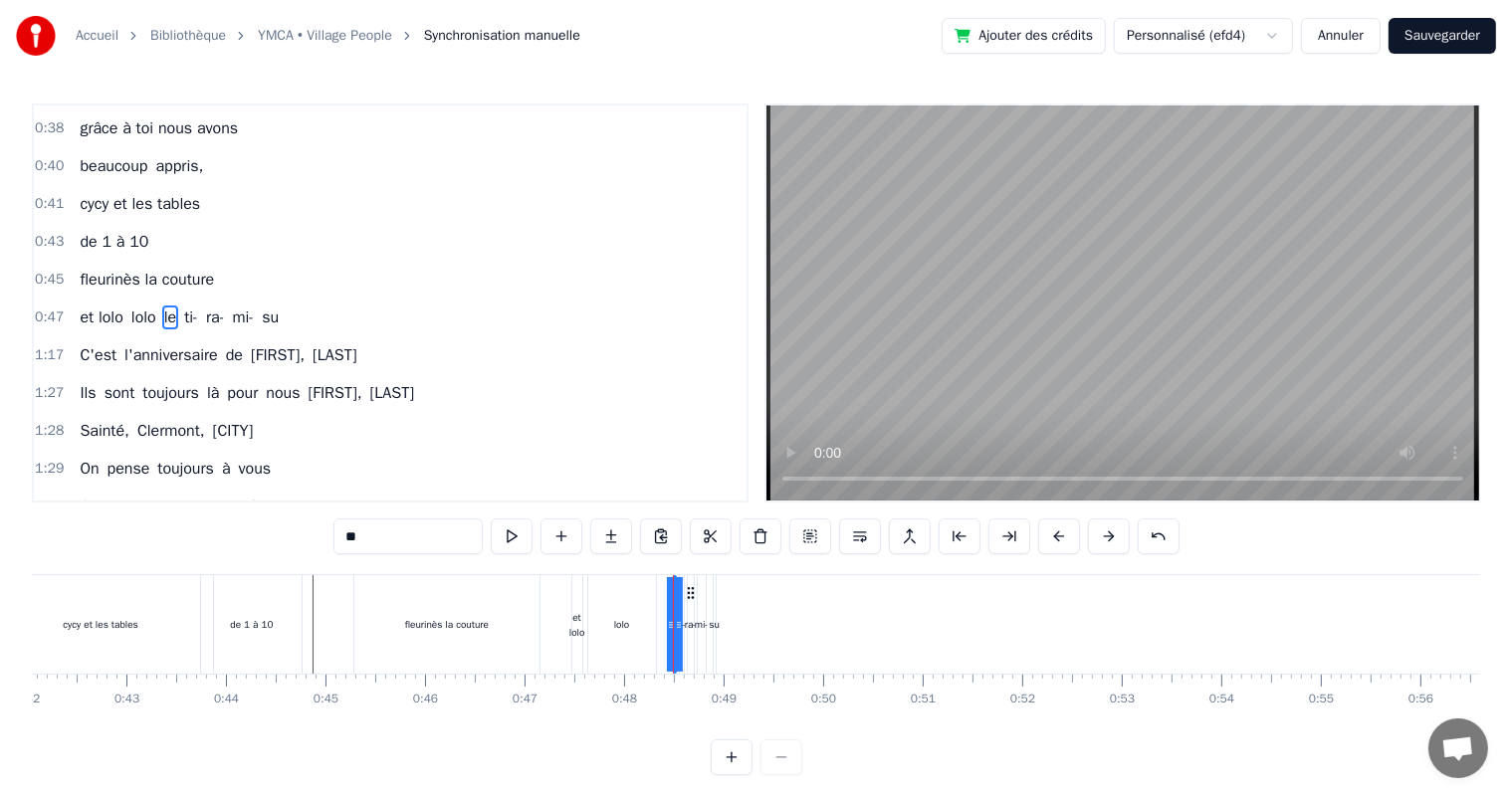 click on "et lolo" at bounding box center [577, 625] 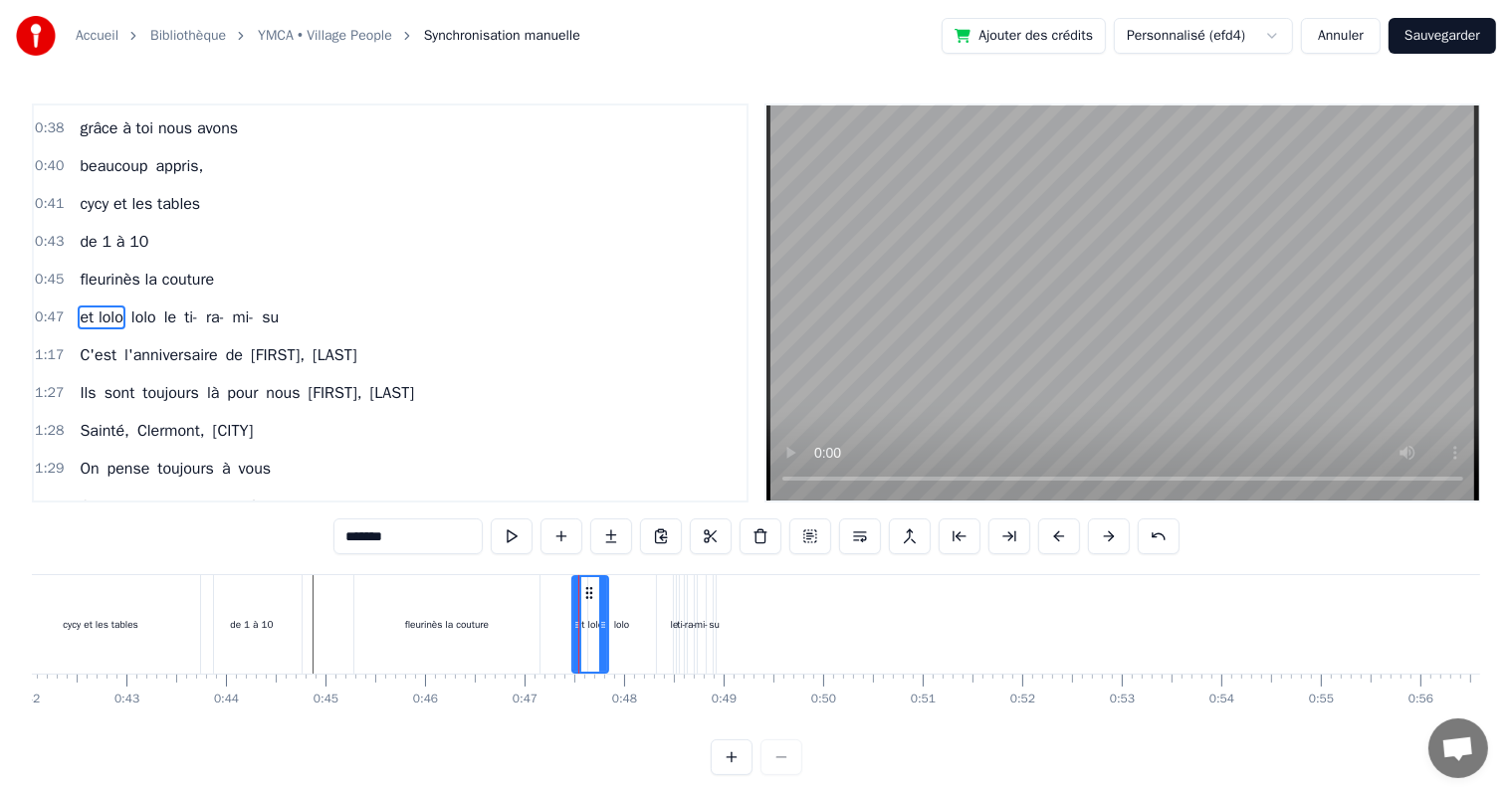 drag, startPoint x: 575, startPoint y: 628, endPoint x: 601, endPoint y: 625, distance: 26.172505 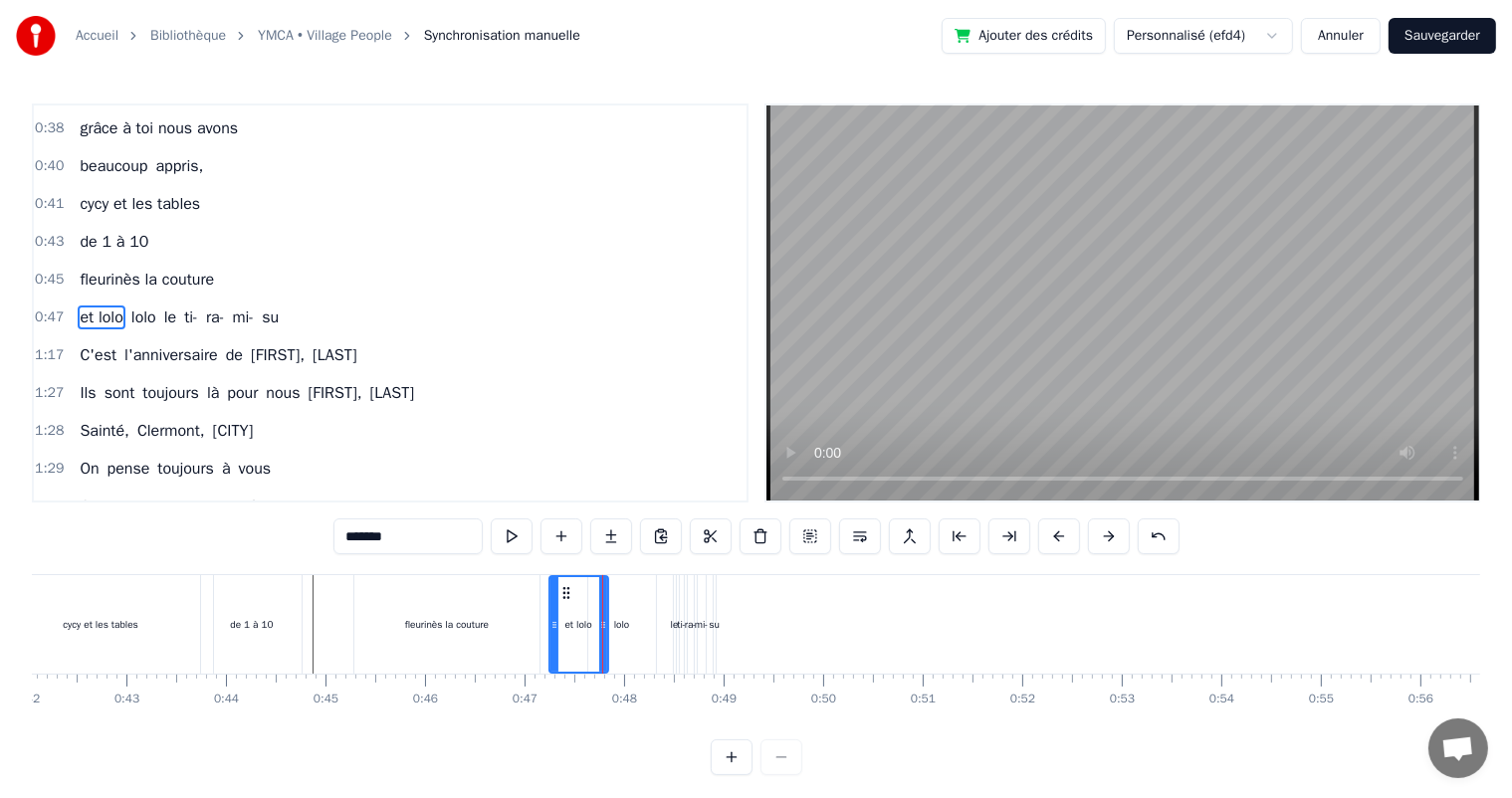 drag, startPoint x: 574, startPoint y: 624, endPoint x: 551, endPoint y: 622, distance: 23.086793 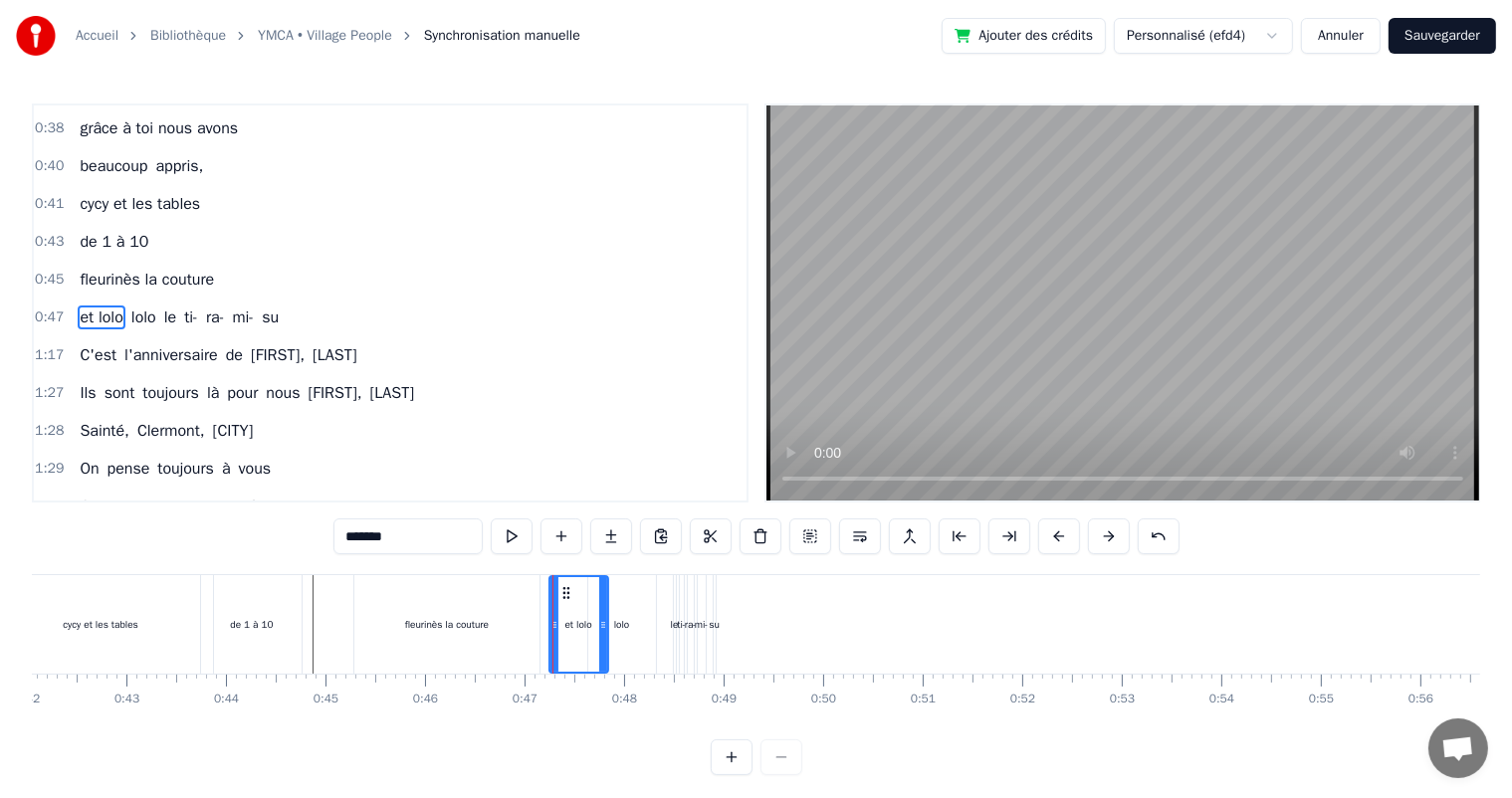 click at bounding box center (8807, 624) 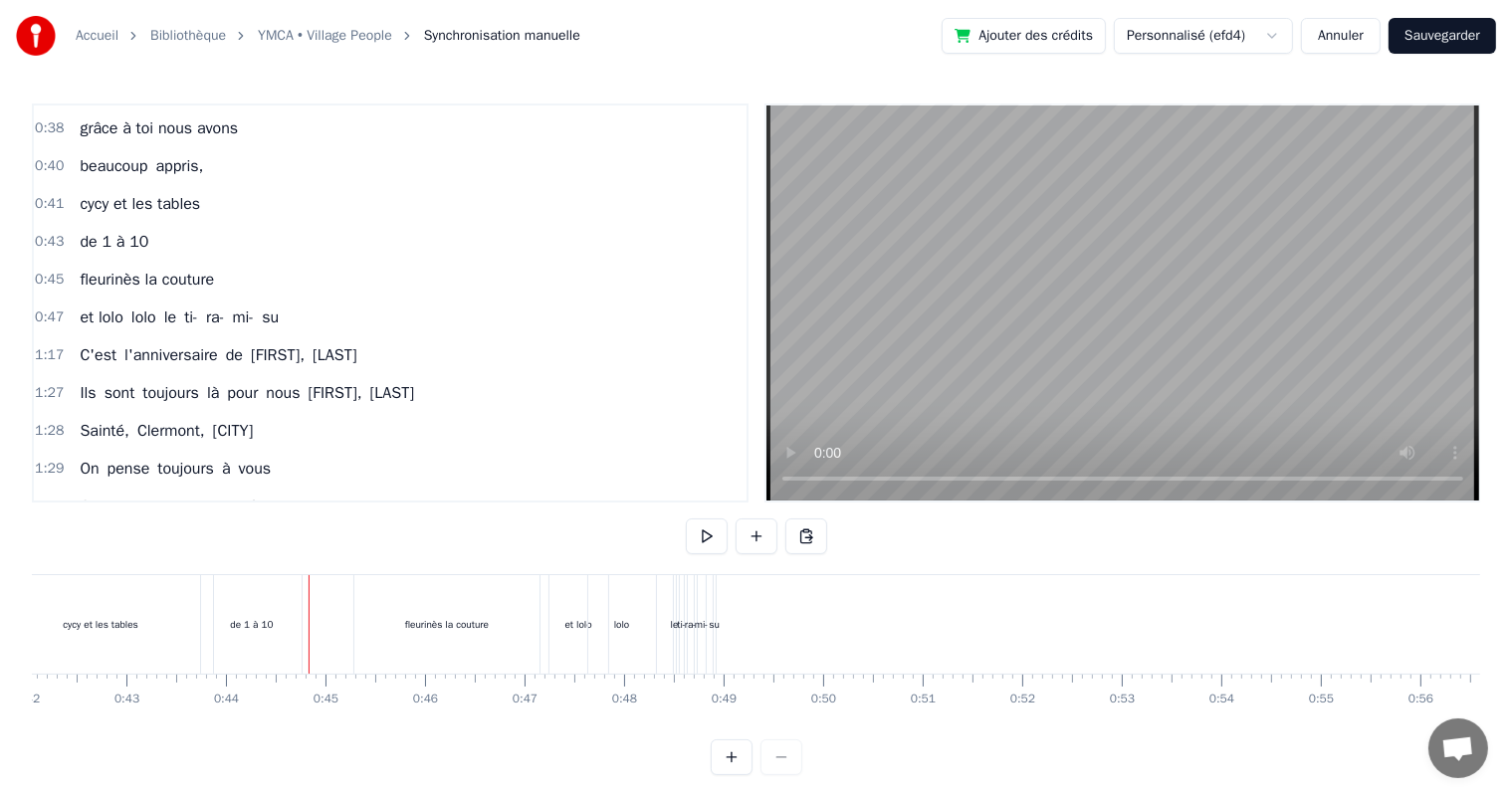 scroll, scrollTop: 26, scrollLeft: 0, axis: vertical 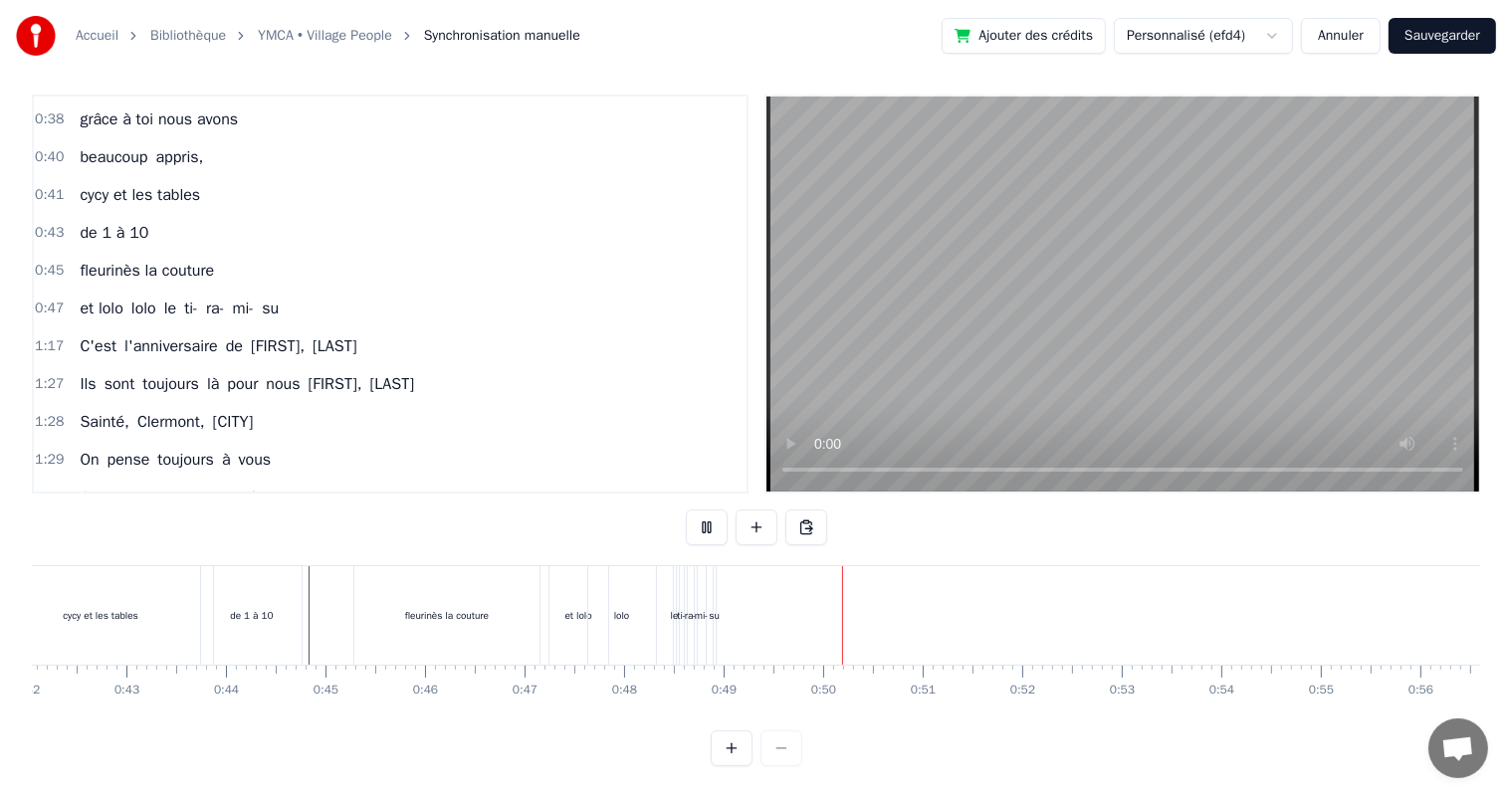 click on "lolo" at bounding box center (622, 615) 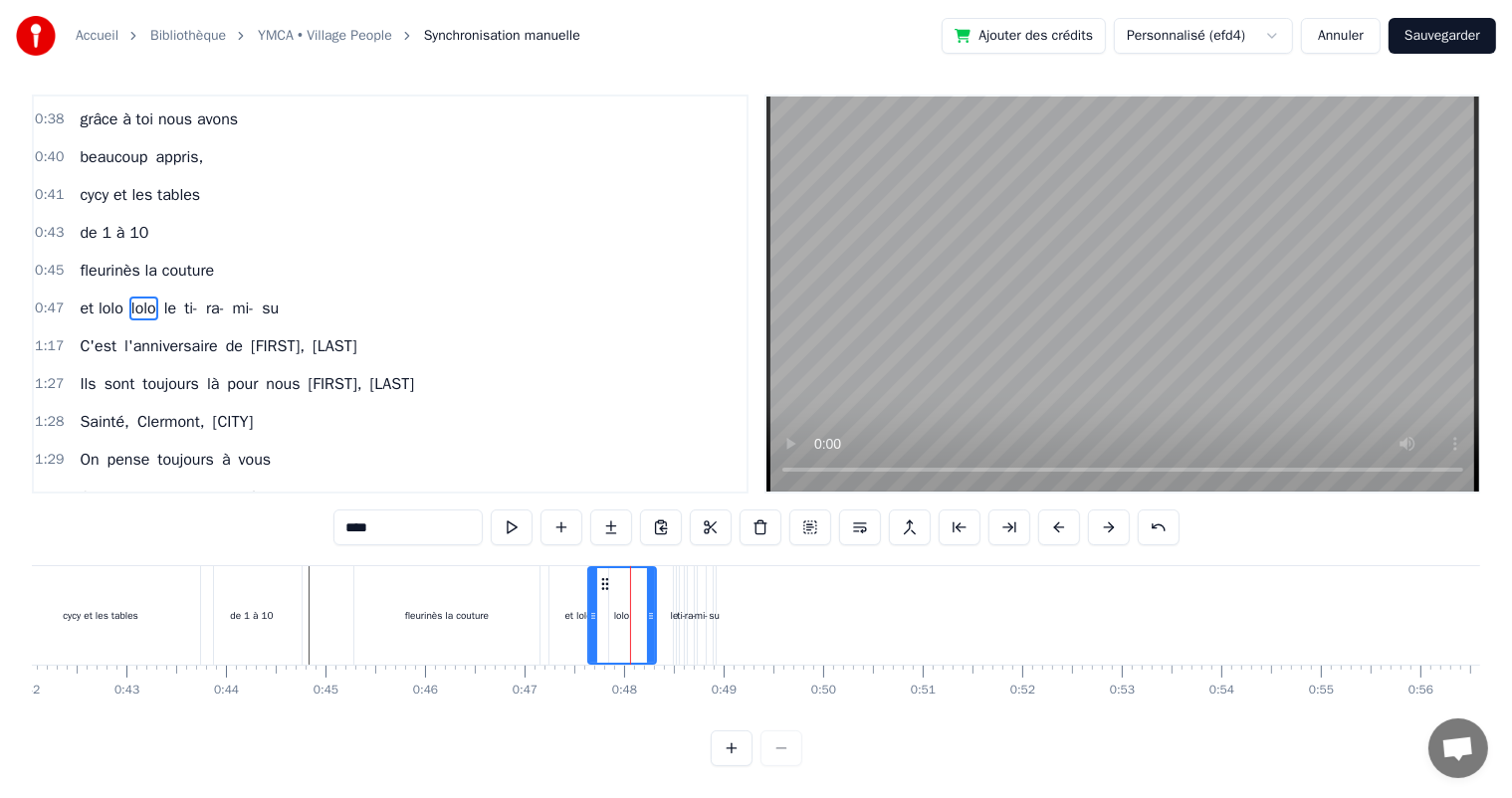 scroll, scrollTop: 0, scrollLeft: 0, axis: both 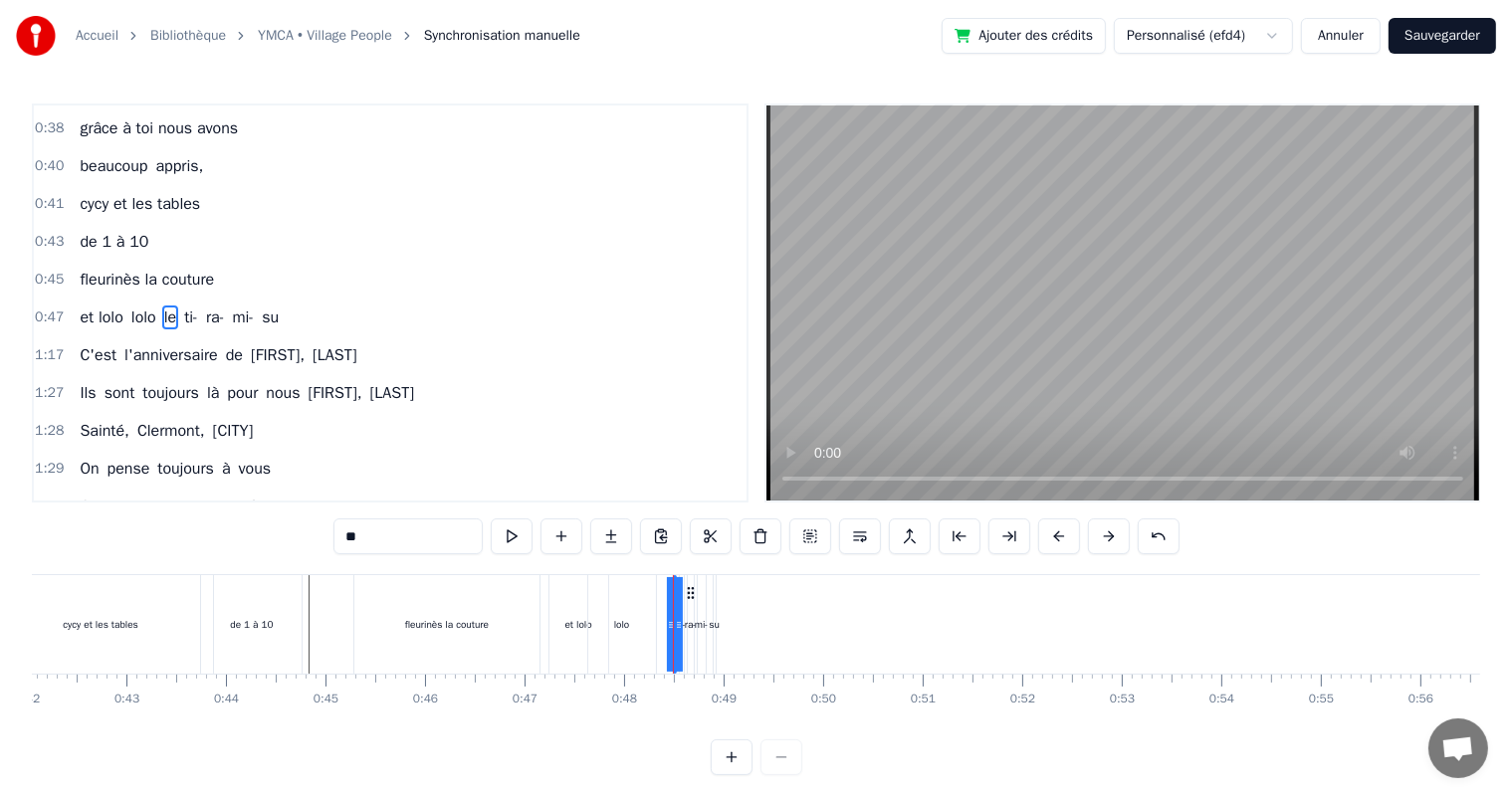 click on "lolo" at bounding box center (622, 624) 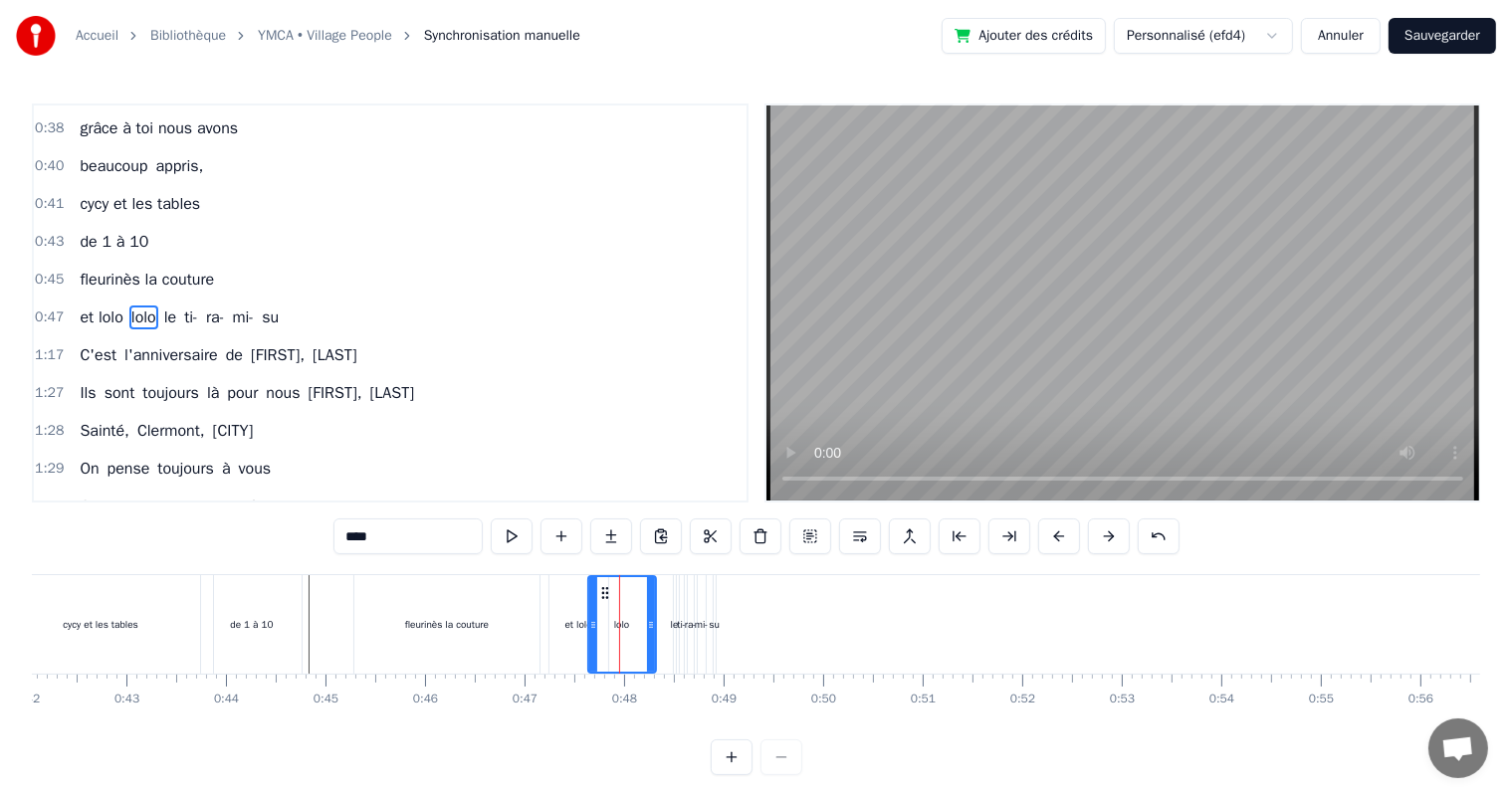 click on "lolo" at bounding box center [143, 317] 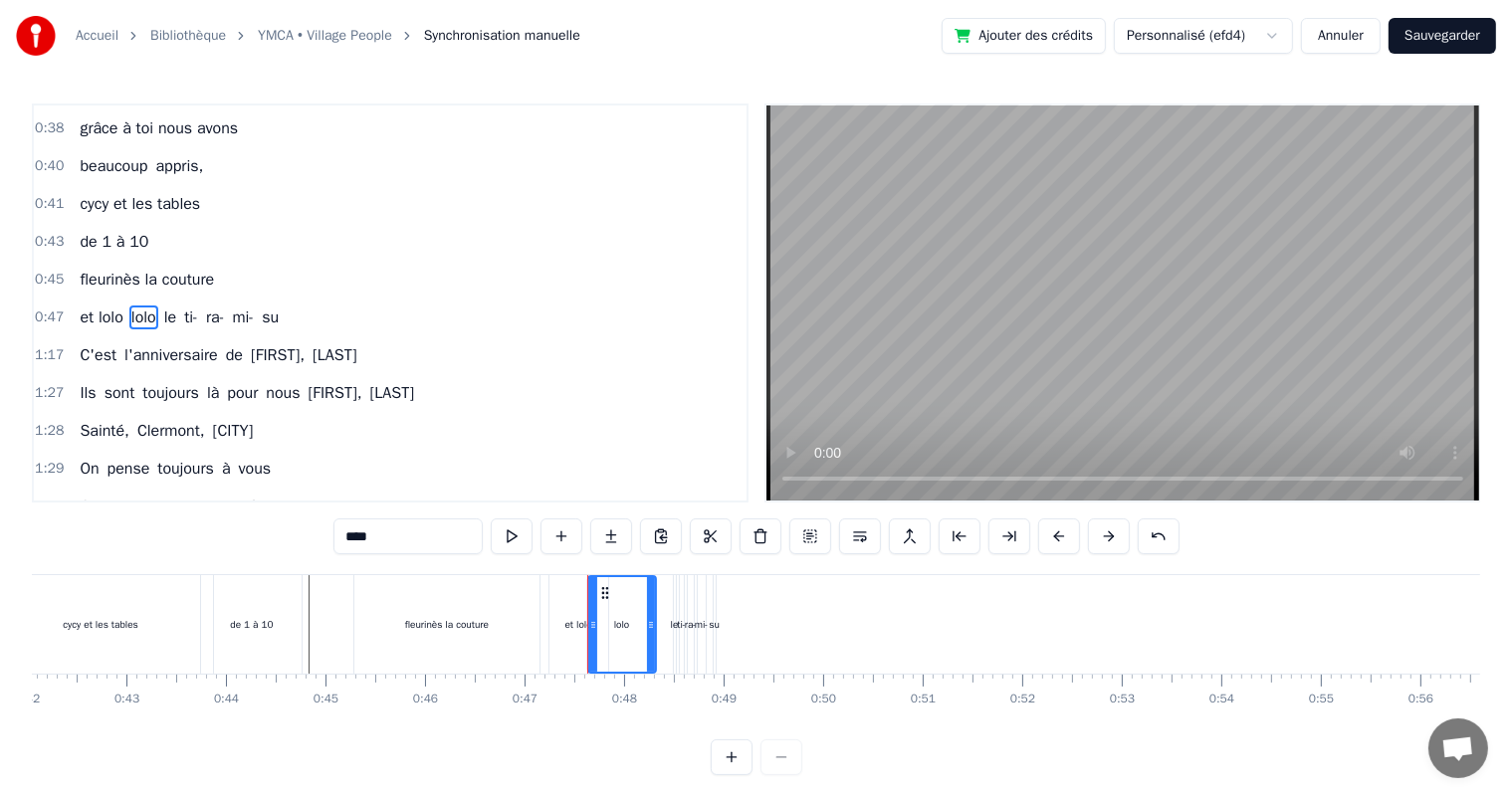 click on ": et lolo le ti- ra- mi- su" at bounding box center (390, 317) 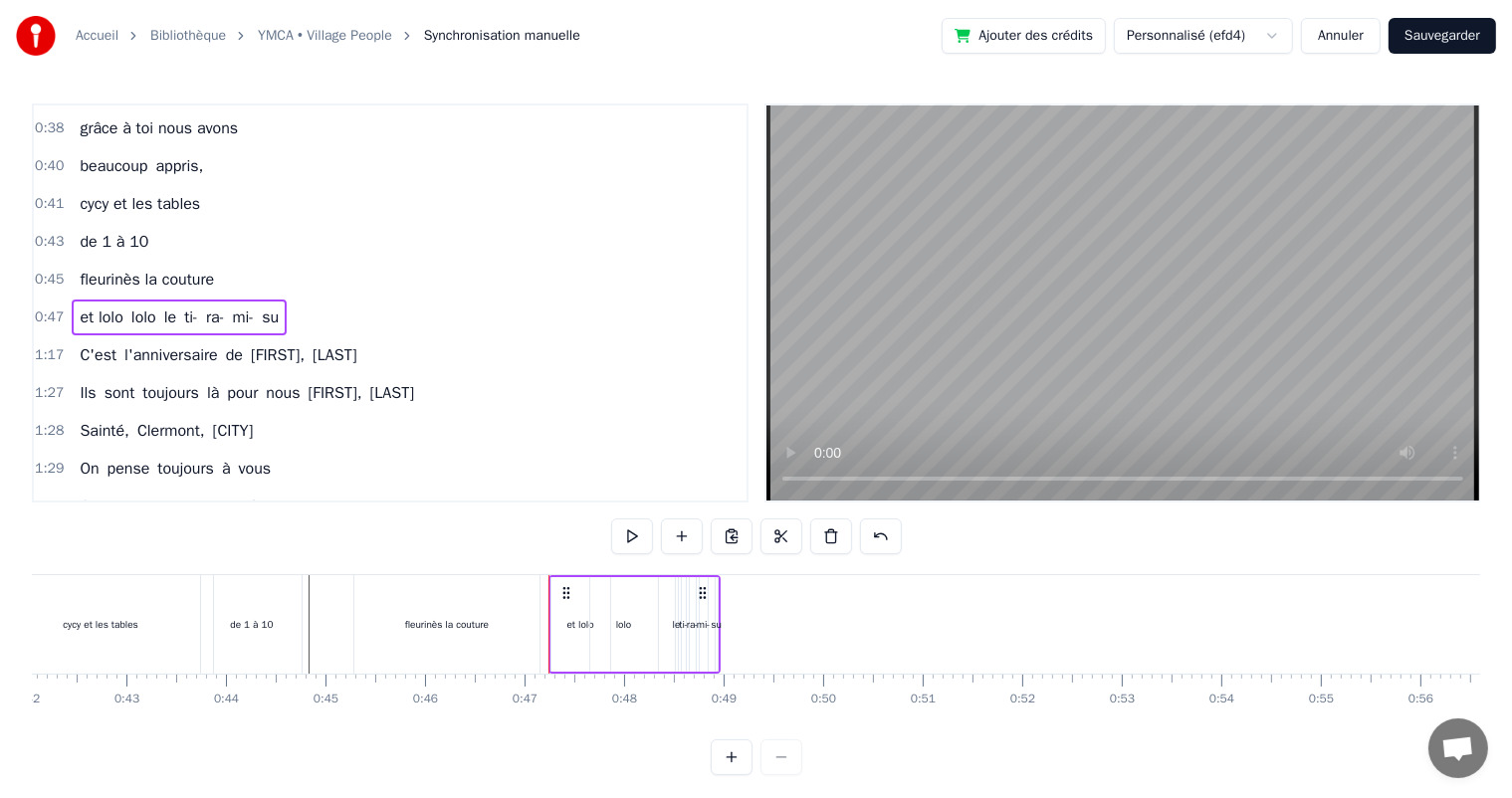 click on "lolo" at bounding box center [143, 317] 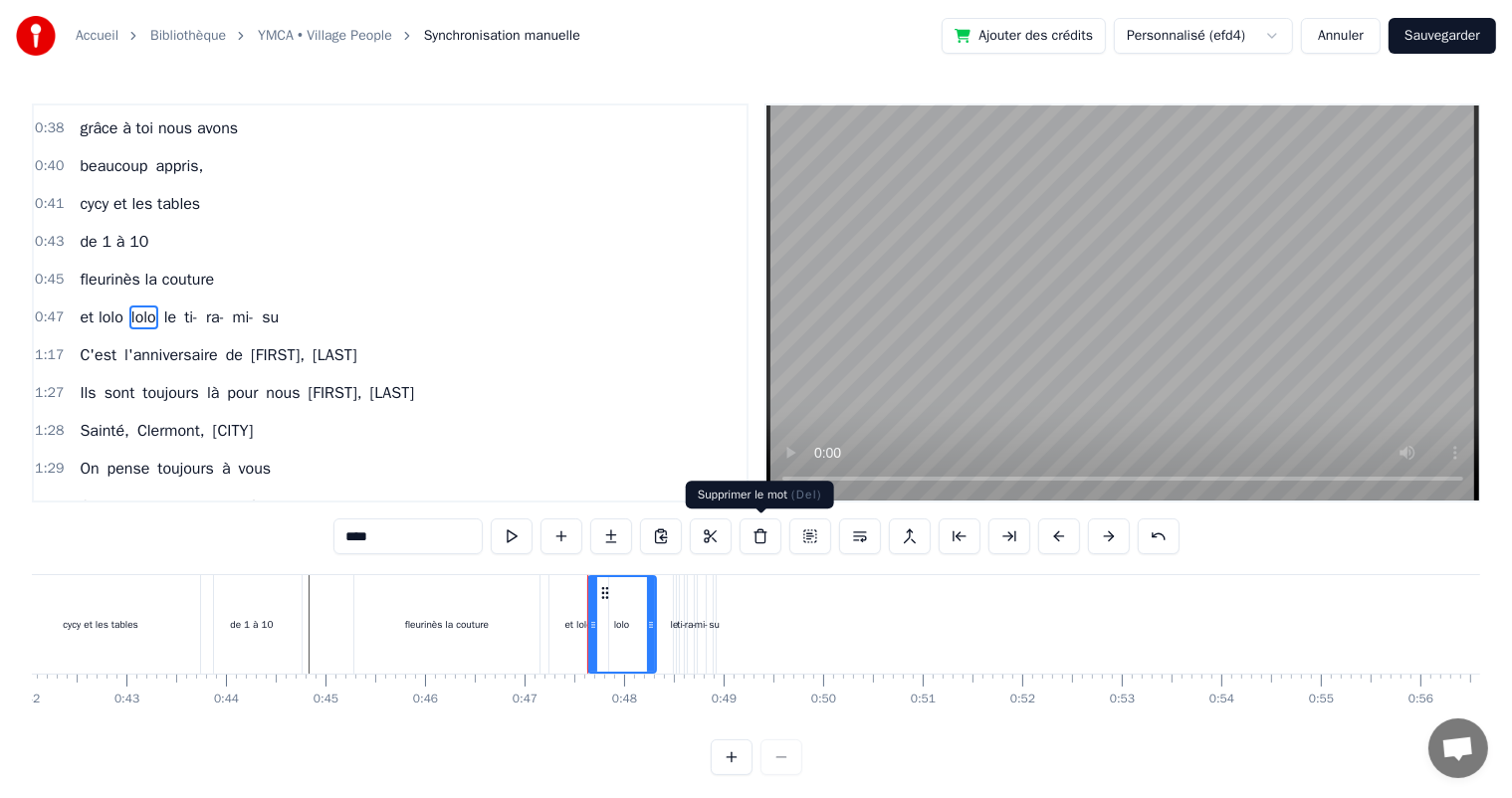 click at bounding box center (760, 536) 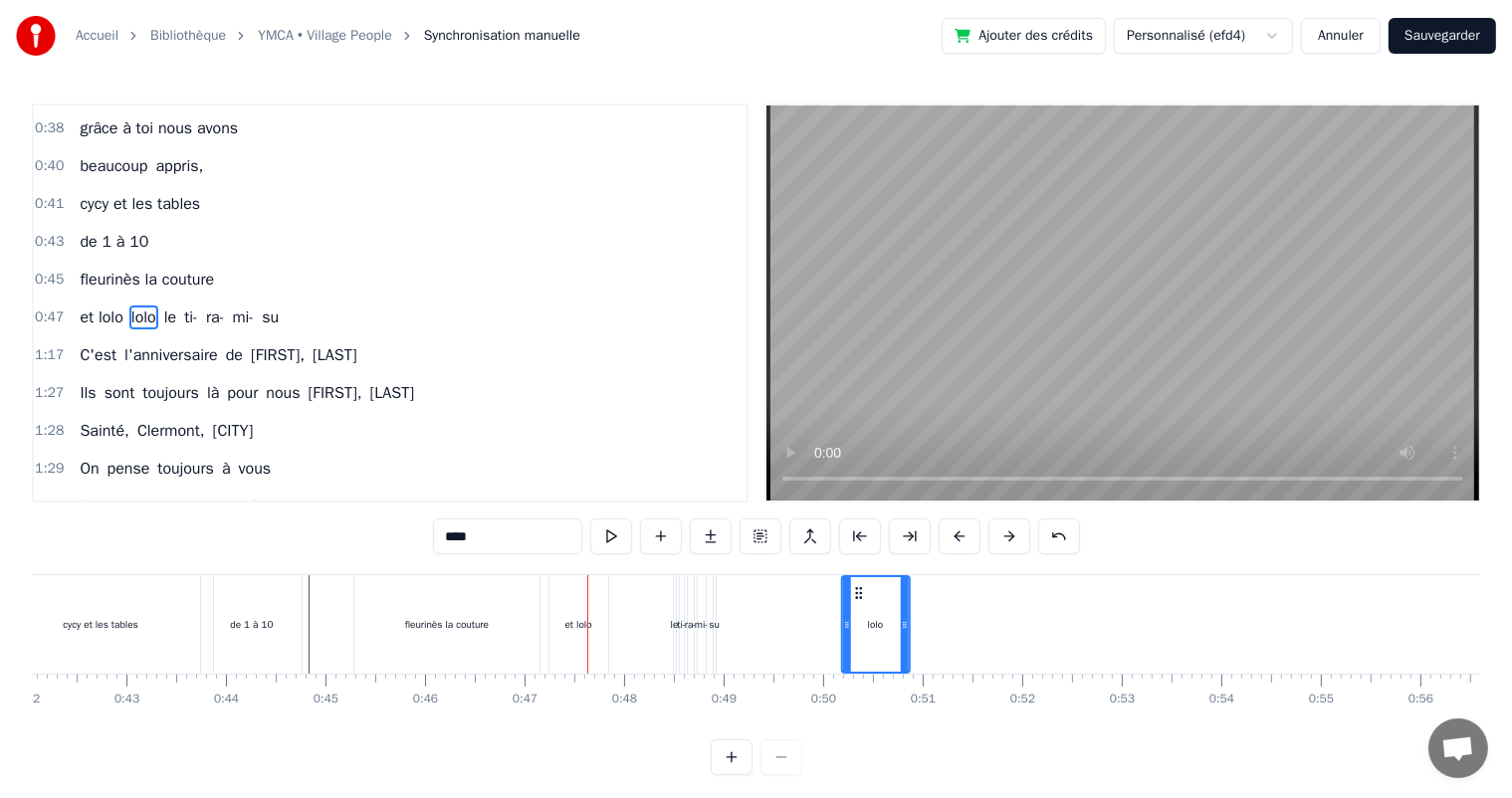 drag, startPoint x: 652, startPoint y: 600, endPoint x: 855, endPoint y: 584, distance: 203.6296 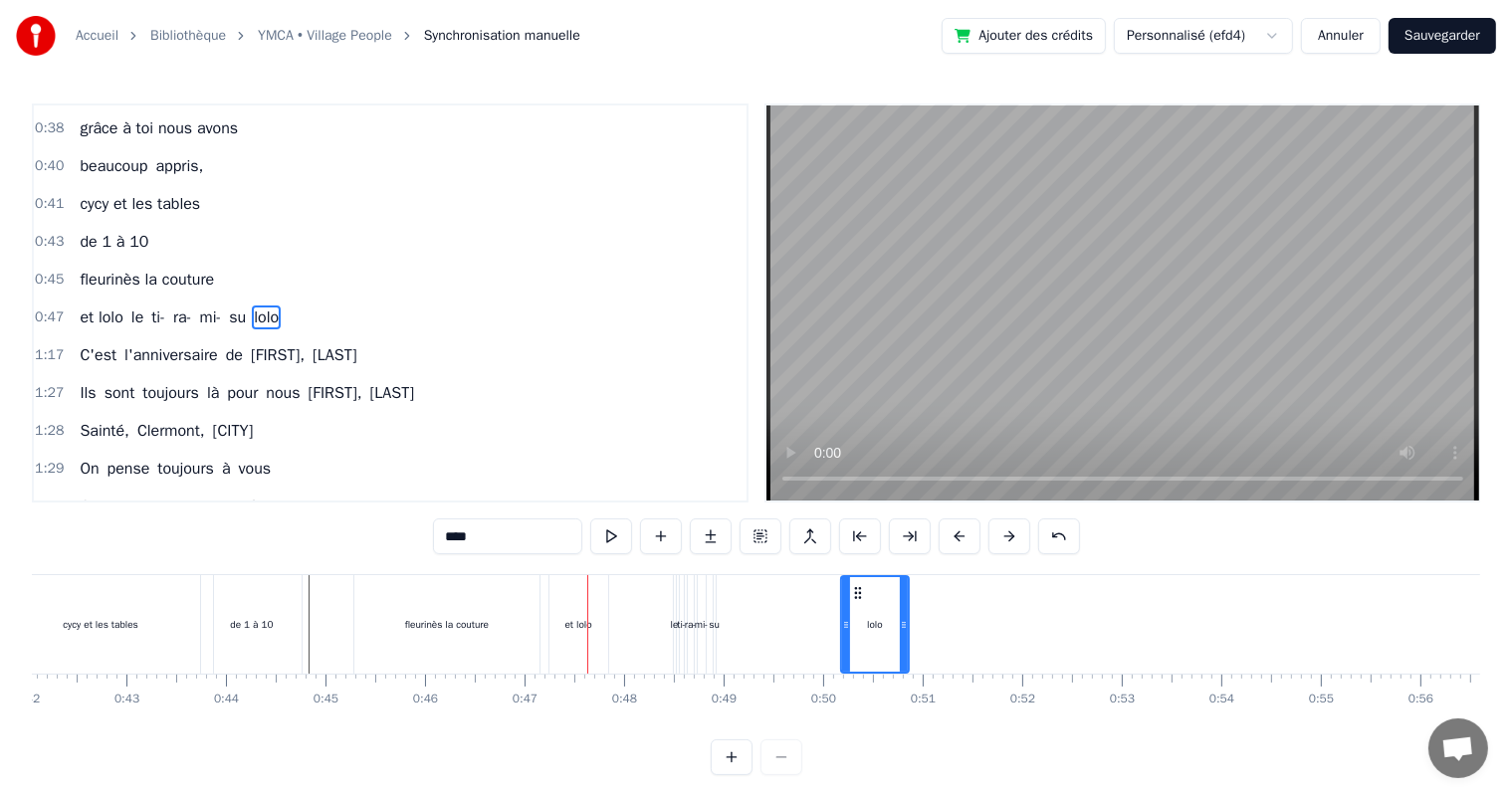 drag, startPoint x: 486, startPoint y: 549, endPoint x: 404, endPoint y: 549, distance: 82 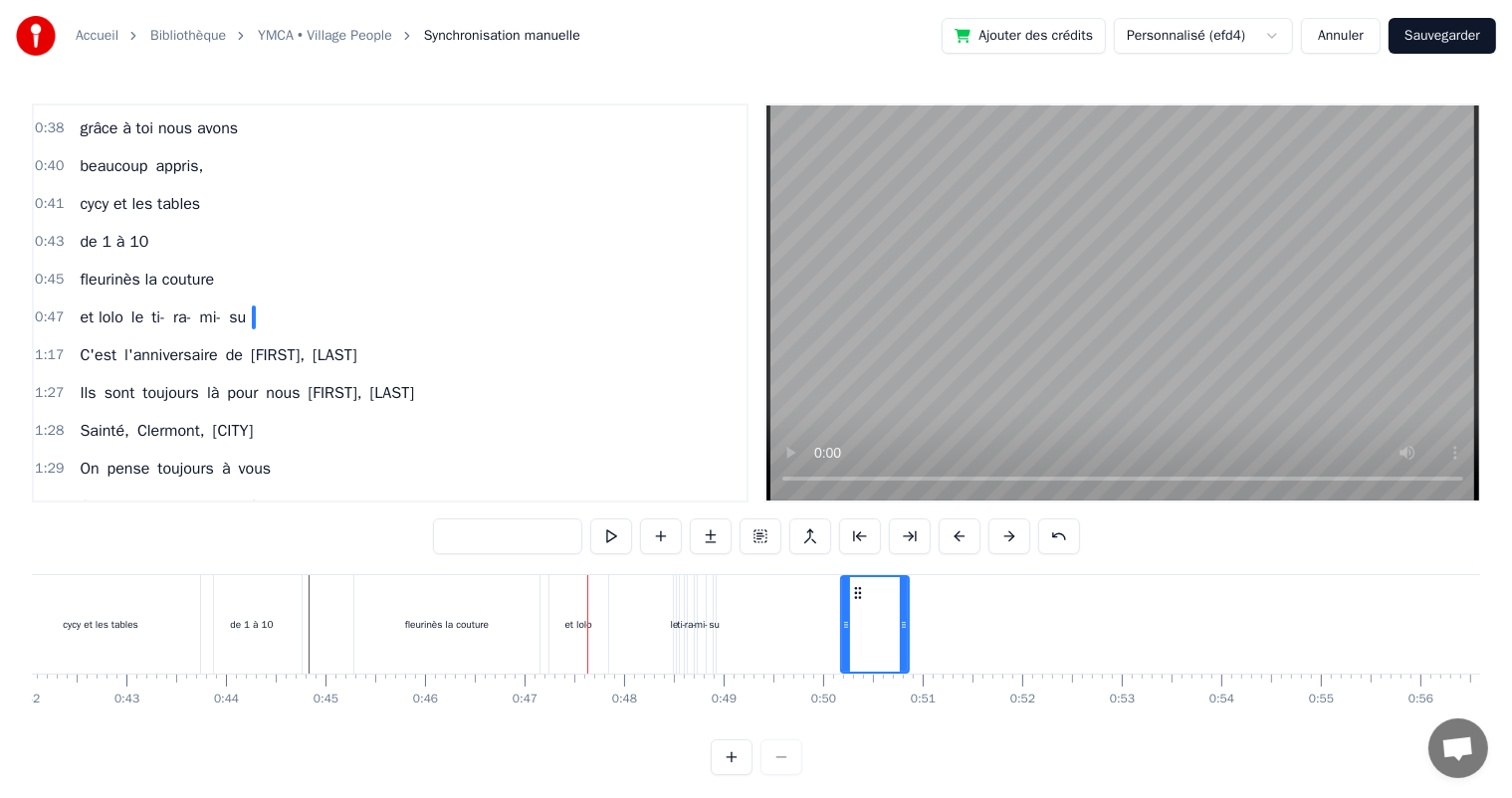 type 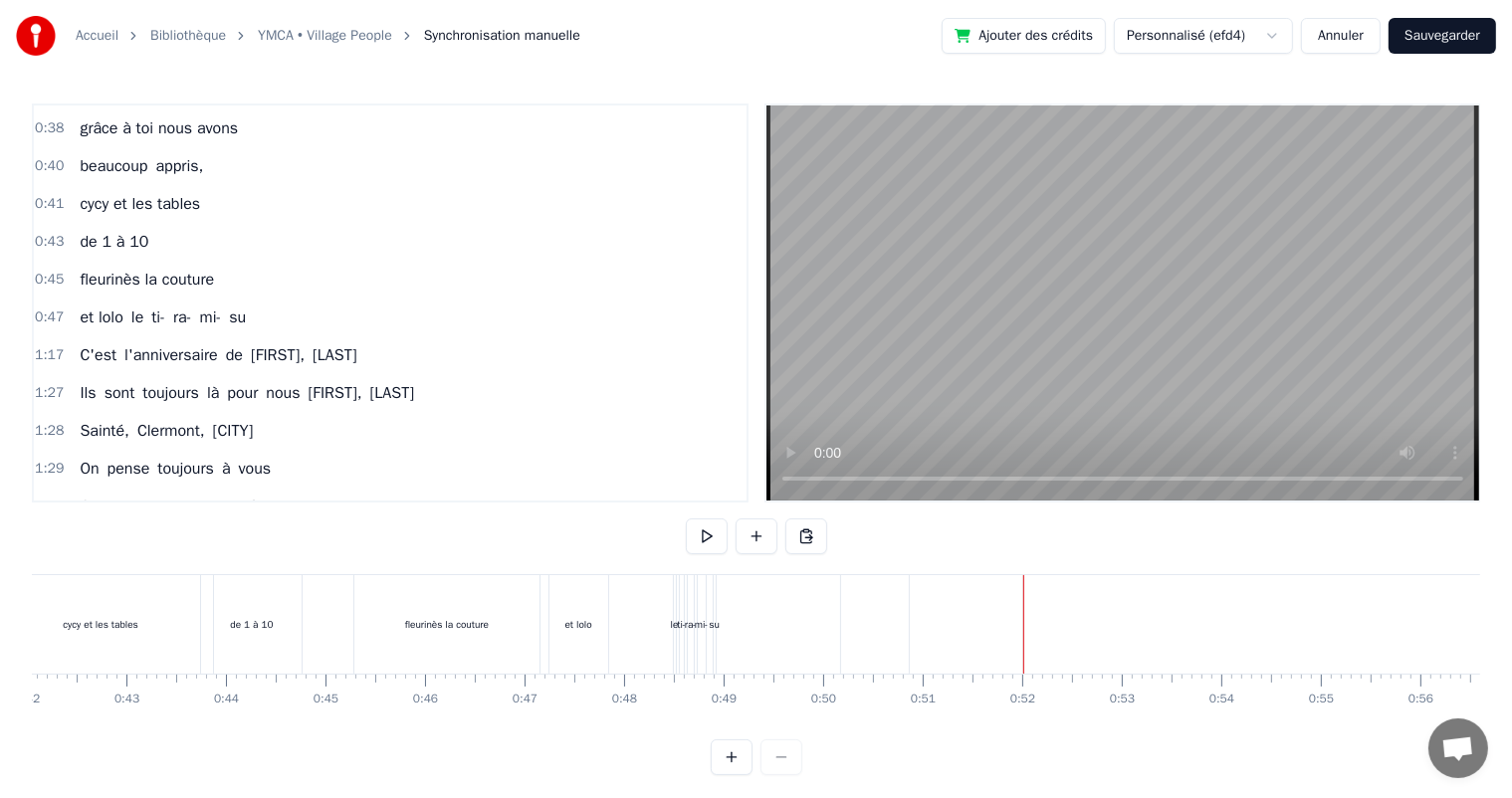 click at bounding box center [8807, 624] 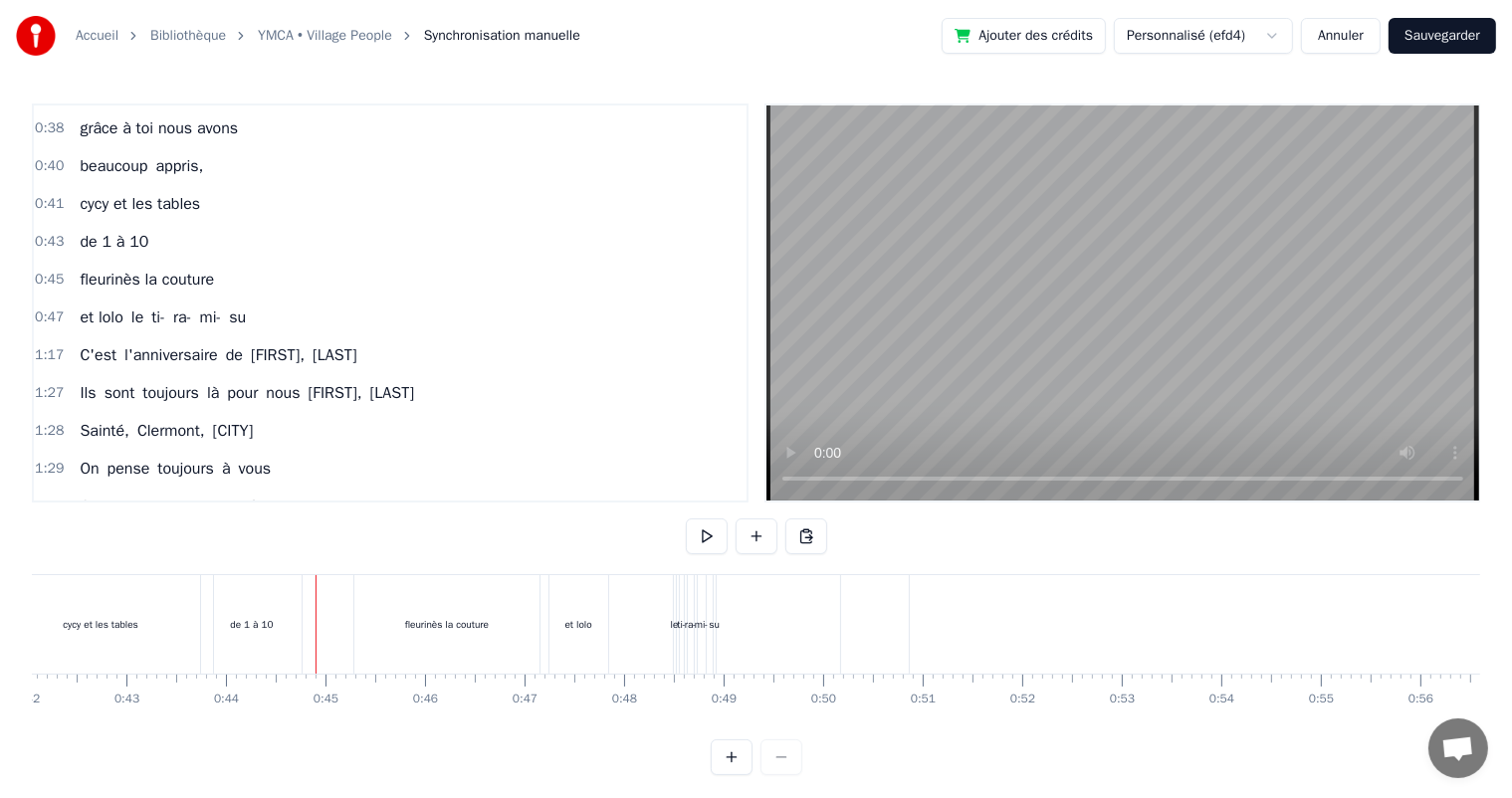 scroll, scrollTop: 26, scrollLeft: 0, axis: vertical 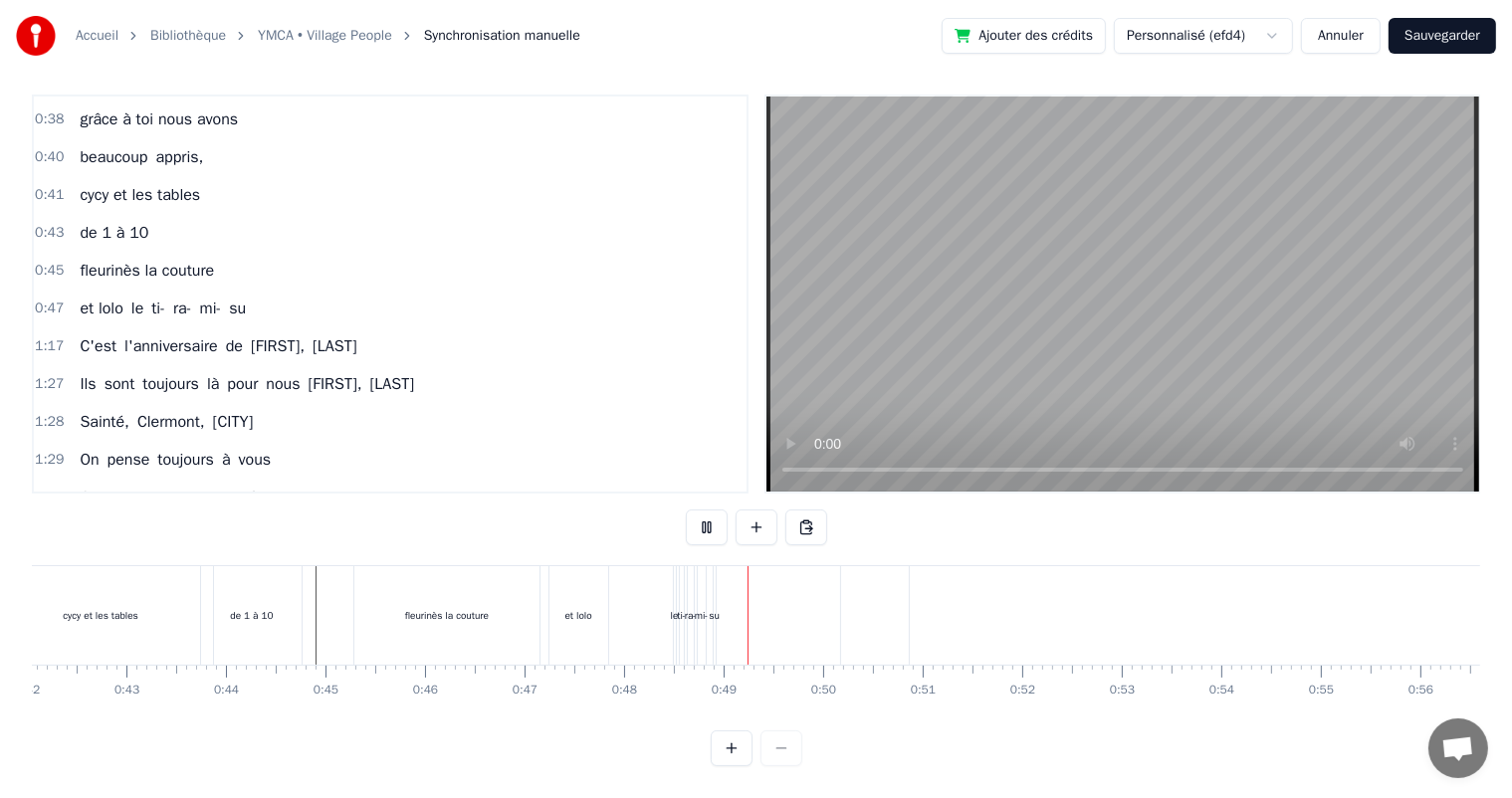 click on "et lolo" at bounding box center [578, 615] 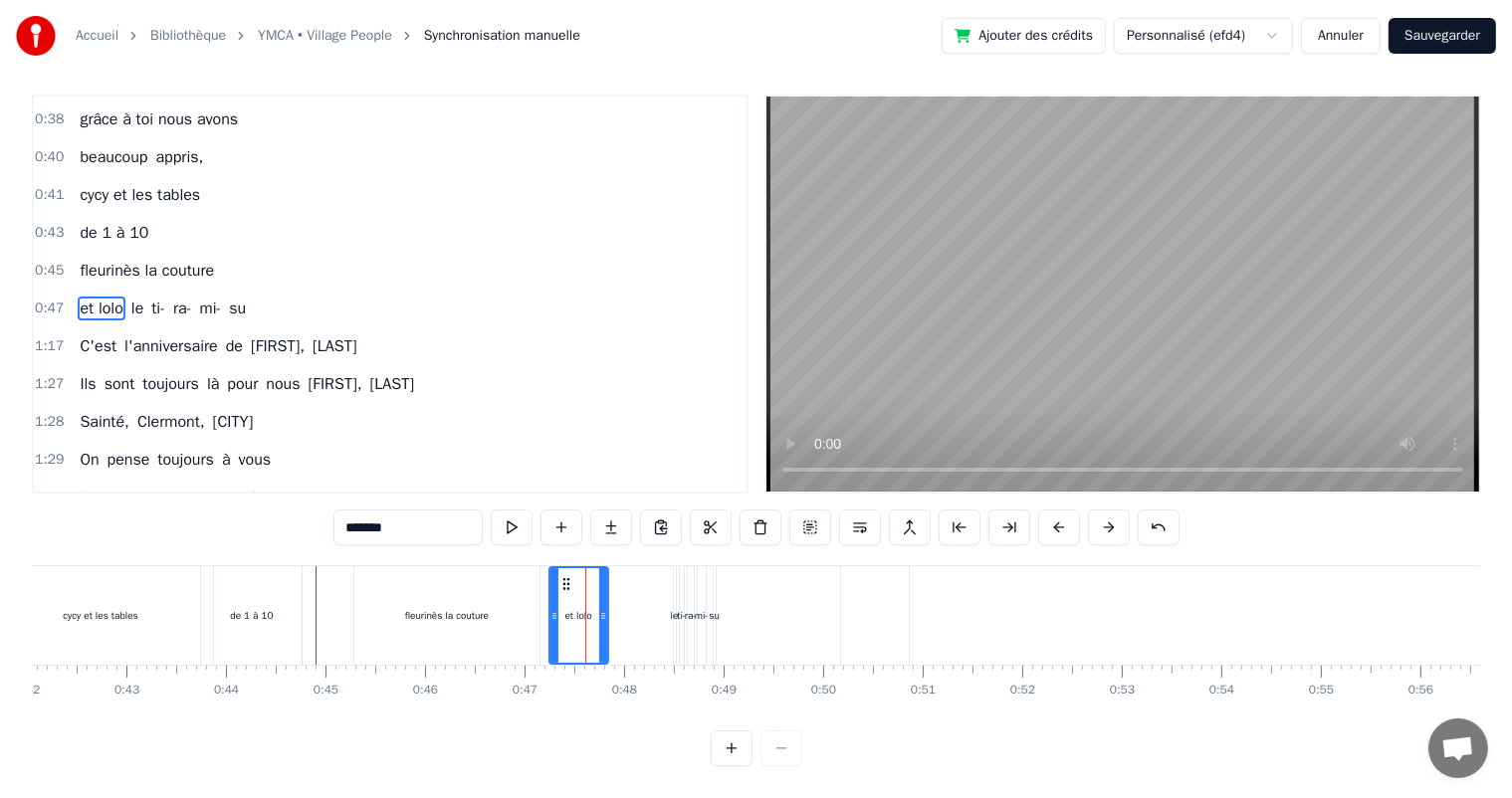 scroll, scrollTop: 0, scrollLeft: 0, axis: both 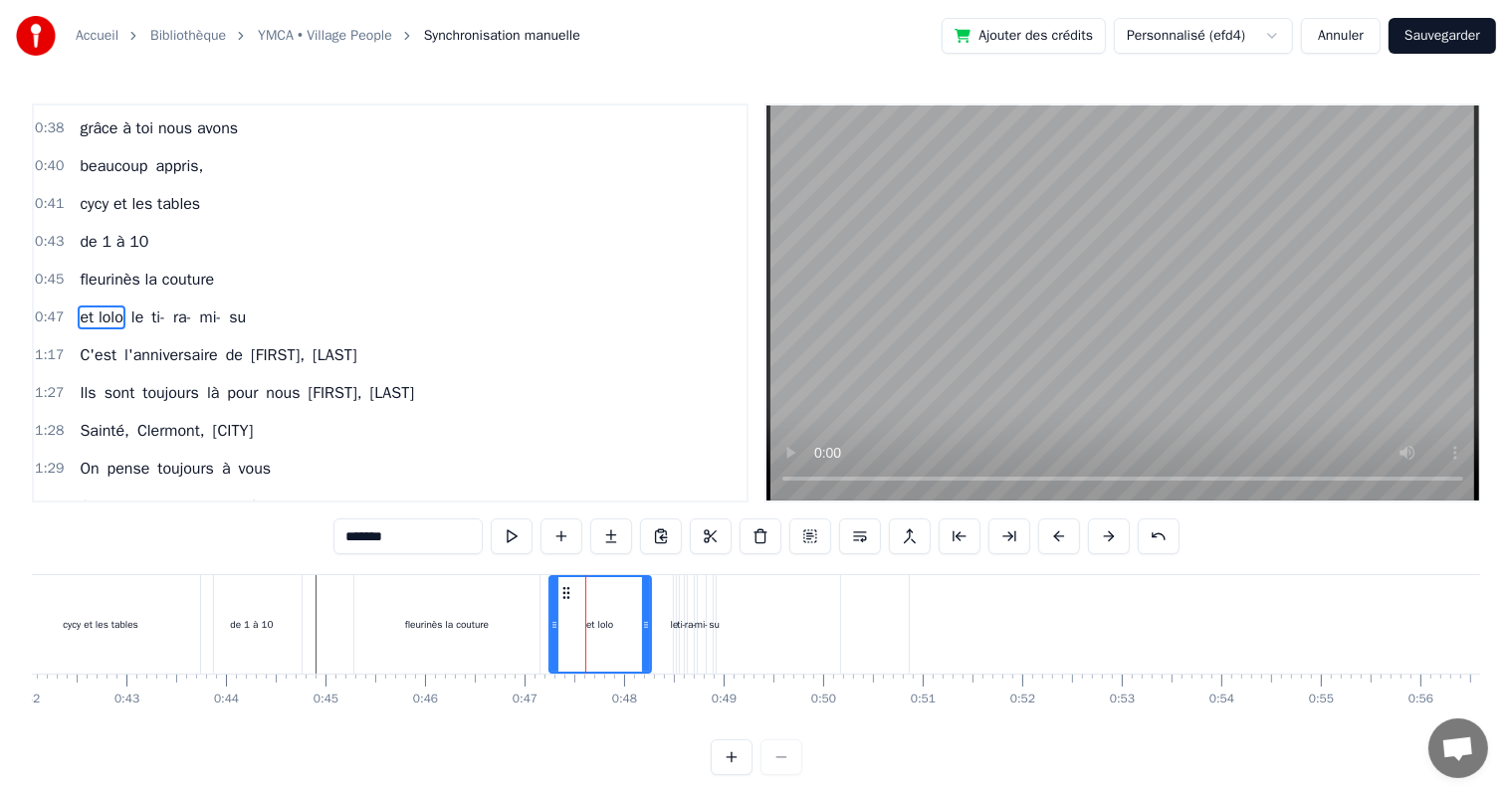 drag, startPoint x: 602, startPoint y: 626, endPoint x: 645, endPoint y: 633, distance: 43.56604 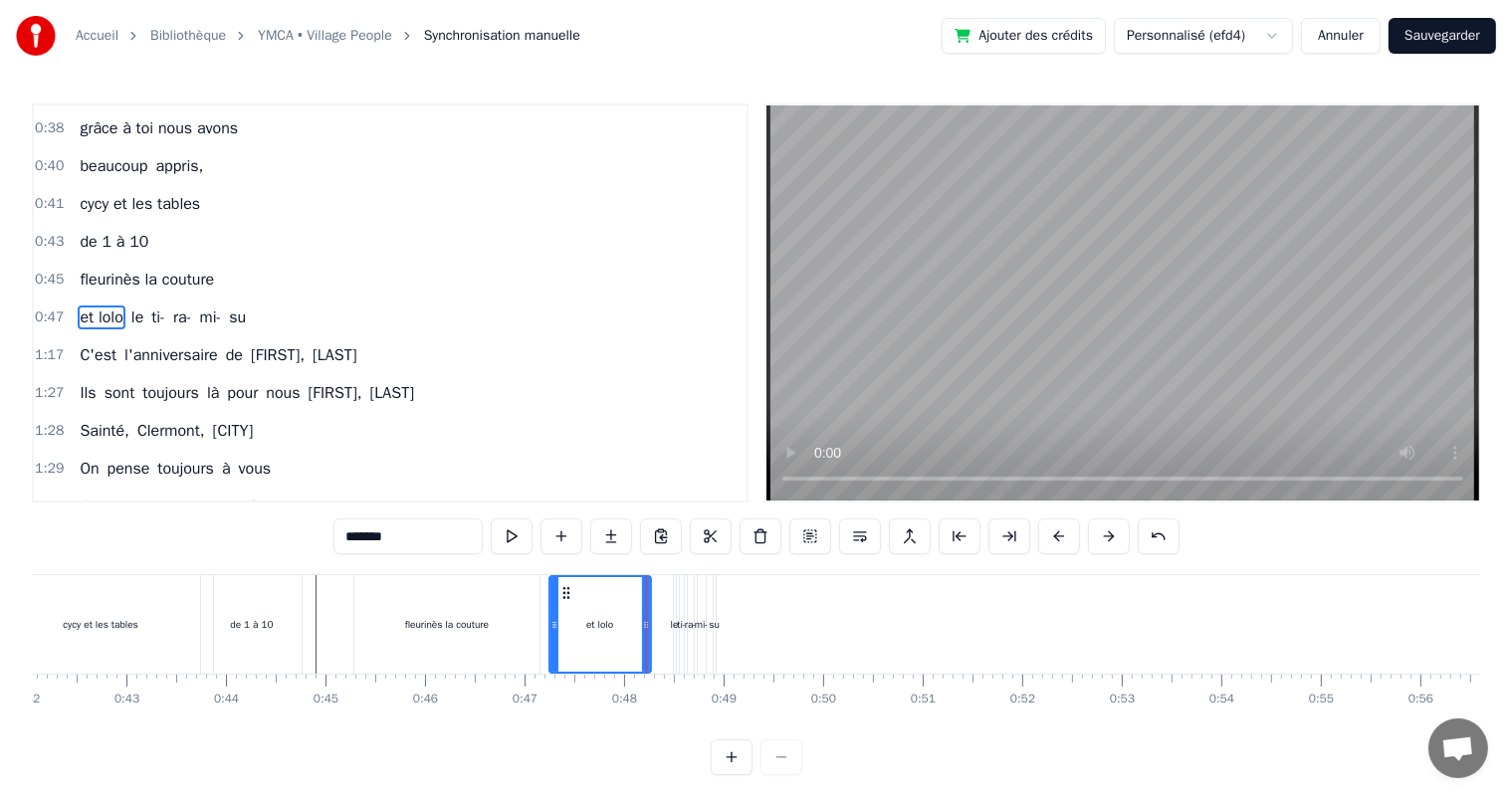 click at bounding box center [8807, 624] 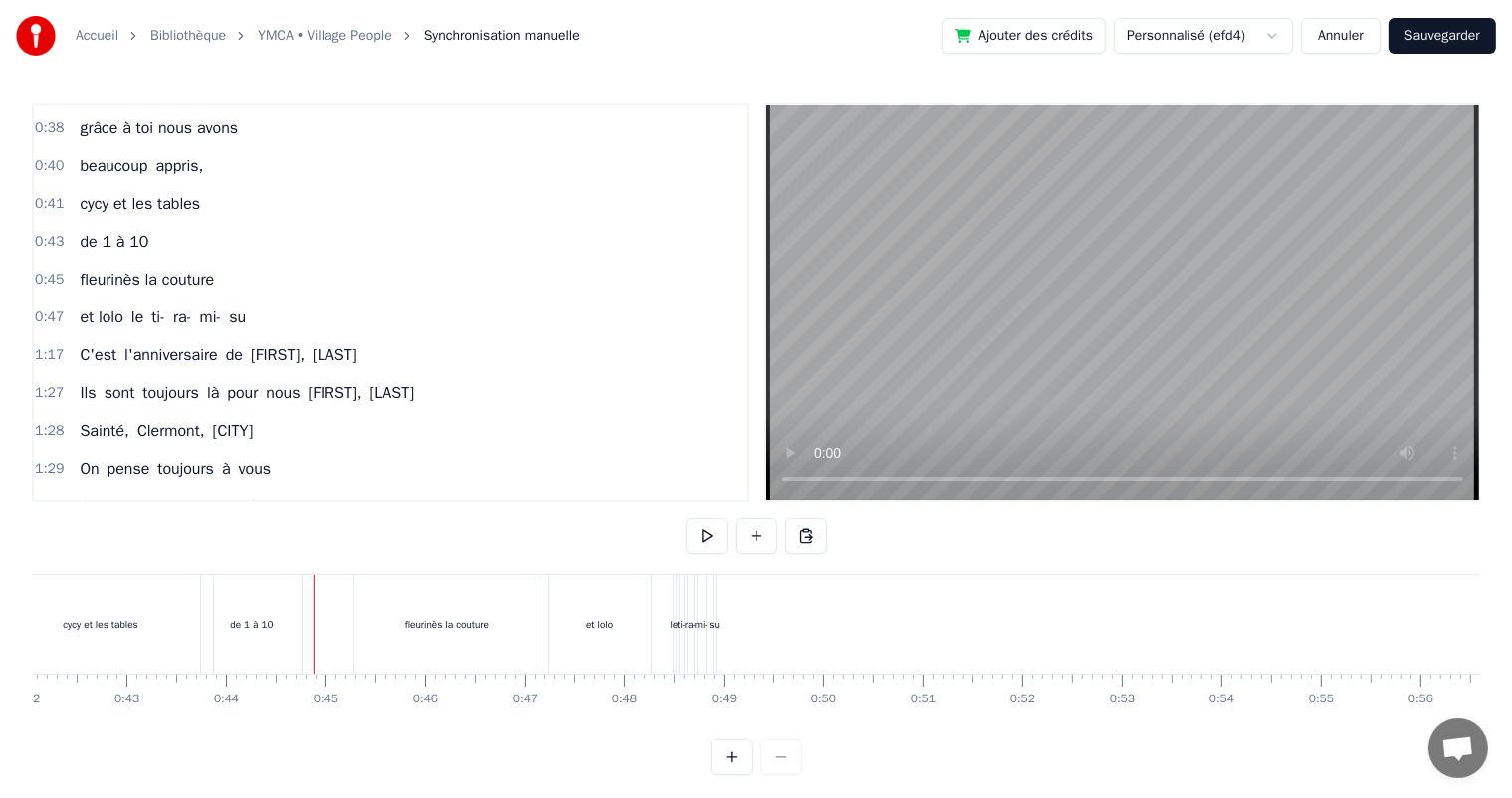 scroll, scrollTop: 26, scrollLeft: 0, axis: vertical 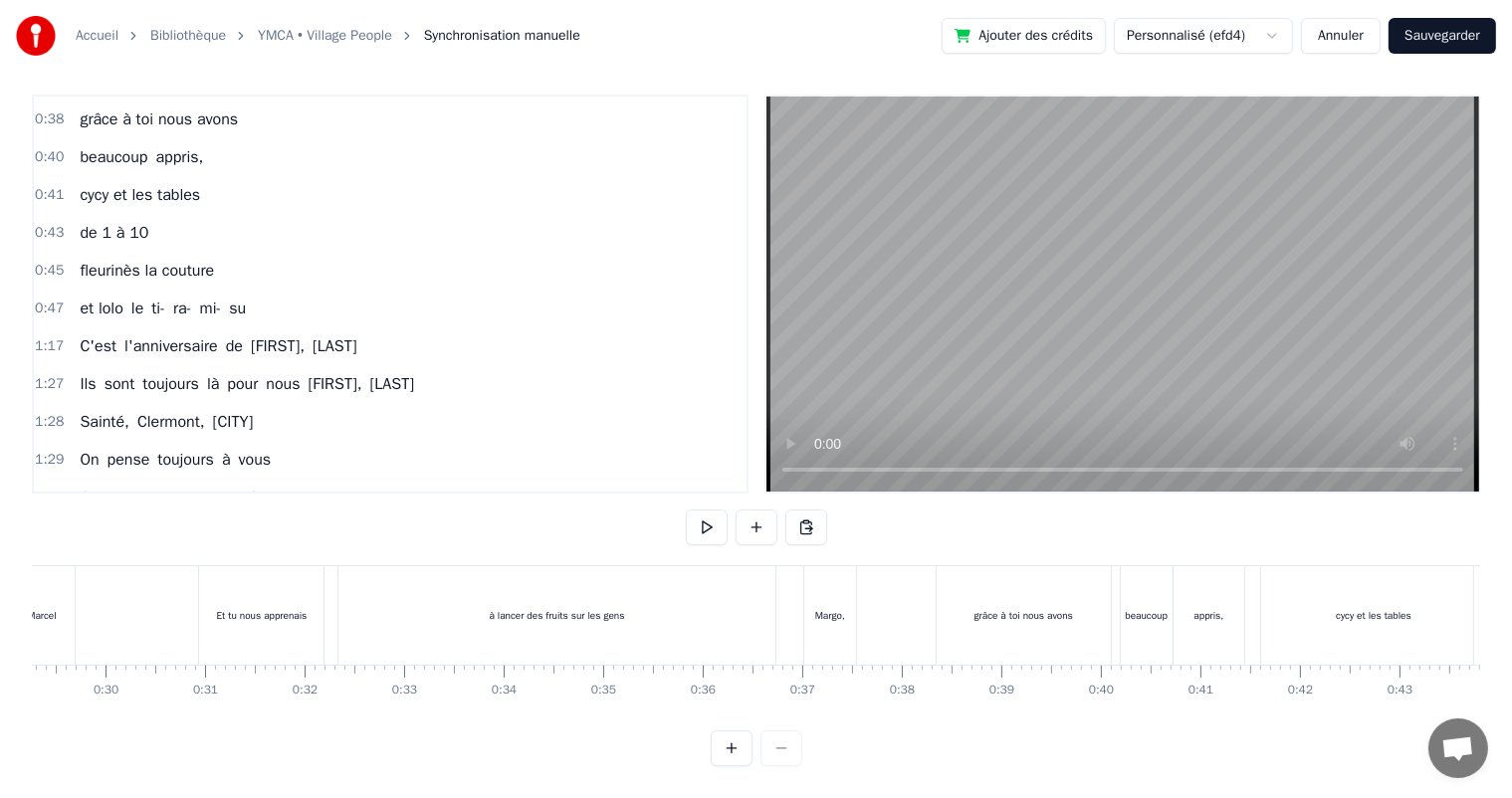 click at bounding box center [10080, 615] 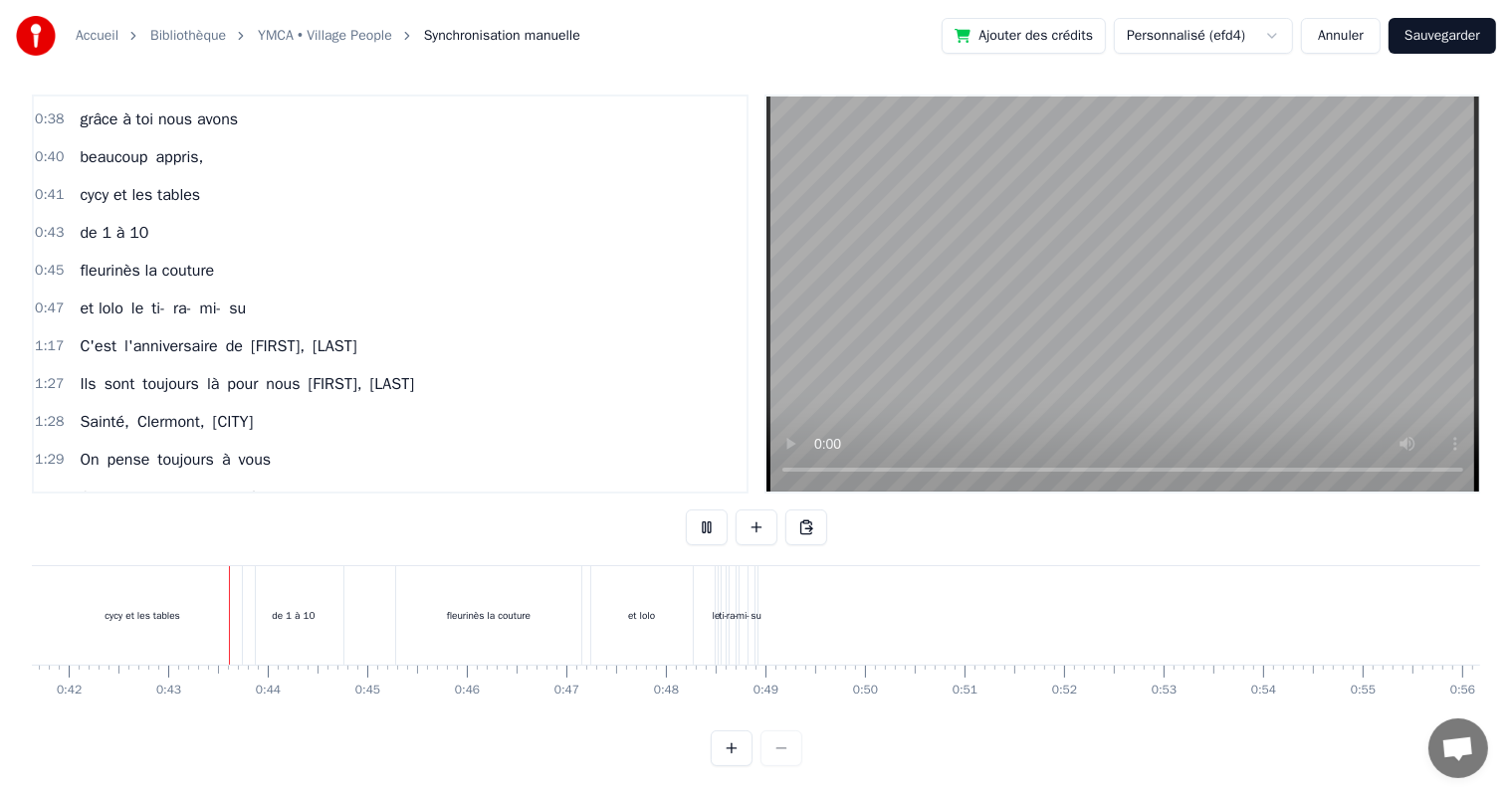 scroll, scrollTop: 0, scrollLeft: 4182, axis: horizontal 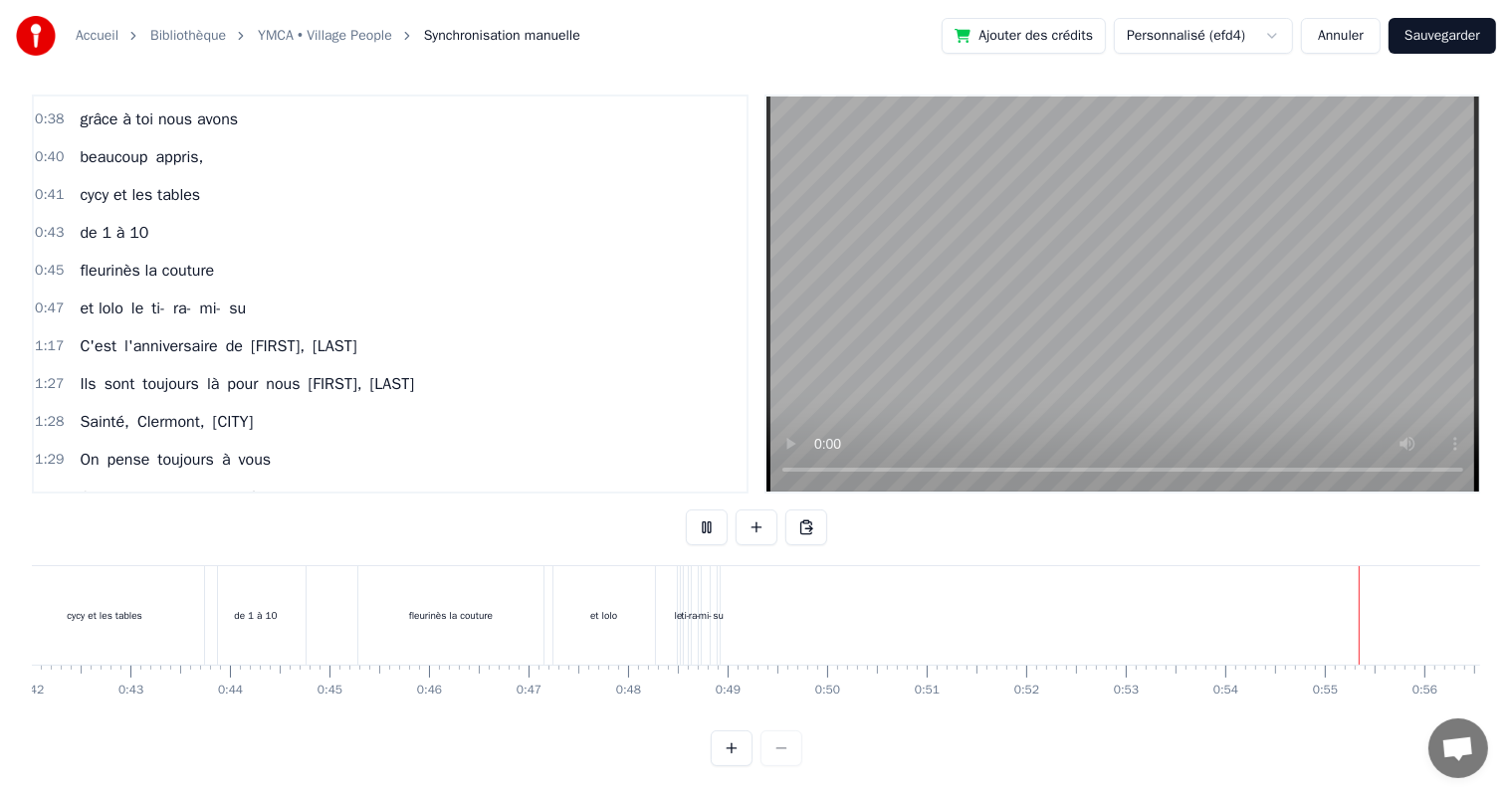 click on "fleurinès la couture" at bounding box center (453, 615) 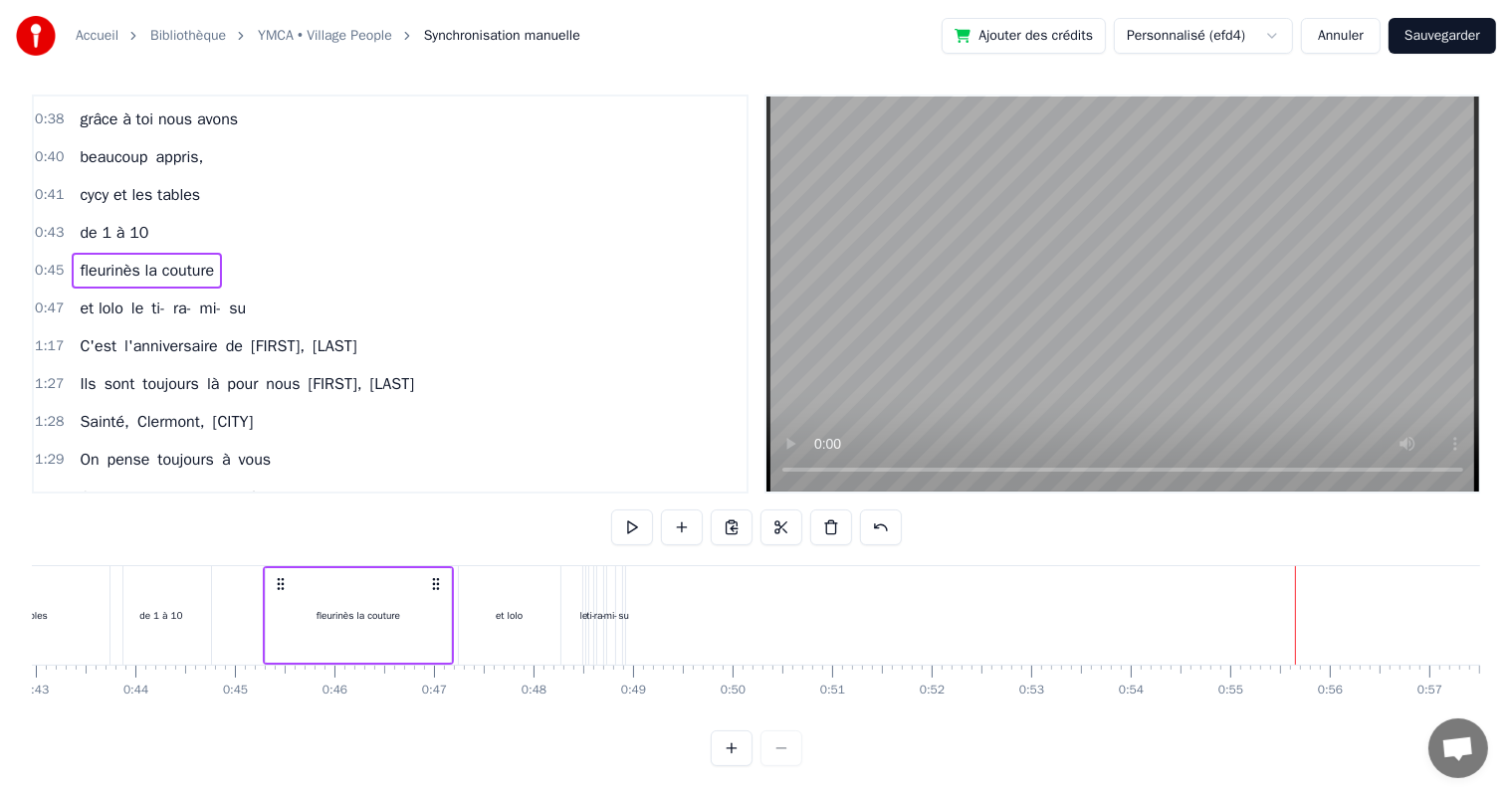 scroll, scrollTop: 0, scrollLeft: 4321, axis: horizontal 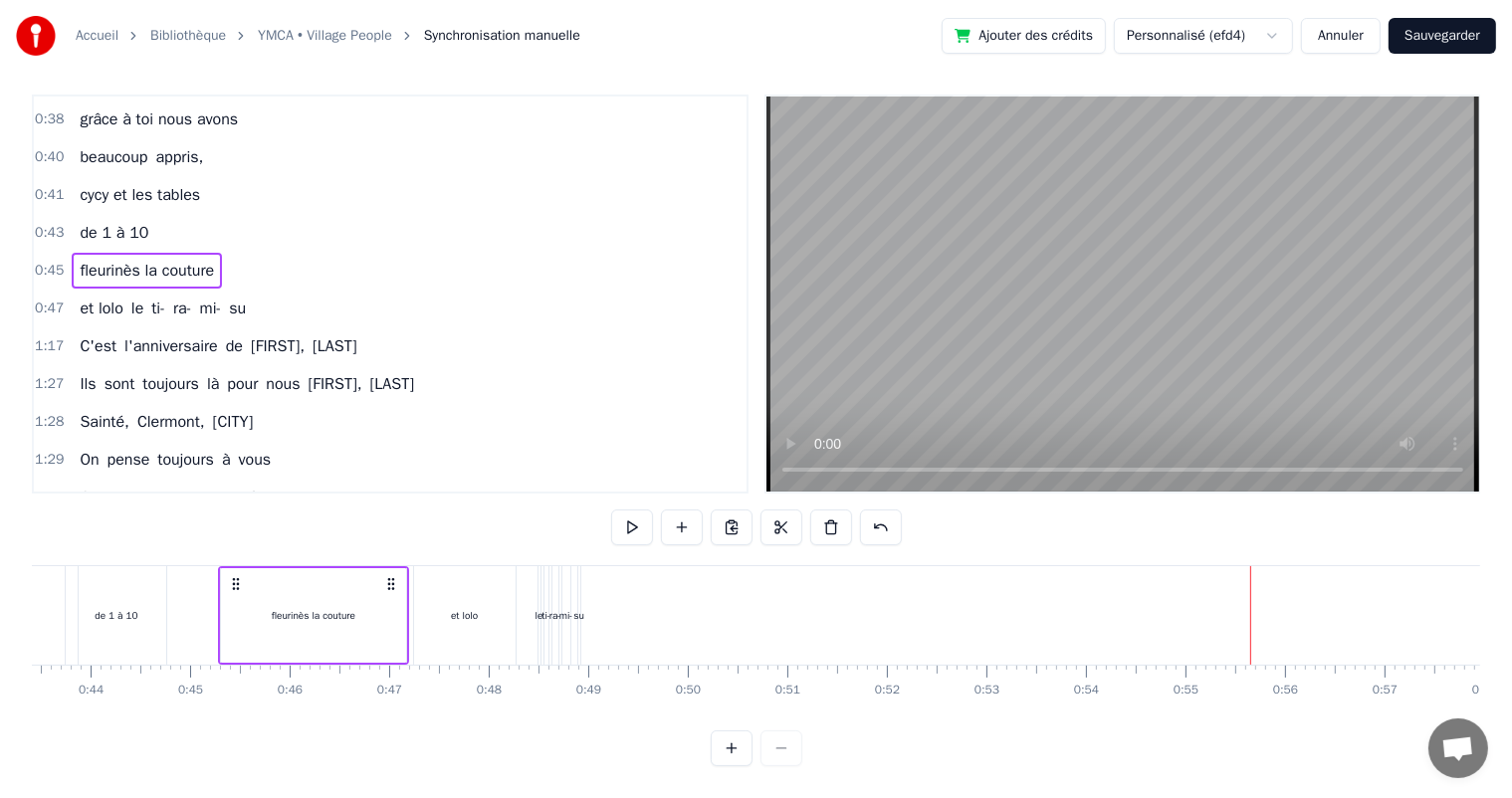 click on "fleurinès la couture" at bounding box center (314, 615) 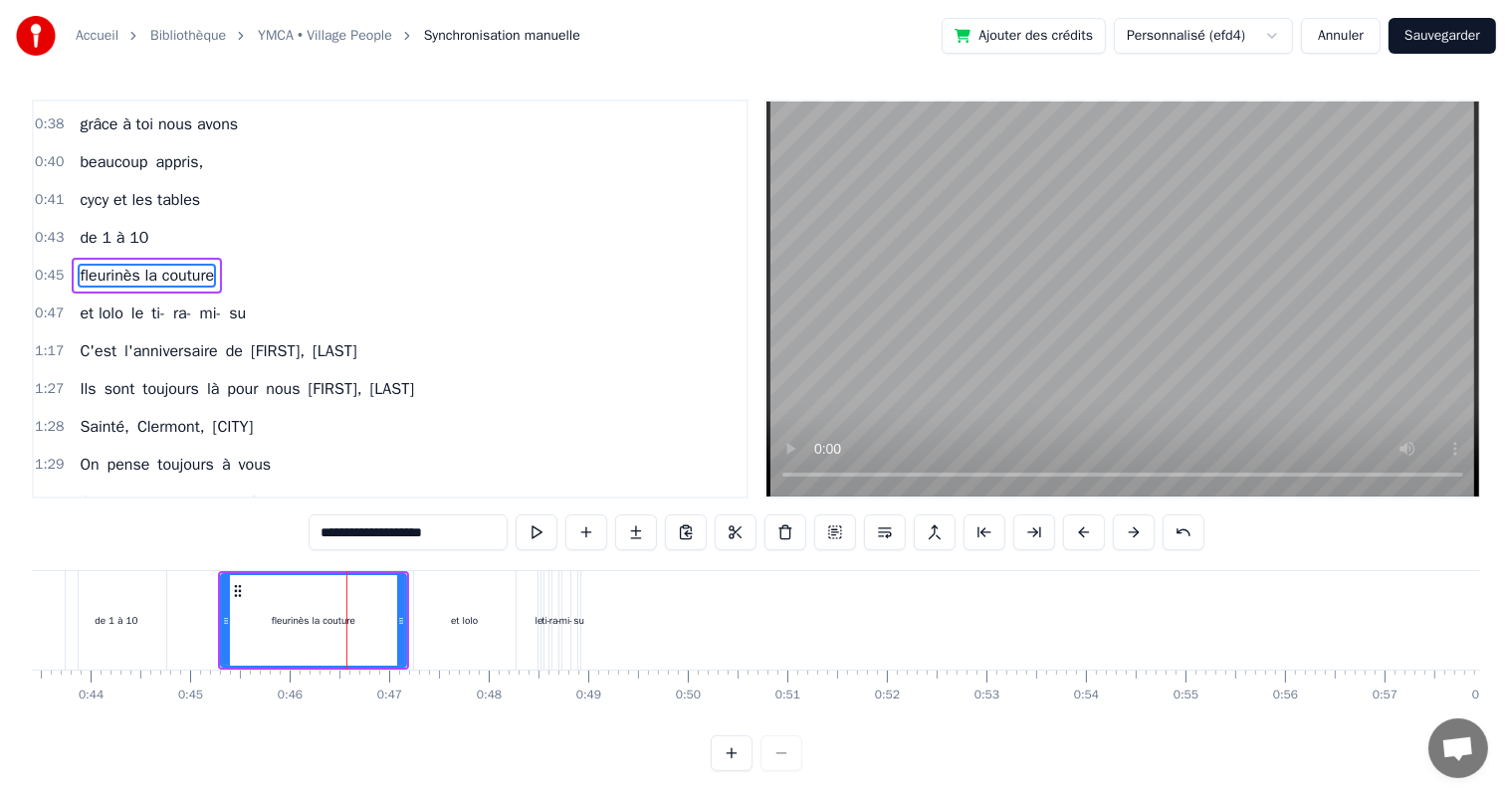 scroll, scrollTop: 0, scrollLeft: 0, axis: both 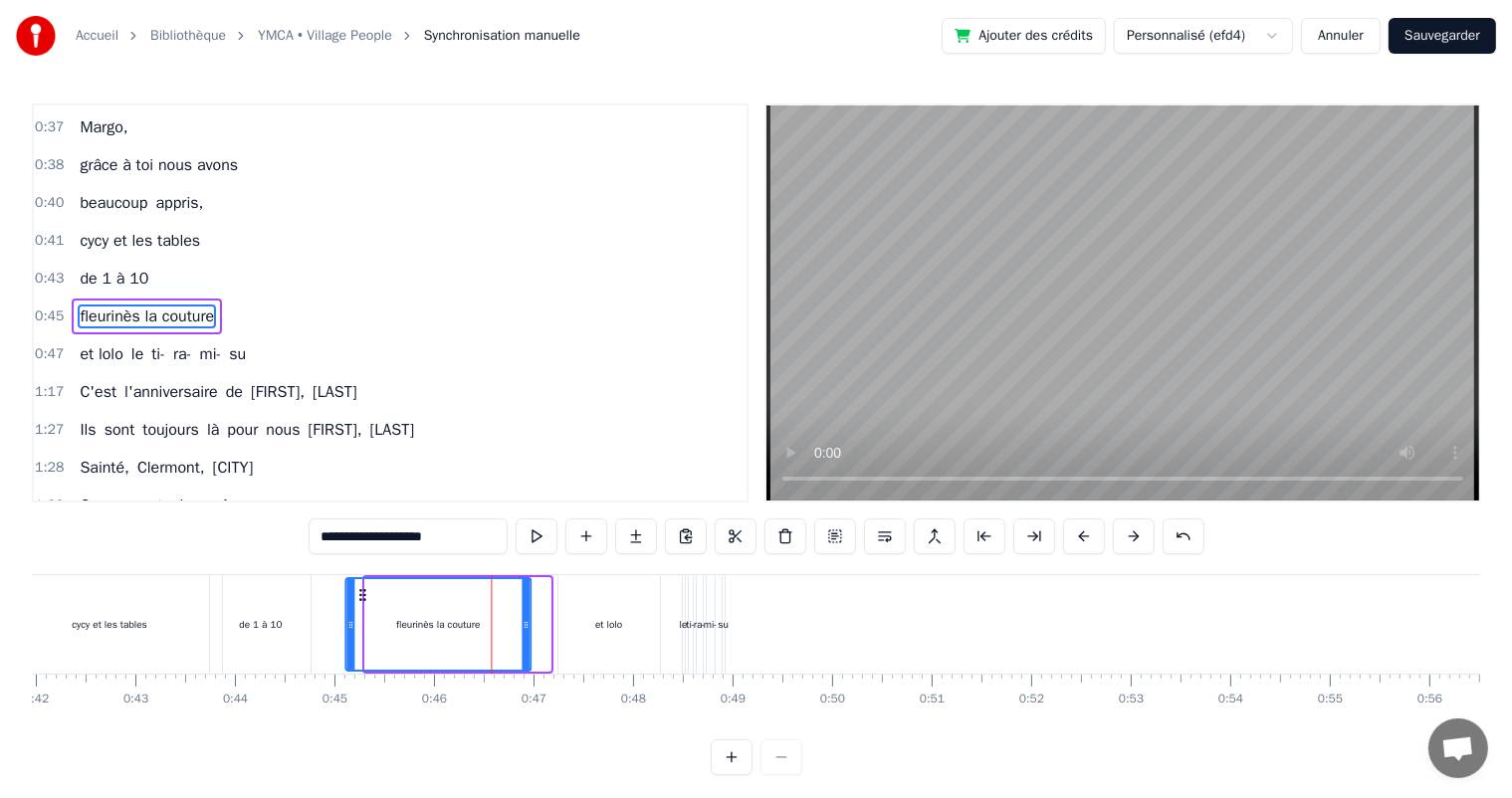 drag, startPoint x: 239, startPoint y: 599, endPoint x: 362, endPoint y: 602, distance: 123.03658 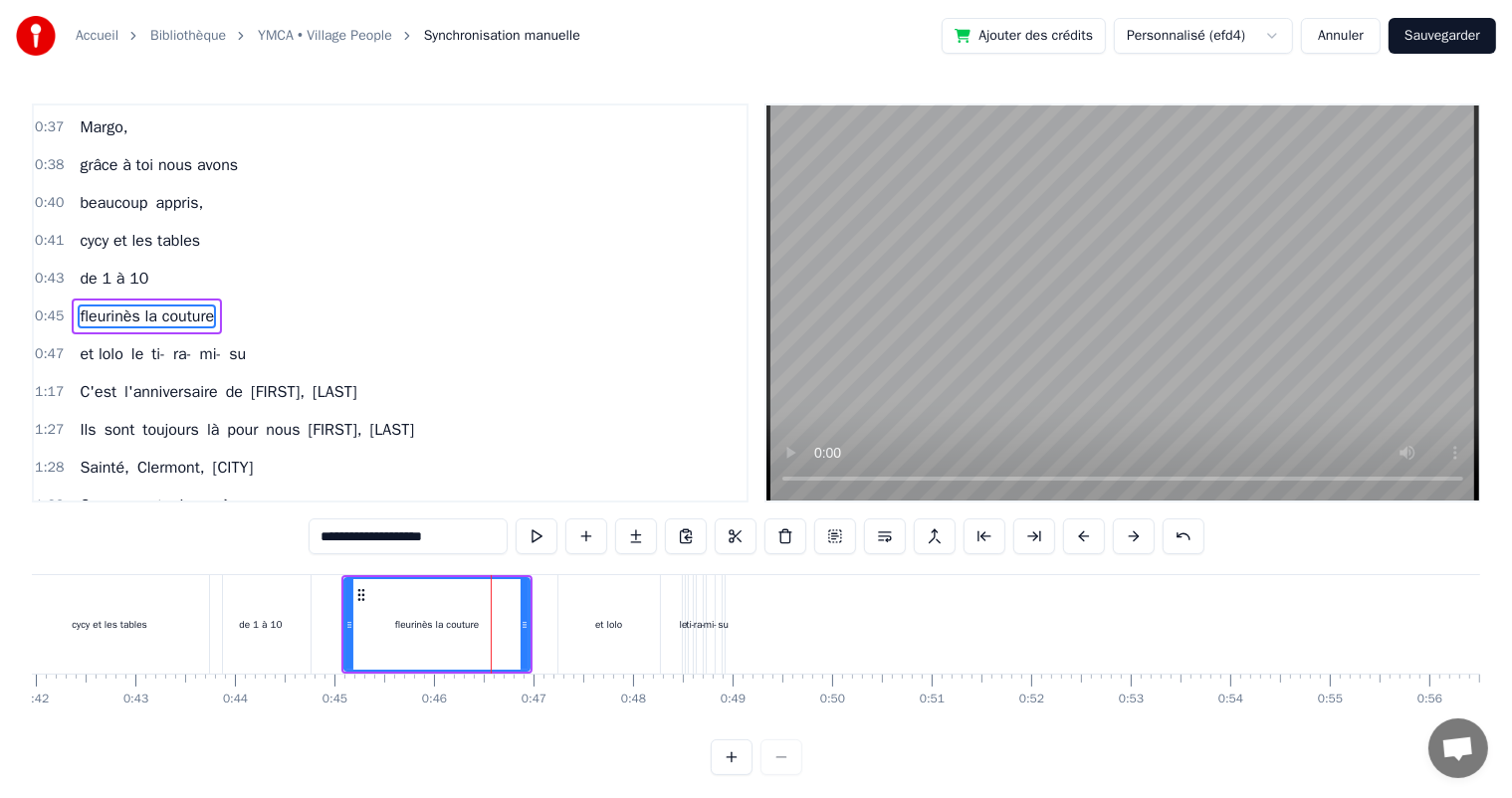 click on "et lolo" at bounding box center (609, 624) 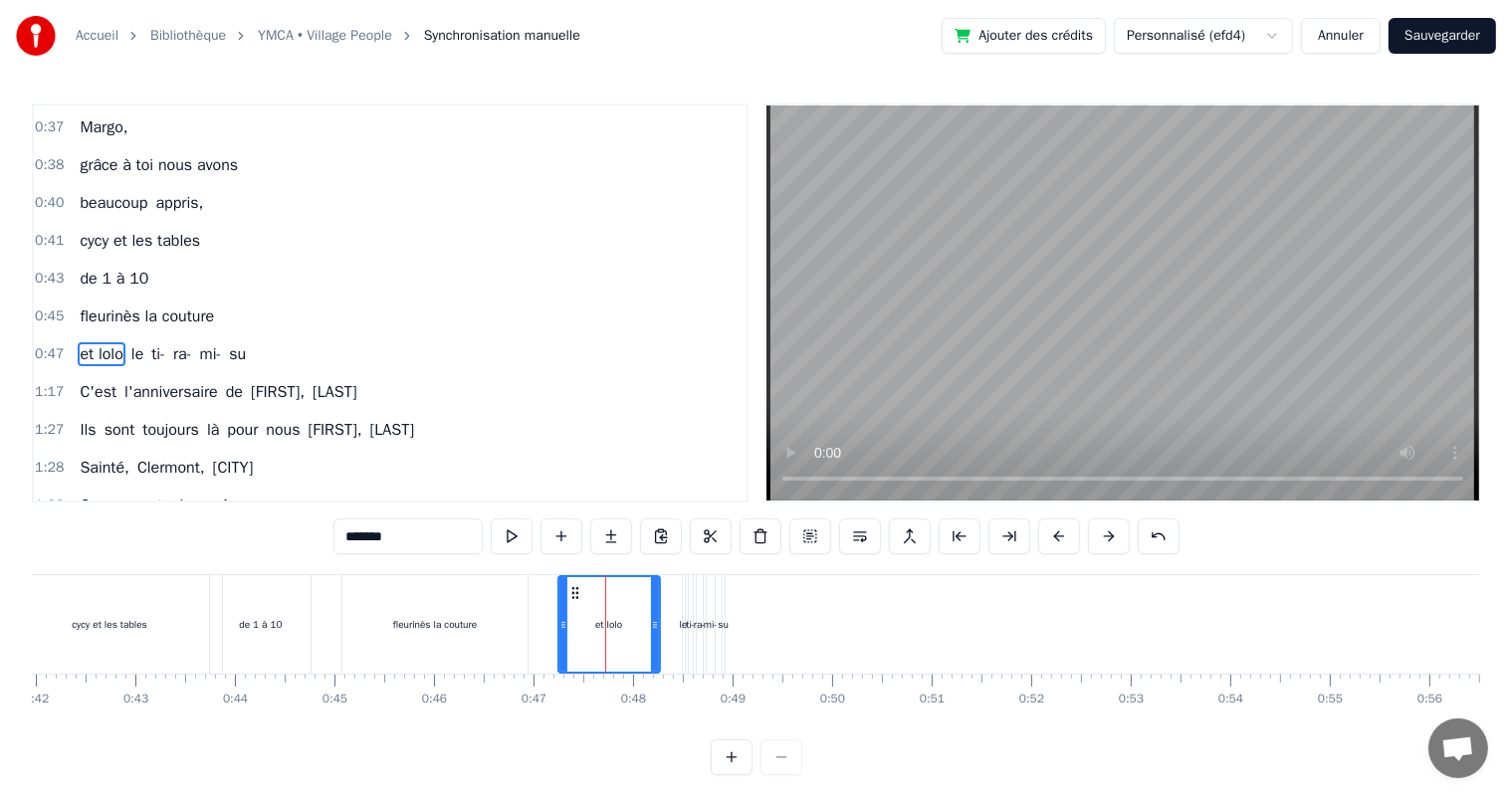 scroll, scrollTop: 223, scrollLeft: 0, axis: vertical 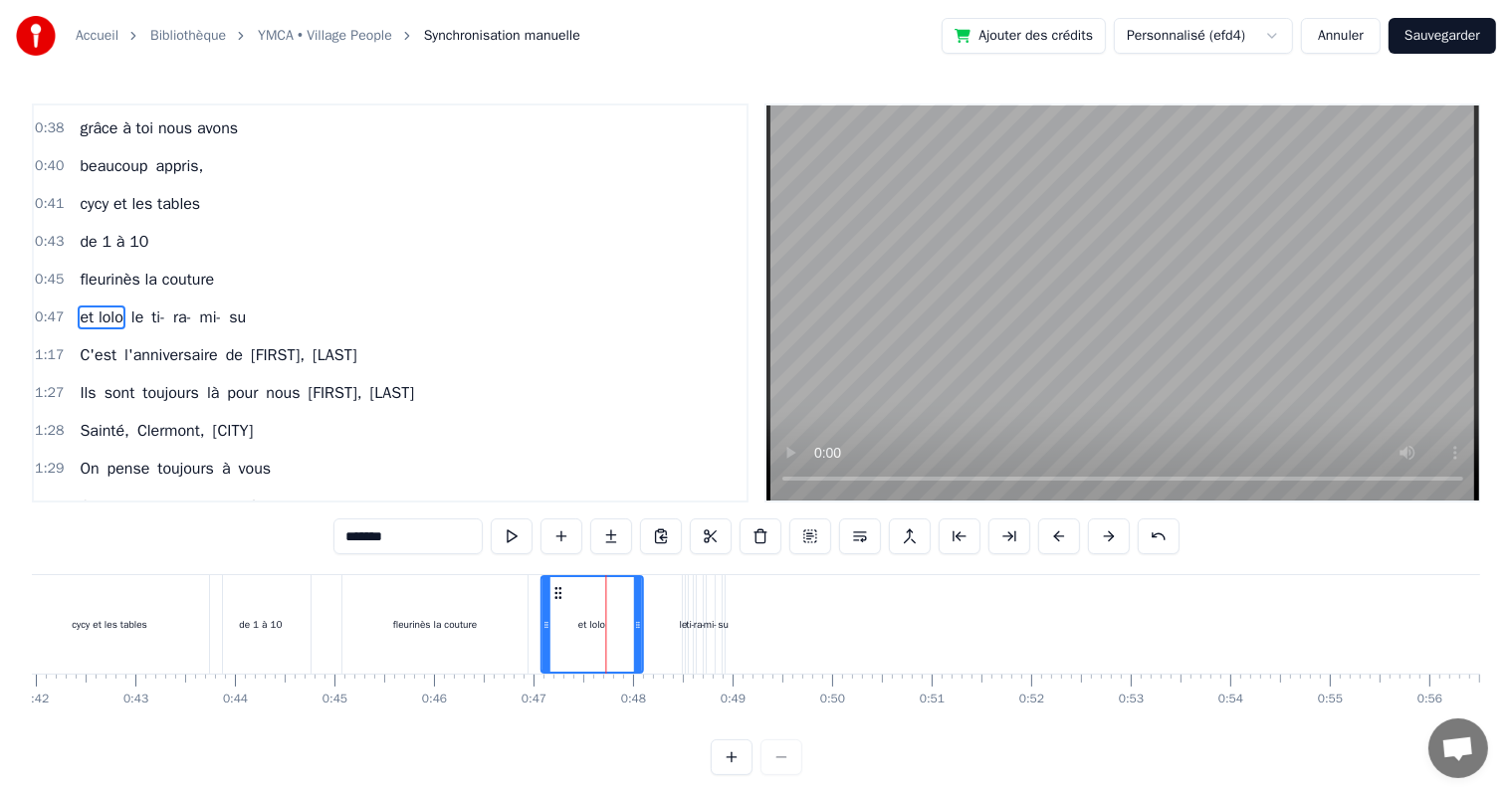 drag, startPoint x: 573, startPoint y: 593, endPoint x: 556, endPoint y: 592, distance: 17.029386 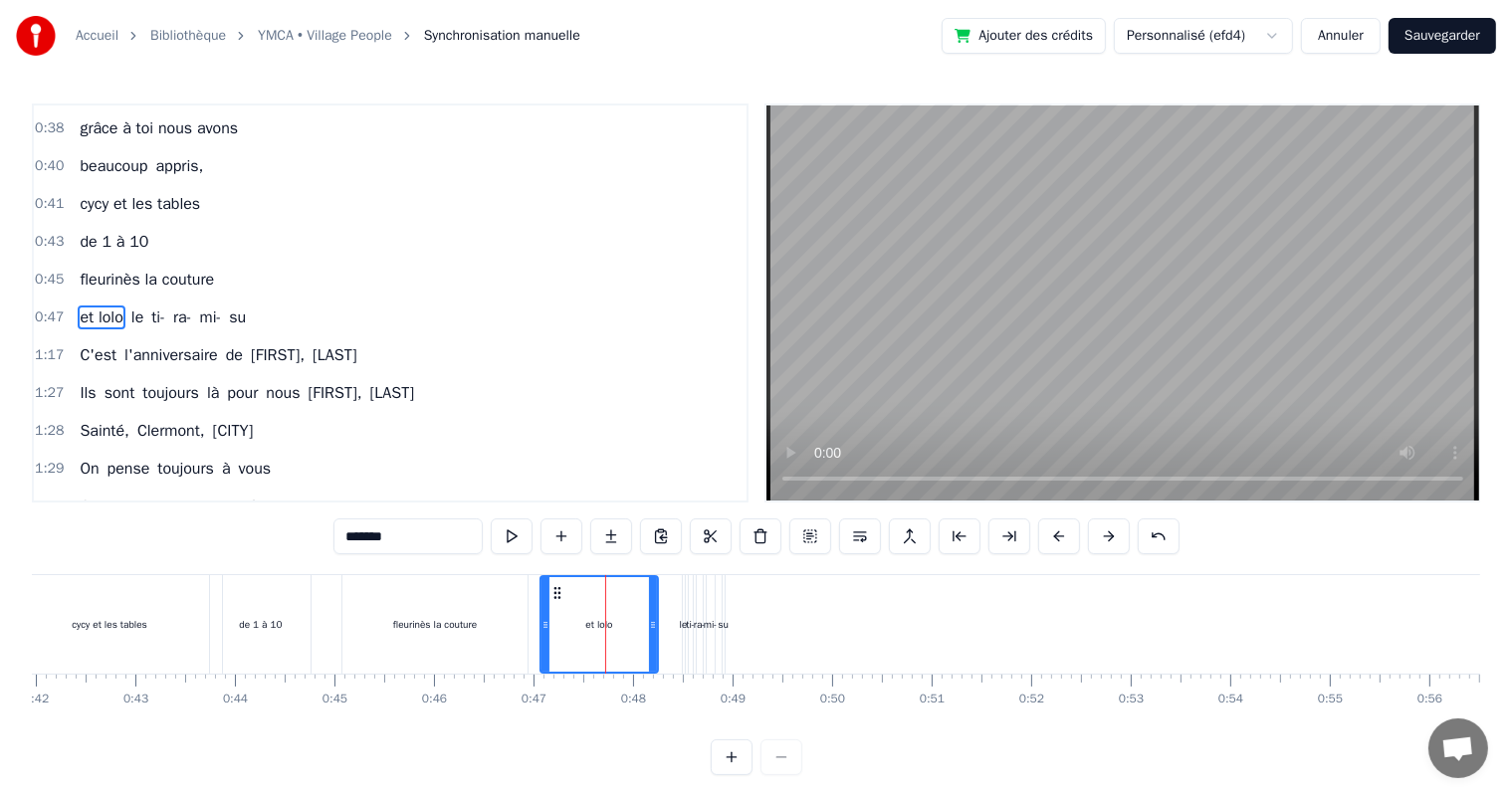 drag, startPoint x: 640, startPoint y: 641, endPoint x: 656, endPoint y: 633, distance: 17.888544 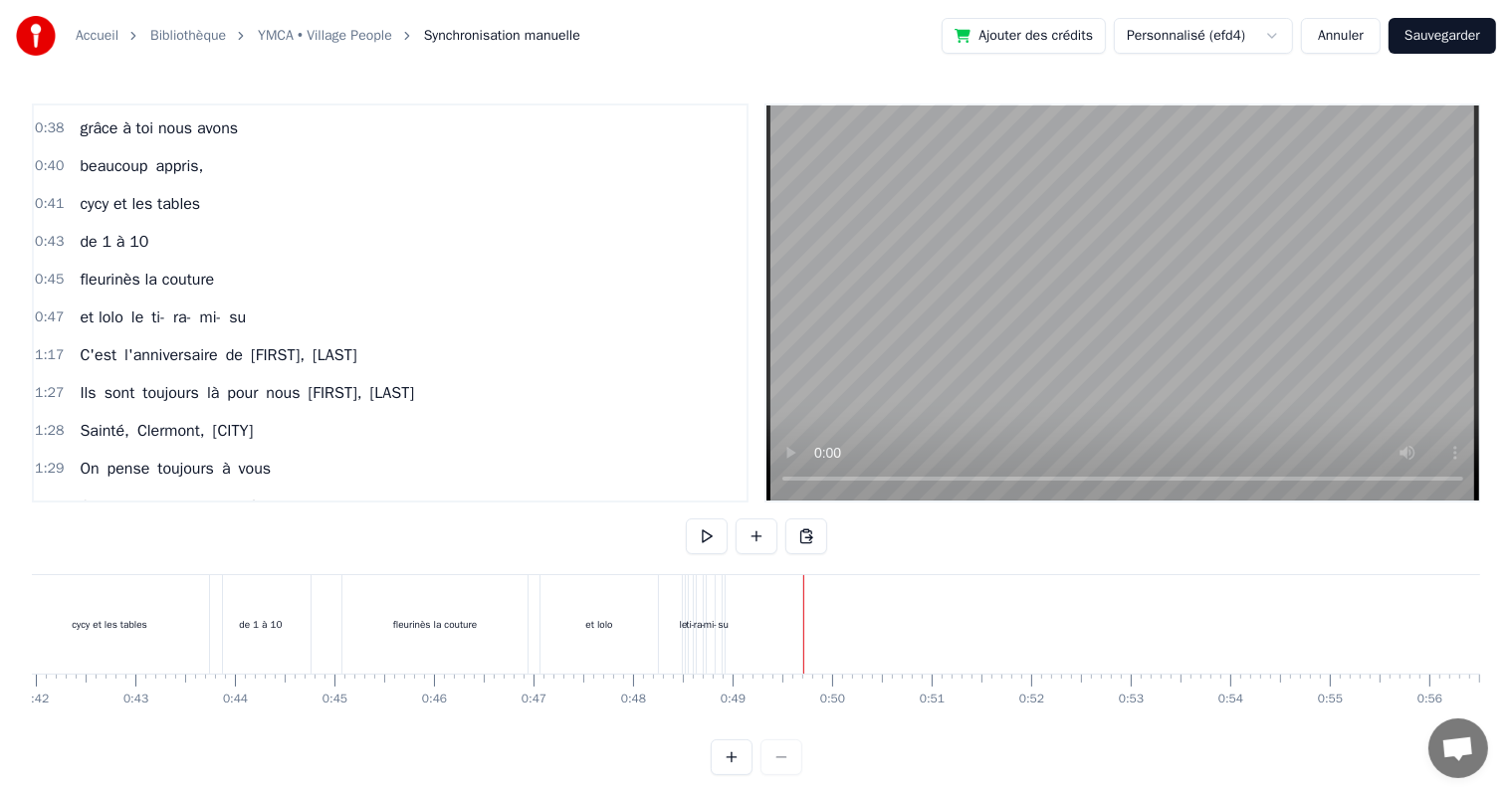 click on "0:21 [FIRST] [LAST], tu venais me chercher en 2 chevaux 0:27 au collège j'avais honte 0:28 Oh oui [FIRST] [LAST] 0:30 Et tu nous apprenais  0:32 à lancer des fruits sur les gens  0:37 [FIRST], 0:38 grâce à toi nous avons 0:40 beaucoup appris, 0:41 cycy et les tables  0:43 de 1 à 10 0:45 fleurinès la couture 0:47 et lolo le ti- ra- mi- su 1:17 C'est l'anniversaire de [FIRST], [LAST] 1:27 Ils sont toujours là pour nous [FIRST], [LAST] 1:28 [CITY], [CITY], [CITY] 1:29 On pense toujours à vous 1:29 On dit loin des yeux près du coeur 1:53 C'est l'anniversaire de [FIRST], [LAST] 1:58 Ils sont toujours là pour nous [FIRST], [LAST] 2:02 Pâques, noël, les anniv' 2:11 Toujours tous réuni 2:19 On mange on joue et on ris 2:21 [LAST], cacao périmé 2:21 Oh oui [LAST] dans le tiramisu 2:23 Oh oui [FIRST] 2:24 Tu mets dans la salade des kiwis au lieu d’avocats 2:29 [LAST] 2:30 Attention le coin d’table du salon 2:48 Vous pourriez vous faire mal 2:50 Quand elle raconte 2:53 Une anecdote de fou 2:54 Que a" at bounding box center (756, 439) 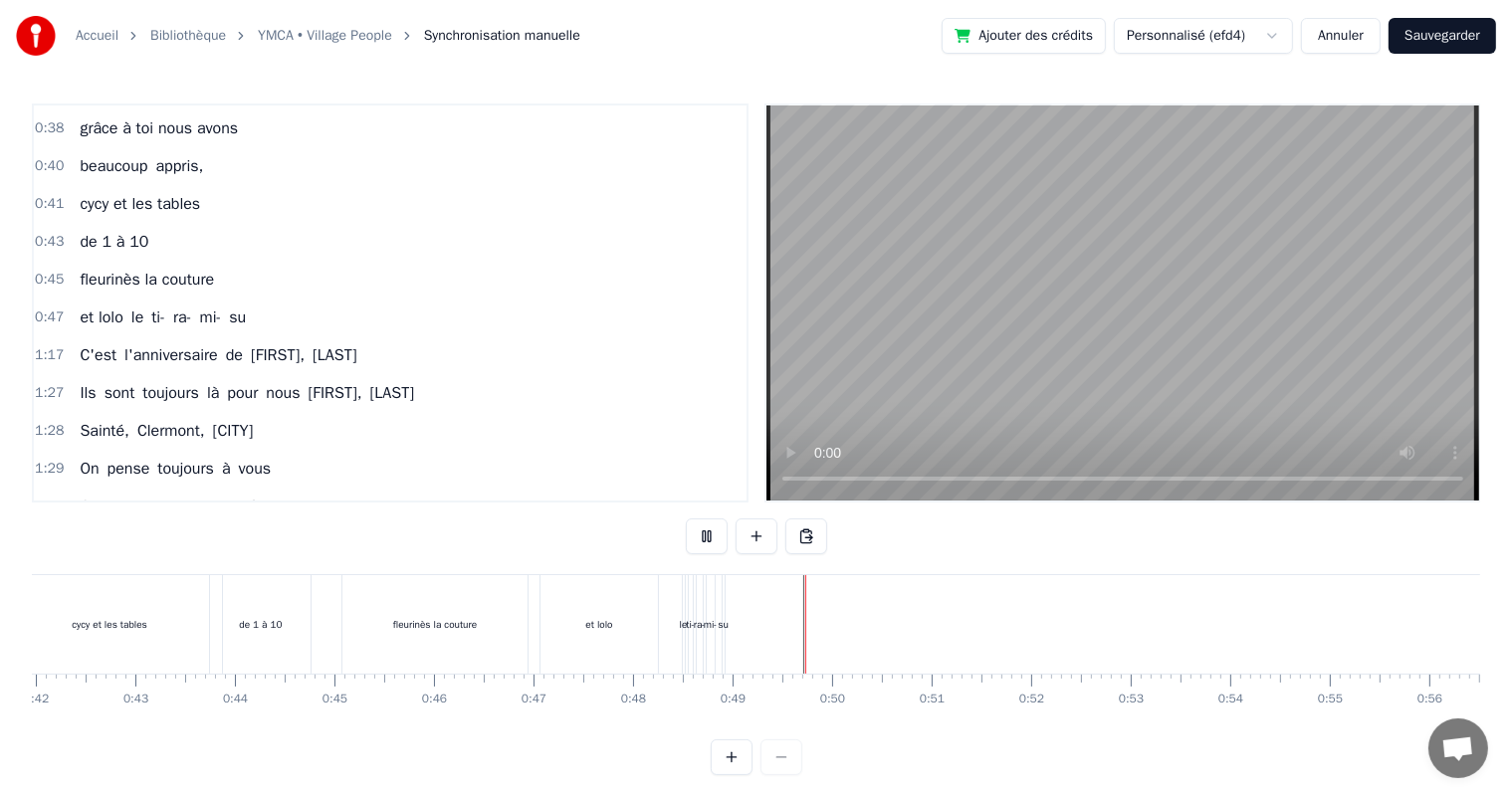scroll, scrollTop: 26, scrollLeft: 0, axis: vertical 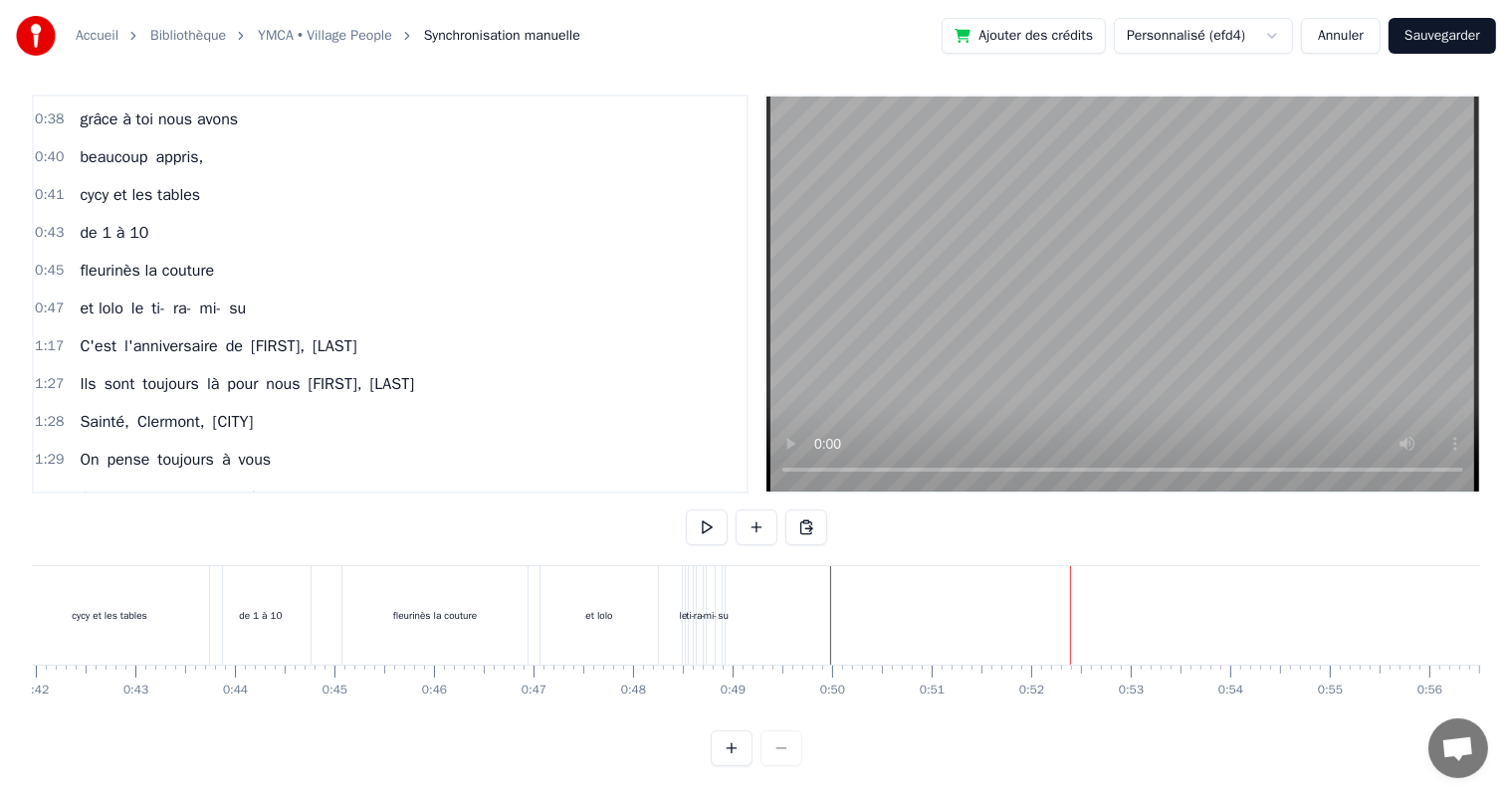 click at bounding box center (8816, 615) 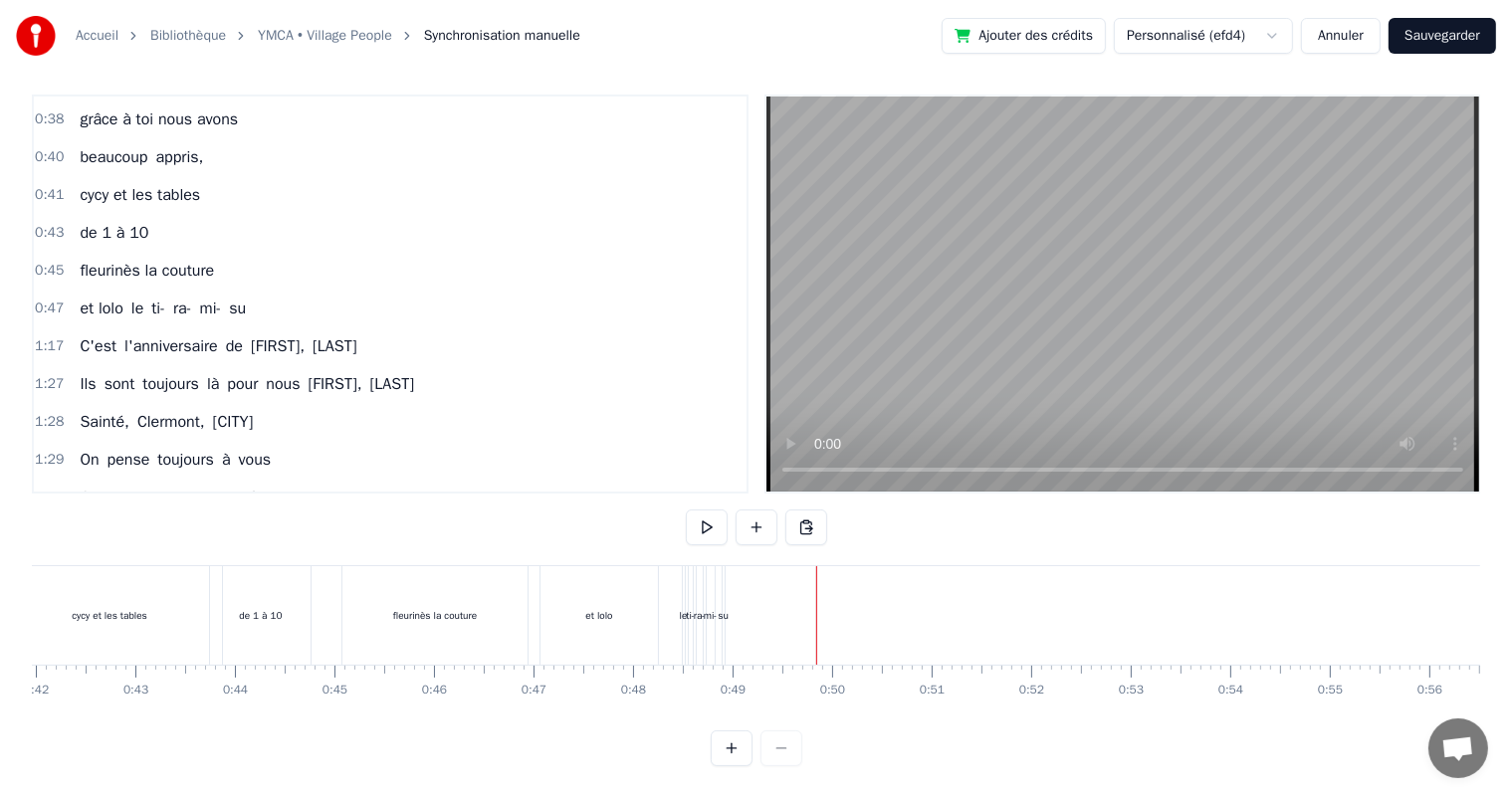 click at bounding box center (8816, 615) 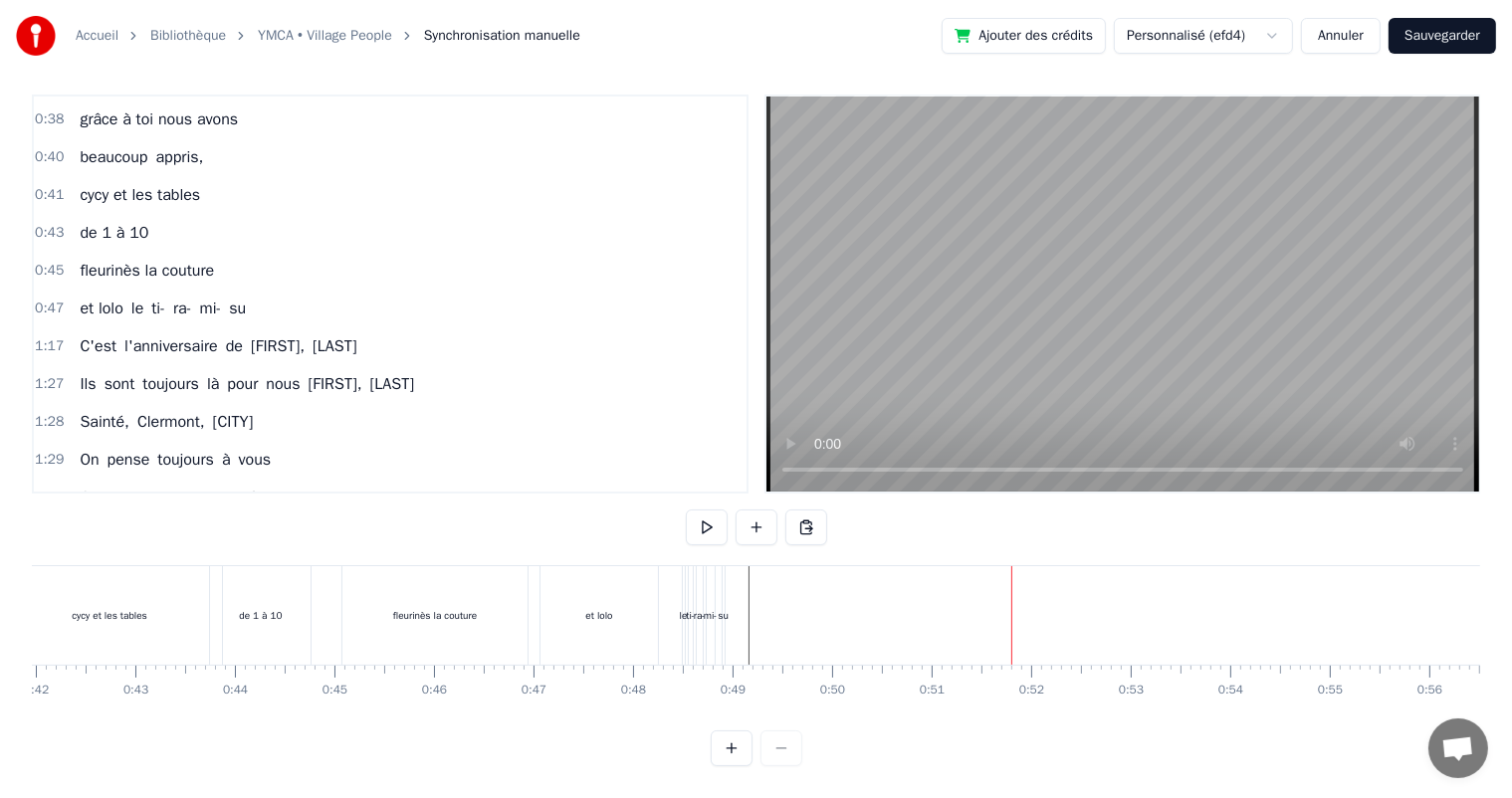 click on "su" at bounding box center [237, 308] 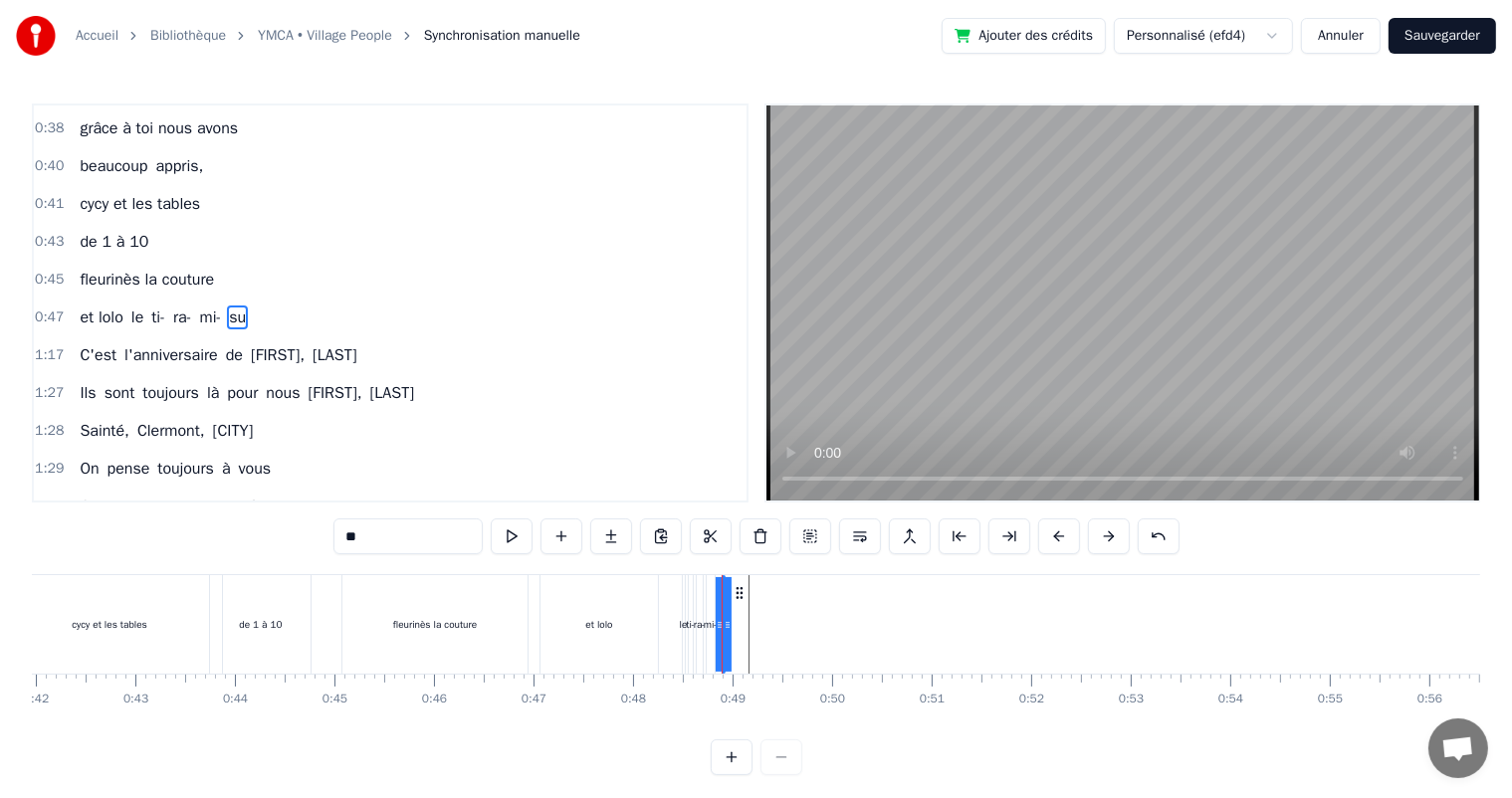 scroll, scrollTop: 0, scrollLeft: 0, axis: both 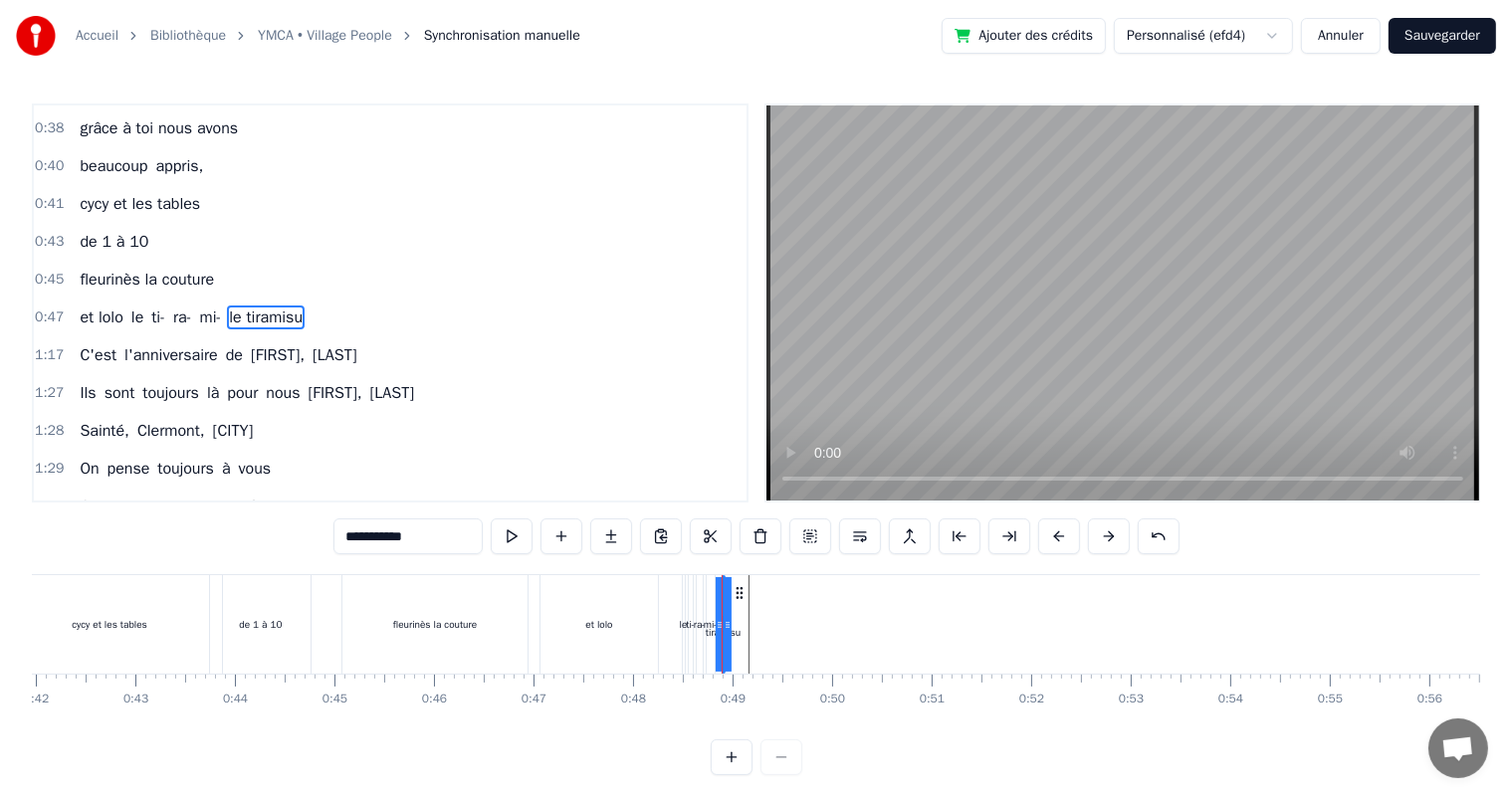click on "le" at bounding box center [137, 317] 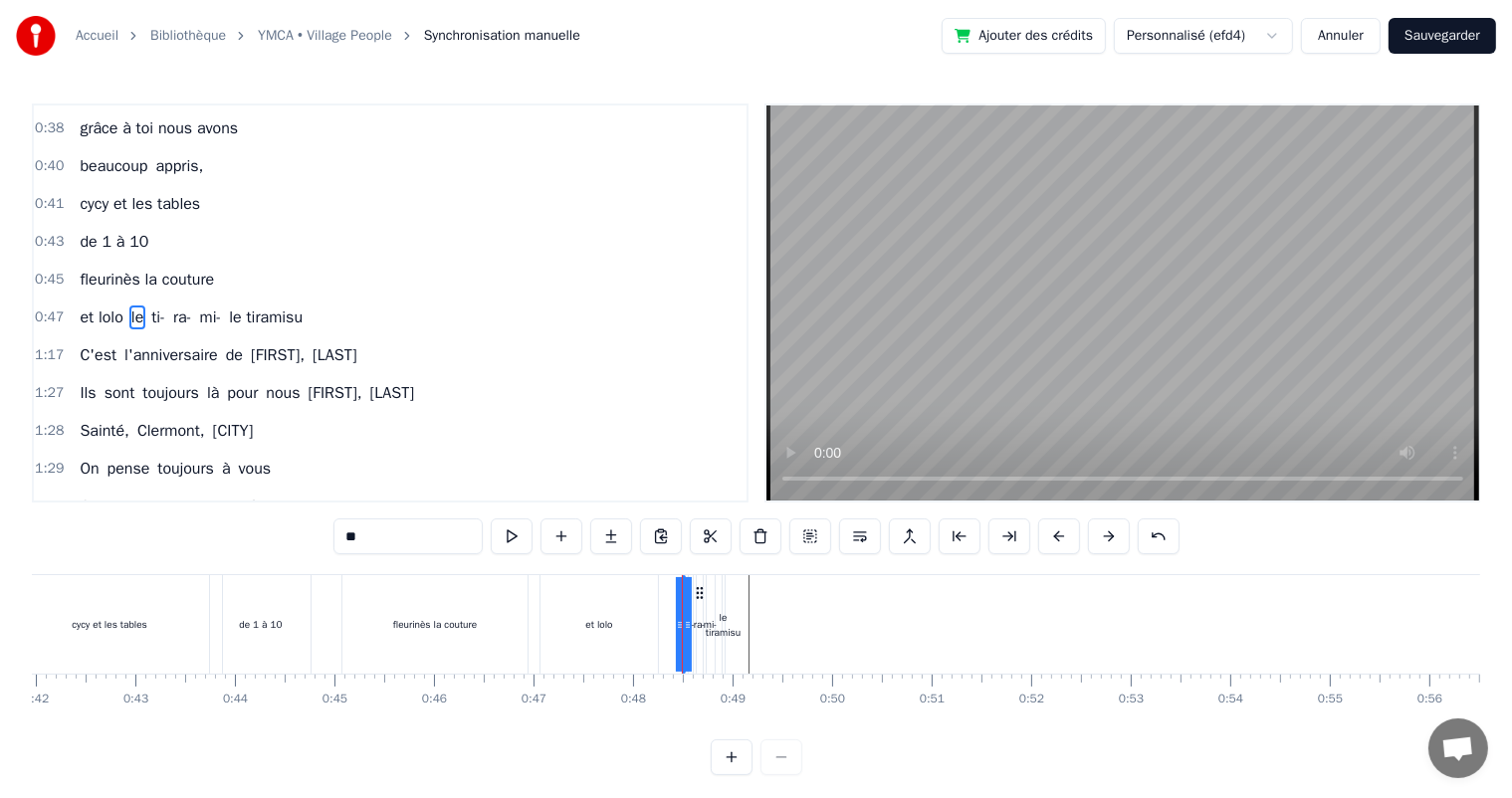 click on "ti-" at bounding box center [158, 317] 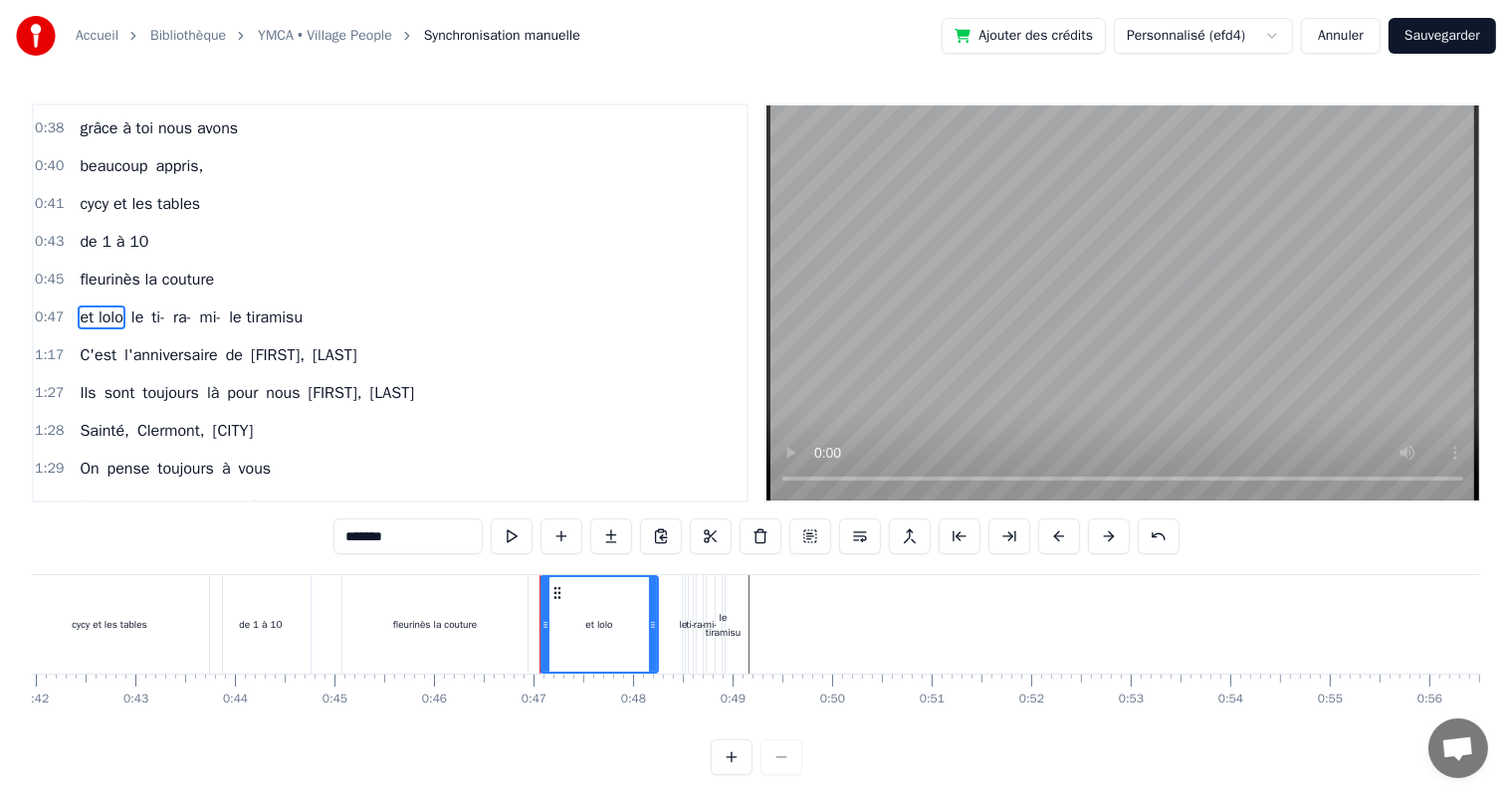 click on "et lolo le ti- ra- mi- le tiramisu" at bounding box center [191, 317] 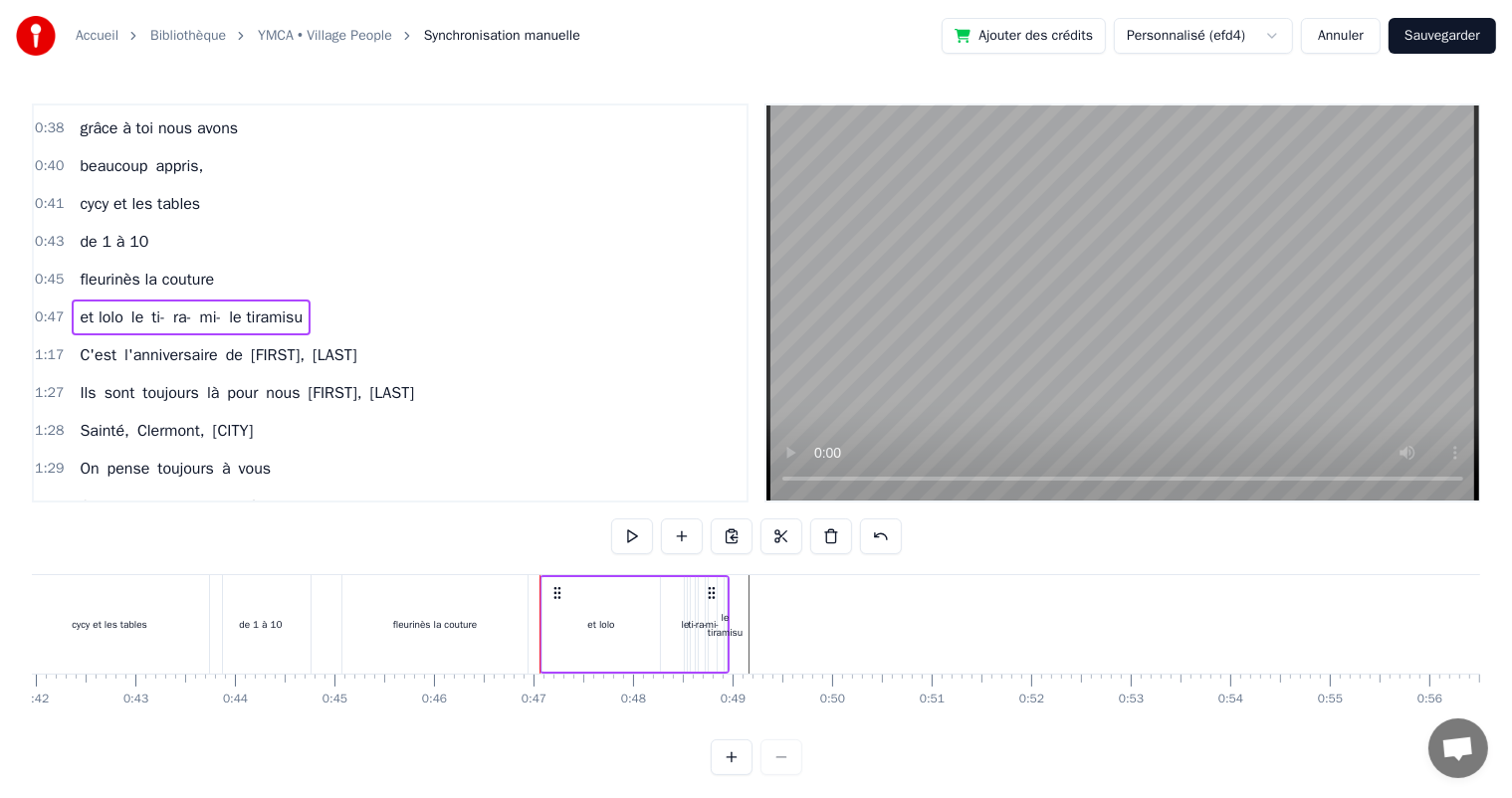 click on "et lolo" at bounding box center (101, 317) 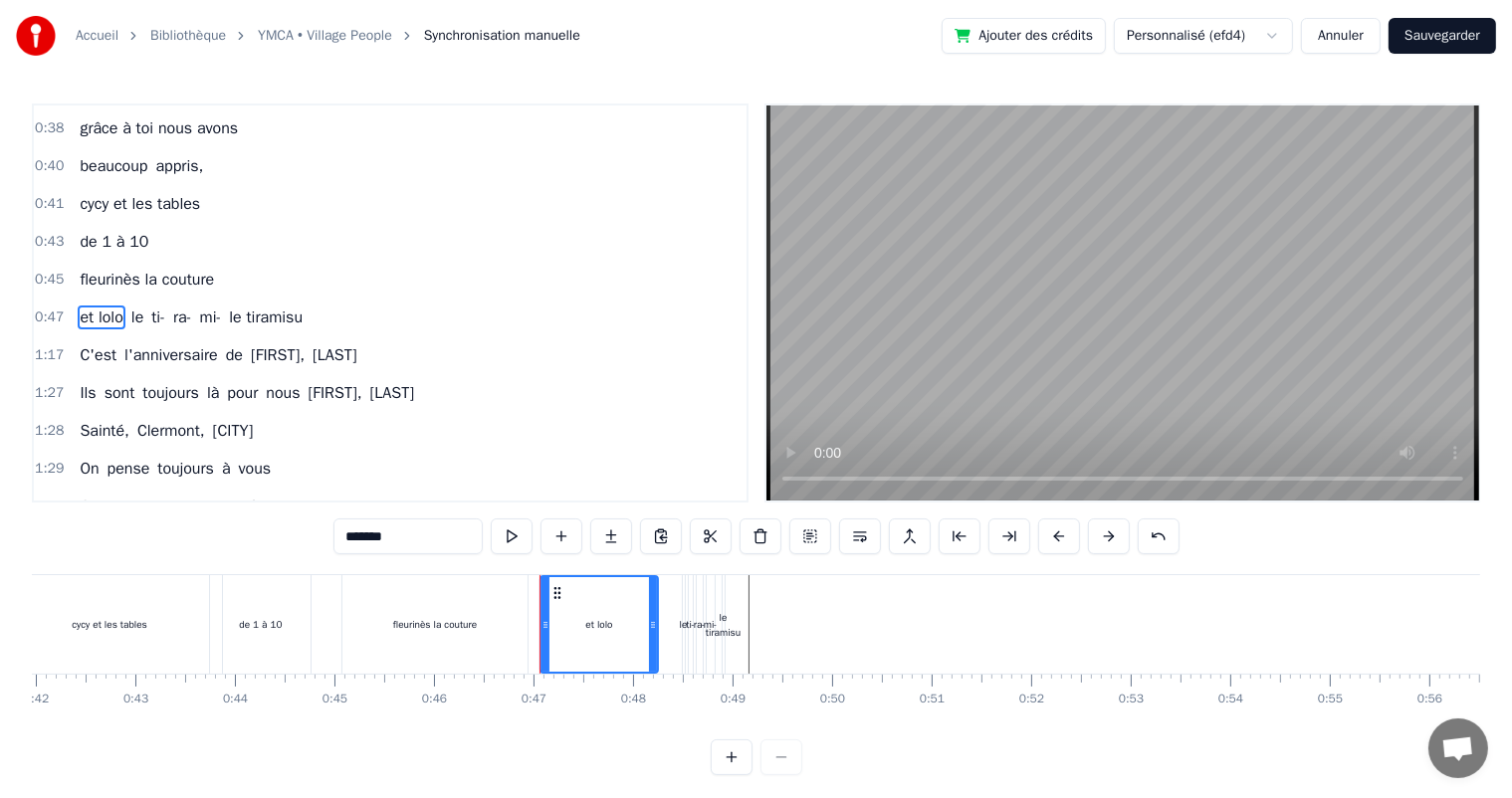 click on "ti-" at bounding box center (158, 317) 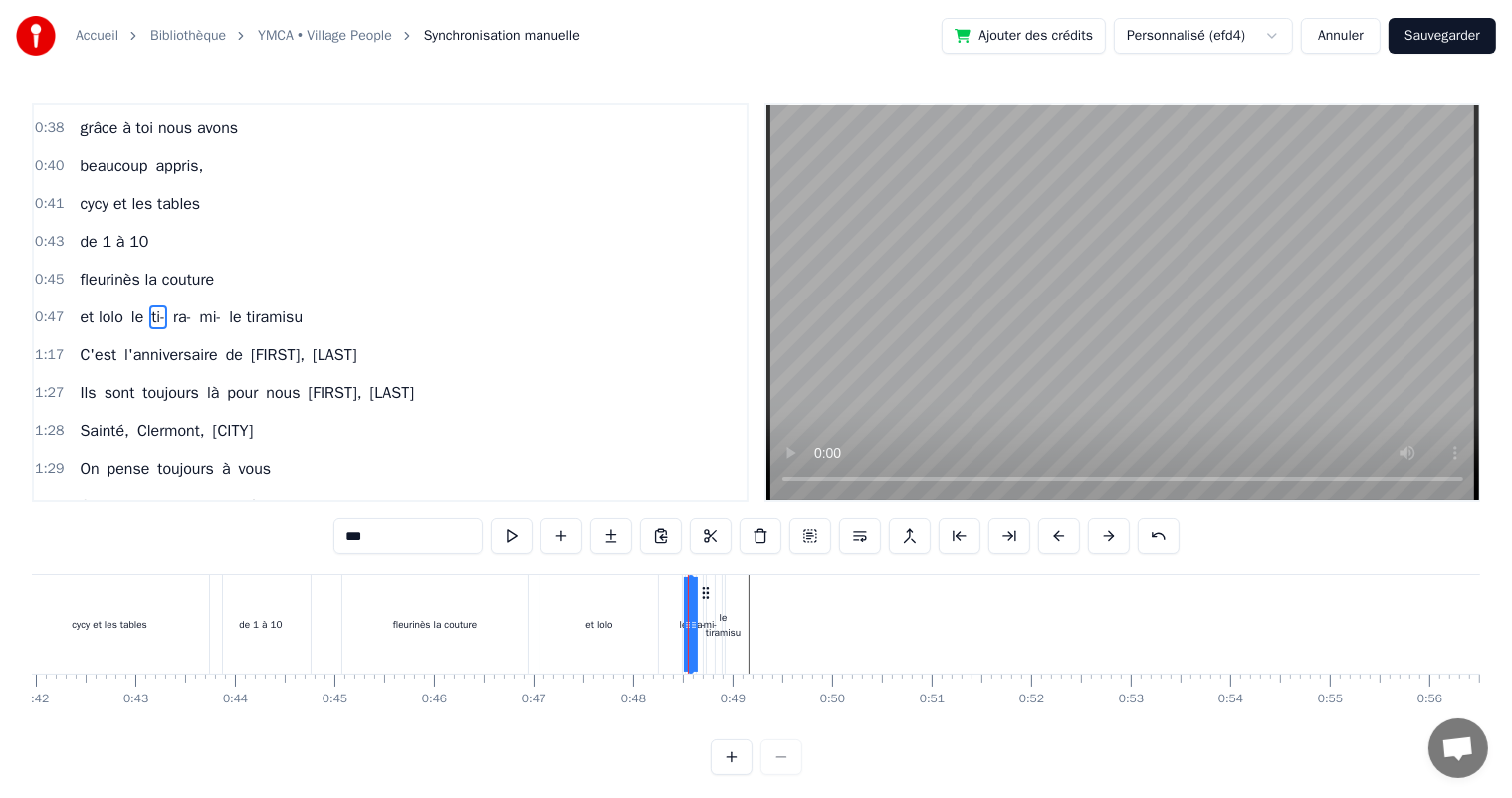 click on ": [NAME], tu venais me chercher en 2 chevaux : au collège j'avais honte : Oh oui [NAME] : Et tu nous apprenais  : à lancer des fruits sur les gens  : [NAME], : grâce à toi nous avons : beaucoup appris, : cycy et les tables  : de 1 à 10 : fleurinès la couture : et lolo le ti- ra- mi- le tiramisu : C'est l'anniversaire de [NAME], : Ils sont toujours là pour nous [NAME], : : [CITY], [CITY], [CITY] : On pense toujours à vous : On dit : loin des yeux près du coeur : C'est l'anniversaire de [NAME], : Ils sont toujours là pour nous [NAME], : : Pâques, noël, les anniv' : Toujours tous réuni : On mange on joue et on ris : [NAME], cacao périmé : Oh oui [NAME] : dans le tiramisu : Oh oui [NAME] : Tu mets dans la salade des kiwis au lieu d’avocats : [NAME] : Attention le coin d’table du salon : Vous pourriez vous faire mal : Quand elle raconte : Une anecdote de fou : Que j’vous fasse rire tenez vous bien : C'est l'anniversaire de [NAME], : Ils sont toujours là pour nous [NAME], : : [CITY], [CITY], [CITY] : On pense a" at bounding box center (756, 439) 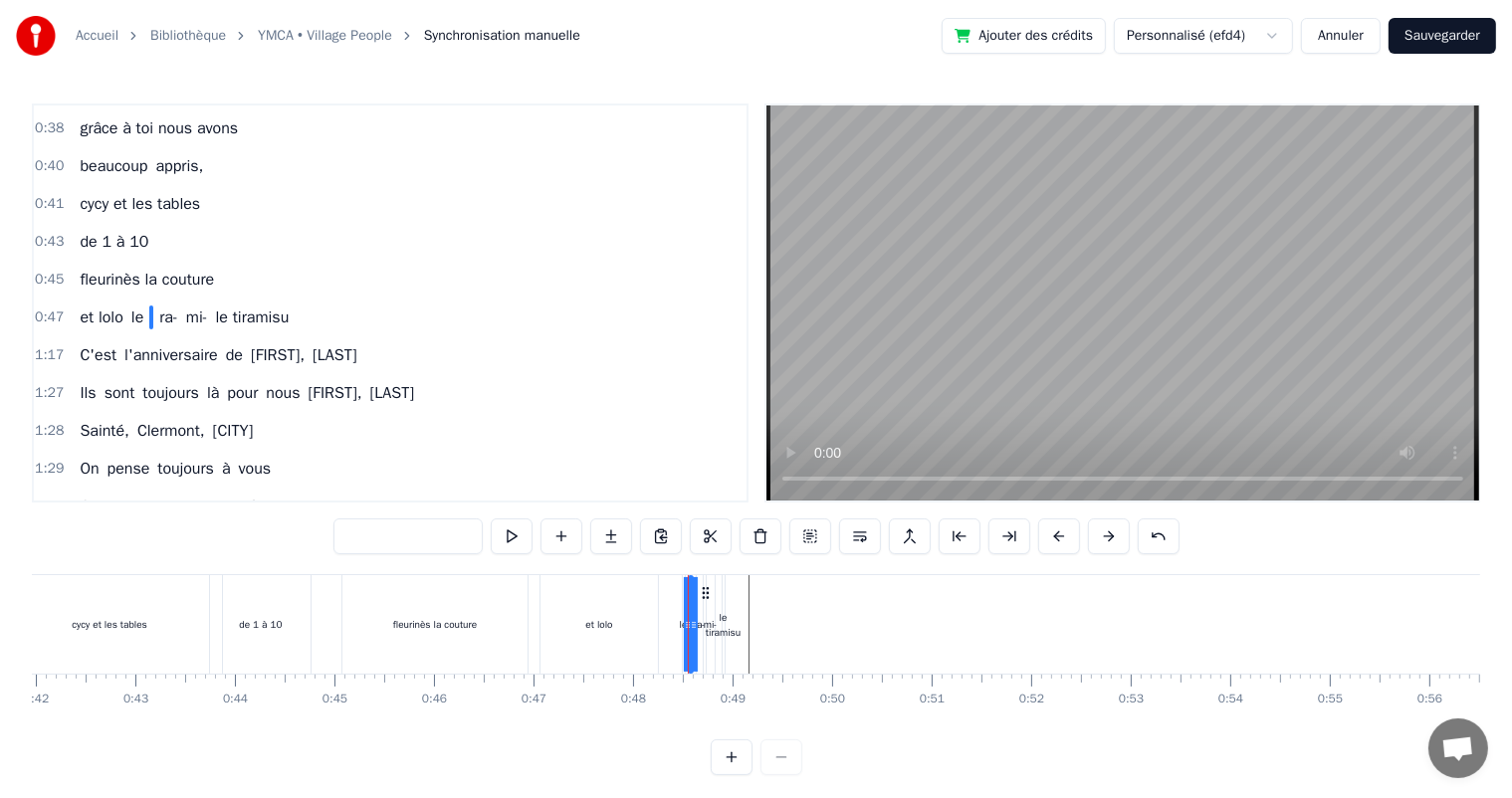 click on "ra-" at bounding box center [168, 317] 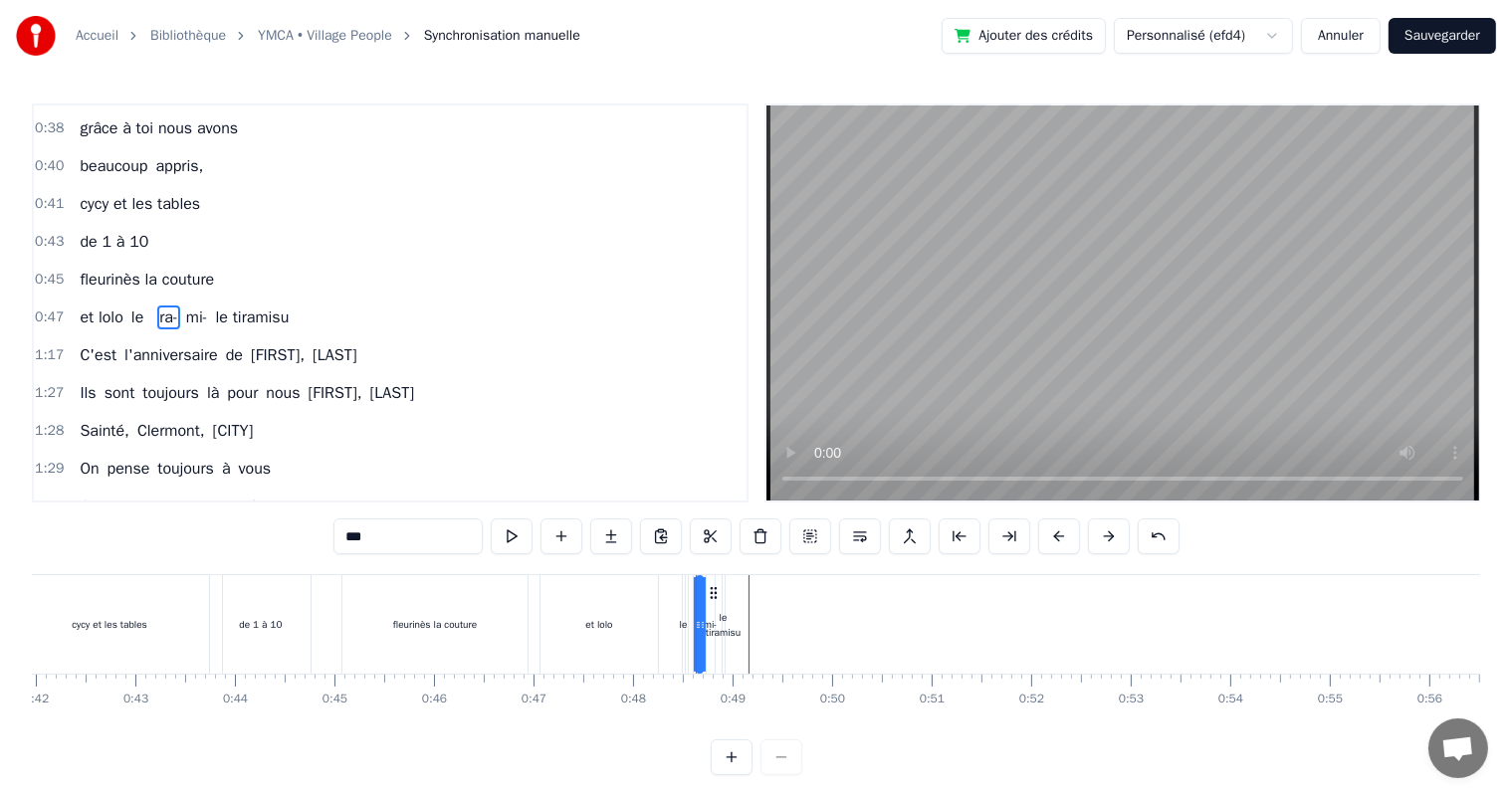 drag, startPoint x: 430, startPoint y: 537, endPoint x: 305, endPoint y: 541, distance: 125.06398 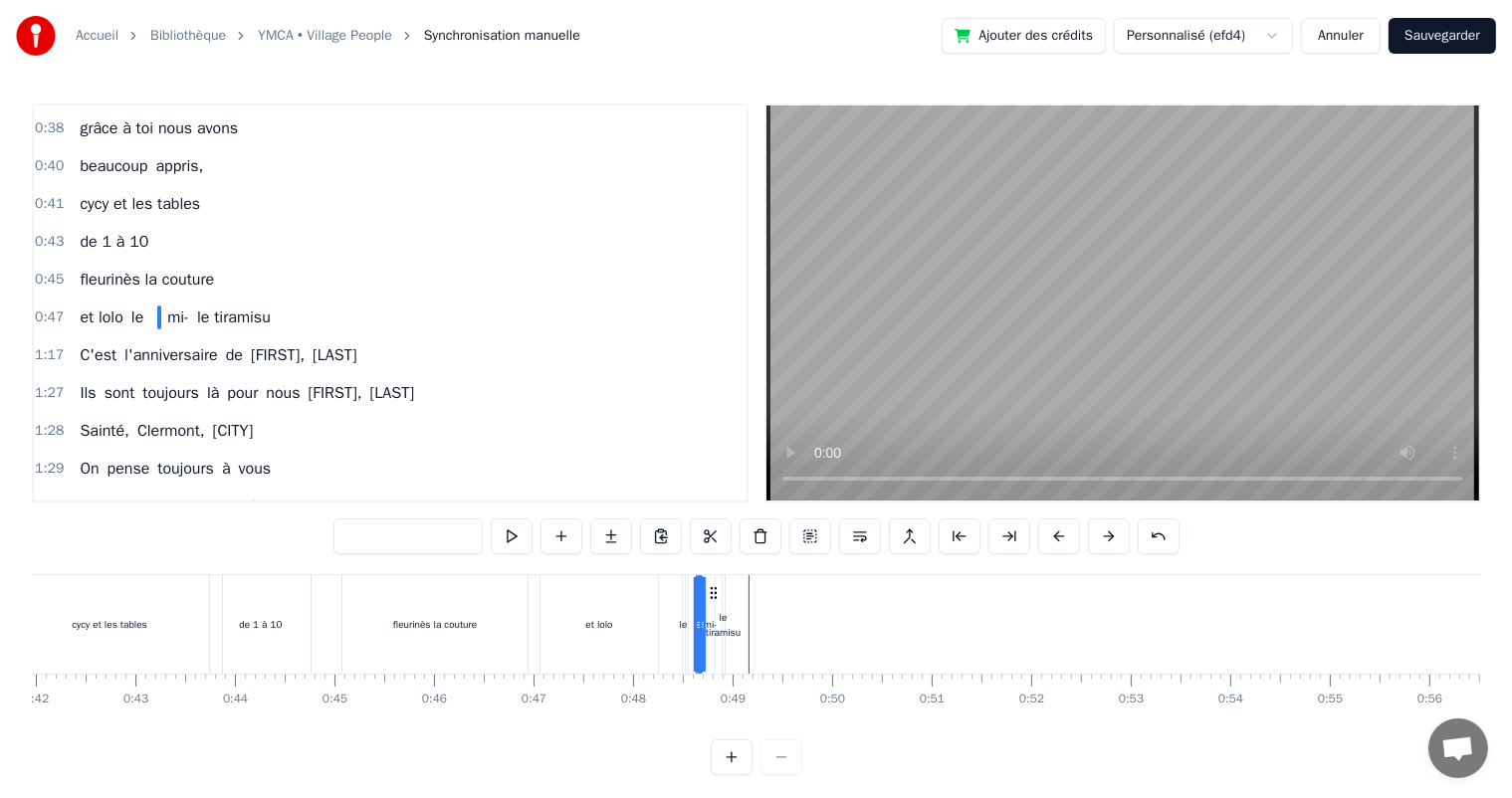 click on "mi-" at bounding box center (178, 317) 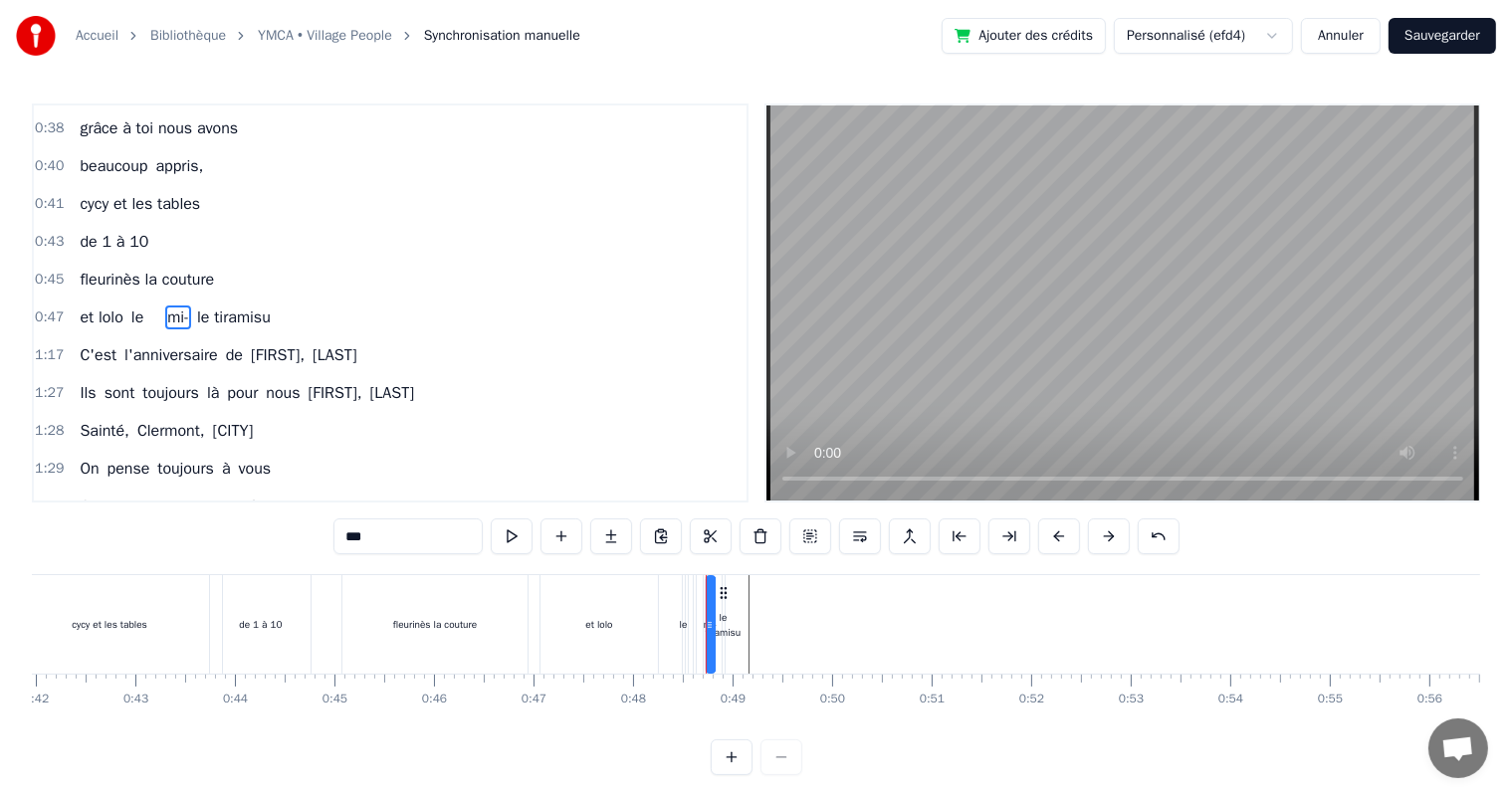 drag, startPoint x: 412, startPoint y: 538, endPoint x: 336, endPoint y: 533, distance: 76.1643 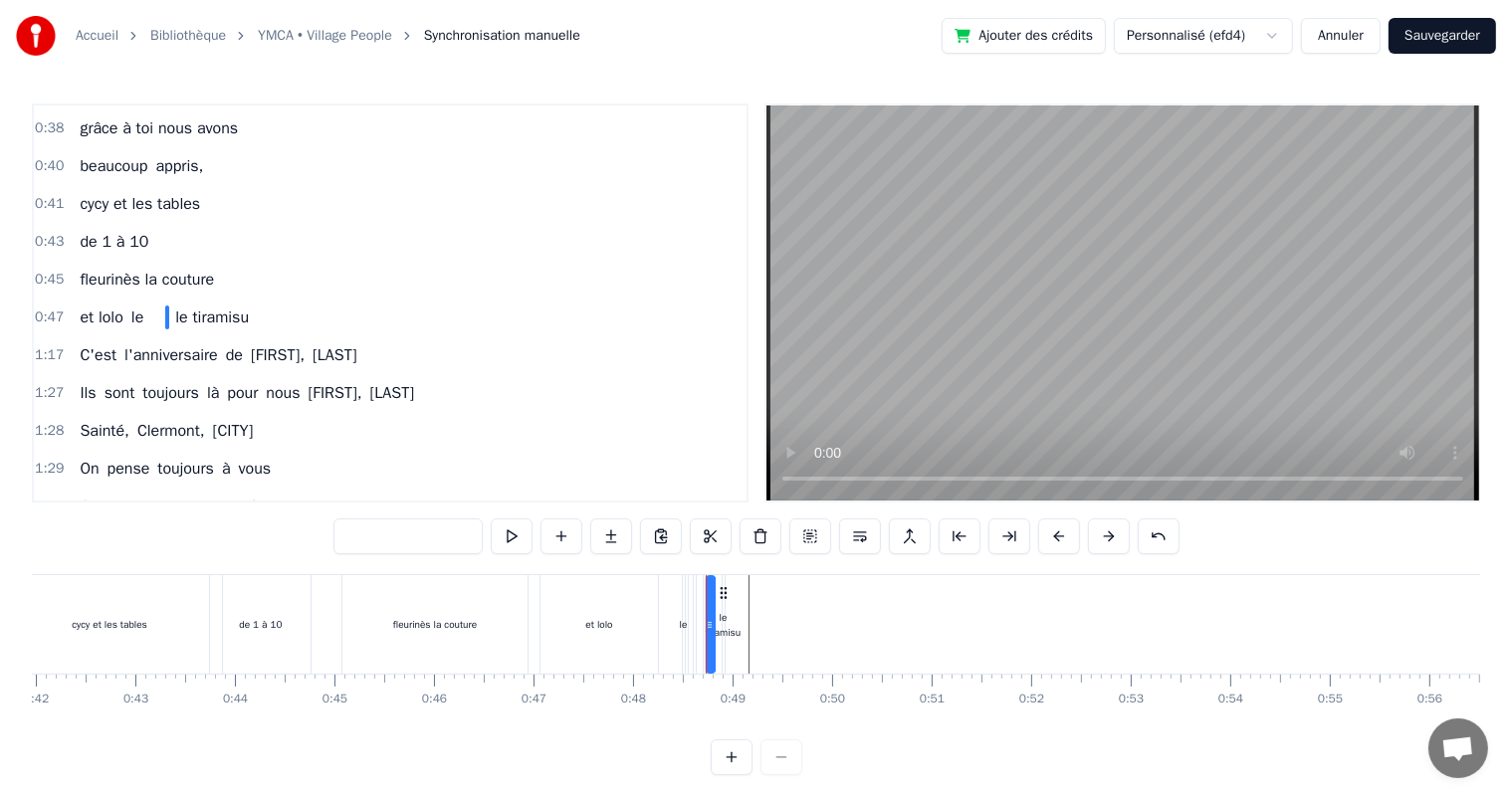 click on "le" at bounding box center (137, 317) 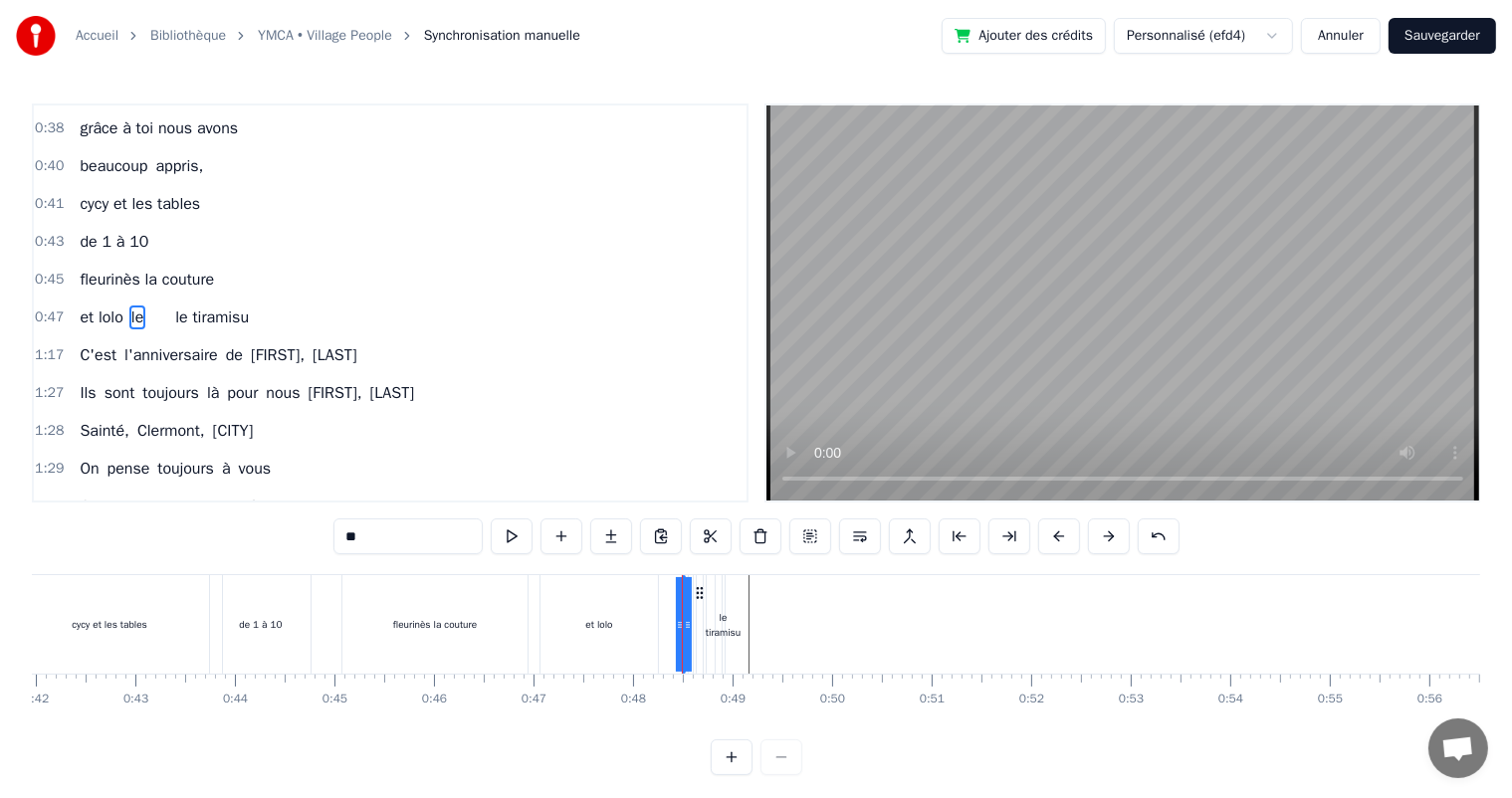 click on "**" at bounding box center [408, 536] 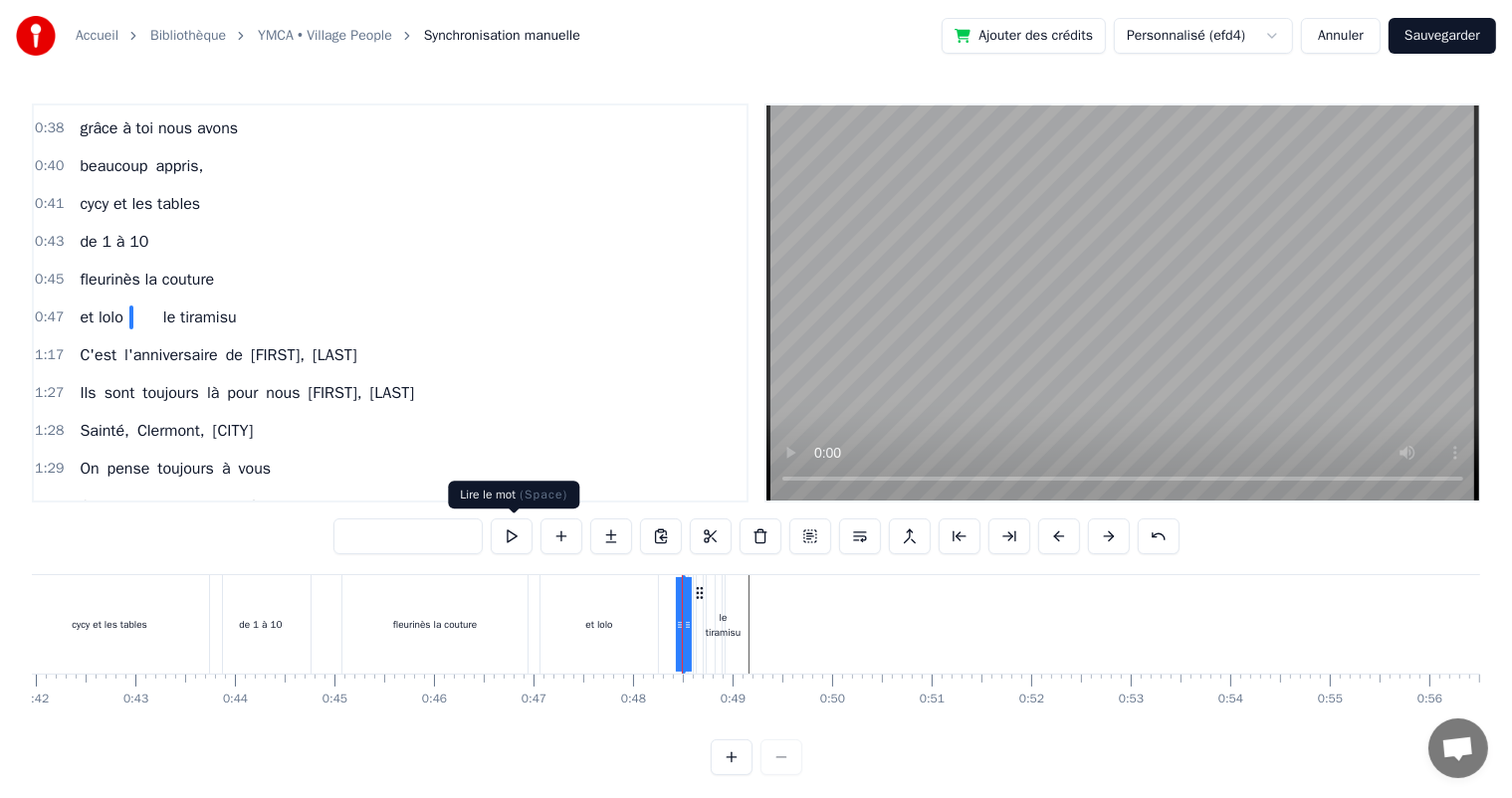type 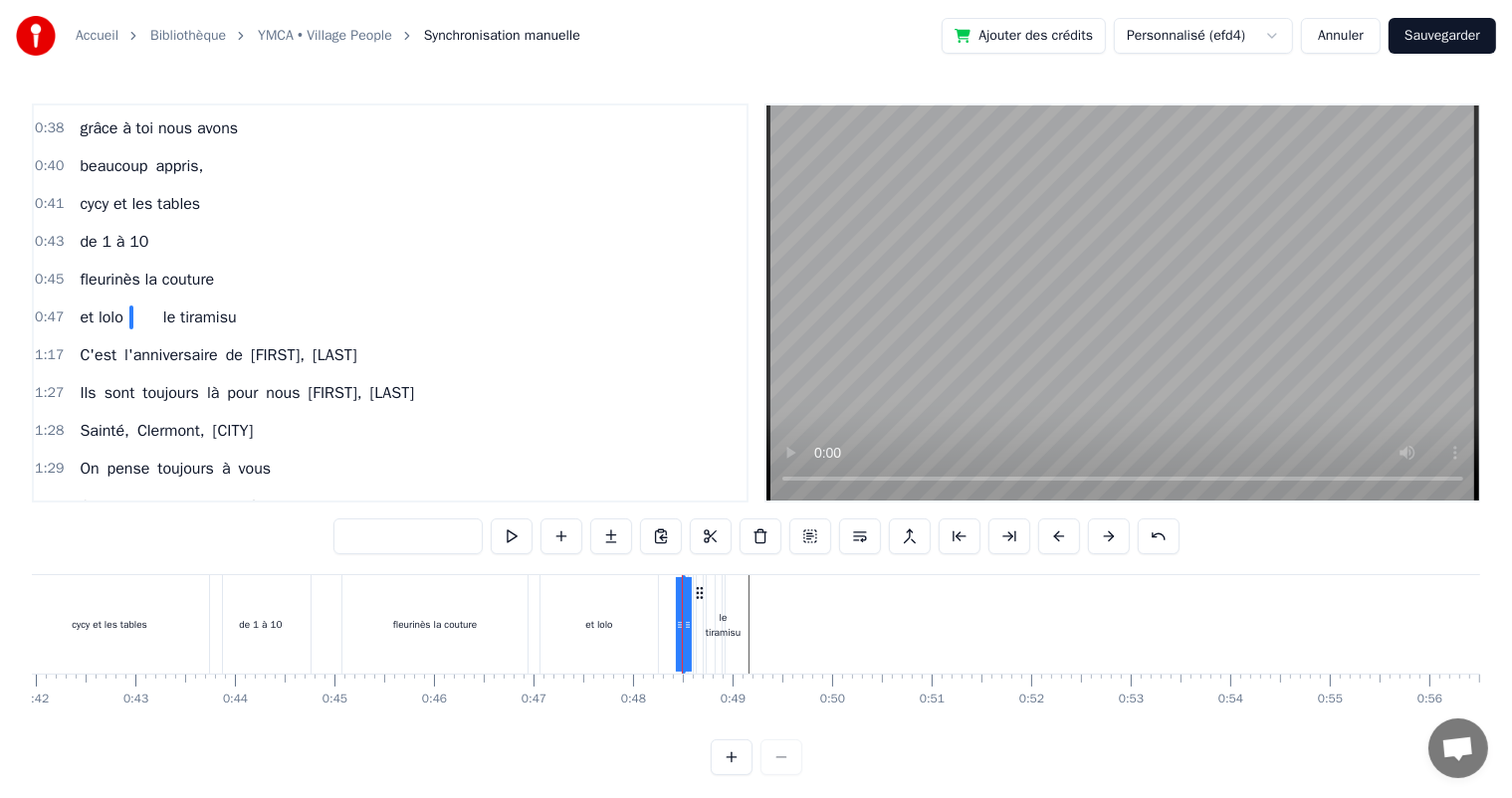 click at bounding box center (732, 757) 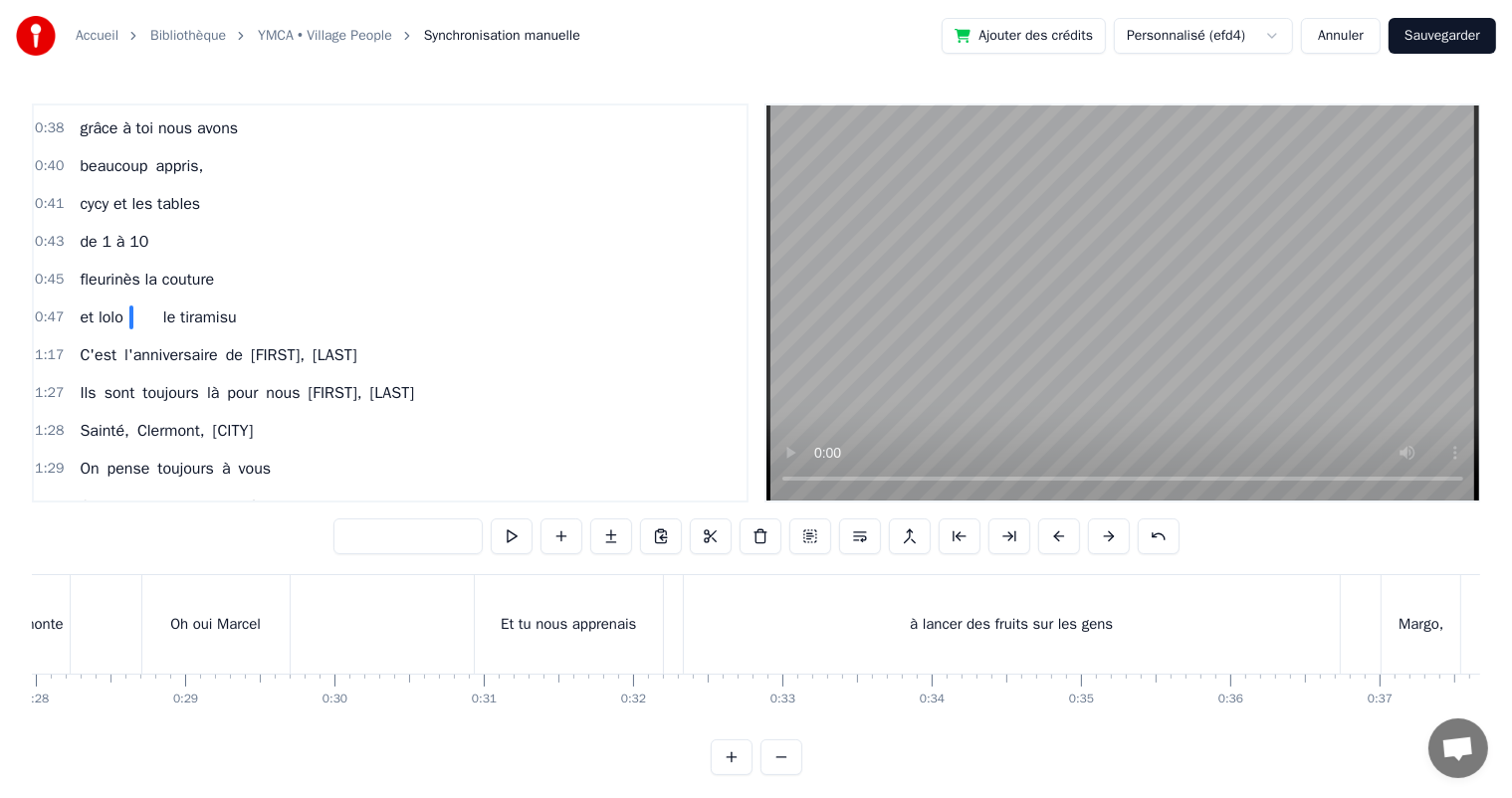 click at bounding box center (732, 757) 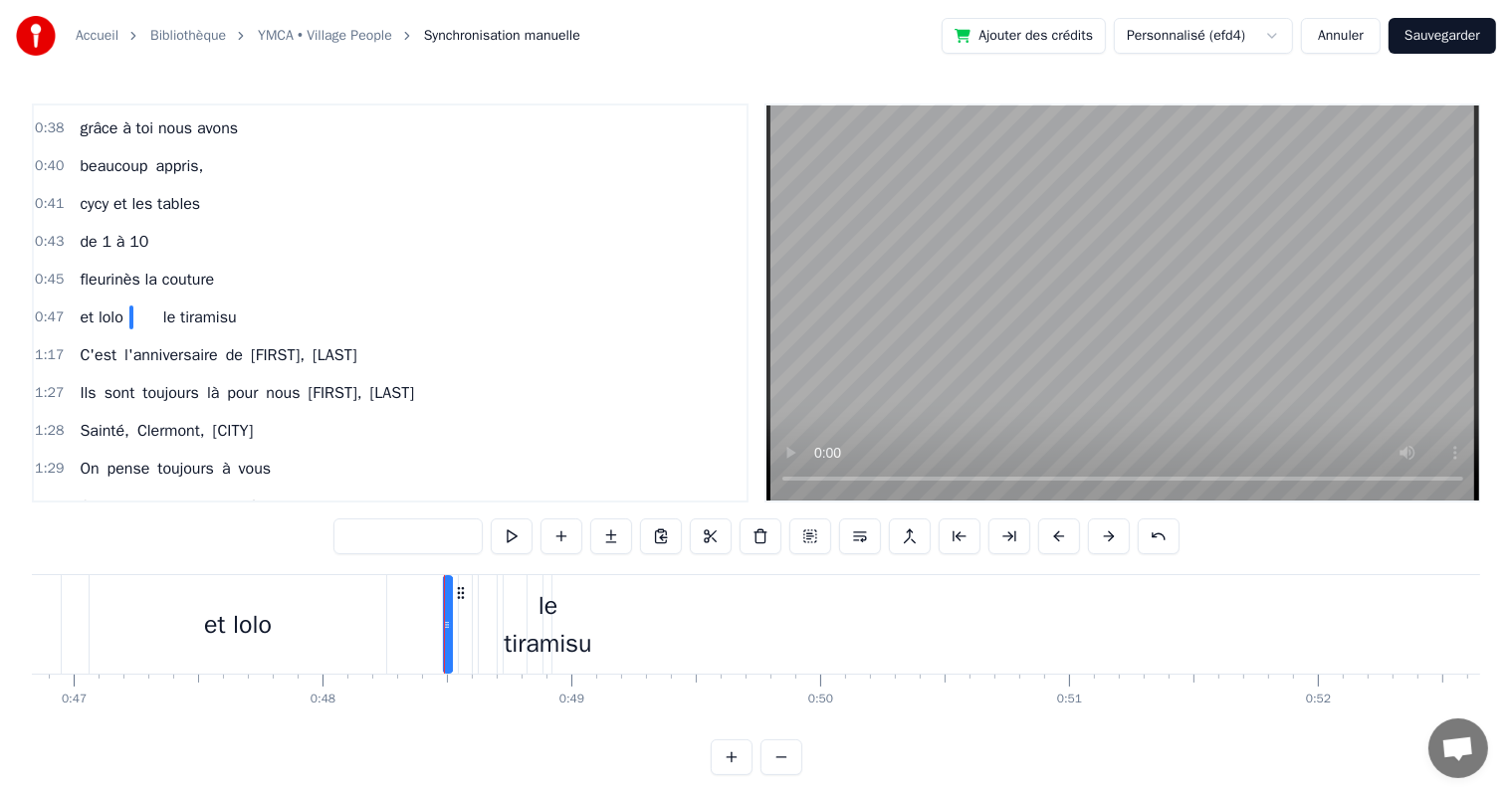 scroll, scrollTop: 0, scrollLeft: 11657, axis: horizontal 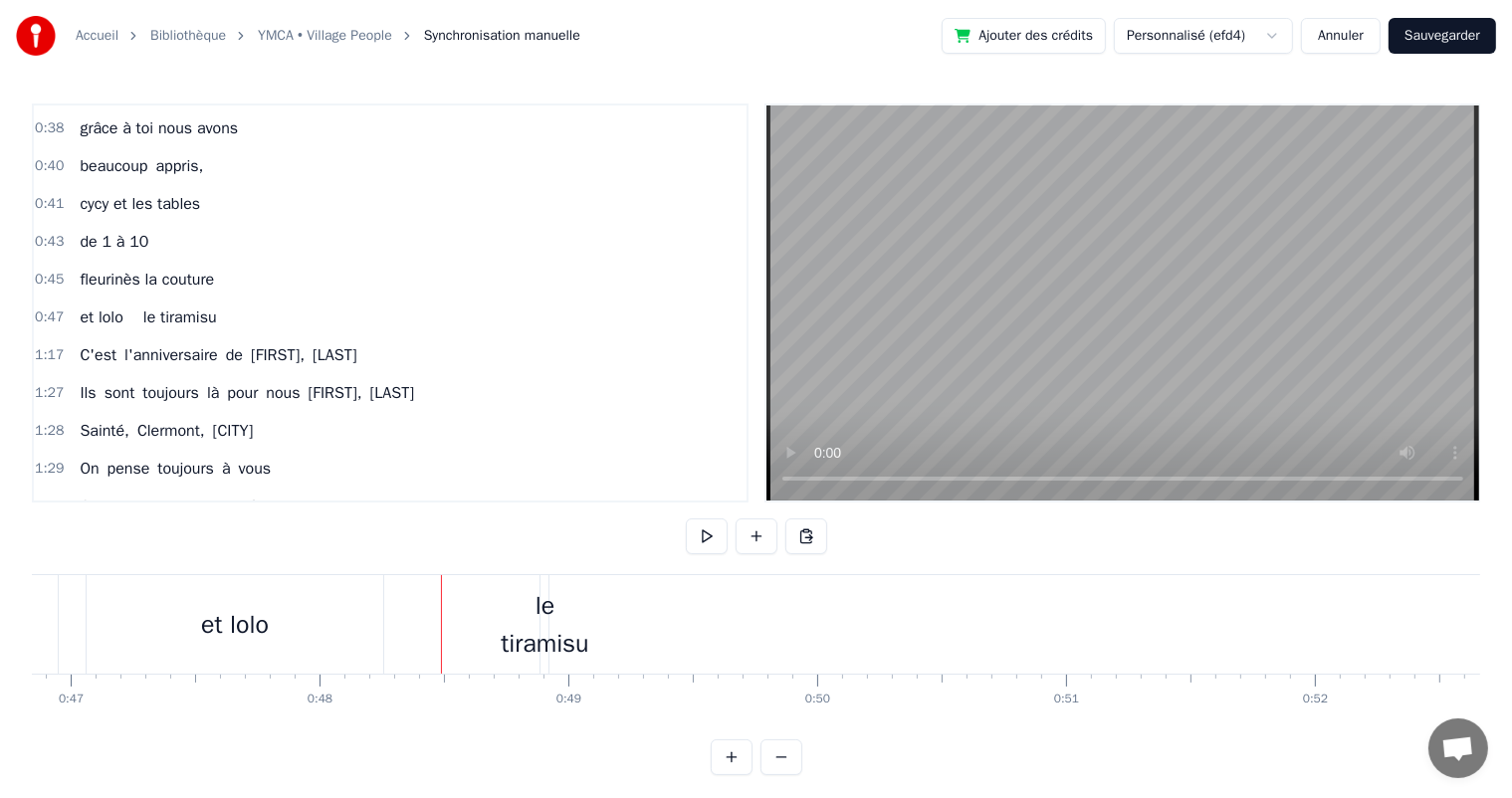 click on "le tiramisu" at bounding box center (544, 624) 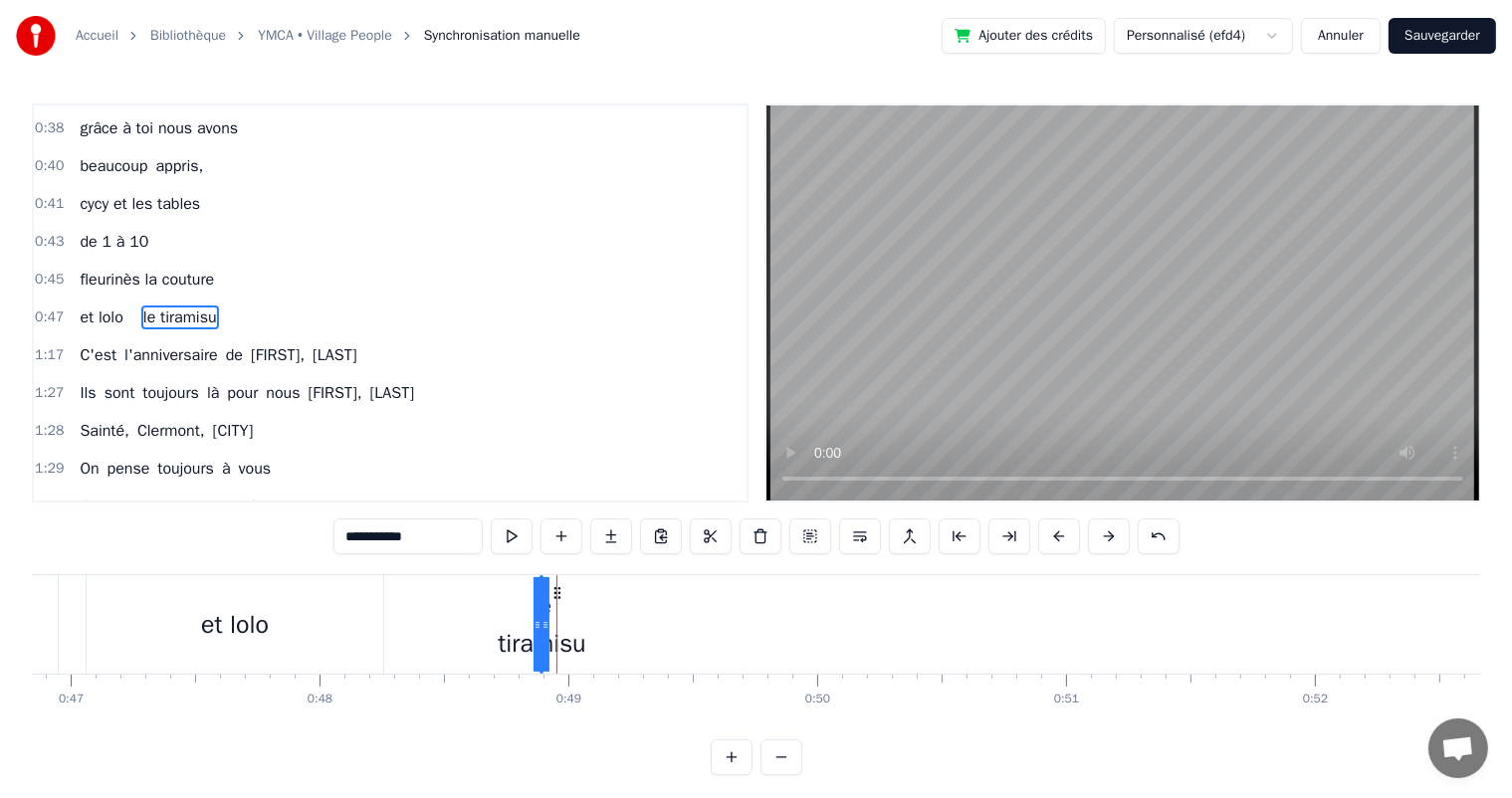 drag, startPoint x: 542, startPoint y: 613, endPoint x: 399, endPoint y: 609, distance: 143.05593 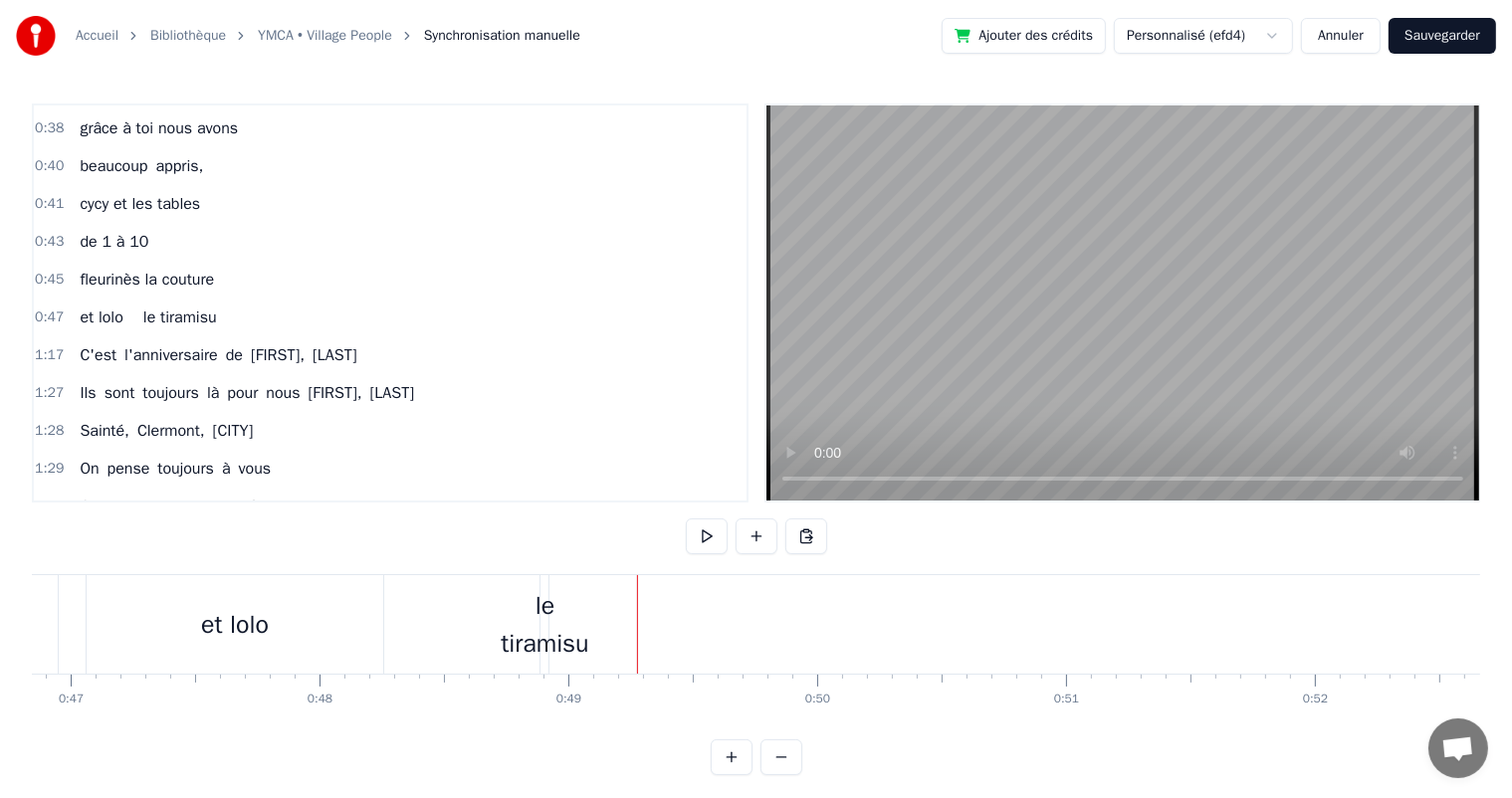 click on "le tiramisu" at bounding box center (544, 624) 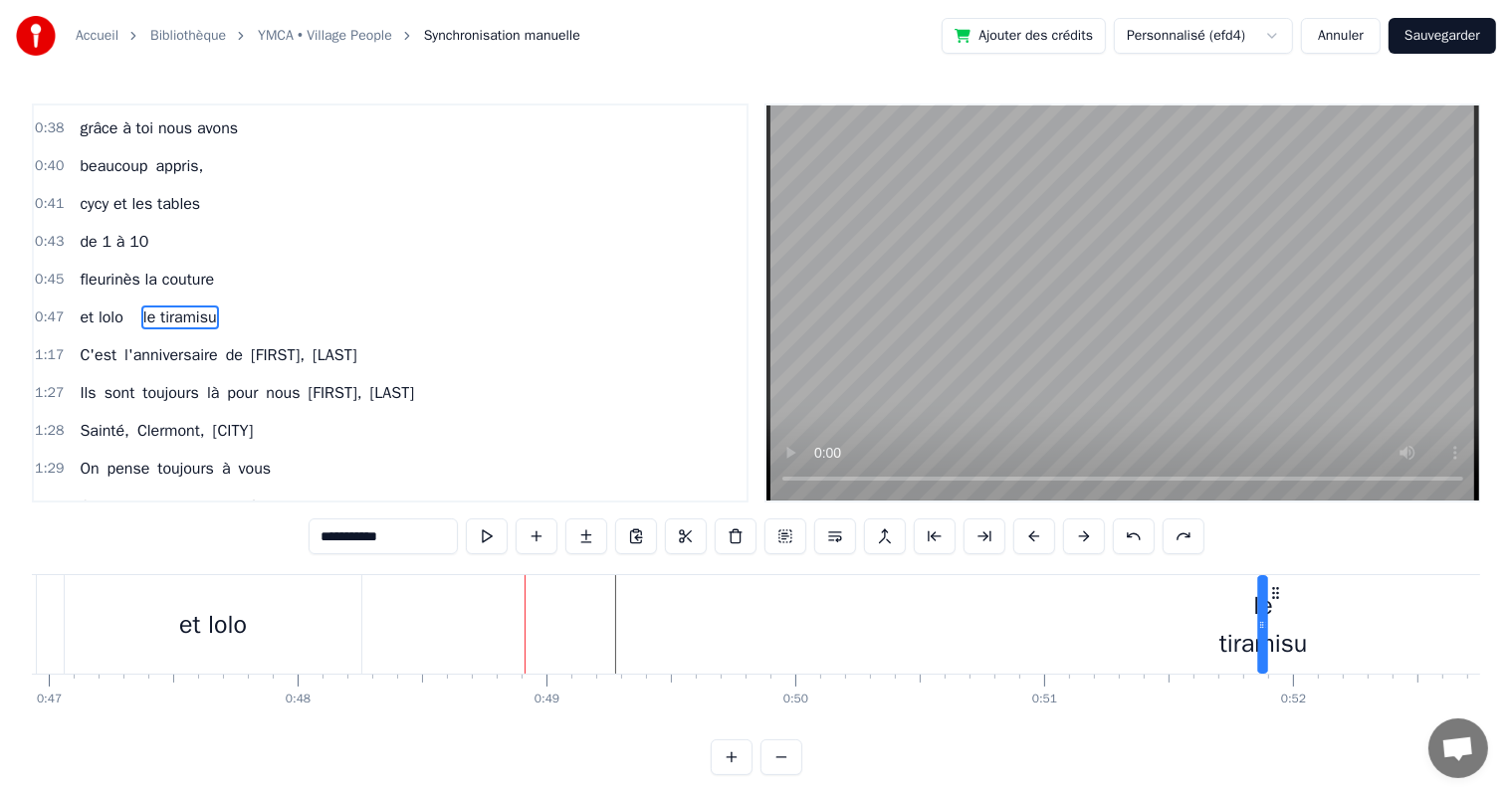 drag, startPoint x: 588, startPoint y: 593, endPoint x: 1284, endPoint y: 607, distance: 696.1408 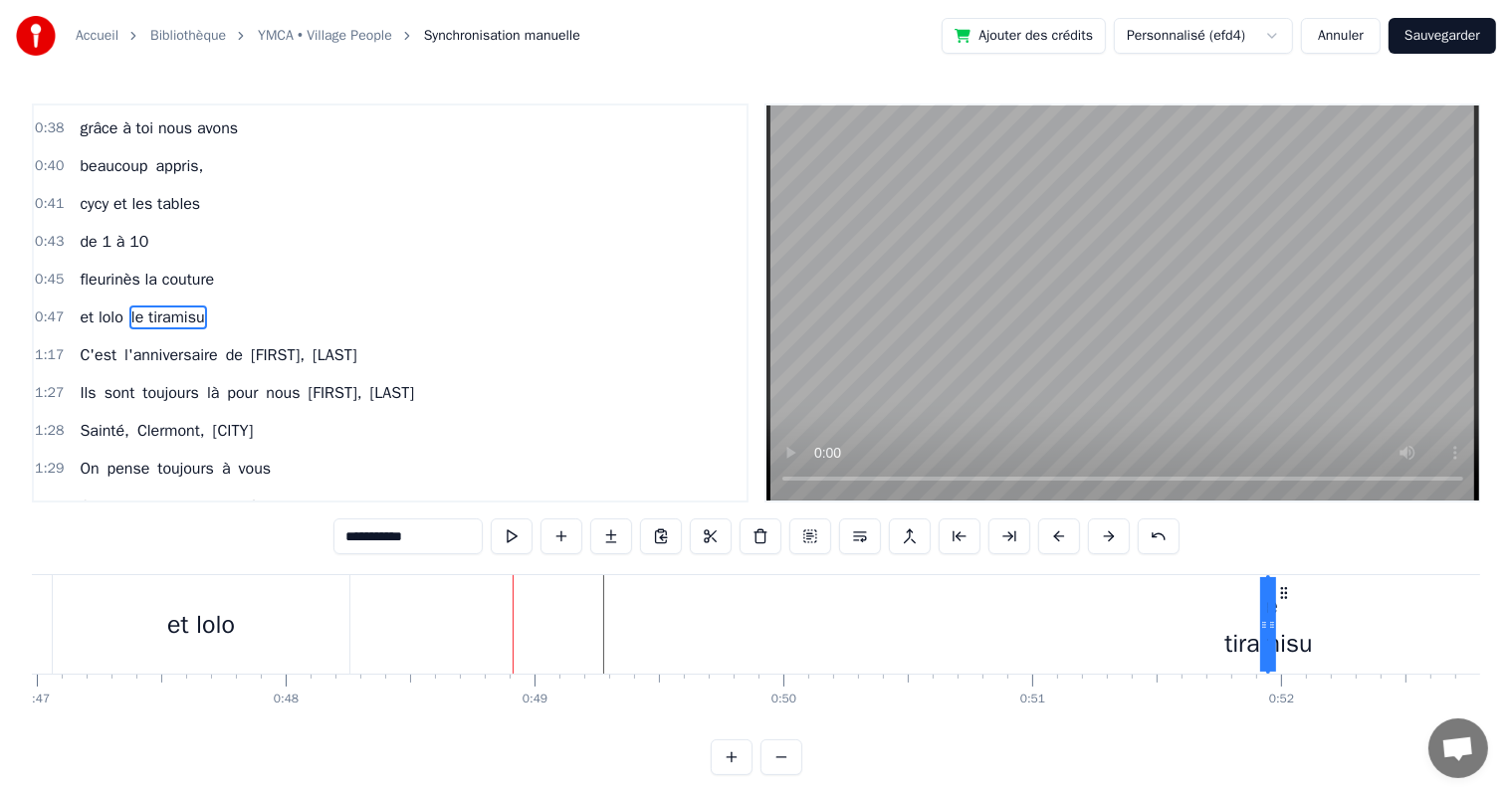 click on "[FIRST], tu venais me chercher en 2 chevaux au collège j'avais honte Oh oui [FIRST] Et tu nous apprenais  à lancer des fruits sur les gens  [FIRST], grâce à toi nous avons beaucoup appris, cycy et les tables  de 1 à 10 fleurinès la couture et lolo le tiramisu C'est l'anniversaire de [FIRST], [LAST] Ils sont toujours là pour nous [FIRST], [LAST] [CITY], [CITY], [CITY] On pense toujours à vous On dit loin des yeux près du coeur C'est l'anniversaire de [FIRST], [LAST] Ils sont toujours là pour nous [FIRST], [LAST] Pâques, noël, les anniv' Toujours tous réuni On mange on joue et on ris [LAST], cacao périmé Oh oui [LAST] dans le tiramisu Oh oui [FIRST] Tu mets dans la salade des kiwis au lieu d’avocats [LAST] Attention le coin d’table du salon Vous pourriez vous faire mal Quand elle raconte Une anecdote de fou Que j’vous fasse rire tenez vous bien C'est l'anniversaire de [FIRST], [LAST] Ils sont toujours là pour nous [FIRST], [LAST] [CITY], [CITY], [CITY] On pense à a" at bounding box center [20743, 624] 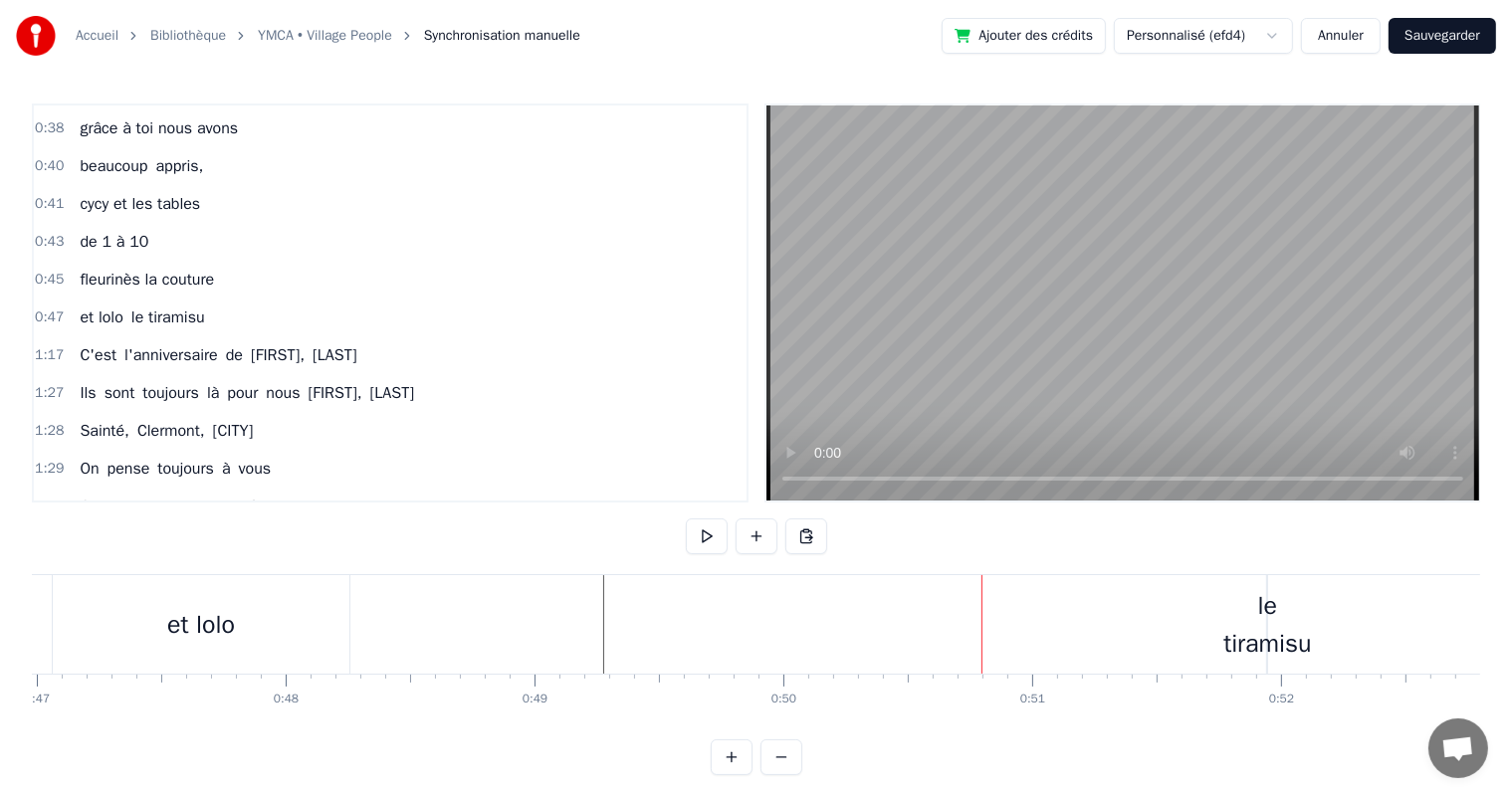click on "le tiramisu" at bounding box center [1267, 624] 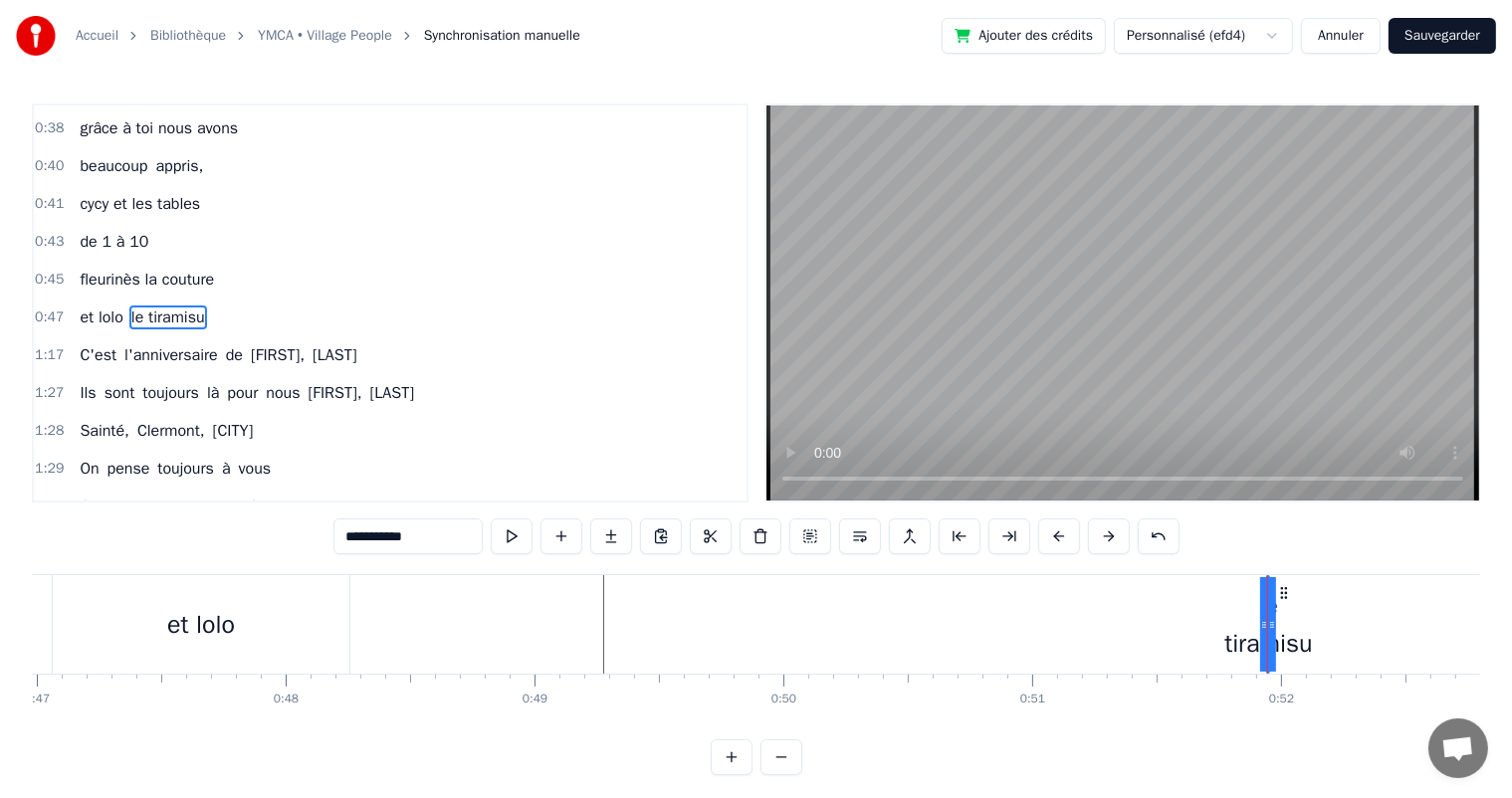 drag, startPoint x: 1258, startPoint y: 629, endPoint x: 1113, endPoint y: 649, distance: 146.3728 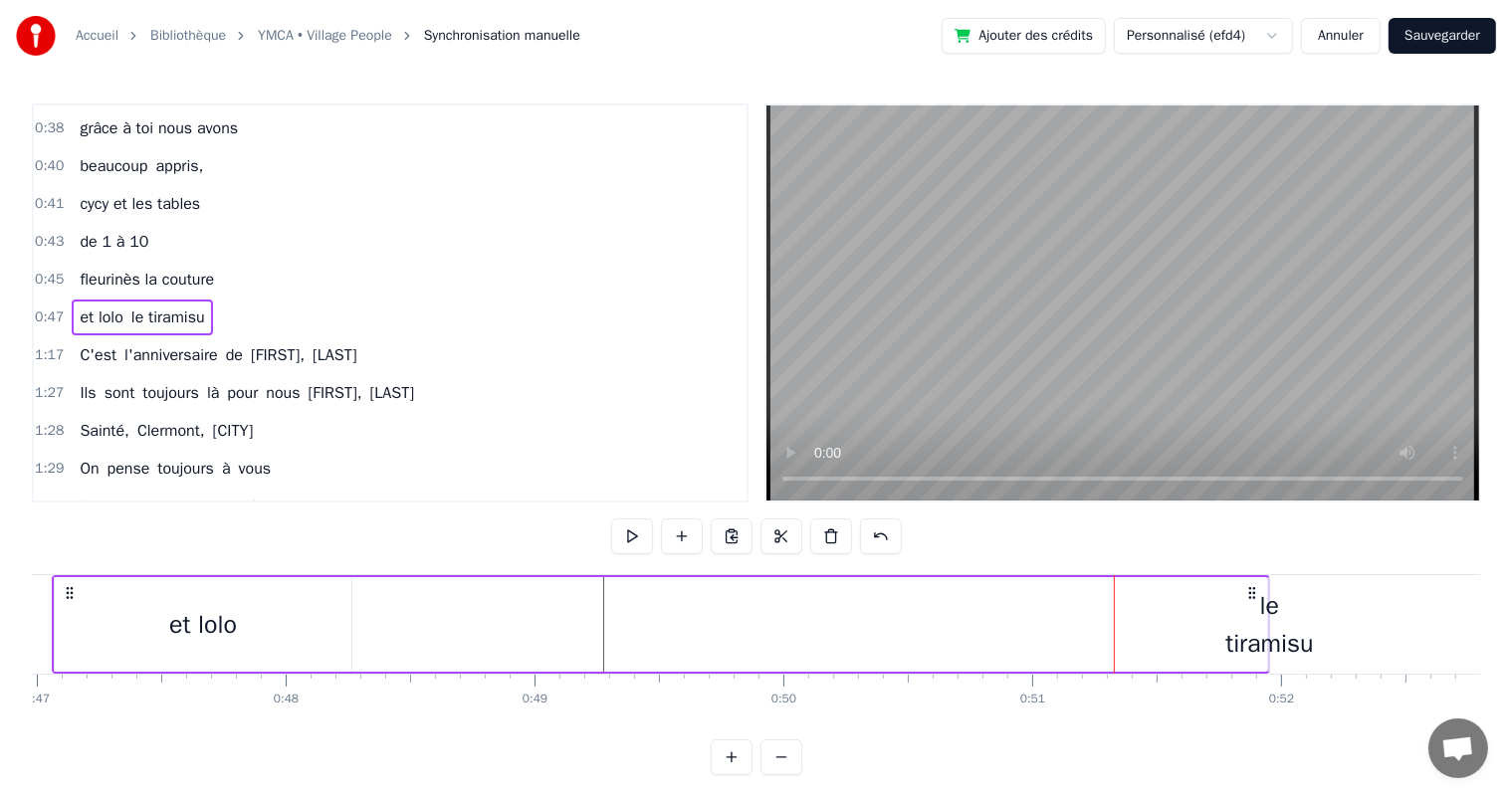 click on "et lolo le tiramisu" at bounding box center (661, 624) 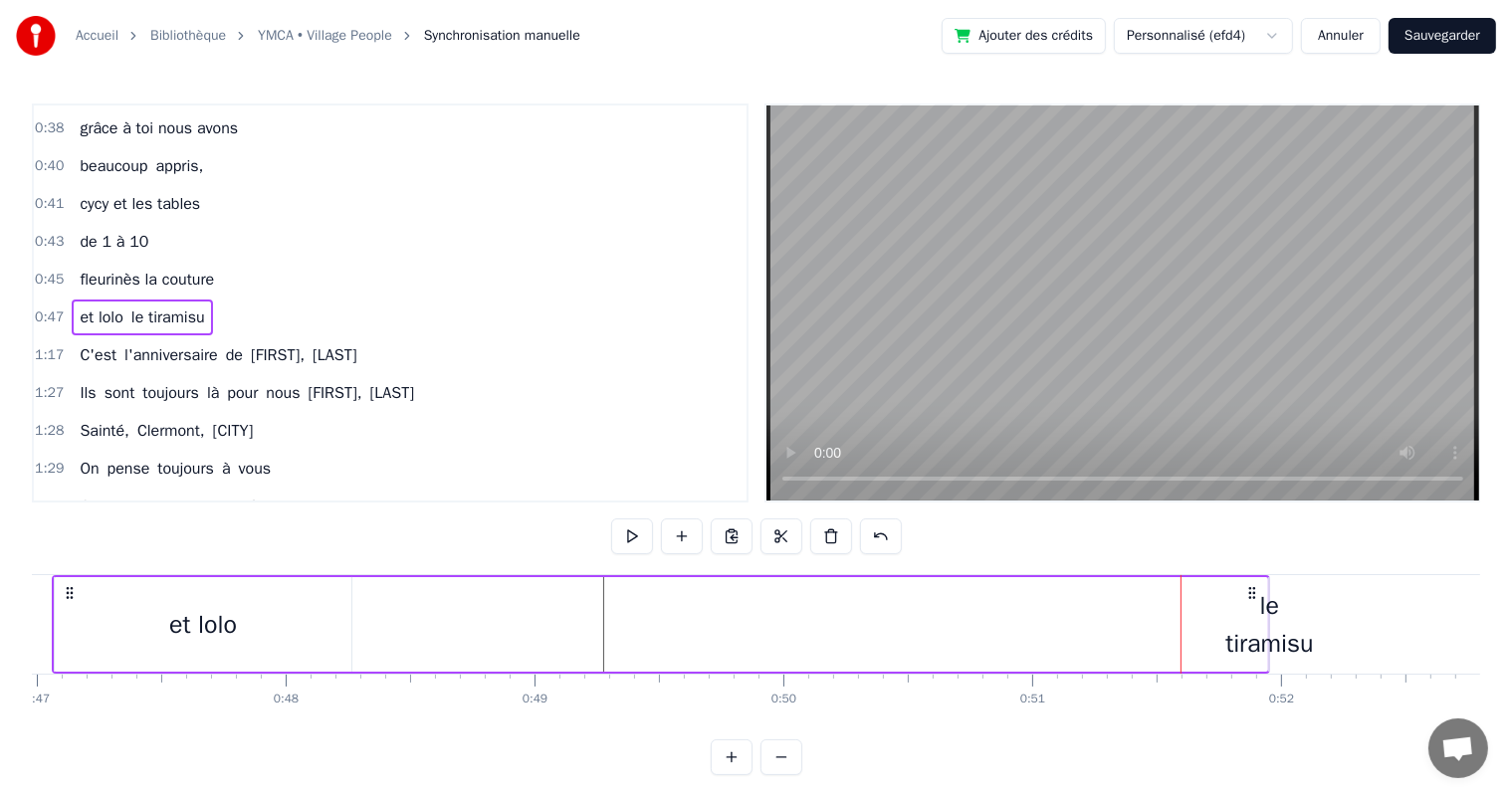 click on "et lolo" at bounding box center (101, 317) 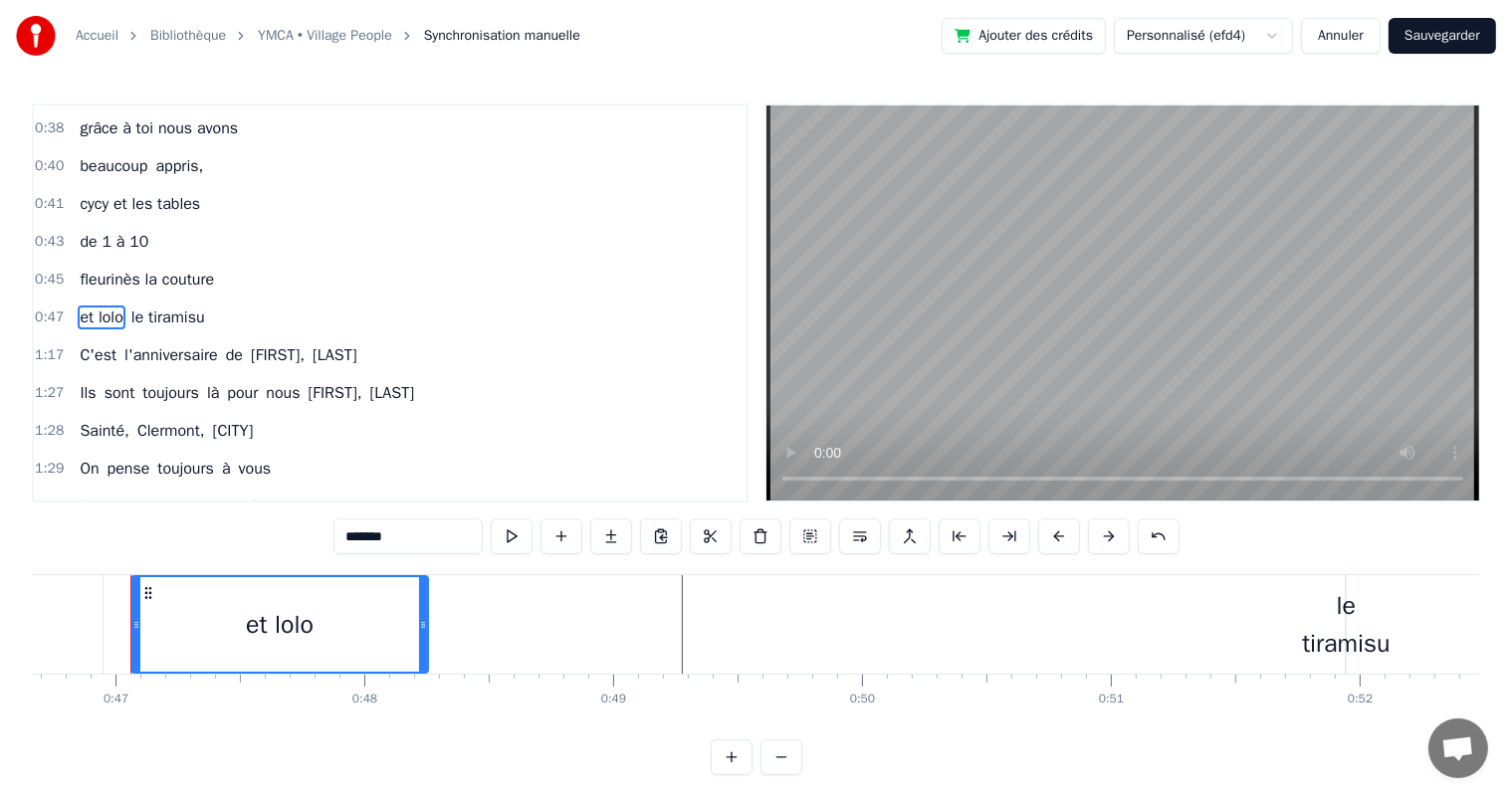 scroll, scrollTop: 0, scrollLeft: 11610, axis: horizontal 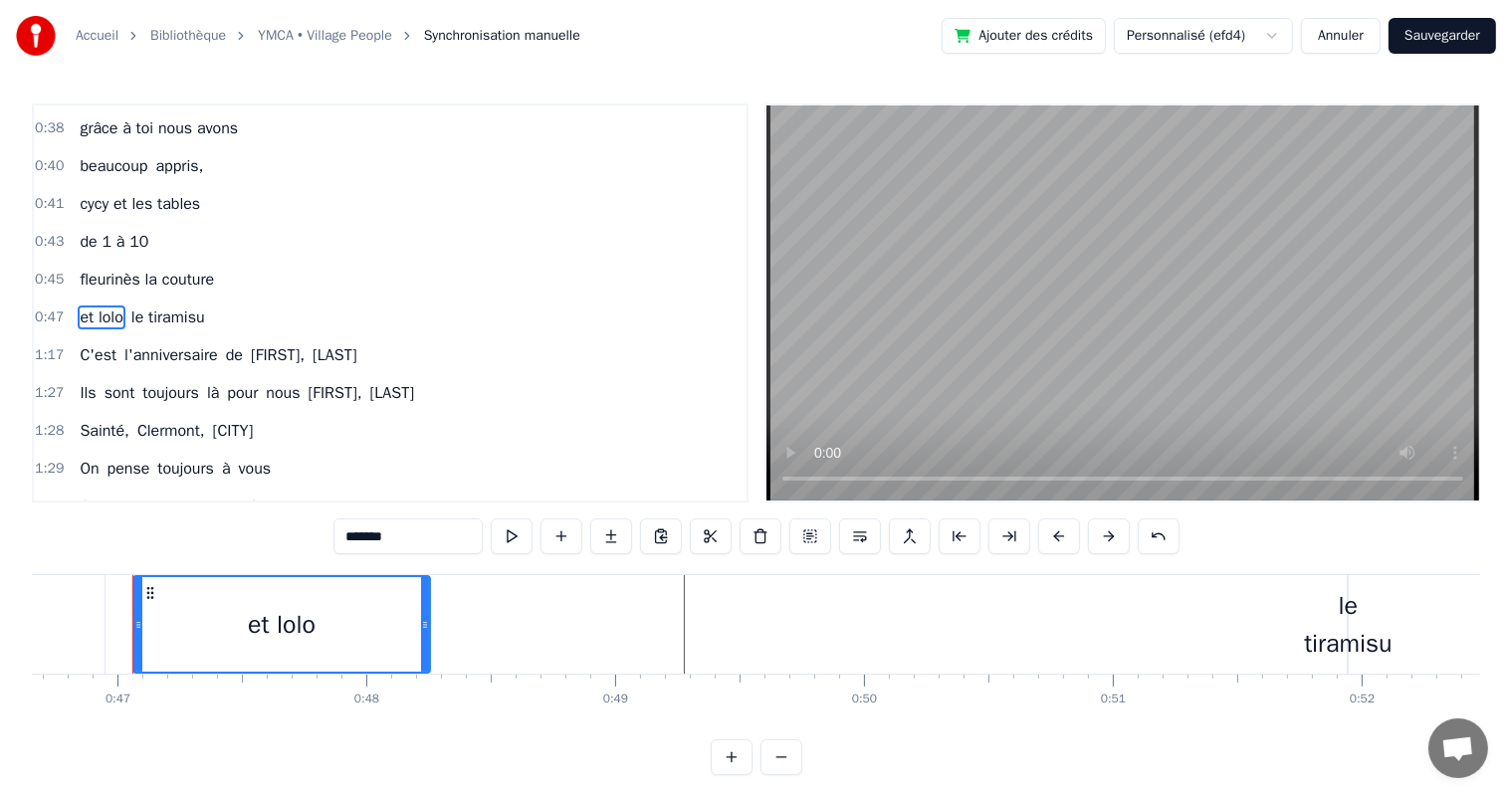 click on "le tiramisu" at bounding box center (1348, 624) 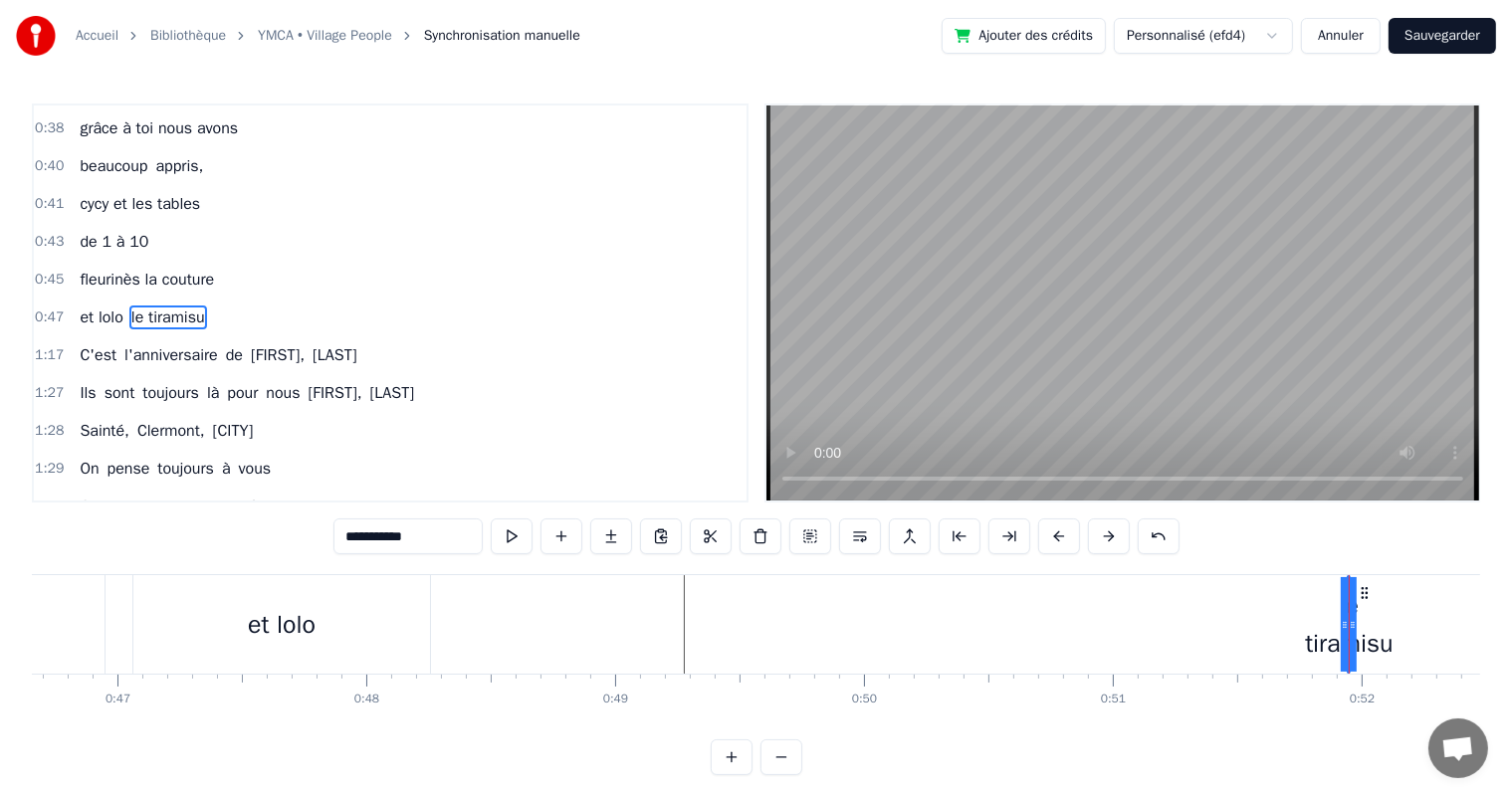 click on "et lolo le tiramisu" at bounding box center (742, 624) 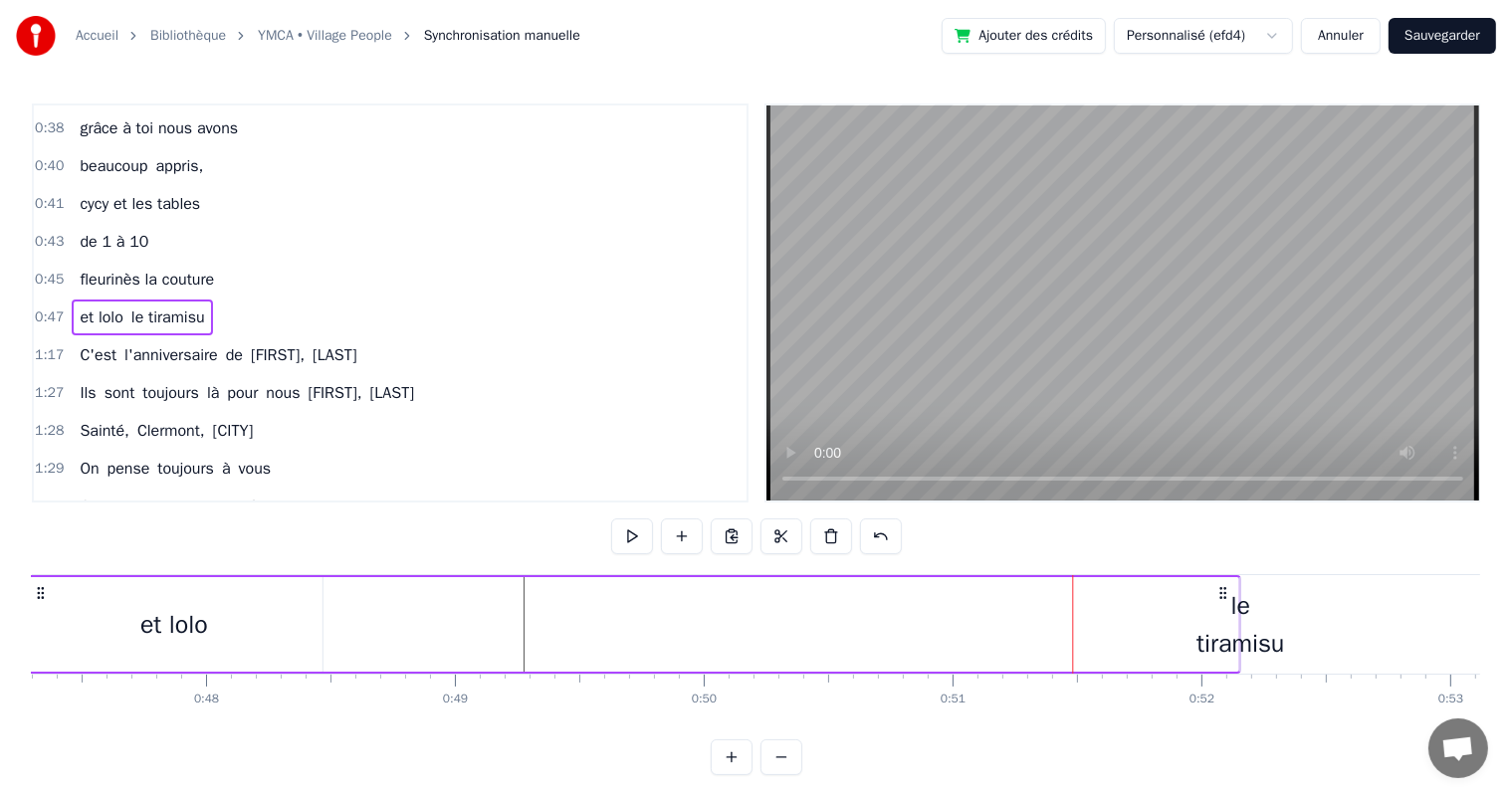 drag, startPoint x: 1331, startPoint y: 597, endPoint x: 1222, endPoint y: 611, distance: 109.8954 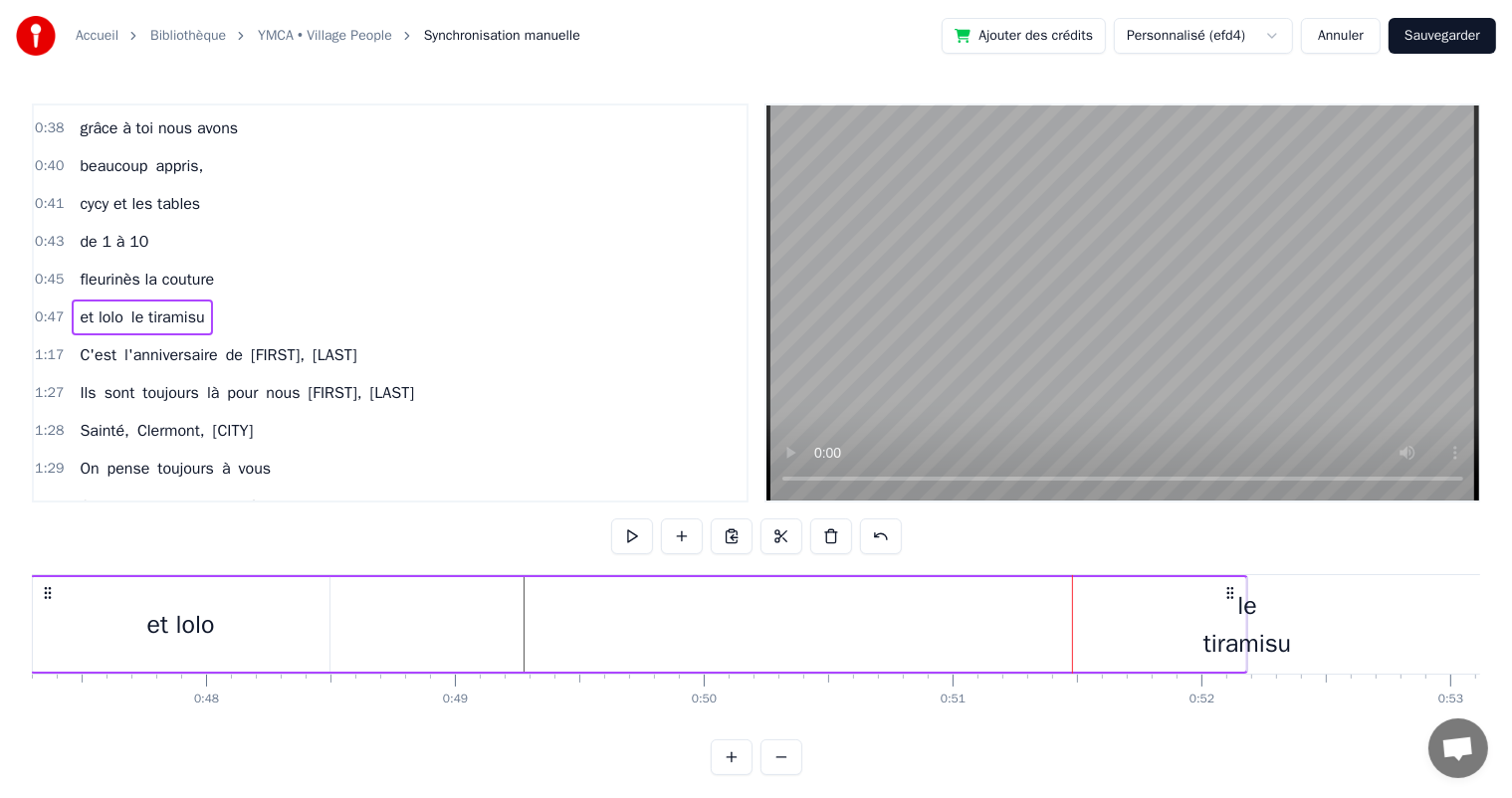 scroll, scrollTop: 0, scrollLeft: 11777, axis: horizontal 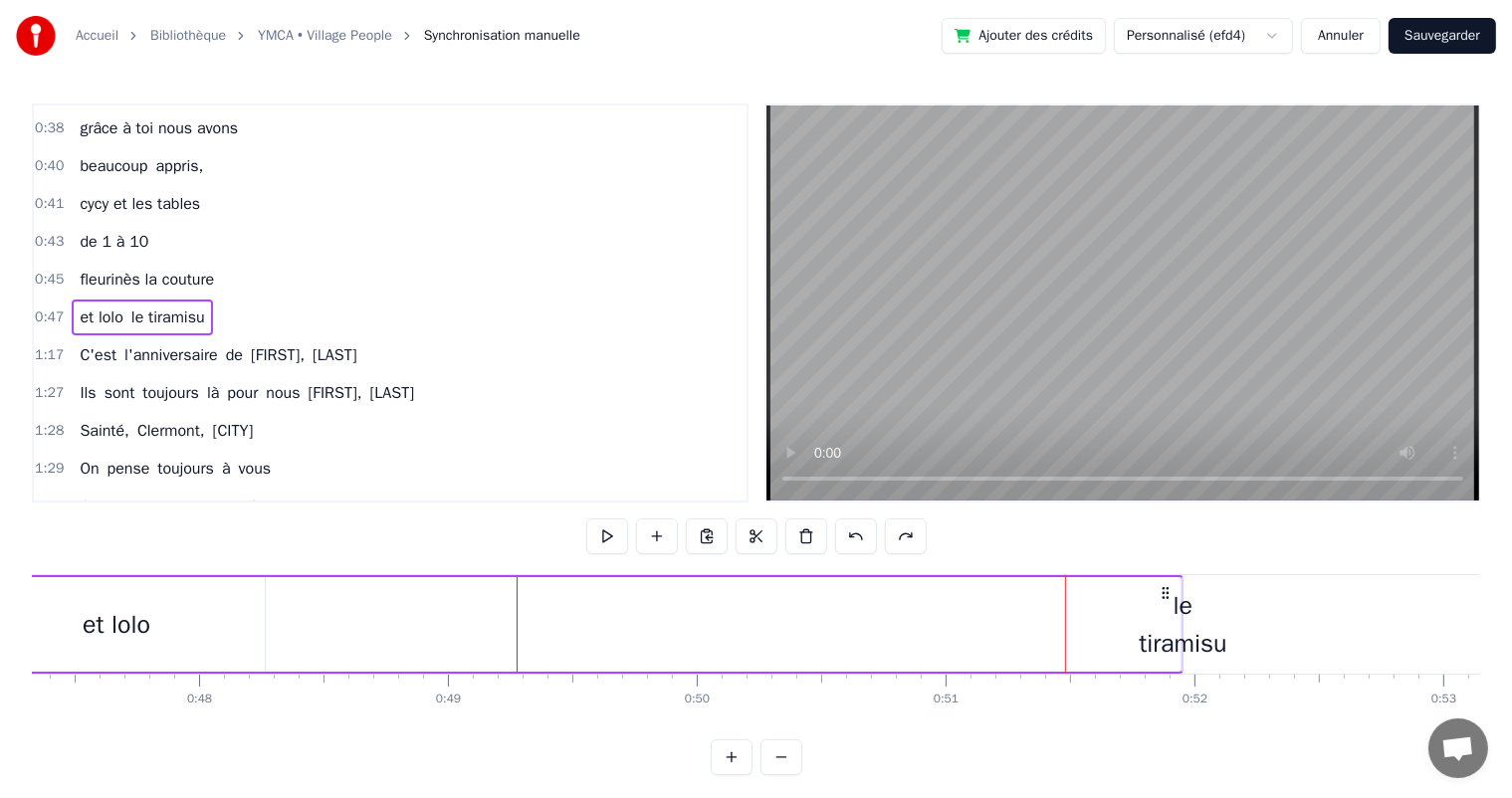 click on "le tiramisu" at bounding box center (1183, 624) 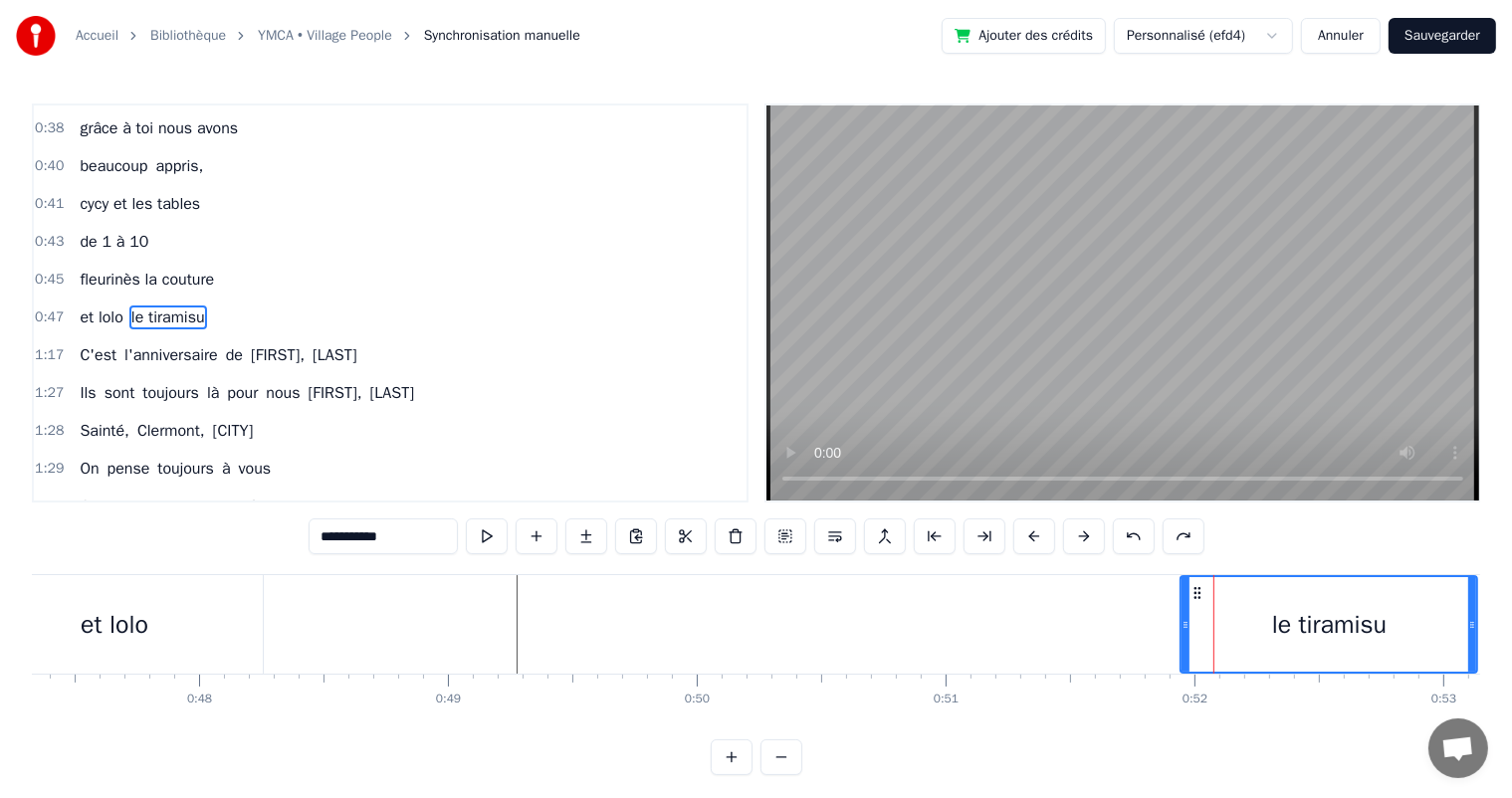 click on "[FIRST], tu venais me chercher en 2 chevaux au collège j'avais honte Oh oui [FIRST] Et tu nous apprenais  à lancer des fruits sur les gens  [FIRST], grâce à toi nous avons beaucoup appris, cycy et les tables  de 1 à 10 fleurinès la couture et lolo le tiramisu C'est l'anniversaire de [FIRST], [LAST] Ils sont toujours là pour nous [FIRST], [LAST] [CITY], [CITY], [CITY] On pense toujours à vous On dit loin des yeux près du coeur C'est l'anniversaire de [FIRST], [LAST] Ils sont toujours là pour nous [FIRST], [LAST] Pâques, noël, les anniv' Toujours tous réuni On mange on joue et on ris [LAST], cacao périmé Oh oui [LAST] dans le tiramisu Oh oui [FIRST] Tu mets dans la salade des kiwis au lieu d’avocats [LAST] Attention le coin d’table du salon Vous pourriez vous faire mal Quand elle raconte Une anecdote de fou Que j’vous fasse rire tenez vous bien C'est l'anniversaire de [FIRST], [LAST] Ils sont toujours là pour nous [FIRST], [LAST] [CITY], [CITY], [CITY] On pense à a" at bounding box center [20656, 624] 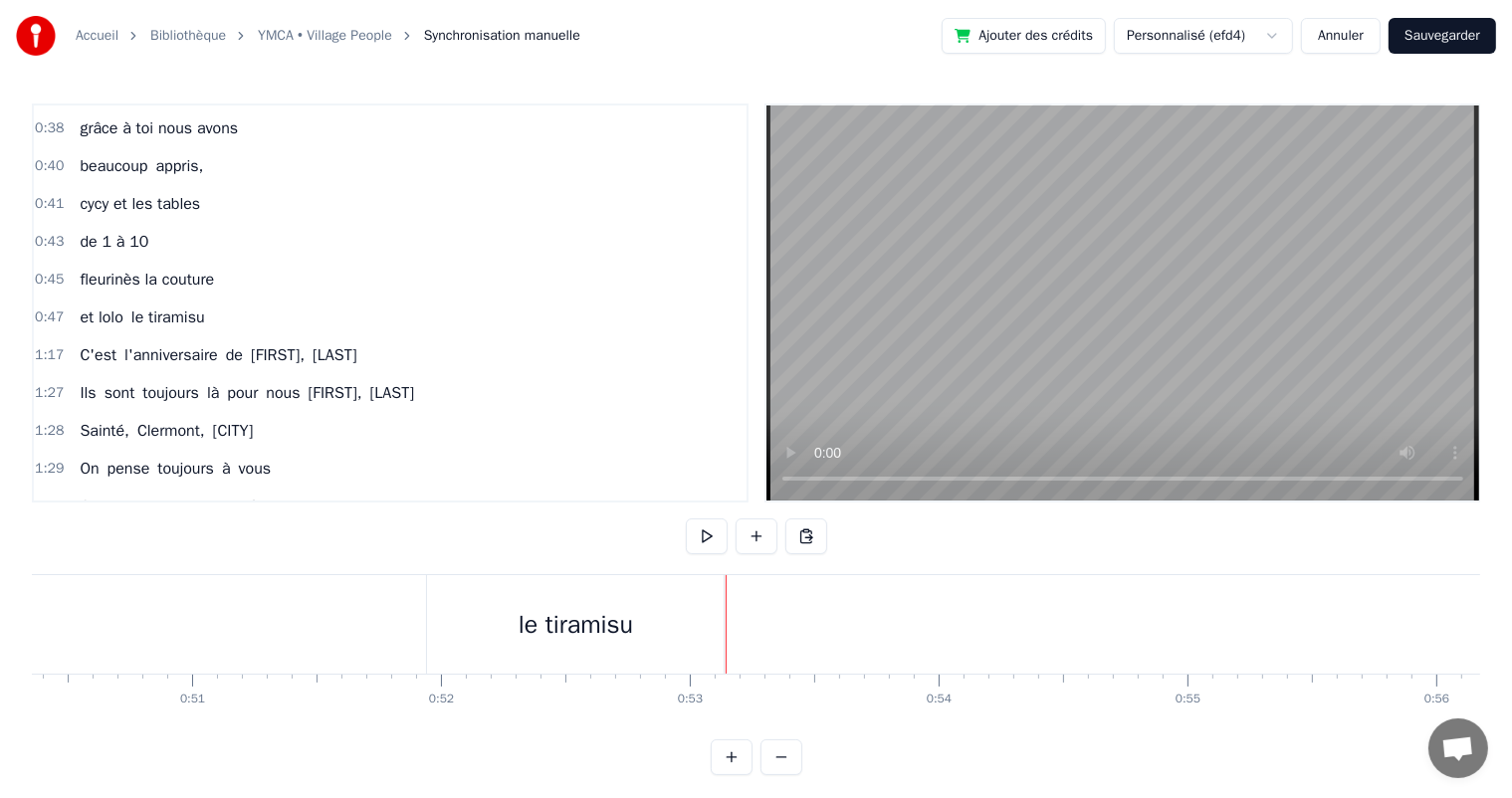 scroll, scrollTop: 0, scrollLeft: 12442, axis: horizontal 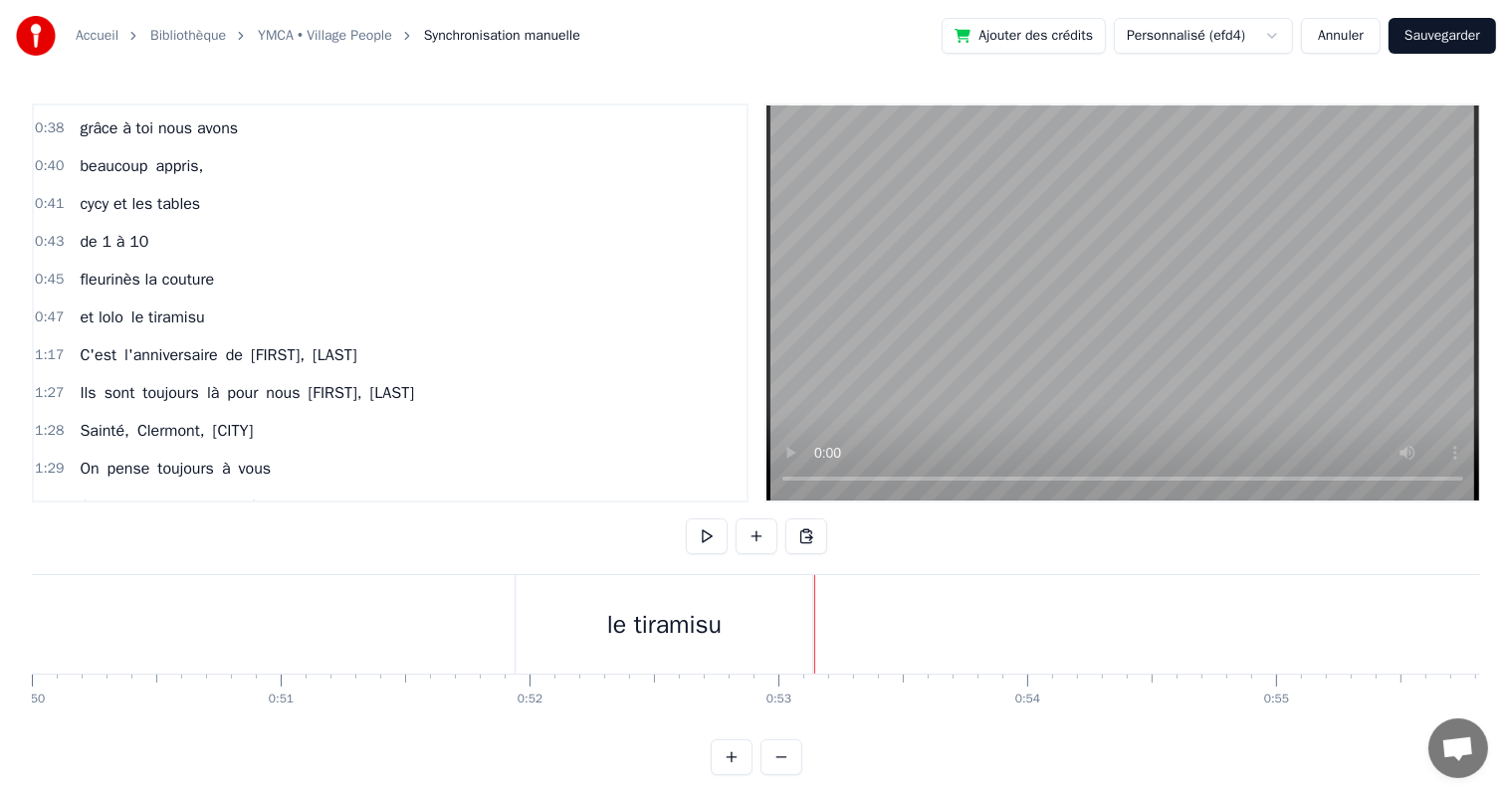 click on "le tiramisu" at bounding box center (664, 624) 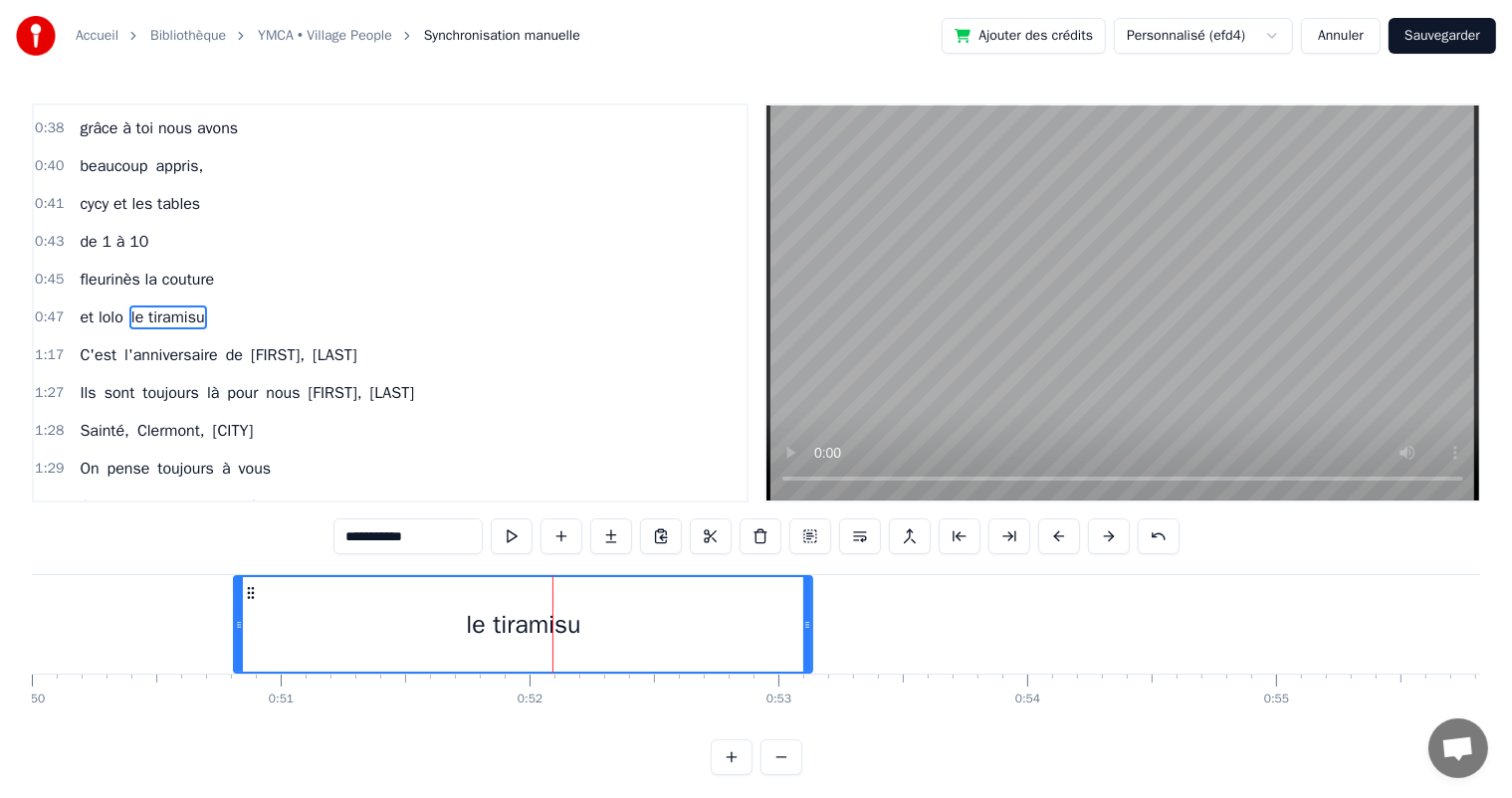 drag, startPoint x: 519, startPoint y: 624, endPoint x: 231, endPoint y: 649, distance: 289.08303 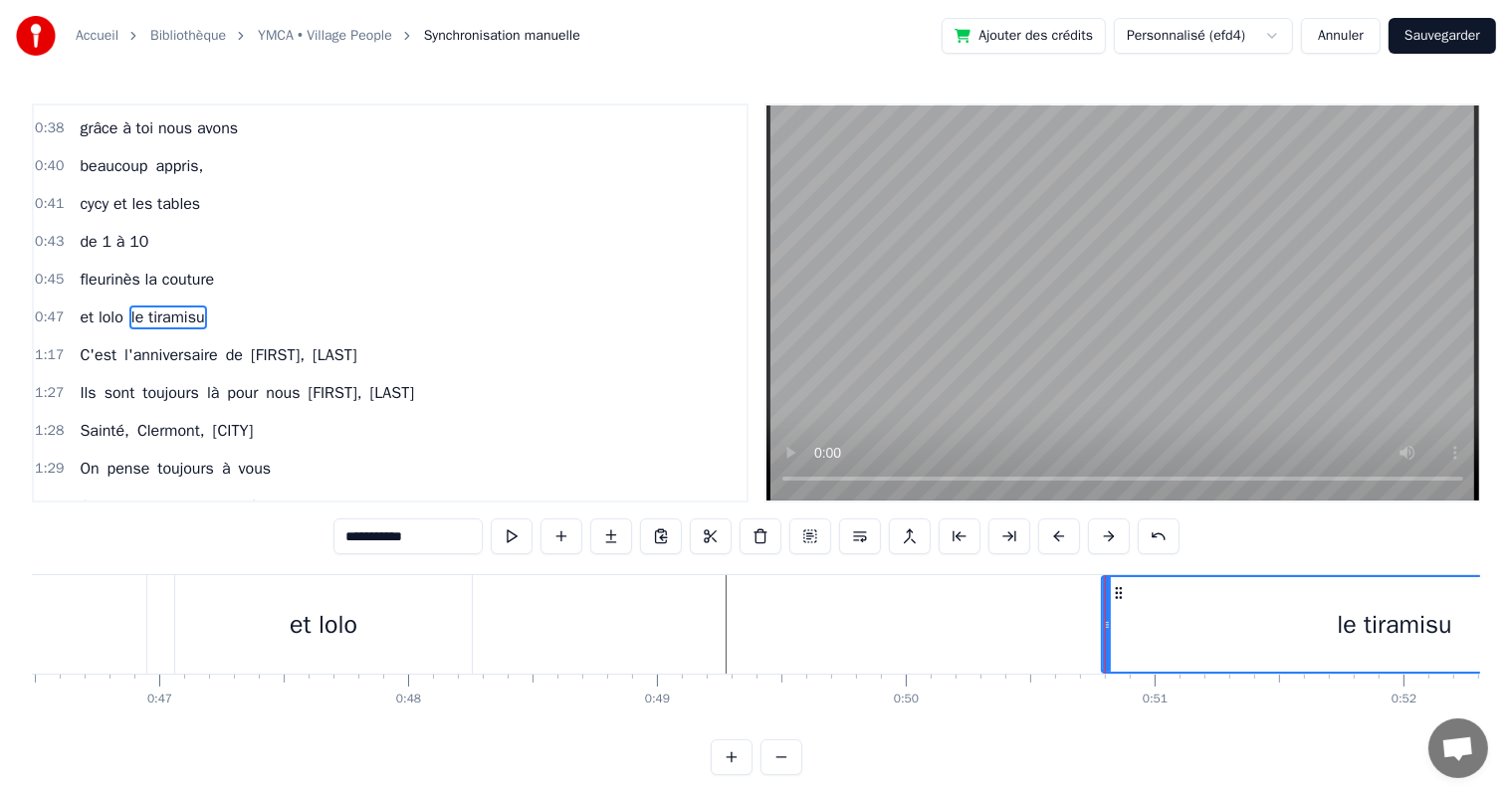 scroll, scrollTop: 0, scrollLeft: 11567, axis: horizontal 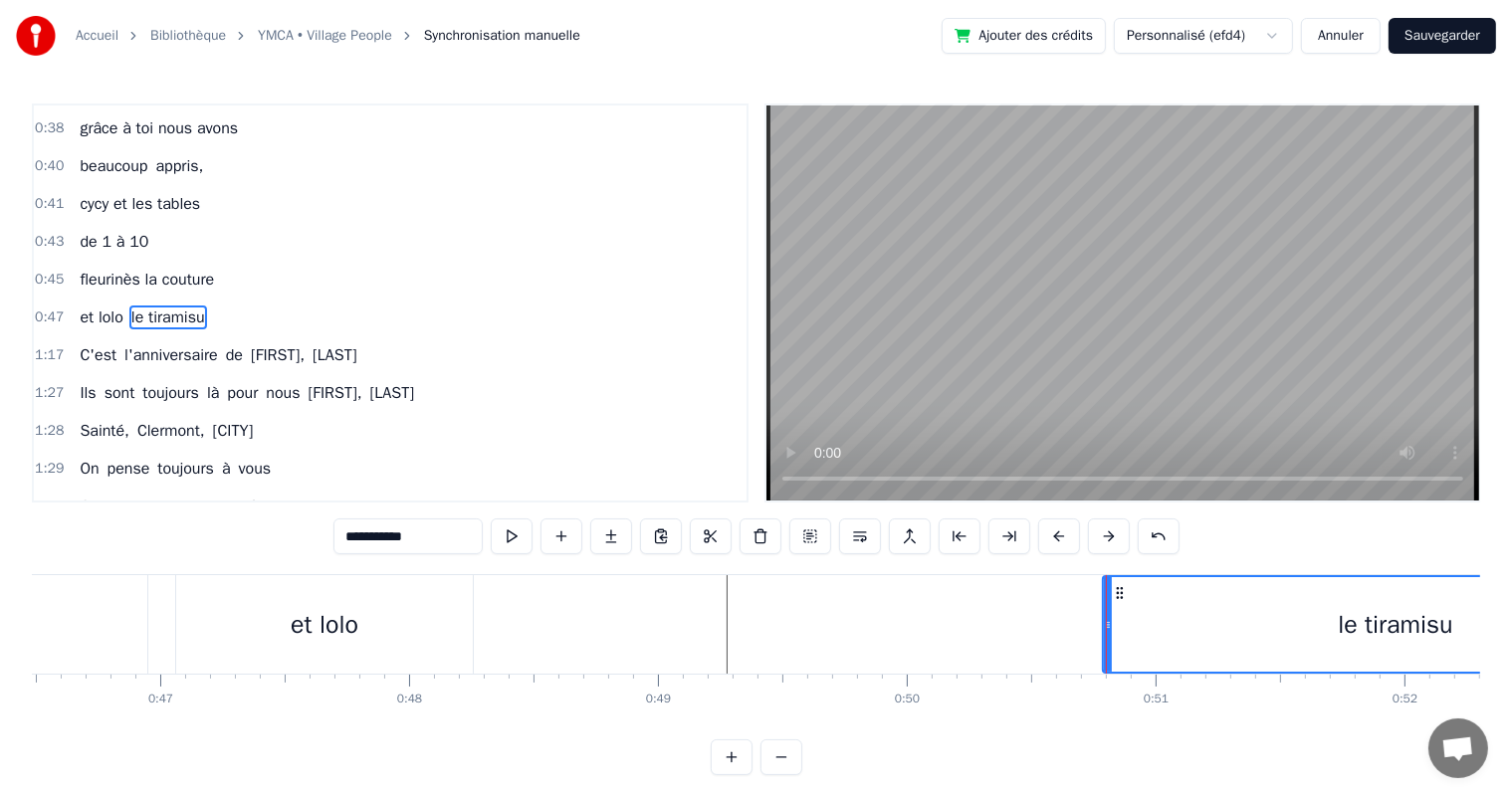click on "et lolo le tiramisu" at bounding box center (934, 624) 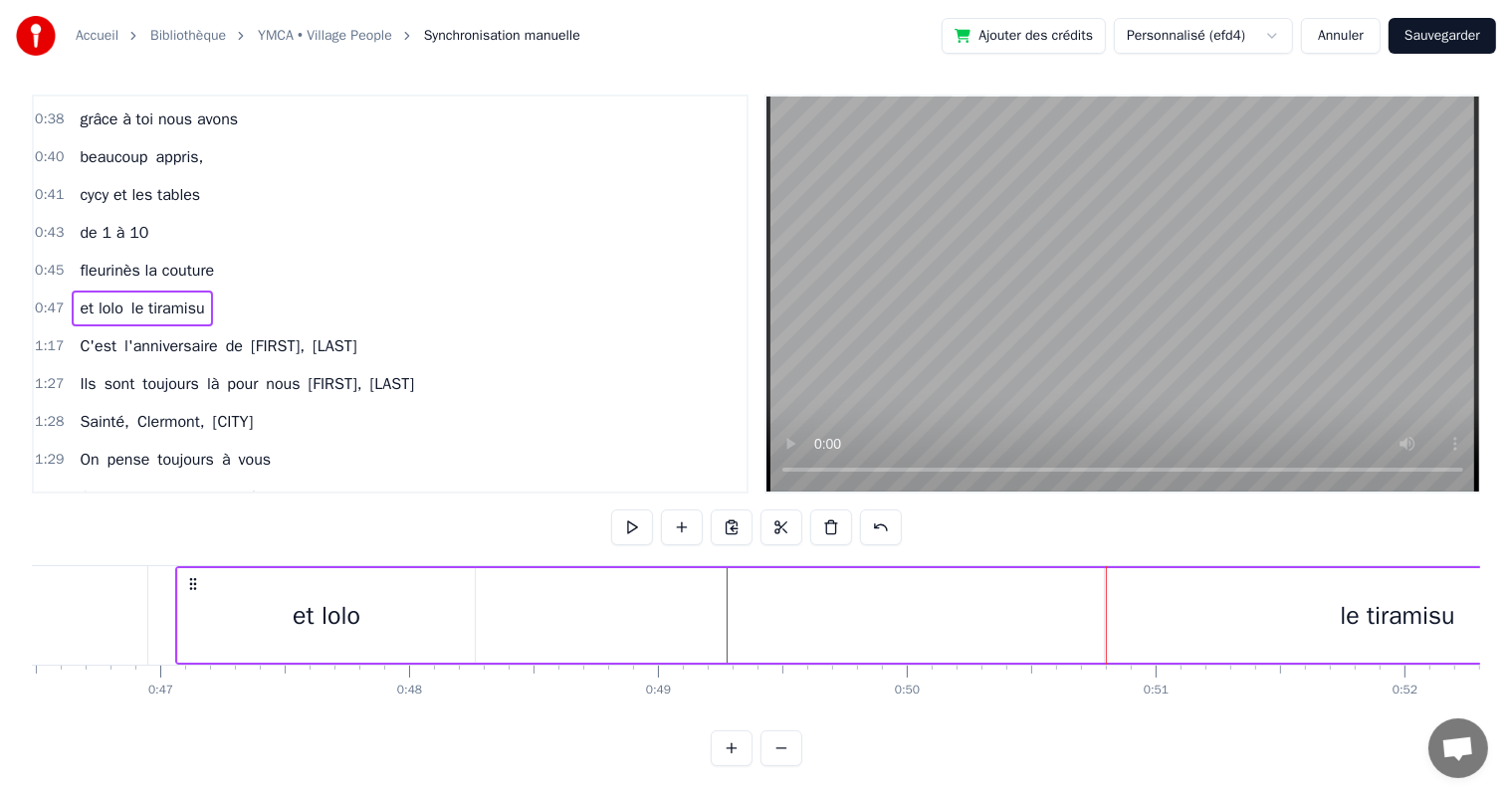 scroll, scrollTop: 26, scrollLeft: 0, axis: vertical 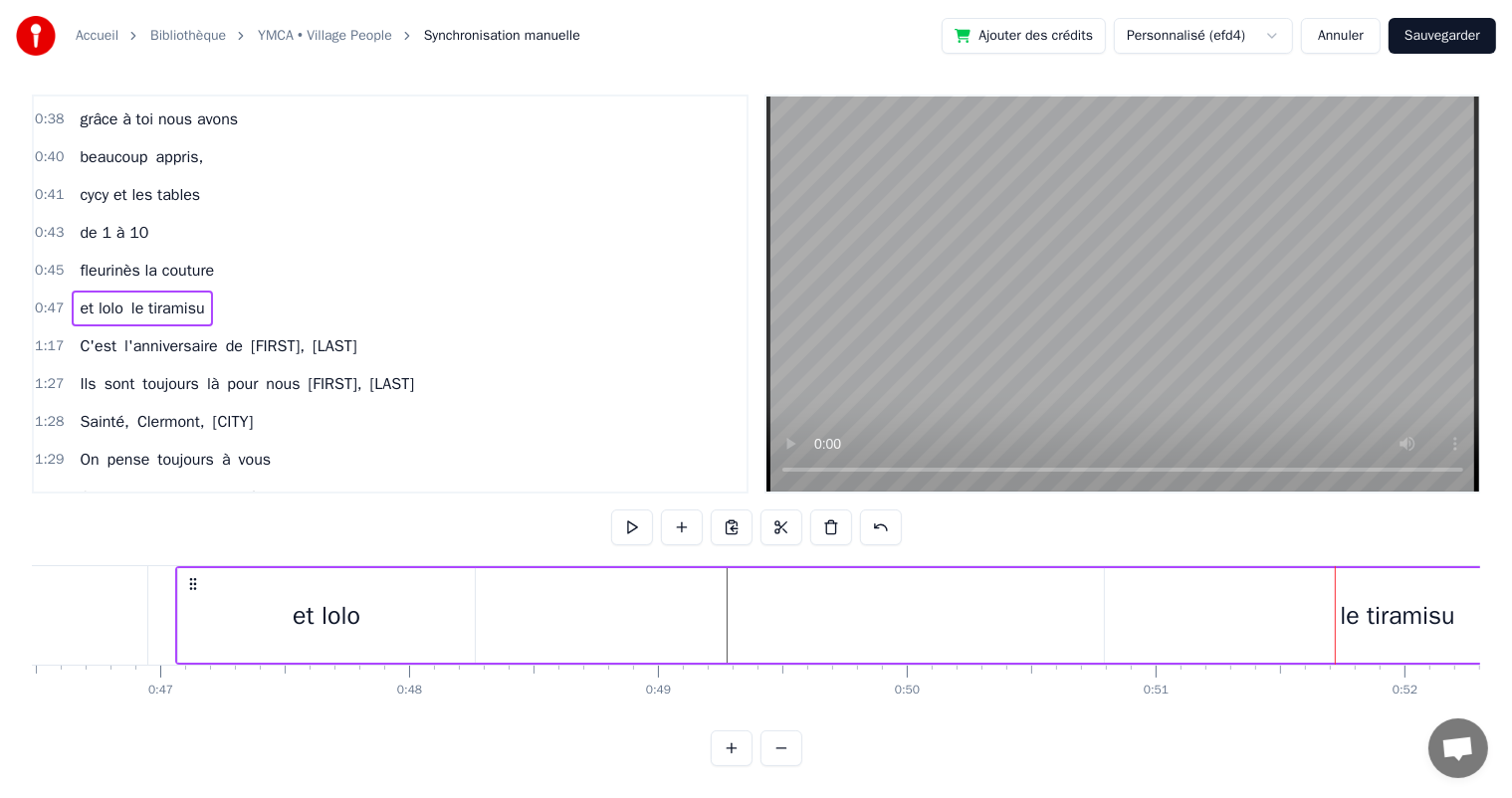 click on "le tiramisu" at bounding box center (1397, 616) 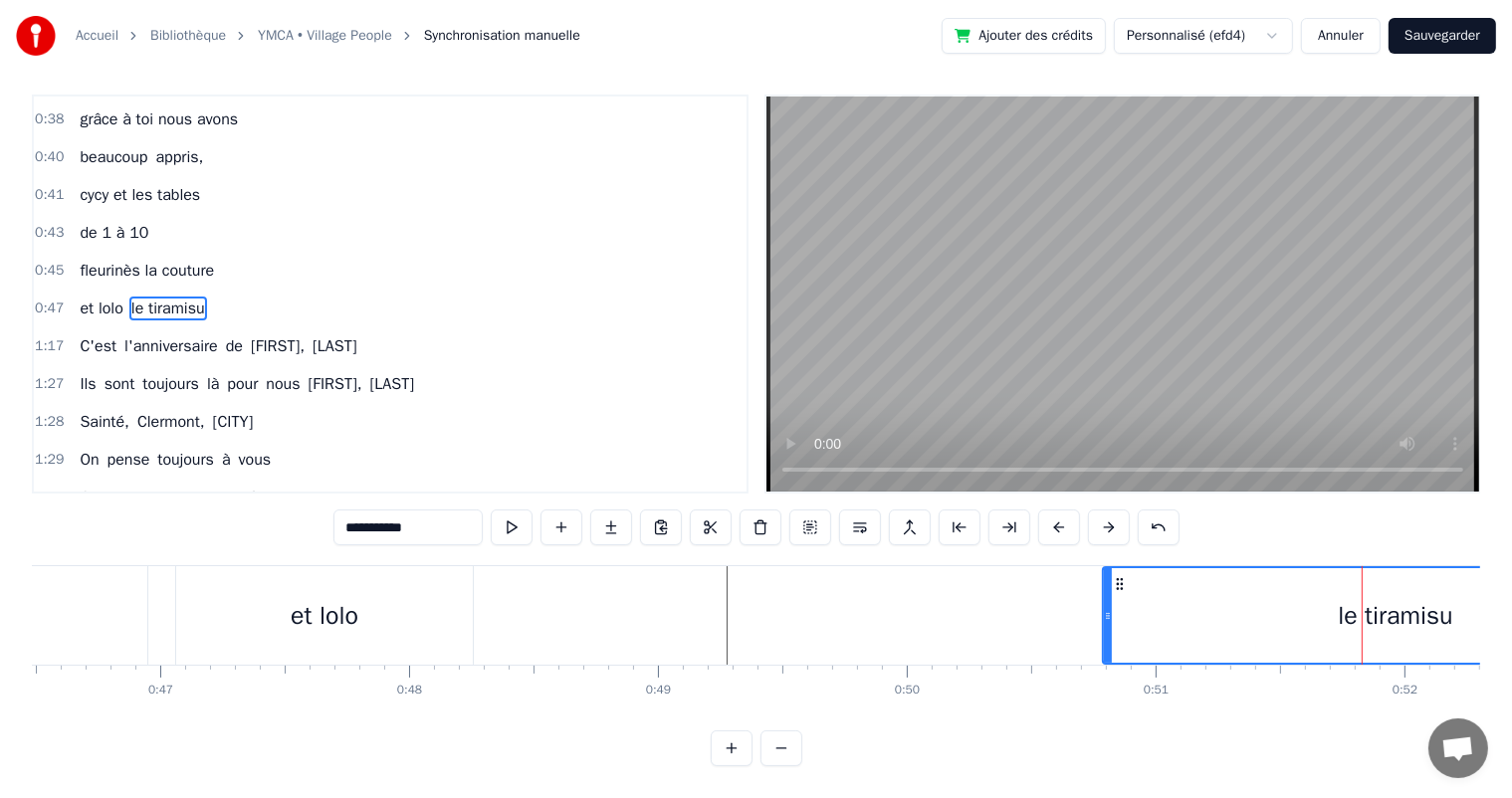 scroll, scrollTop: 0, scrollLeft: 0, axis: both 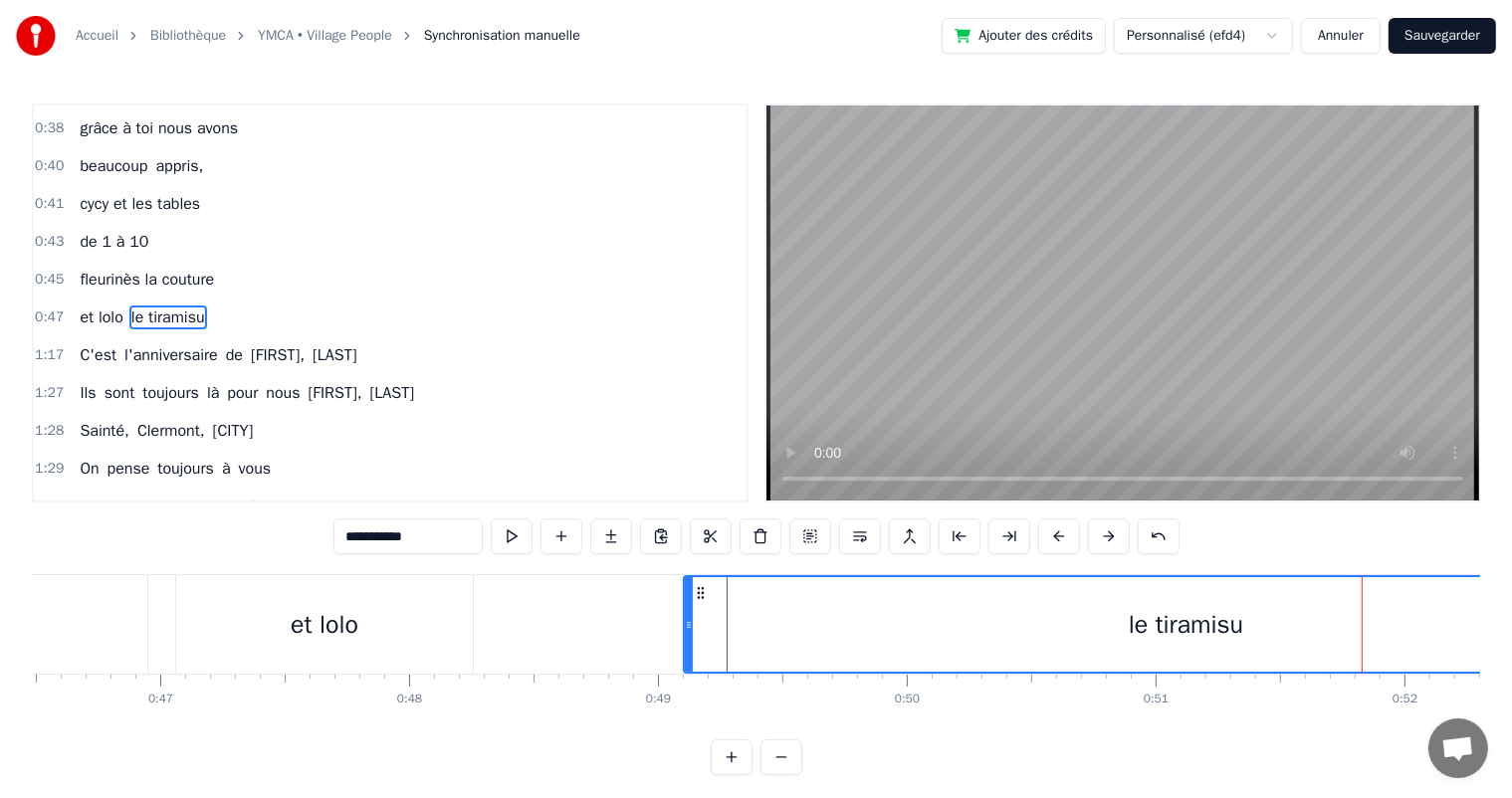 drag, startPoint x: 1108, startPoint y: 619, endPoint x: 676, endPoint y: 624, distance: 432.0289 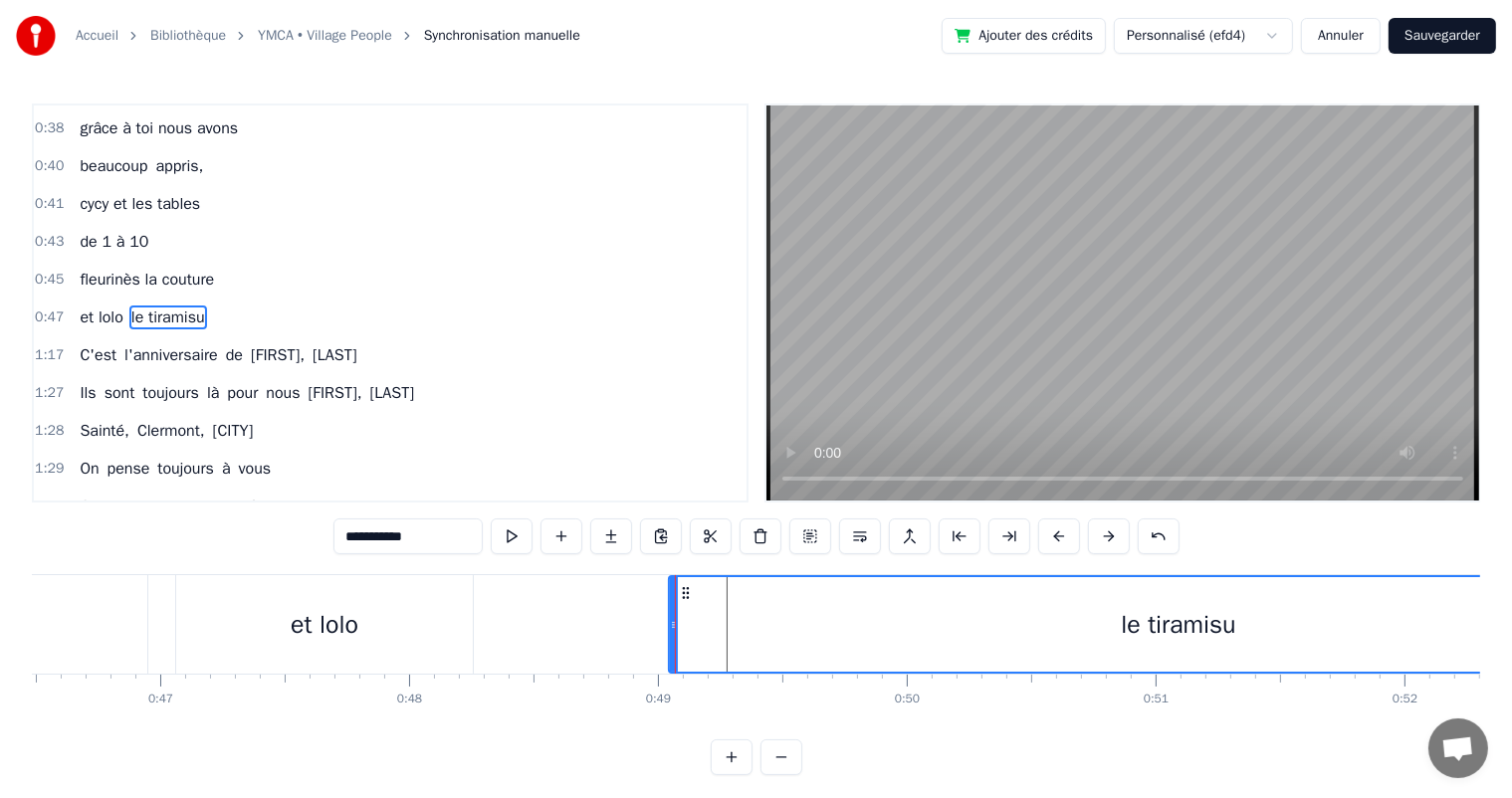 click at bounding box center (781, 757) 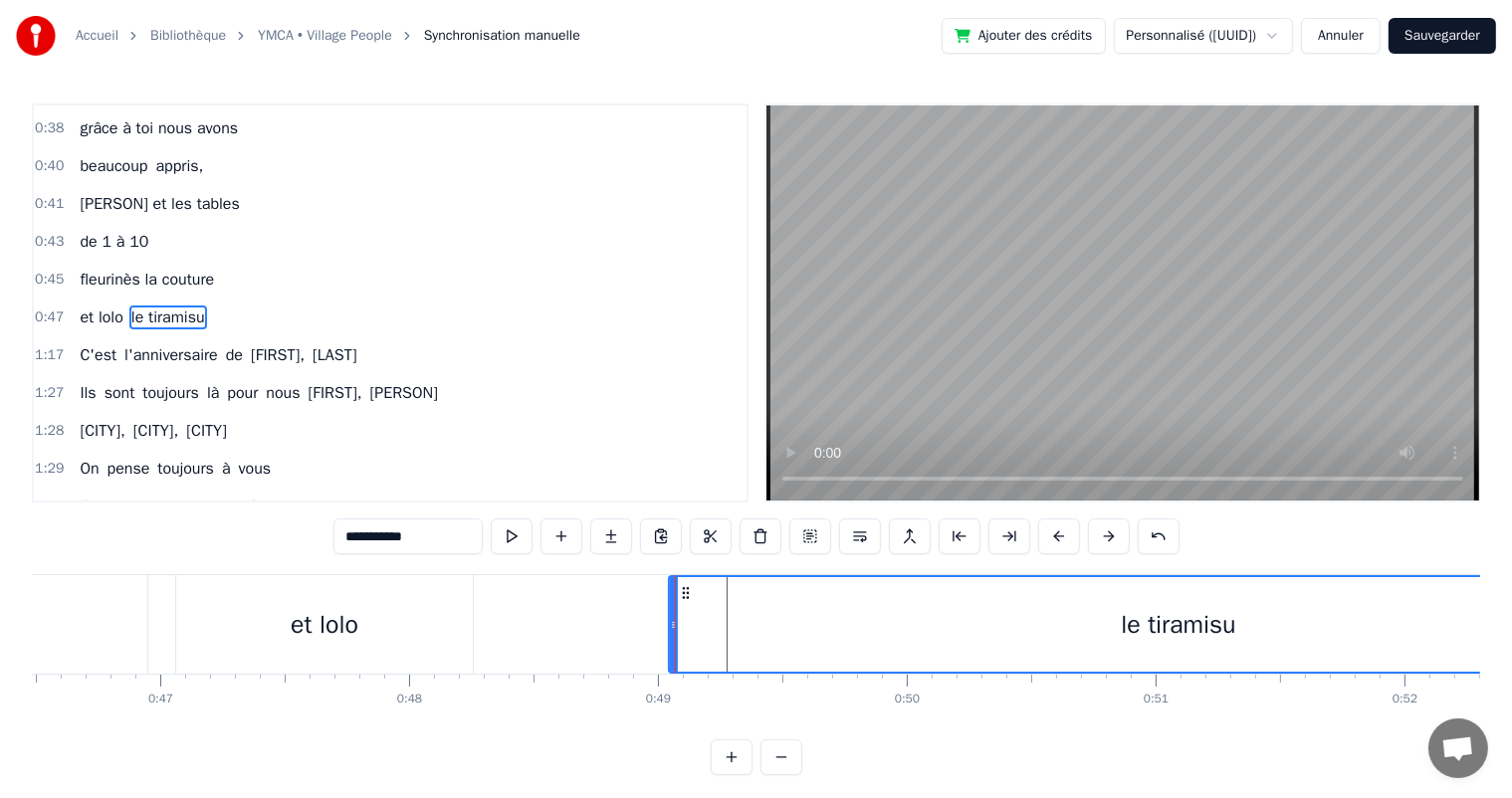 click at bounding box center (781, 757) 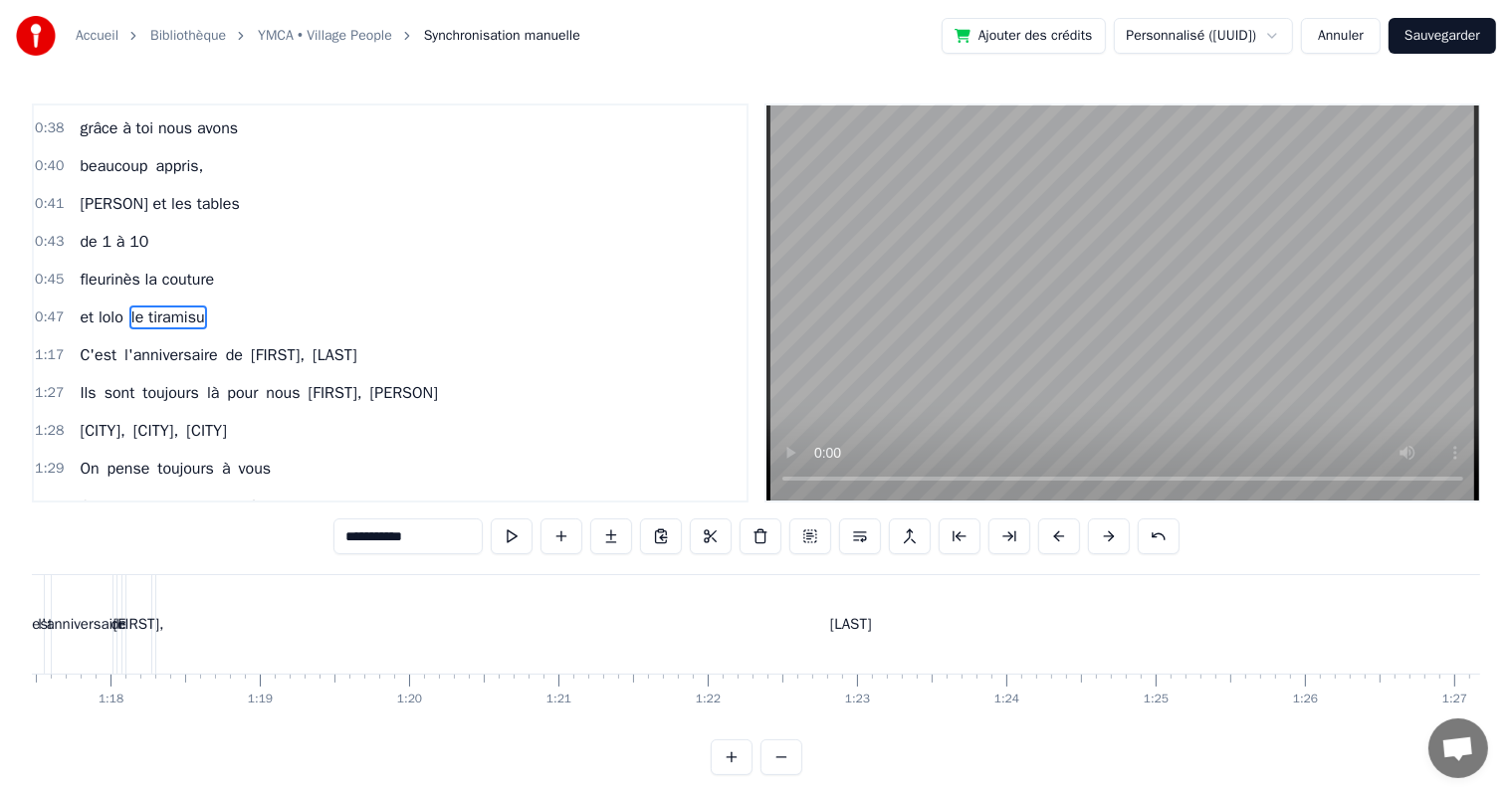 click at bounding box center (781, 757) 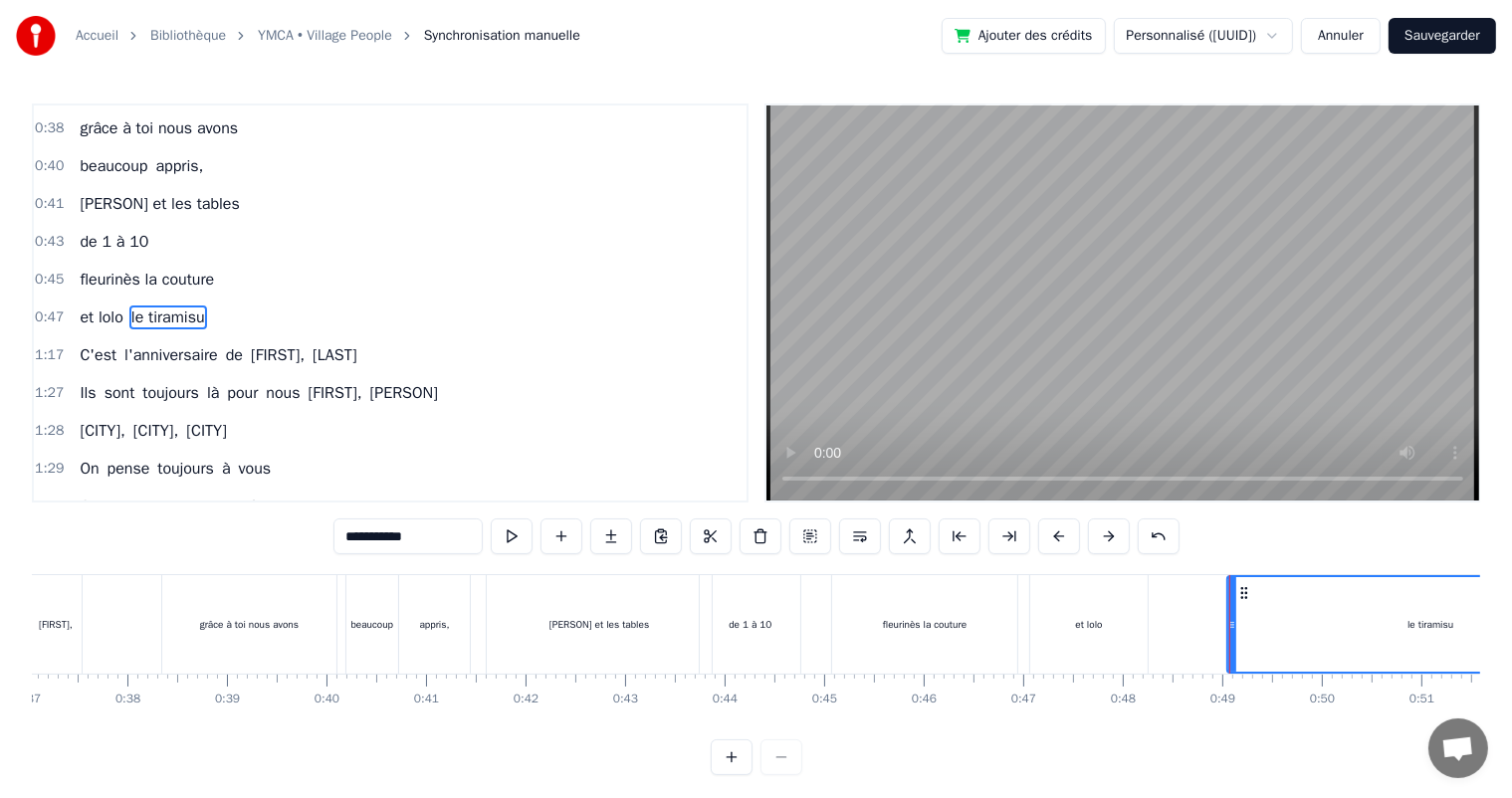 scroll, scrollTop: 0, scrollLeft: 3633, axis: horizontal 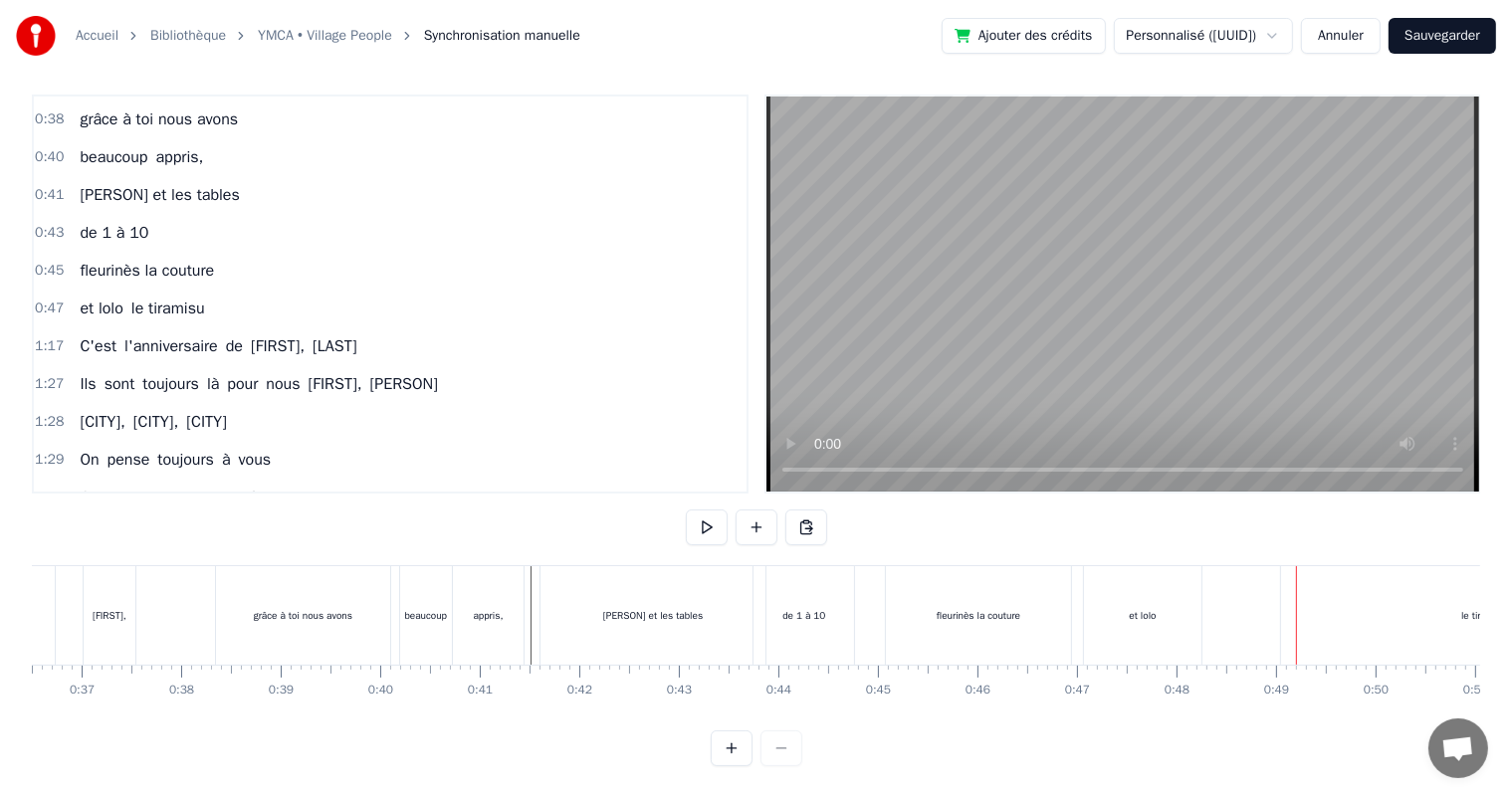 click on "le tiramisu" at bounding box center [1484, 615] 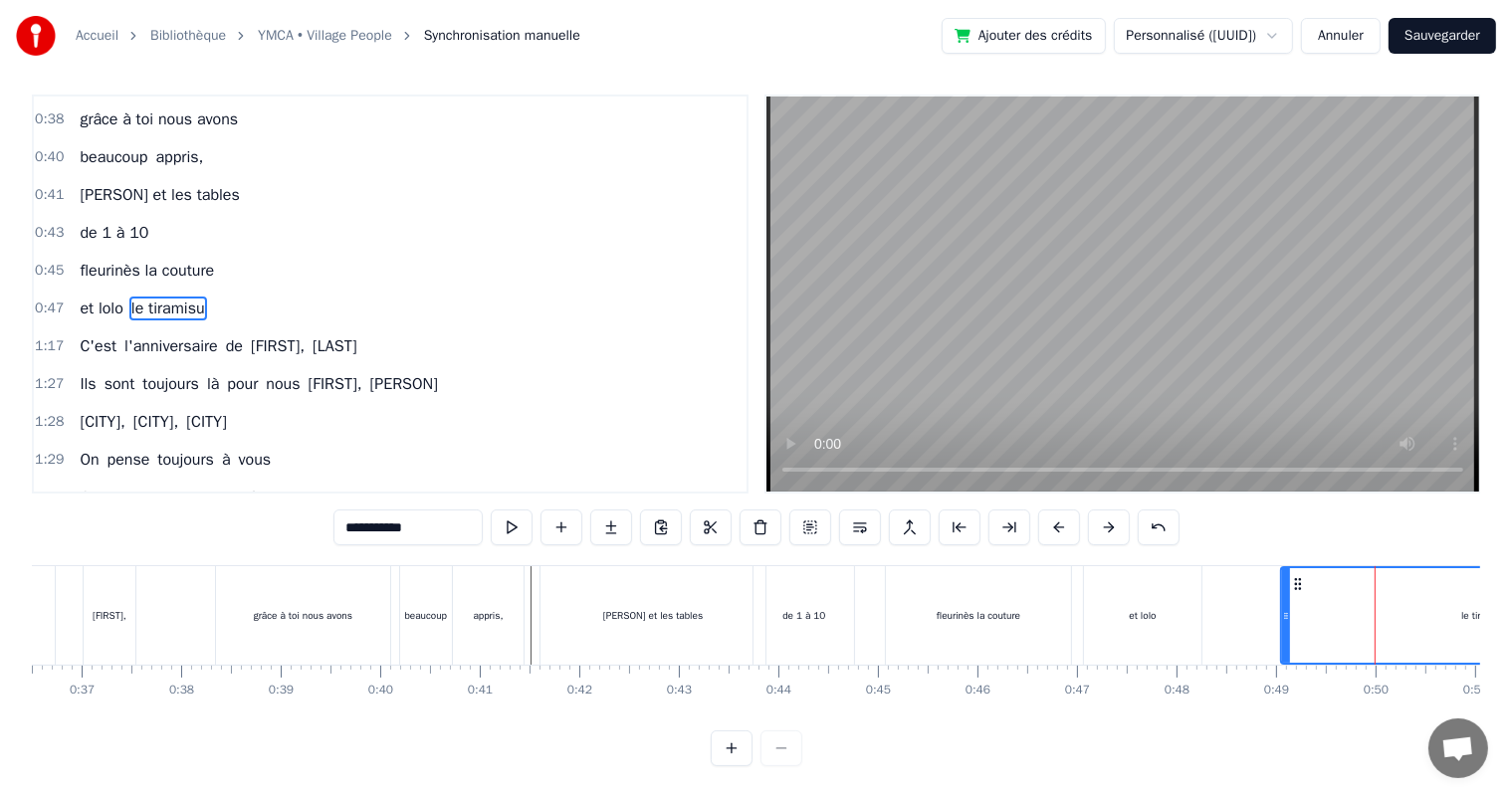 scroll, scrollTop: 0, scrollLeft: 0, axis: both 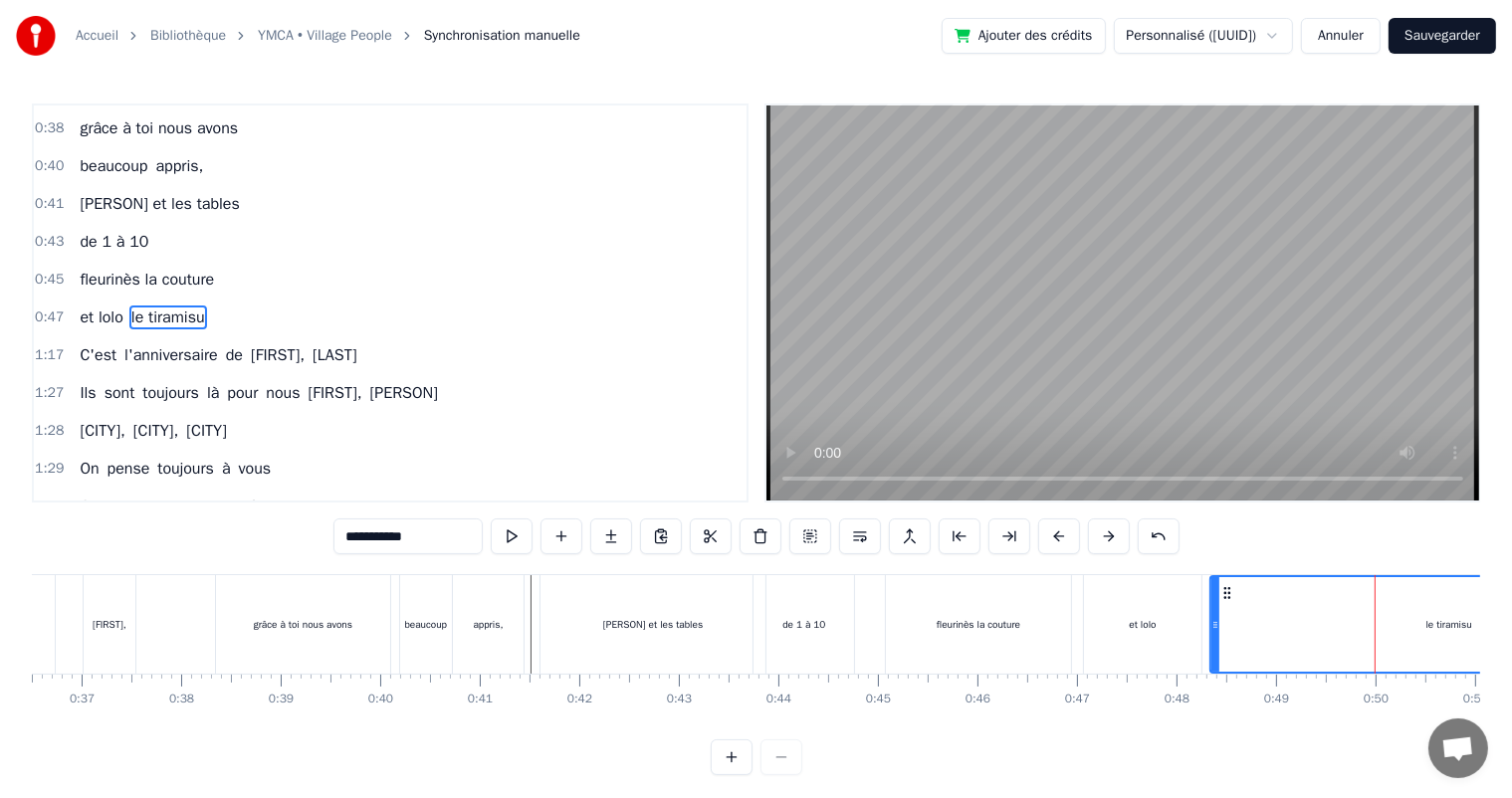 drag, startPoint x: 1287, startPoint y: 631, endPoint x: 1215, endPoint y: 631, distance: 72 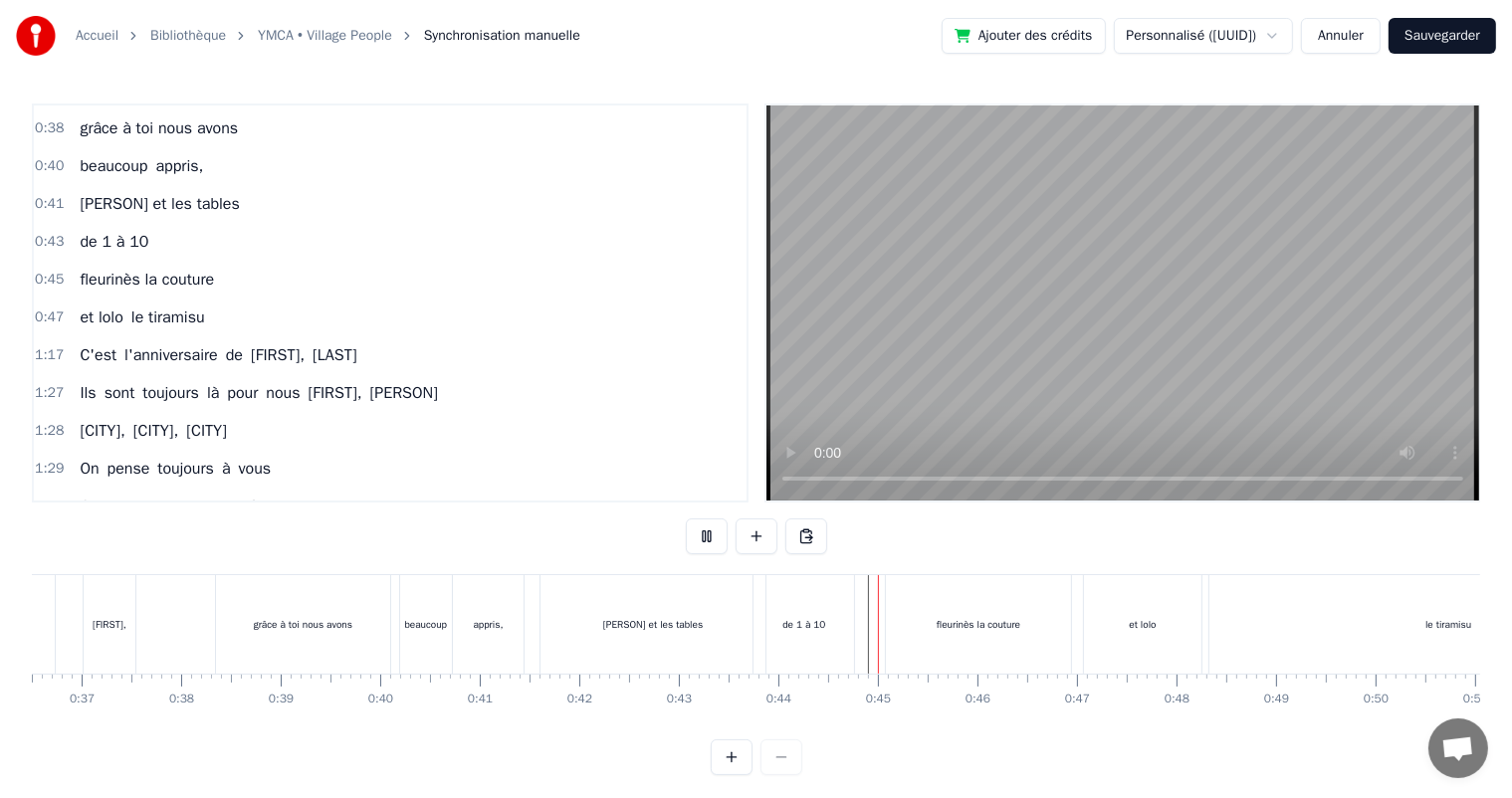 scroll, scrollTop: 26, scrollLeft: 0, axis: vertical 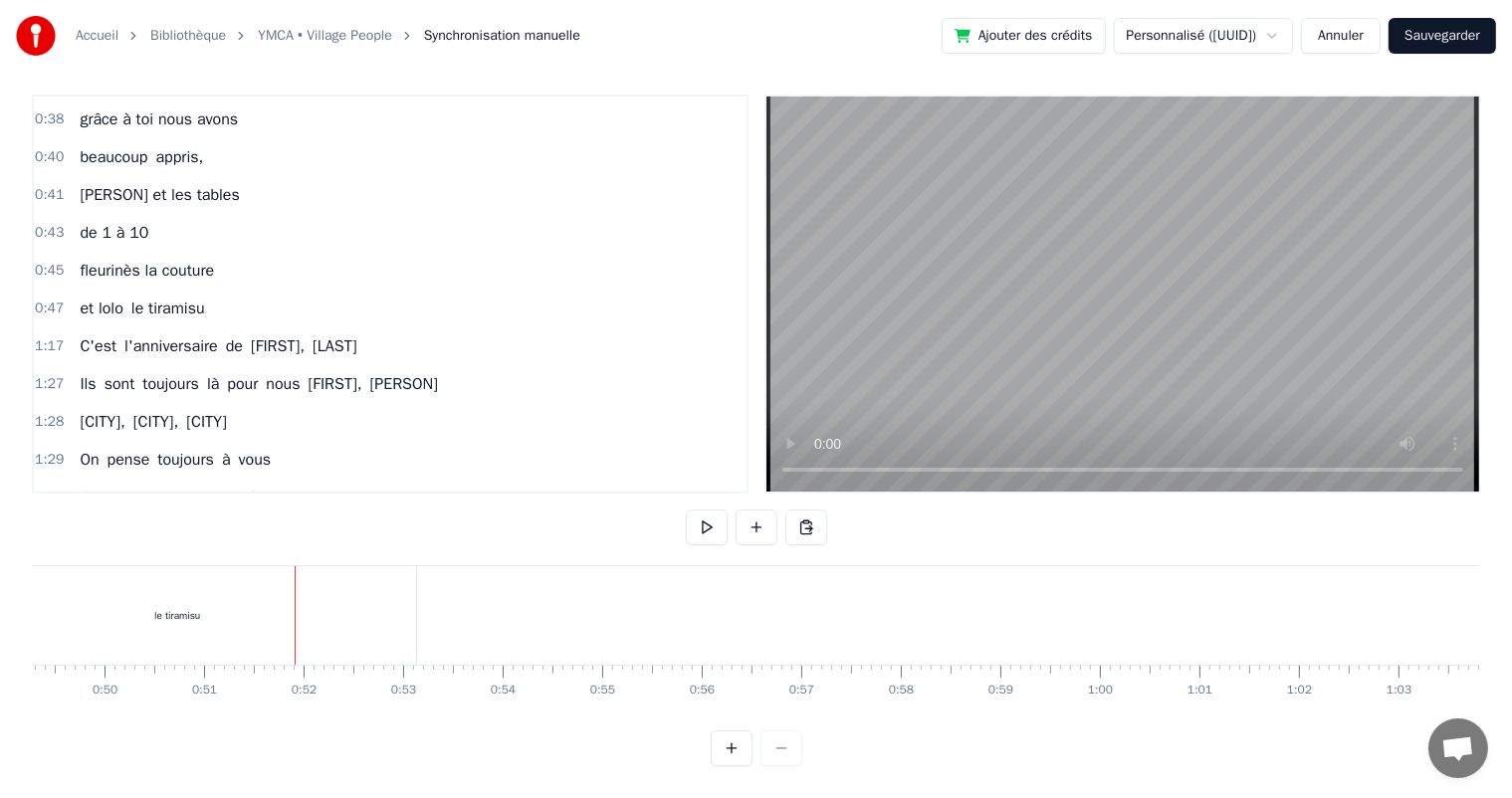 click at bounding box center [295, 615] 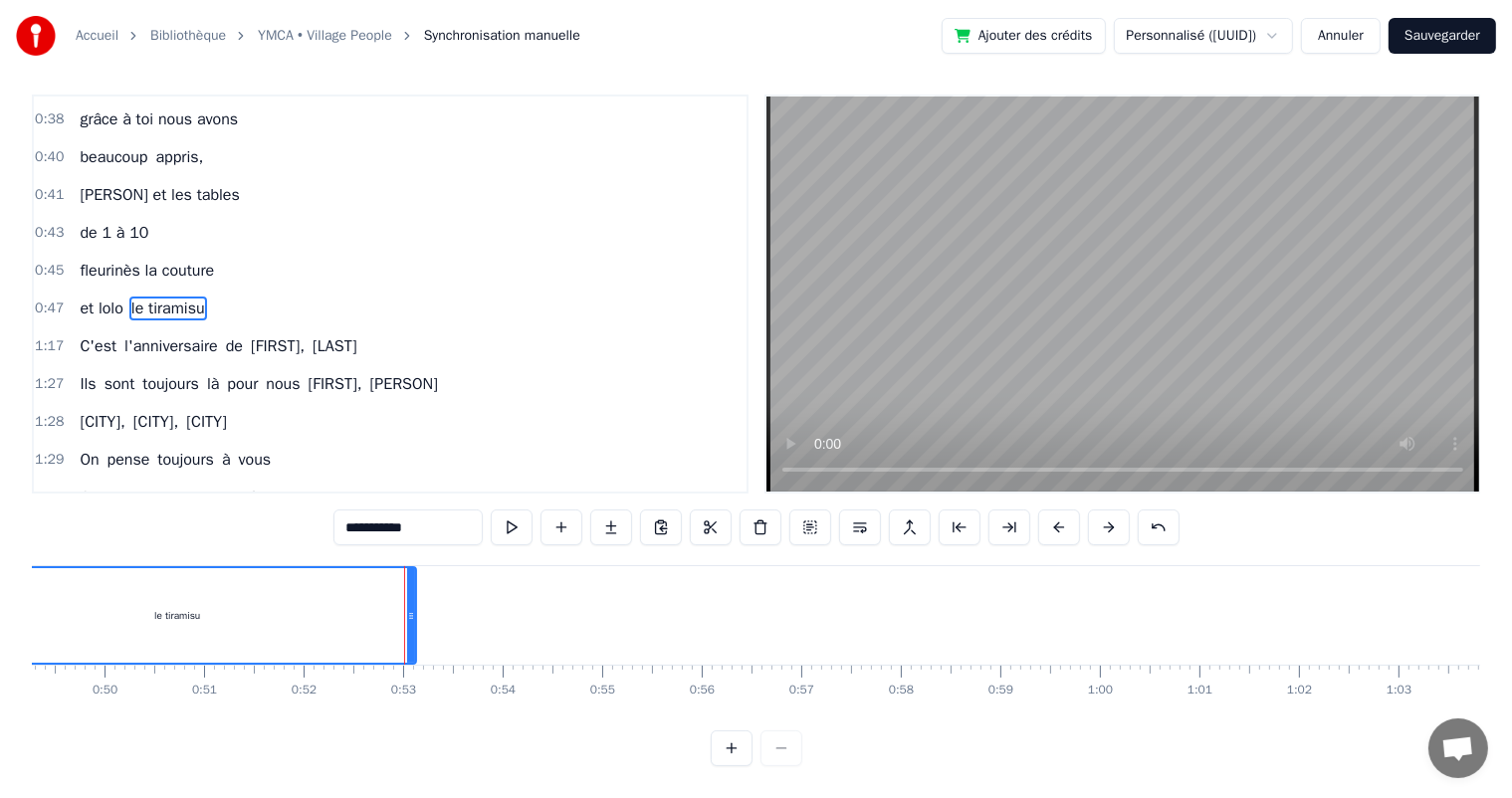 scroll, scrollTop: 0, scrollLeft: 0, axis: both 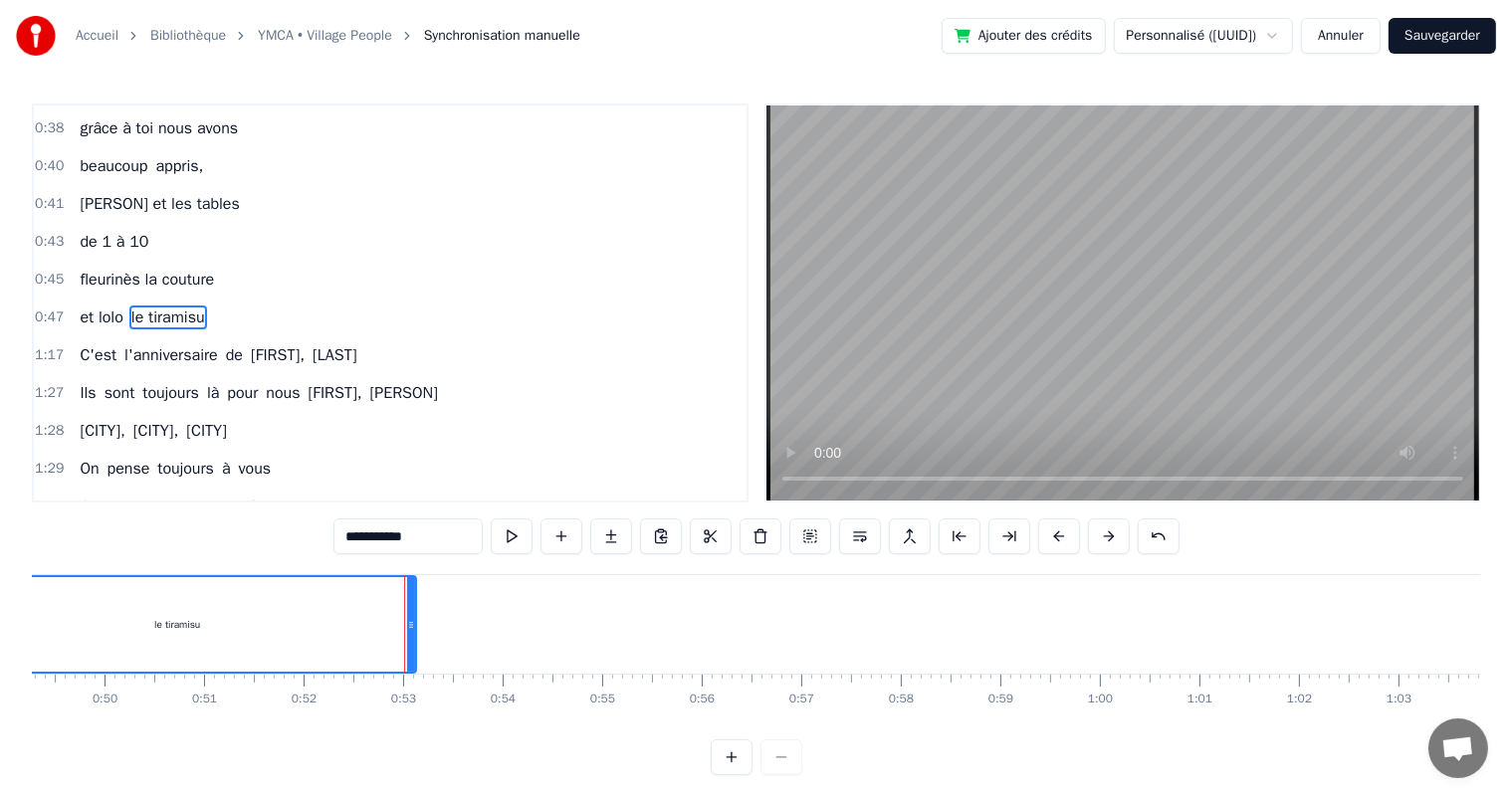 click on "le tiramisu" at bounding box center (177, 624) 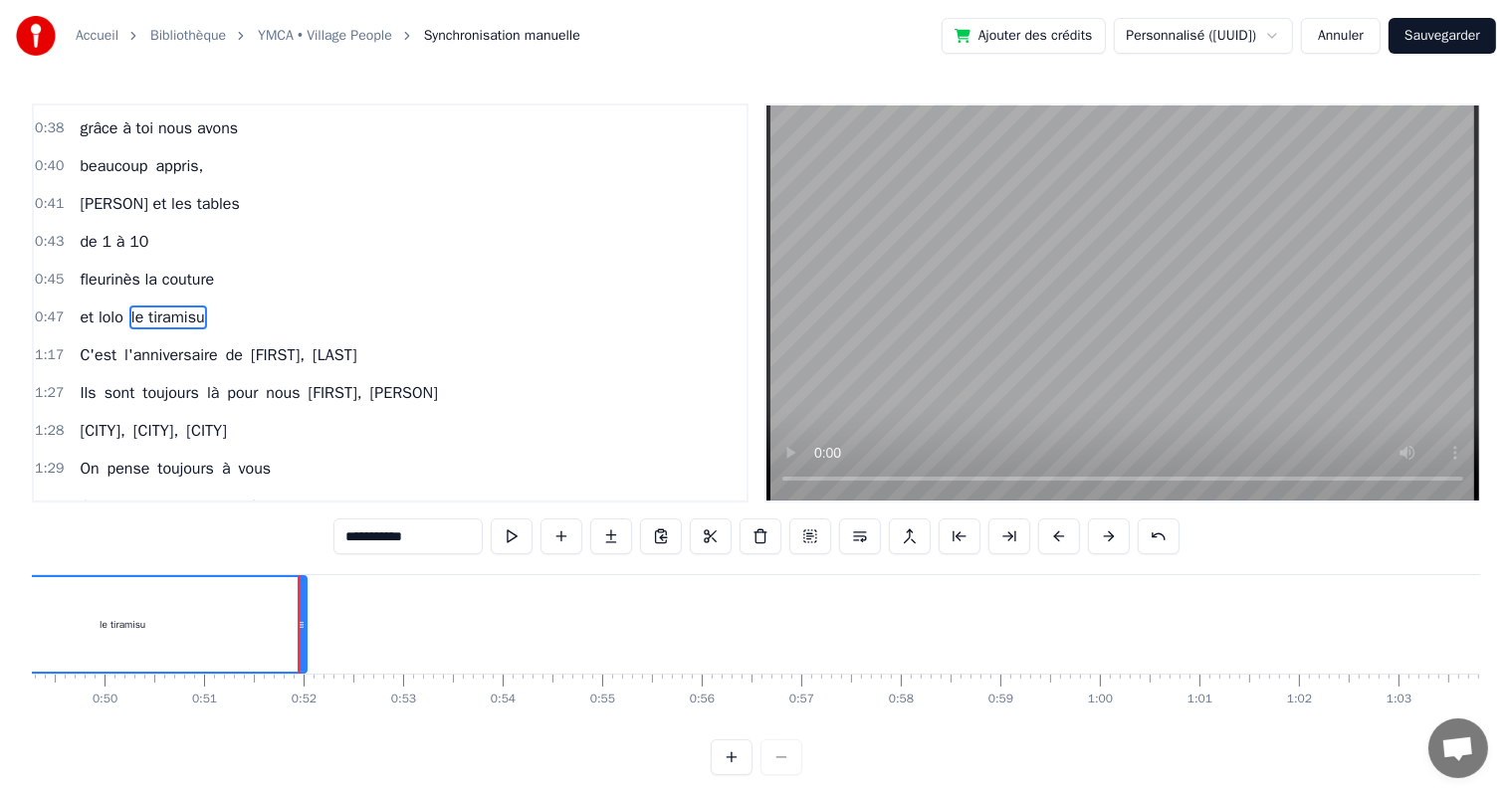 drag, startPoint x: 414, startPoint y: 631, endPoint x: 305, endPoint y: 633, distance: 109.01835 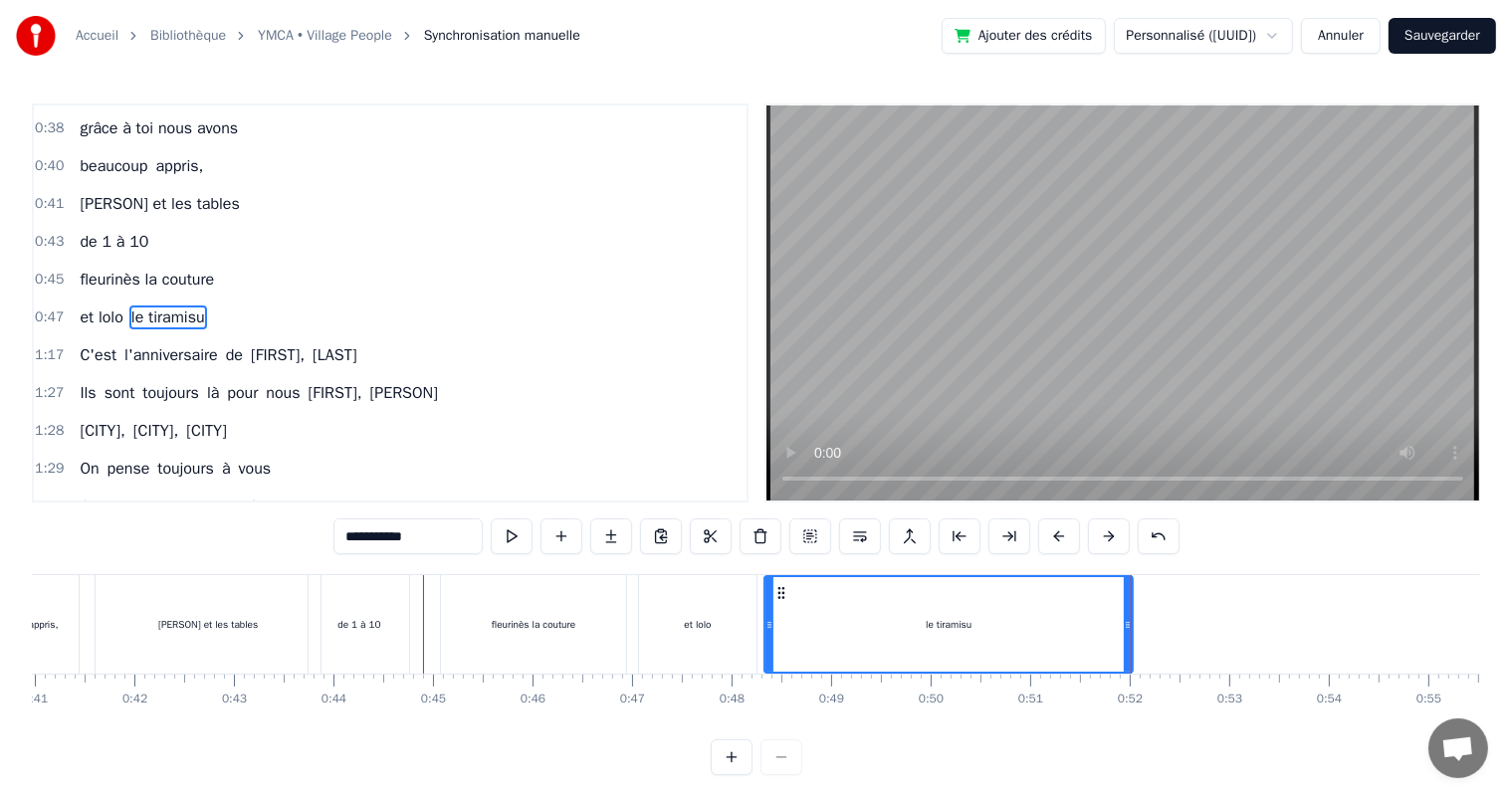 scroll, scrollTop: 0, scrollLeft: 4076, axis: horizontal 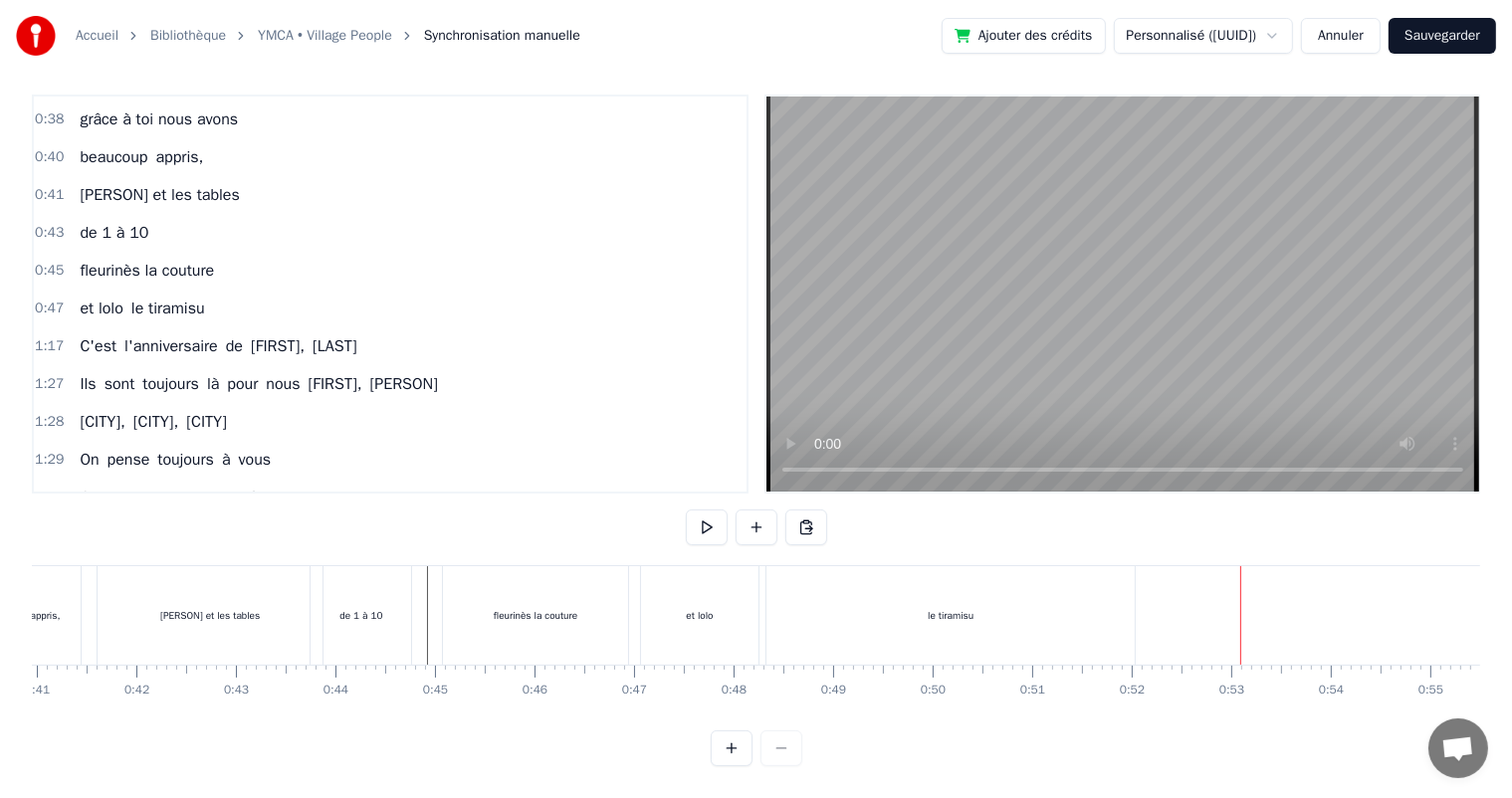 click on "le tiramisu" at bounding box center (951, 615) 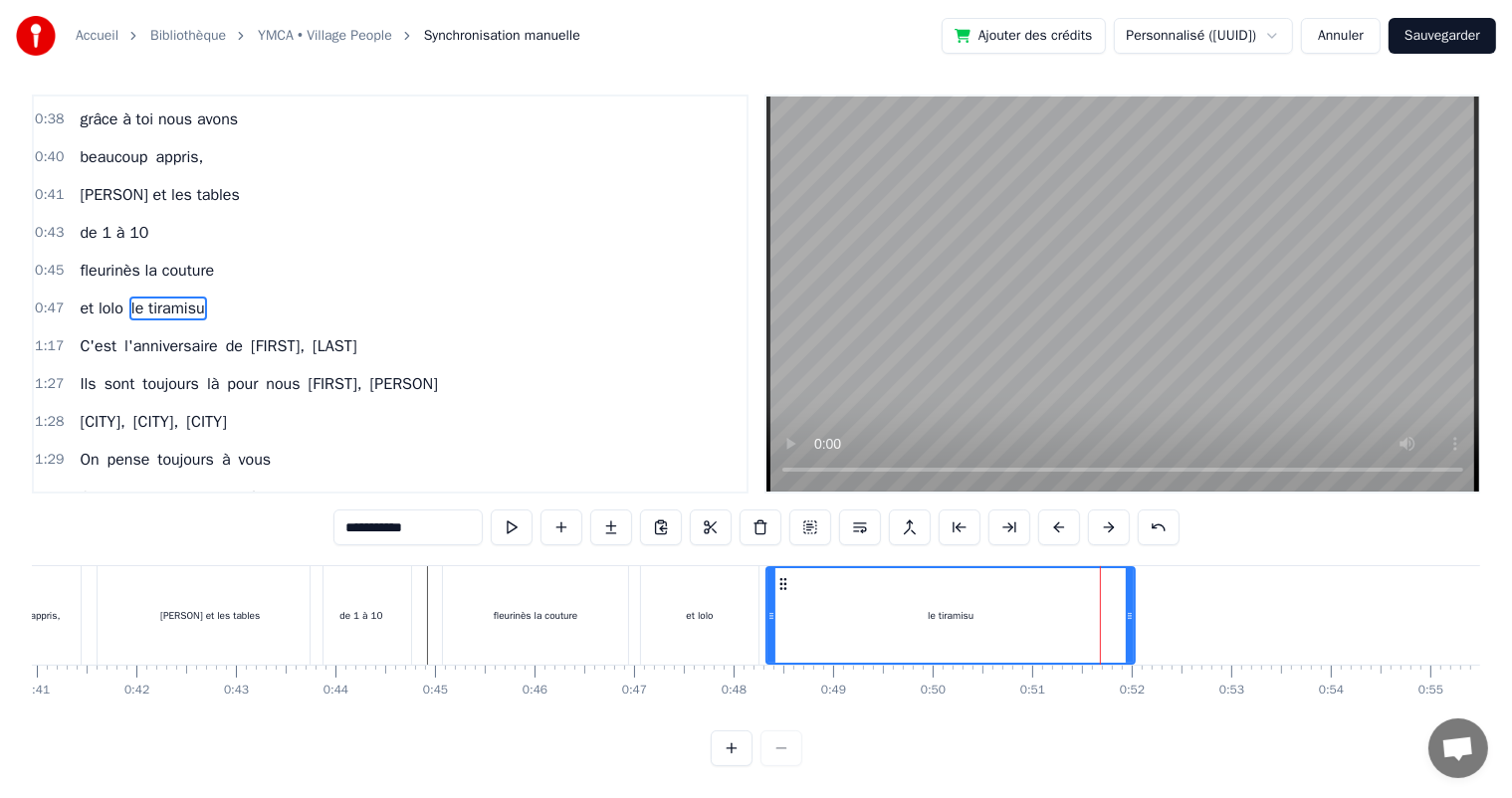 scroll, scrollTop: 0, scrollLeft: 0, axis: both 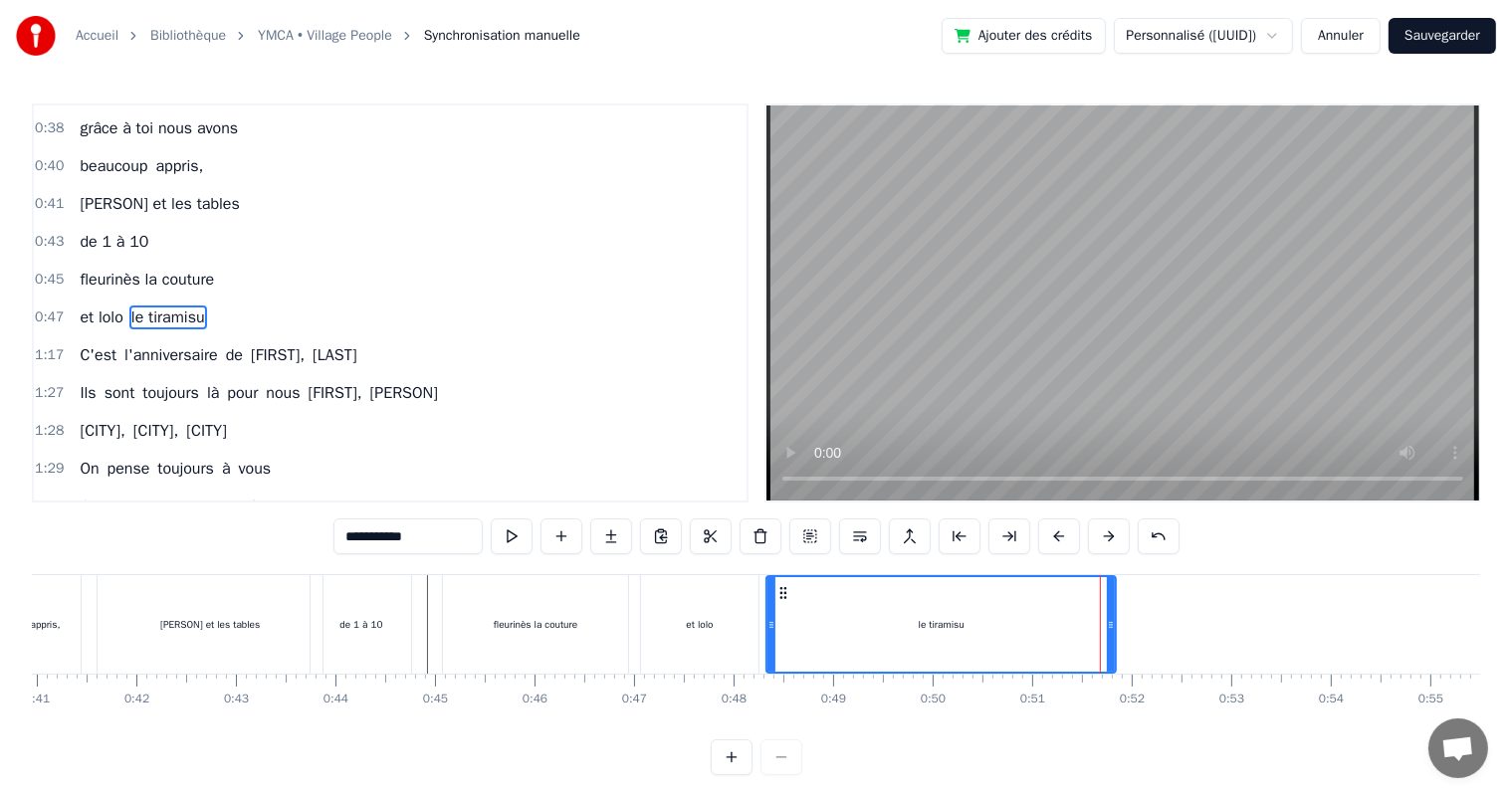 drag, startPoint x: 1134, startPoint y: 620, endPoint x: 1114, endPoint y: 621, distance: 20.024984 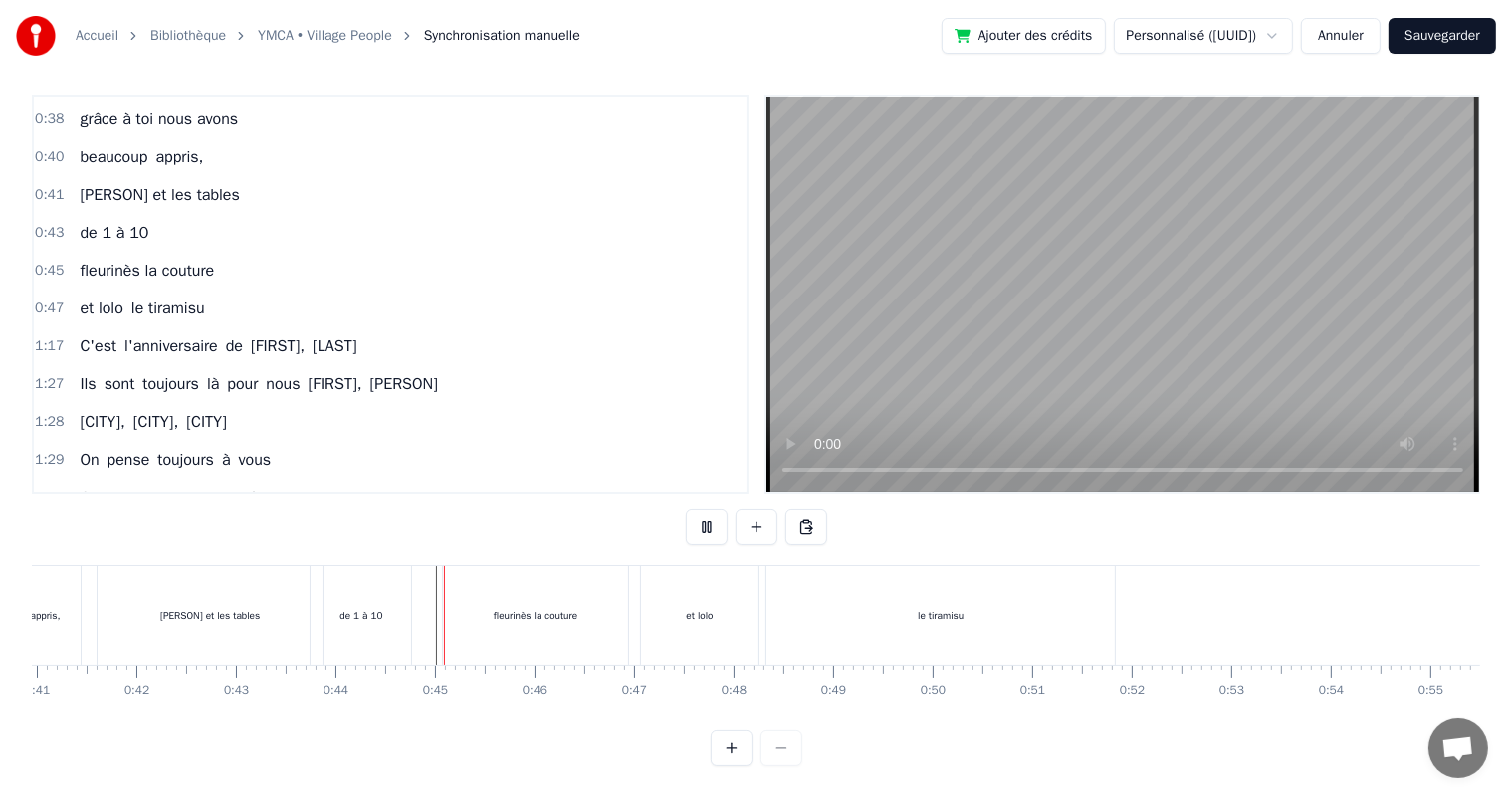 scroll, scrollTop: 26, scrollLeft: 0, axis: vertical 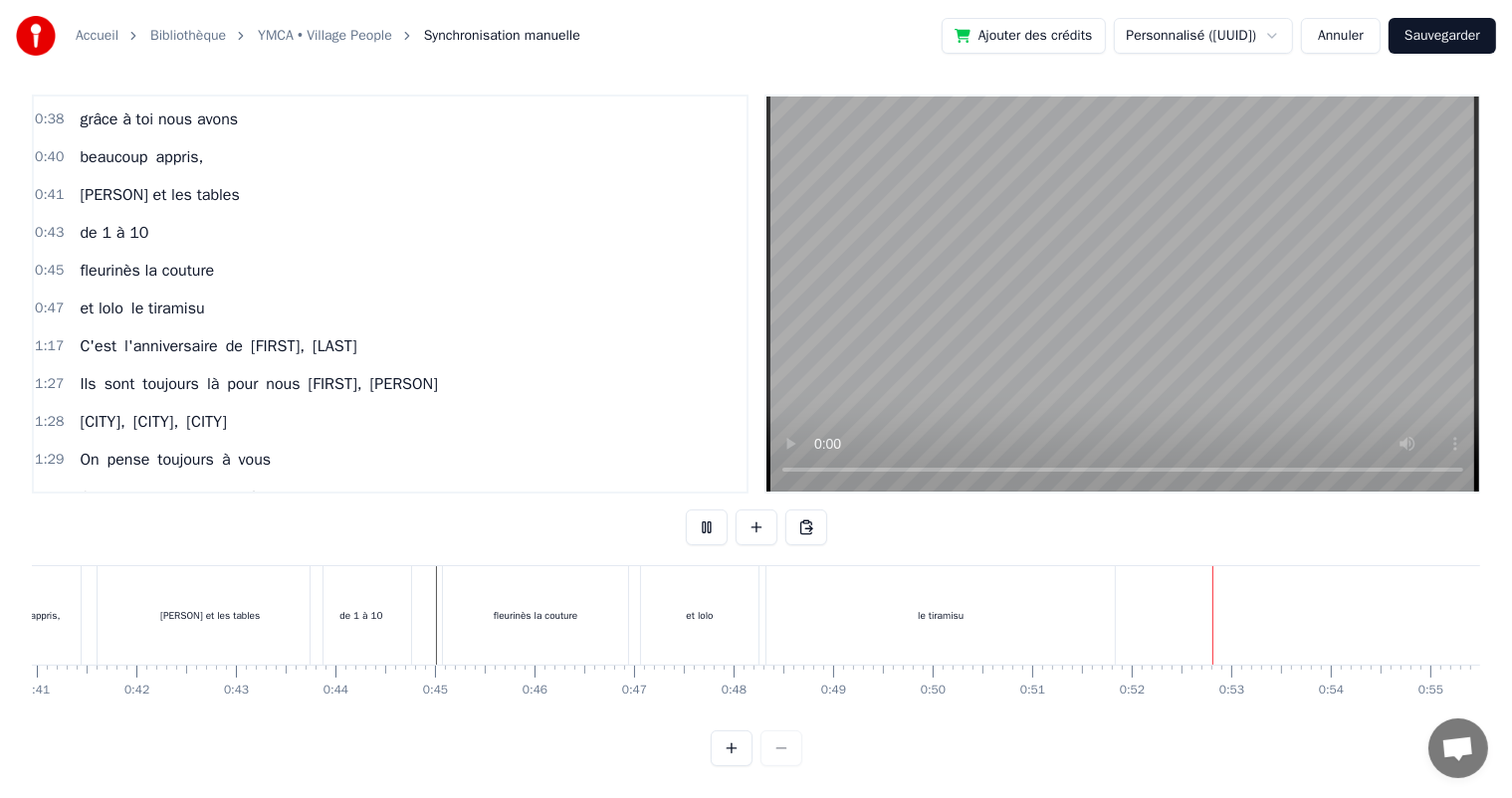 click on "le tiramisu" at bounding box center [941, 615] 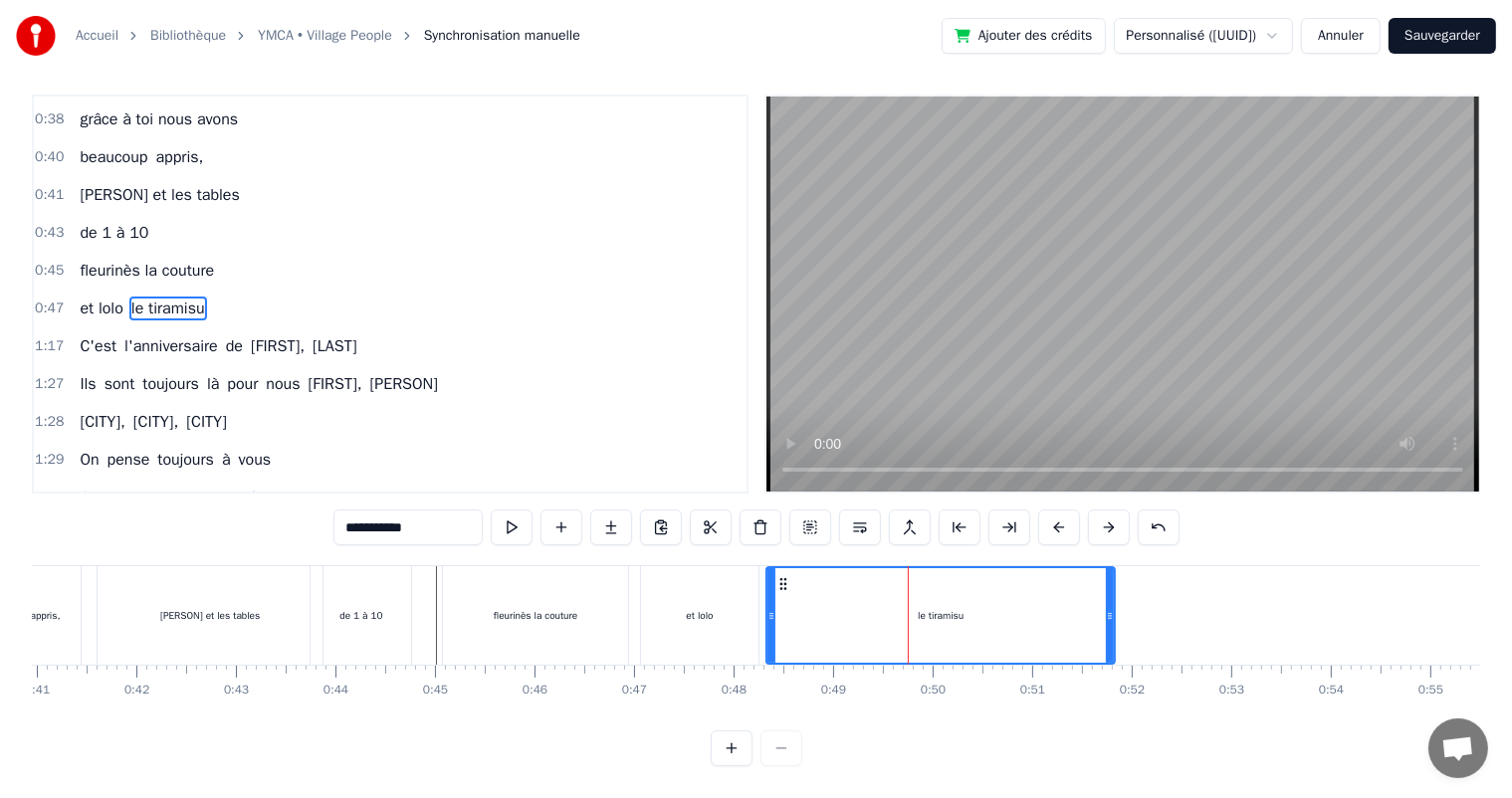 scroll, scrollTop: 0, scrollLeft: 0, axis: both 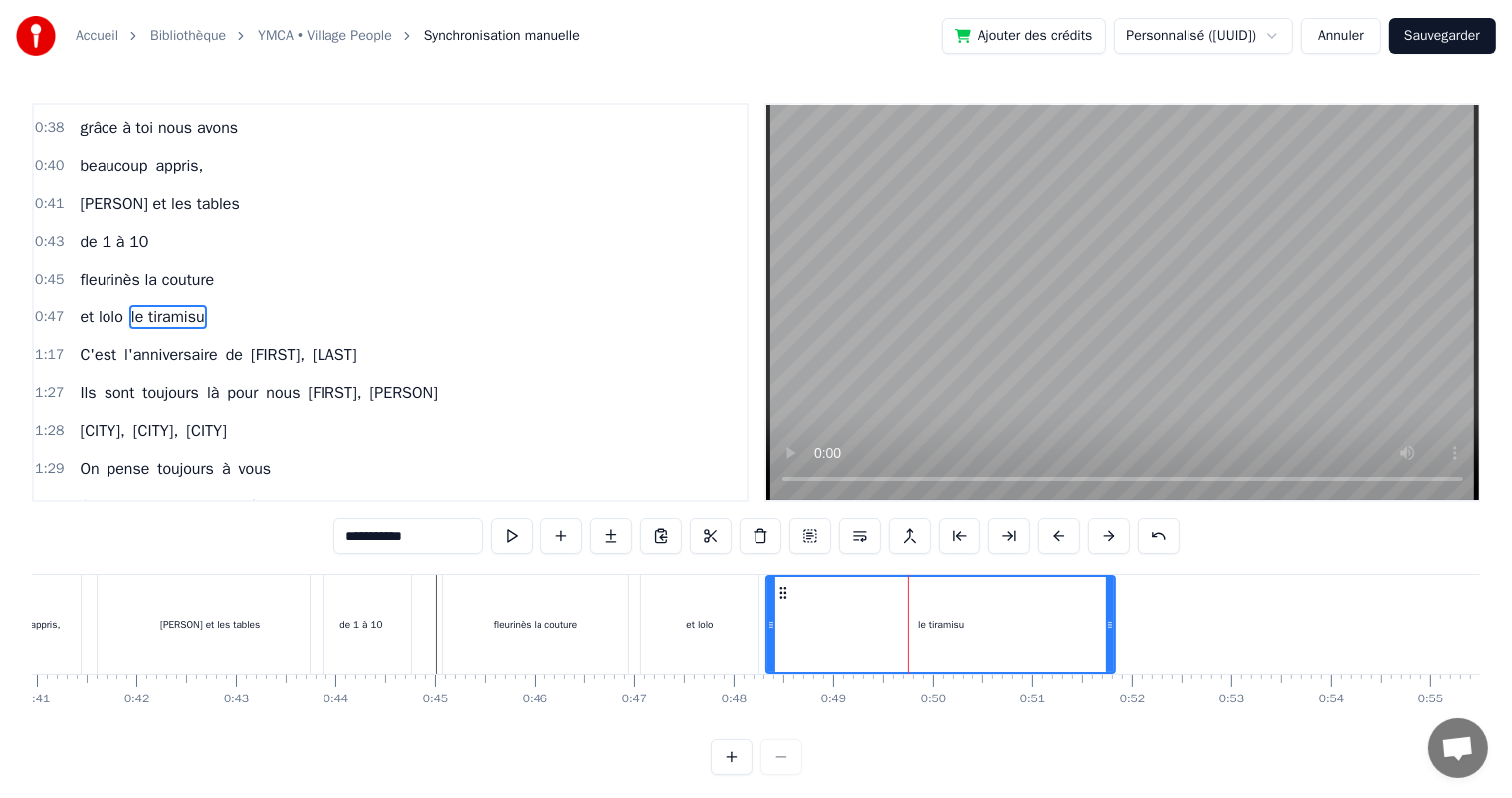 drag, startPoint x: 411, startPoint y: 541, endPoint x: 370, endPoint y: 541, distance: 41 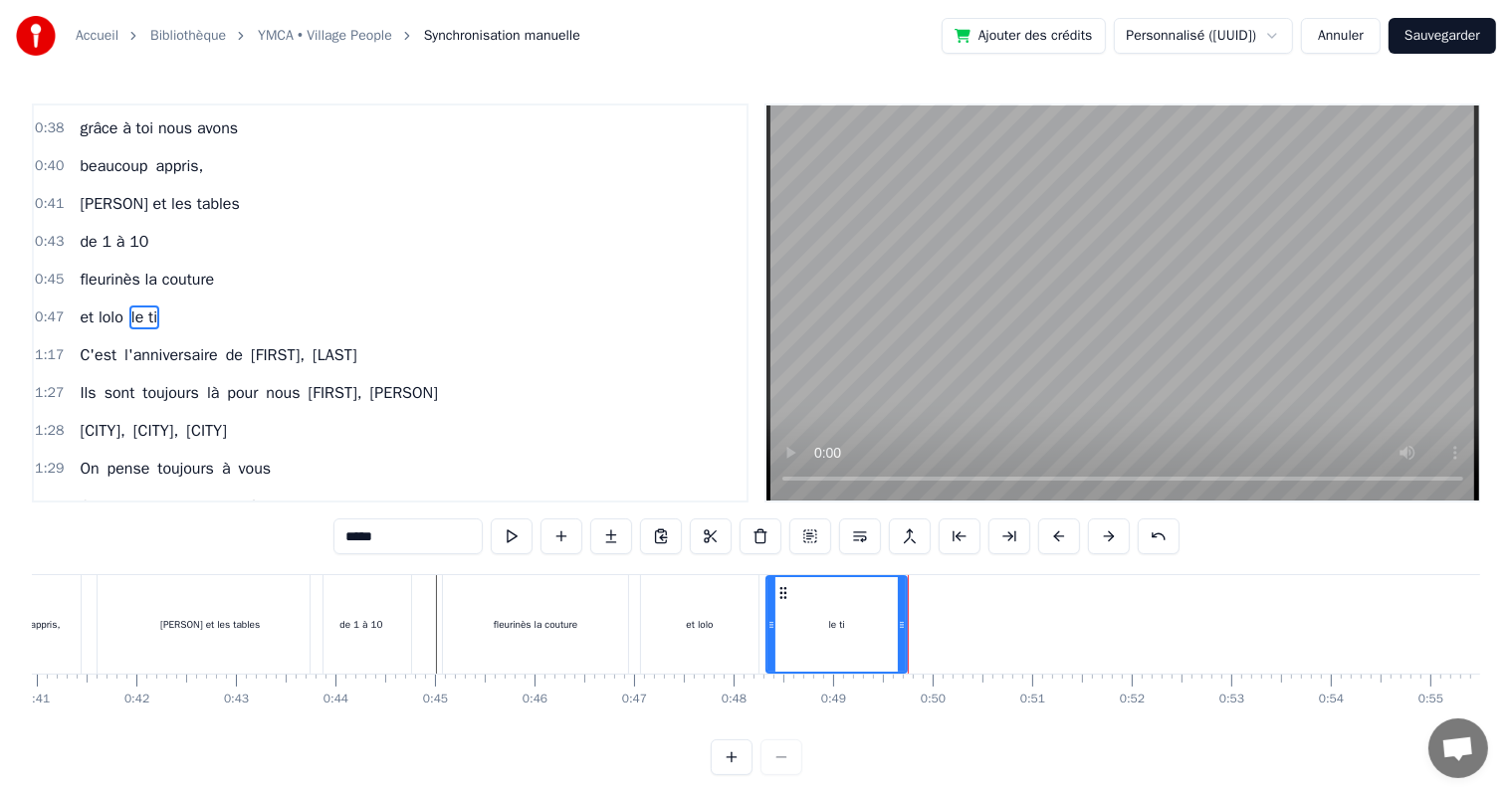 drag, startPoint x: 1113, startPoint y: 634, endPoint x: 908, endPoint y: 644, distance: 205.24376 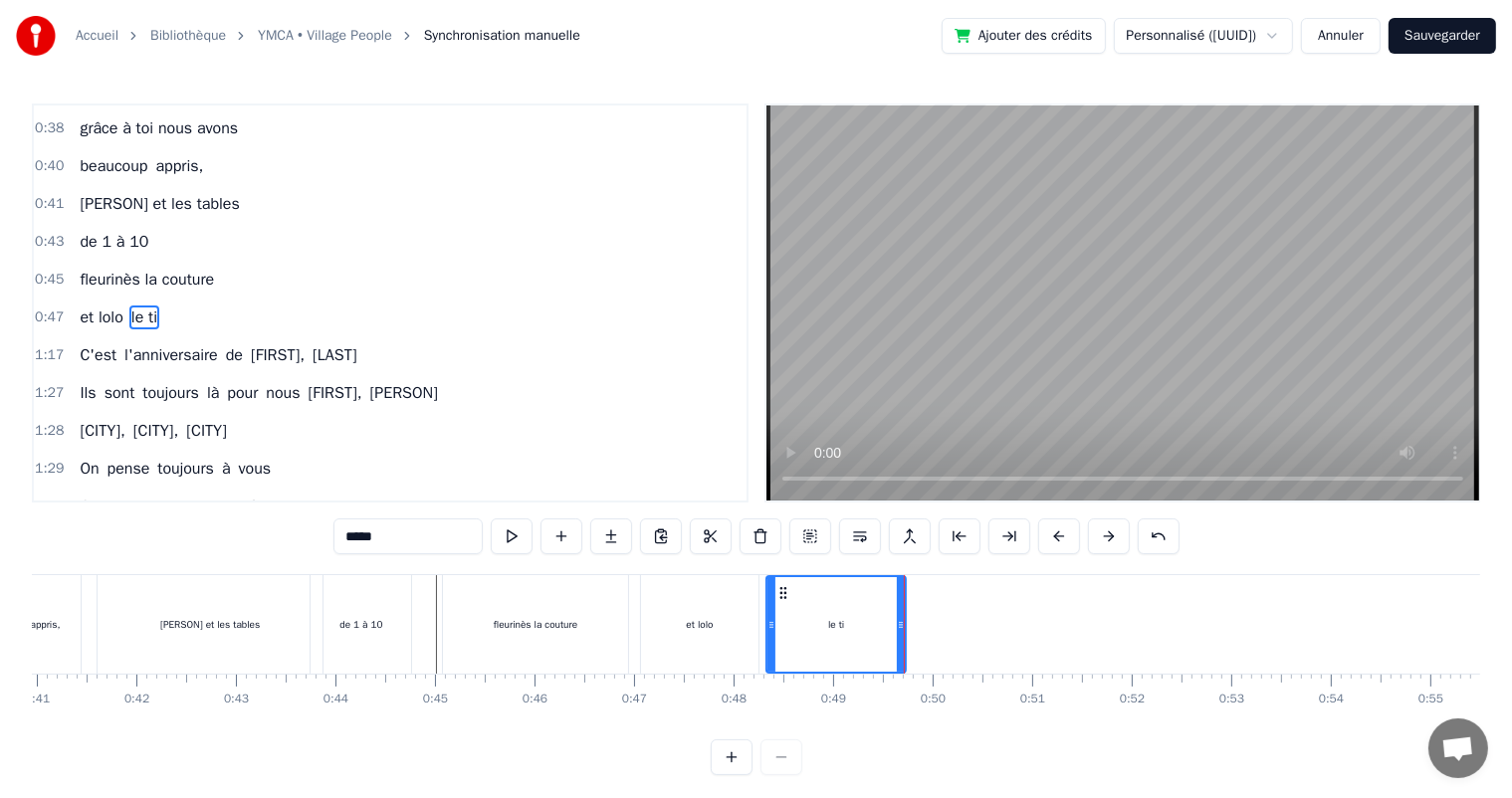 type on "*****" 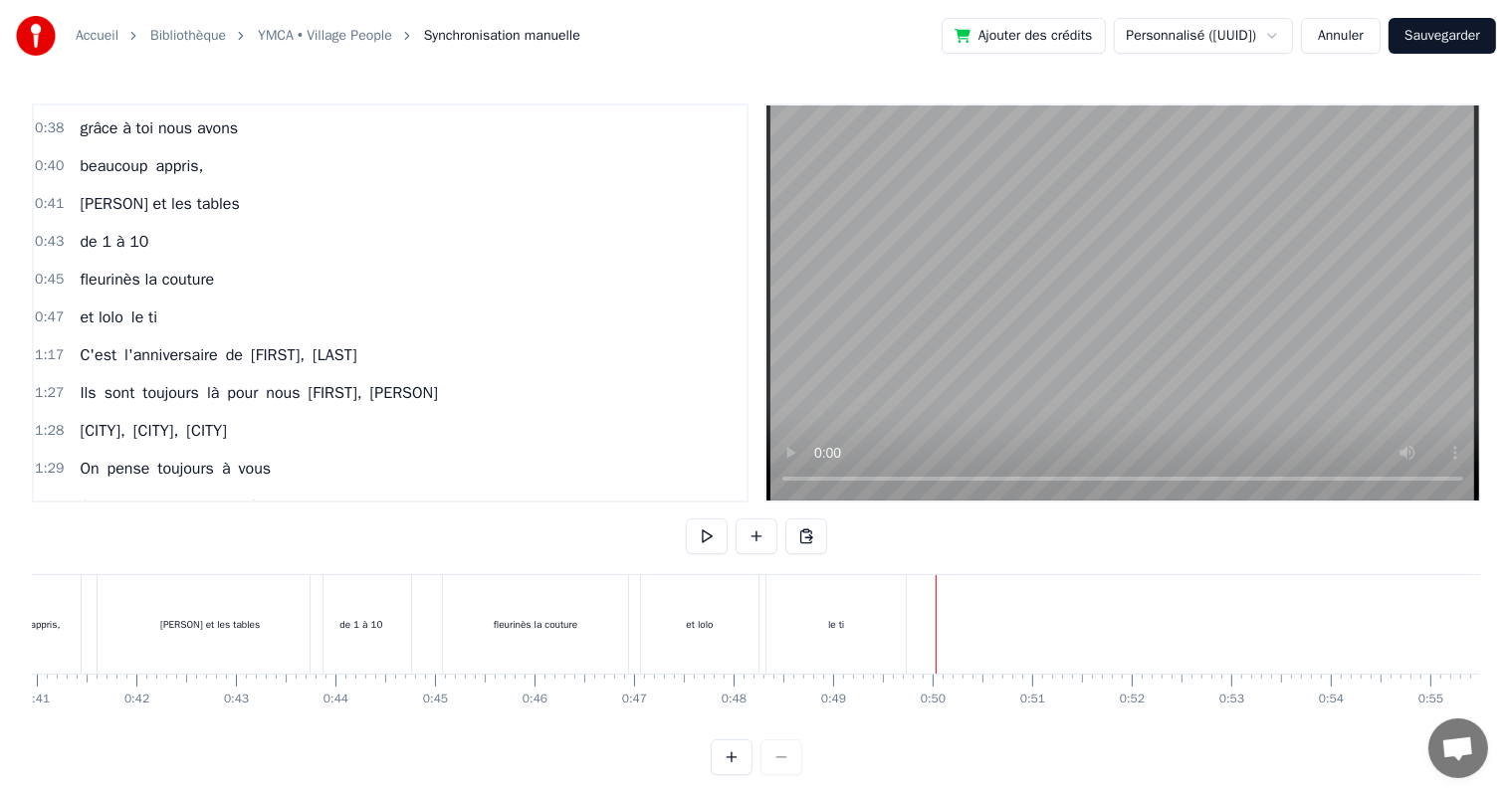 click on "le ti" at bounding box center (836, 624) 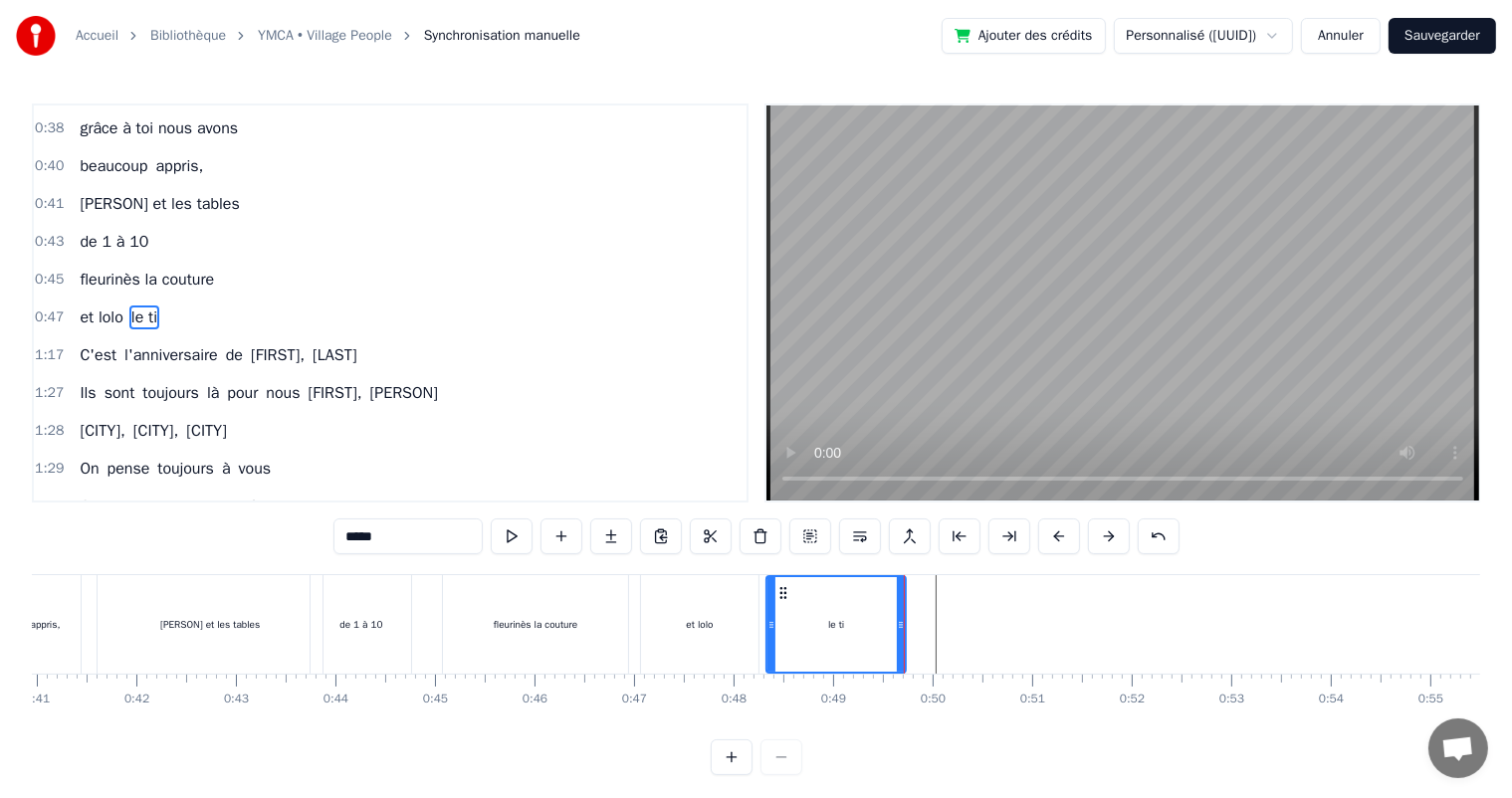 click at bounding box center [8917, 624] 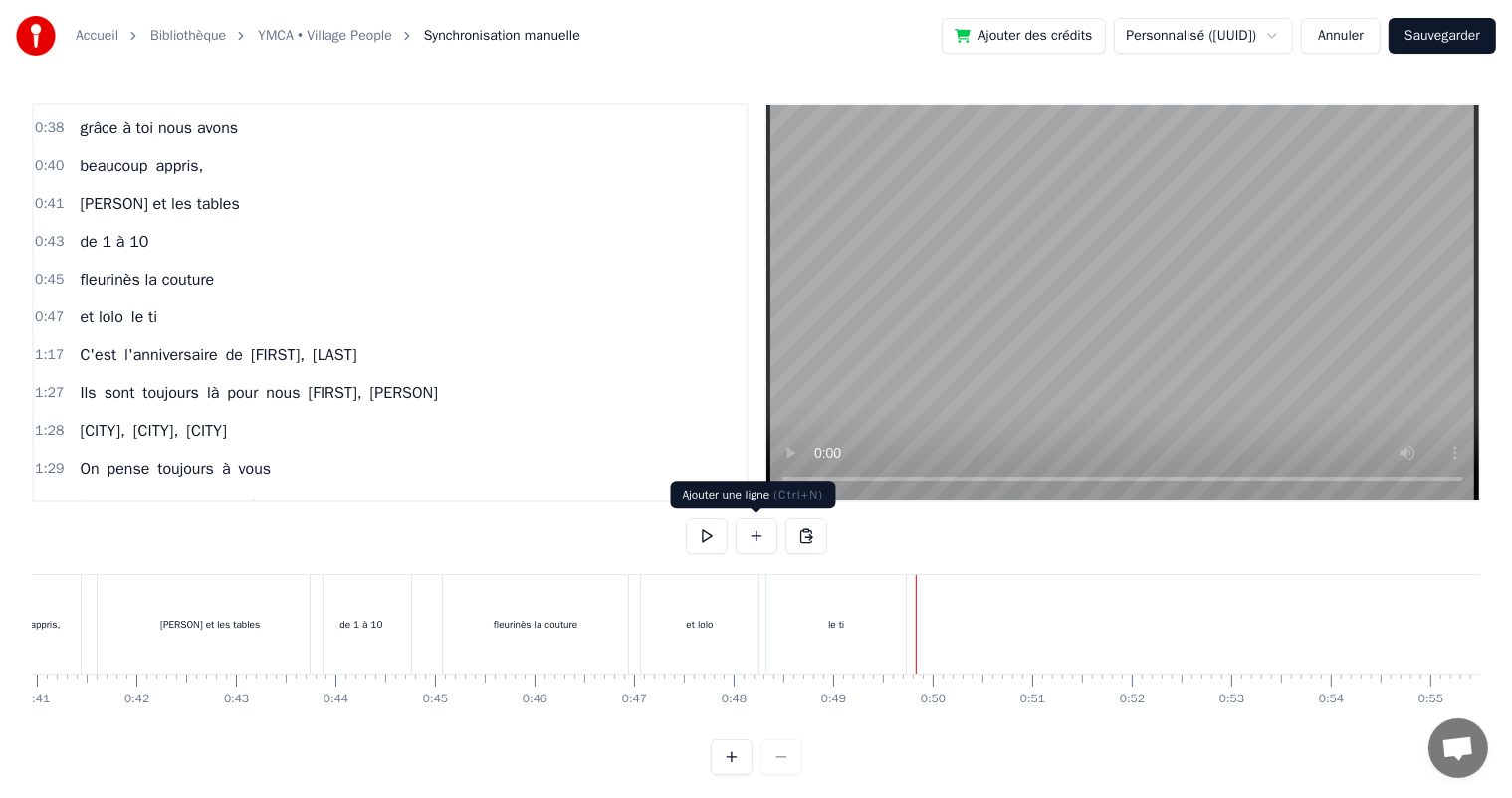 click at bounding box center [756, 536] 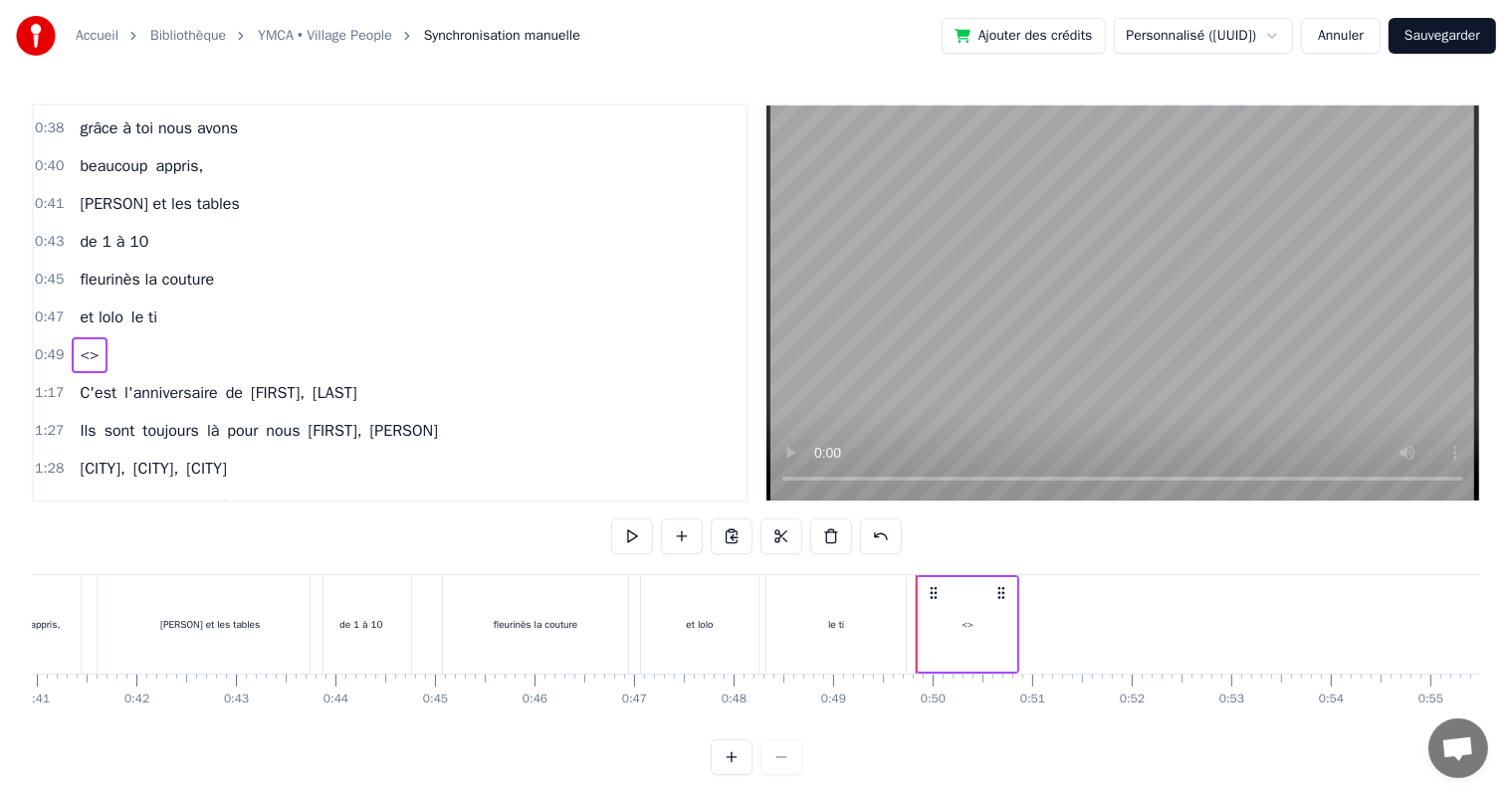 click on "<>" at bounding box center (89, 355) 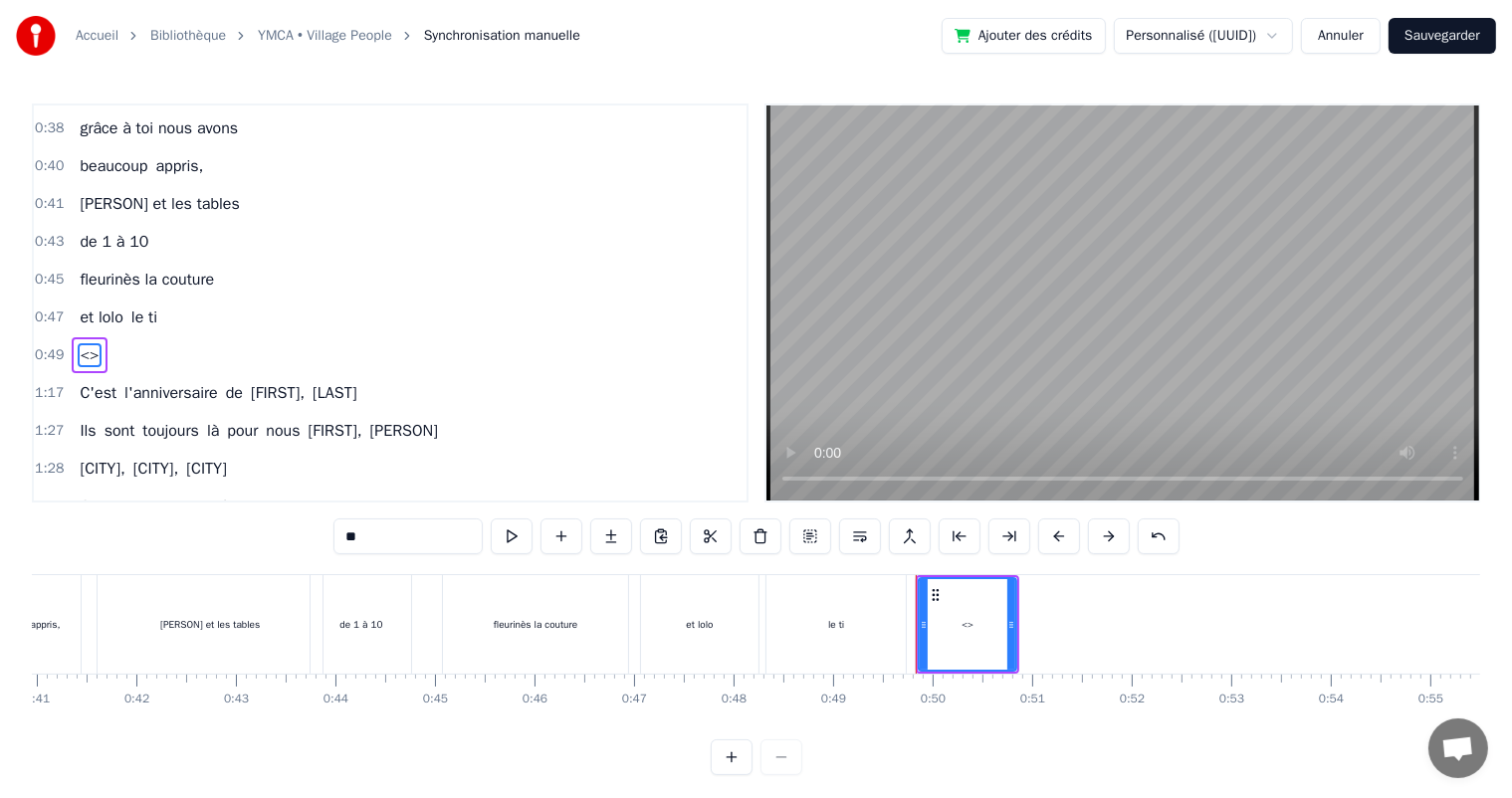 scroll, scrollTop: 259, scrollLeft: 0, axis: vertical 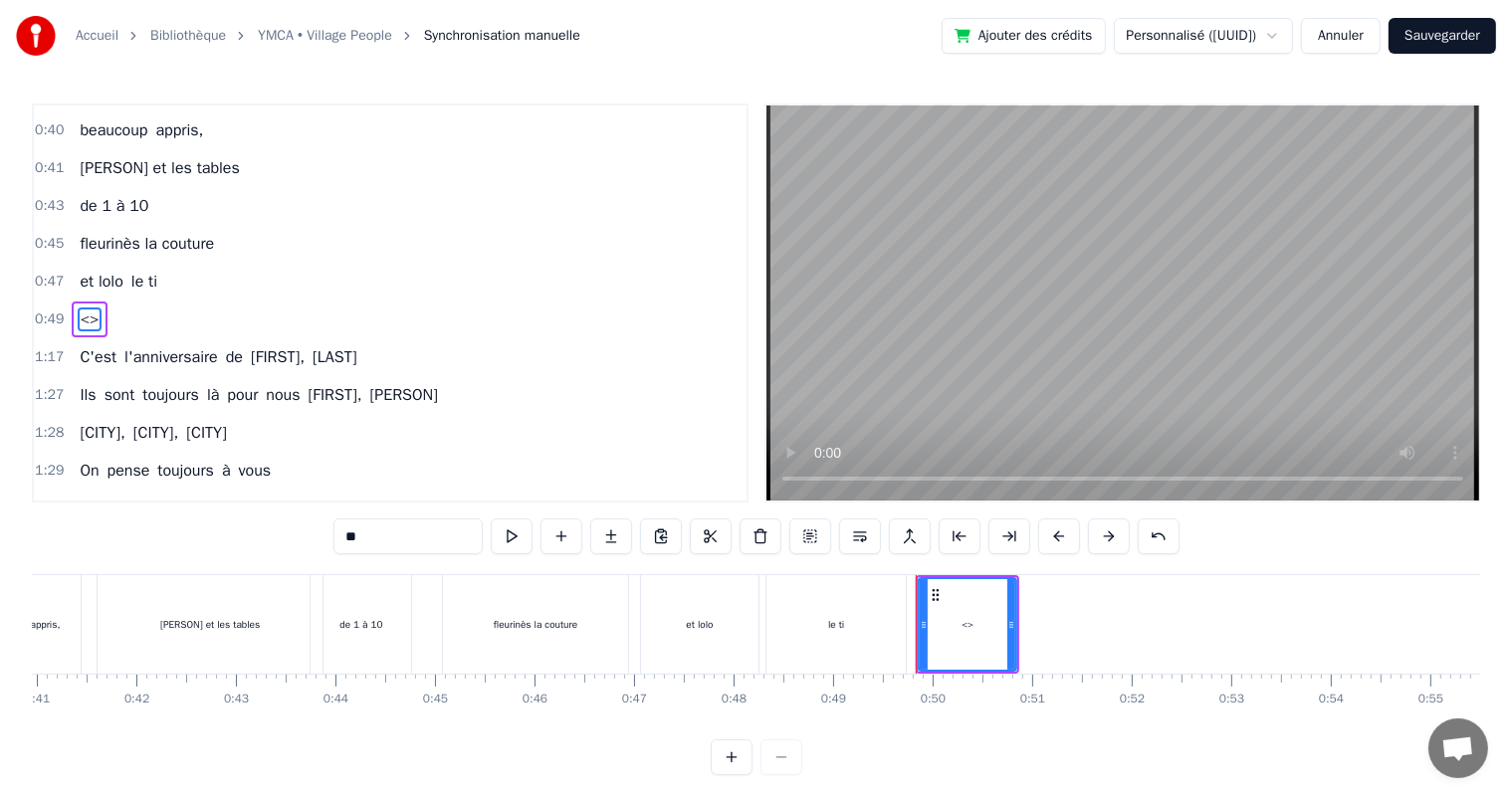 drag, startPoint x: 399, startPoint y: 542, endPoint x: 288, endPoint y: 556, distance: 111.879399 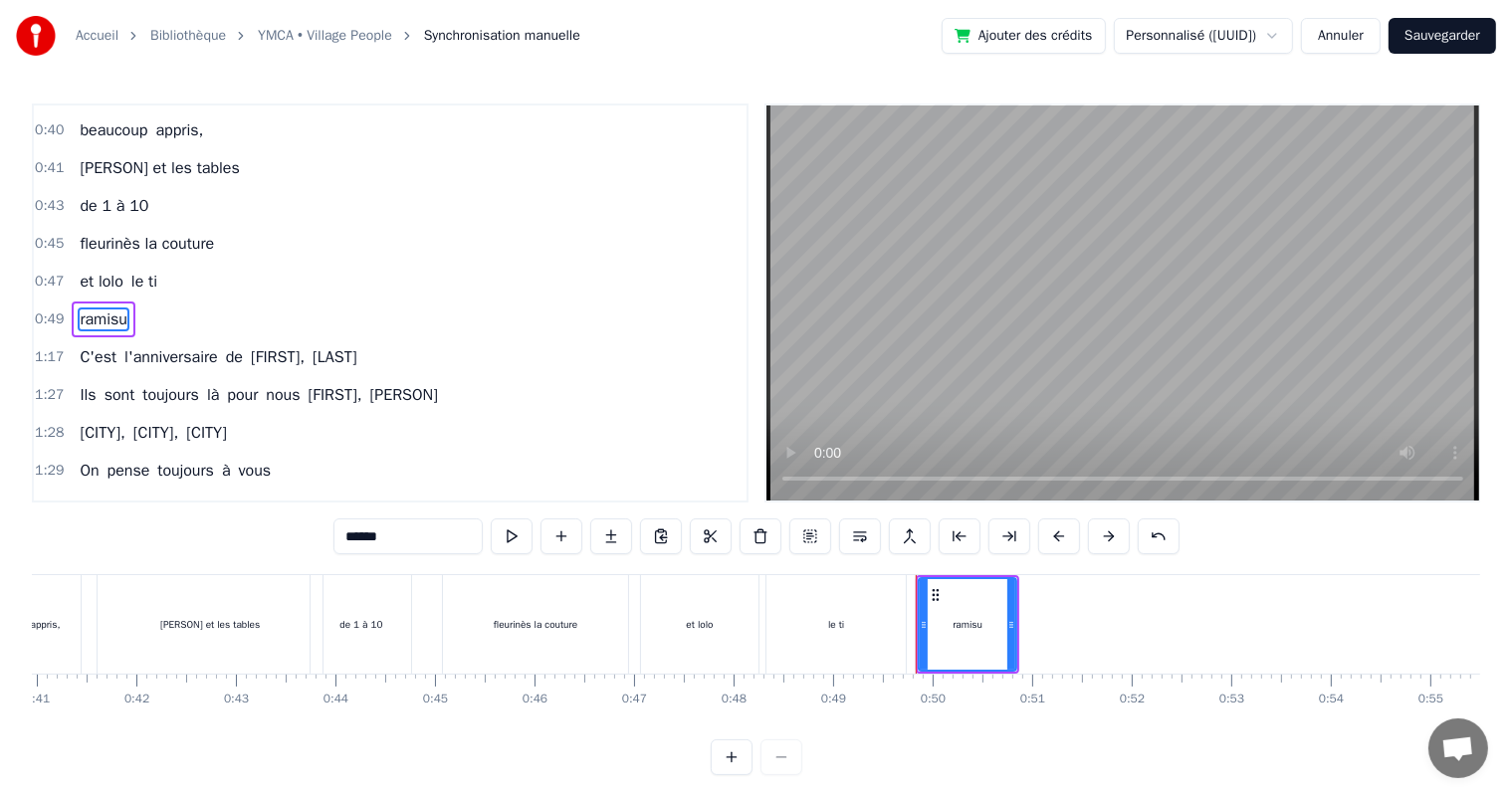 drag, startPoint x: 418, startPoint y: 541, endPoint x: 362, endPoint y: 545, distance: 56.142675 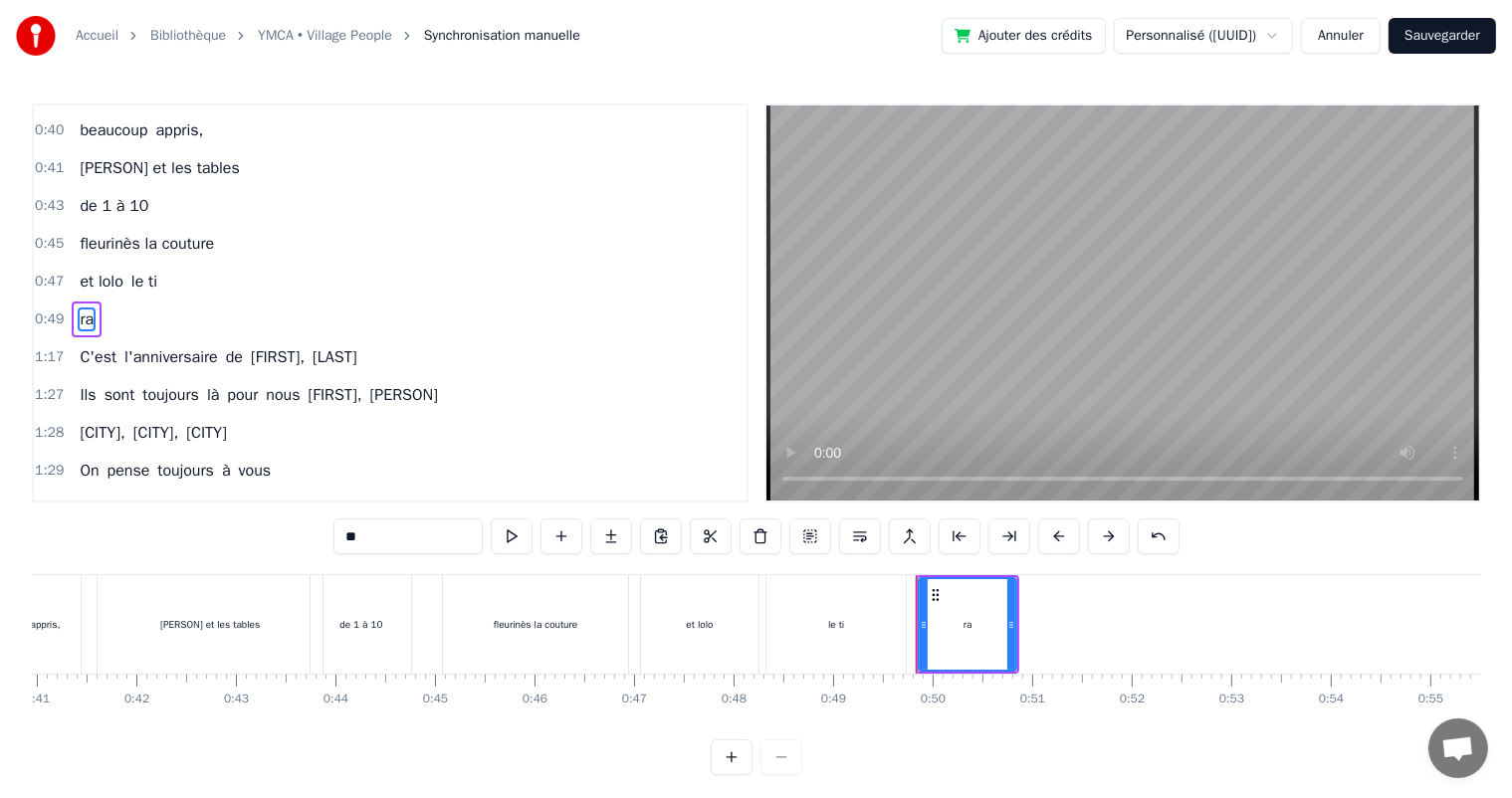 type on "**" 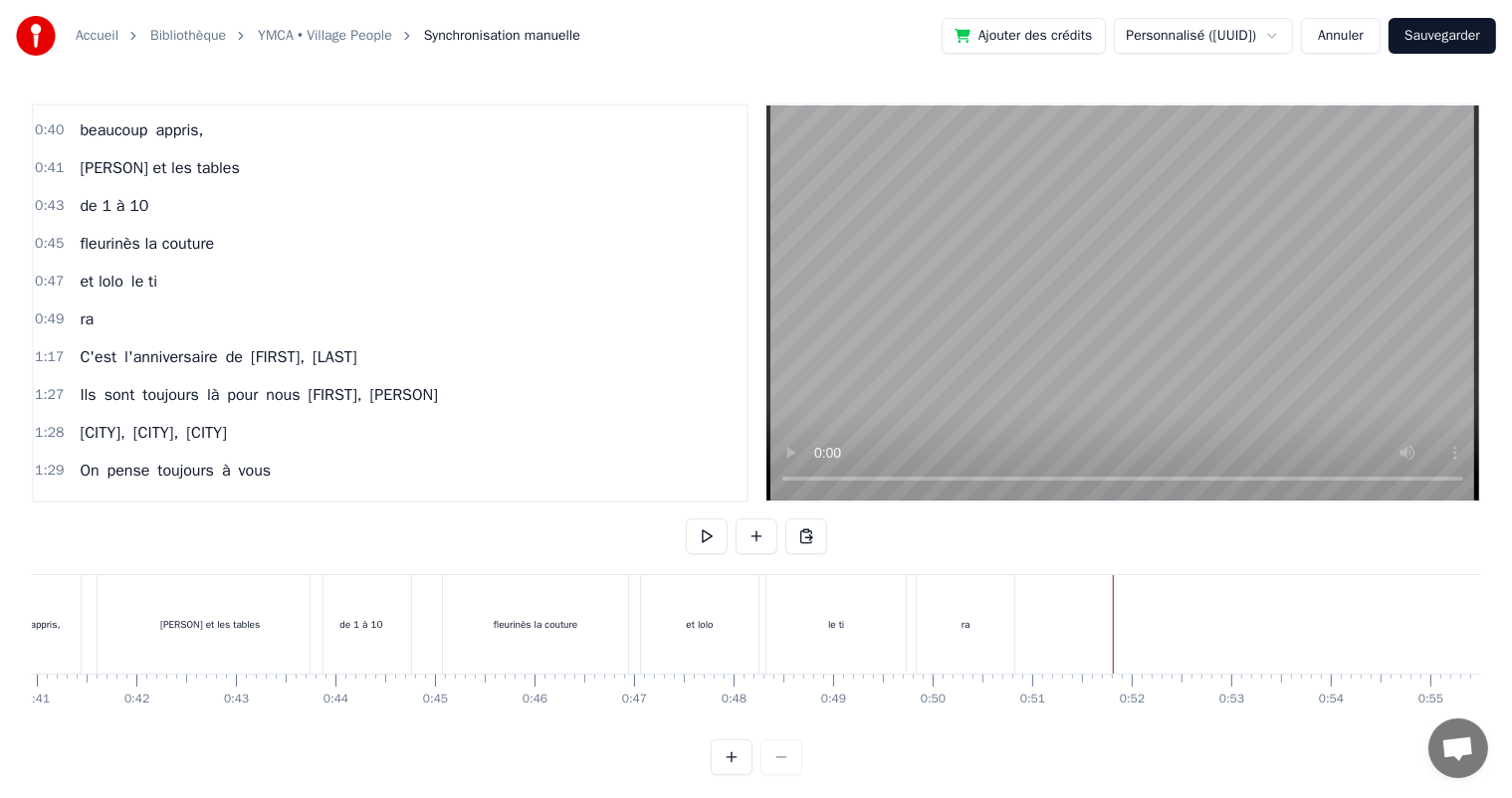 click at bounding box center (8917, 624) 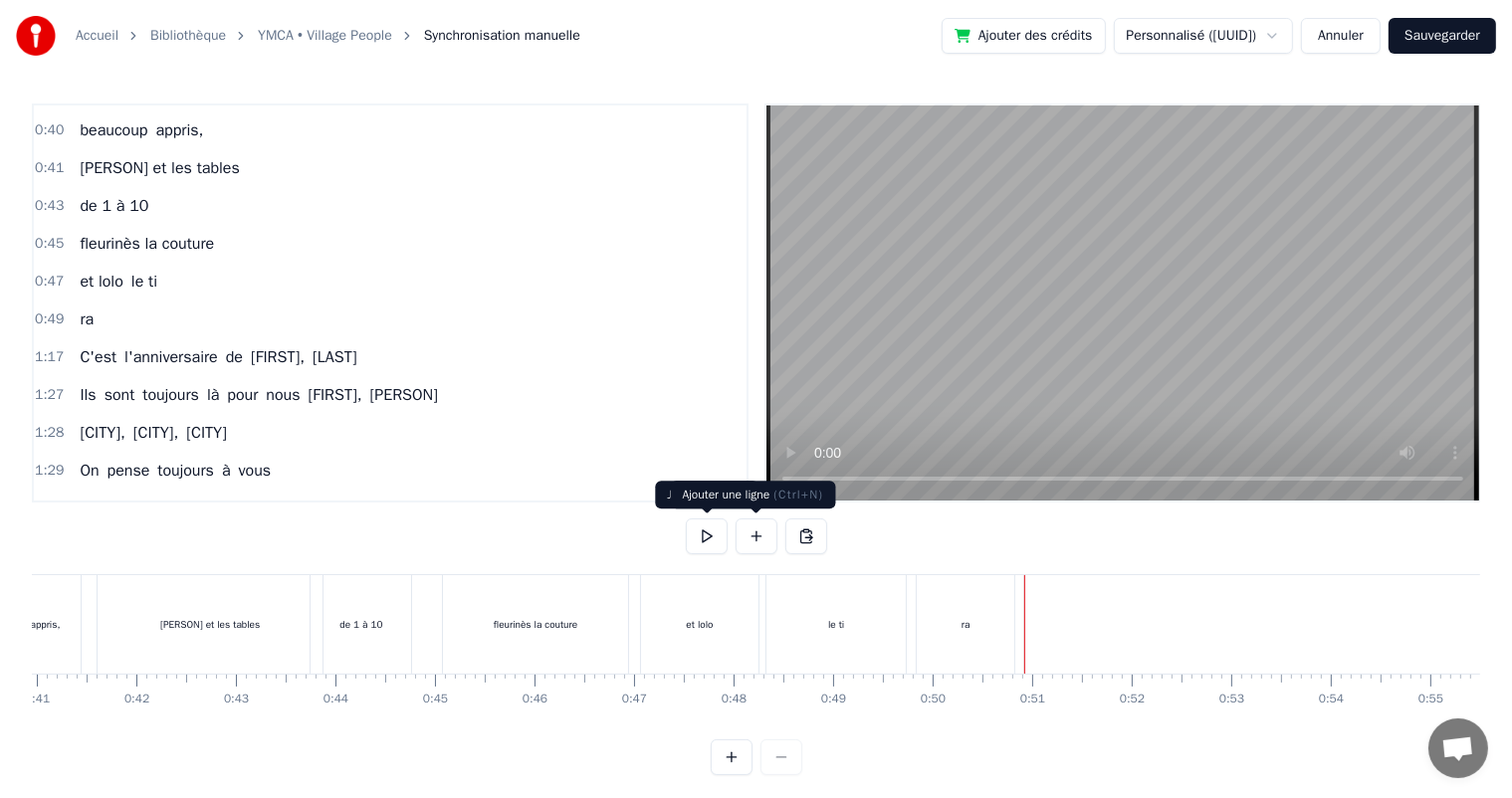 click at bounding box center (756, 536) 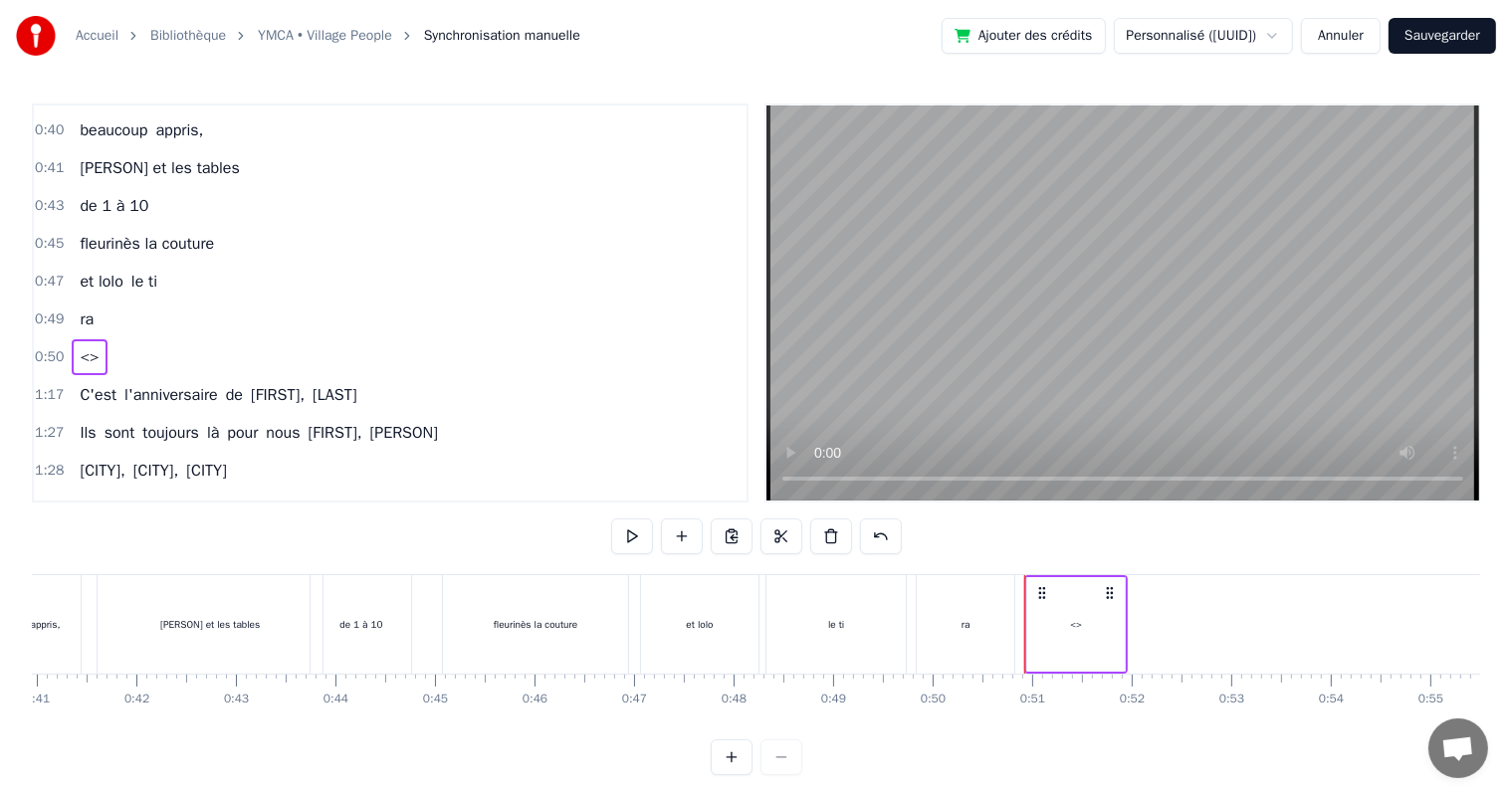 click on "<>" at bounding box center [89, 357] 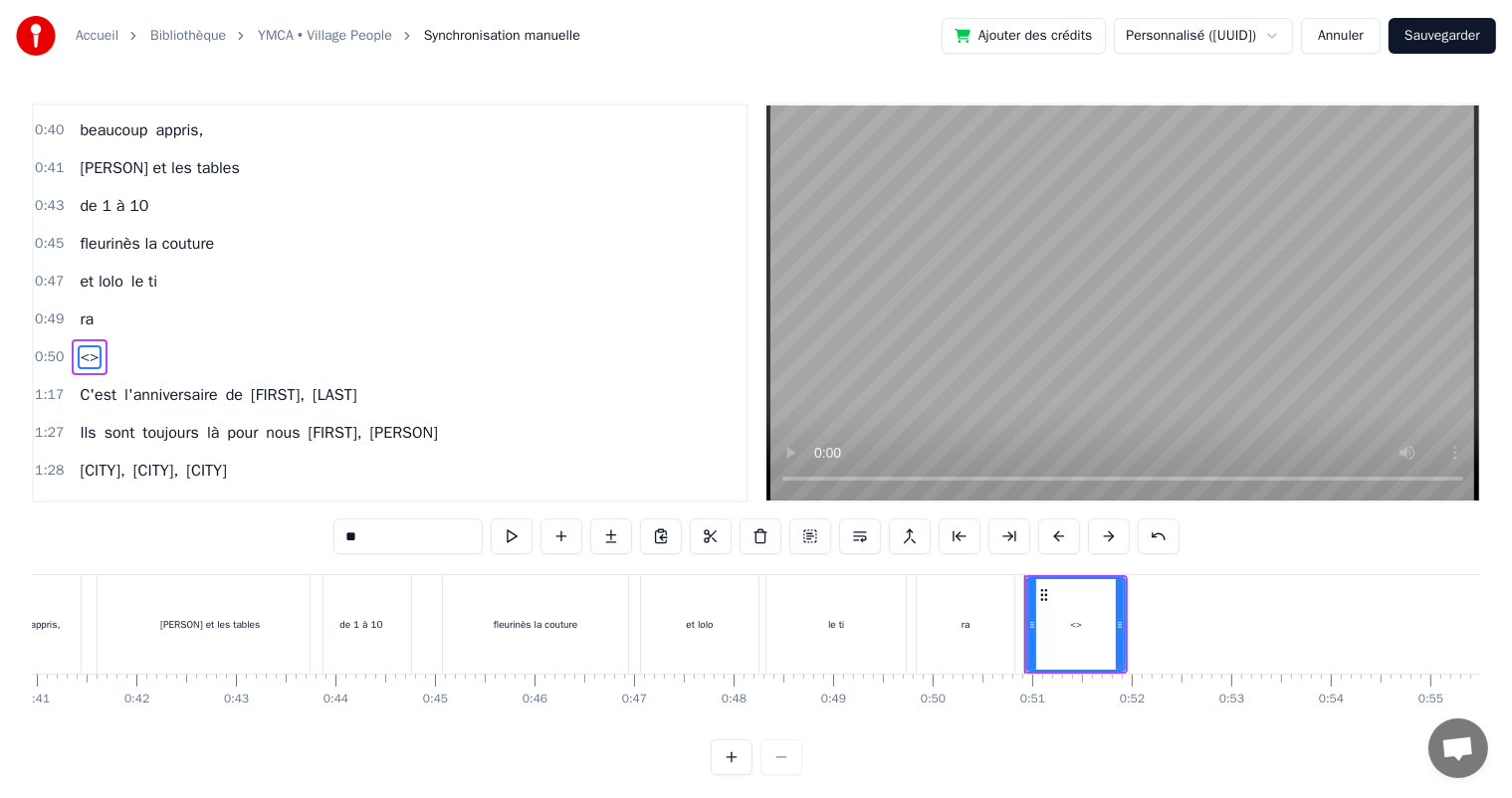 scroll, scrollTop: 296, scrollLeft: 0, axis: vertical 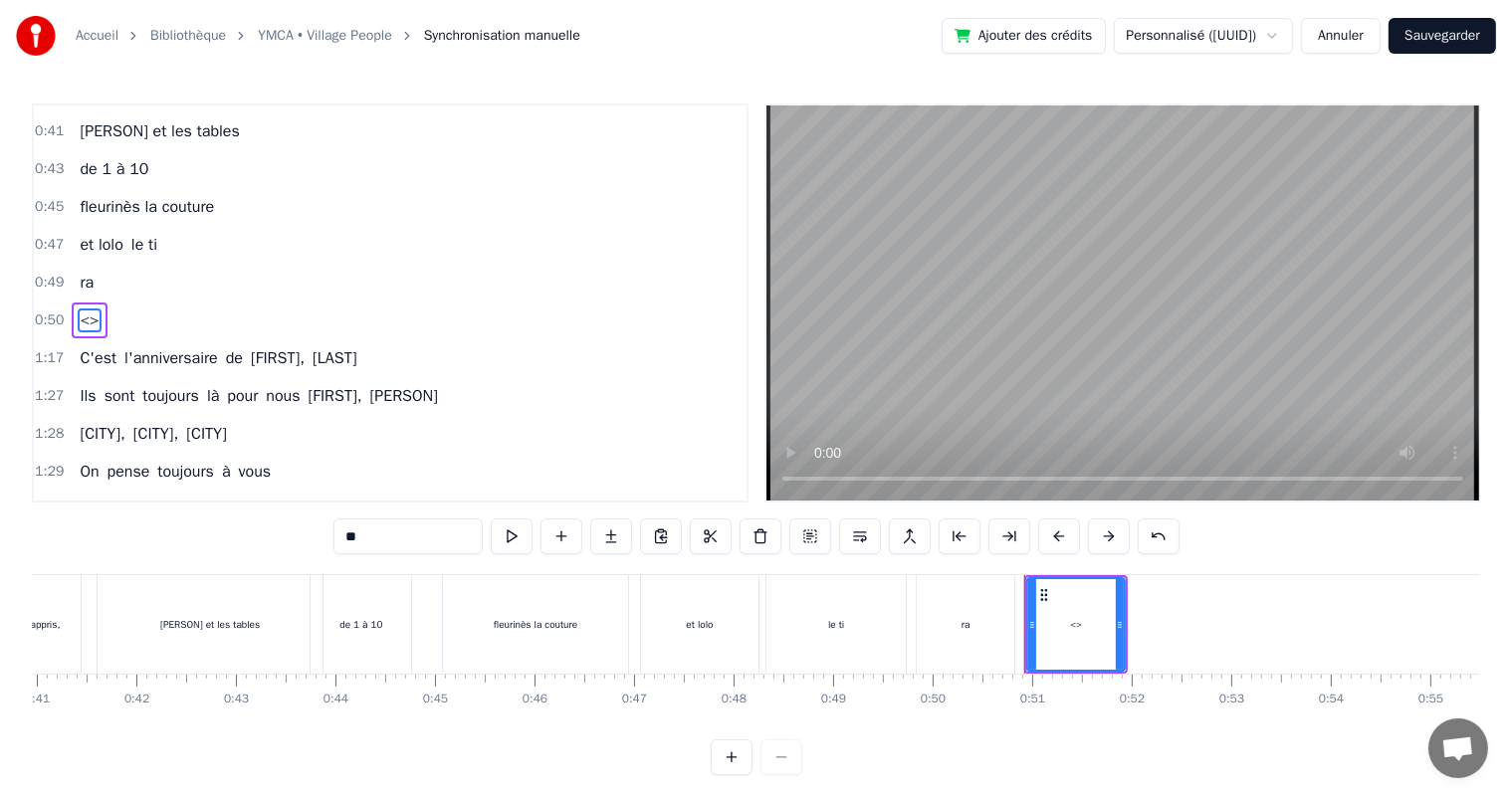 drag, startPoint x: 402, startPoint y: 536, endPoint x: 236, endPoint y: 551, distance: 166.6763 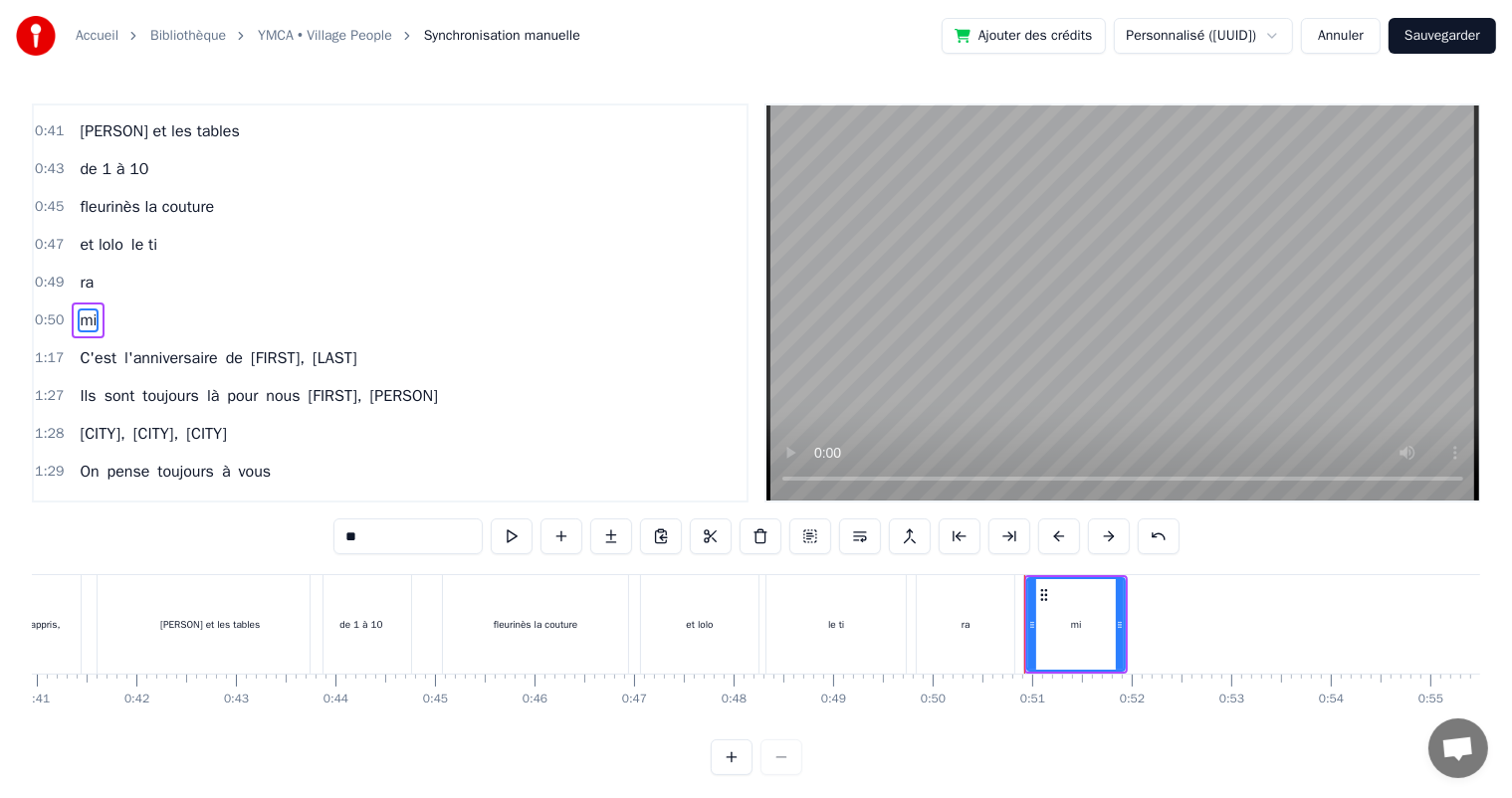 type on "**" 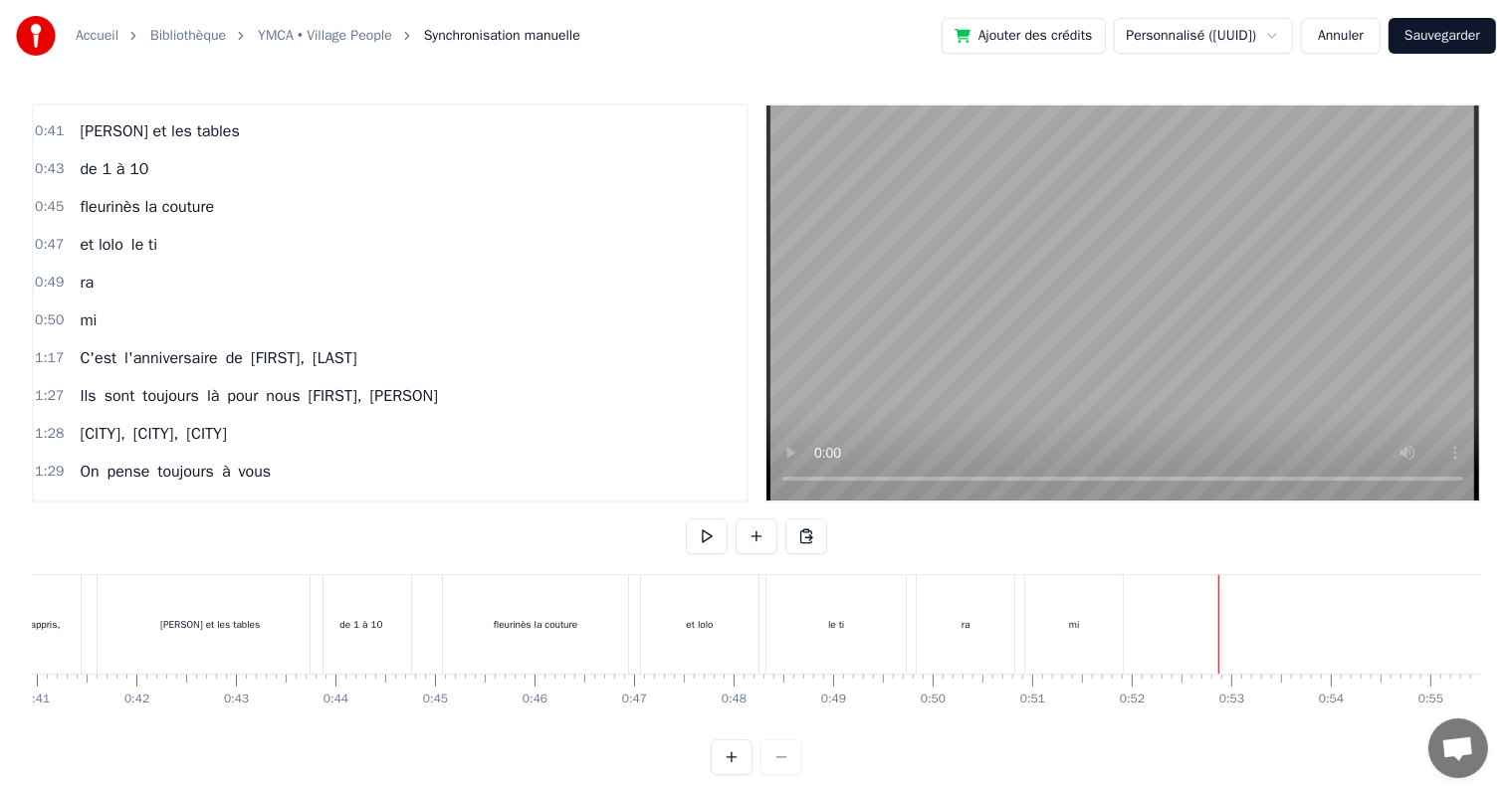 click on "mi" at bounding box center (1074, 624) 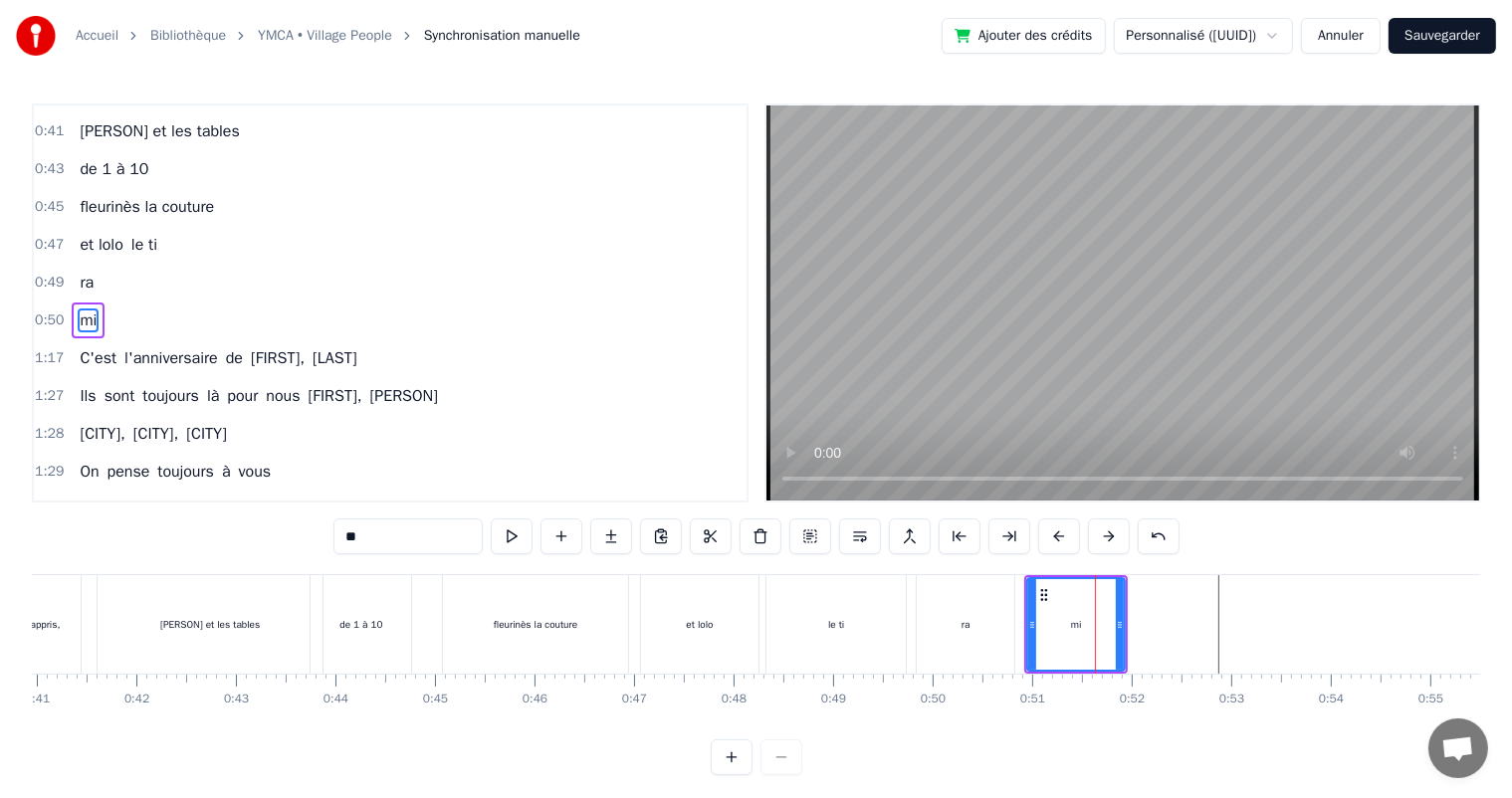 click at bounding box center [8917, 624] 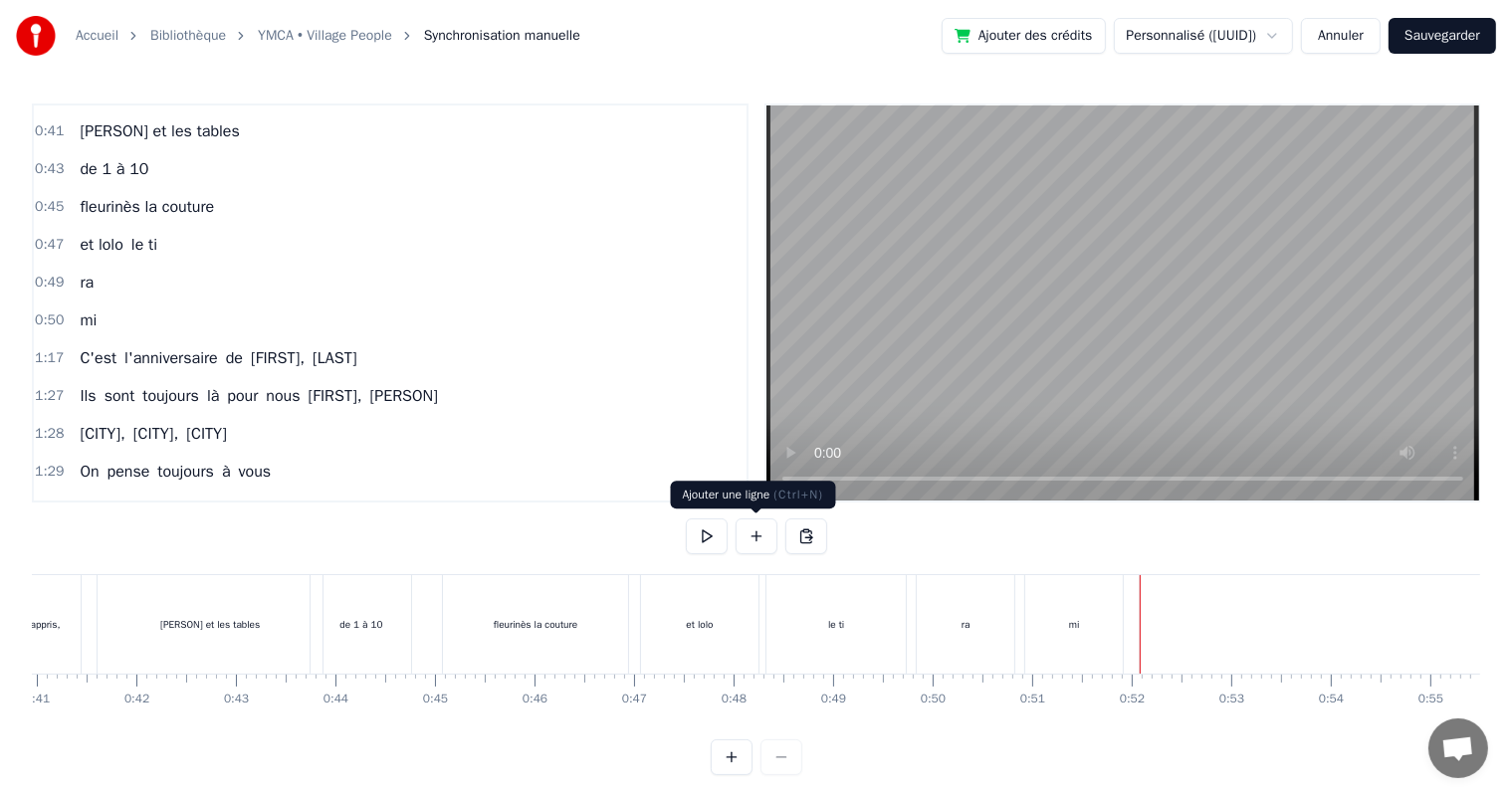 click at bounding box center [756, 536] 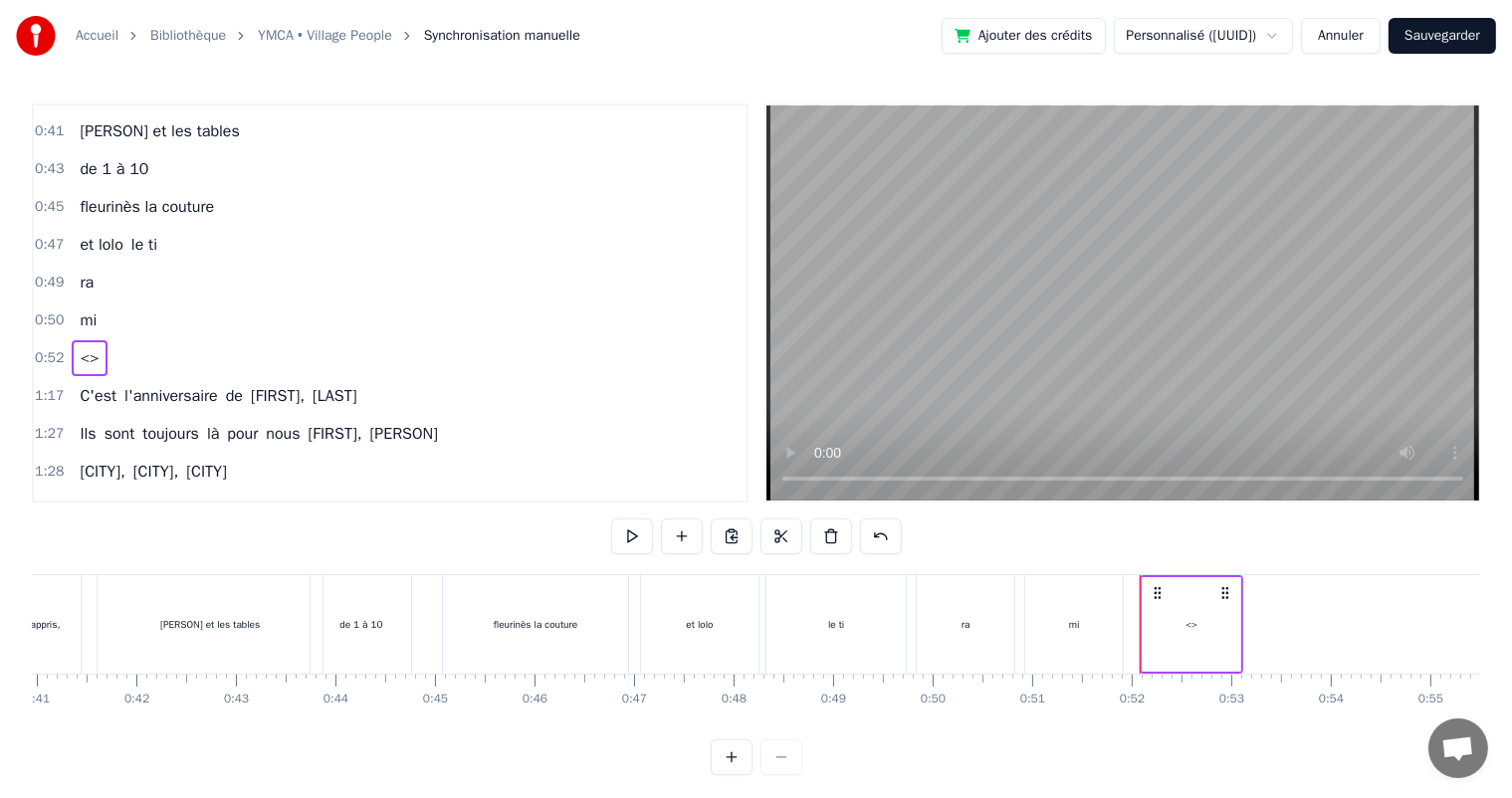 click on "<>" at bounding box center (89, 358) 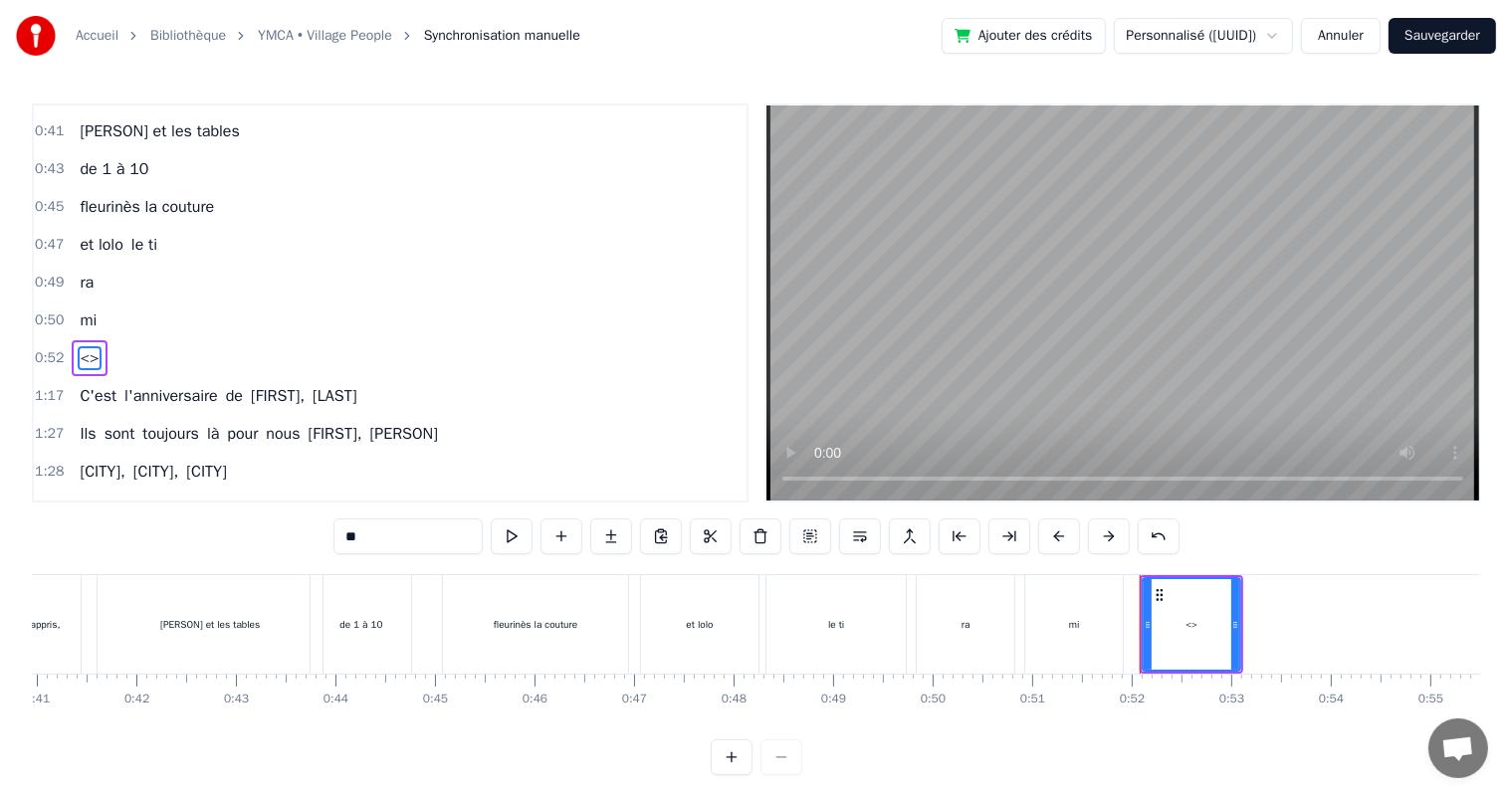 scroll, scrollTop: 332, scrollLeft: 0, axis: vertical 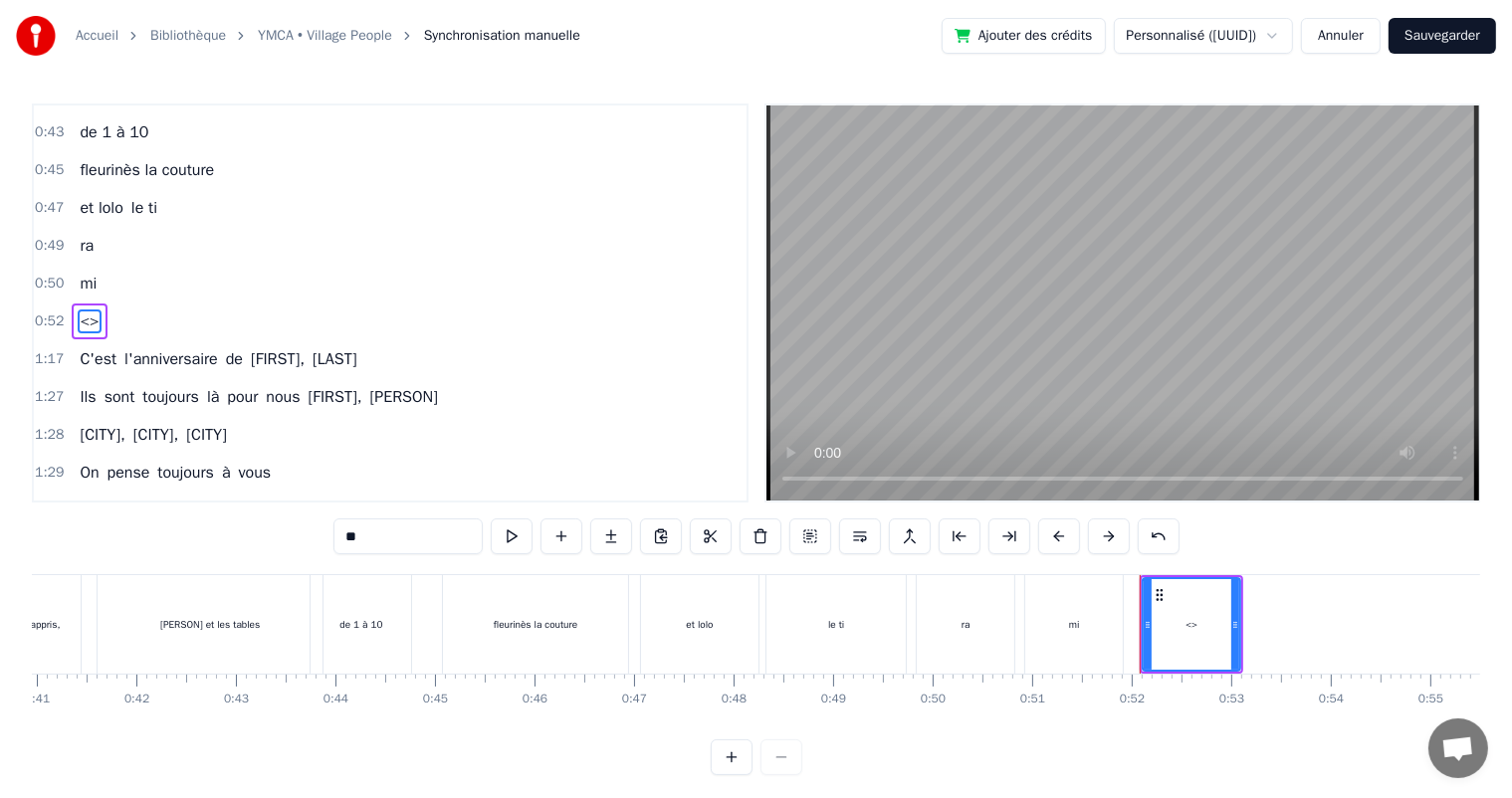 click on "**" at bounding box center [408, 536] 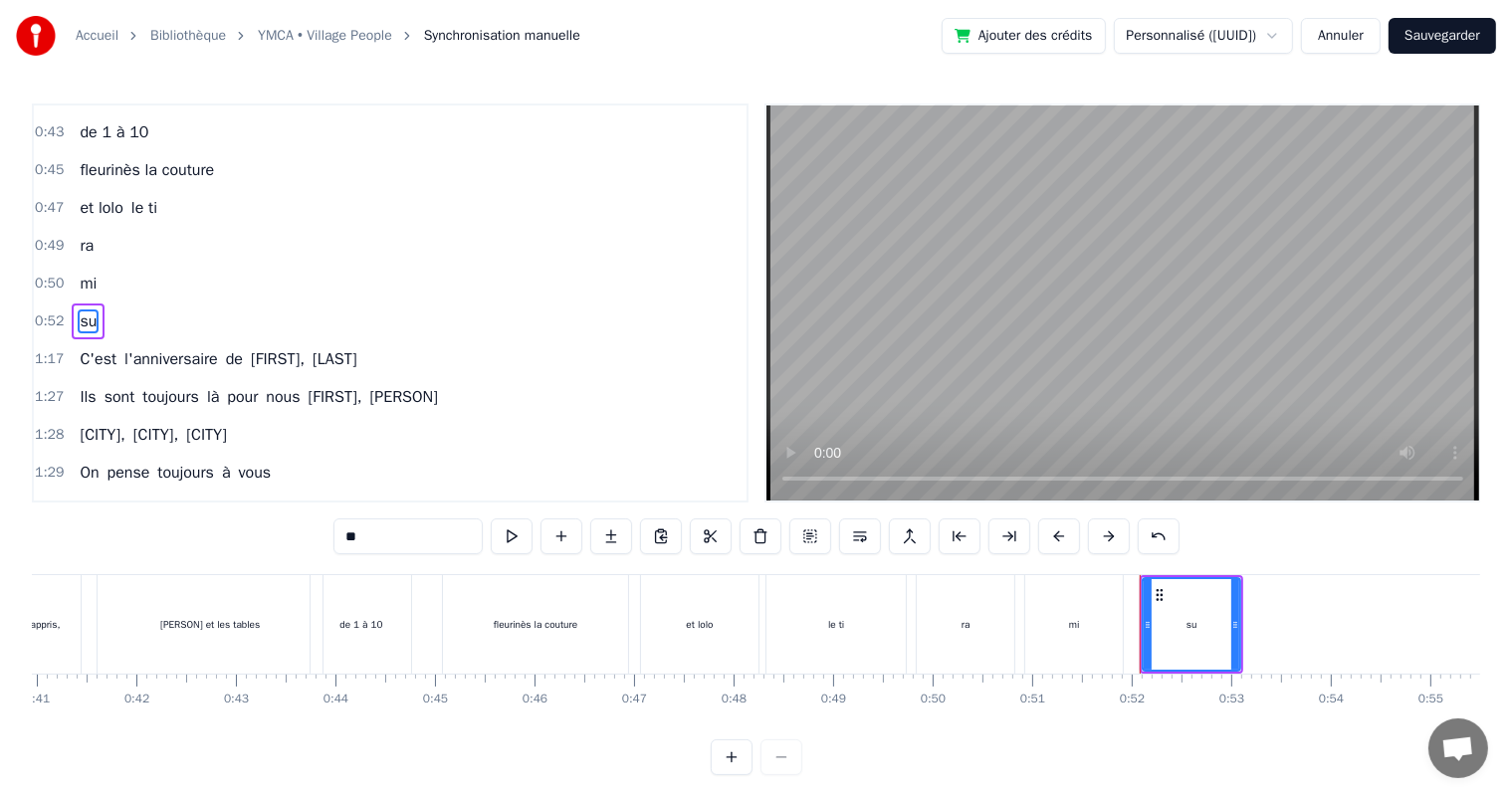 type on "**" 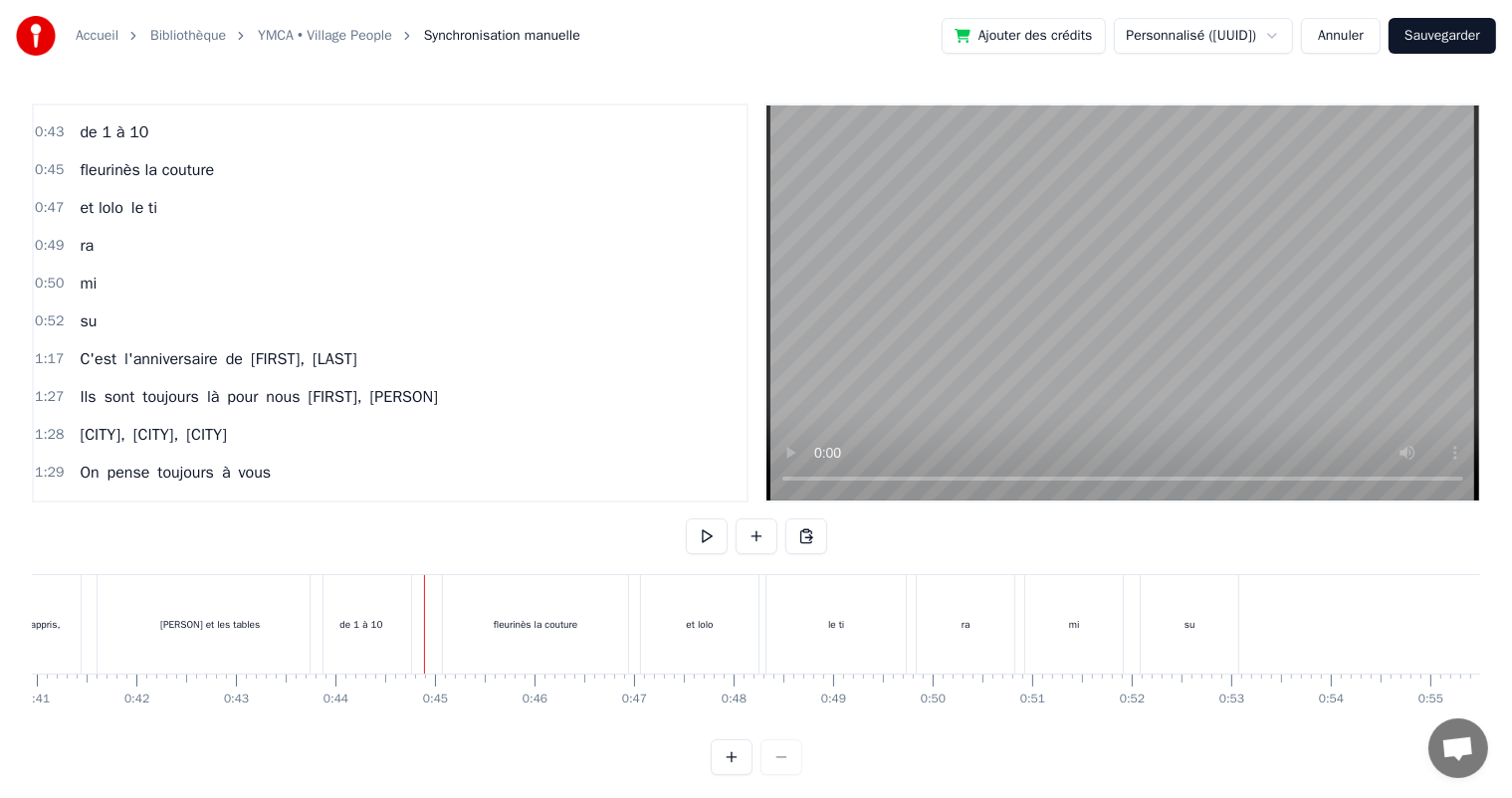 scroll, scrollTop: 26, scrollLeft: 0, axis: vertical 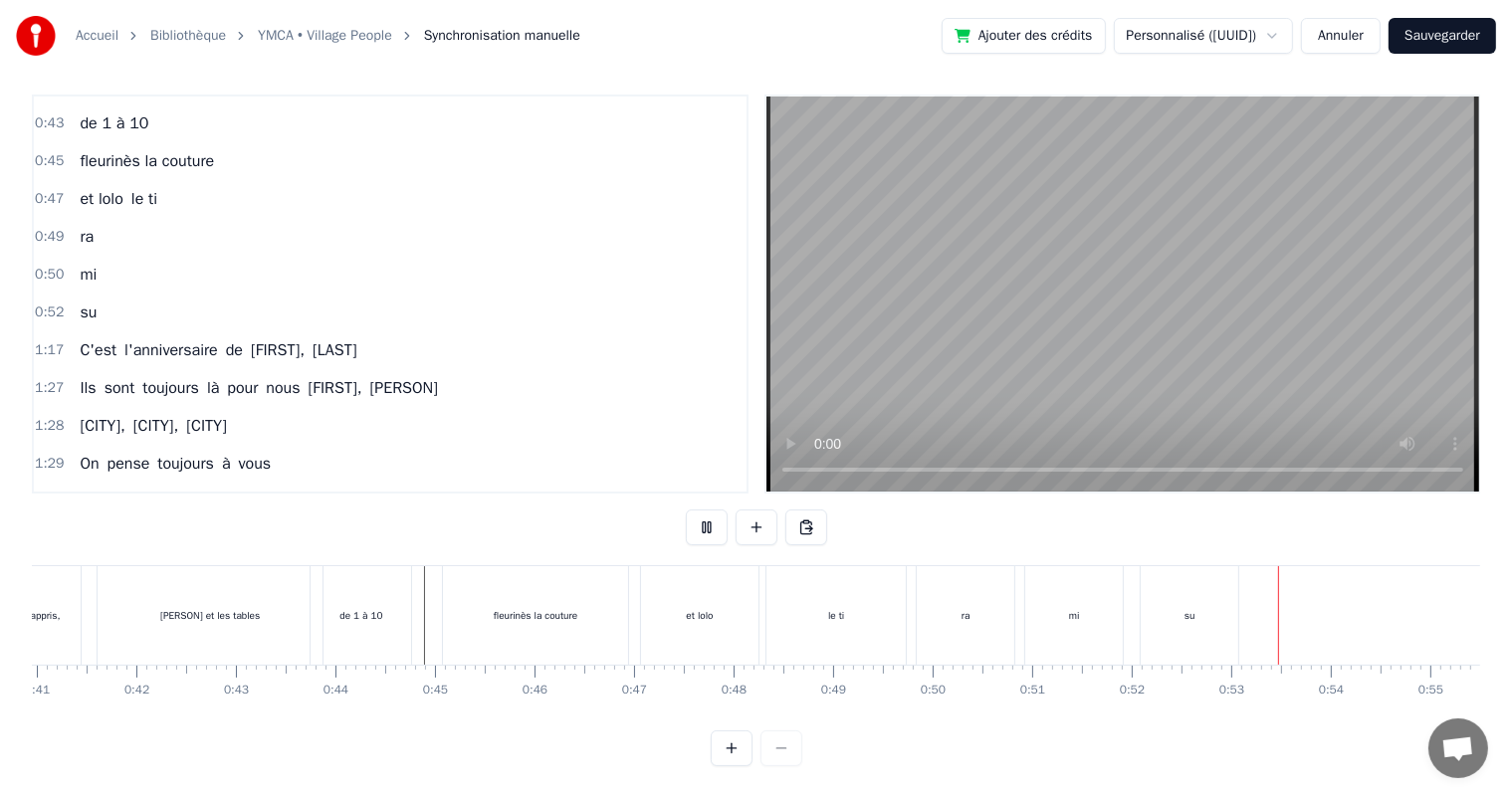 click on "le ti" at bounding box center (836, 615) 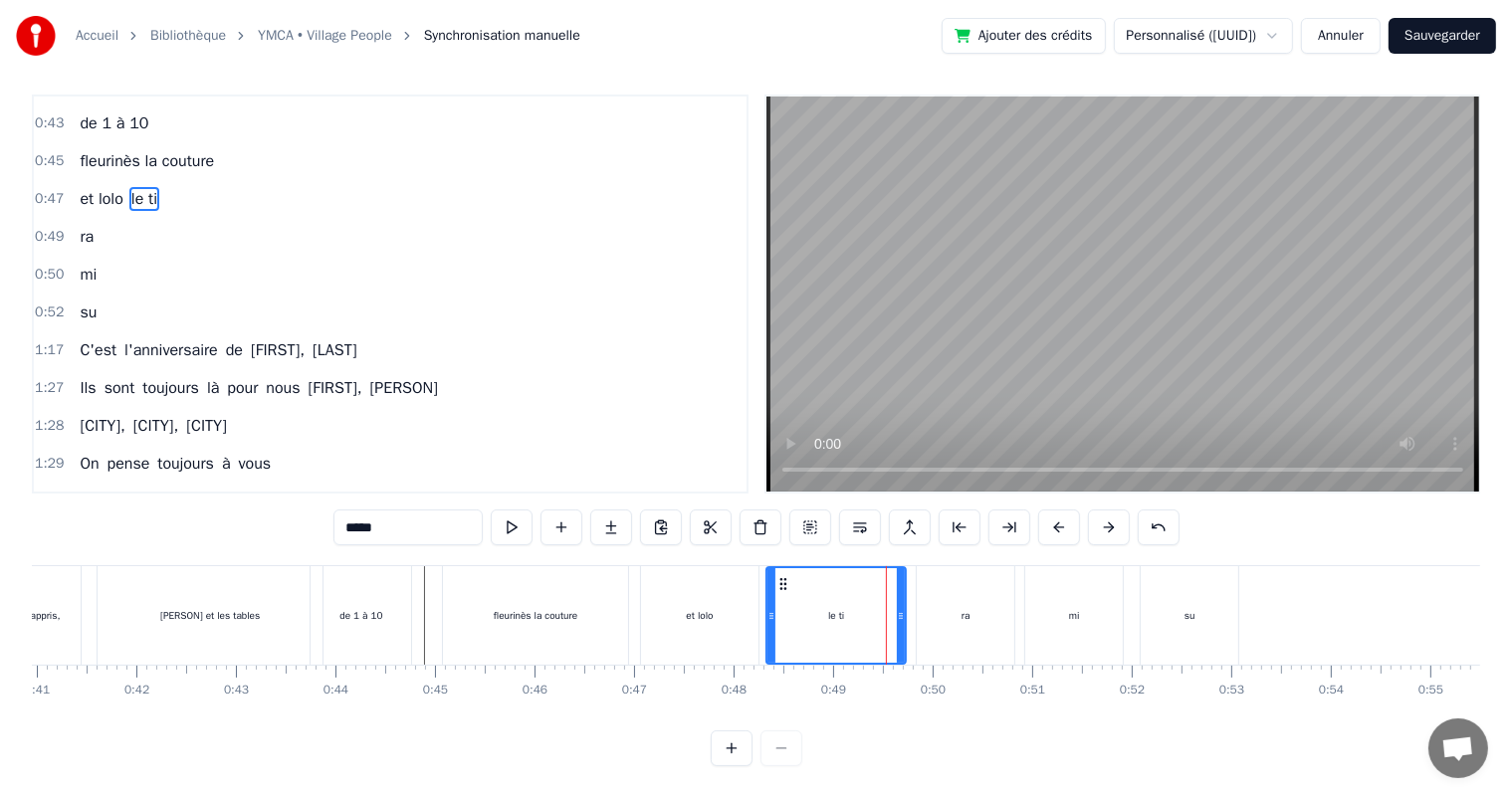 scroll, scrollTop: 0, scrollLeft: 0, axis: both 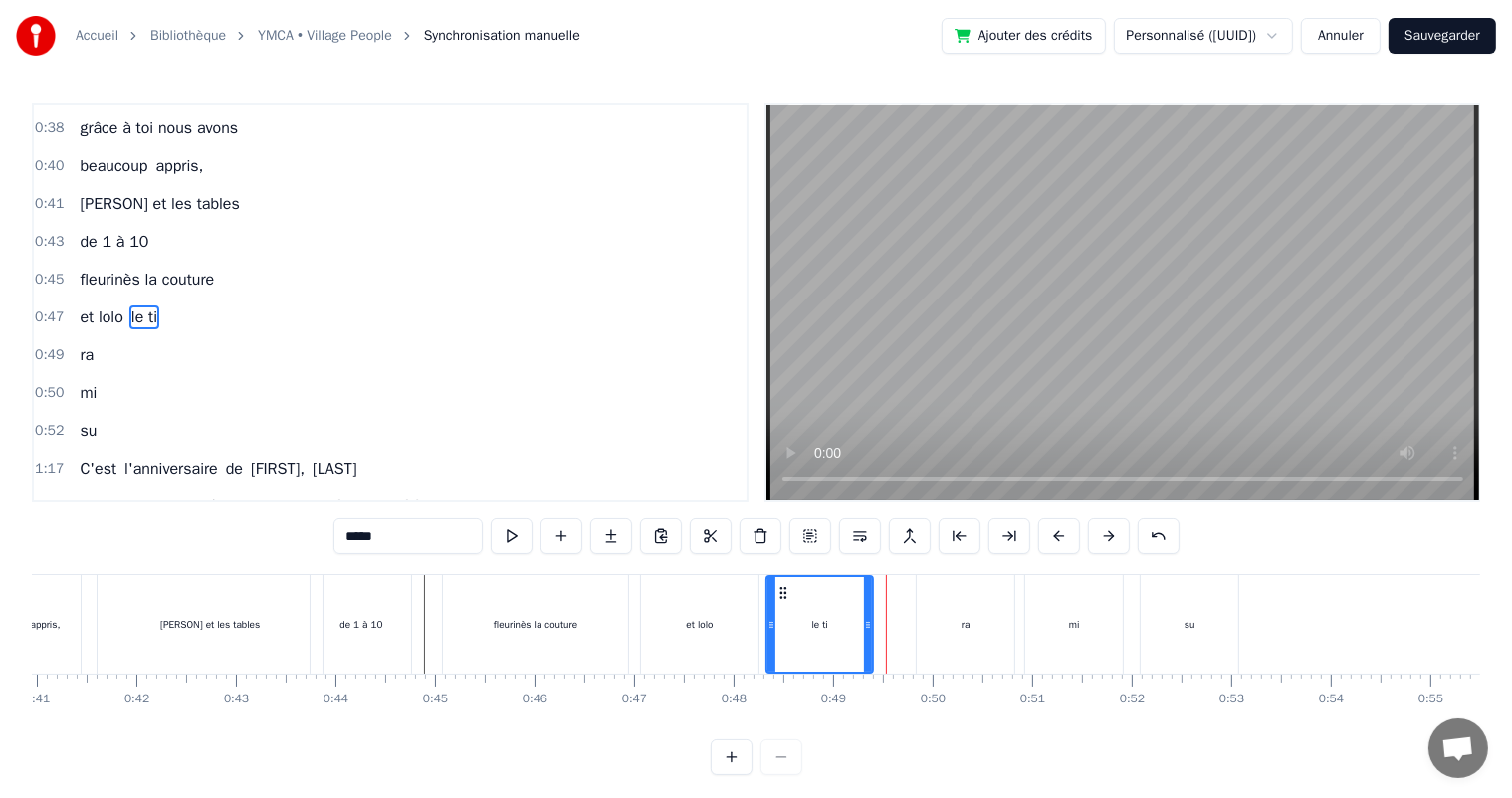 drag, startPoint x: 903, startPoint y: 630, endPoint x: 870, endPoint y: 628, distance: 33.06055 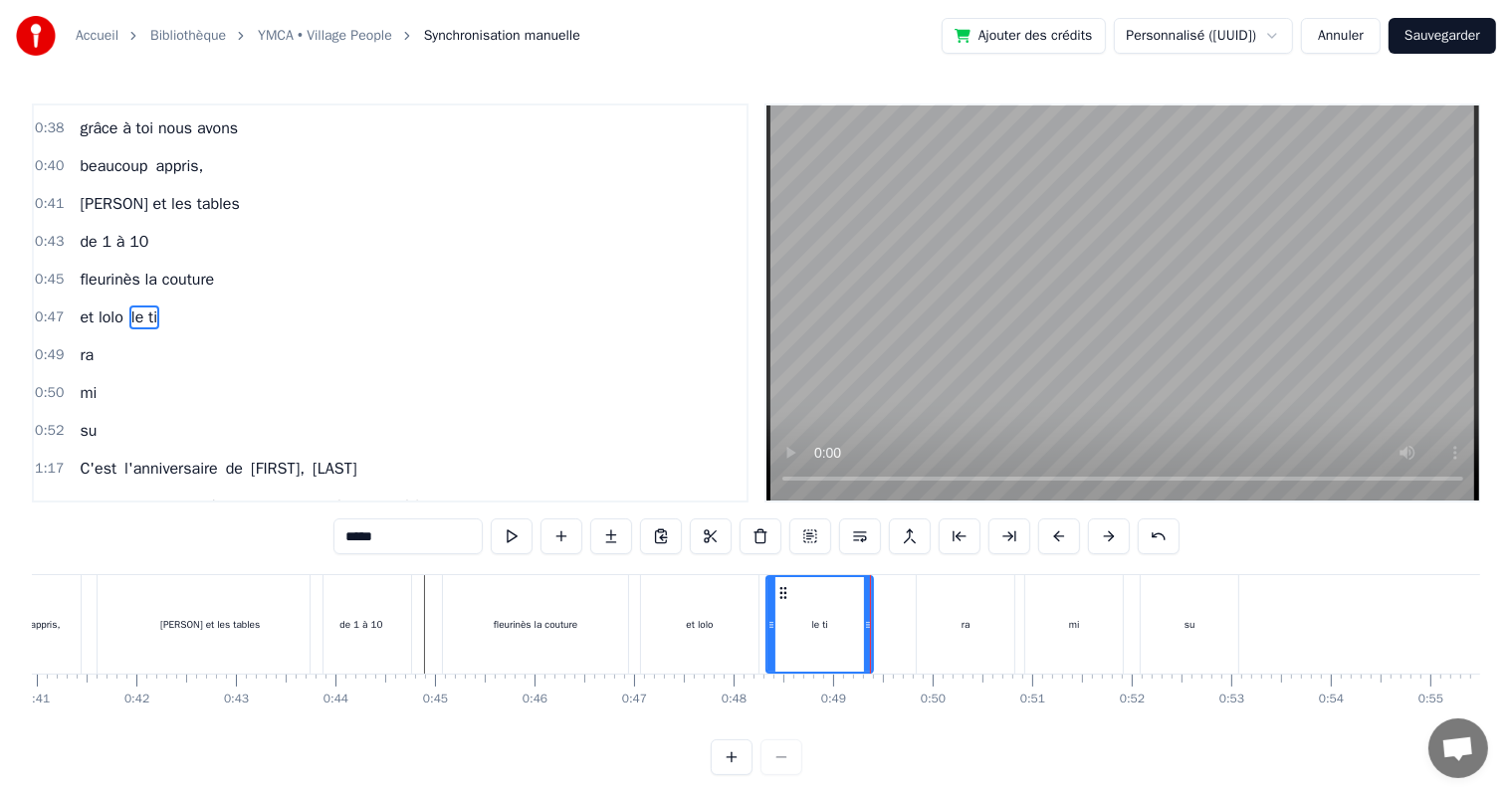 click on "ra" at bounding box center (966, 624) 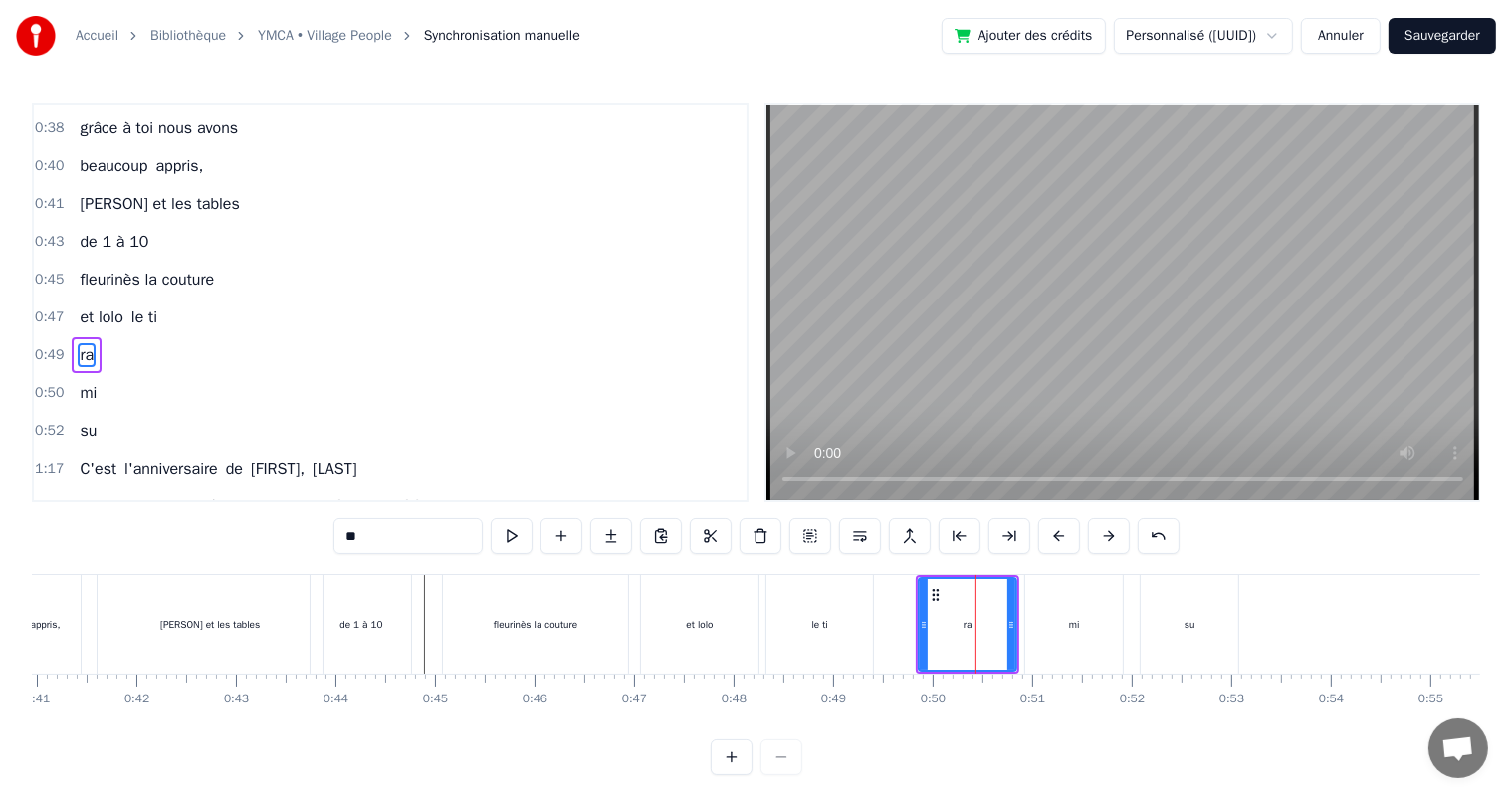 scroll, scrollTop: 259, scrollLeft: 0, axis: vertical 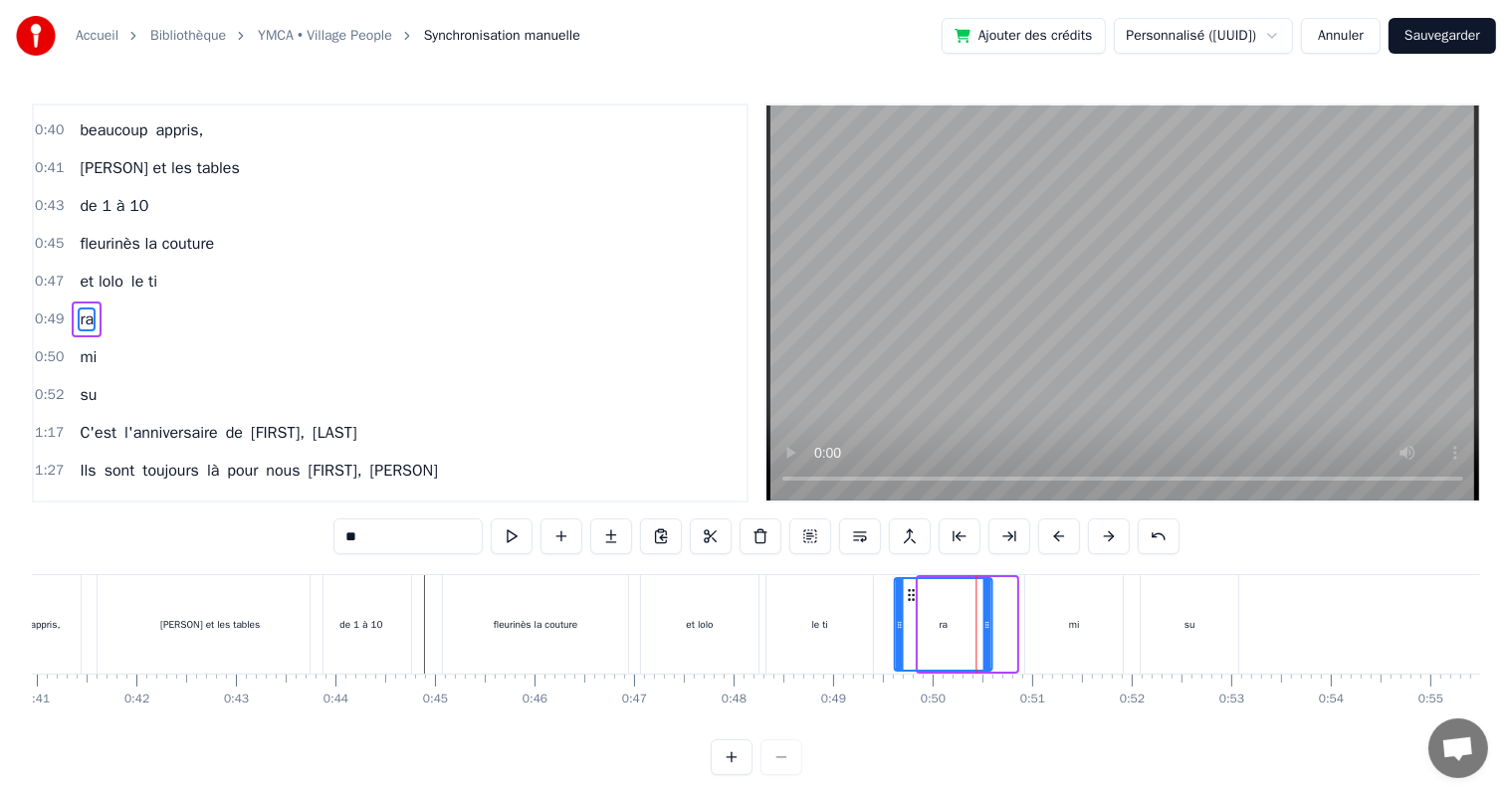 drag, startPoint x: 932, startPoint y: 590, endPoint x: 908, endPoint y: 593, distance: 24.186773 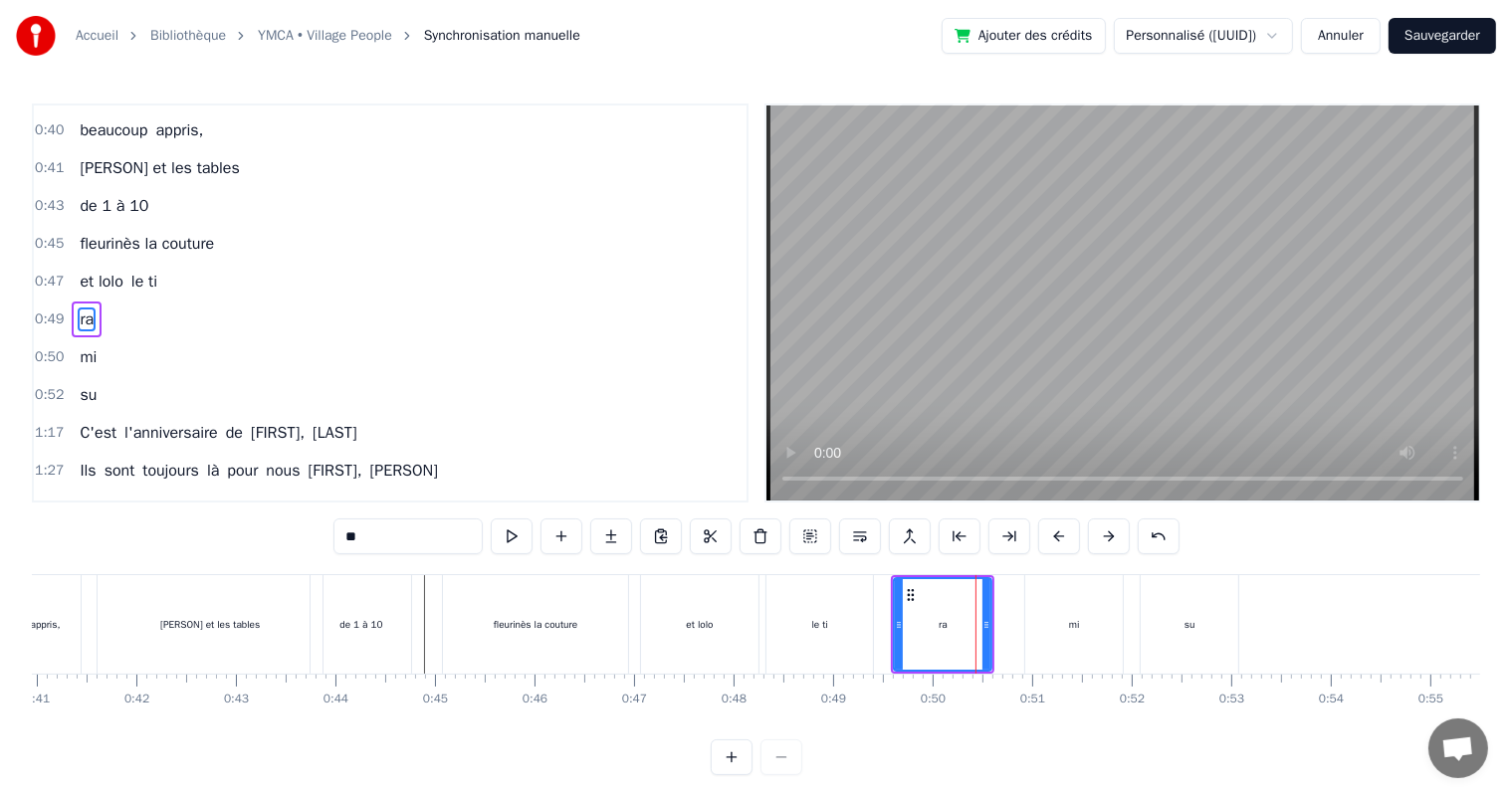click on "mi" at bounding box center [1074, 624] 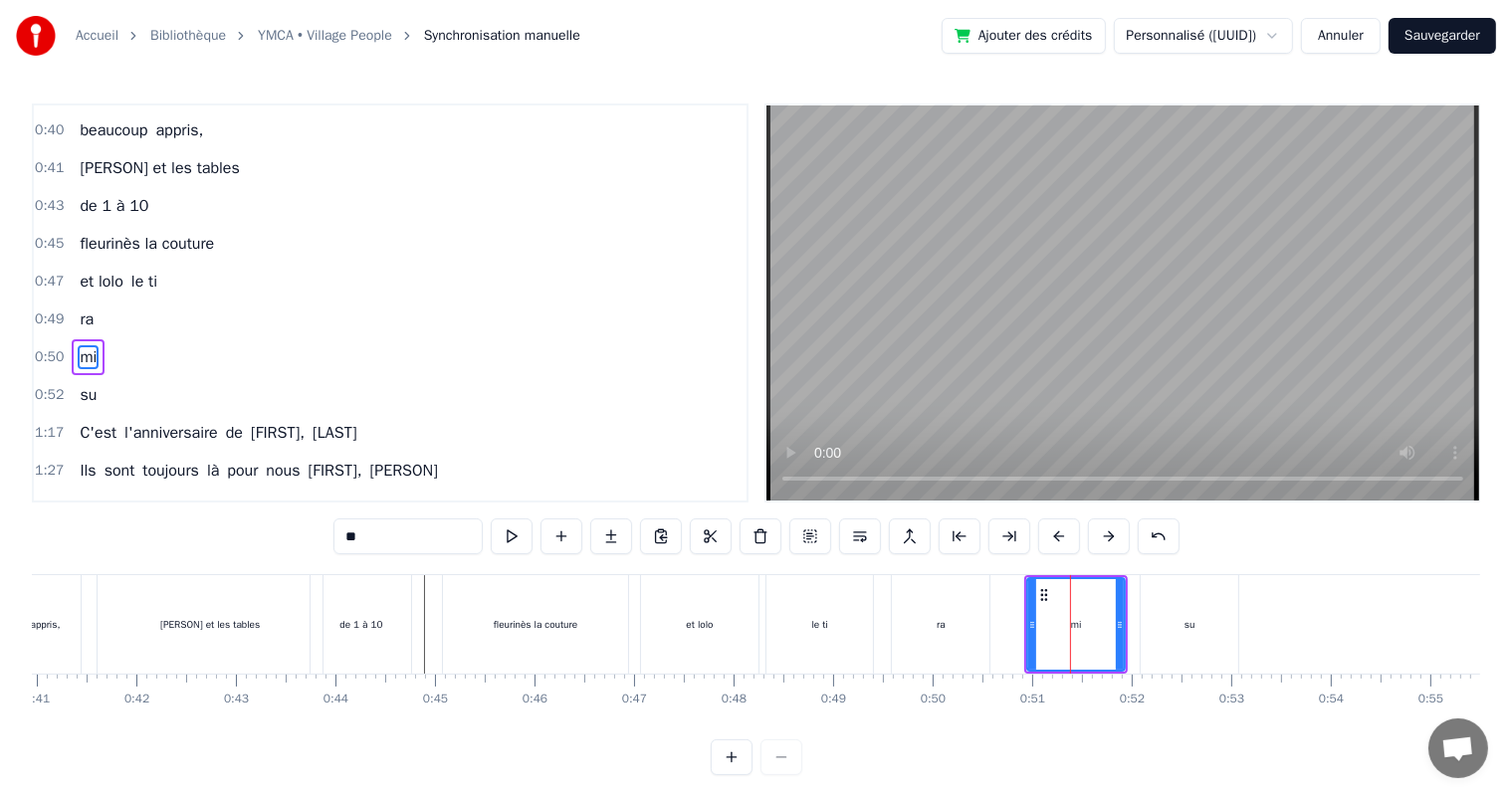 scroll, scrollTop: 296, scrollLeft: 0, axis: vertical 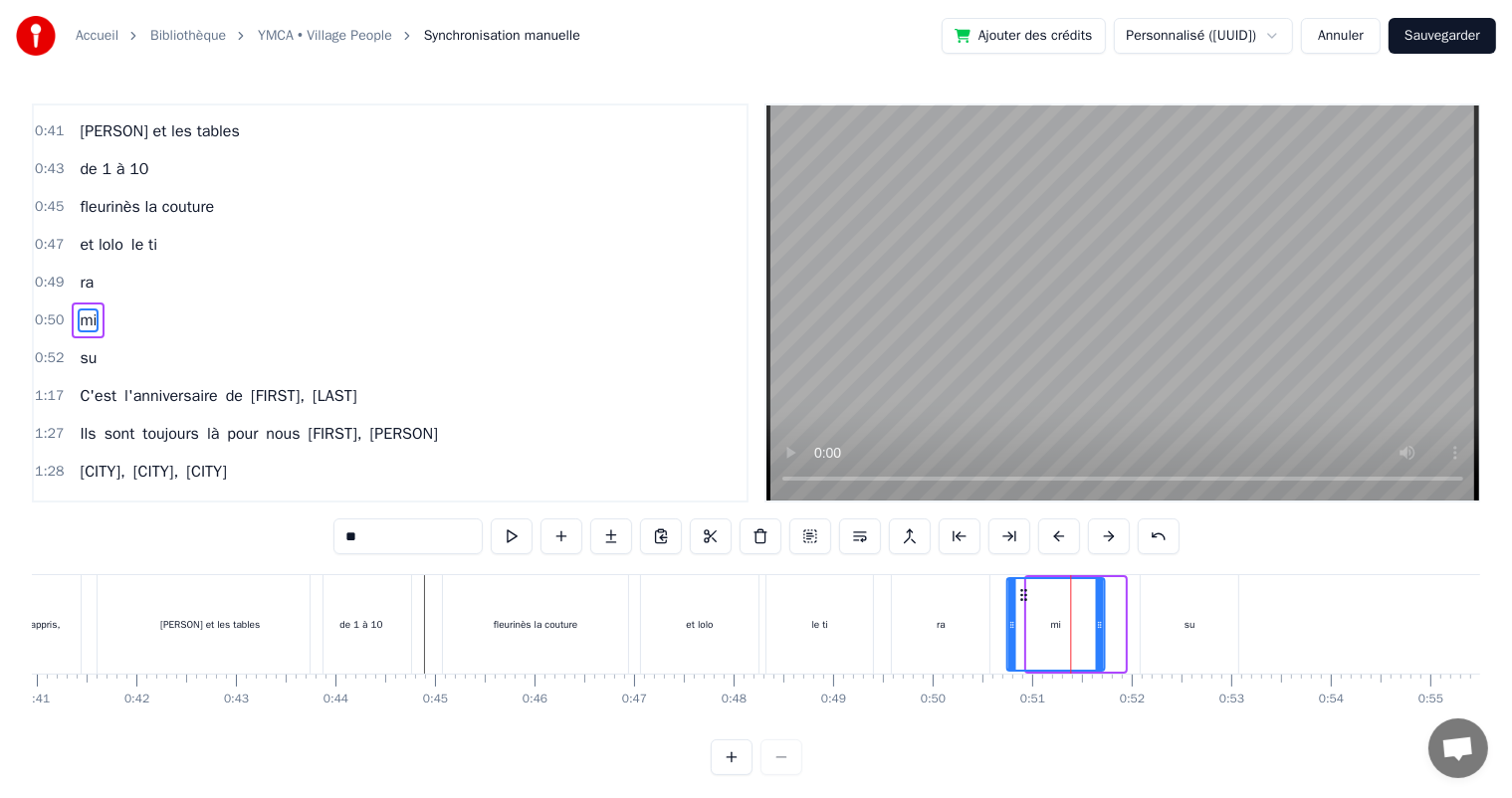 drag, startPoint x: 1038, startPoint y: 586, endPoint x: 1019, endPoint y: 585, distance: 19.026298 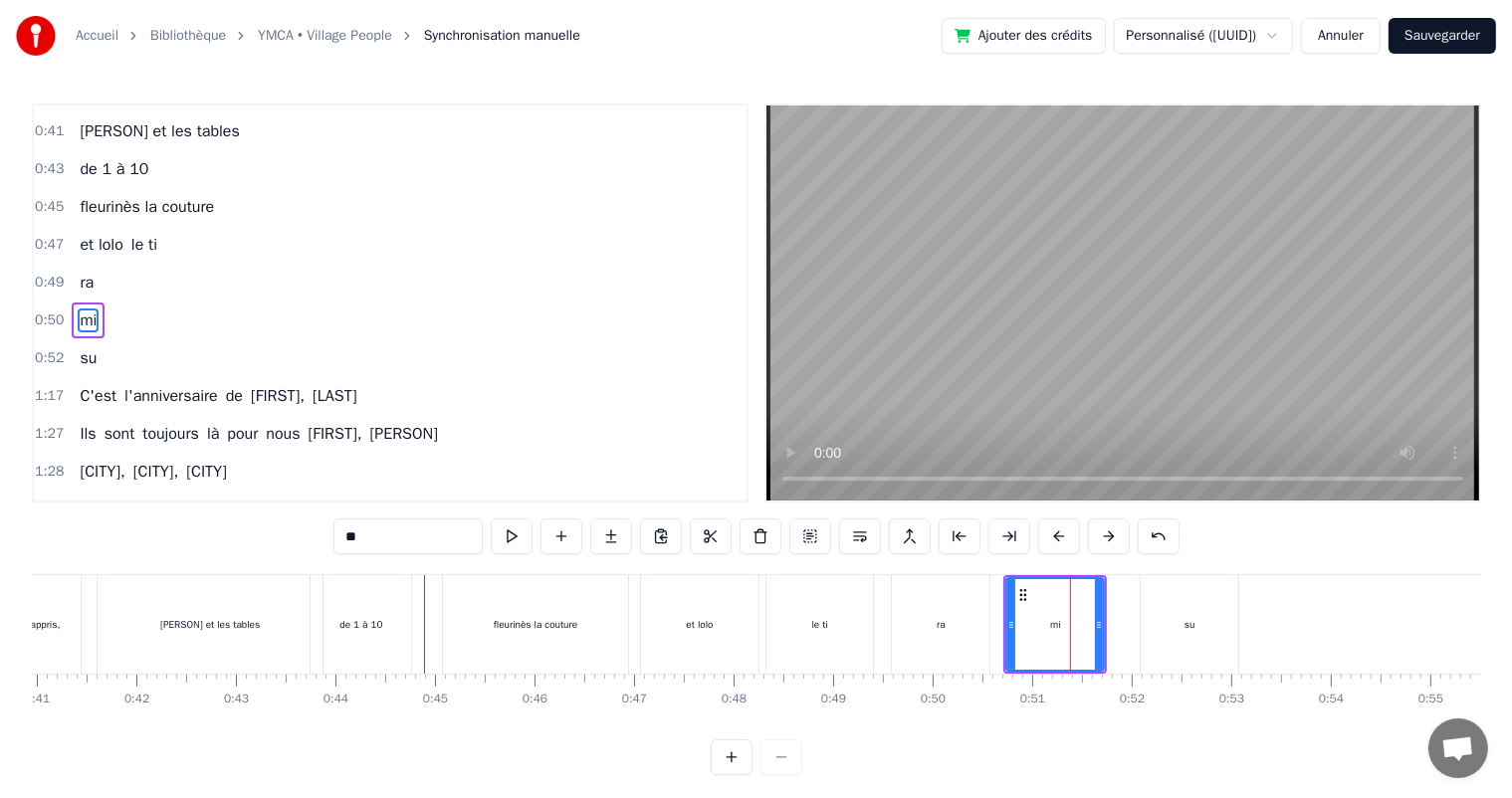 click on "su" at bounding box center (1189, 624) 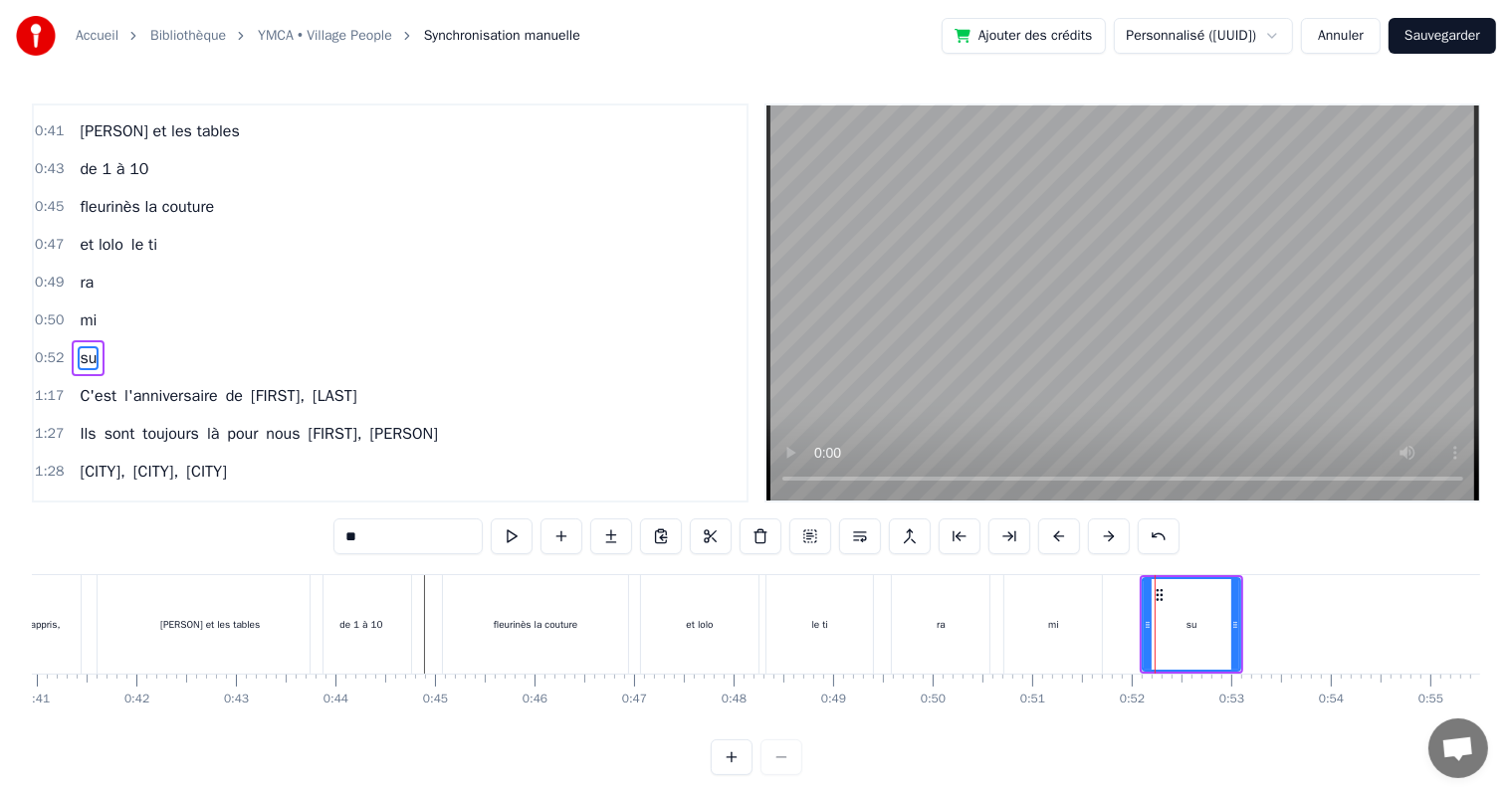 scroll, scrollTop: 332, scrollLeft: 0, axis: vertical 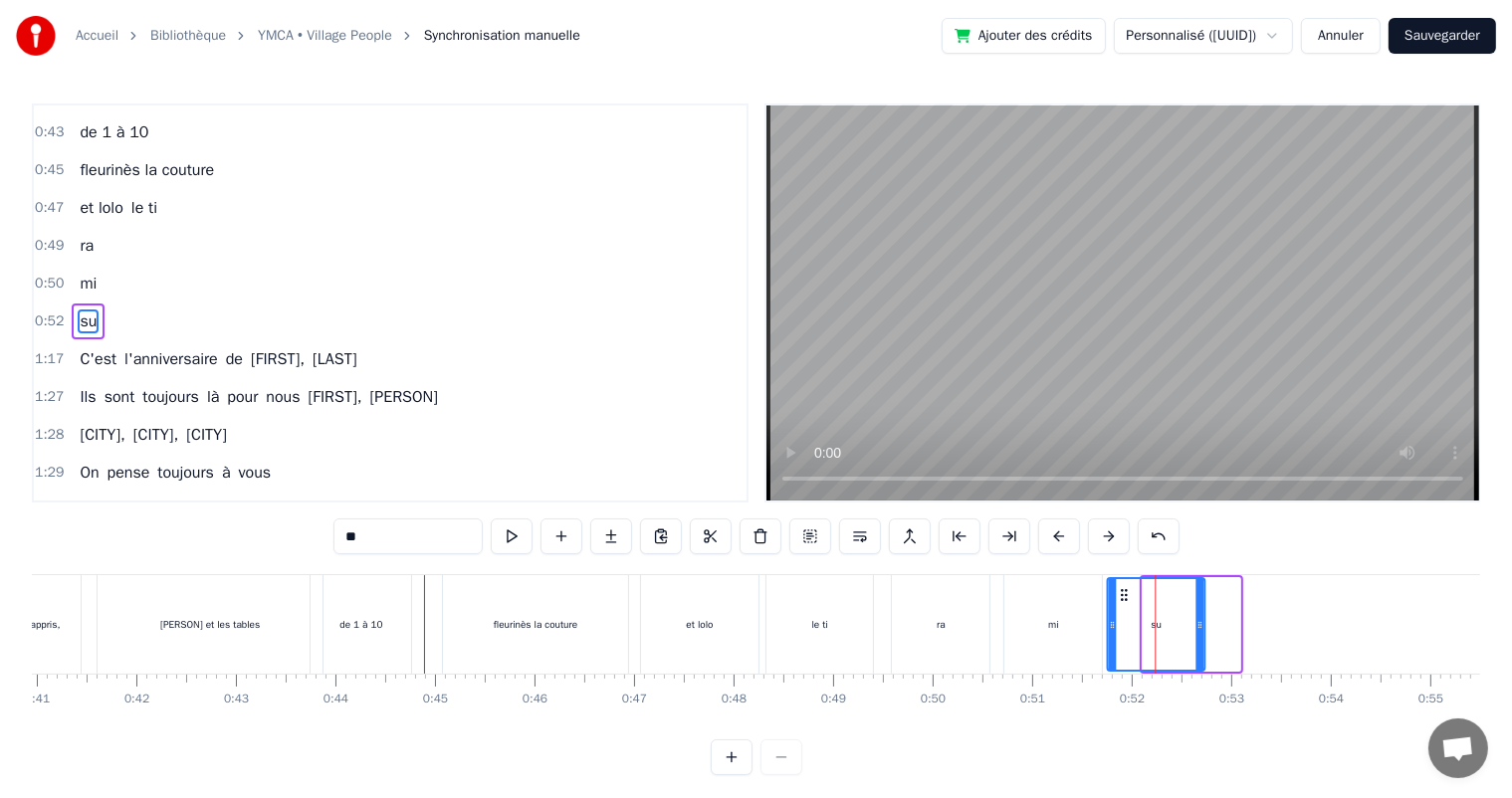 drag, startPoint x: 1157, startPoint y: 596, endPoint x: 1122, endPoint y: 595, distance: 35.014283 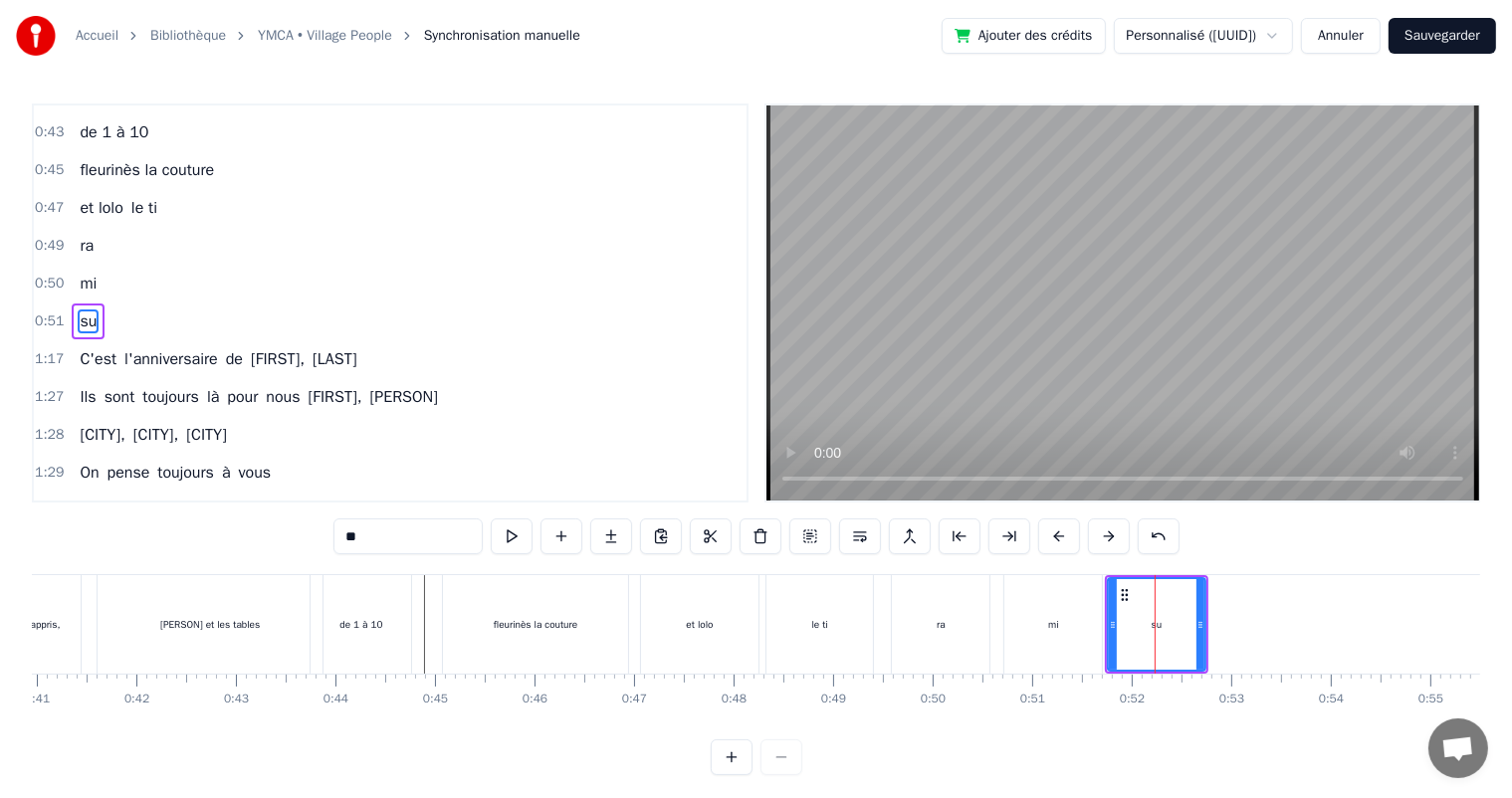 click on "mi" at bounding box center [1053, 624] 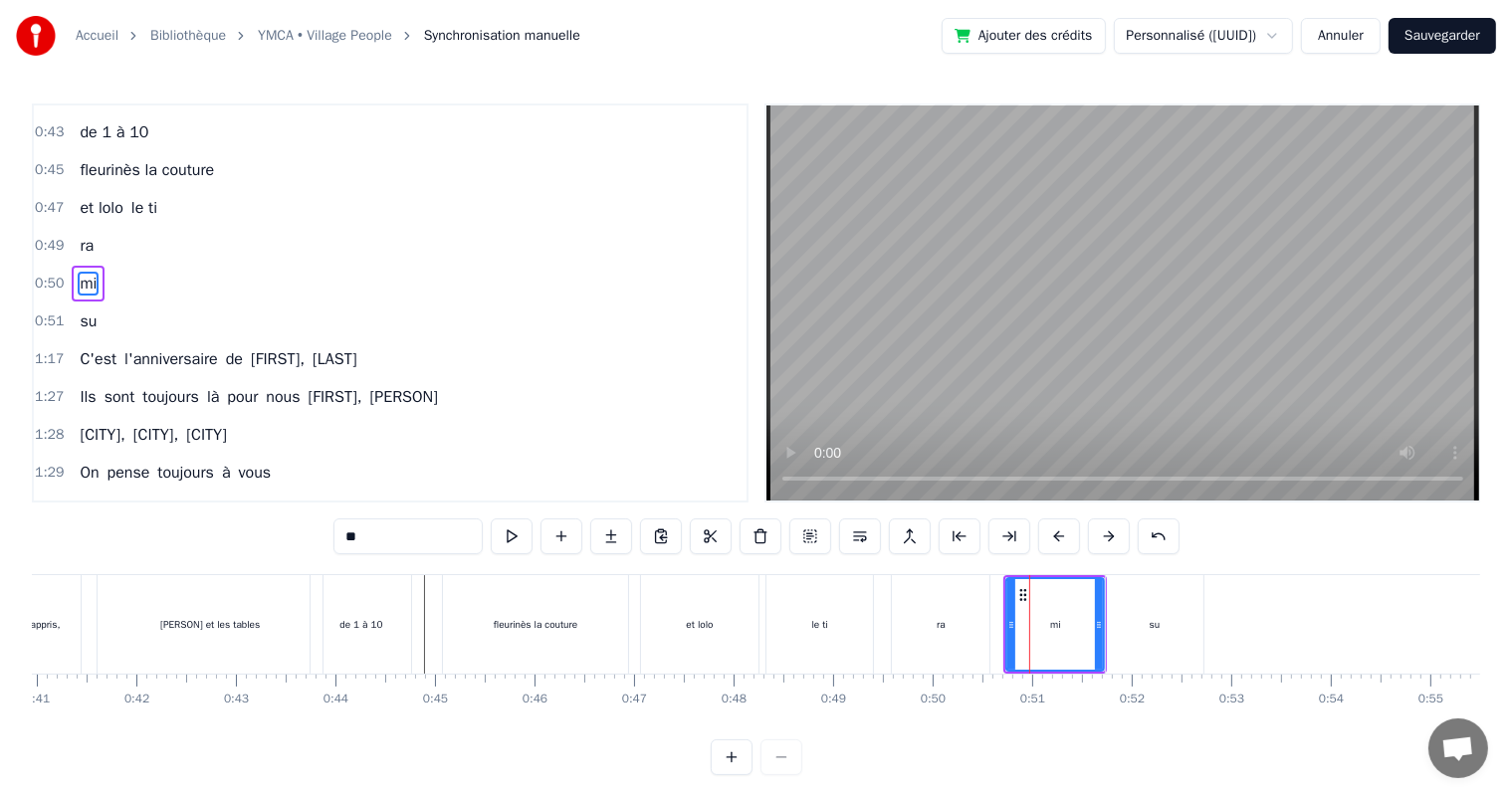 scroll, scrollTop: 296, scrollLeft: 0, axis: vertical 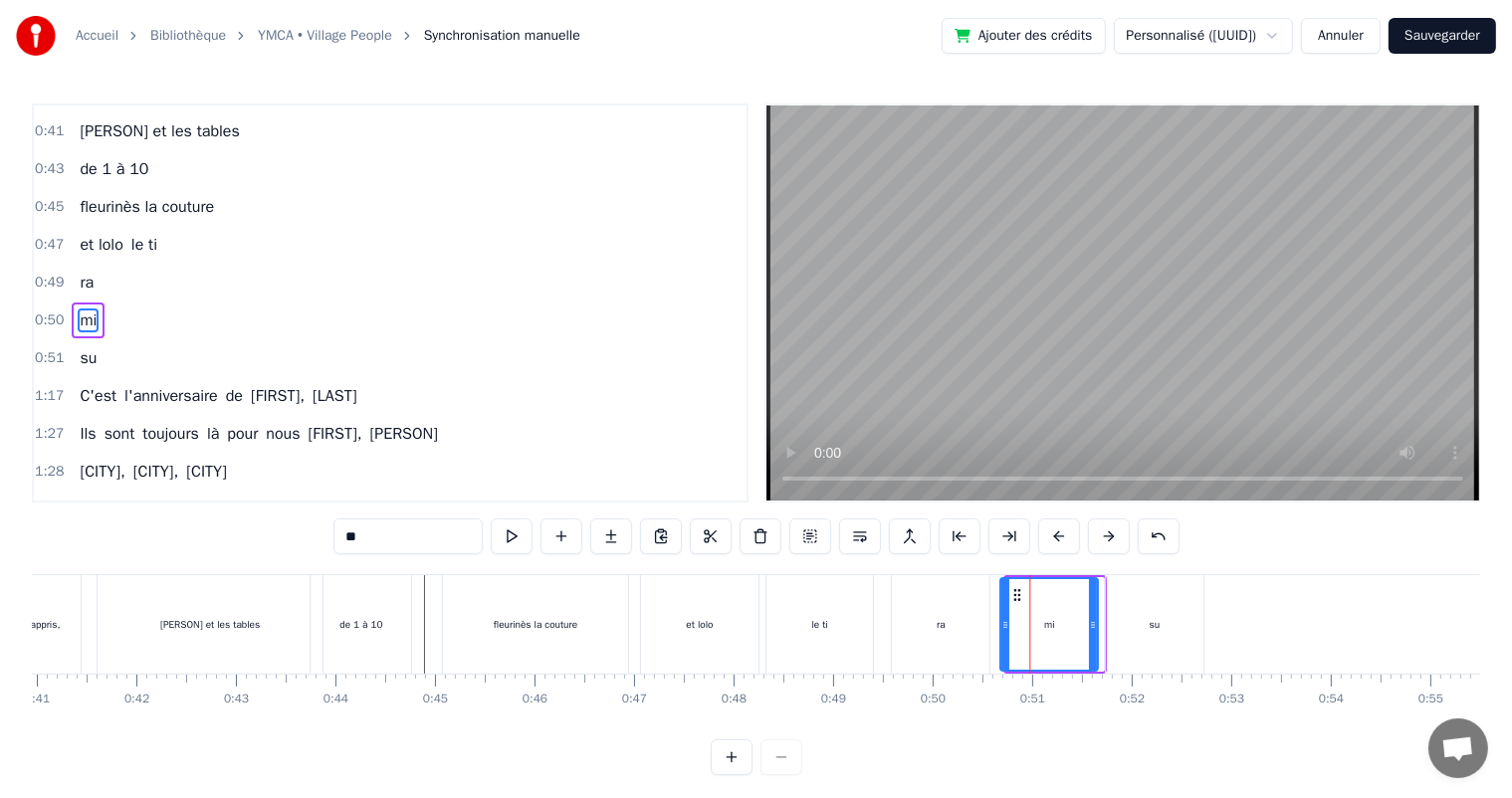 click 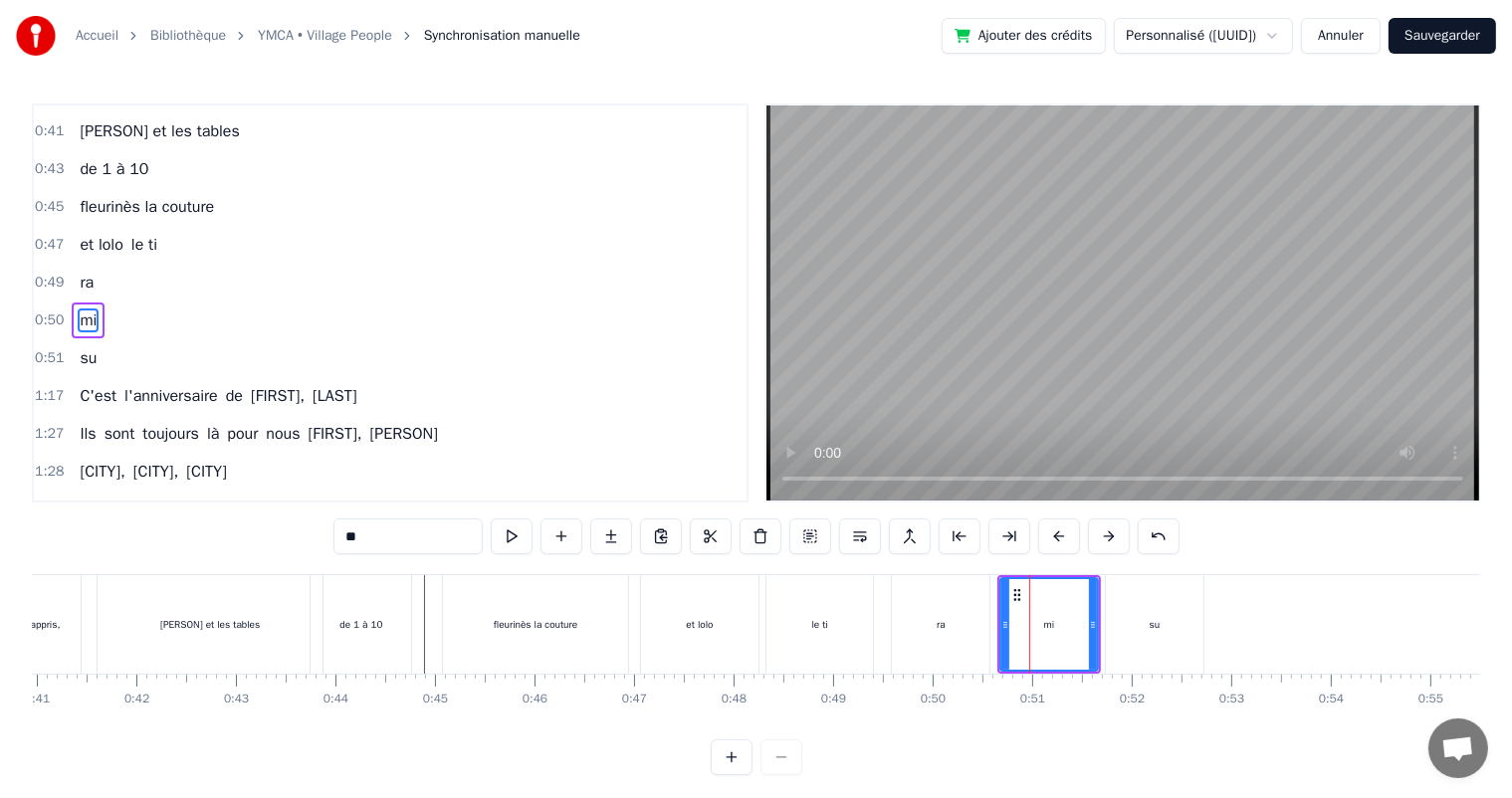 click on "ra" at bounding box center (941, 624) 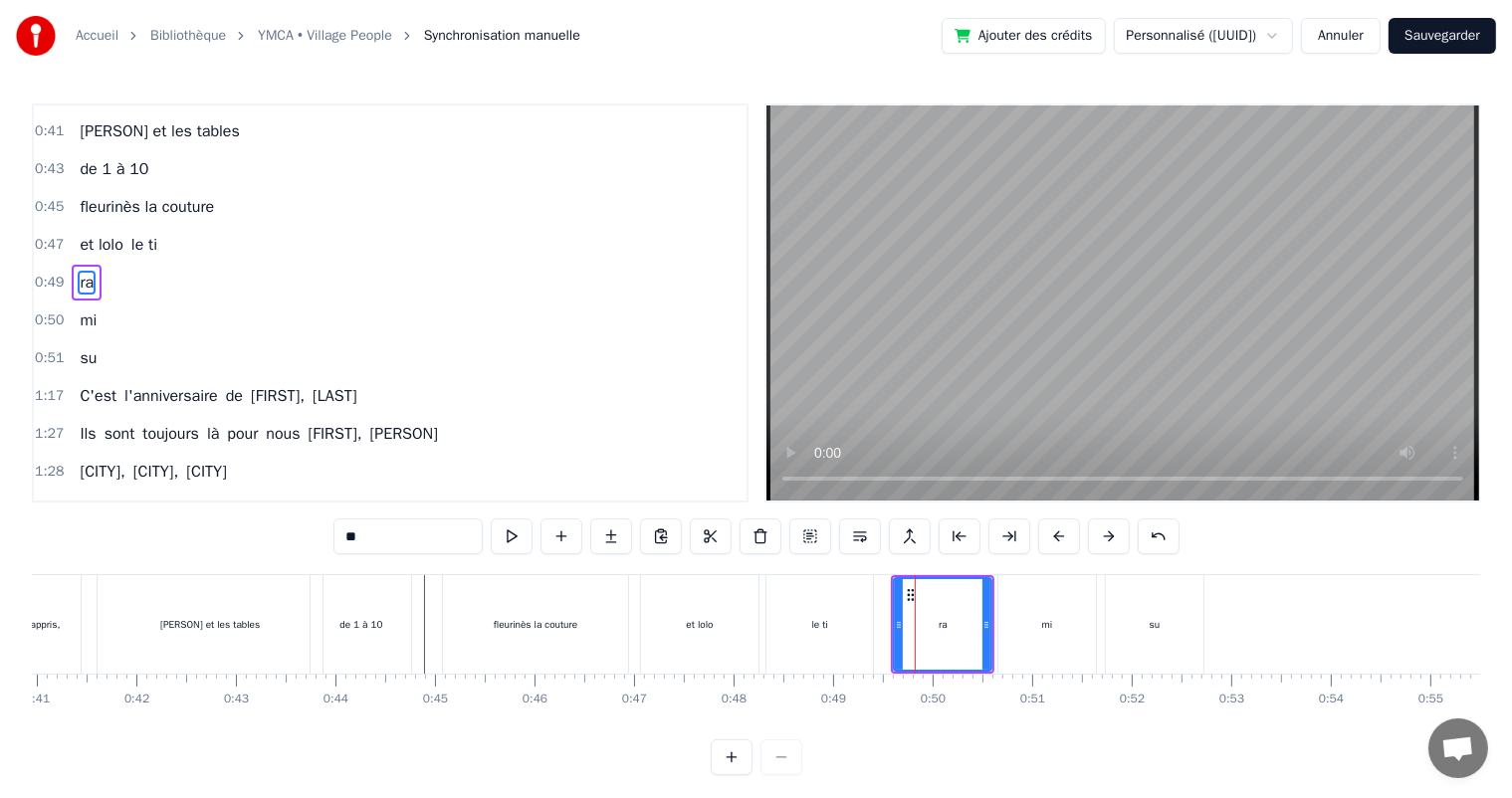scroll, scrollTop: 259, scrollLeft: 0, axis: vertical 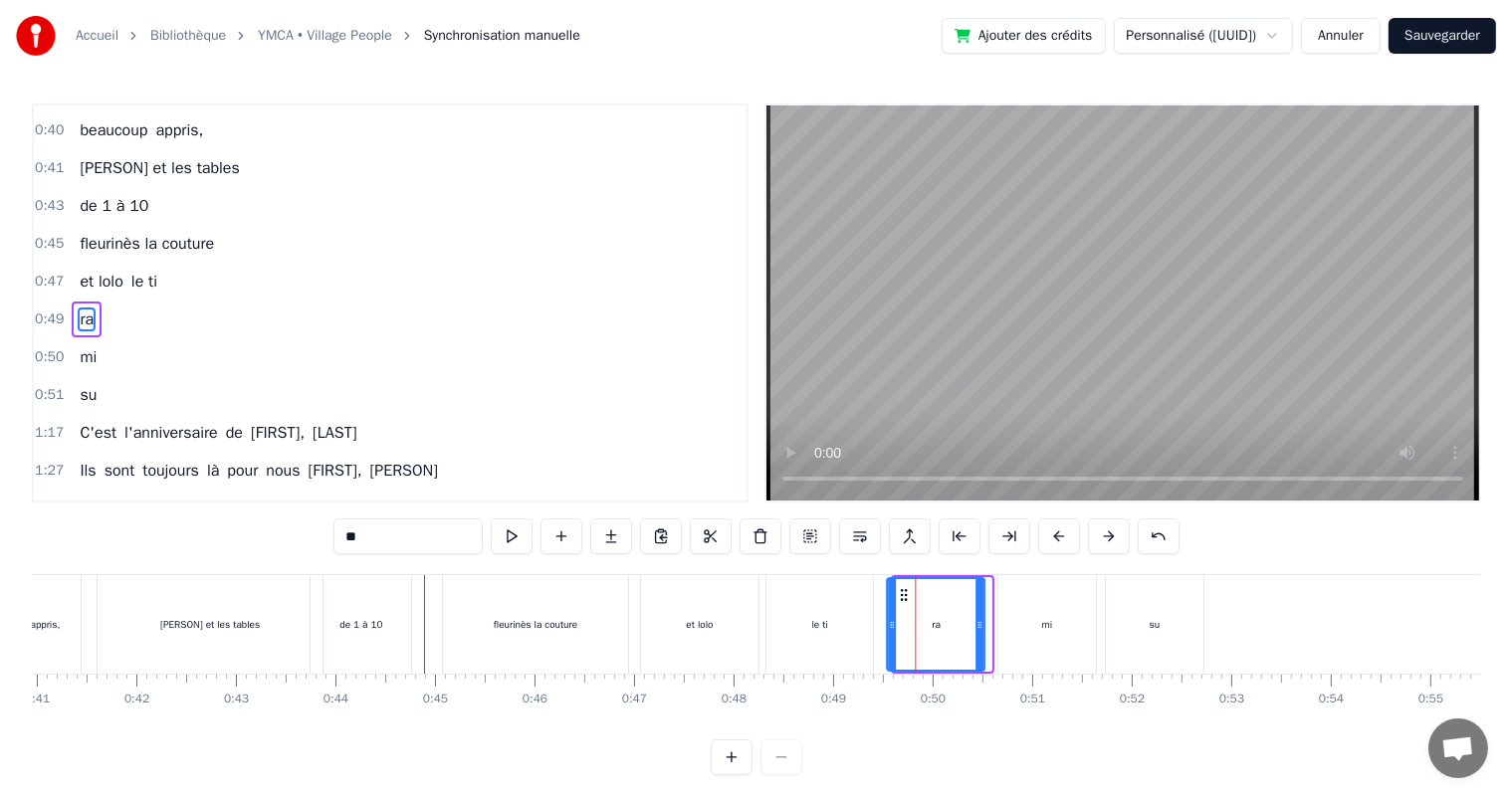 click 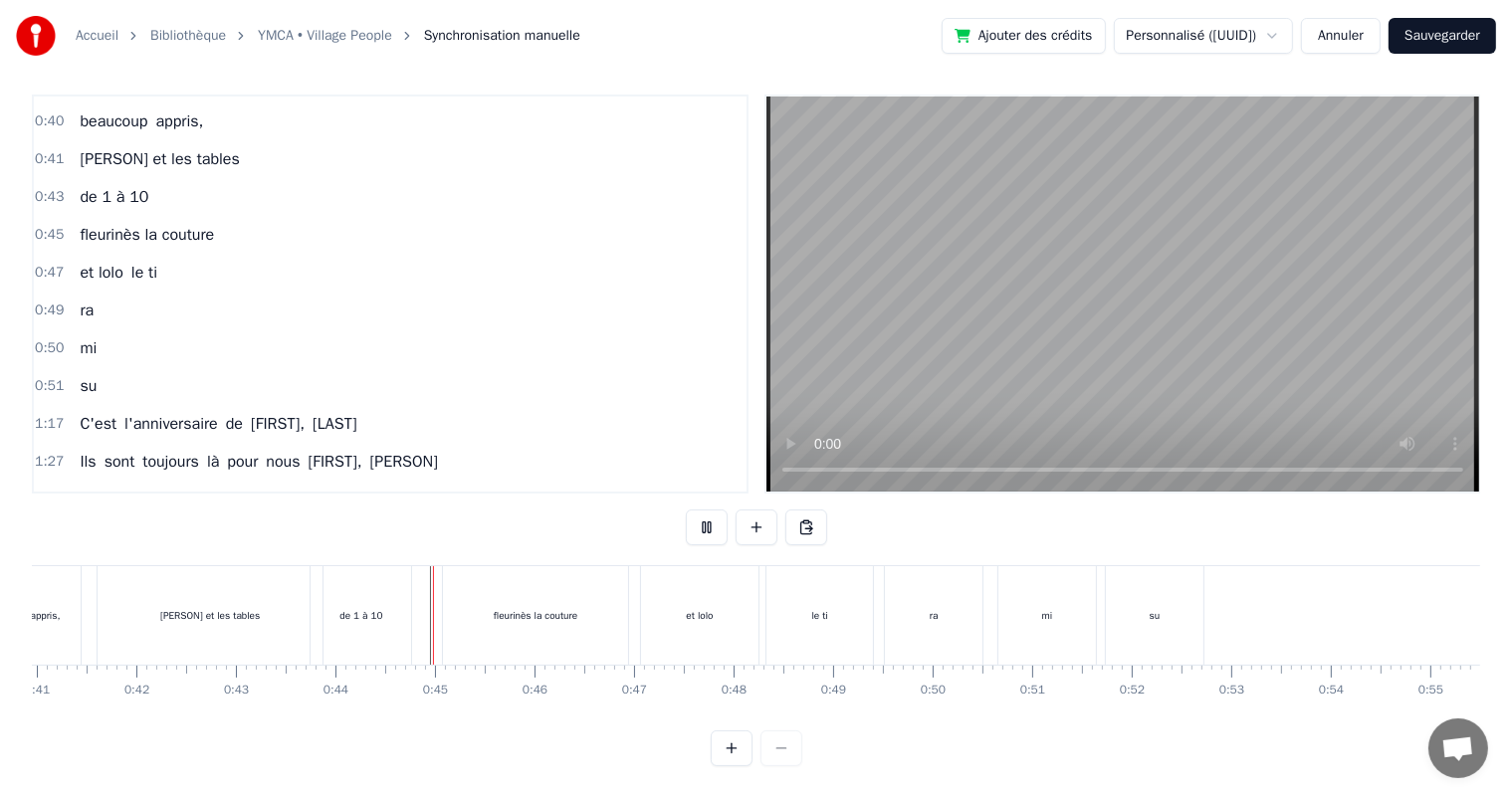 scroll, scrollTop: 26, scrollLeft: 0, axis: vertical 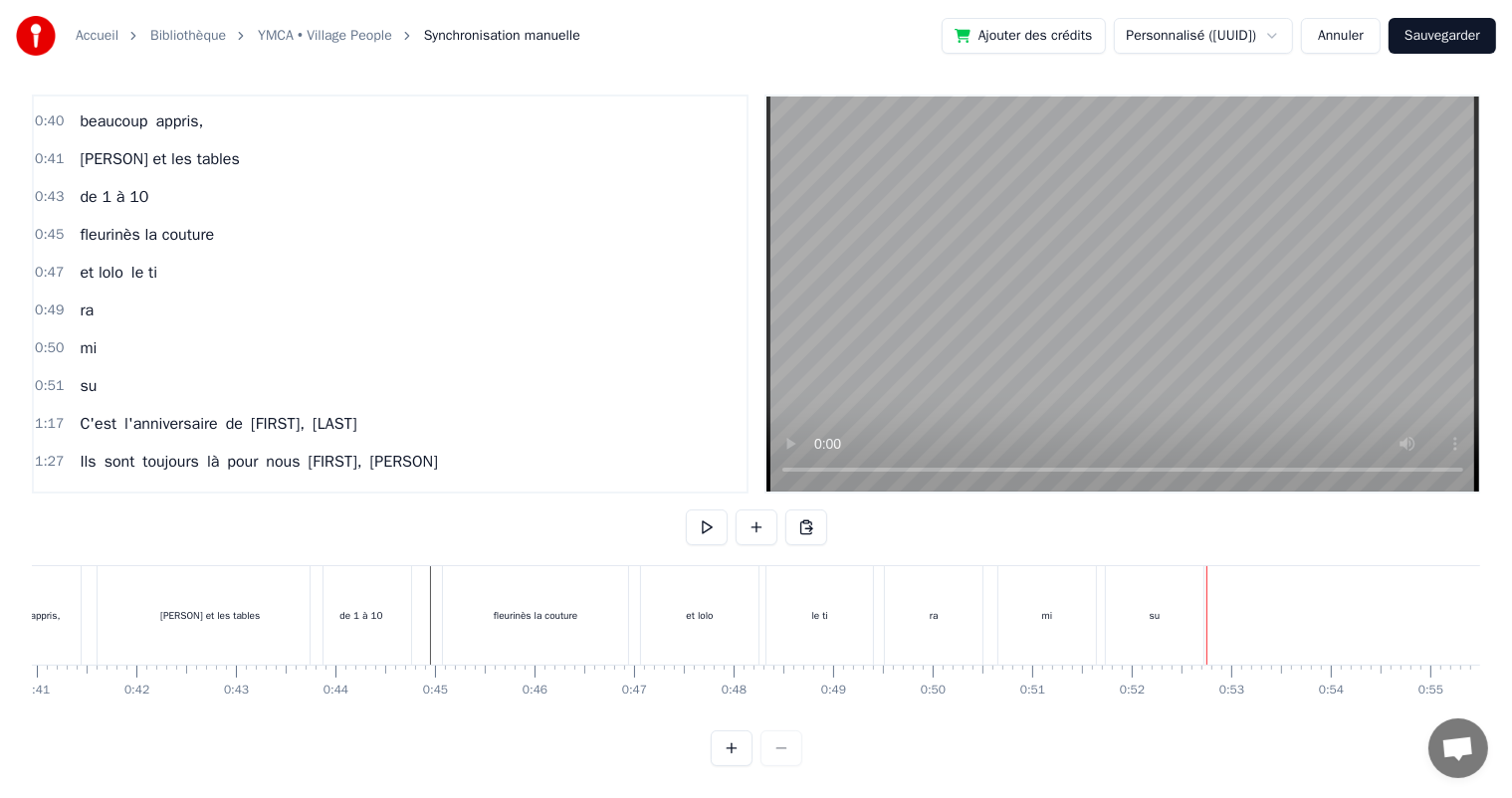 click on "ra" at bounding box center [934, 615] 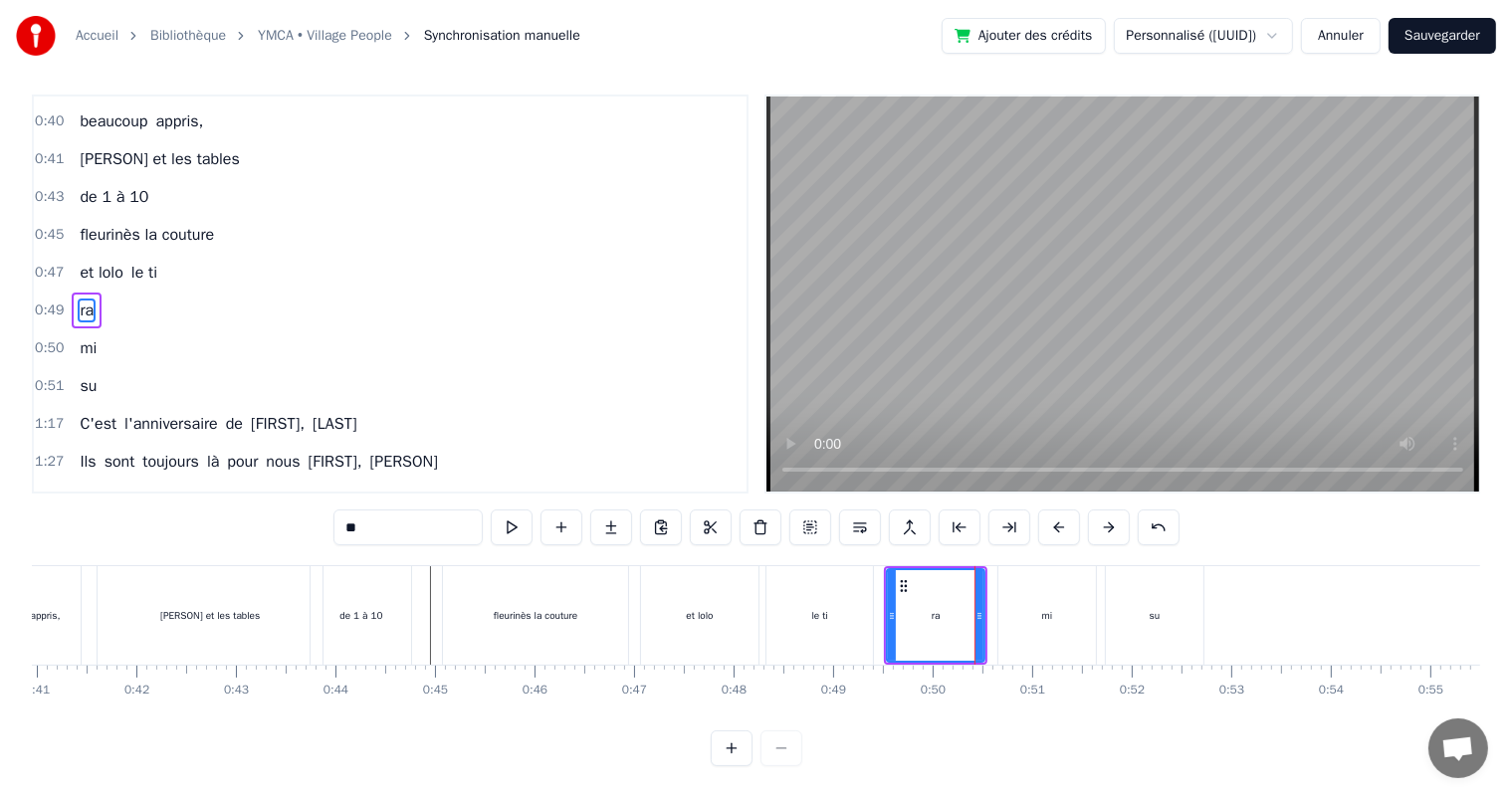 scroll, scrollTop: 0, scrollLeft: 0, axis: both 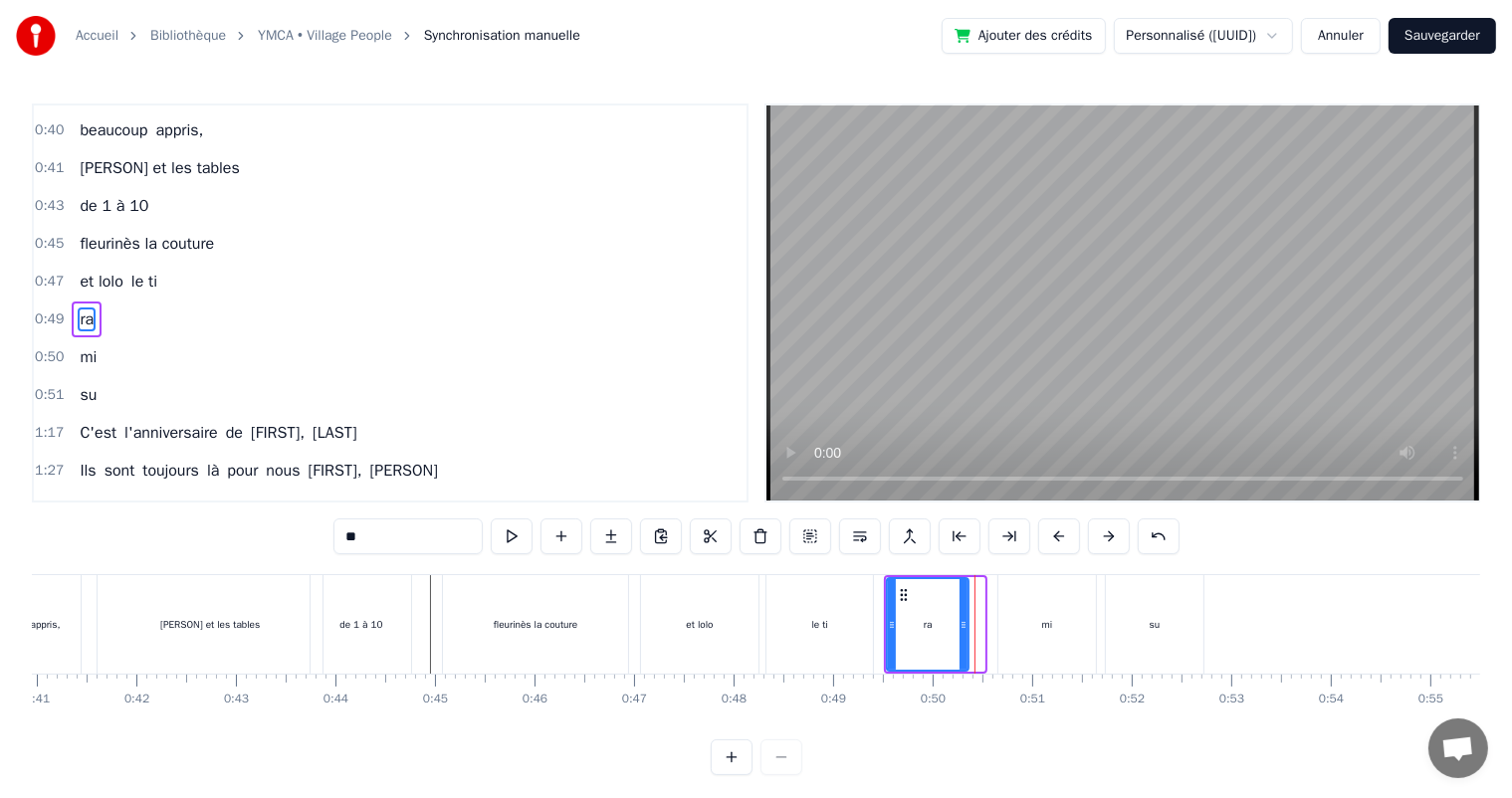 drag, startPoint x: 978, startPoint y: 623, endPoint x: 963, endPoint y: 625, distance: 15.132746 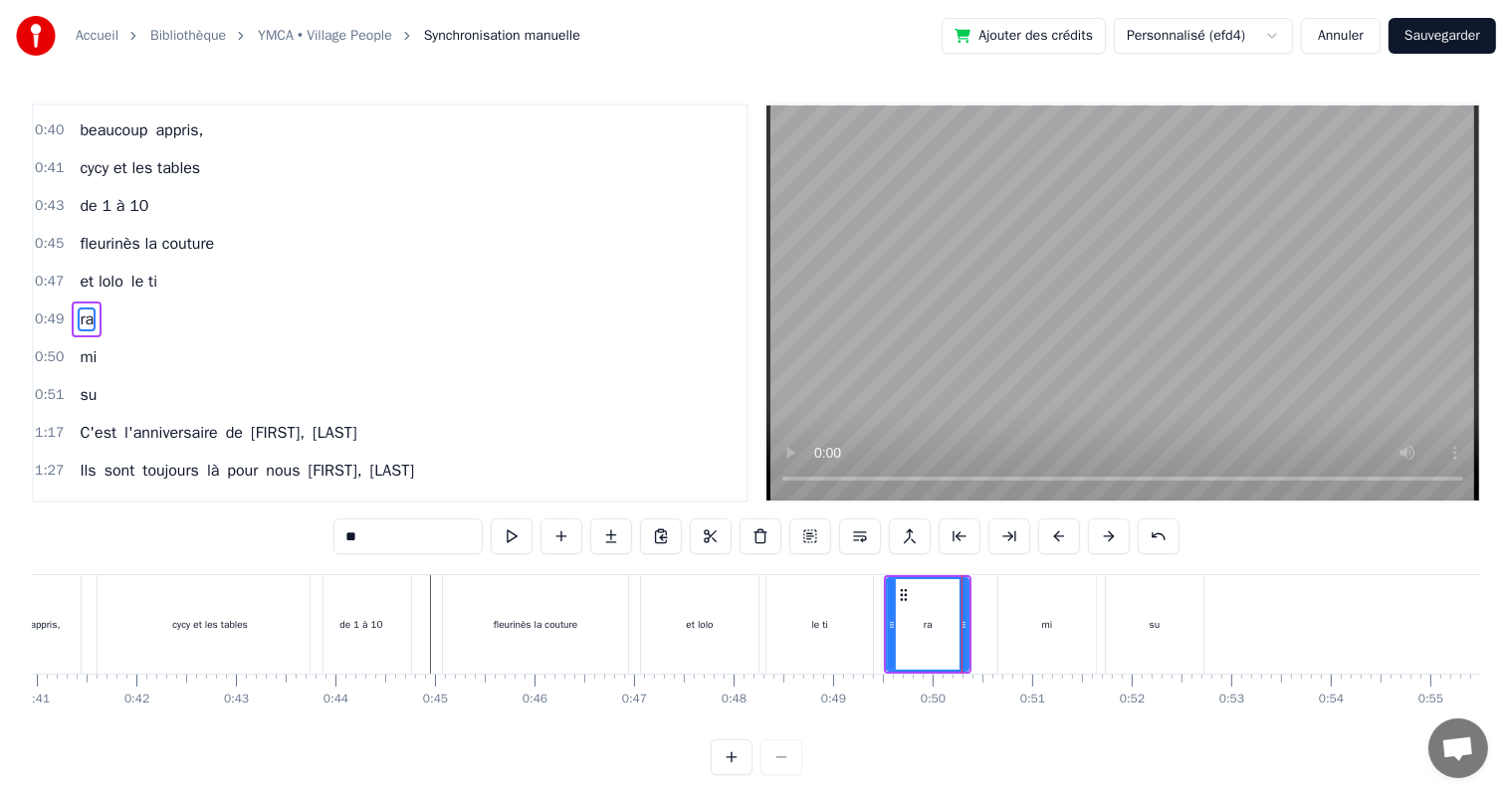 click on "mi" at bounding box center (1047, 624) 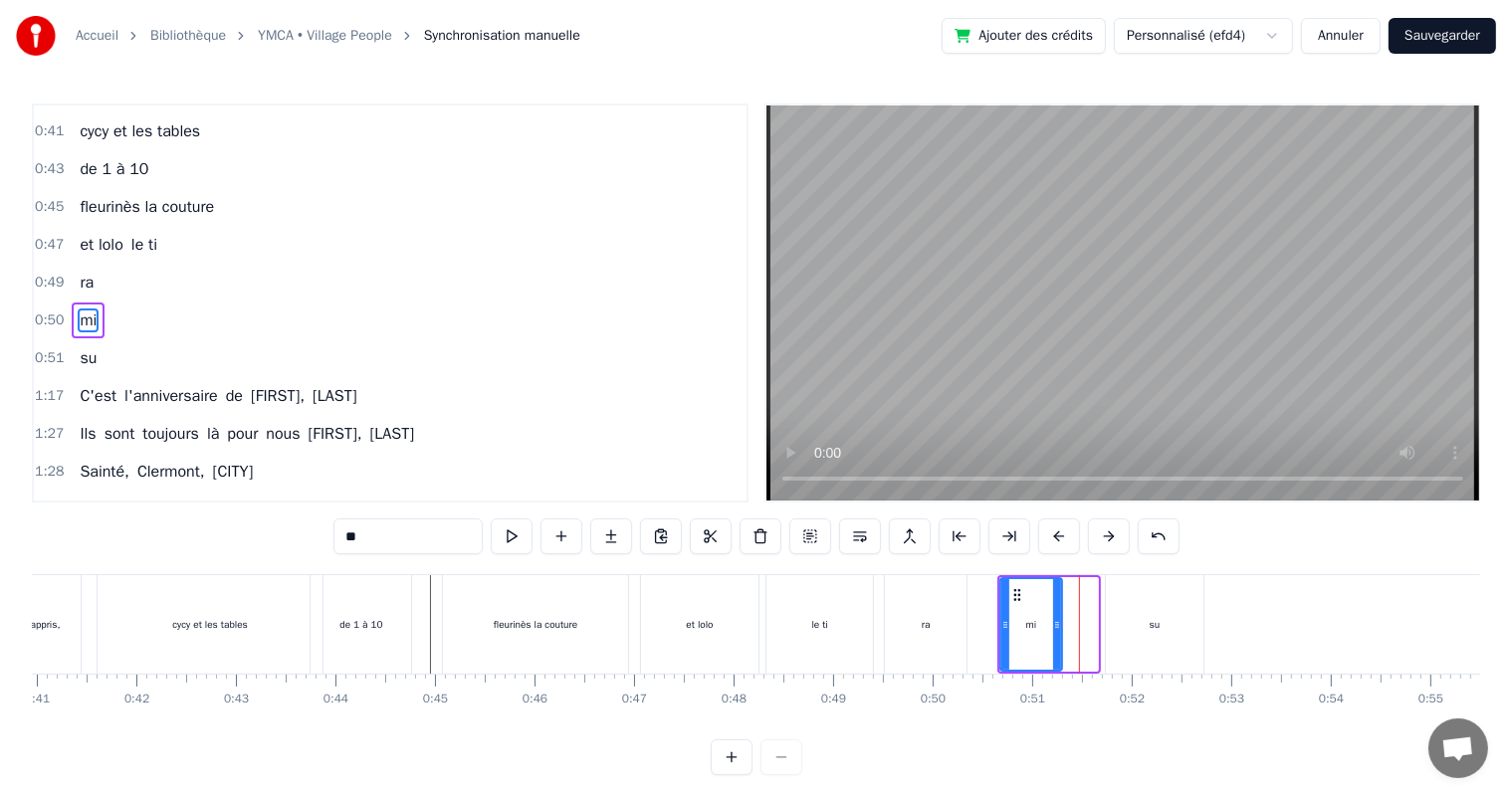 drag, startPoint x: 1094, startPoint y: 624, endPoint x: 1058, endPoint y: 627, distance: 36.124784 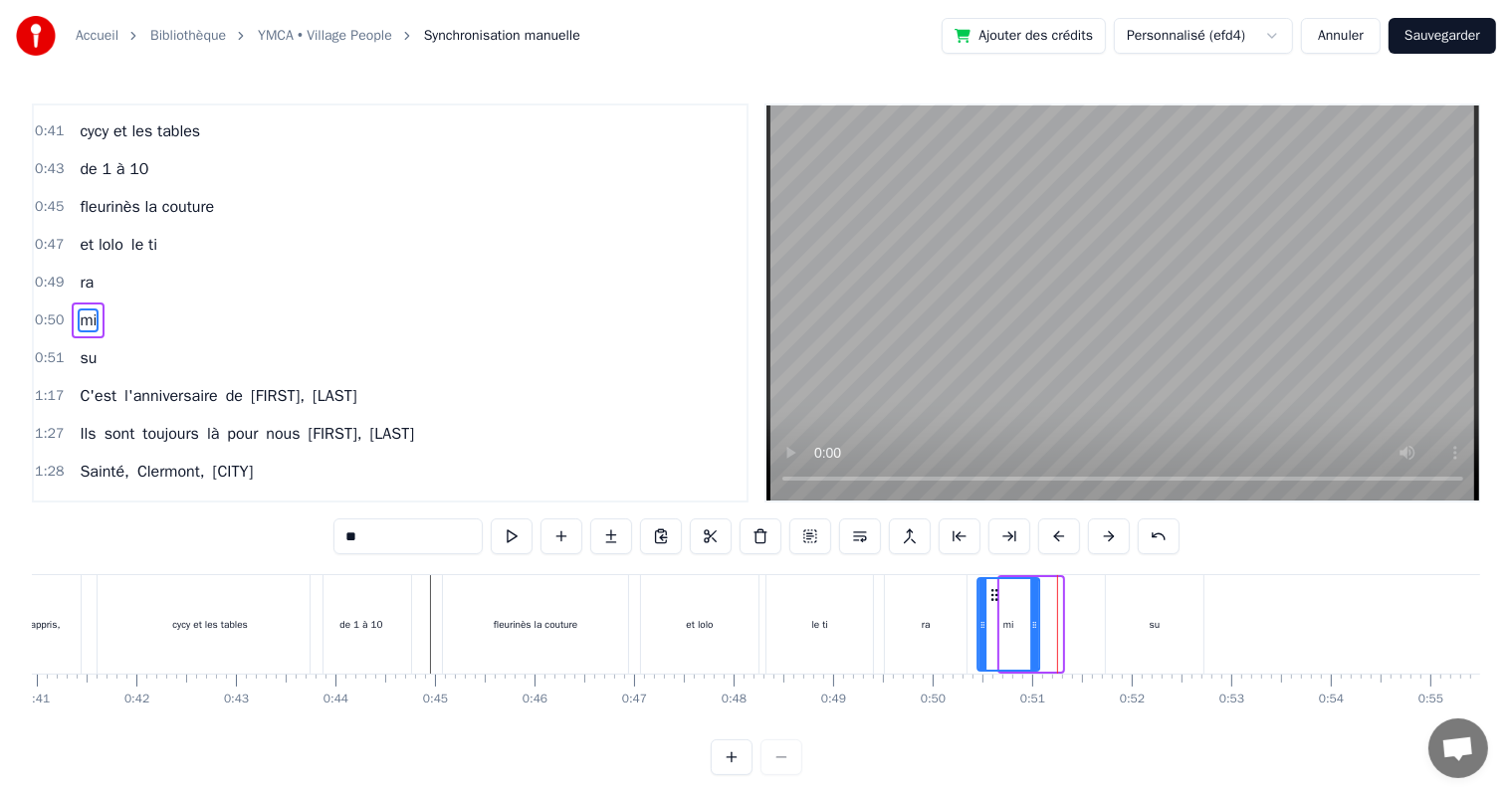 drag, startPoint x: 1016, startPoint y: 599, endPoint x: 993, endPoint y: 597, distance: 23.086793 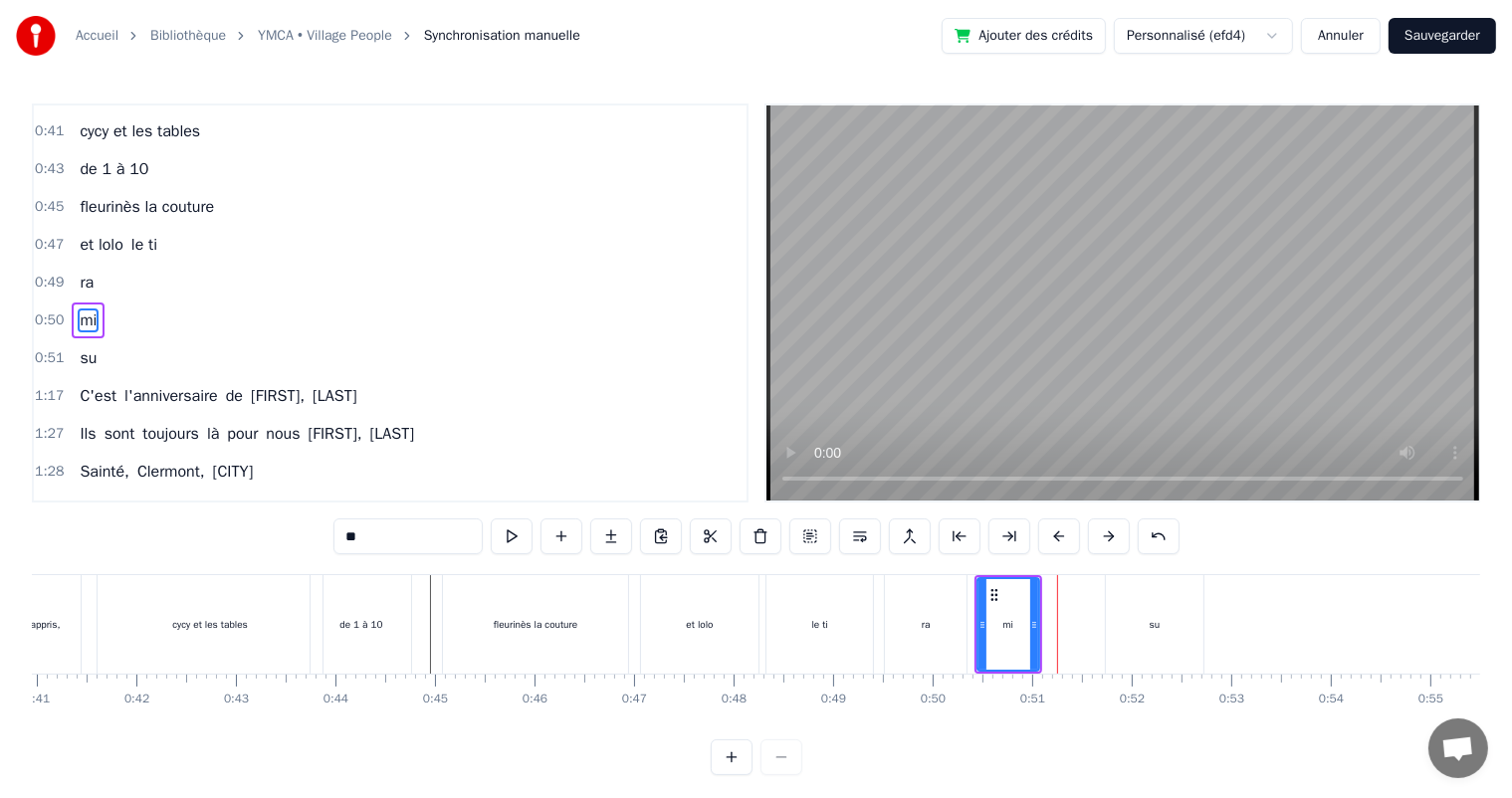 click on "su" at bounding box center [1155, 624] 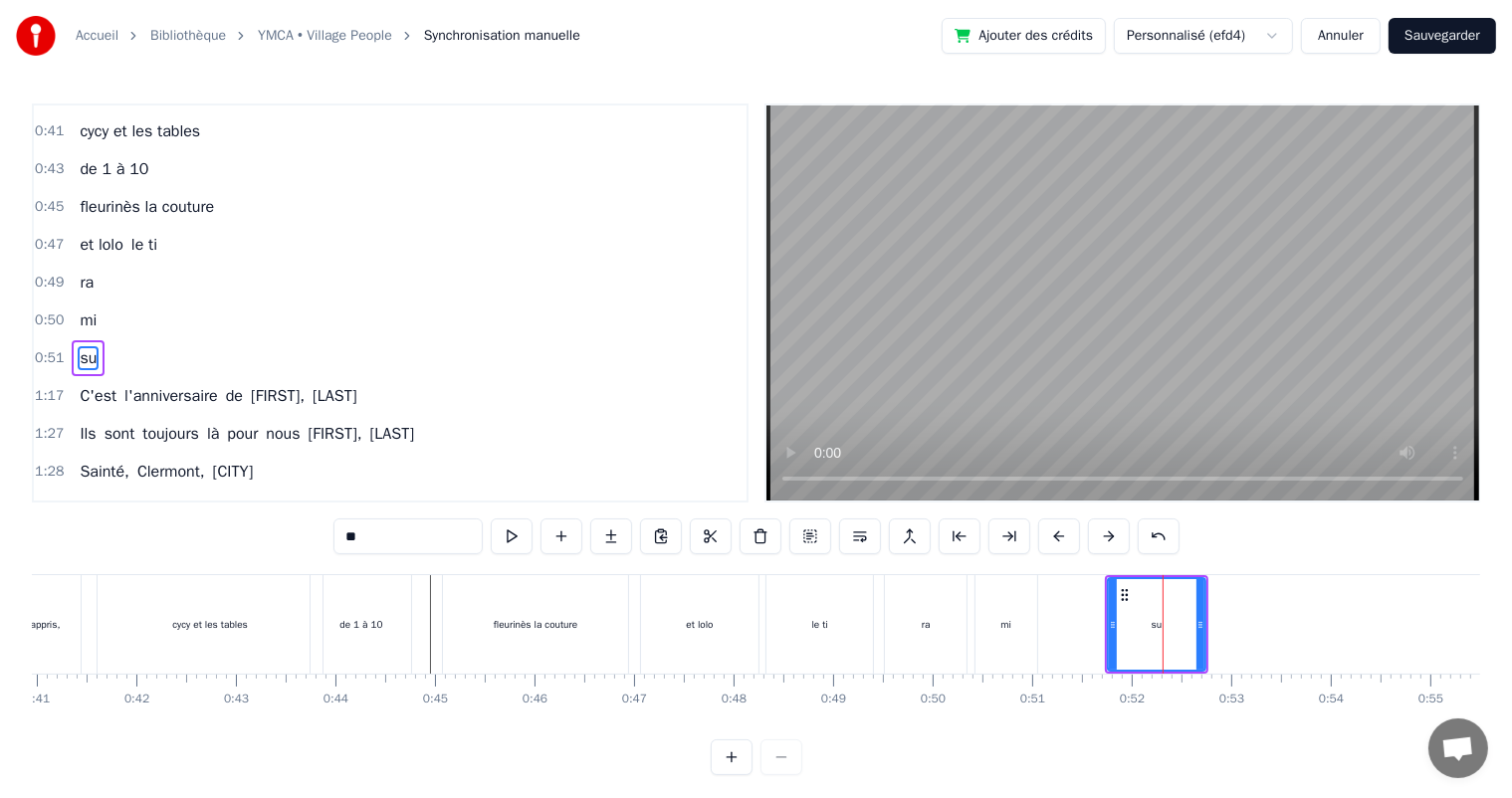 scroll, scrollTop: 332, scrollLeft: 0, axis: vertical 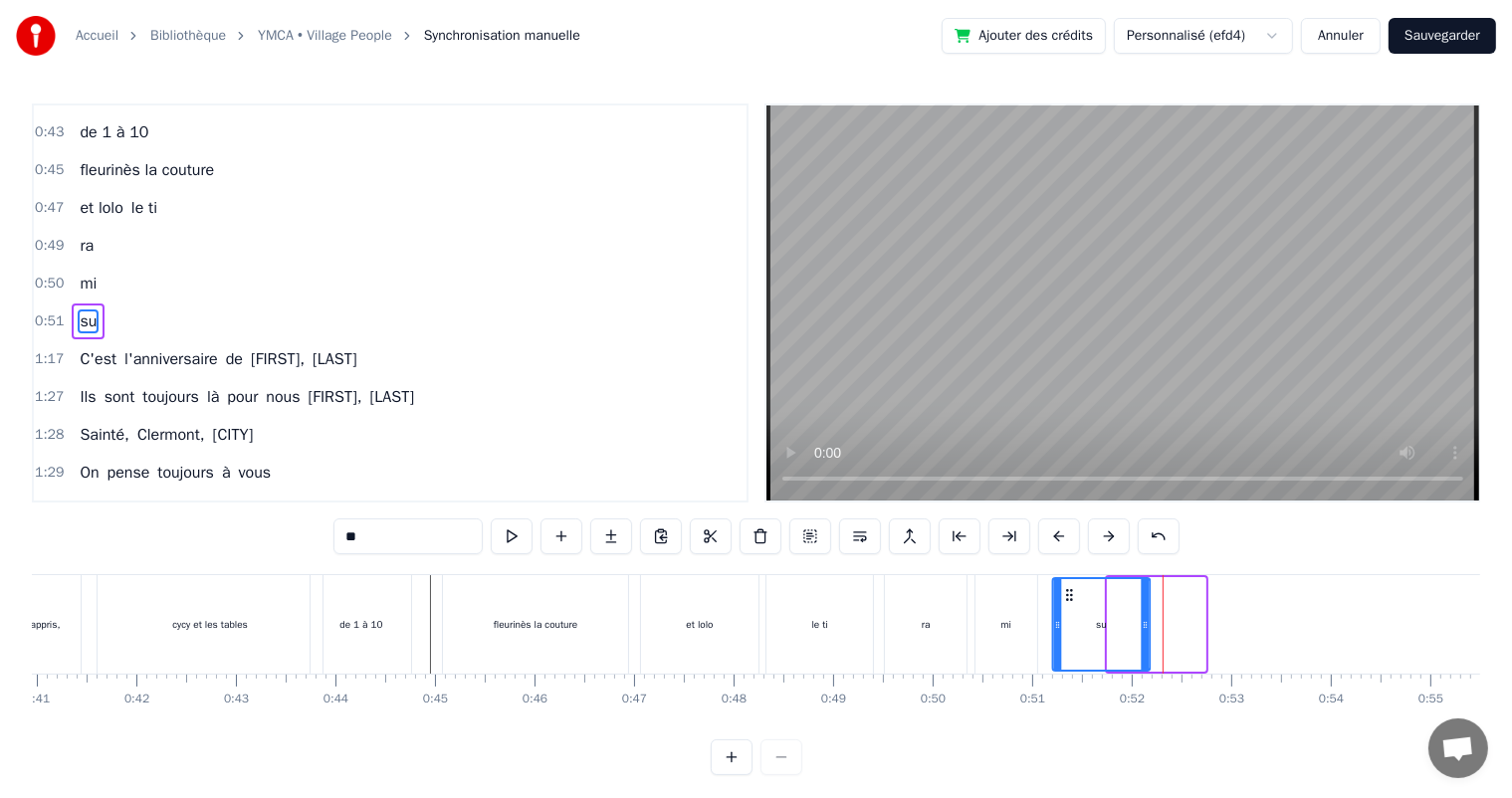 drag, startPoint x: 1124, startPoint y: 593, endPoint x: 1066, endPoint y: 594, distance: 58.00862 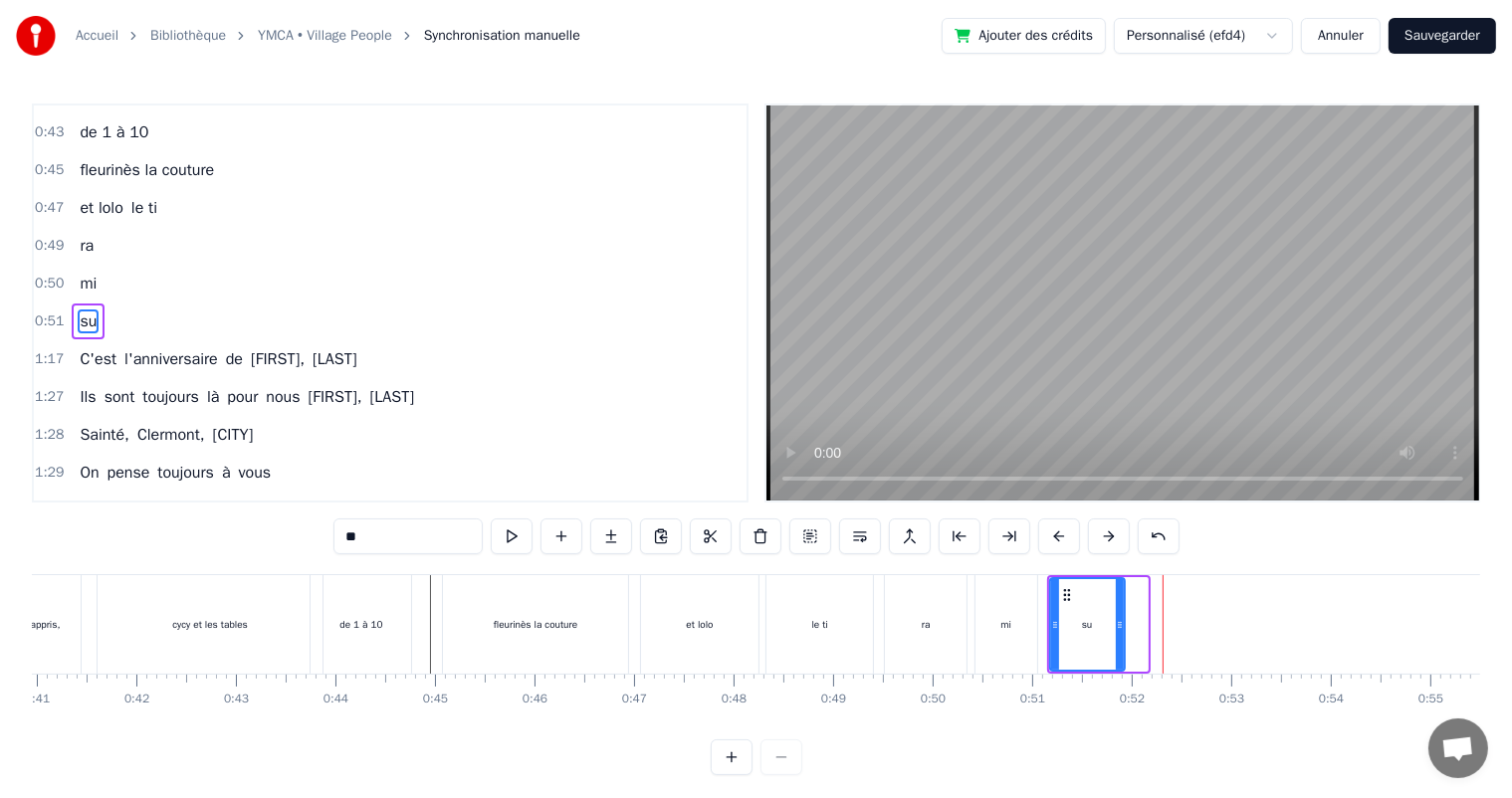 drag, startPoint x: 1140, startPoint y: 625, endPoint x: 1117, endPoint y: 625, distance: 23 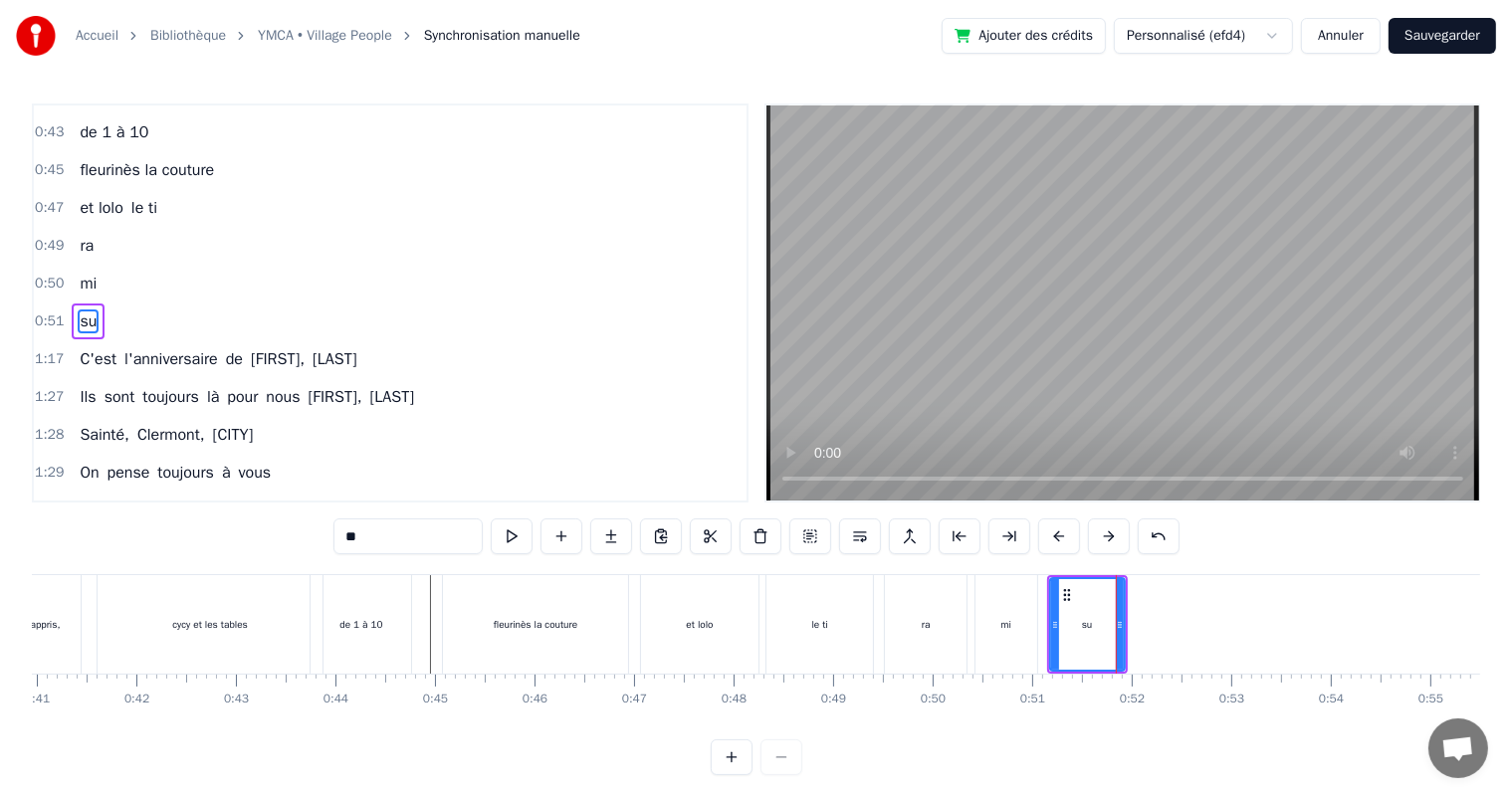 click at bounding box center [8917, 624] 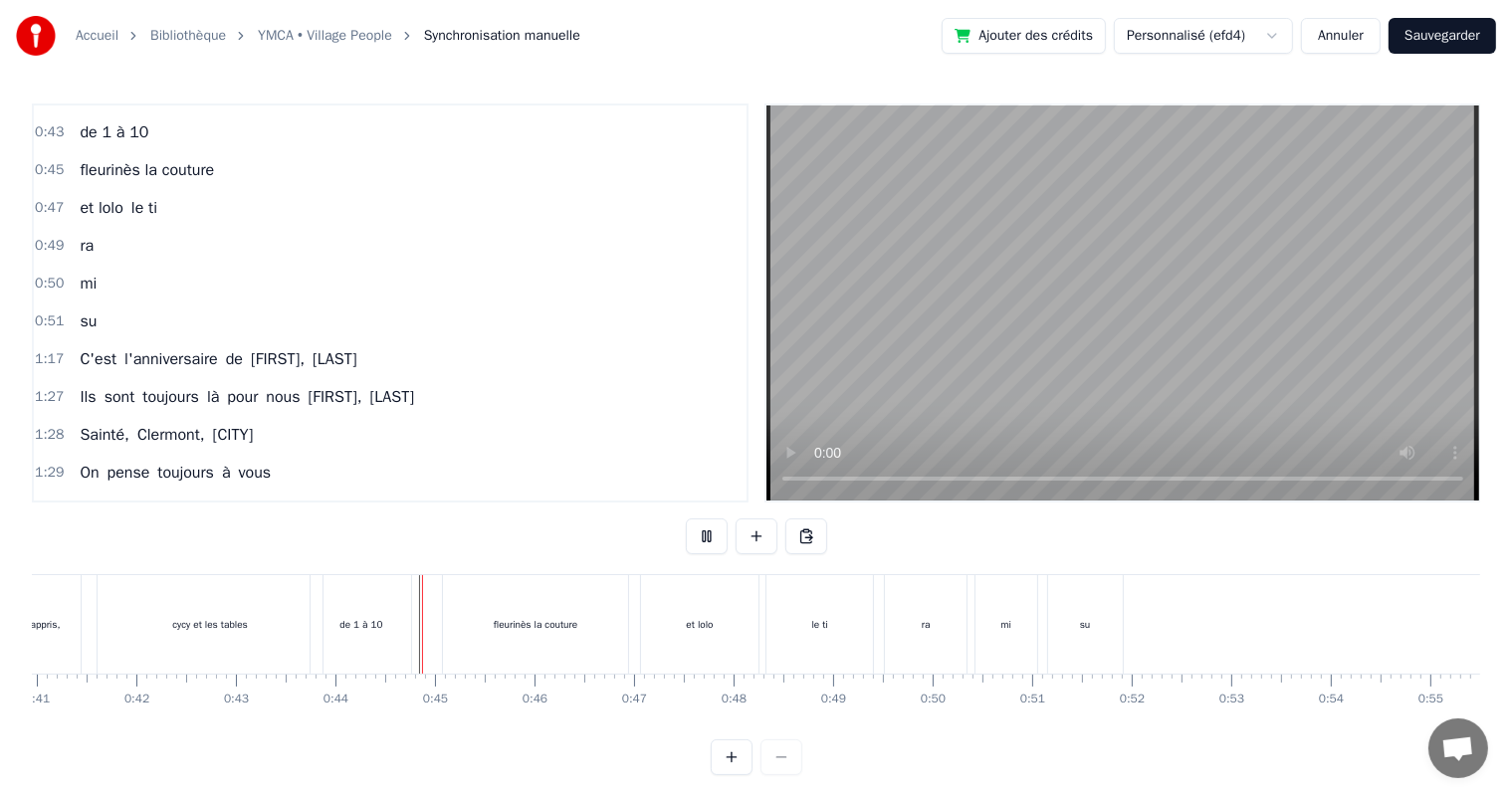 scroll, scrollTop: 26, scrollLeft: 0, axis: vertical 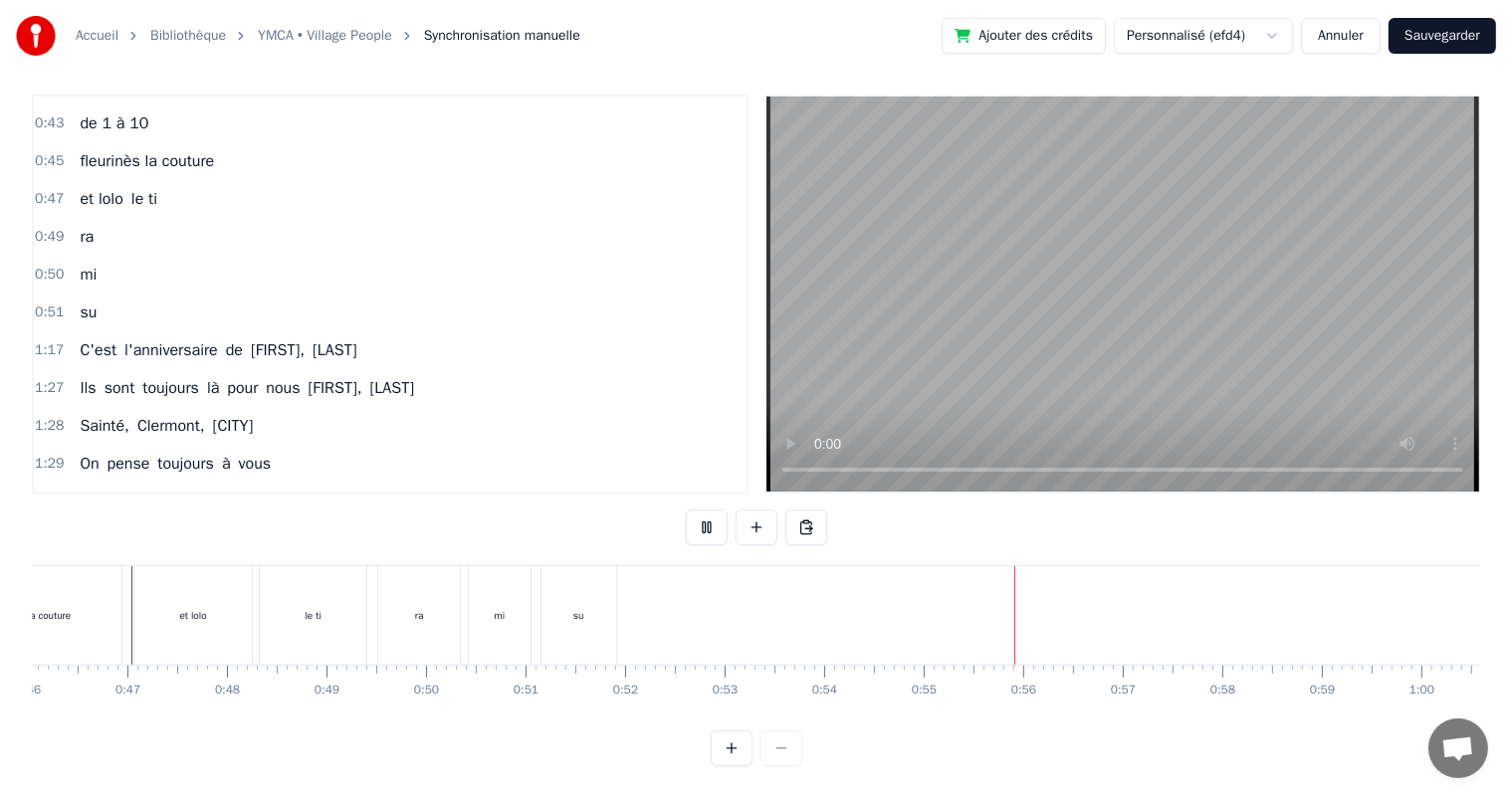 click at bounding box center (8410, 615) 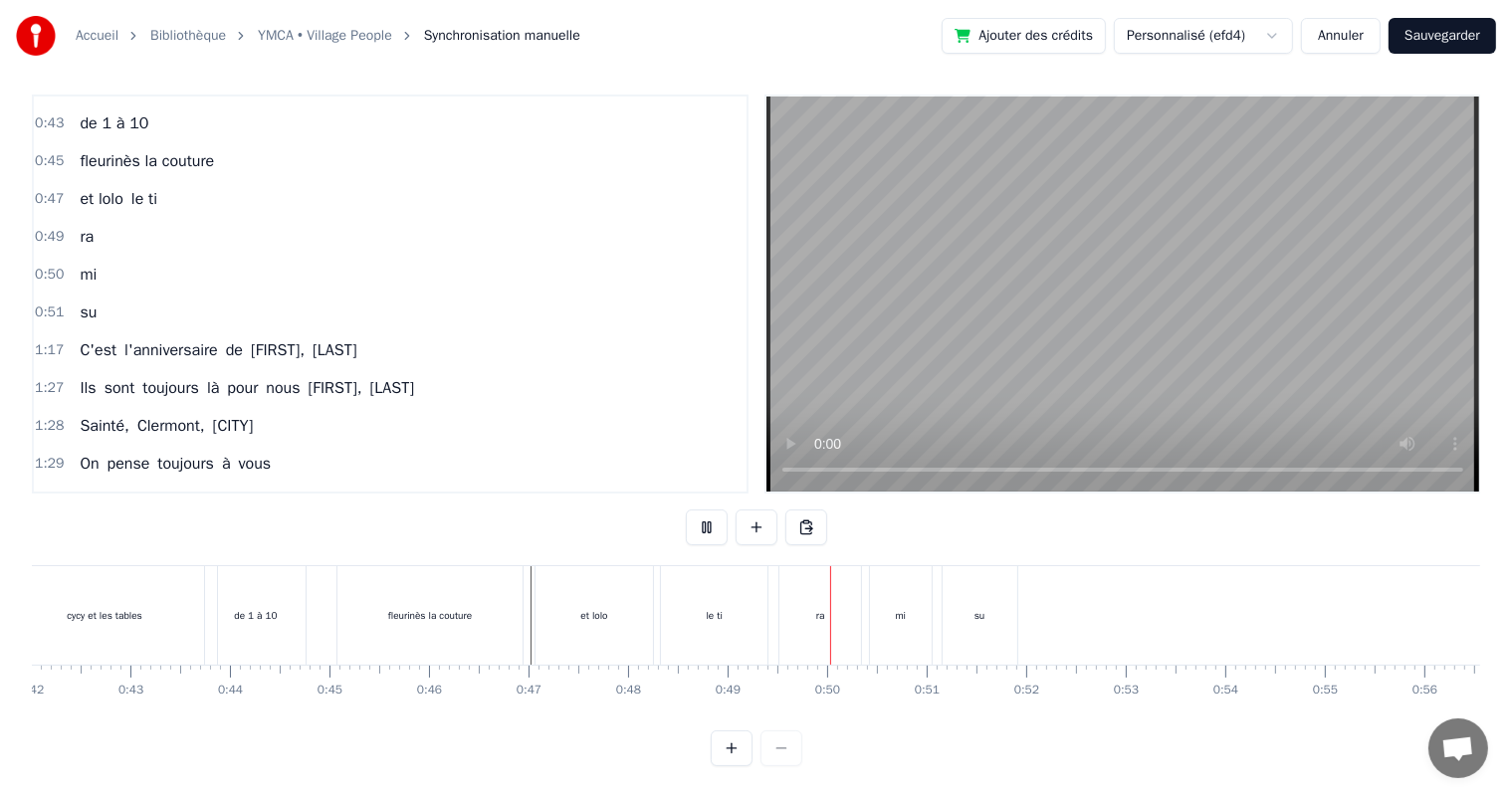 scroll, scrollTop: 0, scrollLeft: 4181, axis: horizontal 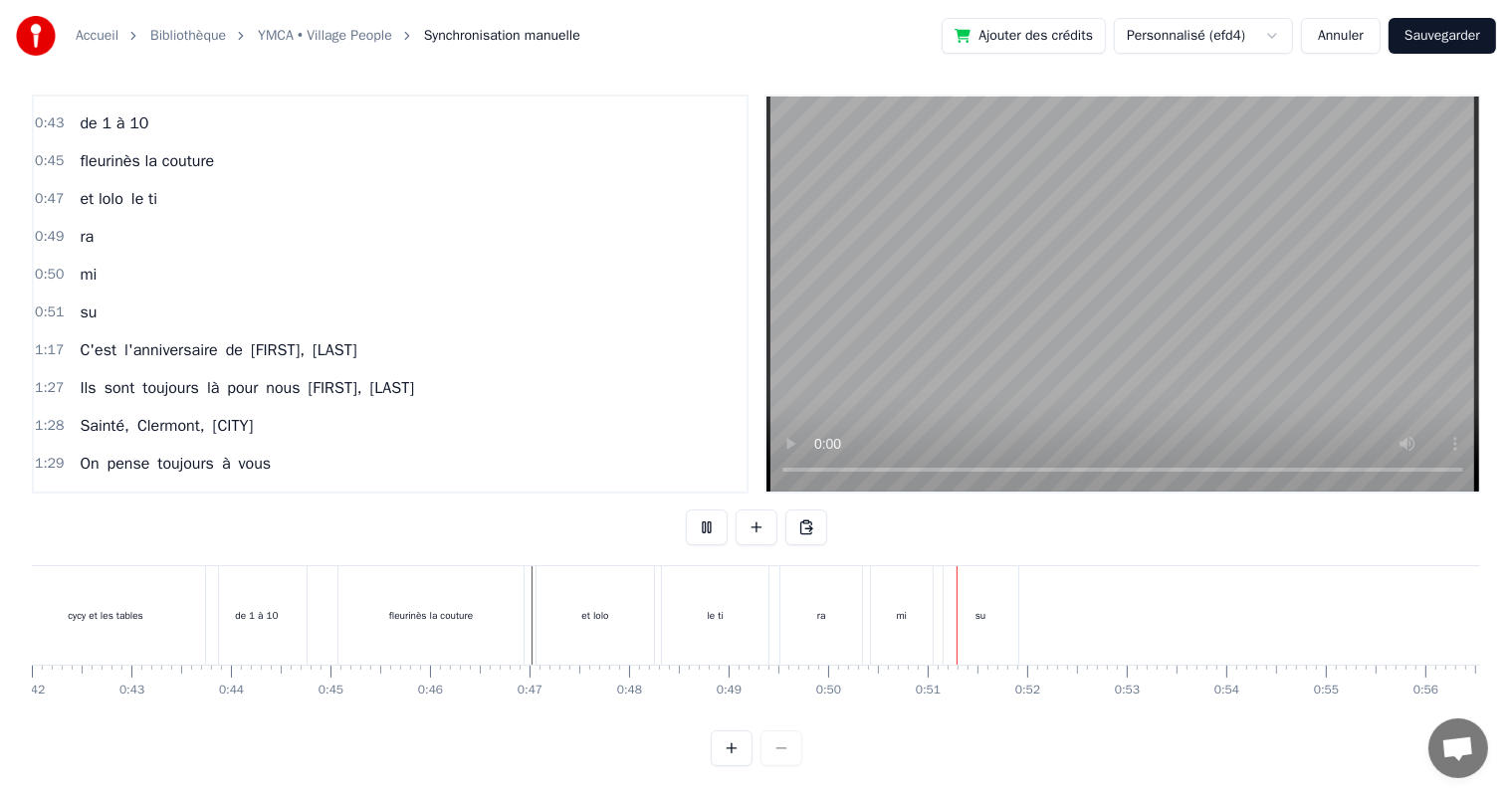 click at bounding box center (8812, 615) 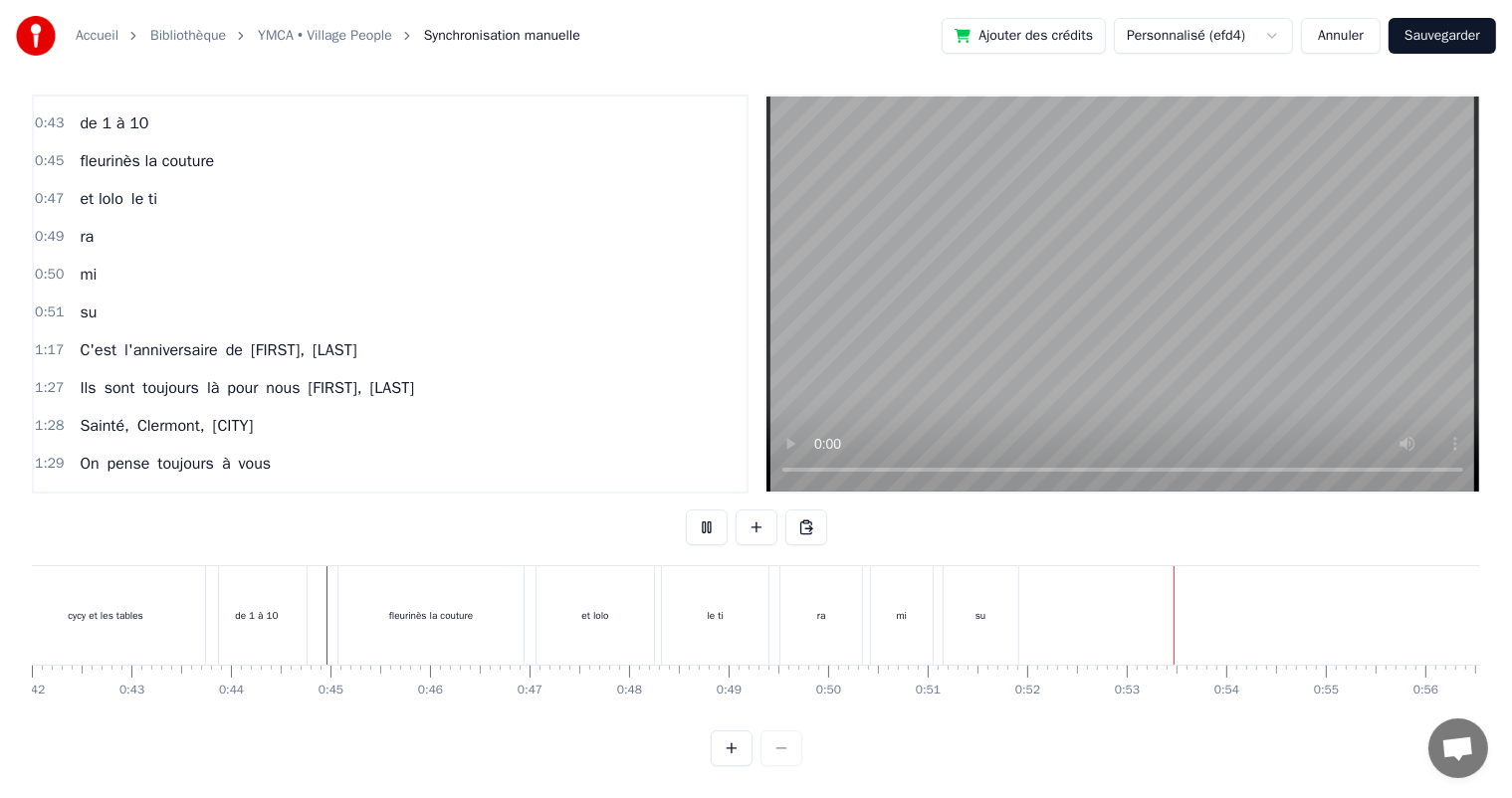 click on "mi" at bounding box center [902, 615] 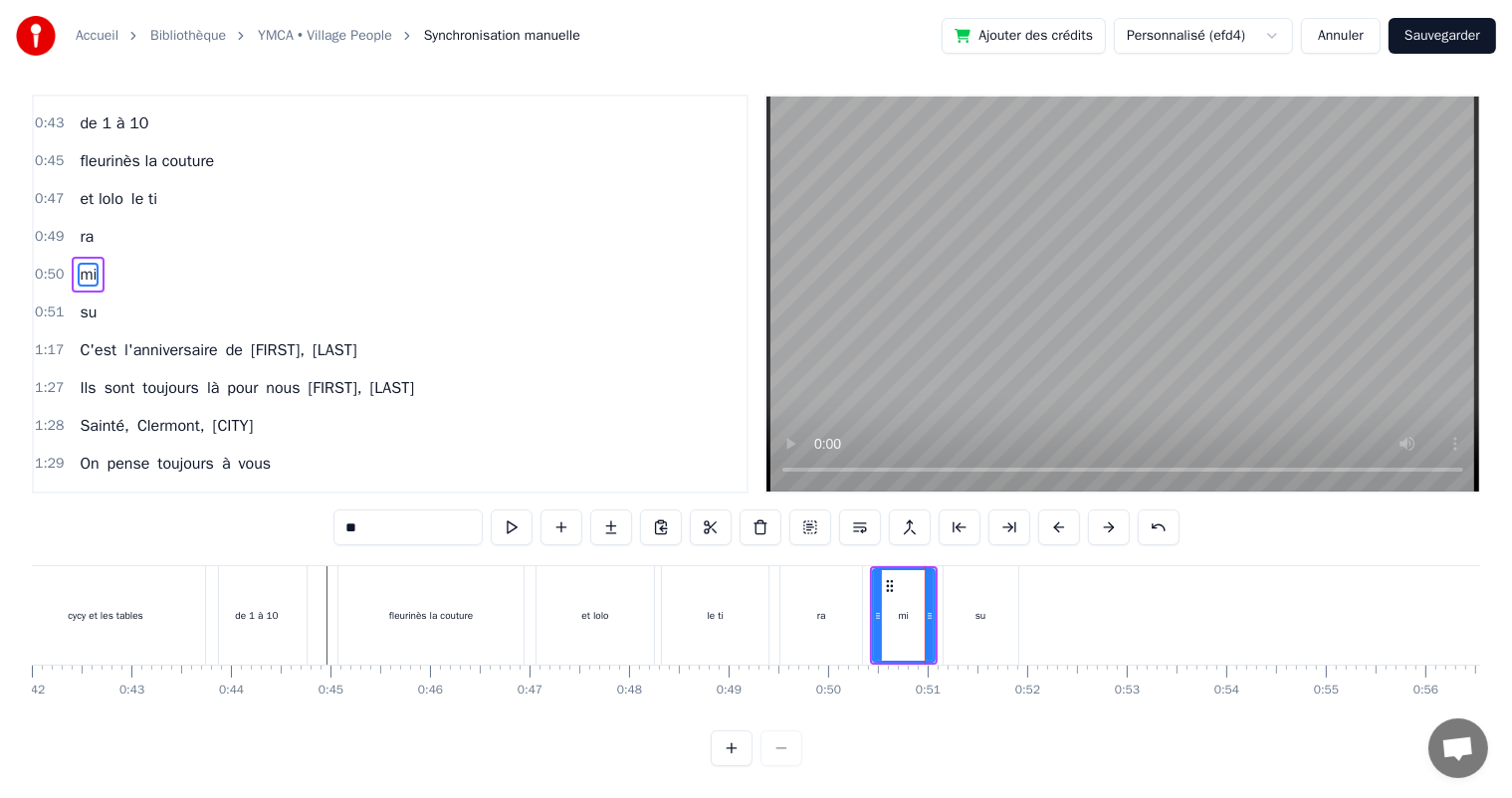 scroll, scrollTop: 0, scrollLeft: 0, axis: both 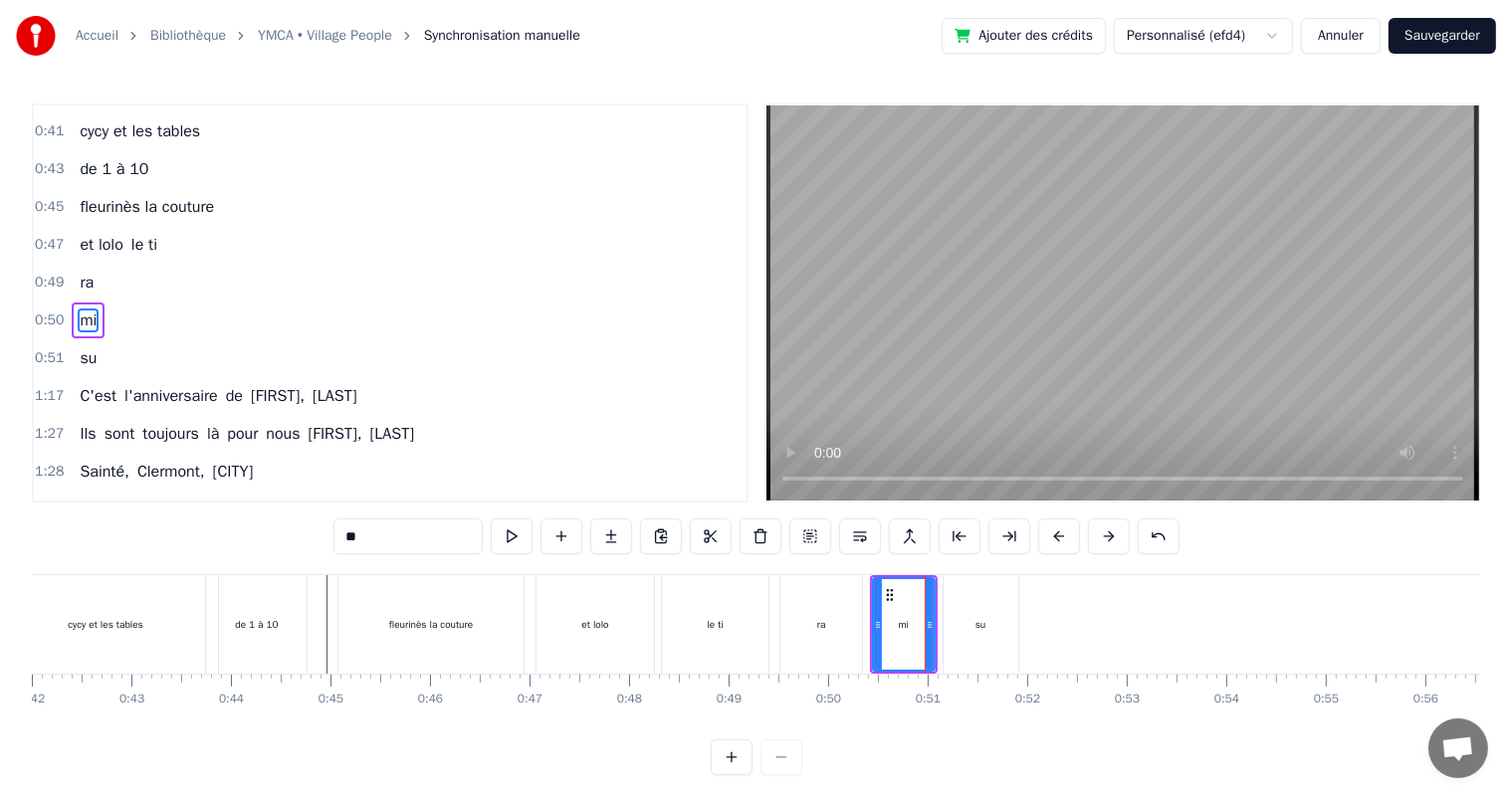 click on "mi" at bounding box center [904, 624] 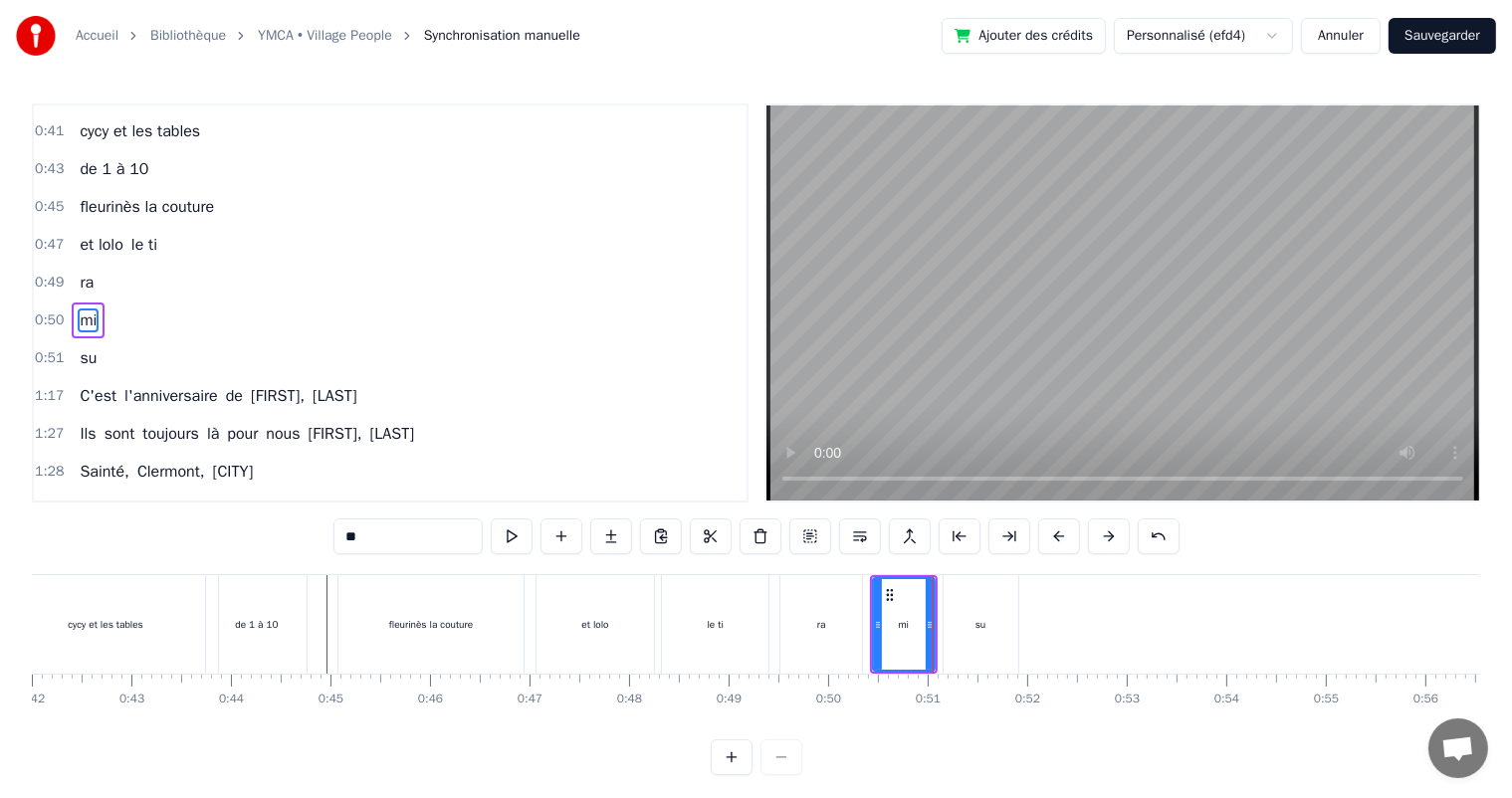 click on "su" at bounding box center [980, 624] 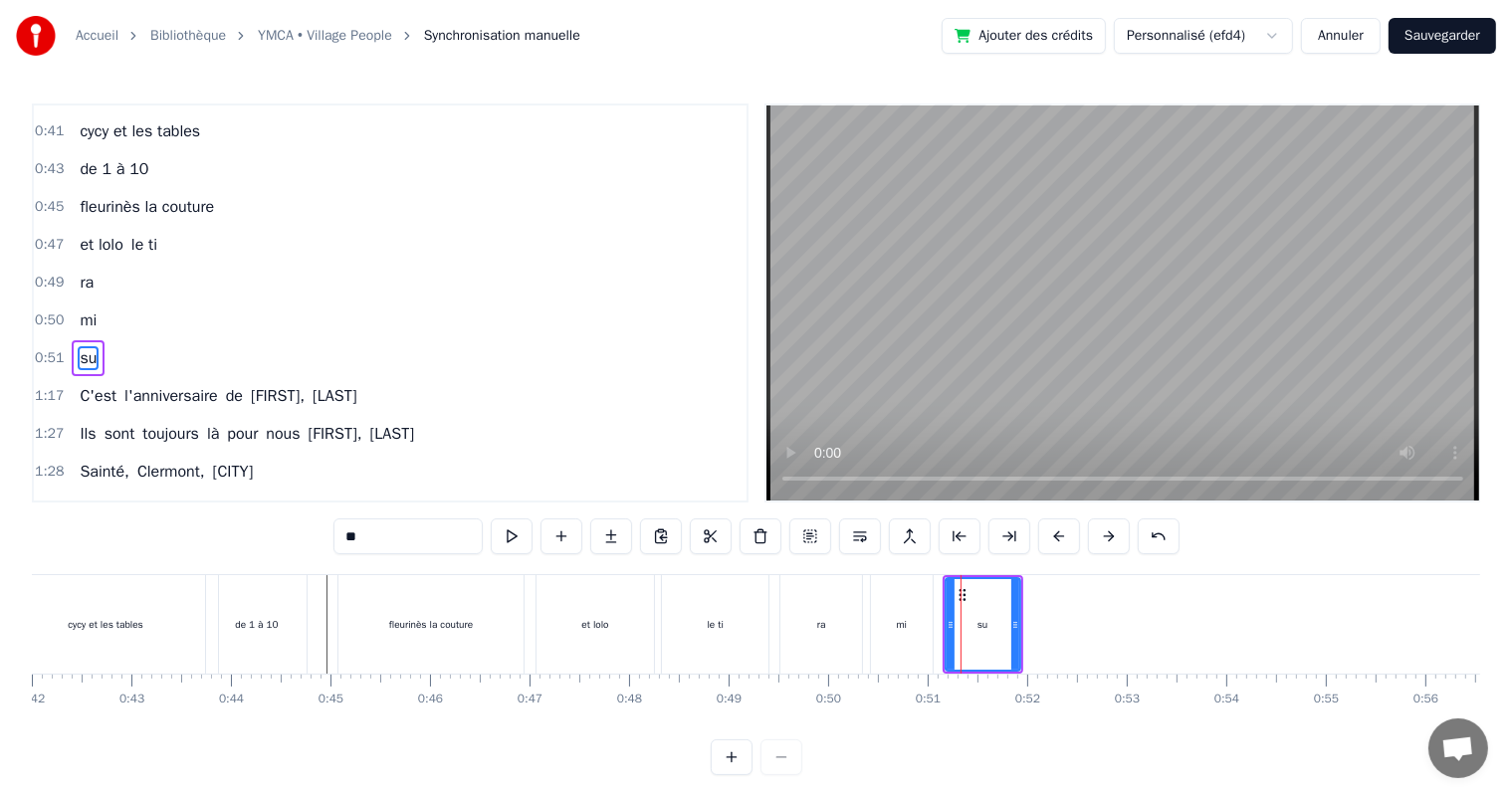 scroll, scrollTop: 332, scrollLeft: 0, axis: vertical 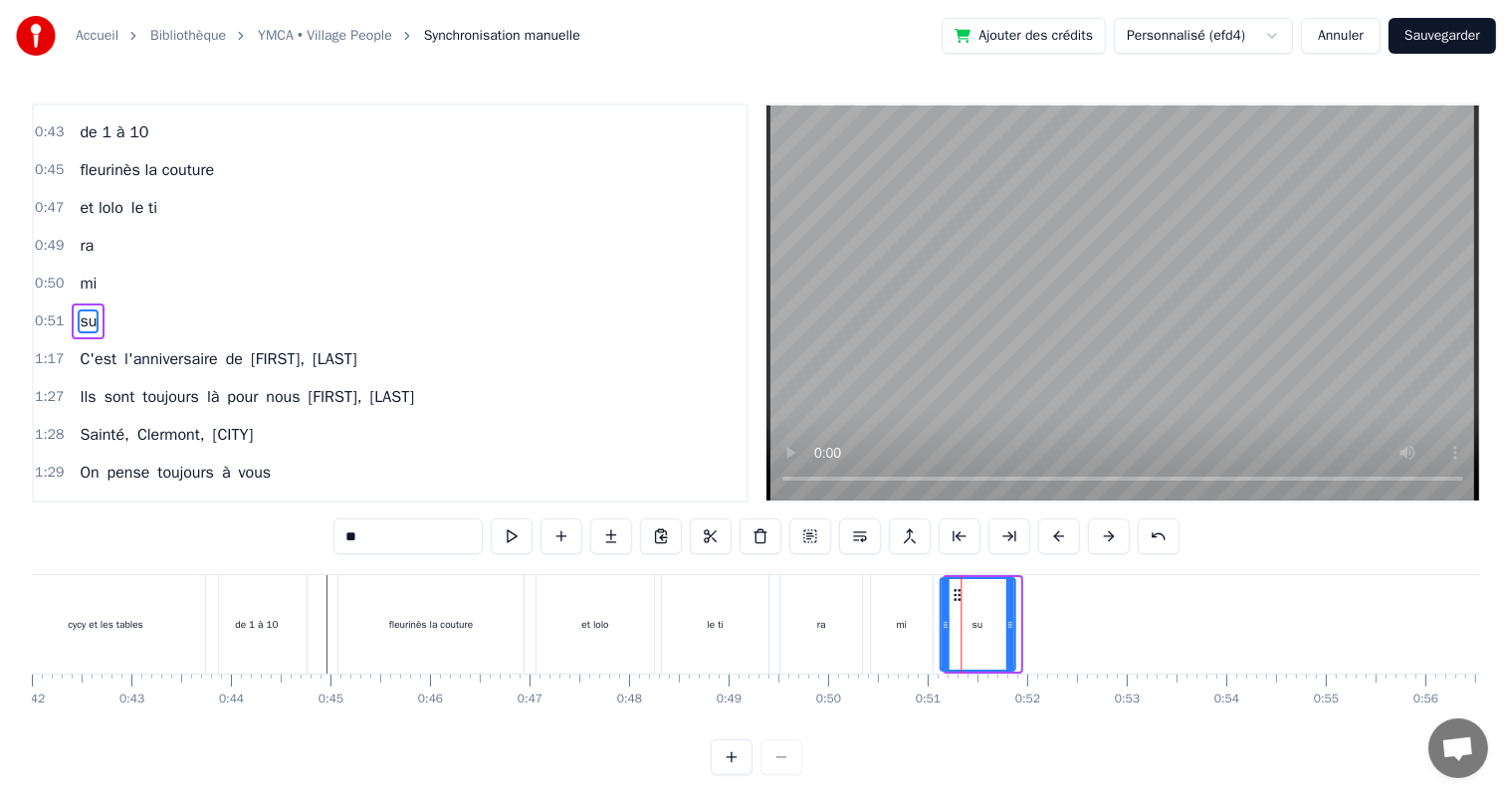 click on "[NAME], tu venais me chercher en 2 chevaux au collège j'avais honte Oh oui [NAME] Et tu nous apprenais  à lancer des fruits sur les gens  [NAME], grâce à toi nous avons beaucoup appris, cycy et les tables  de 1 à 10 fleurinès la couture et lolo le ti ra mi su C'est l'anniversaire de [NAME], : Ils sont toujours là pour nous [NAME], : [CITY], [CITY], [CITY] On pense toujours à vous On dit loin des yeux près du coeur C'est l'anniversaire de [NAME], : Ils sont toujours là pour nous [NAME], : Pâques, noël, les anniv' Toujours tous réuni On mange on joue et on ris [NAME], cacao périmé Oh oui [NAME] dans le tiramisu Oh oui [NAME] Tu mets dans la salade des kiwis au lieu d’avocats [NAME] Attention le coin d’table du salon Vous pourriez vous faire mal Quand elle raconte Une anecdote de fou Que j’vous fasse rire tenez vous bien C'est l'anniversaire de [NAME], : Ils sont toujours là pour nous [NAME], : [CITY], [CITY], [CITY] On pense a" at bounding box center (8812, 624) 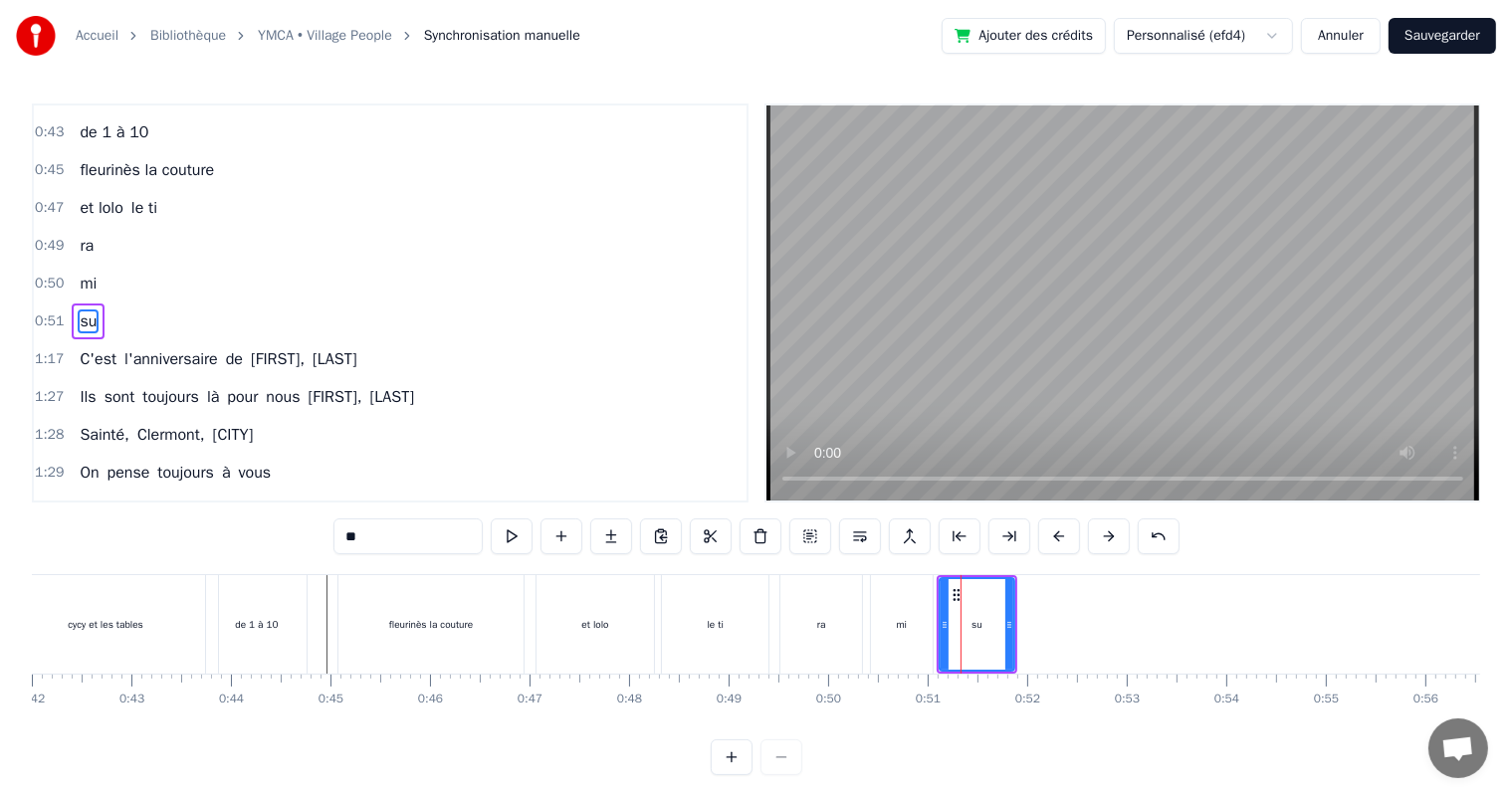 click at bounding box center [8812, 624] 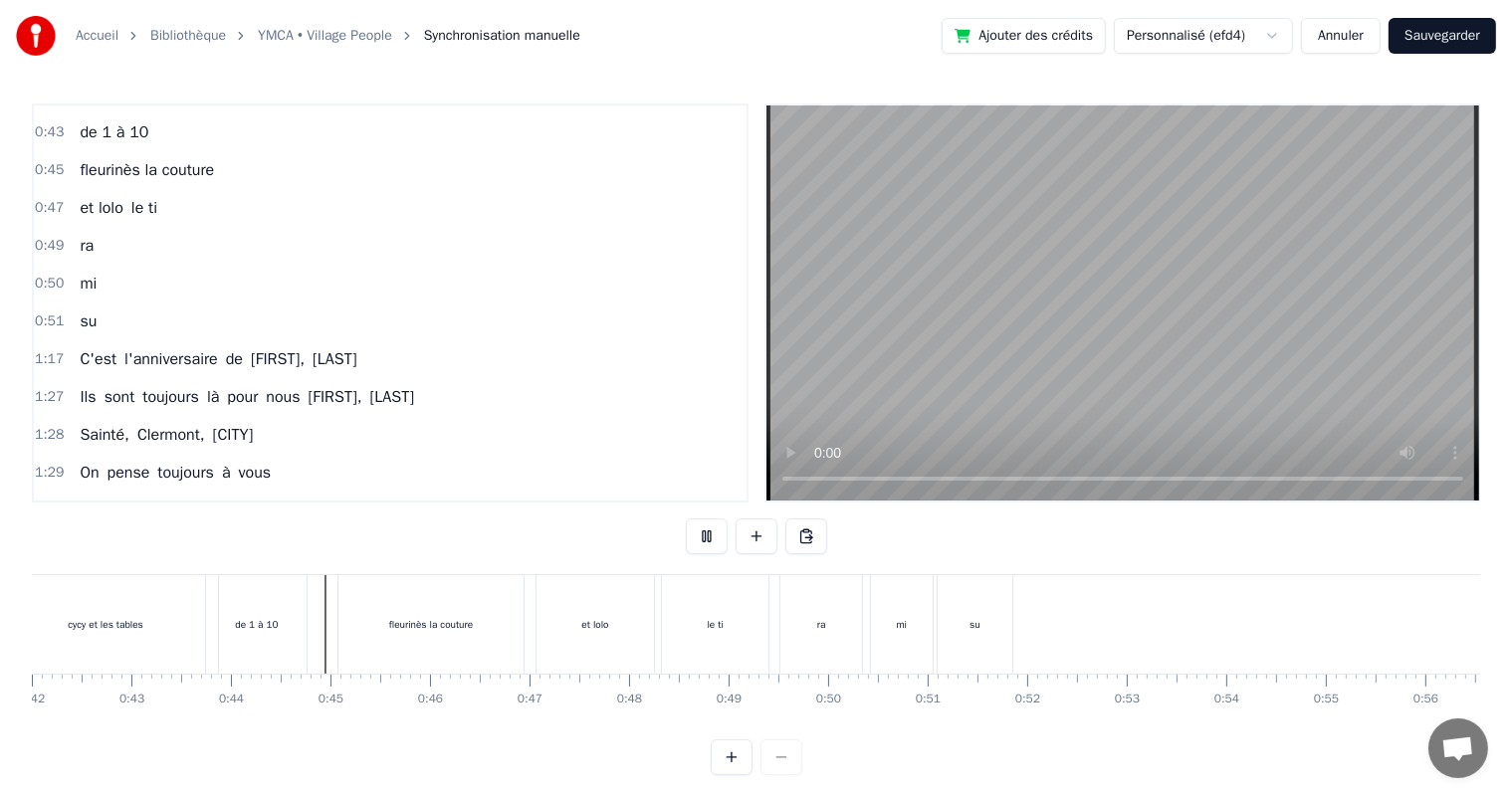 scroll, scrollTop: 26, scrollLeft: 0, axis: vertical 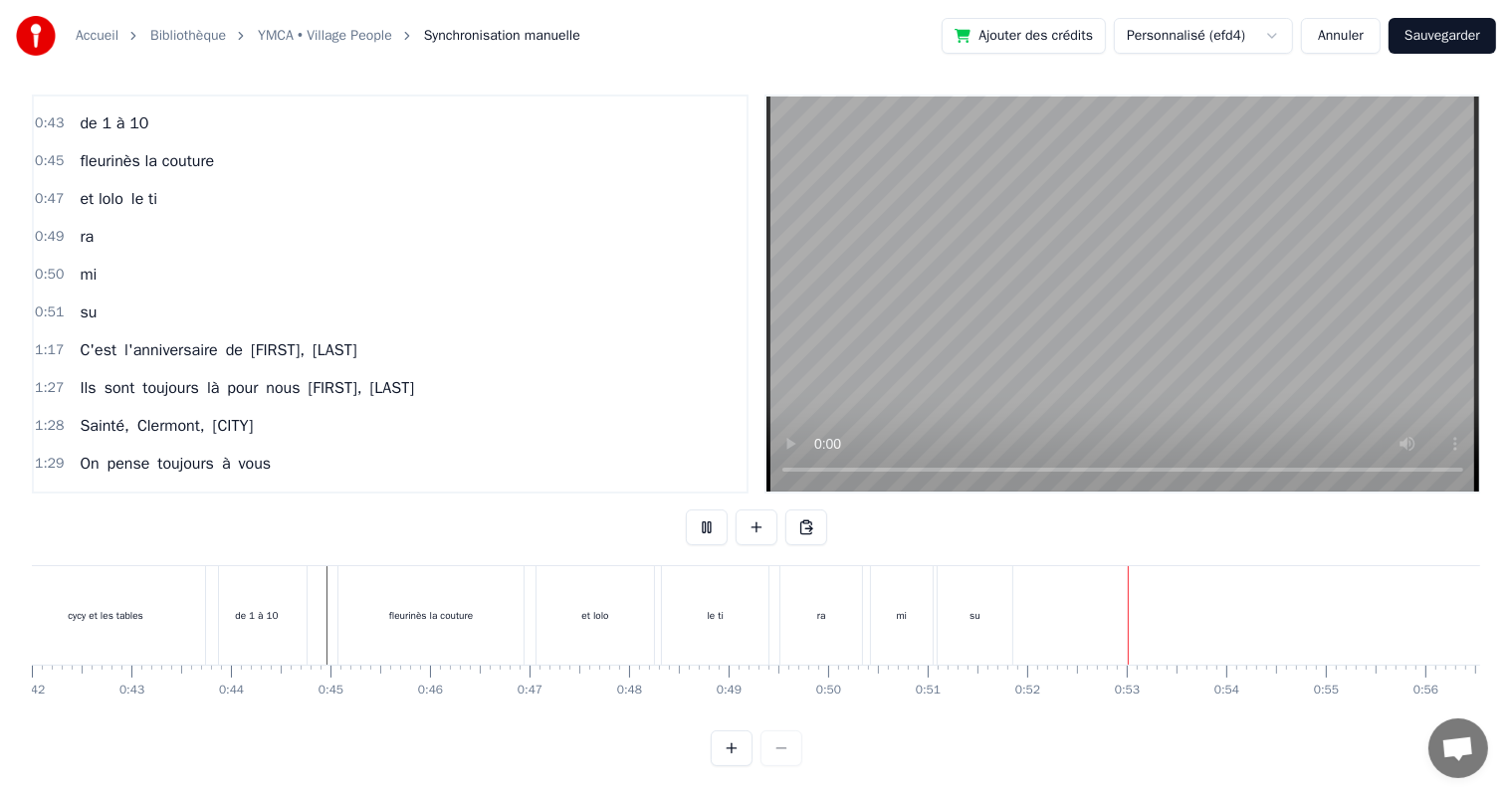 click on "su" at bounding box center (974, 615) 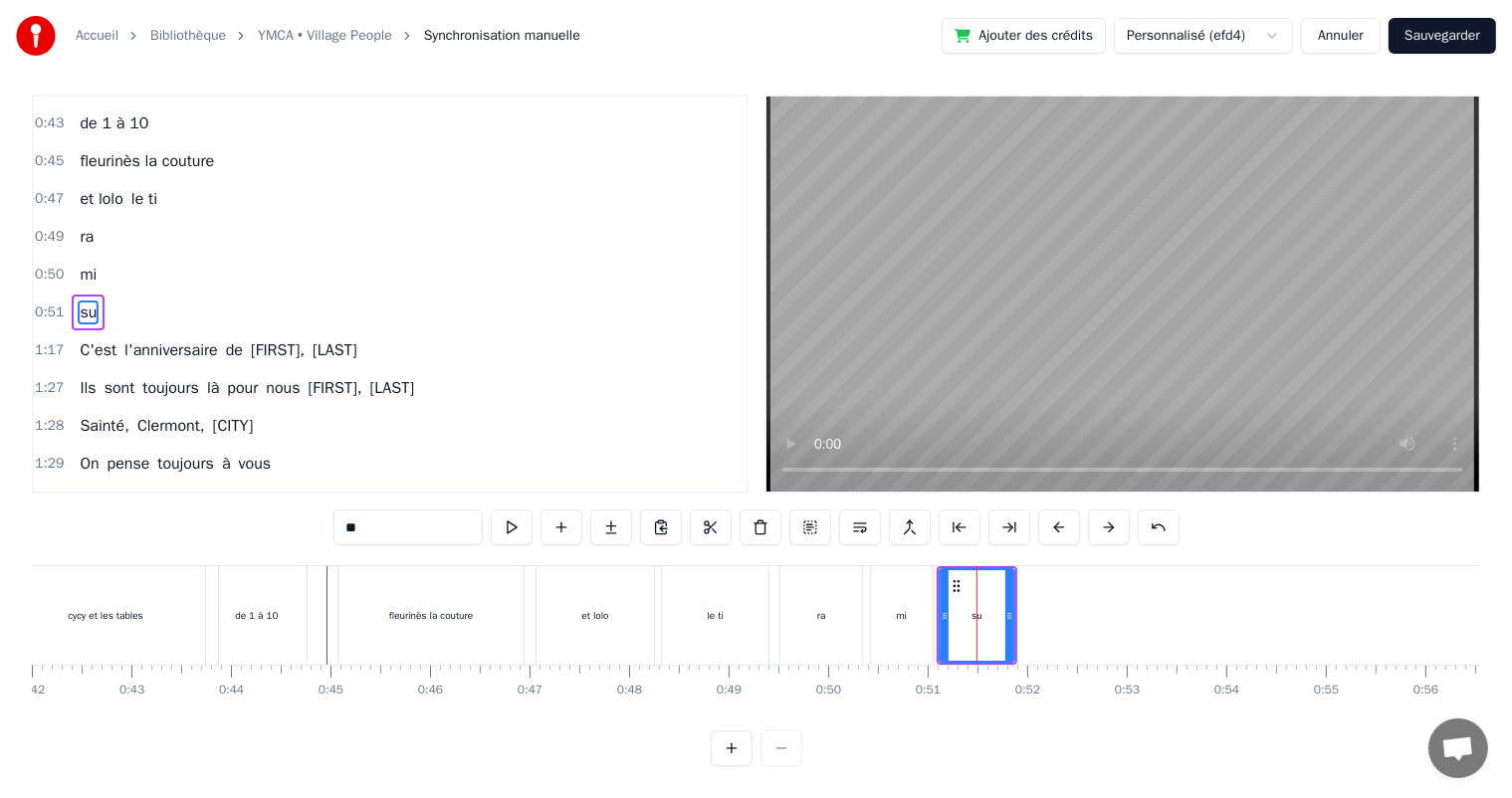 scroll, scrollTop: 0, scrollLeft: 0, axis: both 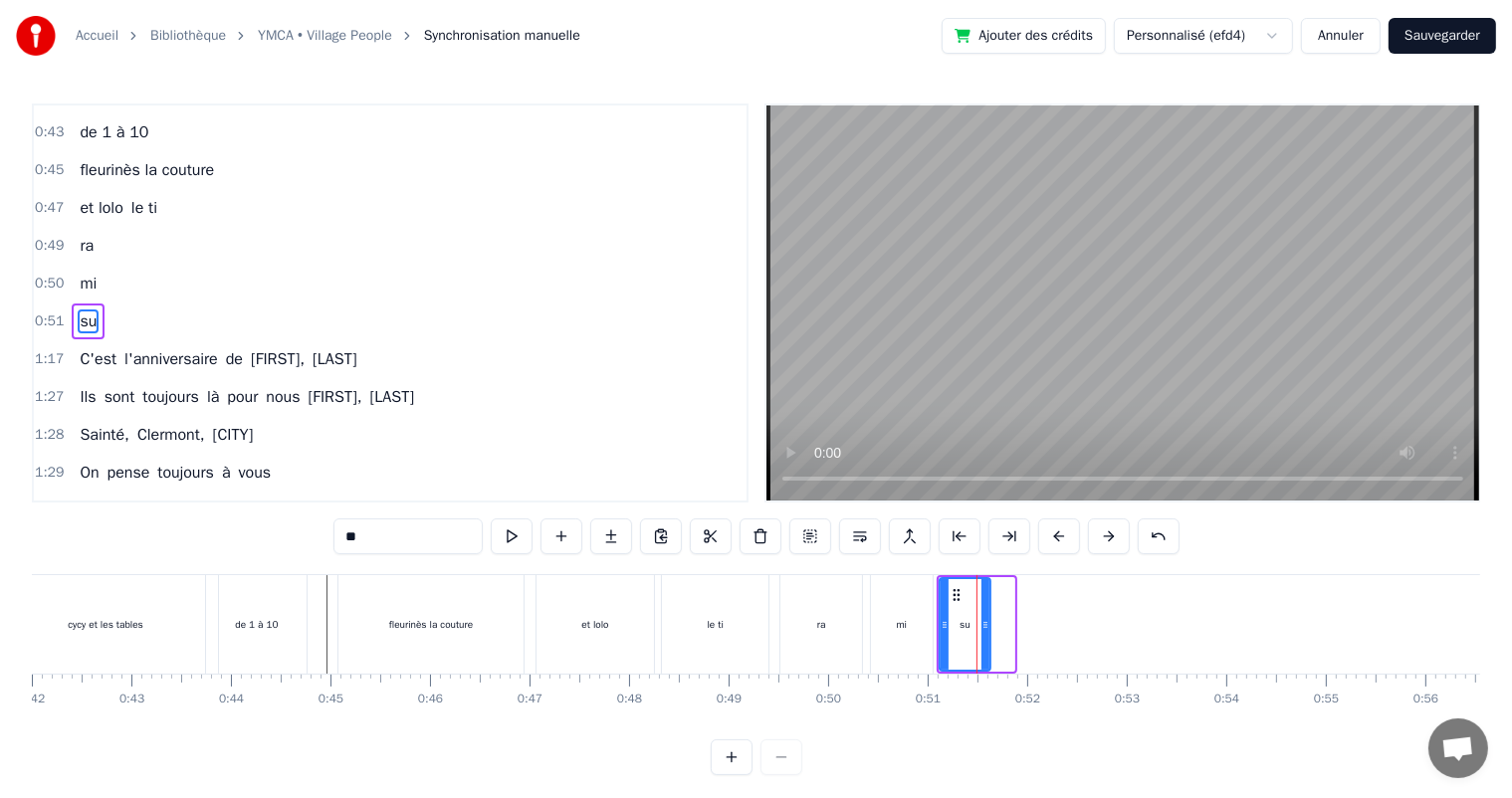 drag, startPoint x: 1010, startPoint y: 608, endPoint x: 986, endPoint y: 610, distance: 24.083189 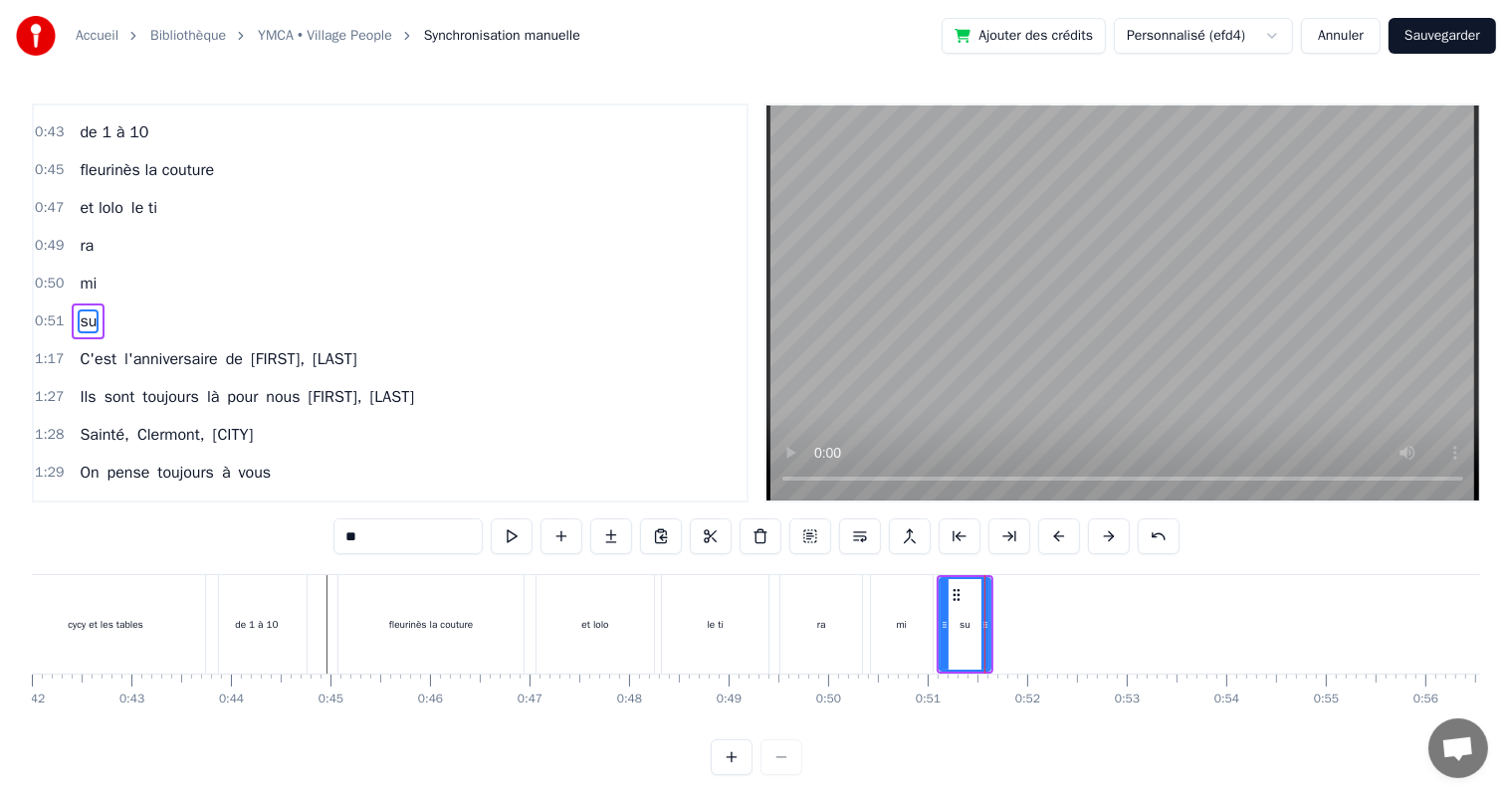 click on "mi" at bounding box center [902, 624] 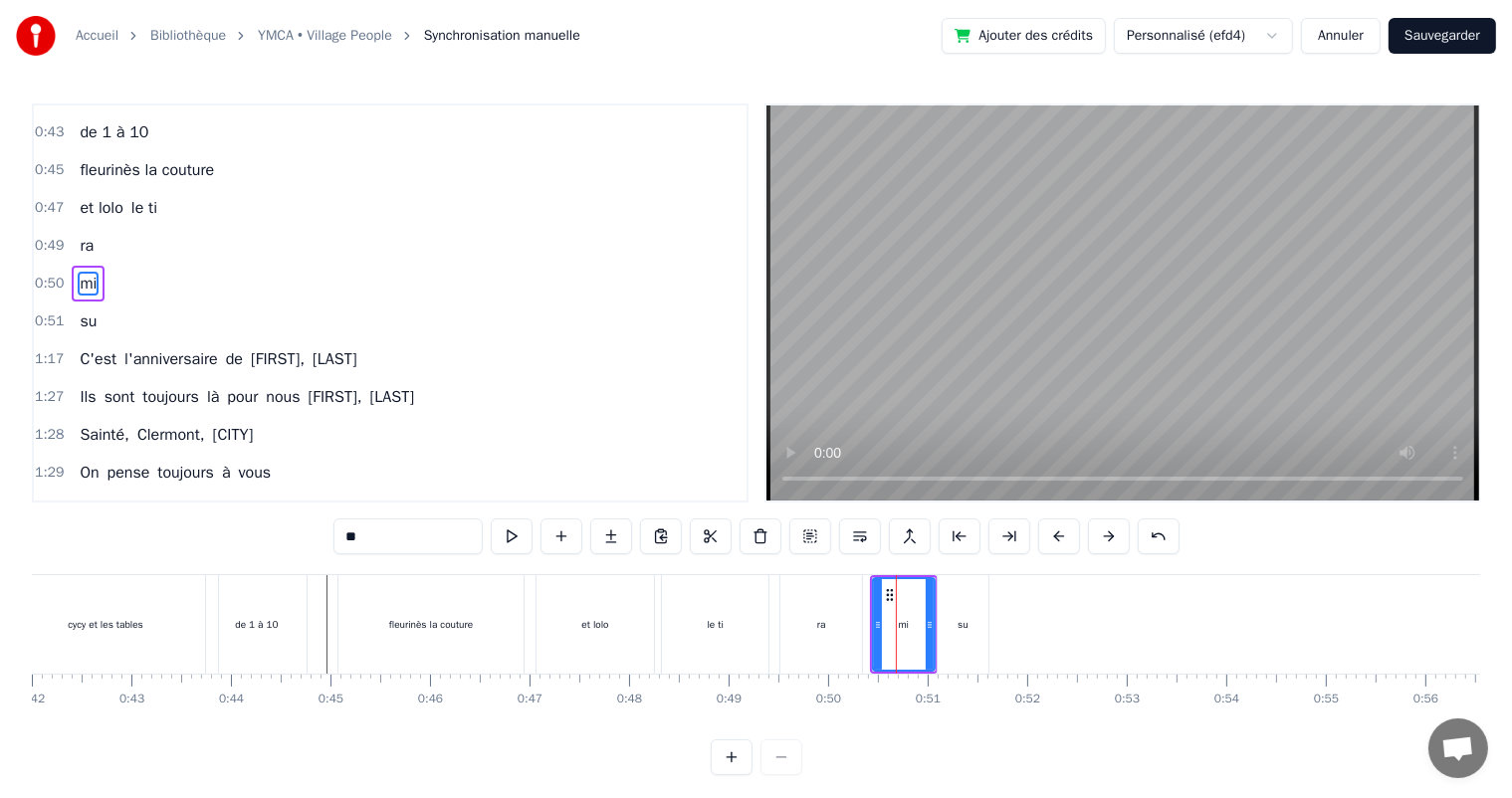 scroll, scrollTop: 296, scrollLeft: 0, axis: vertical 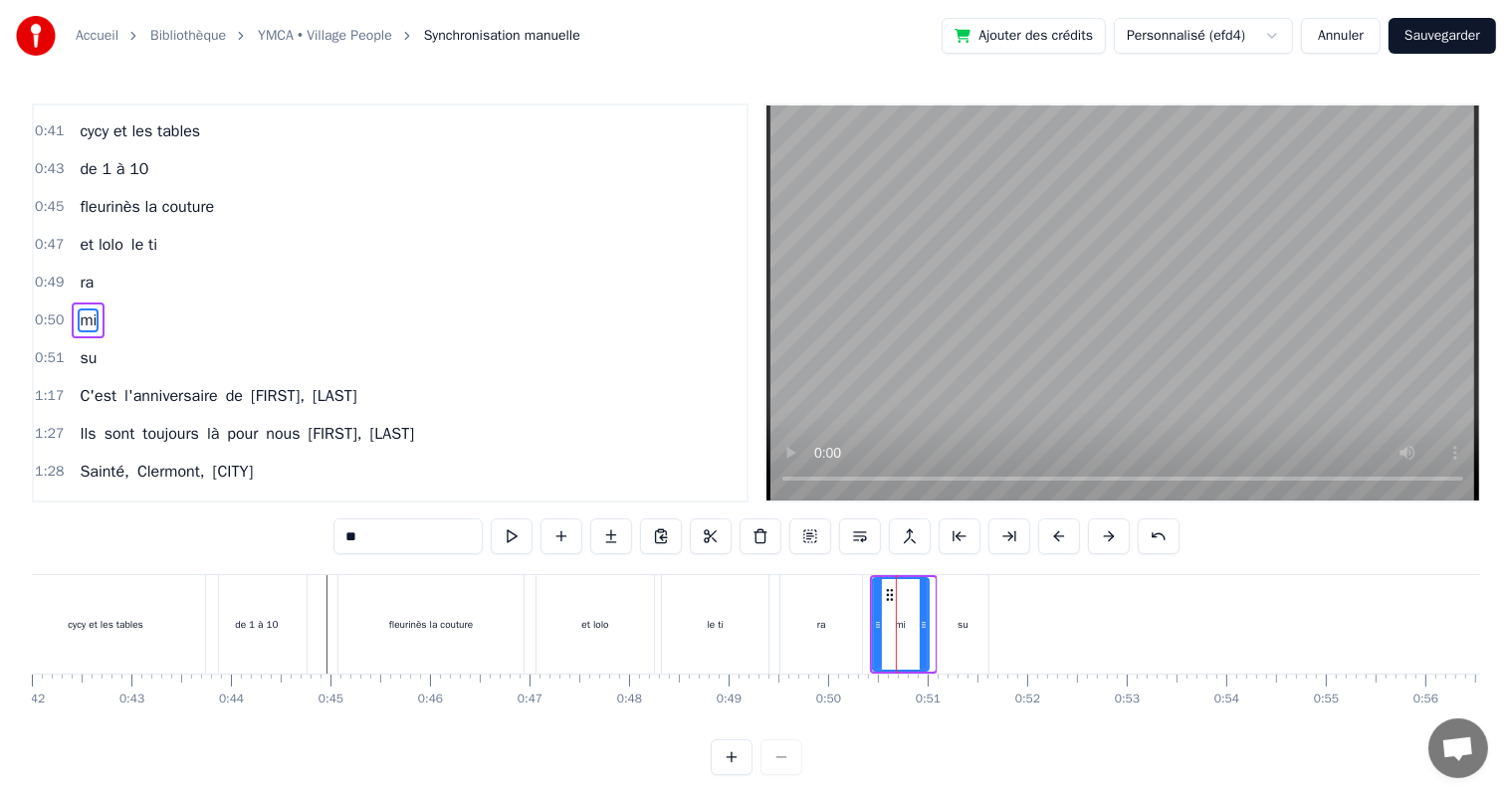 click 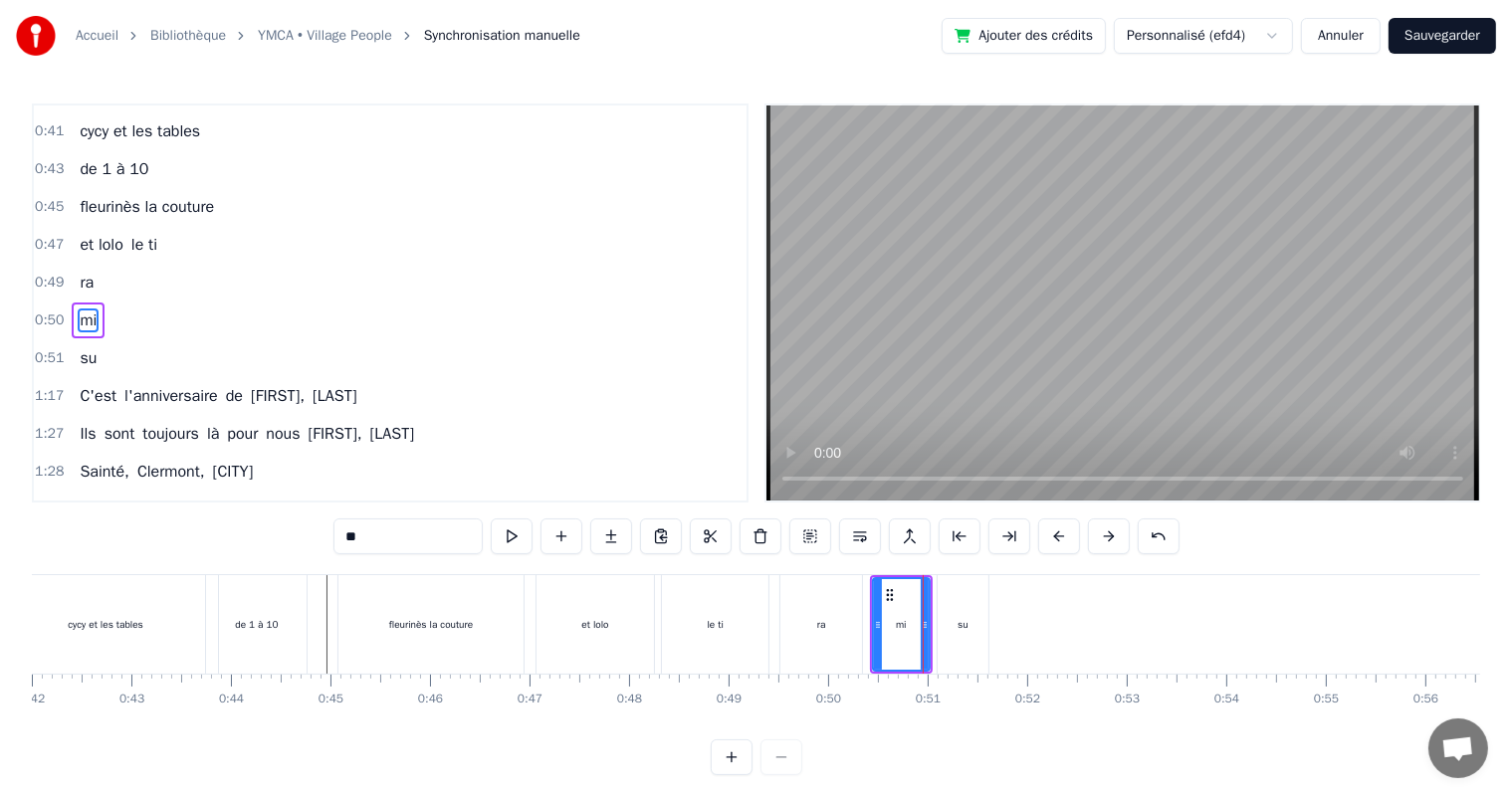 click at bounding box center [8812, 624] 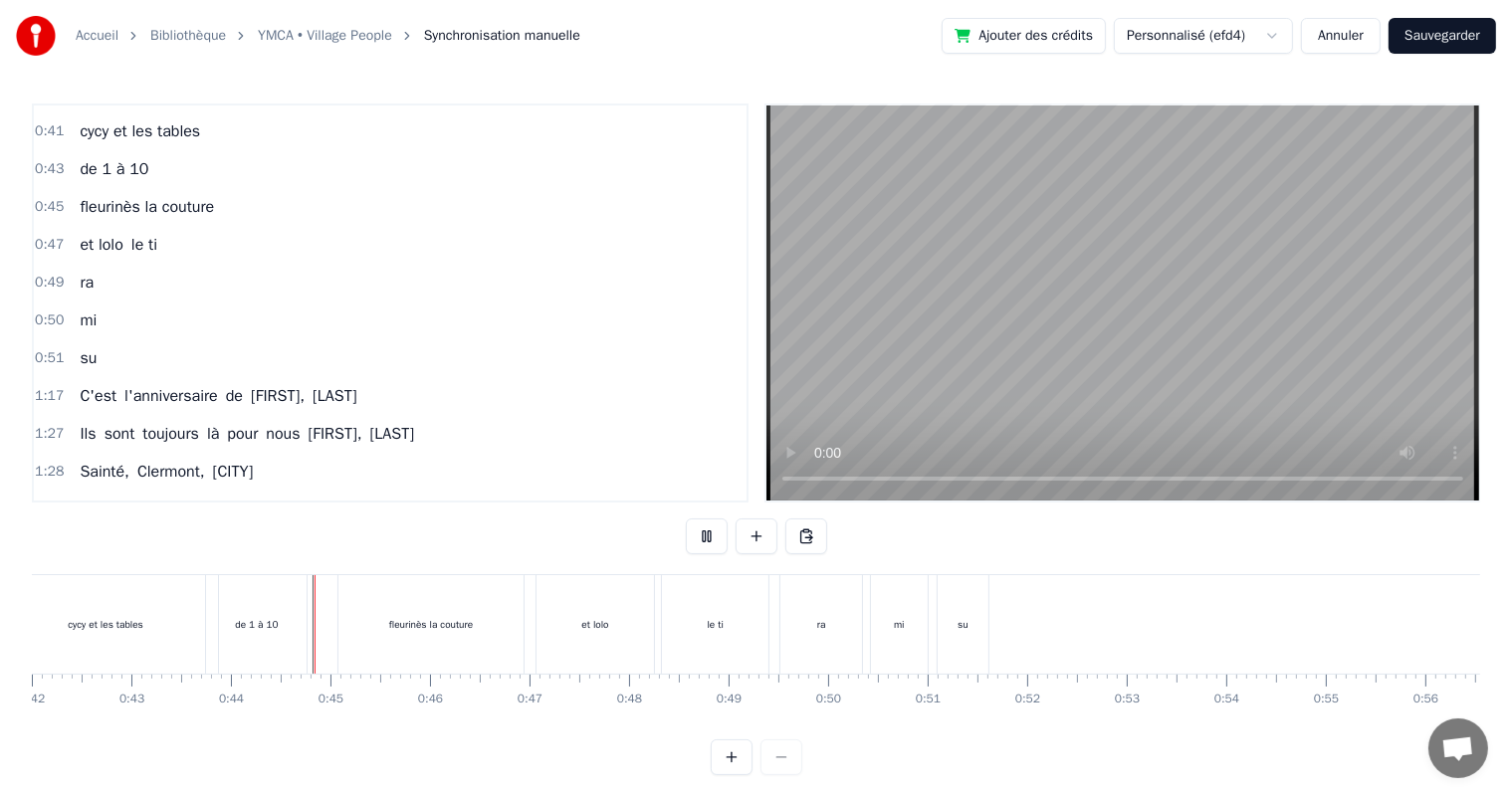 scroll, scrollTop: 26, scrollLeft: 0, axis: vertical 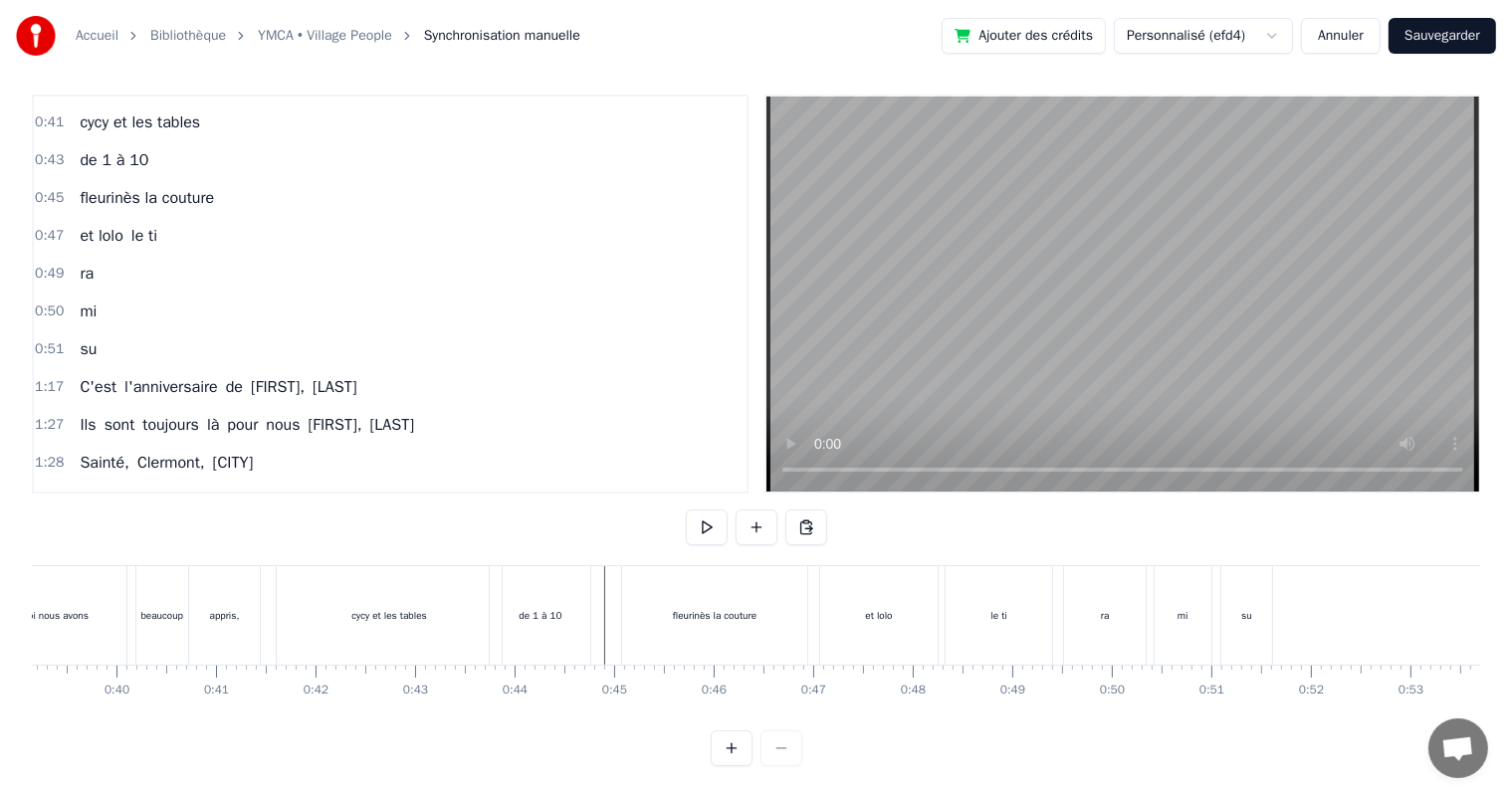 click at bounding box center (9096, 615) 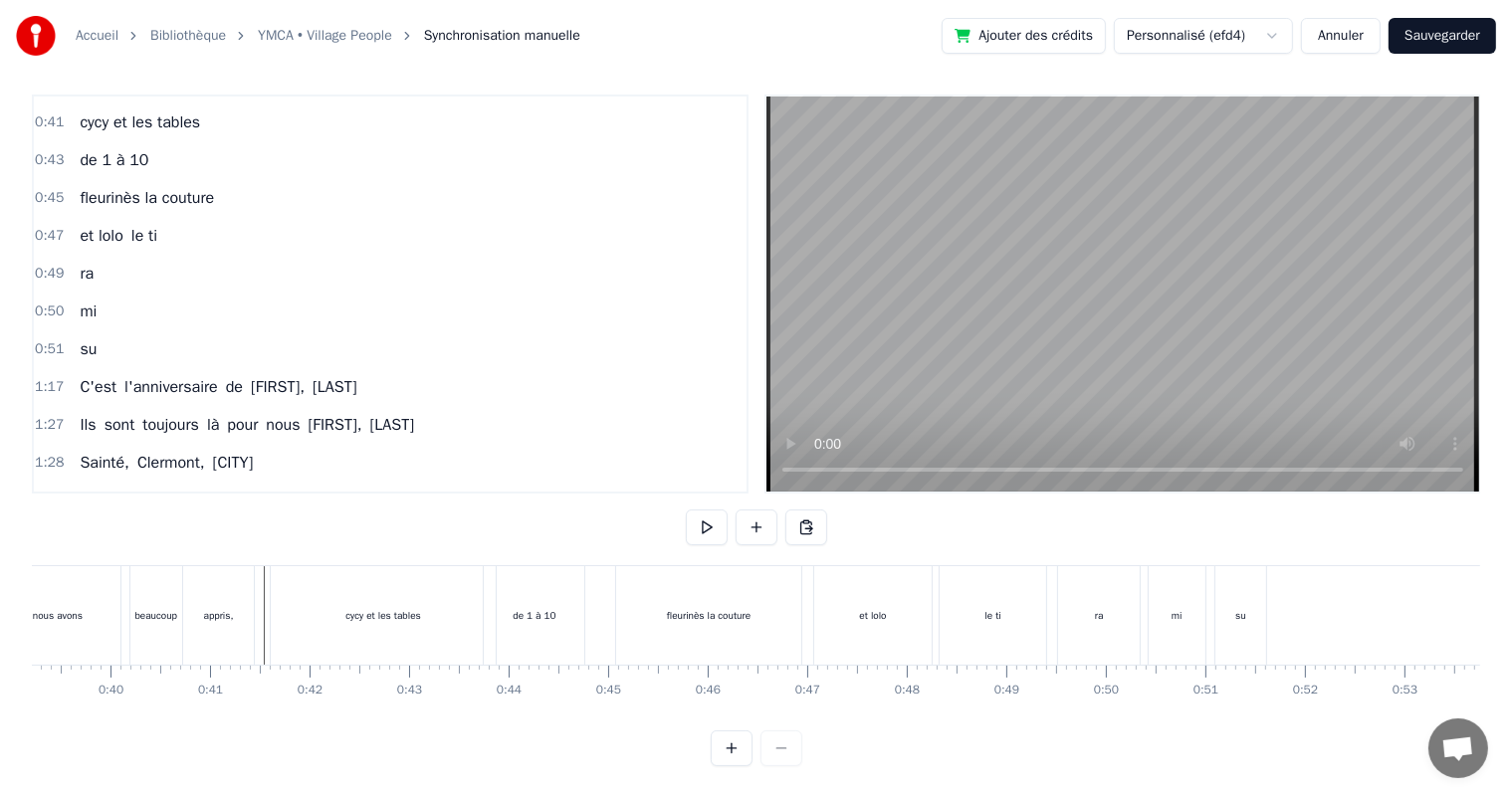 scroll, scrollTop: 0, scrollLeft: 3437, axis: horizontal 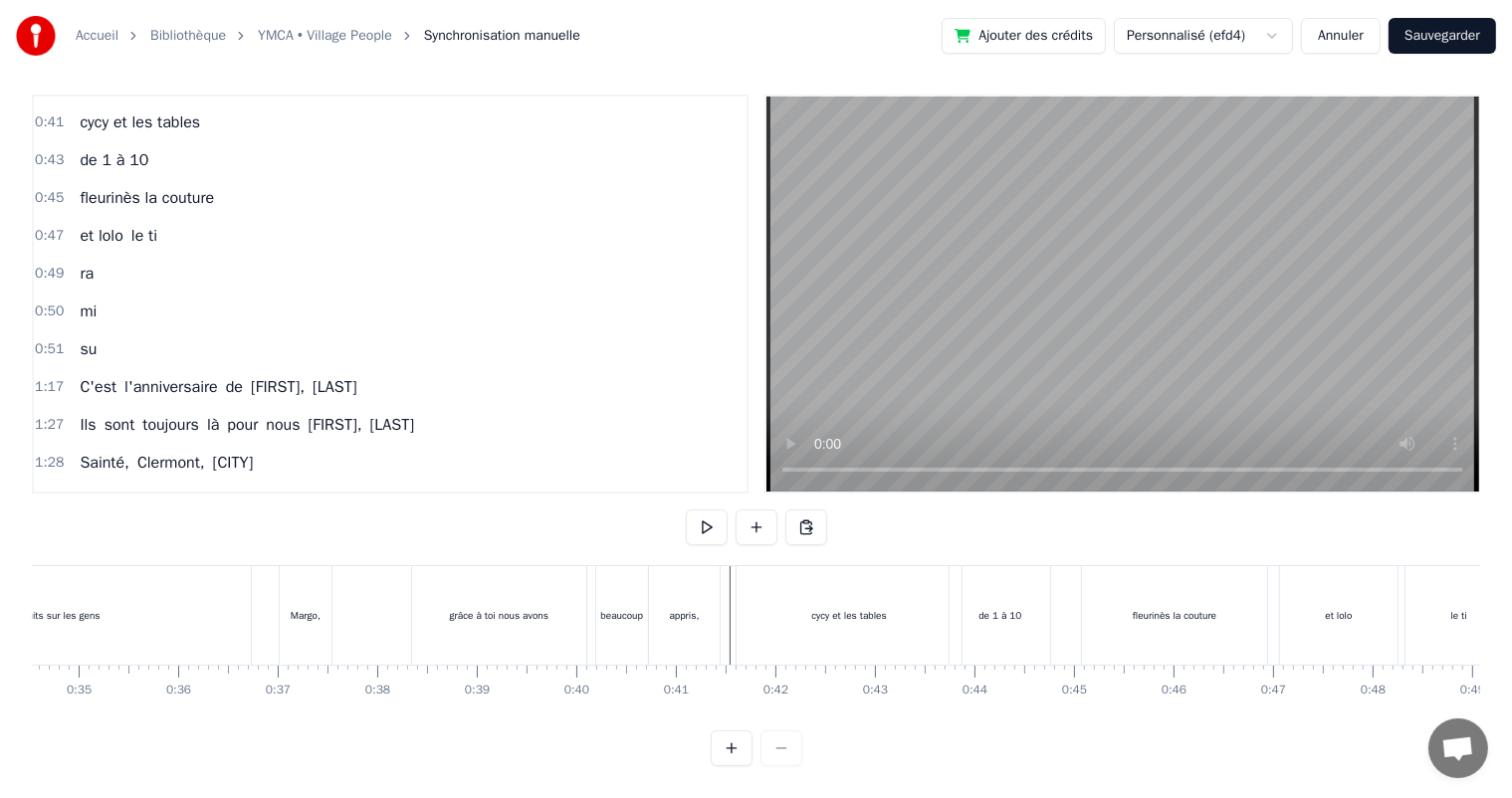 click at bounding box center (9556, 615) 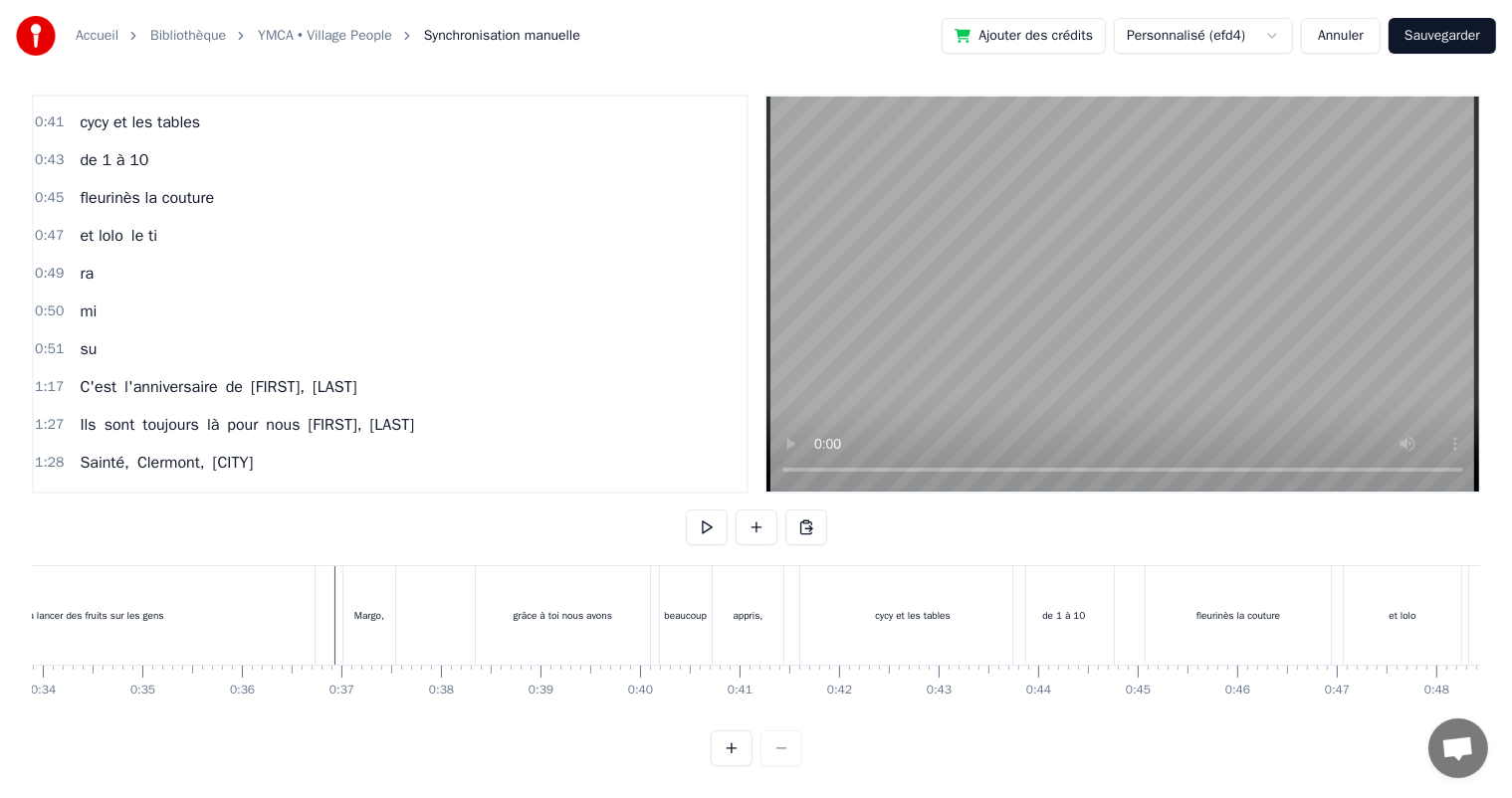 scroll, scrollTop: 0, scrollLeft: 3372, axis: horizontal 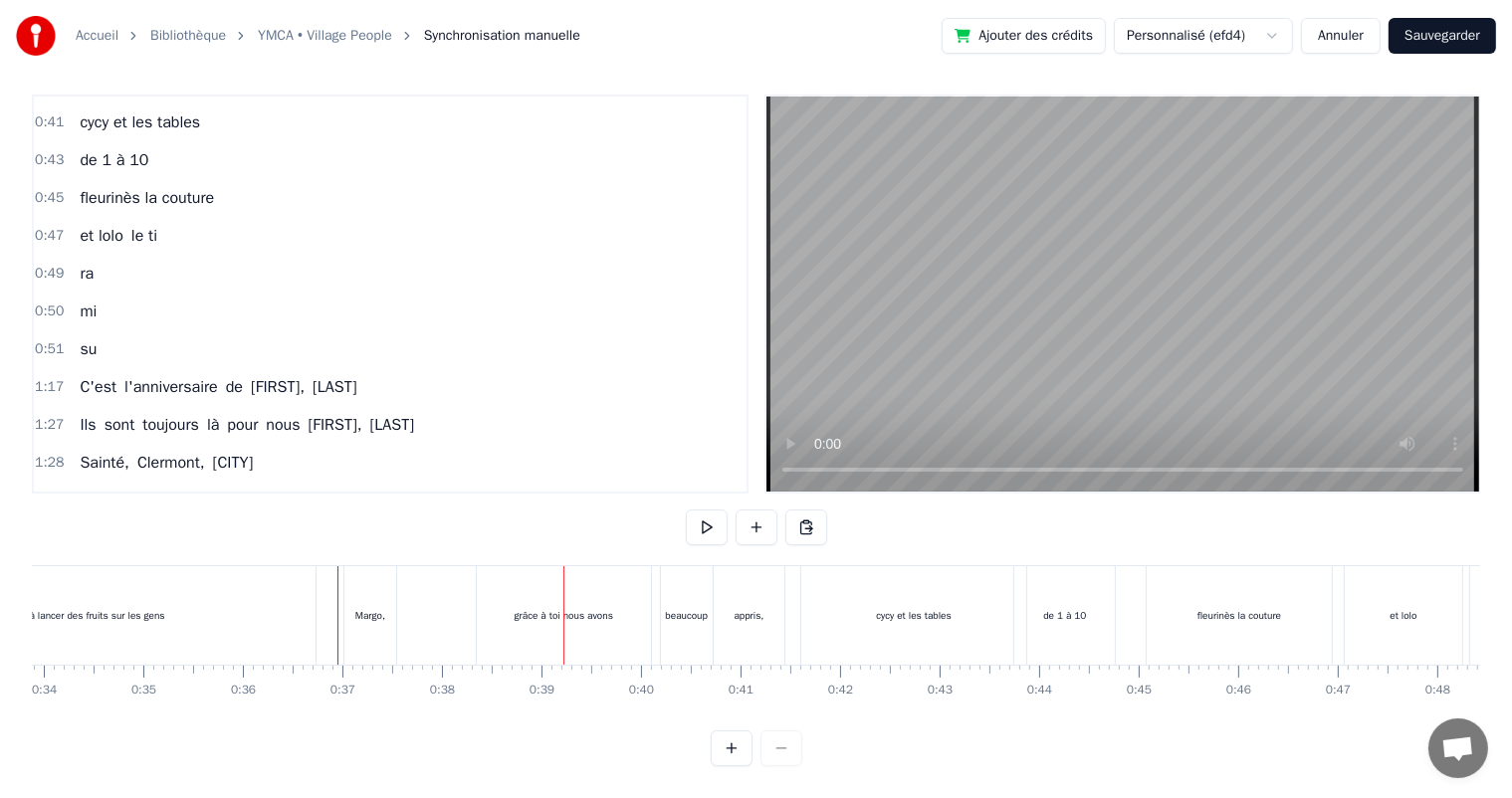 click on "grâce à toi nous avons" at bounding box center [563, 615] 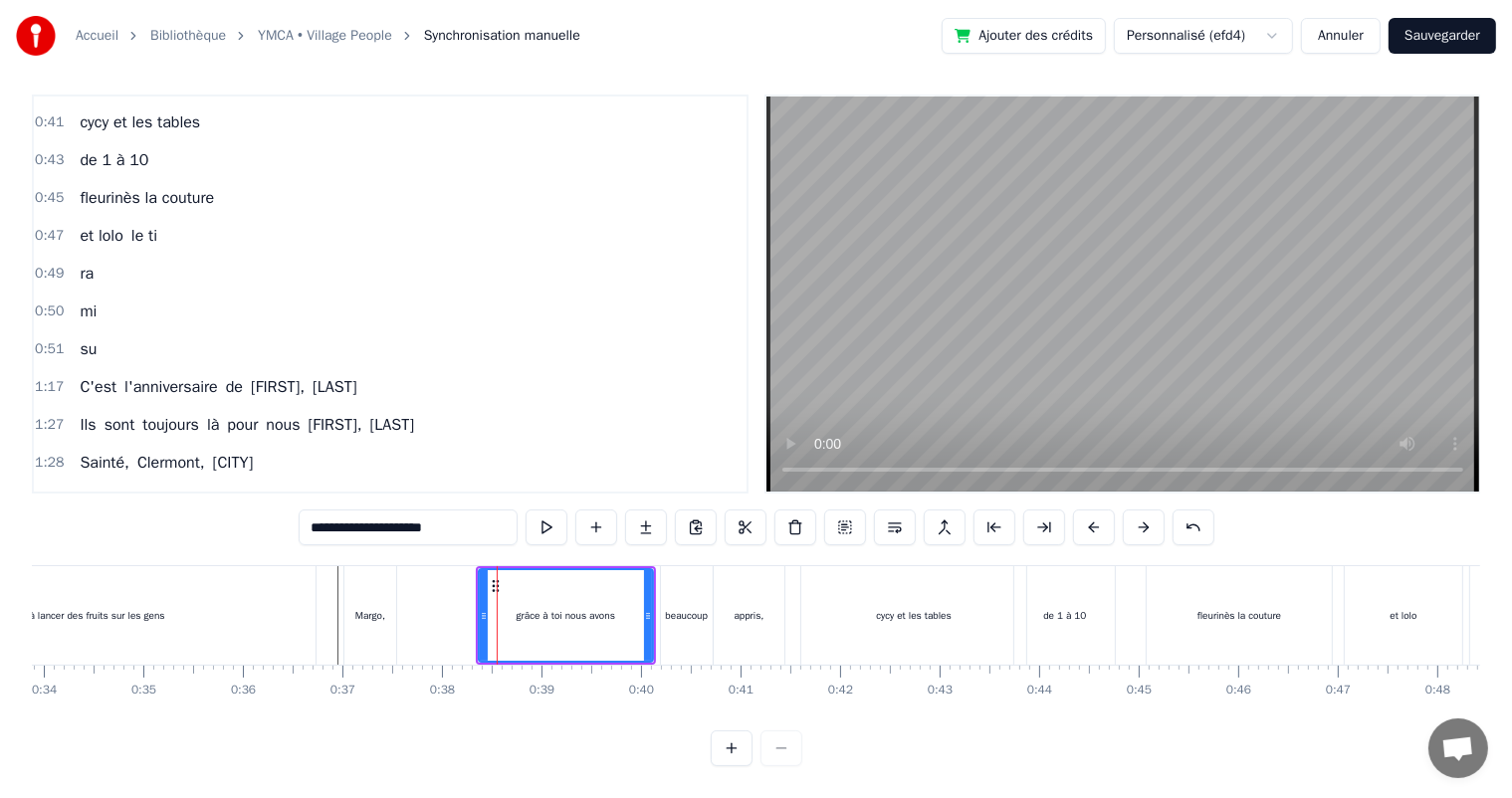 scroll, scrollTop: 0, scrollLeft: 0, axis: both 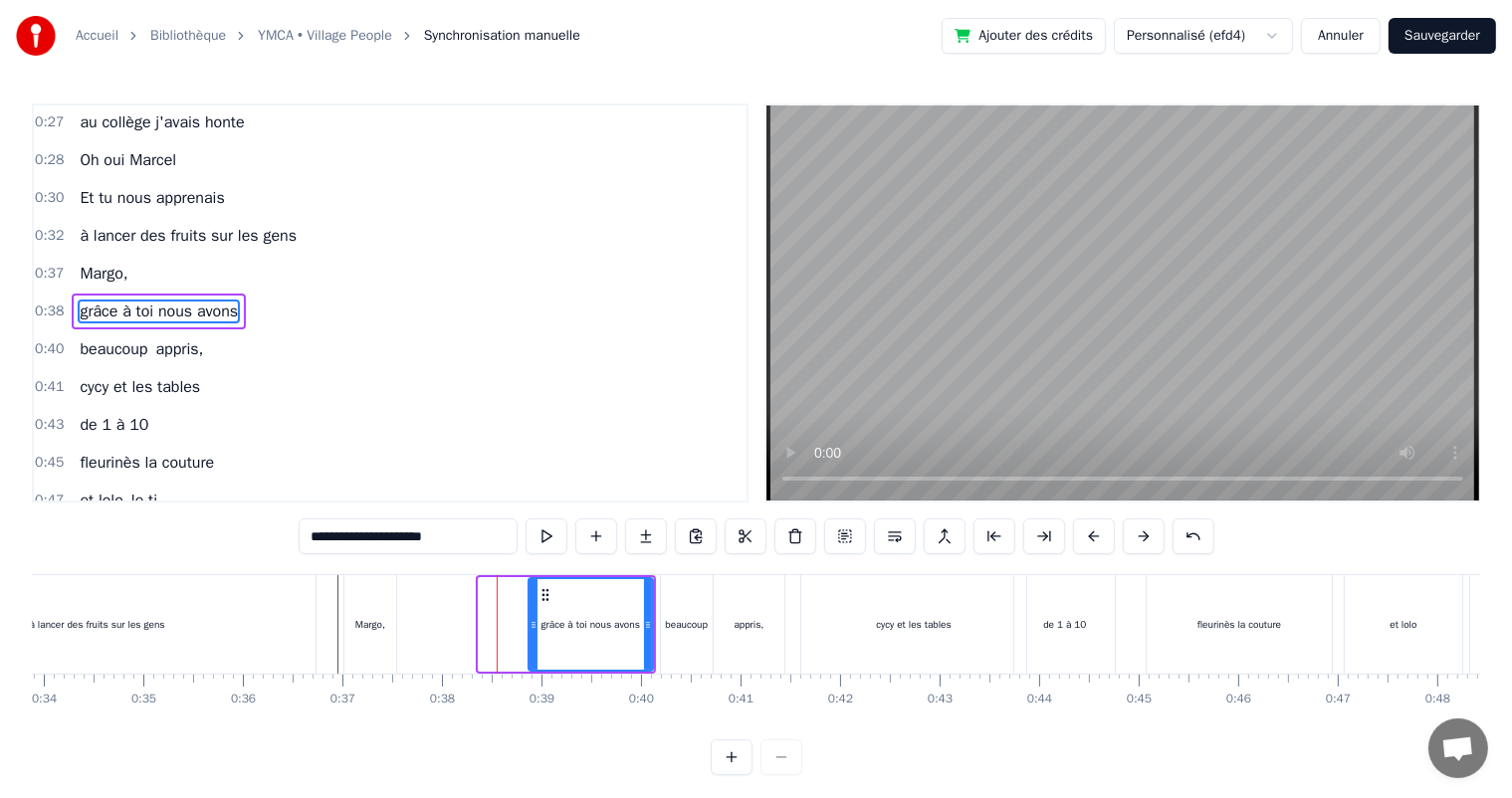 drag, startPoint x: 478, startPoint y: 619, endPoint x: 529, endPoint y: 622, distance: 51.088159 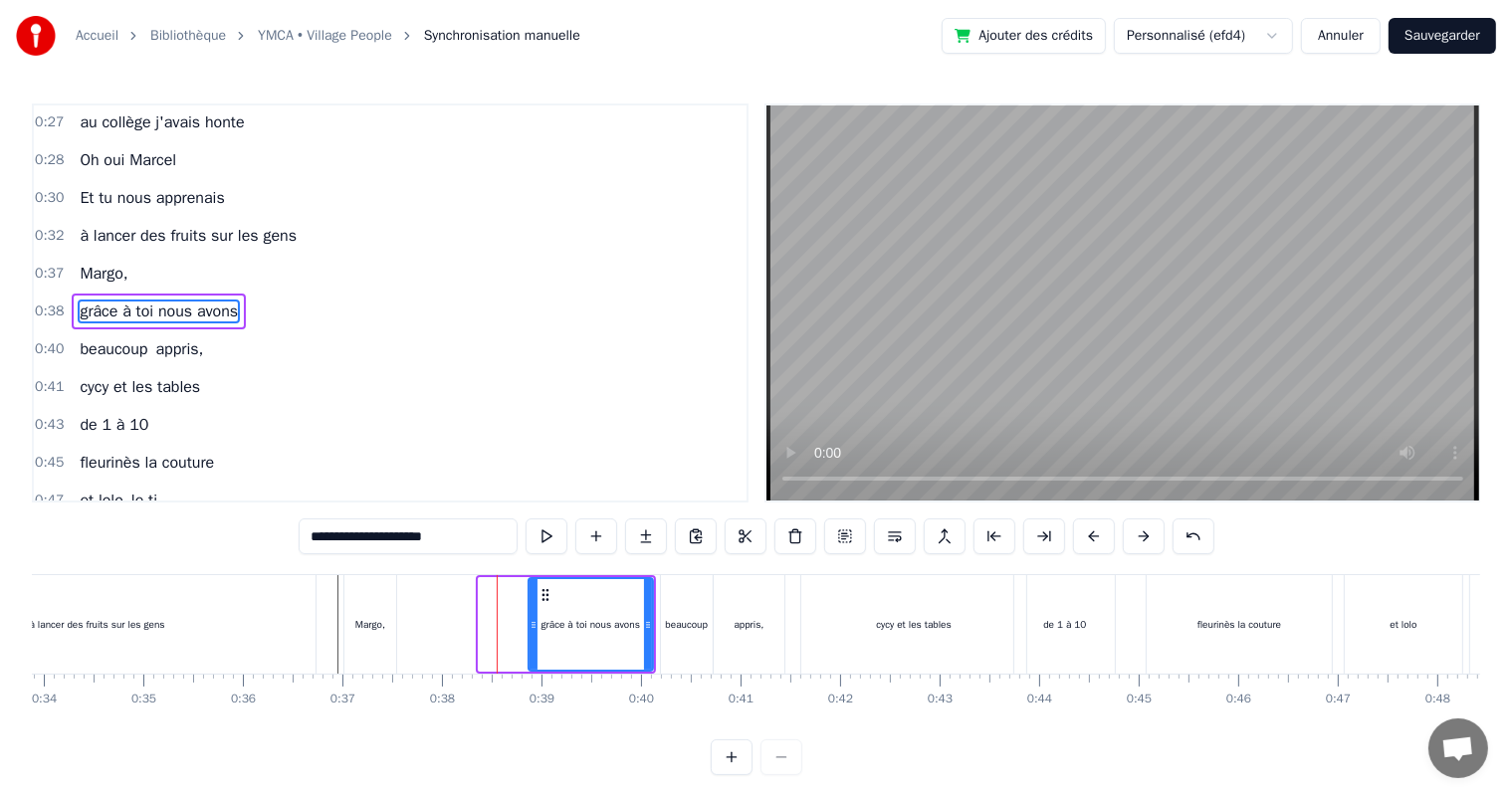 click 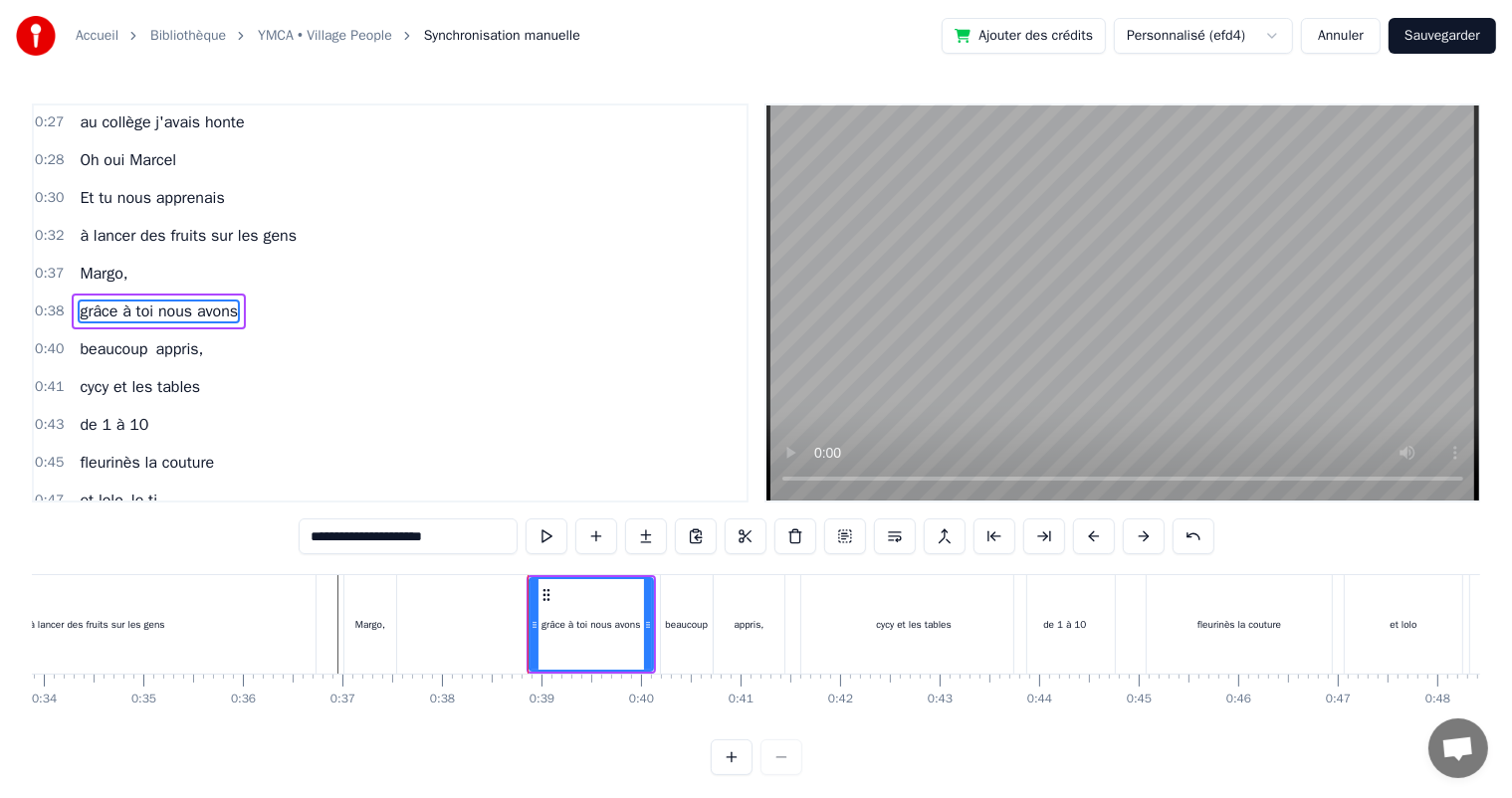 click at bounding box center [9620, 624] 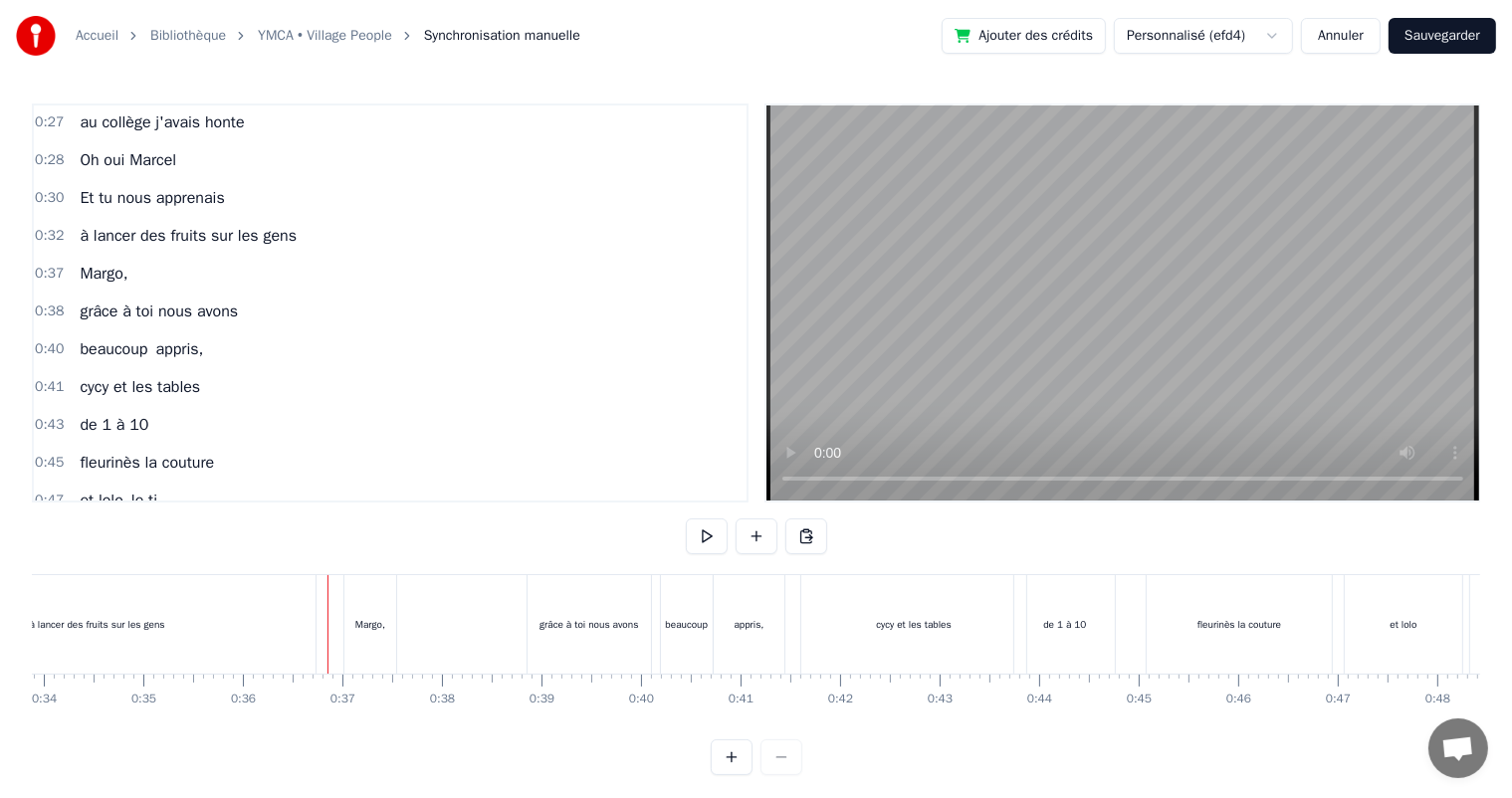 scroll, scrollTop: 26, scrollLeft: 0, axis: vertical 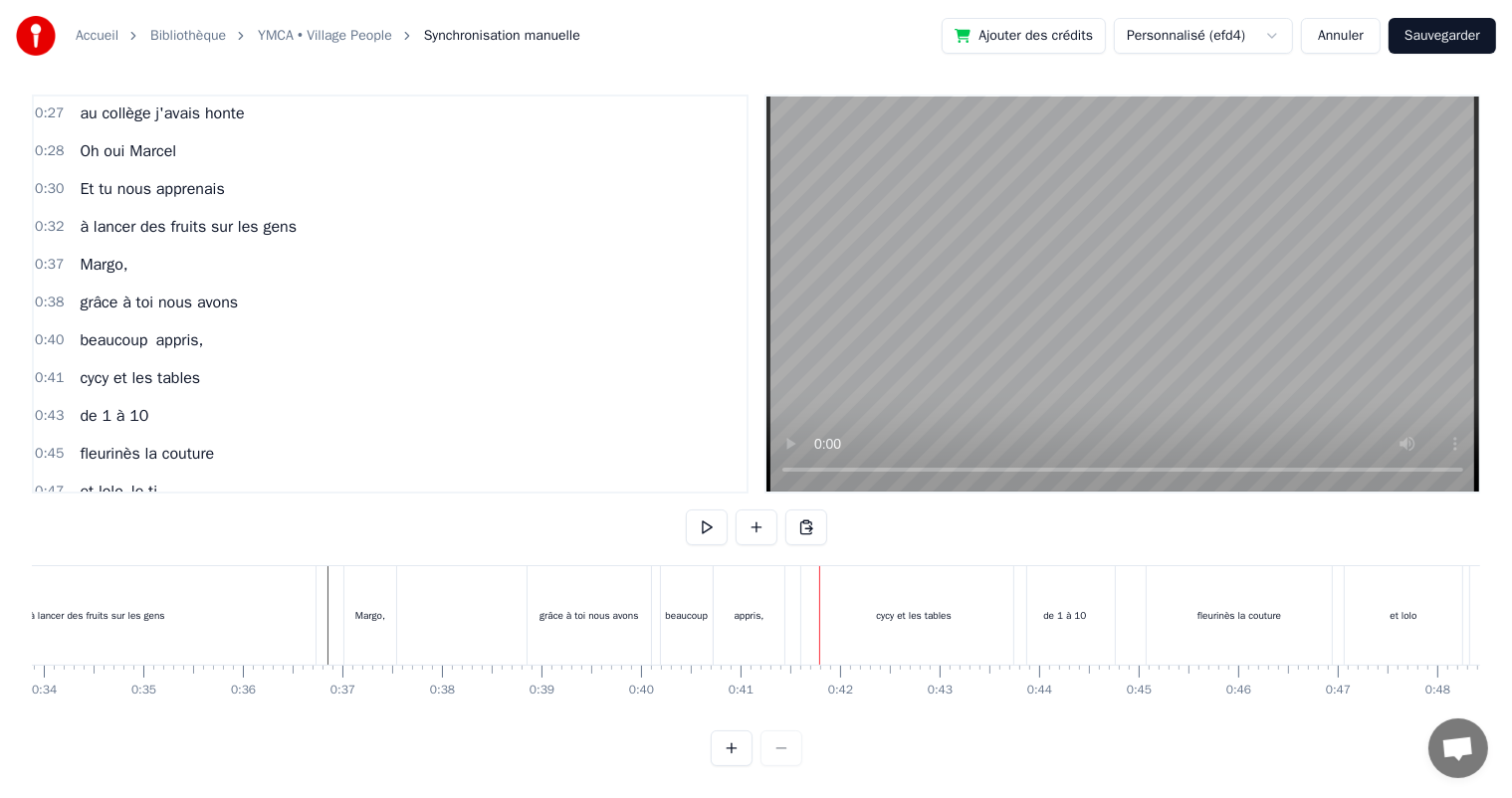 click on "beaucoup" at bounding box center (687, 615) 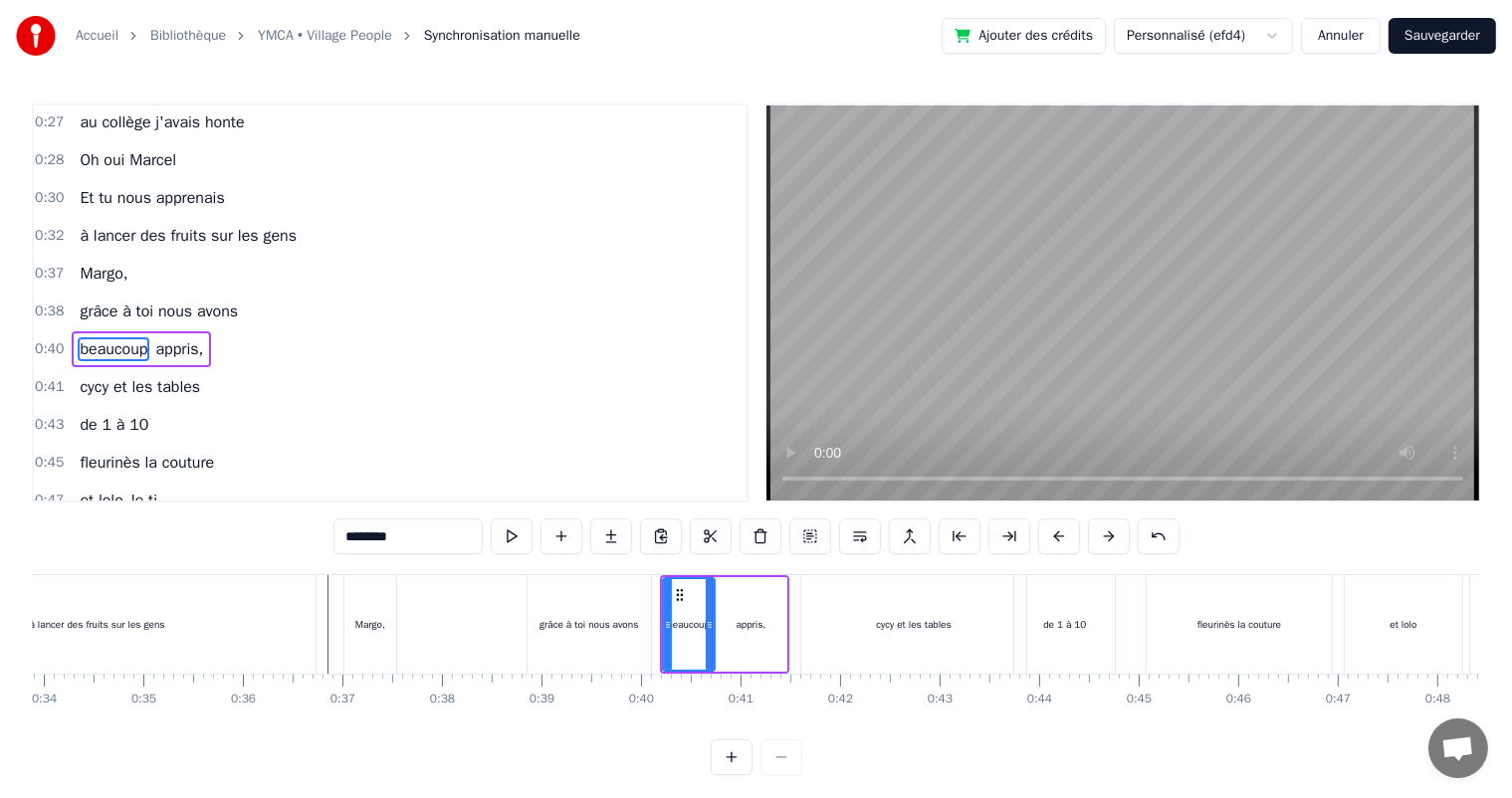 scroll, scrollTop: 76, scrollLeft: 0, axis: vertical 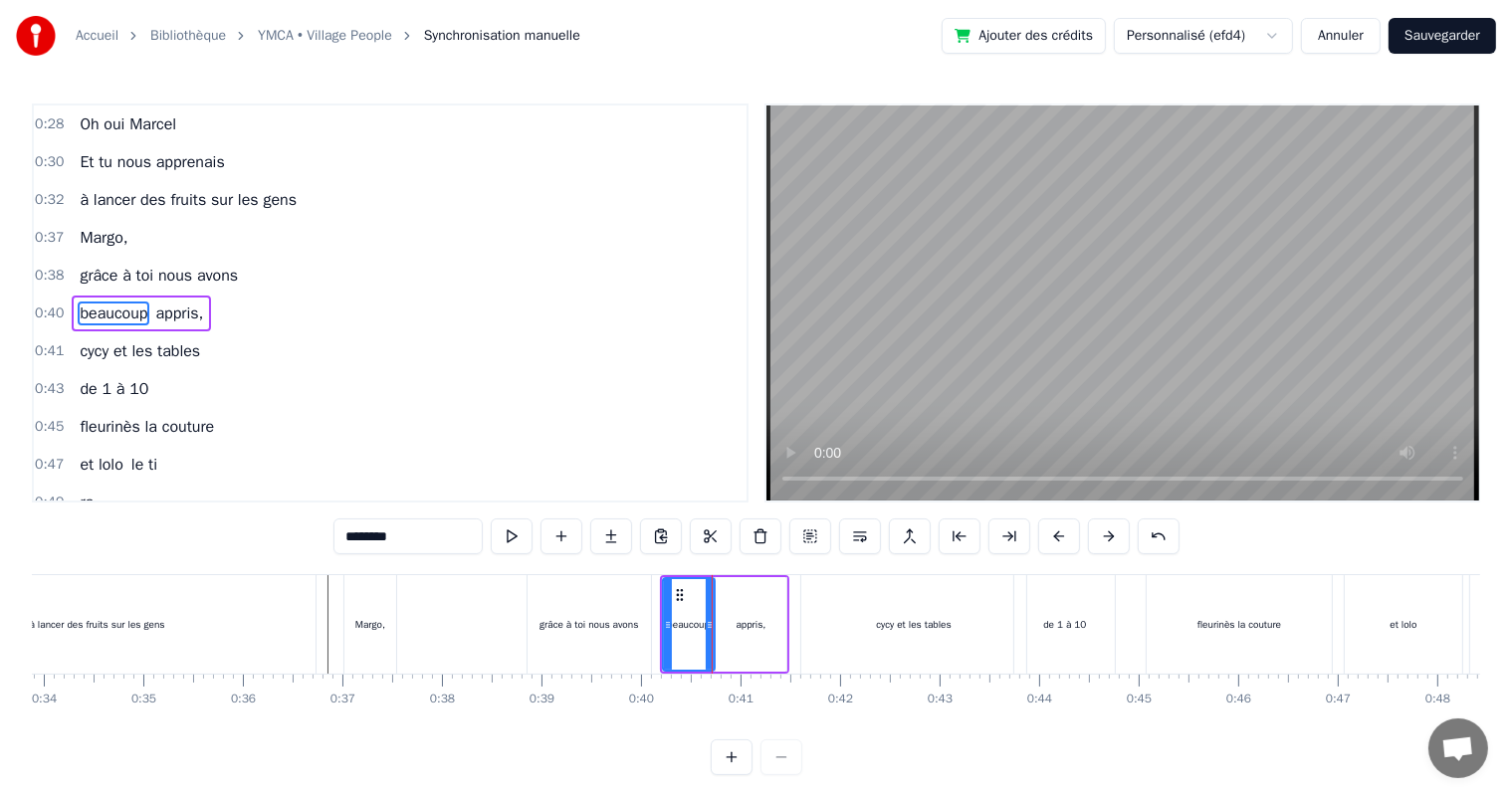 click on "appris," at bounding box center (751, 624) 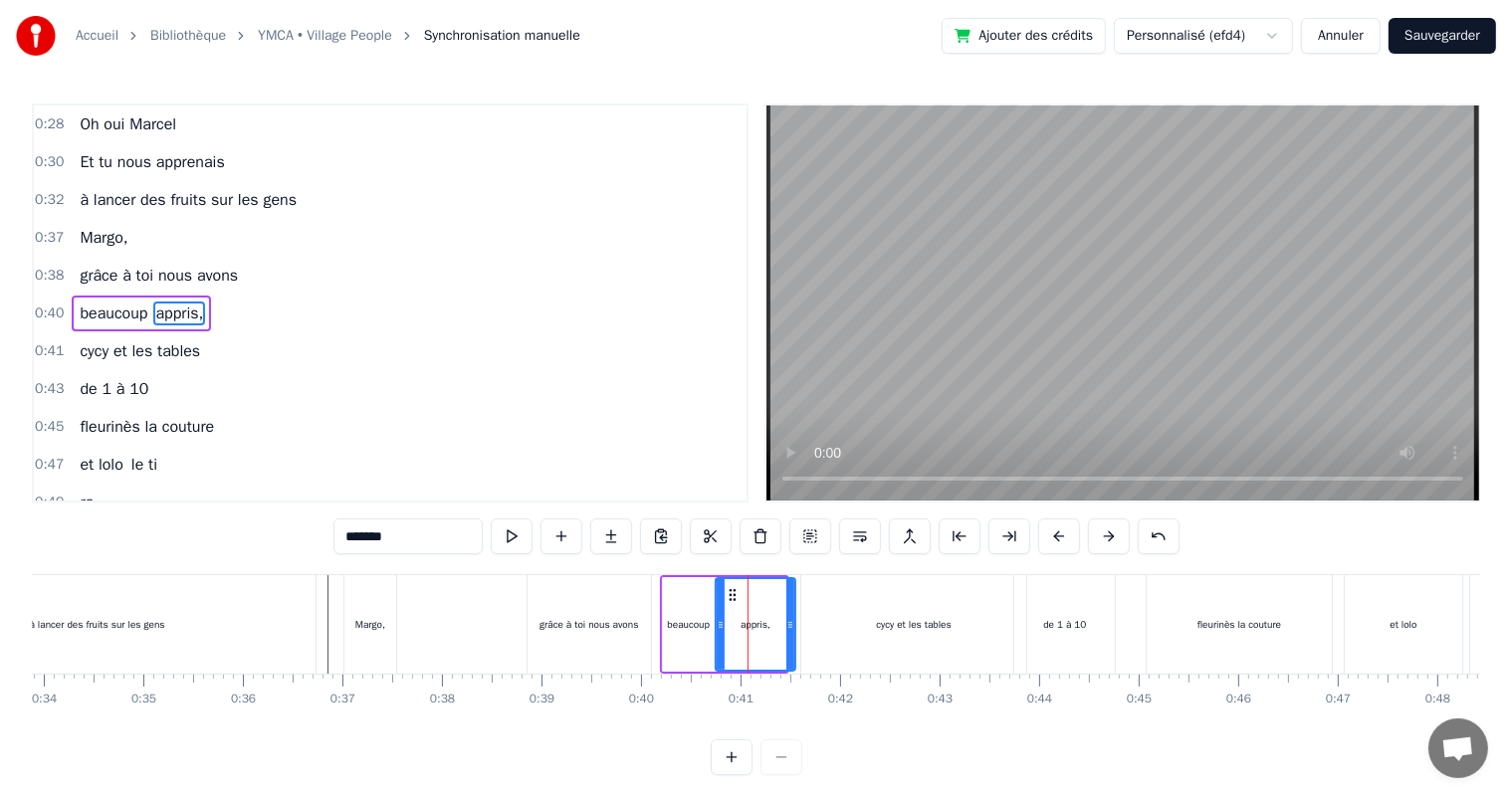 drag, startPoint x: 781, startPoint y: 627, endPoint x: 792, endPoint y: 627, distance: 11 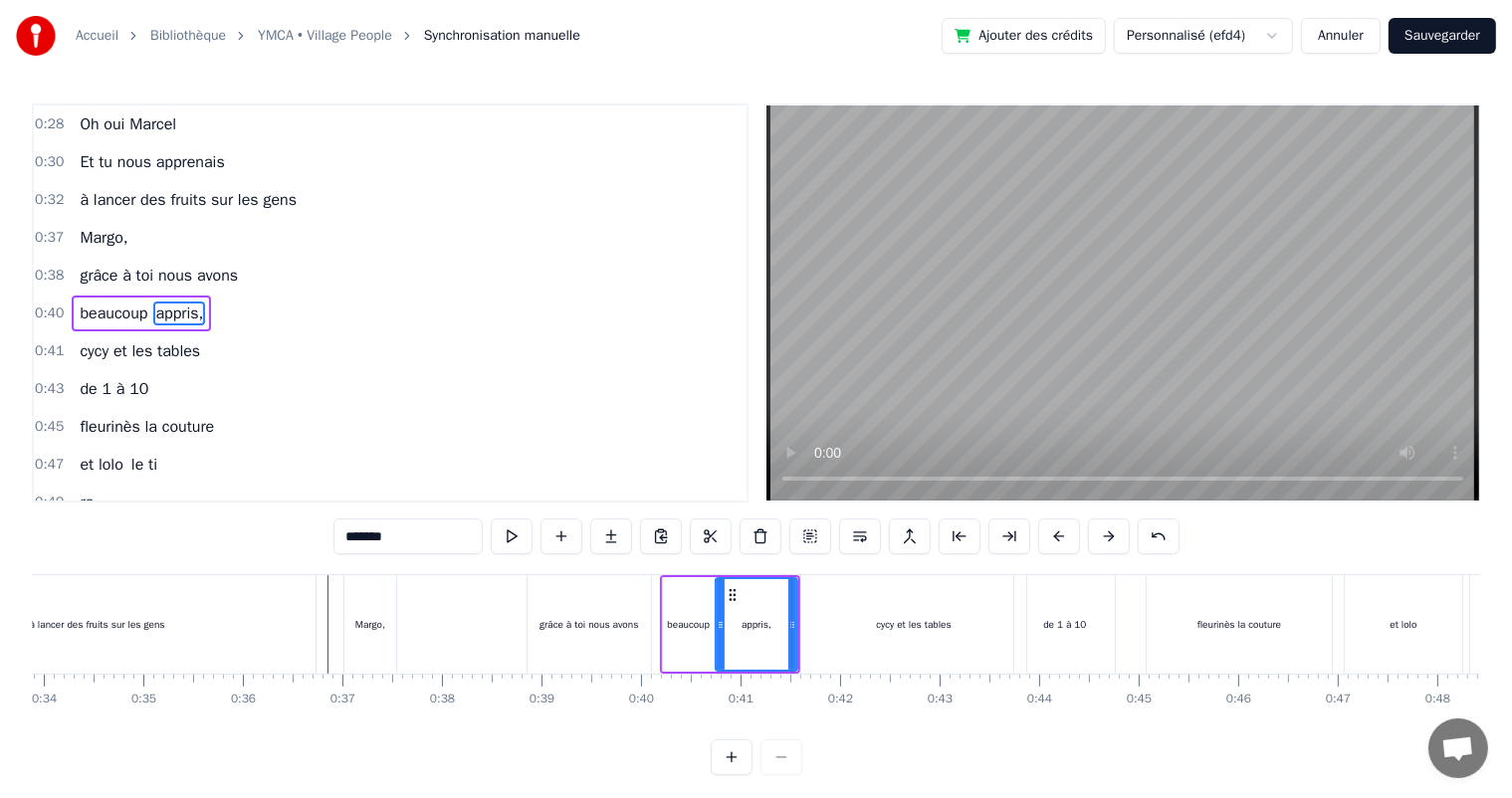 click on "beaucoup" at bounding box center [688, 624] 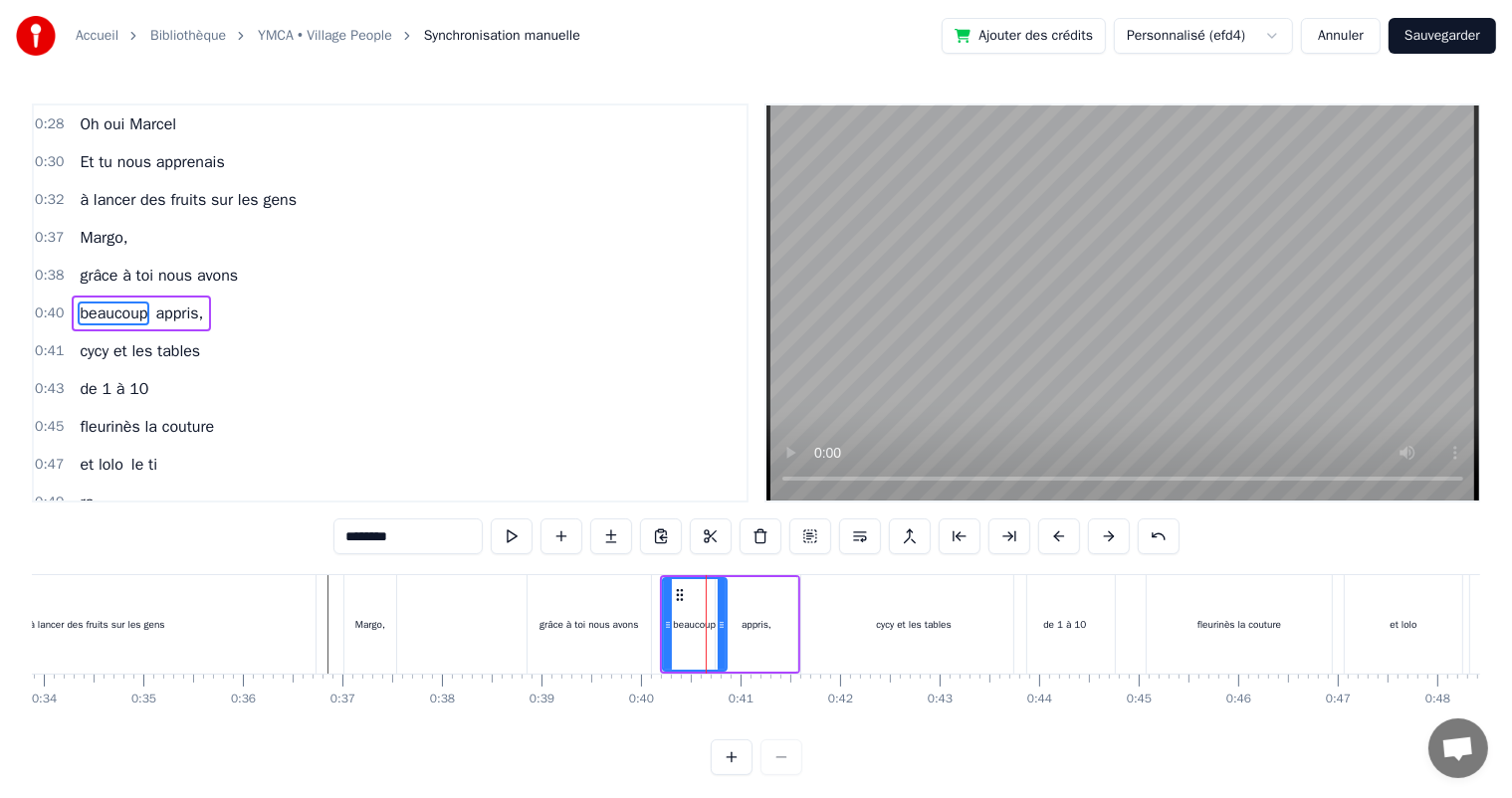 drag, startPoint x: 709, startPoint y: 625, endPoint x: 720, endPoint y: 625, distance: 11 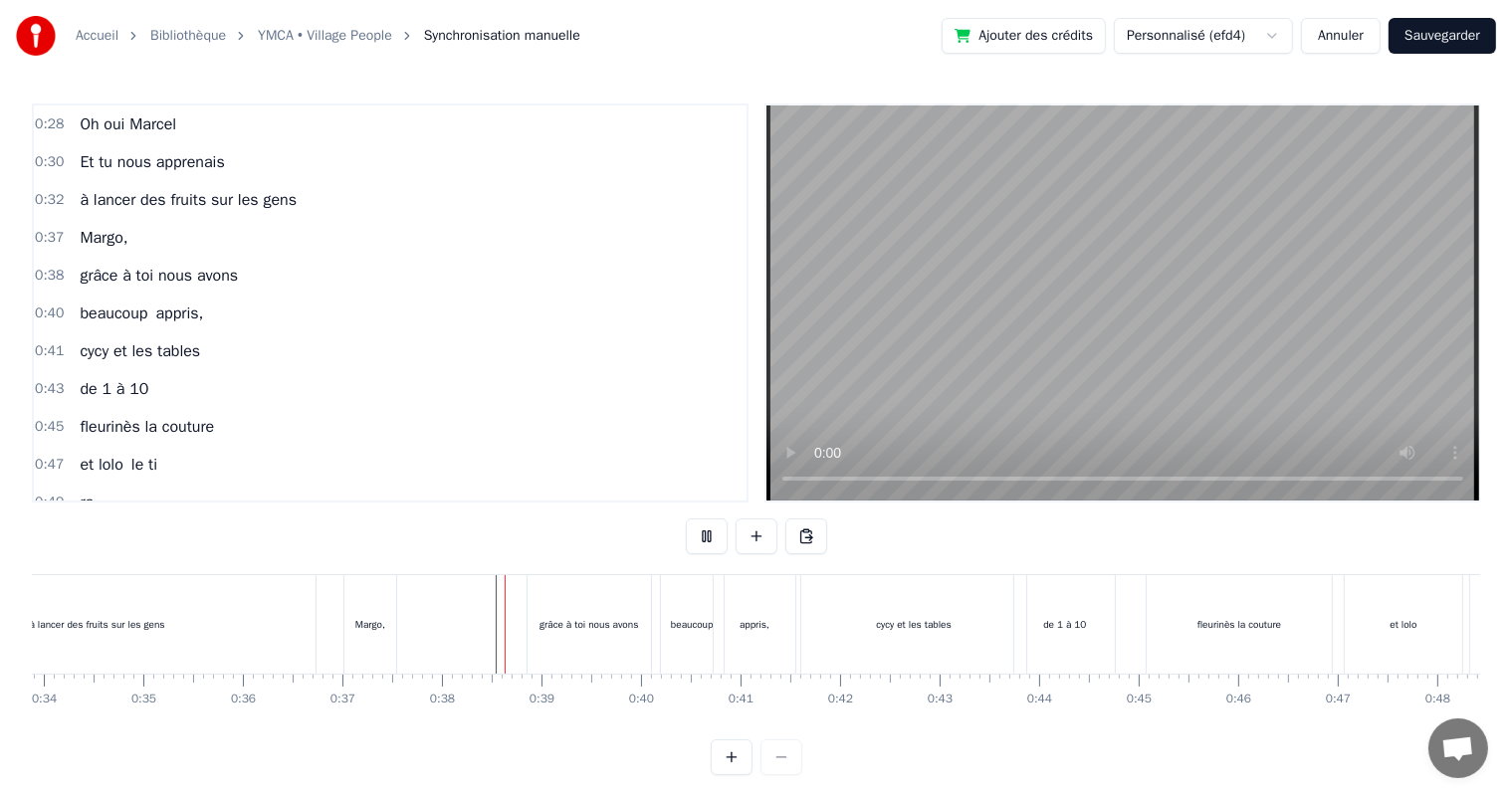 scroll, scrollTop: 26, scrollLeft: 0, axis: vertical 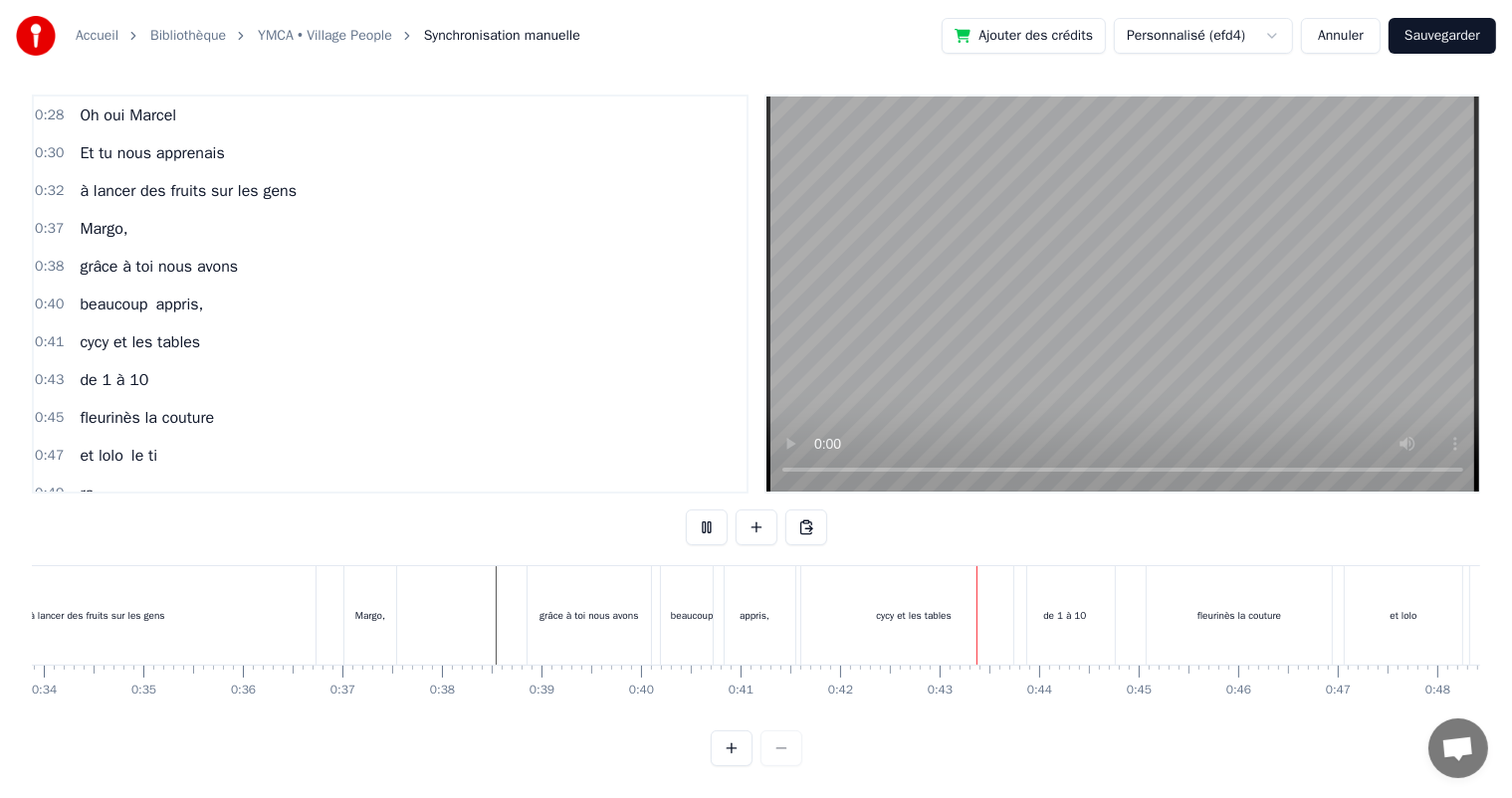 click on "cycy et les tables" at bounding box center (914, 615) 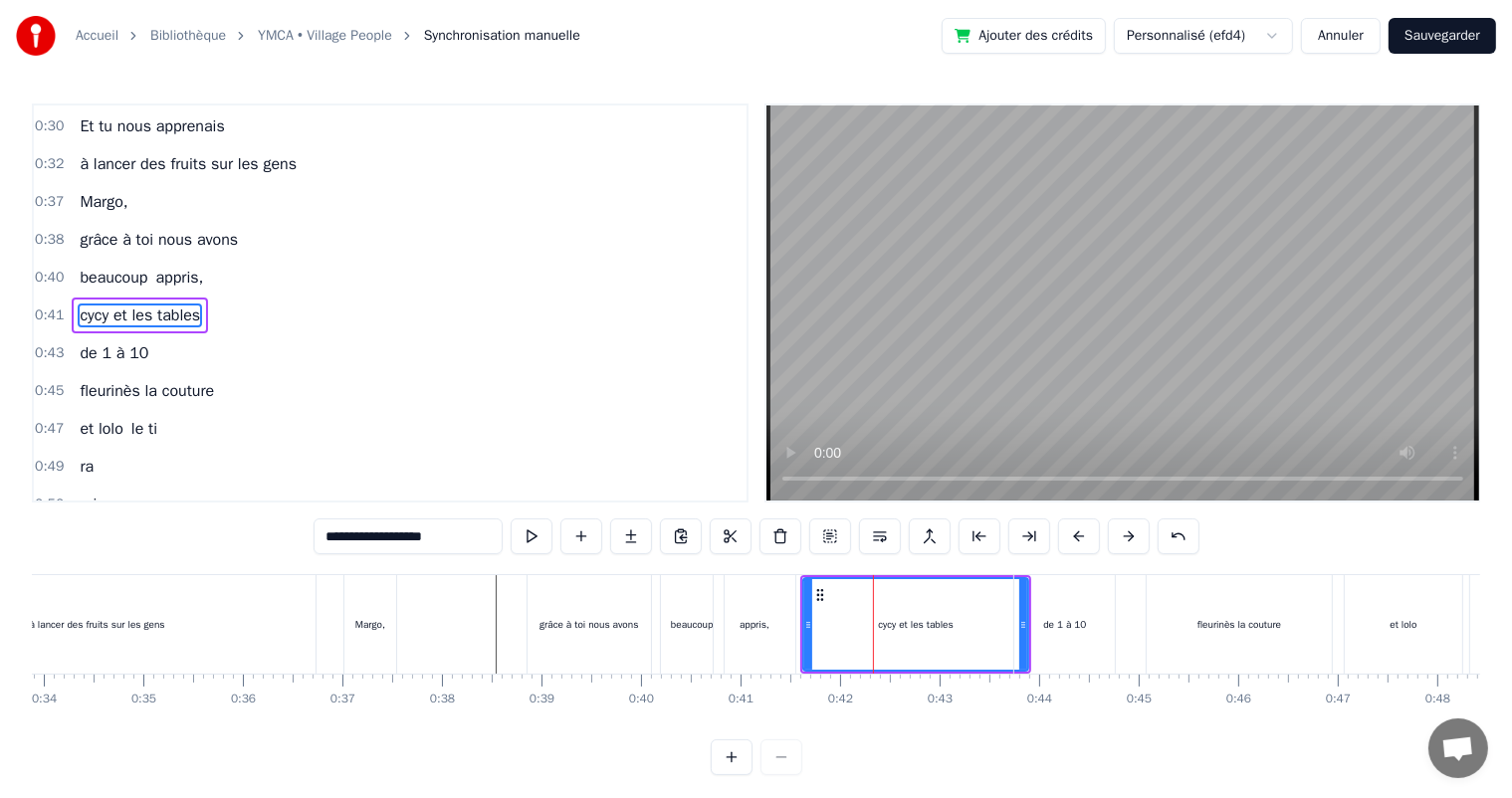 scroll, scrollTop: 112, scrollLeft: 0, axis: vertical 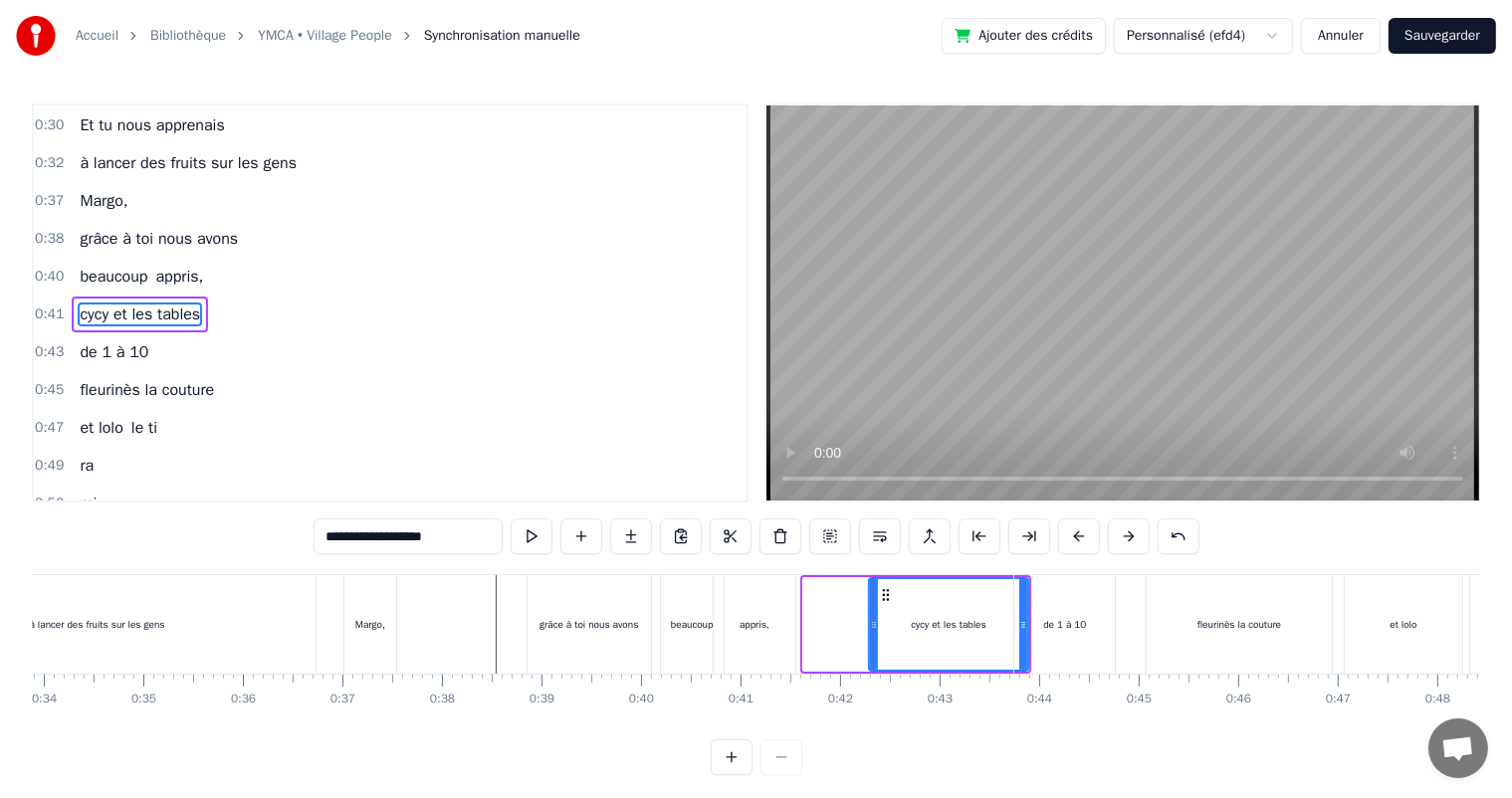 drag, startPoint x: 804, startPoint y: 621, endPoint x: 876, endPoint y: 621, distance: 72 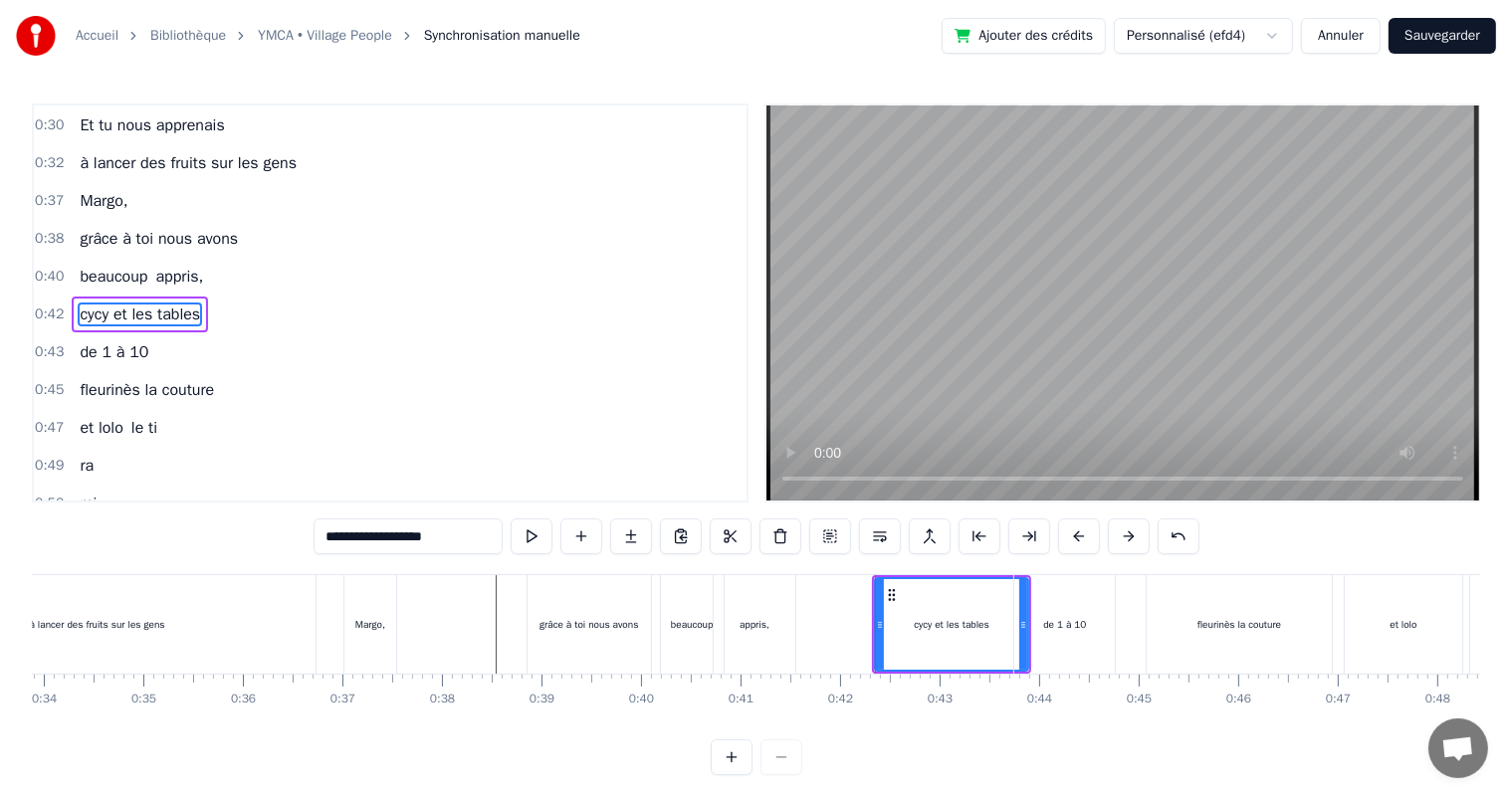 click at bounding box center [9620, 624] 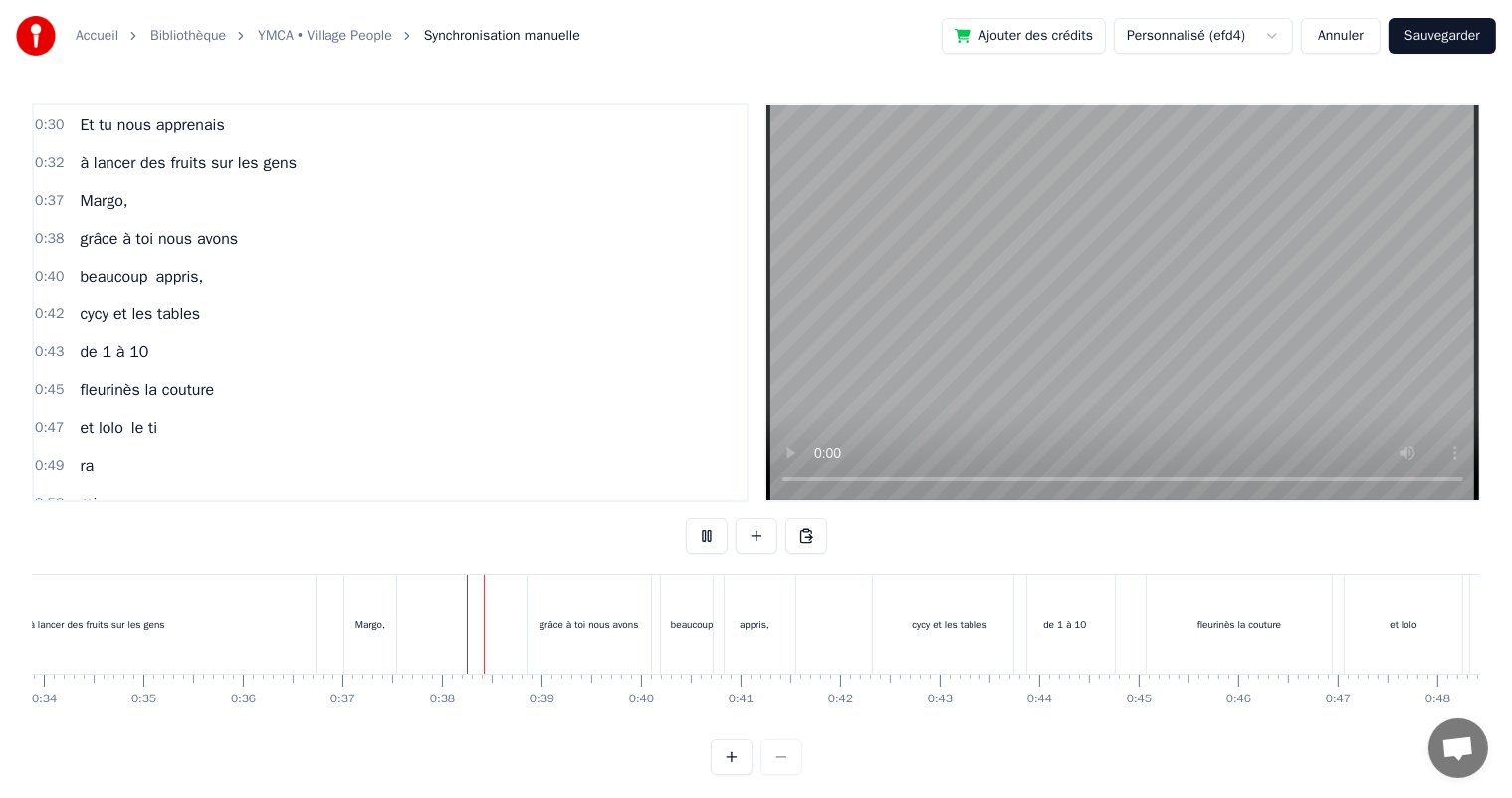 scroll, scrollTop: 26, scrollLeft: 0, axis: vertical 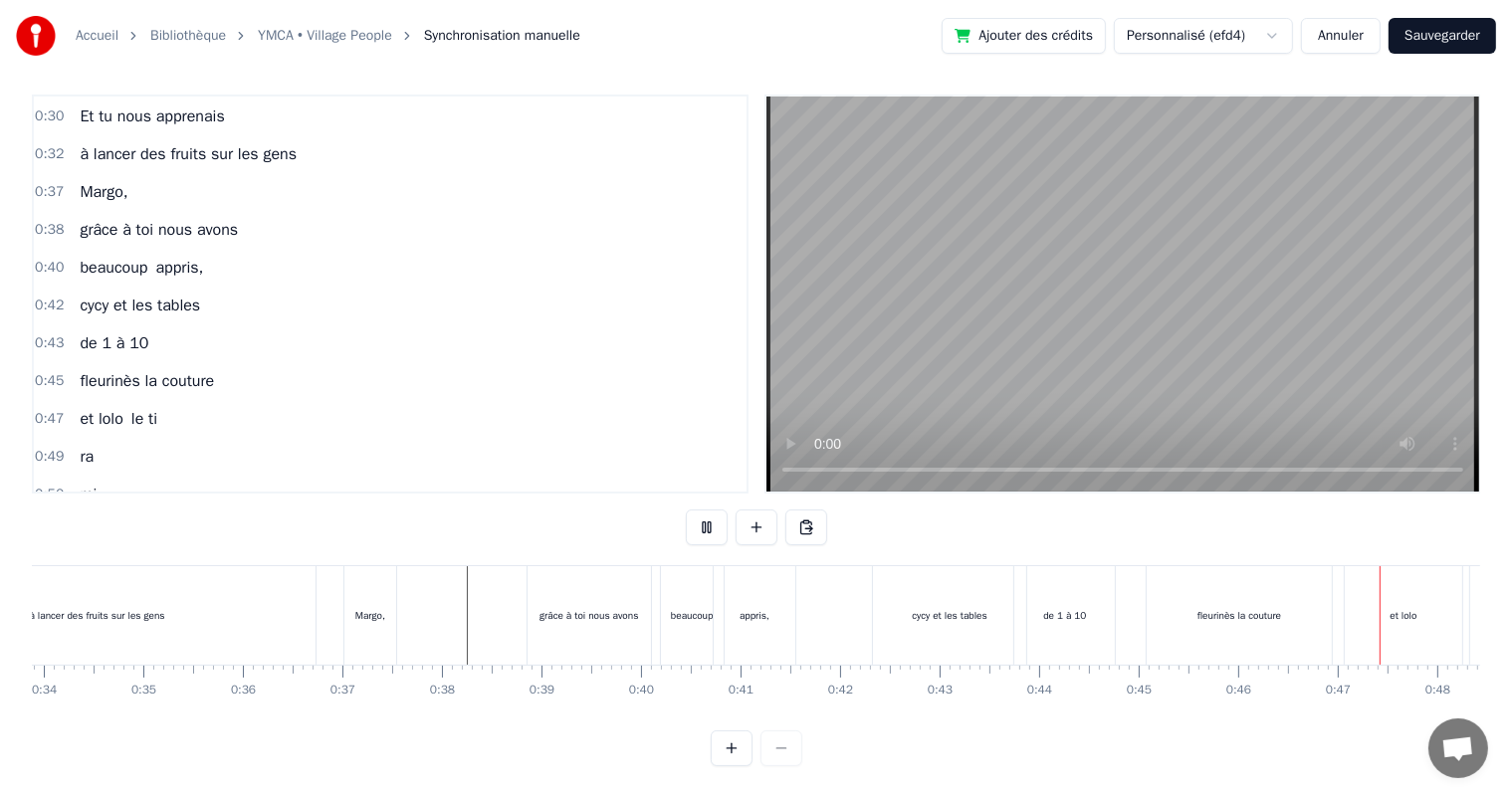 click on "fleurinès la couture" at bounding box center [1239, 615] 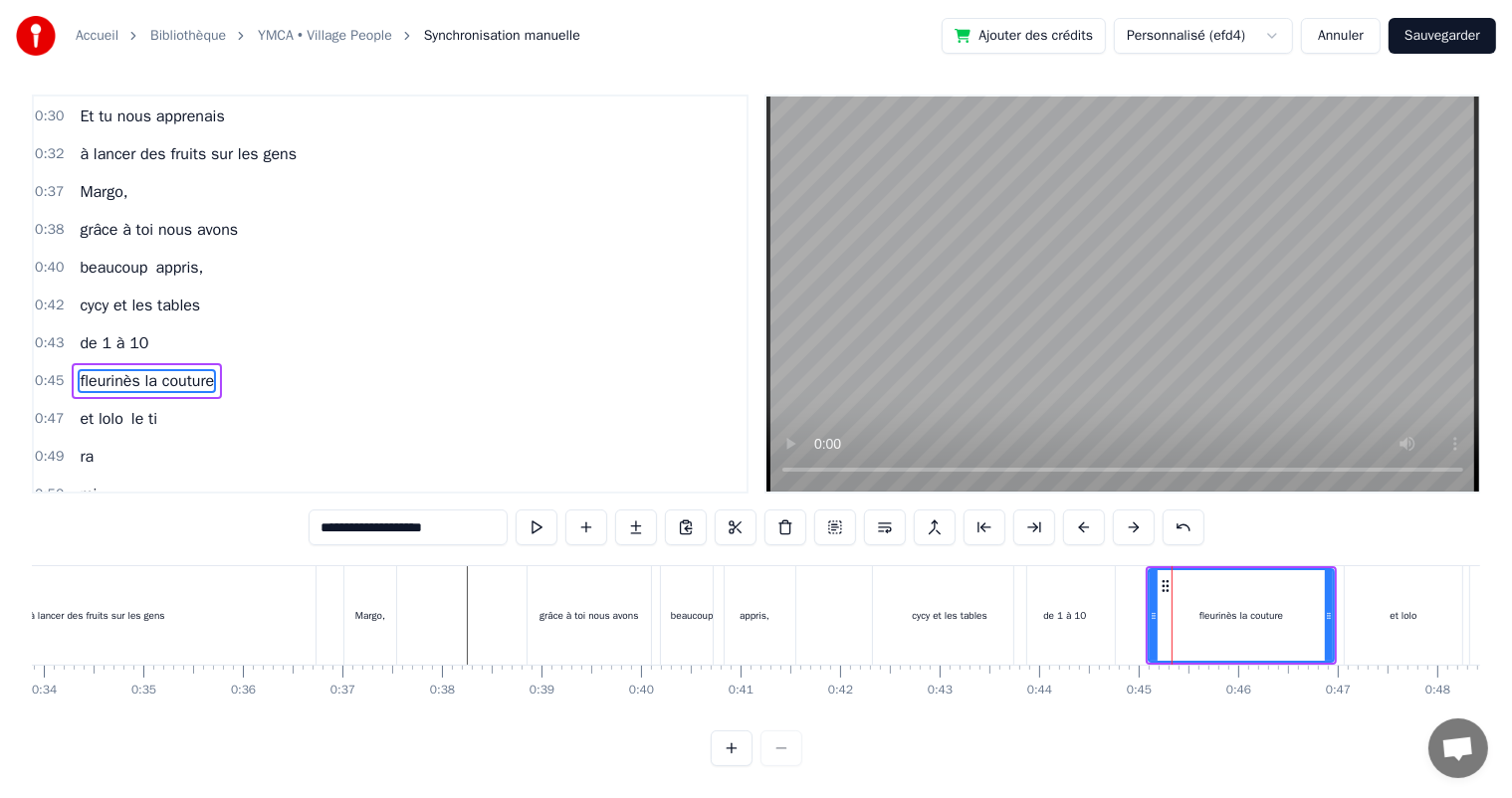 scroll, scrollTop: 0, scrollLeft: 0, axis: both 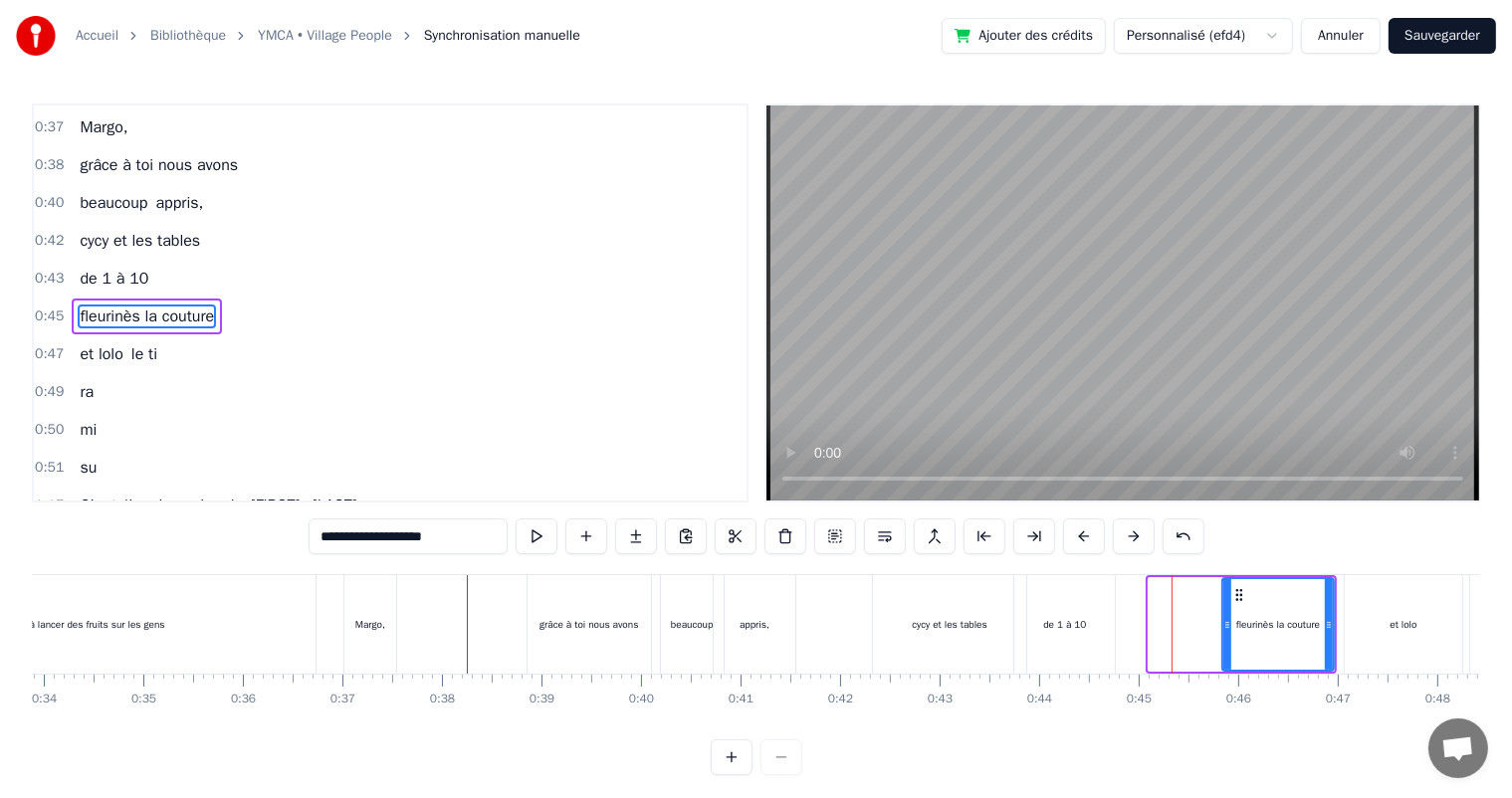drag, startPoint x: 1151, startPoint y: 611, endPoint x: 1223, endPoint y: 618, distance: 72.33948 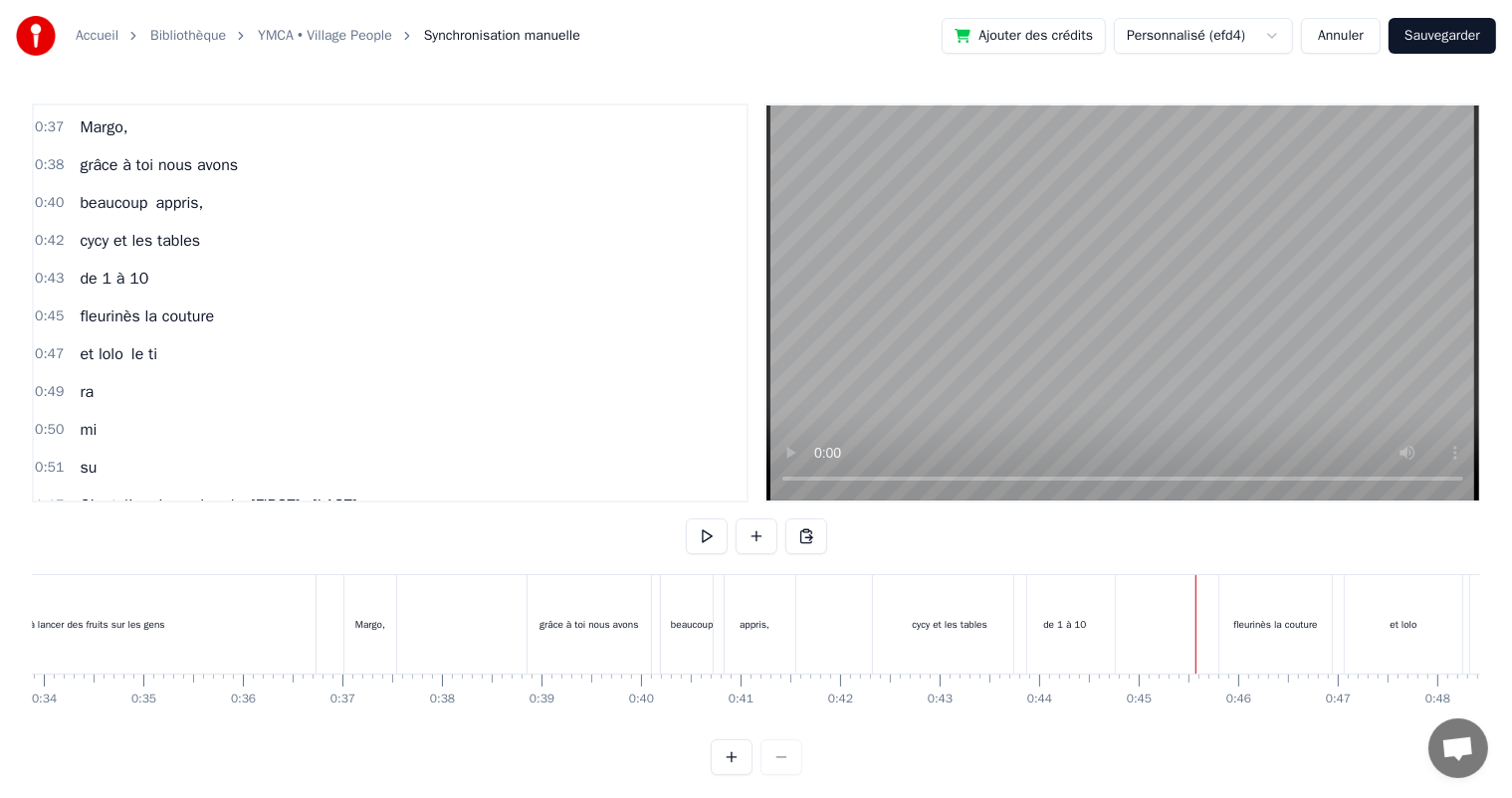 scroll, scrollTop: 26, scrollLeft: 0, axis: vertical 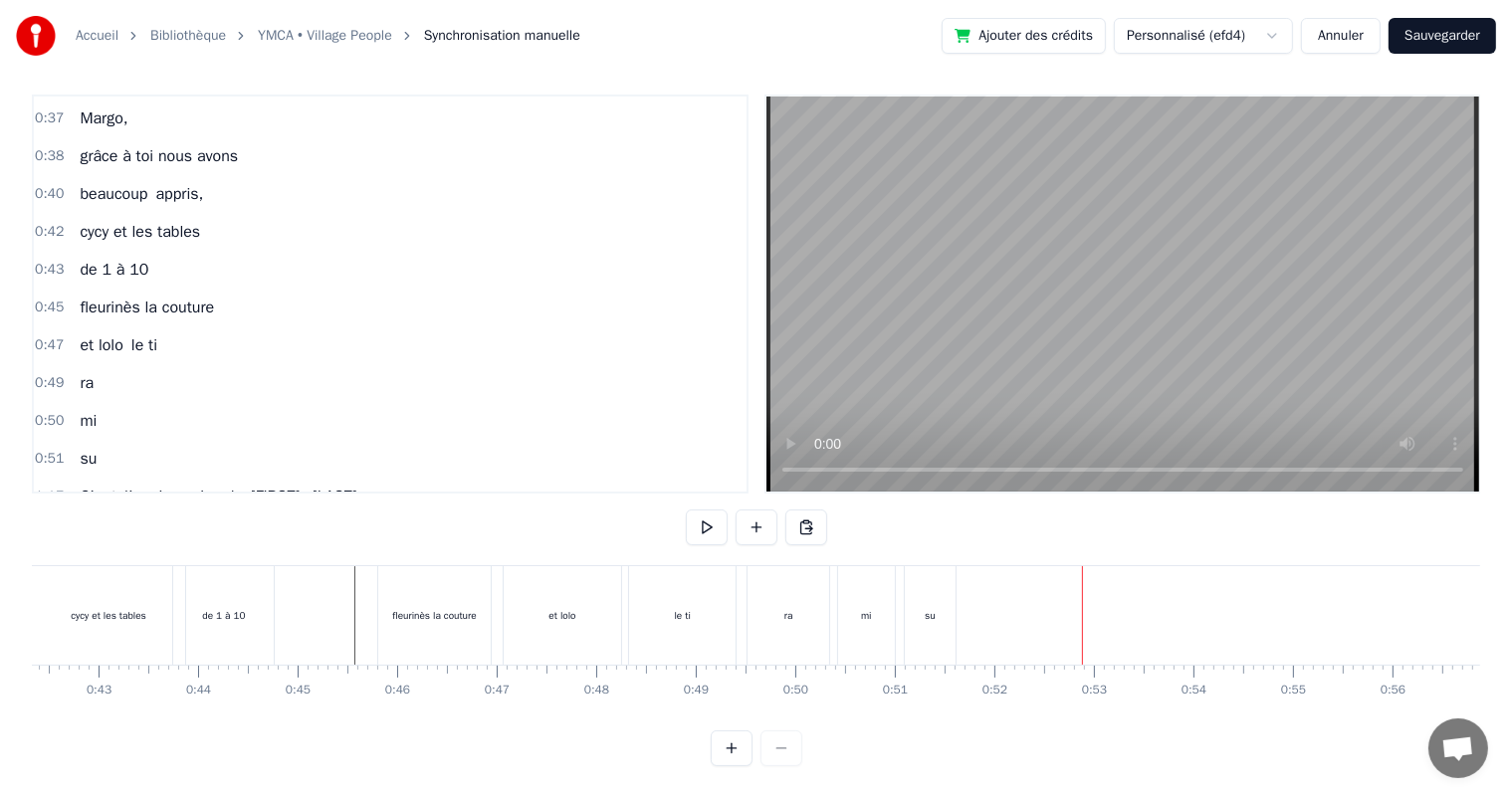 click at bounding box center (8779, 615) 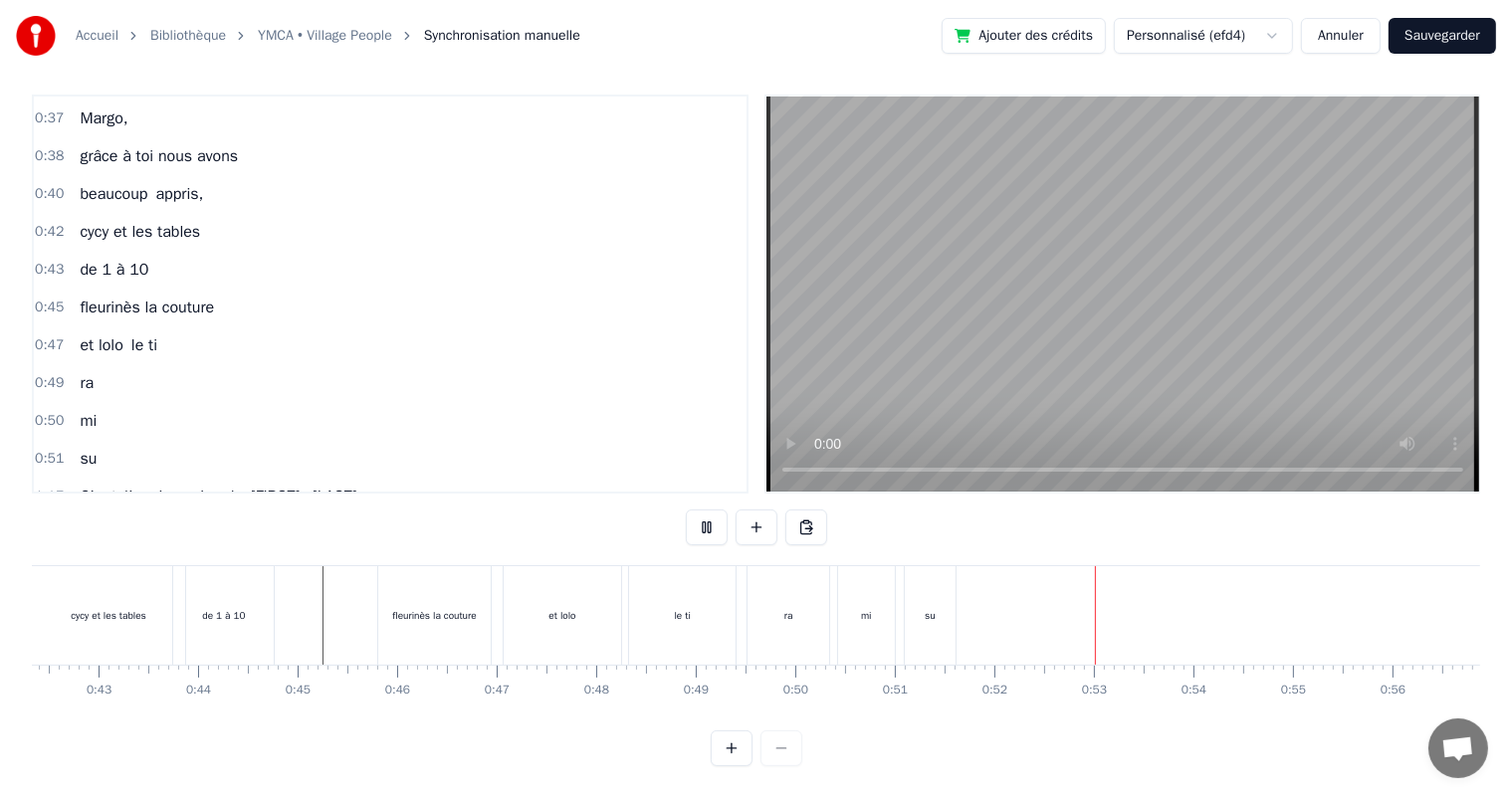 click at bounding box center [8779, 615] 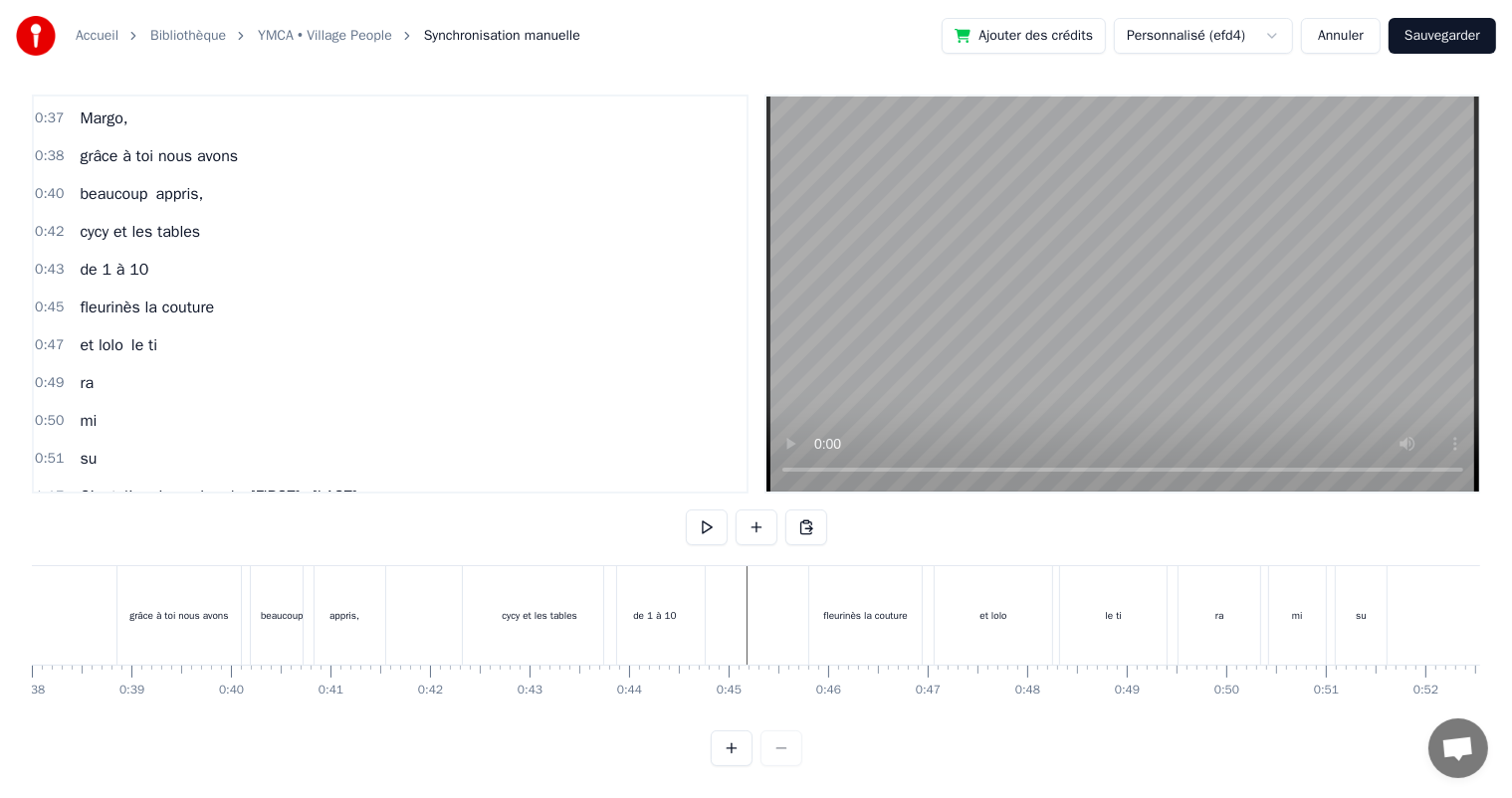 scroll, scrollTop: 0, scrollLeft: 3788, axis: horizontal 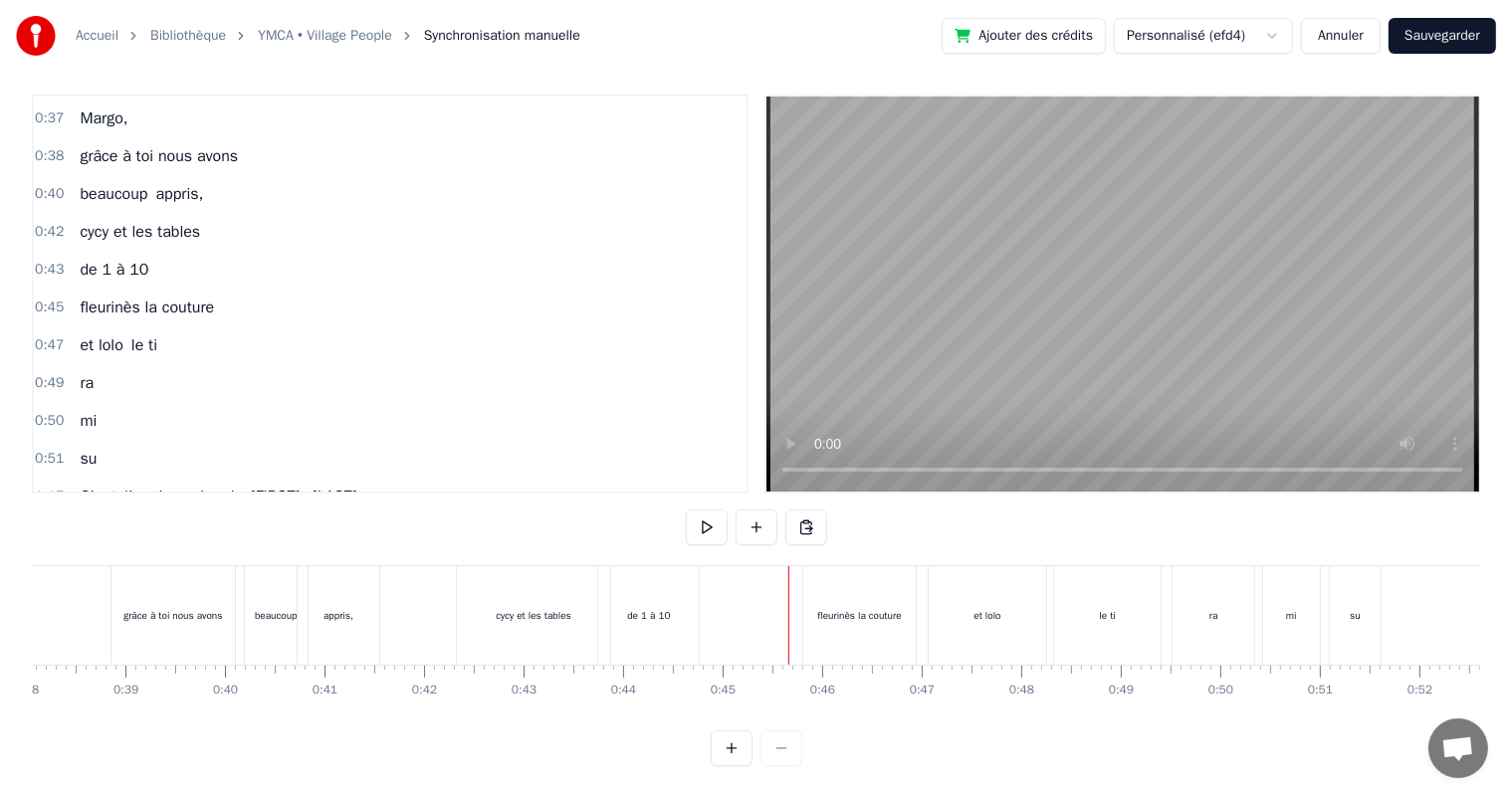 click at bounding box center (9204, 615) 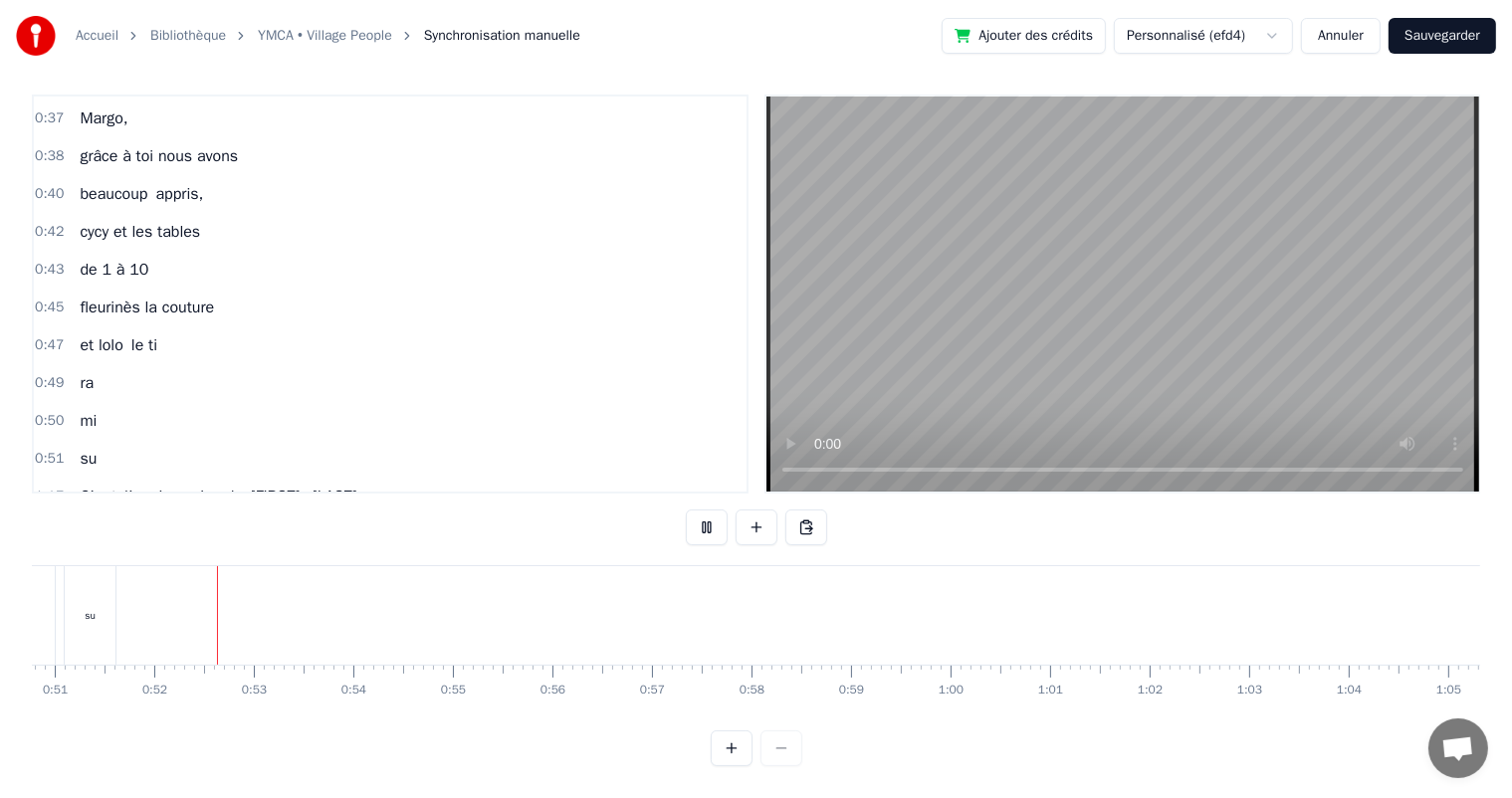 scroll, scrollTop: 0, scrollLeft: 5060, axis: horizontal 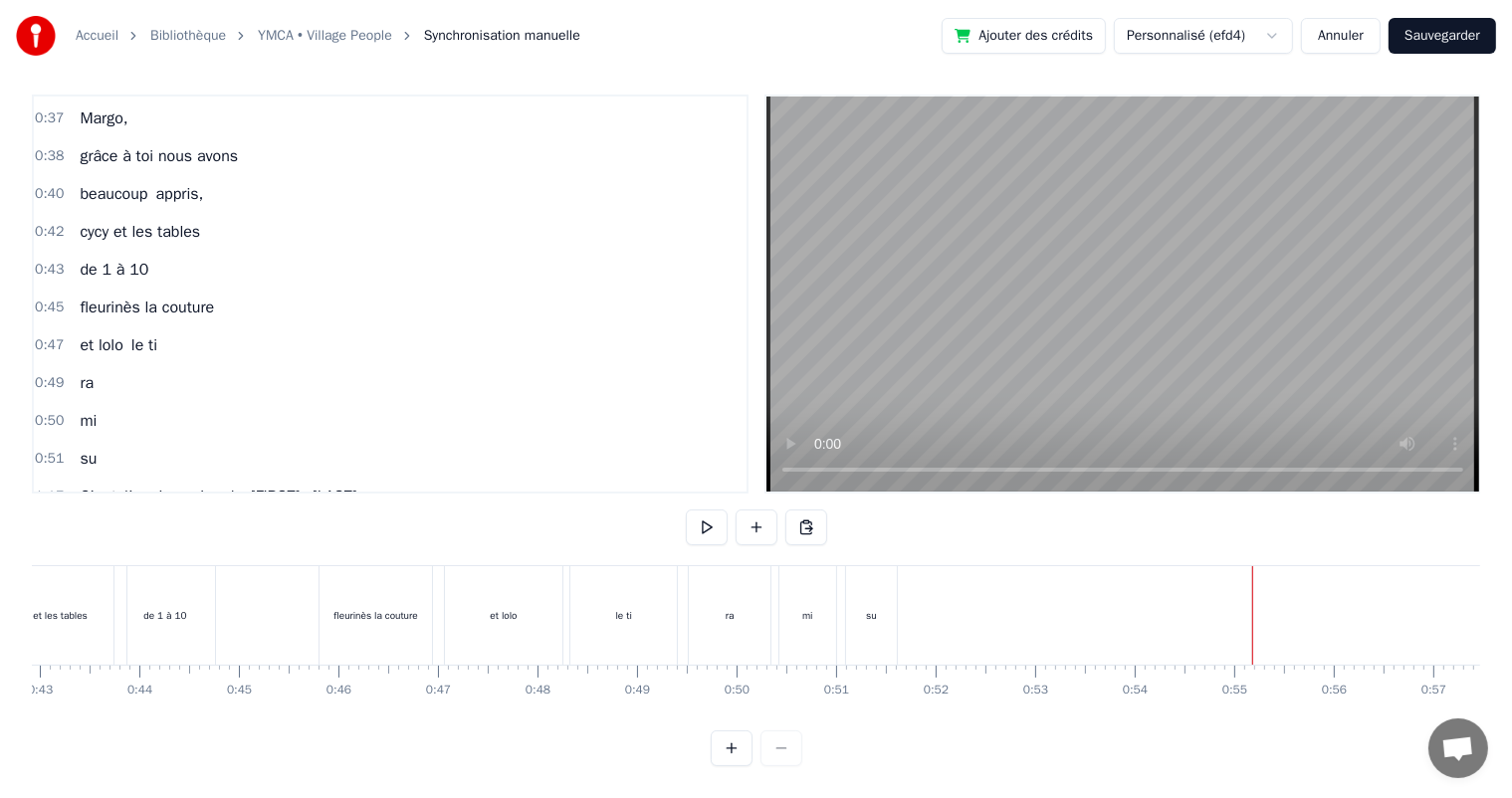 click at bounding box center (8721, 615) 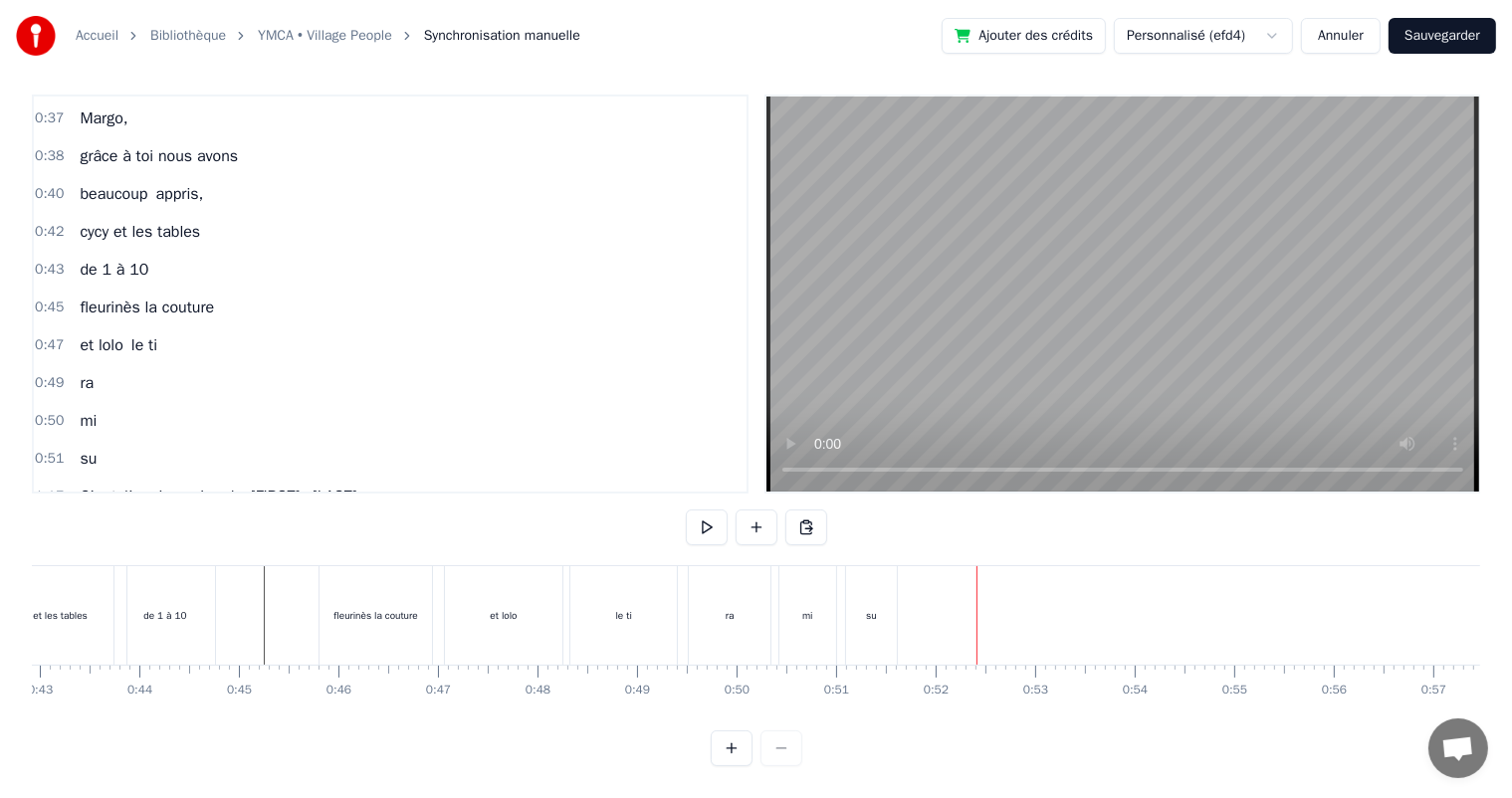 click on "et lolo" at bounding box center (504, 615) 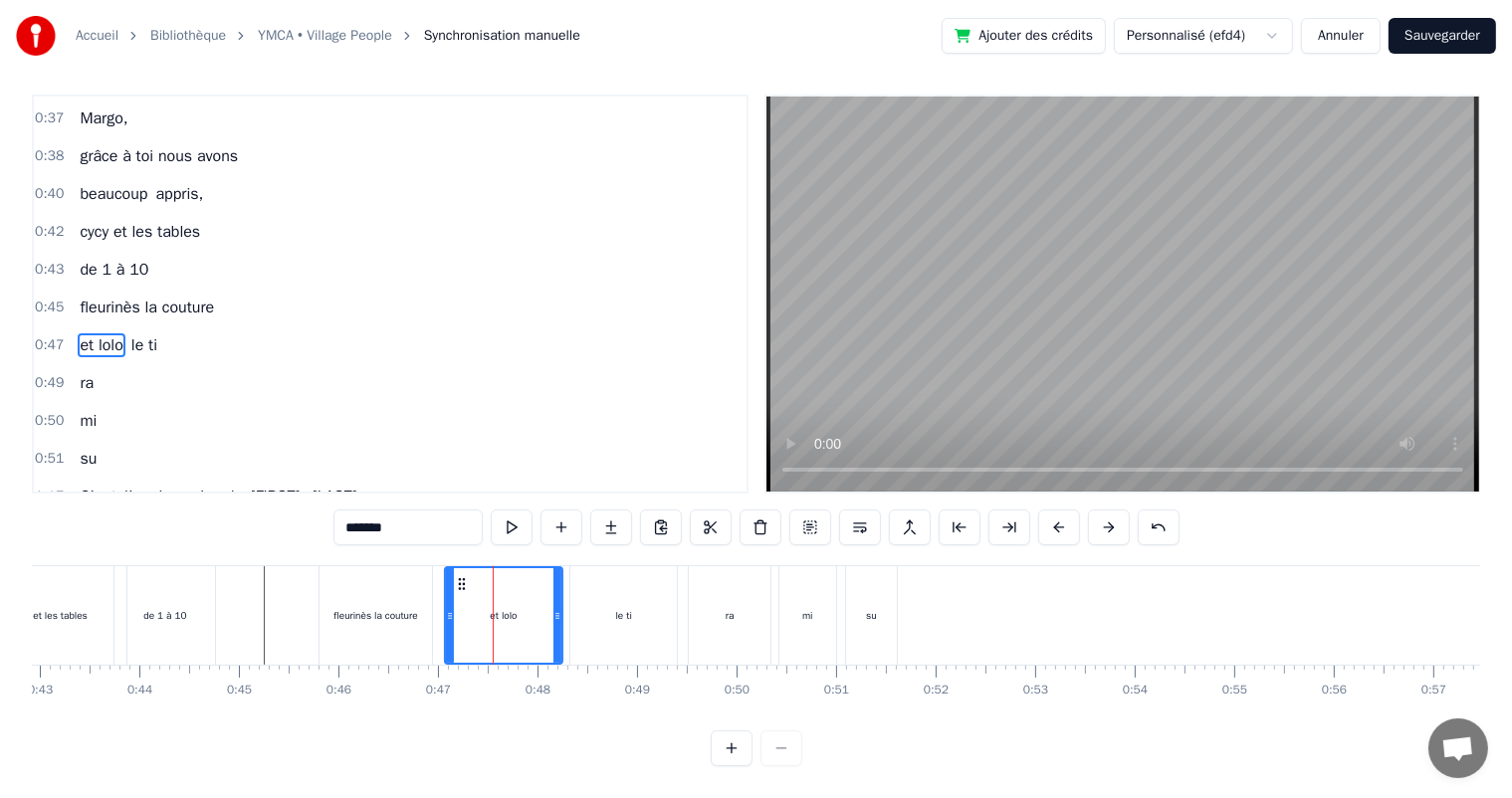 scroll, scrollTop: 0, scrollLeft: 0, axis: both 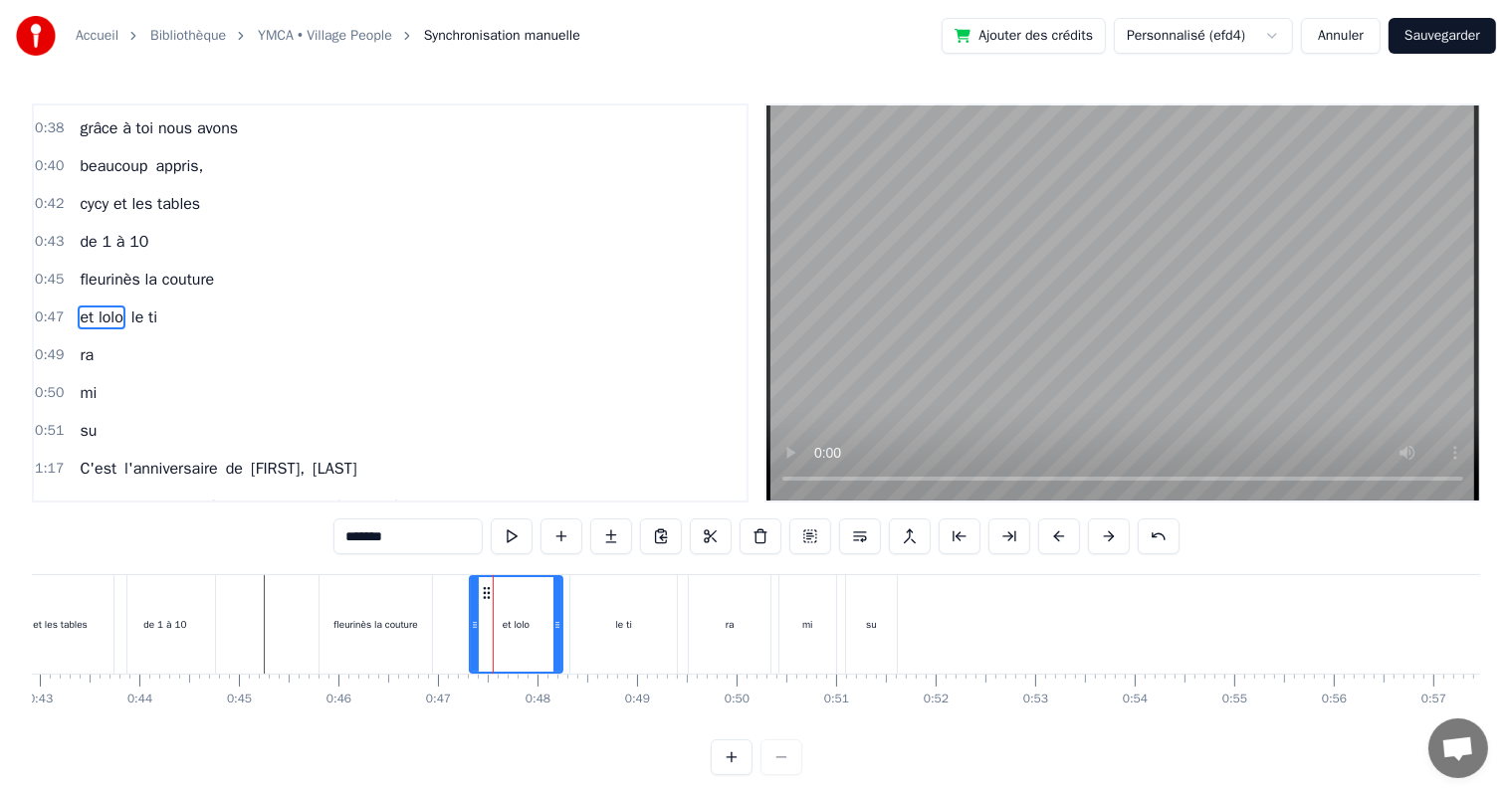 drag, startPoint x: 451, startPoint y: 618, endPoint x: 481, endPoint y: 618, distance: 30 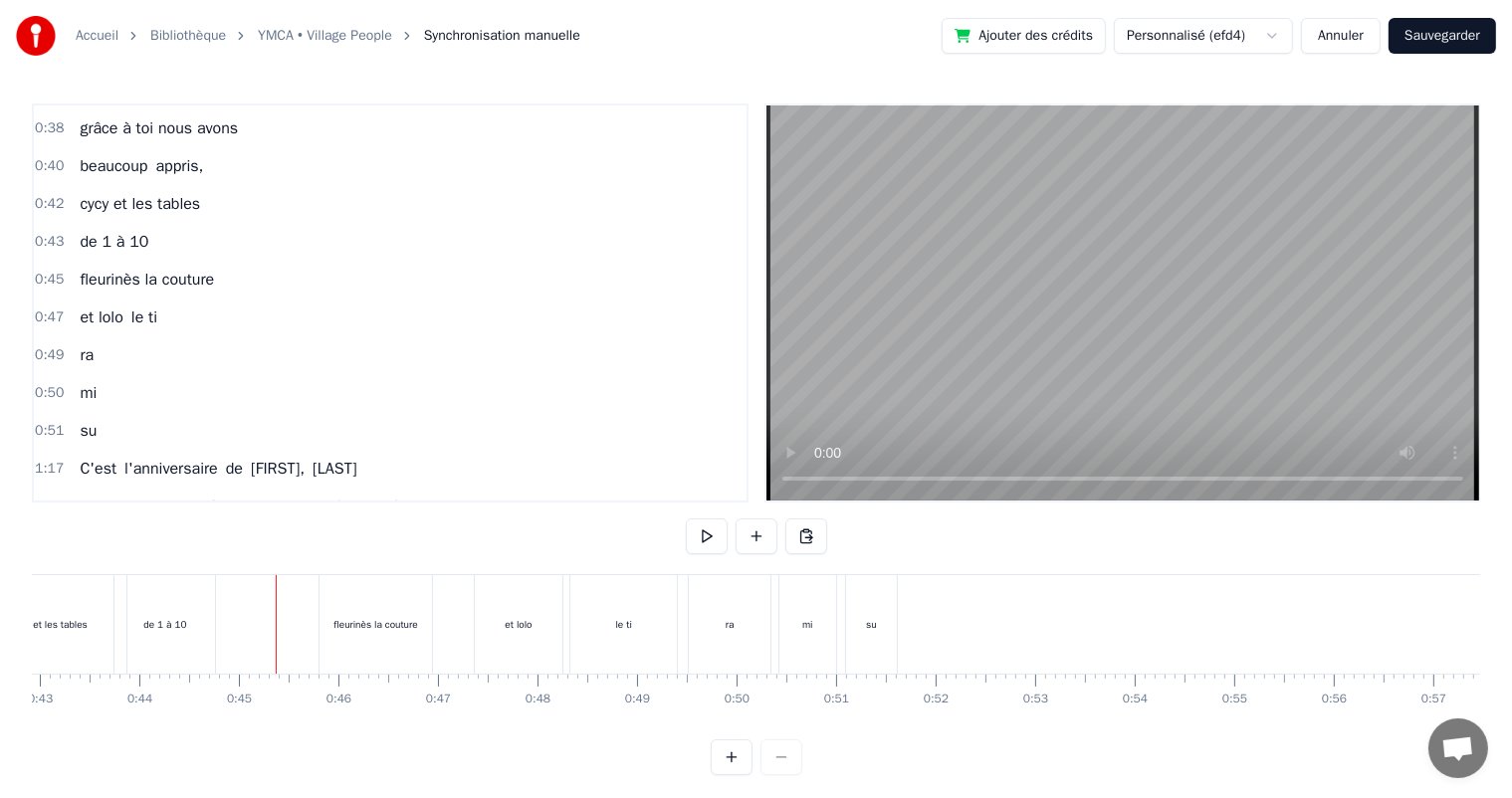 scroll, scrollTop: 26, scrollLeft: 0, axis: vertical 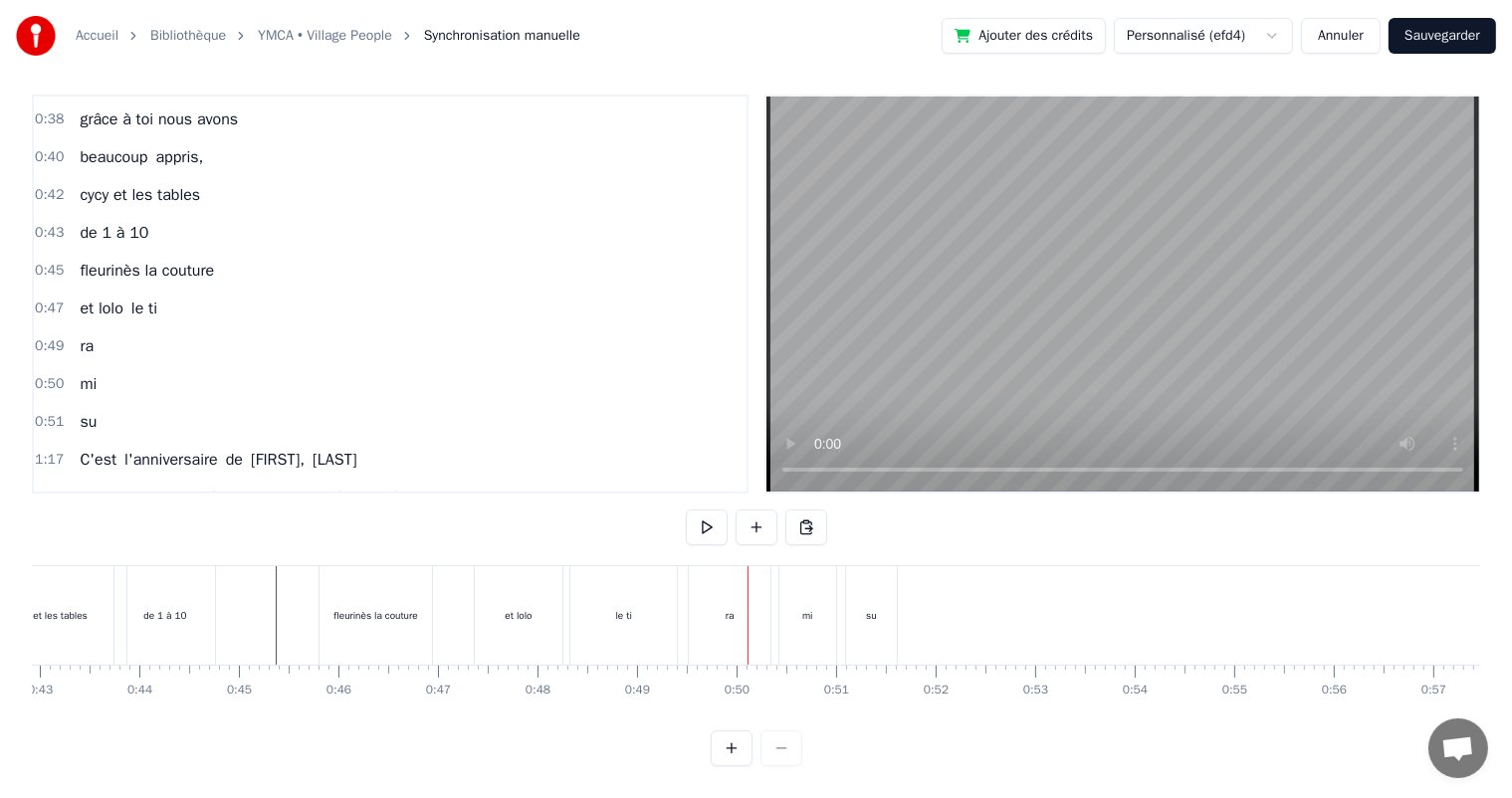 click on "le ti" at bounding box center [623, 615] 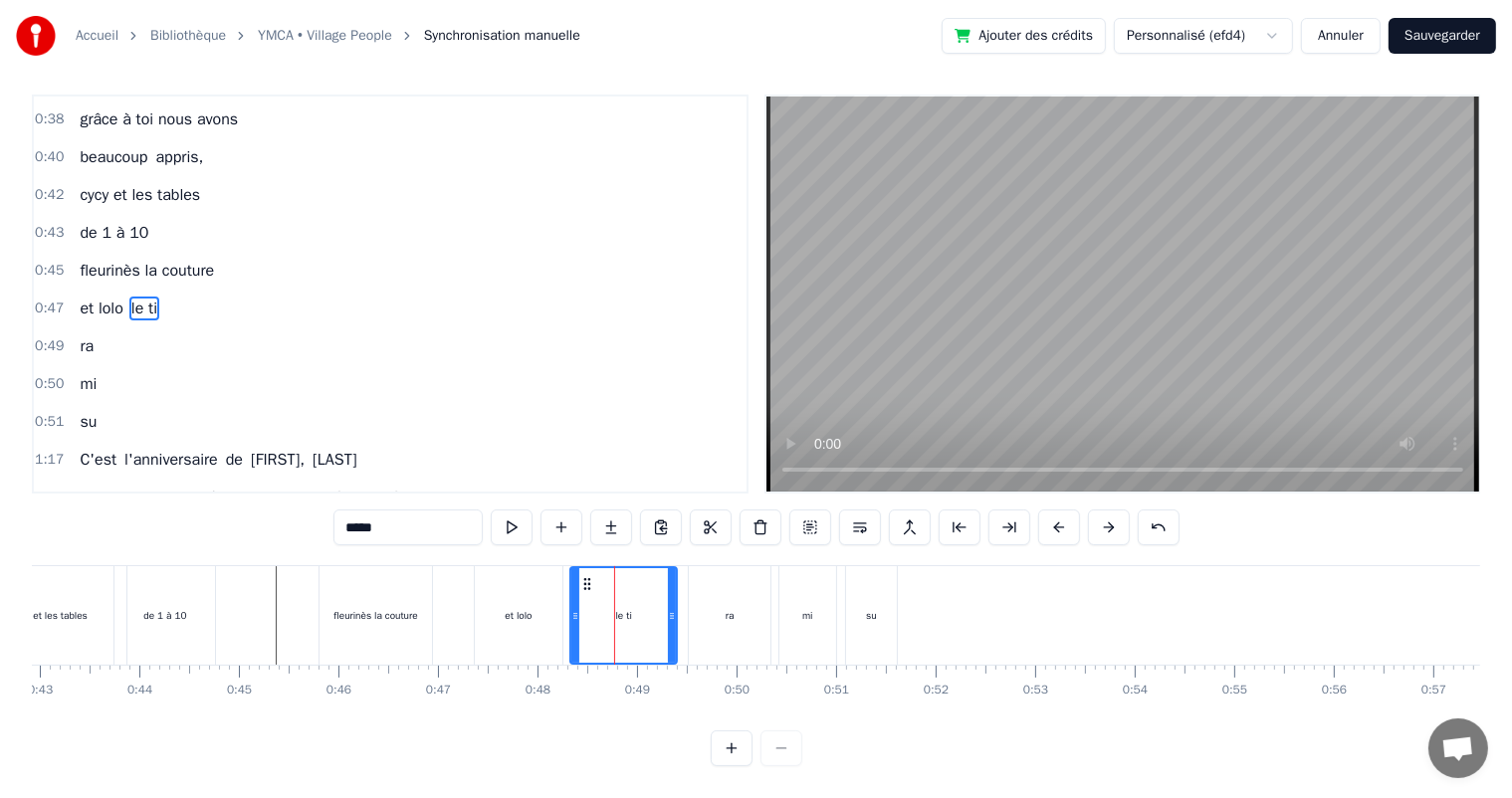 scroll, scrollTop: 0, scrollLeft: 0, axis: both 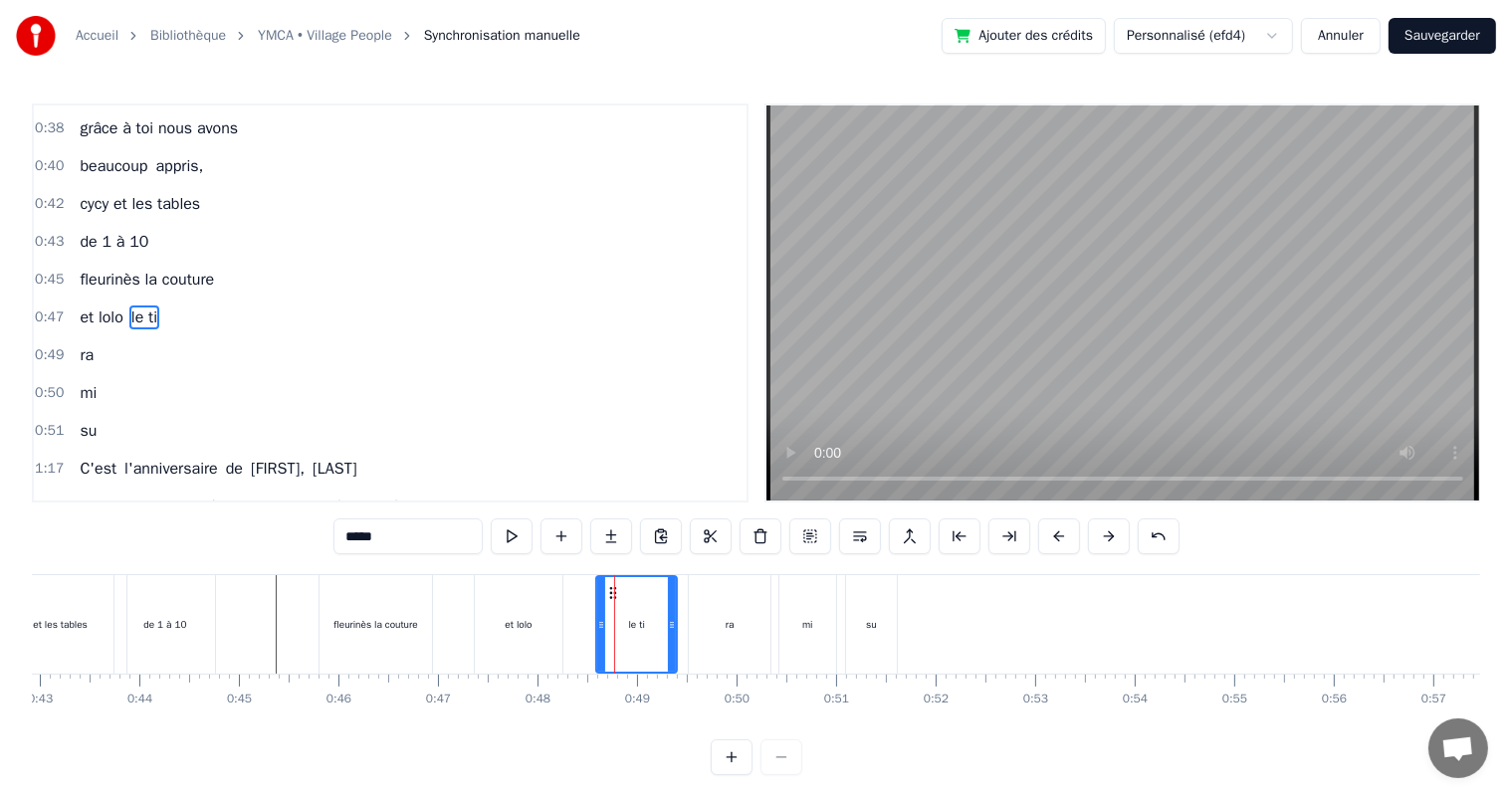drag, startPoint x: 573, startPoint y: 613, endPoint x: 599, endPoint y: 613, distance: 26 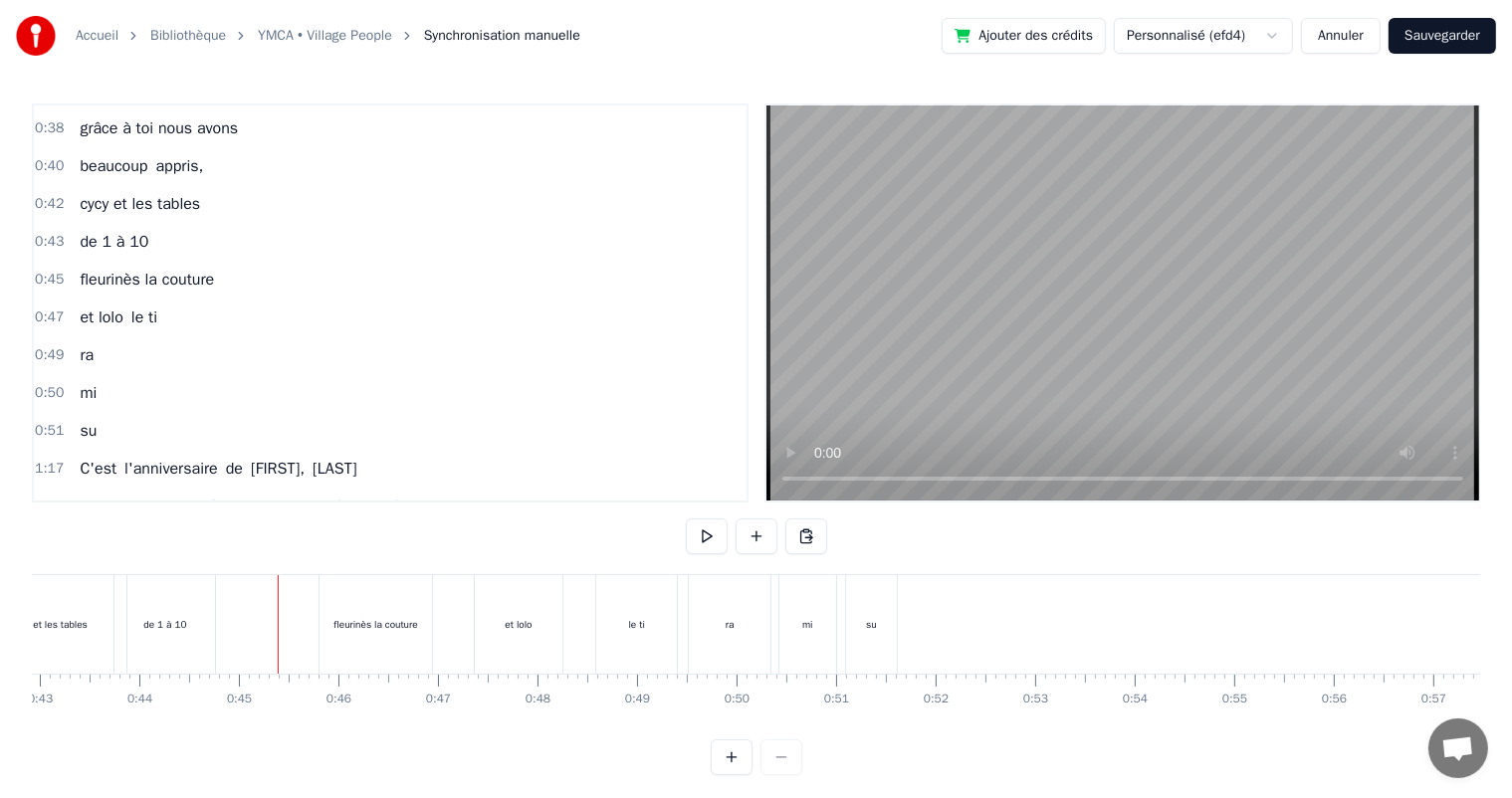 scroll, scrollTop: 26, scrollLeft: 0, axis: vertical 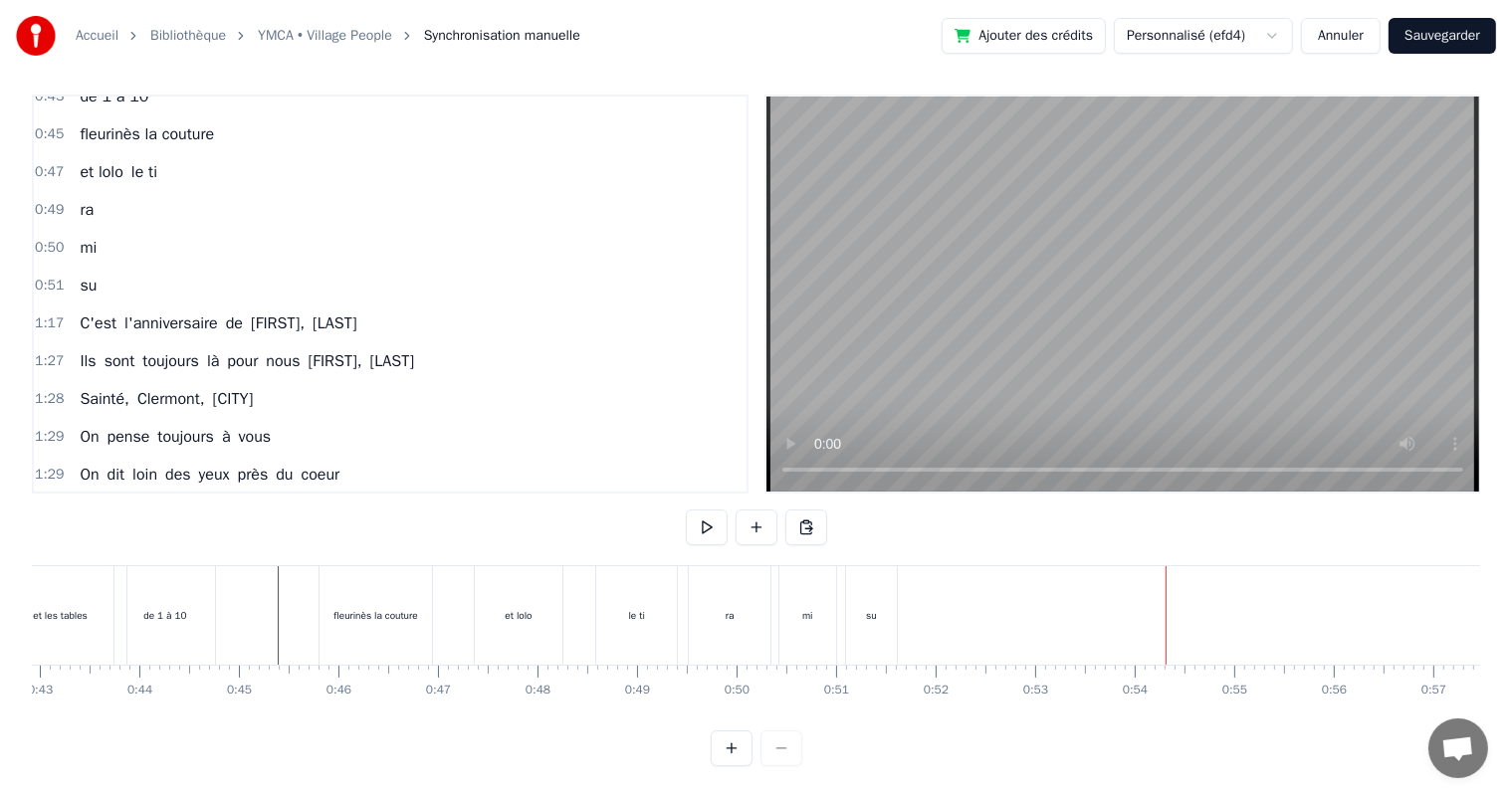 click on "C'est l'anniversaire de [FIRST], [LAST]" at bounding box center [218, 323] 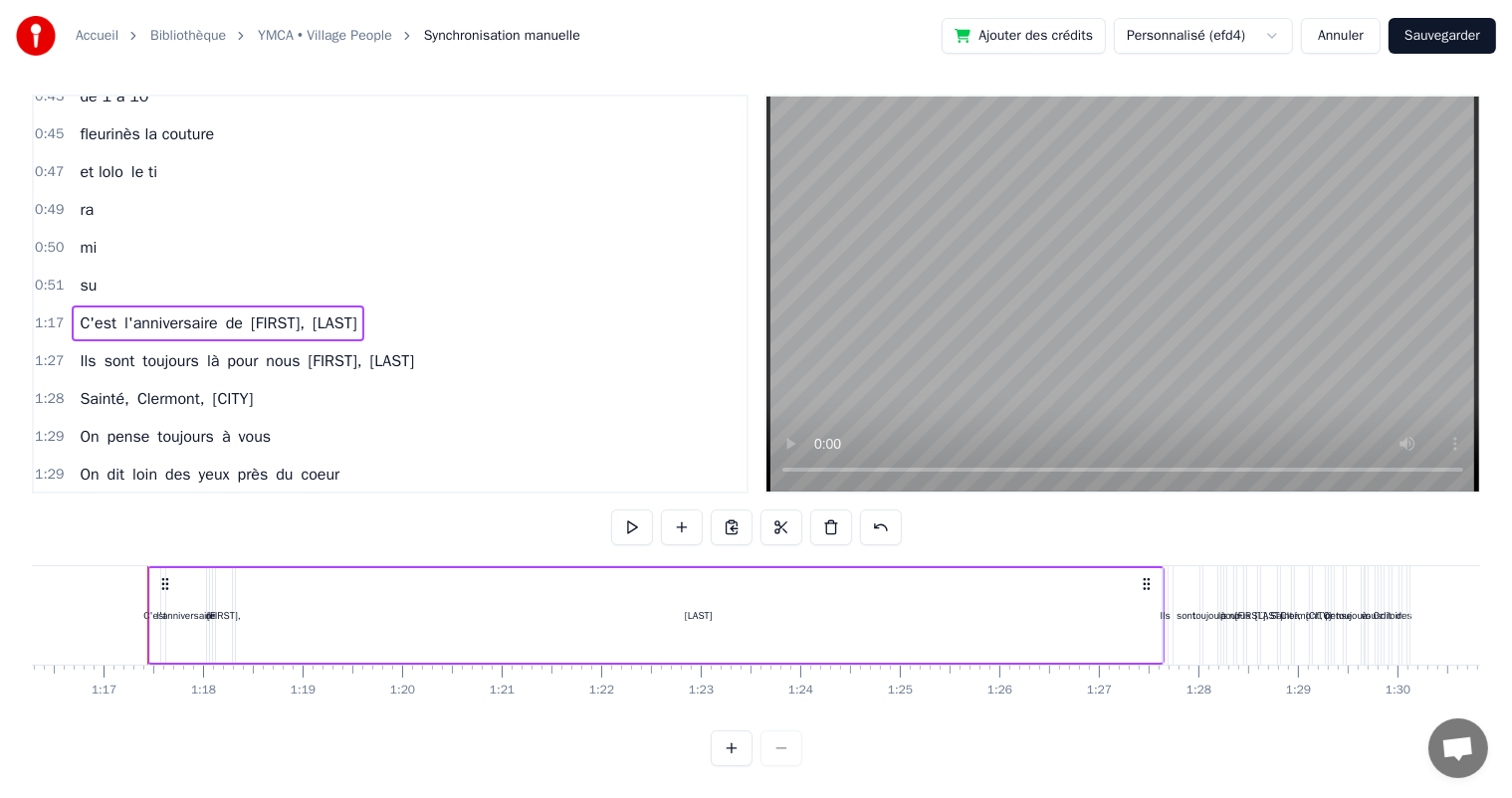 scroll, scrollTop: 0, scrollLeft: 7608, axis: horizontal 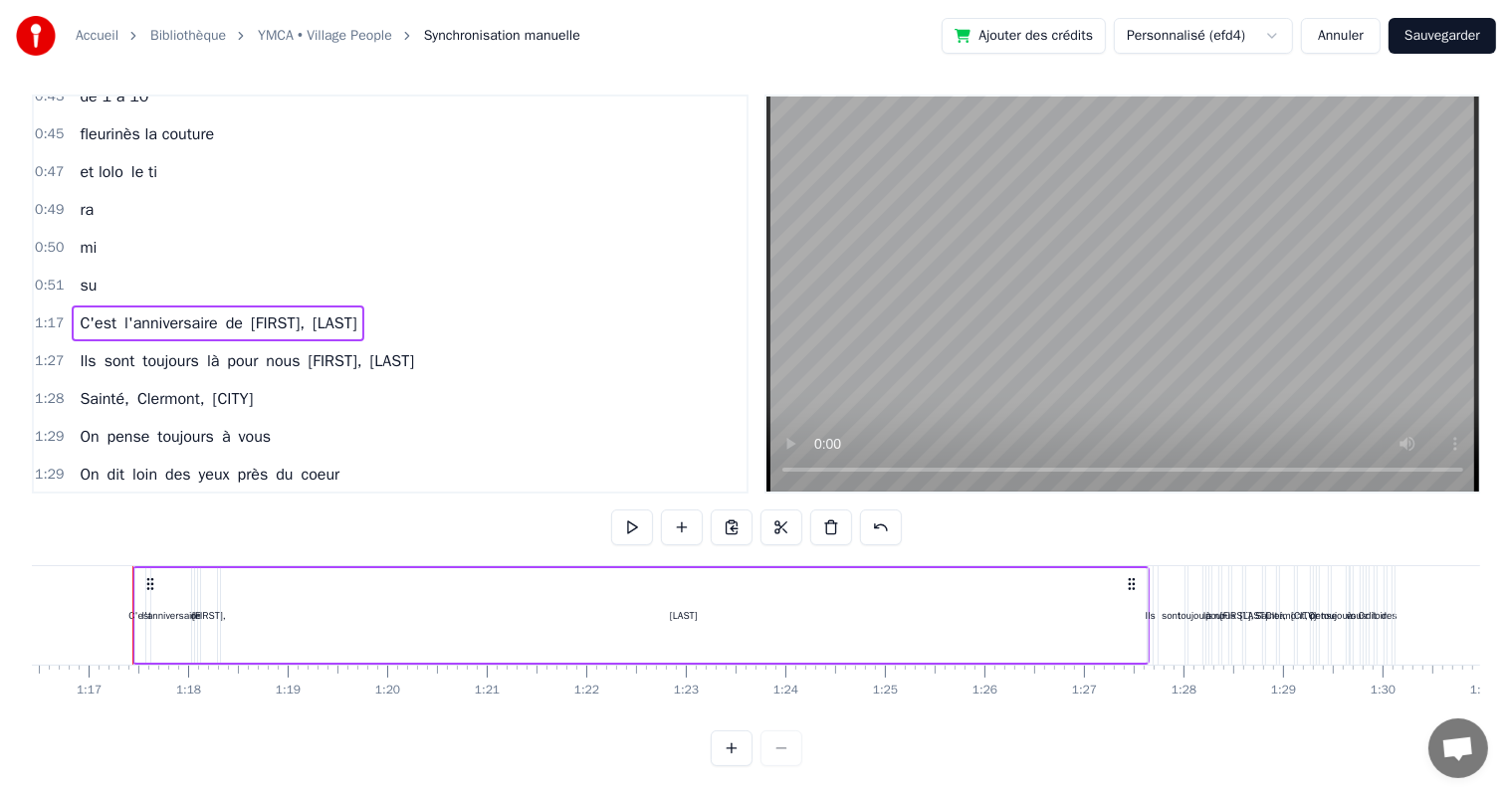 click on "[LAST]" at bounding box center (684, 615) 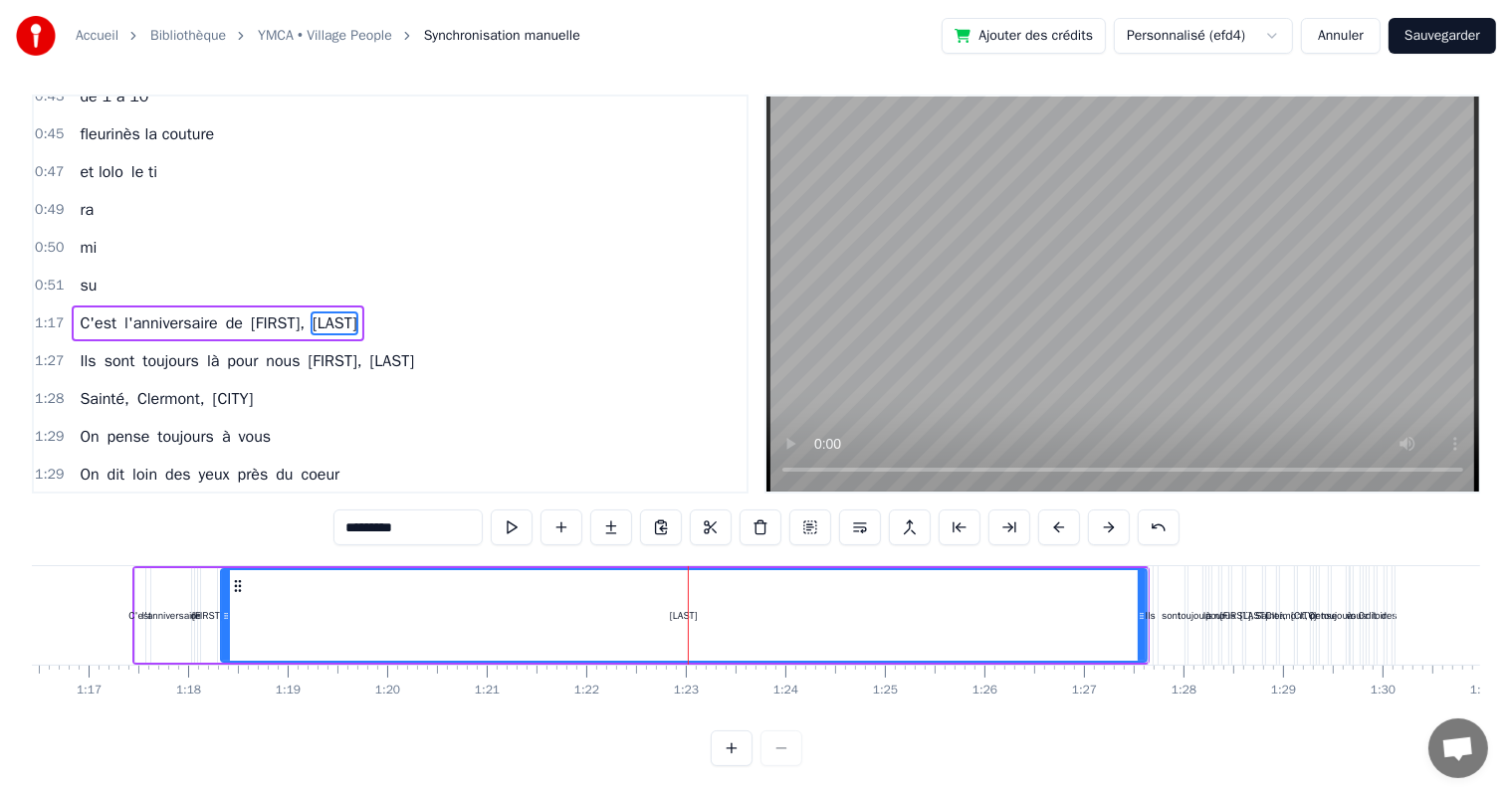 scroll, scrollTop: 0, scrollLeft: 0, axis: both 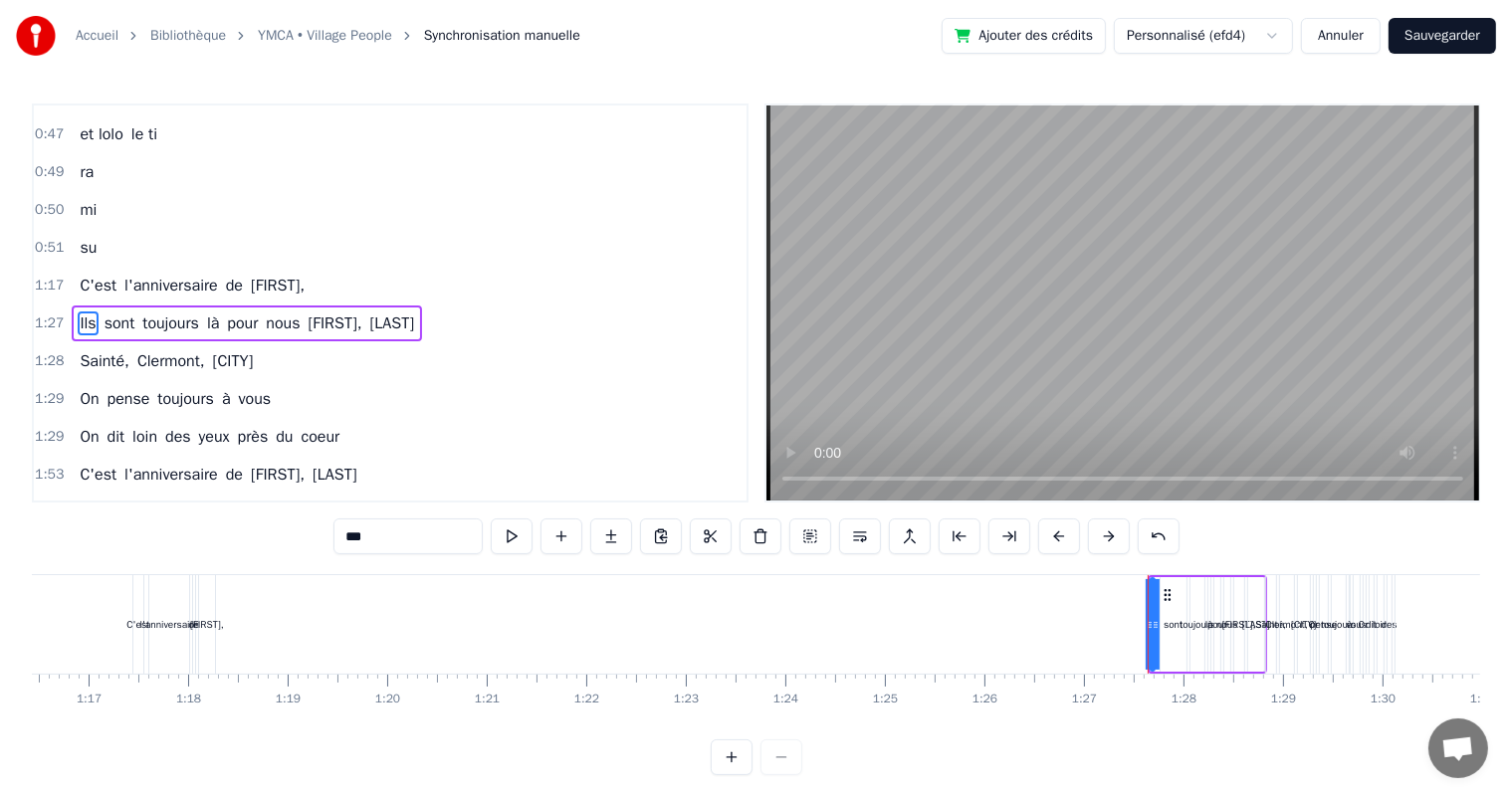 click on "[FIRST]," at bounding box center [207, 624] 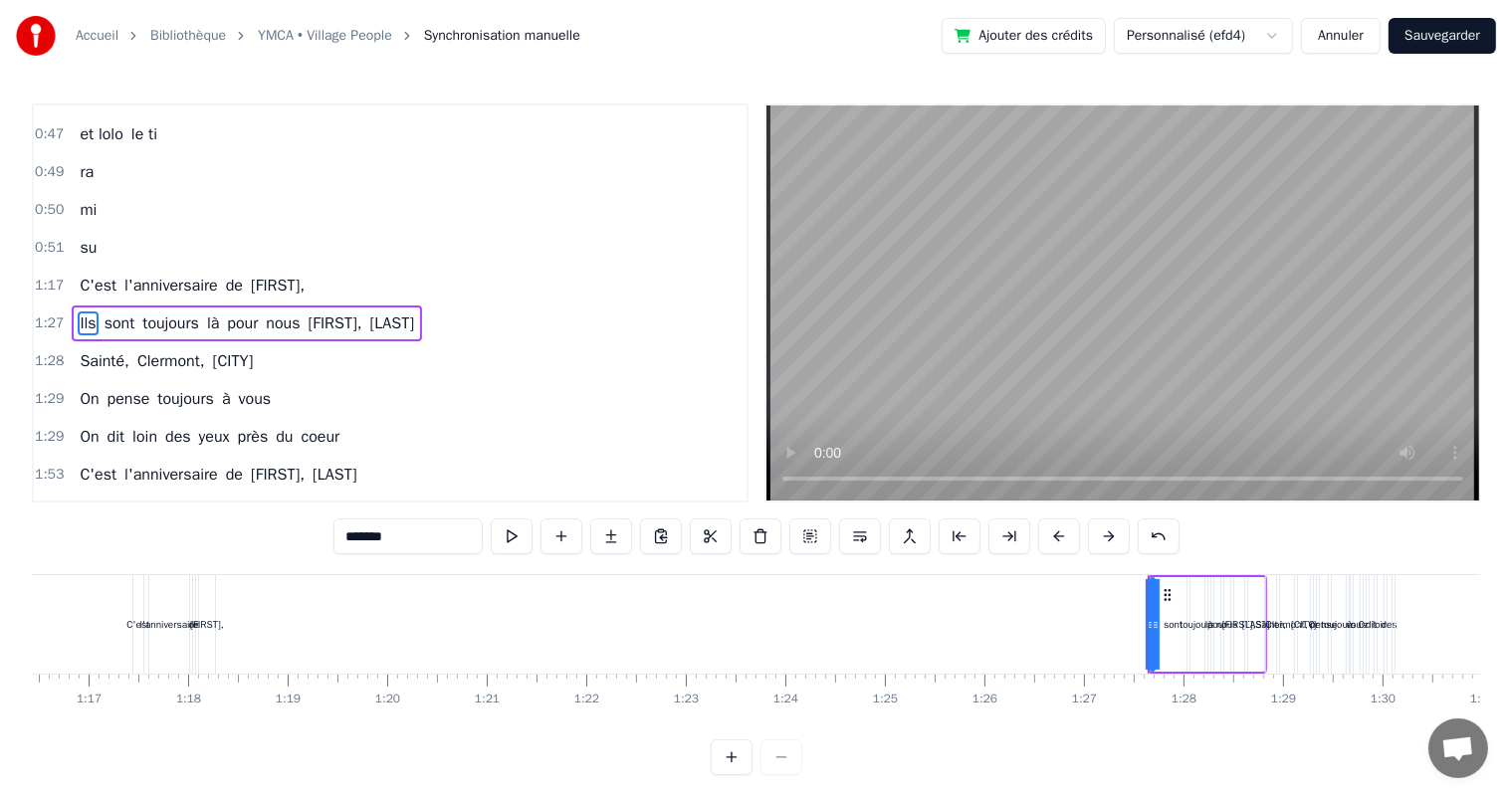 scroll, scrollTop: 369, scrollLeft: 0, axis: vertical 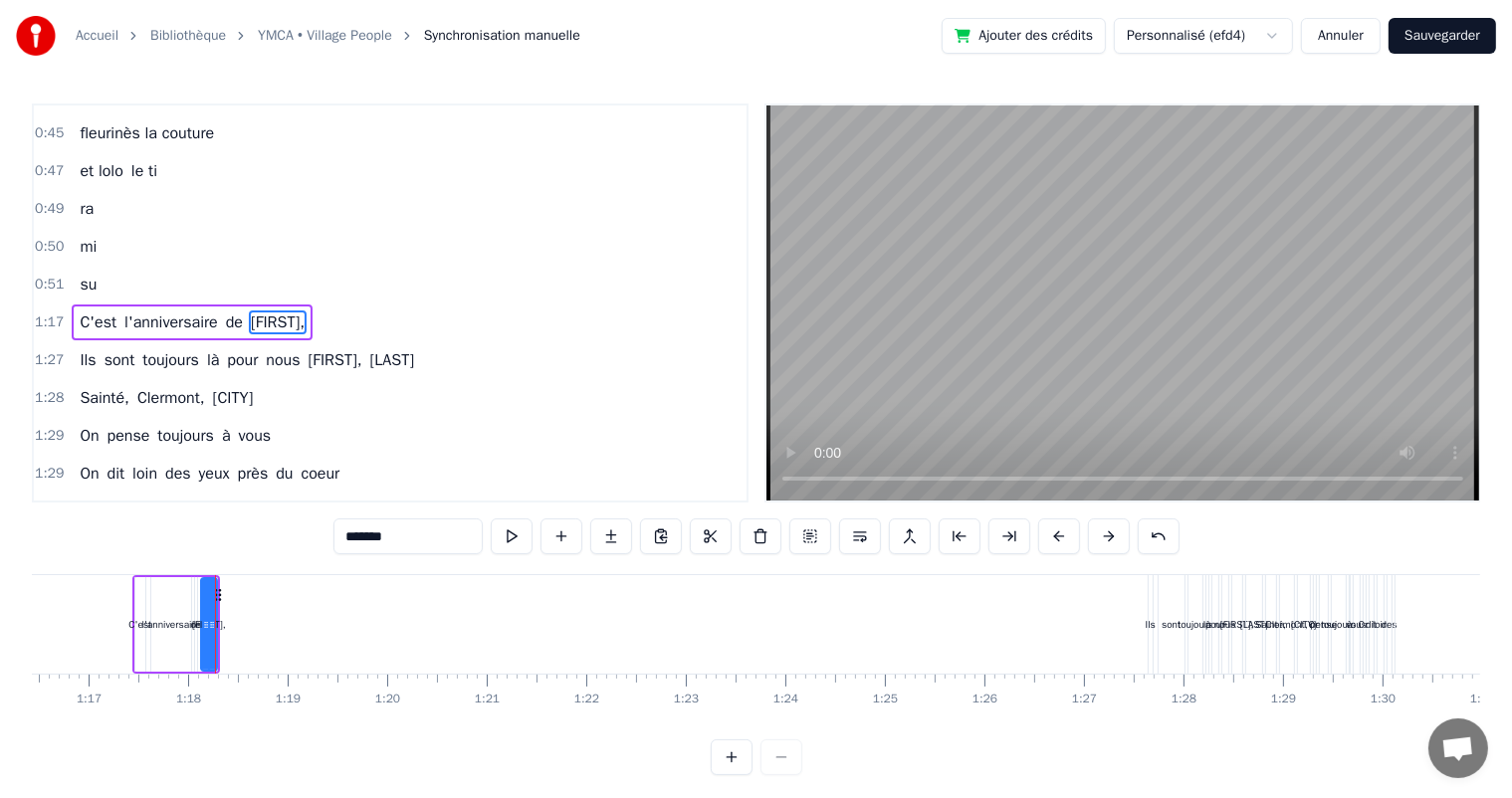 click at bounding box center (732, 757) 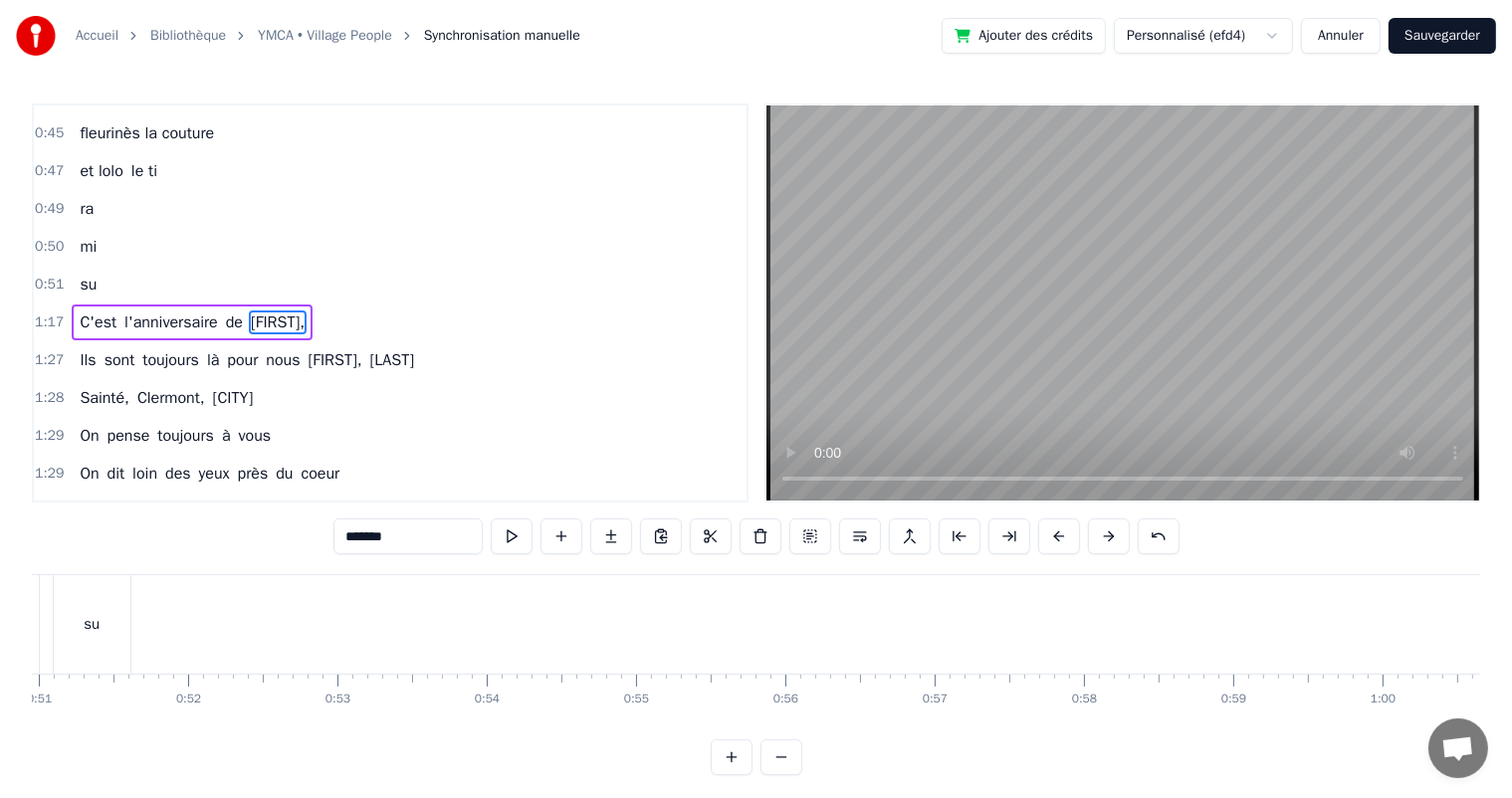 click at bounding box center [732, 757] 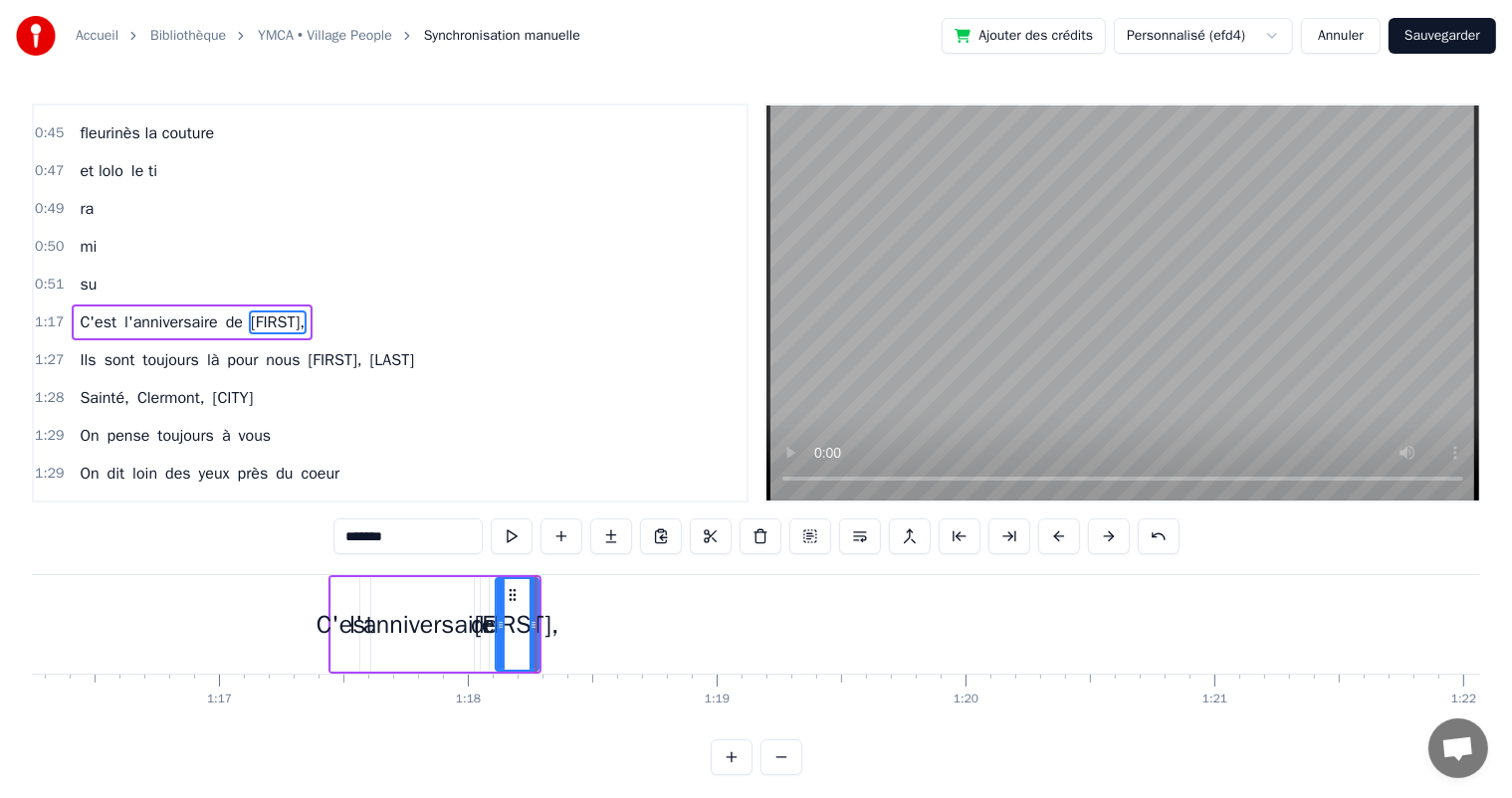 scroll, scrollTop: 0, scrollLeft: 18812, axis: horizontal 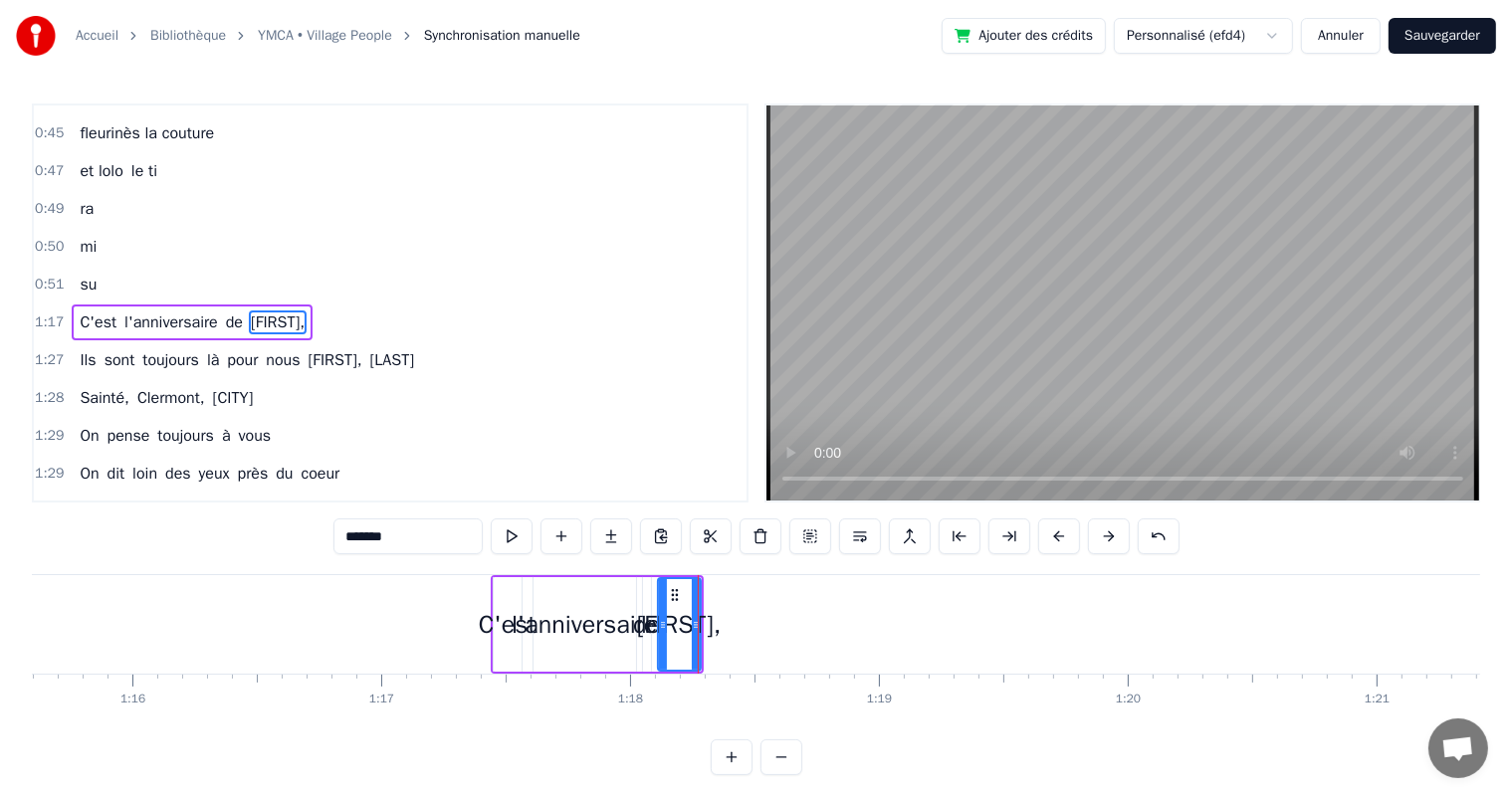 click on "C'est" at bounding box center [98, 322] 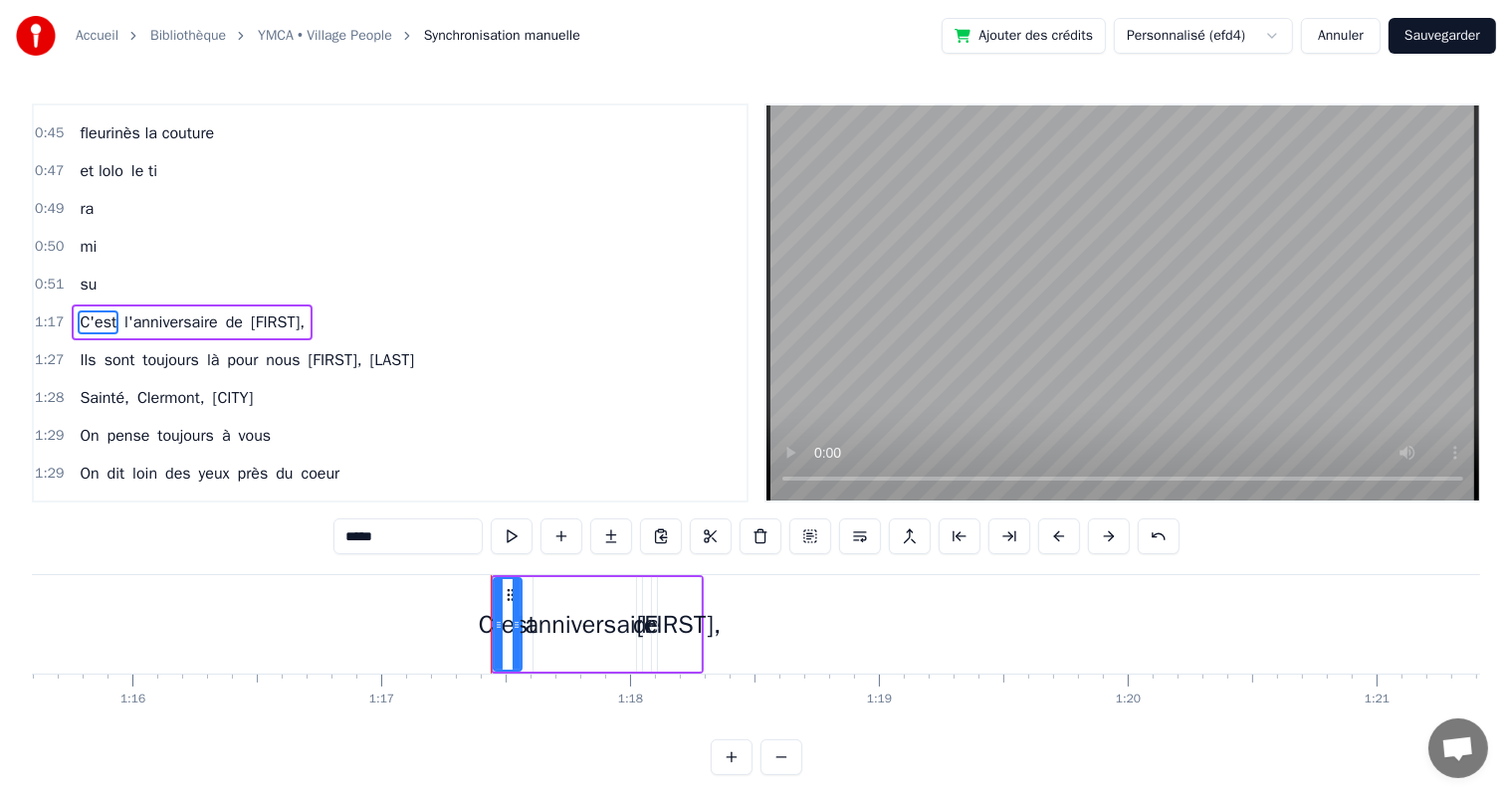 click on "*****" at bounding box center [408, 536] 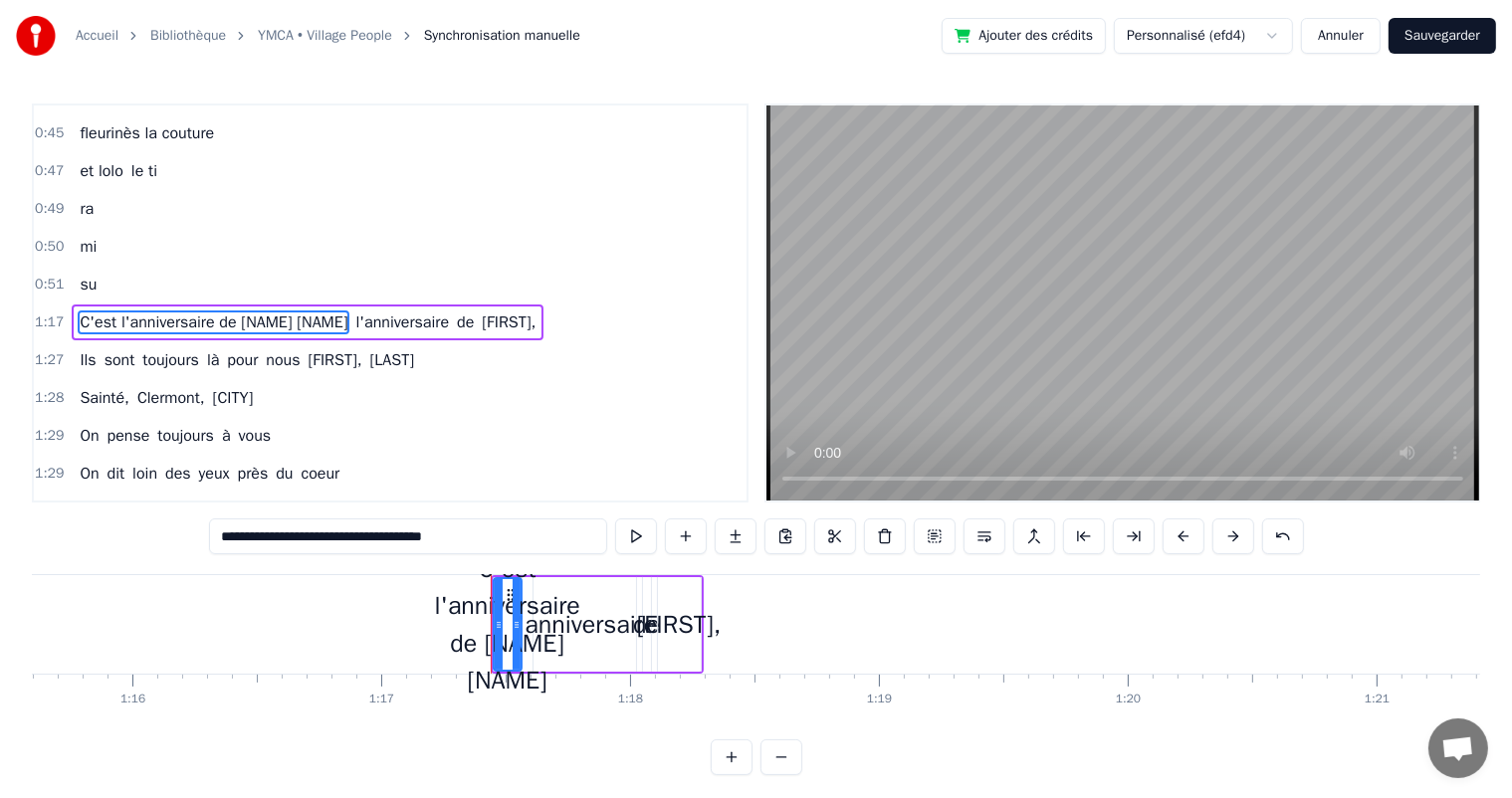 click on "l'anniversaire" at bounding box center [584, 624] 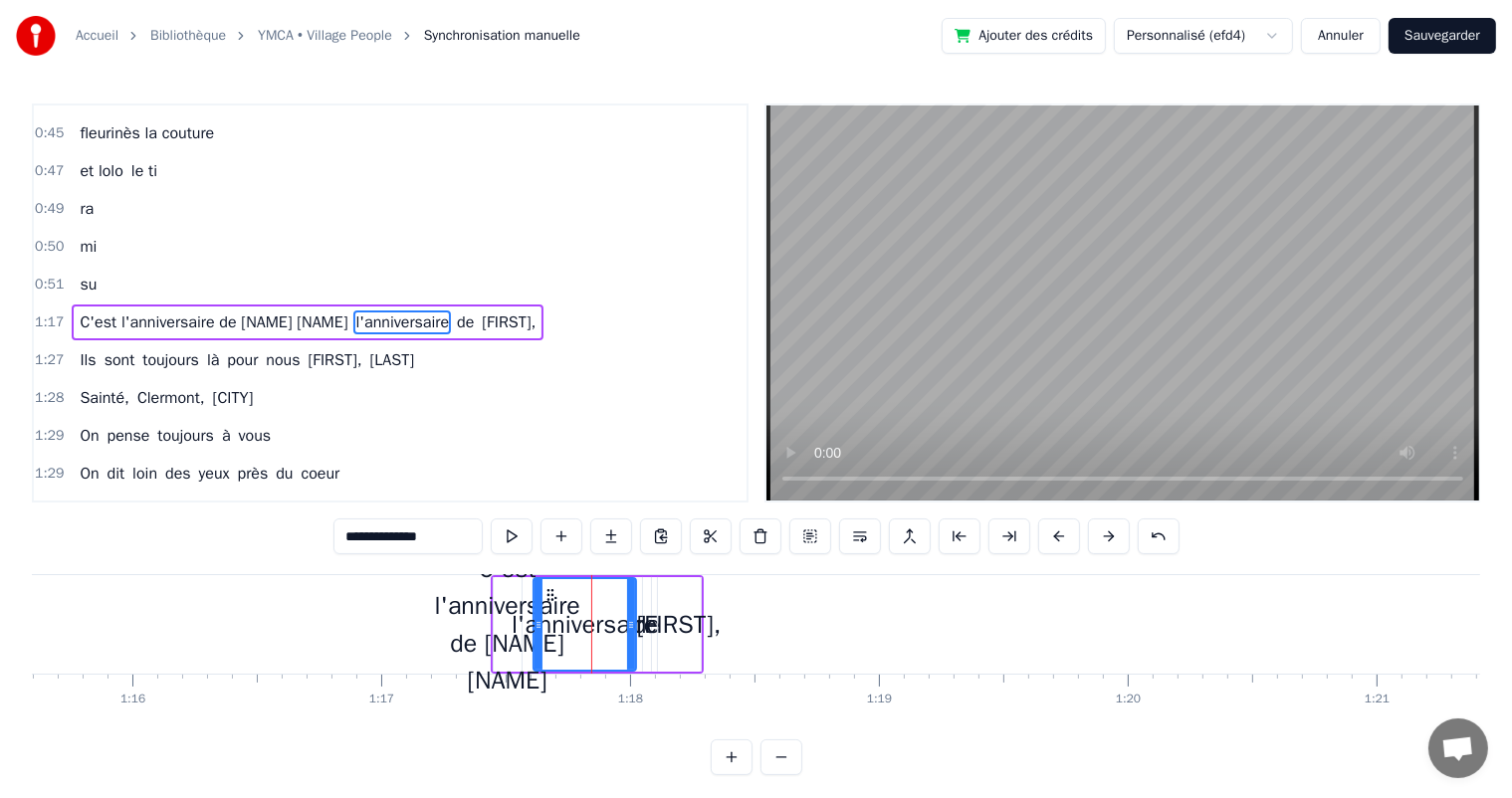 click on "C'est l'anniversaire de [NAME] [NAME]" at bounding box center (213, 322) 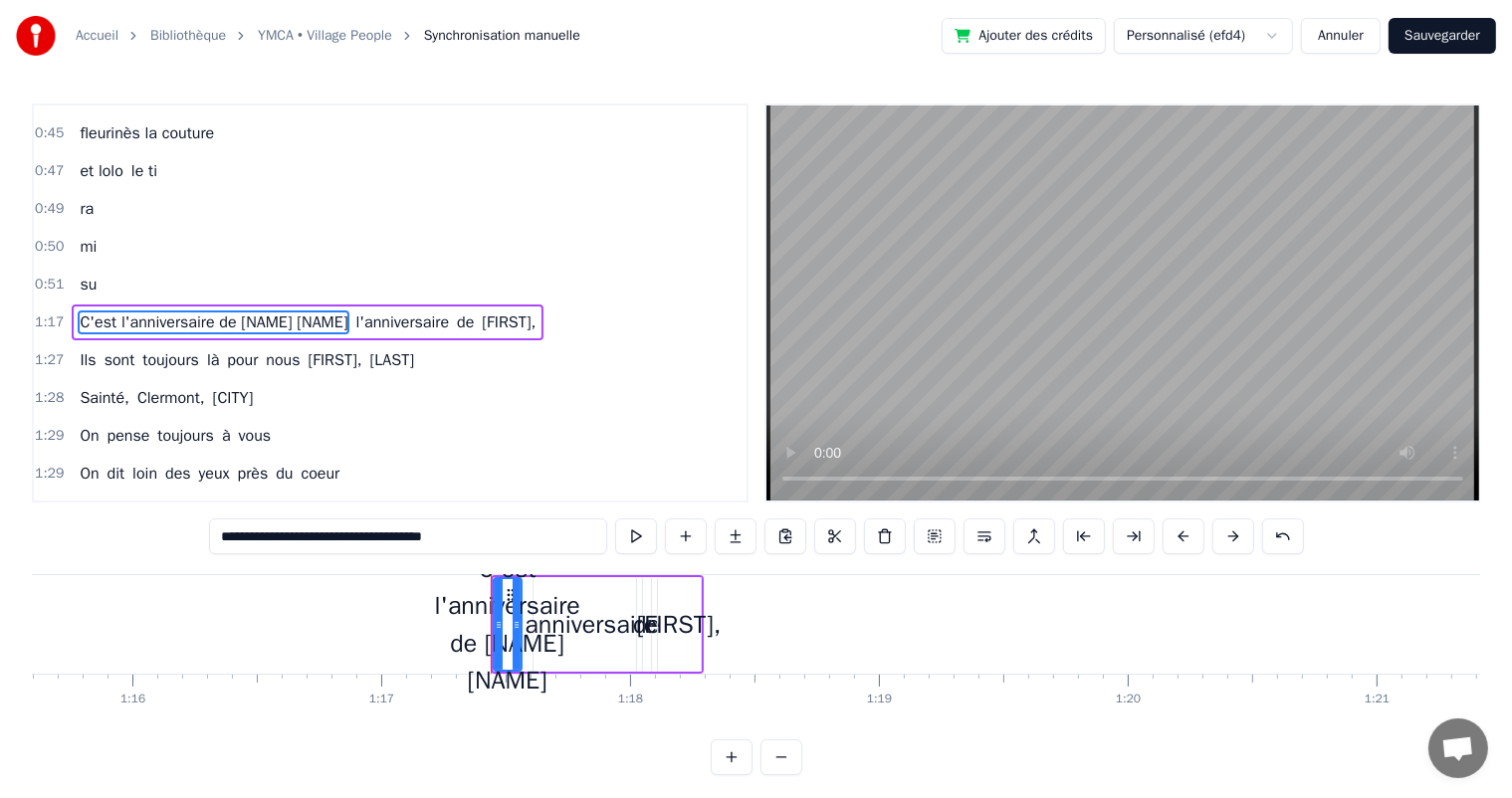 drag, startPoint x: 482, startPoint y: 533, endPoint x: 356, endPoint y: 532, distance: 126.00397 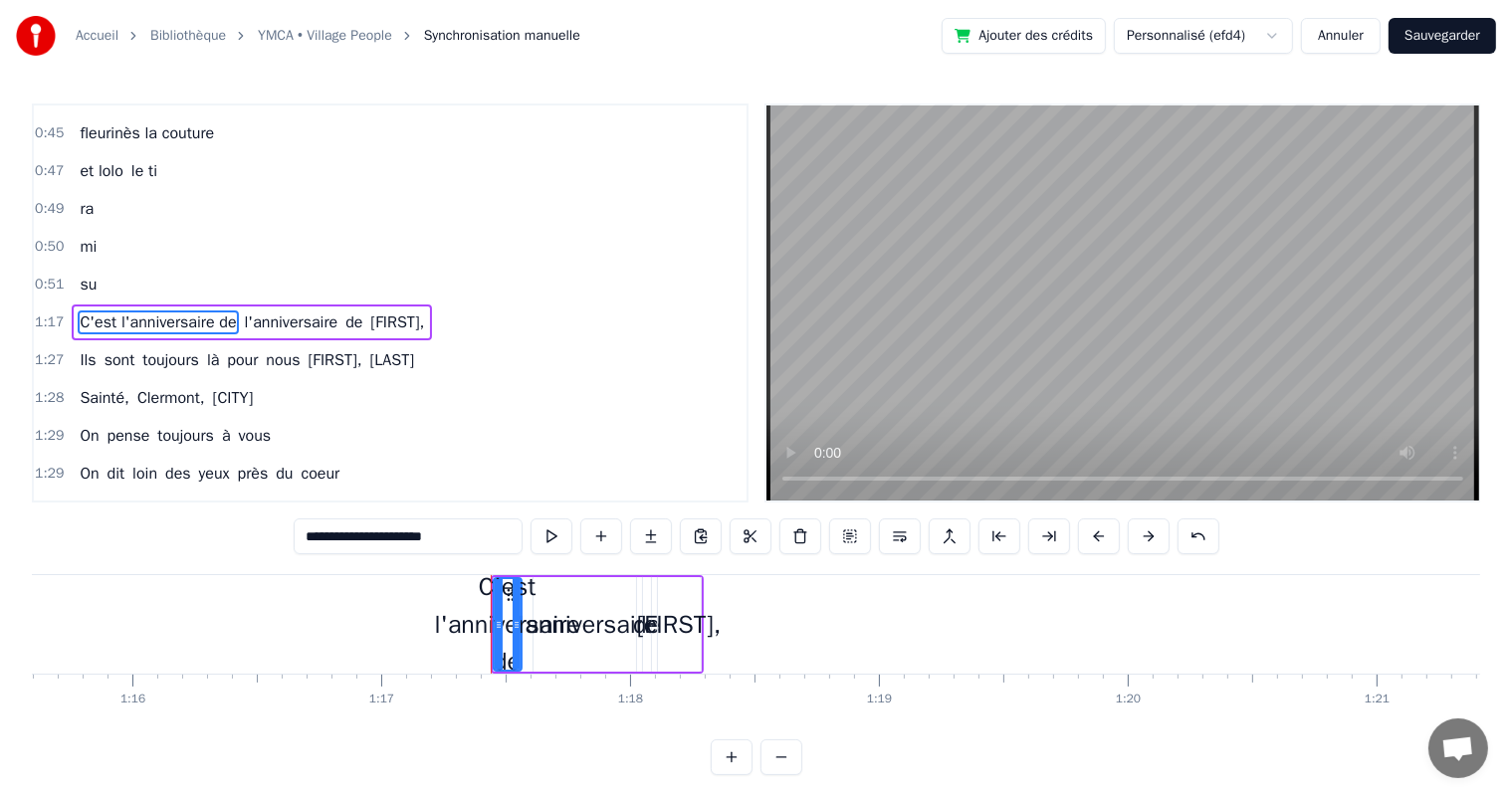 type on "**********" 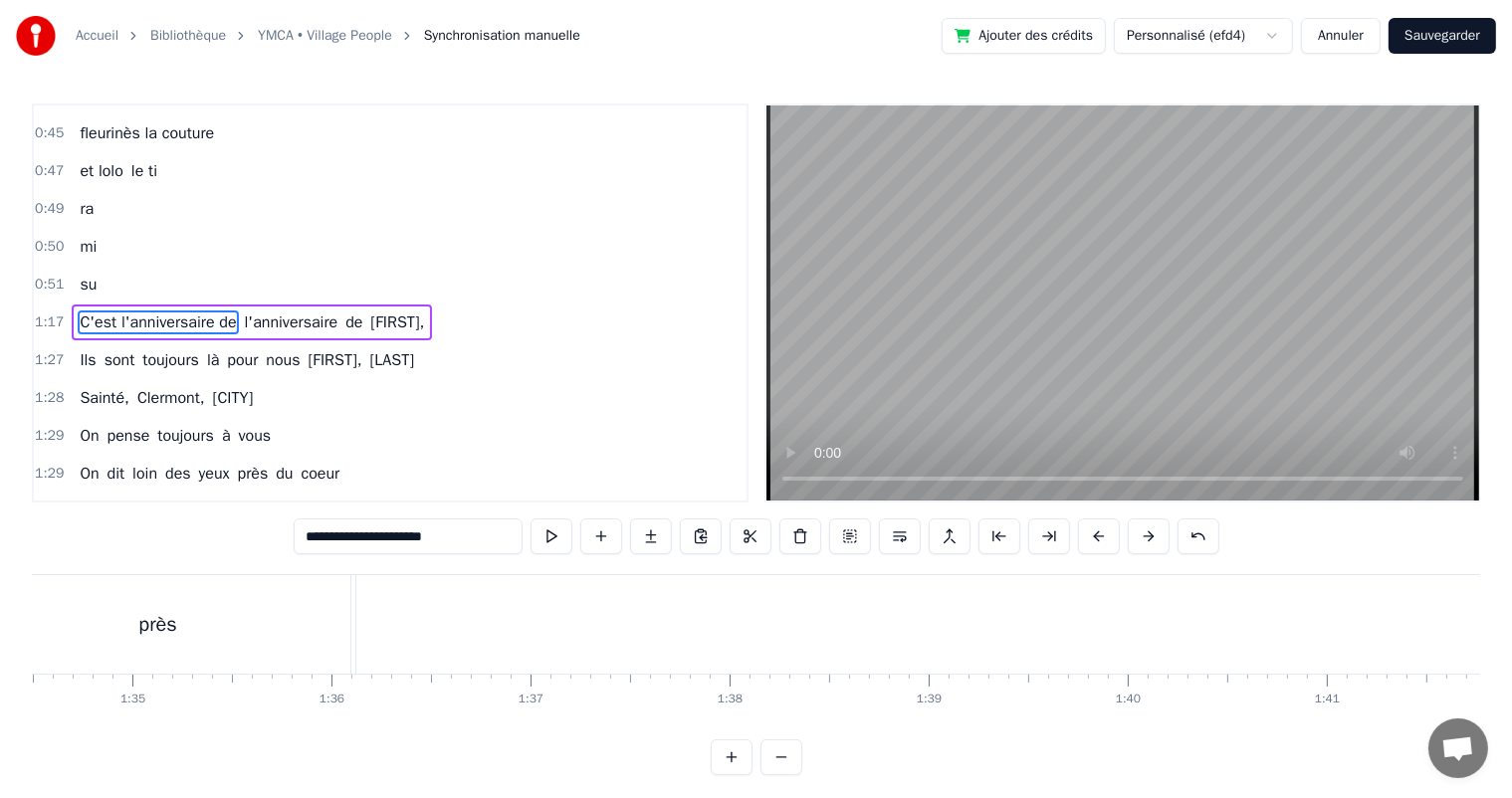 click at bounding box center (781, 757) 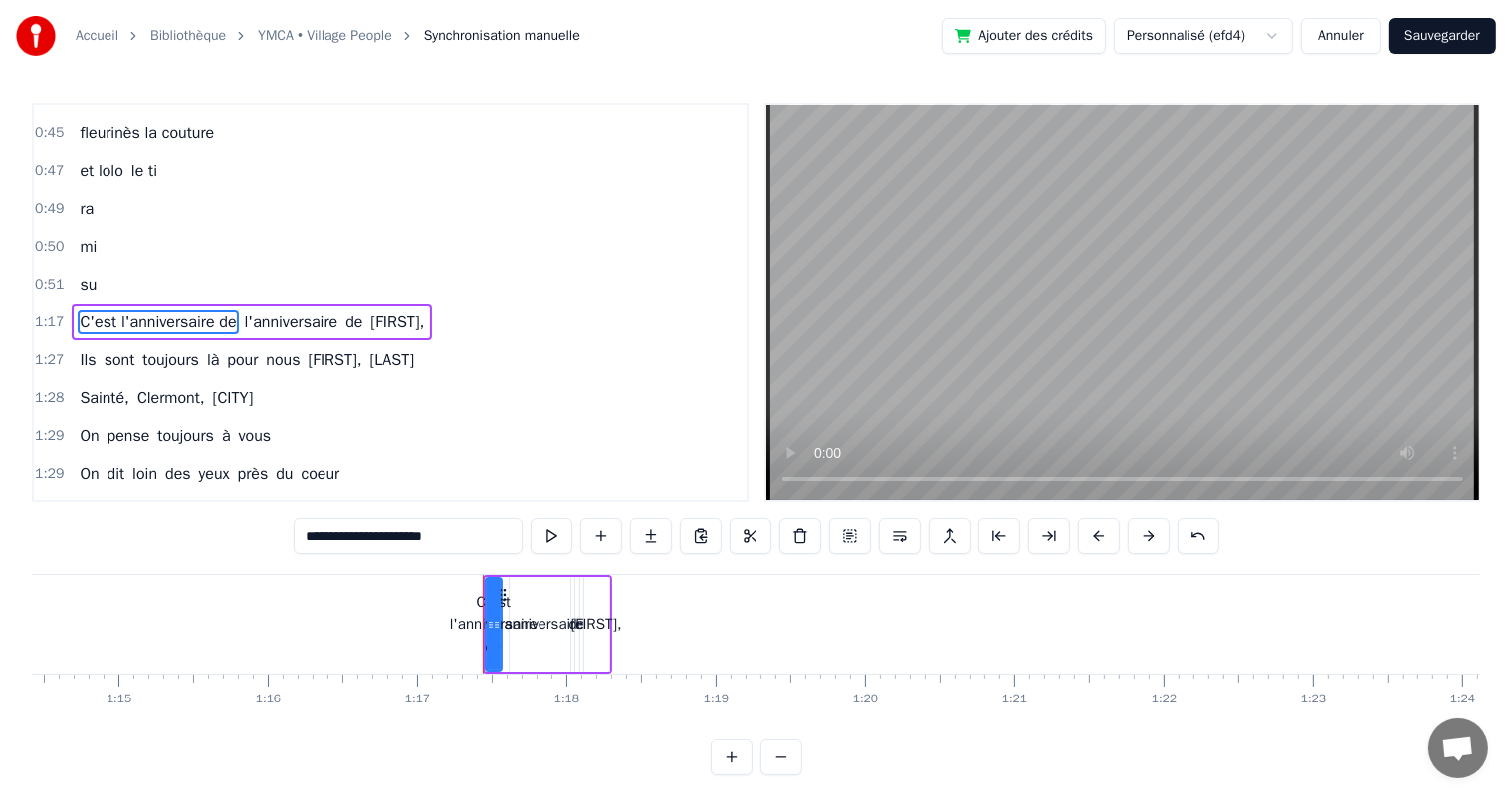 scroll, scrollTop: 0, scrollLeft: 11102, axis: horizontal 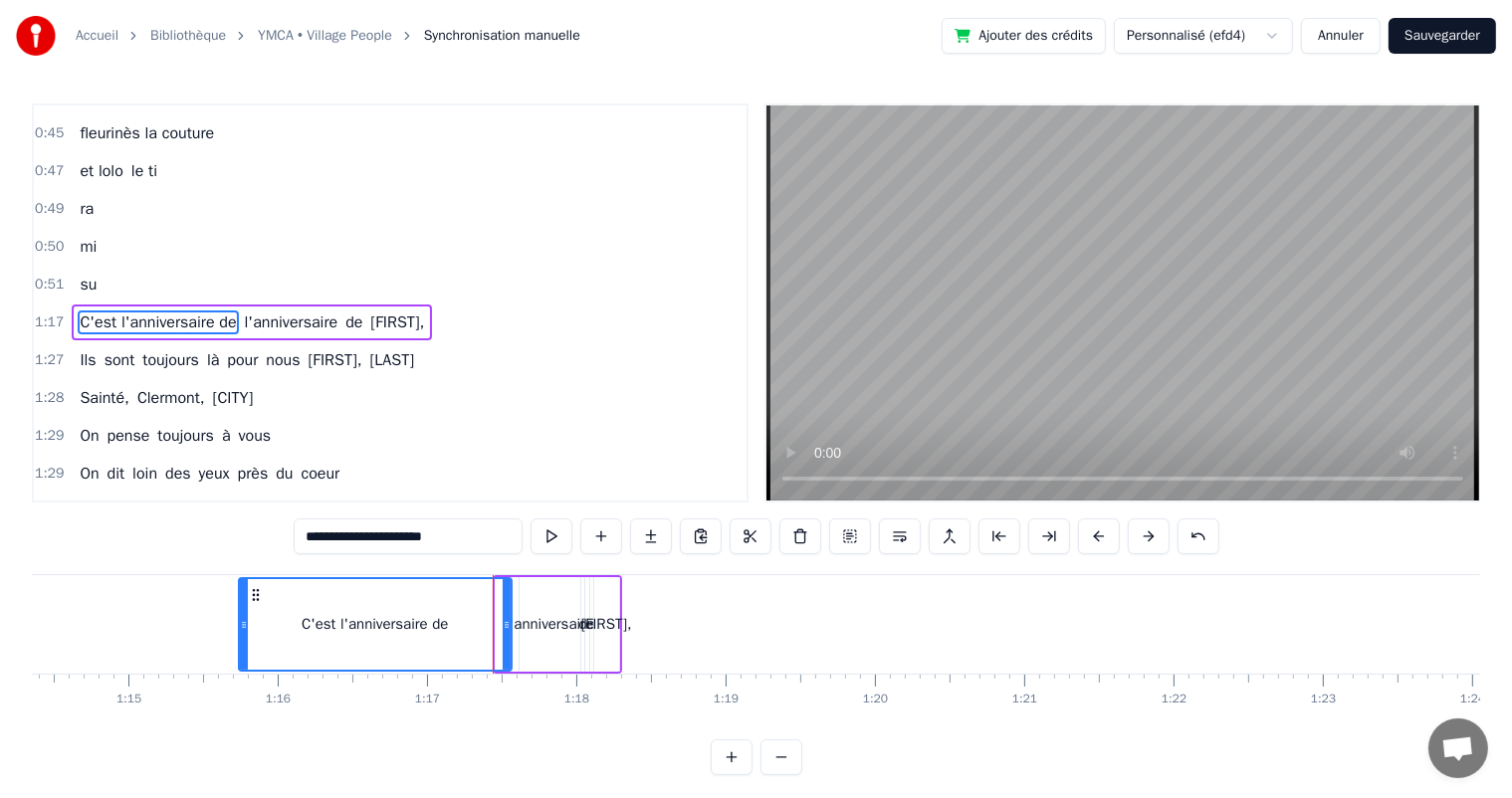 drag, startPoint x: 497, startPoint y: 629, endPoint x: 169, endPoint y: 633, distance: 328.02439 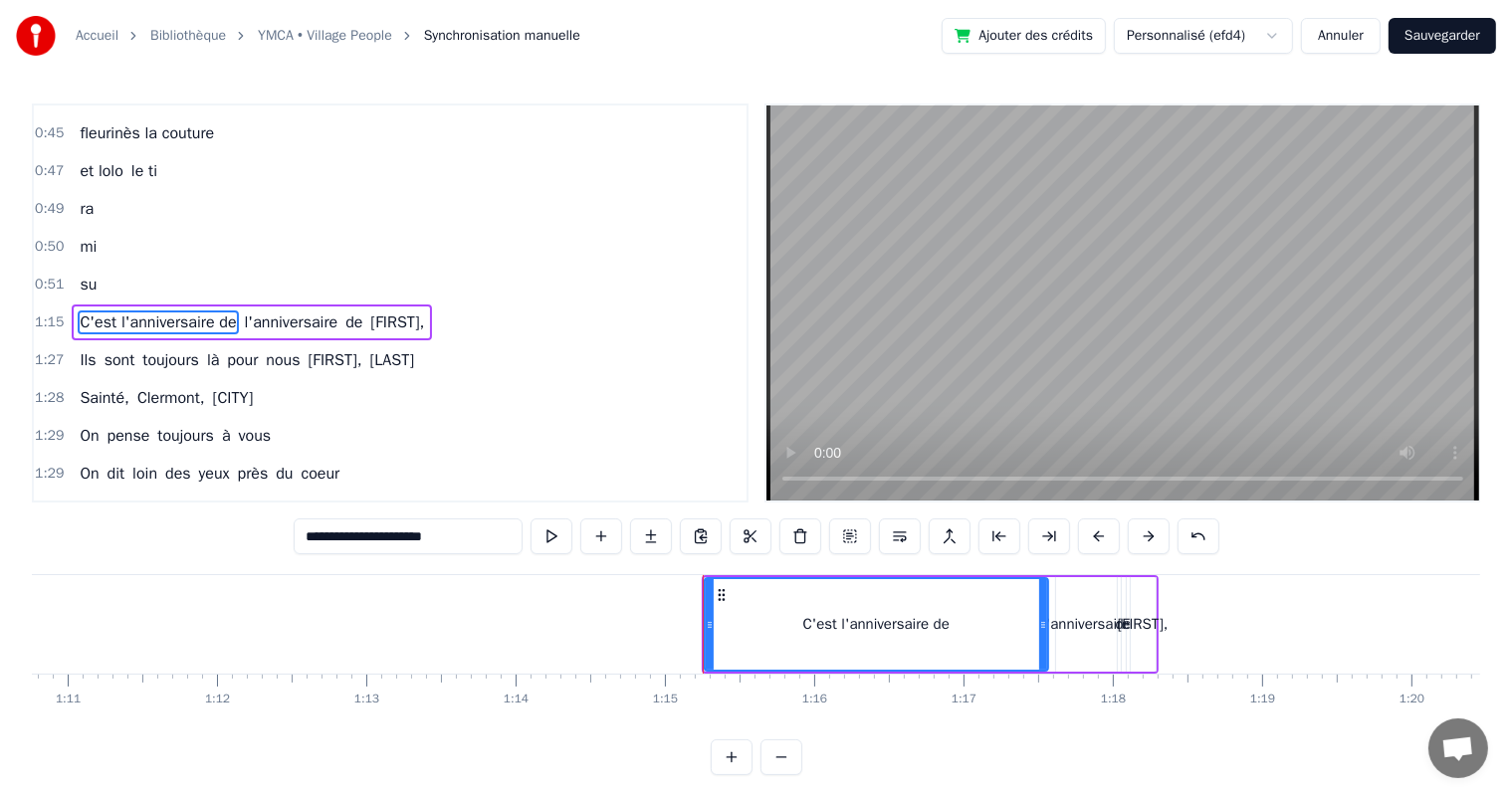 scroll, scrollTop: 0, scrollLeft: 10566, axis: horizontal 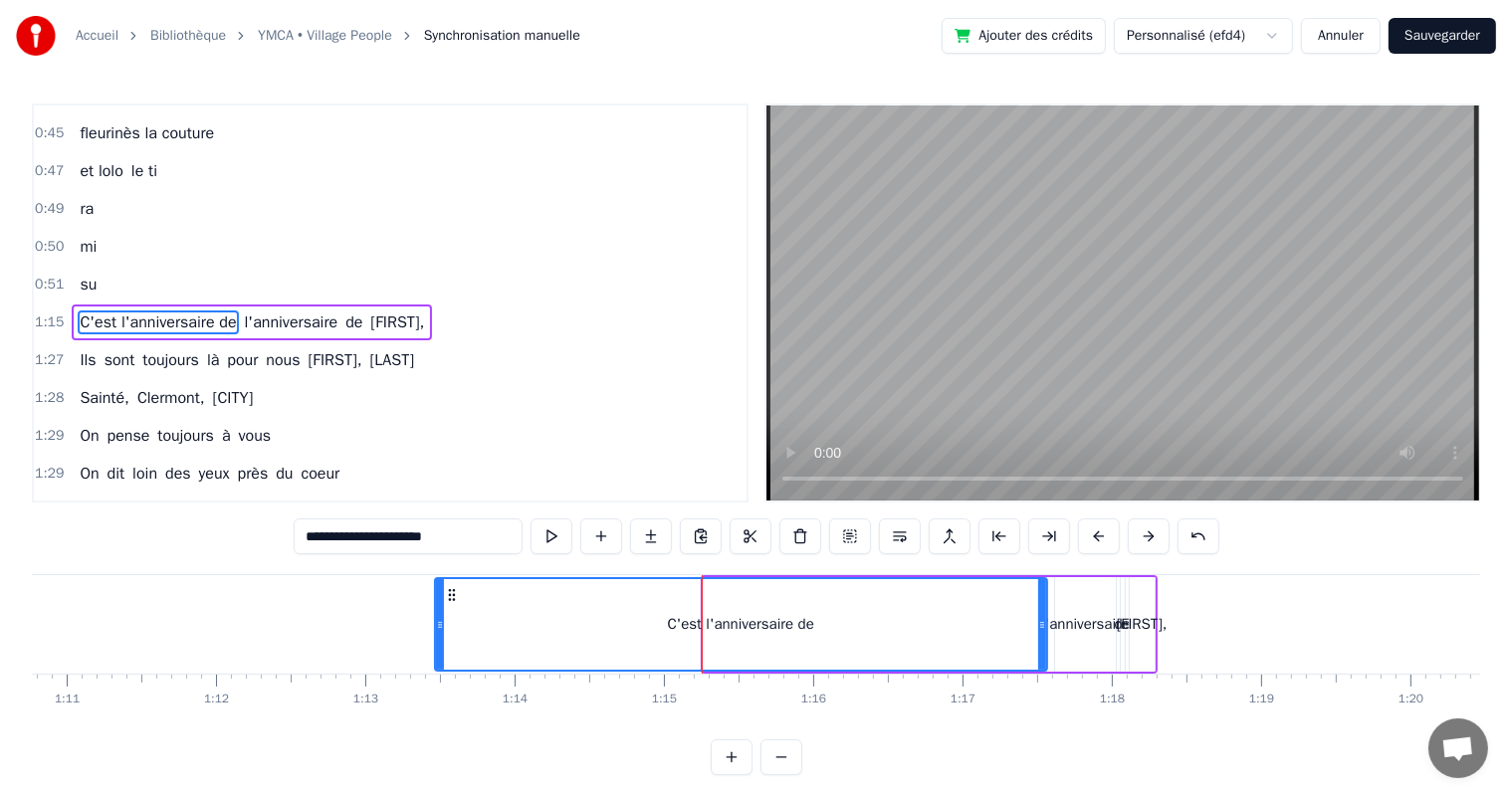 drag, startPoint x: 704, startPoint y: 625, endPoint x: 254, endPoint y: 629, distance: 450.0178 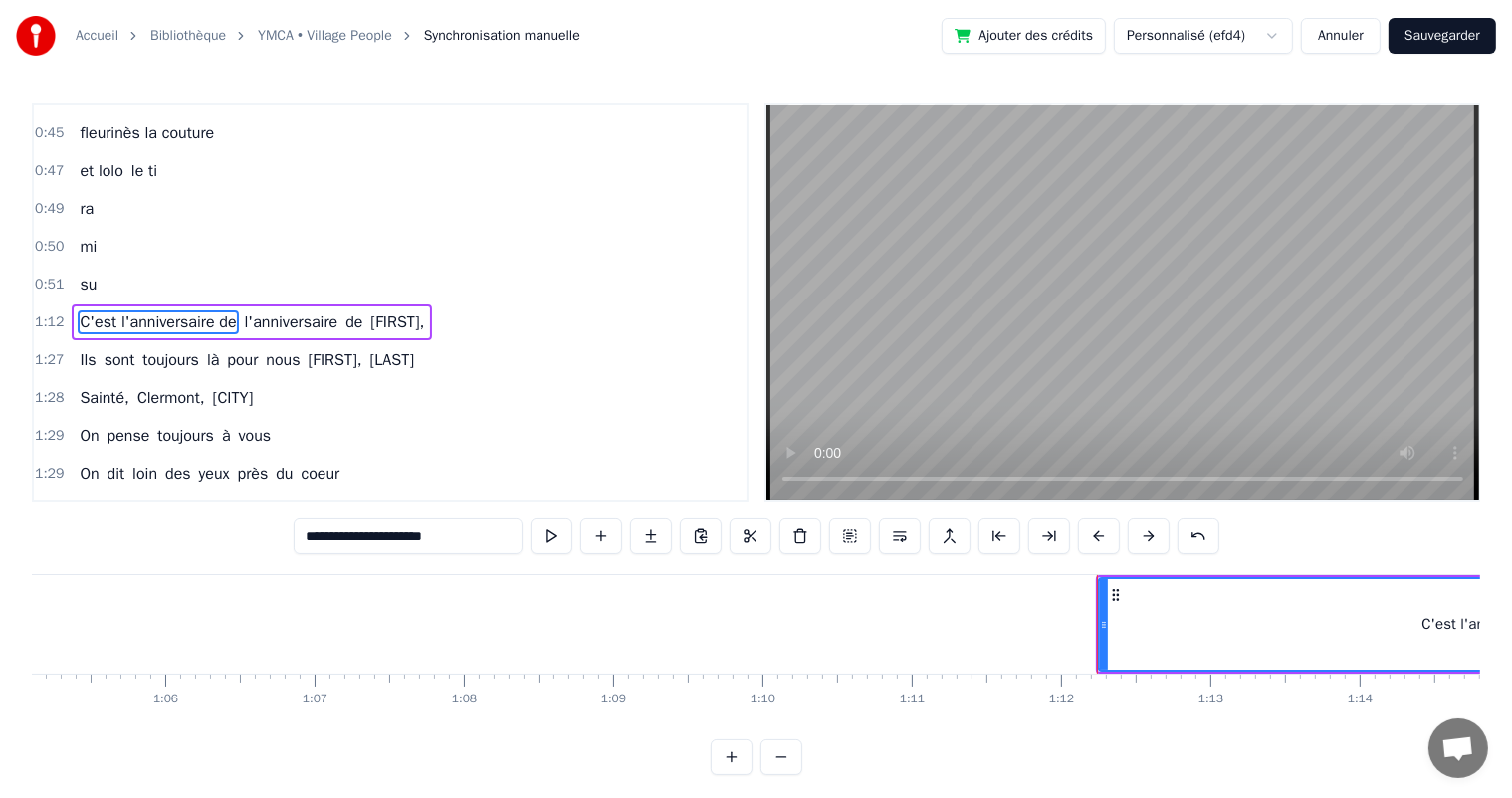 scroll, scrollTop: 0, scrollLeft: 9718, axis: horizontal 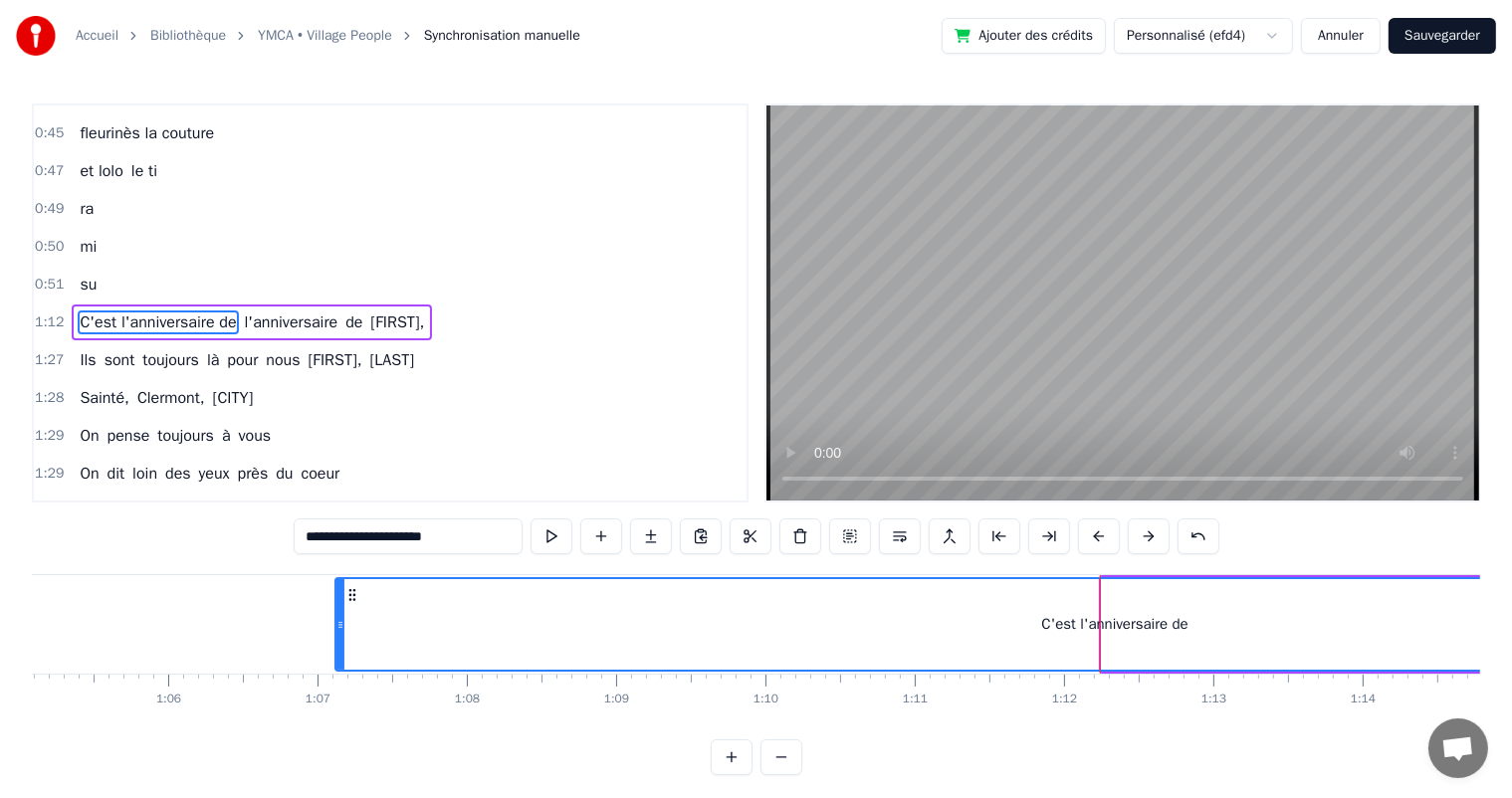 drag, startPoint x: 1104, startPoint y: 631, endPoint x: 269, endPoint y: 653, distance: 835.2898 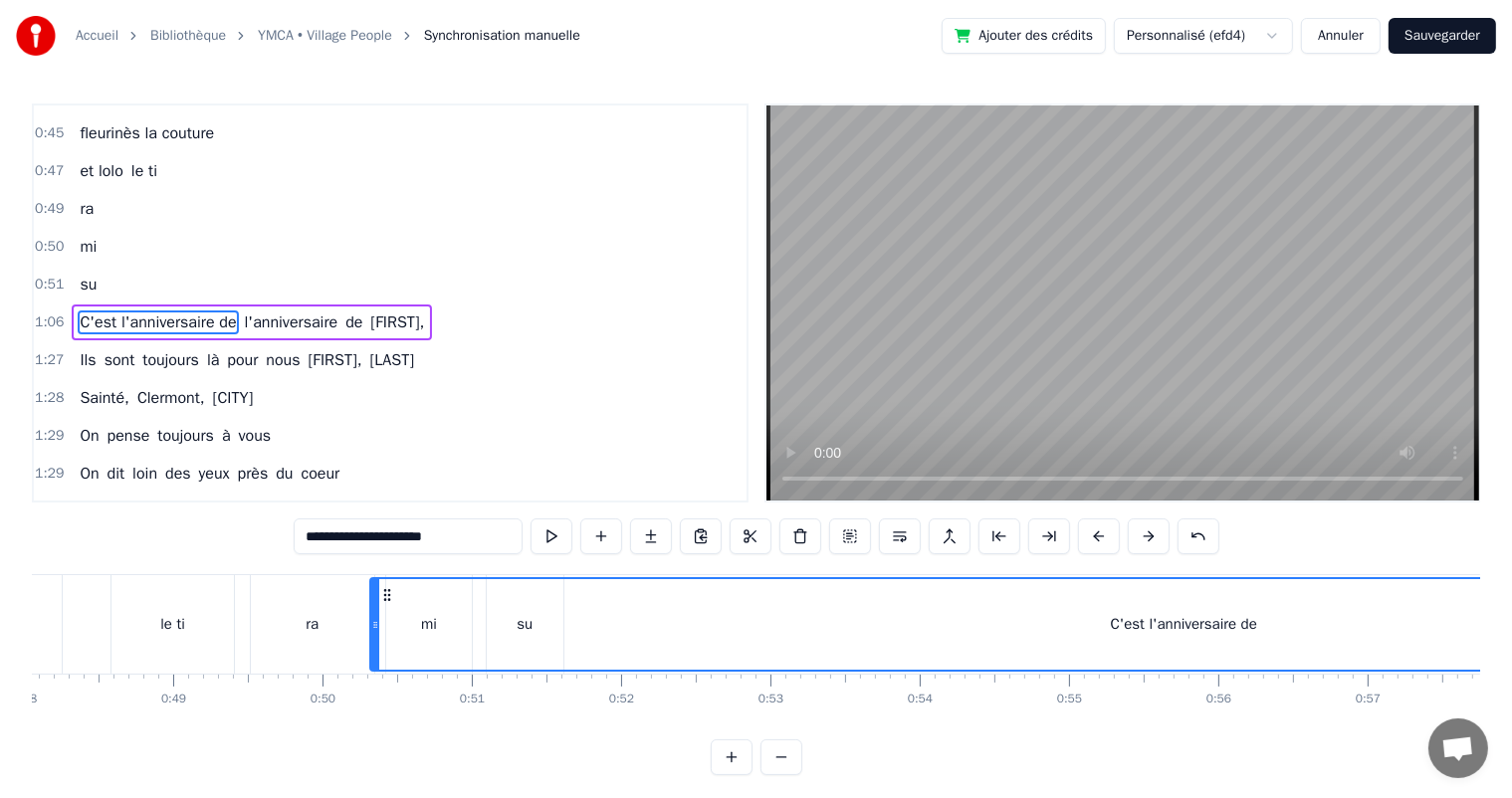 scroll, scrollTop: 0, scrollLeft: 7167, axis: horizontal 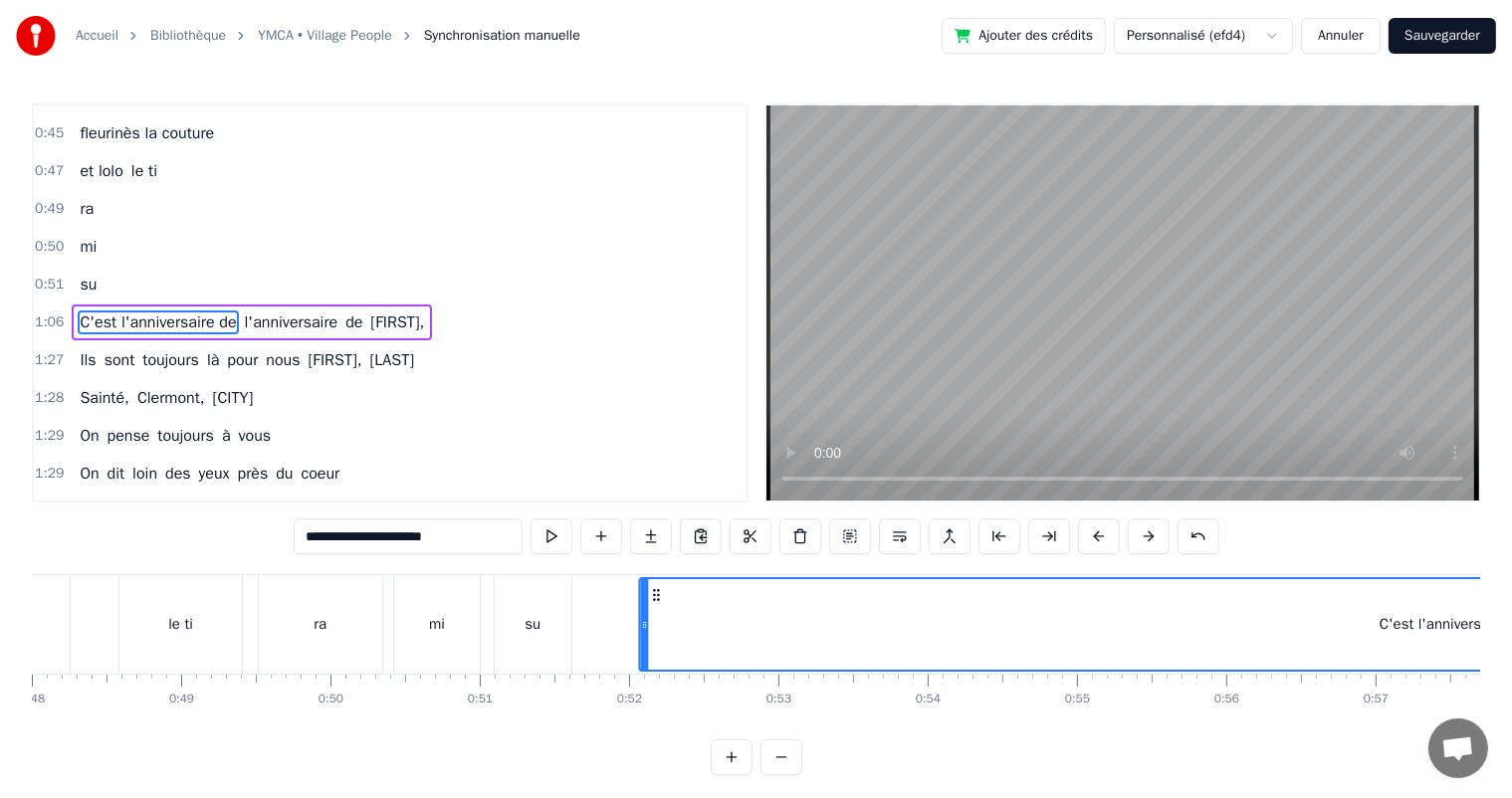 drag, startPoint x: 286, startPoint y: 591, endPoint x: 658, endPoint y: 605, distance: 372.26335 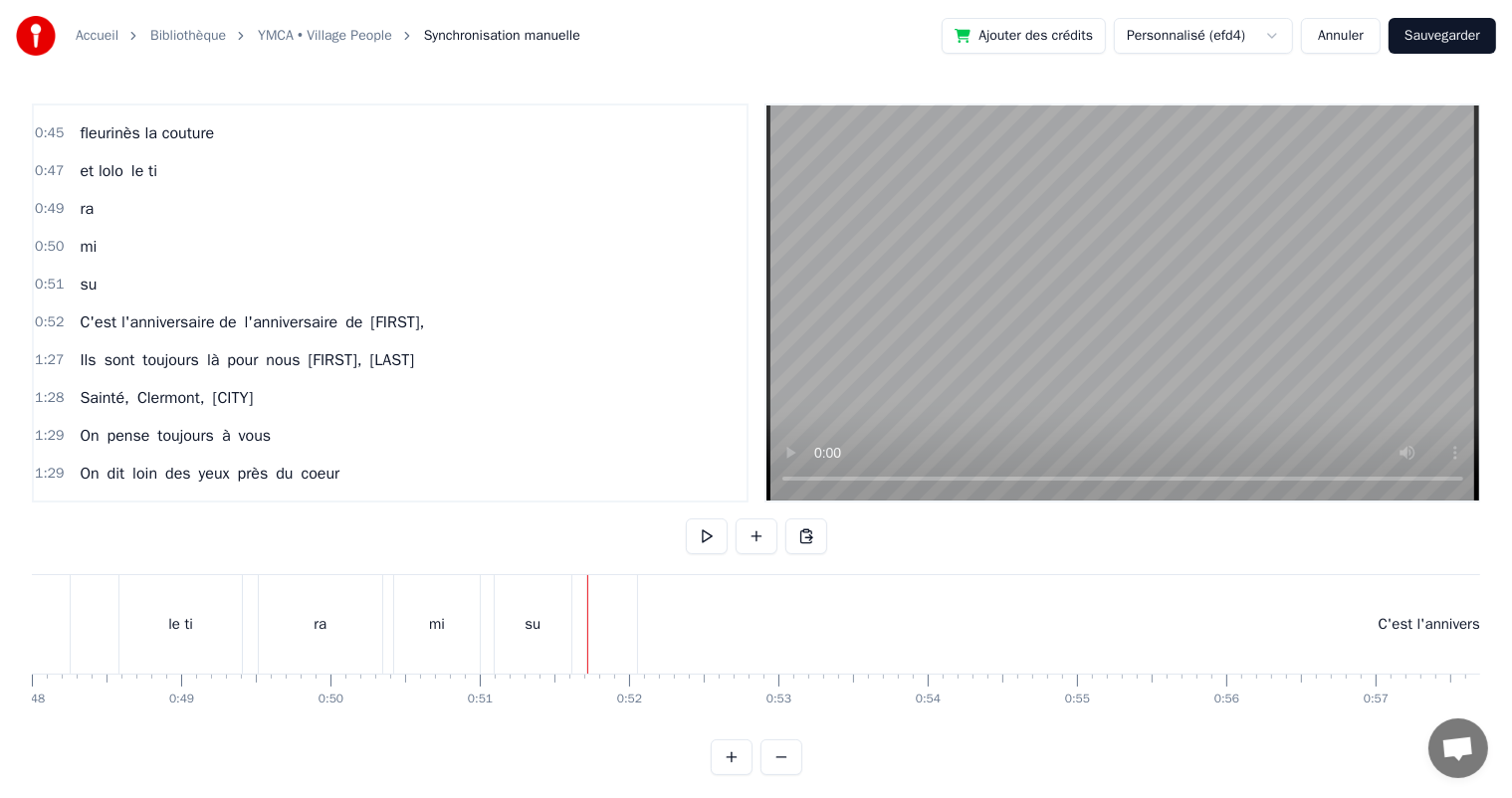 scroll, scrollTop: 0, scrollLeft: 7059, axis: horizontal 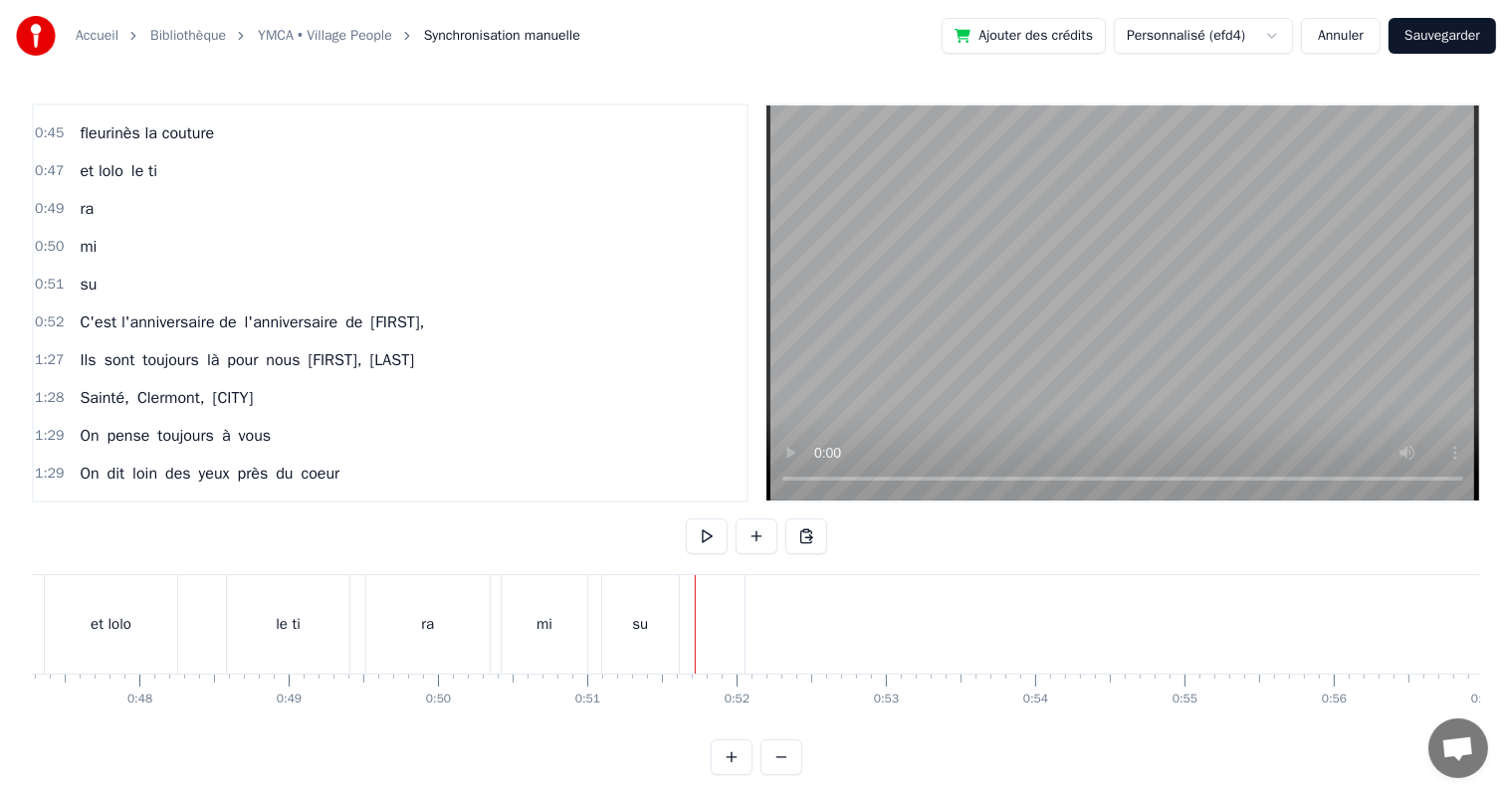click on "et lolo le ti" at bounding box center [199, 624] 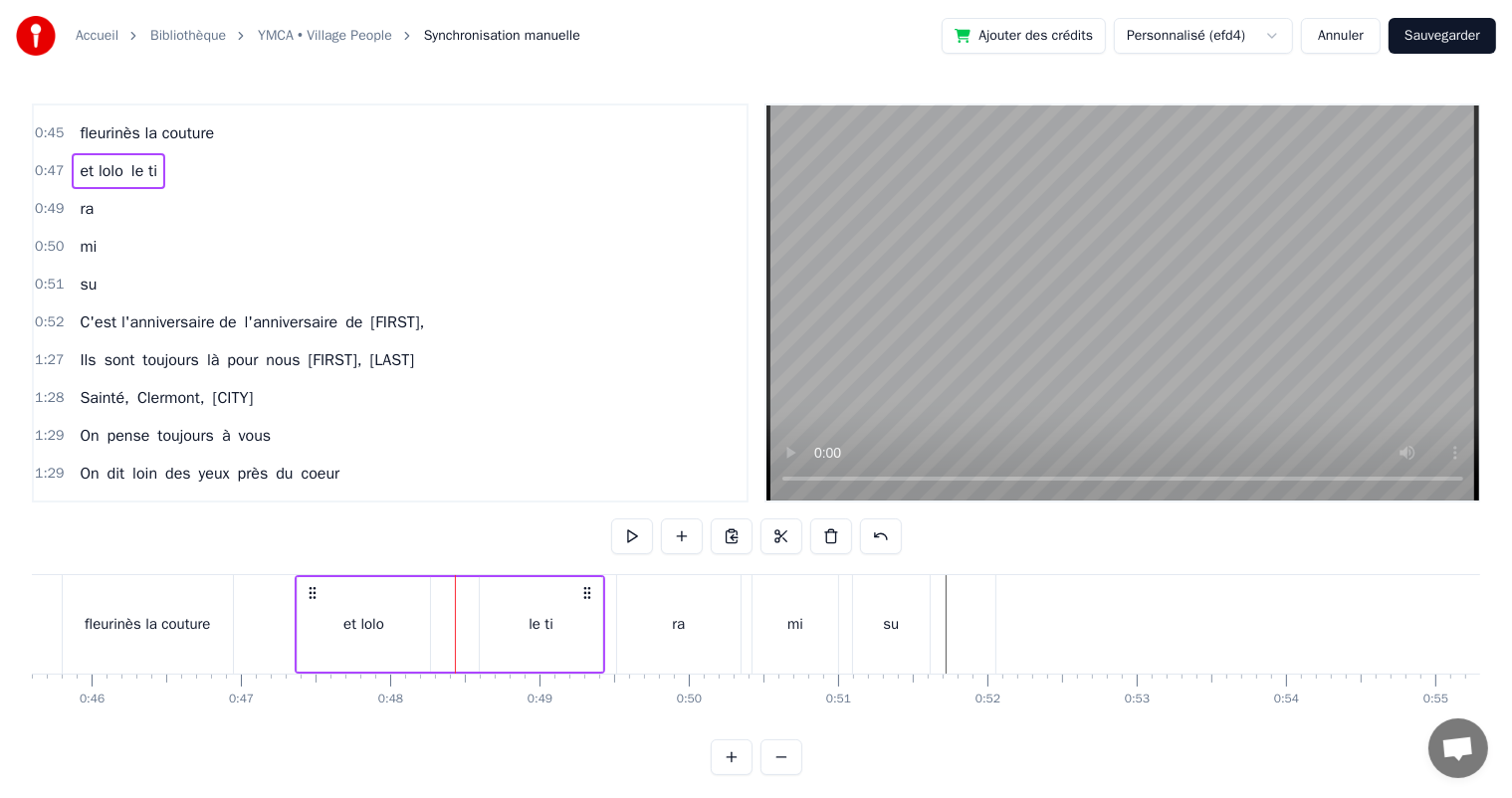 scroll, scrollTop: 0, scrollLeft: 6797, axis: horizontal 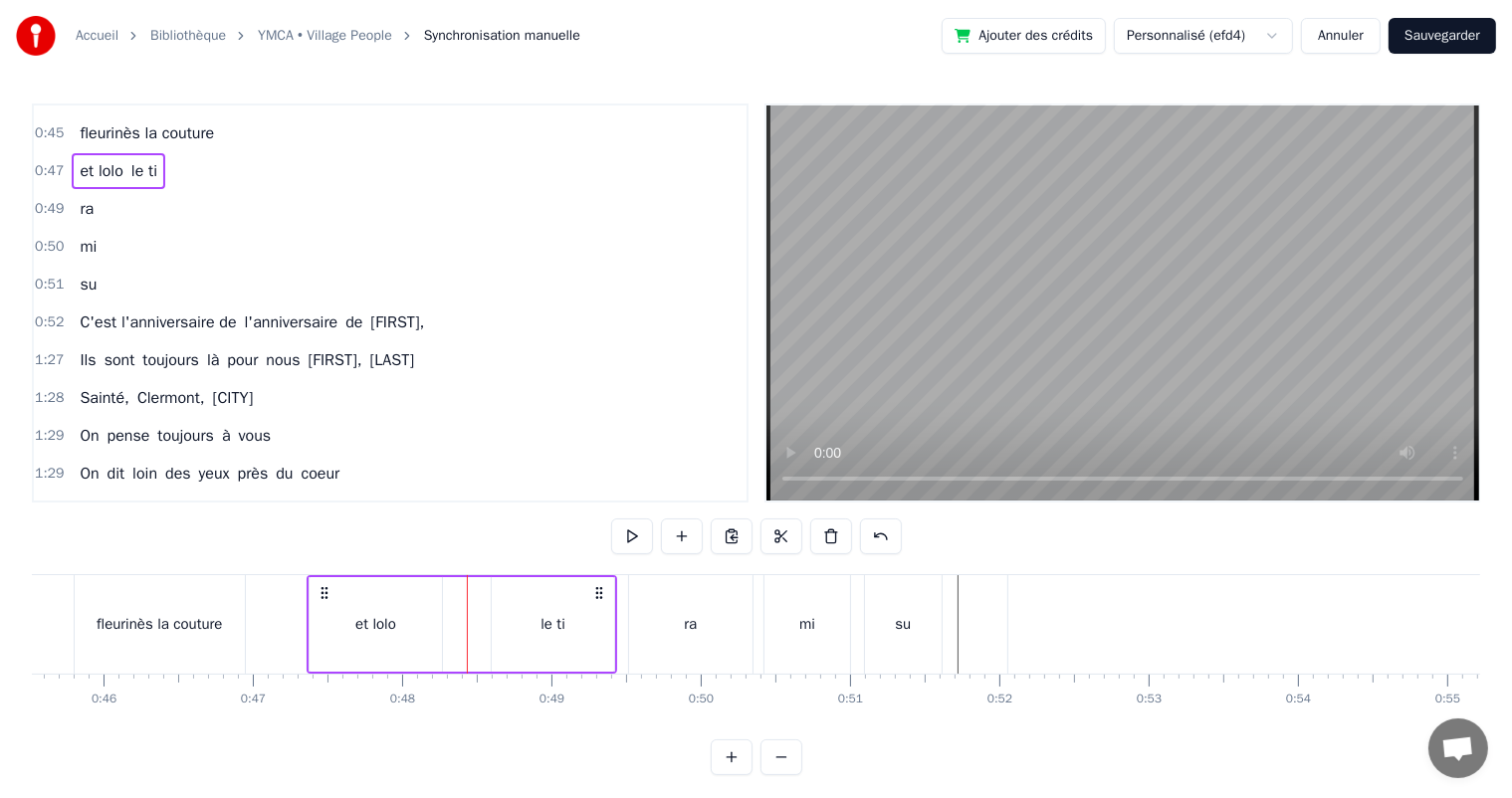 click at bounding box center [12676, 624] 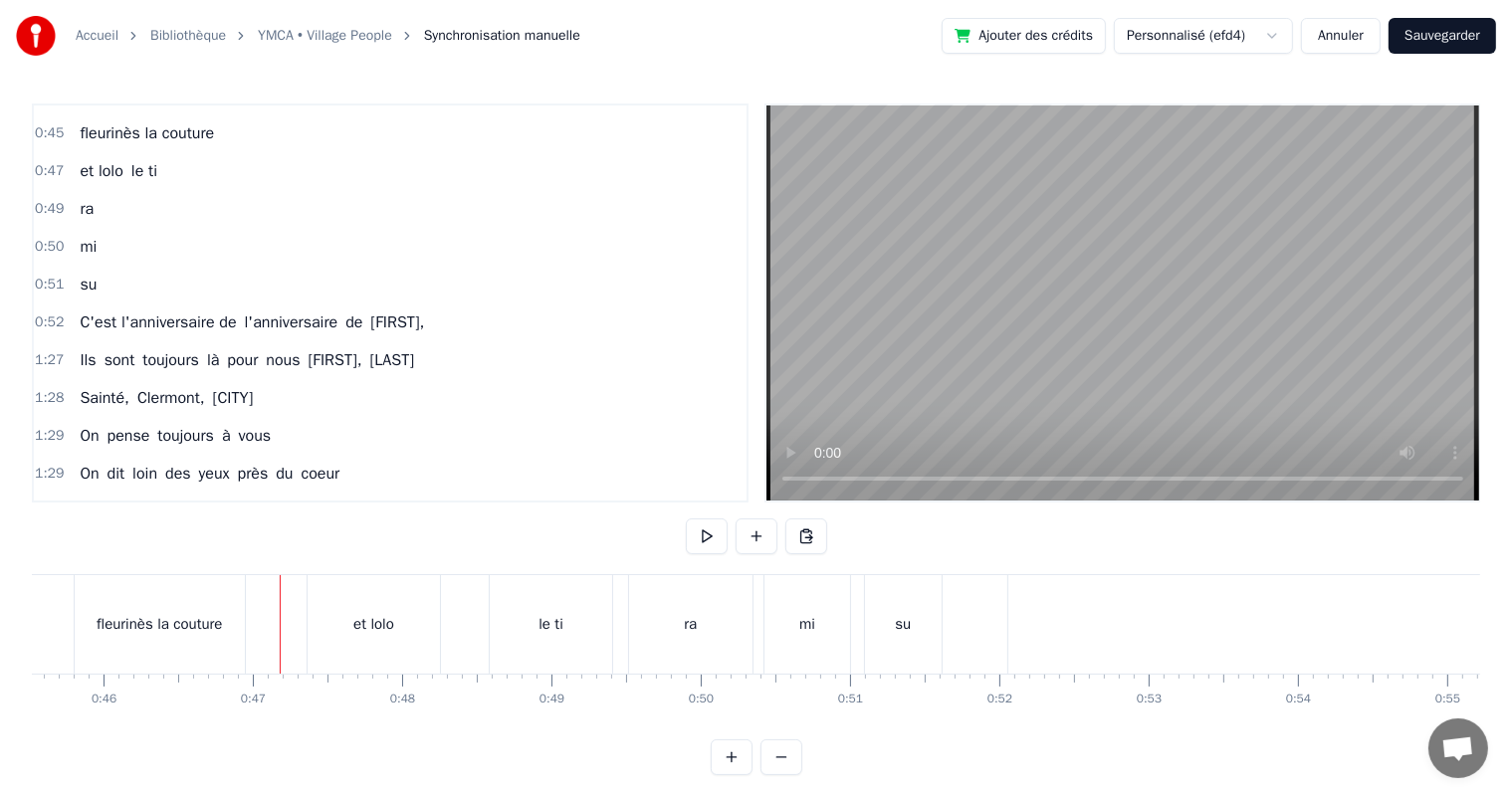 scroll, scrollTop: 26, scrollLeft: 0, axis: vertical 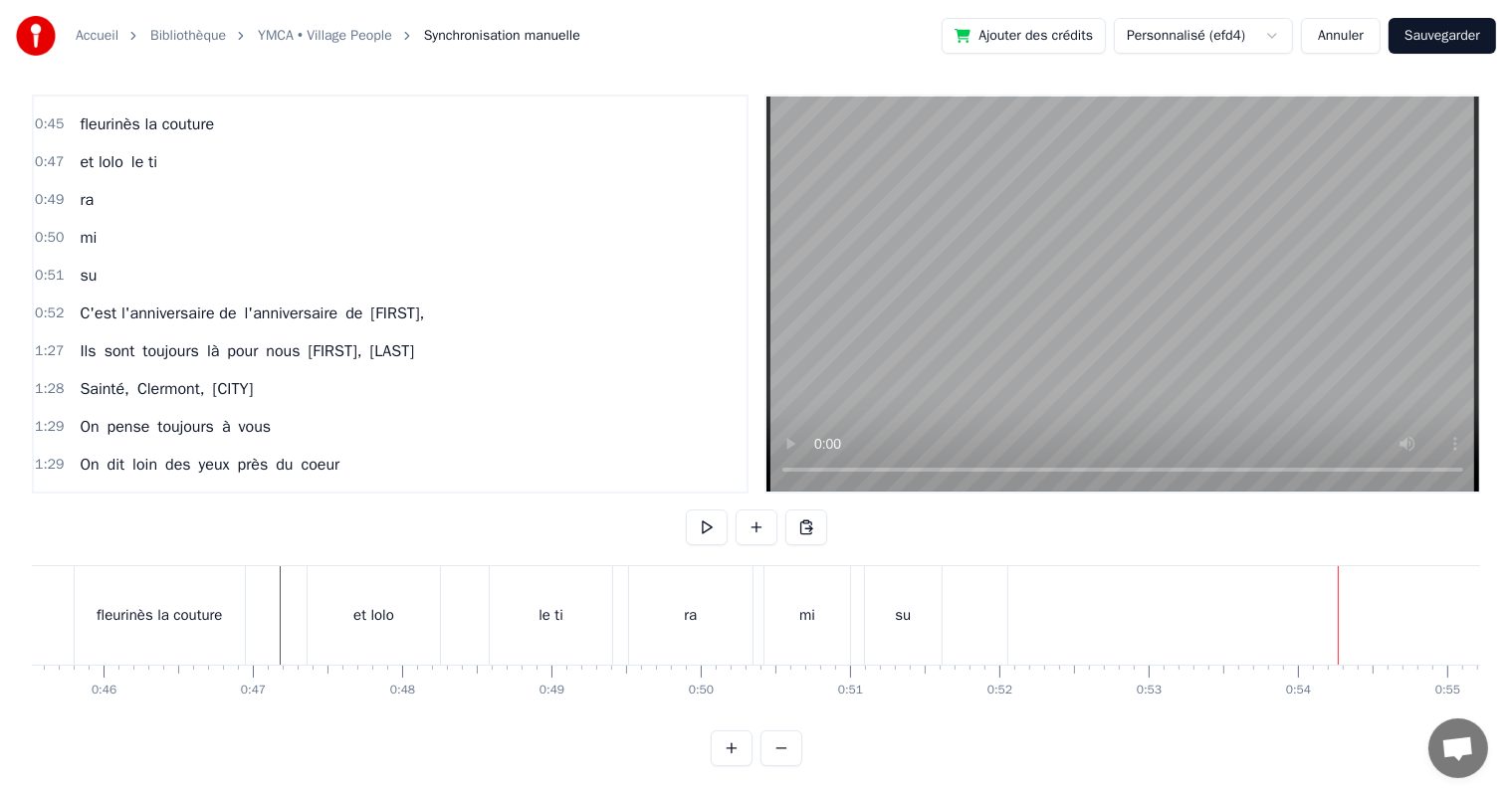 click on "C'est l'anniversaire de" at bounding box center (1822, 615) 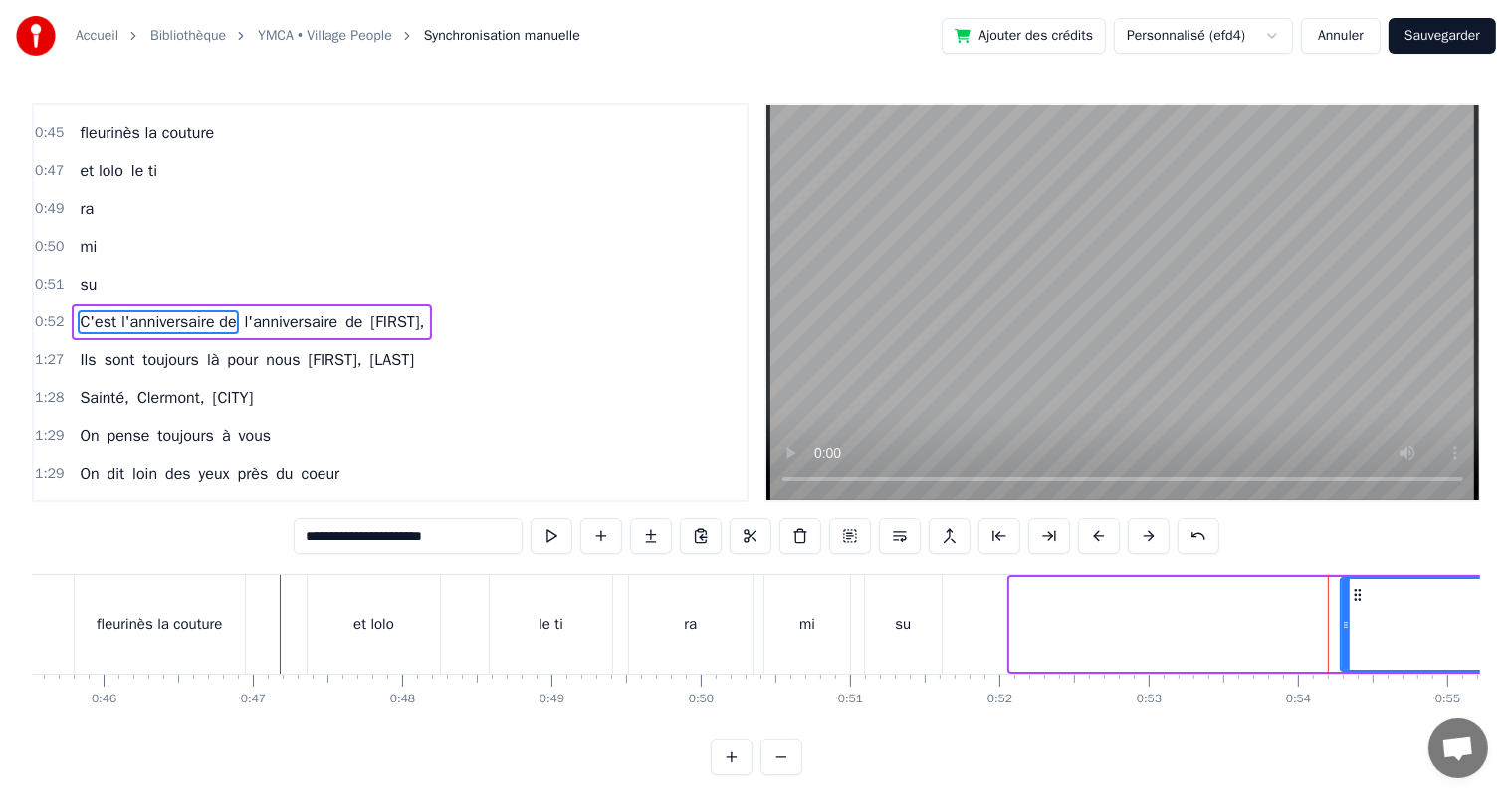 drag, startPoint x: 1010, startPoint y: 624, endPoint x: 1341, endPoint y: 664, distance: 333.40816 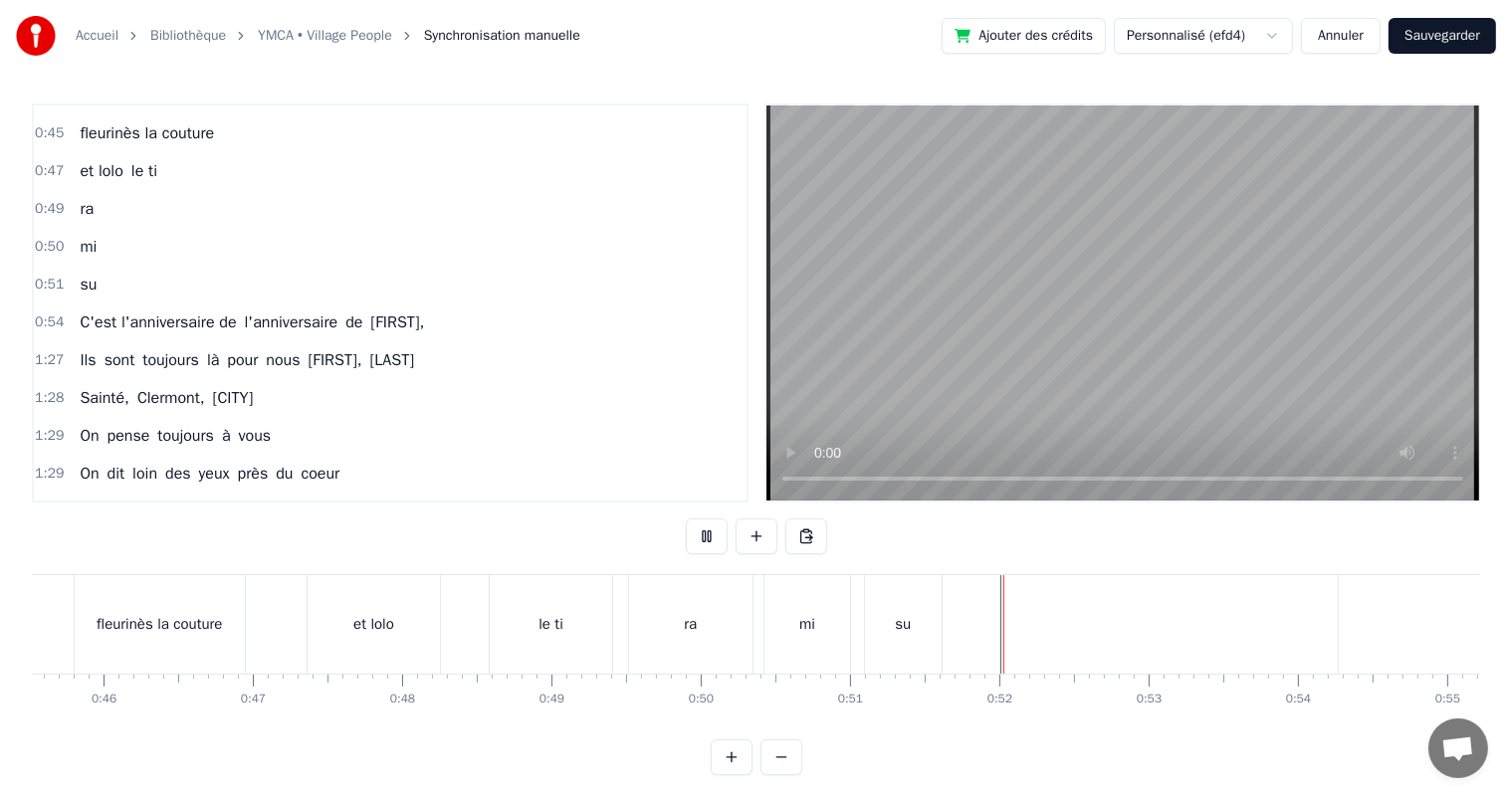 scroll, scrollTop: 26, scrollLeft: 0, axis: vertical 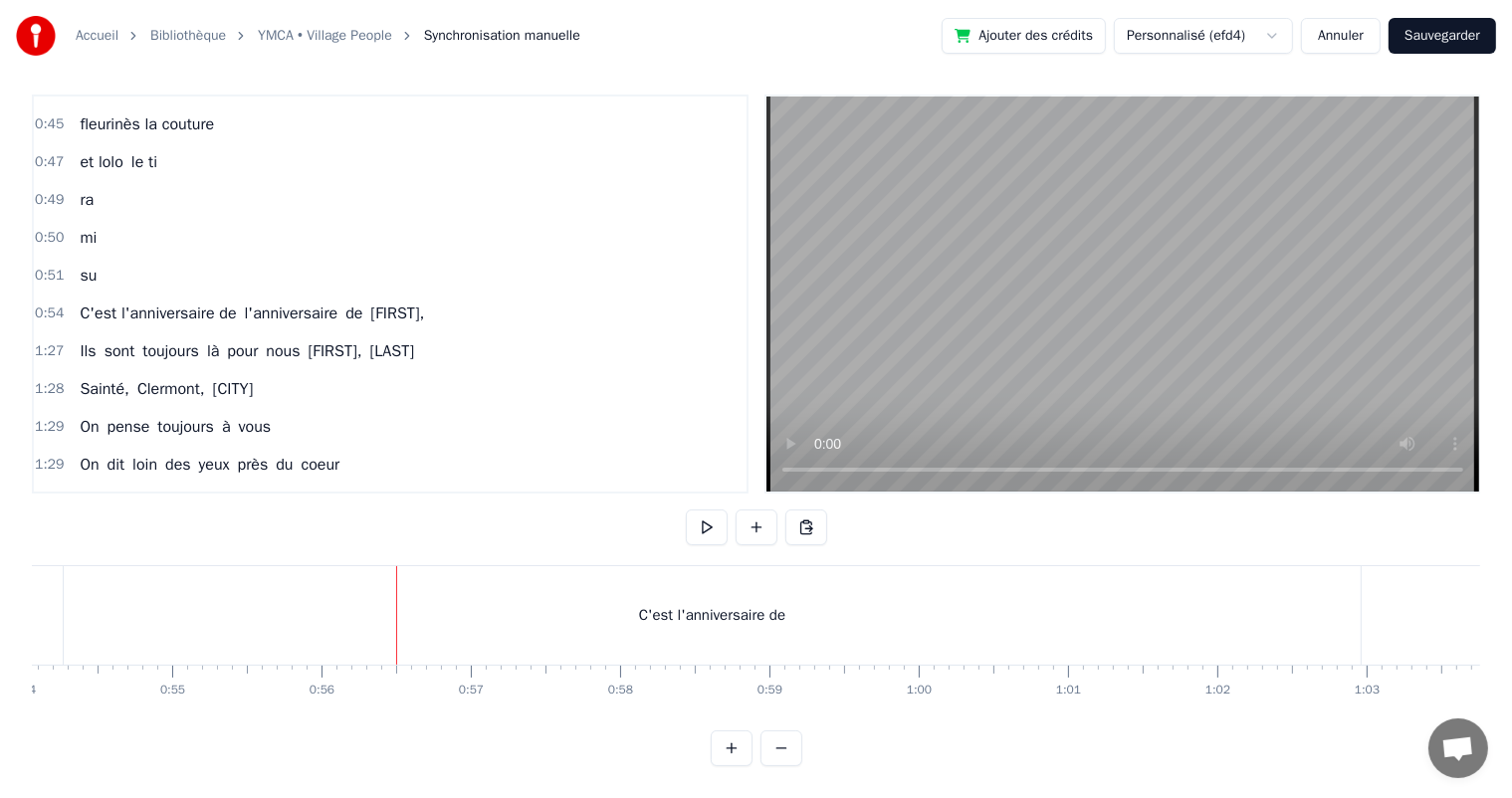 click on "C'est l'anniversaire de" at bounding box center (712, 615) 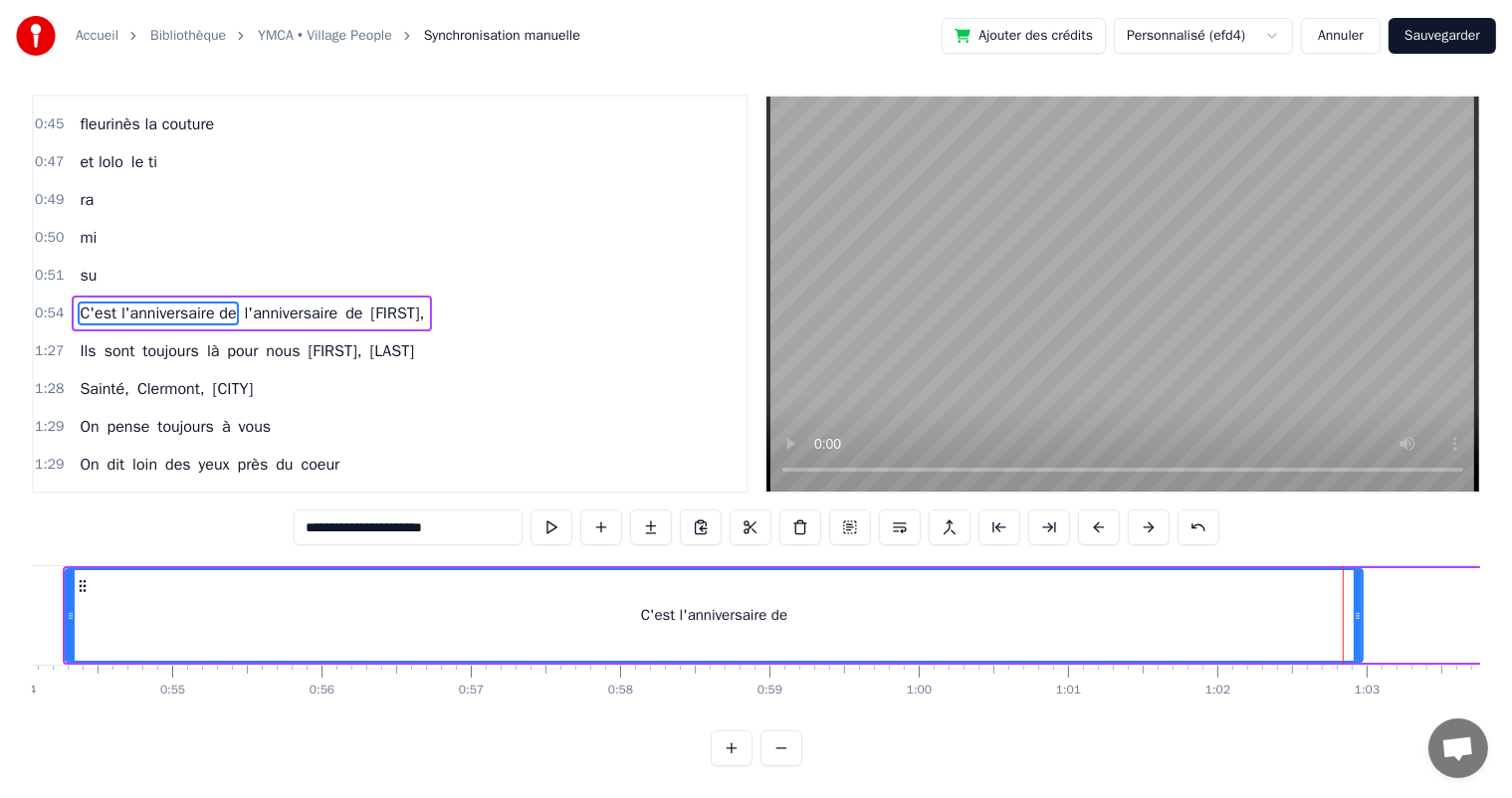 scroll, scrollTop: 0, scrollLeft: 0, axis: both 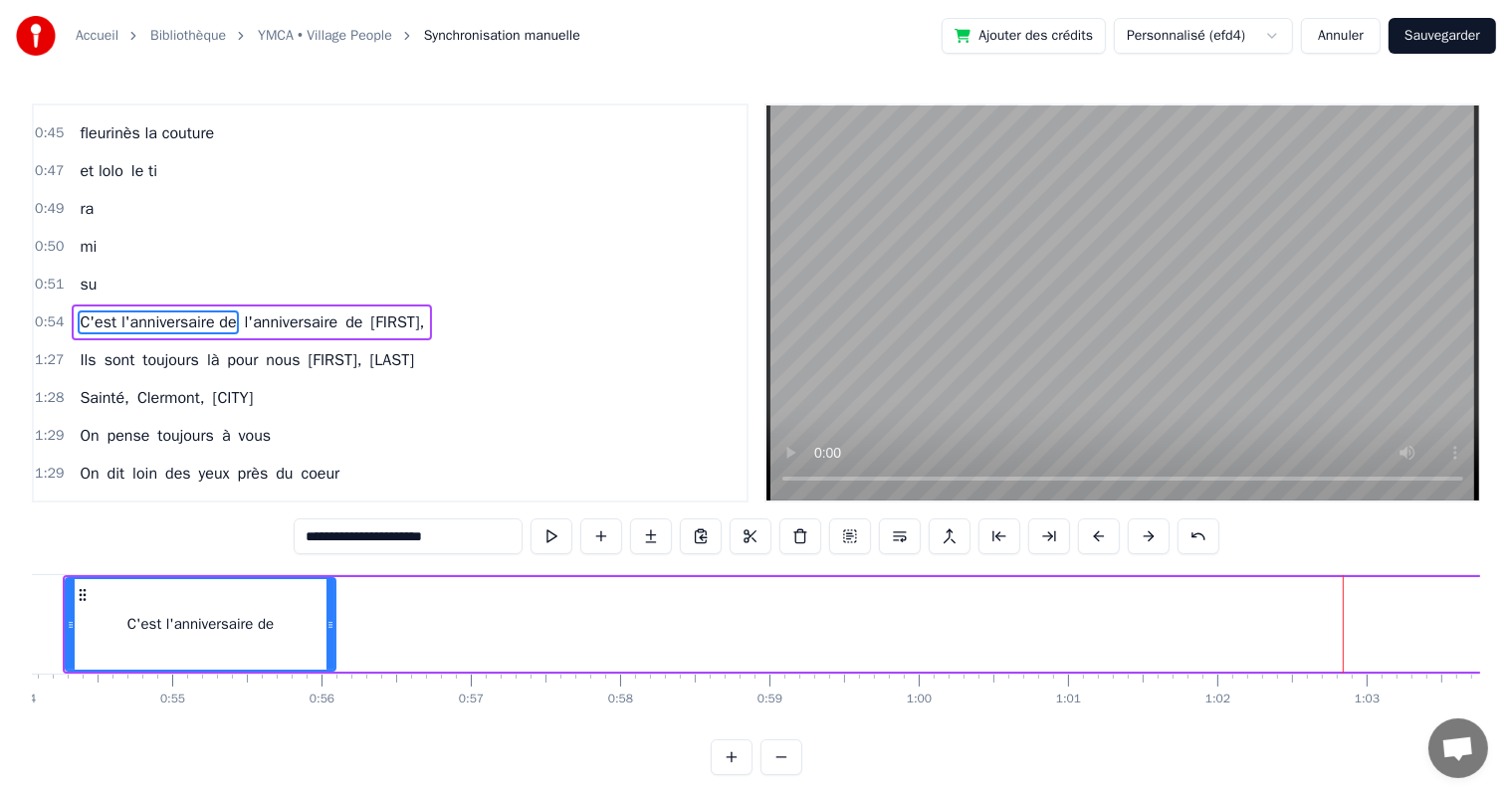 drag, startPoint x: 1358, startPoint y: 618, endPoint x: 330, endPoint y: 609, distance: 1028.0394 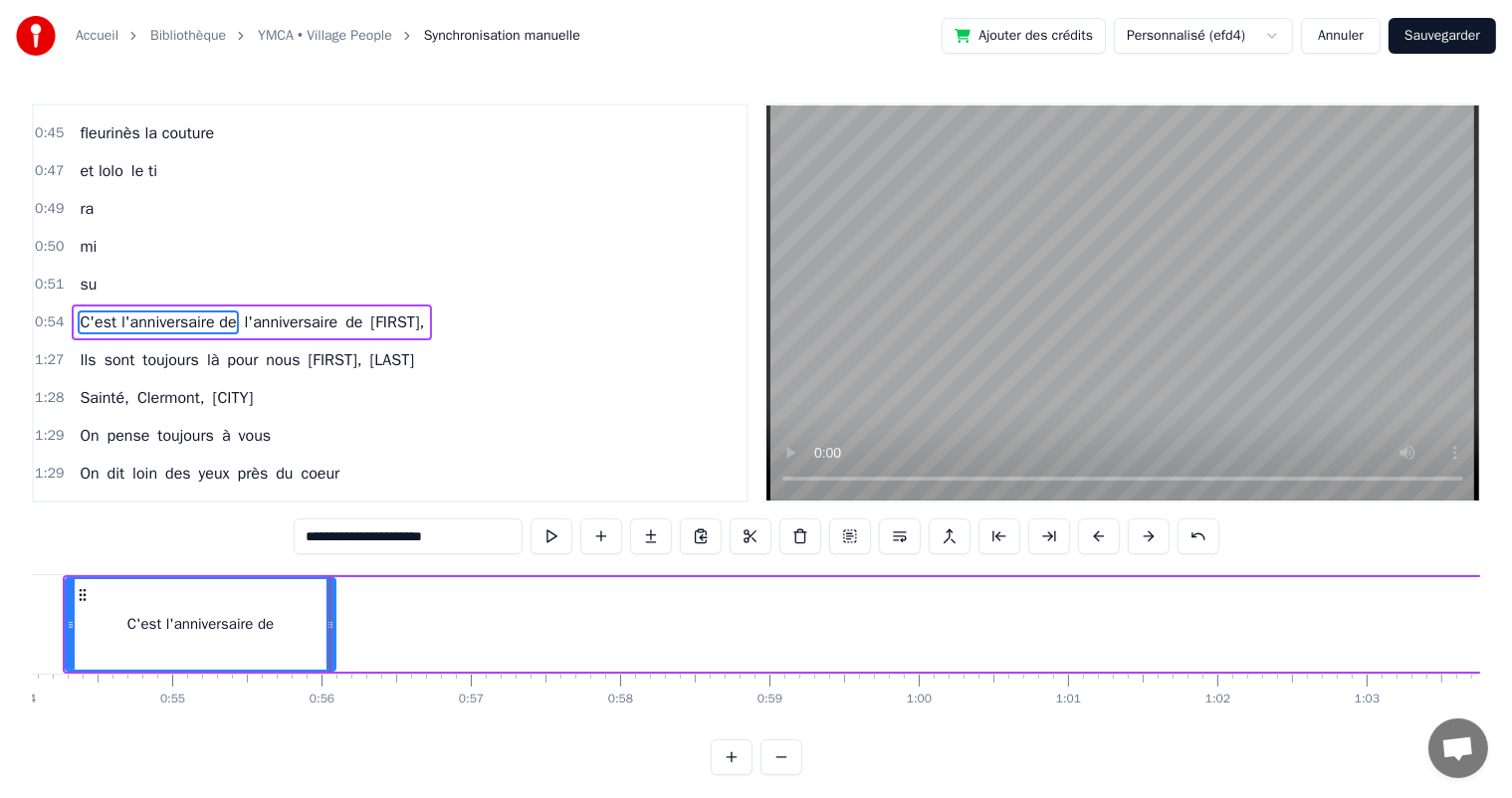 scroll, scrollTop: 0, scrollLeft: 7648, axis: horizontal 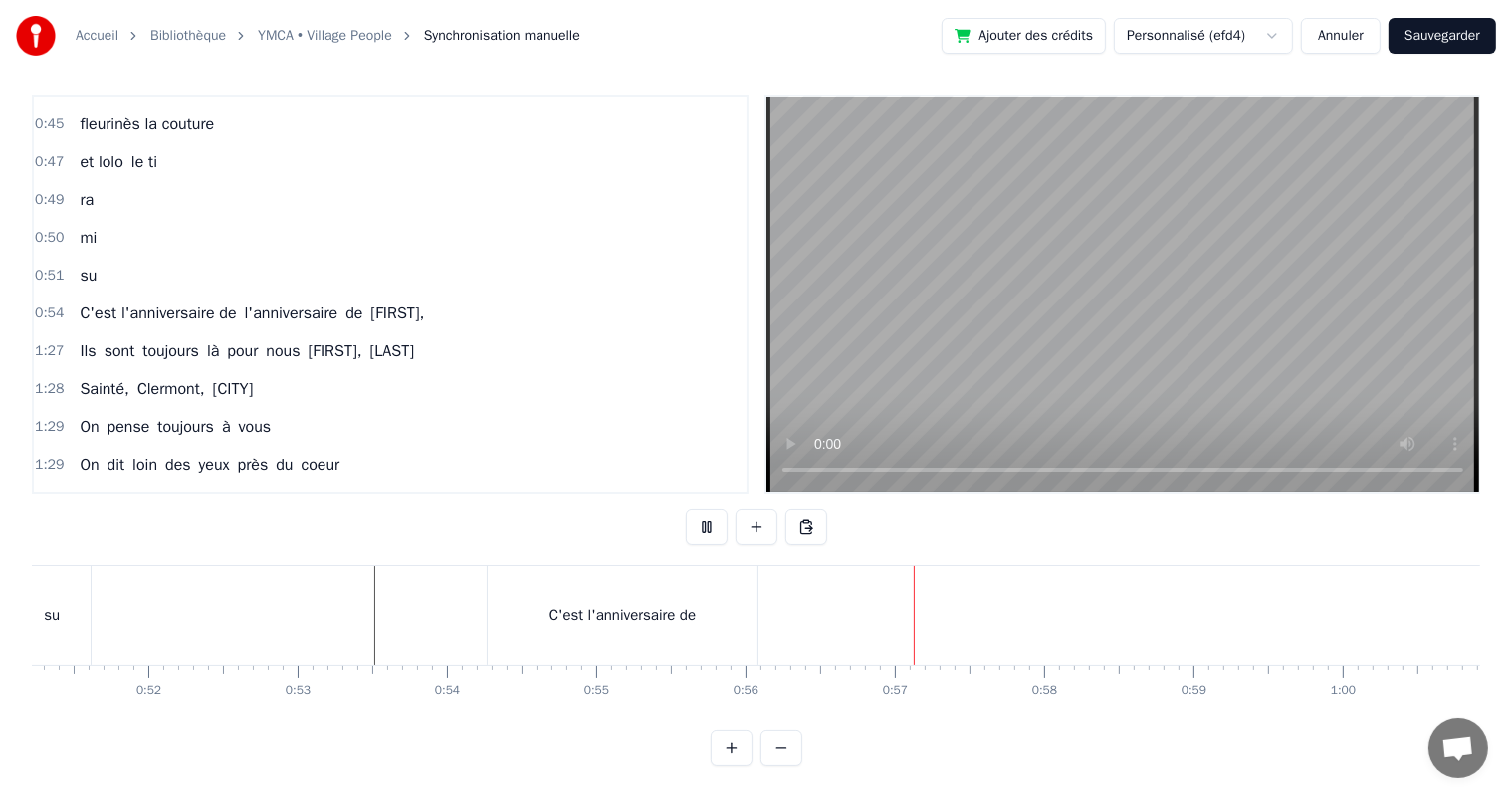 click on "C'est l'anniversaire de l'anniversaire de [NAME]," at bounding box center [2281, 615] 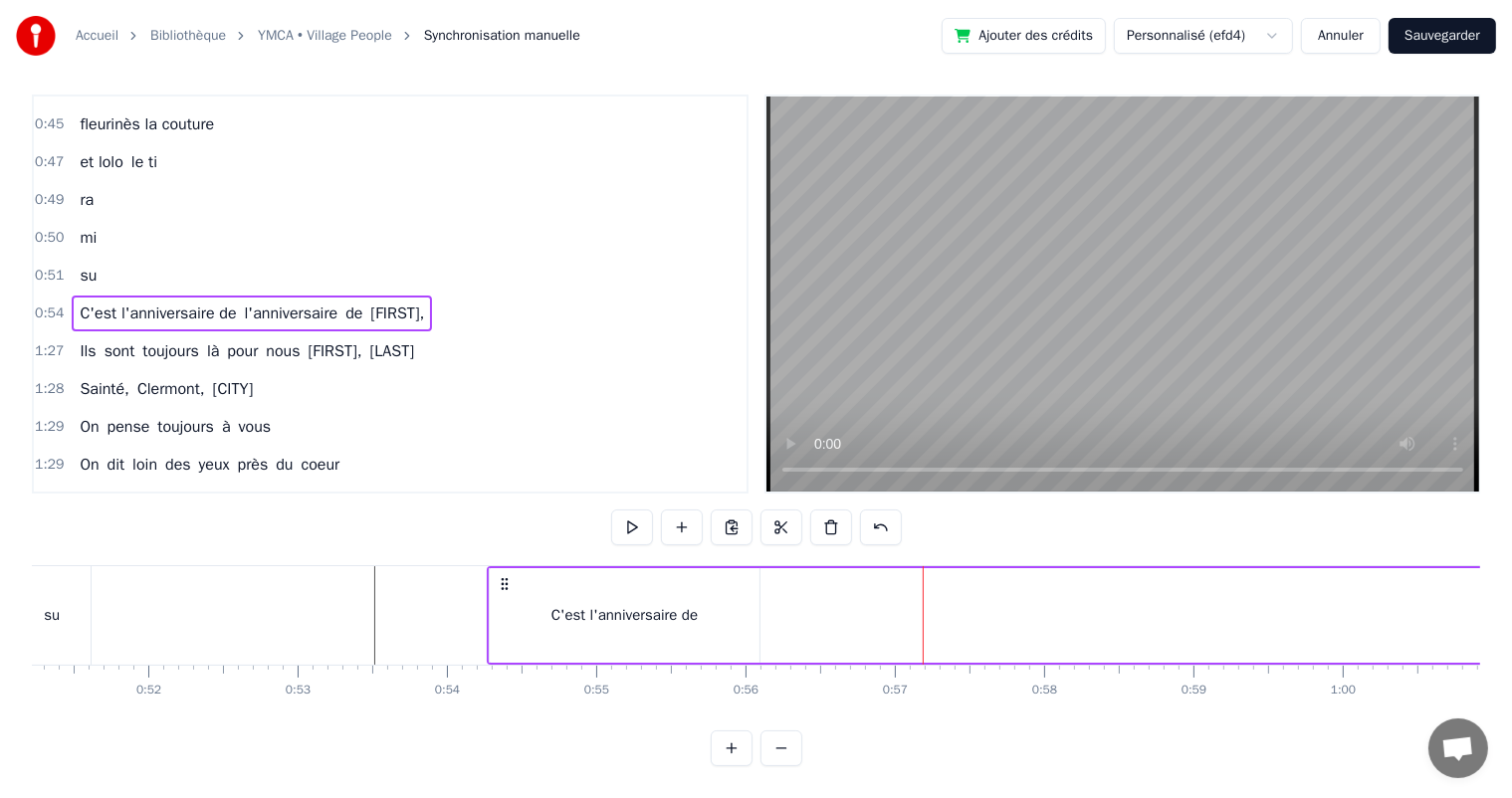 click on "C'est l'anniversaire de" at bounding box center (624, 615) 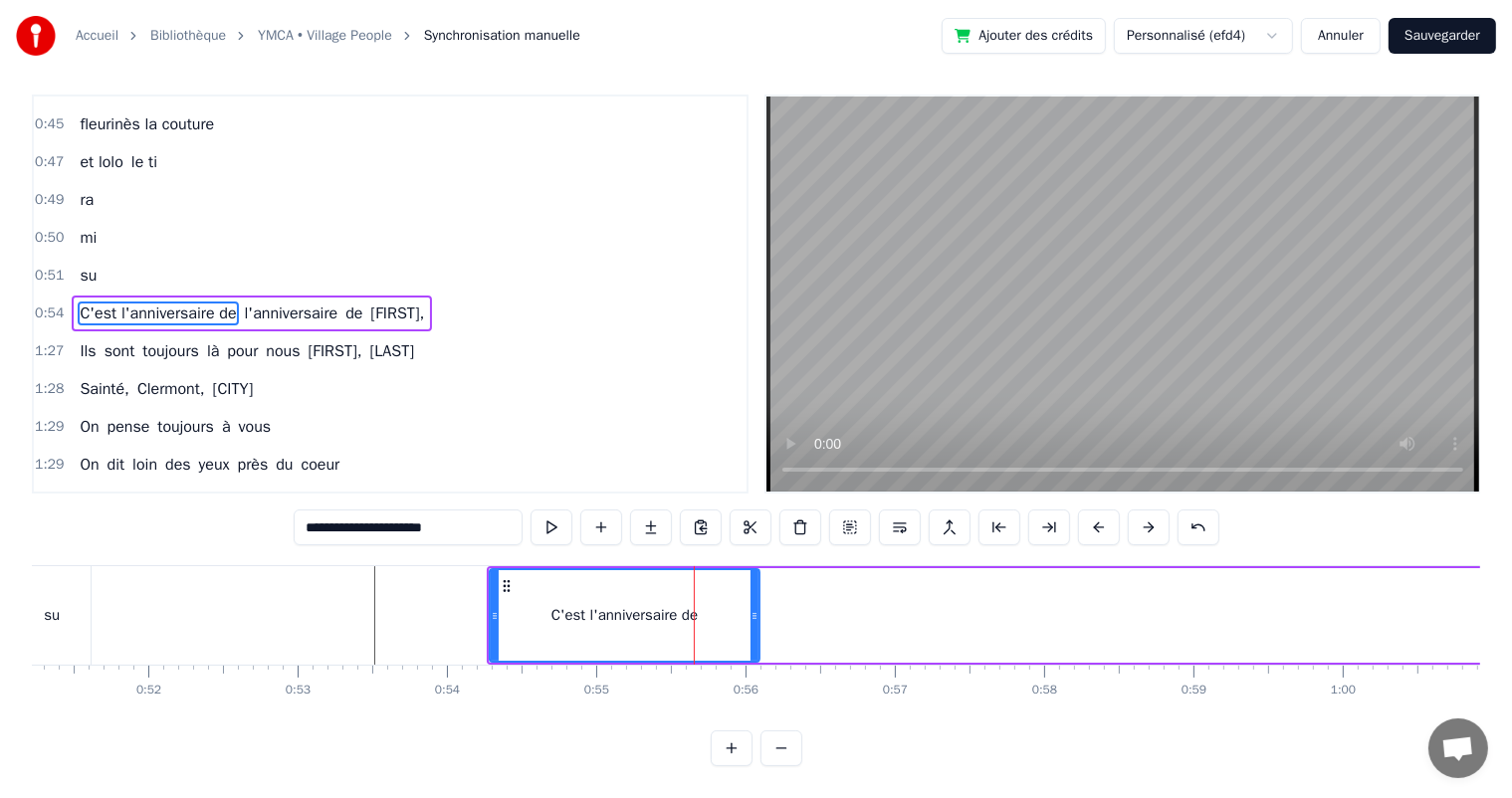scroll, scrollTop: 0, scrollLeft: 0, axis: both 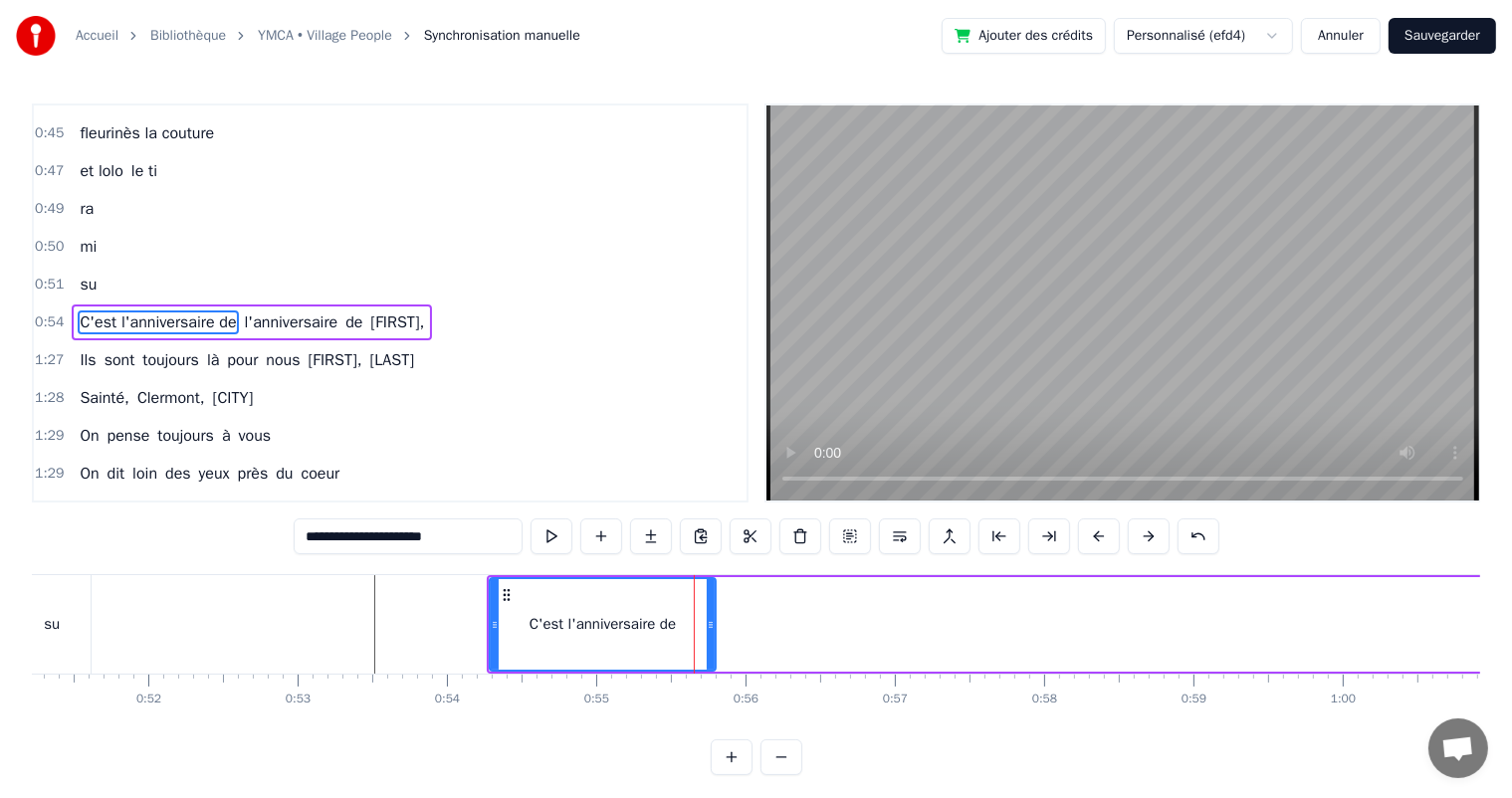 drag, startPoint x: 756, startPoint y: 617, endPoint x: 713, endPoint y: 613, distance: 43.185646 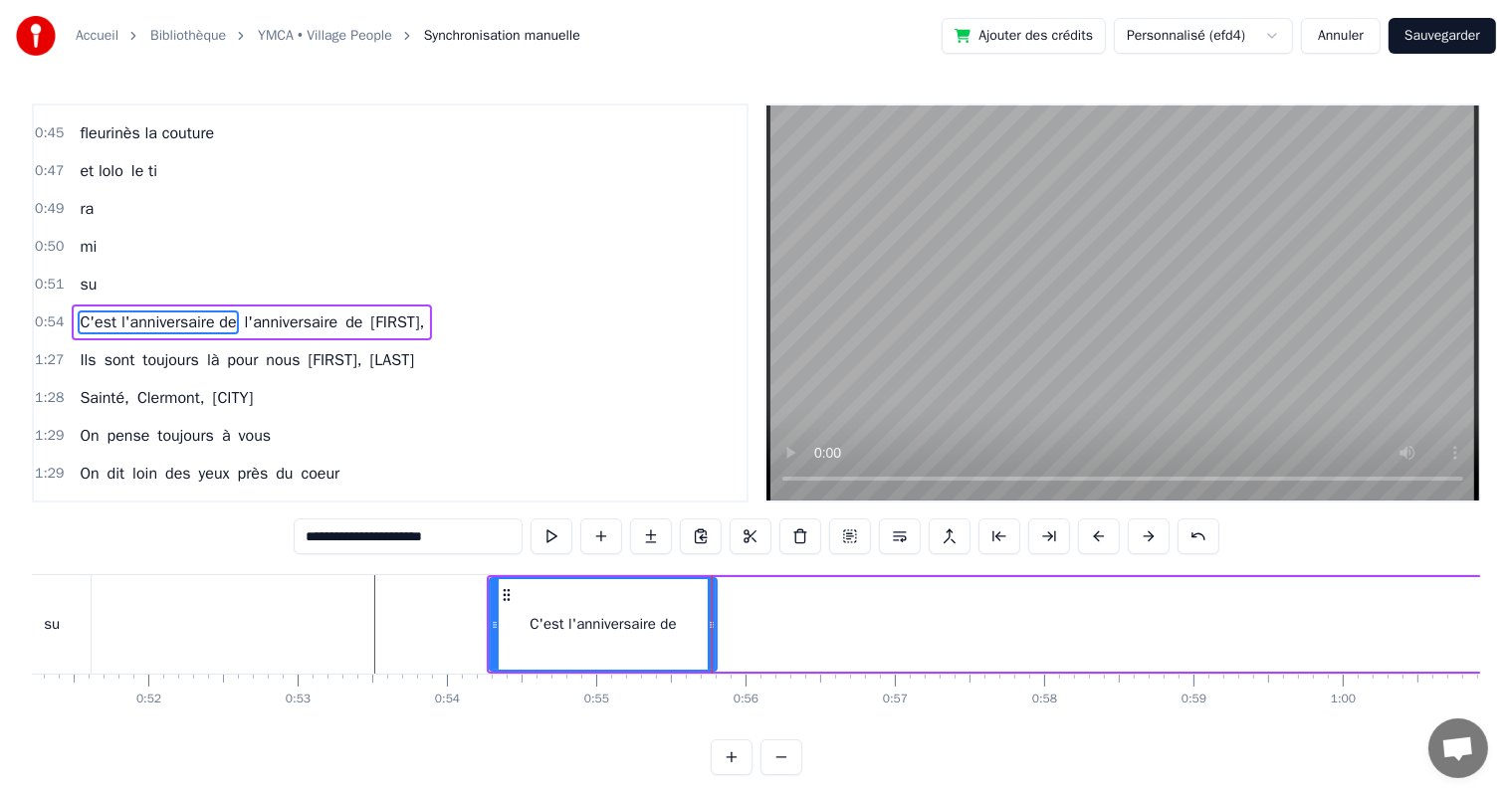 click at bounding box center (11825, 624) 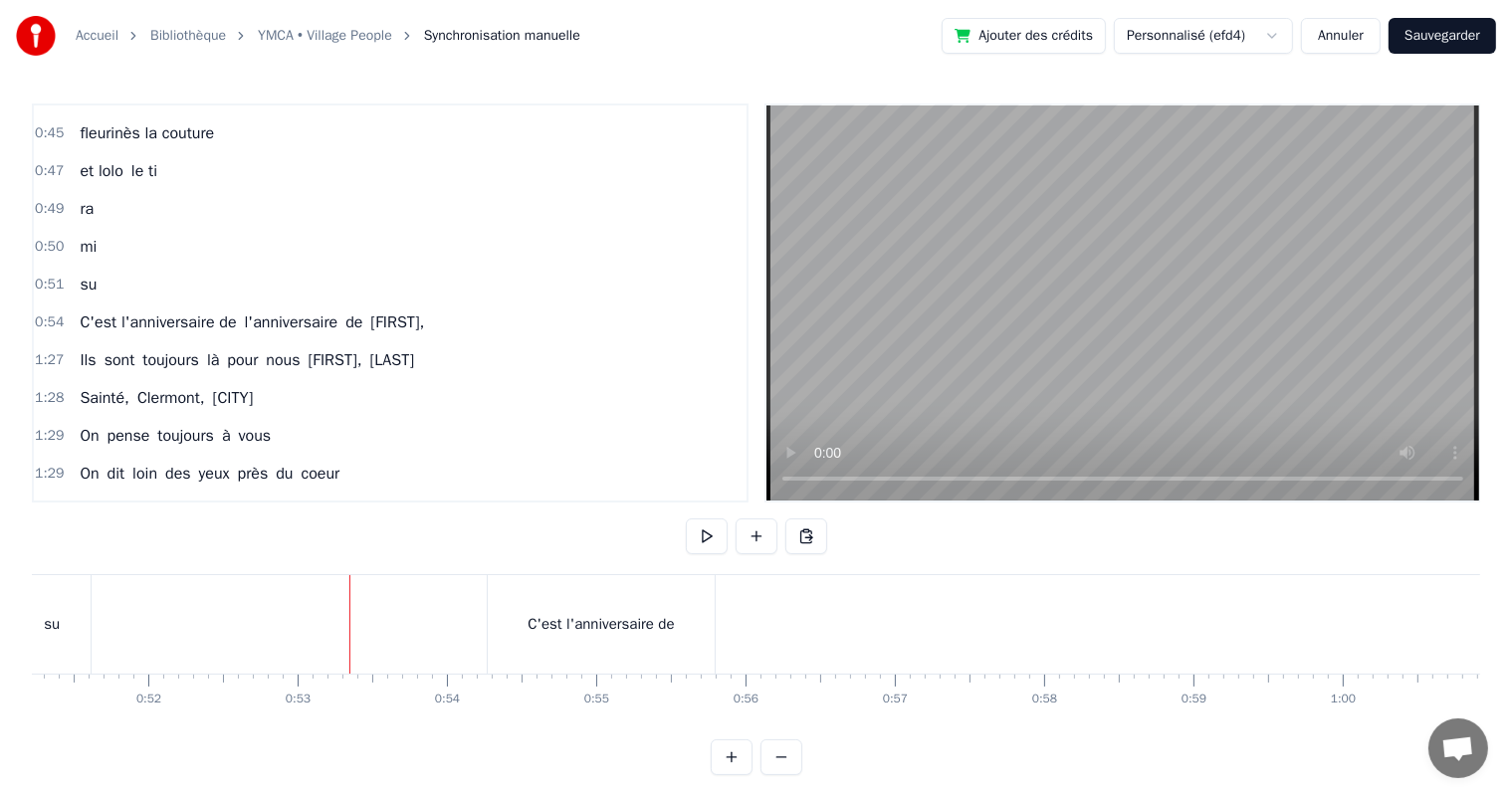 scroll, scrollTop: 26, scrollLeft: 0, axis: vertical 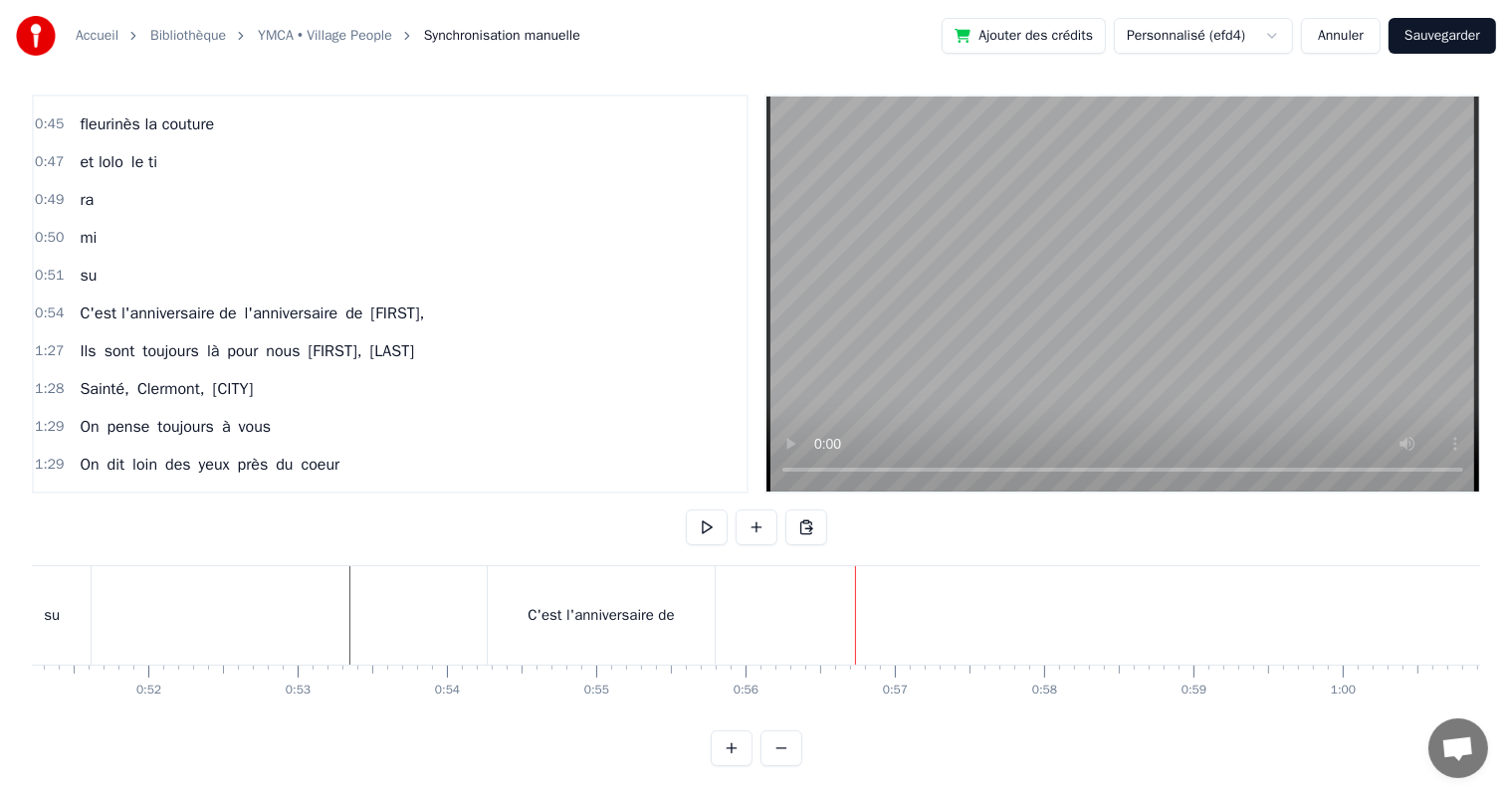 click on "[FIRST]," at bounding box center (397, 313) 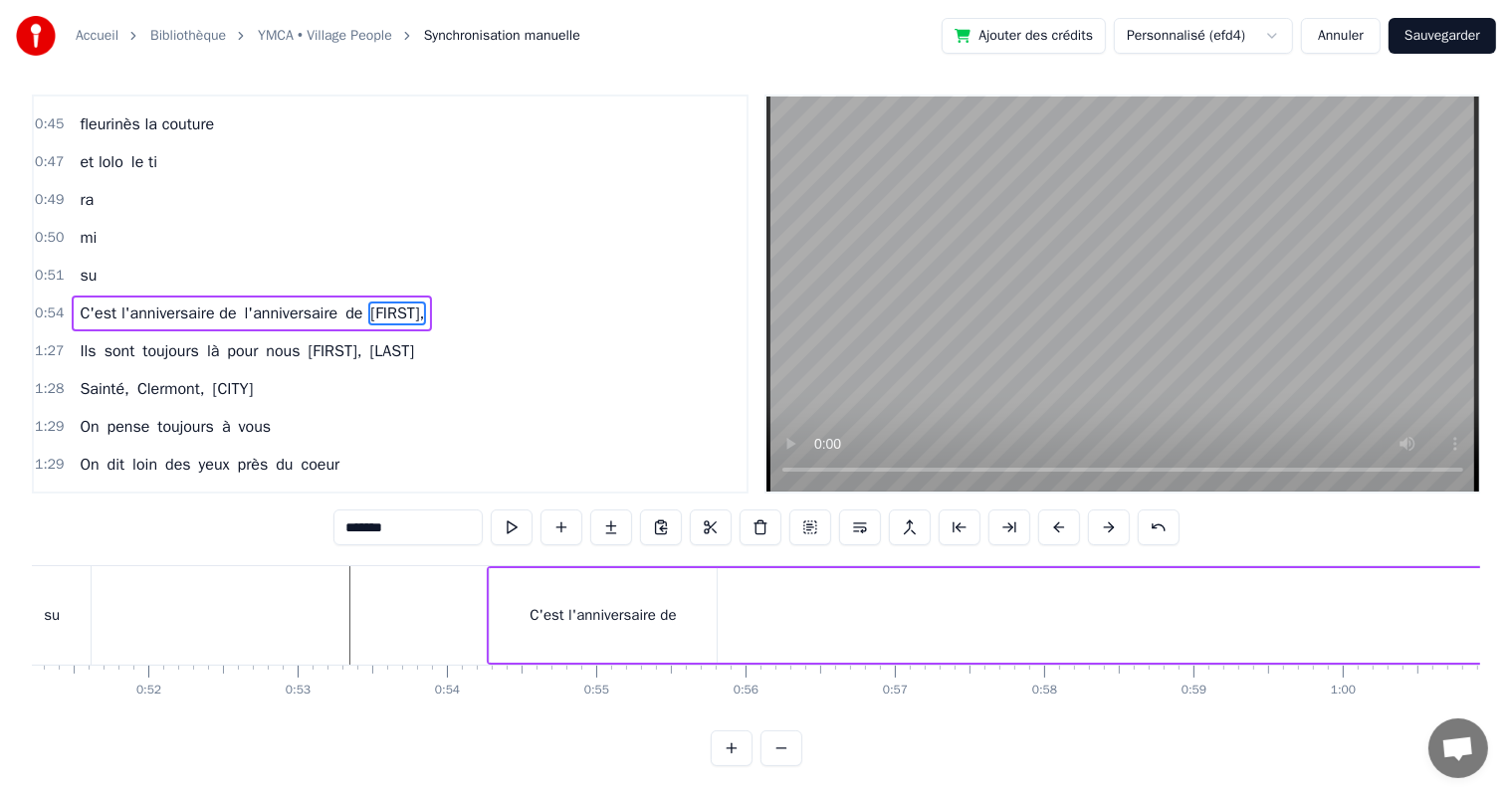 scroll, scrollTop: 0, scrollLeft: 0, axis: both 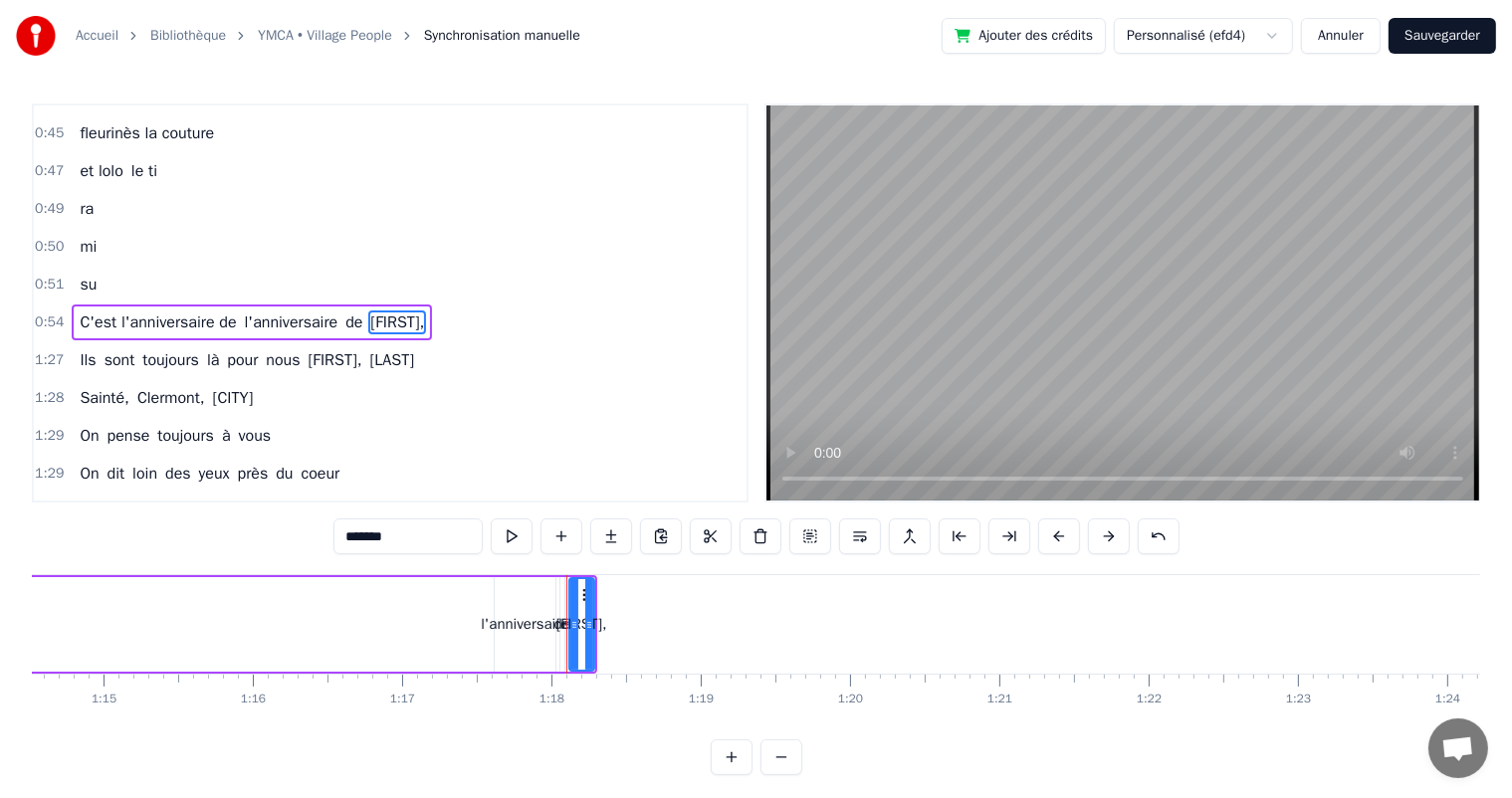 click at bounding box center (732, 757) 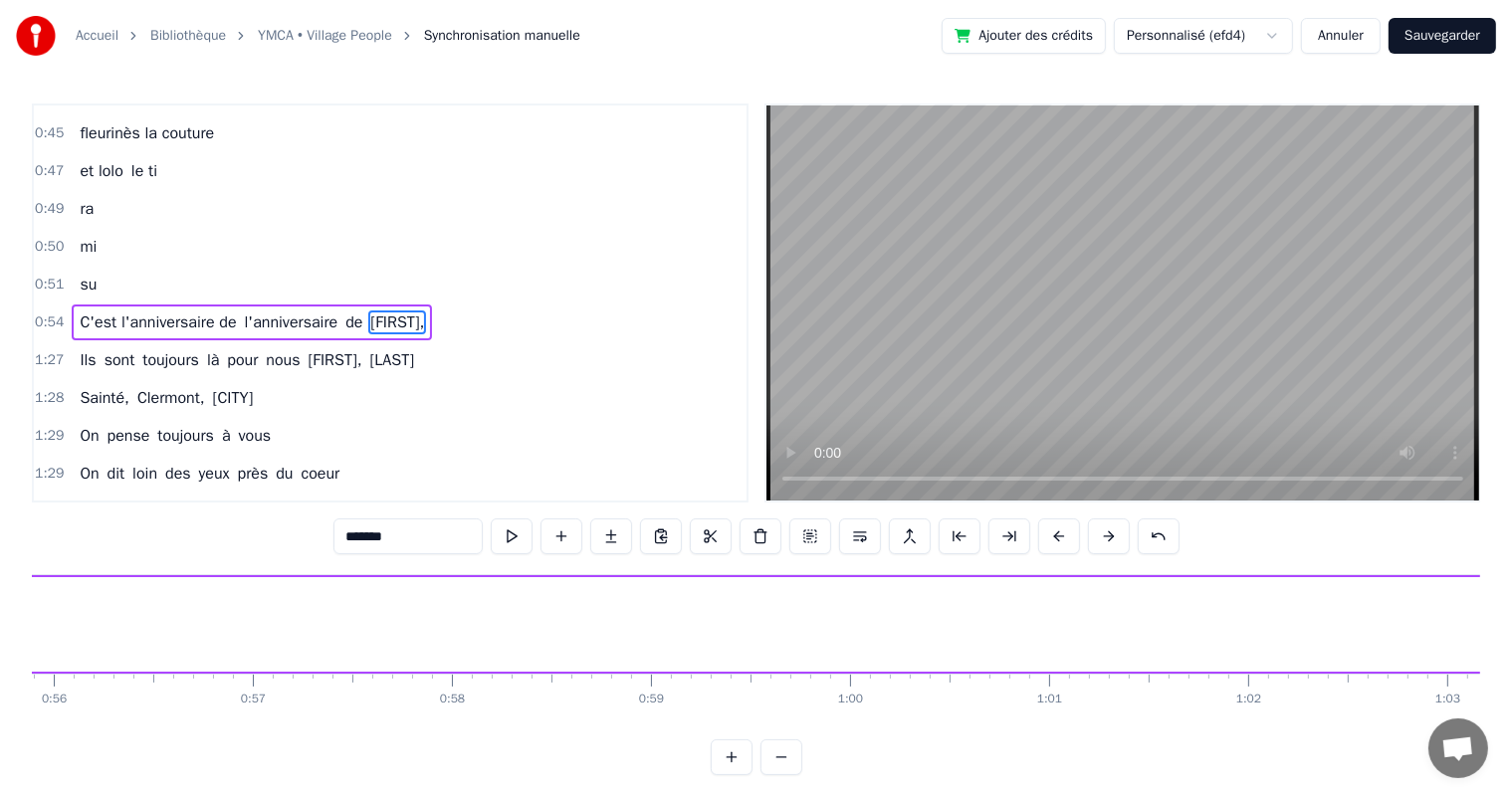click at bounding box center [732, 757] 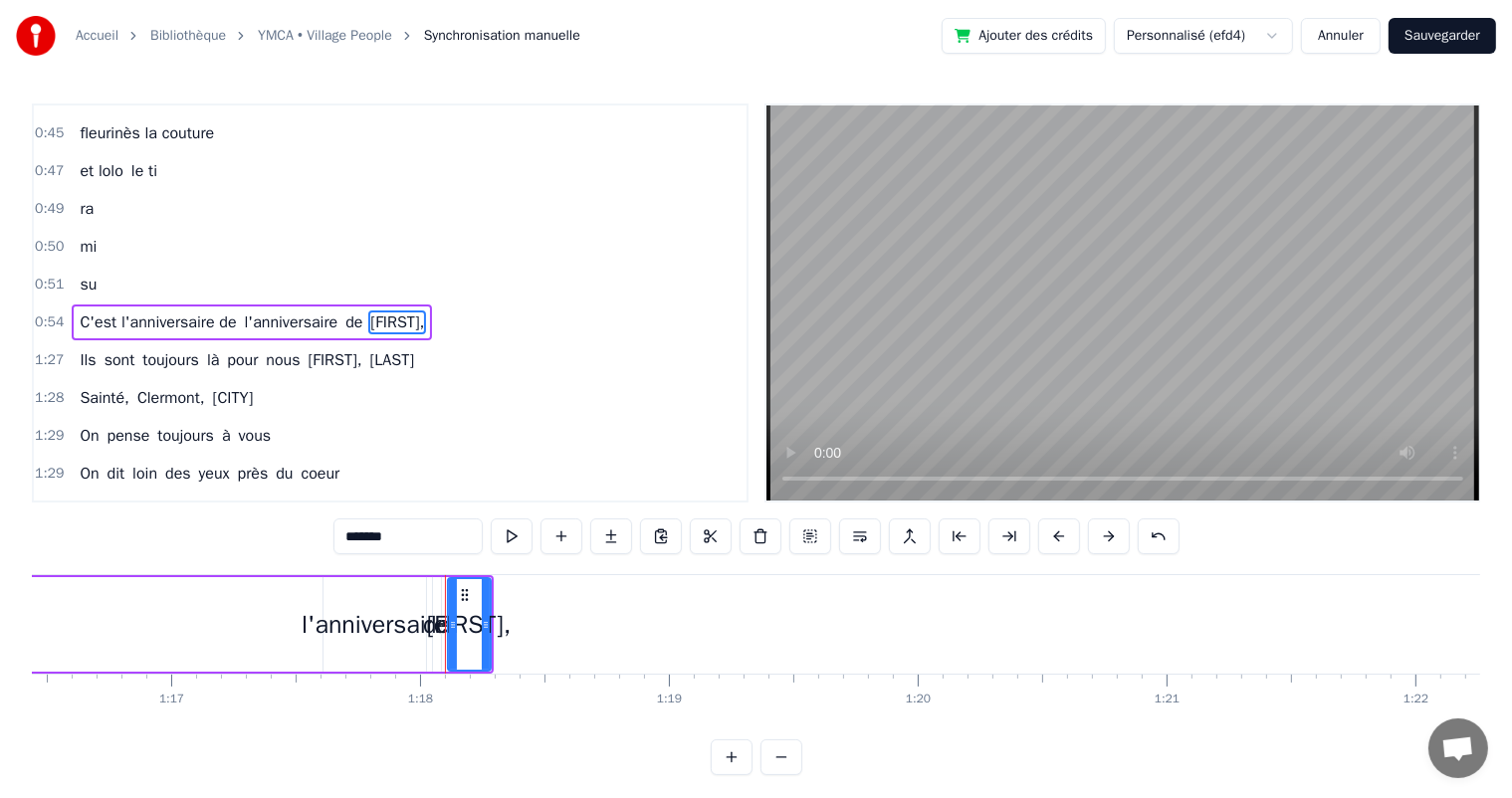scroll, scrollTop: 0, scrollLeft: 19024, axis: horizontal 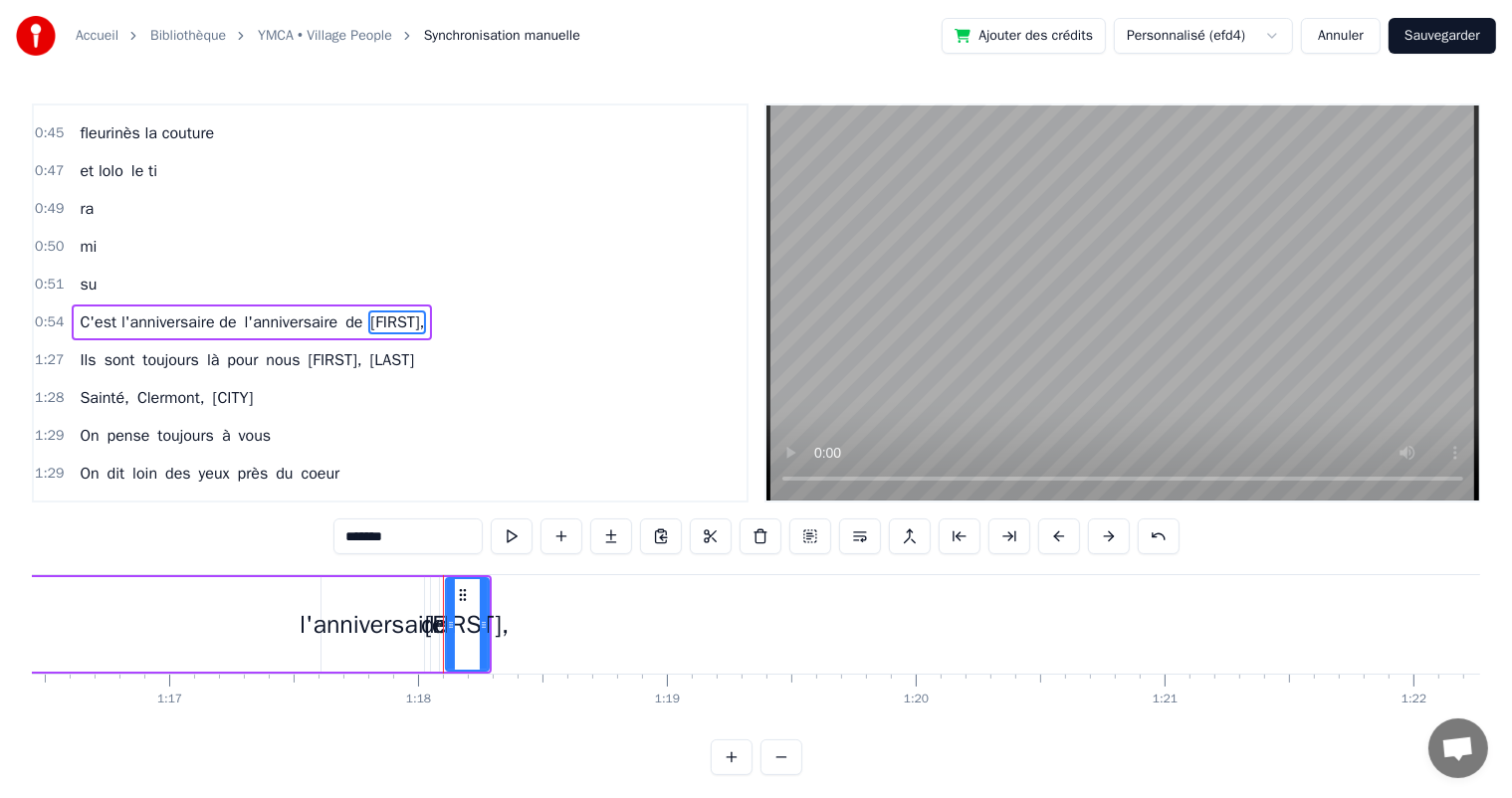 type 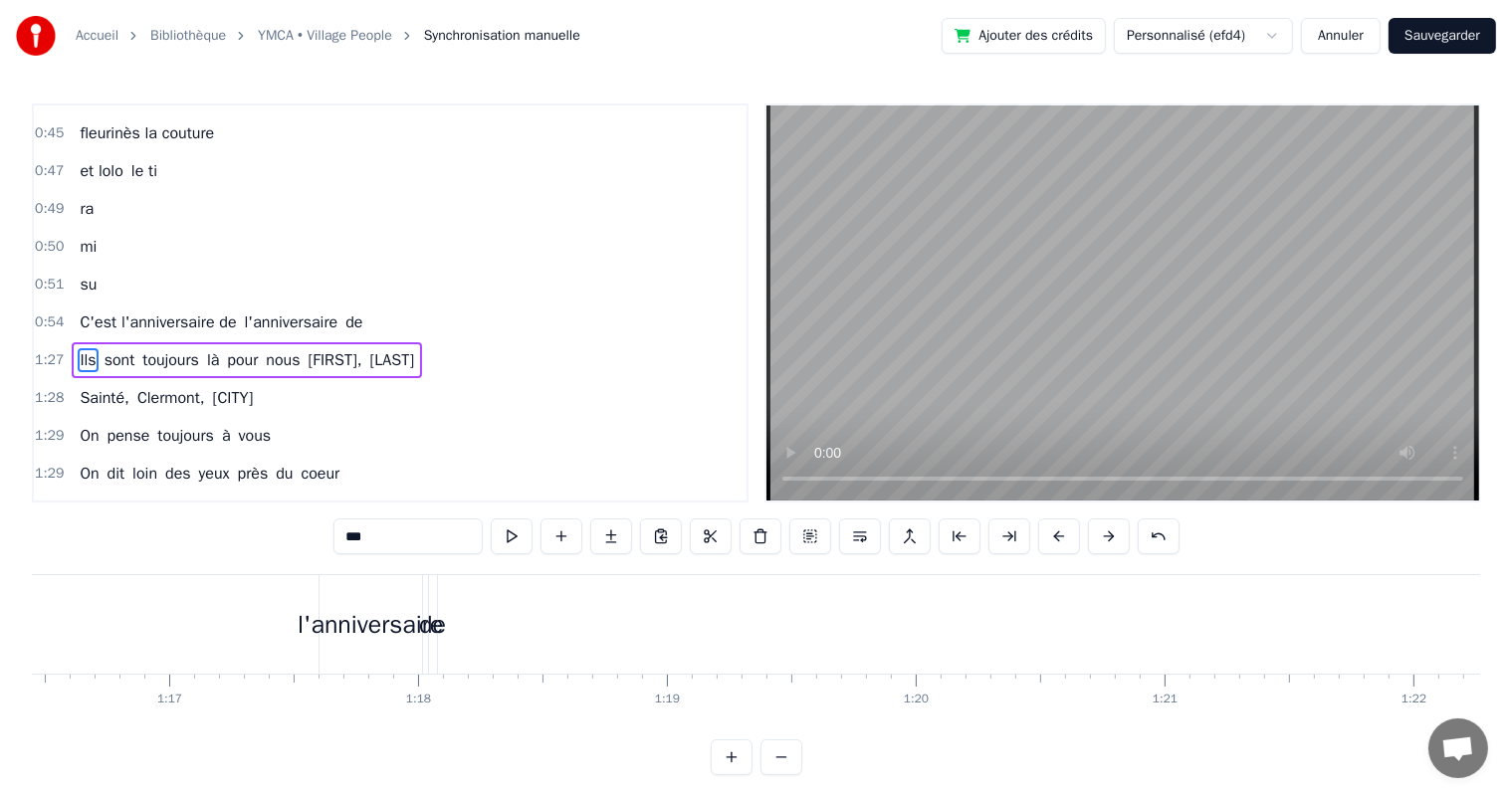 scroll, scrollTop: 392, scrollLeft: 0, axis: vertical 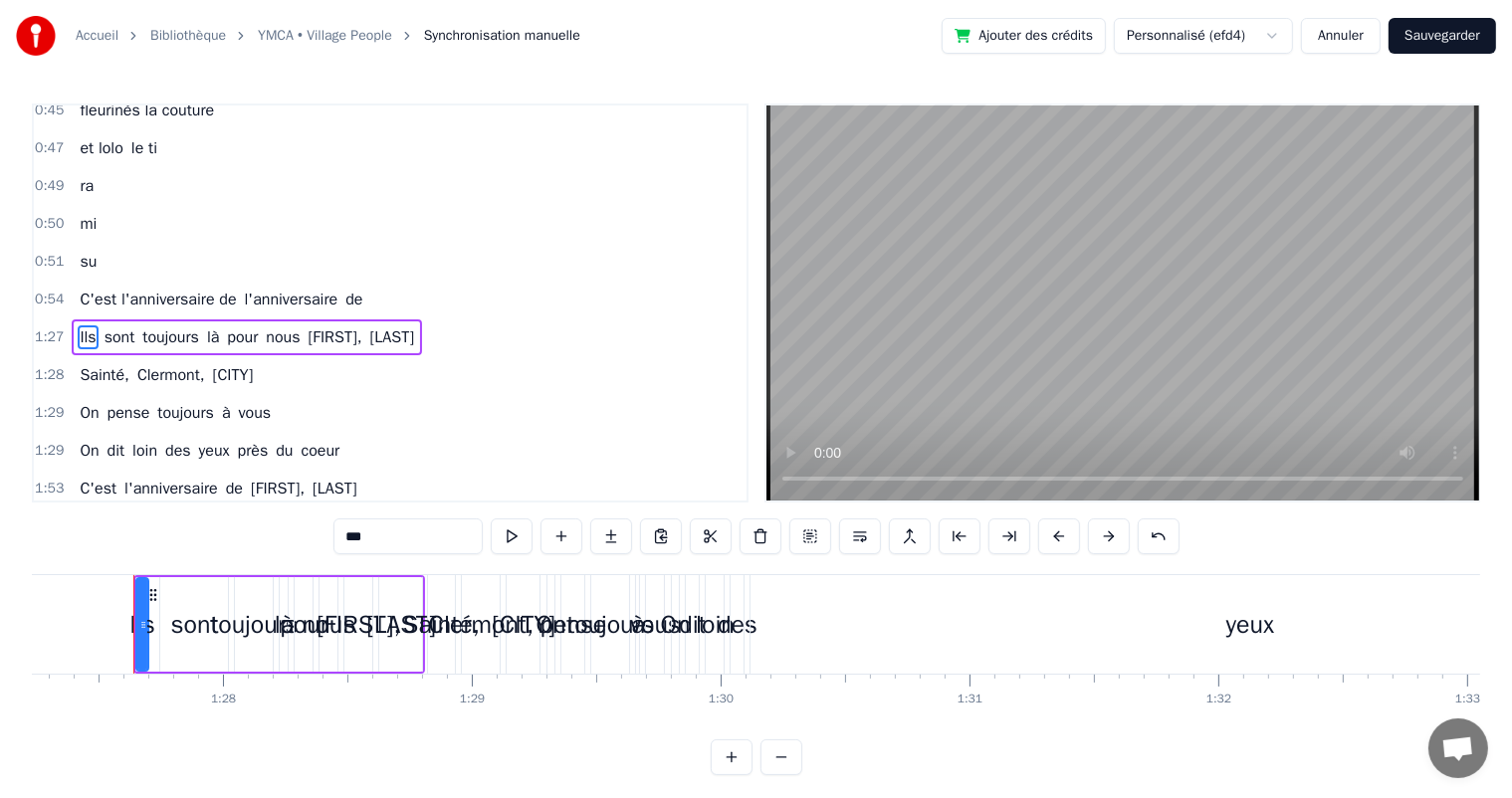 click on "l'anniversaire" at bounding box center (292, 299) 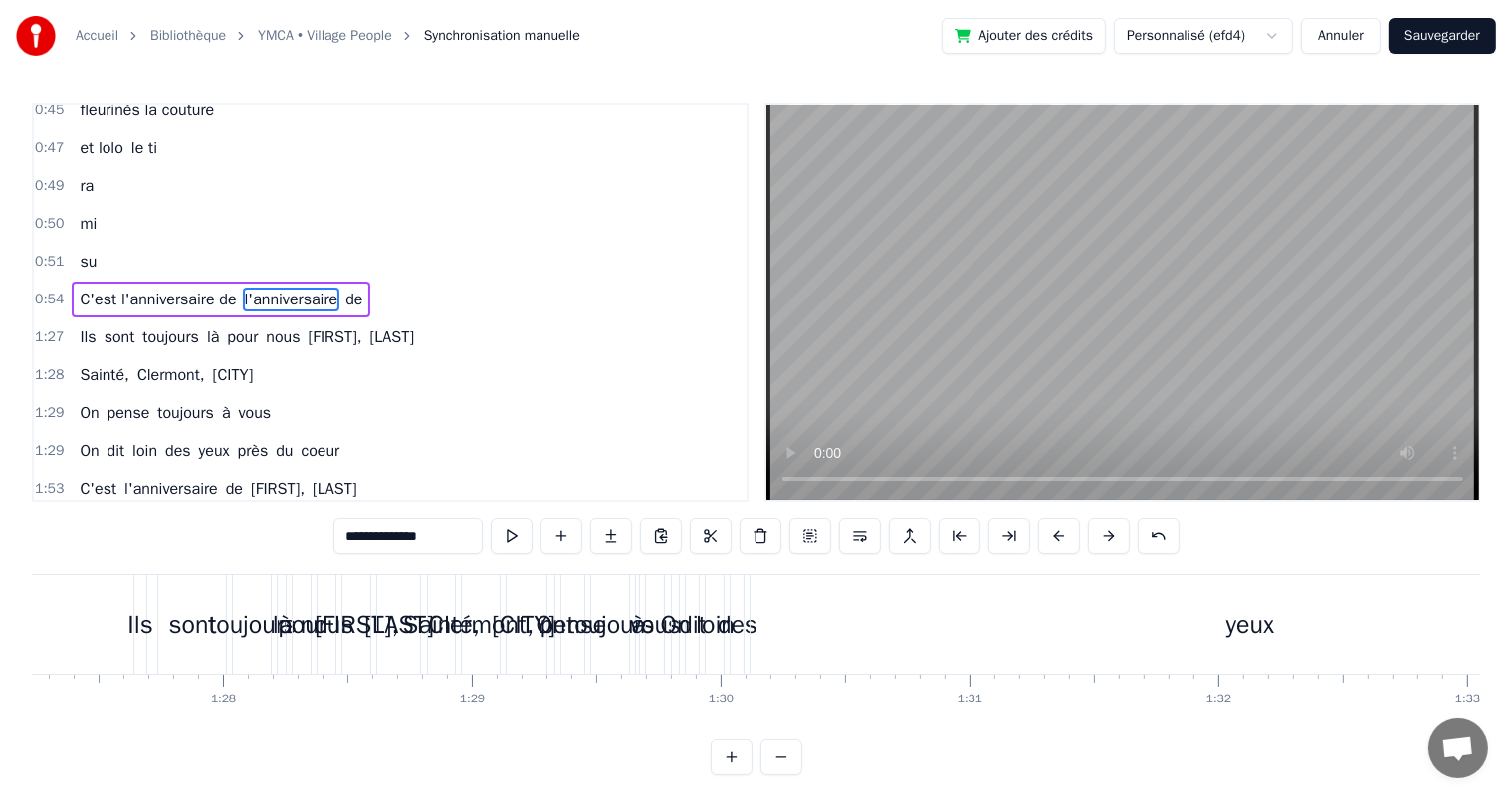 scroll, scrollTop: 369, scrollLeft: 0, axis: vertical 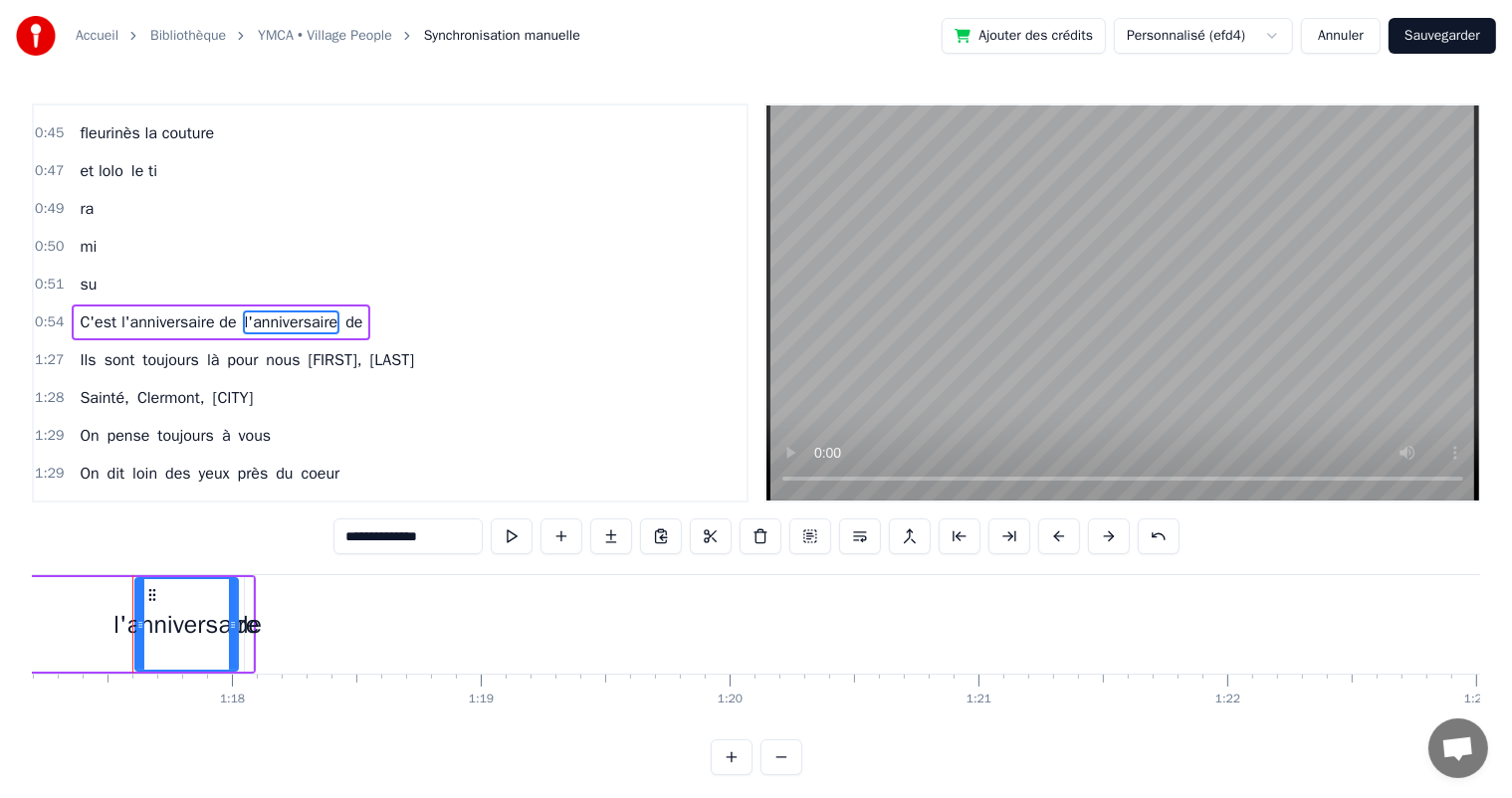 click on "l'anniversaire" at bounding box center [186, 625] 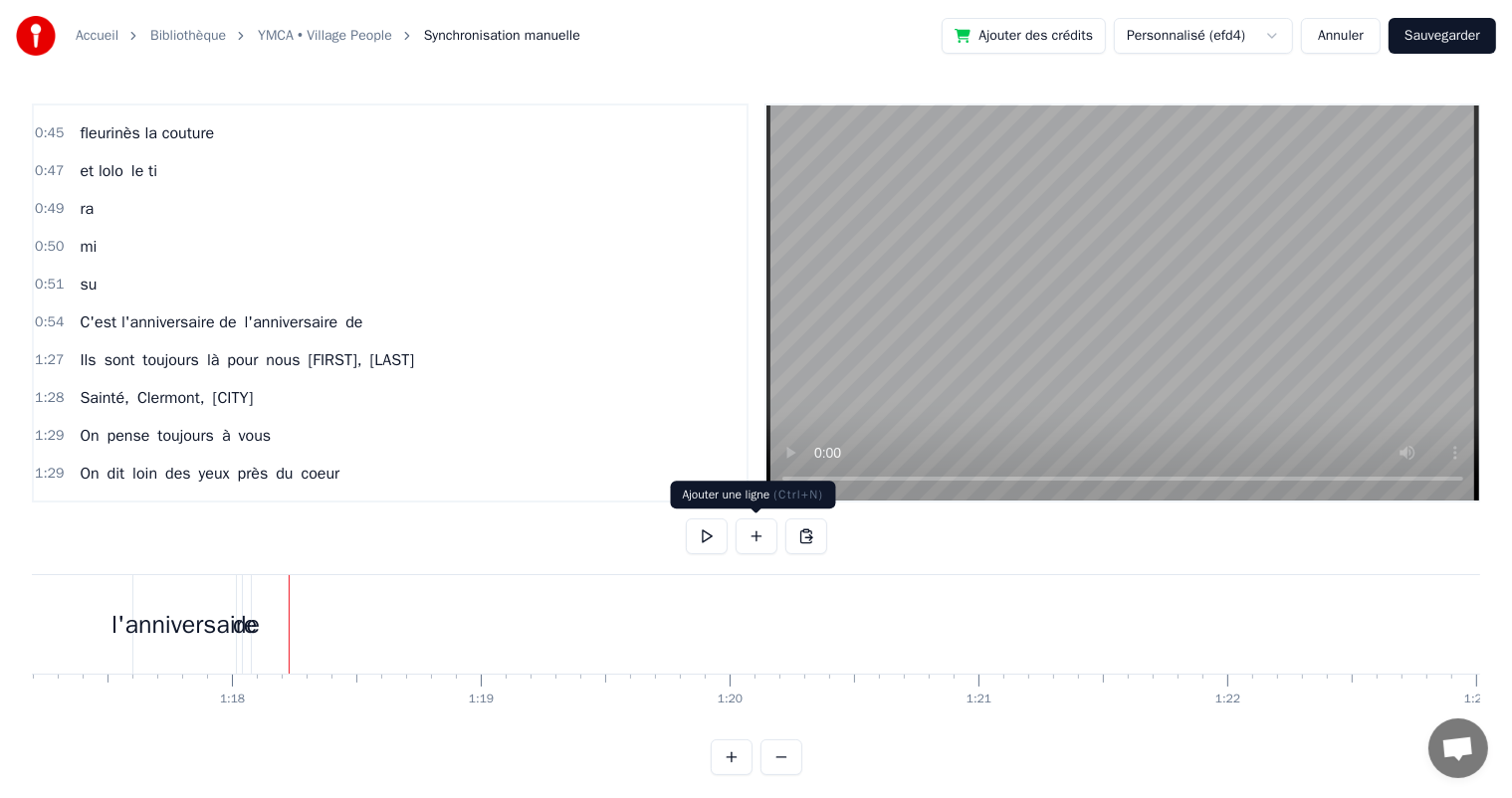 click at bounding box center [756, 536] 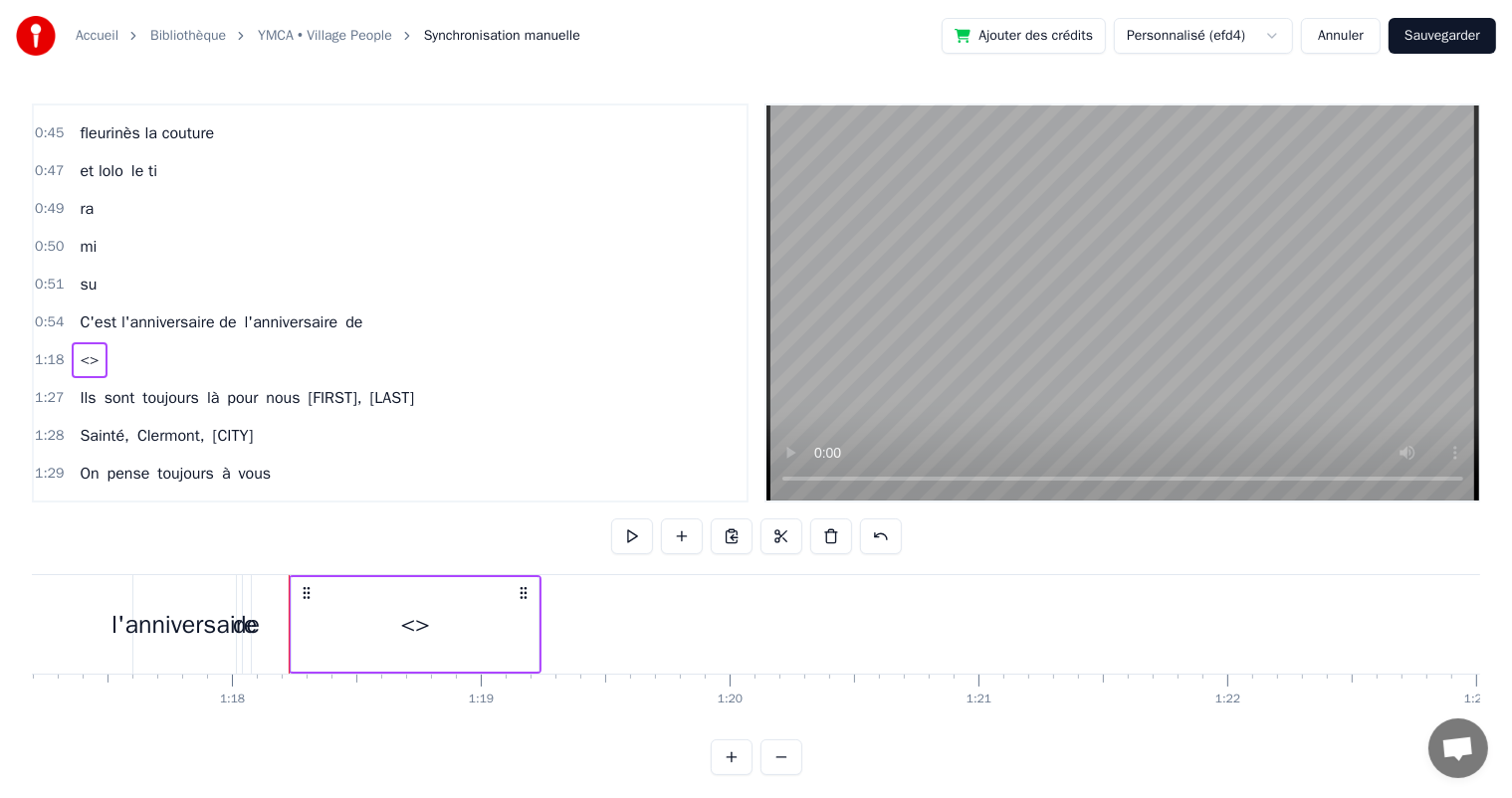click on "<>" at bounding box center [89, 360] 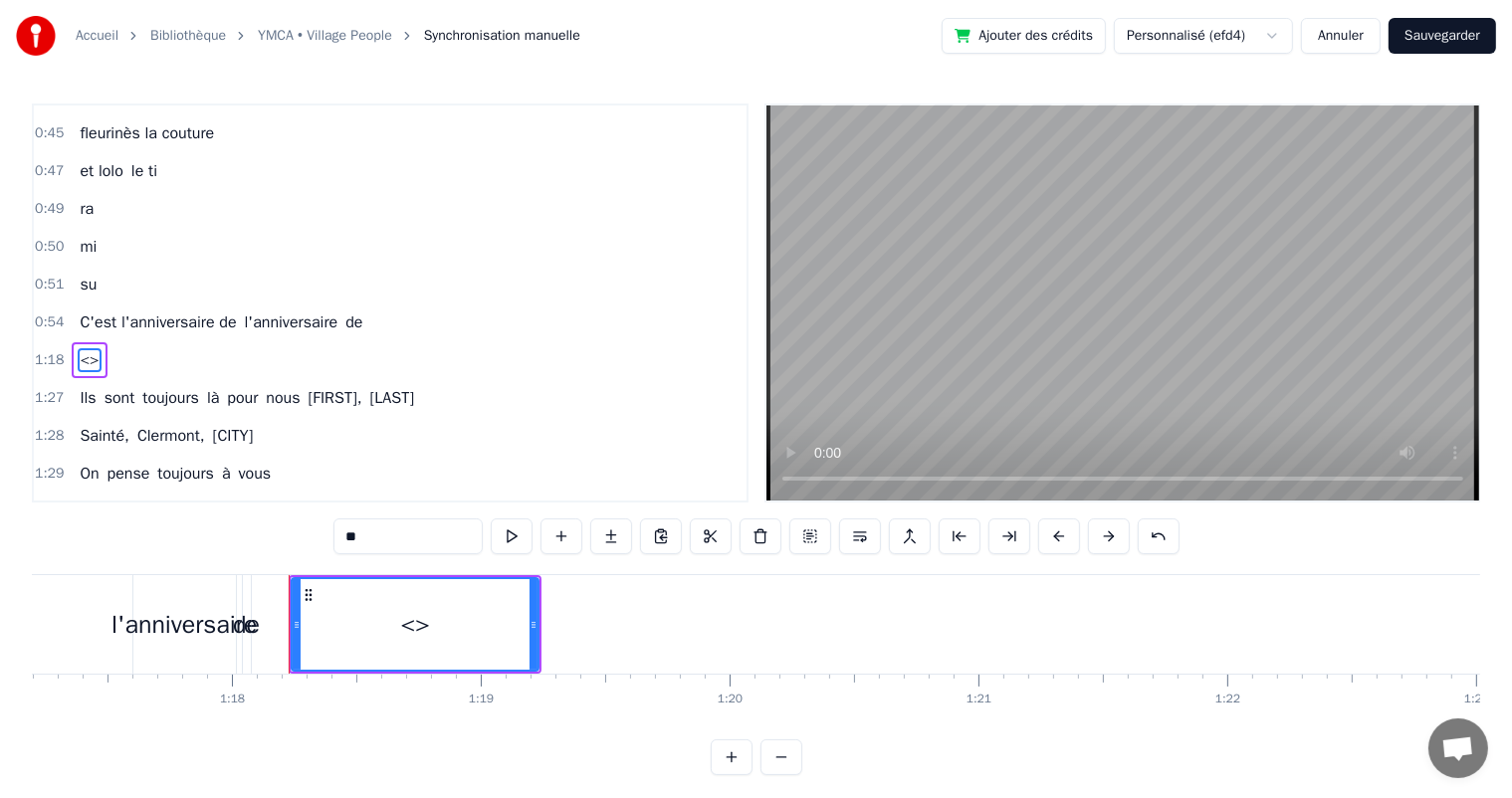 scroll, scrollTop: 406, scrollLeft: 0, axis: vertical 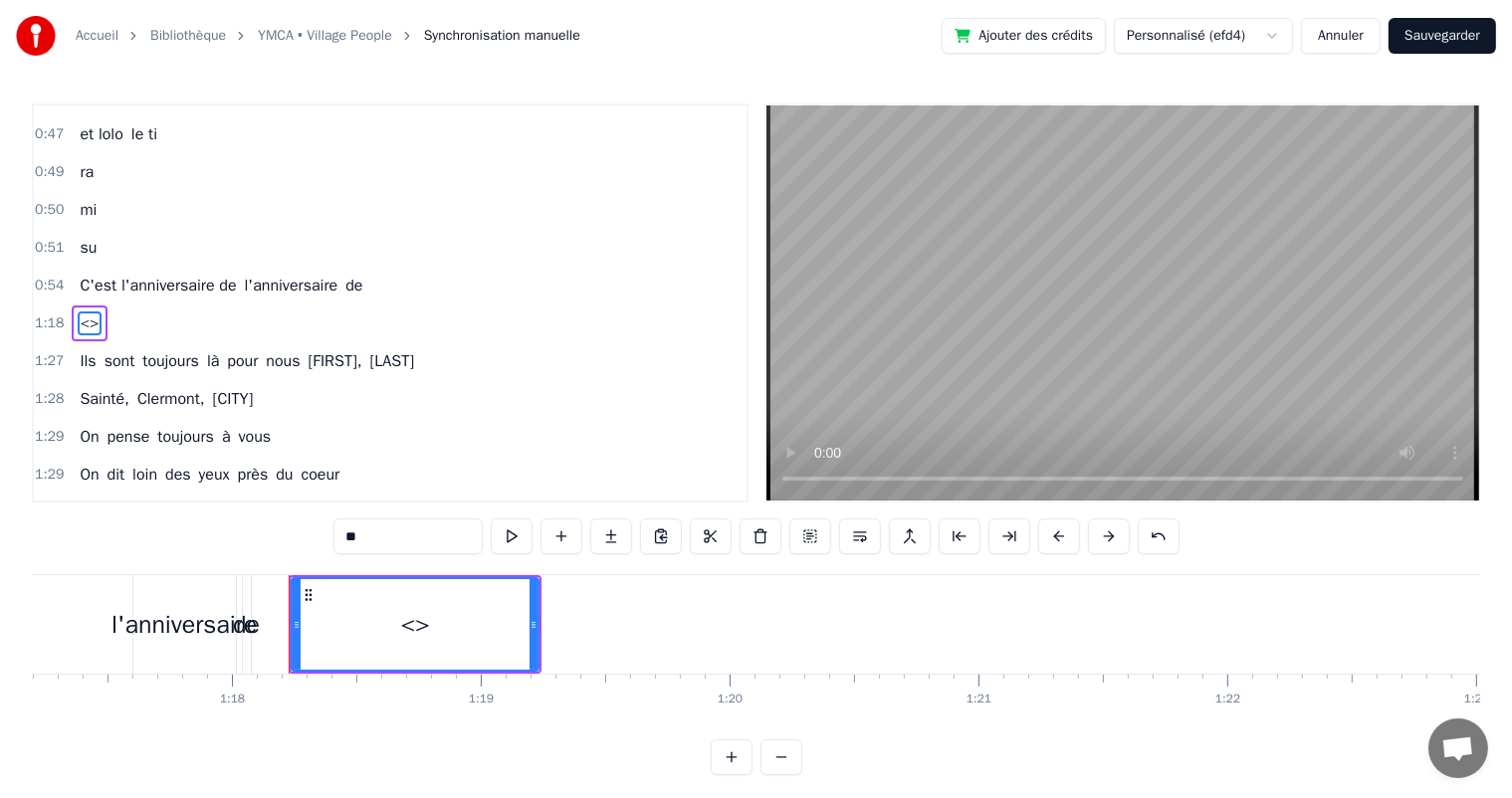 click on "**" at bounding box center (408, 536) 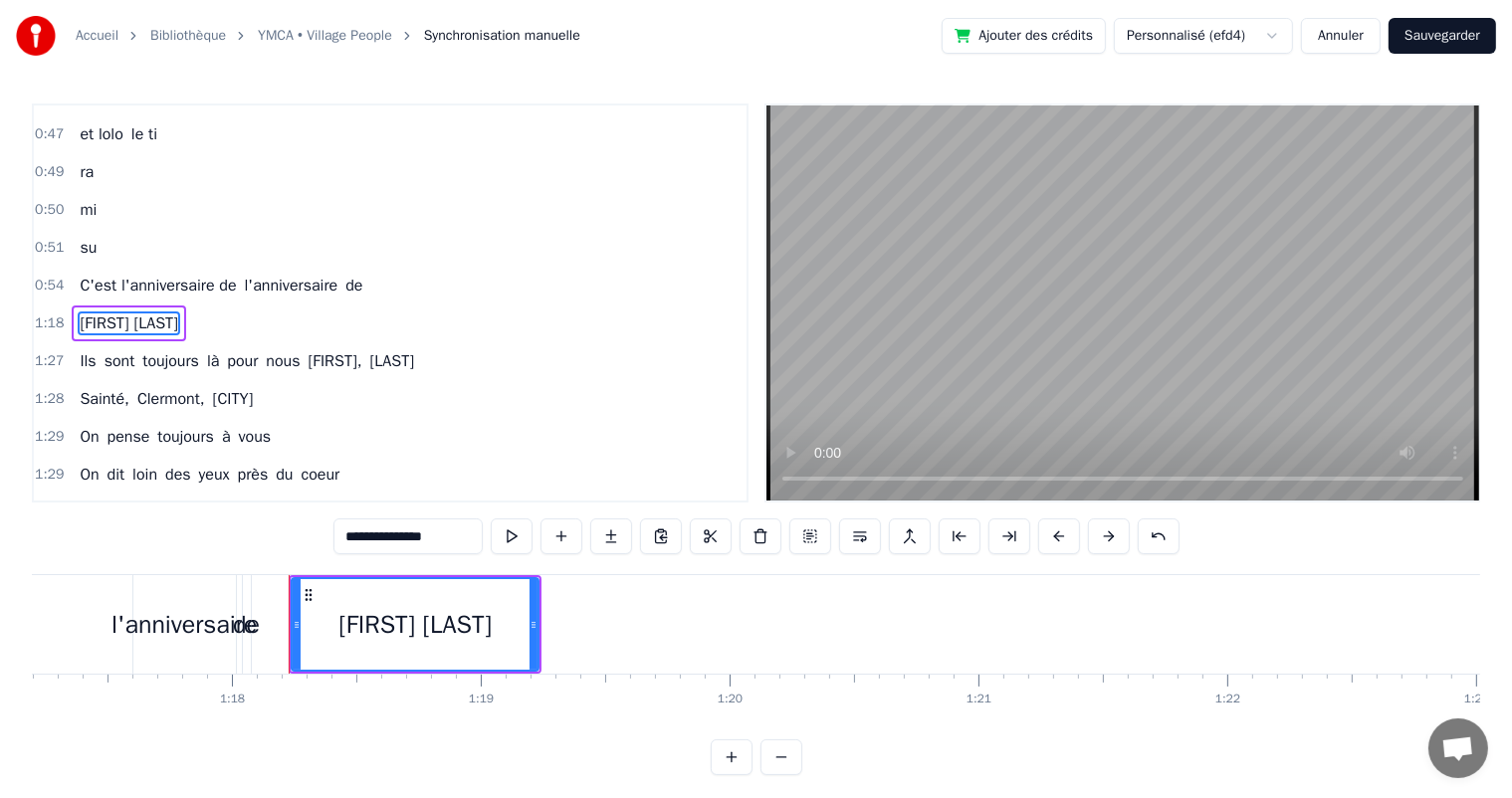 type on "**********" 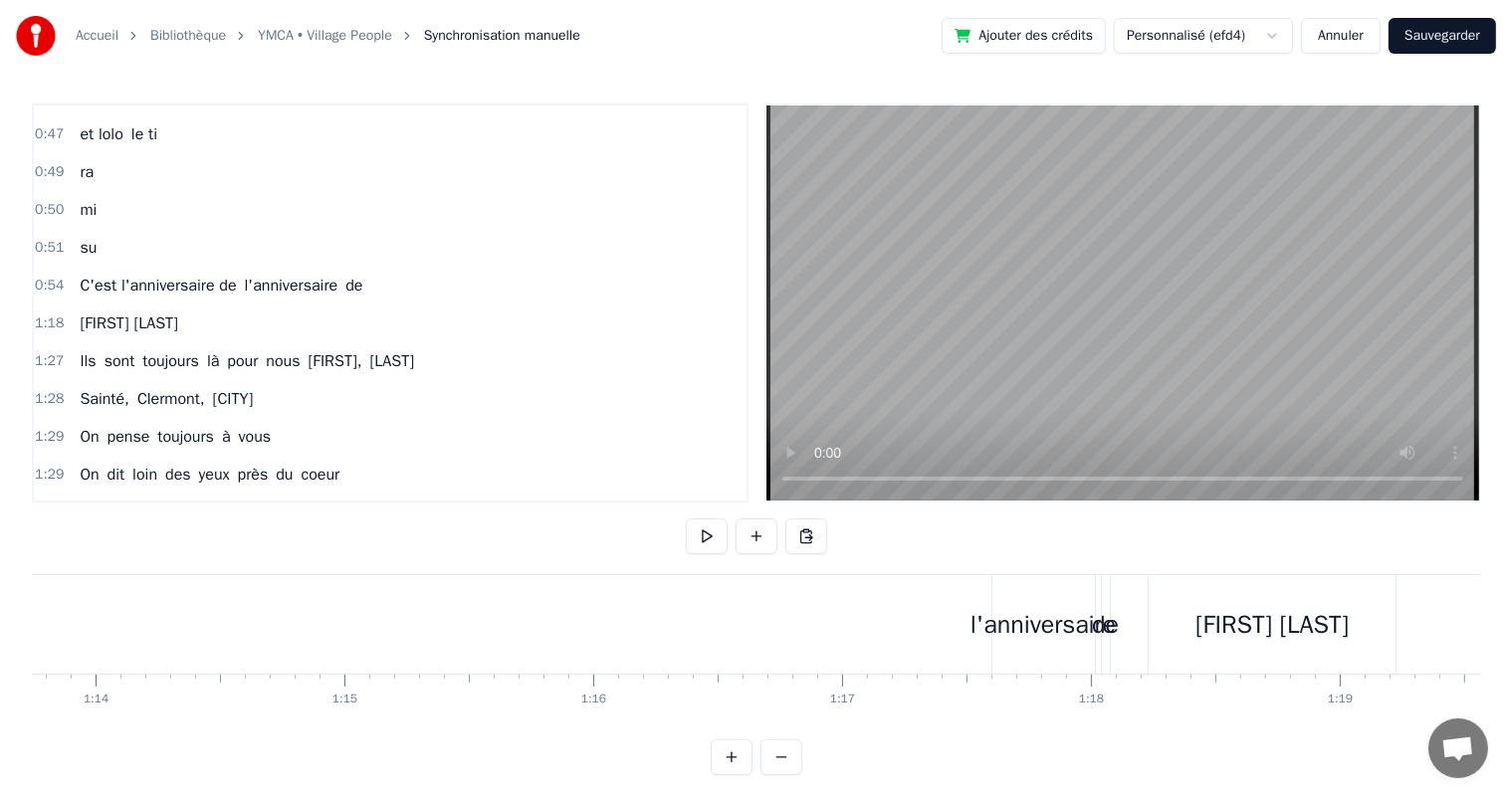 scroll, scrollTop: 0, scrollLeft: 18350, axis: horizontal 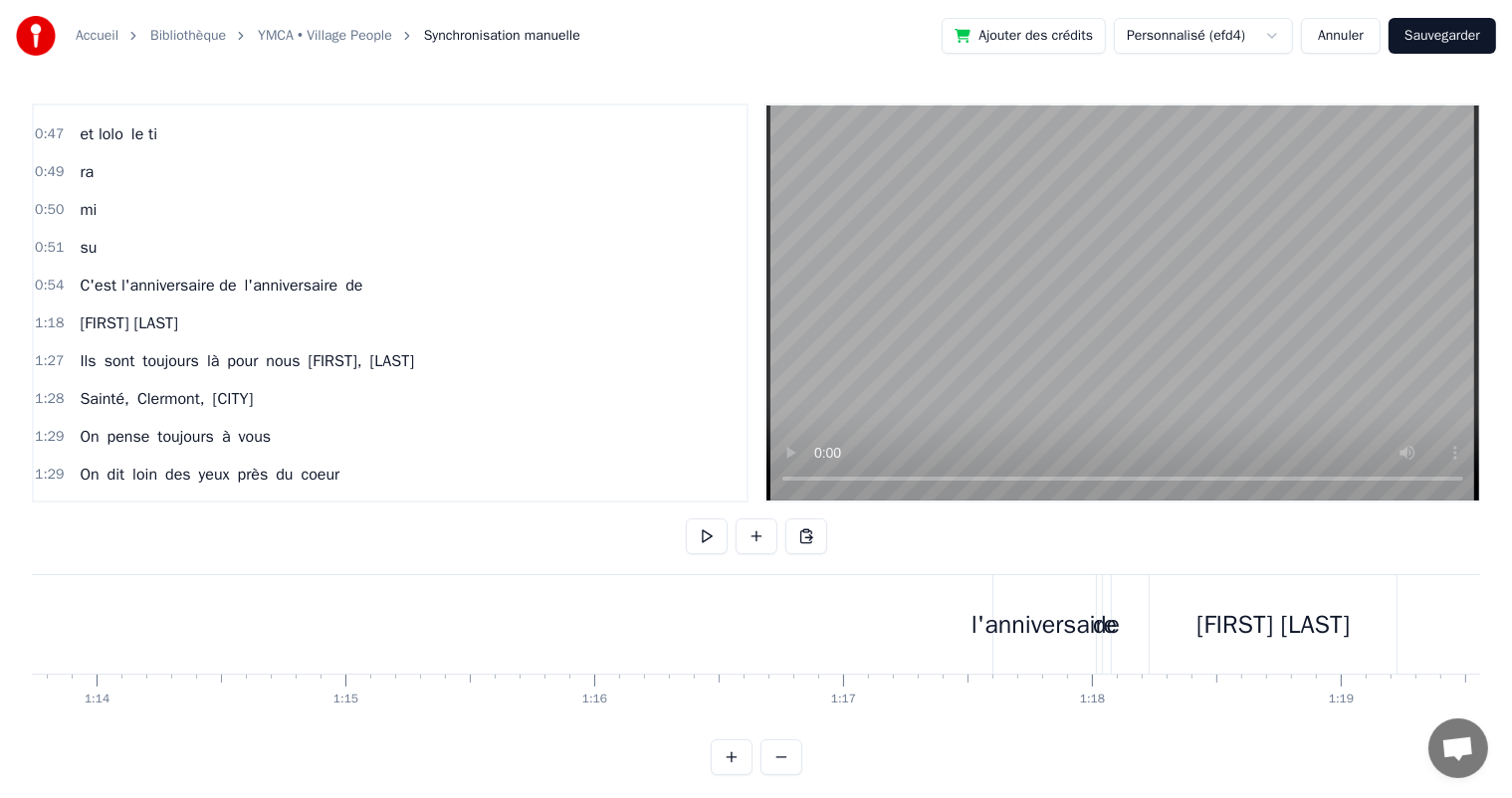 click at bounding box center [781, 757] 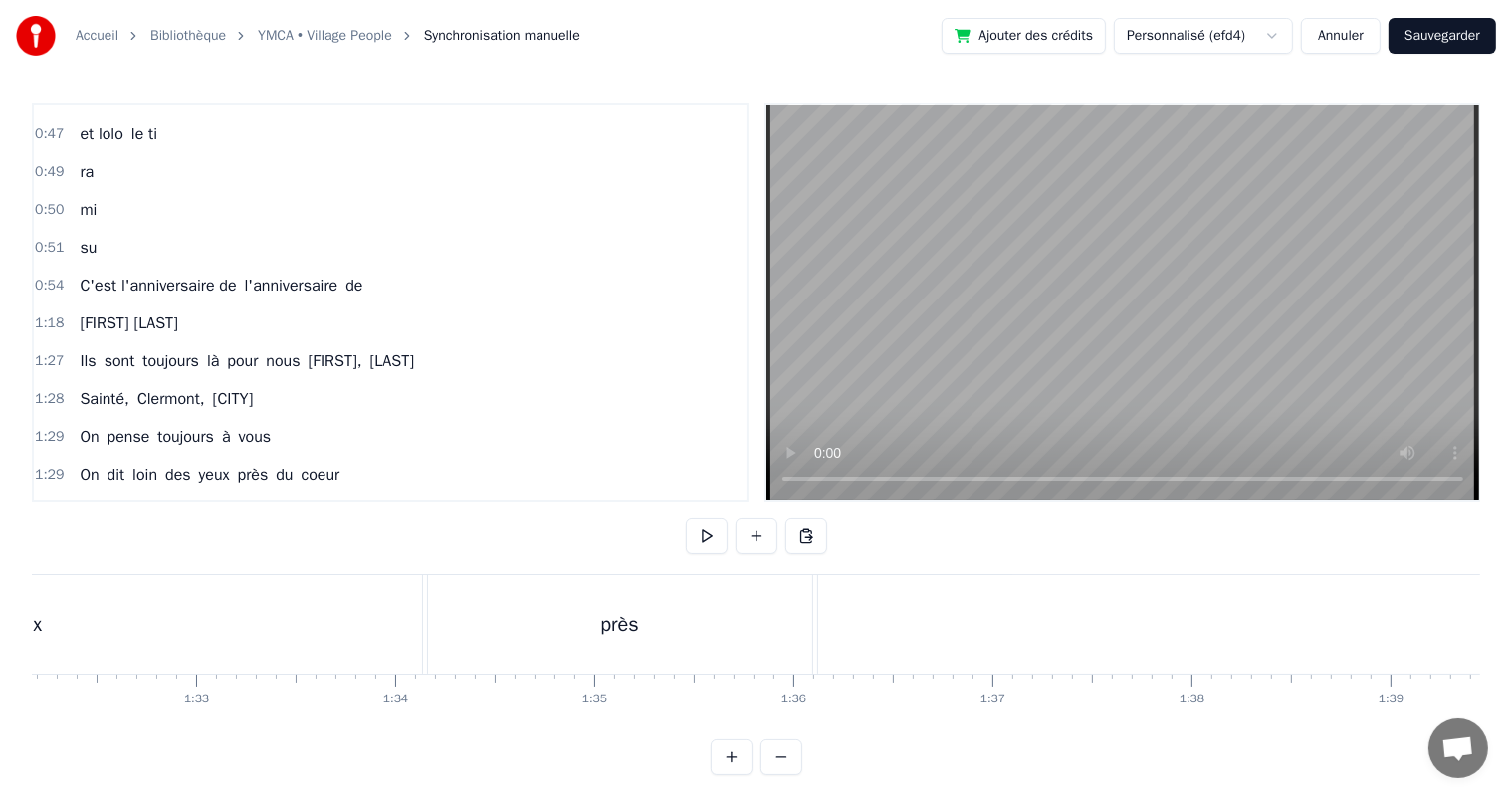 click at bounding box center [781, 757] 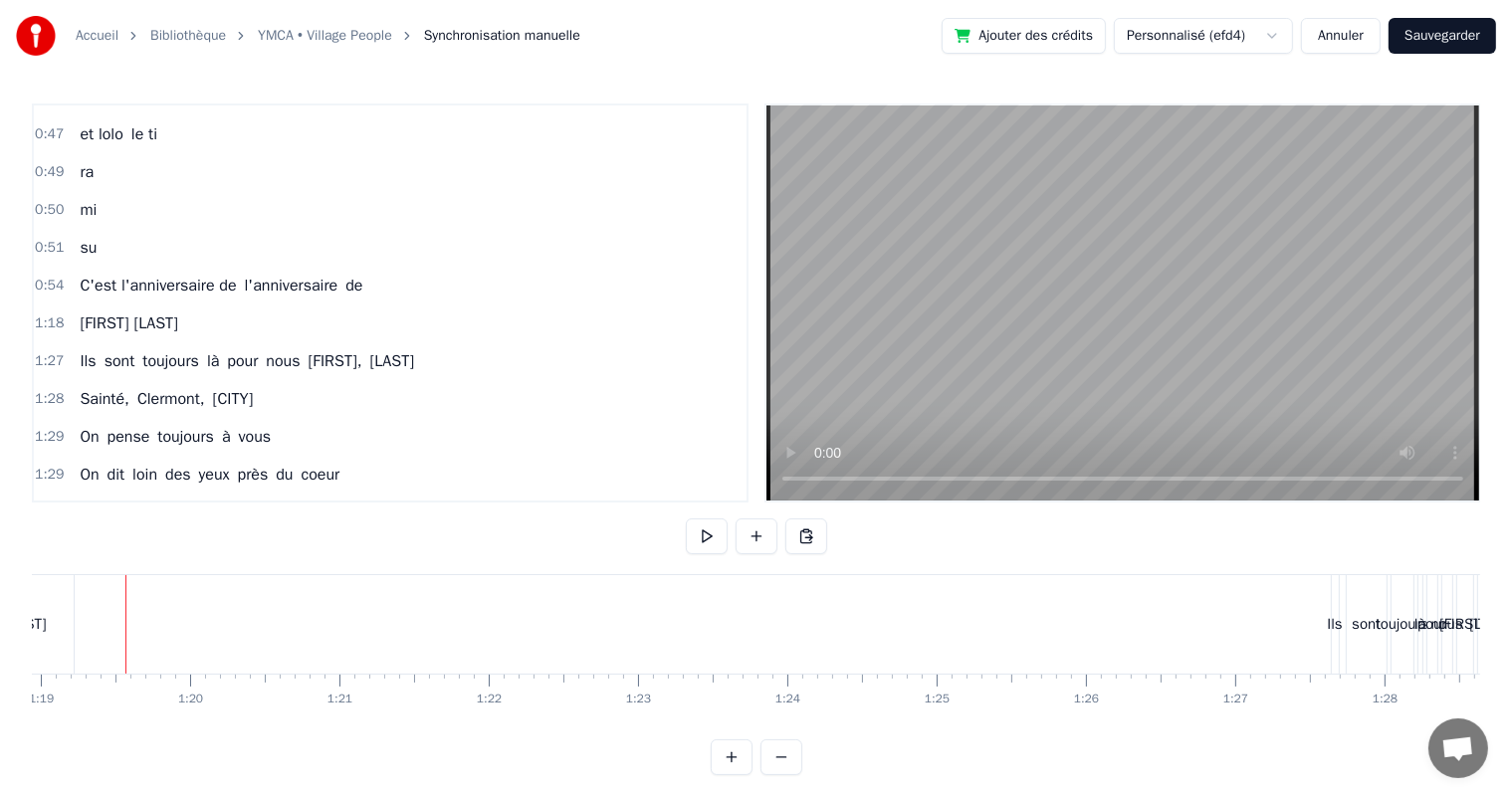 scroll, scrollTop: 0, scrollLeft: 11779, axis: horizontal 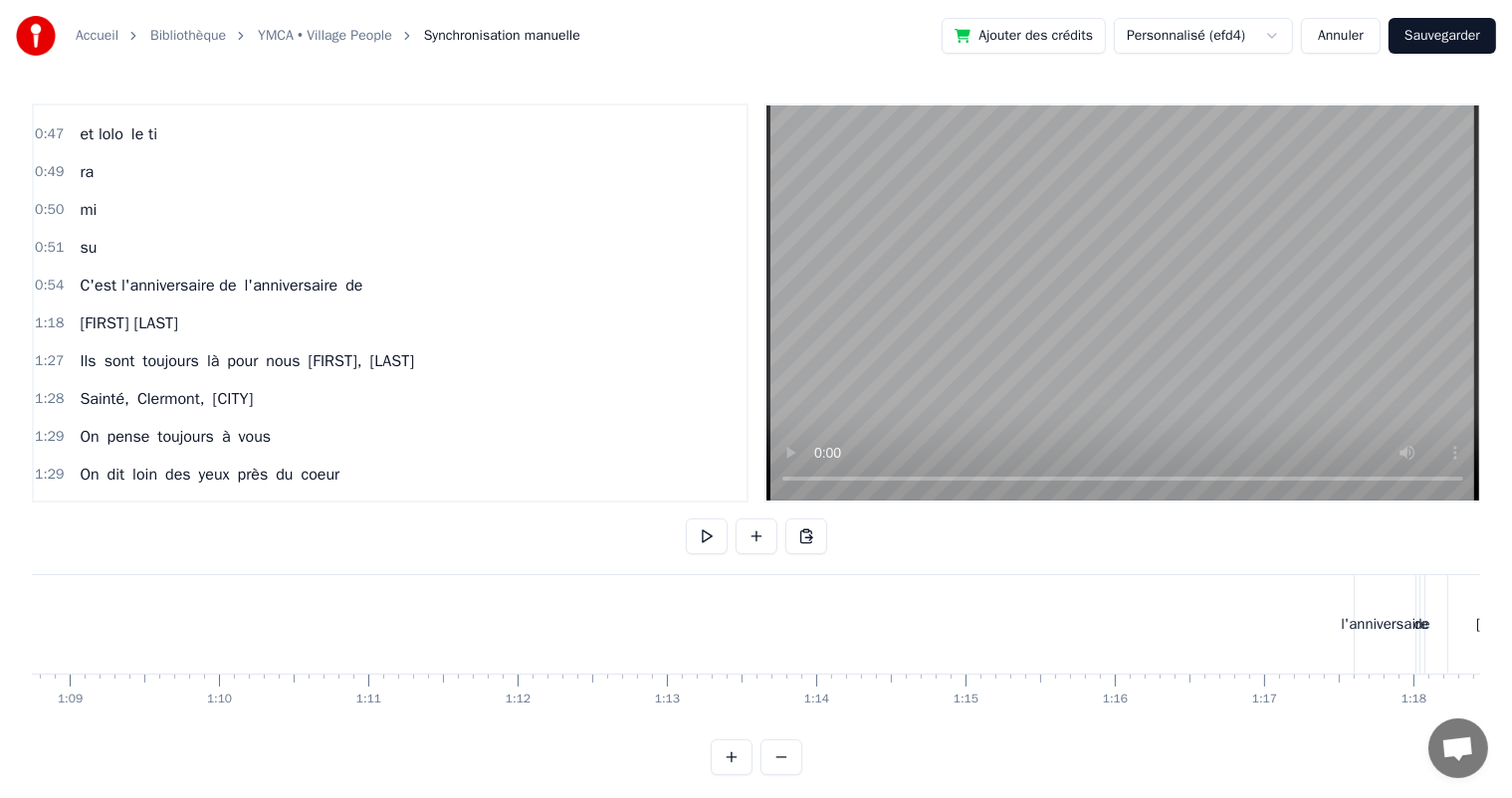click on "C'est l'anniversaire de l'anniversaire de" at bounding box center [-350, 624] 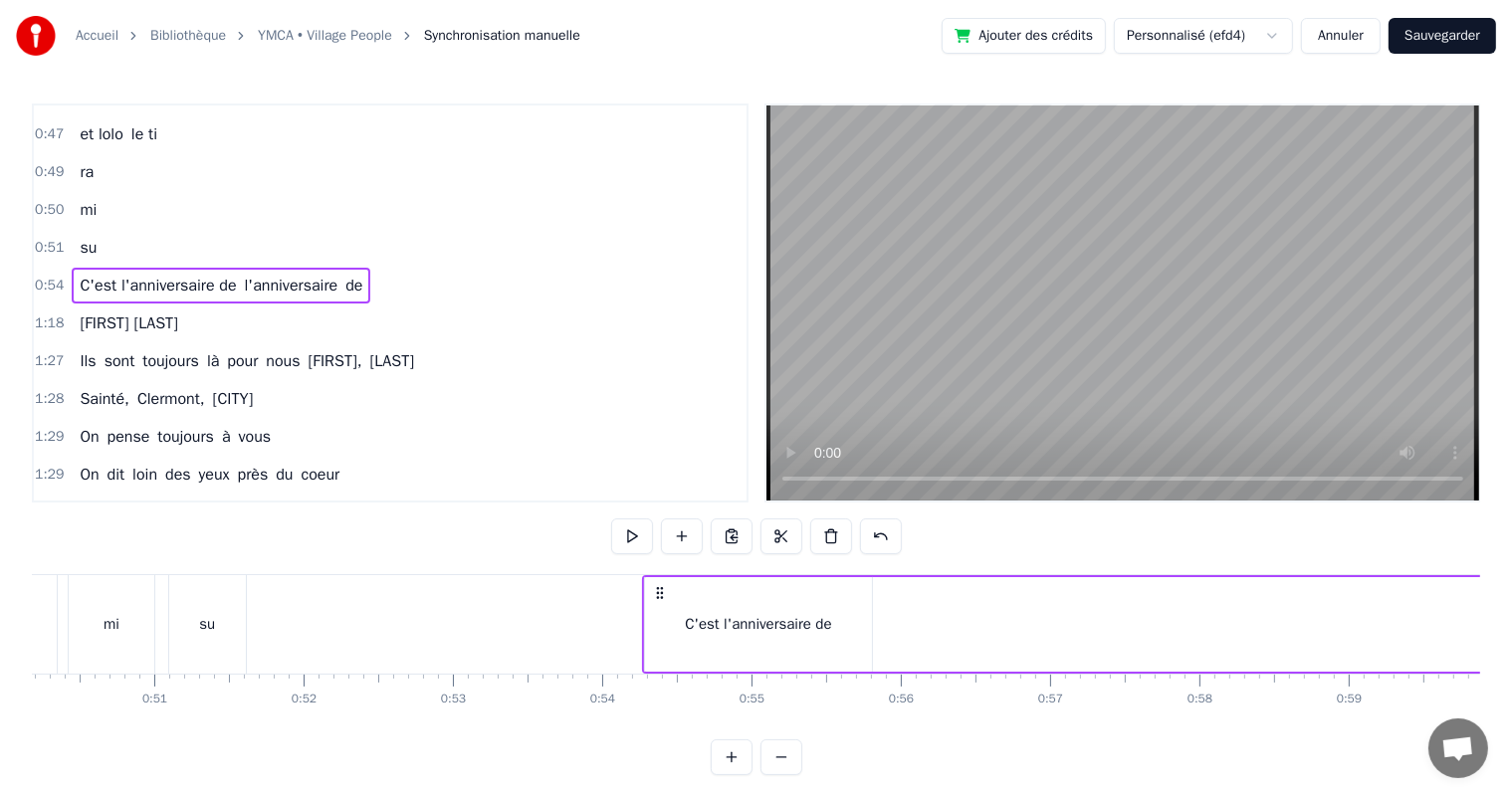scroll, scrollTop: 0, scrollLeft: 7490, axis: horizontal 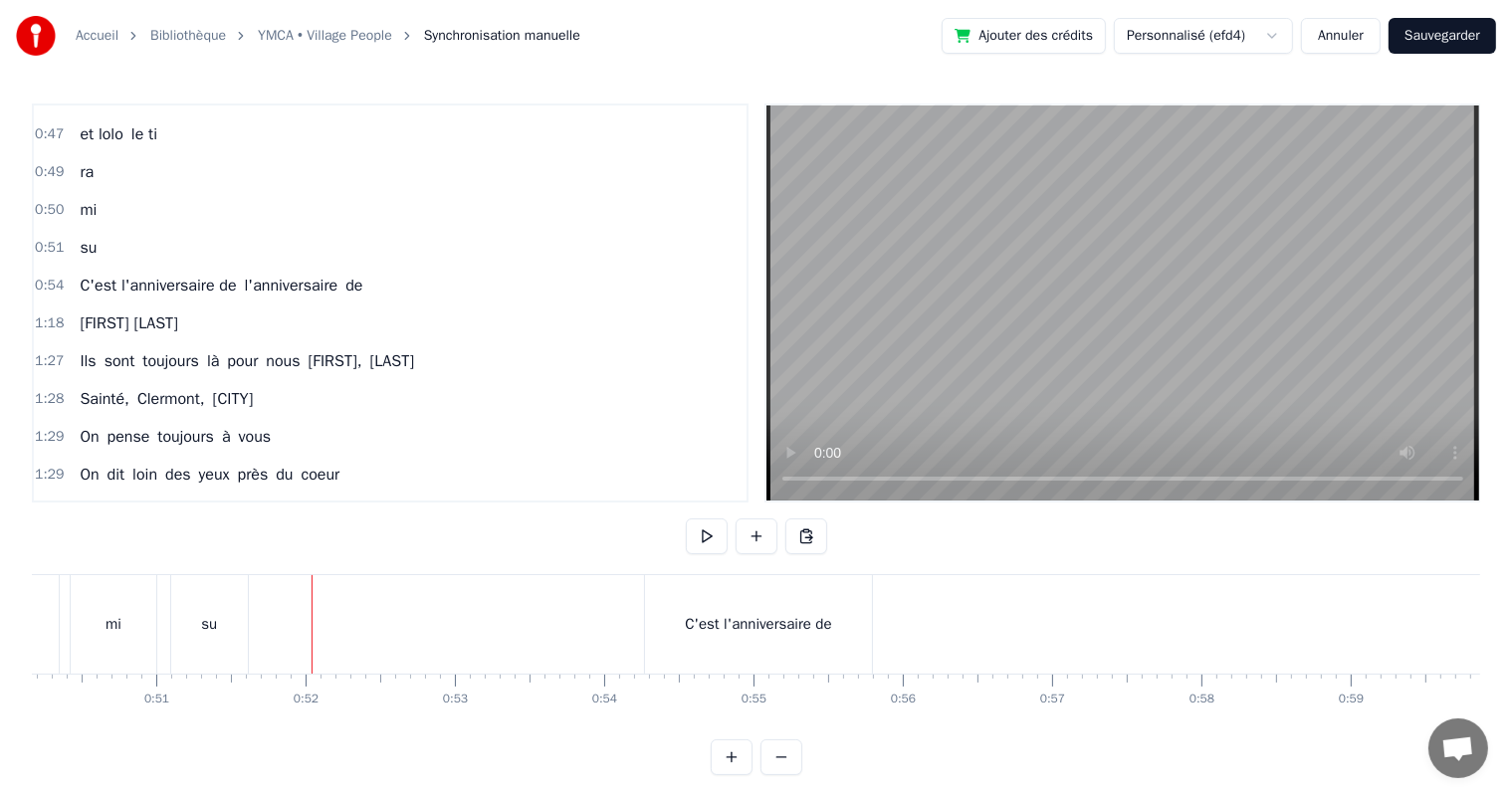 click at bounding box center [781, 757] 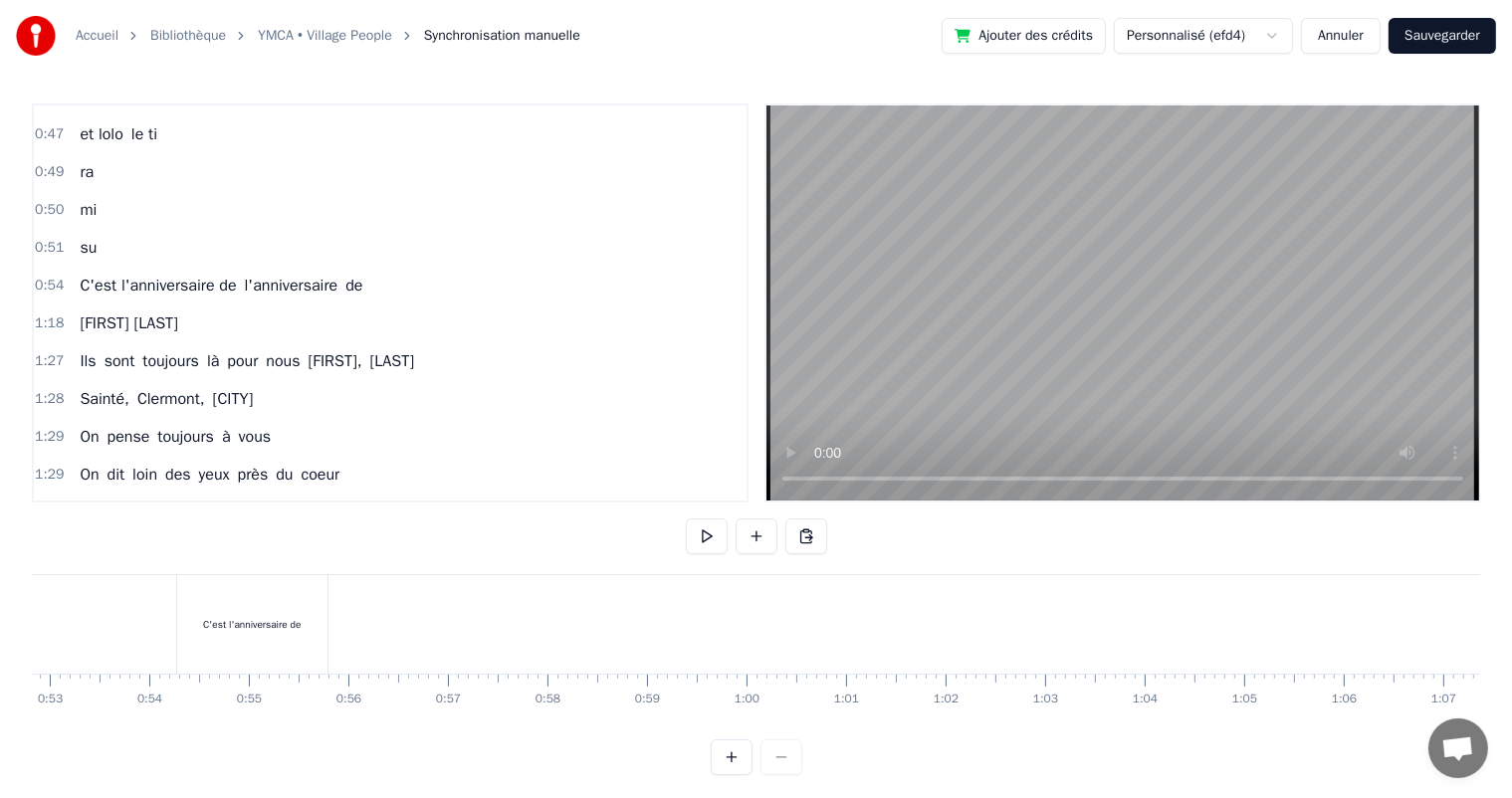 scroll, scrollTop: 0, scrollLeft: 5079, axis: horizontal 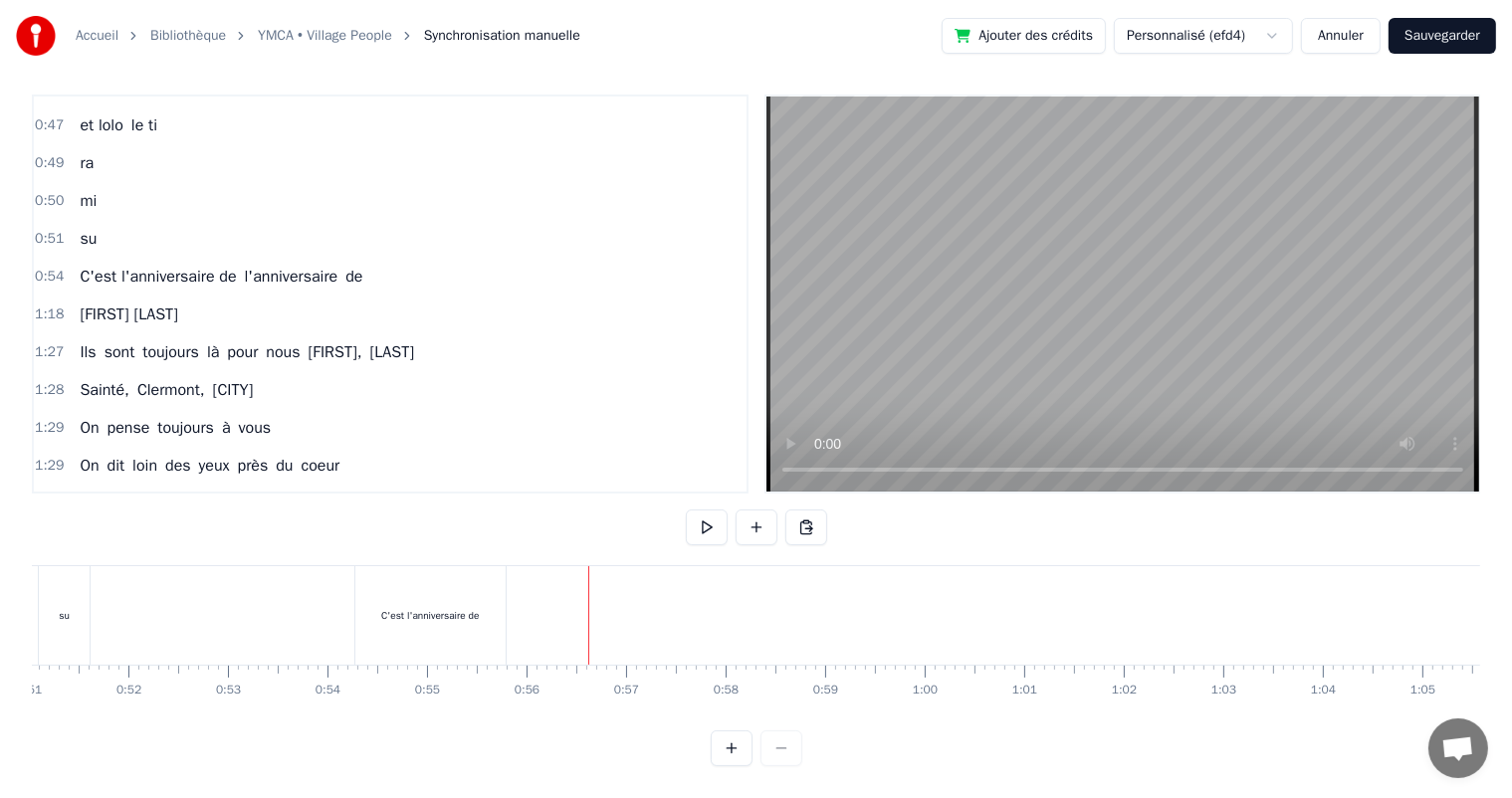 click on "C'est l'anniversaire de l'anniversaire de" at bounding box center (1541, 615) 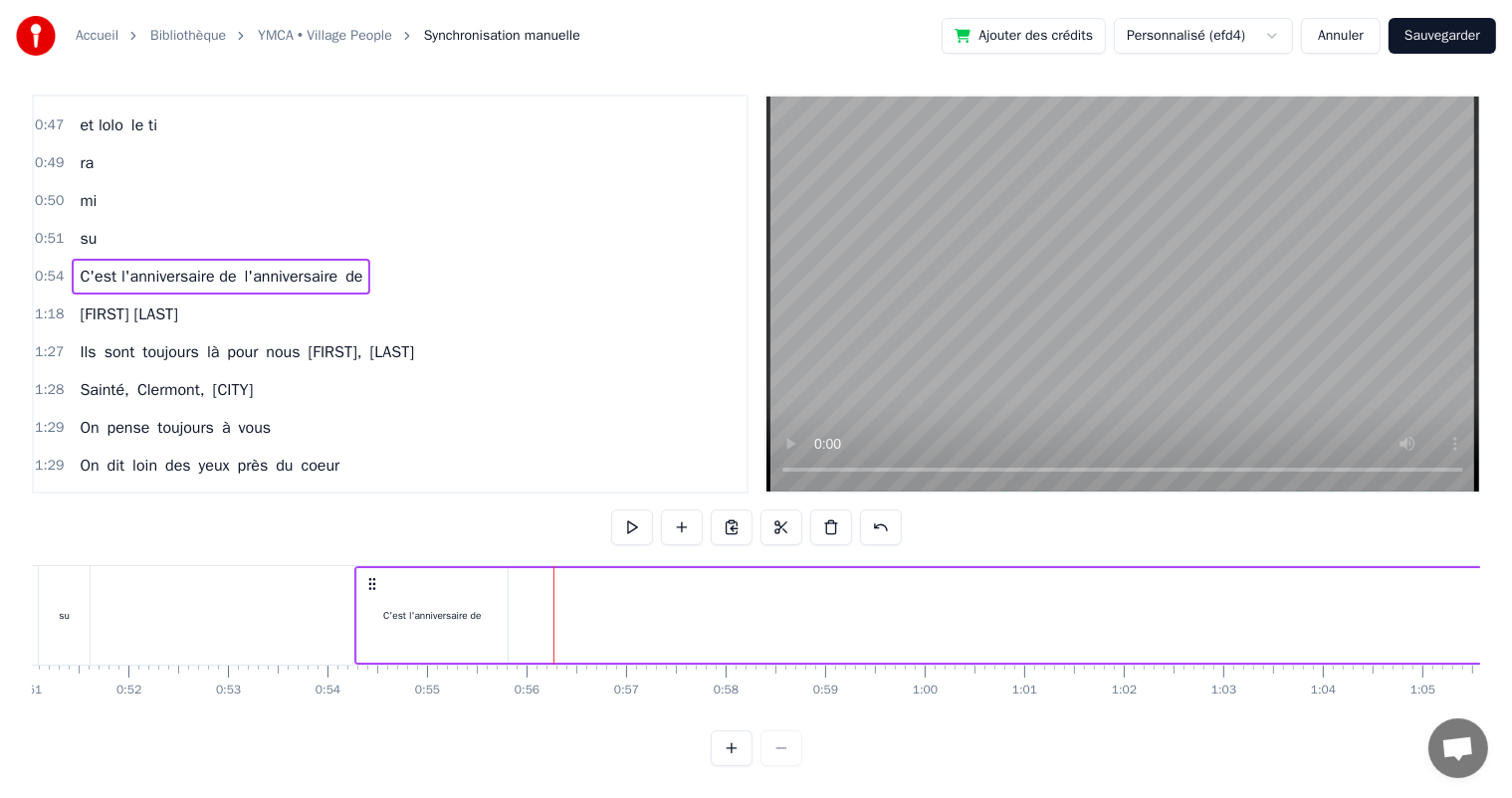 click on "C'est l'anniversaire de l'anniversaire de" at bounding box center (1541, 615) 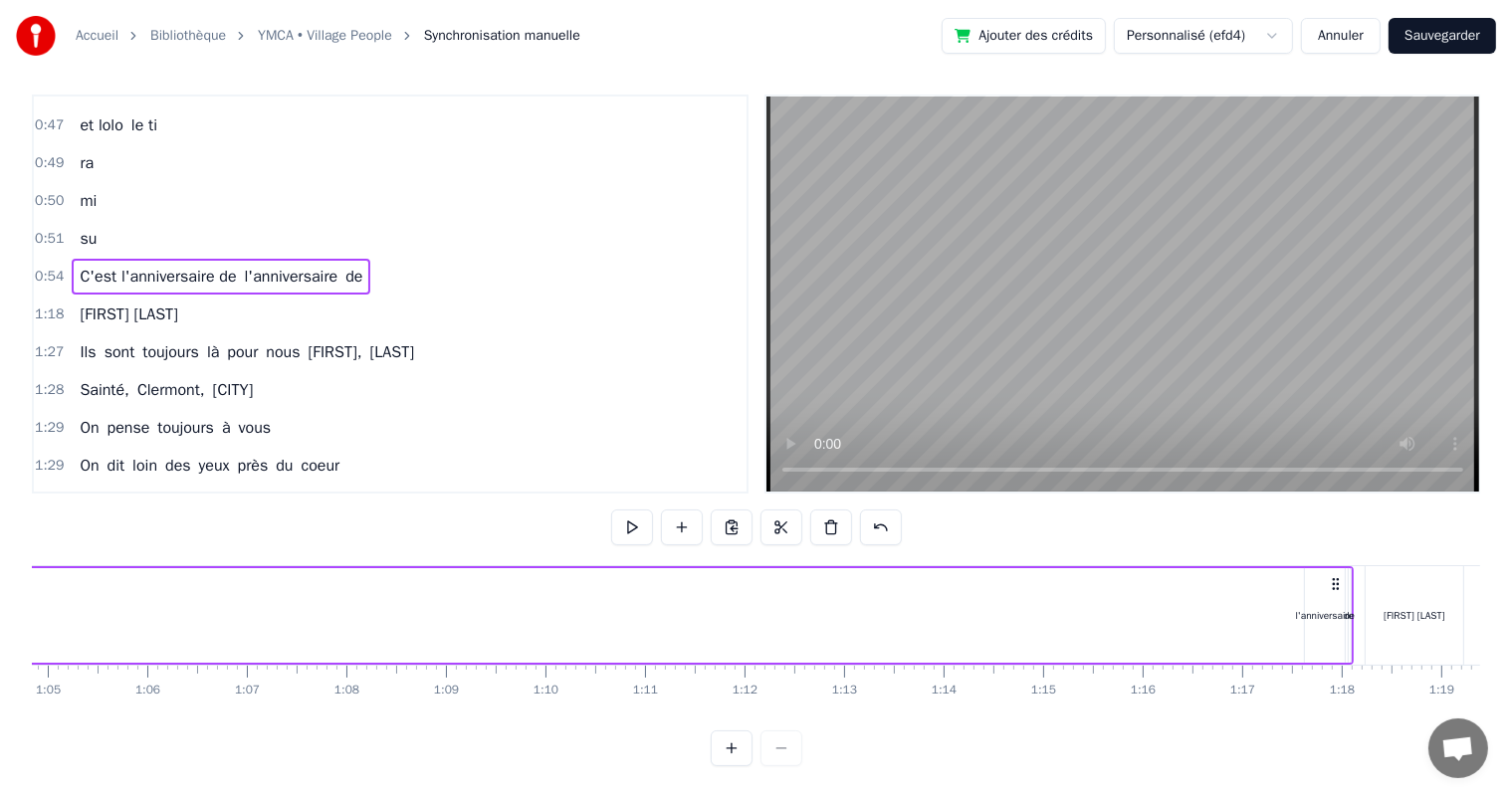scroll, scrollTop: 0, scrollLeft: 6614, axis: horizontal 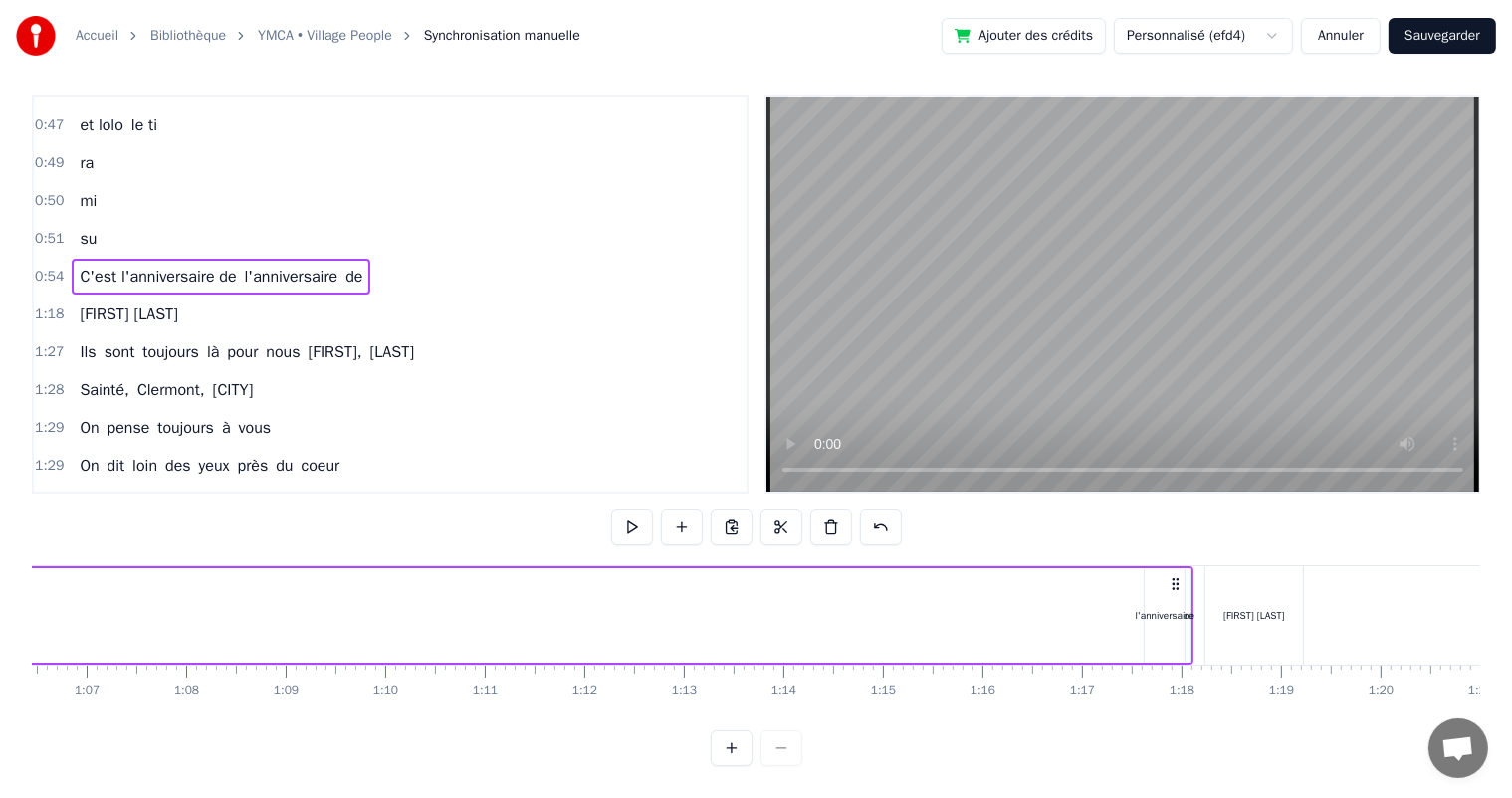 click on "l'anniversaire" at bounding box center (1165, 615) 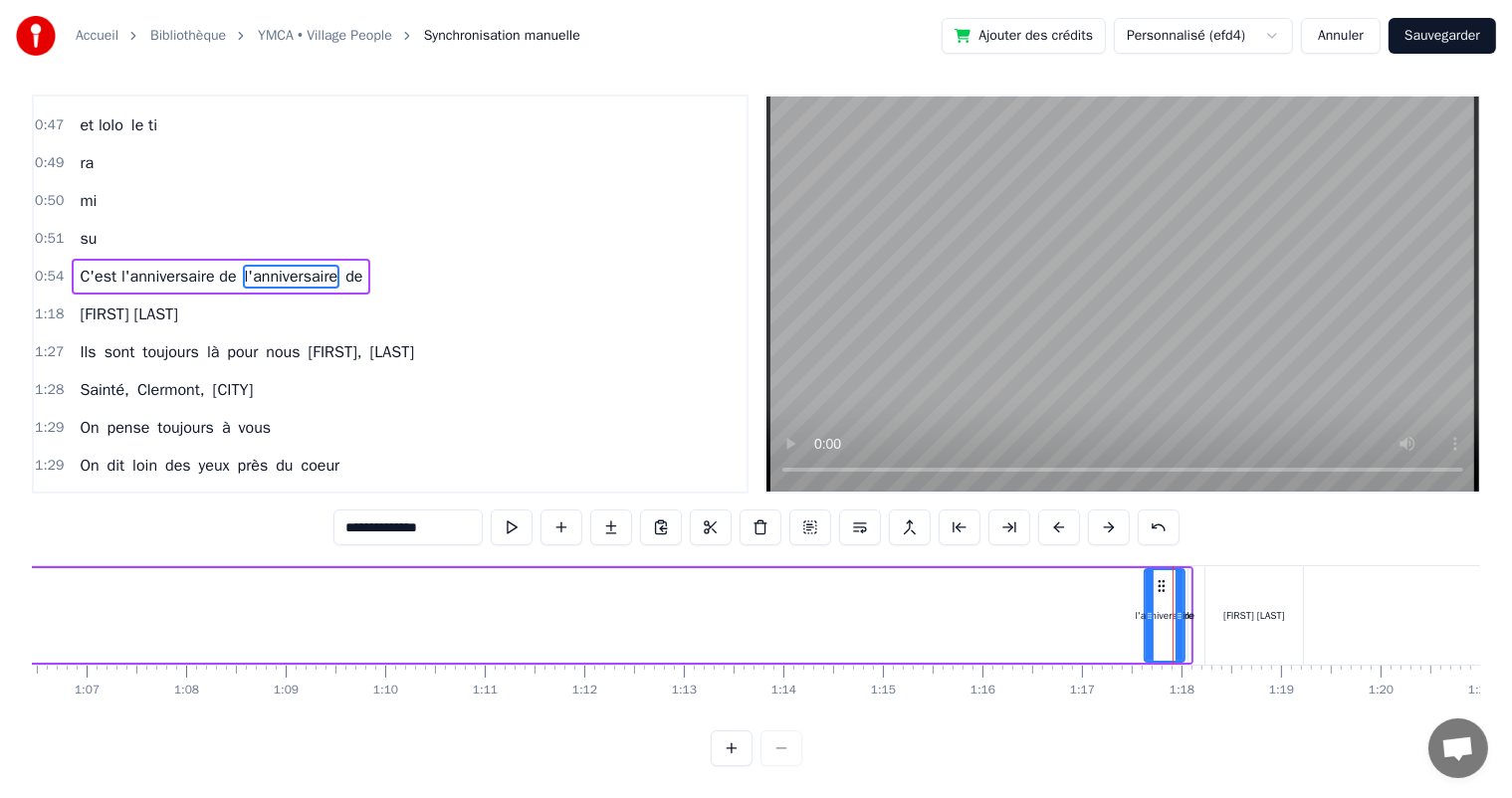 scroll, scrollTop: 0, scrollLeft: 0, axis: both 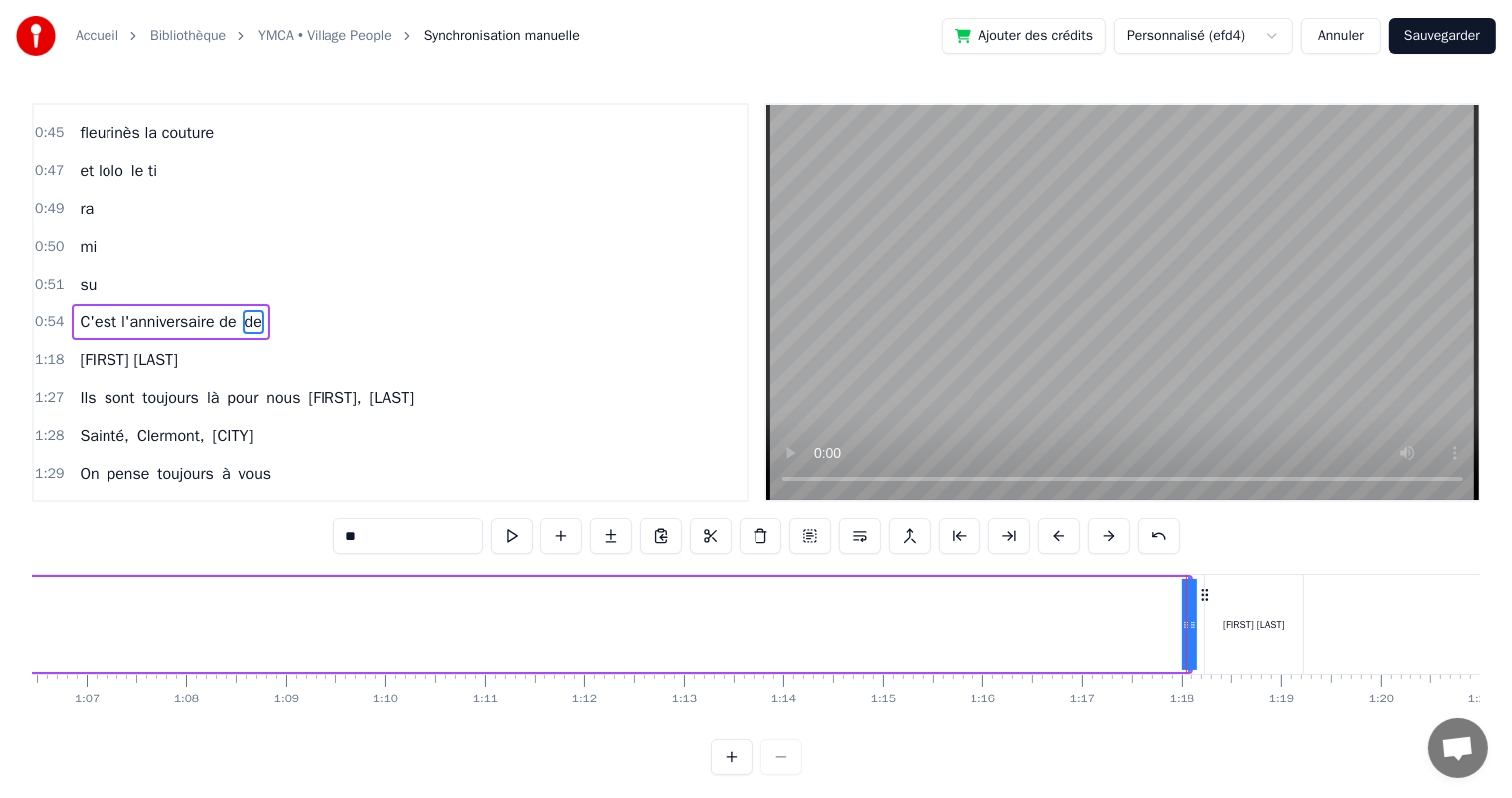 type on "**********" 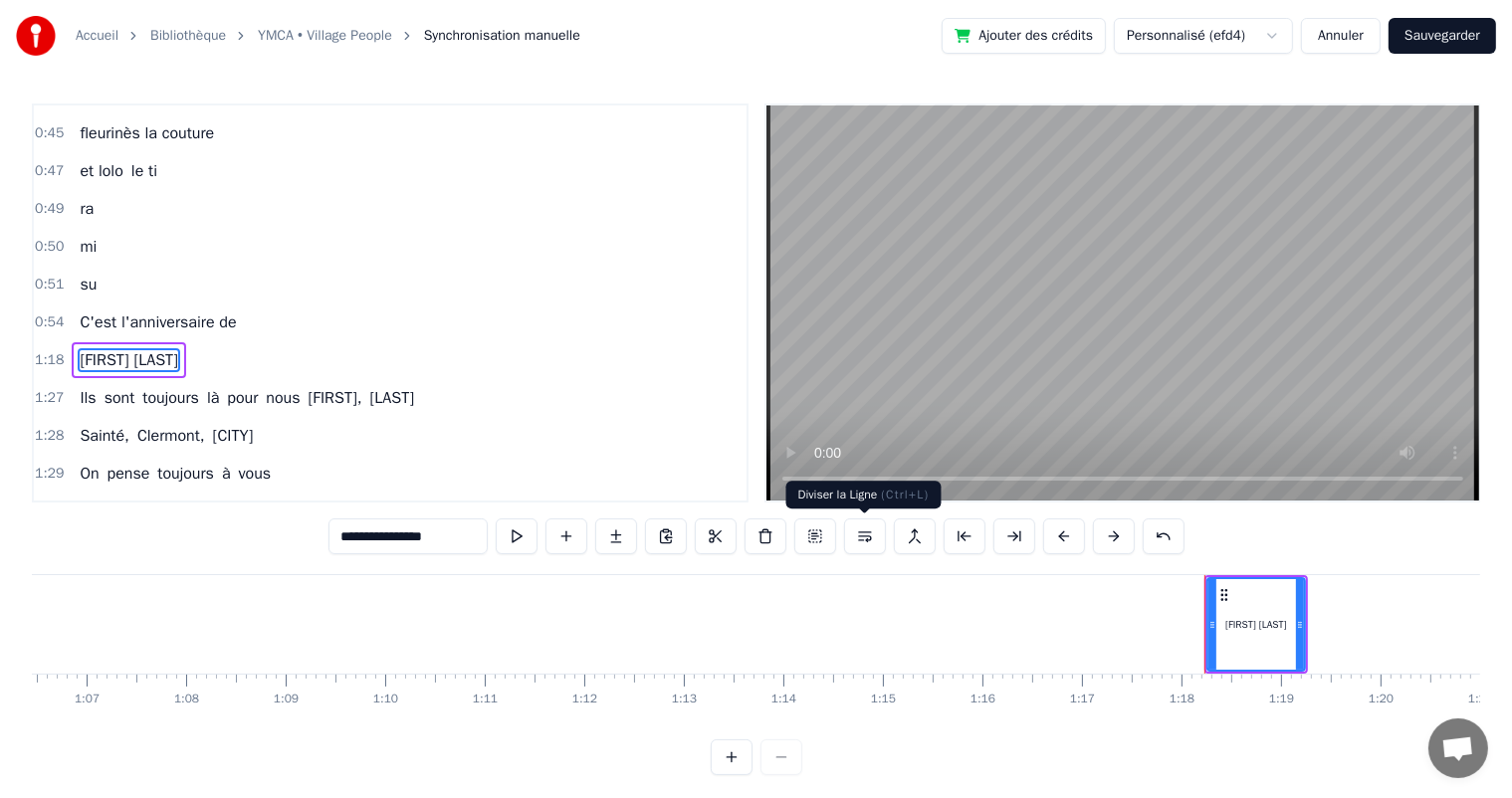 scroll, scrollTop: 406, scrollLeft: 0, axis: vertical 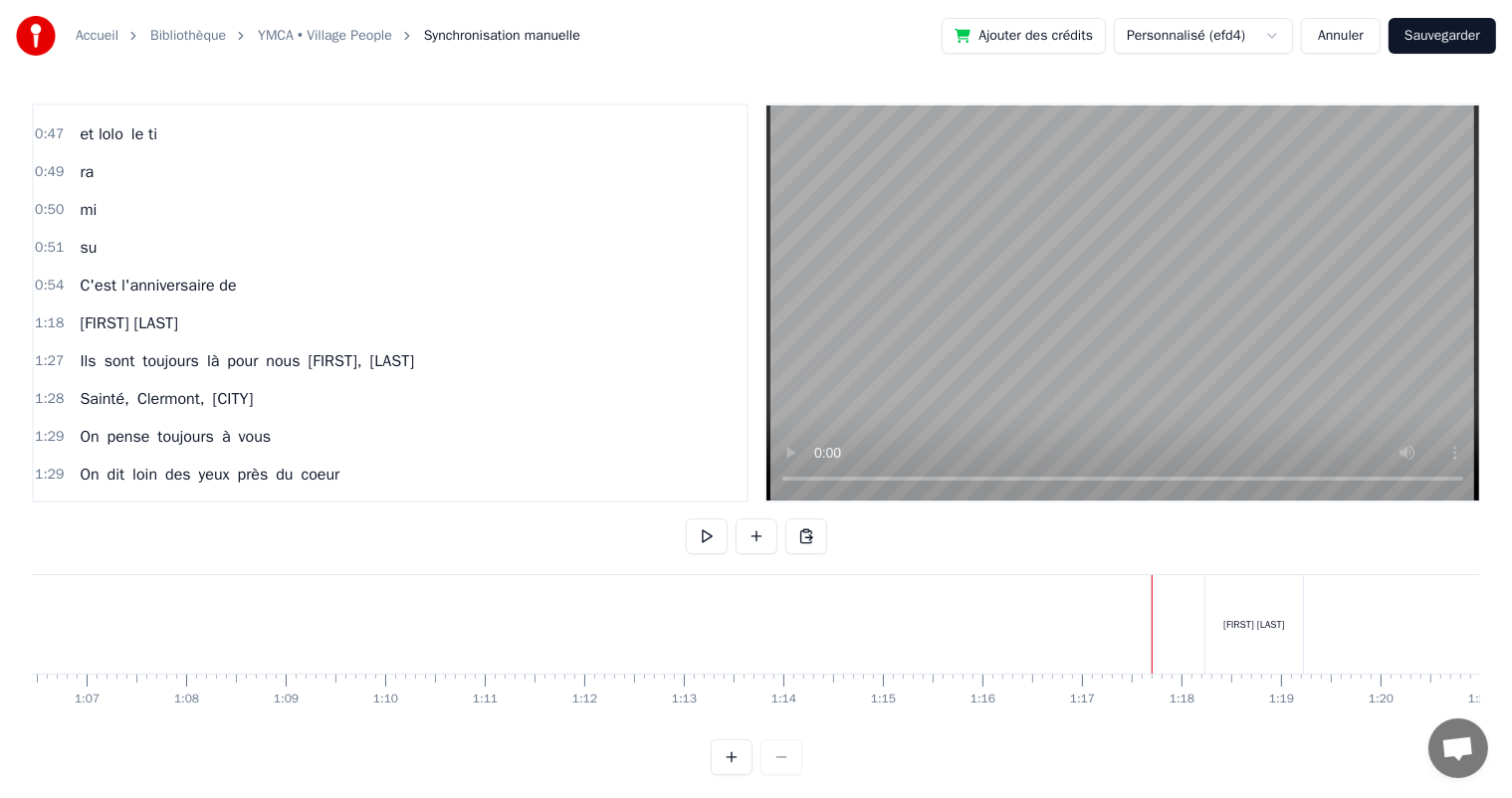 click at bounding box center (6378, 624) 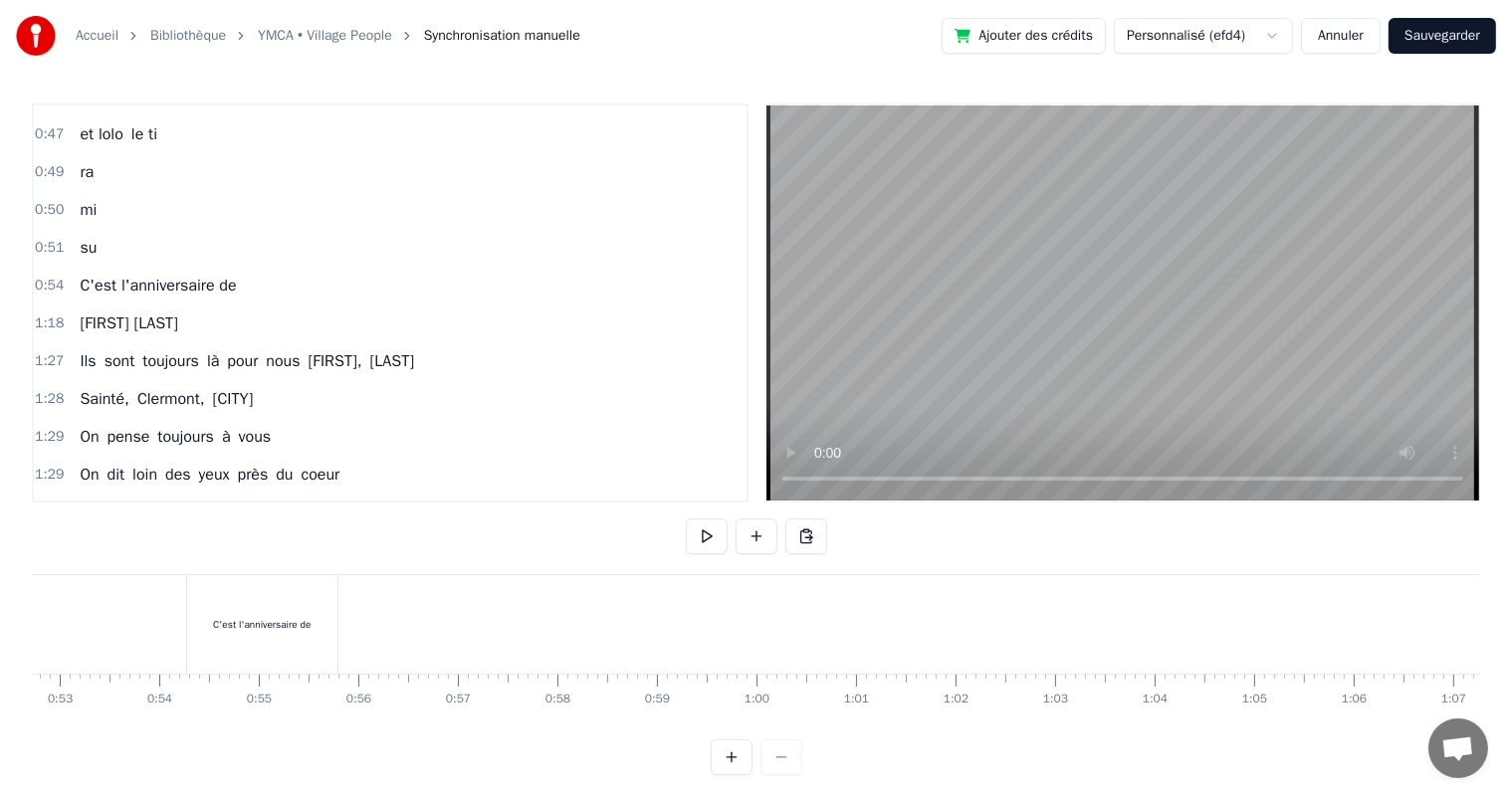 scroll, scrollTop: 0, scrollLeft: 5147, axis: horizontal 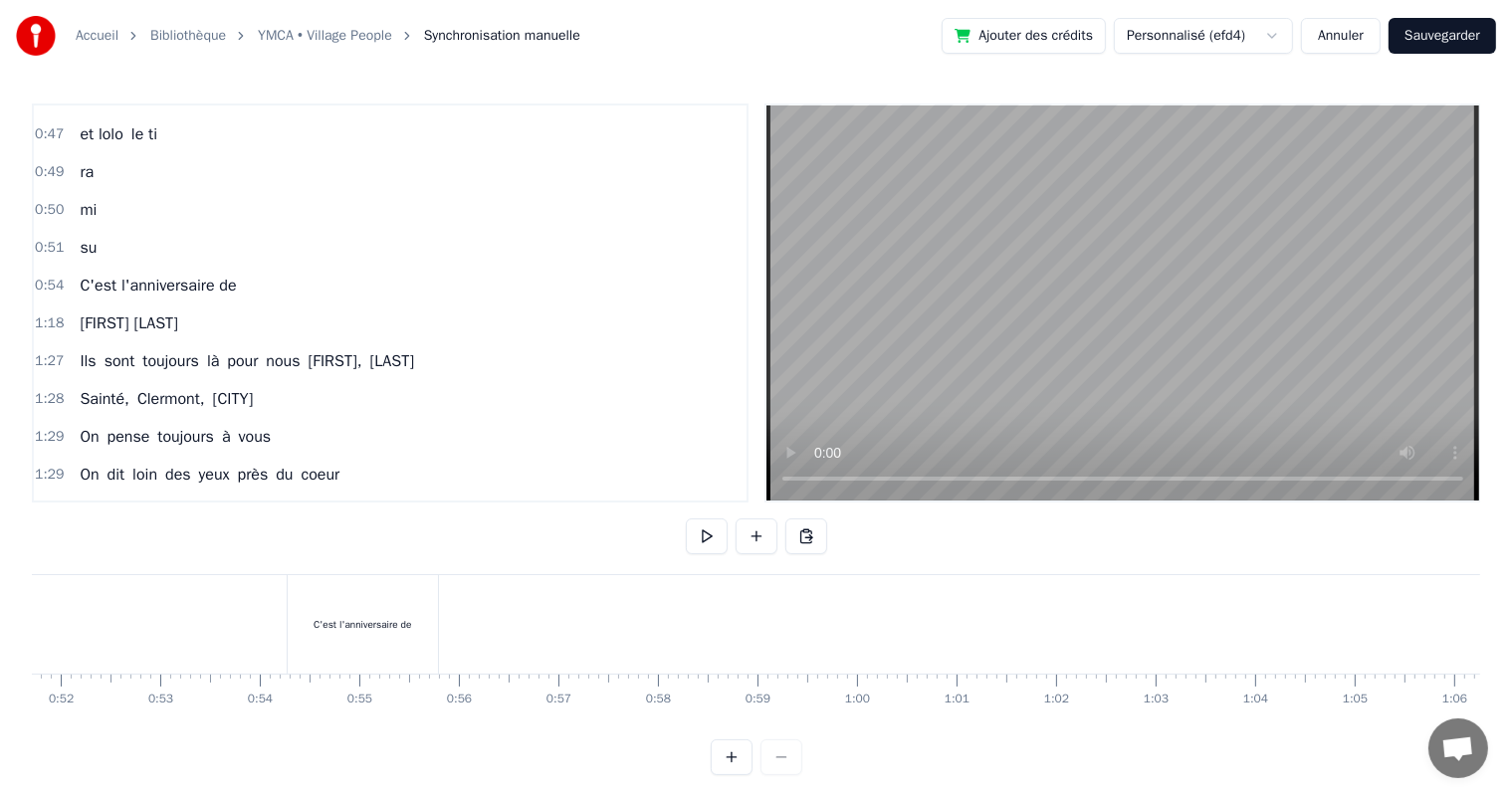 click on "C'est l'anniversaire de" at bounding box center [362, 624] 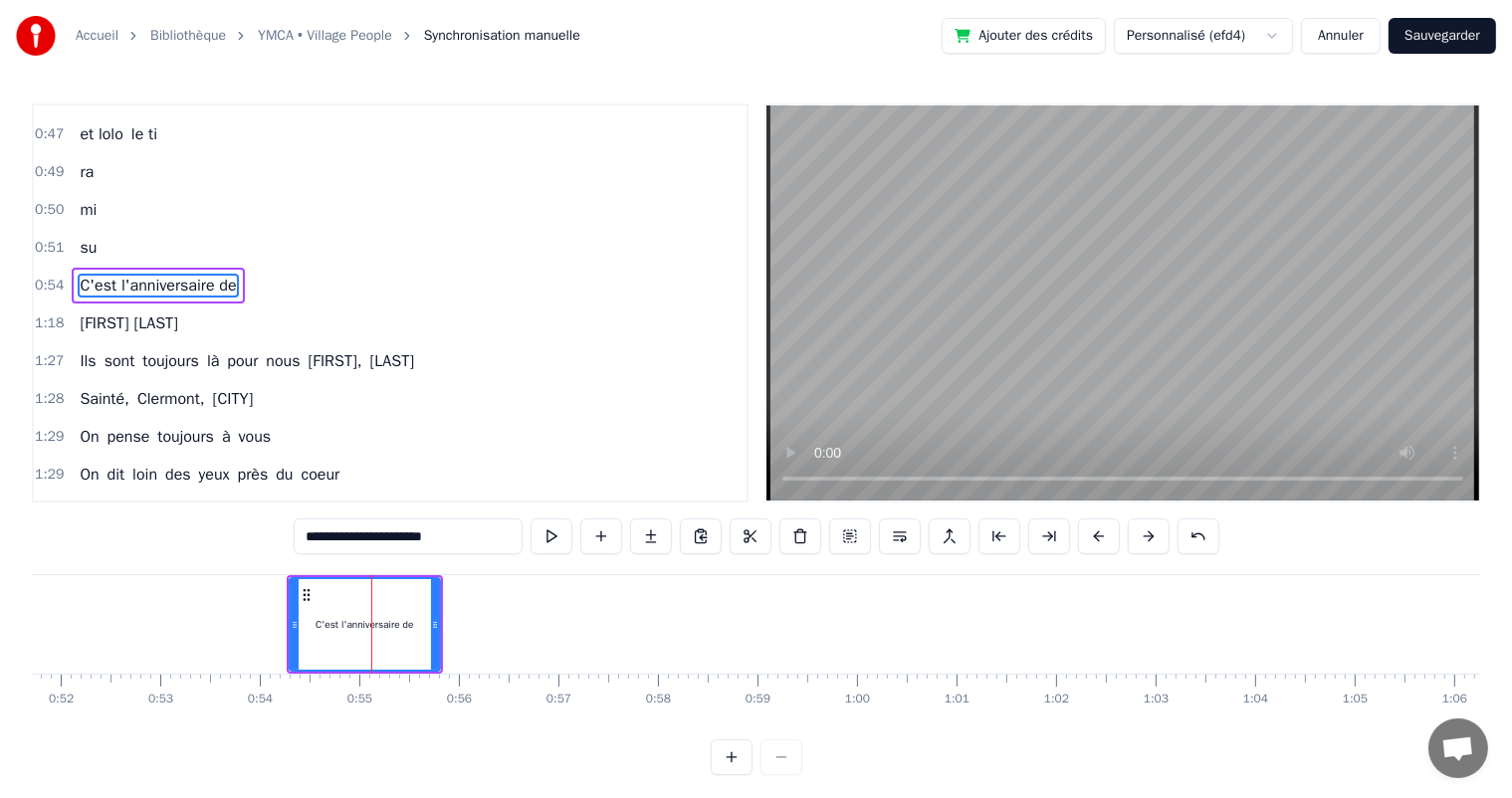 scroll, scrollTop: 369, scrollLeft: 0, axis: vertical 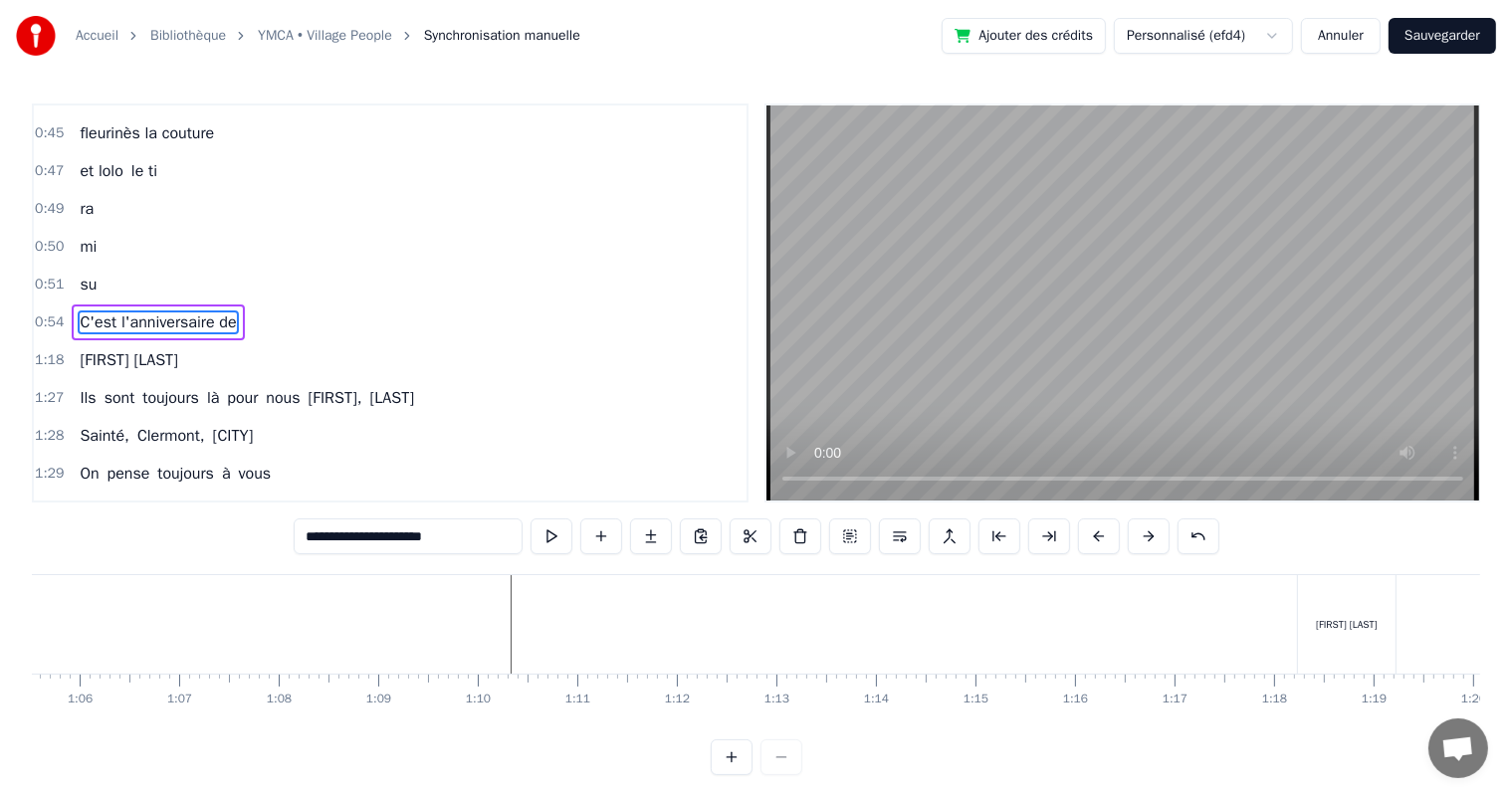 click on "[FIRST] [LAST]" at bounding box center (1347, 624) 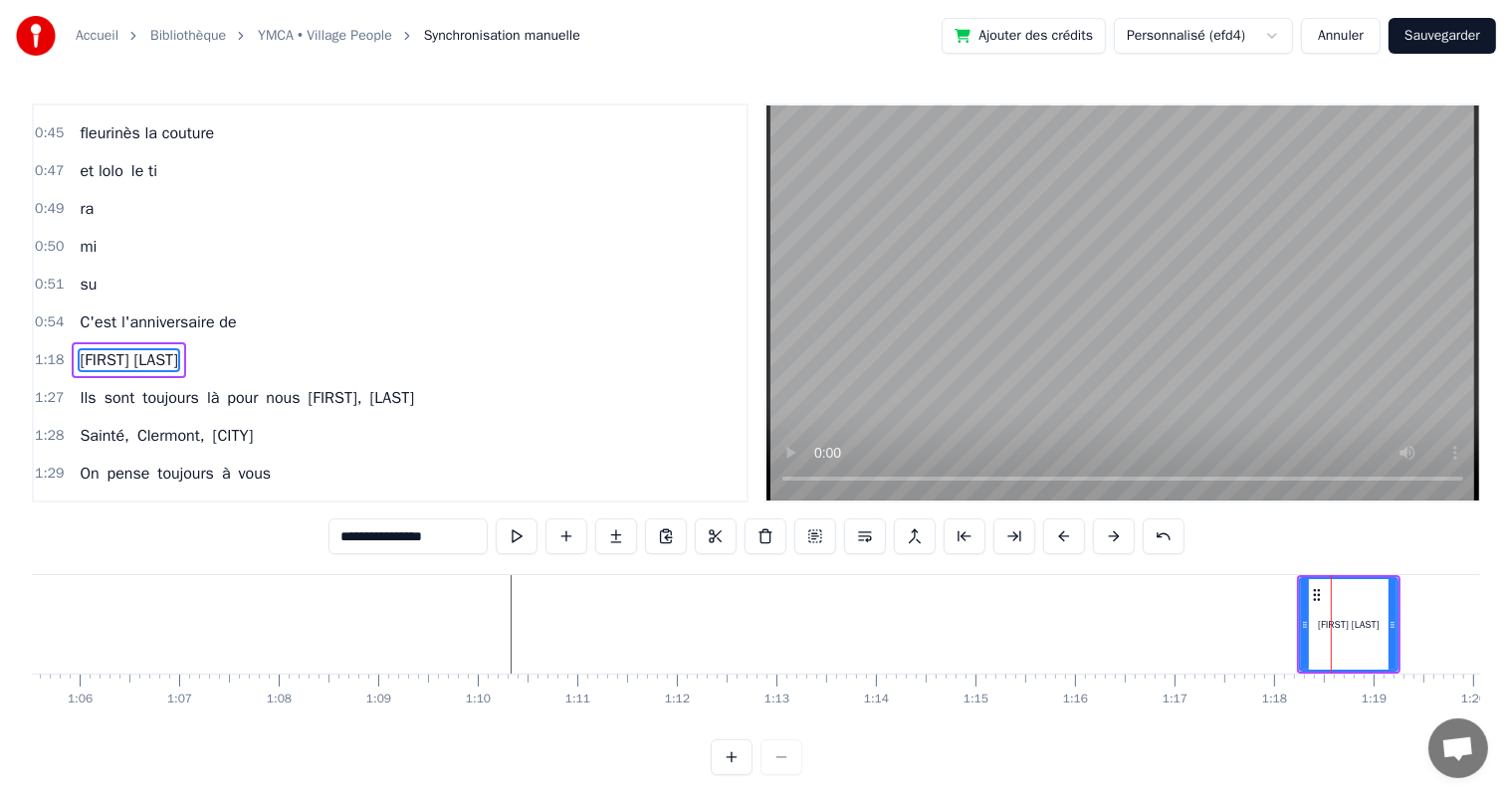 scroll, scrollTop: 406, scrollLeft: 0, axis: vertical 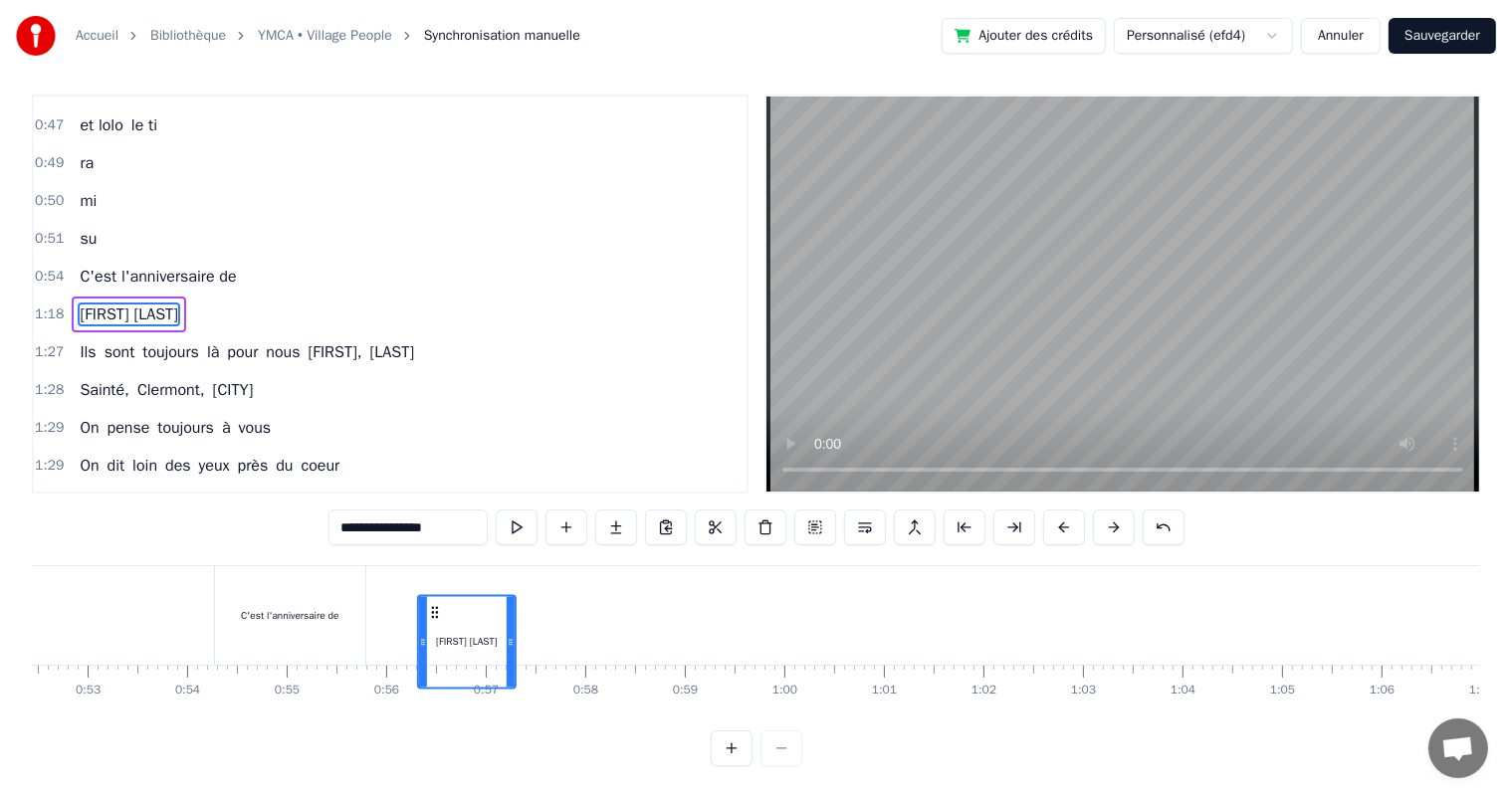 drag, startPoint x: 1319, startPoint y: 597, endPoint x: 438, endPoint y: 352, distance: 914.4321 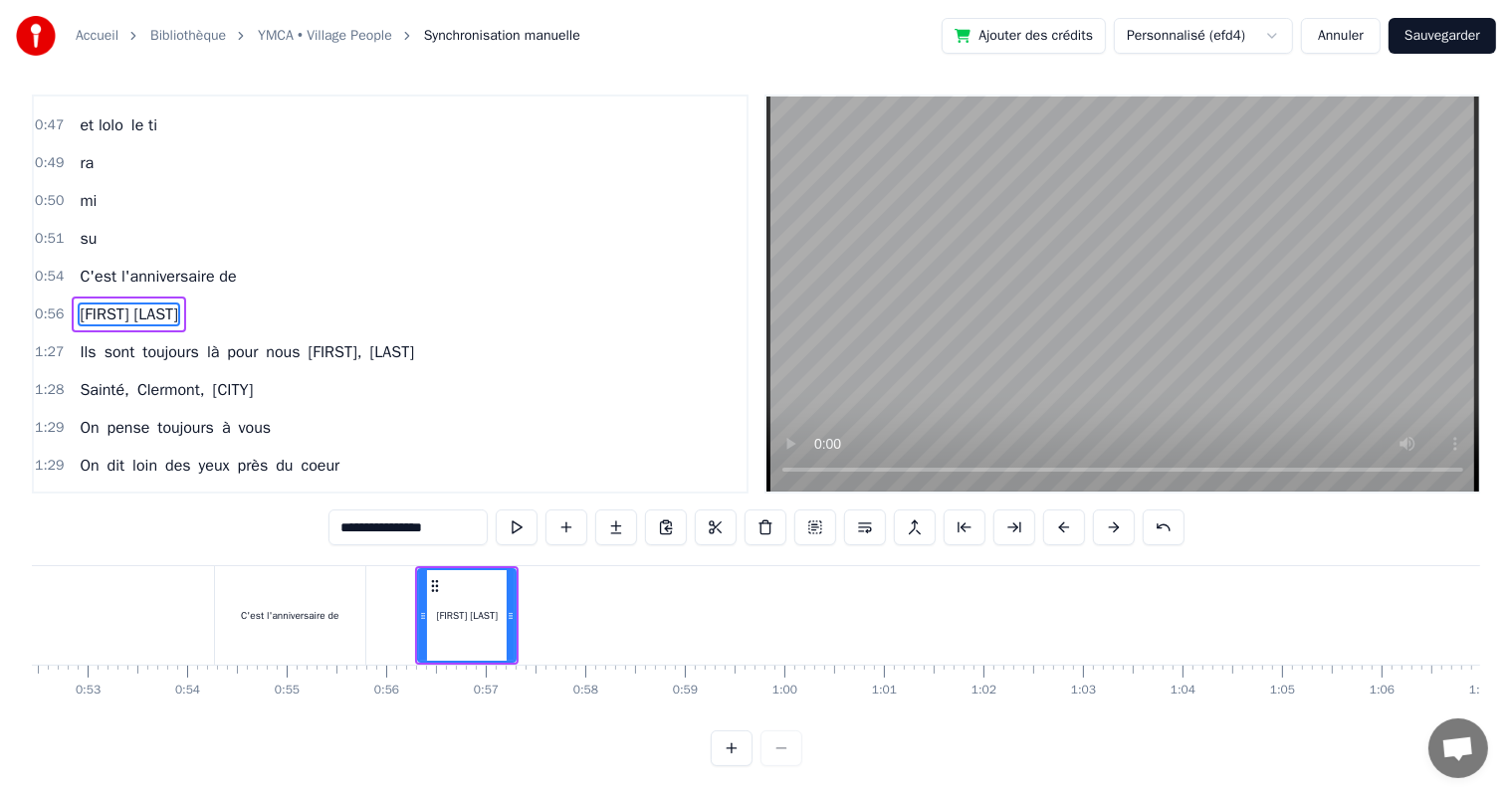 drag, startPoint x: 430, startPoint y: 575, endPoint x: 413, endPoint y: 577, distance: 17.117243 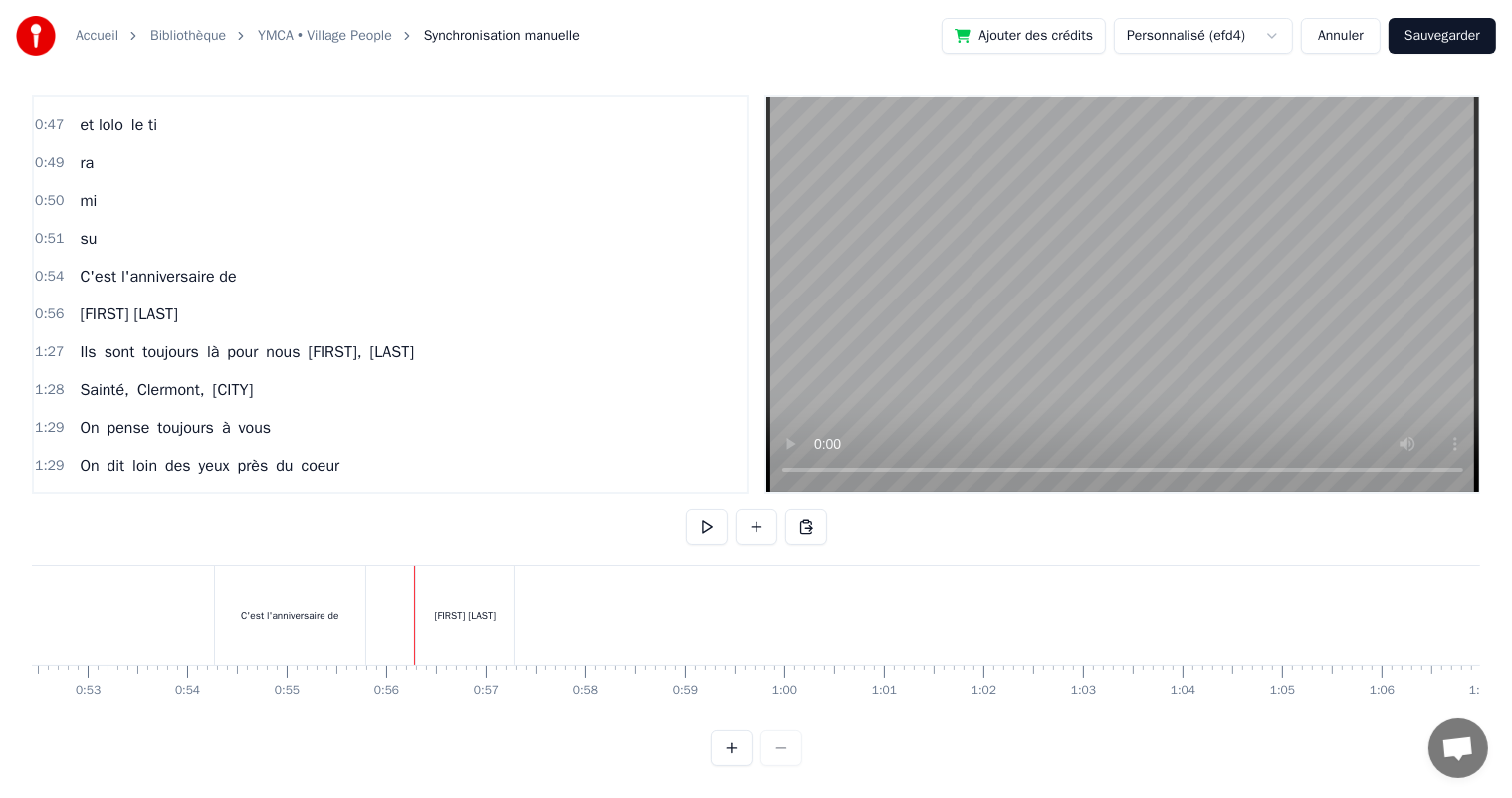 click on "[FIRST] [LAST]" at bounding box center [465, 615] 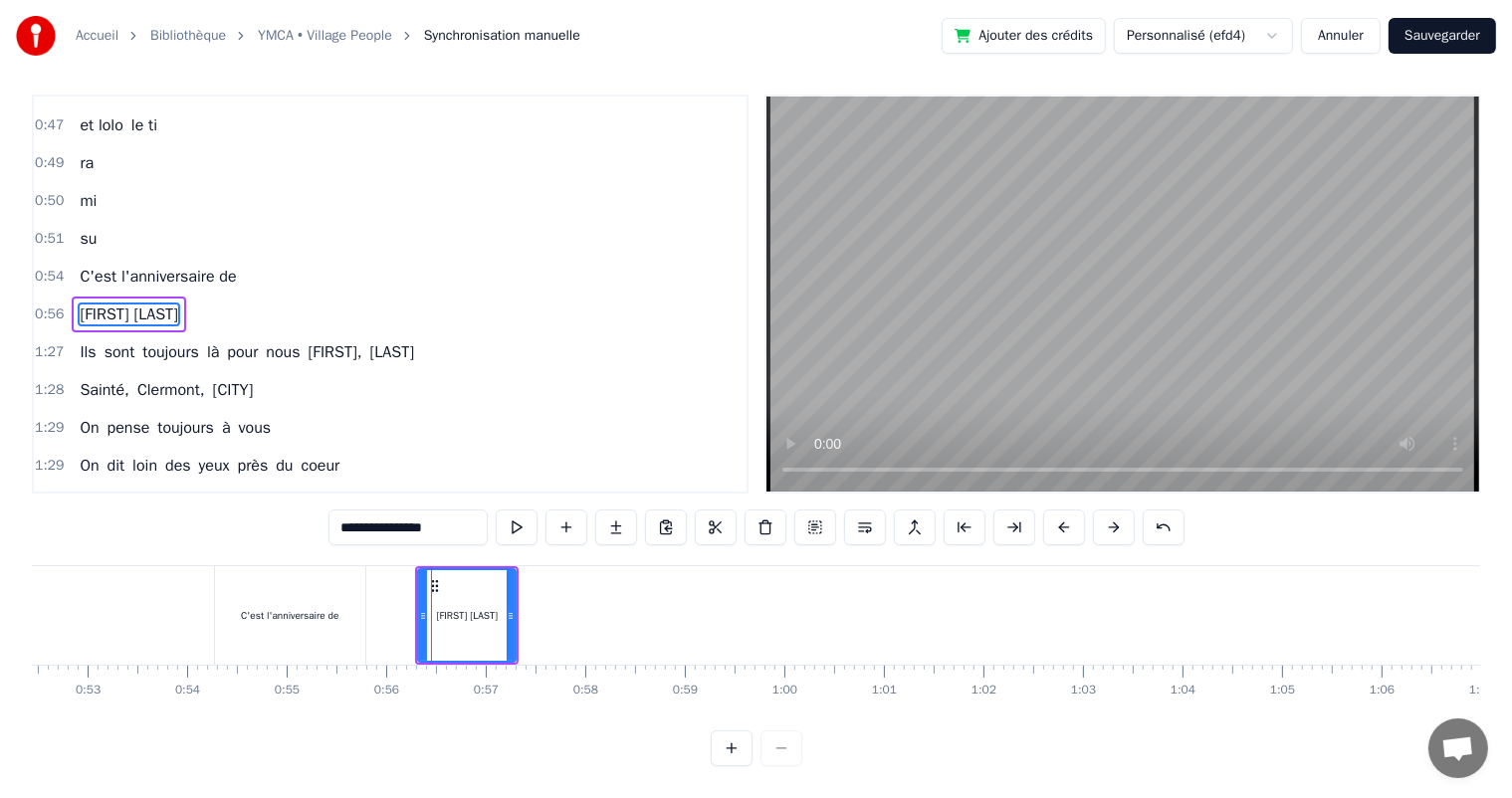 scroll, scrollTop: 0, scrollLeft: 0, axis: both 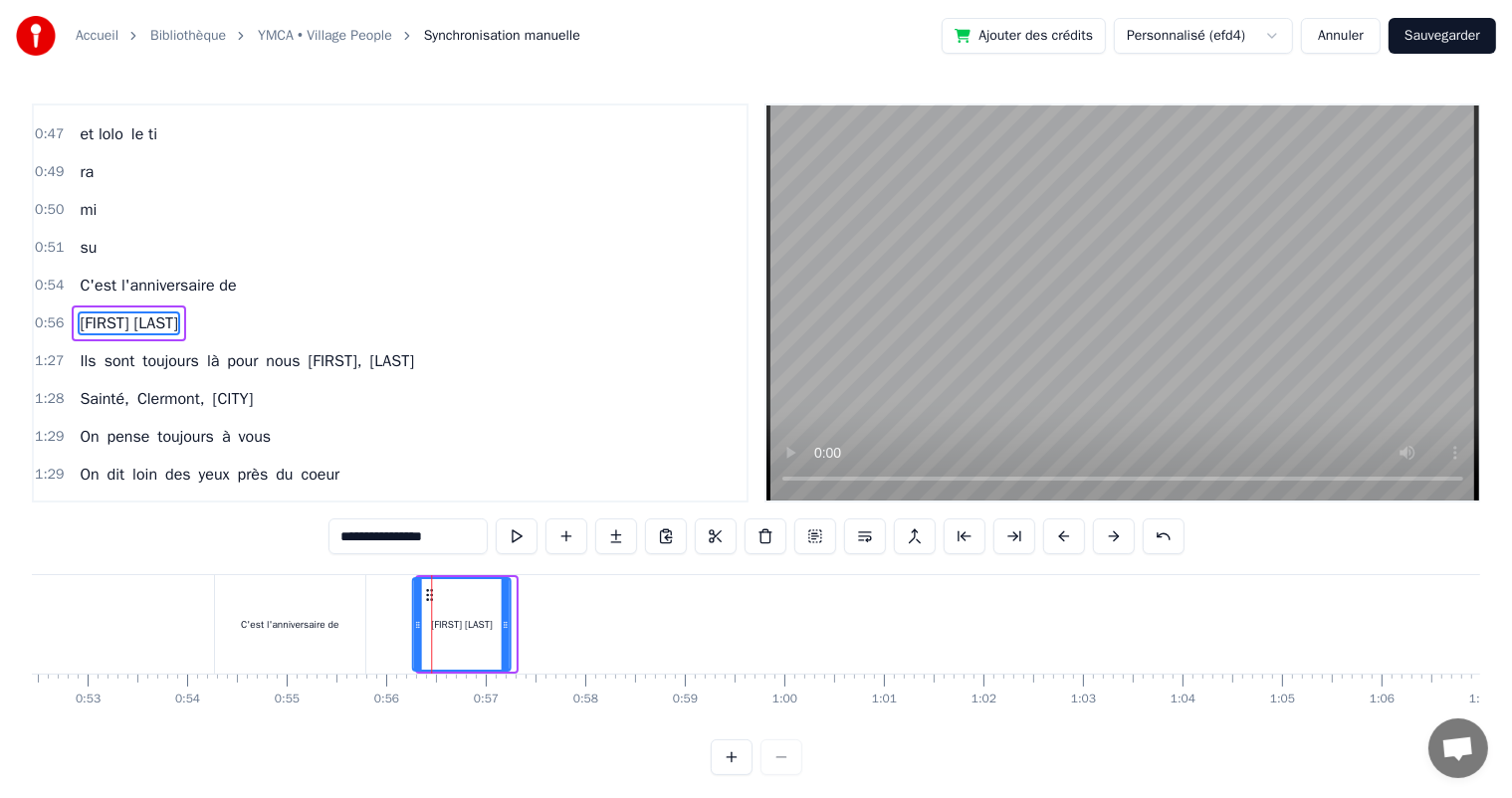 click 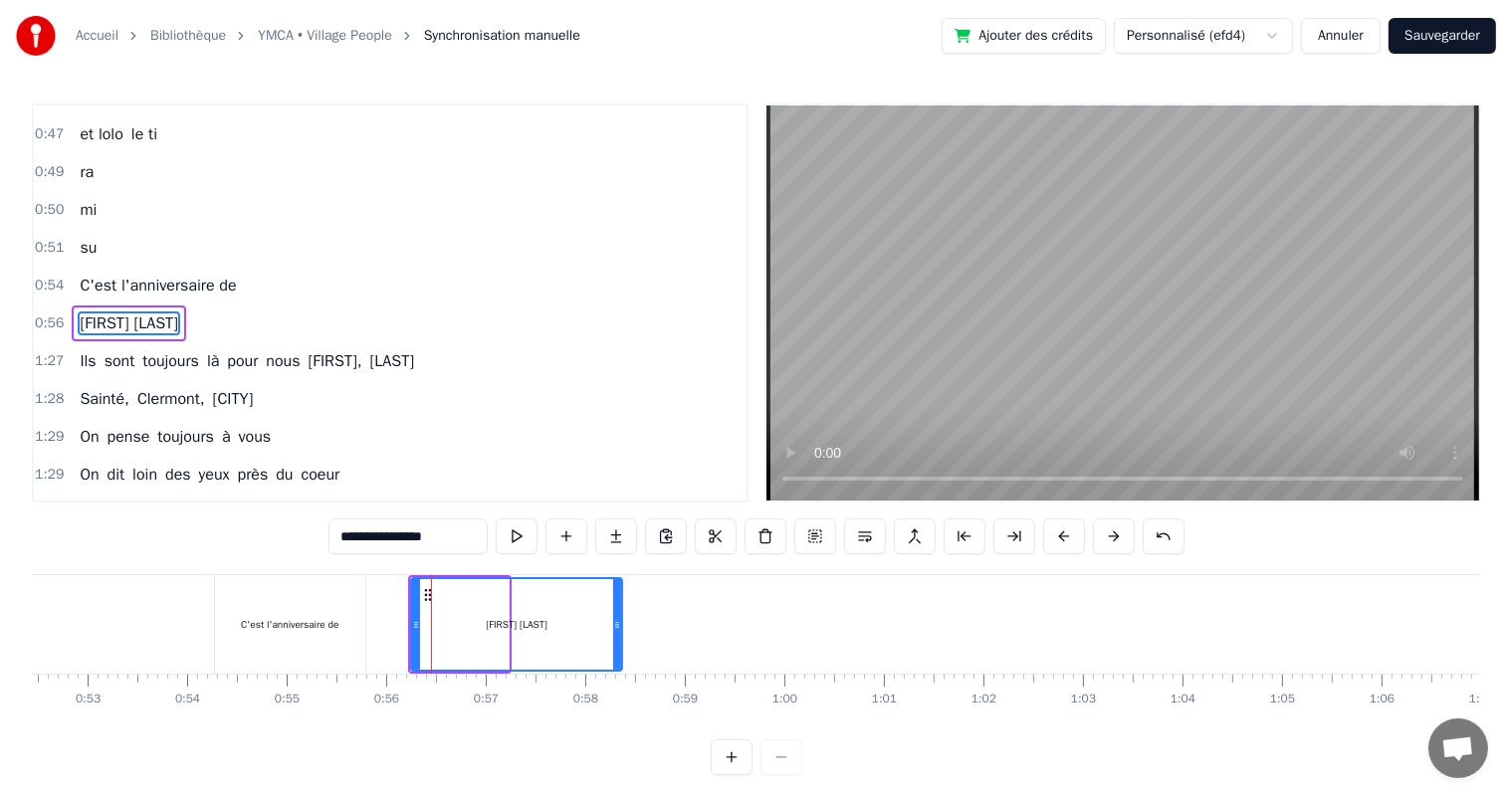 drag, startPoint x: 503, startPoint y: 626, endPoint x: 617, endPoint y: 640, distance: 114.85643 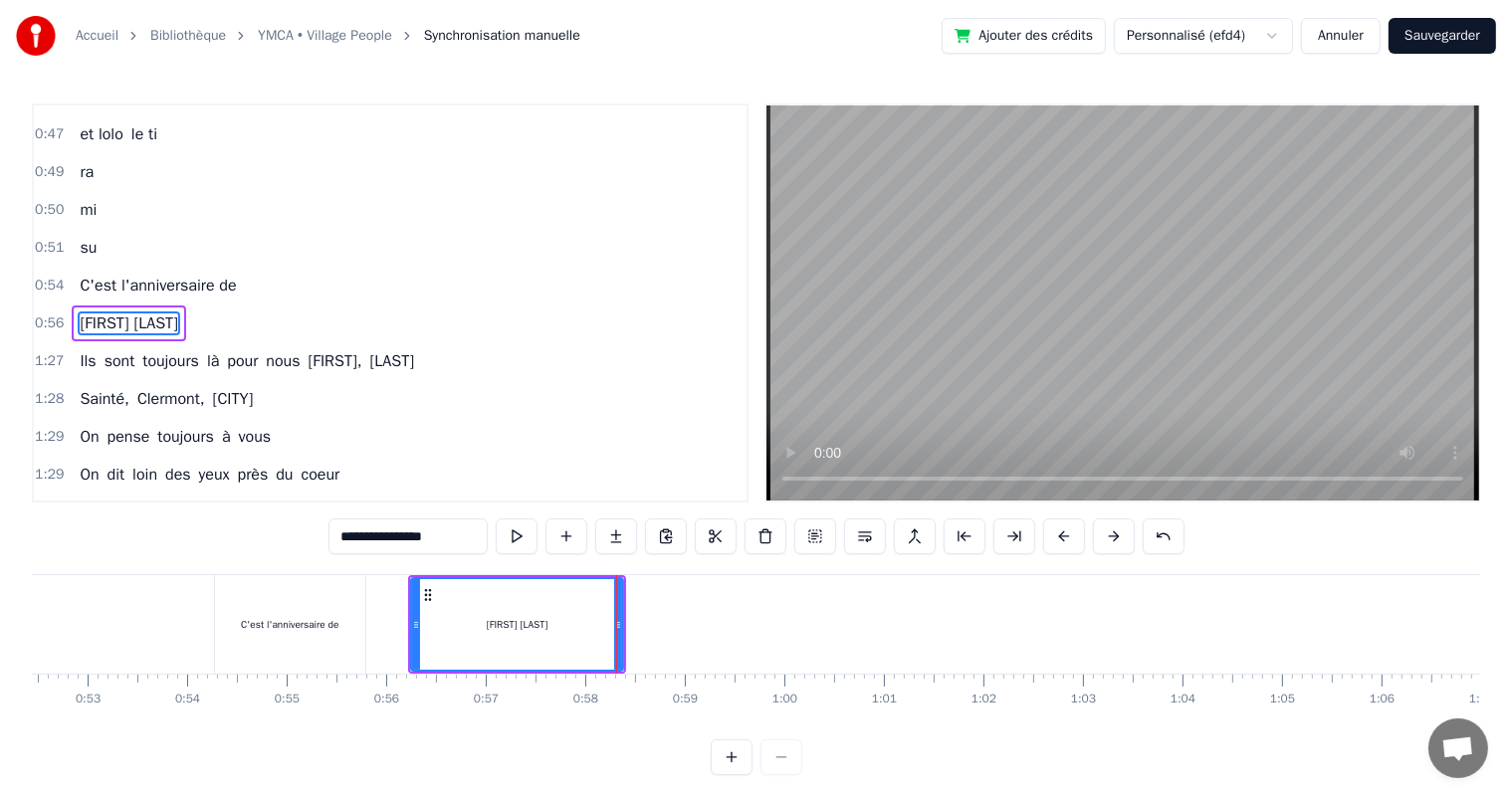 scroll, scrollTop: 0, scrollLeft: 4941, axis: horizontal 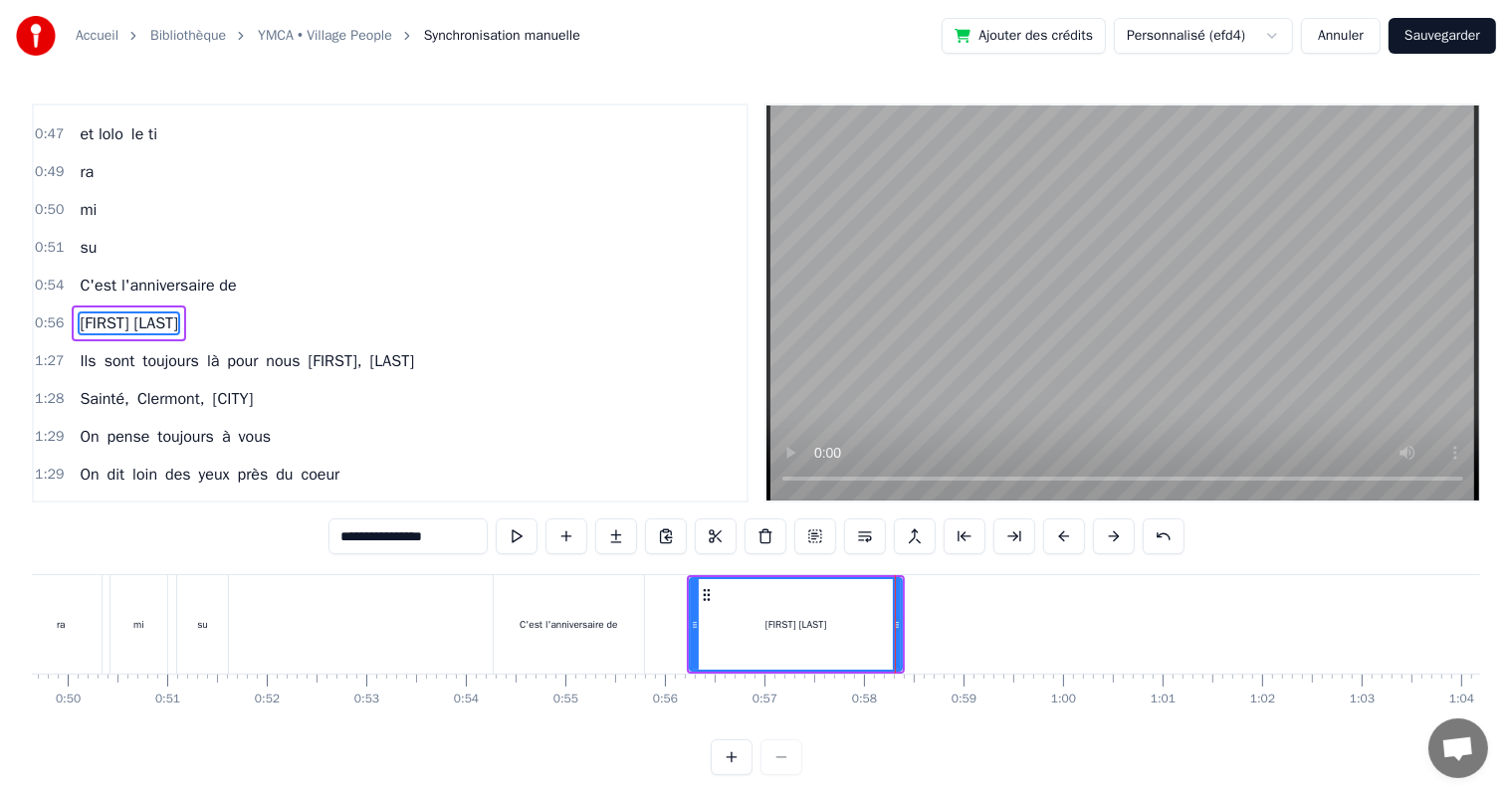 click at bounding box center [8052, 624] 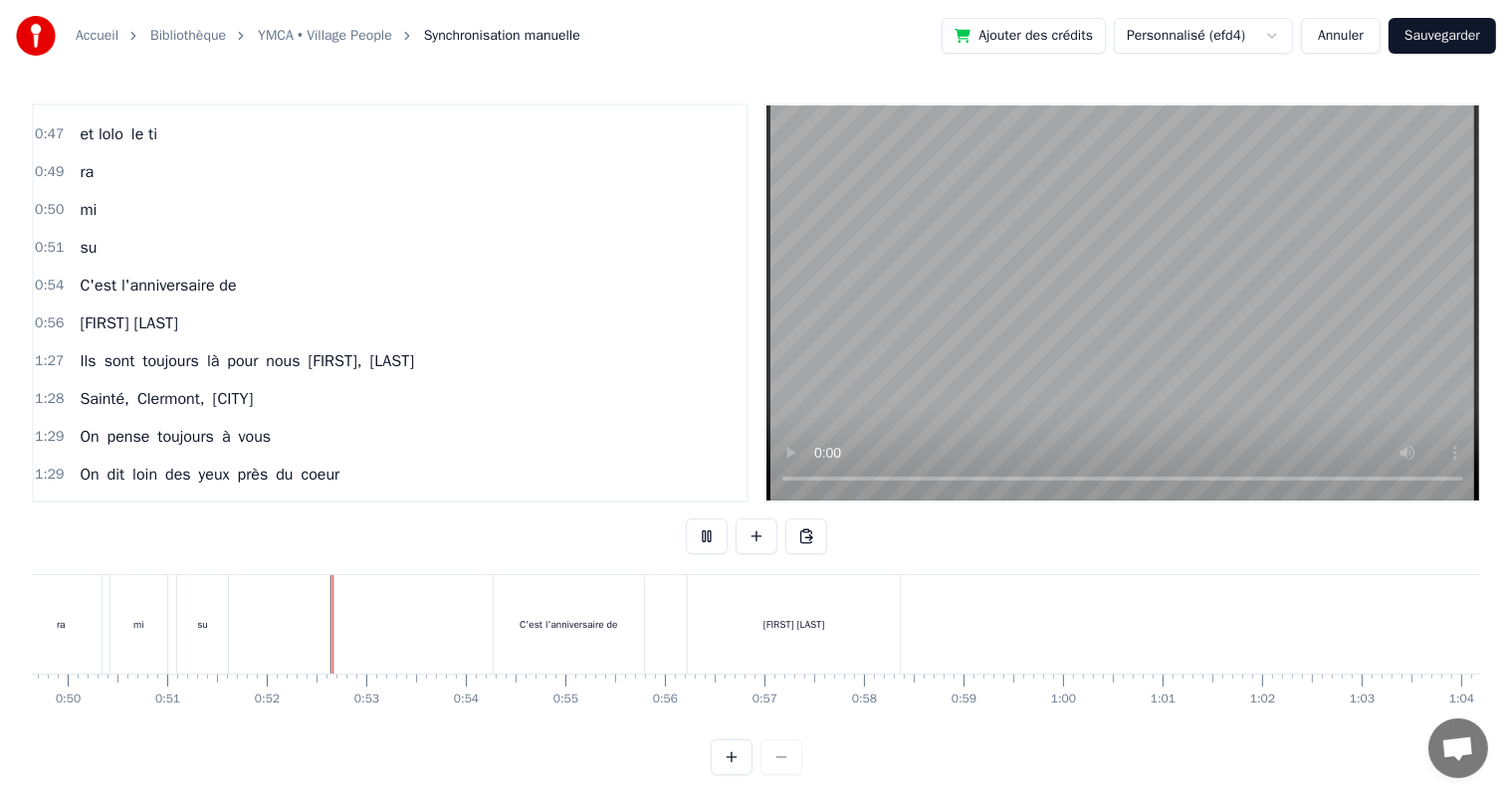 scroll, scrollTop: 26, scrollLeft: 0, axis: vertical 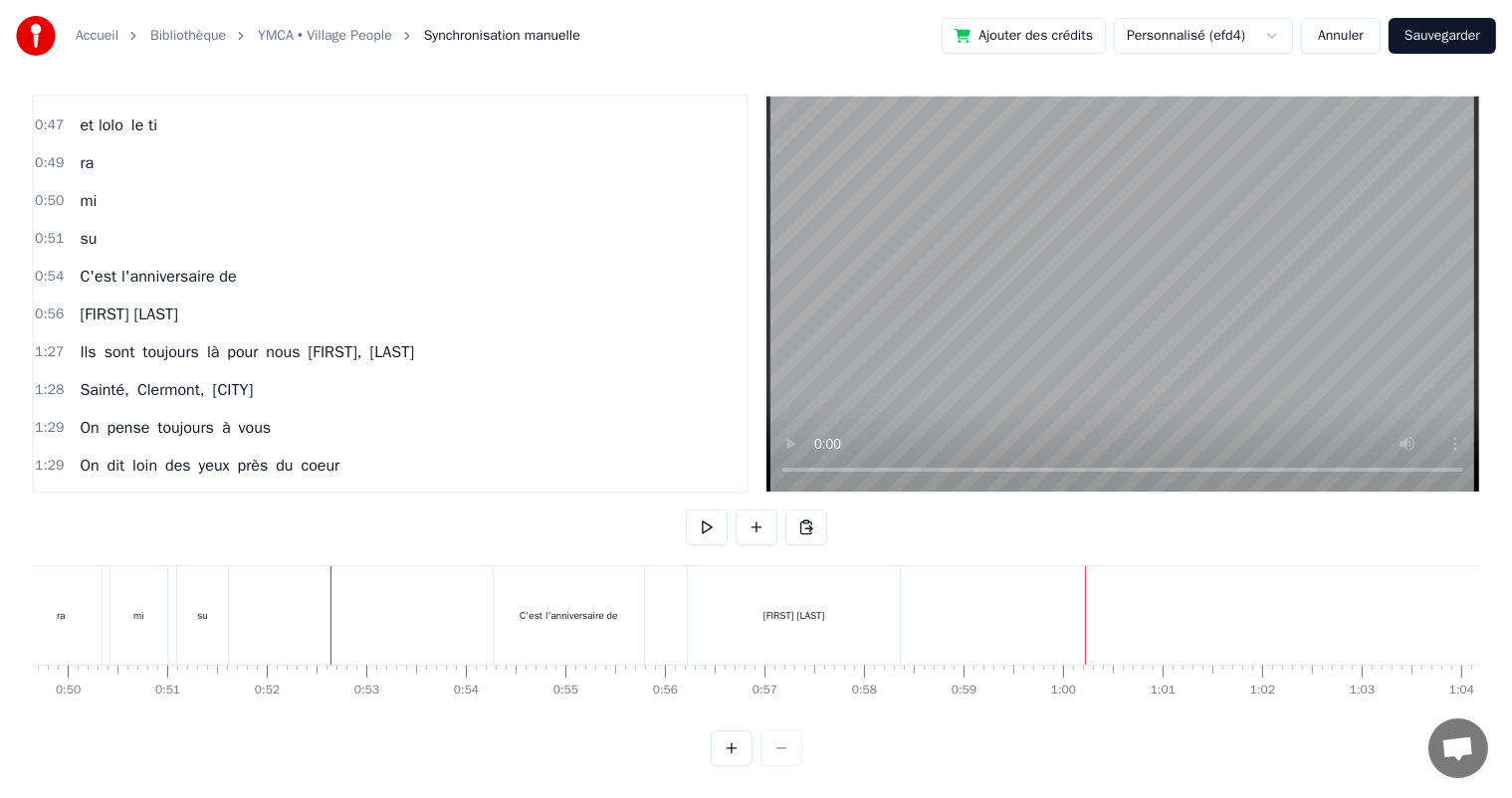 click on "pour" at bounding box center (242, 352) 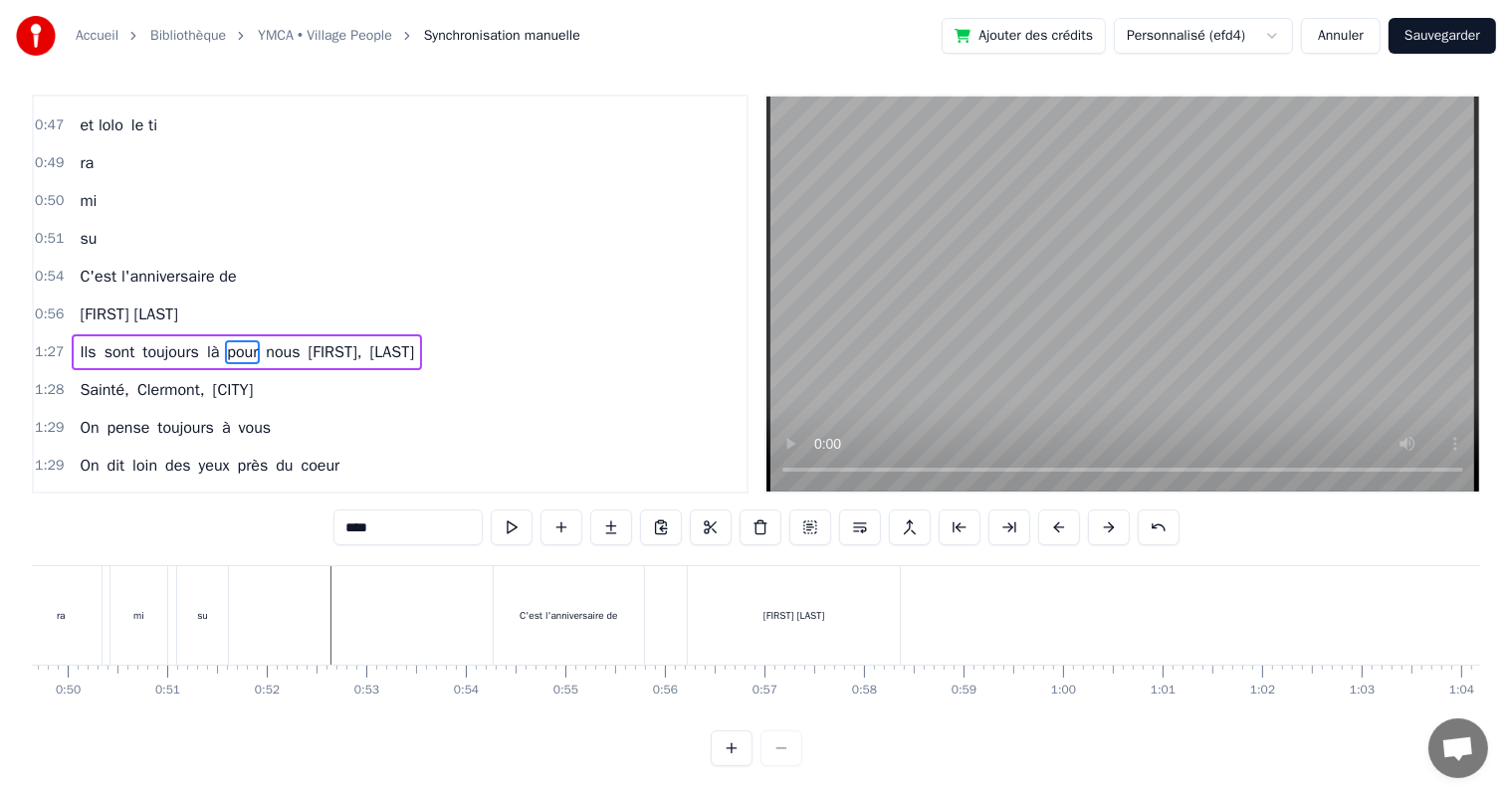 scroll, scrollTop: 24, scrollLeft: 0, axis: vertical 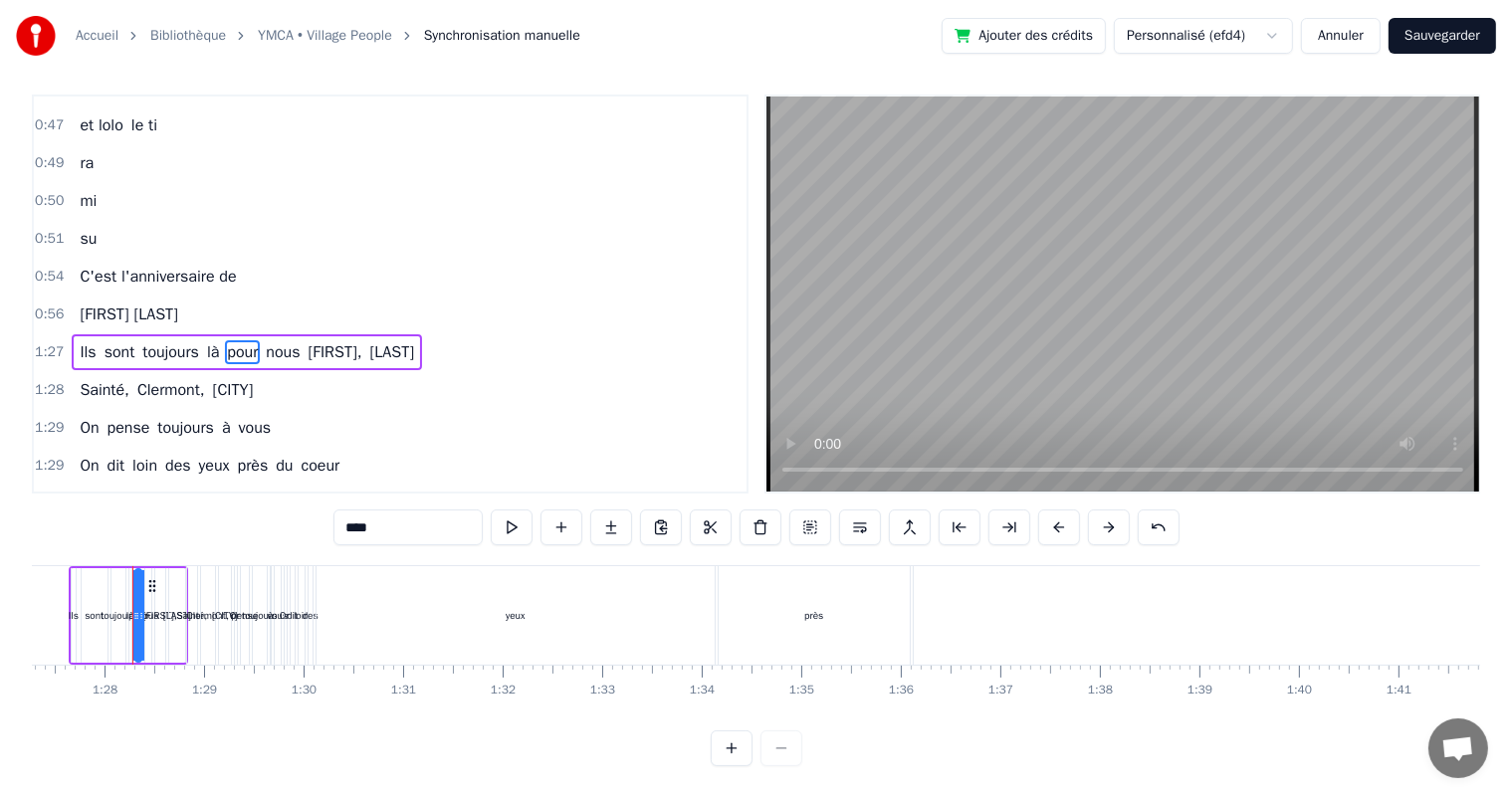 click on "1:28 [CITY], [CITY], [CITY]" at bounding box center (390, 390) 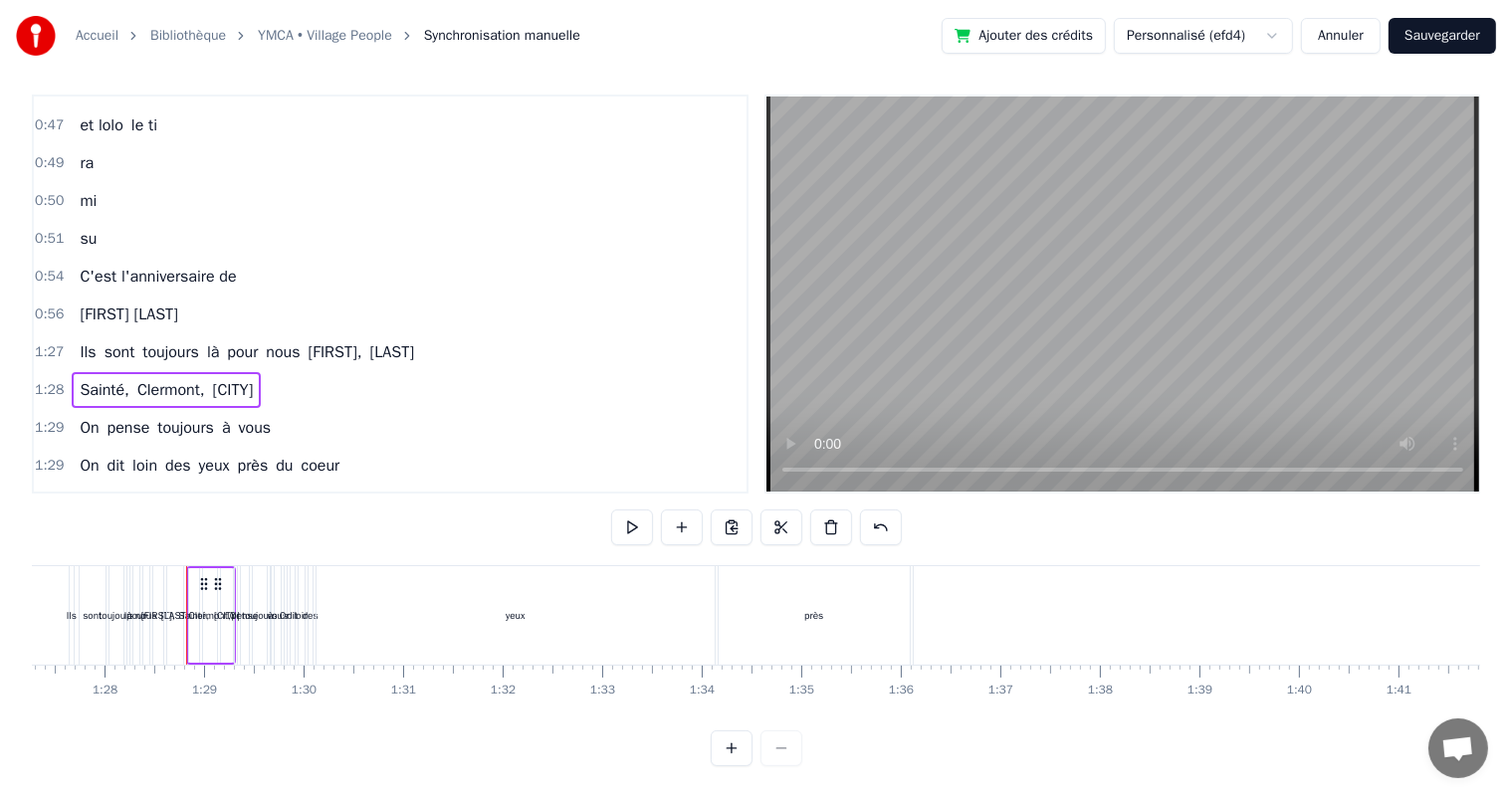 click on "[LAST]" at bounding box center (392, 352) 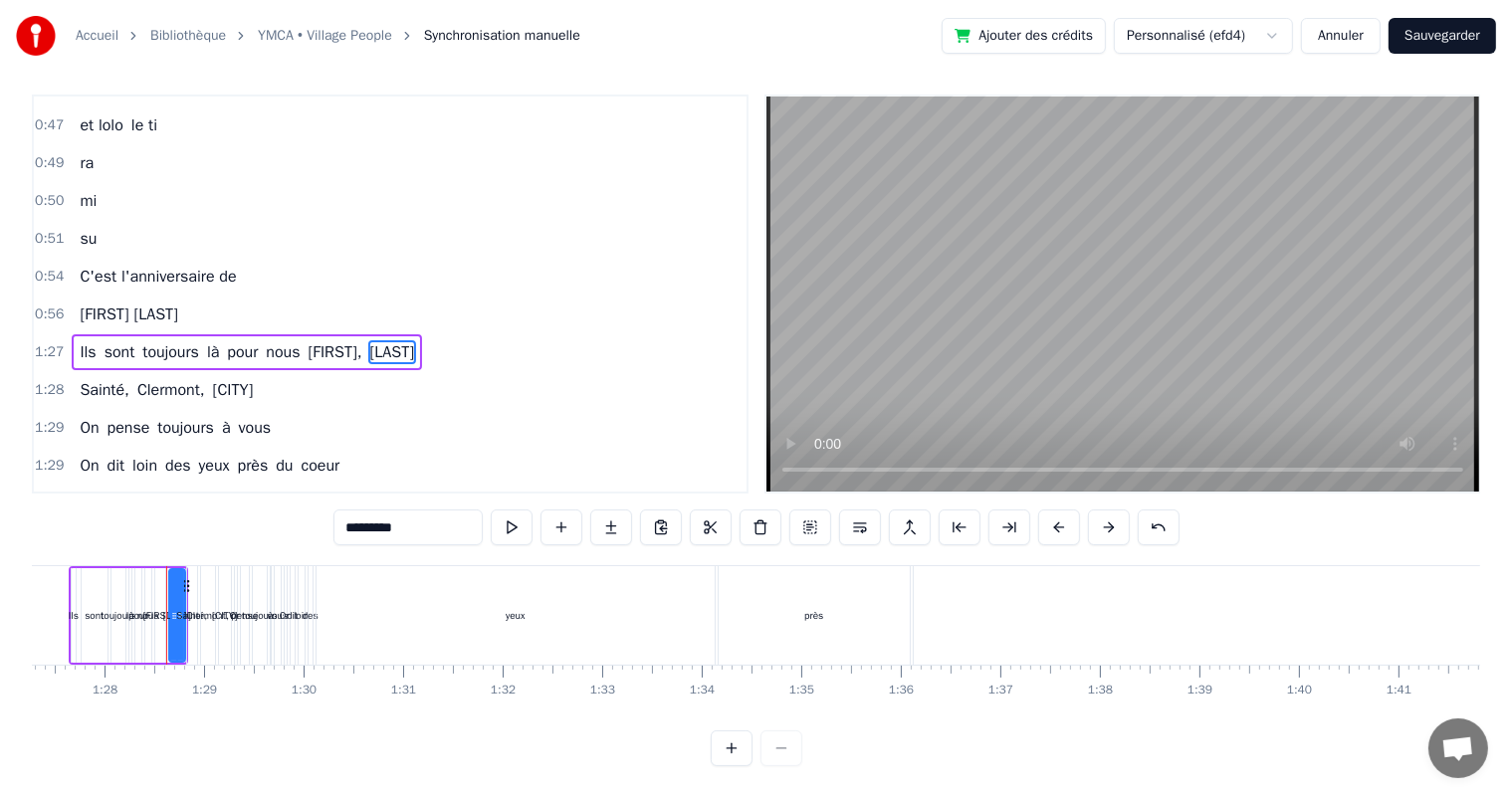scroll, scrollTop: 0, scrollLeft: 0, axis: both 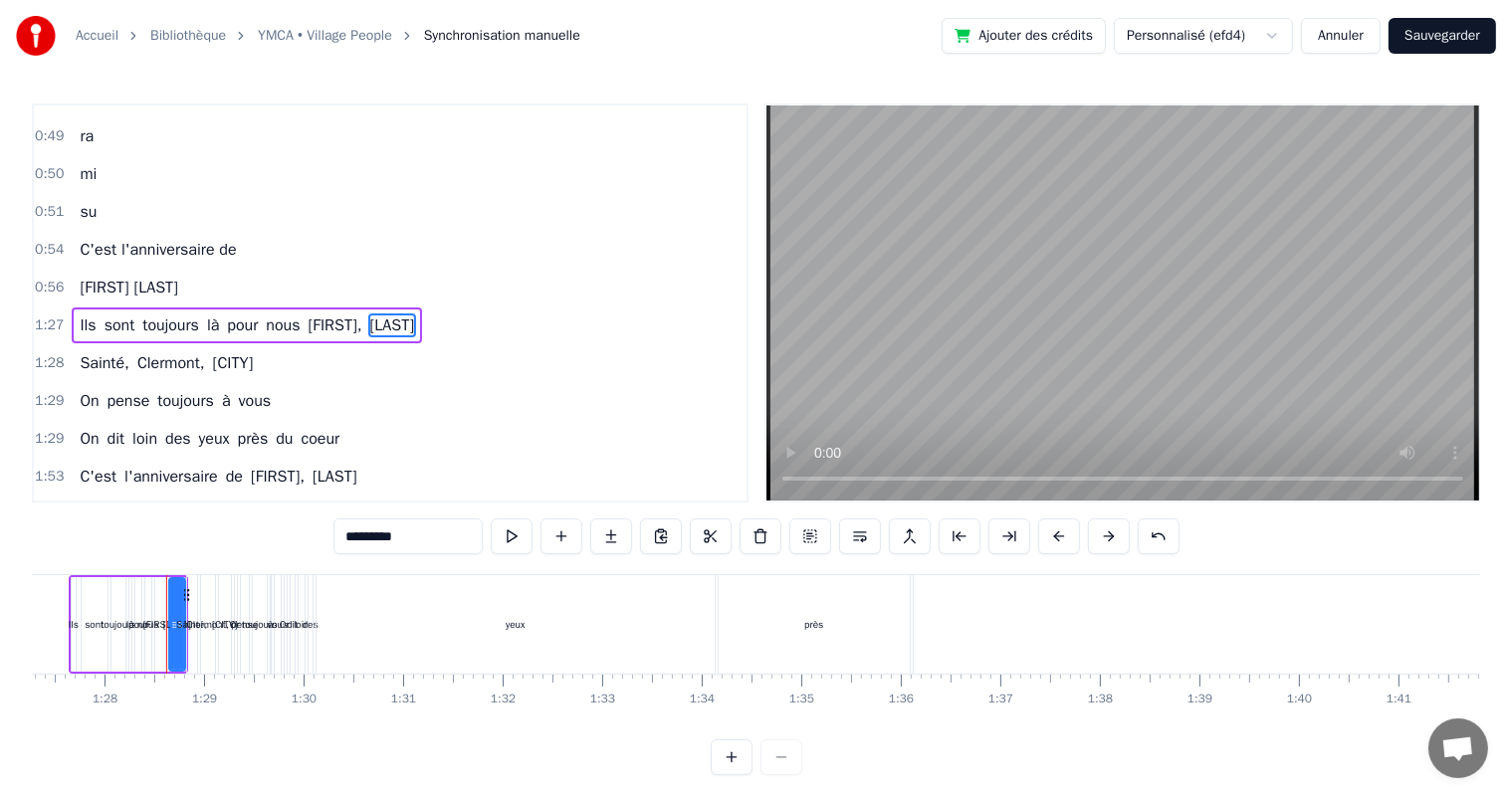 click on "Ils sont toujours là pour nous [NAME]," at bounding box center [247, 325] 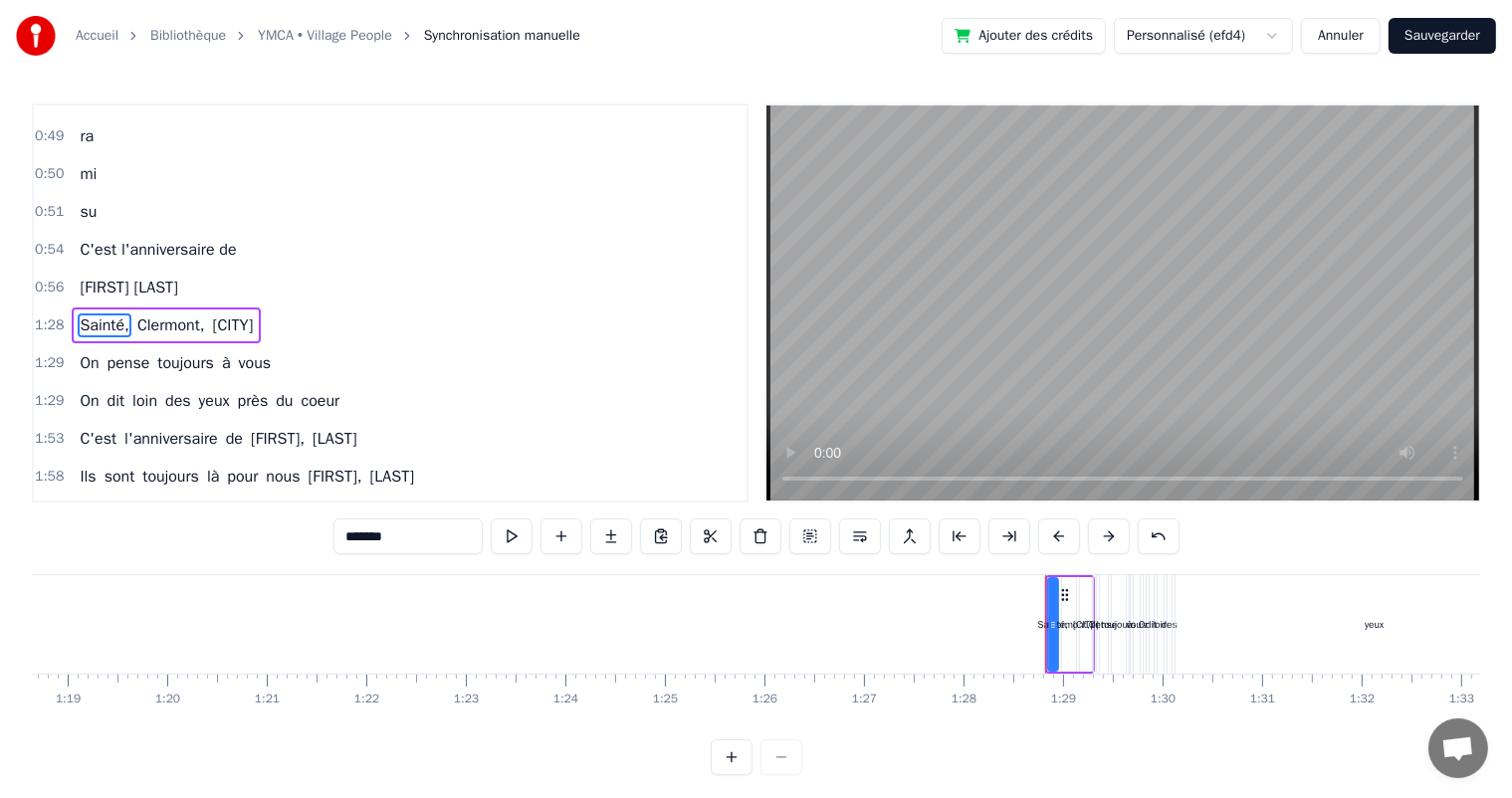 scroll, scrollTop: 0, scrollLeft: 7830, axis: horizontal 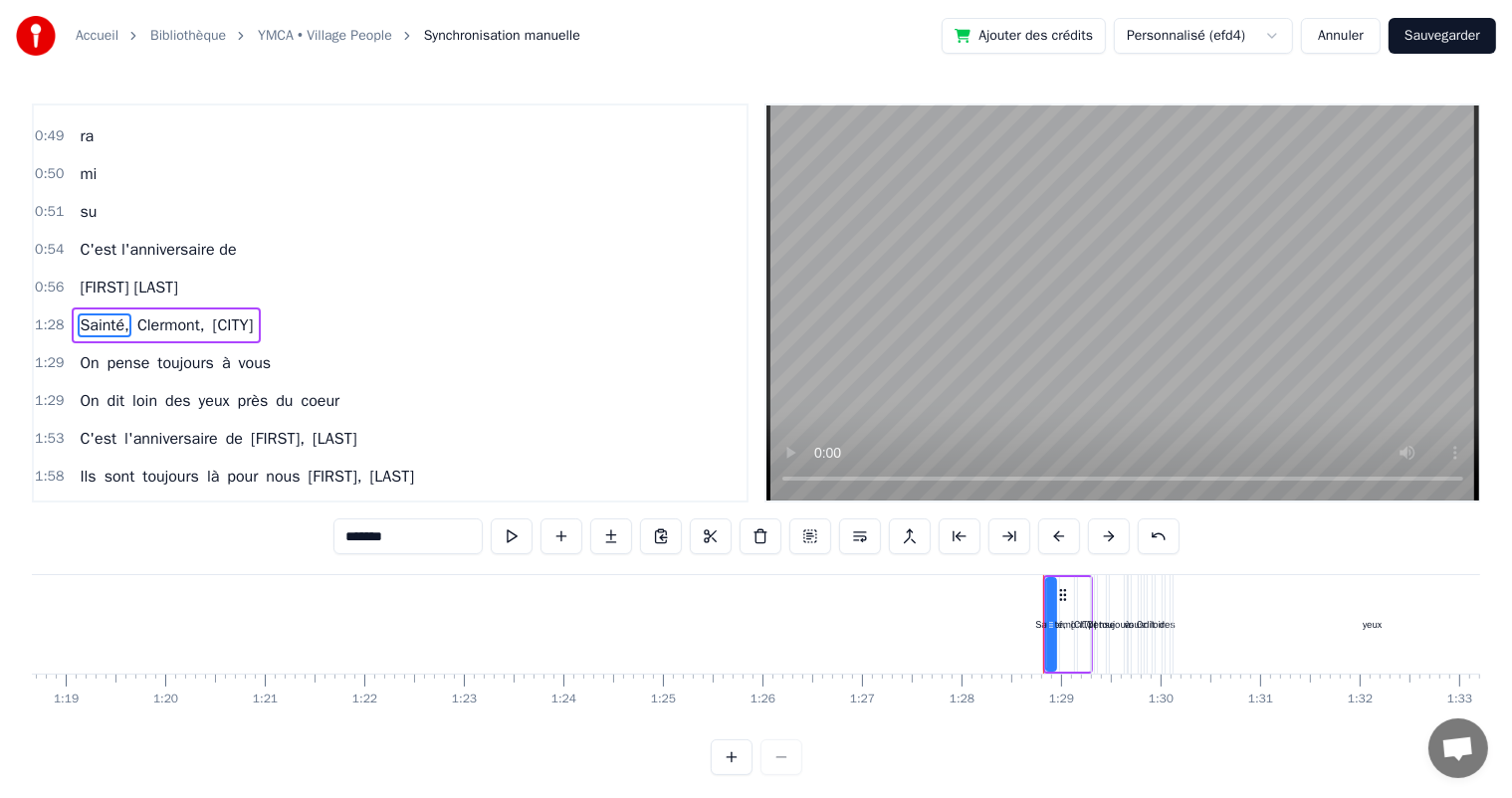 click on "[FIRST], tu venais me chercher en 2 chevaux au collège j'avais honte Oh oui [FIRST] Et tu nous apprenais  à lancer des fruits sur les gens  [FIRST], grâce à toi nous avons beaucoup appris, cycy et les tables  de 1 à 10 fleurinès la couture et lolo le ti ra mi su C'est l'anniversaire de [FIRST] [LAST] [CITY], [CITY], [CITY] On pense toujours à vous On dit loin des yeux près du coeur C'est l'anniversaire de [FIRST], [LAST] Ils sont toujours là pour nous [FIRST], [LAST] Pâques, noël, les anniv' Toujours tous réuni On mange on joue et on ris [LAST], cacao périmé Oh oui [LAST] dans le tiramisu Oh oui [FIRST] Tu mets dans la salade des kiwis au lieu d’avocats [LAST] Attention le coin d’table du salon Vous pourriez vous faire mal Quand elle raconte Une anecdote de fou Que j’vous fasse rire tenez vous bien C'est l'anniversaire de [FIRST], [LAST] Ils sont toujours là pour nous [FIRST], [LAST] [CITY], [CITY], [CITY] On pense toujours à vous On dit loin des yeux près du coeur" at bounding box center [5163, 624] 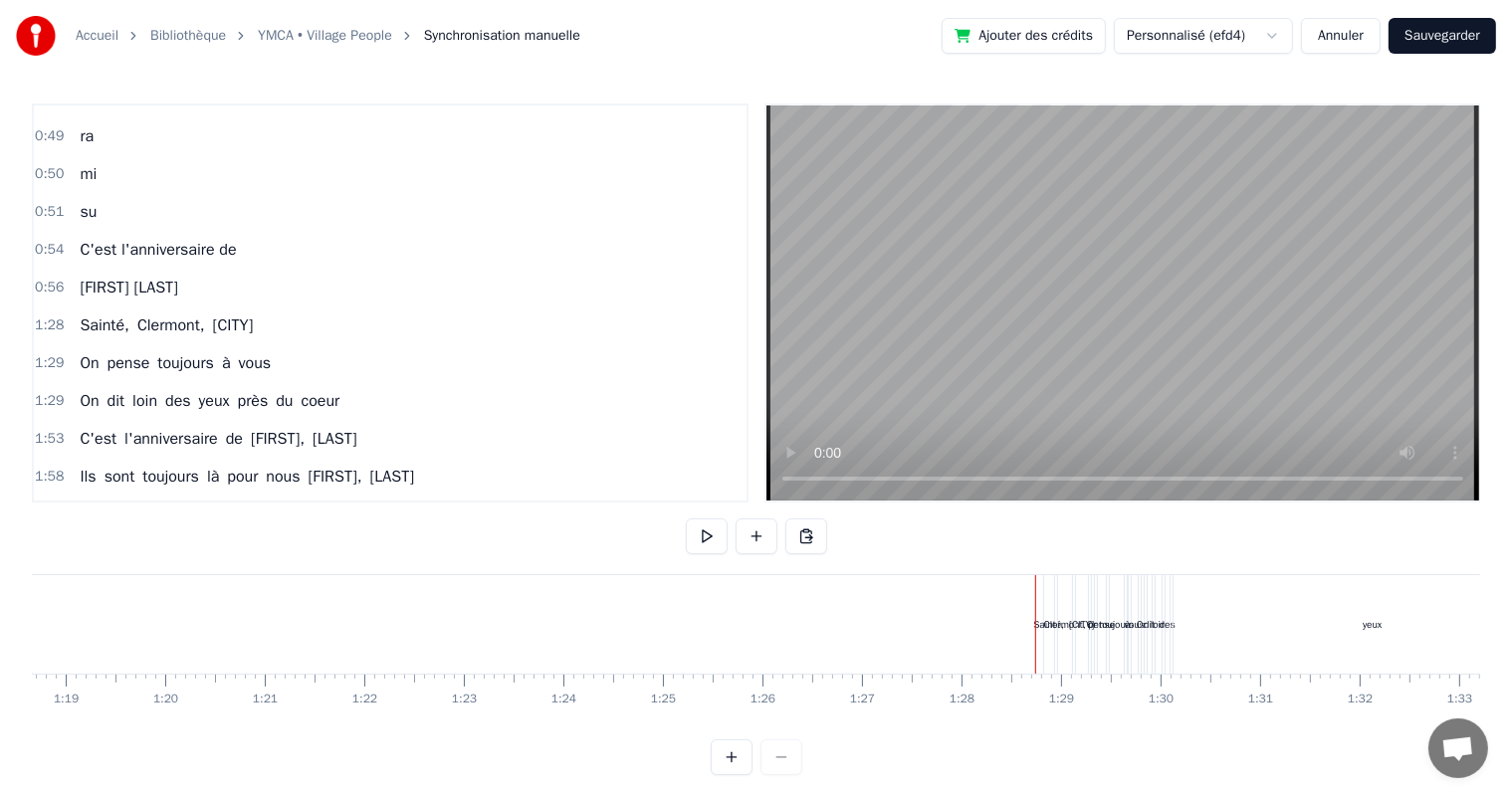 drag, startPoint x: 1058, startPoint y: 604, endPoint x: 1323, endPoint y: 634, distance: 266.69271 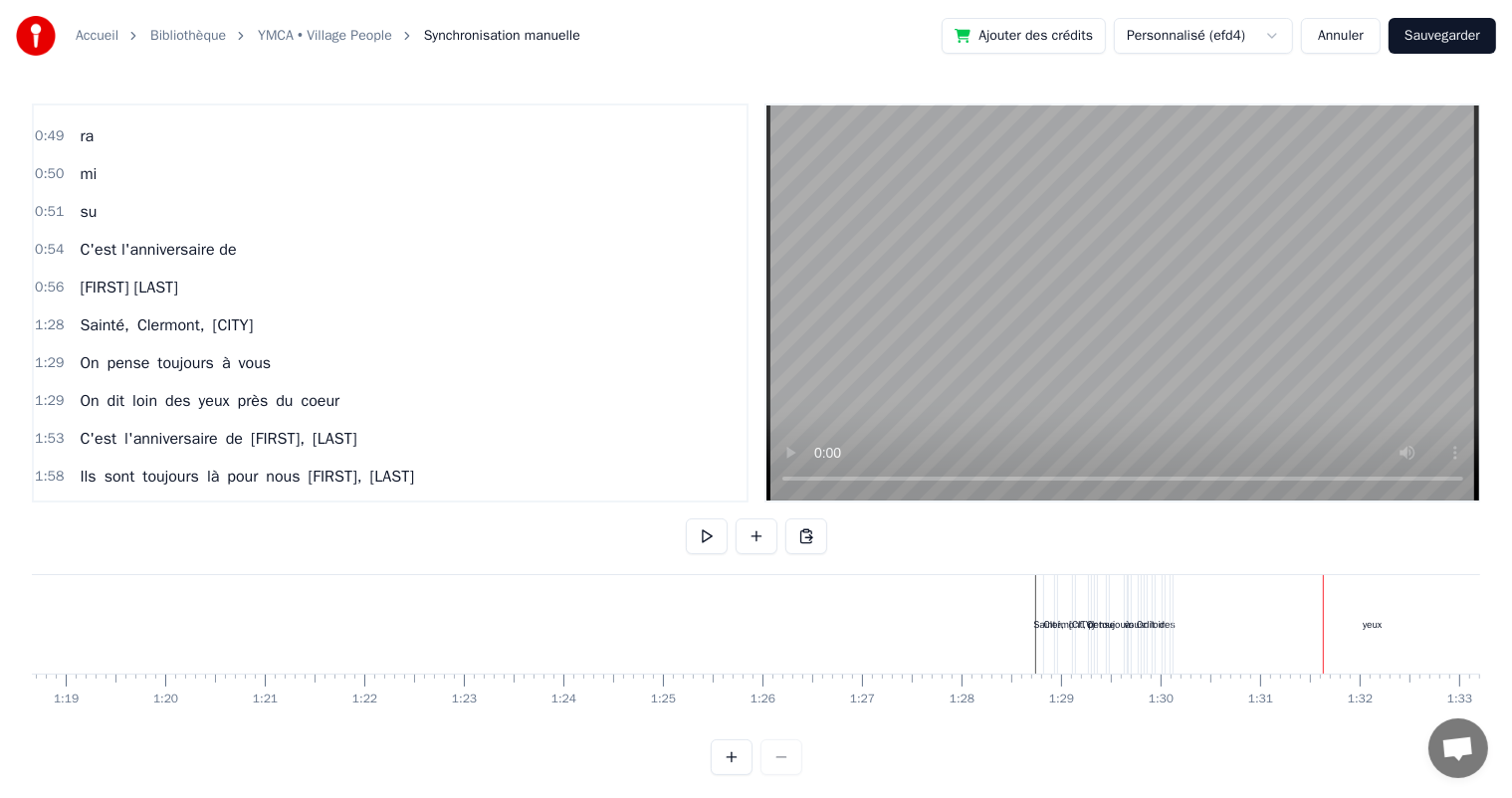 click on "Sainté," at bounding box center [1049, 624] 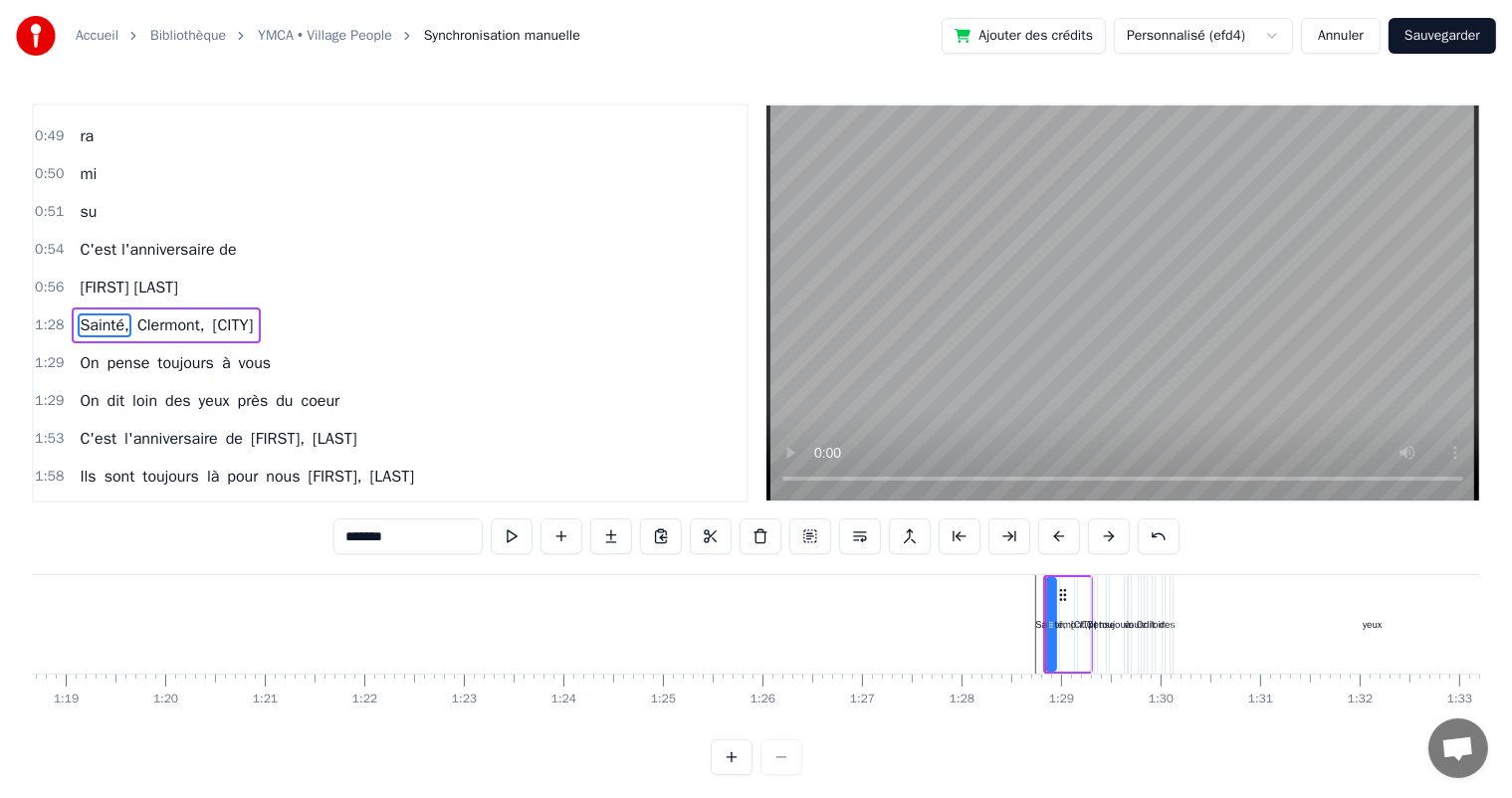 click on "Sainté, Clermont, Annecy" at bounding box center [166, 325] 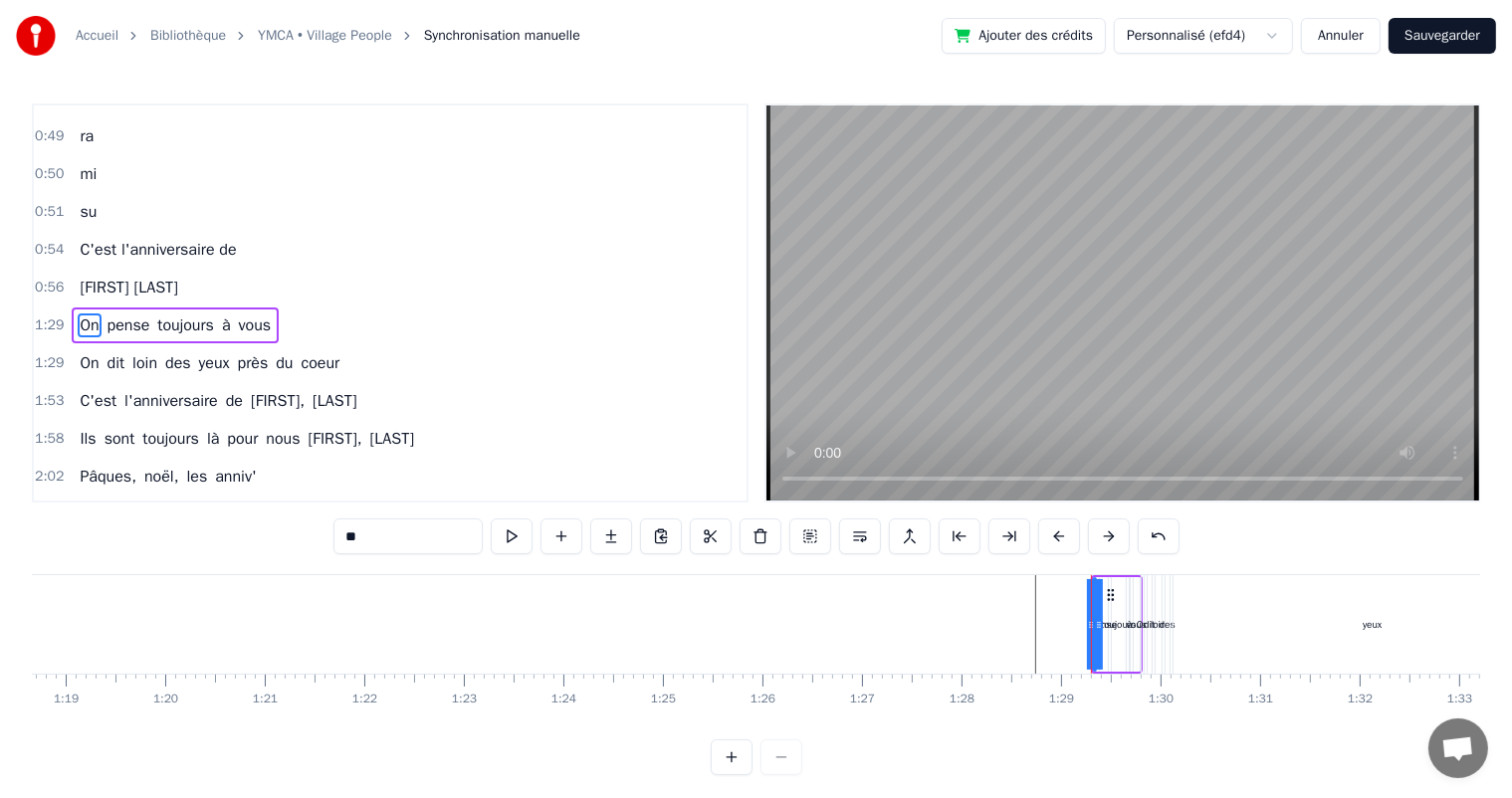 click on "On pense toujours à vous" at bounding box center (175, 325) 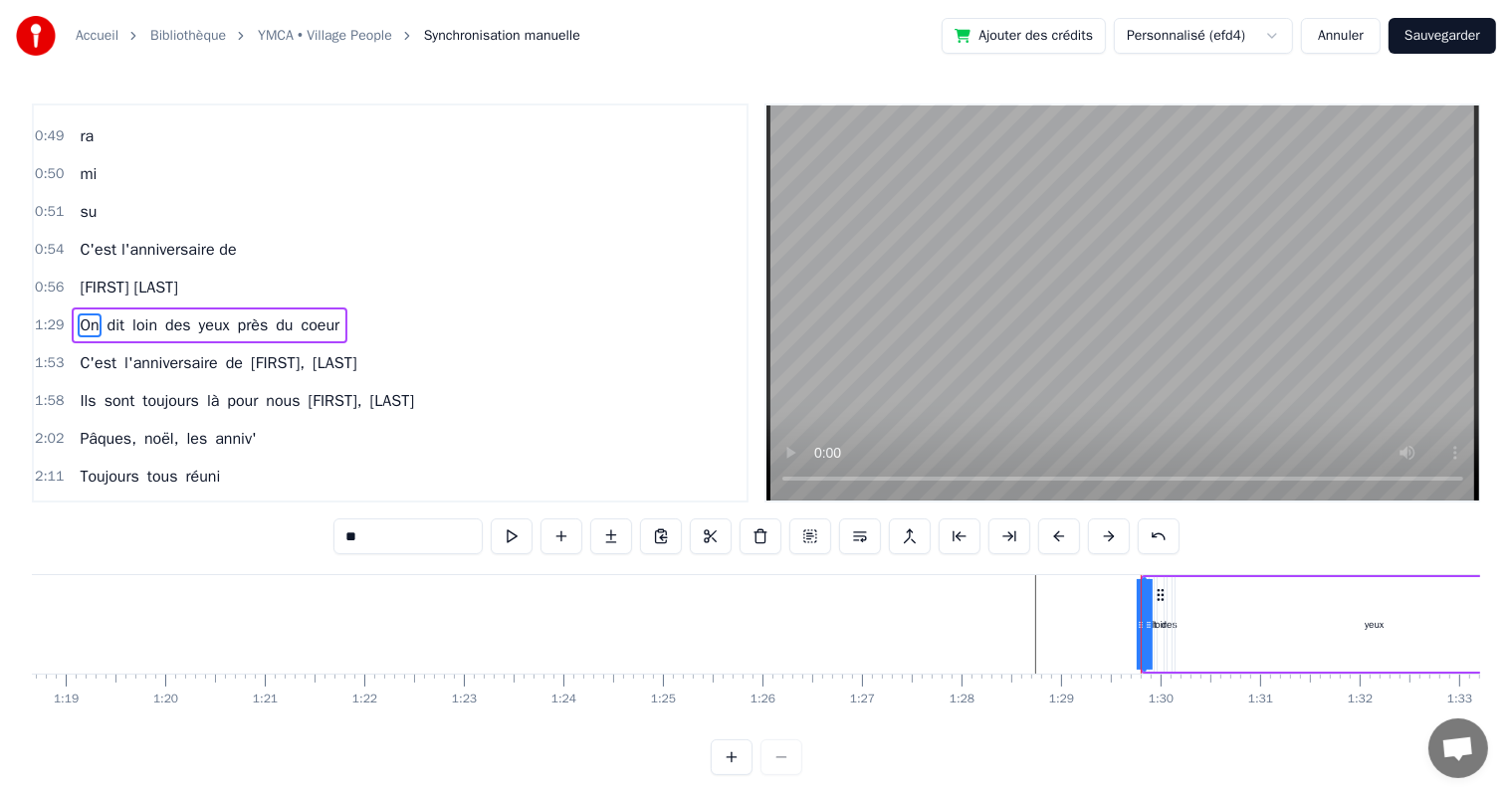 click on "On dit loin des yeux près du coeur" at bounding box center (209, 325) 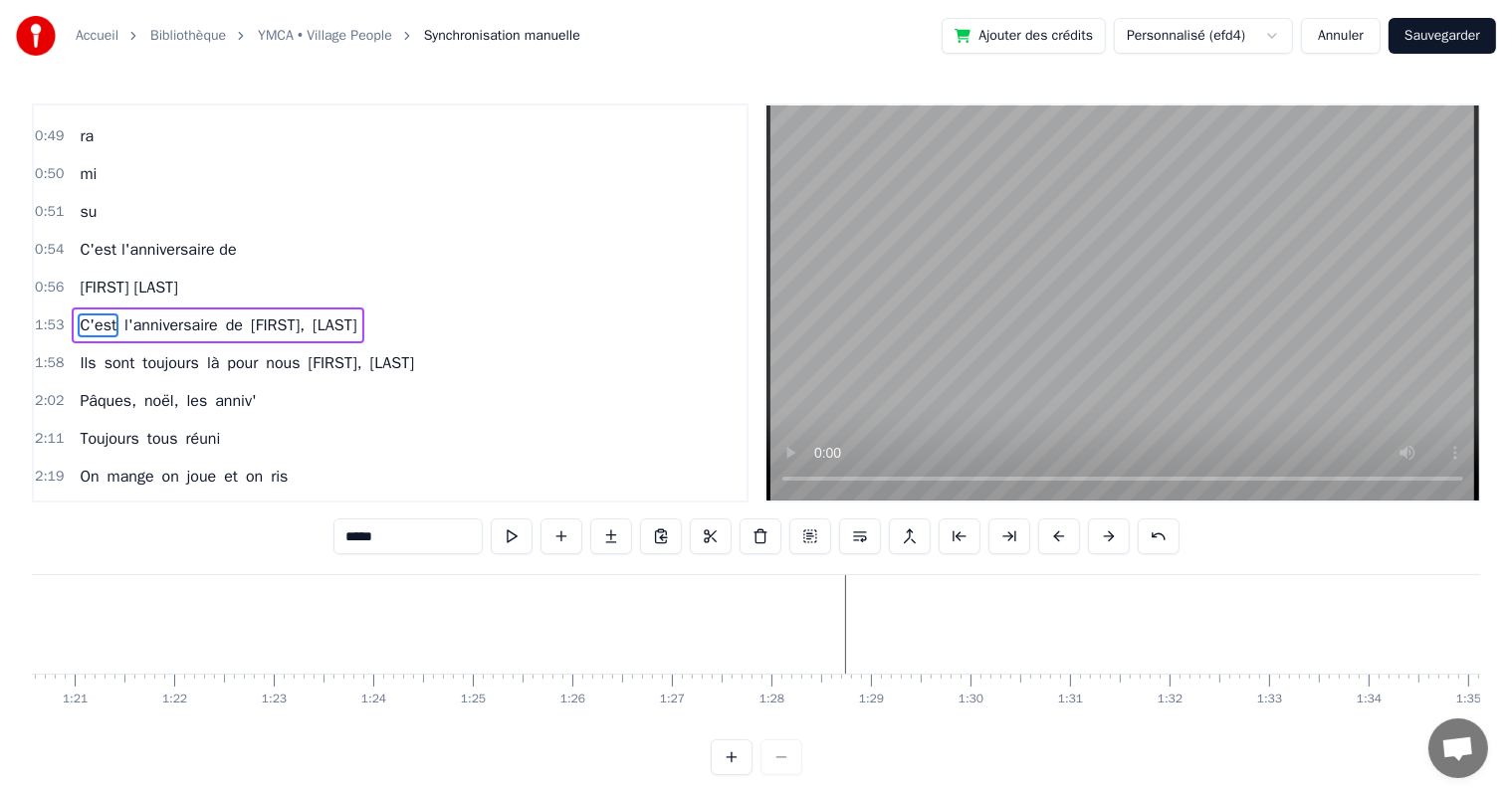 click on "C'est l'anniversaire de [FIRST], [LAST]" at bounding box center (218, 325) 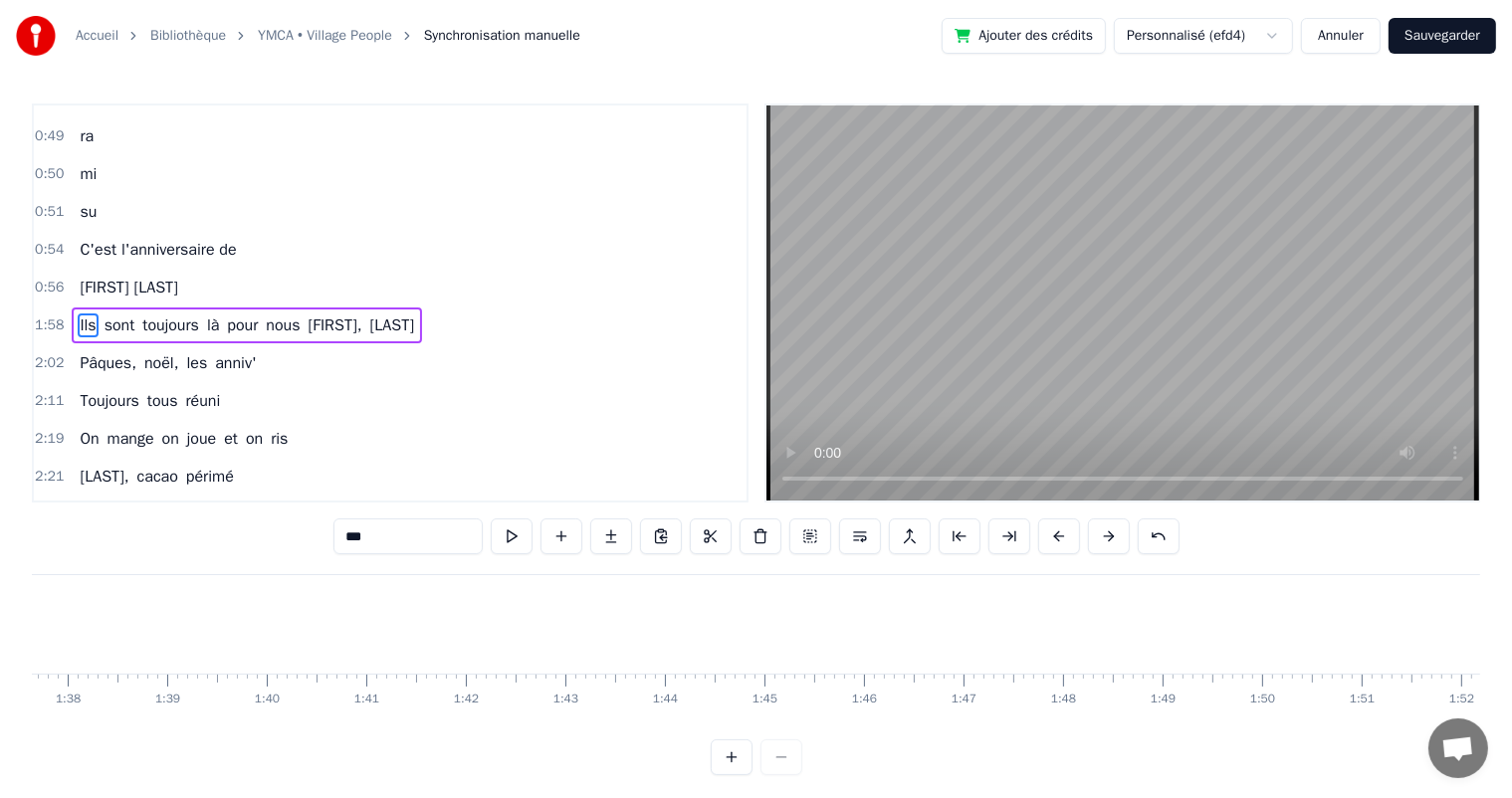 click on "Ils sont toujours là pour nous [NAME]," at bounding box center [247, 325] 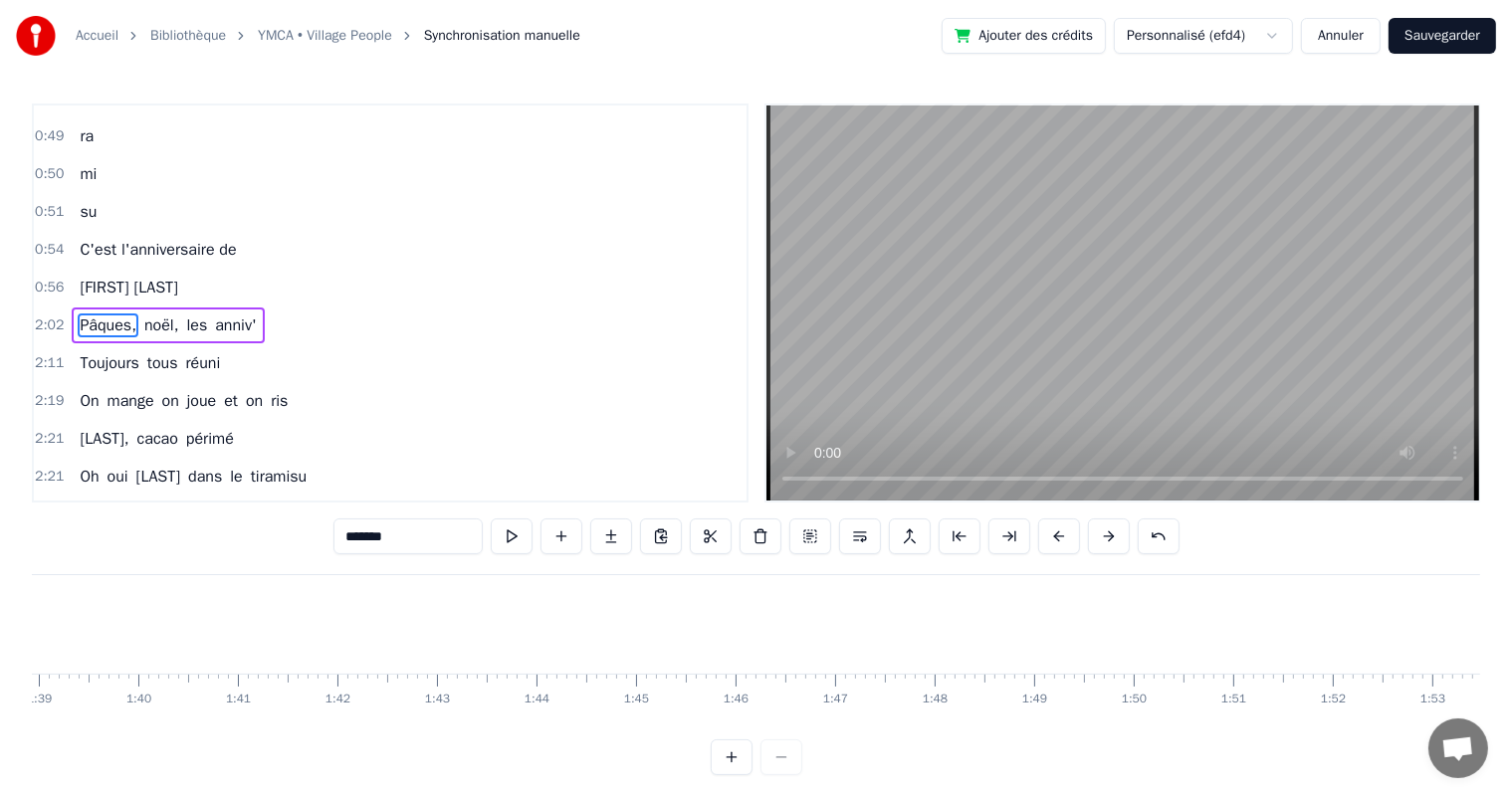 click on "2:02 Pâques, noël, les anniv'" at bounding box center [390, 325] 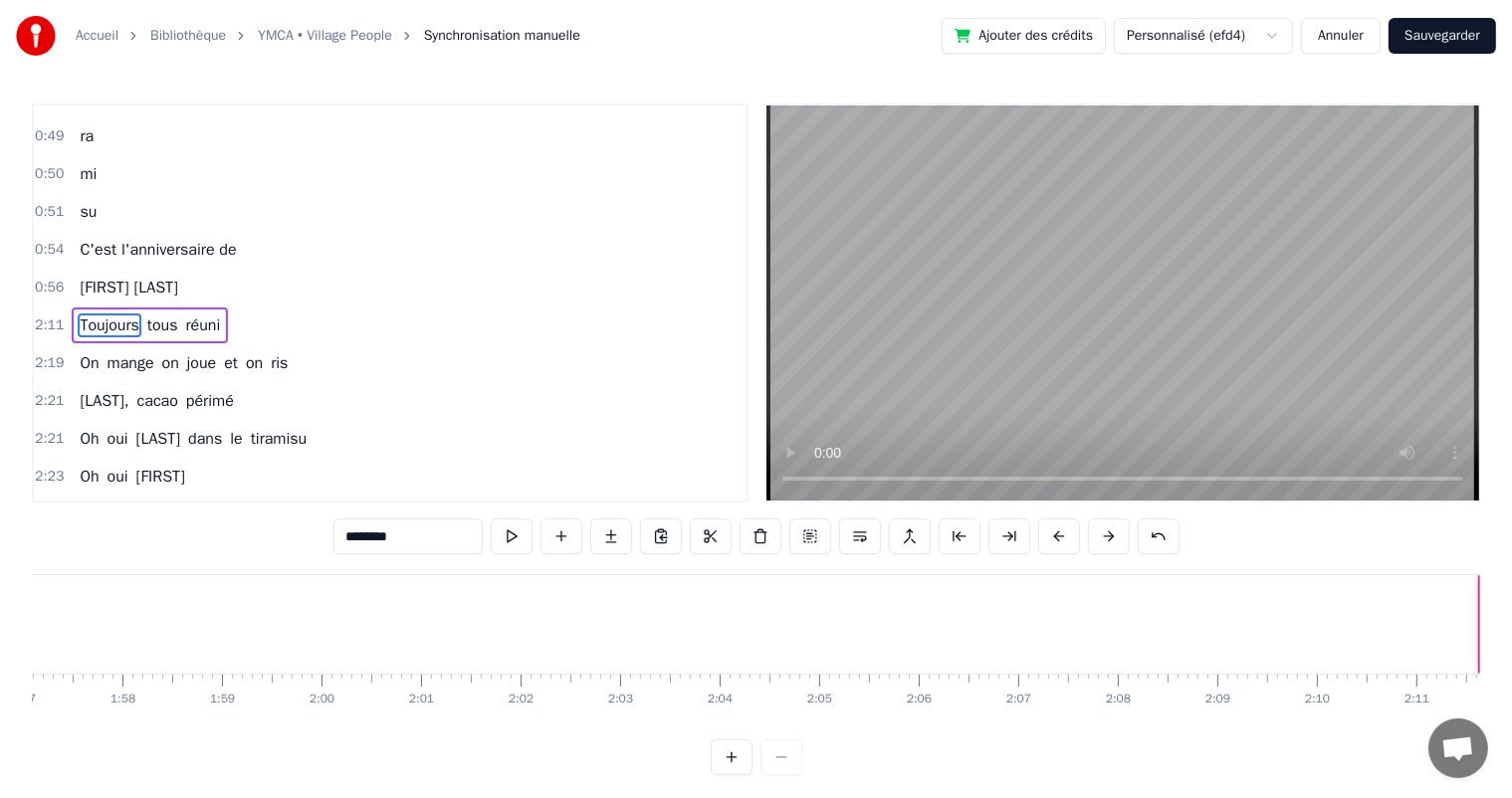 click on "2:11 Toujours tous réuni" at bounding box center (390, 325) 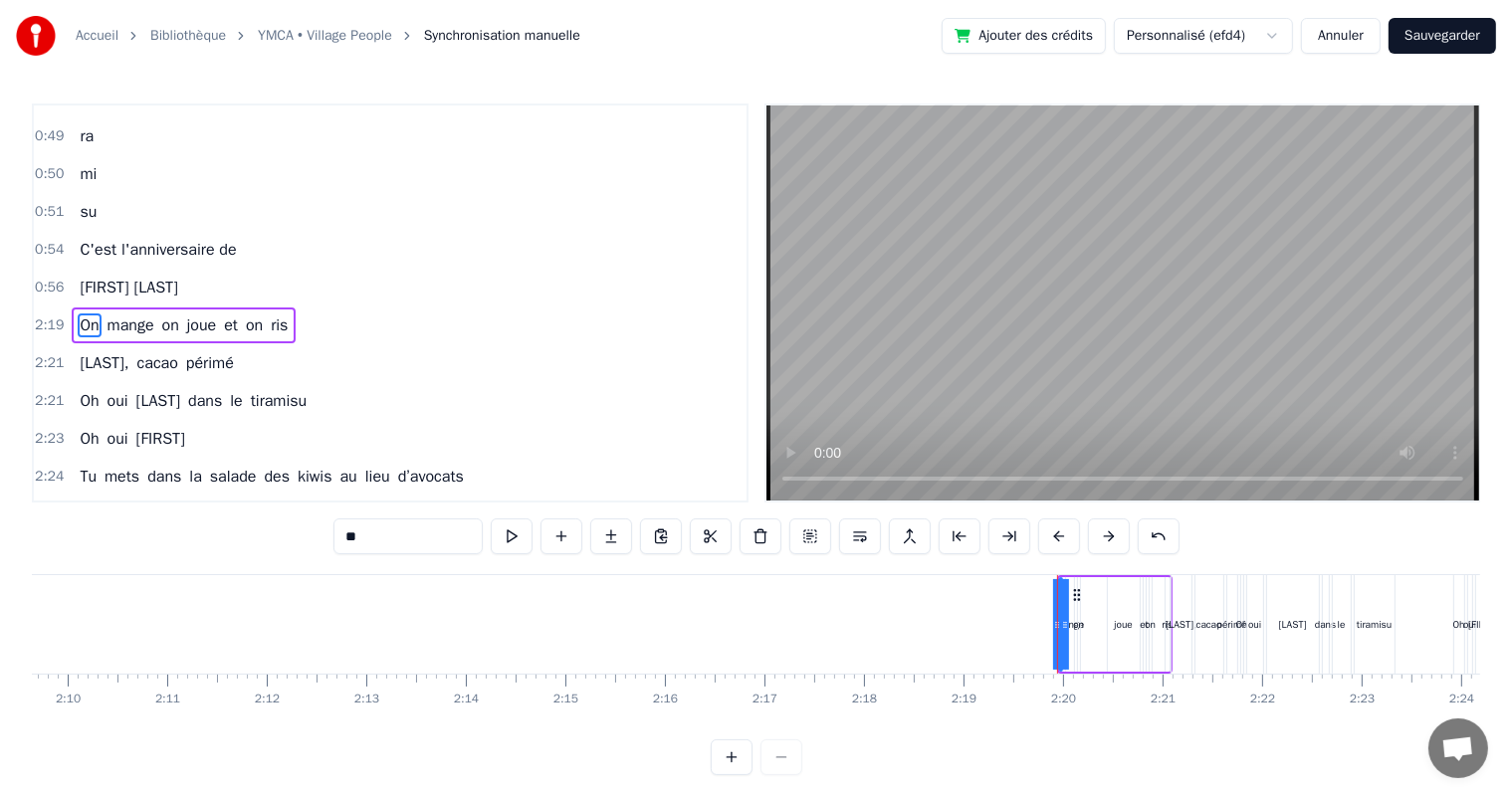 click on "On mange on joue et on ris" at bounding box center (183, 325) 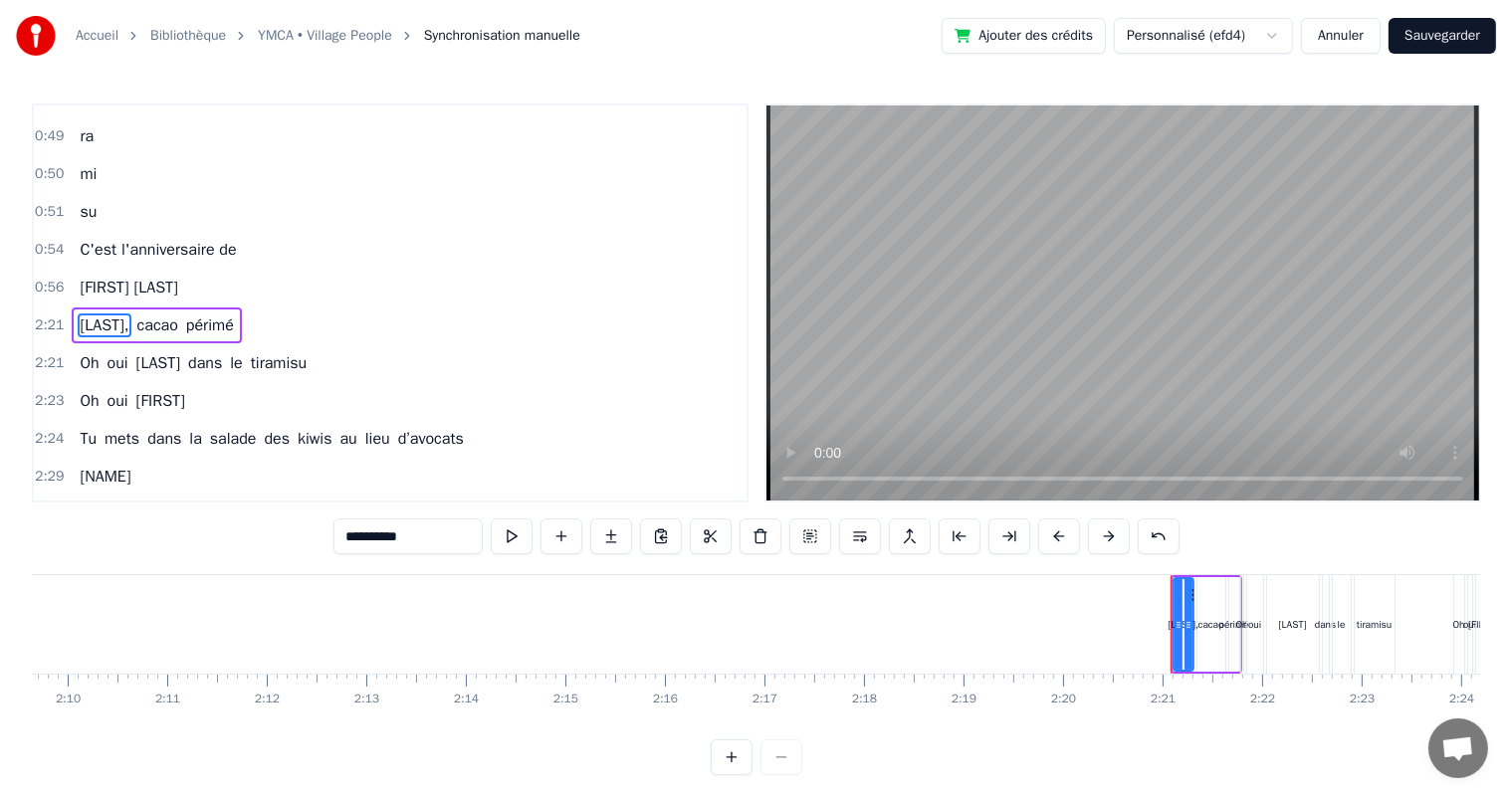 scroll, scrollTop: 0, scrollLeft: 13829, axis: horizontal 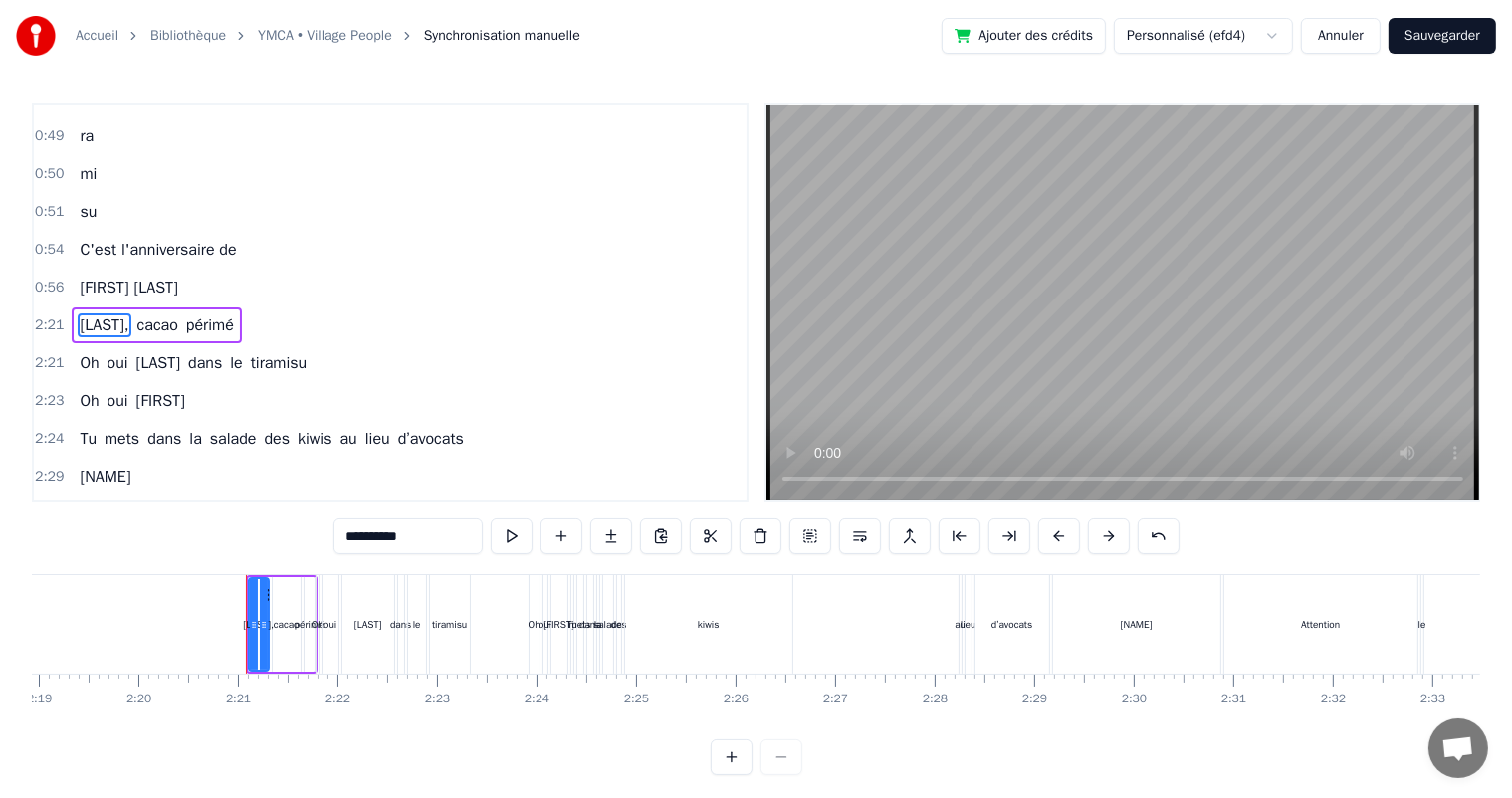 click on "[NAME], cacao périmé" at bounding box center [156, 325] 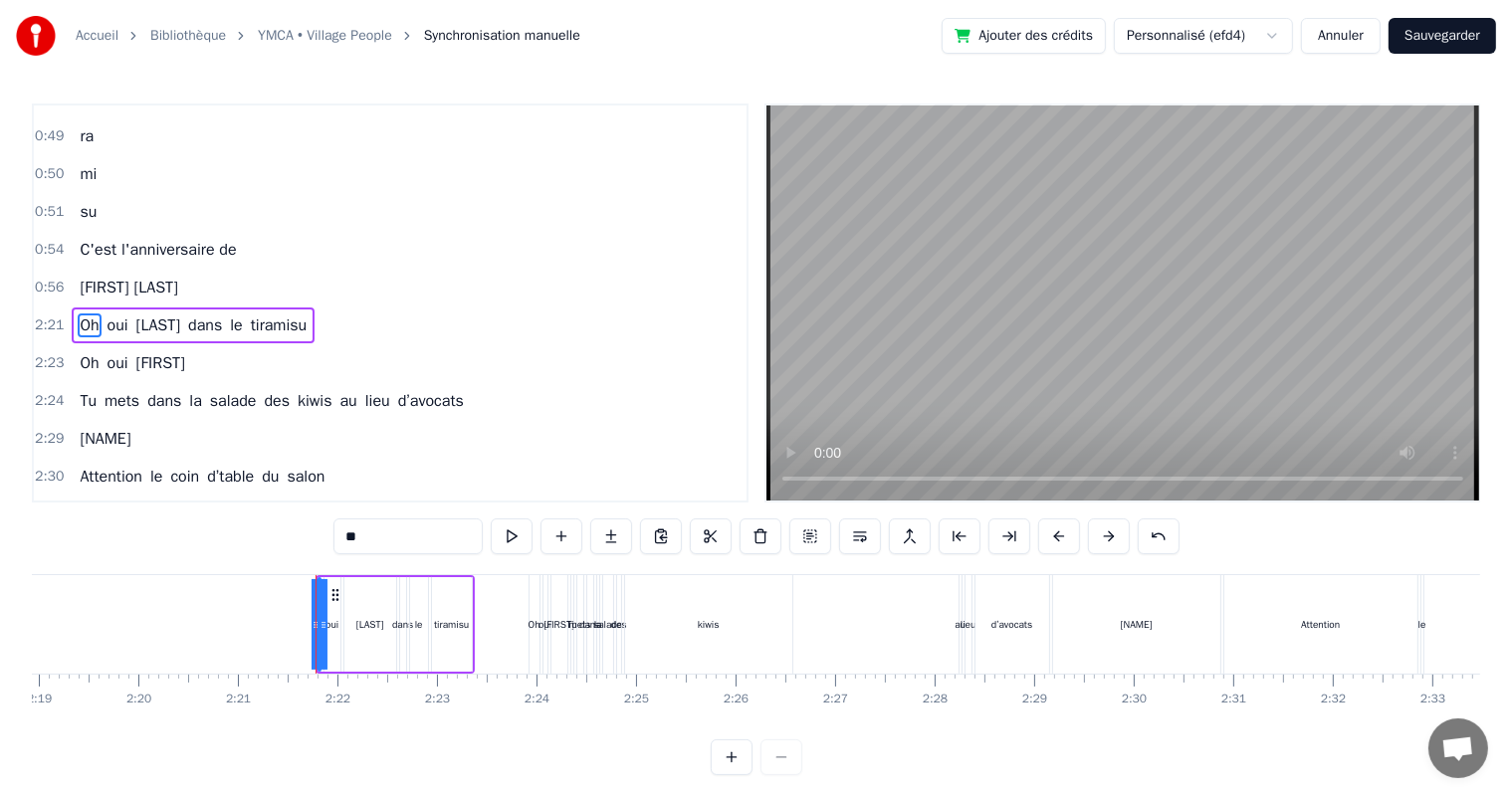 click on "Oh oui [LAST] dans le tiramisu" at bounding box center [193, 325] 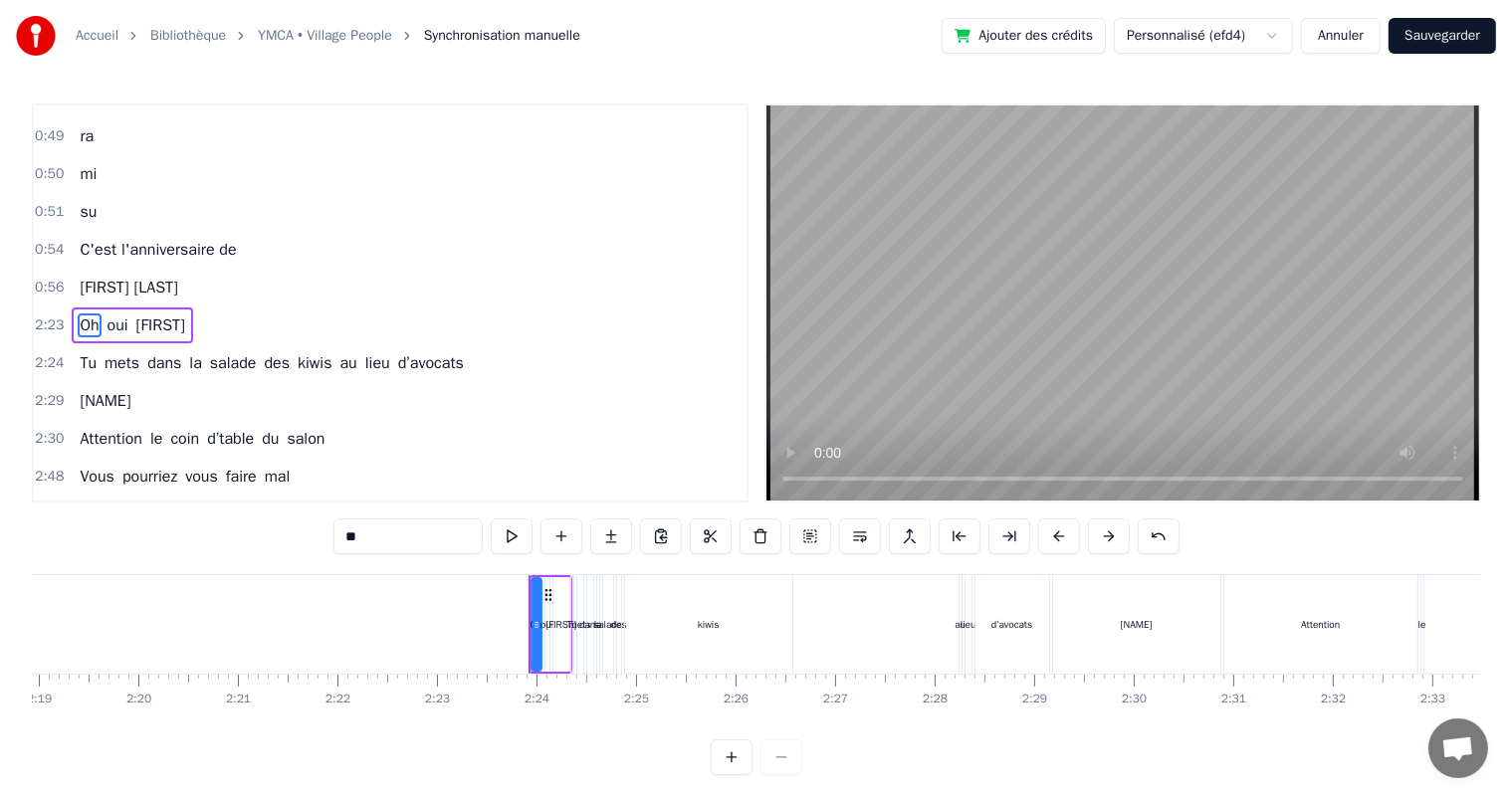 click on ": Oh oui [NAME]" at bounding box center (390, 325) 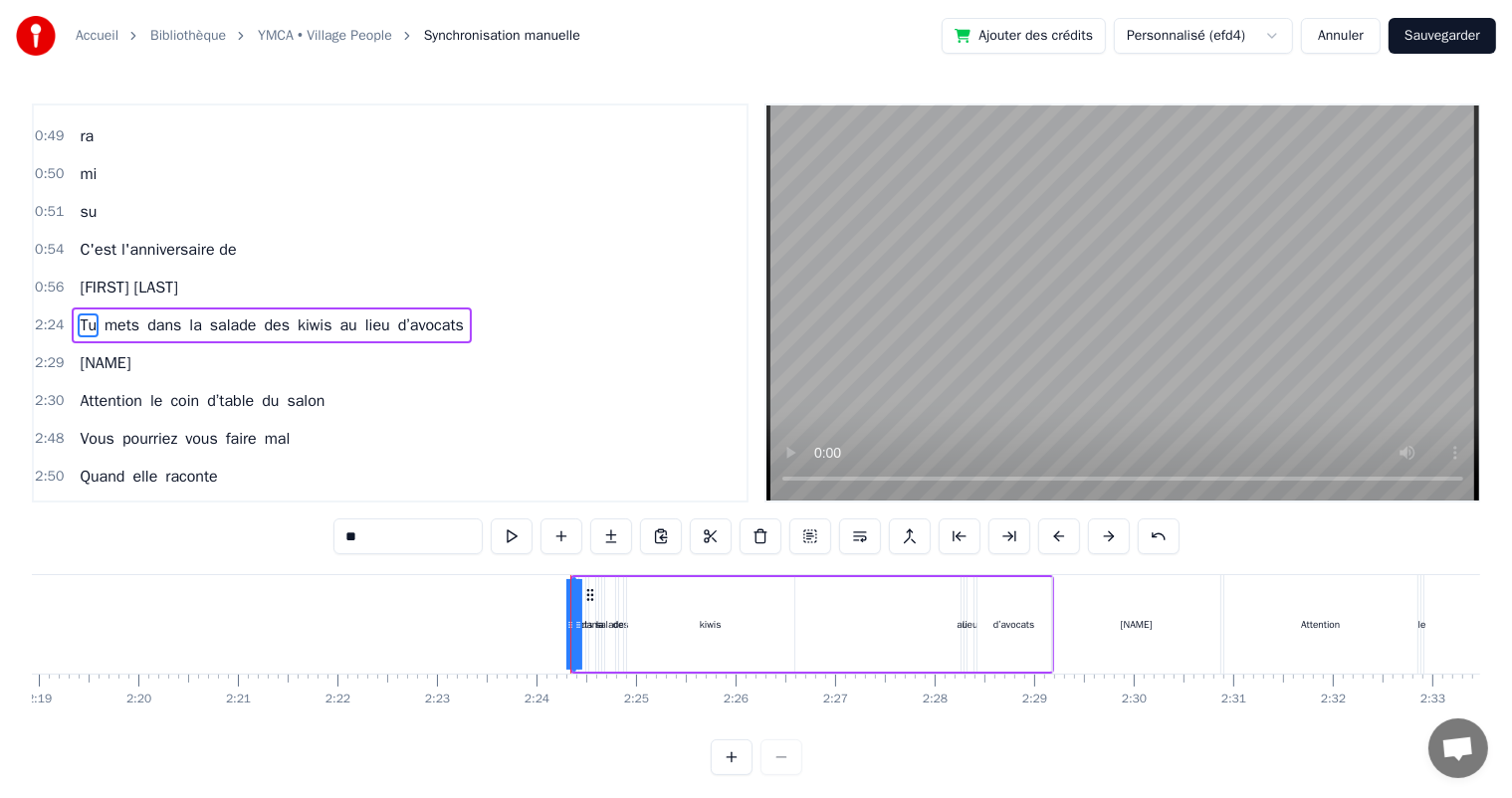 click on "2:24 Tu mets dans la salade des kiwis au lieu d’avocats" at bounding box center (390, 325) 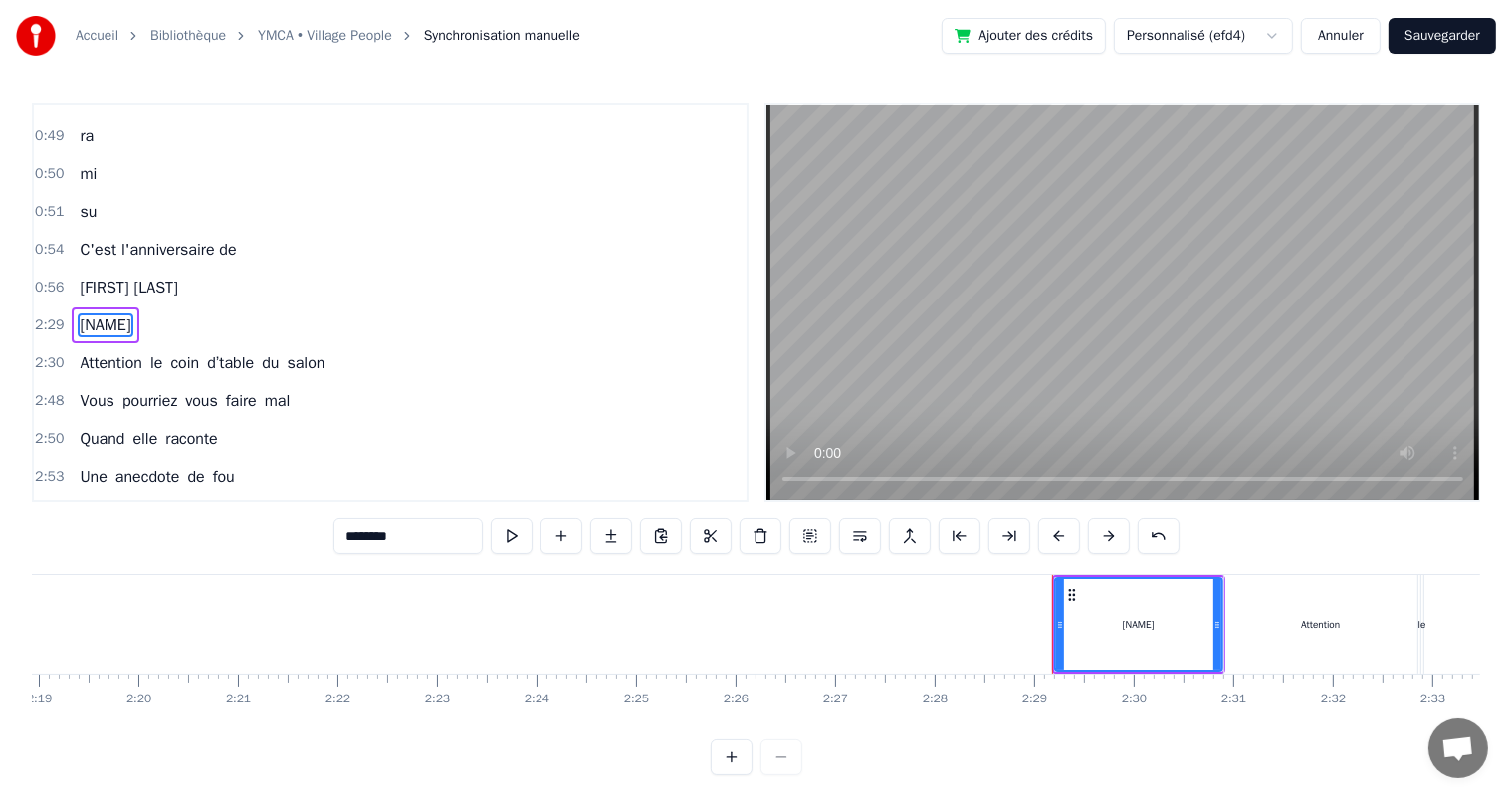 click on "Attention le coin d’table du salon" at bounding box center (202, 363) 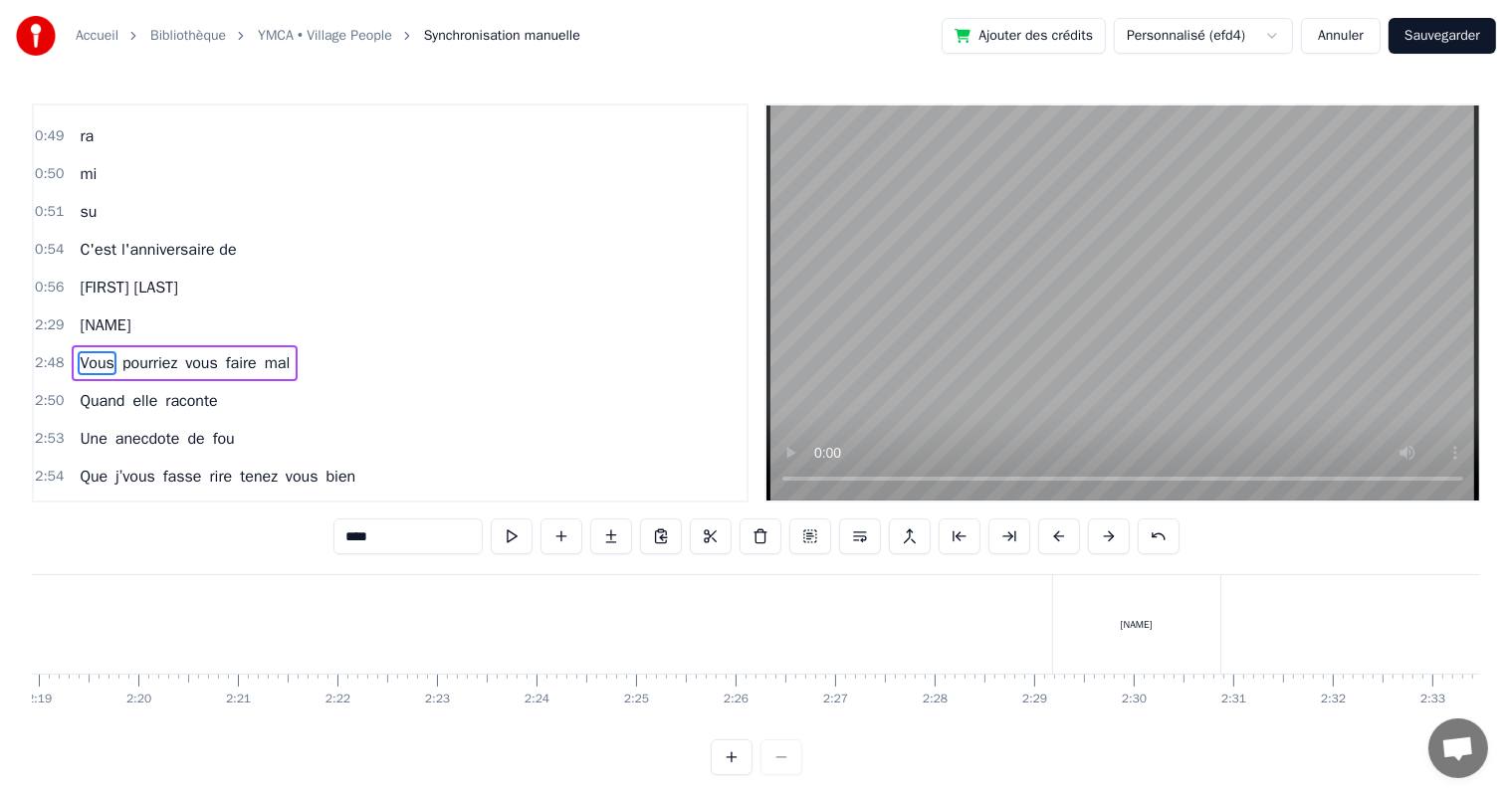 scroll, scrollTop: 479, scrollLeft: 0, axis: vertical 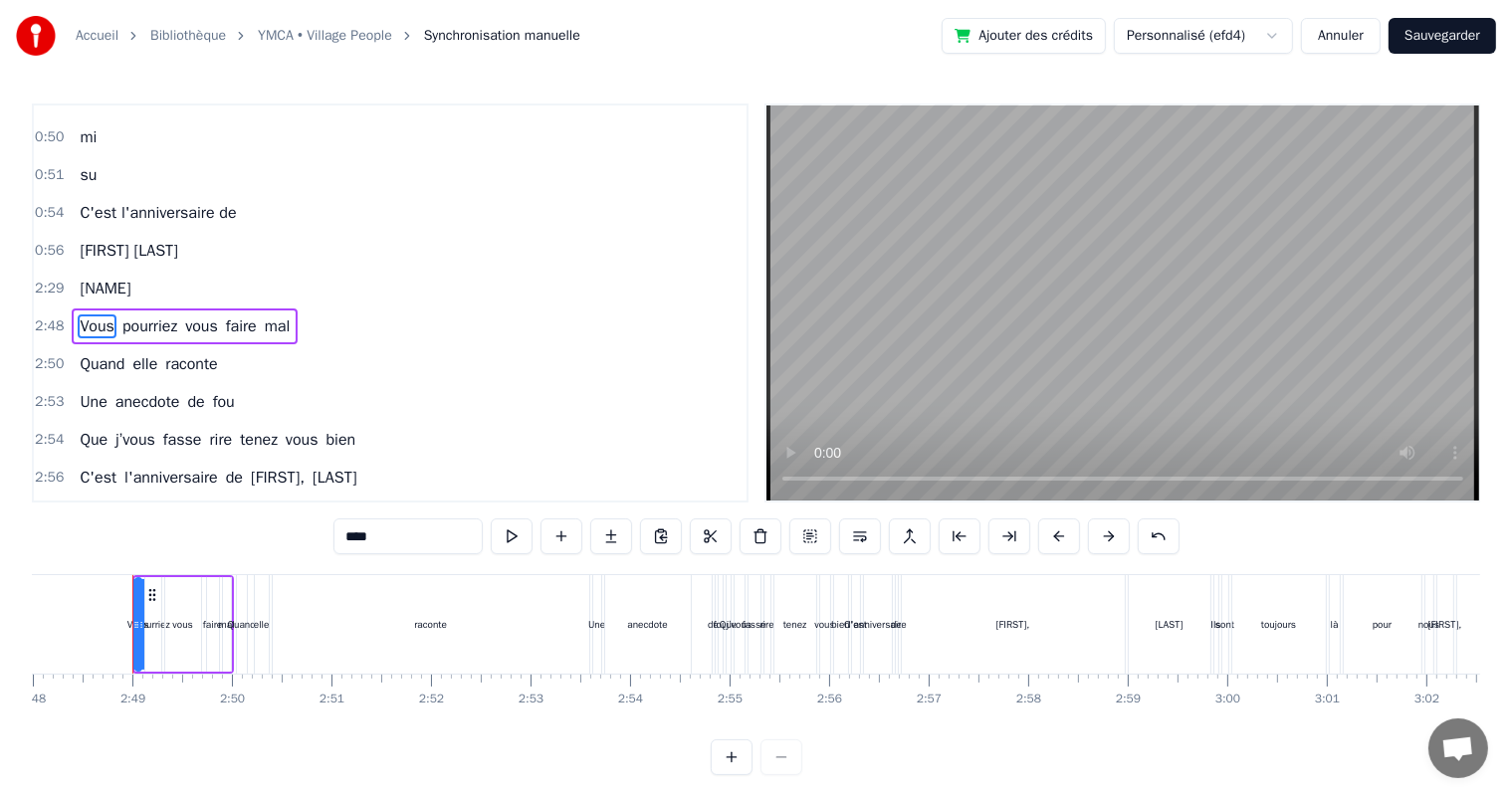 click on "[NAME]" at bounding box center (105, 289) 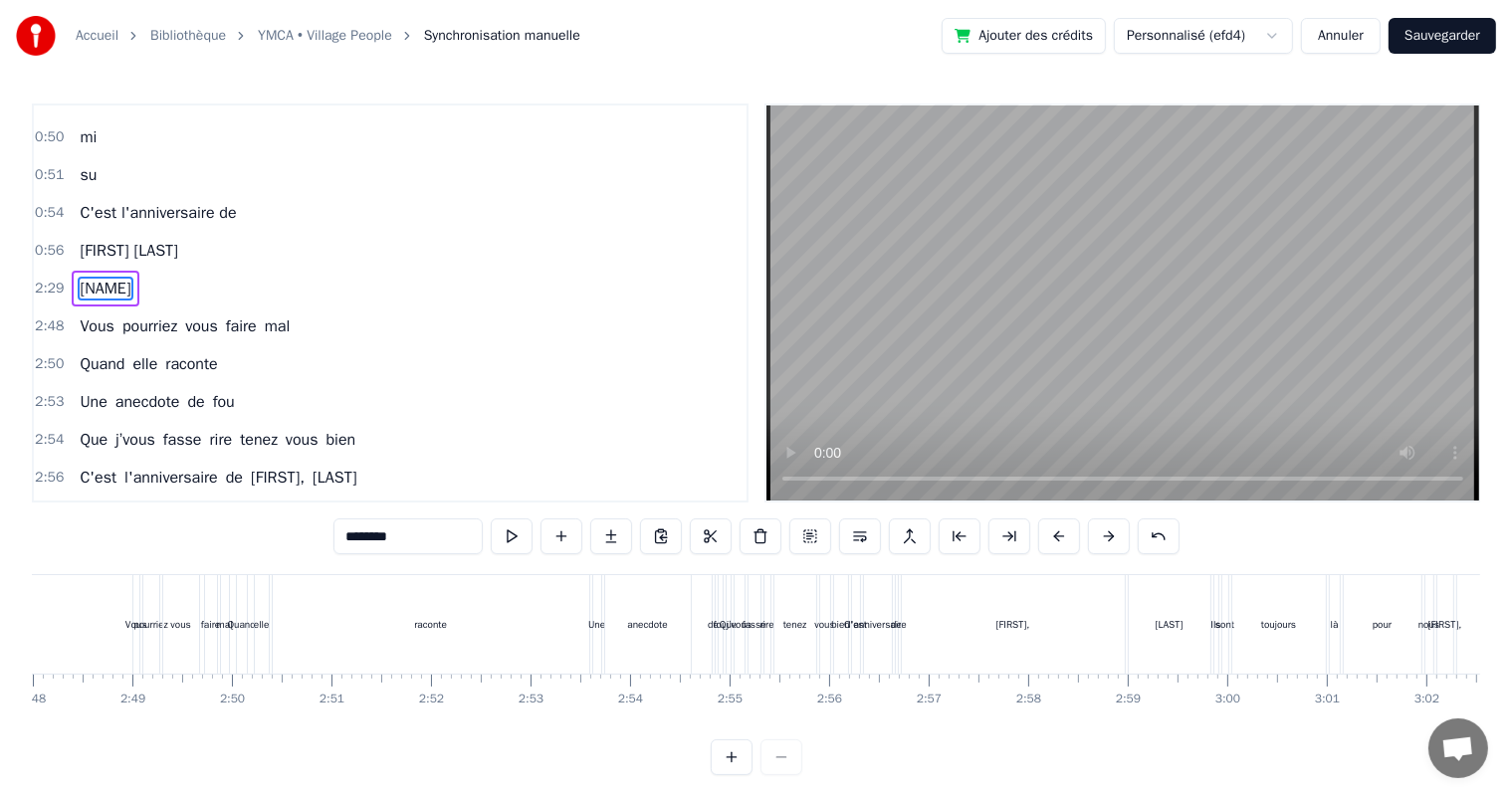 scroll, scrollTop: 442, scrollLeft: 0, axis: vertical 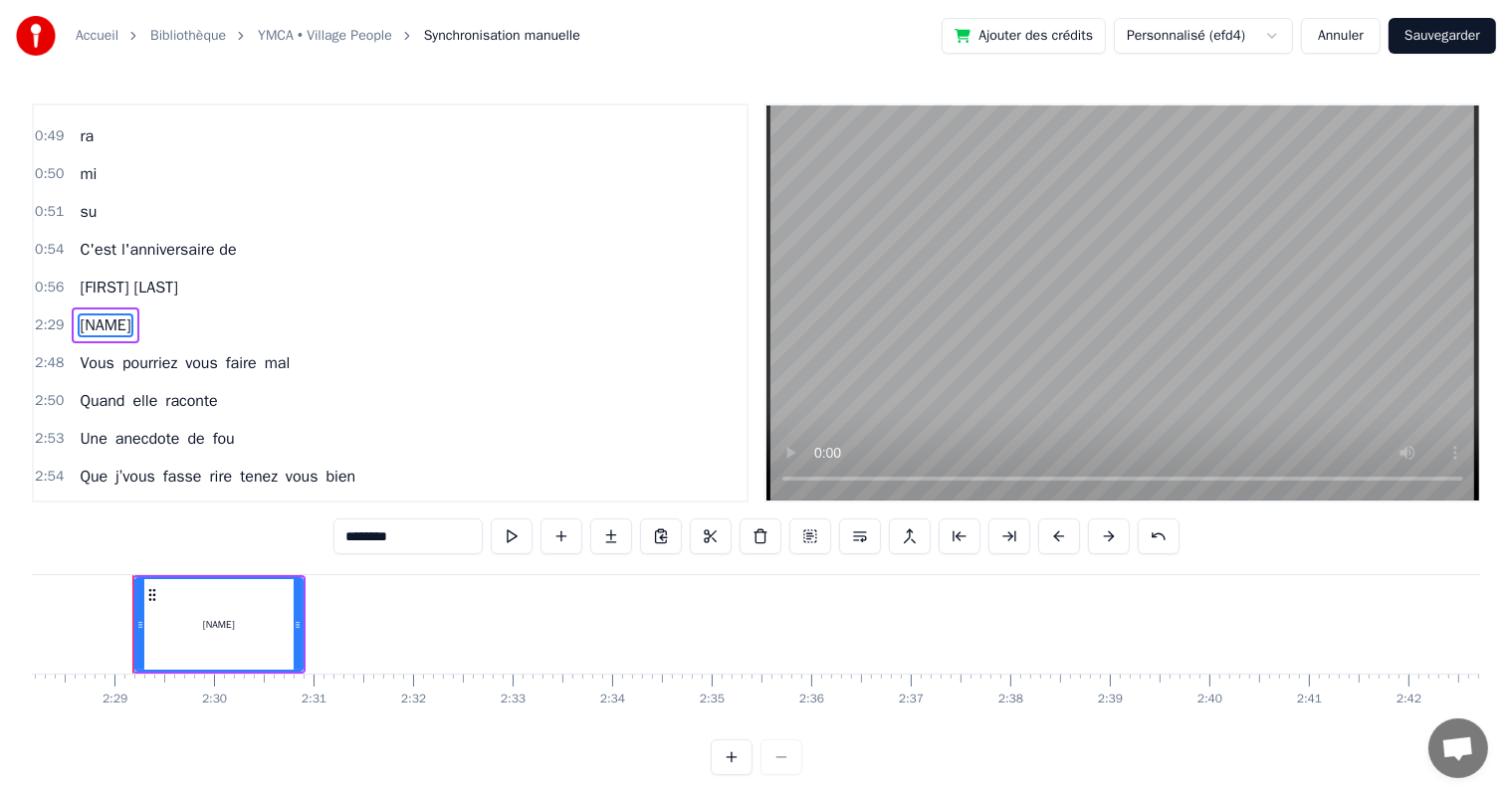 click on "[NAME]" at bounding box center (105, 325) 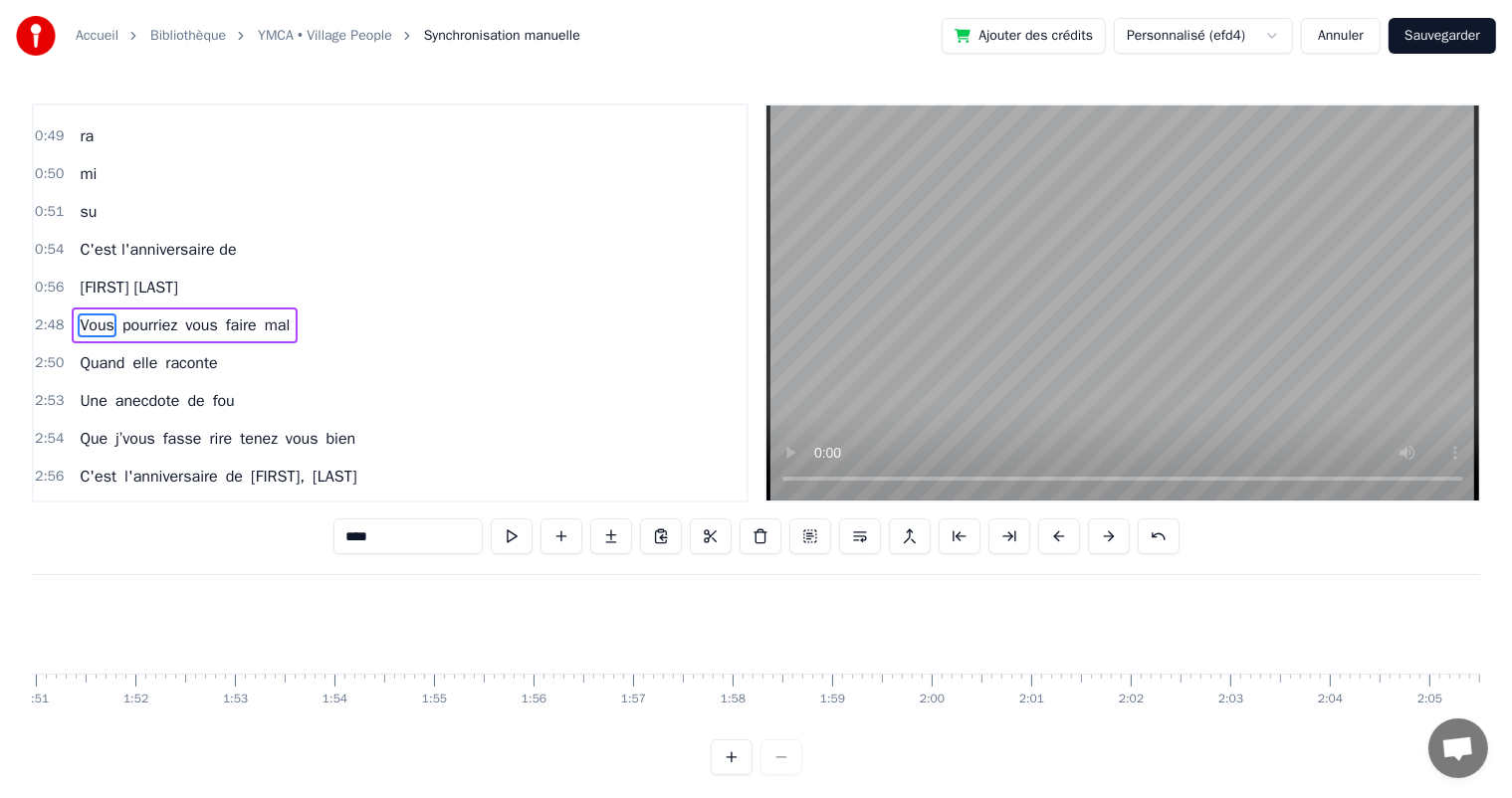 scroll, scrollTop: 0, scrollLeft: 11166, axis: horizontal 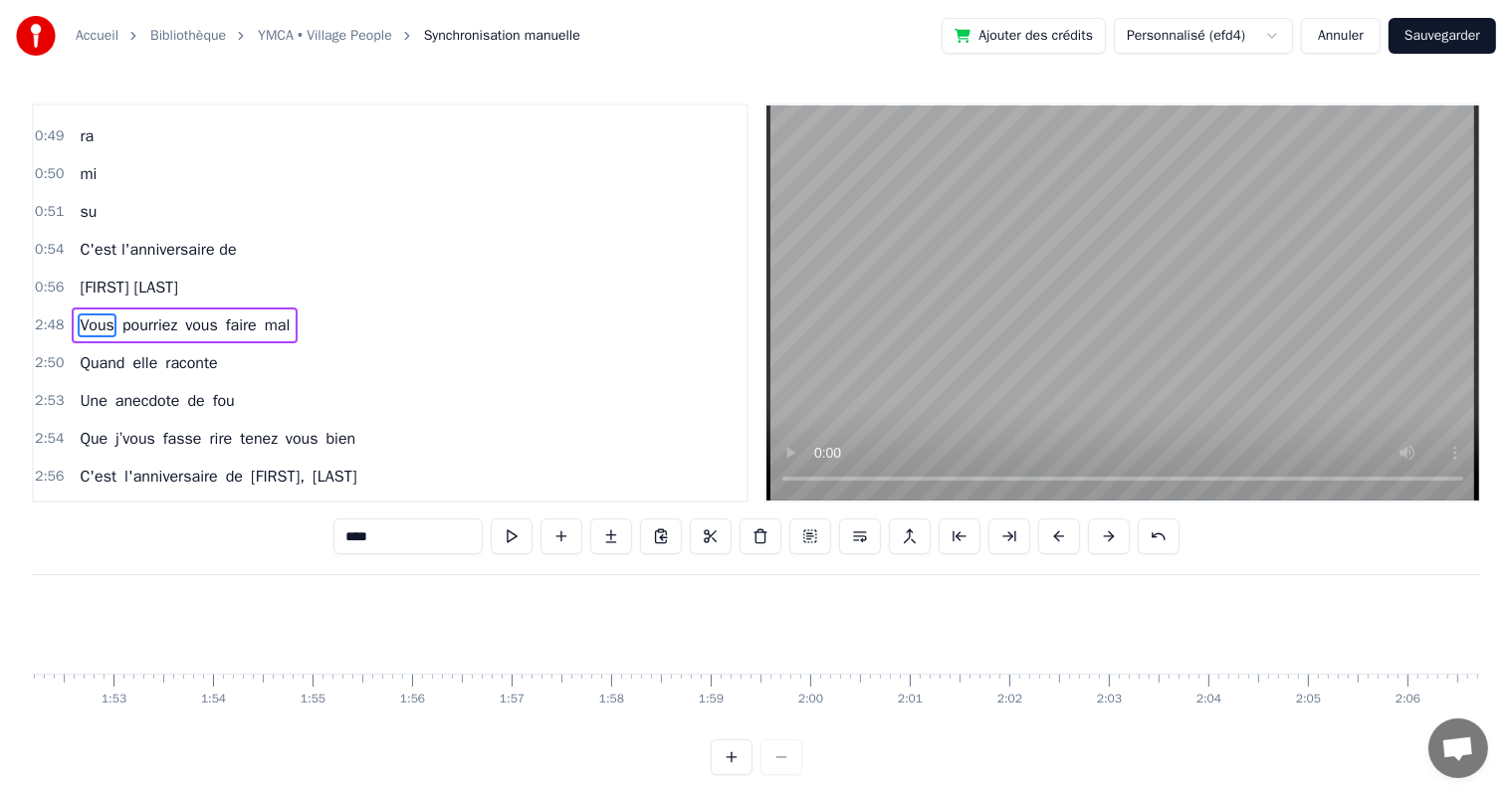 click on "Vous pourriez vous faire mal" at bounding box center (184, 325) 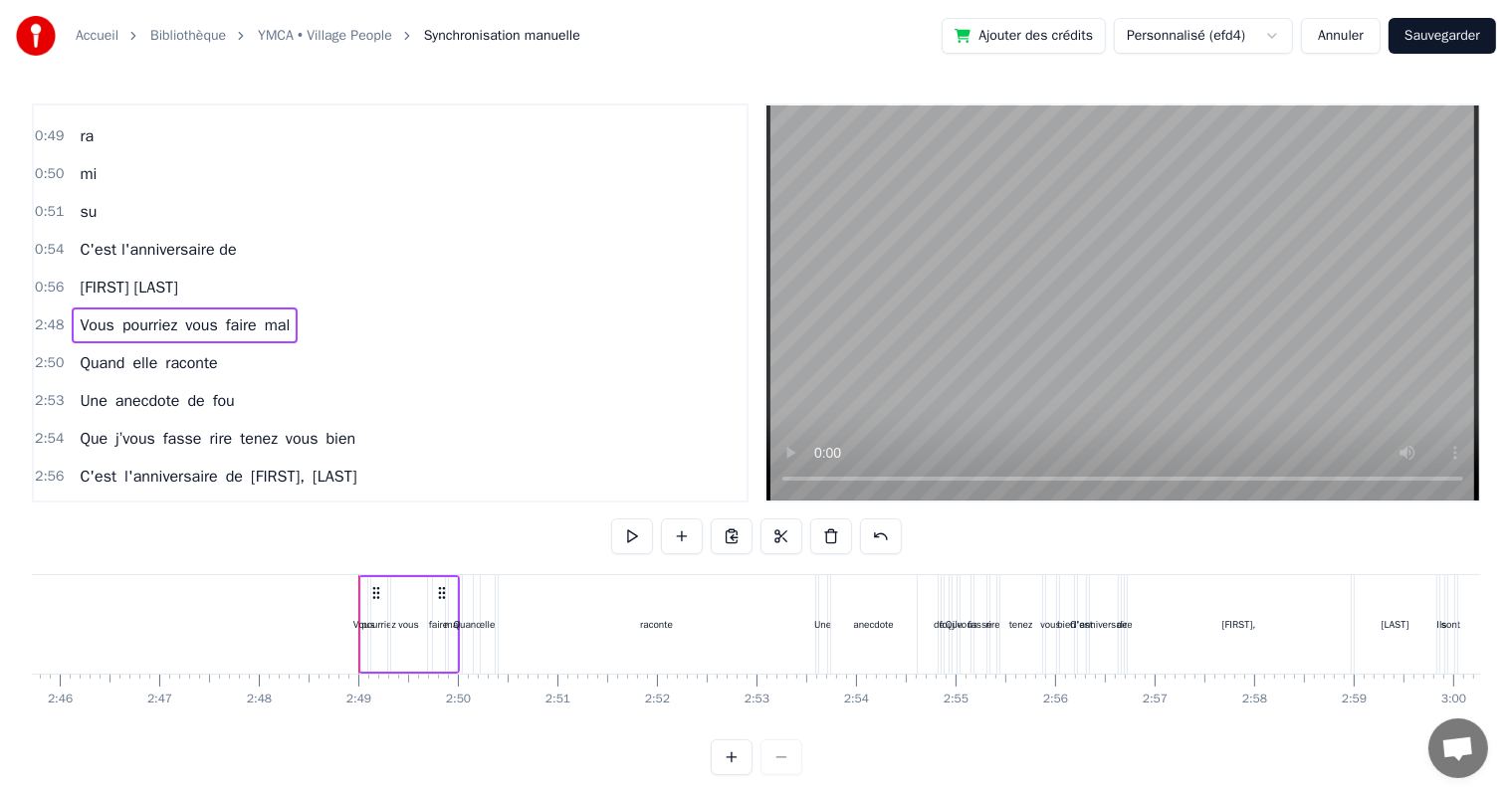 scroll, scrollTop: 0, scrollLeft: 16722, axis: horizontal 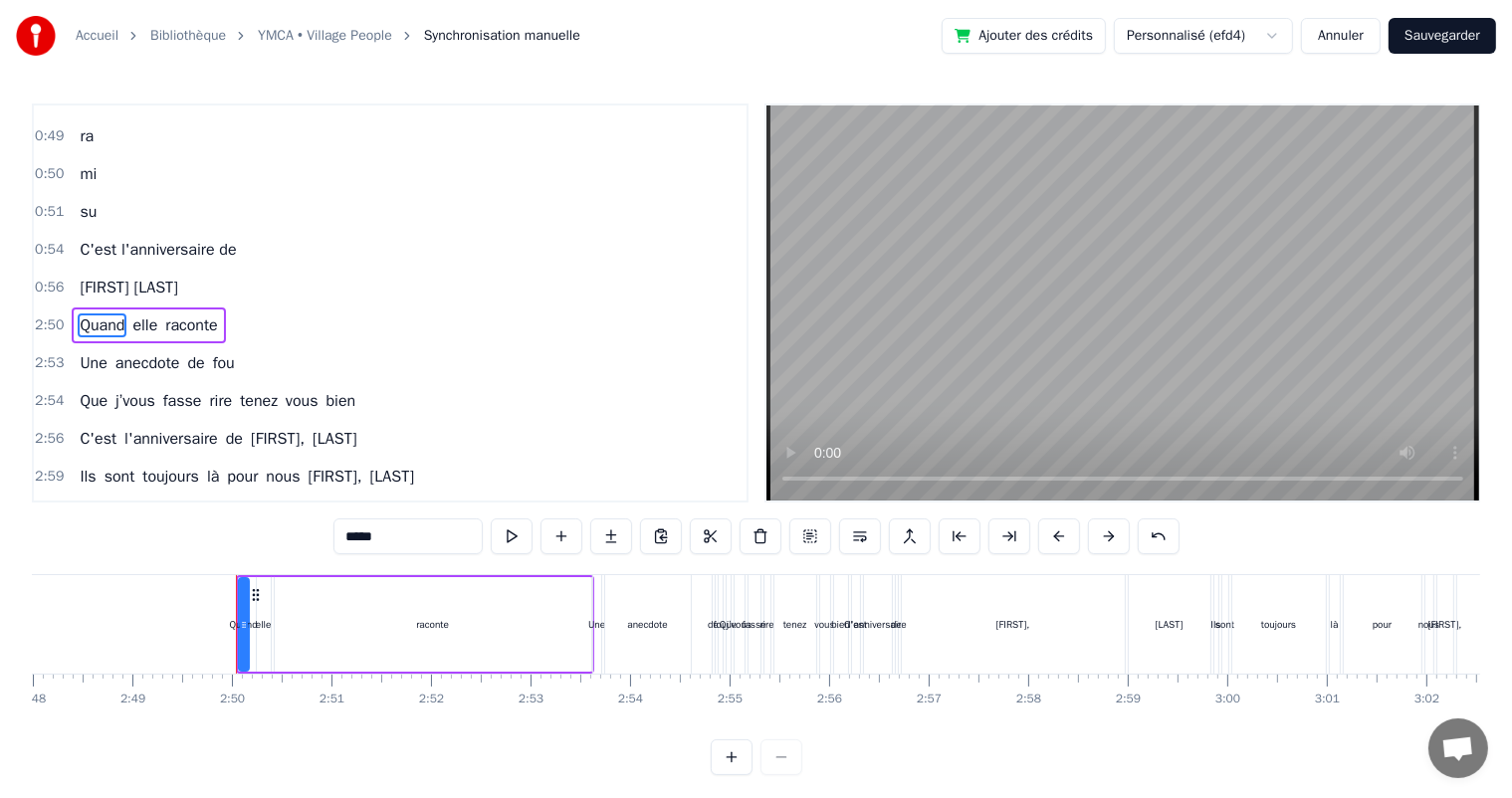 click on "Quand elle raconte" at bounding box center [148, 325] 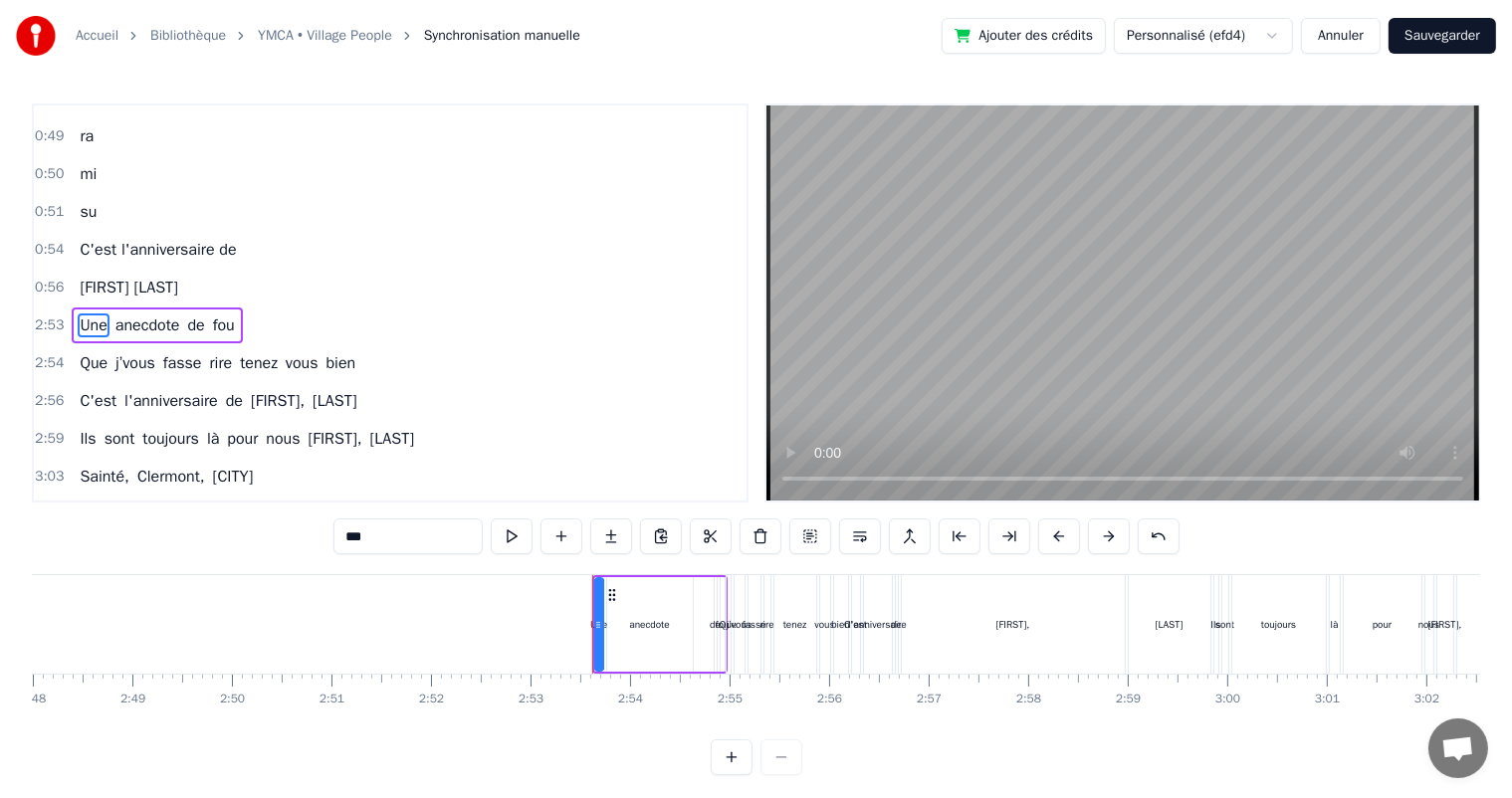 click on "Une anecdote de fou" at bounding box center (156, 325) 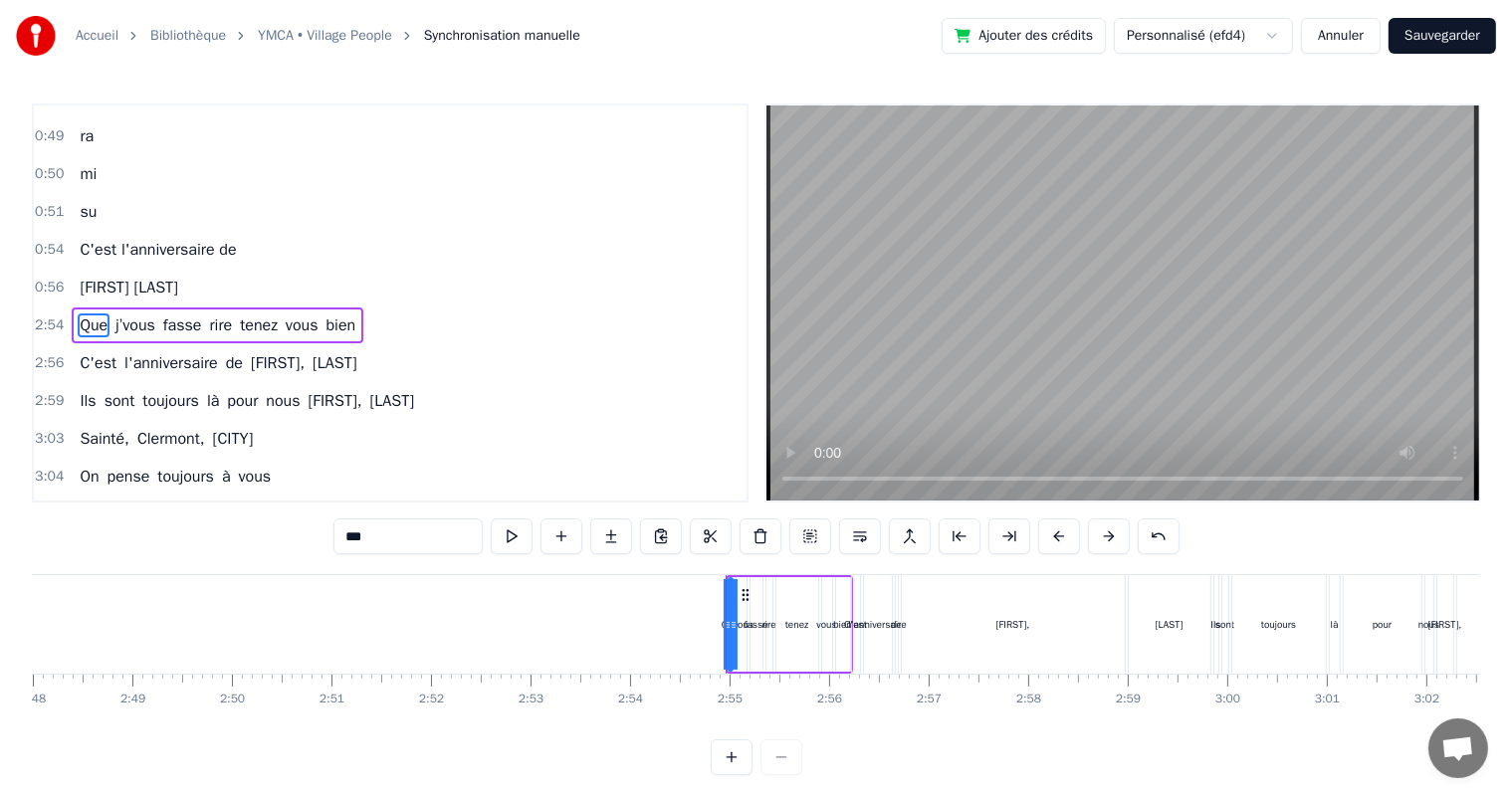 click on "Que j’vous fasse rire tenez vous bien" at bounding box center (217, 325) 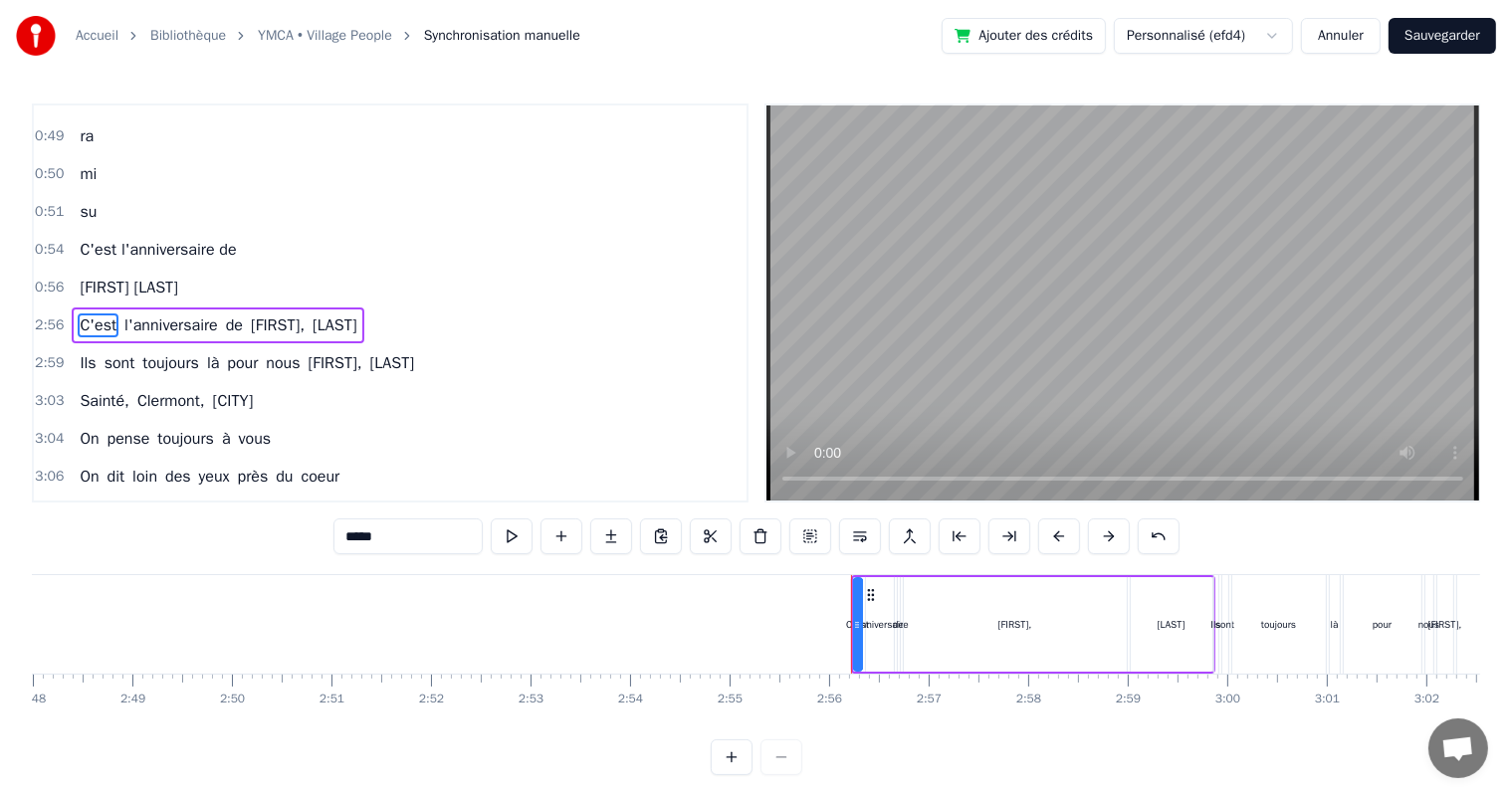 click on "C'est l'anniversaire de [FIRST], [LAST]" at bounding box center (218, 325) 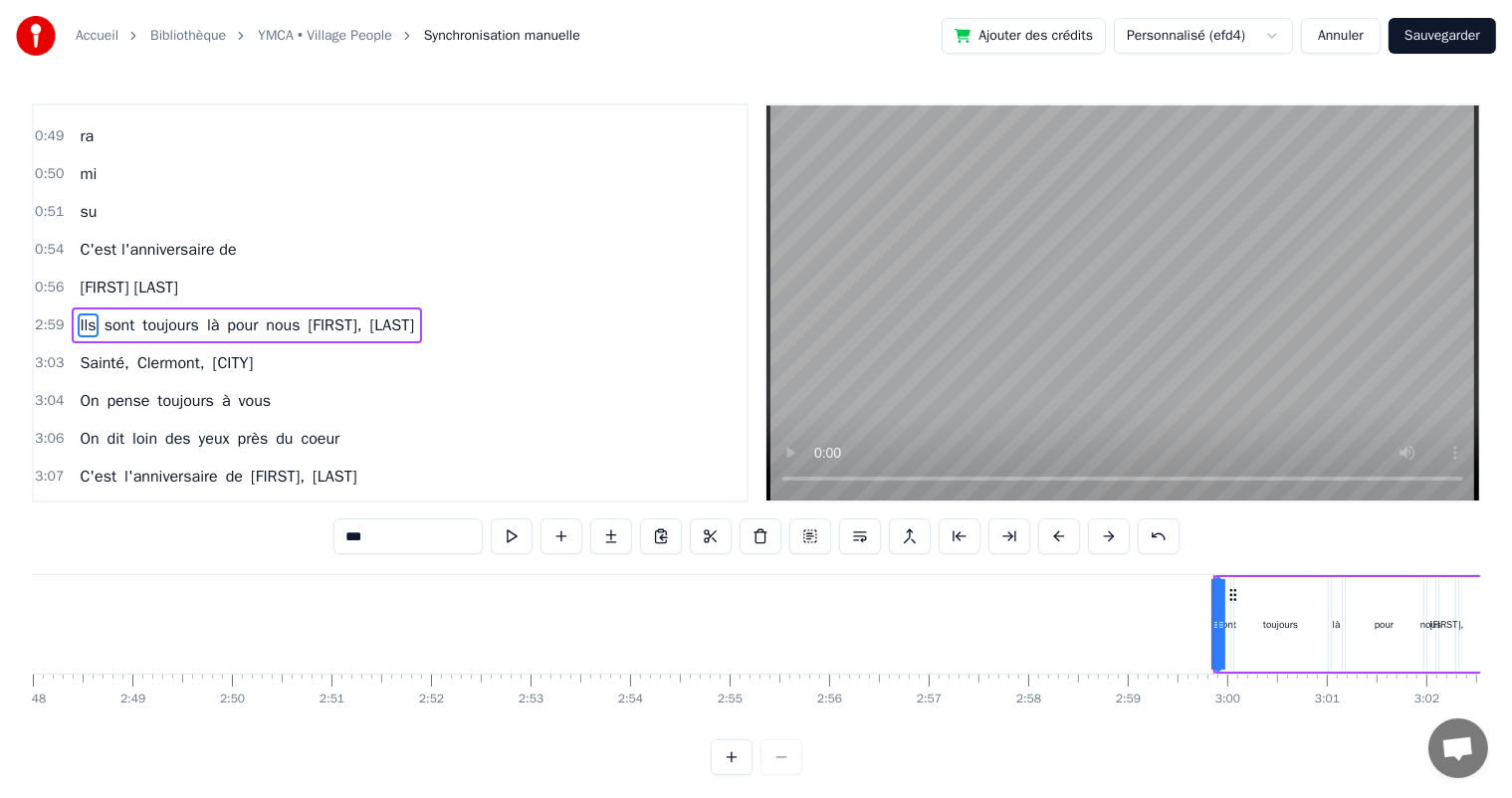 click on "Ils sont toujours là pour nous [NAME]," at bounding box center (247, 325) 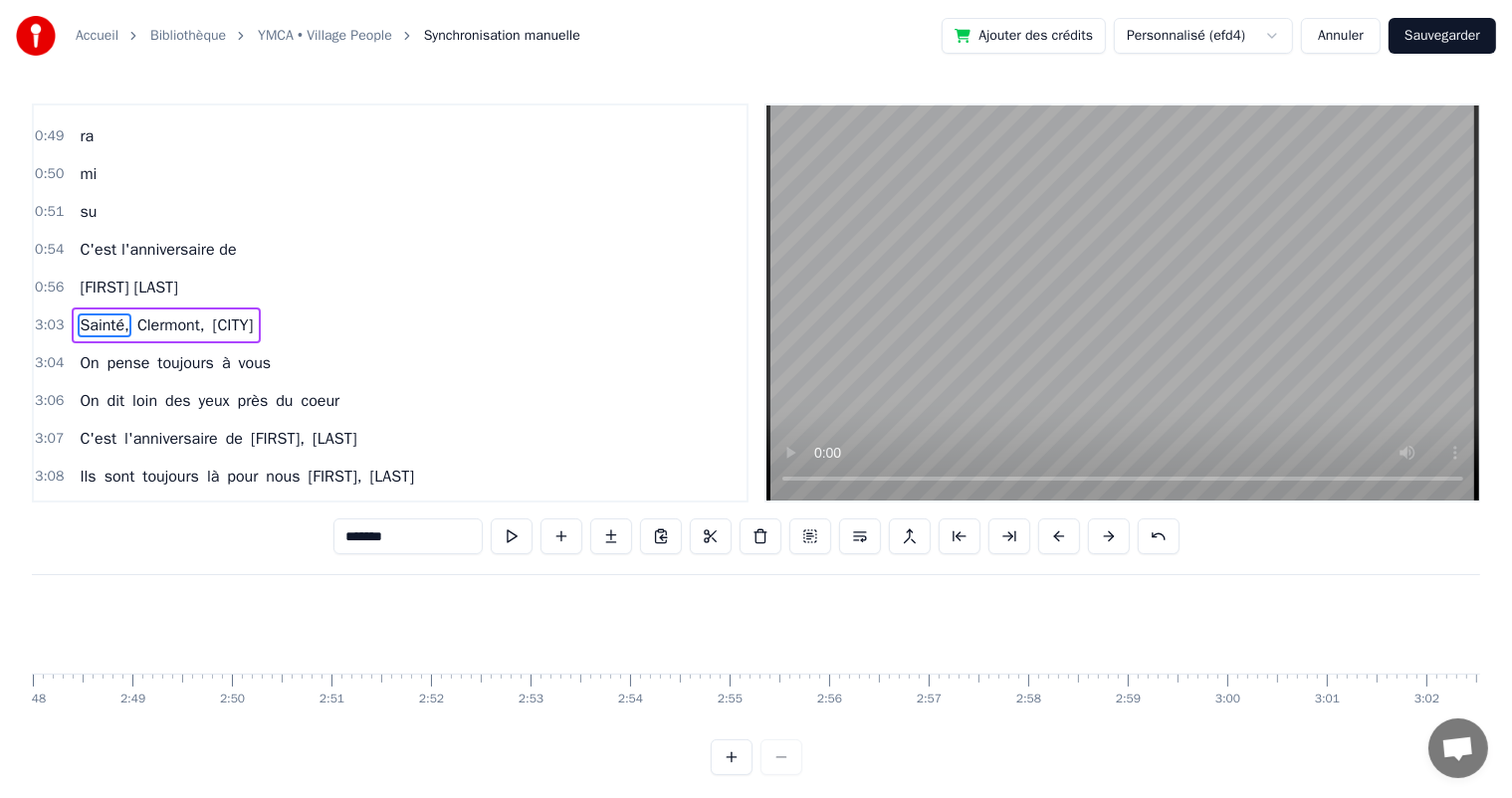 click on "Sainté, Clermont, Annecy" at bounding box center [166, 325] 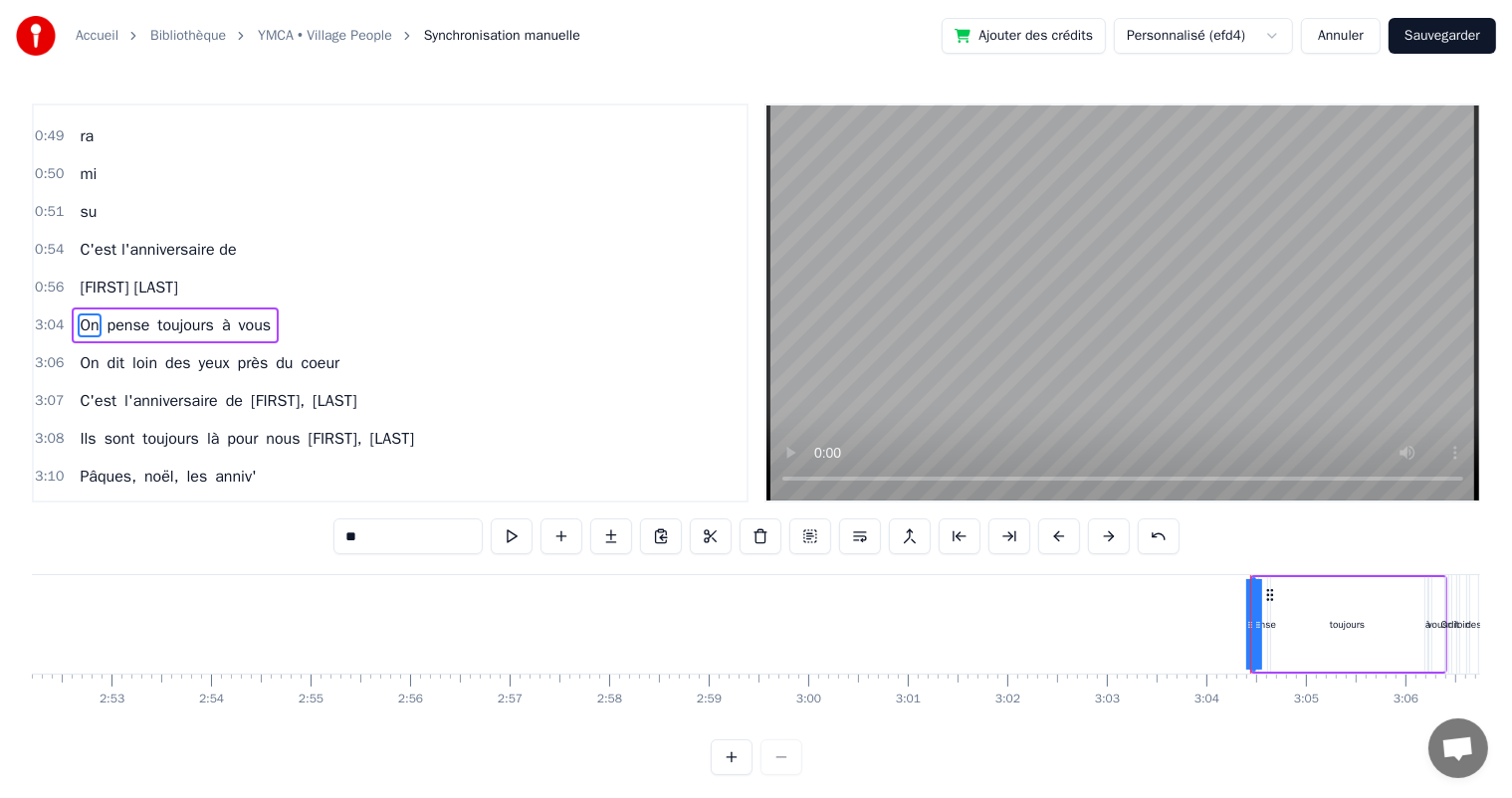 click on "On pense toujours à vous" at bounding box center (175, 325) 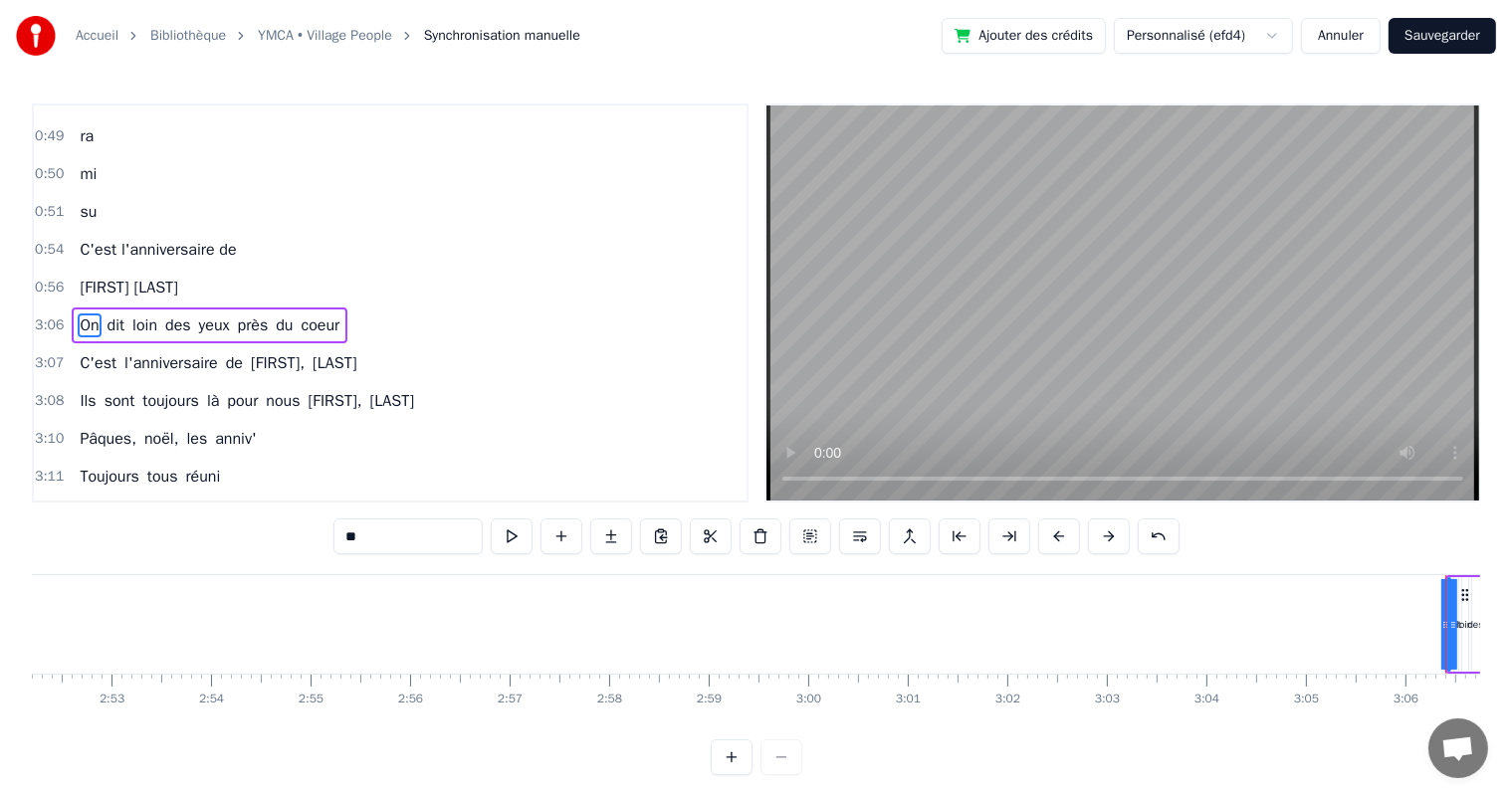 scroll, scrollTop: 0, scrollLeft: 18258, axis: horizontal 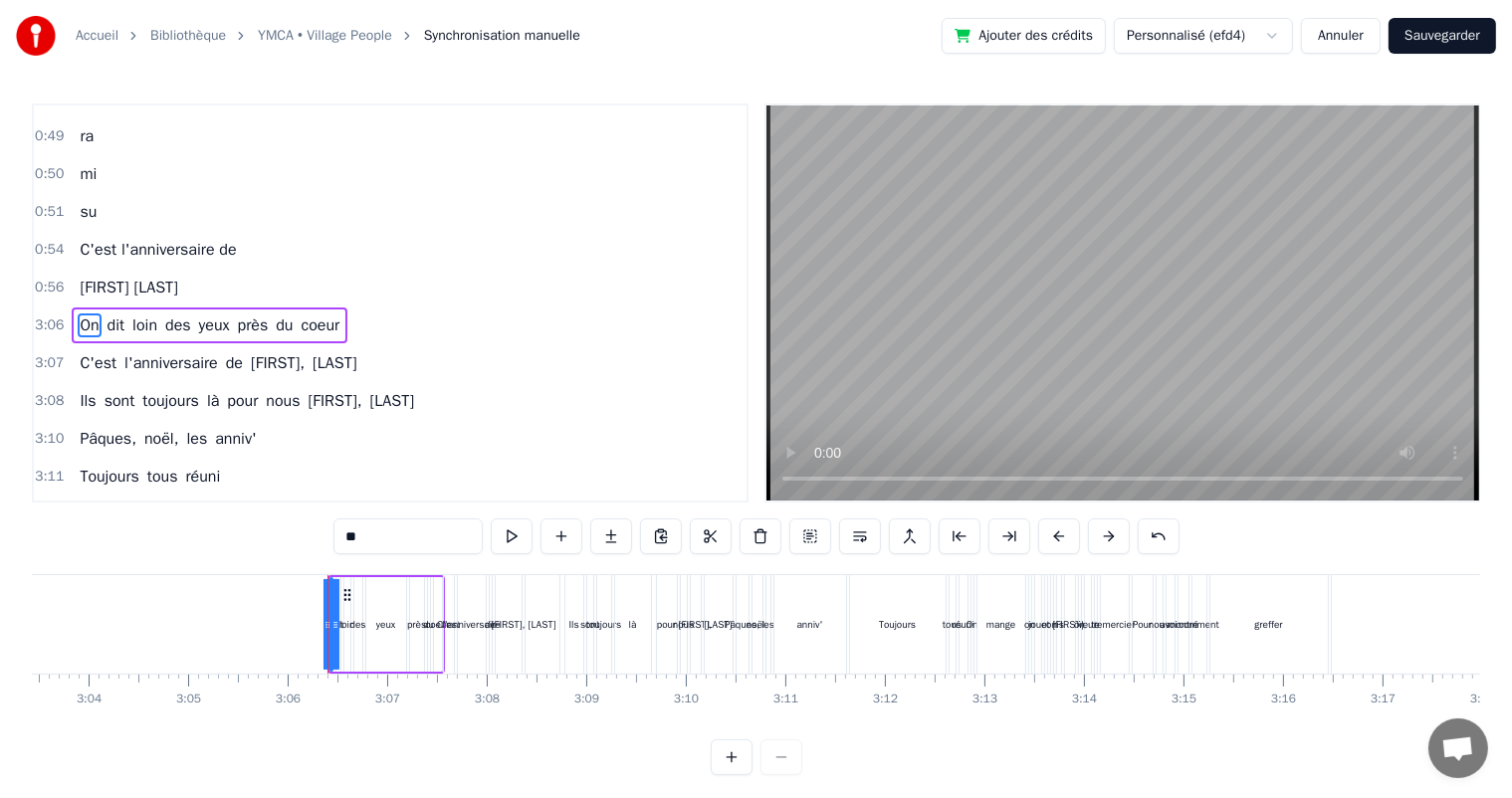 click on "On dit loin des yeux près du coeur" at bounding box center (209, 325) 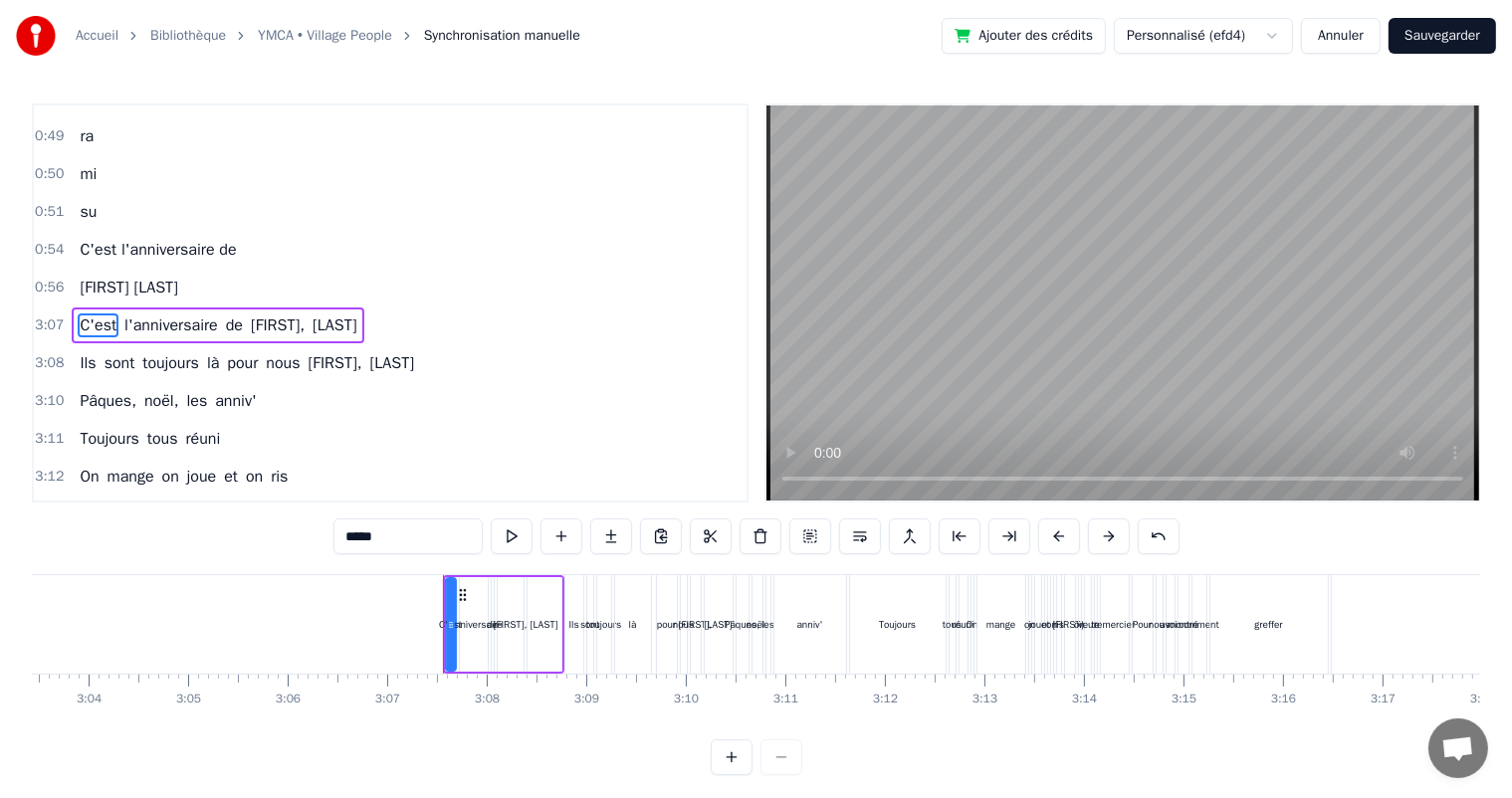 click on "C'est l'anniversaire de [FIRST], [LAST]" at bounding box center (218, 325) 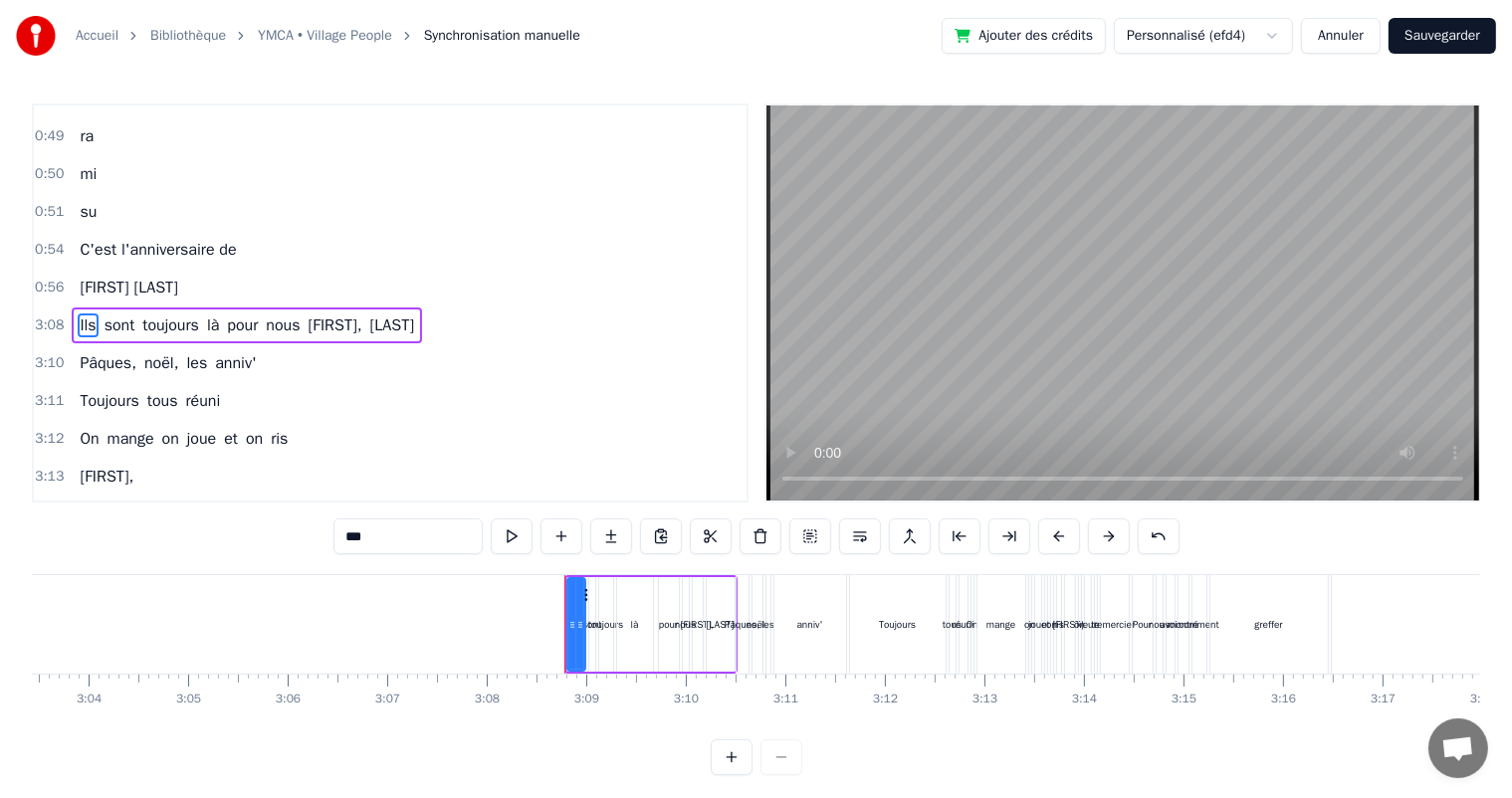 click on "Ils sont toujours là pour nous [NAME]," at bounding box center (247, 325) 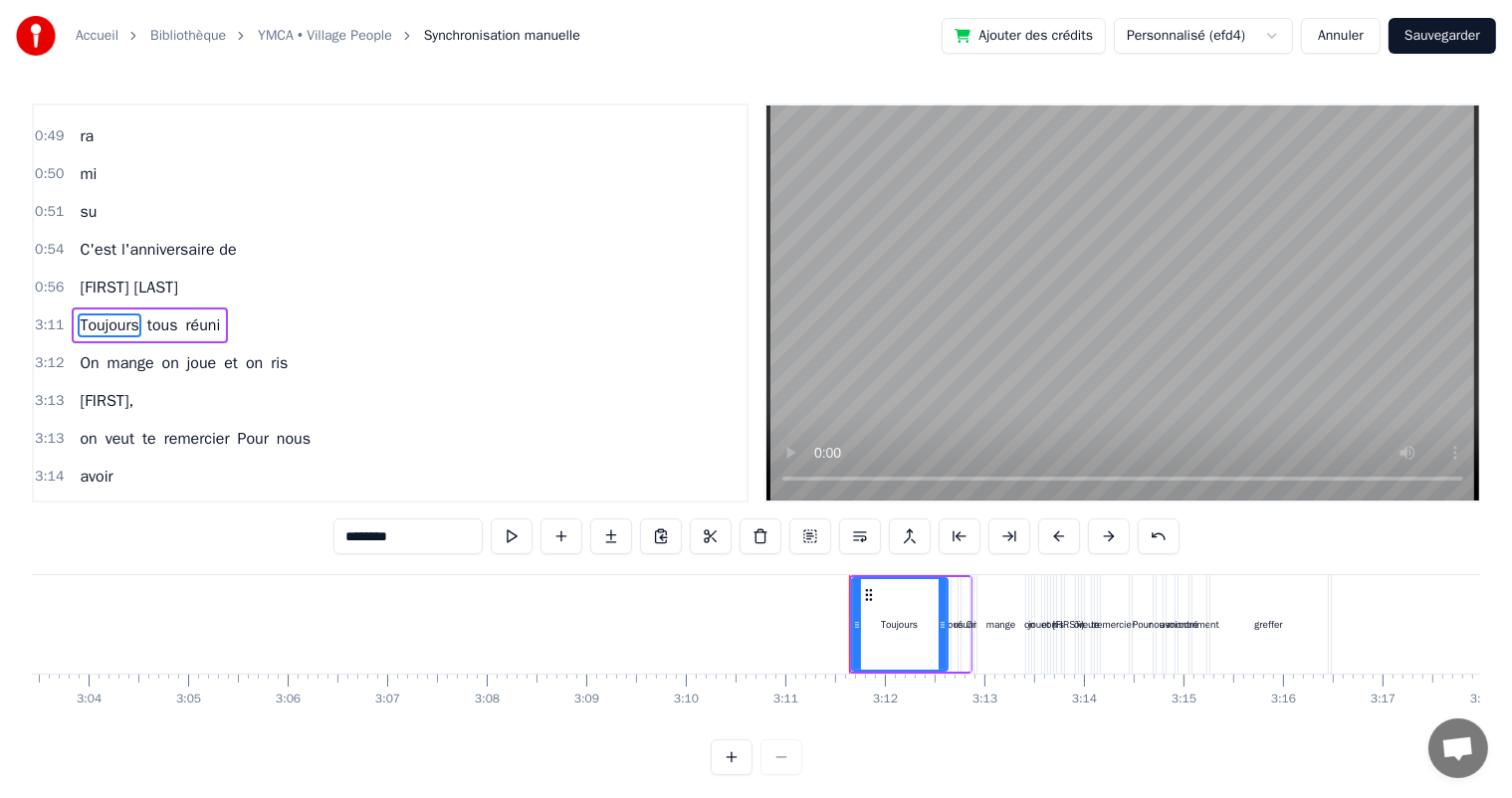 click on "Toujours tous réuni" at bounding box center [149, 325] 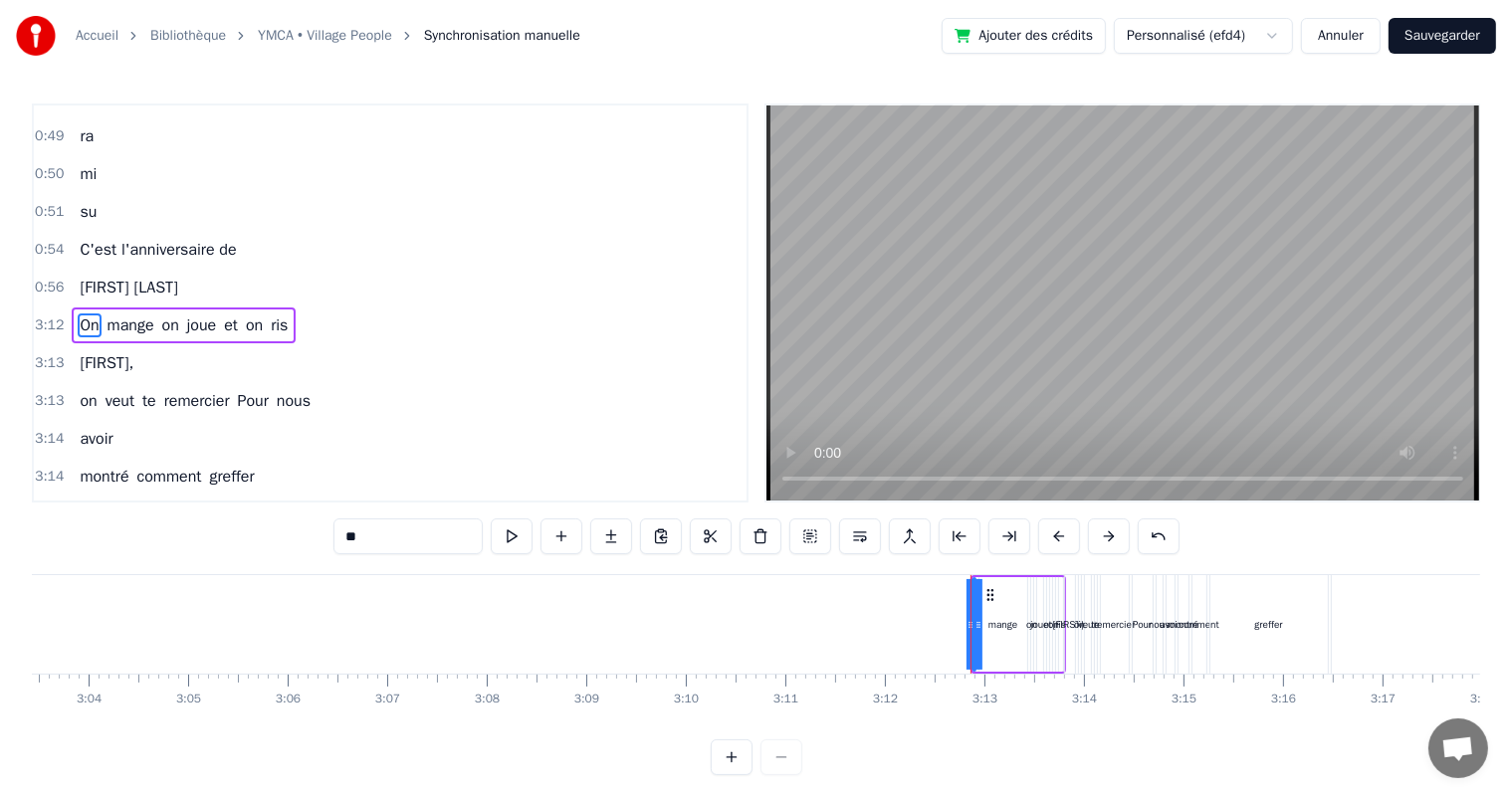 click on "On mange on joue et on ris" at bounding box center [183, 325] 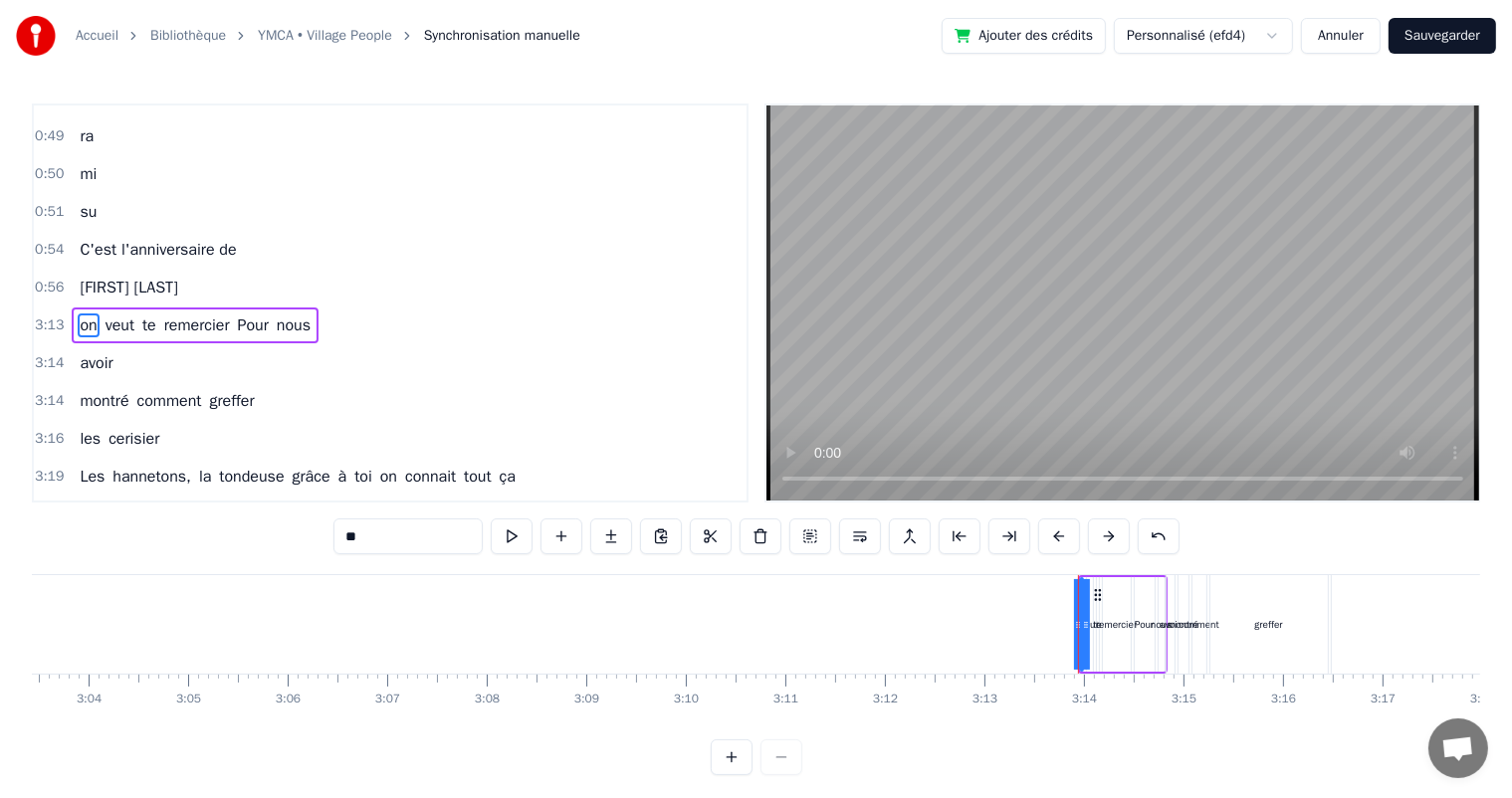 click on "on veut te remercier Pour nous" at bounding box center (195, 325) 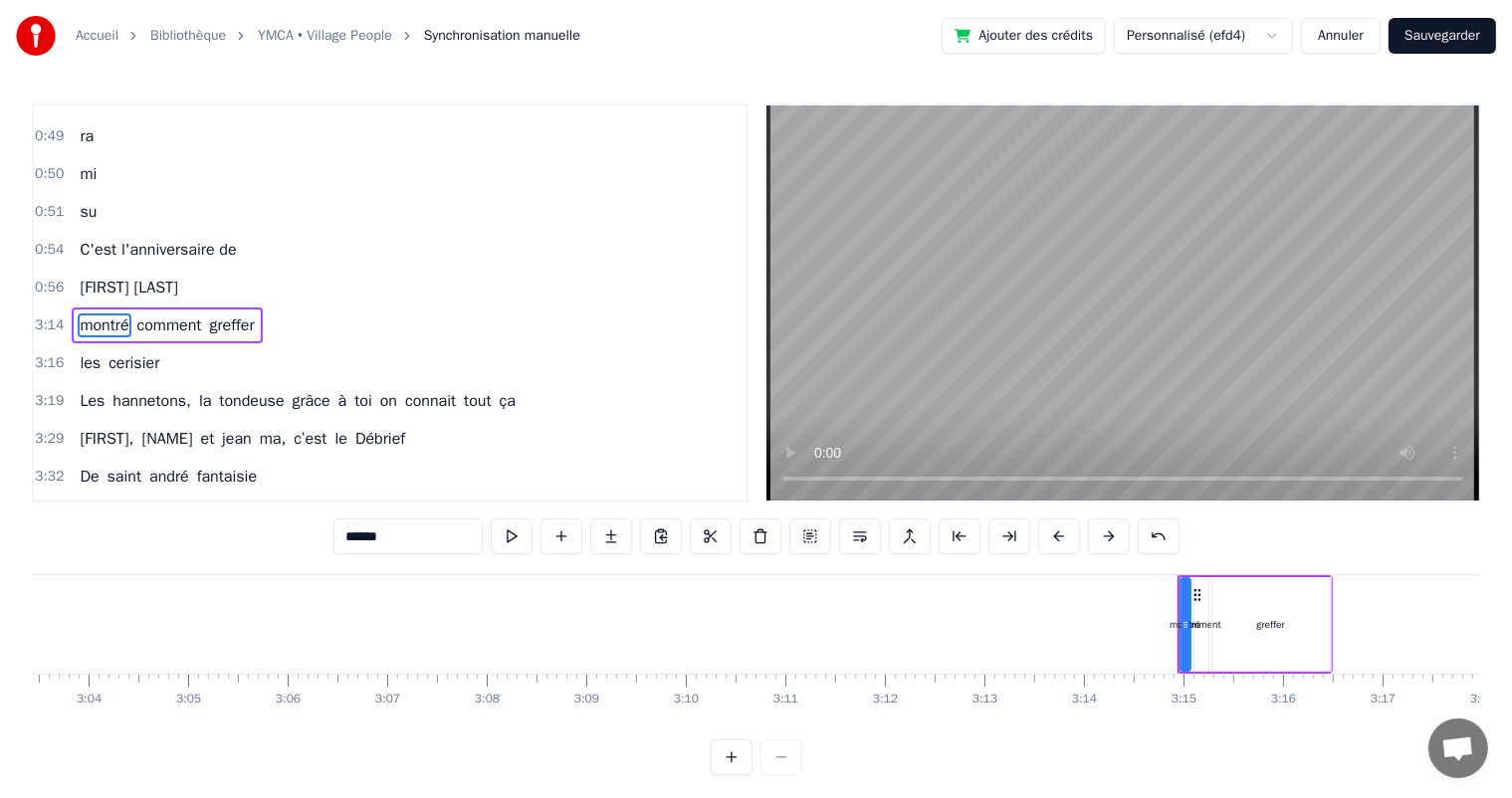 click on "montré comment greffer" at bounding box center [166, 325] 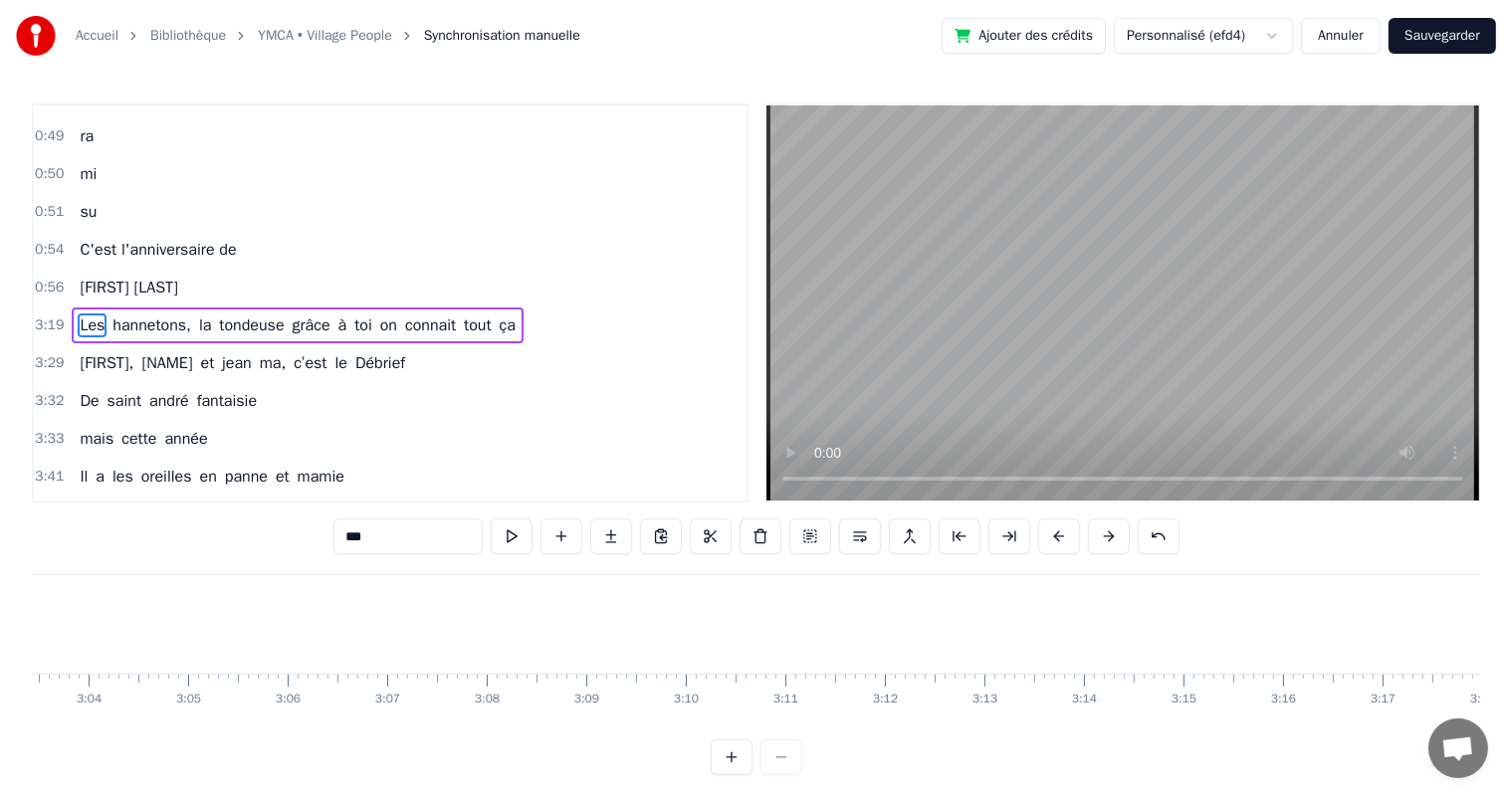 click on "Les hannetons, la tondeuse grâce à toi on connait tout ça" at bounding box center (298, 325) 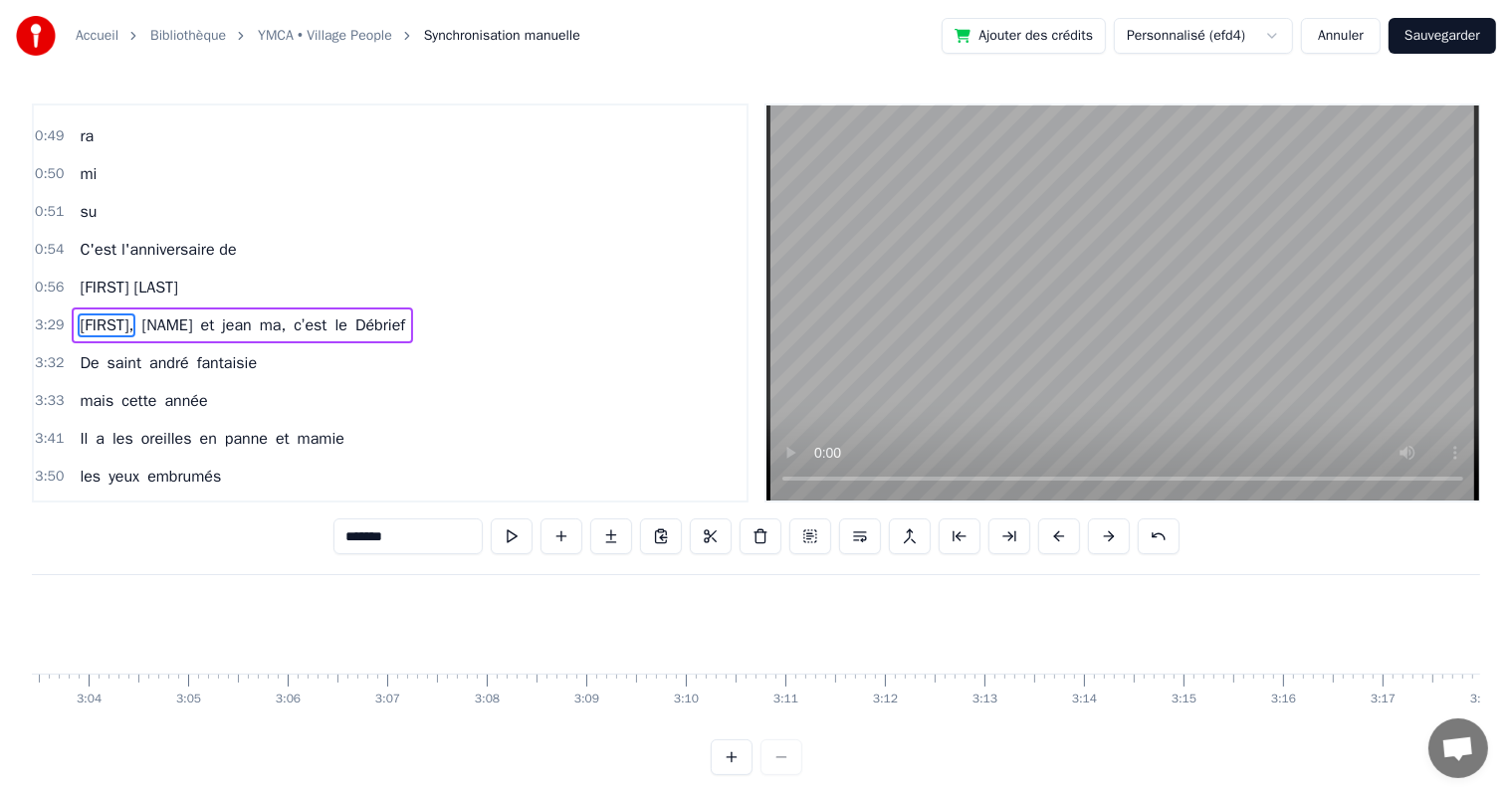 click on "[FIRST], [LAST] et [PERSON], c’est le Débrief" at bounding box center (242, 325) 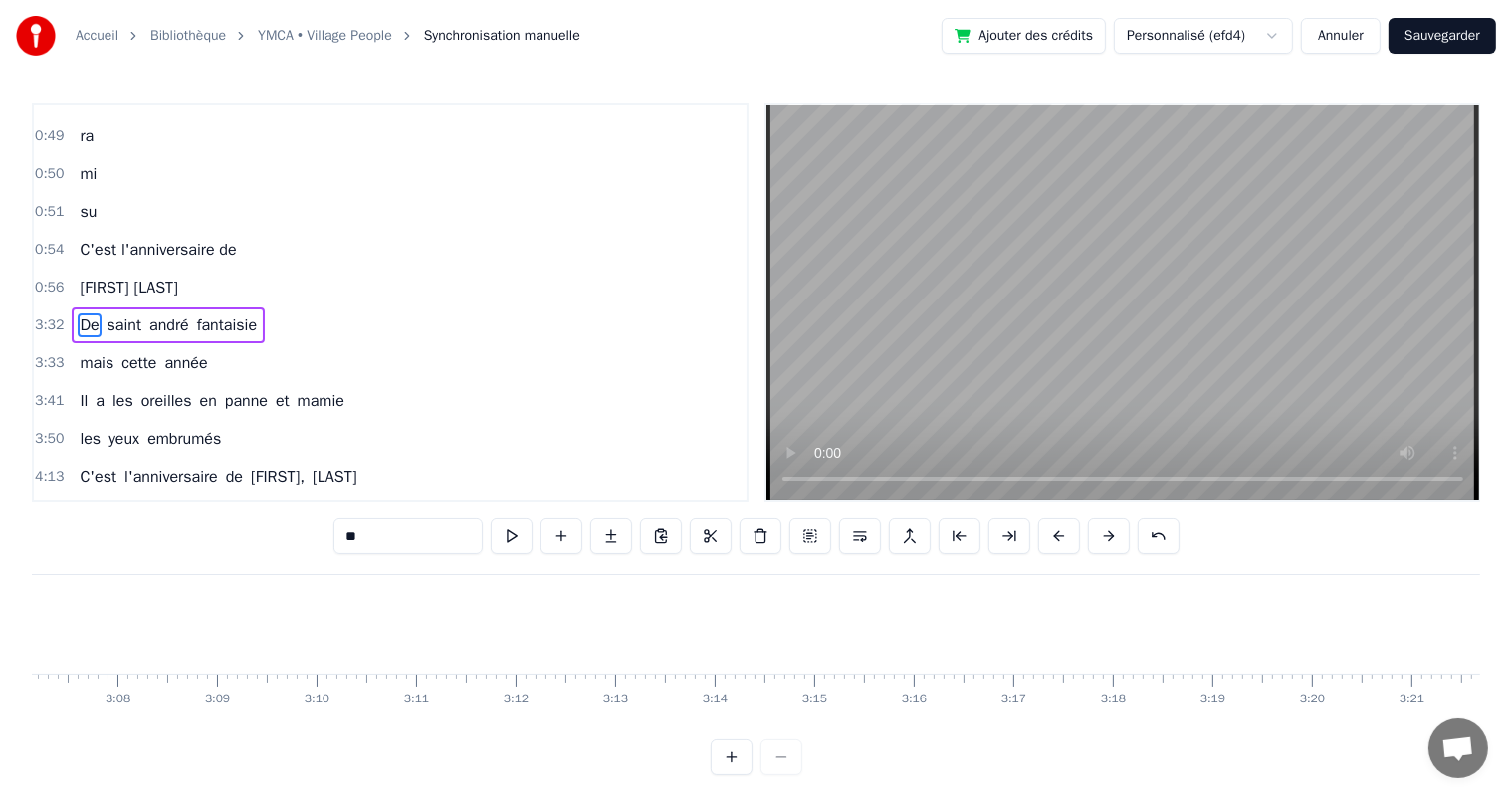 click on "De saint andré fantaisie" at bounding box center (168, 325) 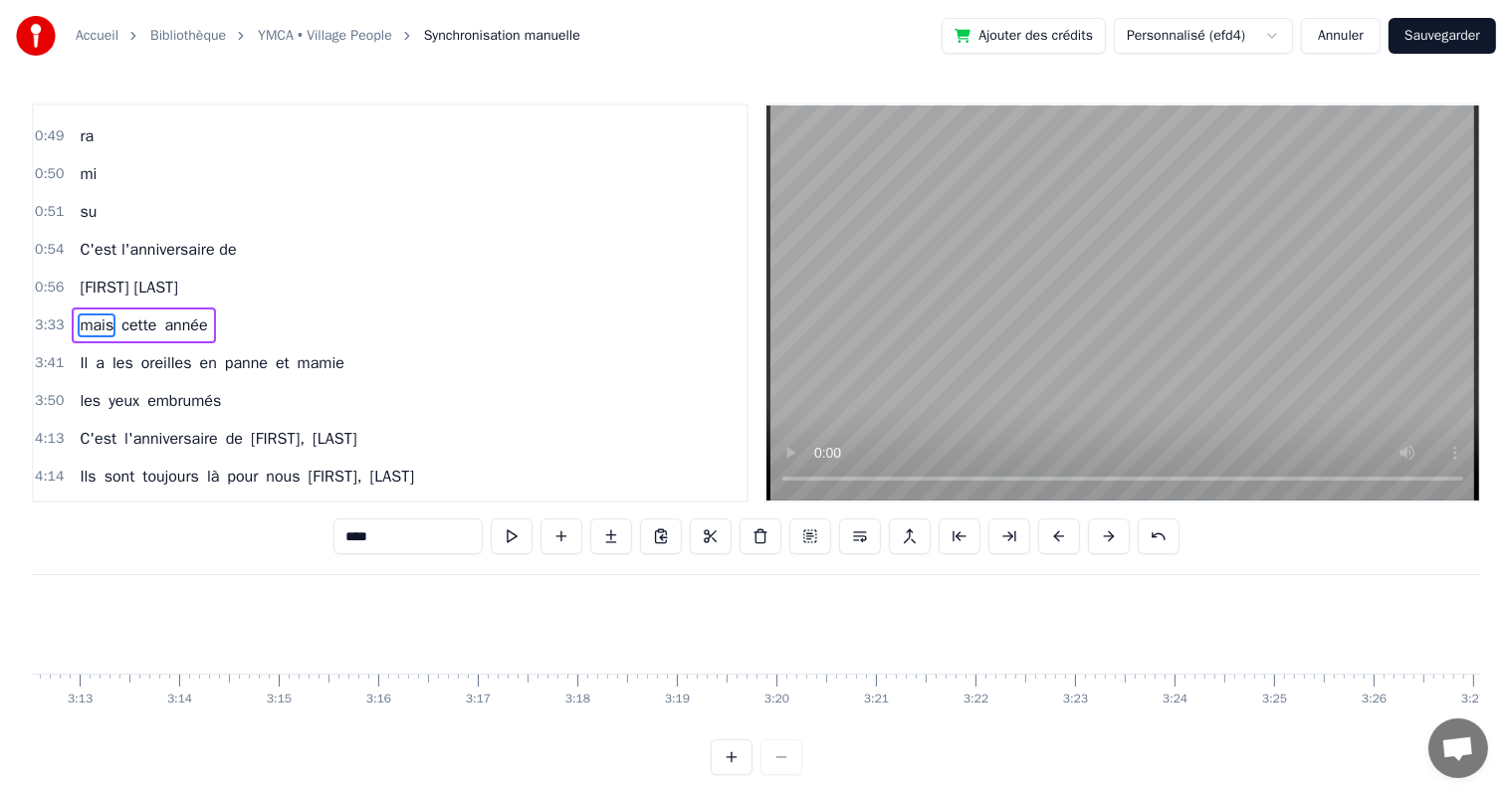 click on "3:33 mais cette année" at bounding box center [390, 325] 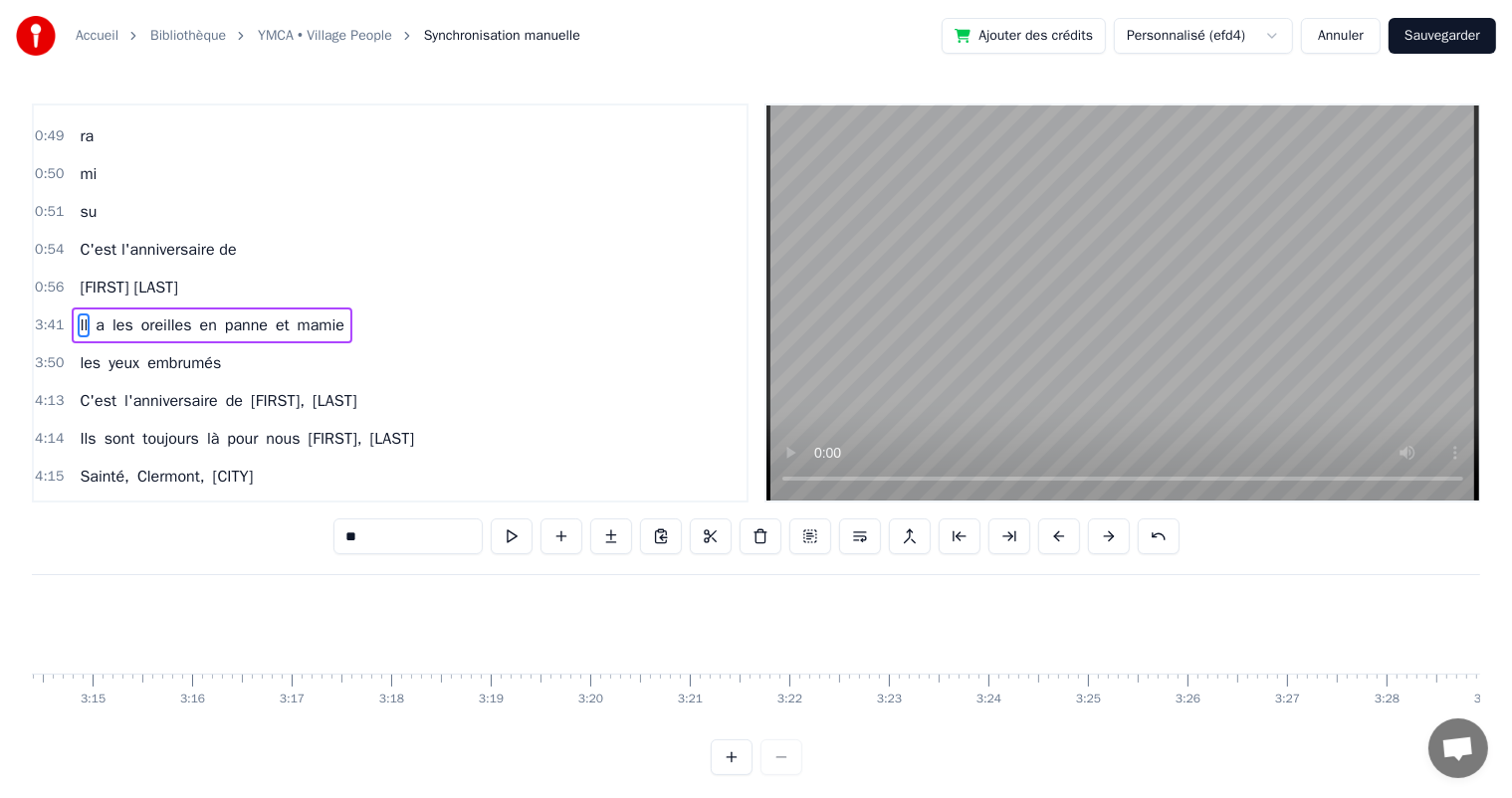 click on "Il a les oreilles en panne et mamie" at bounding box center (212, 325) 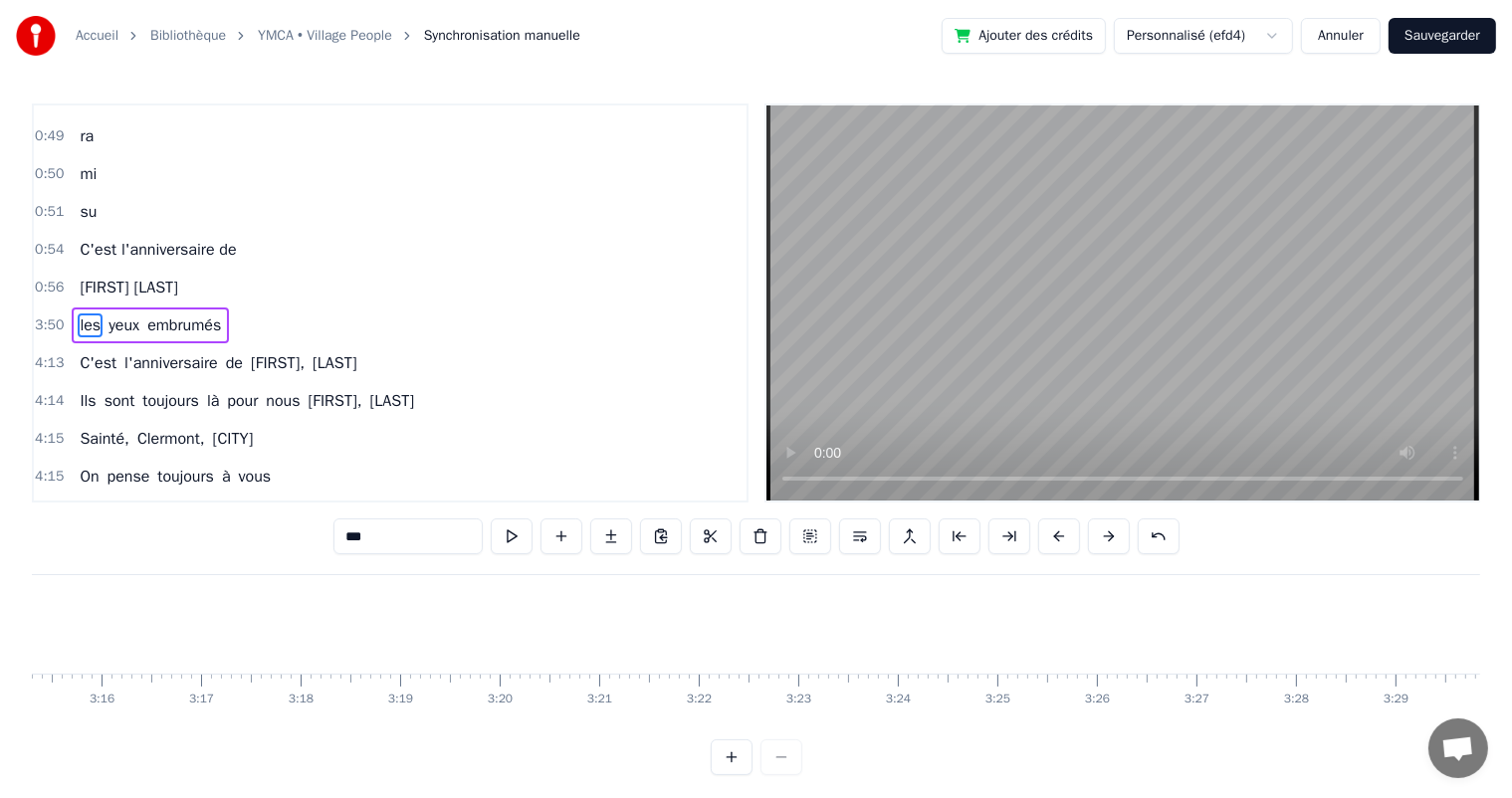 click on "les yeux embrumés" at bounding box center (150, 325) 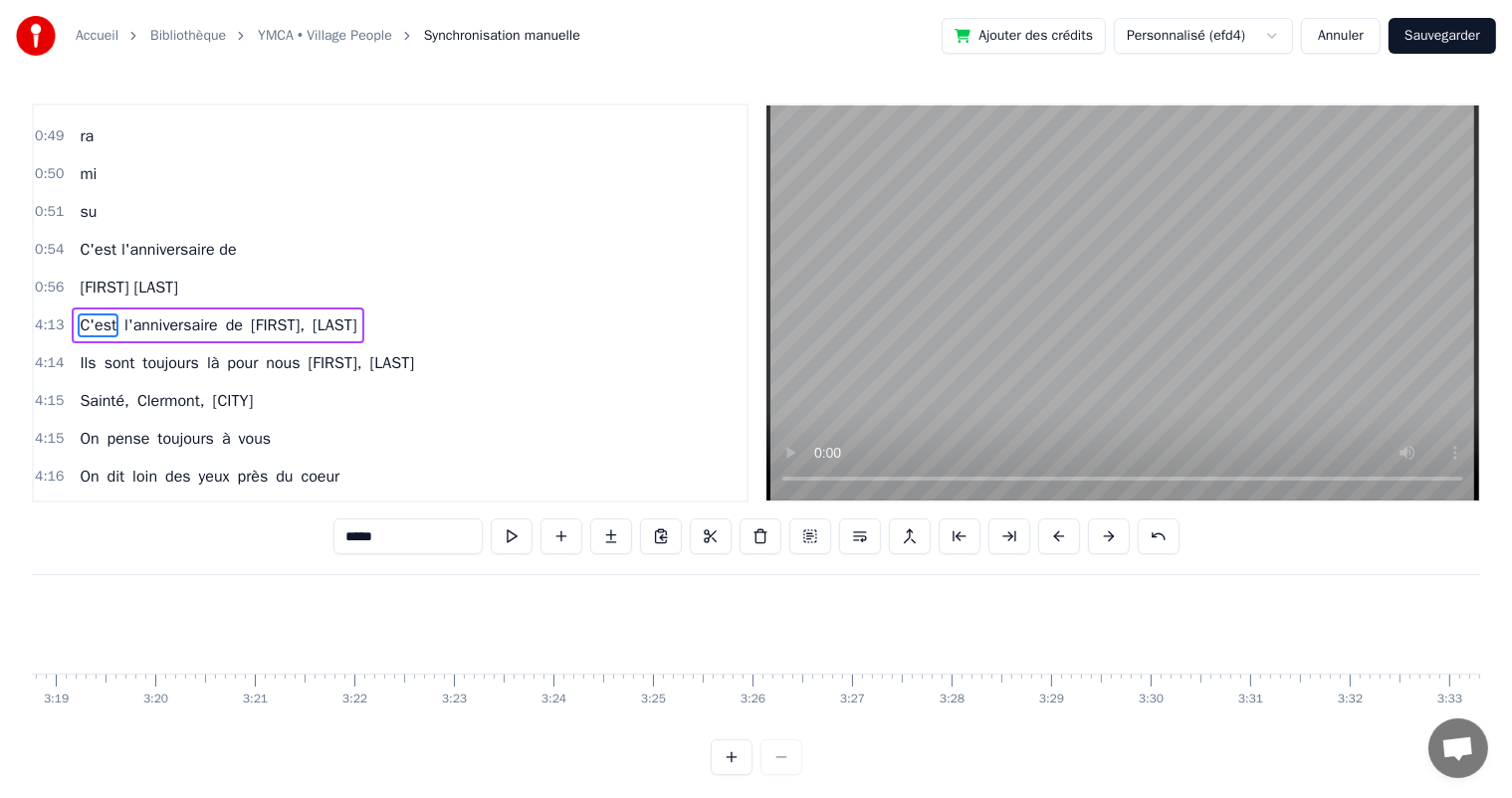 click on "C'est l'anniversaire de [FIRST], [LAST]" at bounding box center [218, 325] 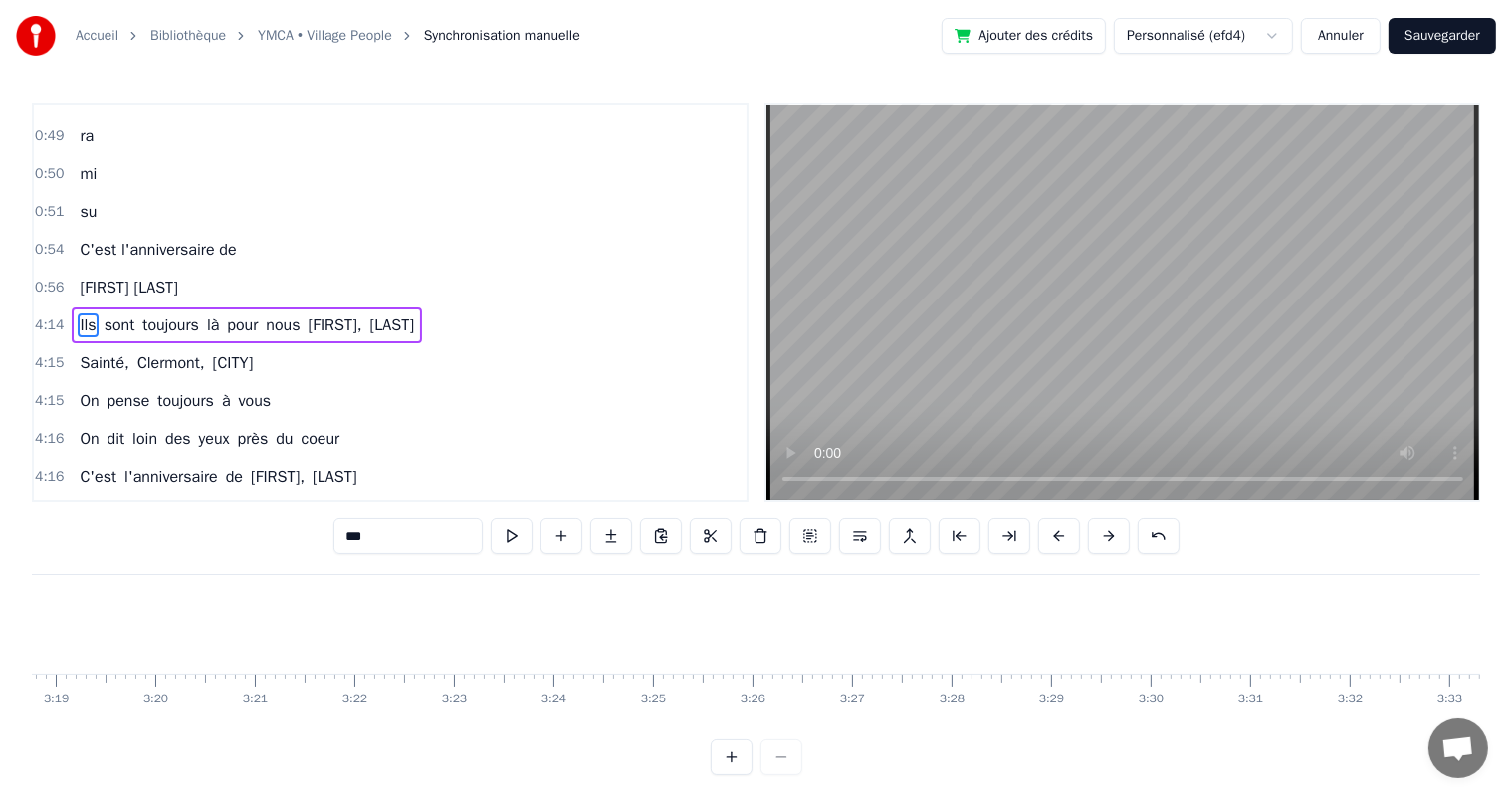click on "Ils sont toujours là pour nous [NAME]," at bounding box center [247, 325] 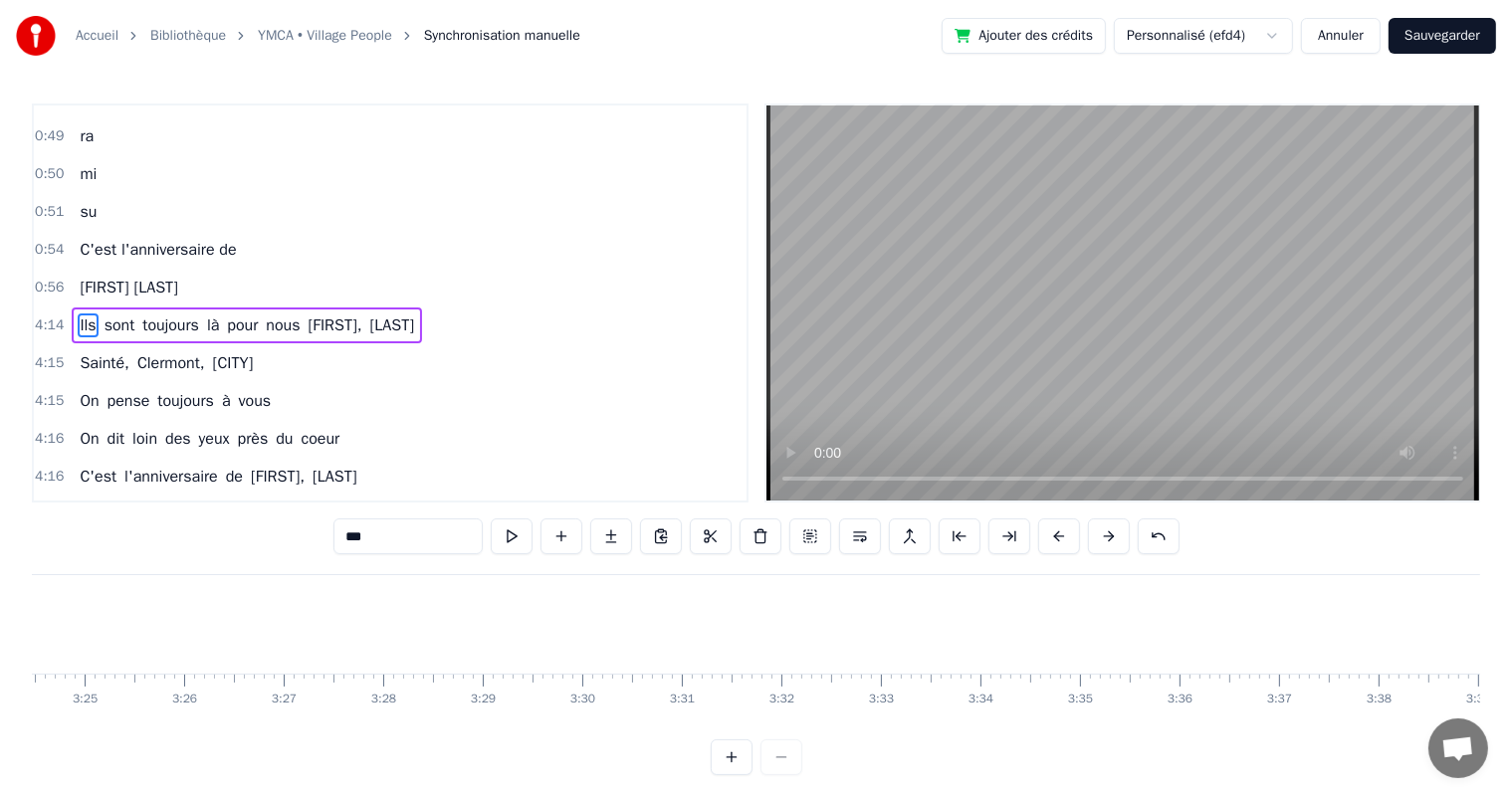 click on "Sainté, Clermont, Annecy" at bounding box center (166, 363) 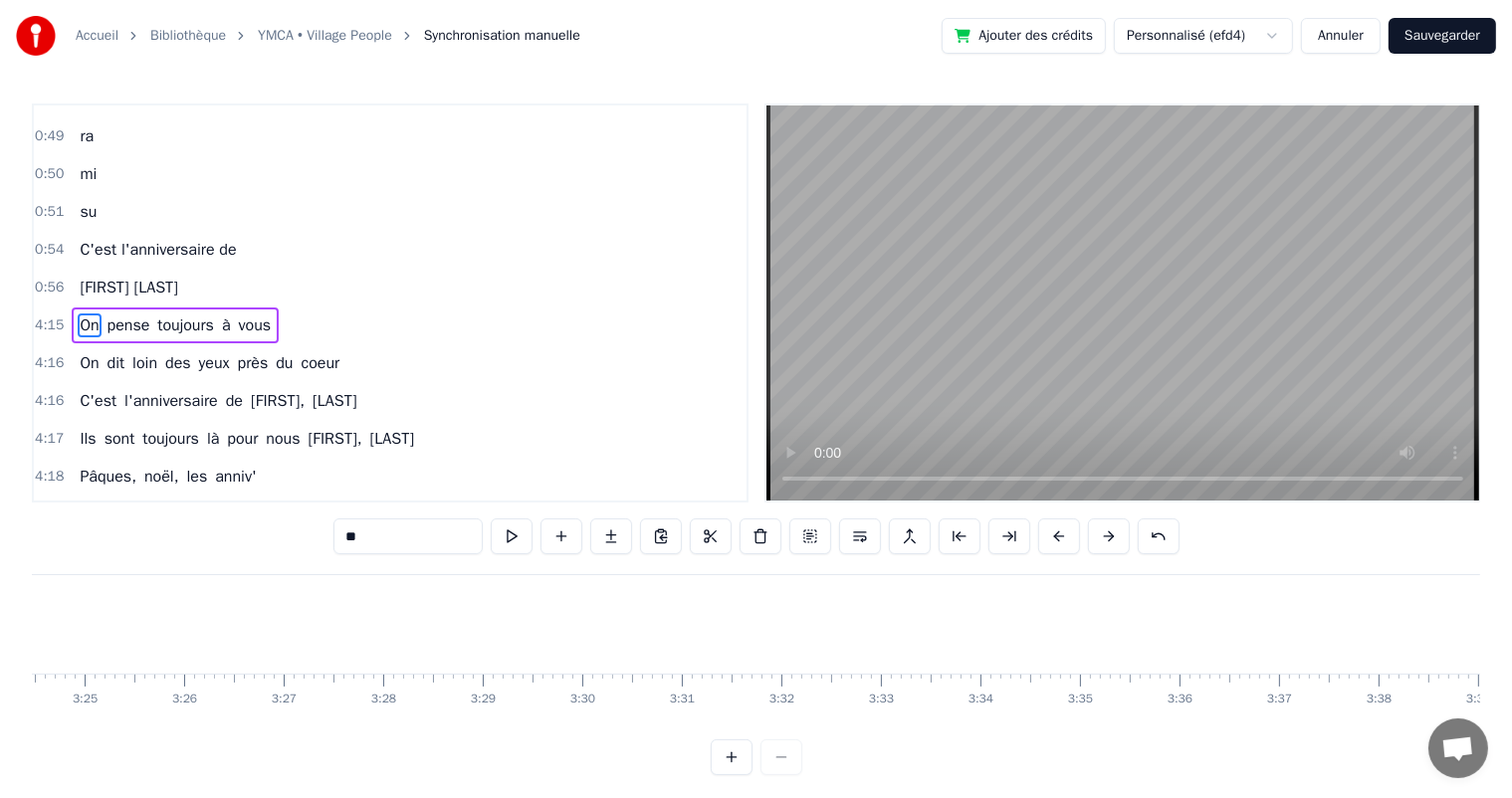 click on "On pense toujours à vous" at bounding box center [175, 325] 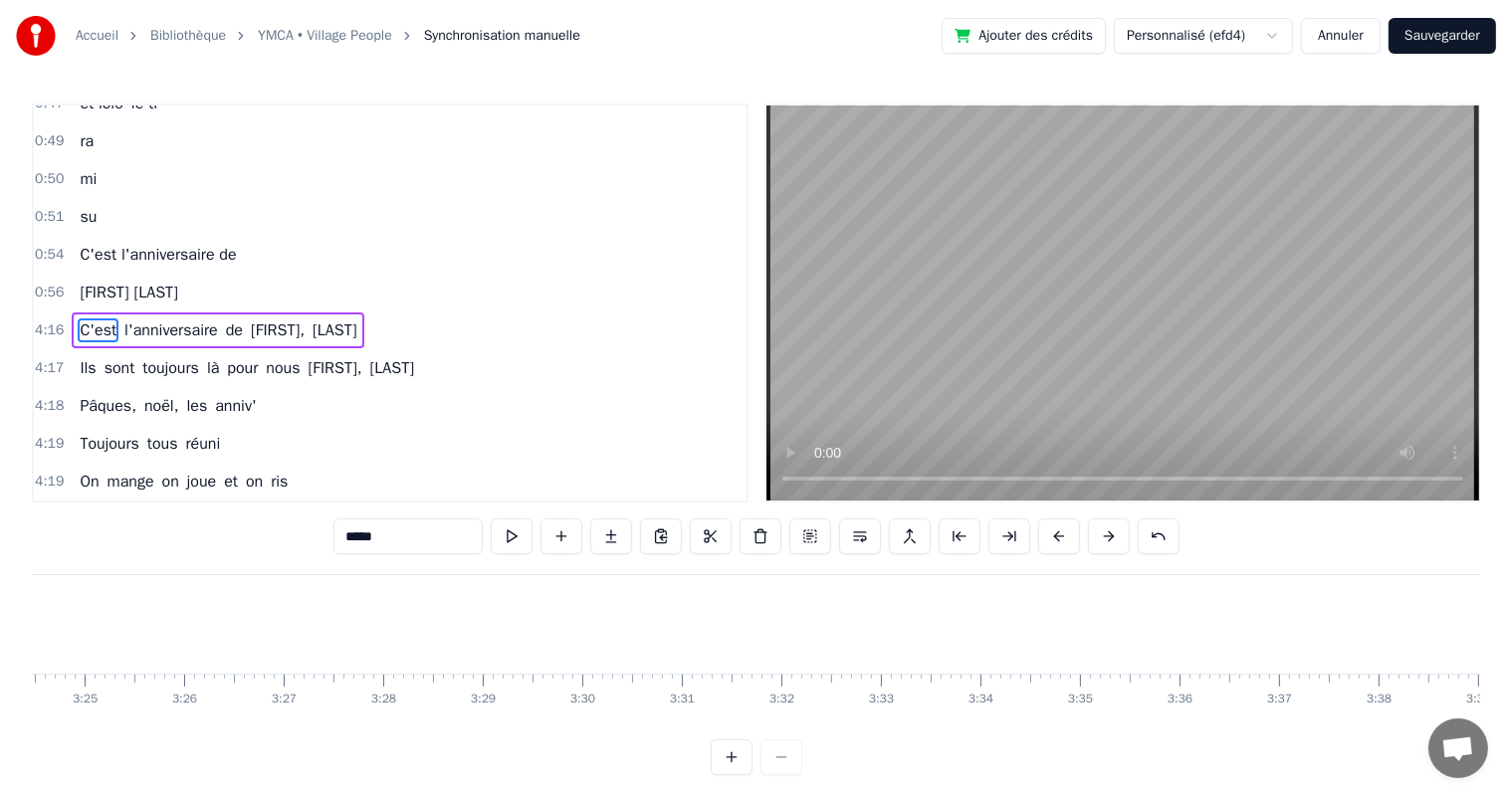 scroll, scrollTop: 0, scrollLeft: 21174, axis: horizontal 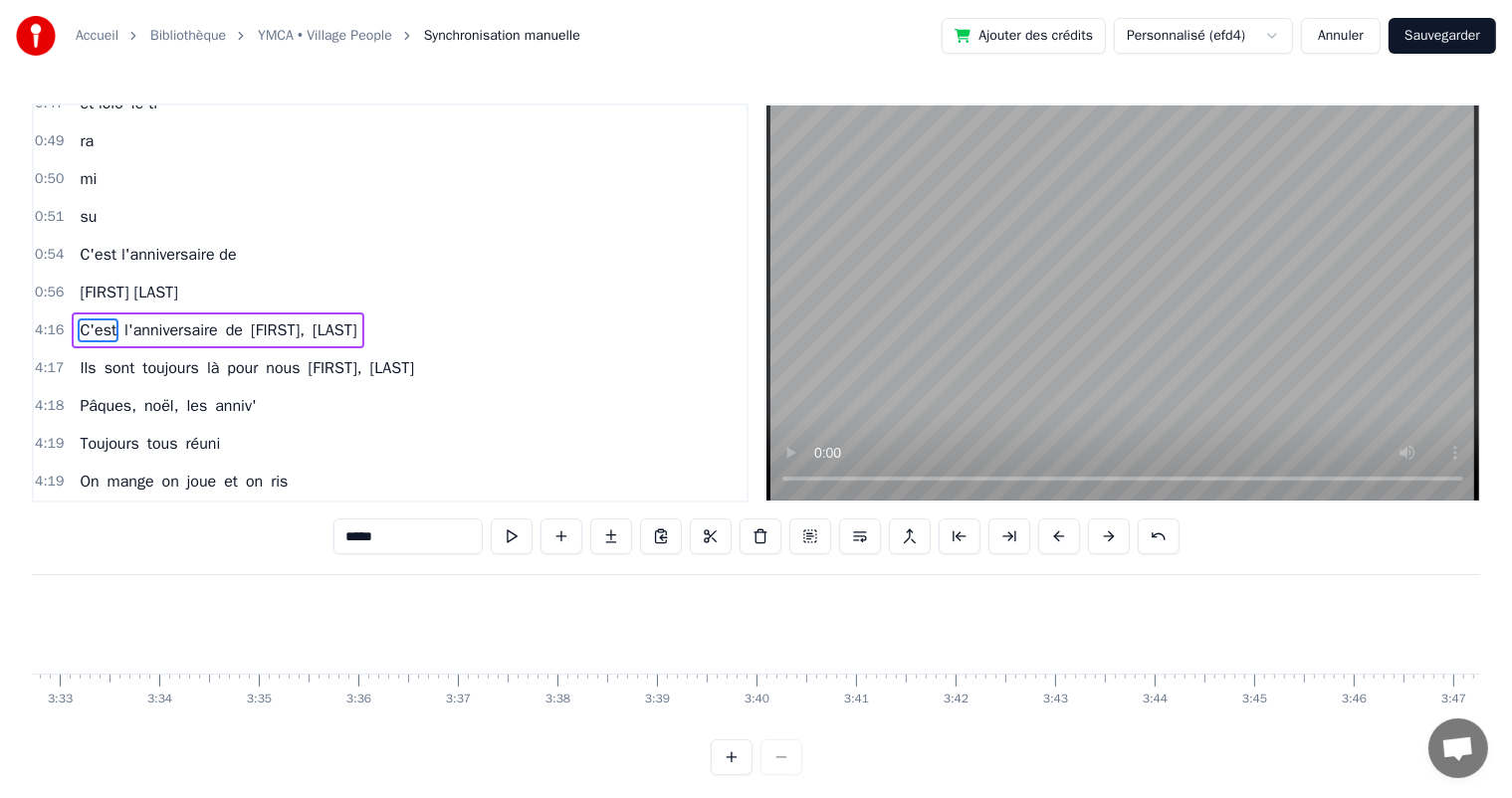 click on "4:16 C'est l'anniversaire de [FIRST], [LAST]" at bounding box center [390, 330] 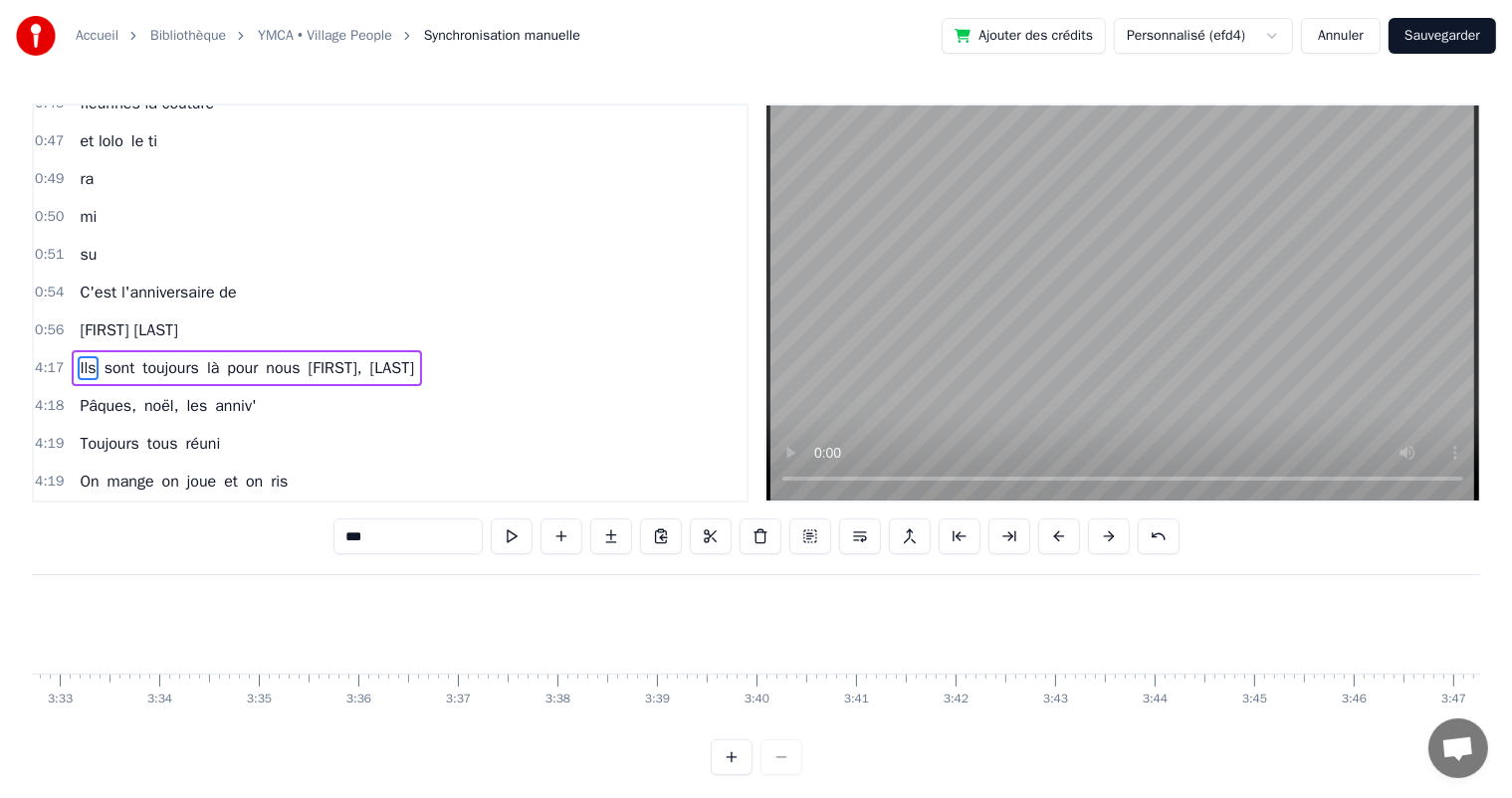 click on ": [NAME]" at bounding box center [390, 330] 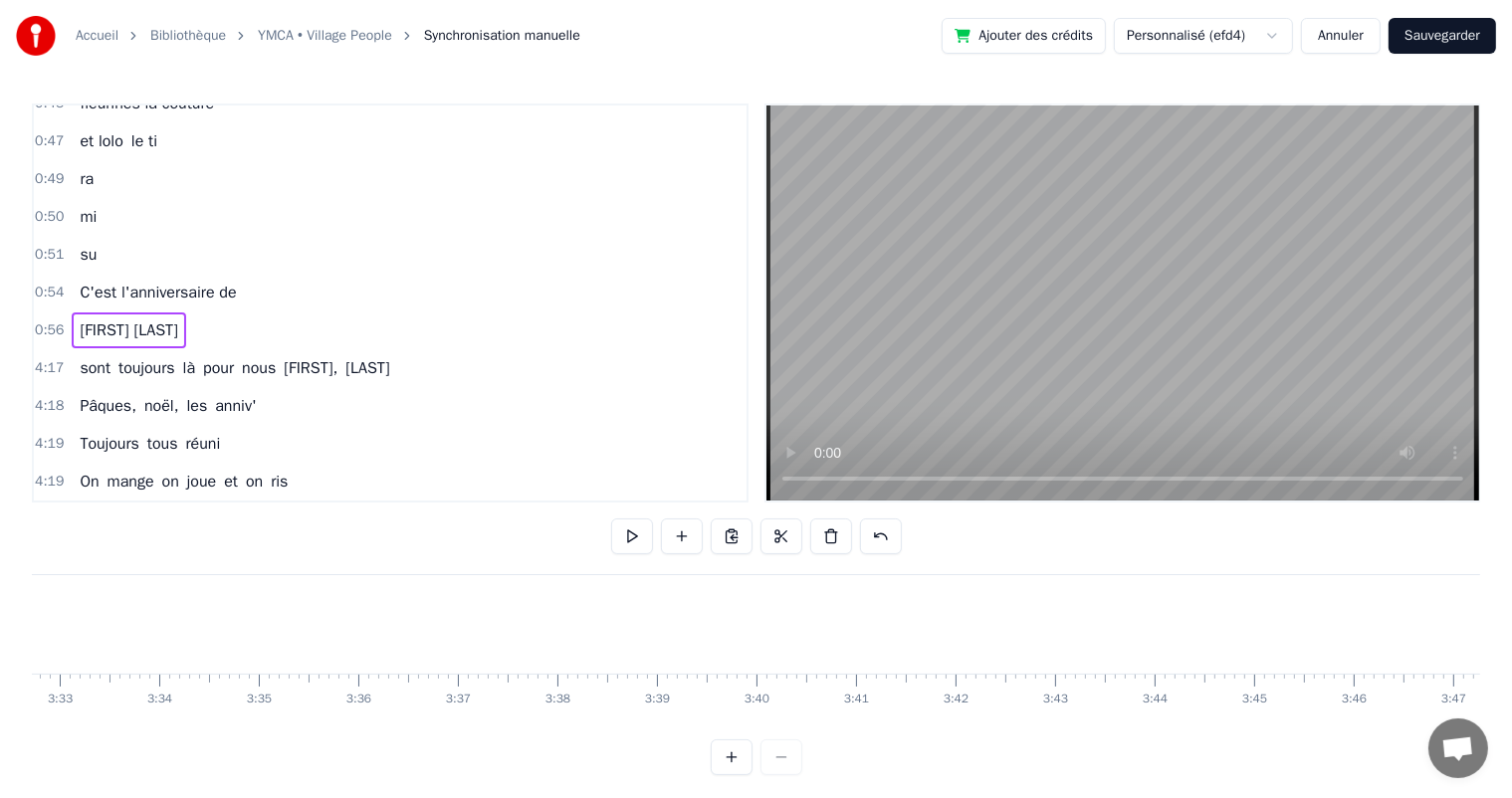 scroll, scrollTop: 373, scrollLeft: 0, axis: vertical 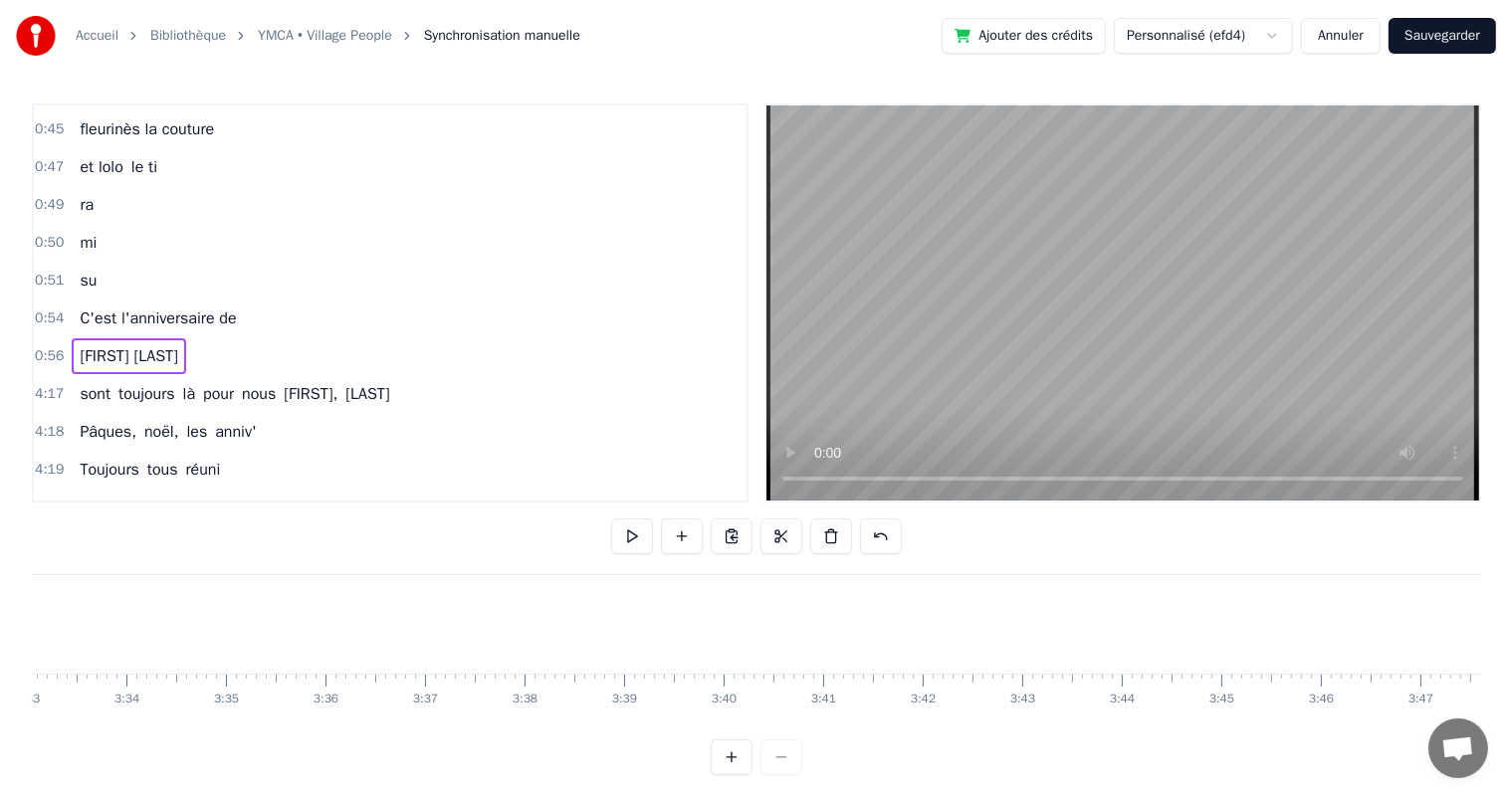 click on "0:54 C'est l'anniversaire de" at bounding box center [390, 318] 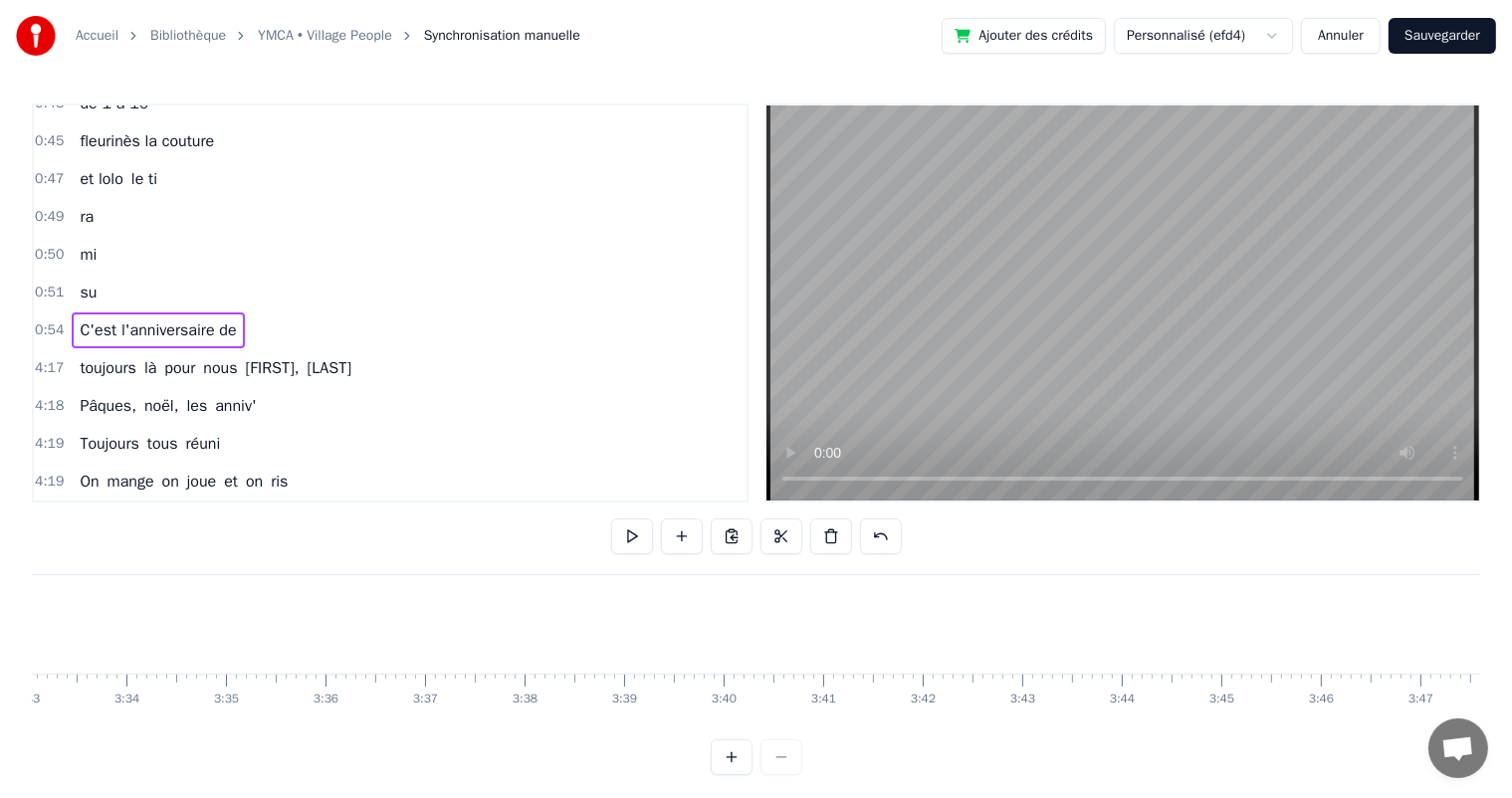 click on "0:54 C'est l'anniversaire de" at bounding box center [390, 330] 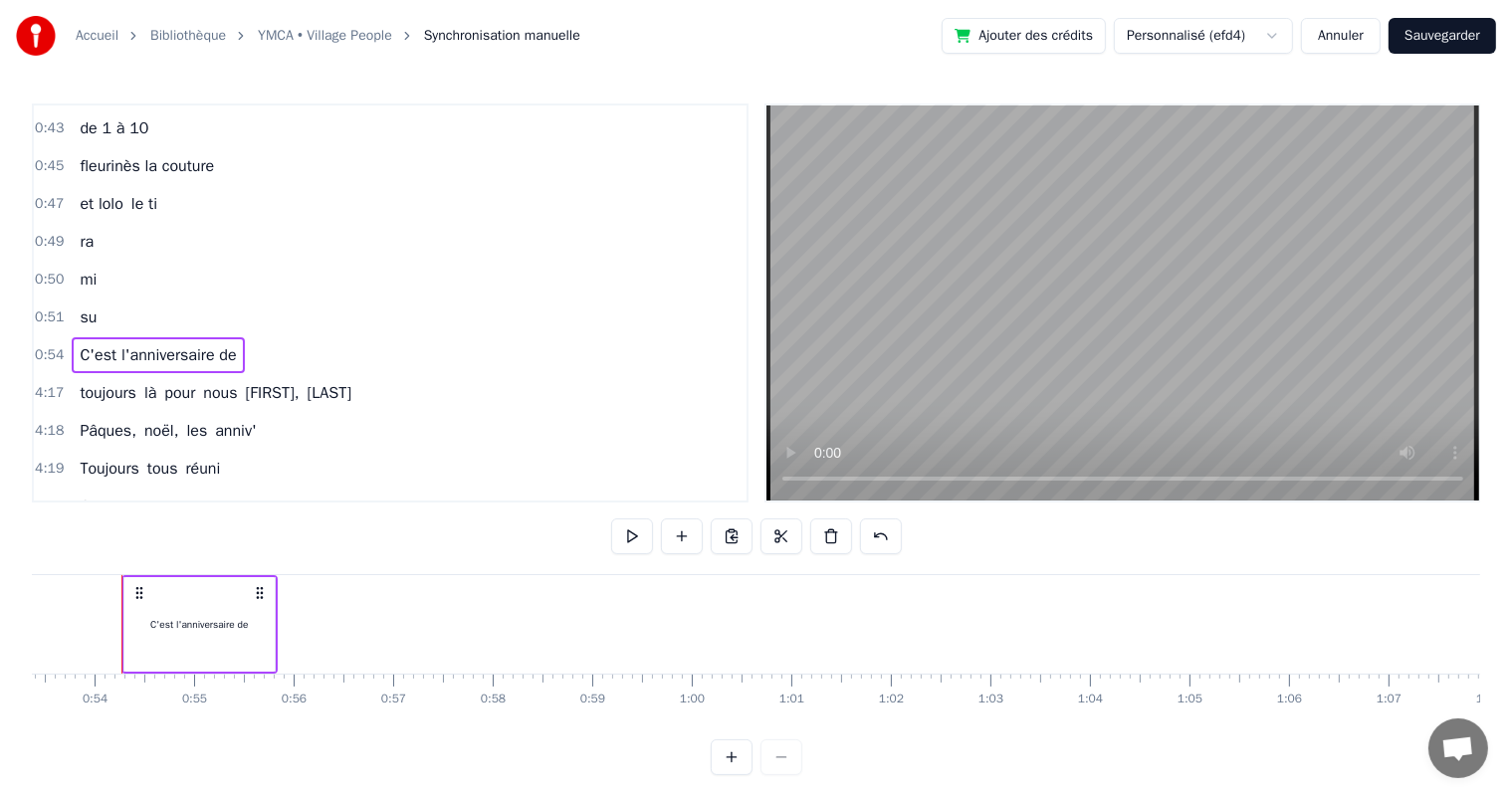 scroll, scrollTop: 0, scrollLeft: 5301, axis: horizontal 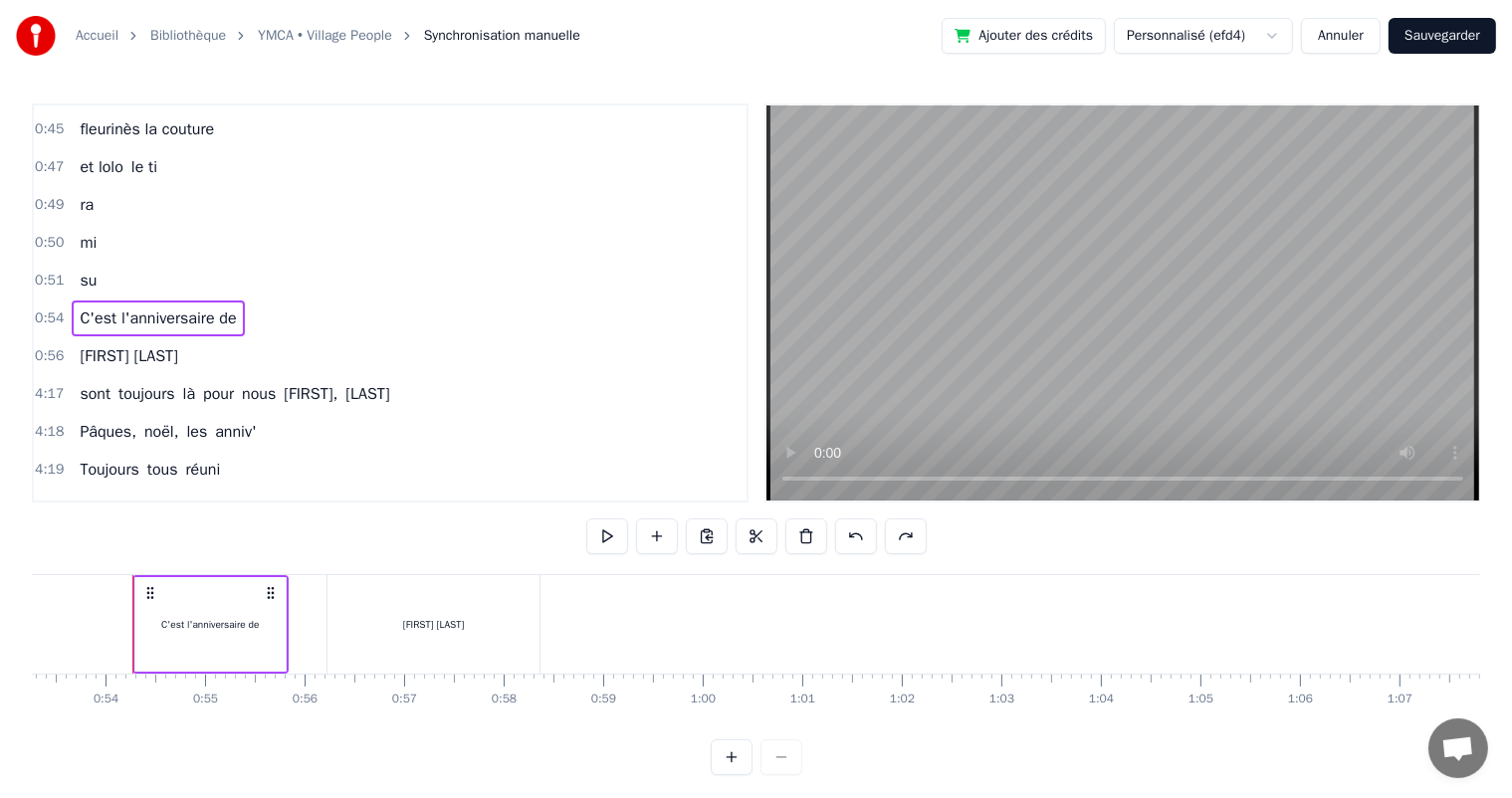 click on "sont toujours là pour nous [NAME]," at bounding box center [234, 394] 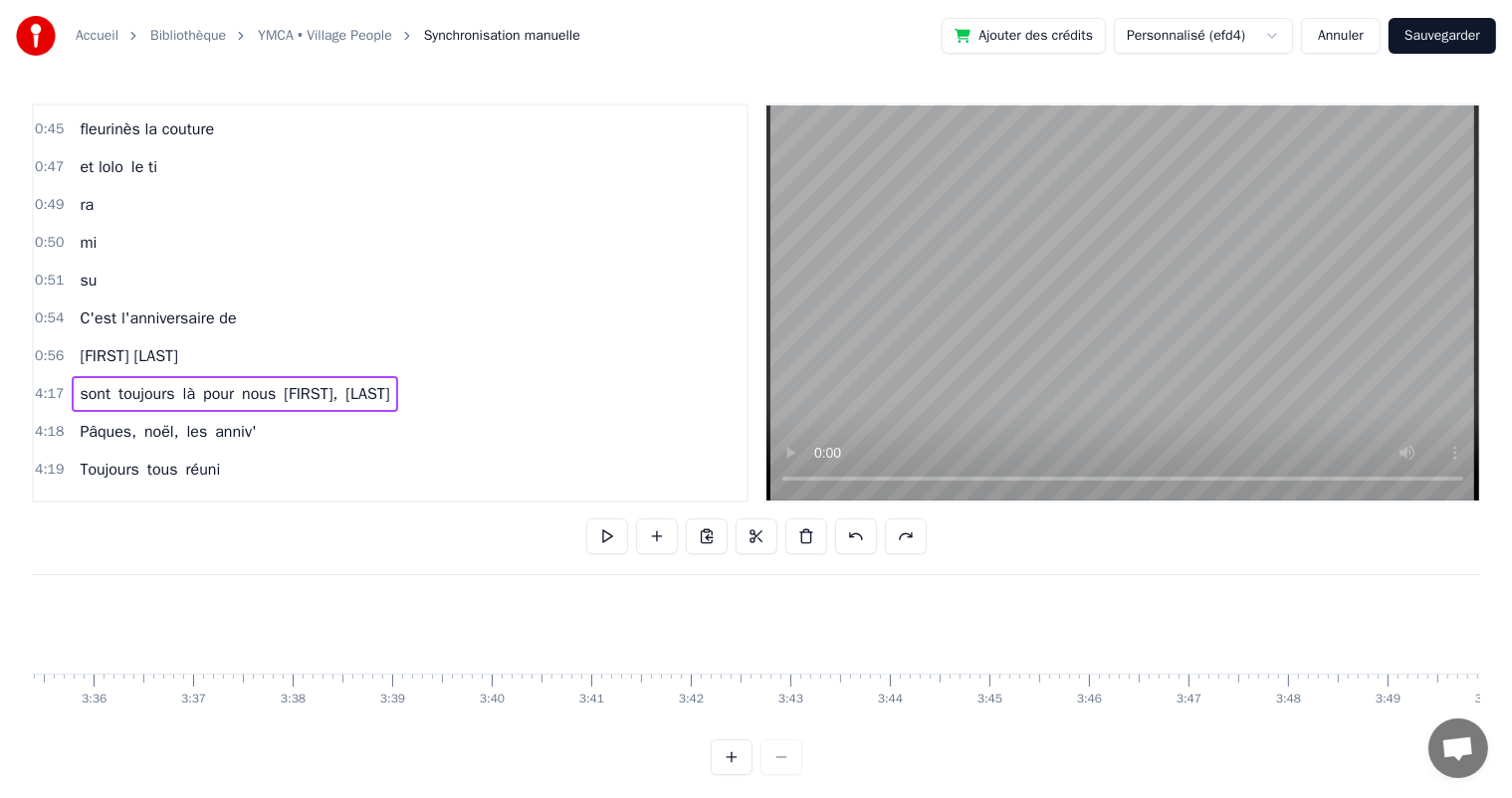 scroll, scrollTop: 0, scrollLeft: 24142, axis: horizontal 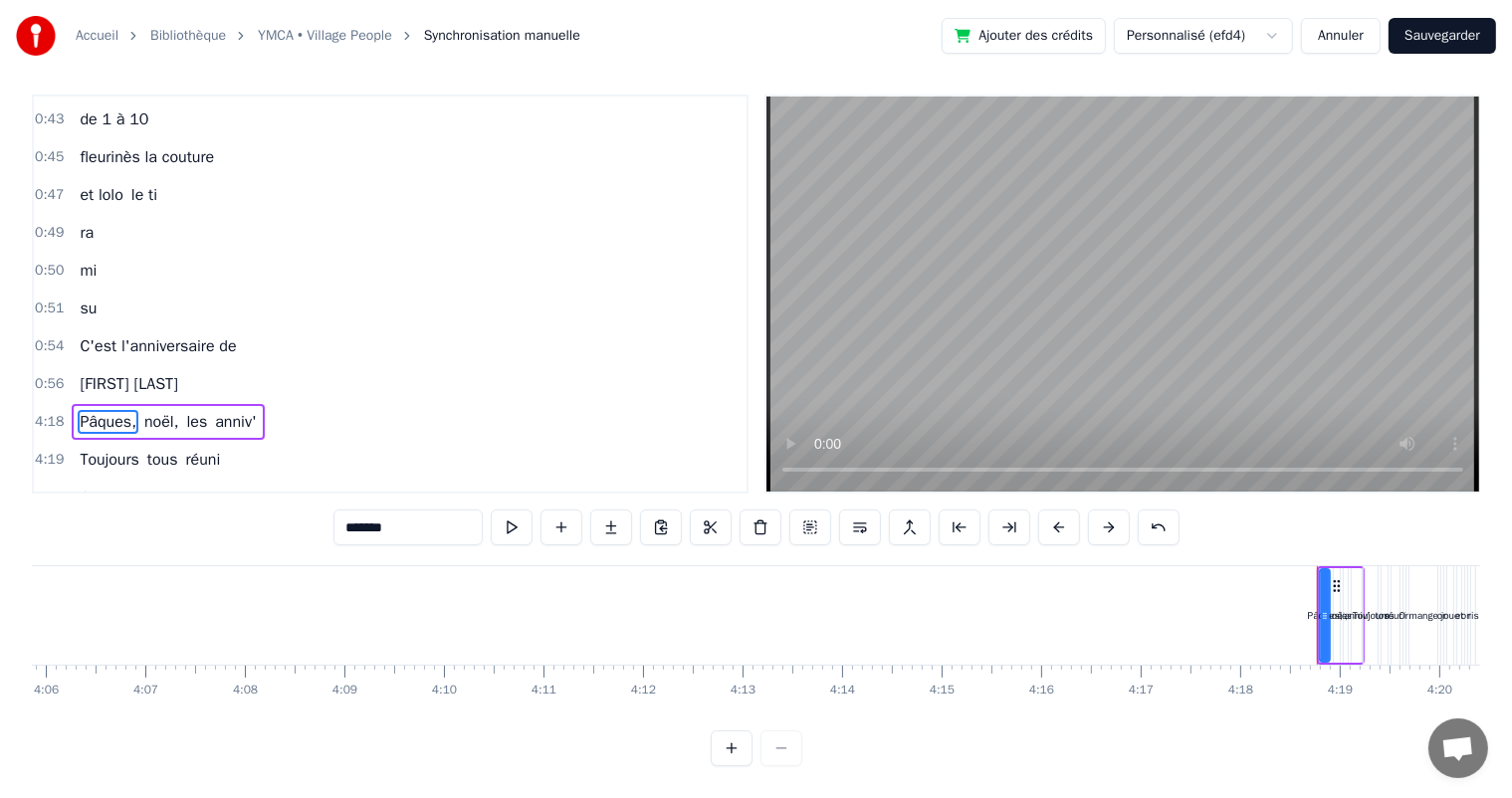 click on "les" at bounding box center [196, 422] 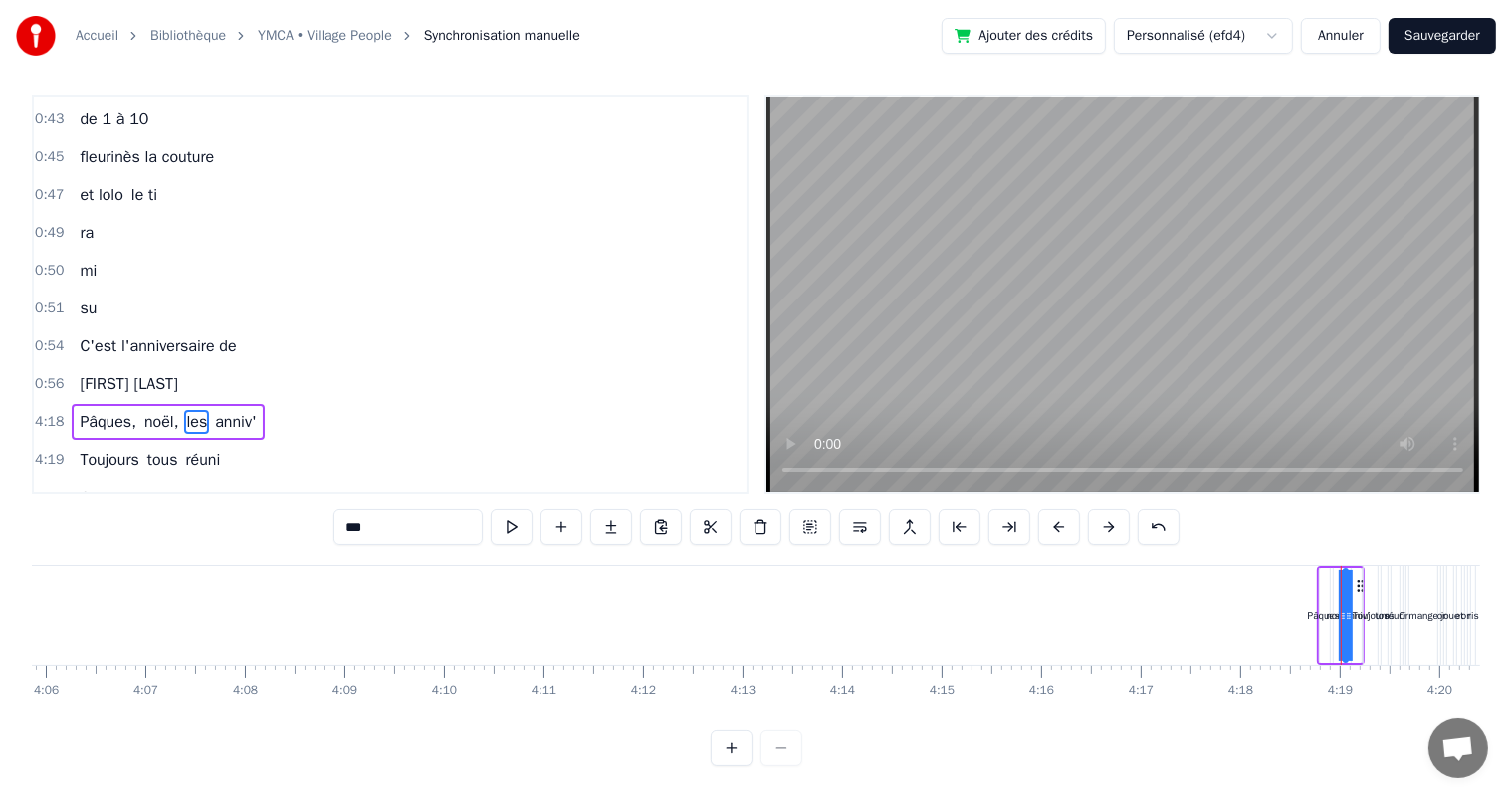 click on "Pâques, noël, les anniv'" at bounding box center (167, 422) 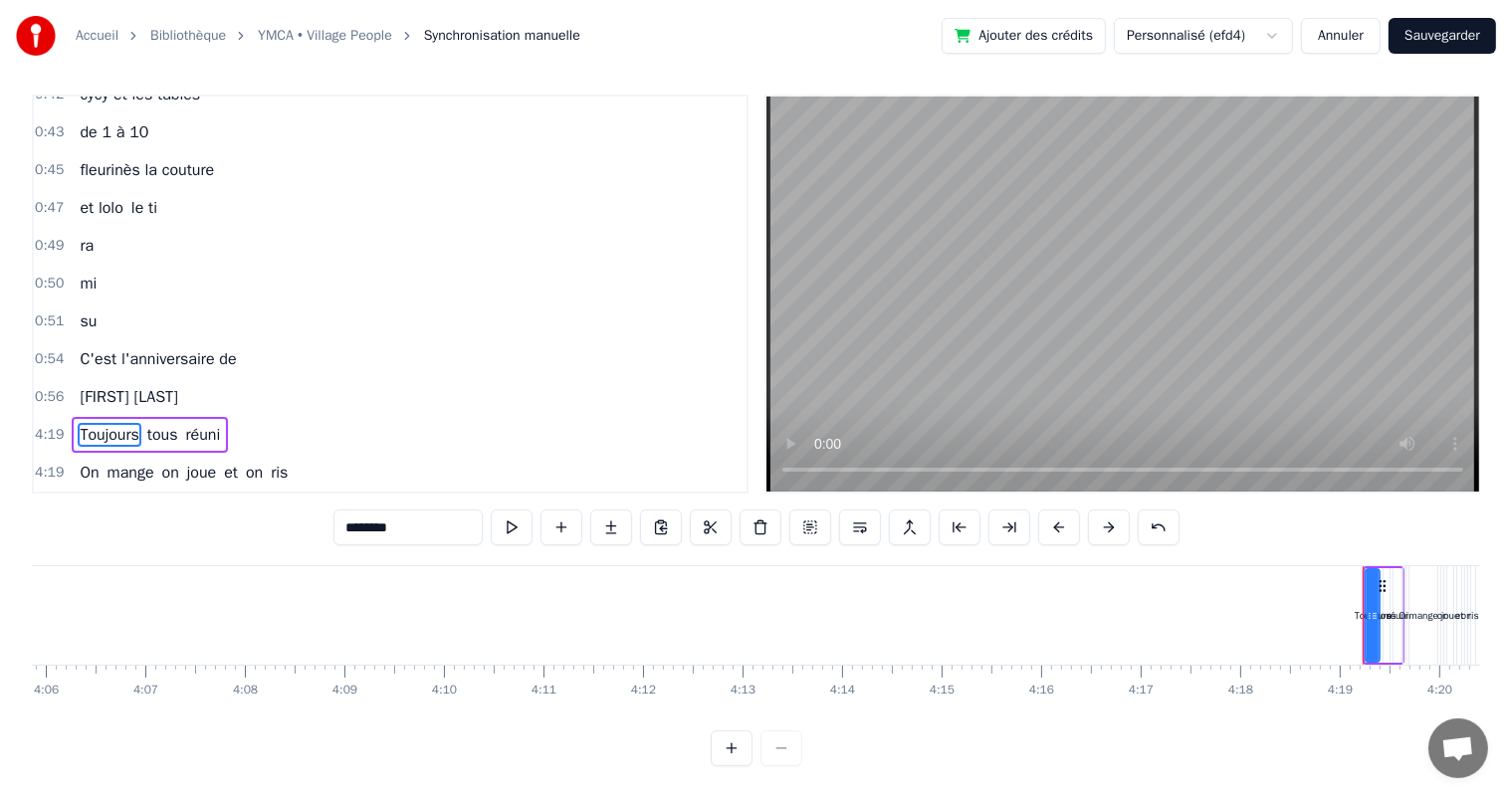 scroll, scrollTop: 26, scrollLeft: 0, axis: vertical 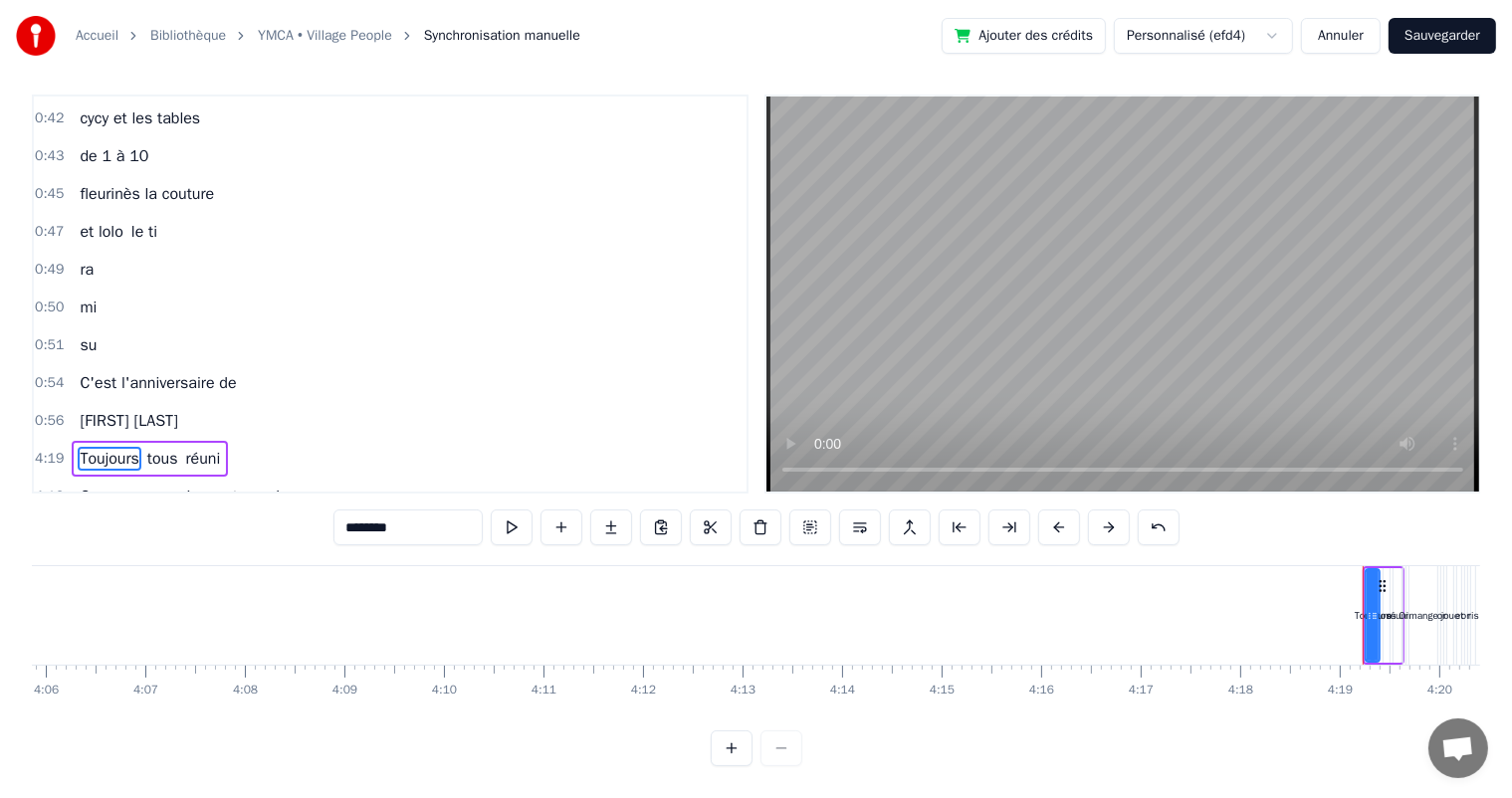 click on "Toujours tous réuni" at bounding box center (149, 459) 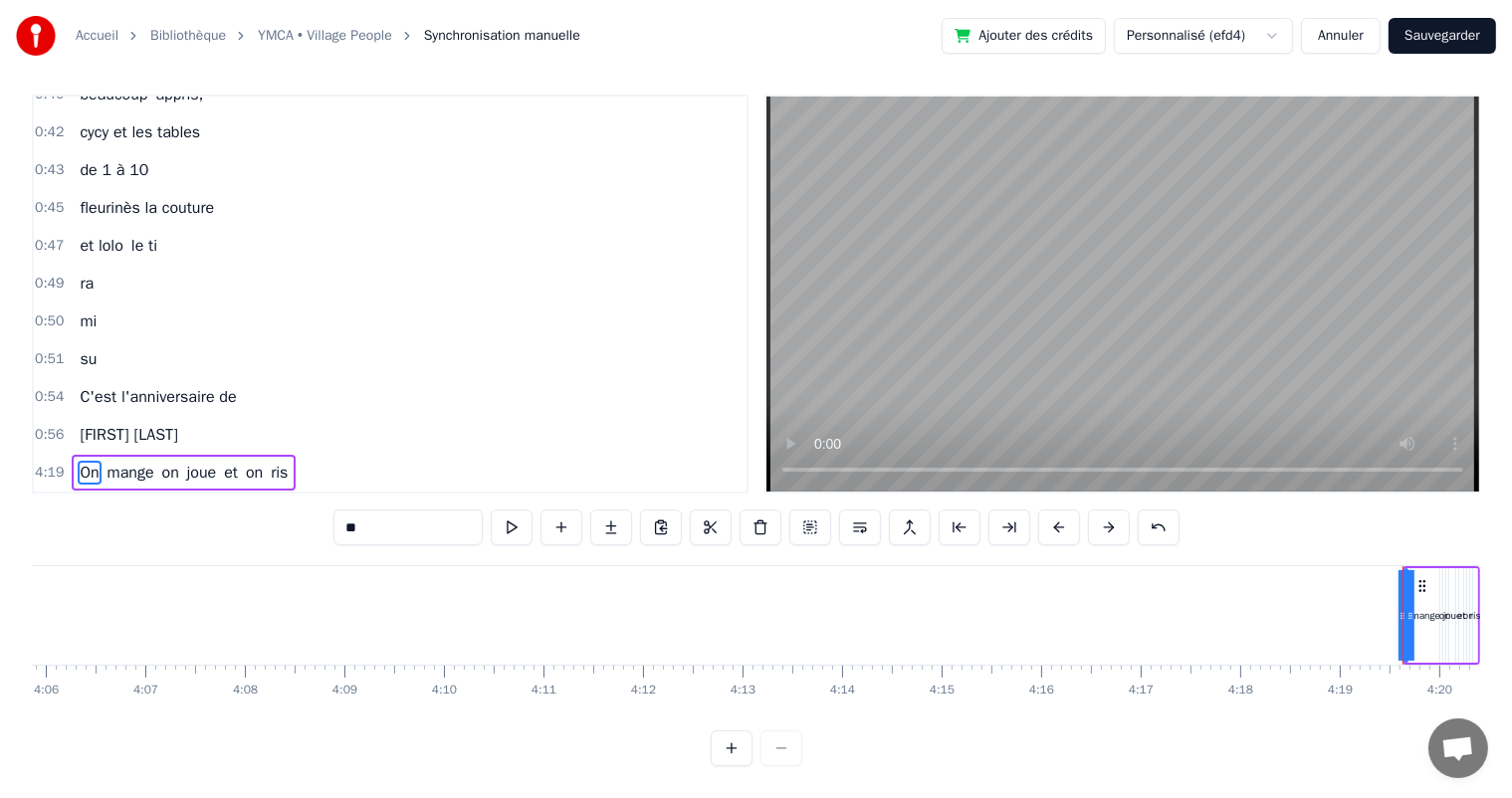 scroll, scrollTop: 263, scrollLeft: 0, axis: vertical 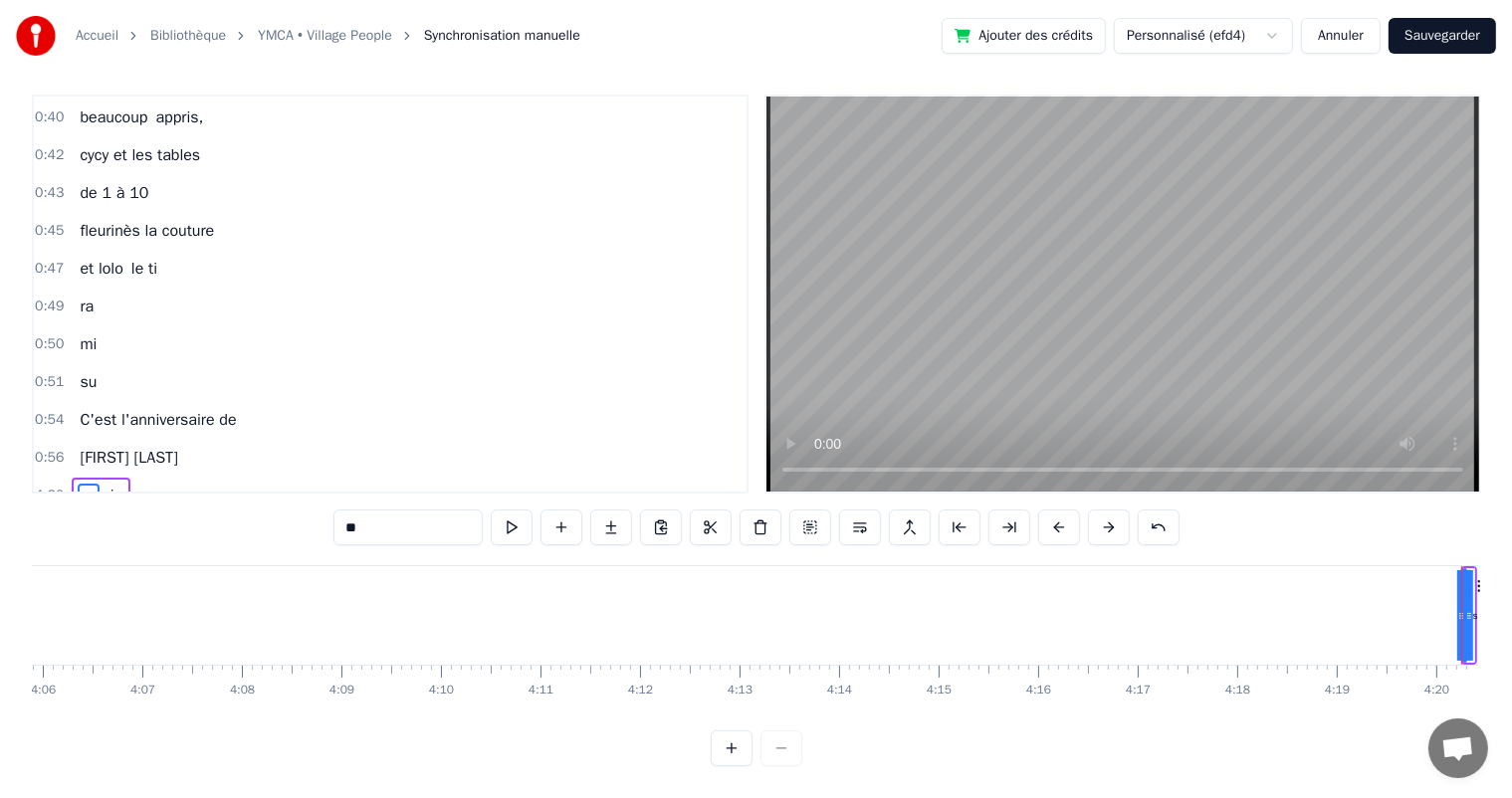 type on "***" 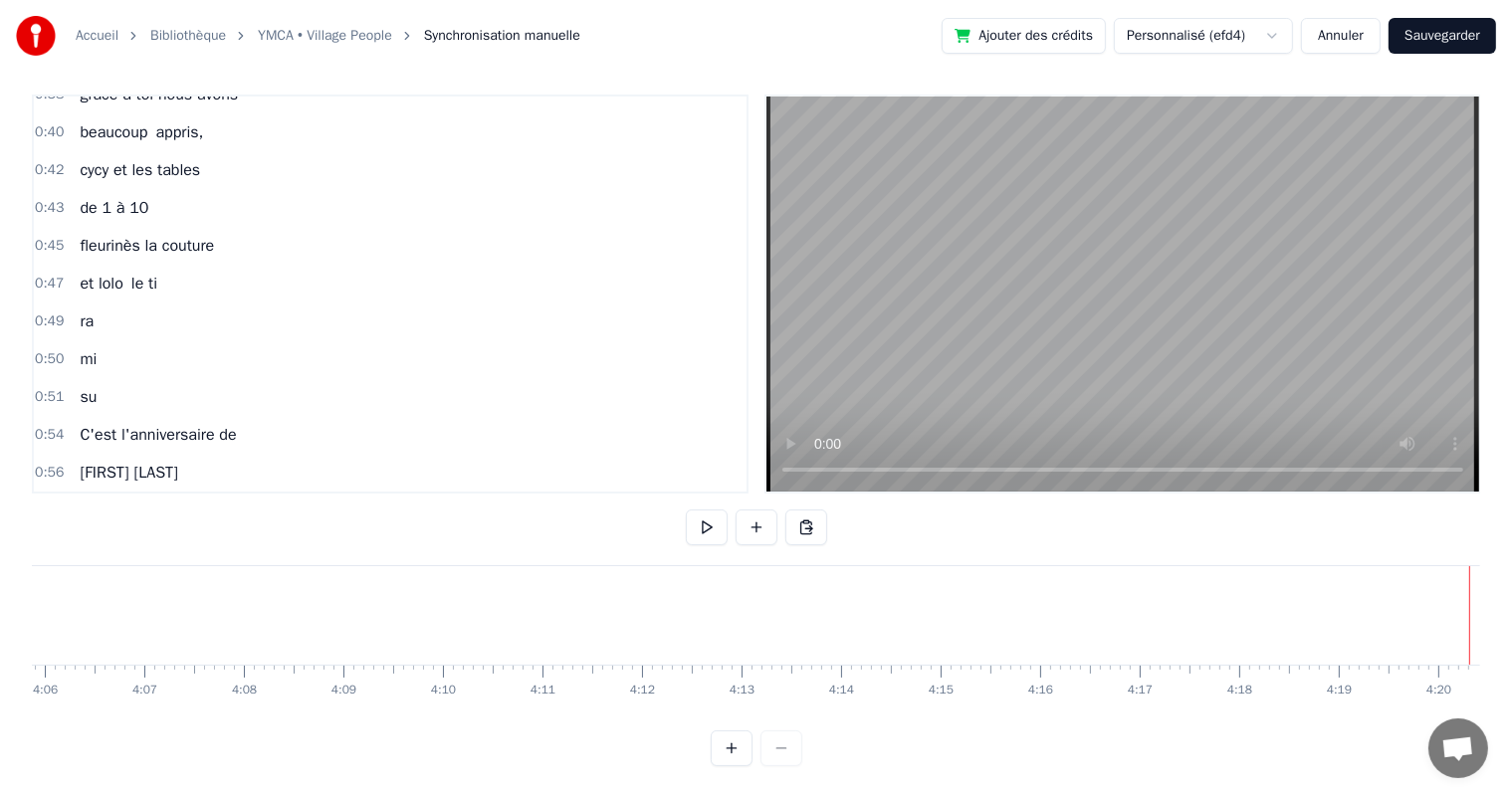 scroll, scrollTop: 0, scrollLeft: 24473, axis: horizontal 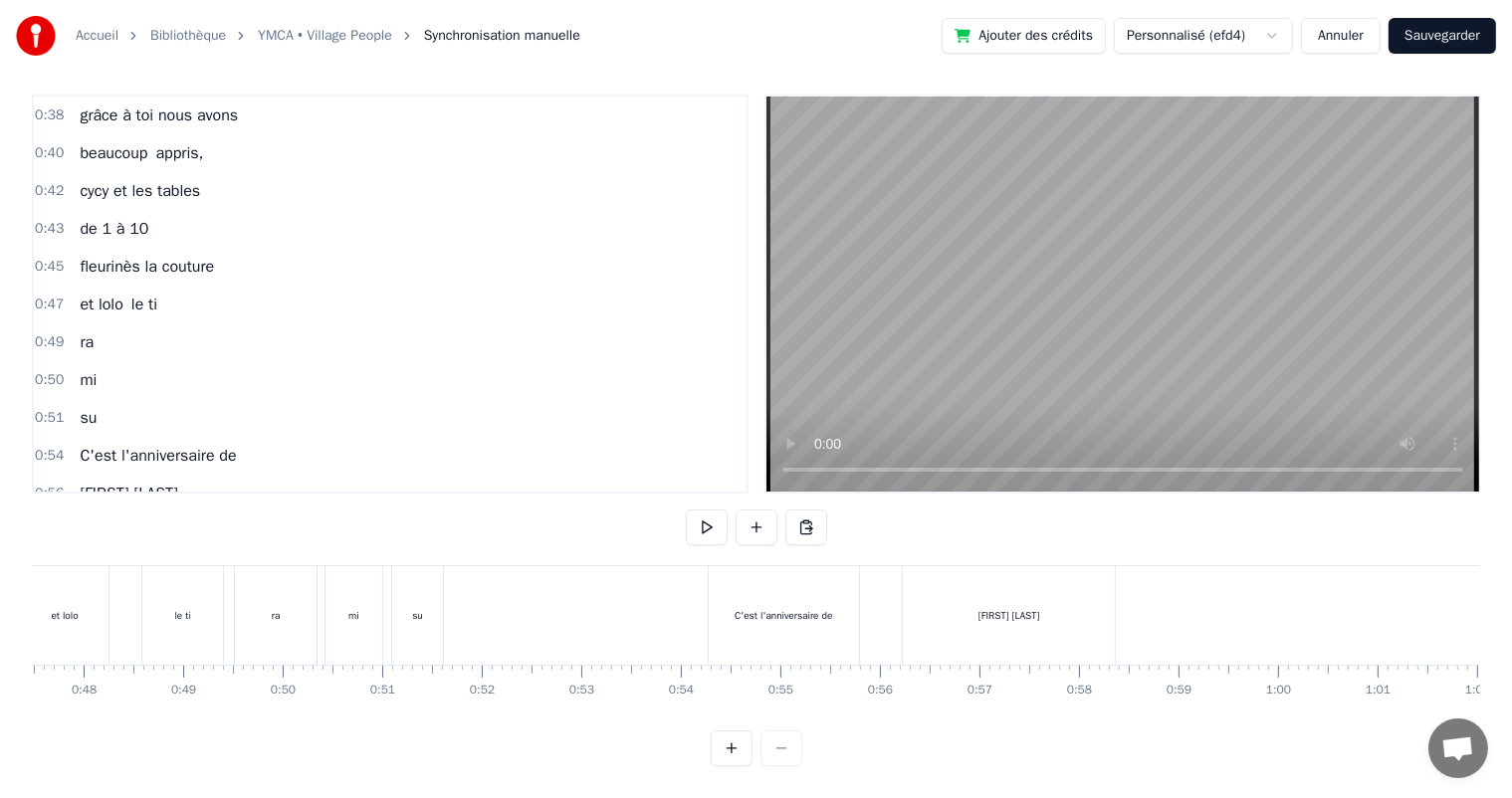 click at bounding box center (8267, 615) 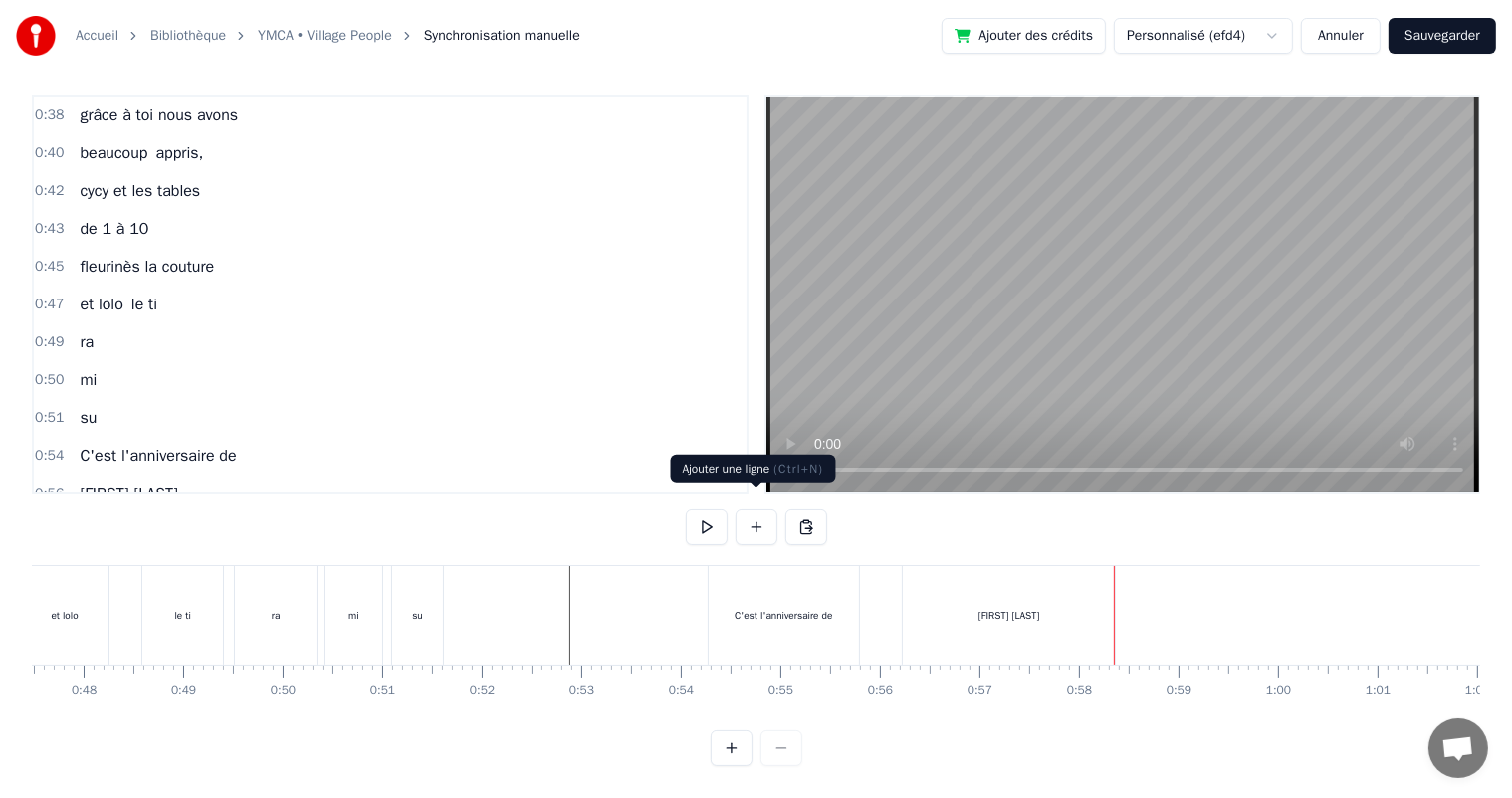 click at bounding box center (756, 527) 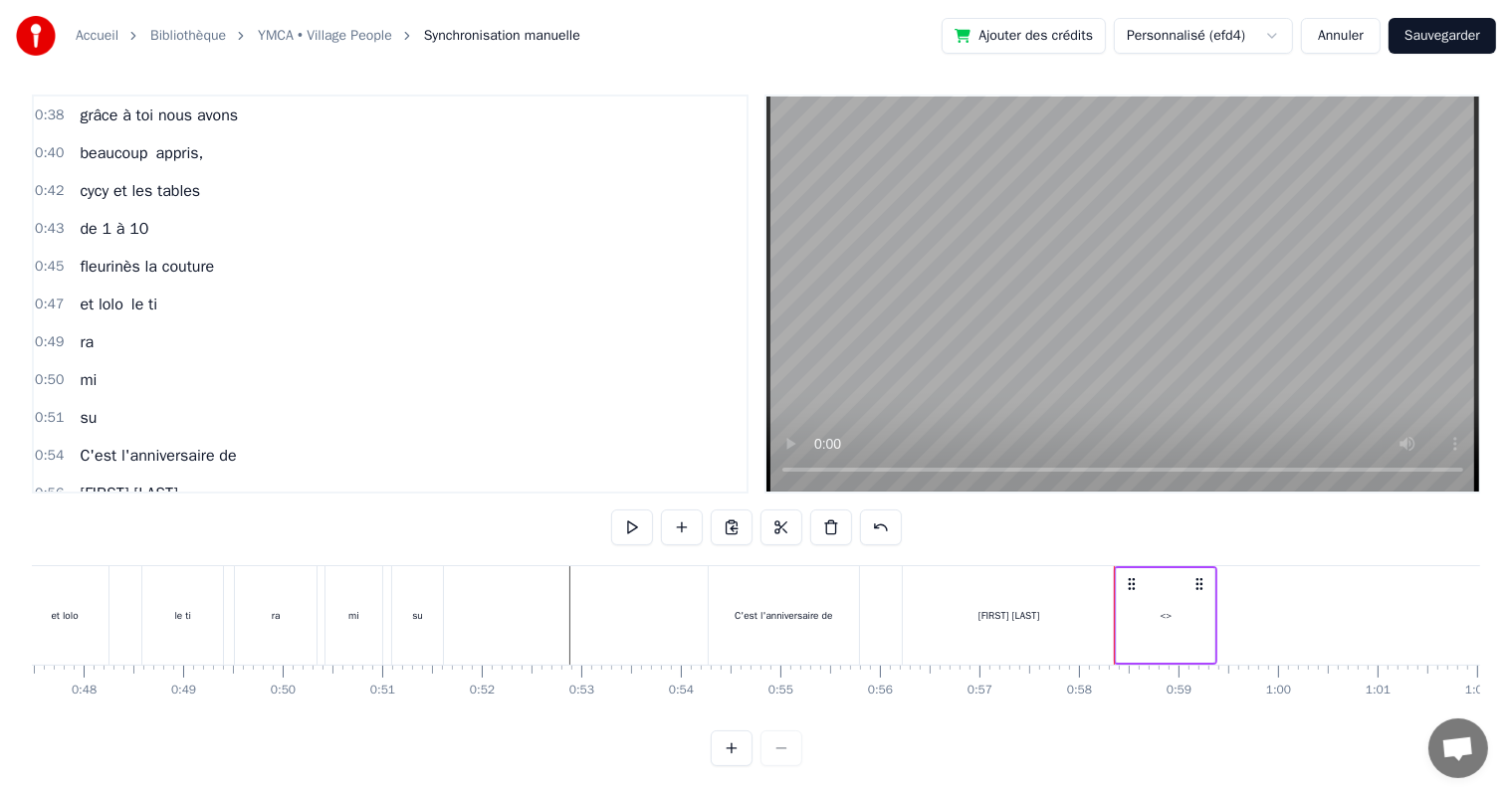 scroll, scrollTop: 263, scrollLeft: 0, axis: vertical 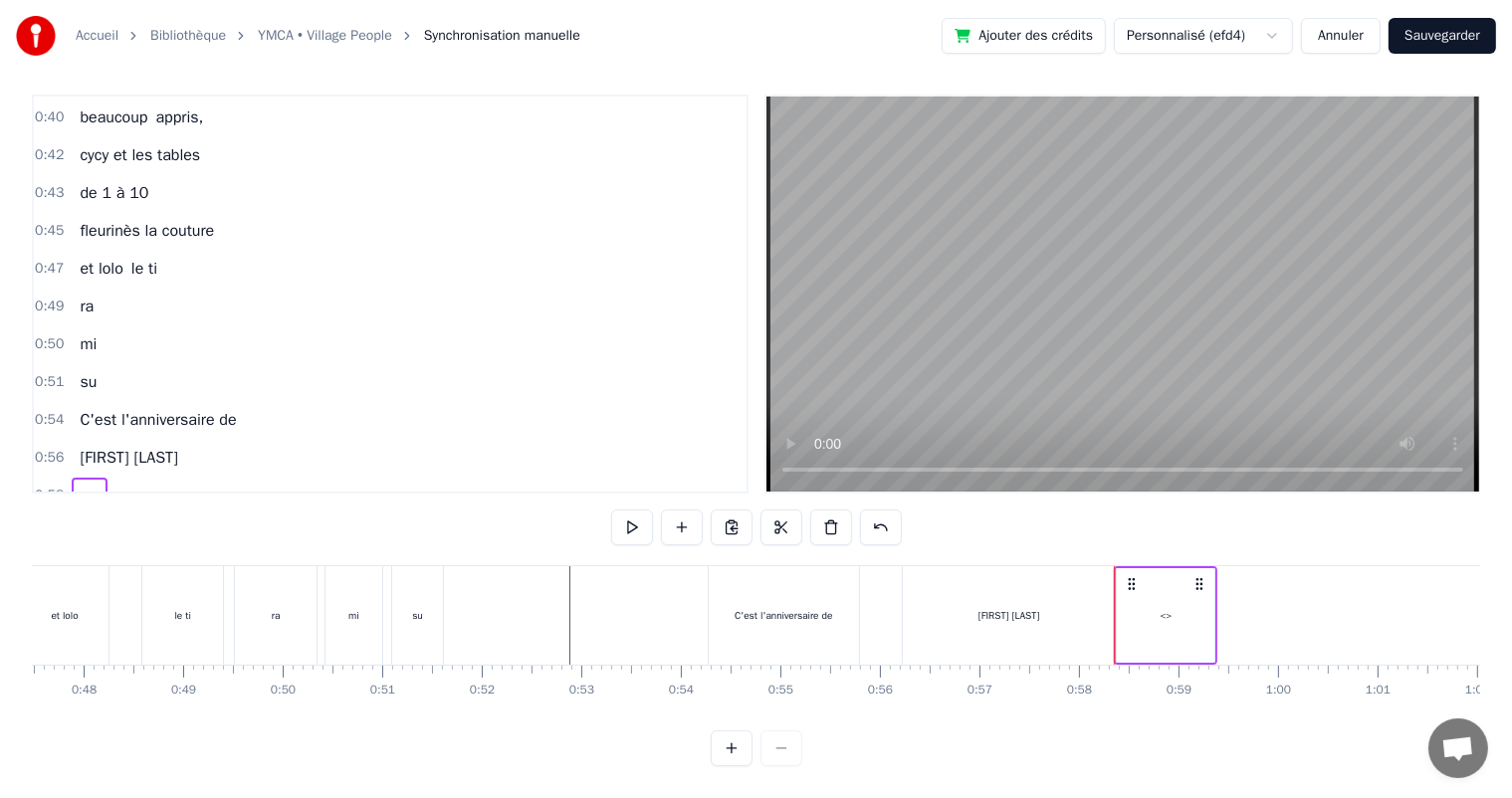 click on "<>" at bounding box center (89, 496) 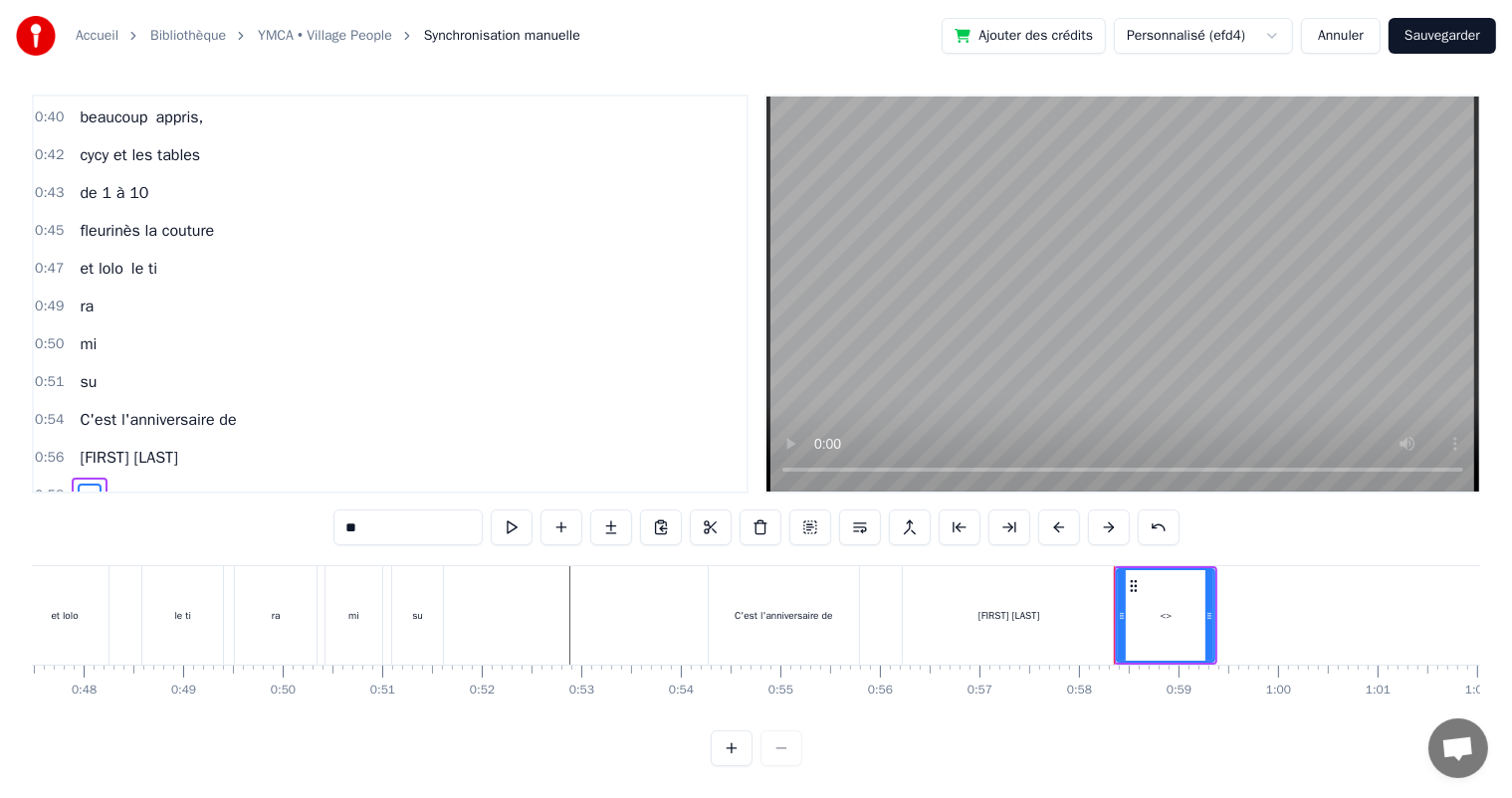 drag, startPoint x: 384, startPoint y: 518, endPoint x: 291, endPoint y: 519, distance: 93.00538 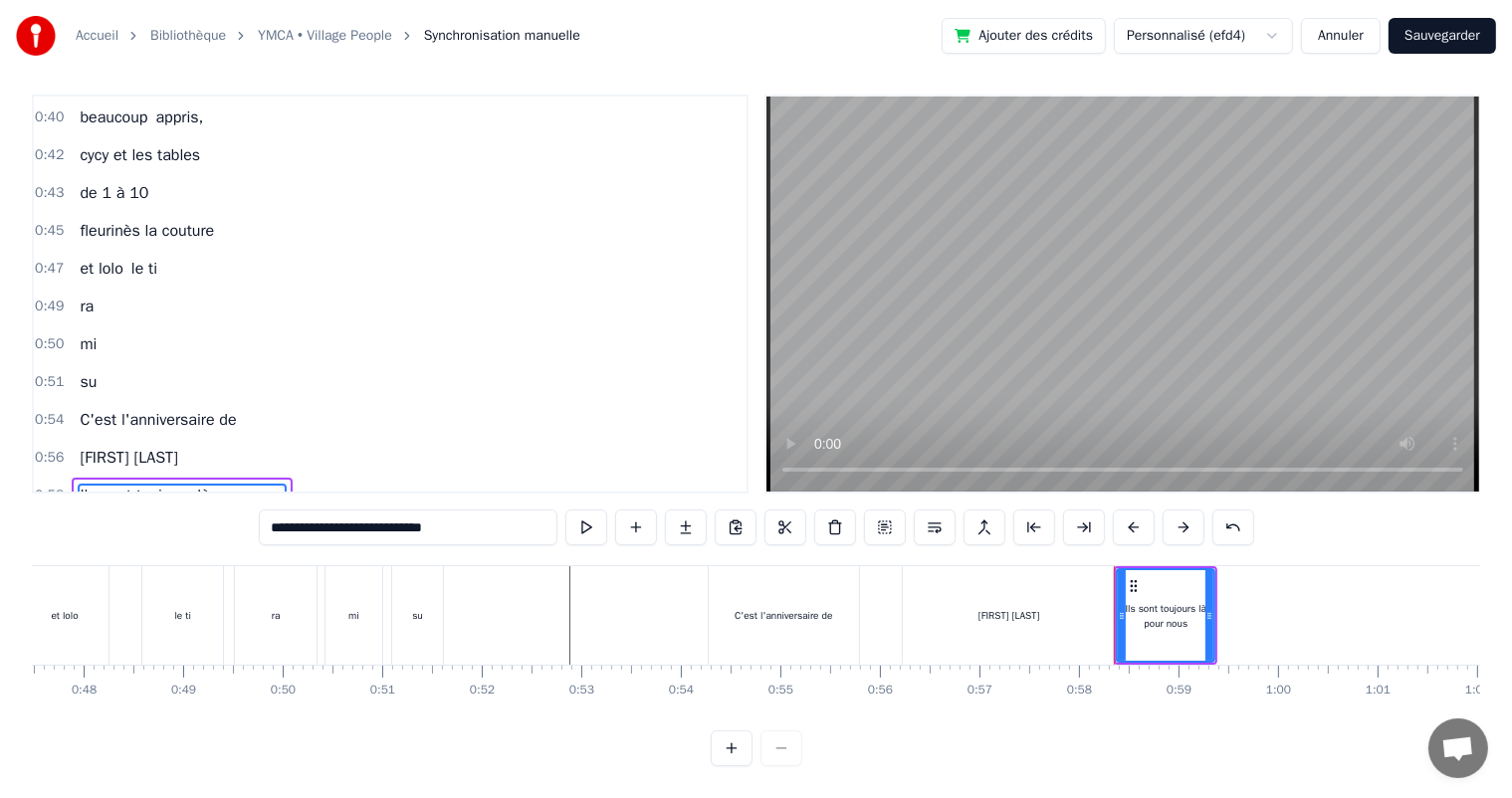 type on "**********" 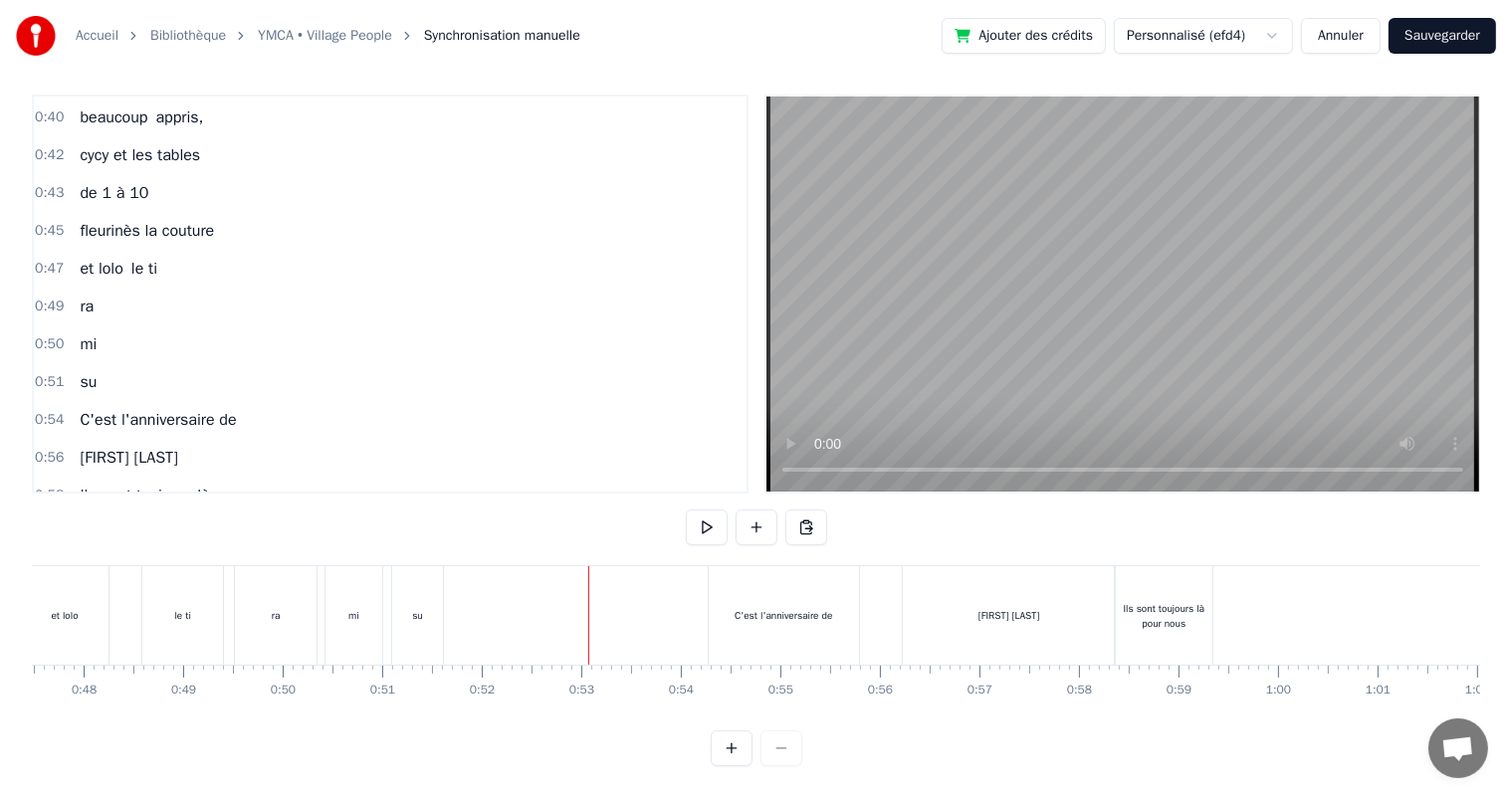 click at bounding box center [8267, 615] 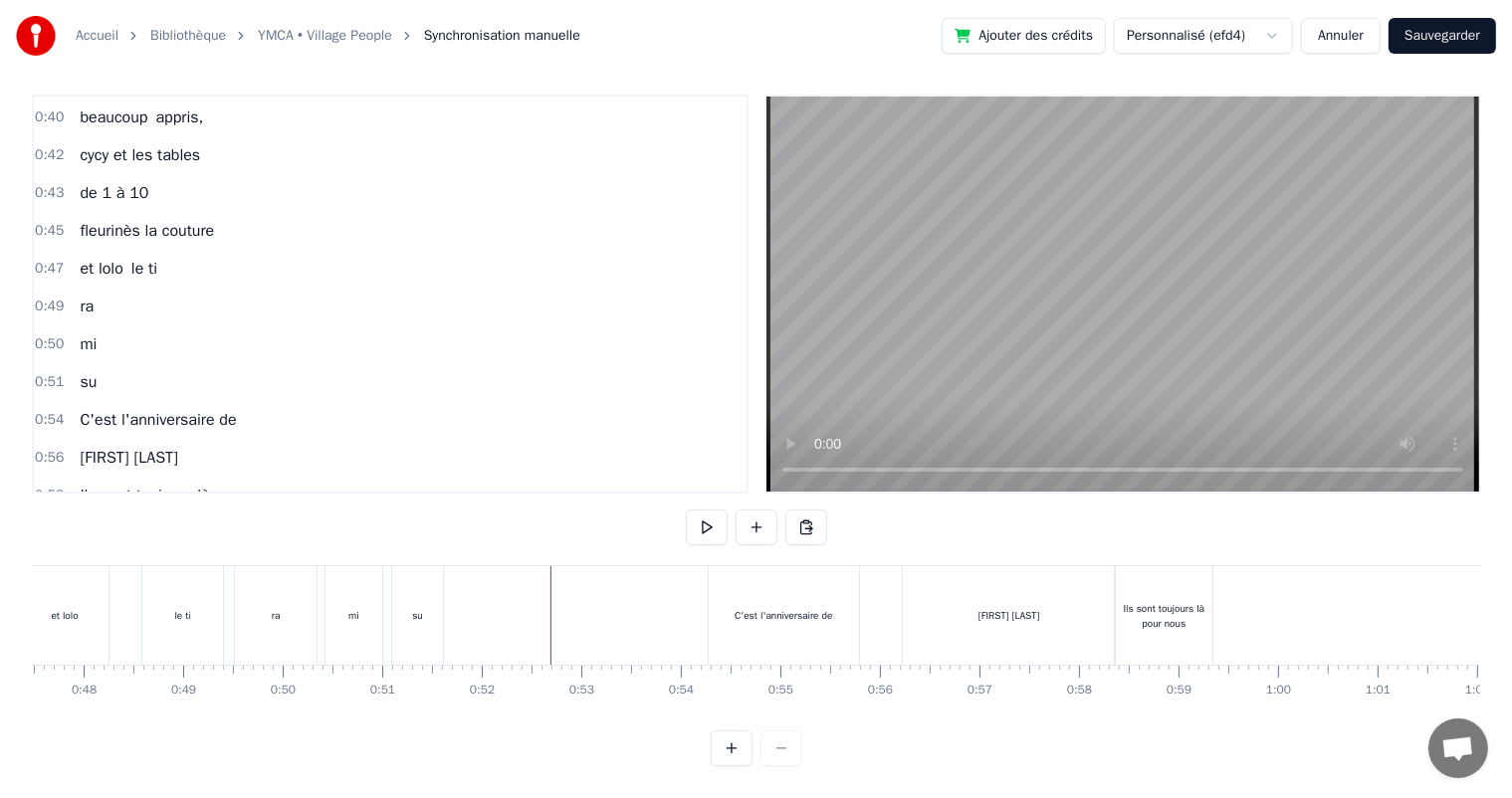 click on "Ils sont toujours là pour nous" at bounding box center (1164, 615) 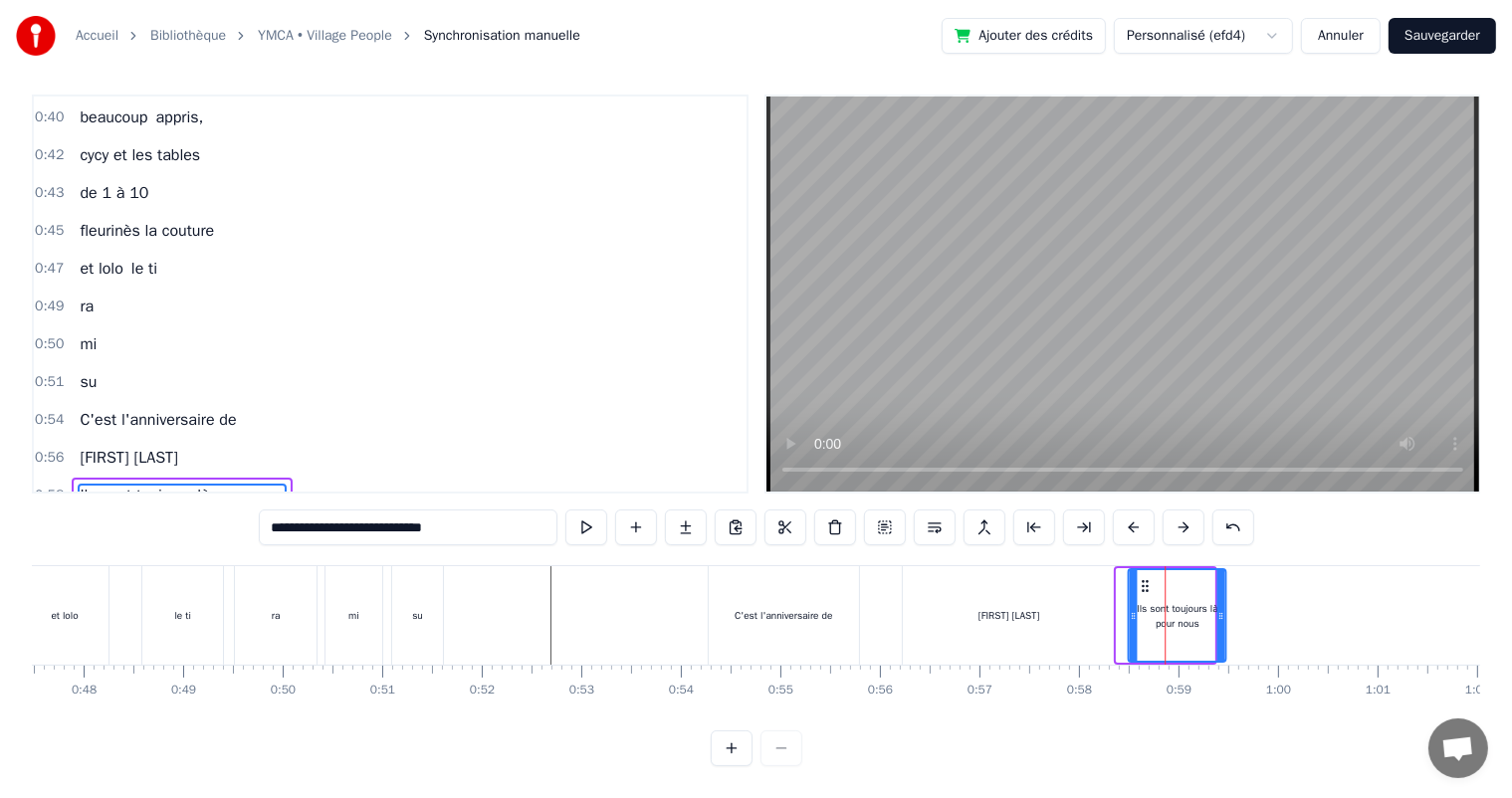 click 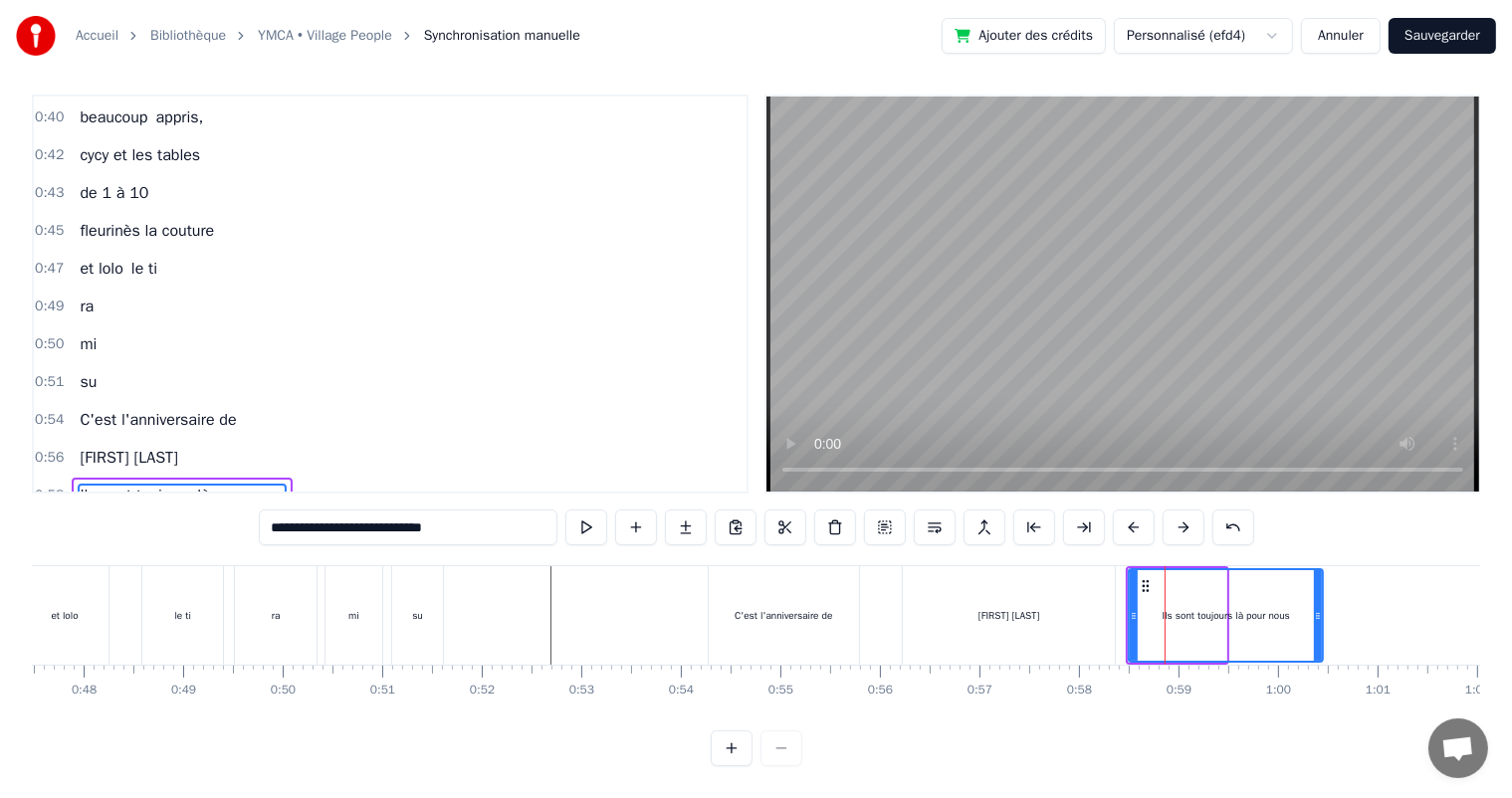 drag, startPoint x: 1222, startPoint y: 591, endPoint x: 1319, endPoint y: 607, distance: 98.31073 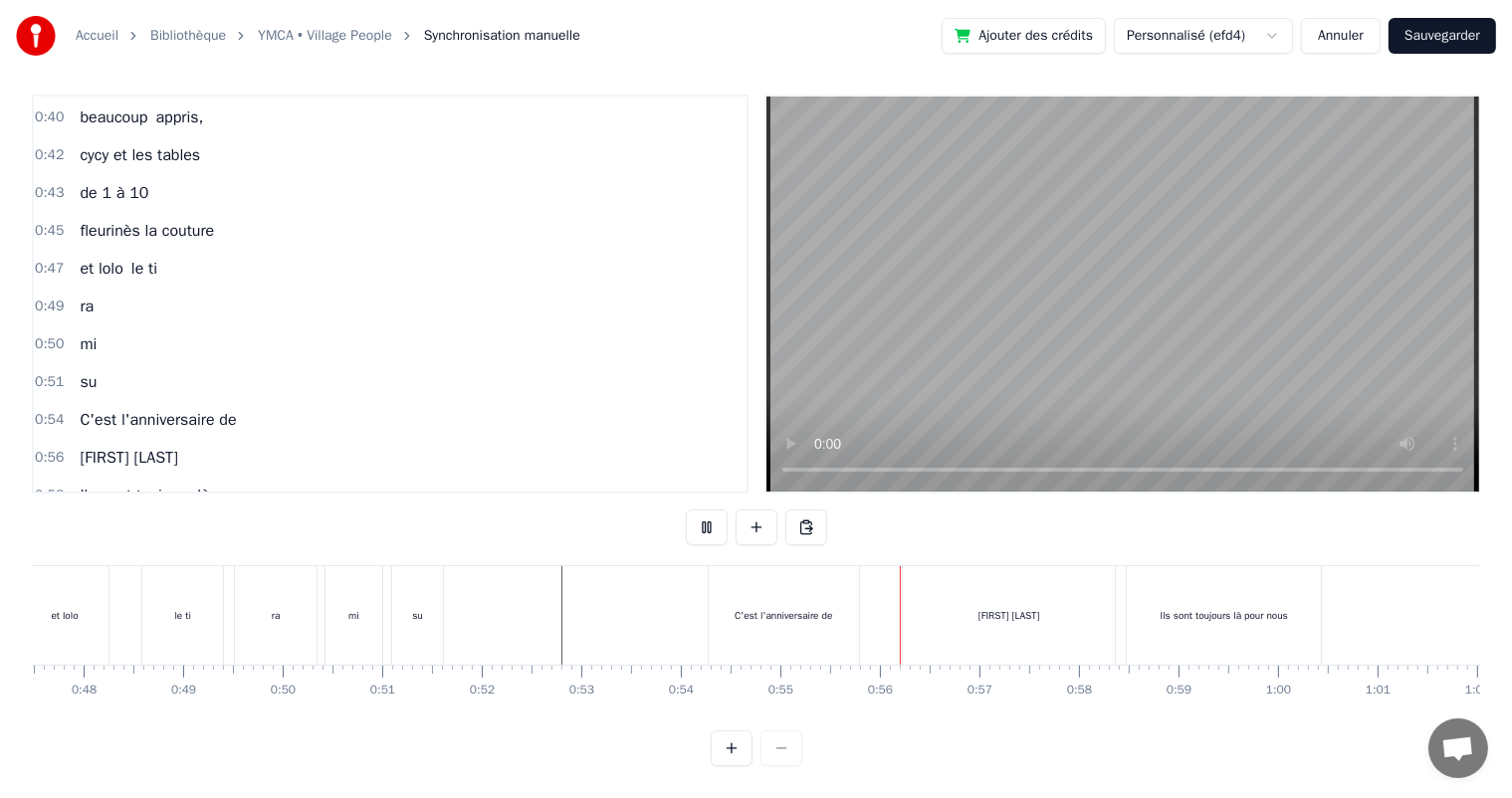 click at bounding box center (8267, 615) 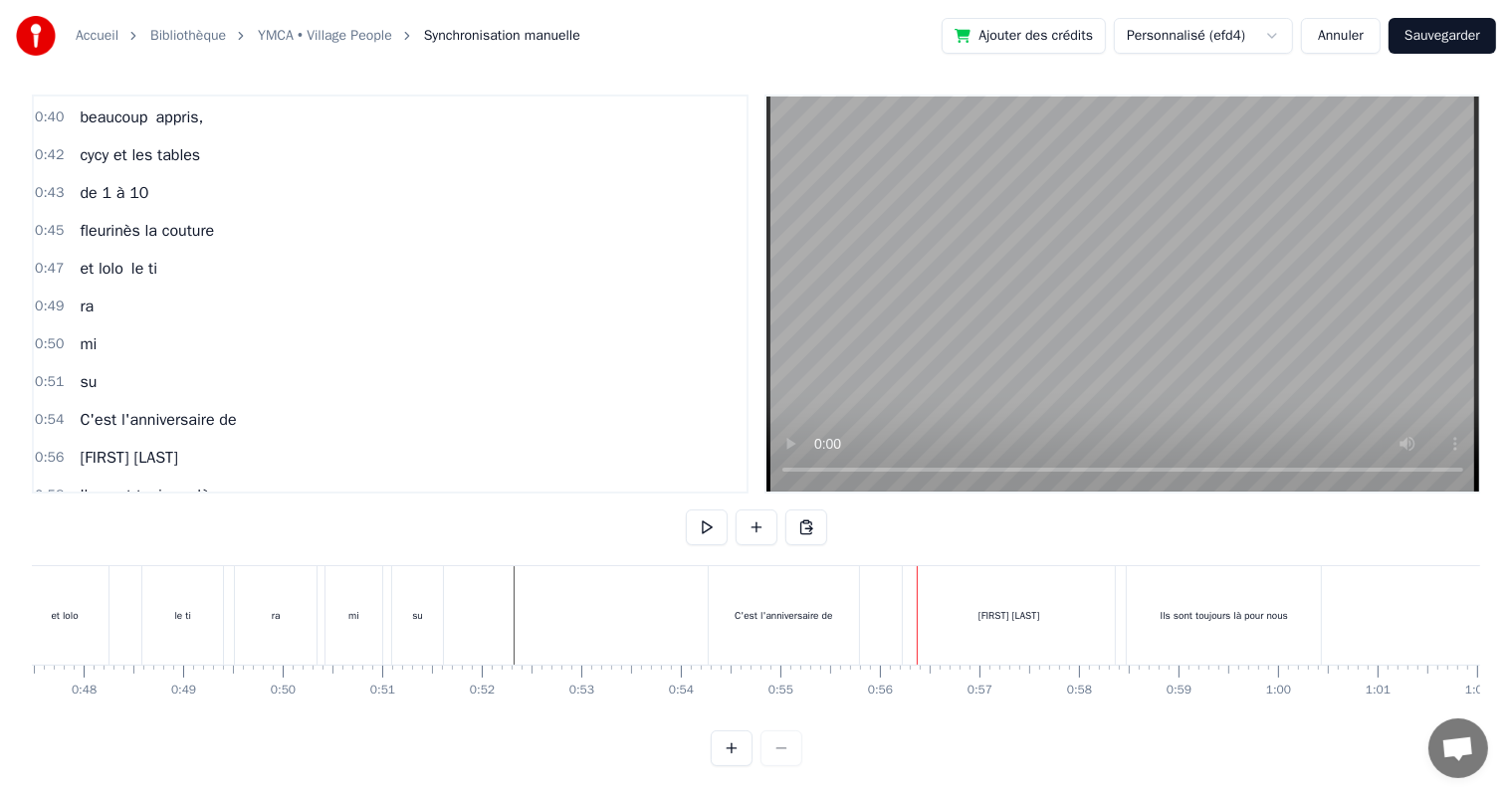 click on "0 0:01 0:02 0:03 0:04 0:05 0:06 0:07 0:08 0:09 0:10 0:11 0:12 0:13 0:14 0:15 0:16 0:17 0:18 0:19 0:20 0:21 0:22 0:23 0:24 0:25 0:26 0:27 0:28 0:29 0:30 0:31 0:32 0:33 0:34 0:35 0:36 0:37 0:38 0:39 0:40 0:41 0:42 0:43 0:44 0:45 0:46 0:47 0:48 0:49 0:50 0:51 0:52 0:53 0:54 0:55 0:56 0:57 0:58 0:59 1:00 1:01 1:02 1:03 1:04 1:05 1:06 1:07 1:08 1:09 1:10 1:11 1:12 1:13 1:14 1:15 1:16 1:17 1:18 1:19 1:20 1:21 1:22 1:23 1:24 1:25 1:26 1:27 1:28 1:29 1:30 1:31 1:32 1:33 1:34 1:35 1:36 1:37 1:38 1:39 1:40 1:41 1:42 1:43 1:44 1:45 1:46 1:47 1:48 1:49 1:50 1:51 1:52 1:53 1:54 1:55 1:56 1:57 1:58 1:59 2:00 2:01 2:02 2:03 2:04 2:05 2:06 2:07 2:08 2:09 2:10 2:11 2:12 2:13 2:14 2:15 2:16 2:17 2:18 2:19 2:20 2:21 2:22 2:23 2:24 2:25 2:26 2:27 2:28 2:29 2:30 2:31 2:32 2:33 2:34 2:35 2:36 2:37 2:38 2:39 2:40 2:41 2:42 2:43 2:44 2:45 2:46 2:47 2:48 2:49 2:50 2:51 2:52 2:53 2:54 2:55 2:56 2:57 2:58 2:59 3:00 3:01 3:02 3:03 3:04 3:05 3:06 3:07 3:08 3:09 3:10 3:11 3:12 3:13 3:14 3:15 3:16 3:17 3:18 3:19 3:20 3:21 3:22 3:23 3:24" at bounding box center [8267, 681] 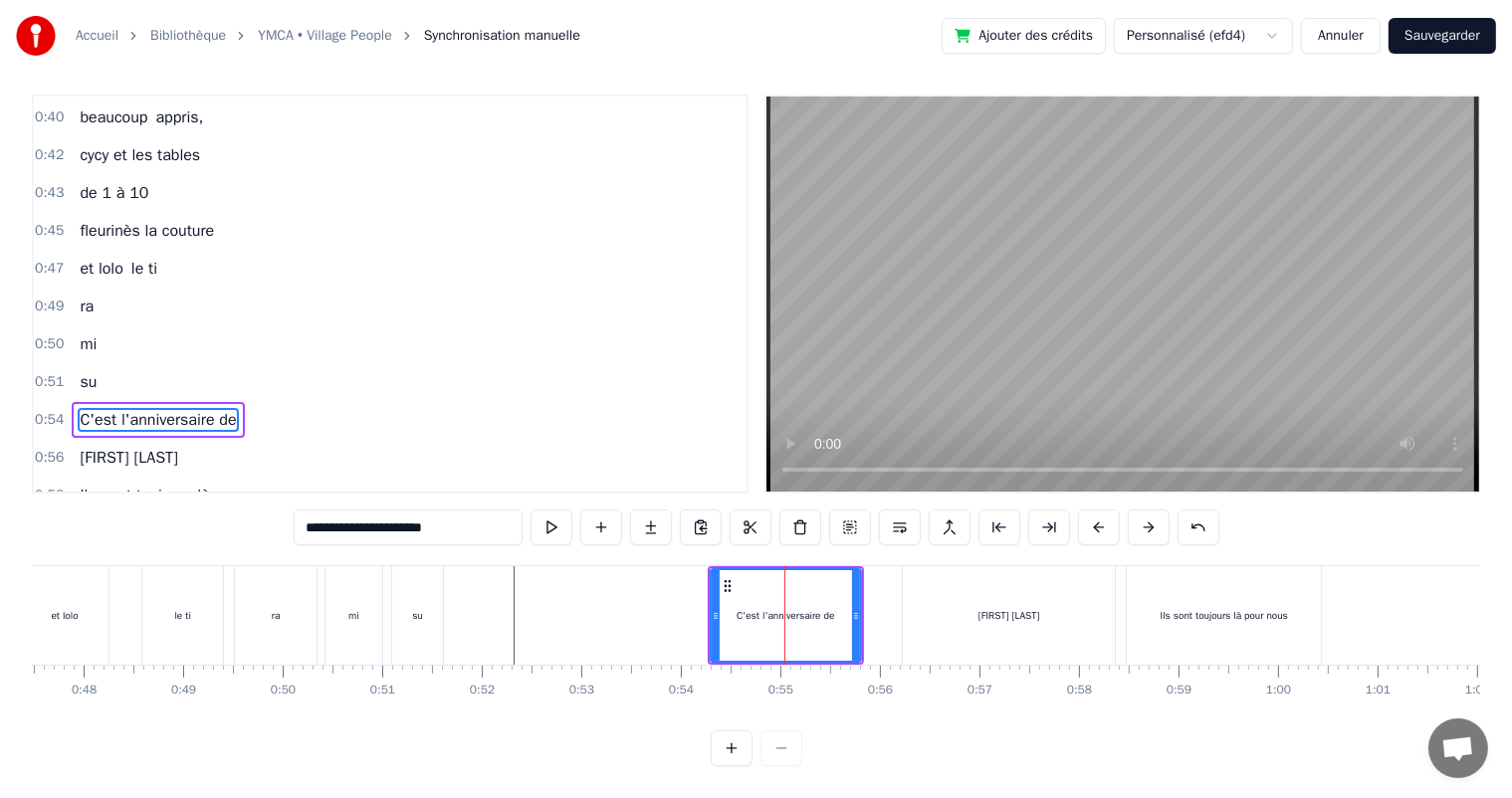scroll, scrollTop: 9, scrollLeft: 0, axis: vertical 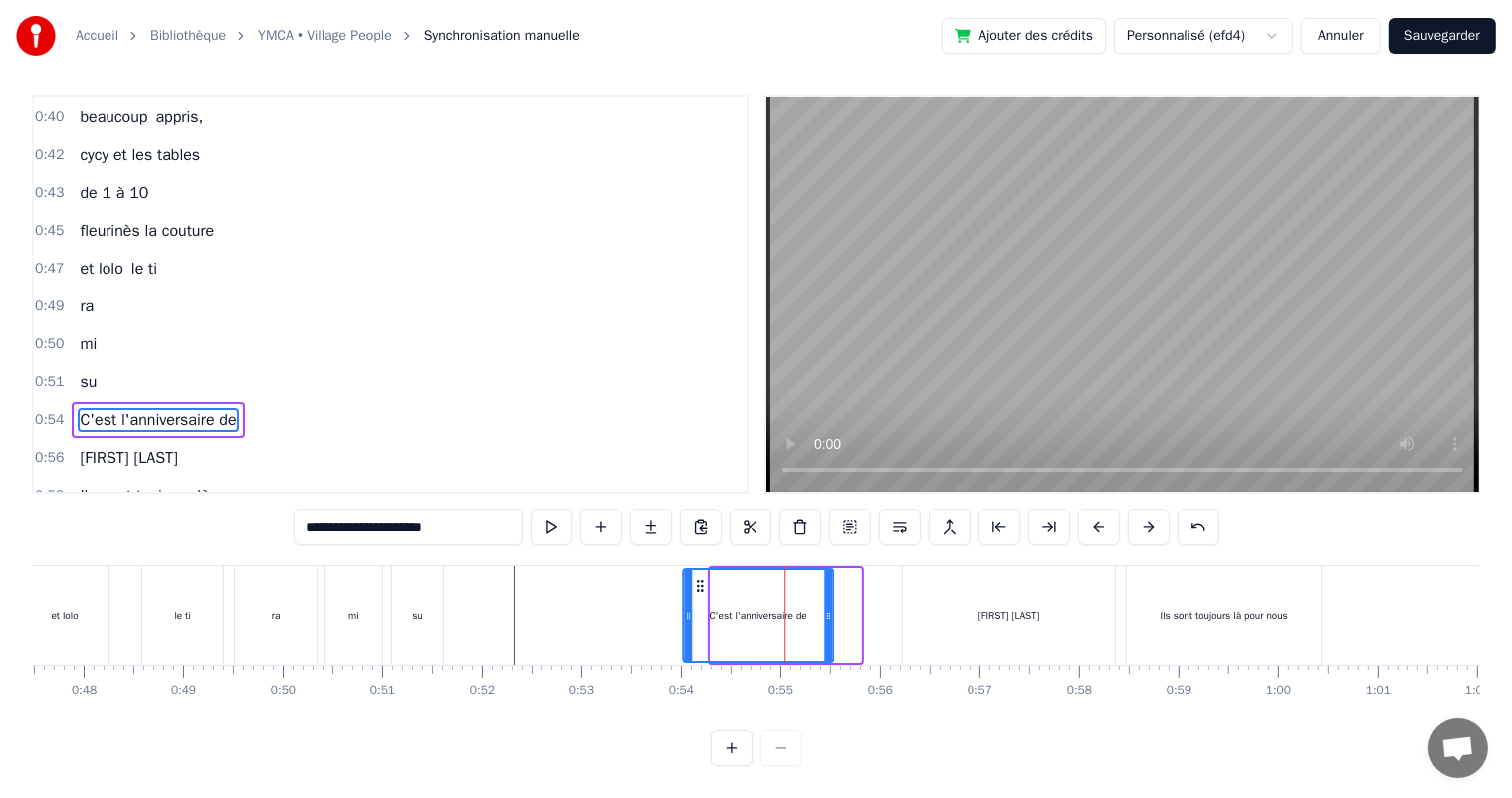 drag, startPoint x: 728, startPoint y: 588, endPoint x: 698, endPoint y: 585, distance: 30.149627 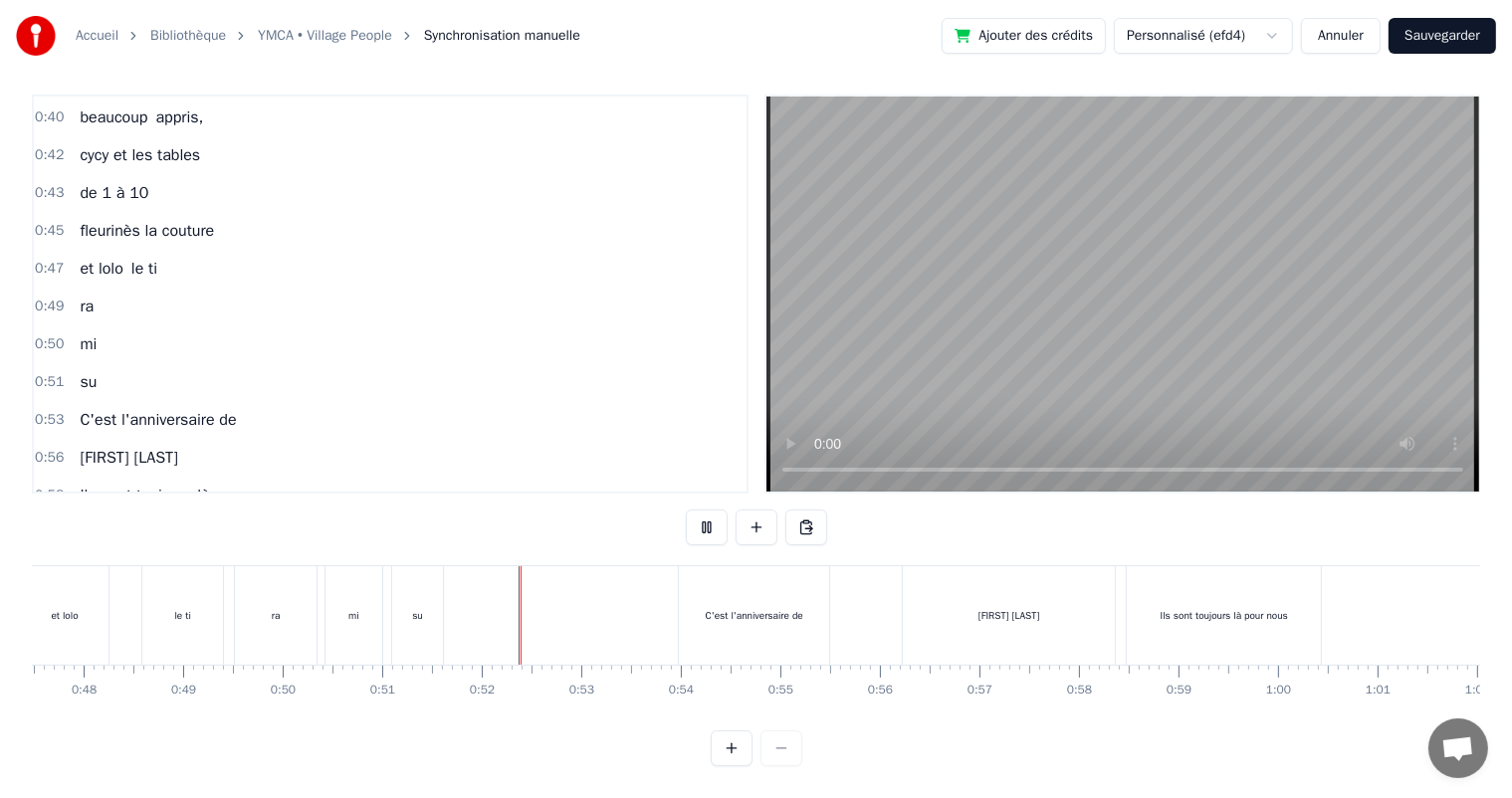 scroll, scrollTop: 26, scrollLeft: 0, axis: vertical 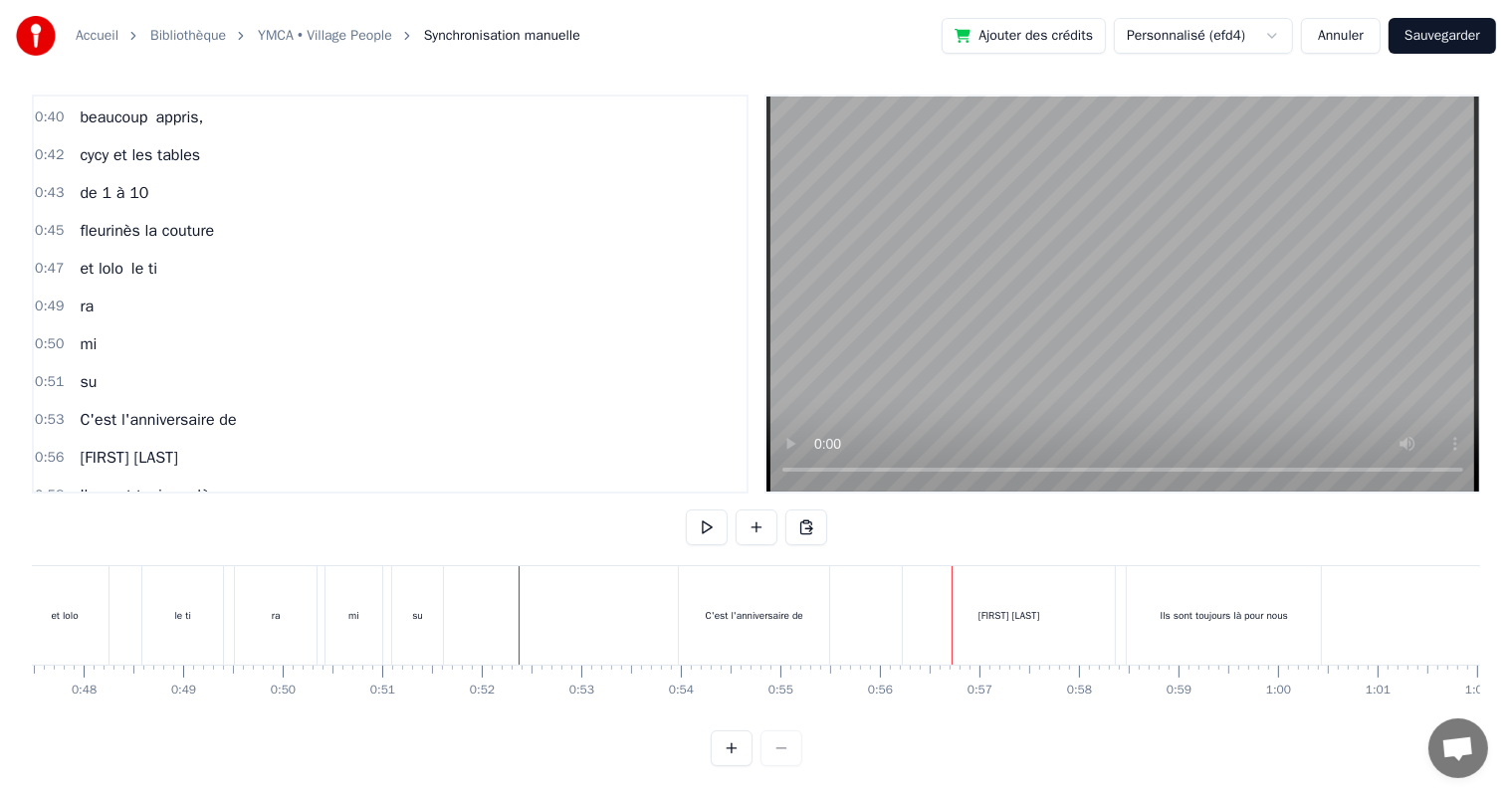 click on "[FIRST] [LAST]" at bounding box center (1008, 615) 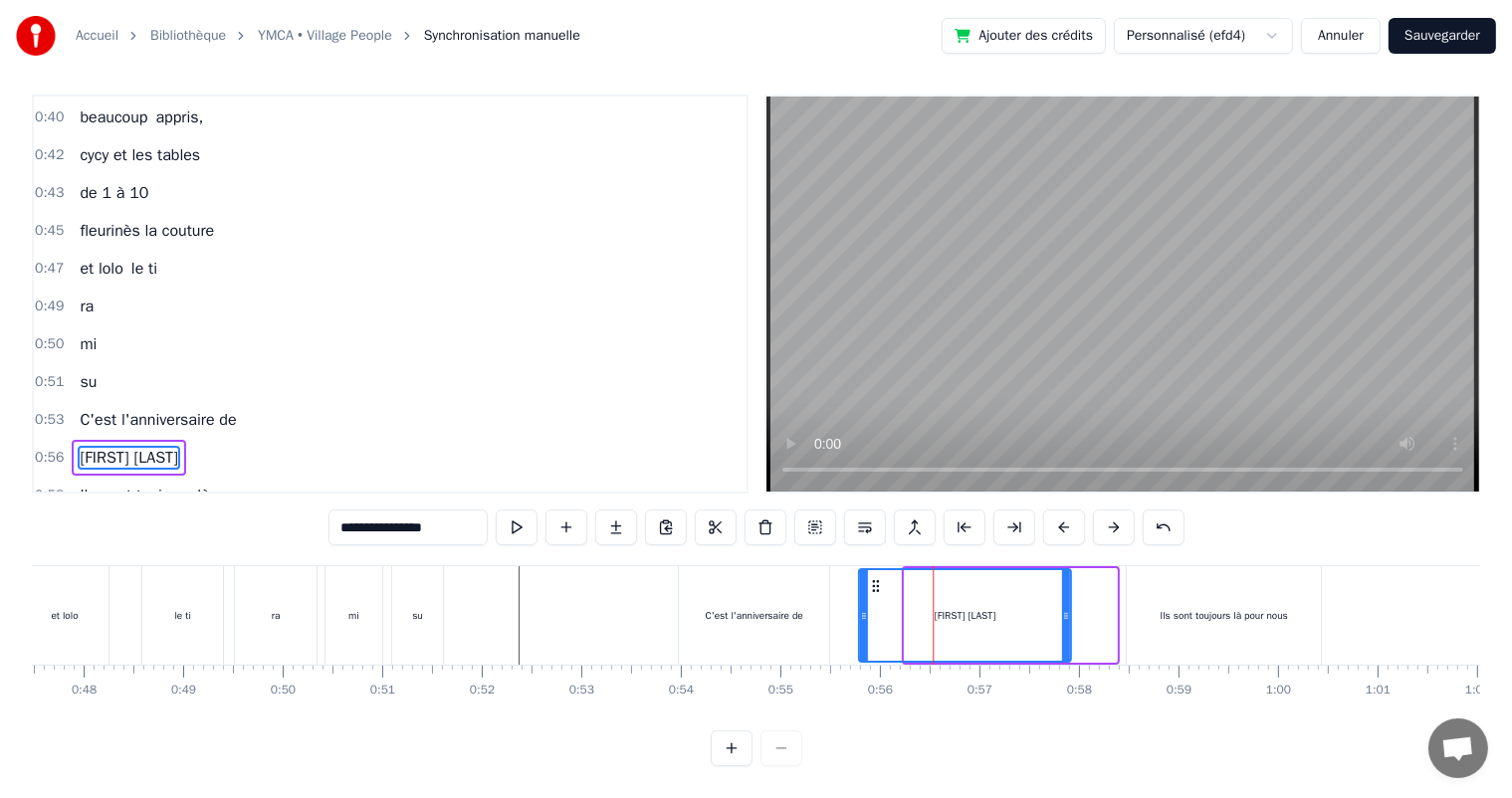 drag, startPoint x: 918, startPoint y: 568, endPoint x: 874, endPoint y: 569, distance: 44.011362 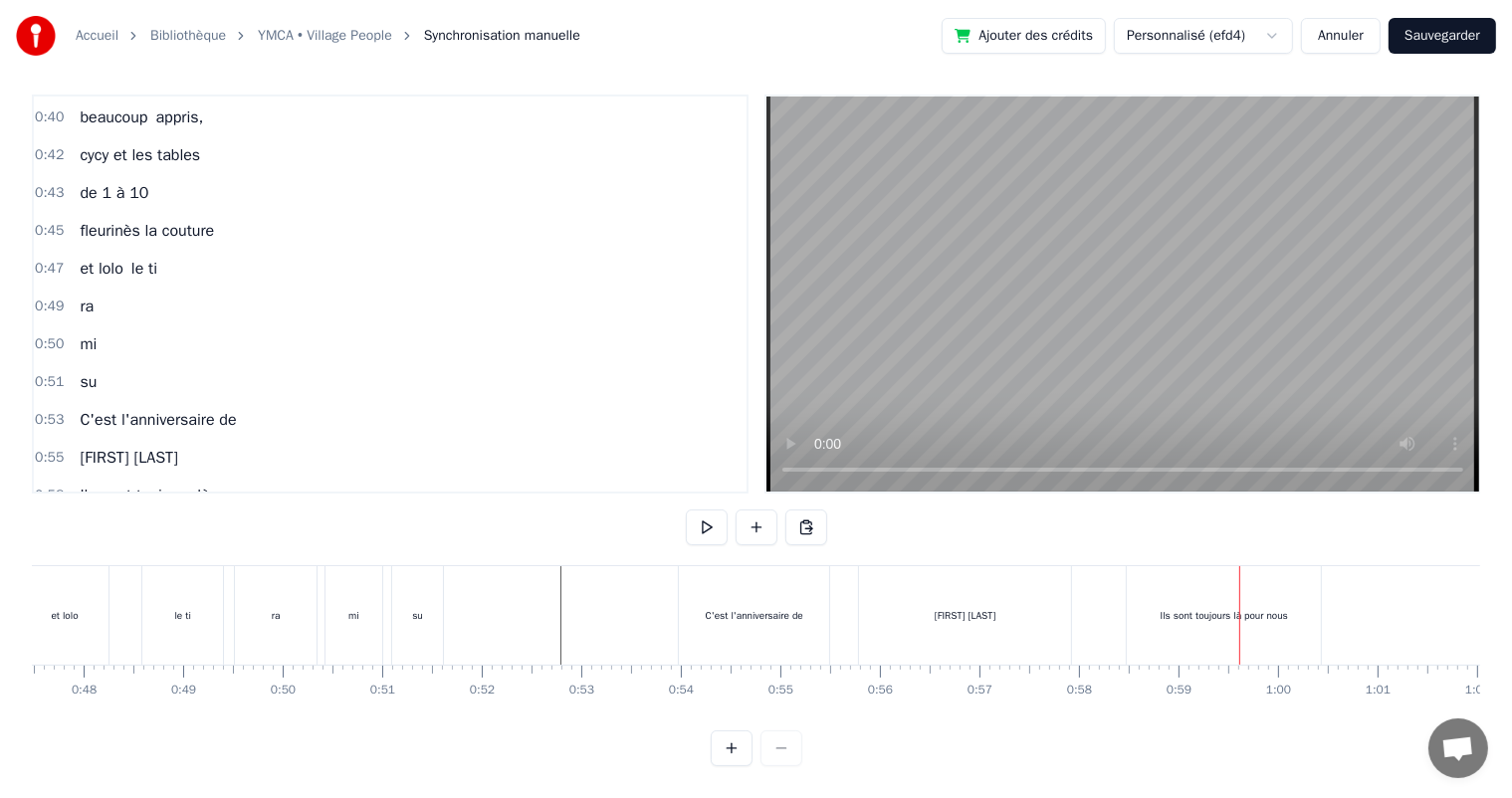 click on "Ils sont toujours là pour nous" at bounding box center (1223, 615) 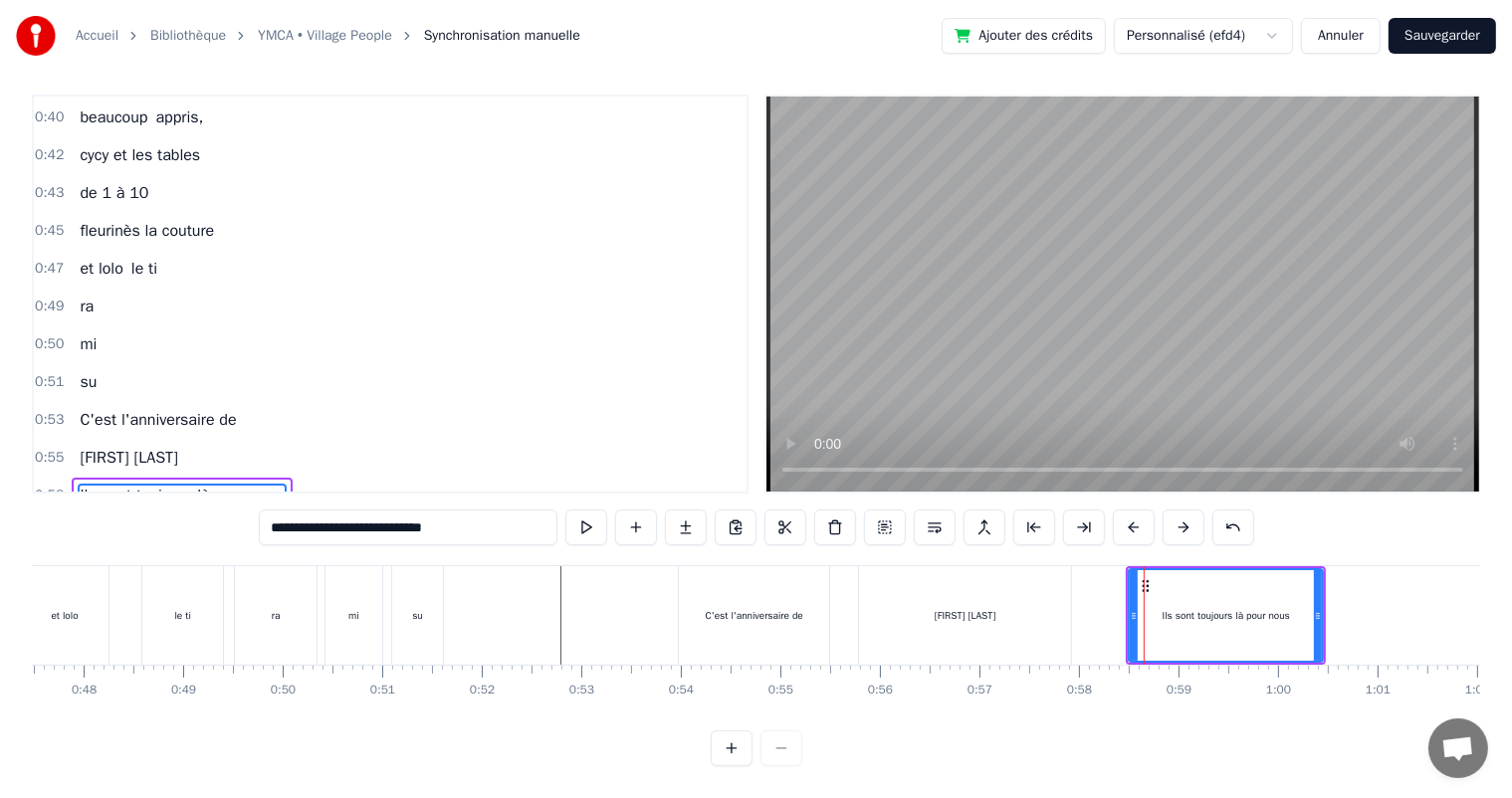 click on "[NAME], tu venais me chercher en 2 chevaux au collège j'avais honte Oh oui [NAME] Et tu nous apprenais  à lancer des fruits sur les gens  [NAME], grâce à toi nous avons beaucoup appris, cycy et les tables  de 1 à 10 fleurinès la couture et lolo le ti ra mi su C'est l'anniversaire de [NAME] : Ils sont toujours là pour nous" at bounding box center [8267, 615] 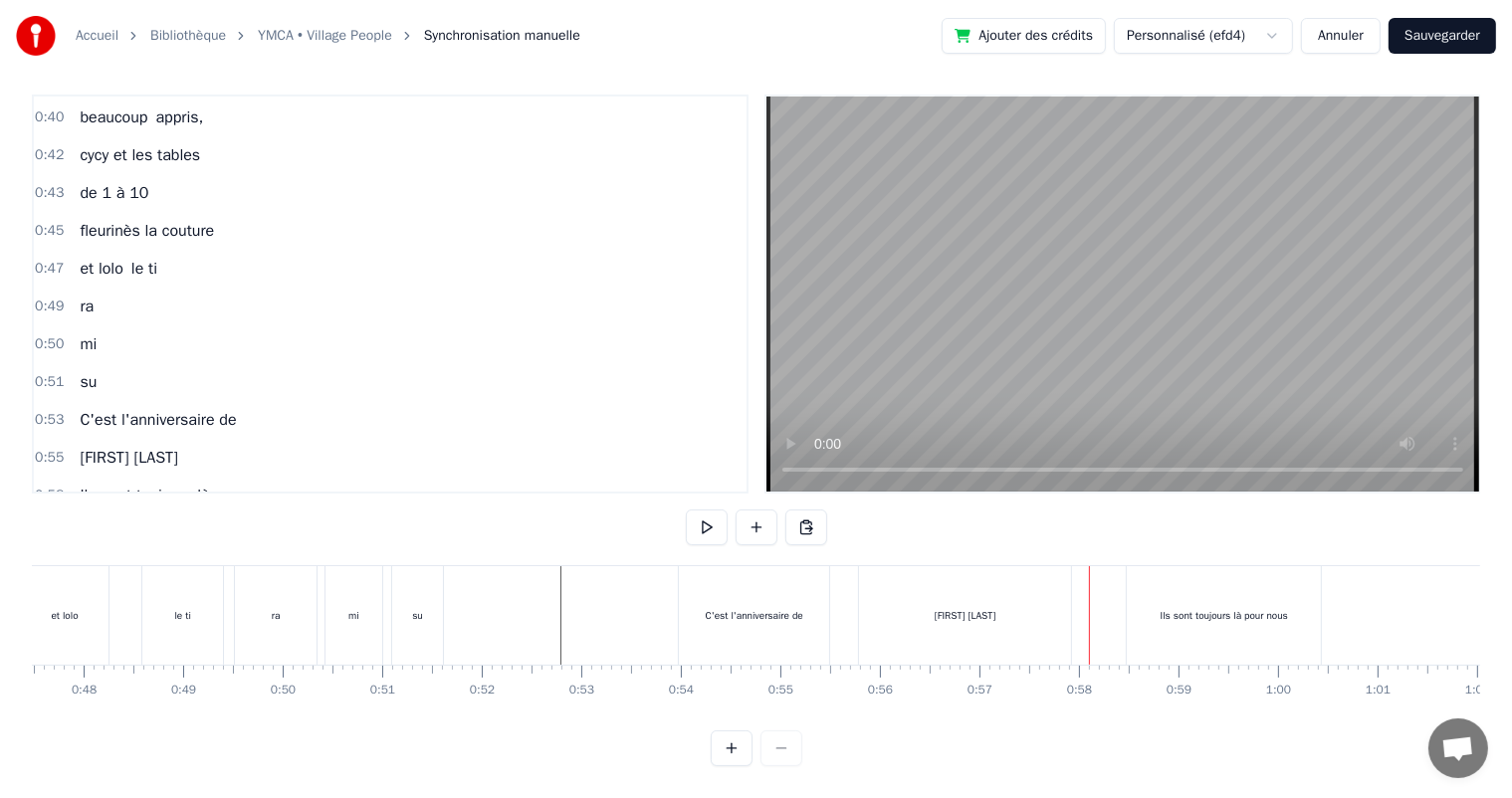 click on "Ils sont toujours là pour nous" at bounding box center (1223, 615) 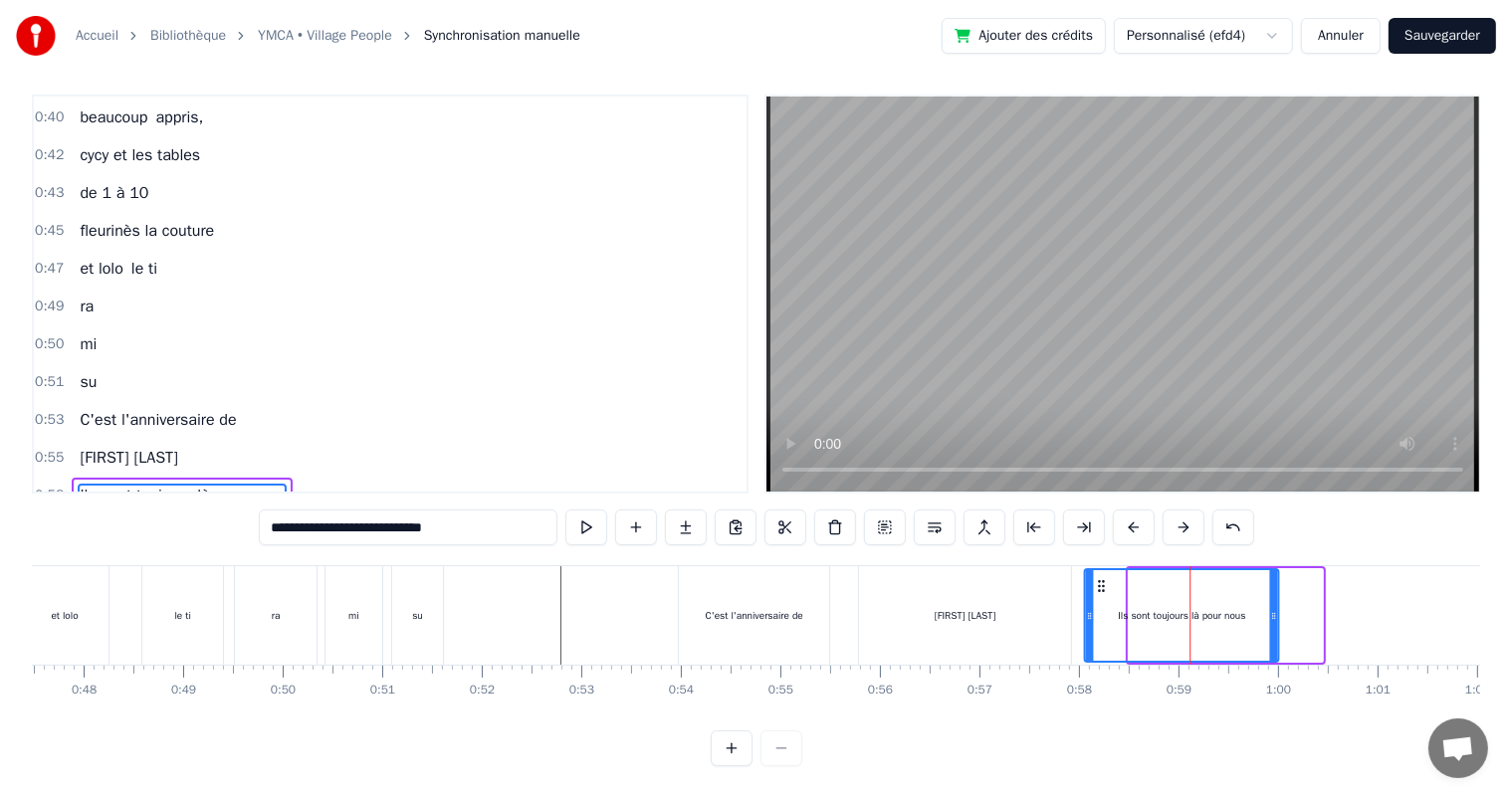 drag, startPoint x: 1147, startPoint y: 573, endPoint x: 1103, endPoint y: 568, distance: 44.28318 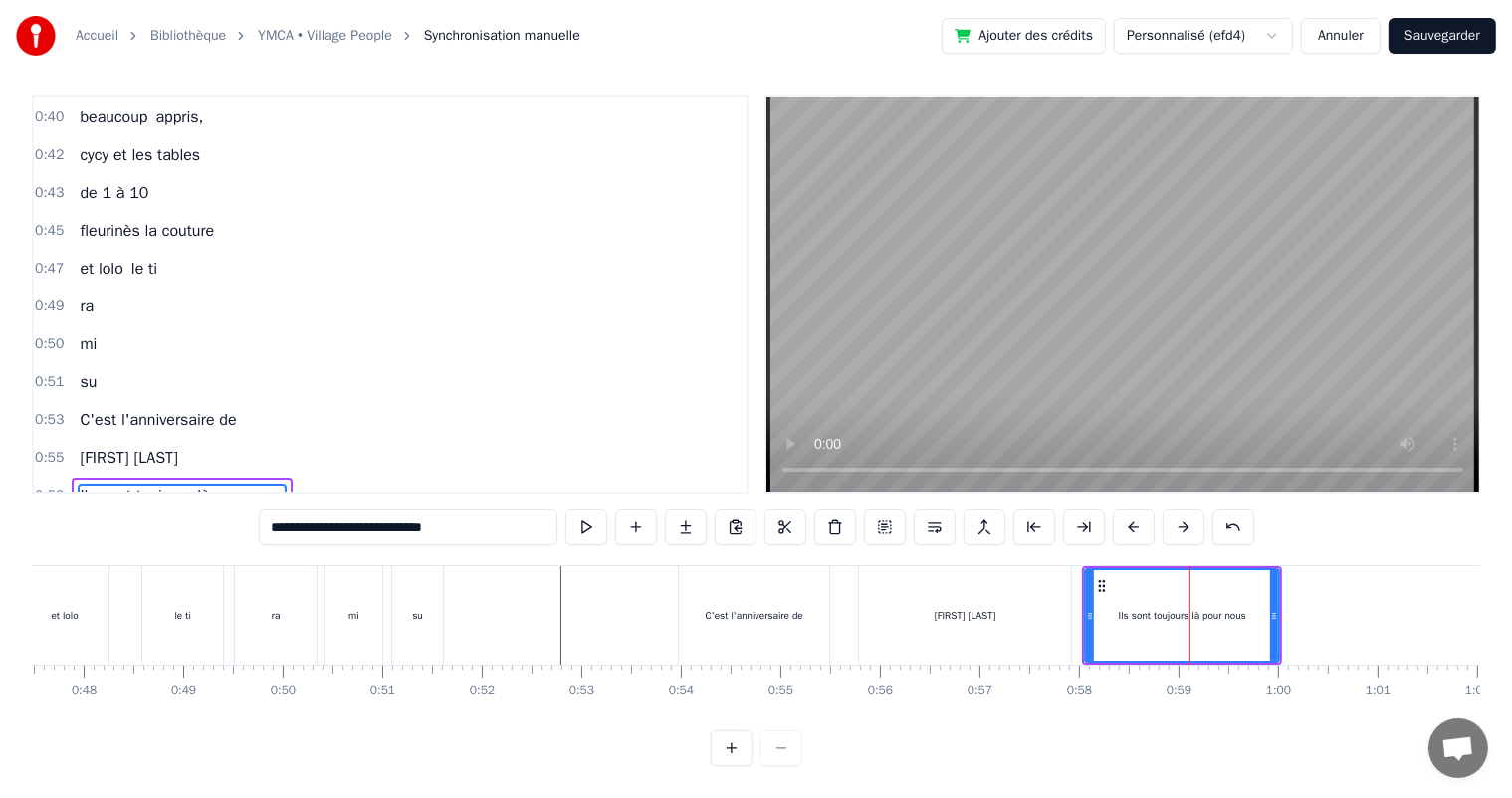 click at bounding box center (8267, 615) 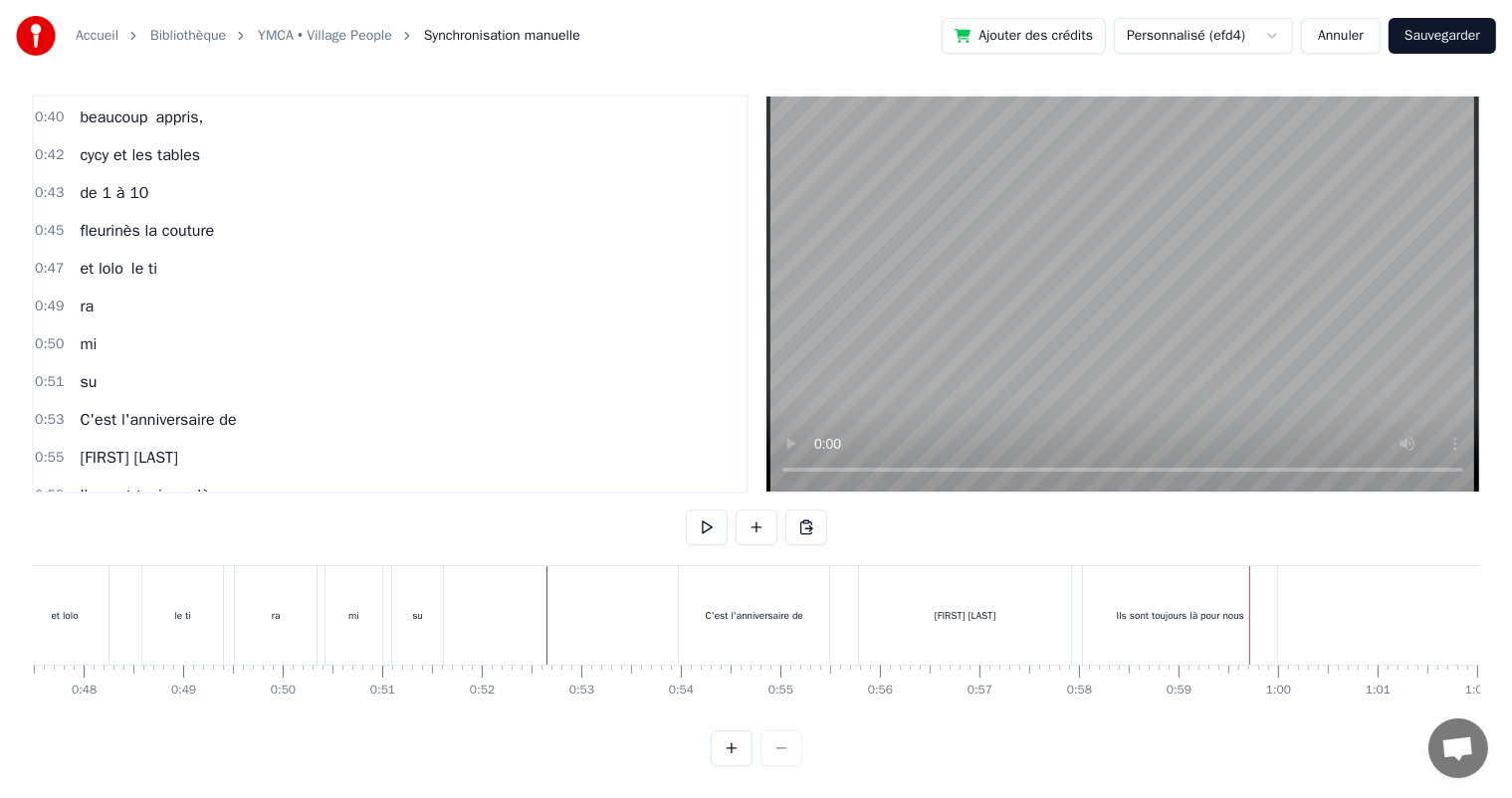 click on "Ils sont toujours là pour nous" at bounding box center [1181, 615] 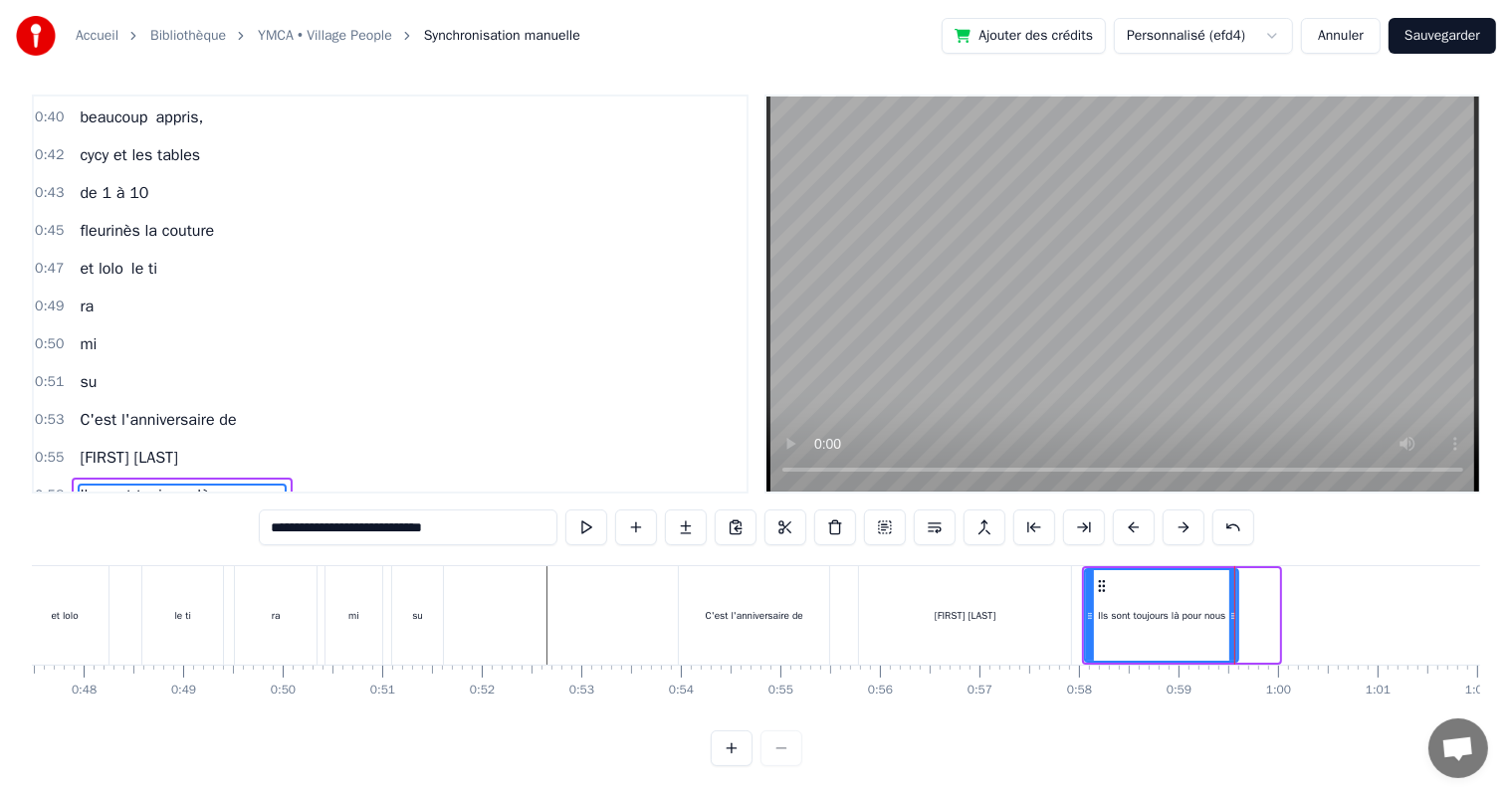drag, startPoint x: 1274, startPoint y: 605, endPoint x: 1232, endPoint y: 609, distance: 42.190046 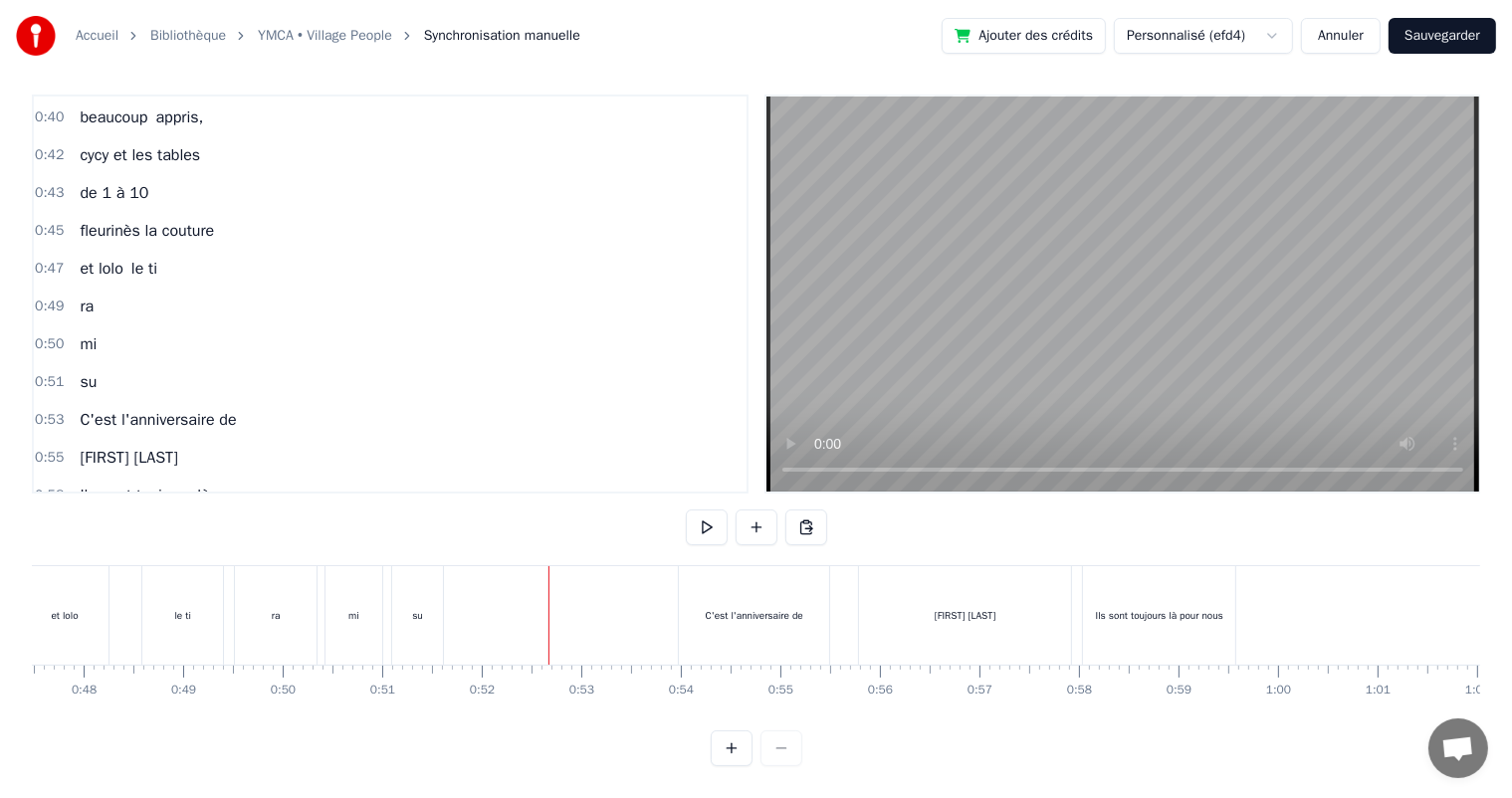 click at bounding box center (8267, 615) 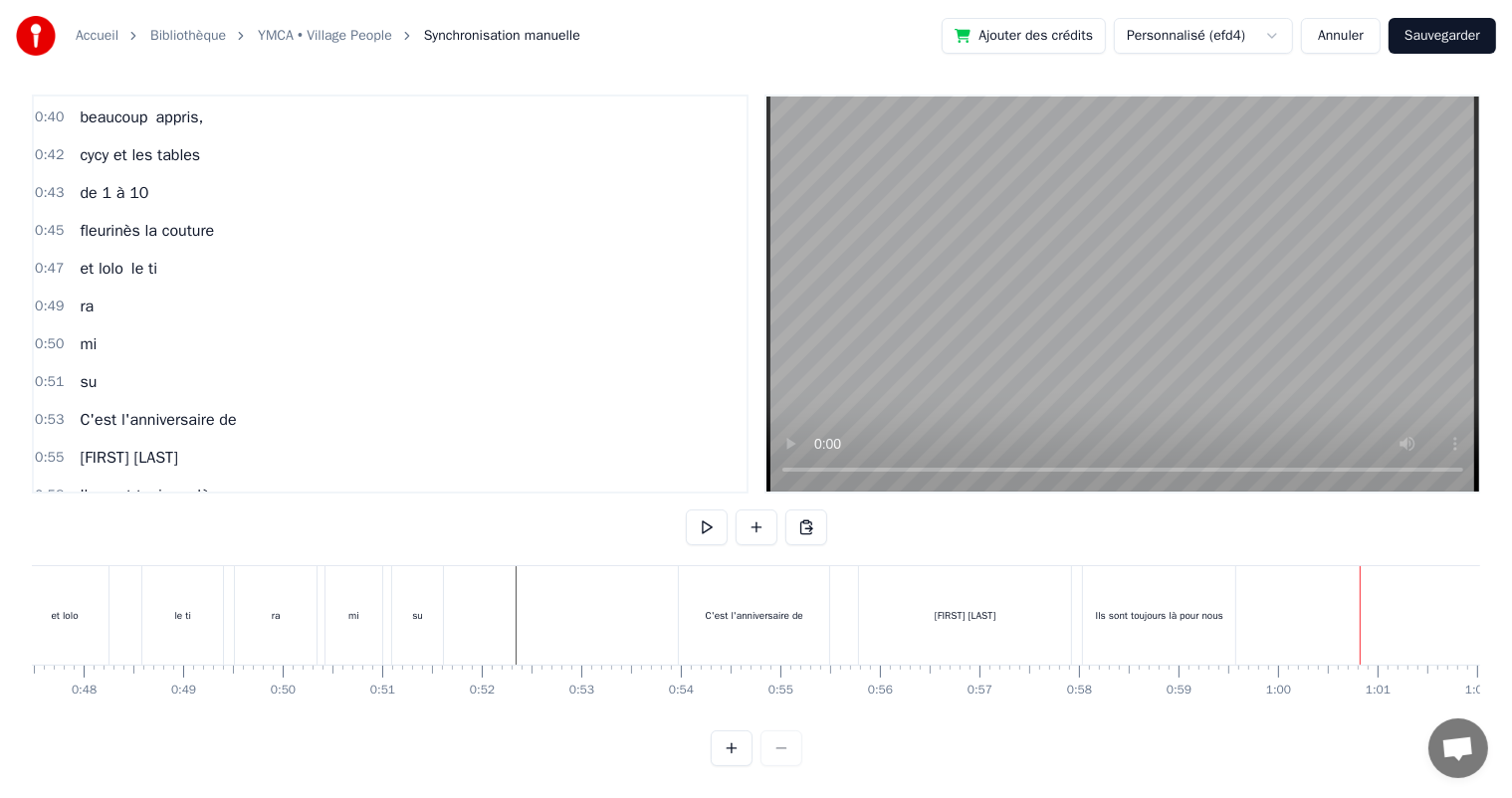 click on "[FIRST] [LAST]" at bounding box center (965, 615) 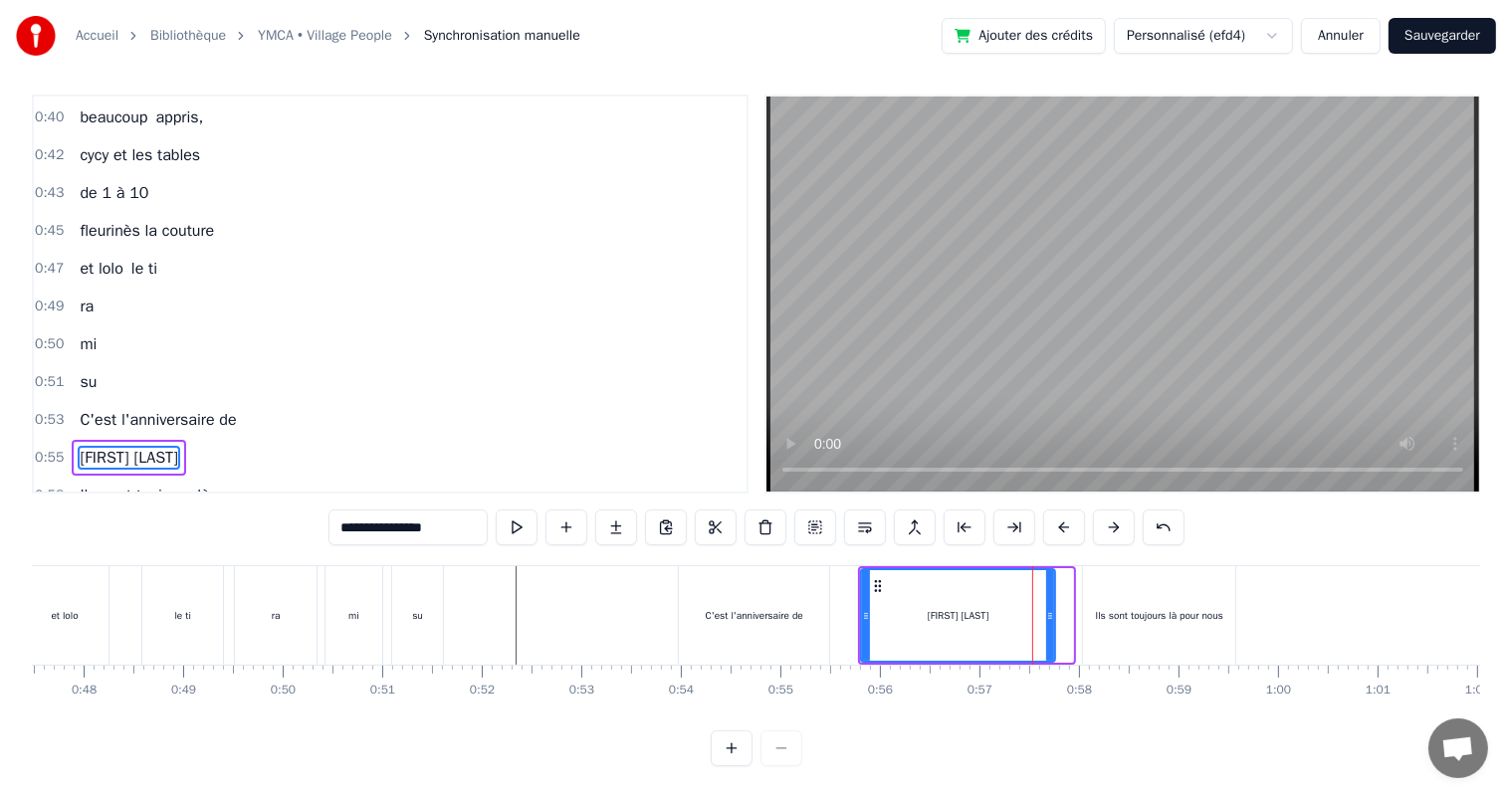 drag, startPoint x: 1070, startPoint y: 605, endPoint x: 1056, endPoint y: 607, distance: 14.142136 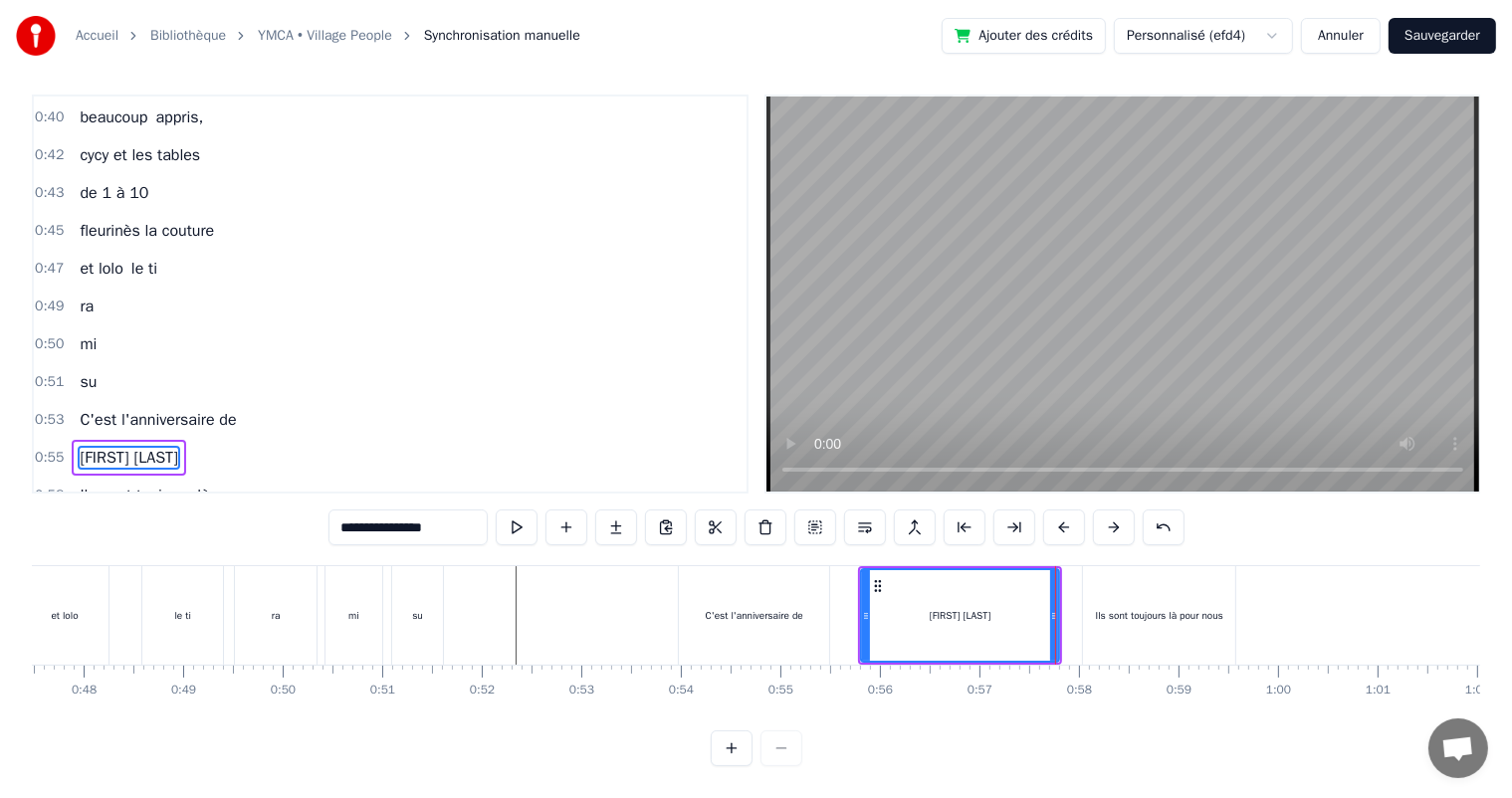 click on "Ils sont toujours là pour nous" at bounding box center [1159, 615] 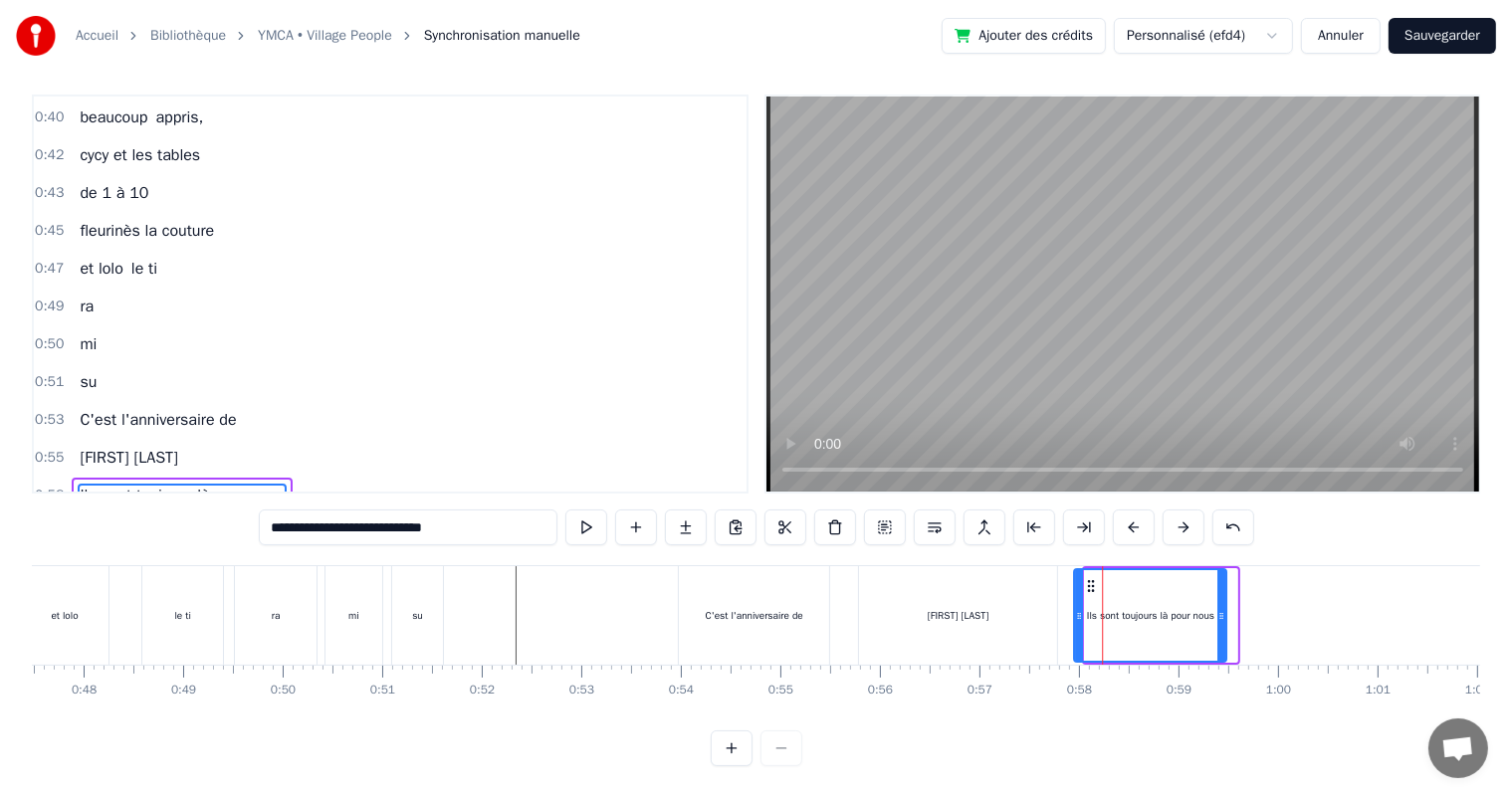 drag, startPoint x: 1099, startPoint y: 566, endPoint x: 1087, endPoint y: 565, distance: 12.0415946 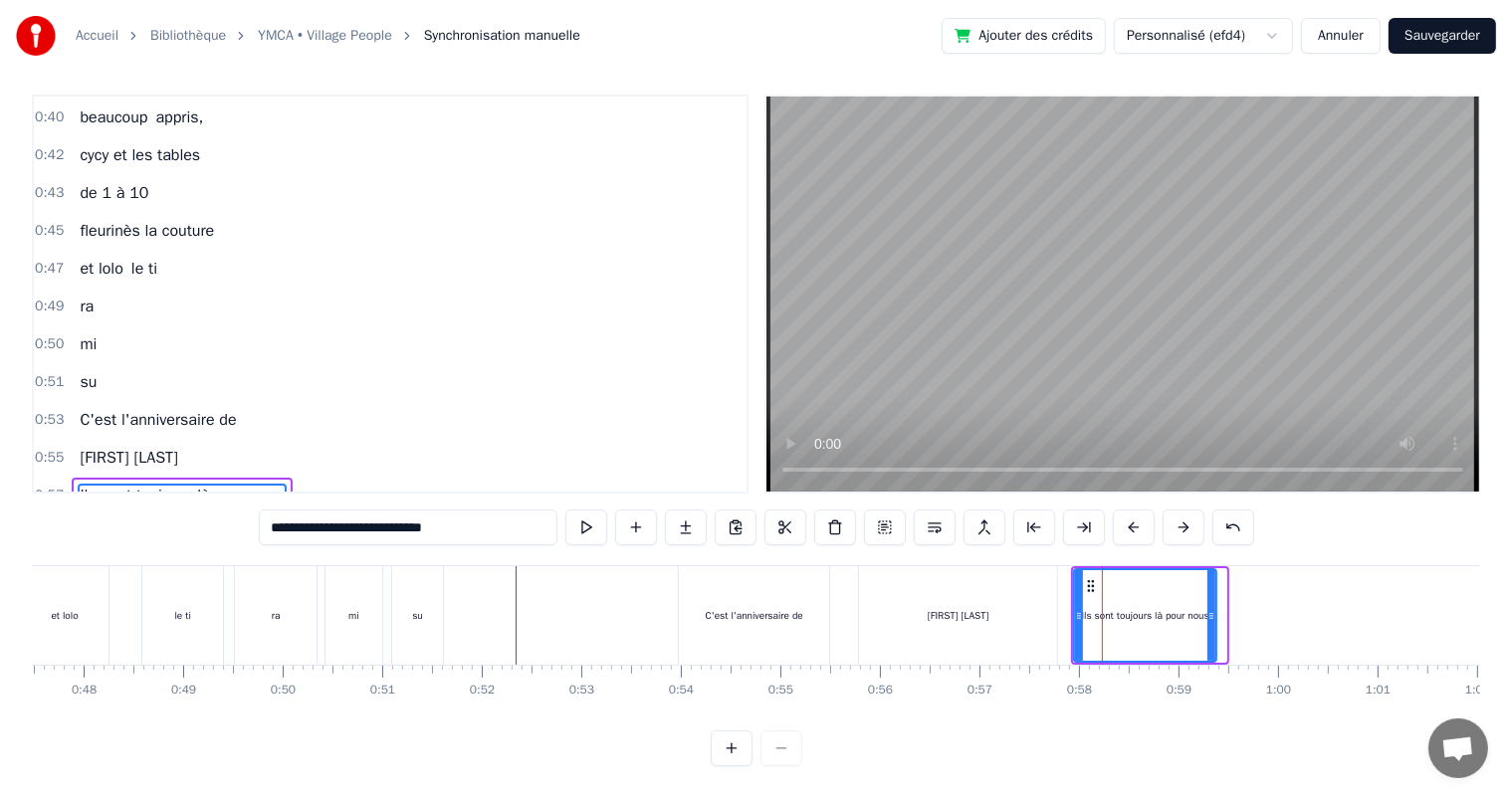 click 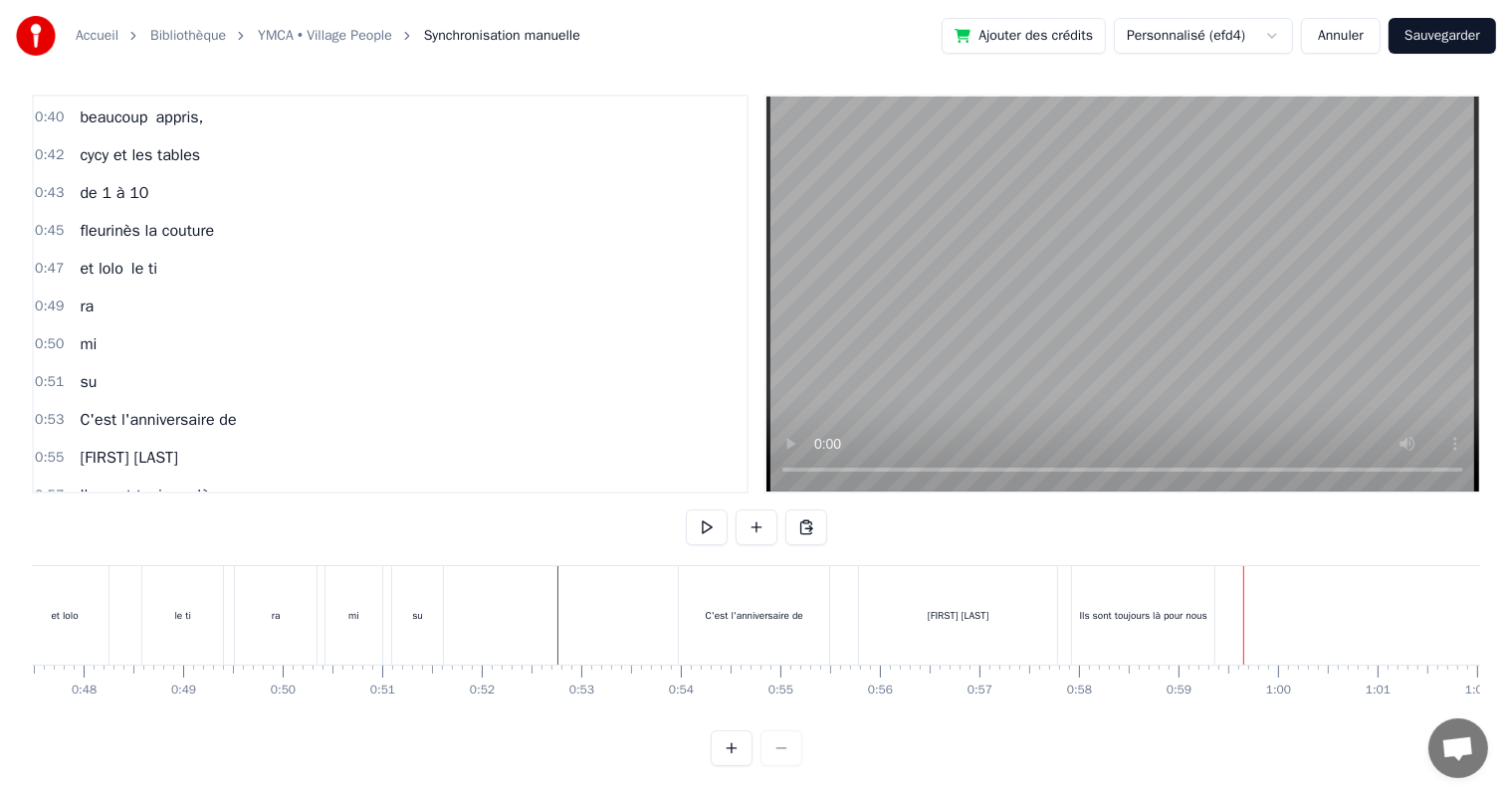 click on "[FIRST] [LAST]" at bounding box center [128, 458] 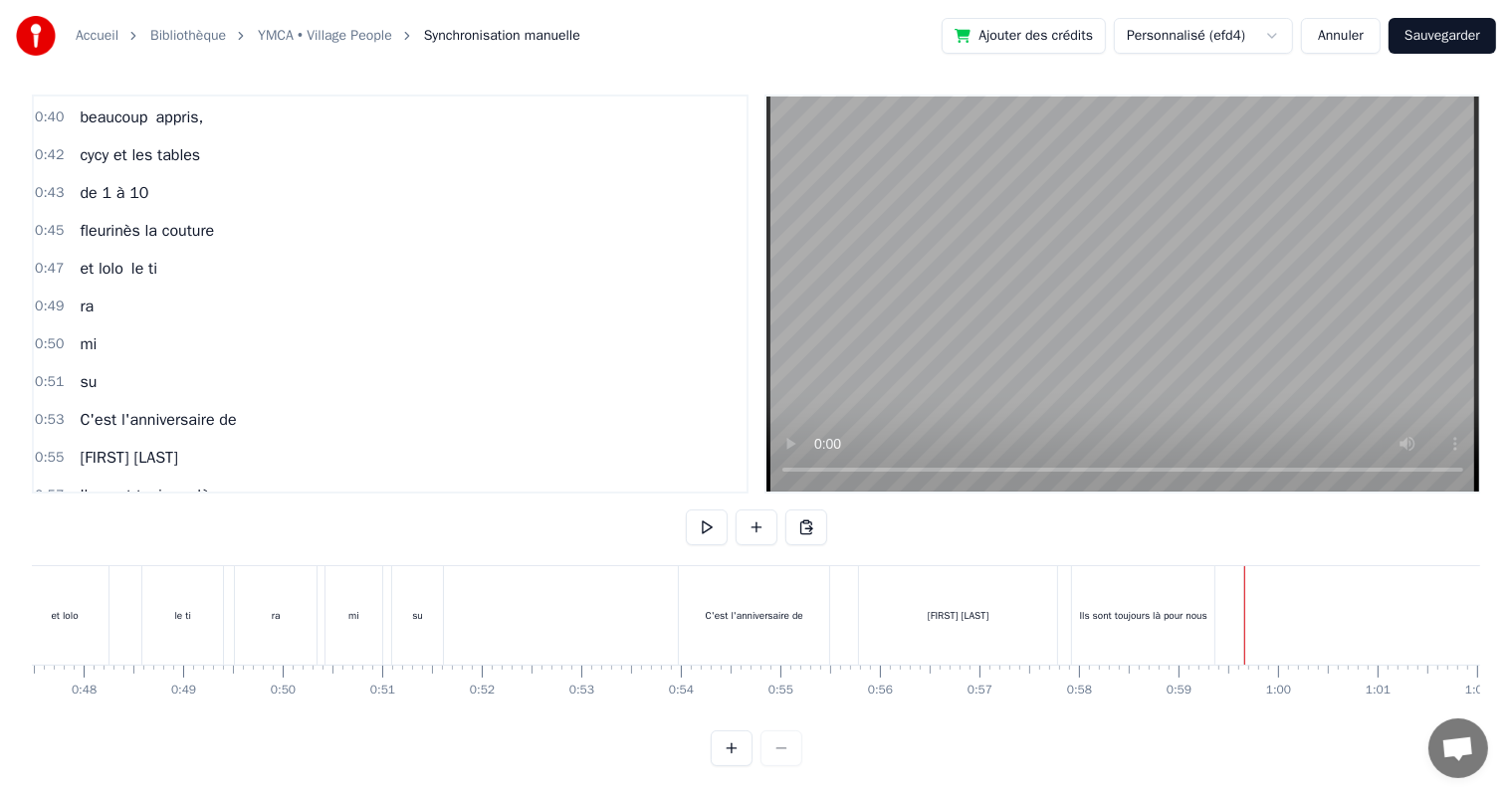 click at bounding box center (8267, 615) 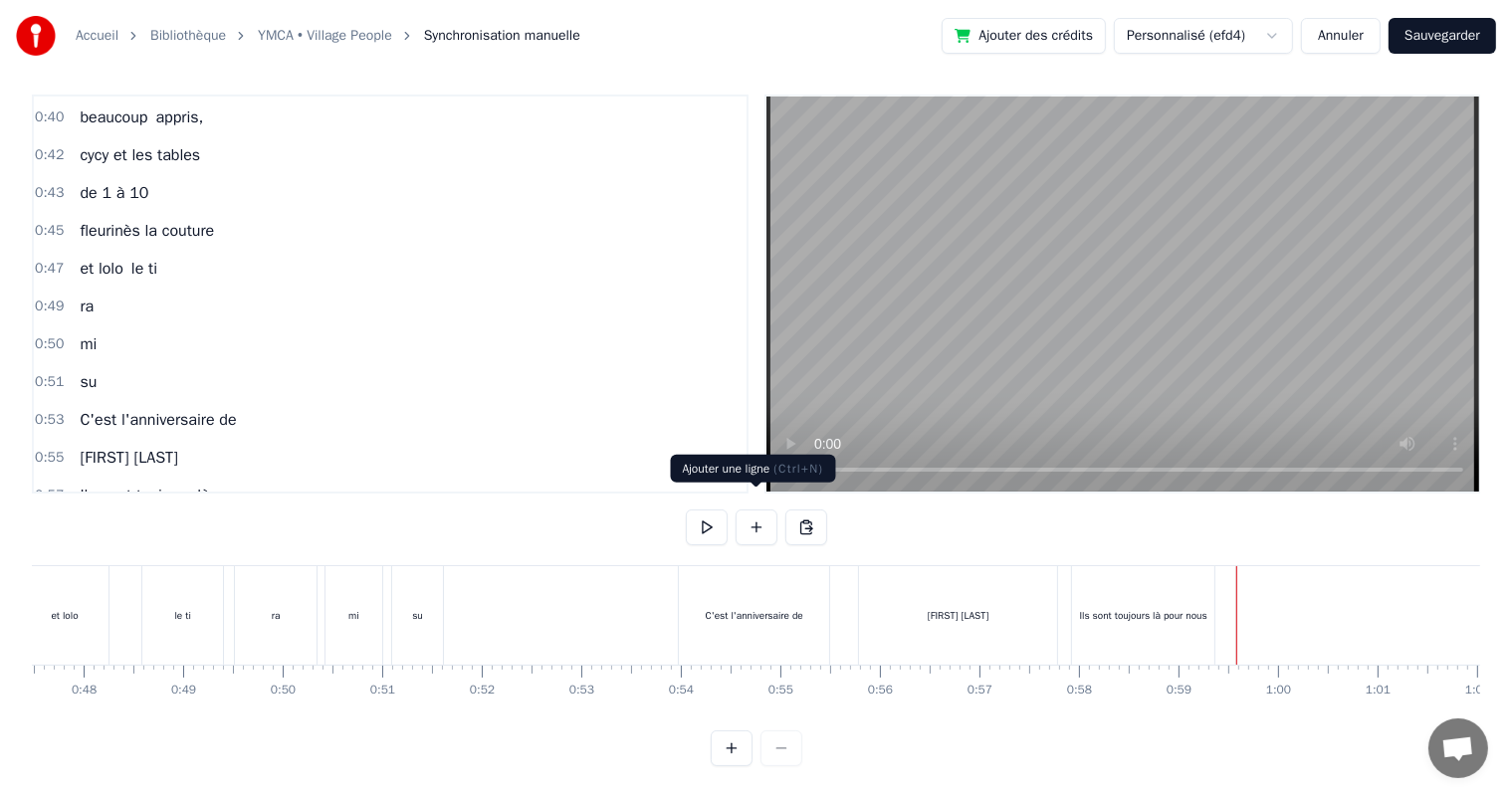 click at bounding box center [756, 527] 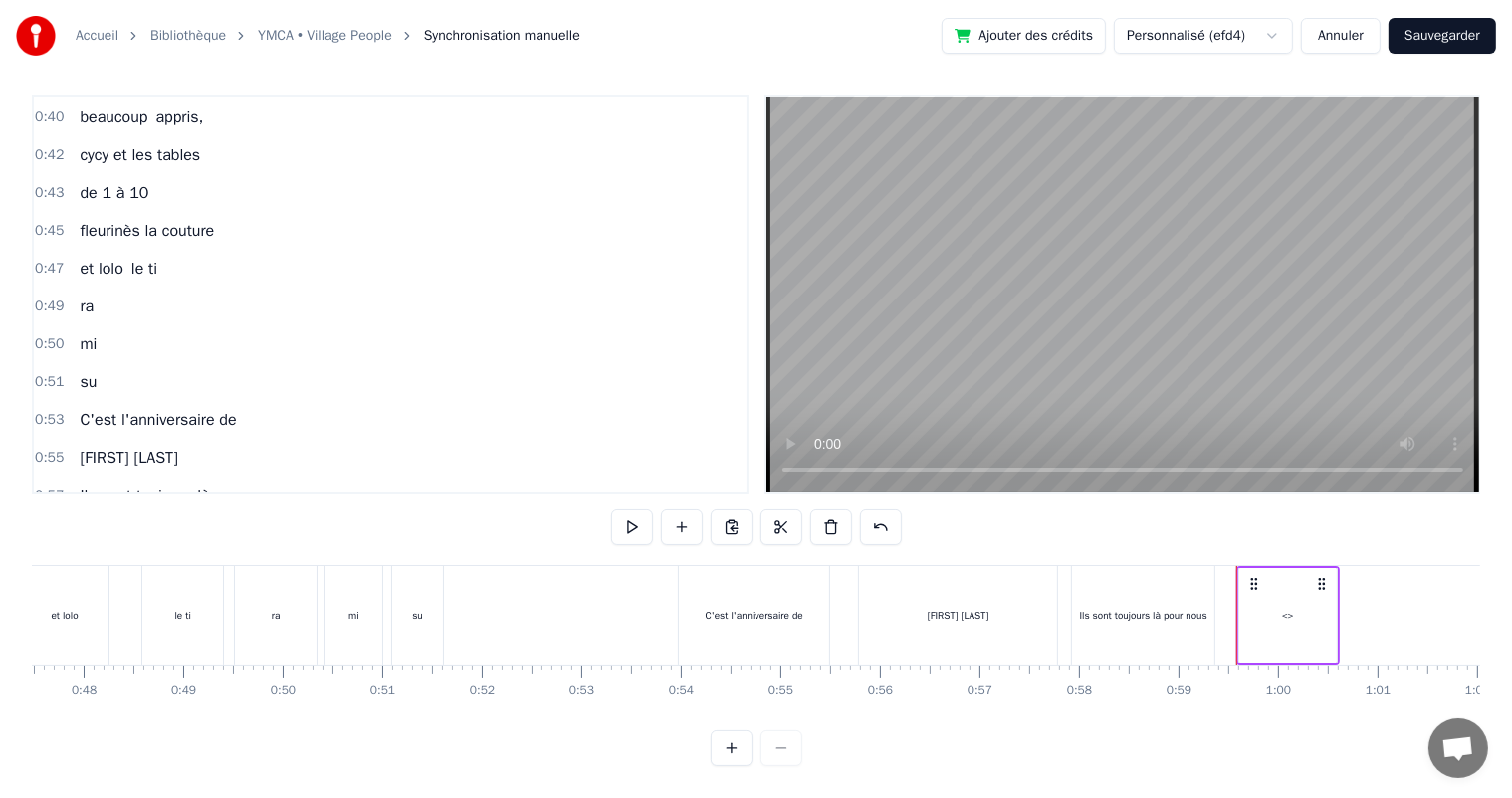 scroll, scrollTop: 299, scrollLeft: 0, axis: vertical 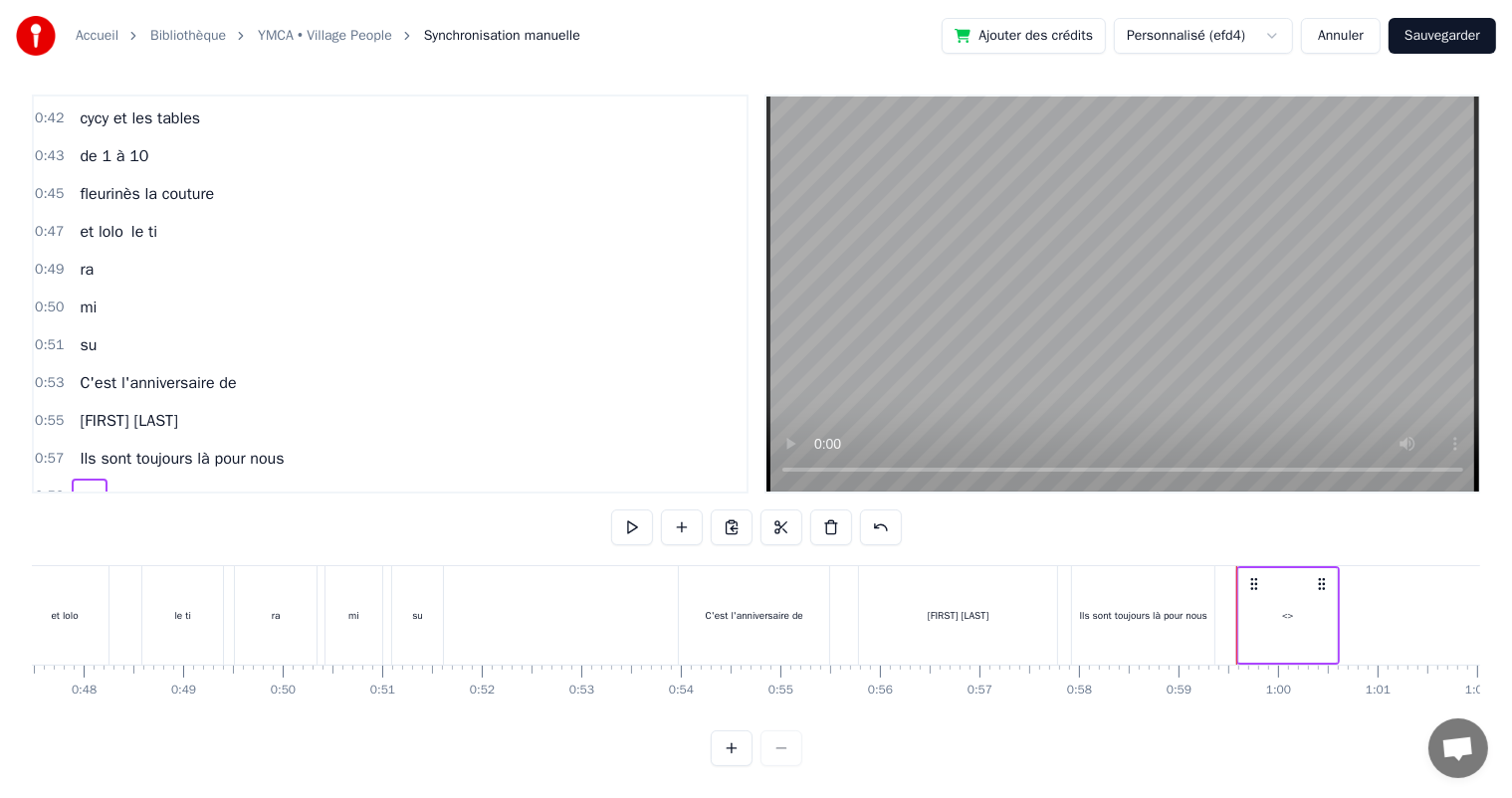 click on "<>" at bounding box center (89, 497) 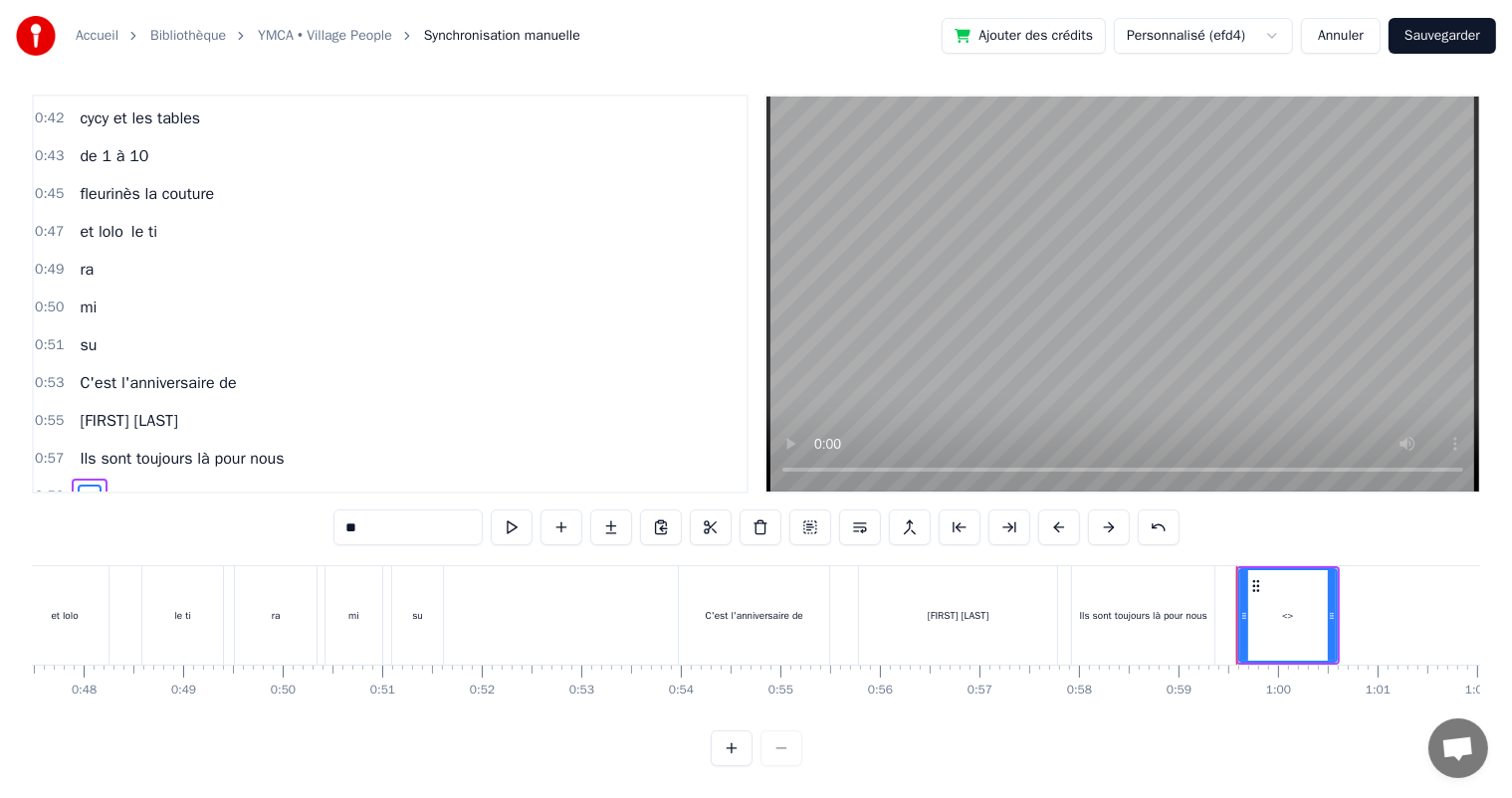 drag, startPoint x: 402, startPoint y: 503, endPoint x: 271, endPoint y: 504, distance: 131.00382 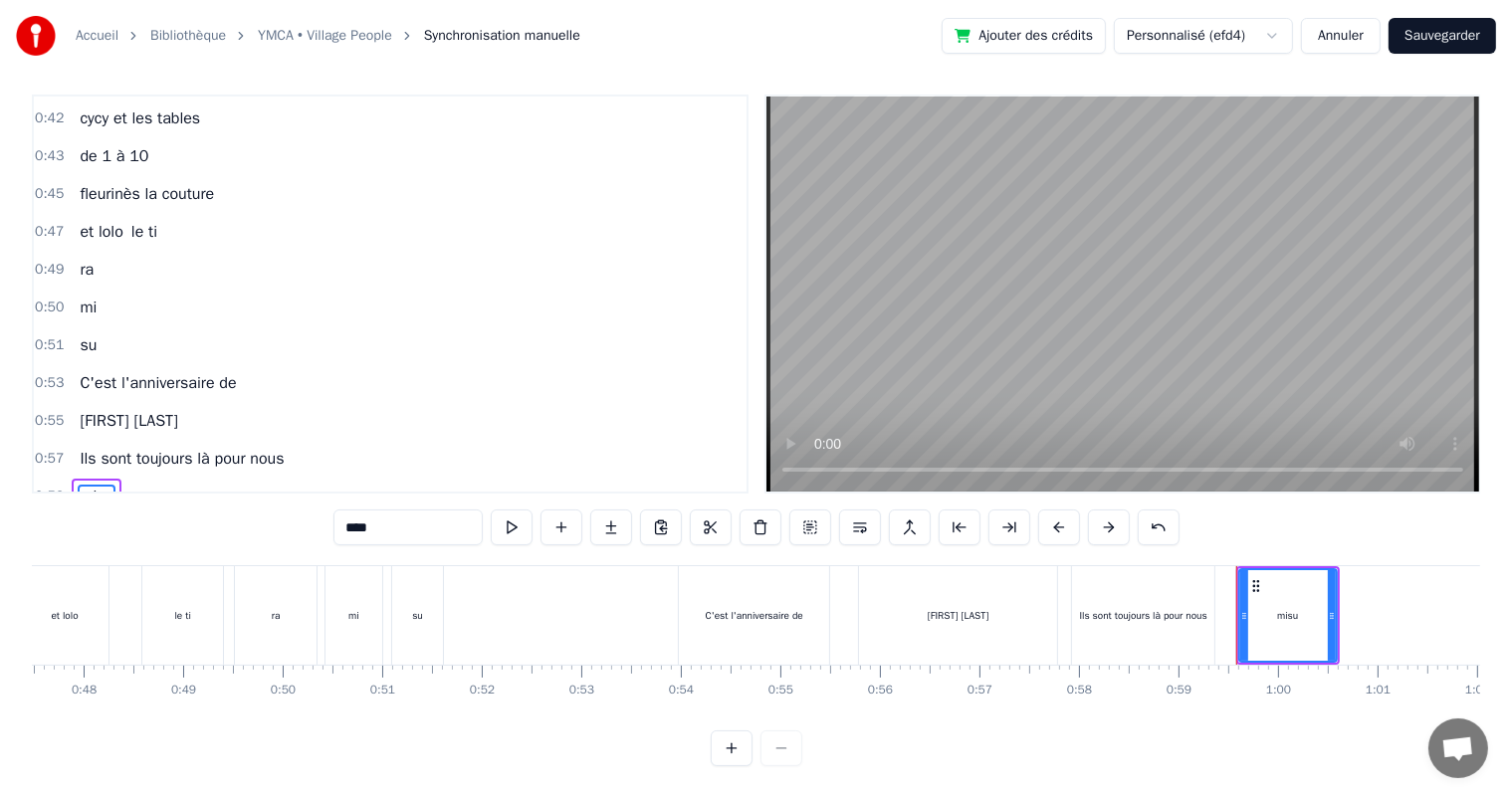 drag, startPoint x: 432, startPoint y: 514, endPoint x: 291, endPoint y: 515, distance: 141.00355 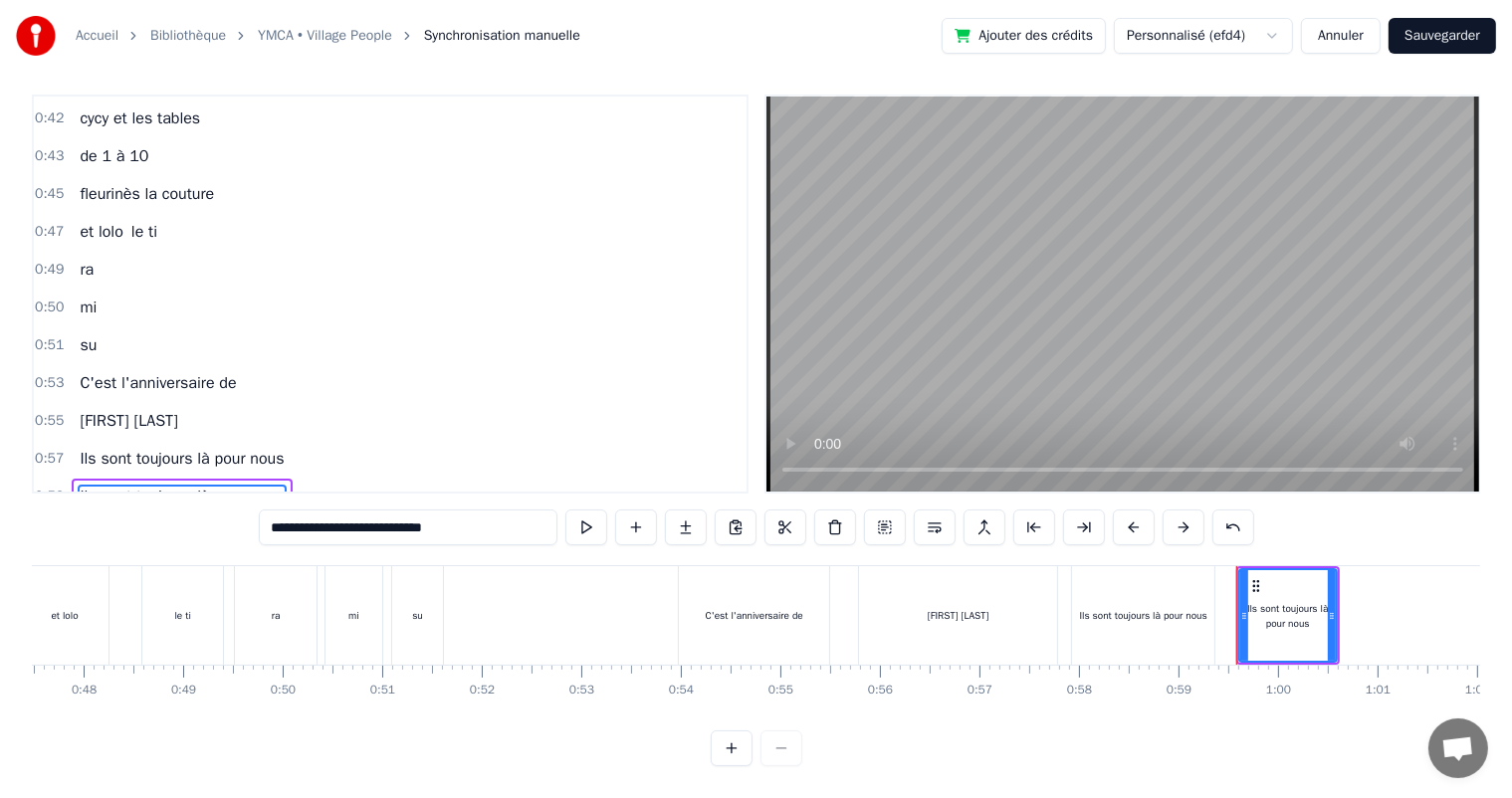 drag, startPoint x: 494, startPoint y: 513, endPoint x: 85, endPoint y: 520, distance: 409.0599 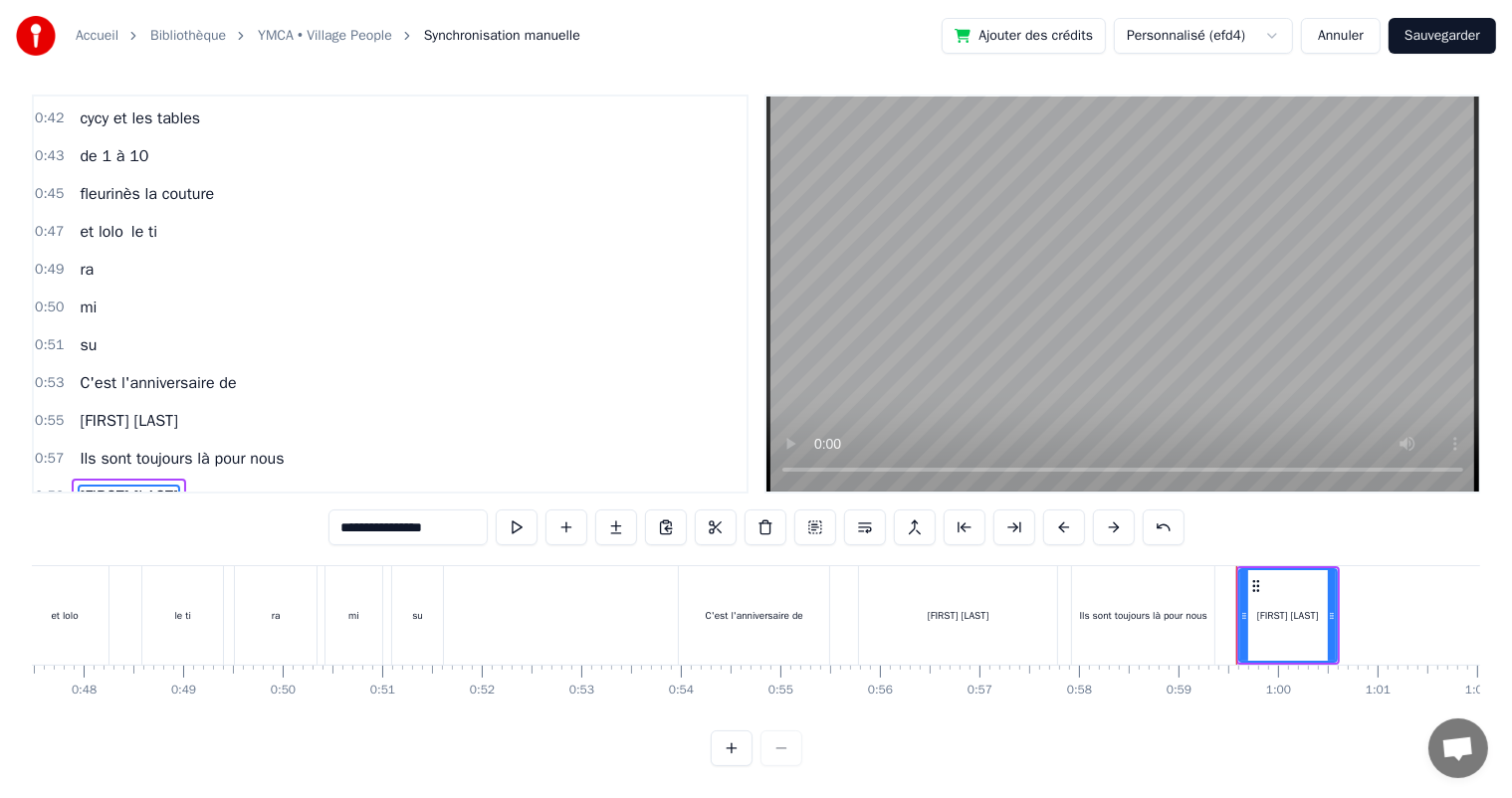 type on "**********" 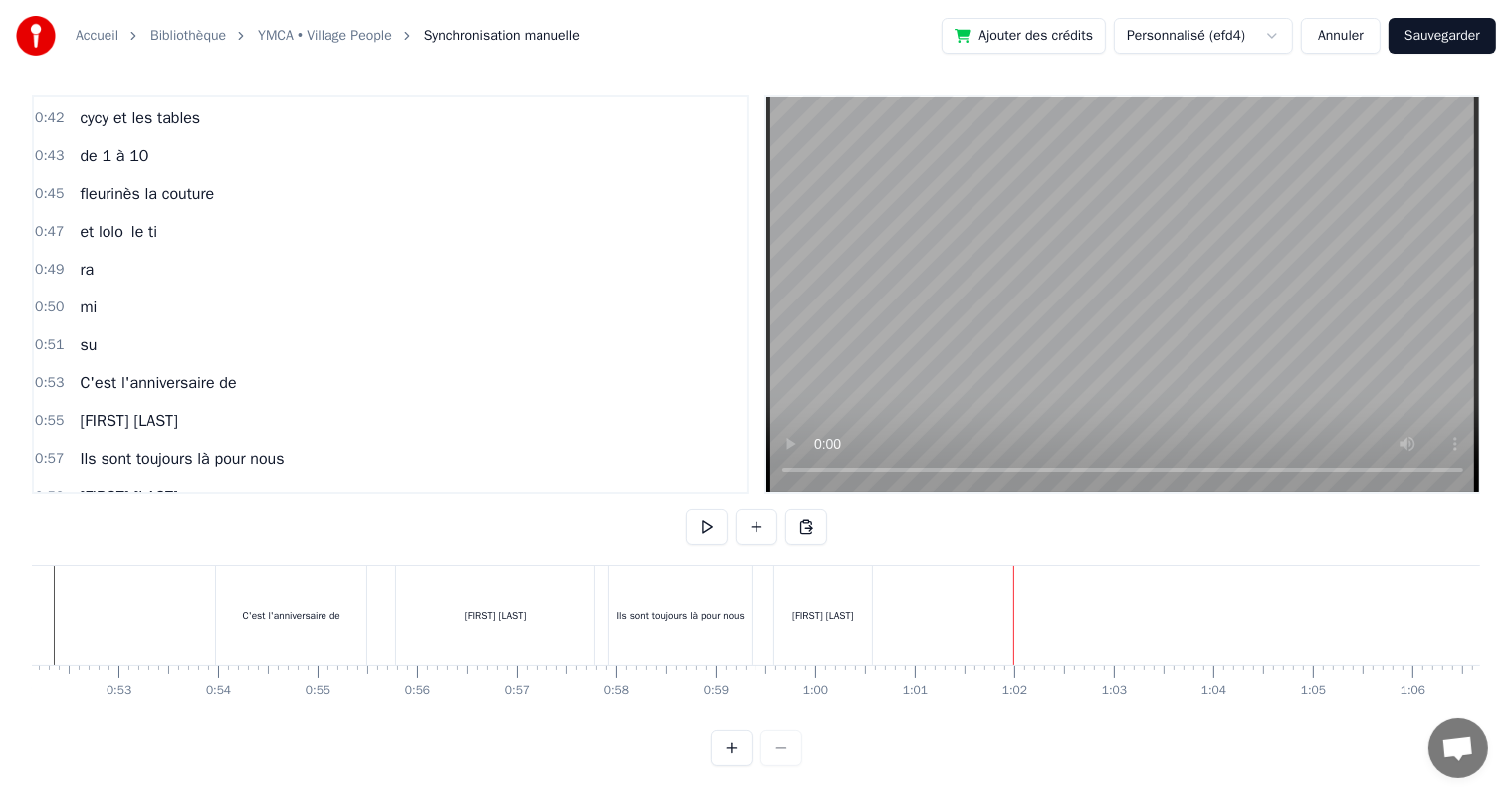 scroll, scrollTop: 0, scrollLeft: 5190, axis: horizontal 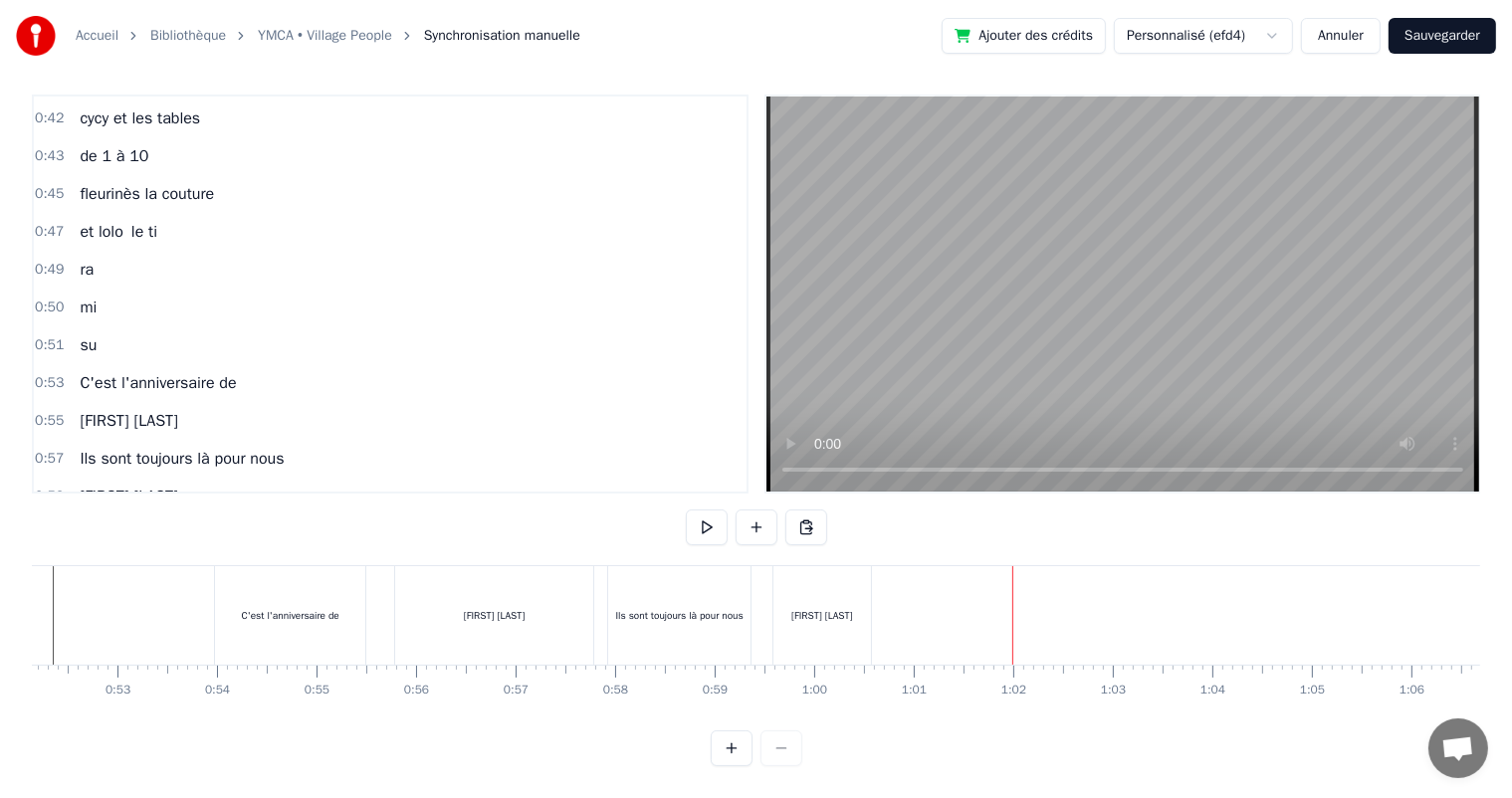 click on "[FIRST] [LAST]" at bounding box center [822, 615] 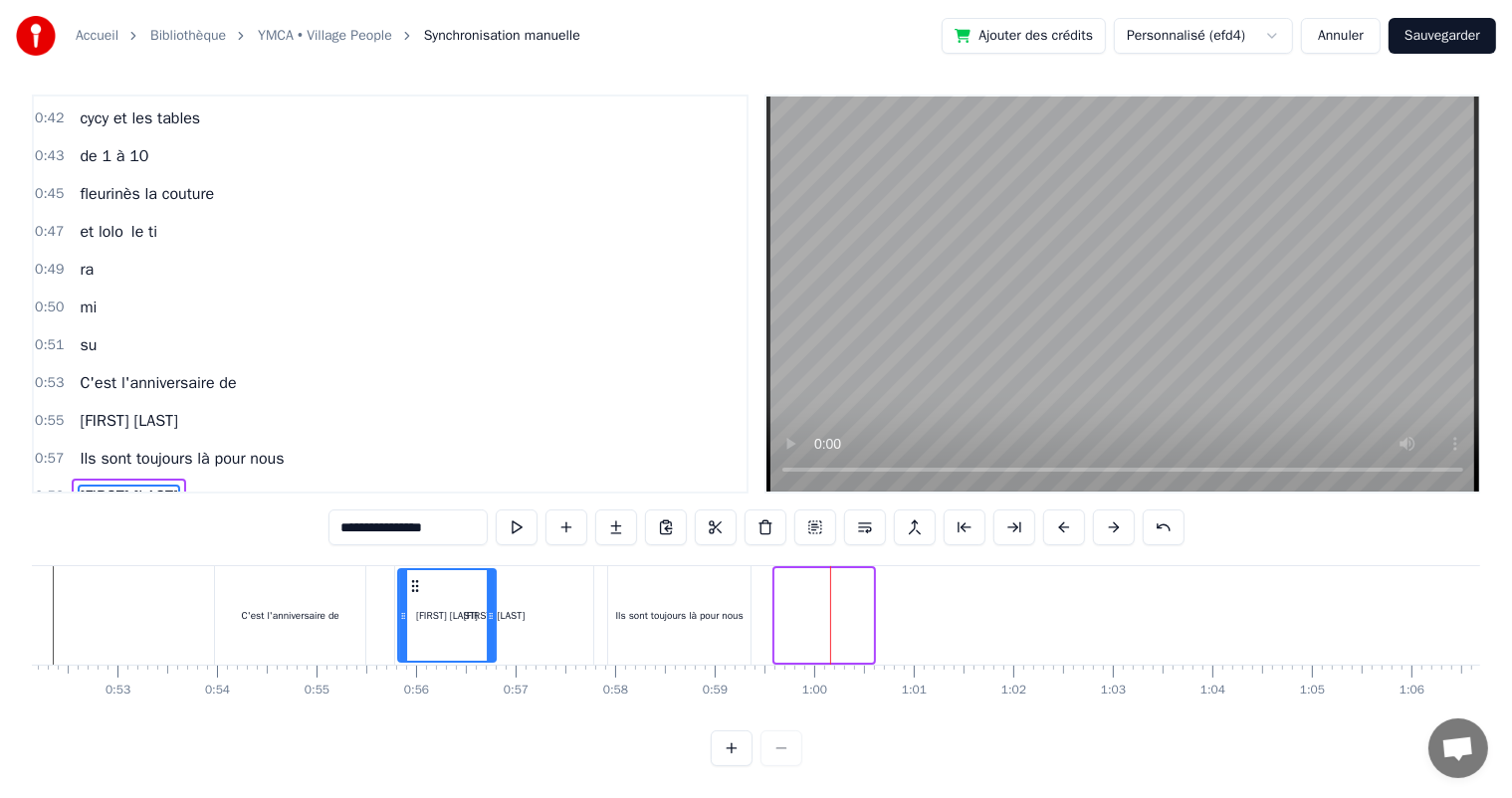drag, startPoint x: 793, startPoint y: 567, endPoint x: 416, endPoint y: 569, distance: 377.00531 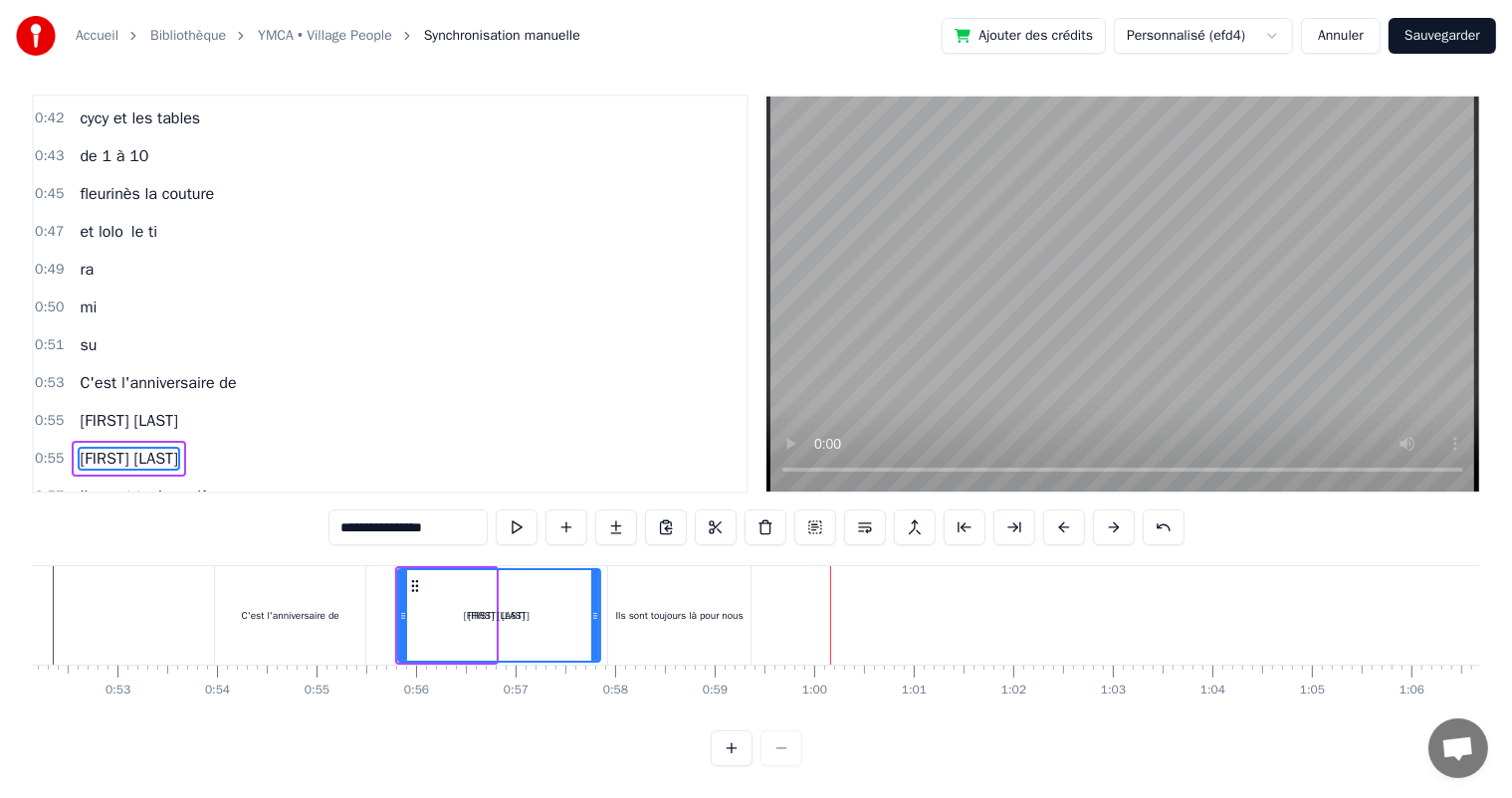 drag, startPoint x: 489, startPoint y: 599, endPoint x: 593, endPoint y: 600, distance: 104.00481 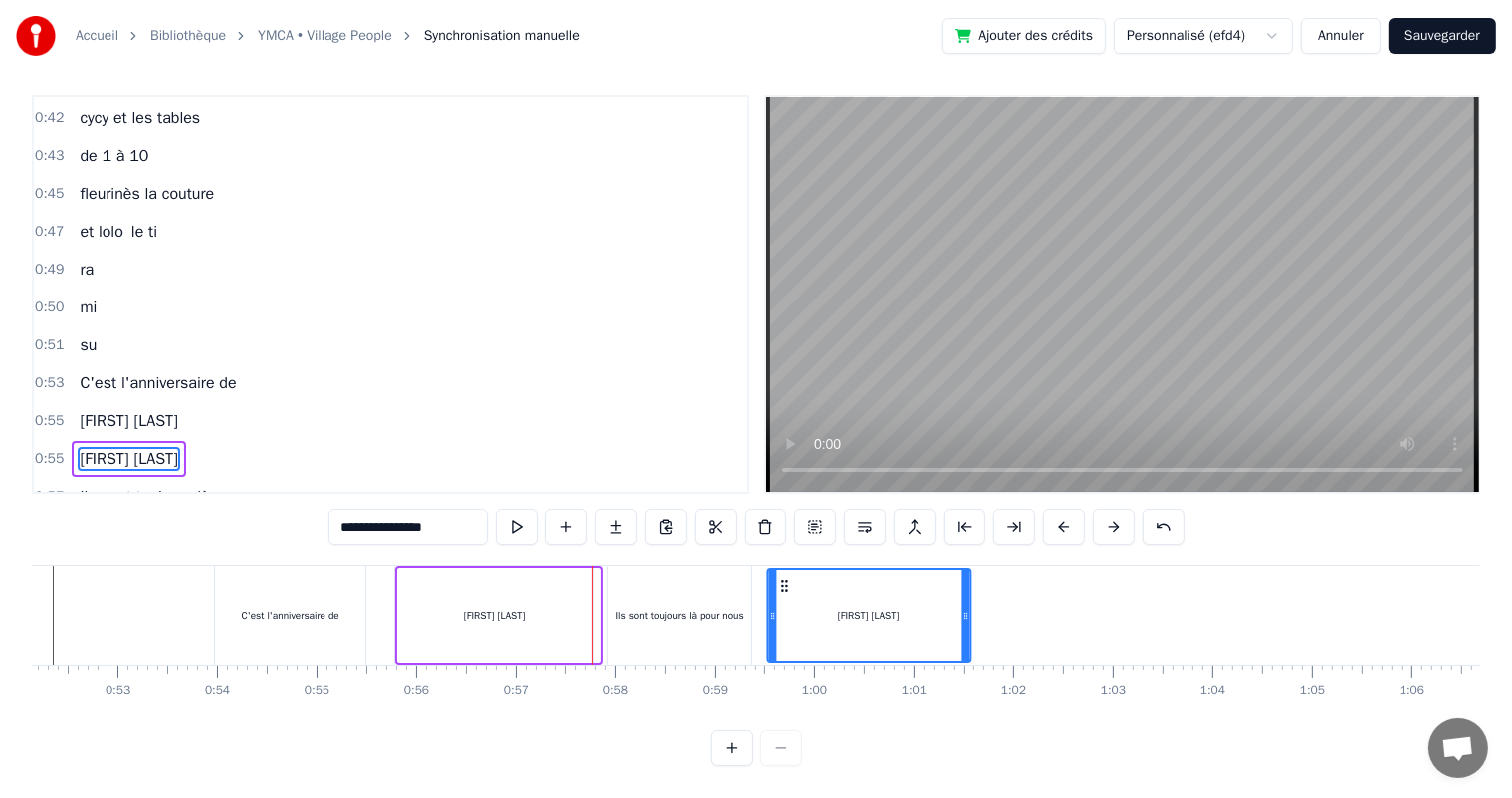 drag, startPoint x: 411, startPoint y: 563, endPoint x: 780, endPoint y: 565, distance: 369.0054 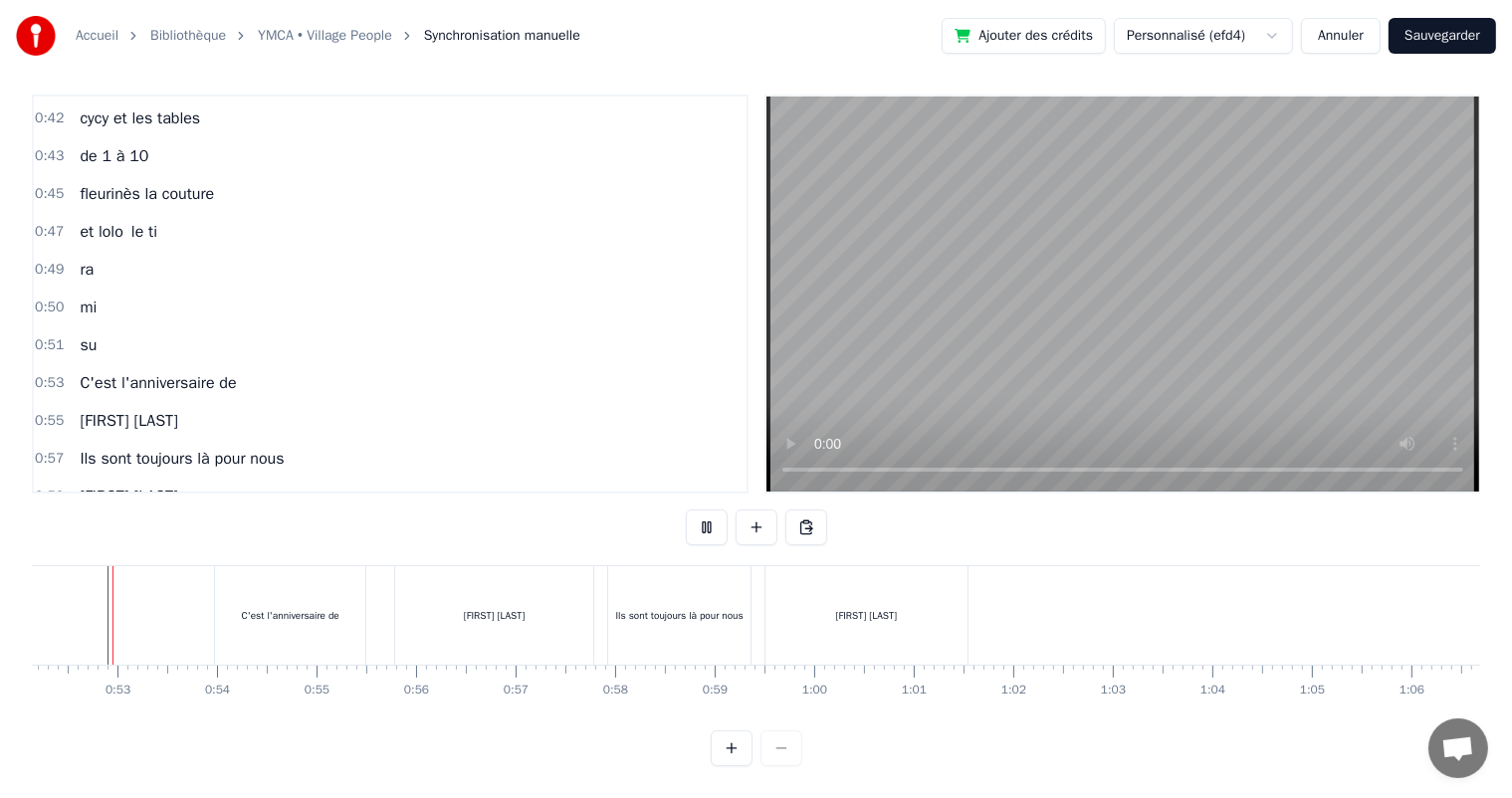 scroll, scrollTop: 0, scrollLeft: 5166, axis: horizontal 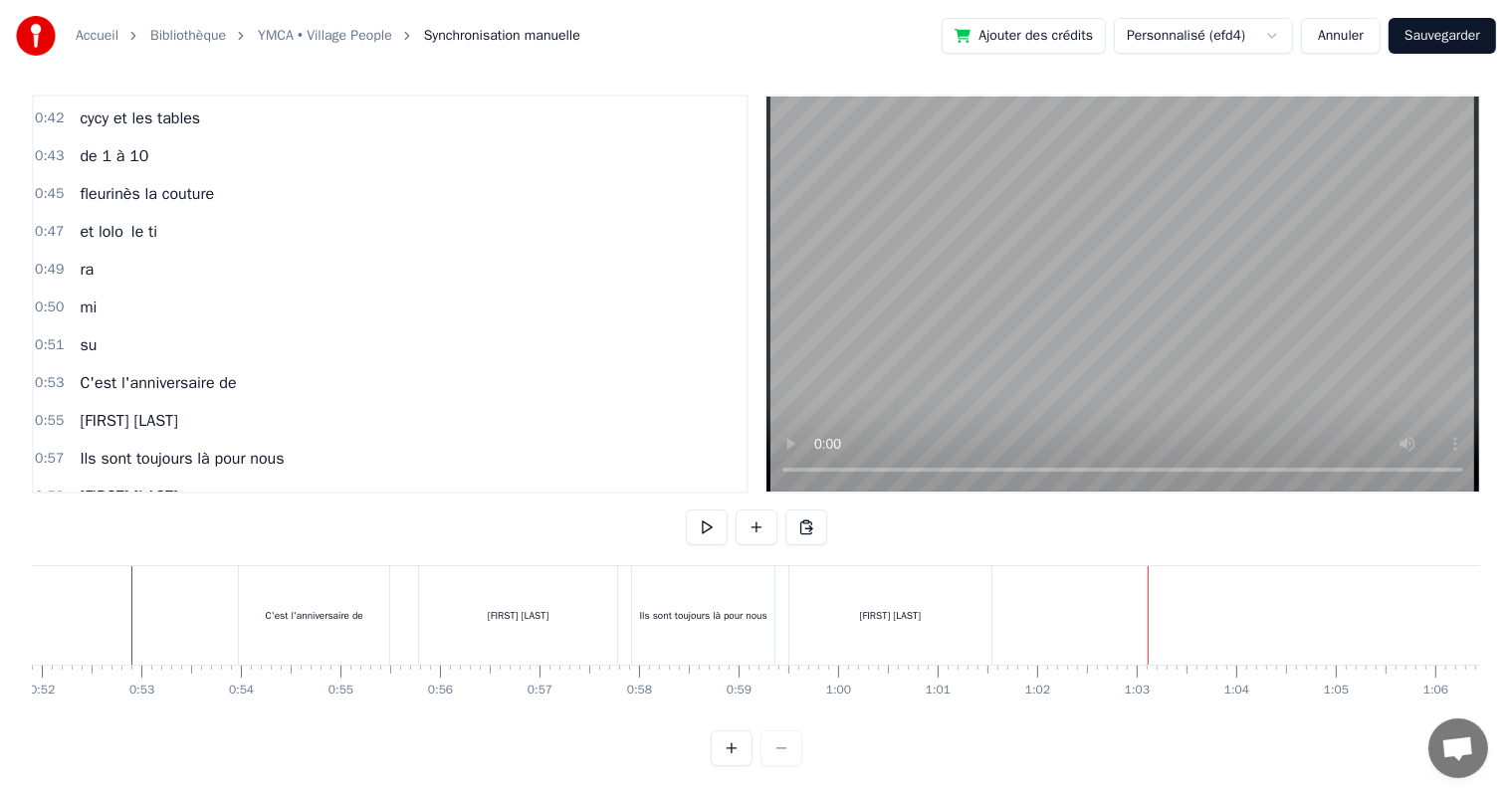 click on ": [NAME], tu venais me chercher en 2 chevaux : au collège j'avais honte : Oh oui [NAME] : Et tu nous apprenais  : à lancer des fruits sur les gens  : [NAME], : grâce à toi nous avons : beaucoup appris, : cycy et les tables  : de 1 à 10 : fleurinès la couture : et lolo le ti : ra : mi : su : C'est l'anniversaire de : [NAME] : : Ils sont toujours là pour nous : [NAME] : [NAME], tu venais me chercher en 2 chevaux au collège j'avais honte Oh oui [NAME] Et tu nous apprenais  à lancer des fruits sur les gens  [NAME], grâce à toi nous avons beaucoup appris, cycy et les tables  de 1 à 10 fleurinès la couture et lolo le ti ra mi su C'est l'anniversaire de [NAME] : Ils sont toujours là pour nous [NAME] :
To pick up a draggable item, press the space bar.
While dragging, use the arrow keys to move the item.
Press space again to drop the item in its new position, or press escape to cancel.
0 0:01 0:02 0:03" at bounding box center [756, 430] 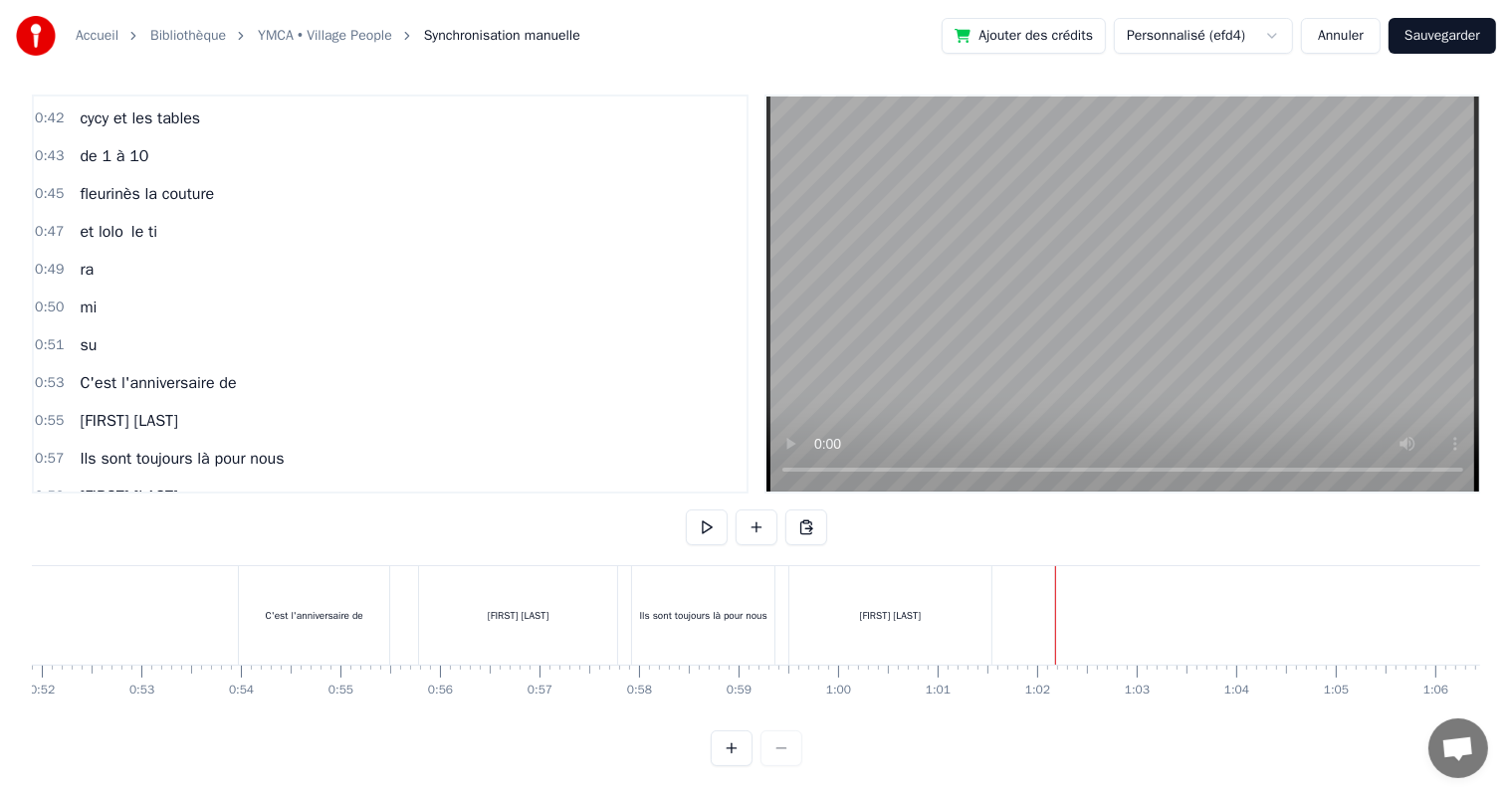 click at bounding box center [7827, 615] 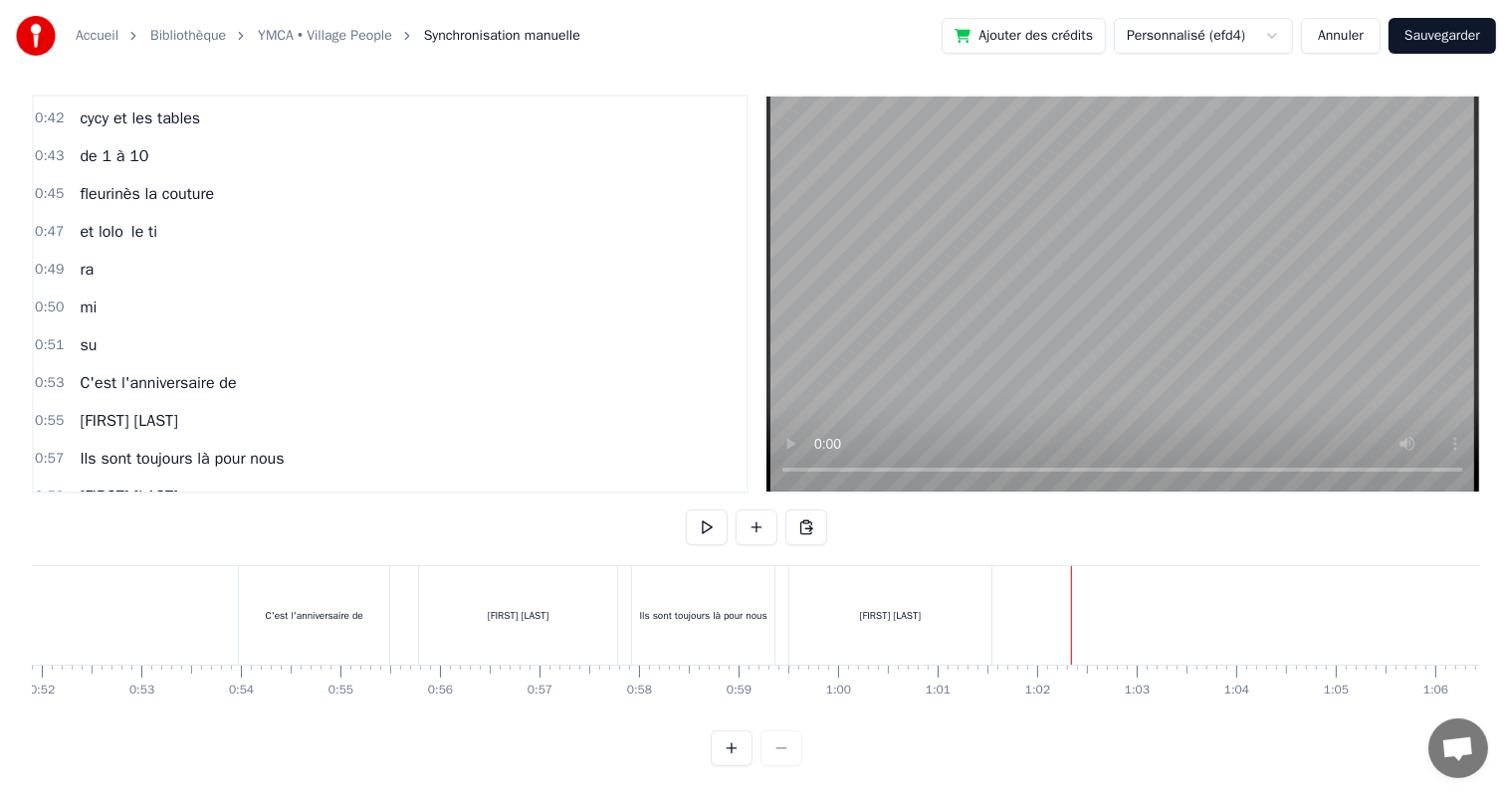 click at bounding box center (7827, 615) 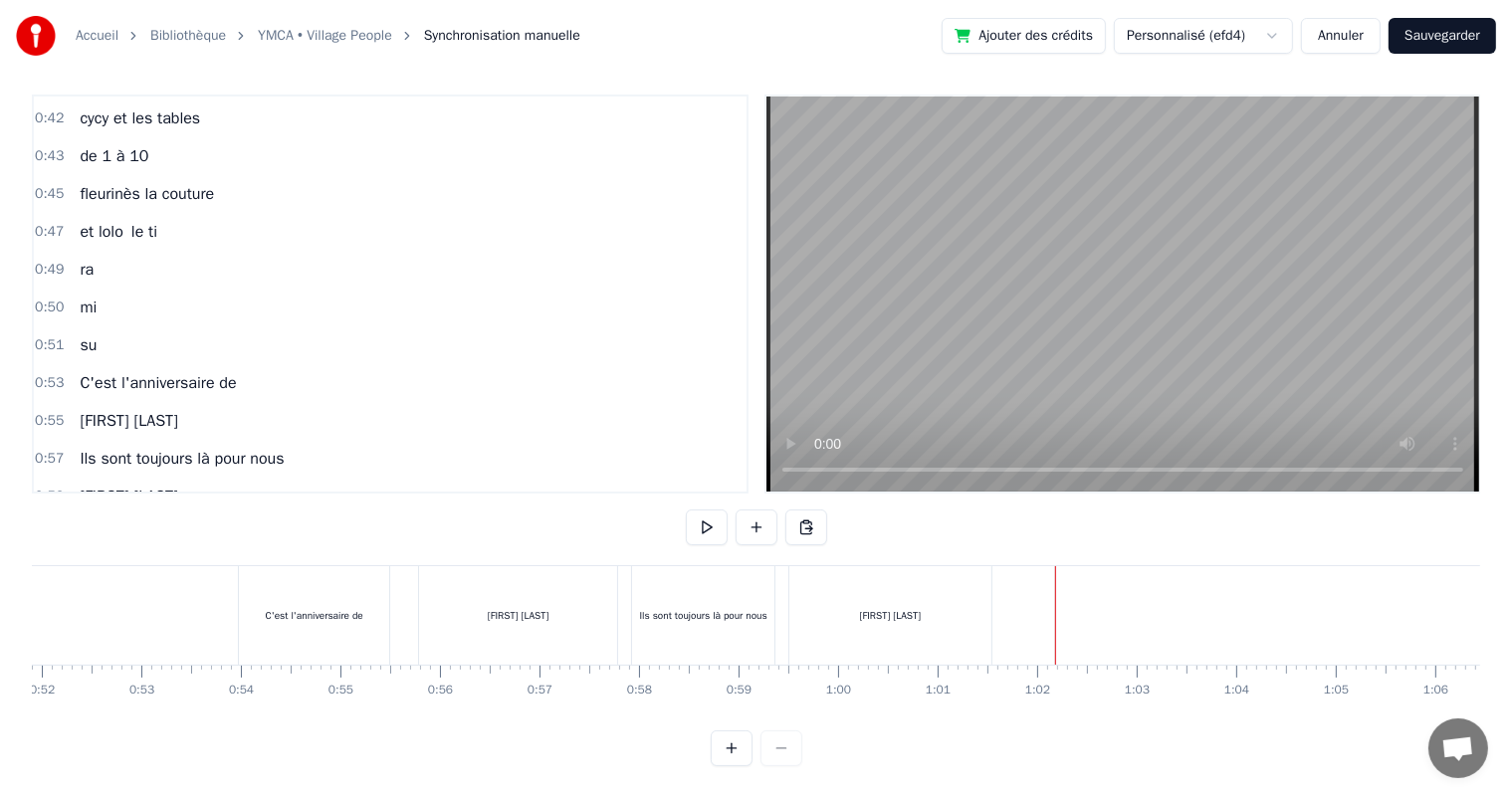 click at bounding box center [7827, 615] 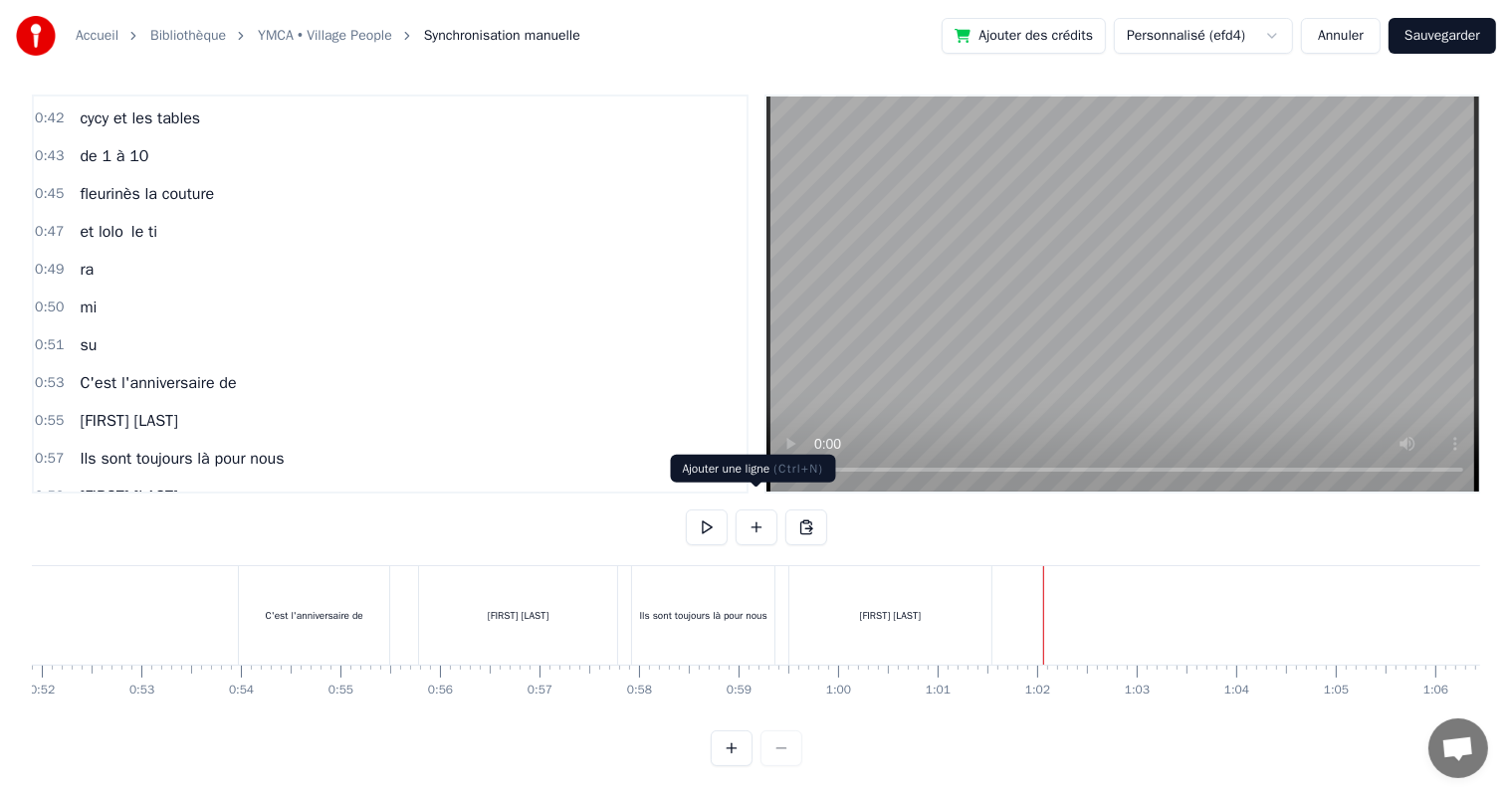 click at bounding box center [756, 527] 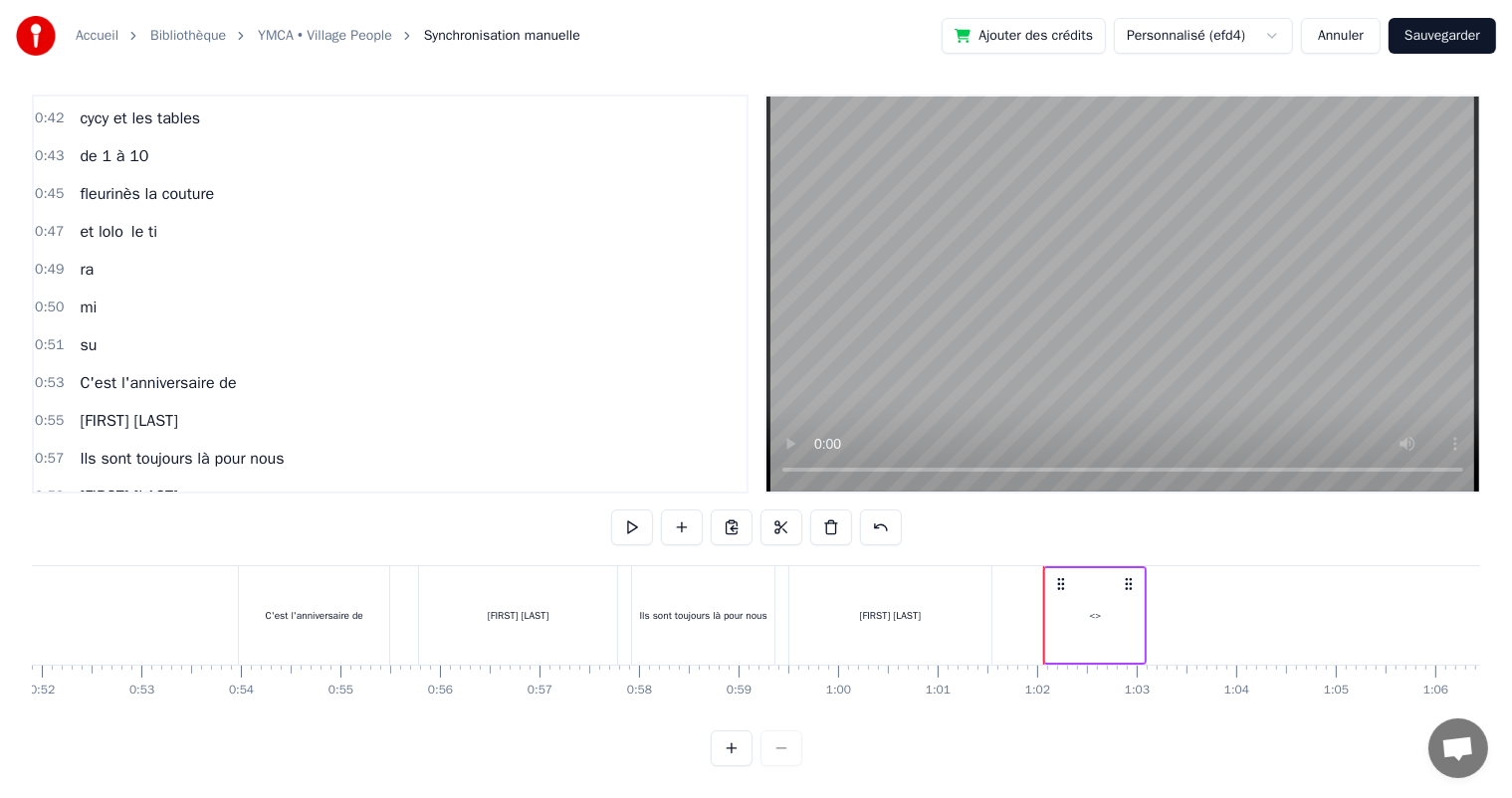 scroll, scrollTop: 336, scrollLeft: 0, axis: vertical 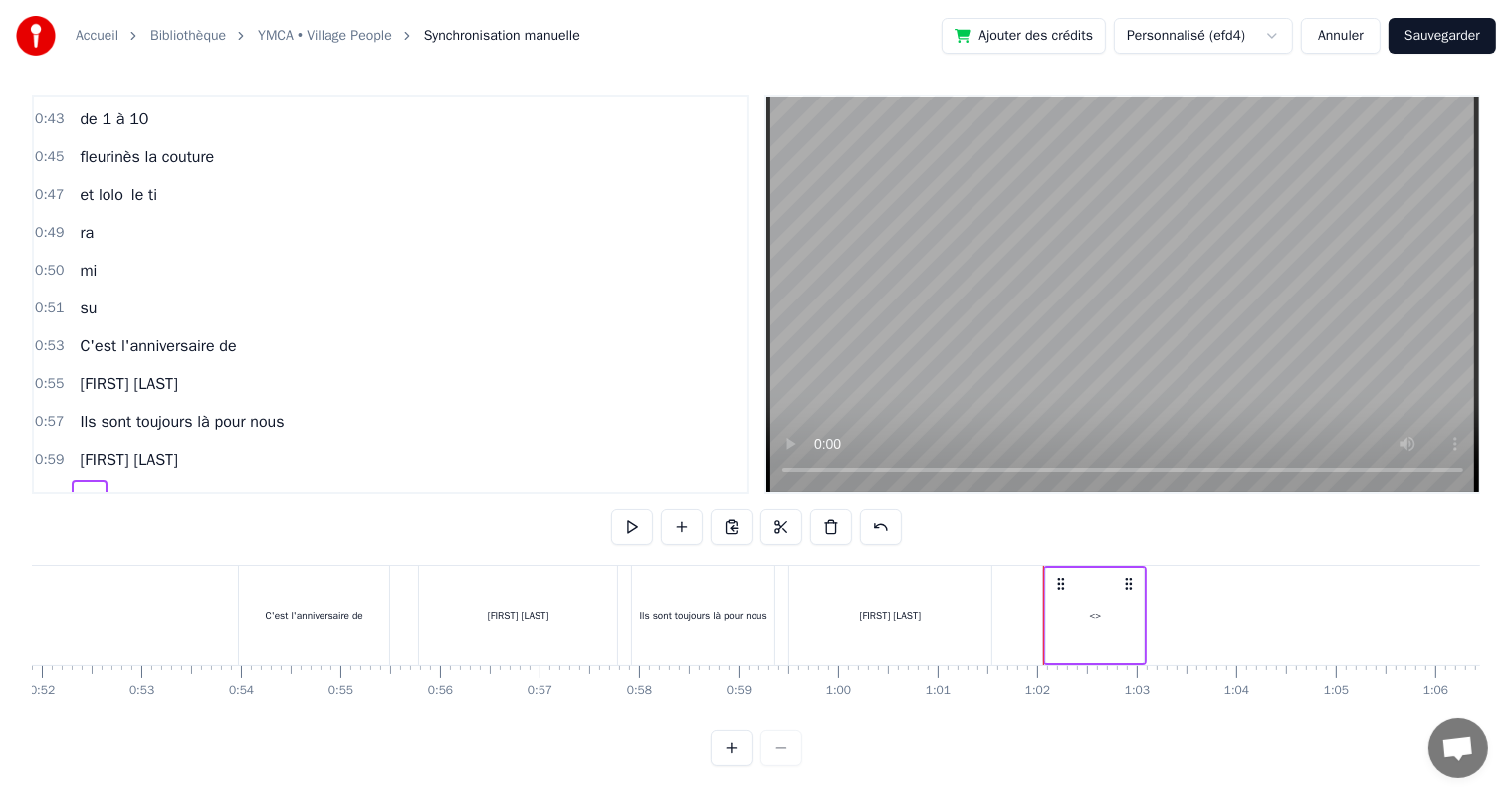 click on "<>" at bounding box center [89, 498] 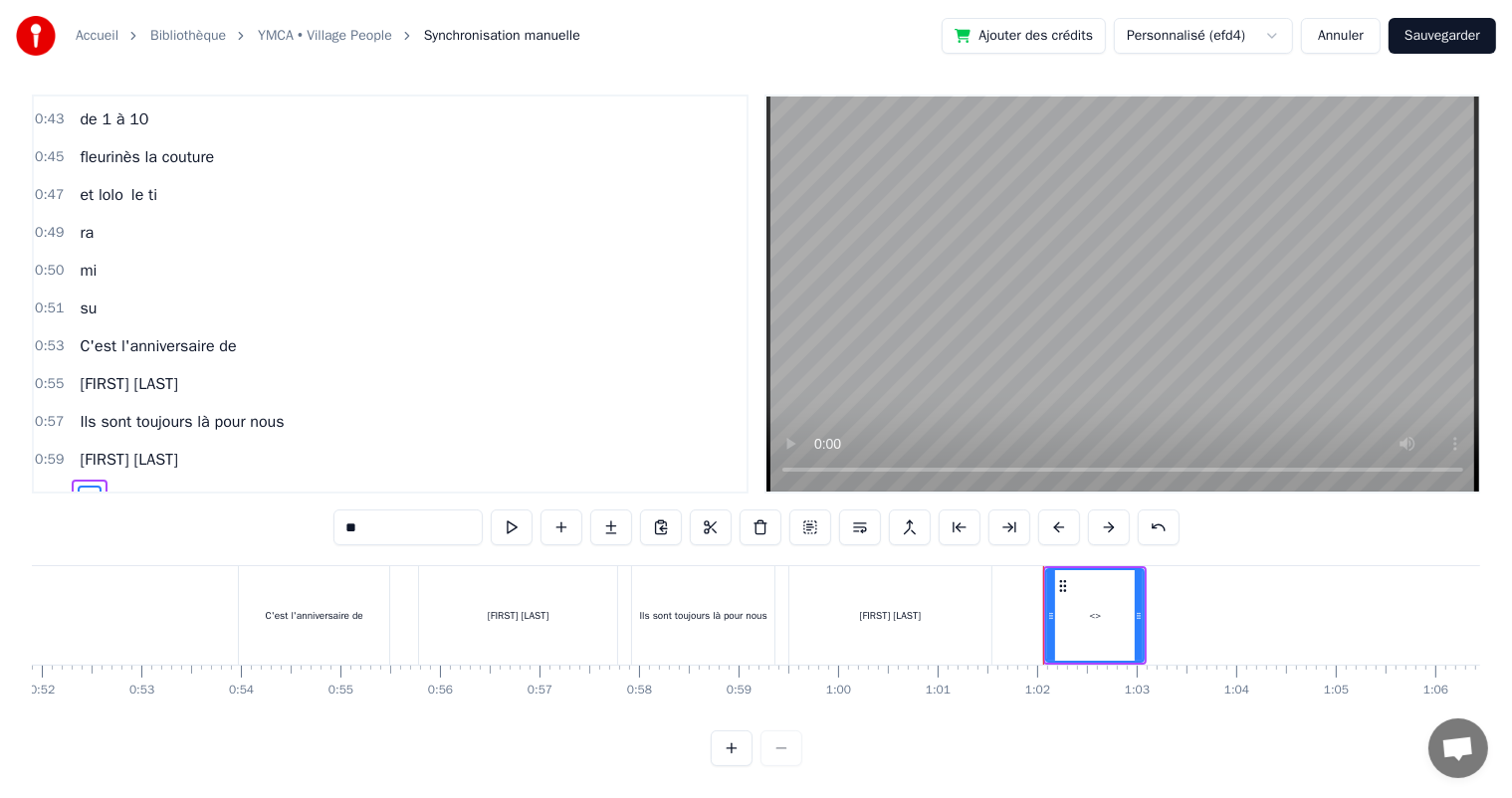 drag, startPoint x: 415, startPoint y: 512, endPoint x: 269, endPoint y: 516, distance: 146.05478 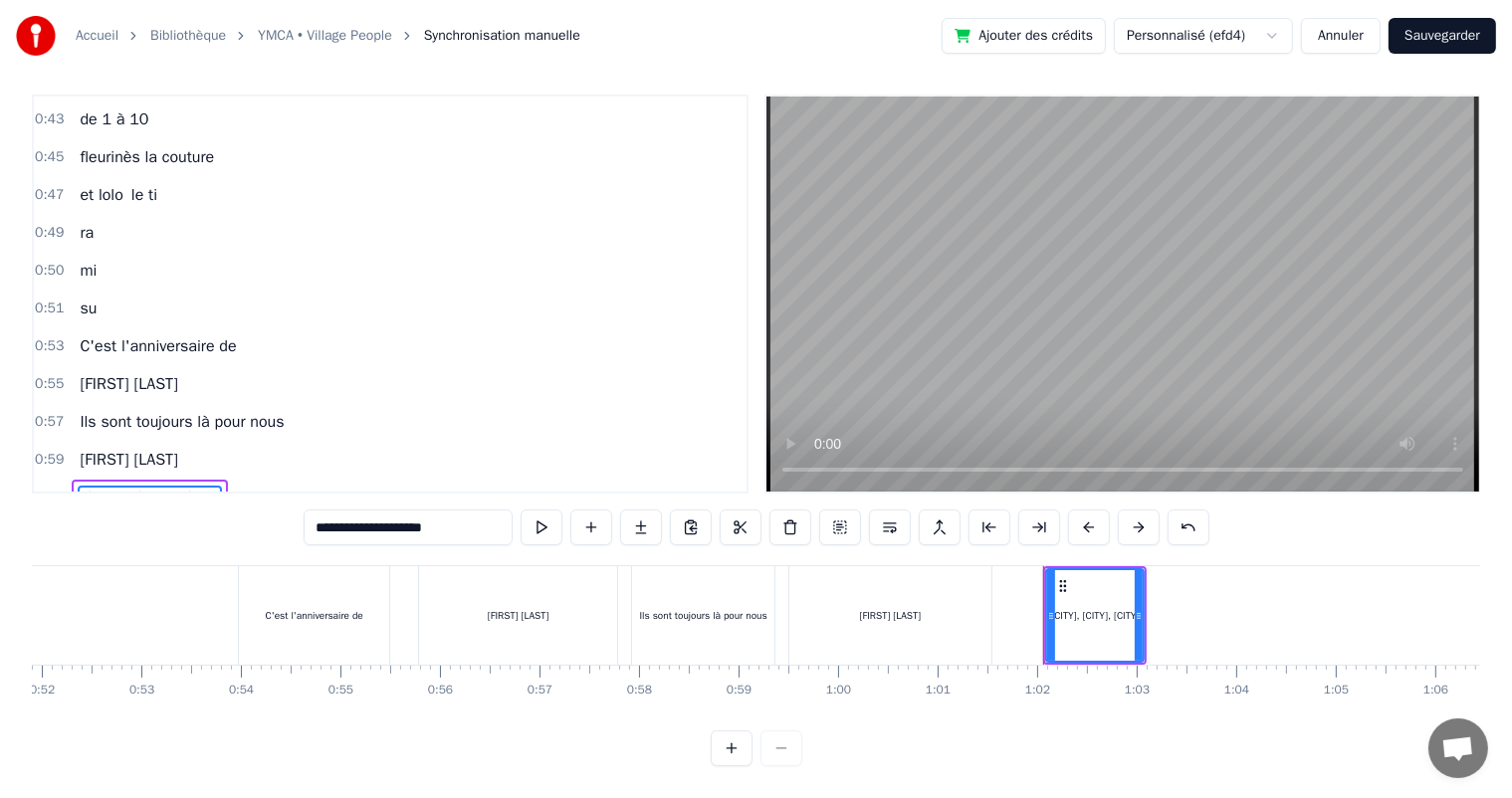 type on "**********" 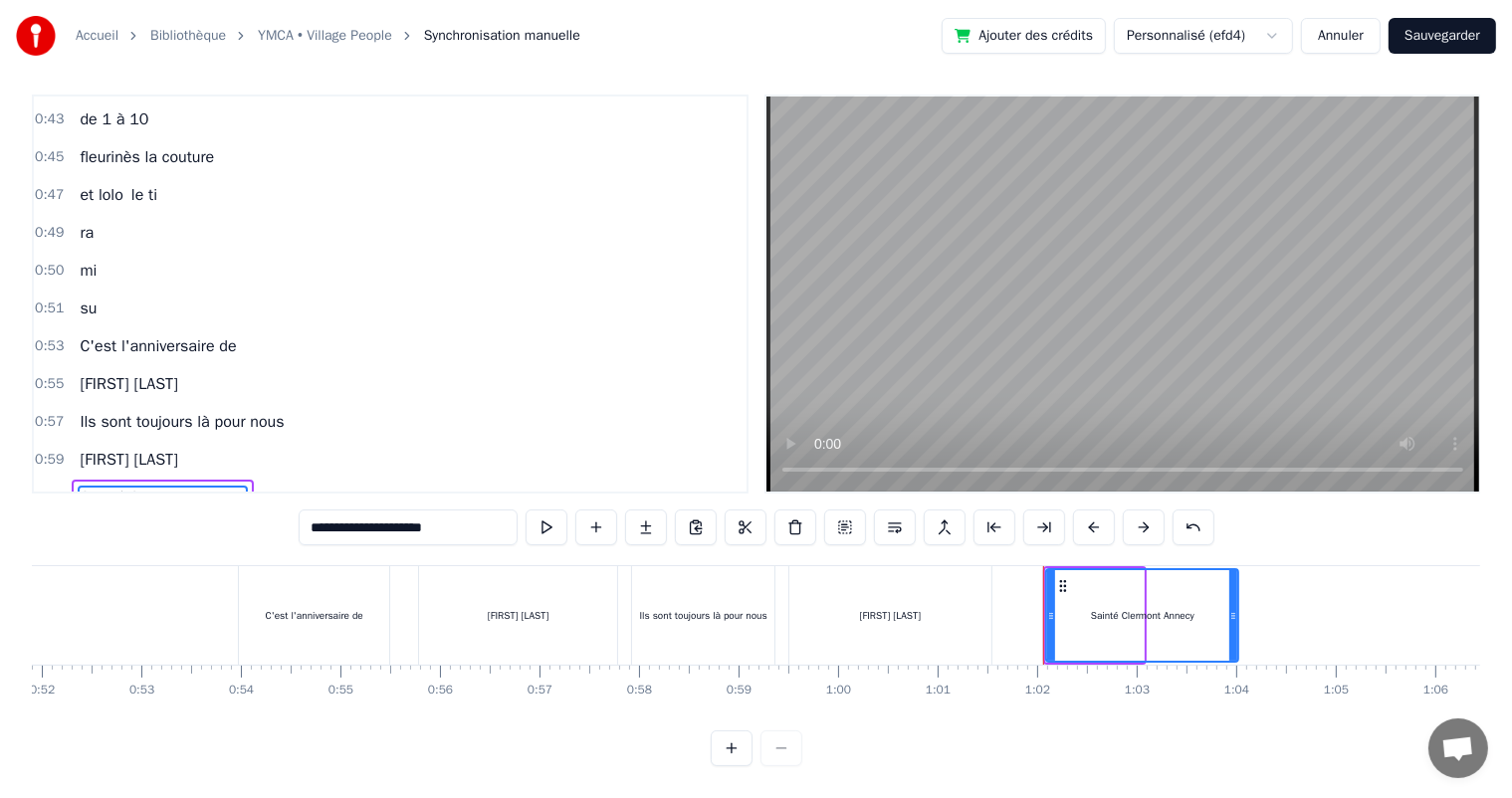 drag, startPoint x: 1140, startPoint y: 600, endPoint x: 1233, endPoint y: 609, distance: 93.43447 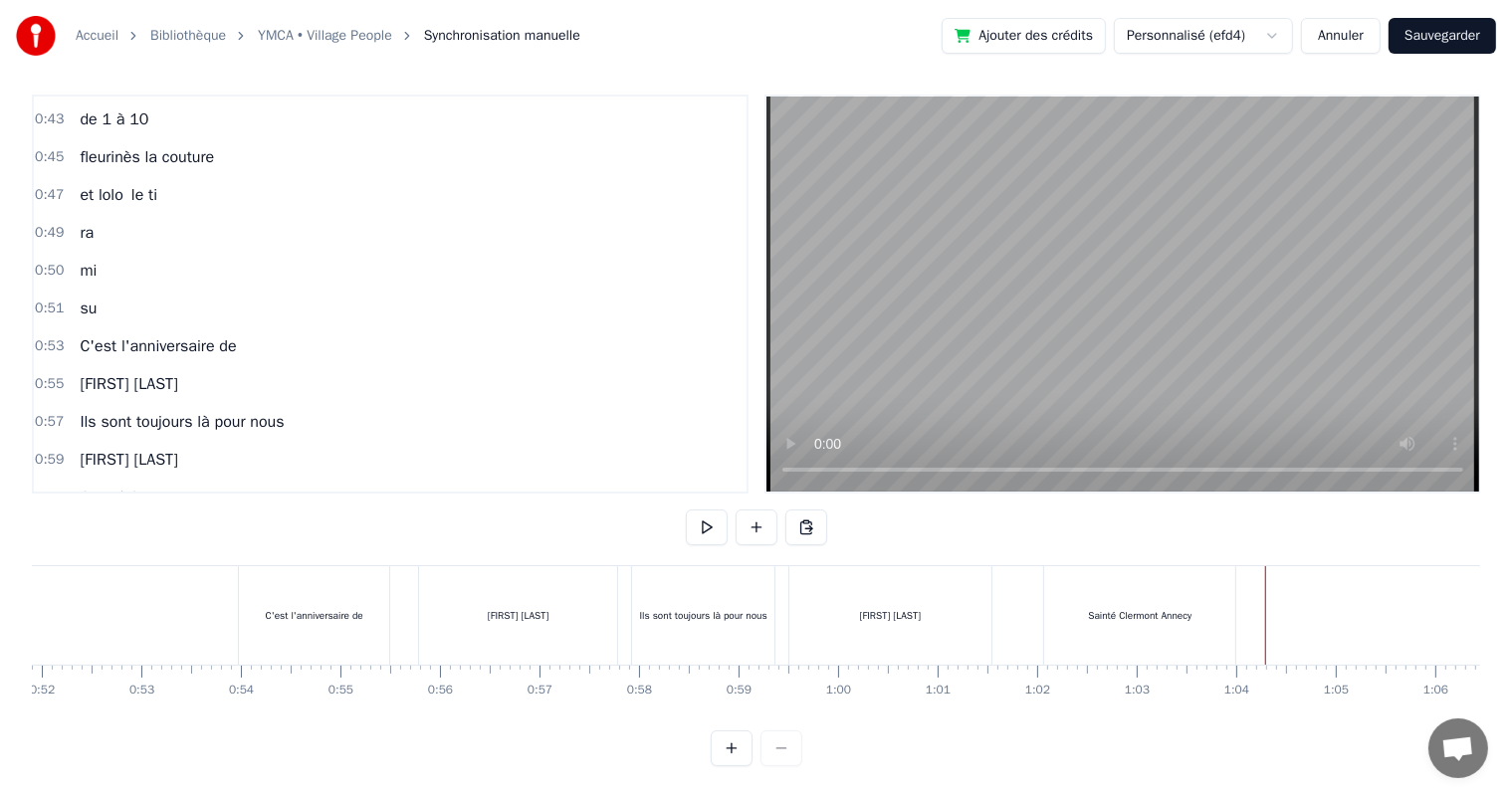 click at bounding box center (7827, 615) 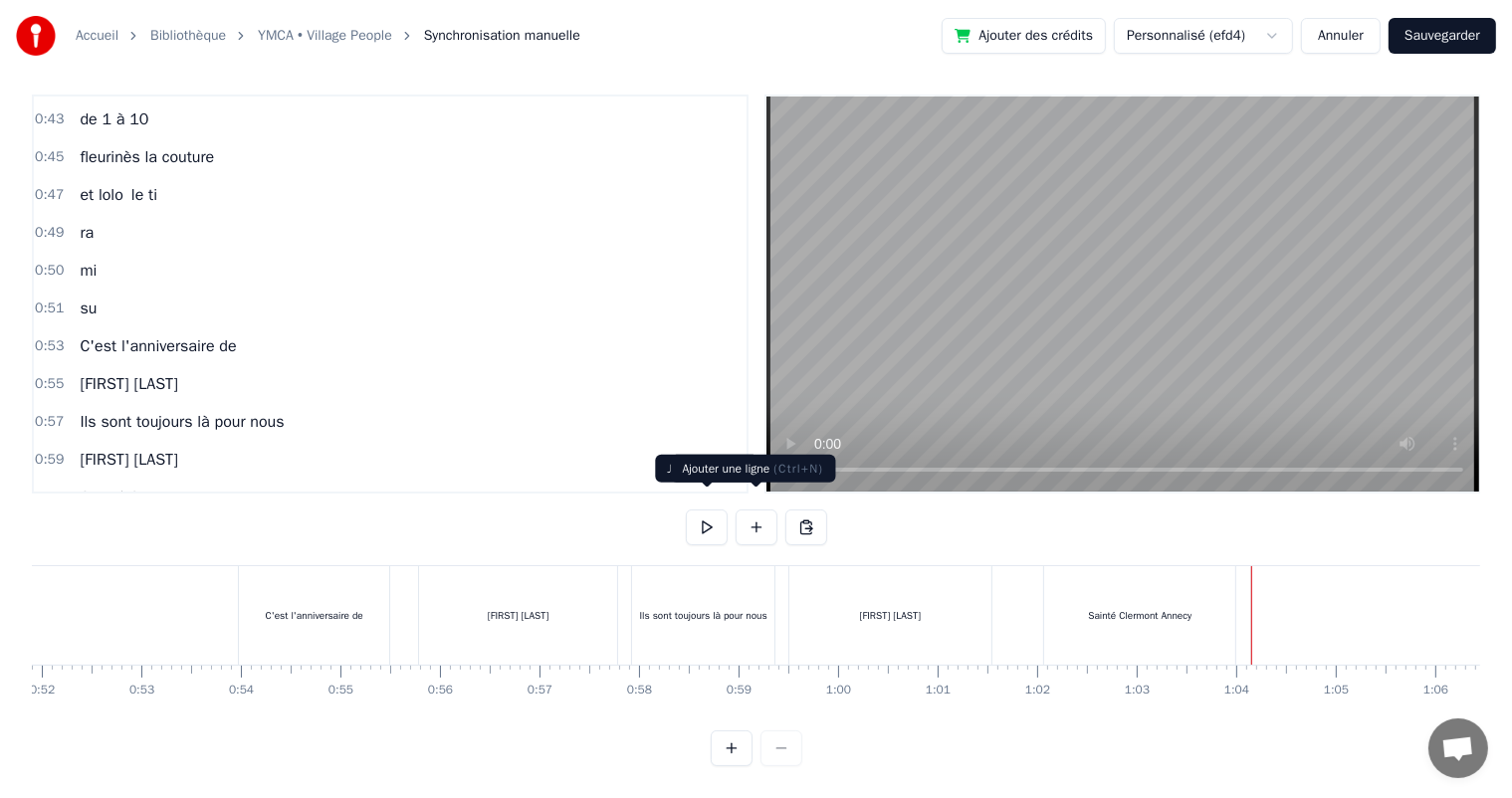 click at bounding box center [756, 527] 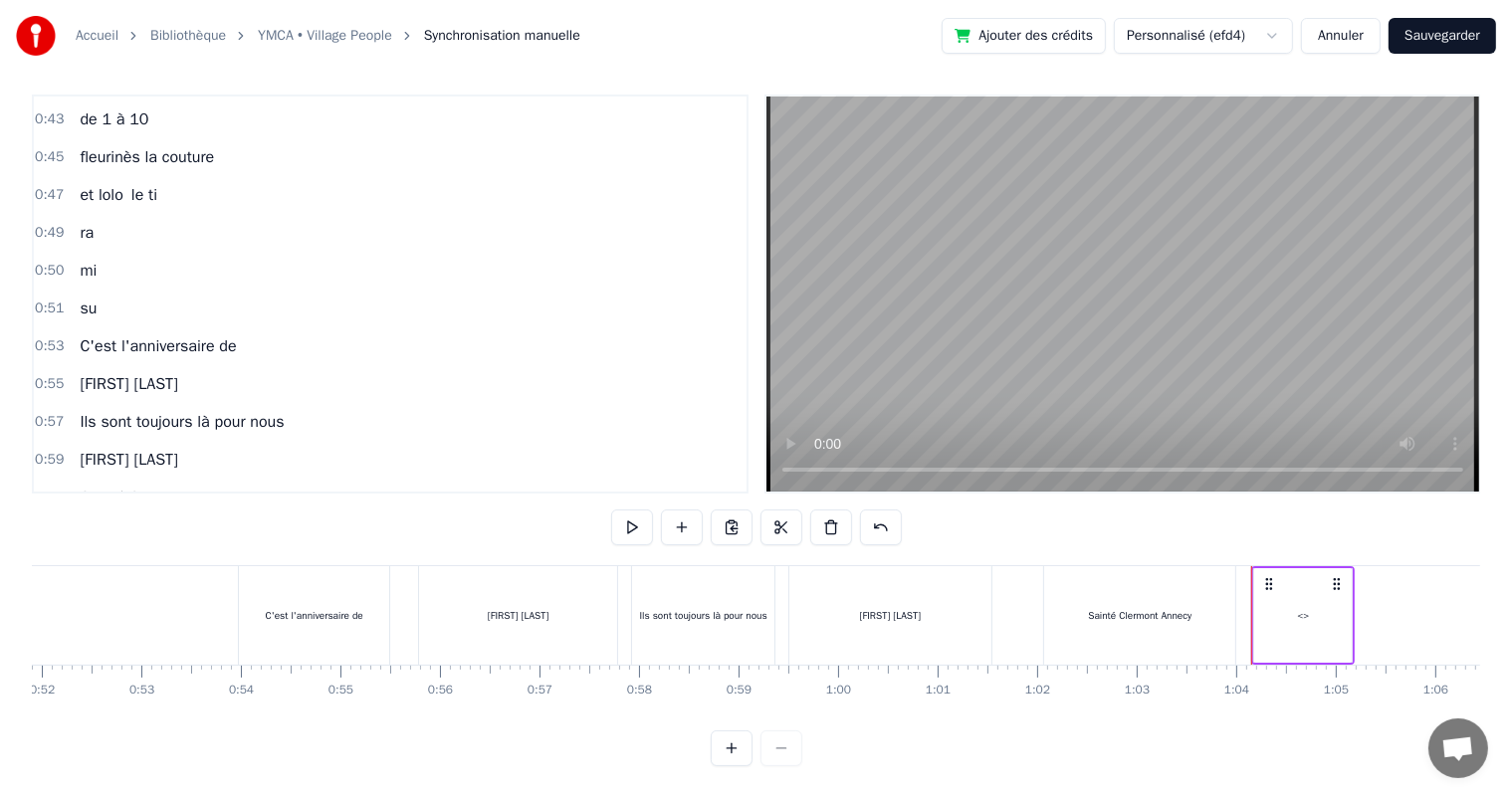 scroll, scrollTop: 373, scrollLeft: 0, axis: vertical 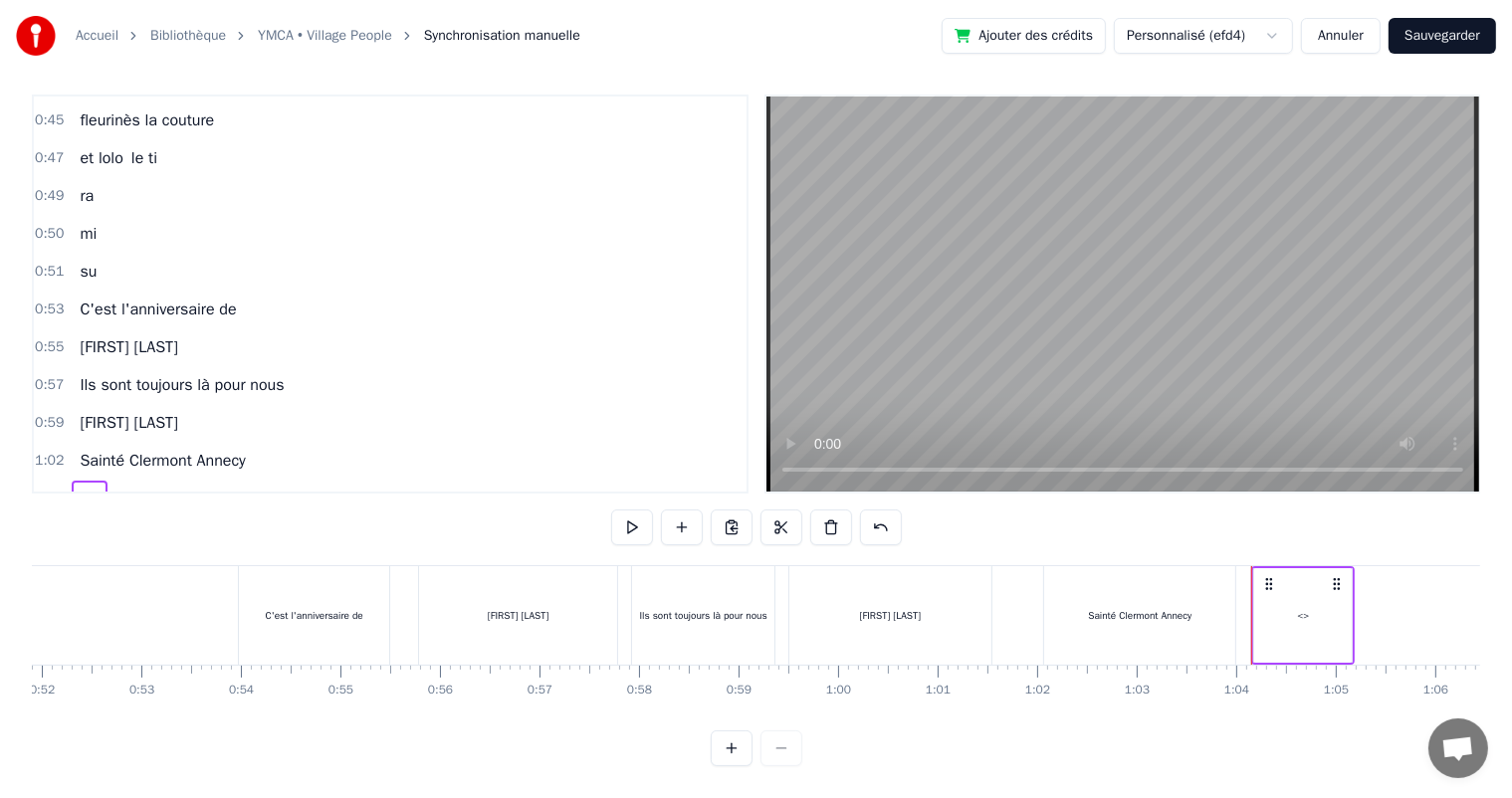 click on "<>" at bounding box center (89, 499) 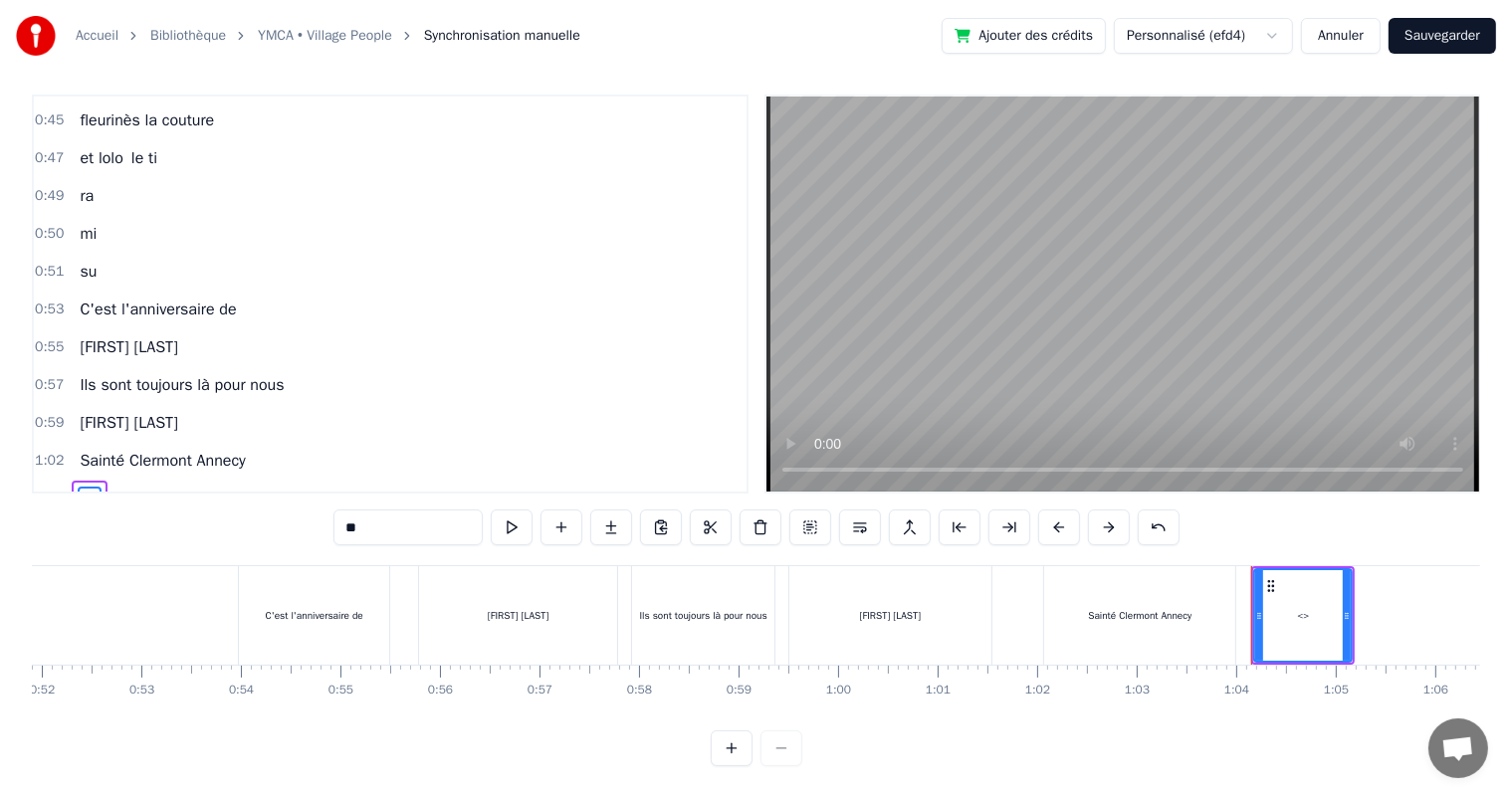 click on "0:21 [FIRST] [LAST], tu venais me chercher en 2 chevaux 0:27 au collège j'avais honte 0:28 Oh oui [FIRST] [LAST] 0:30 Et tu nous apprenais  0:32 à lancer des fruits sur les gens  0:37 [FIRST], 0:38 grâce à toi nous avons 0:40 beaucoup appris, 0:42 cycy et les tables  0:43 de 1 à 10 0:45 fleurinès la couture 0:47 et lolo le ti 0:49 ra 0:50 mi 0:51 su 0:53 C'est l'anniversaire de 0:55 [FIRST] [LAST] 0:57 Ils sont toujours là pour nous 0:59 [FIRST] [LAST] 1:02 [CITY], [CITY], [CITY] 1:04 <> ** [FIRST] [LAST], tu venais me chercher en 2 chevaux au collège j'avais honte Oh oui [FIRST] [LAST] Et tu nous apprenais  à lancer des fruits sur les gens  [FIRST], grâce à toi nous avons beaucoup appris, cycy et les tables  de 1 à 10 fleurinès la couture et lolo le ti ra mi su C'est l'anniversaire de [FIRST] [LAST] Ils sont toujours là pour nous [FIRST] [LAST] [CITY], [CITY], [CITY] <> Draggable item db26fe4c-2271-4a01-ab1b-c66d05cc71b6 was dropped. 0 0:01 0:02 0:03 0:04 0:05 0:06 0:07 0:08 0:09 0:10 0:11 0:12 0:13 0:14 0:15 0:16 0:17" at bounding box center [756, 430] 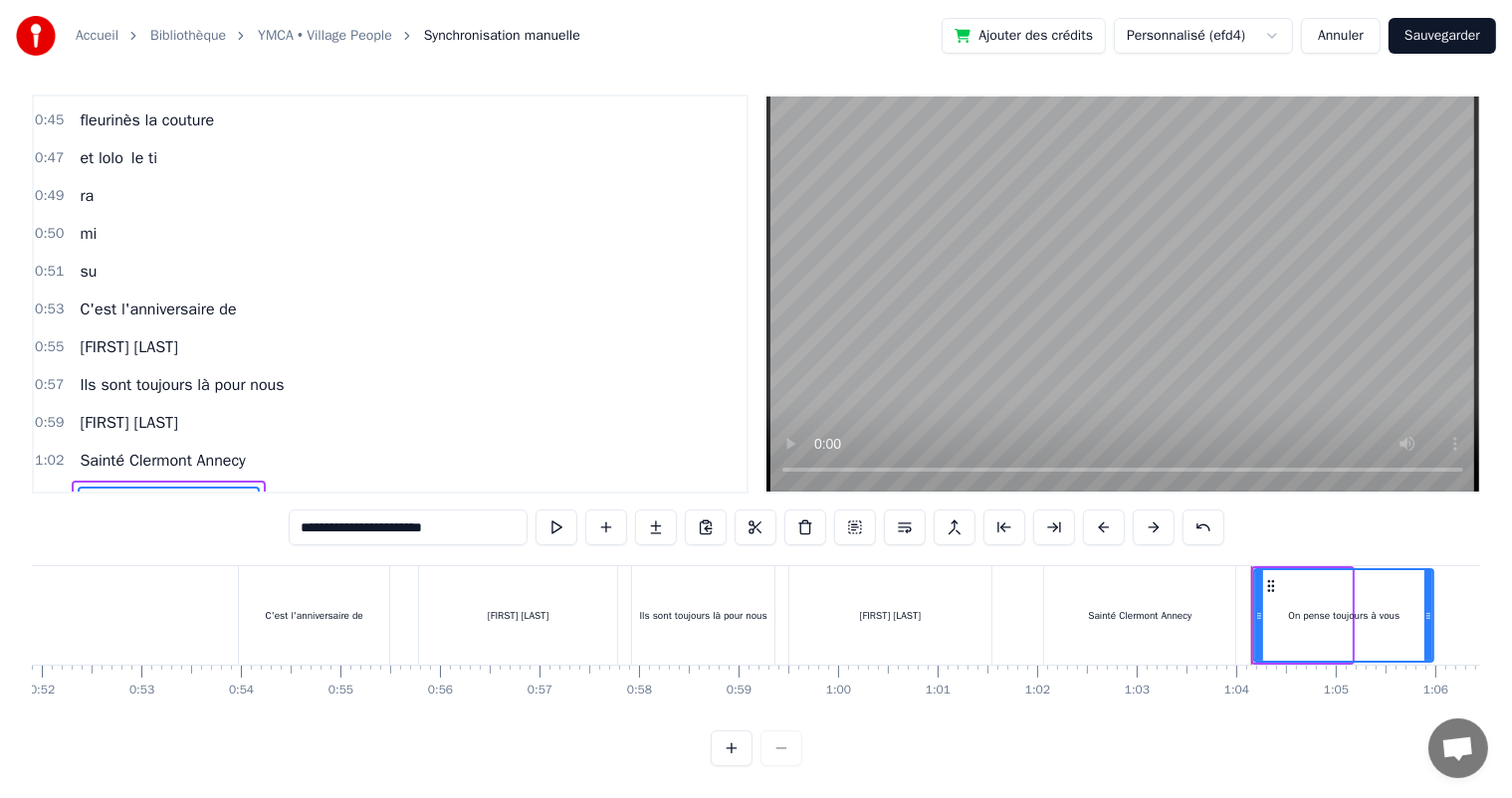 drag, startPoint x: 1346, startPoint y: 603, endPoint x: 1435, endPoint y: 600, distance: 89.05055 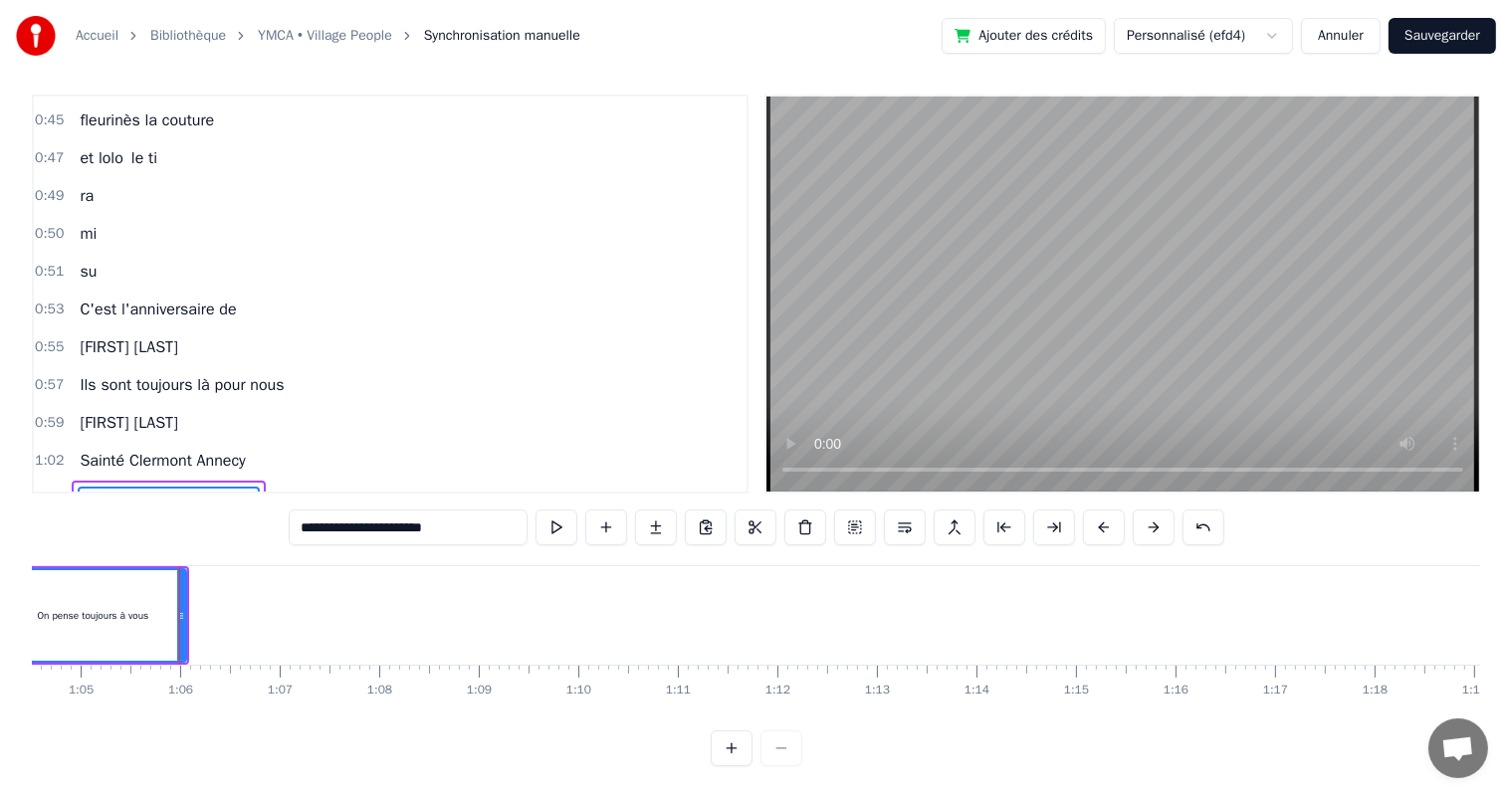 scroll, scrollTop: 0, scrollLeft: 6468, axis: horizontal 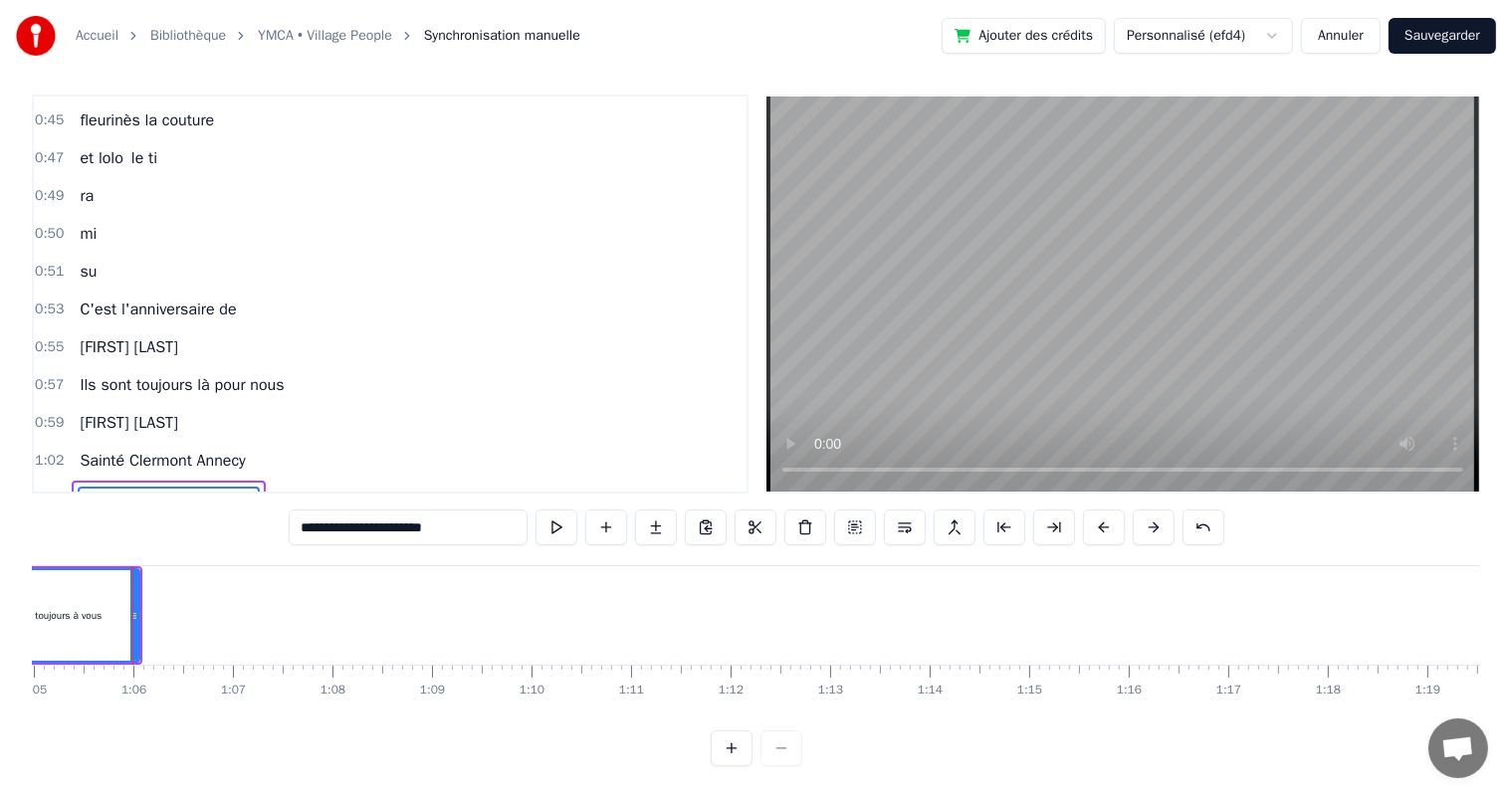 type on "**********" 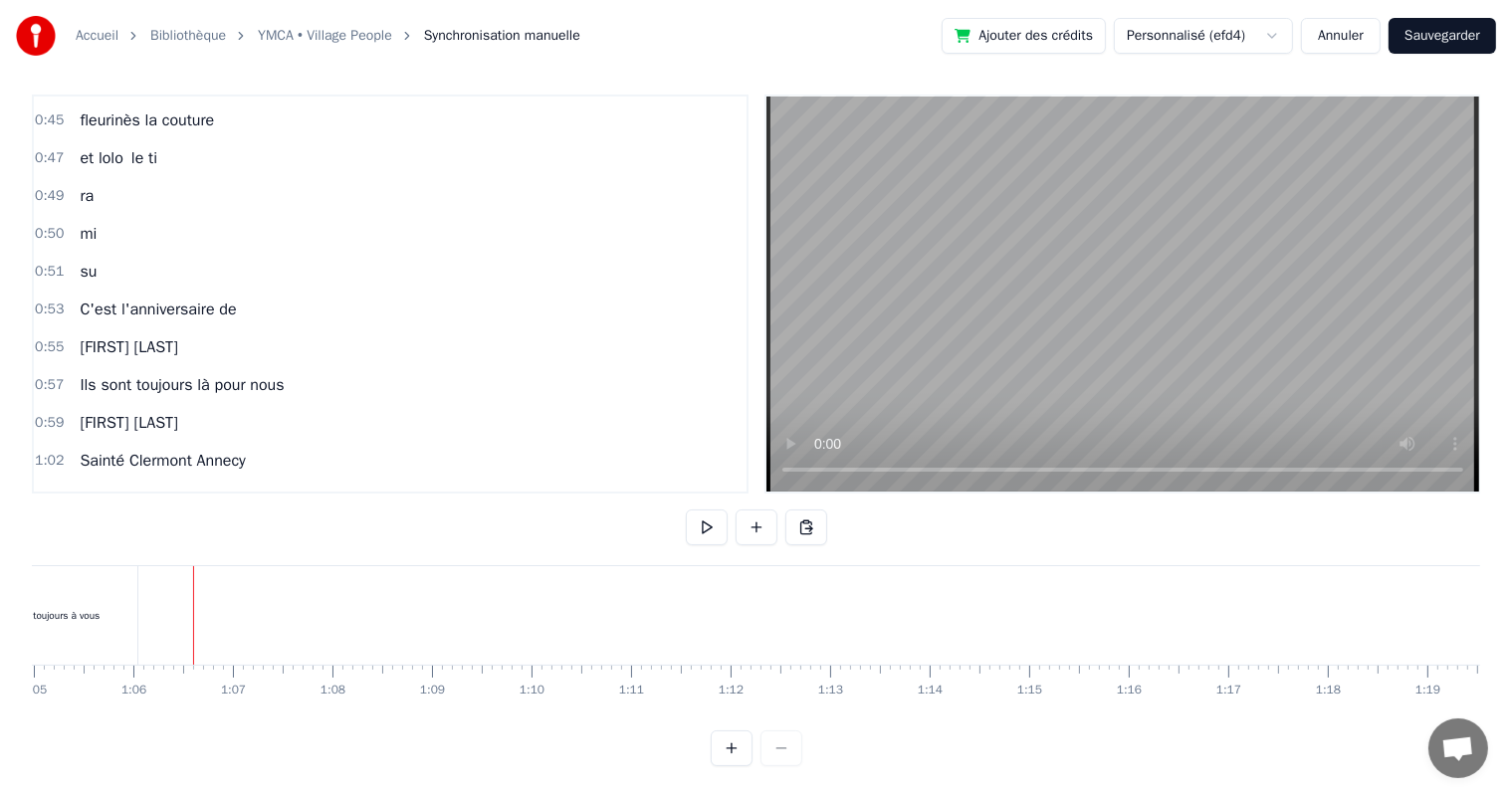 click at bounding box center (6525, 615) 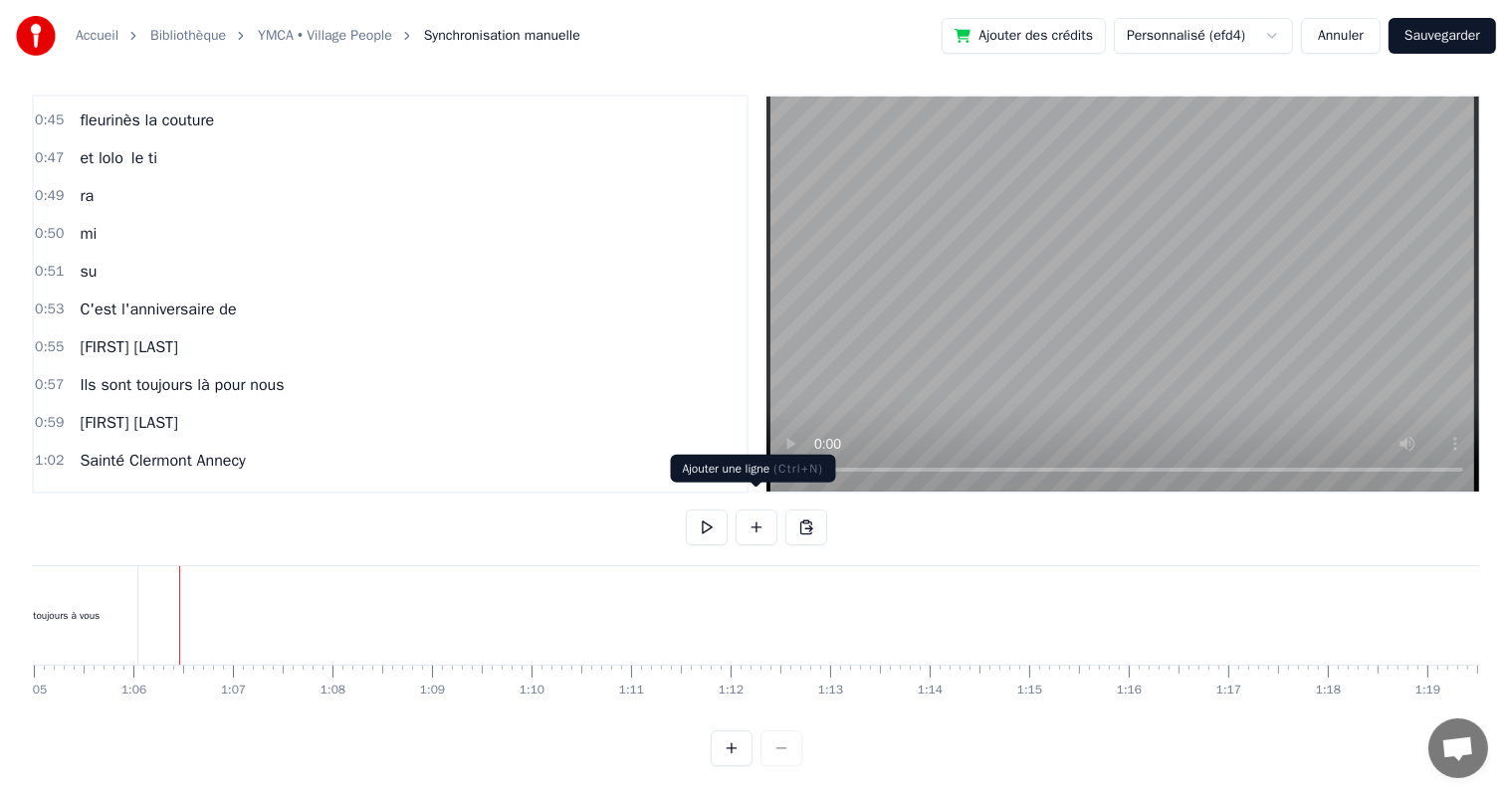 click at bounding box center (756, 527) 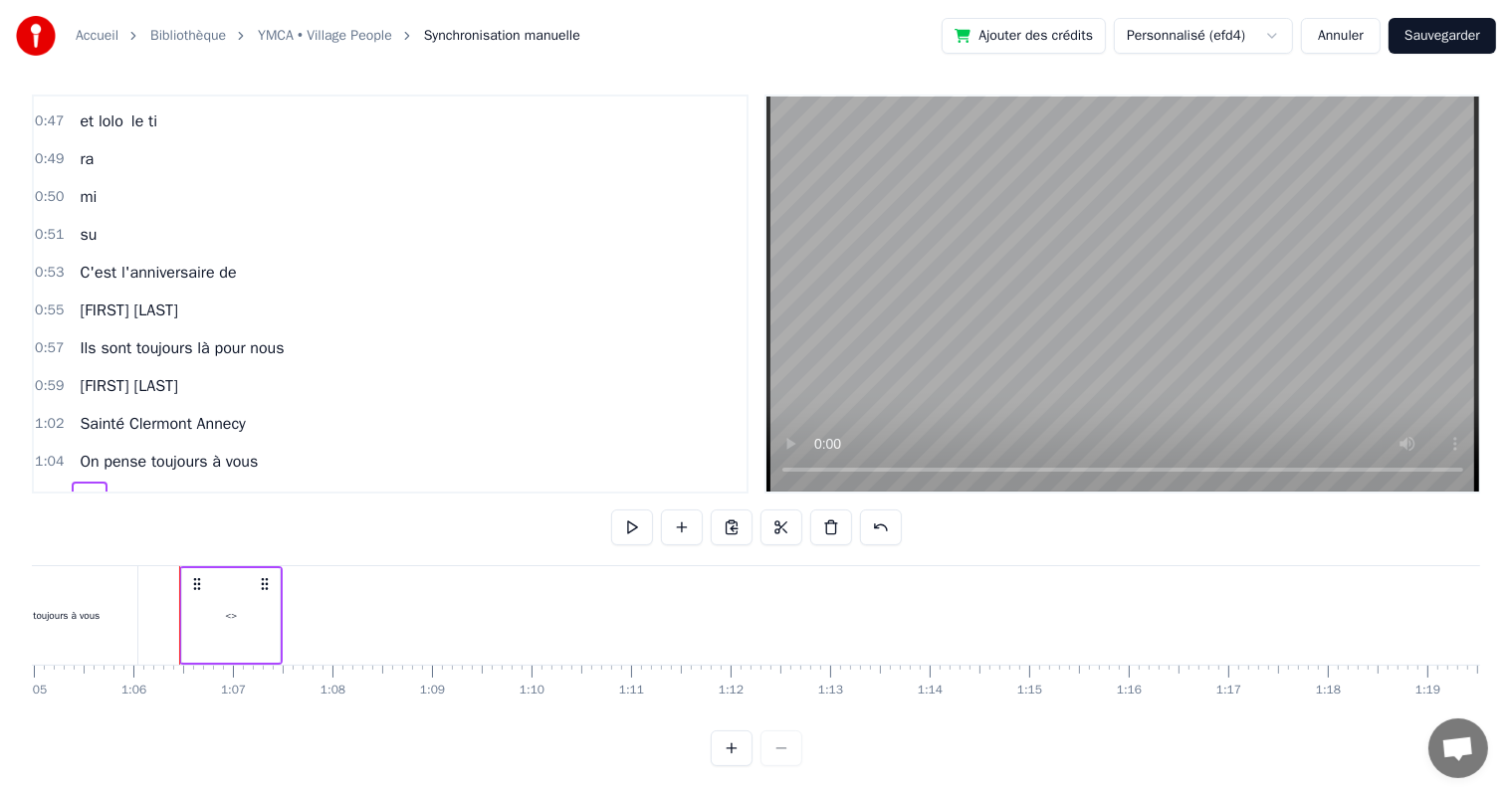 click on "<>" at bounding box center [89, 499] 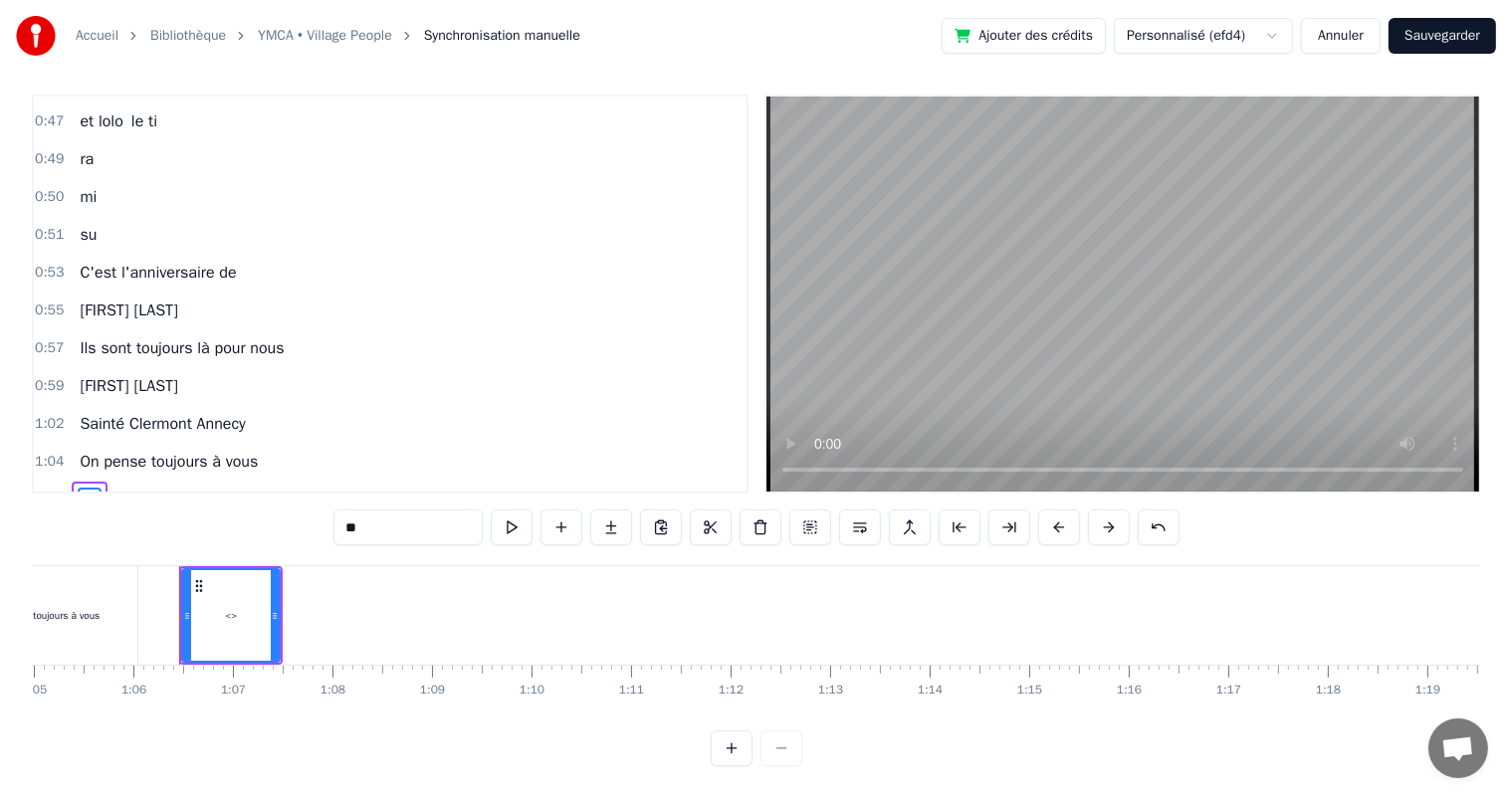 click on "0:21 [FIRST] [LAST], tu venais me chercher en 2 chevaux 0:27 au collège j'avais honte 0:28 Oh oui [FIRST] 0:30 Et tu nous apprenais  0:32 à lancer des fruits sur les gens  0:37 [FIRST], 0:38 grâce à toi nous avons 0:40 beaucoup appris, 0:42 cycy et les tables  0:43 de 1 à 10 0:45 fleurinès la couture 0:47 et lolo le ti 0:49 ra 0:50 mi 0:51 su 0:53 C'est l'anniversaire de 0:55 [FIRST] [LAST] 0:57 Ils sont toujours là pour nous 0:59 <> ** [FIRST], tu venais me chercher en 2 chevaux au collège j'avais honte Oh oui [FIRST] Et tu nous apprenais  à lancer des fruits sur les gens  [FIRST], grâce à toi nous avons beaucoup appris, cycy et les tables  de 1 à 10 fleurinès la couture et lolo le ti ra mi su C'est l'anniversaire de [FIRST] [LAST] Ils sont toujours là pour nous [FIRST] [LAST] [CITY] [CITY] [CITY] On pense toujours à vous <> Draggable item db26fe4c-2271-4a01-ab1b-c66d05cc71b6 was dropped. 0 0:01 0:02 0:03 0:04 0:05" at bounding box center [756, 430] 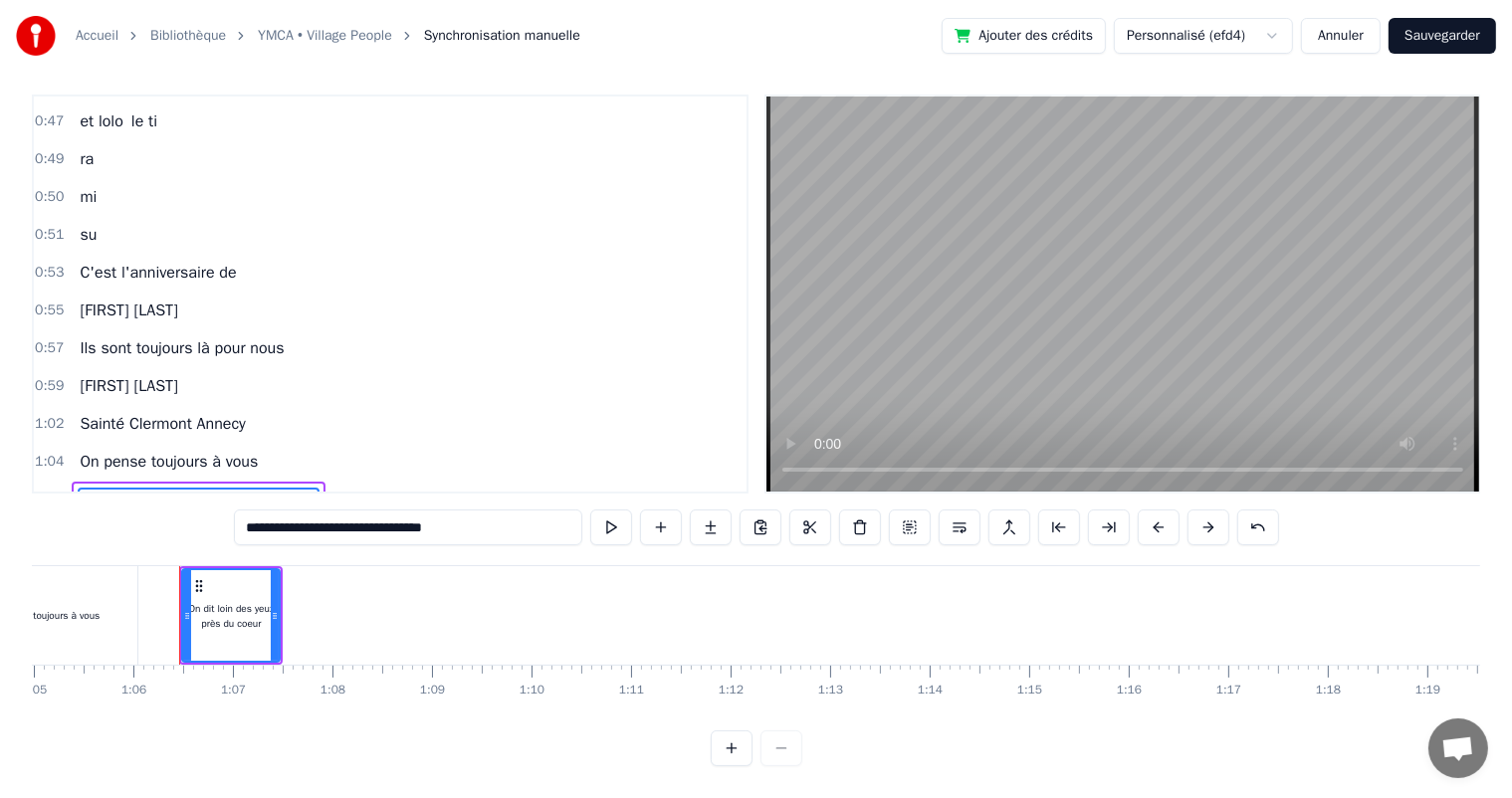 drag, startPoint x: 483, startPoint y: 496, endPoint x: 294, endPoint y: 523, distance: 190.91883 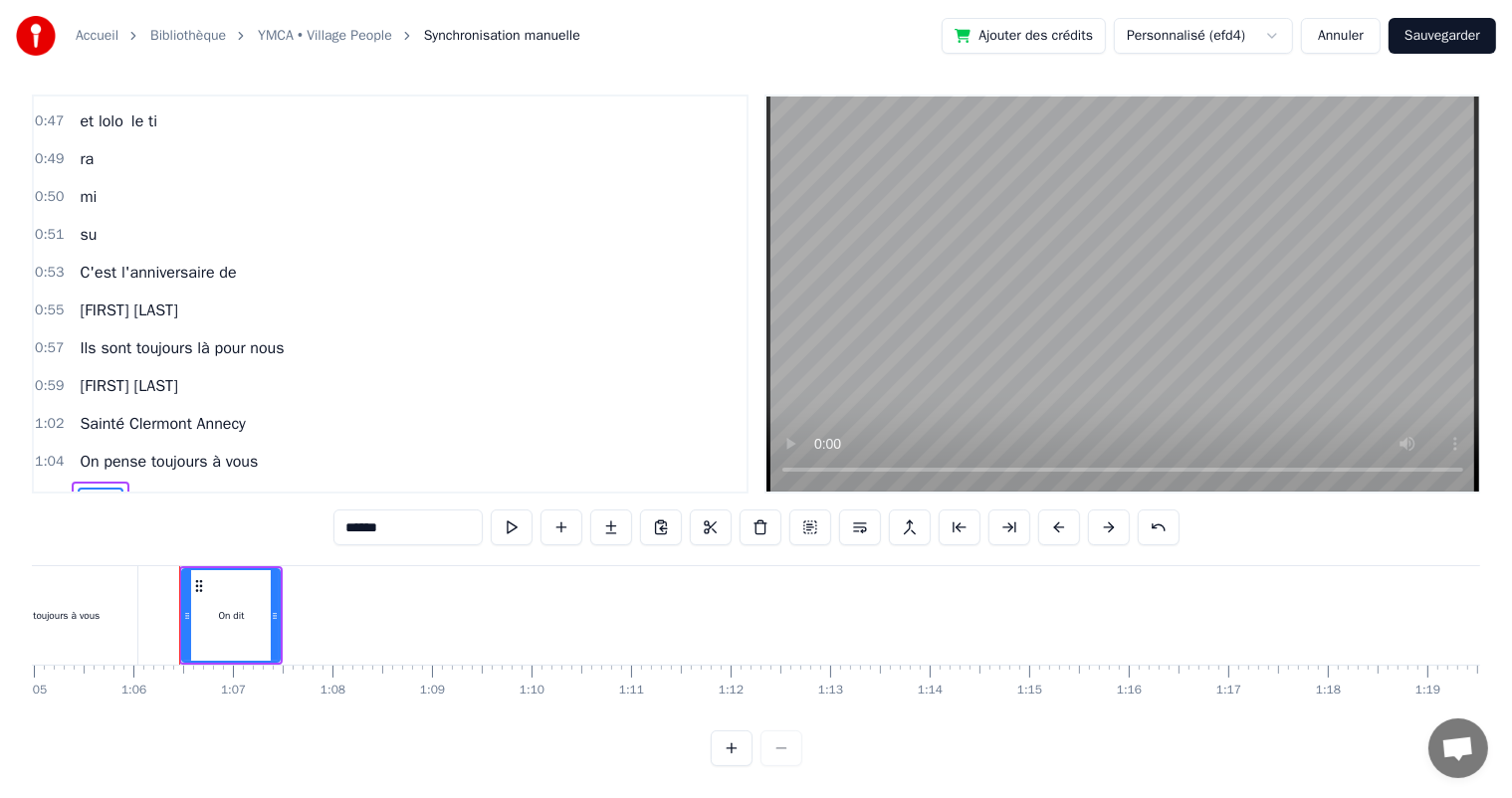 type on "******" 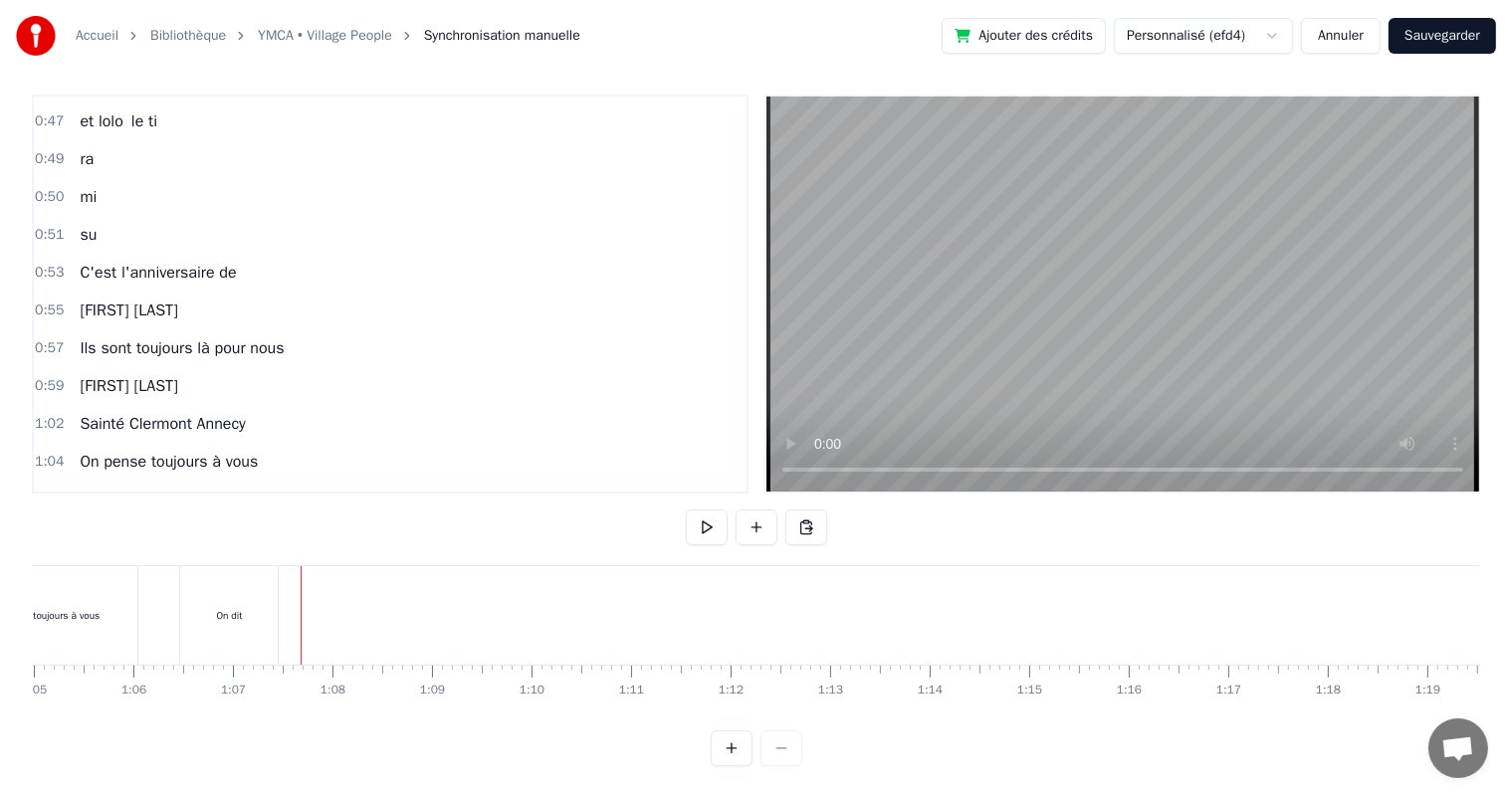 click at bounding box center (6525, 615) 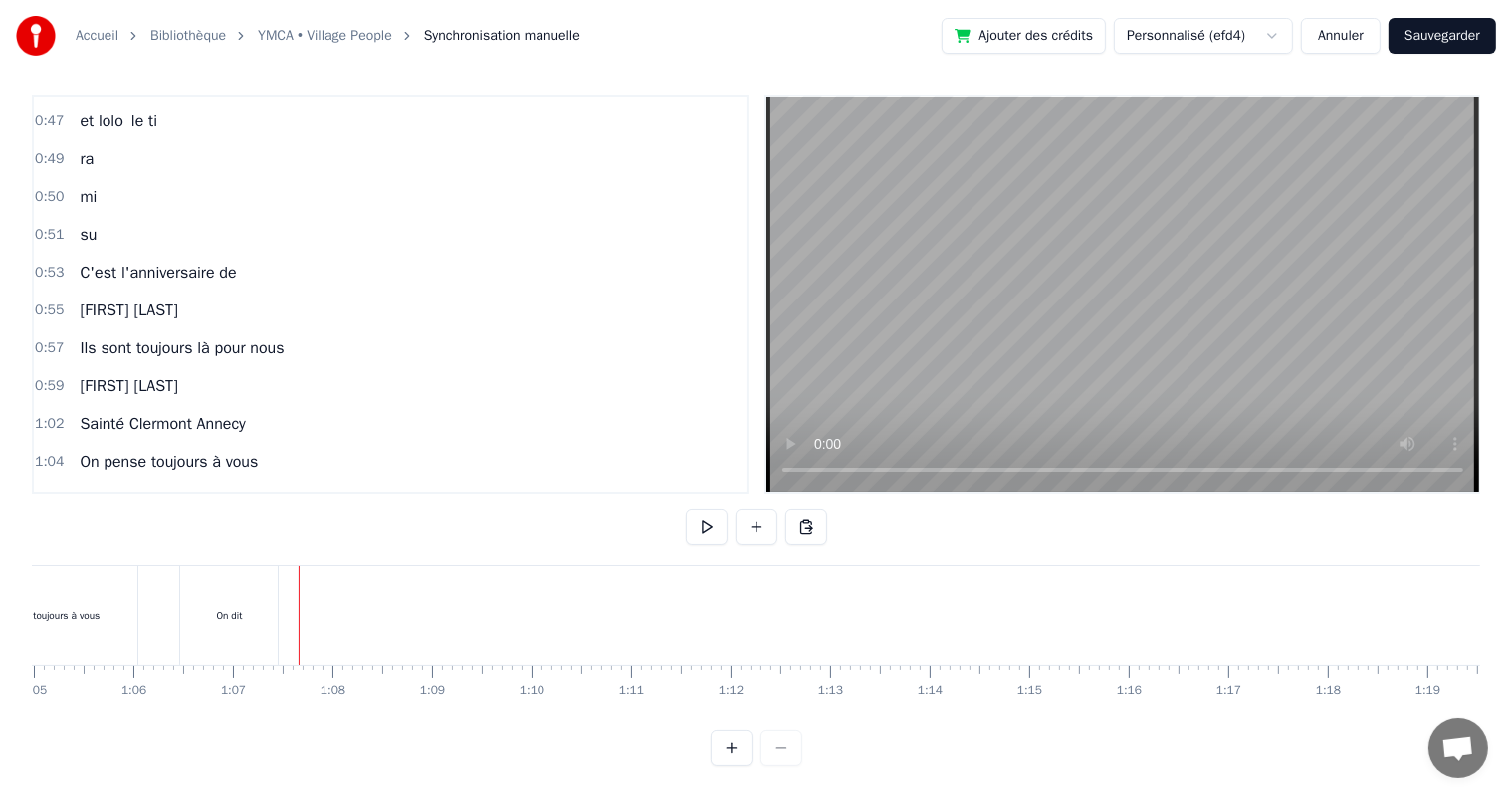 click at bounding box center [6525, 615] 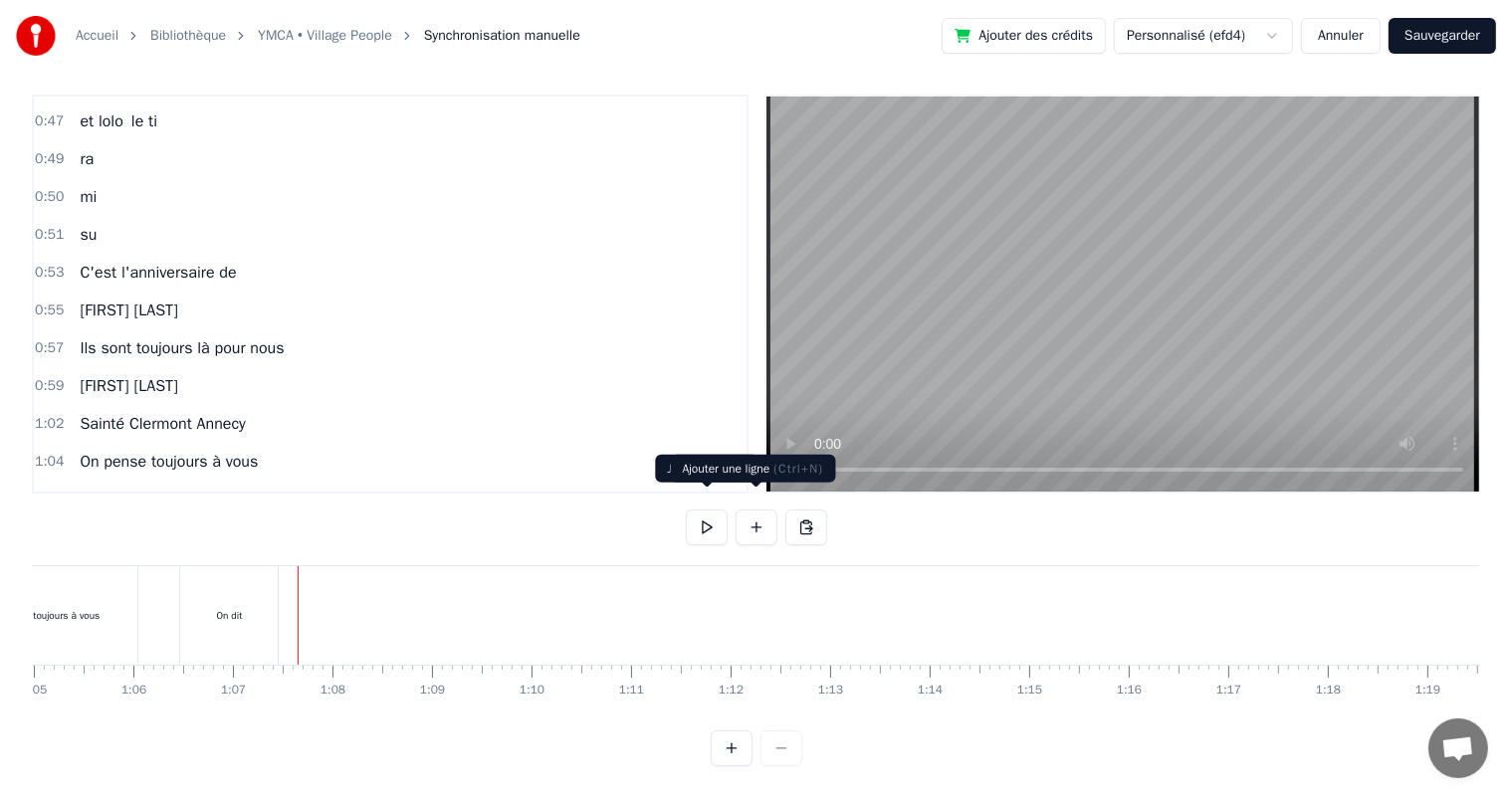 click at bounding box center (756, 527) 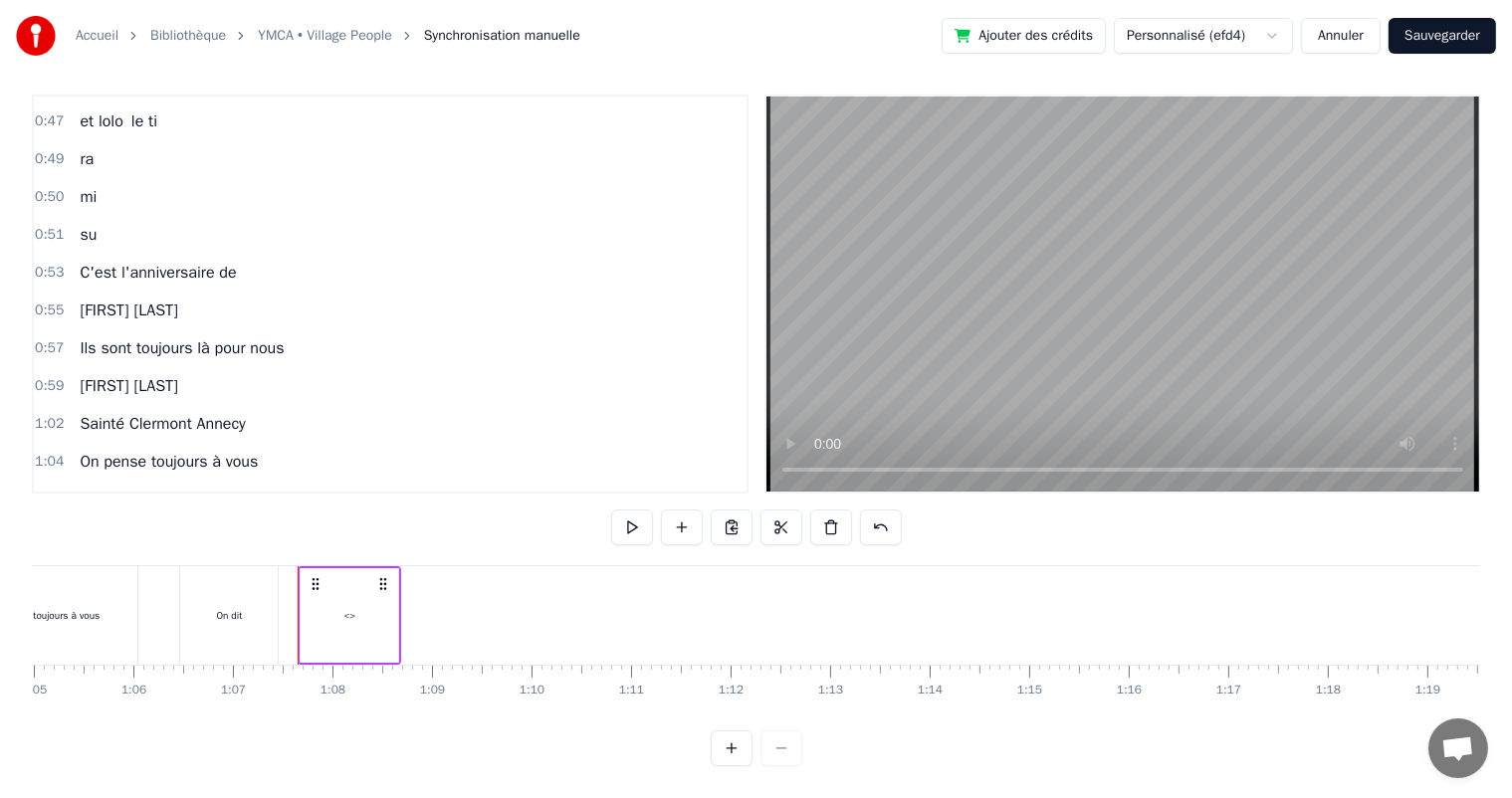 scroll, scrollTop: 442, scrollLeft: 0, axis: vertical 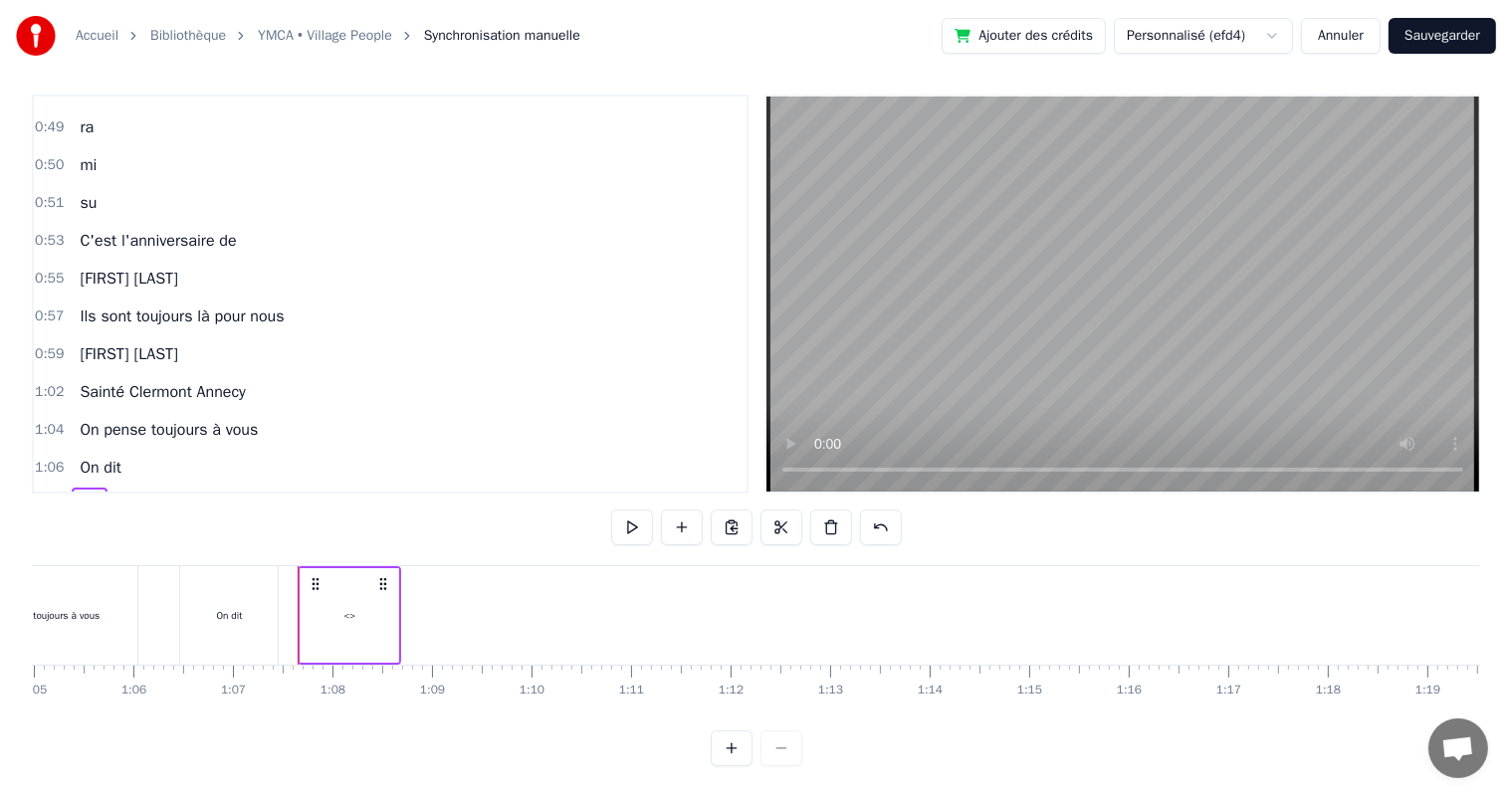 click on "<>" at bounding box center (89, 505) 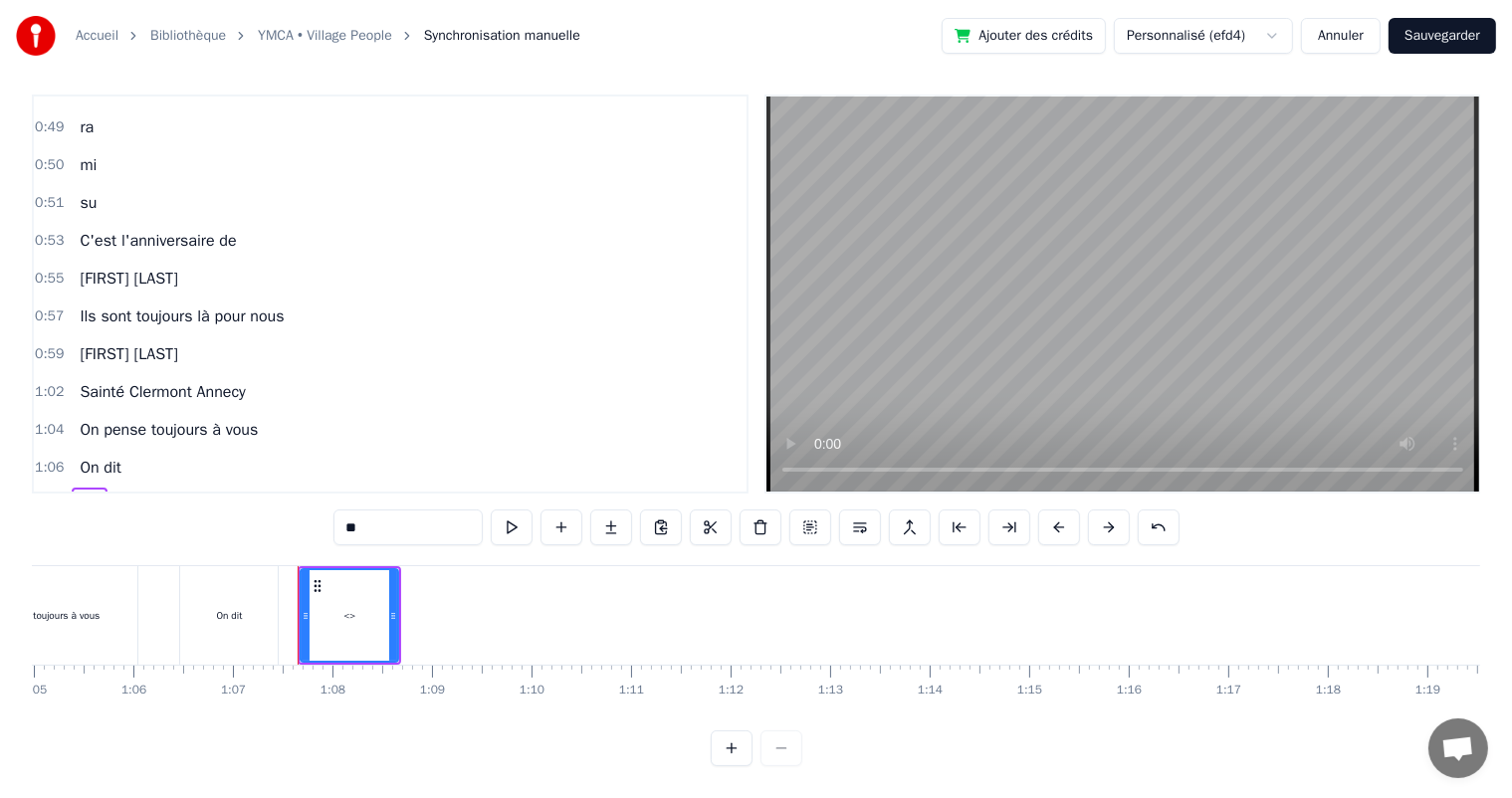 scroll, scrollTop: 446, scrollLeft: 0, axis: vertical 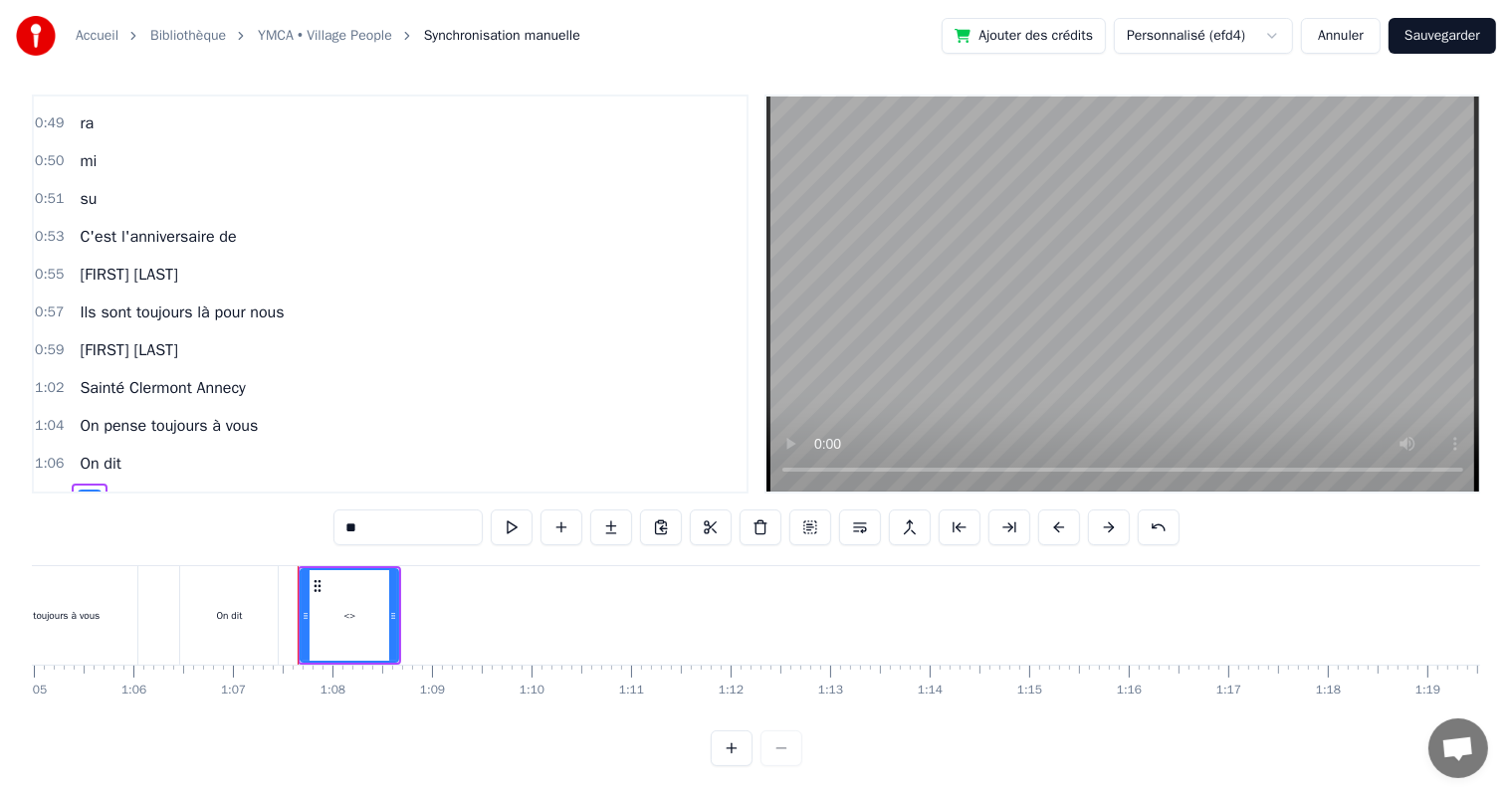 drag, startPoint x: 390, startPoint y: 520, endPoint x: 213, endPoint y: 505, distance: 177.6345 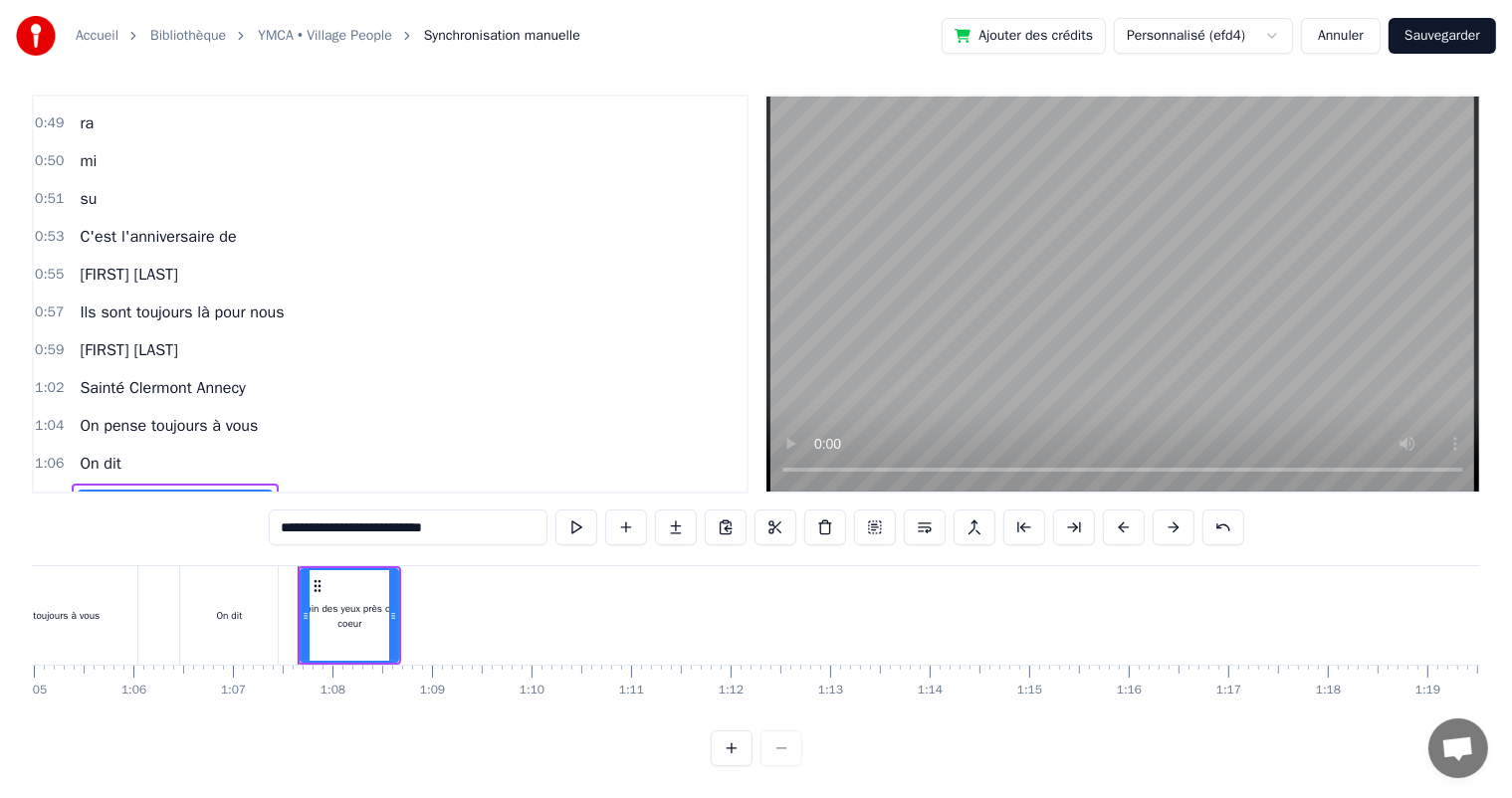 type on "**********" 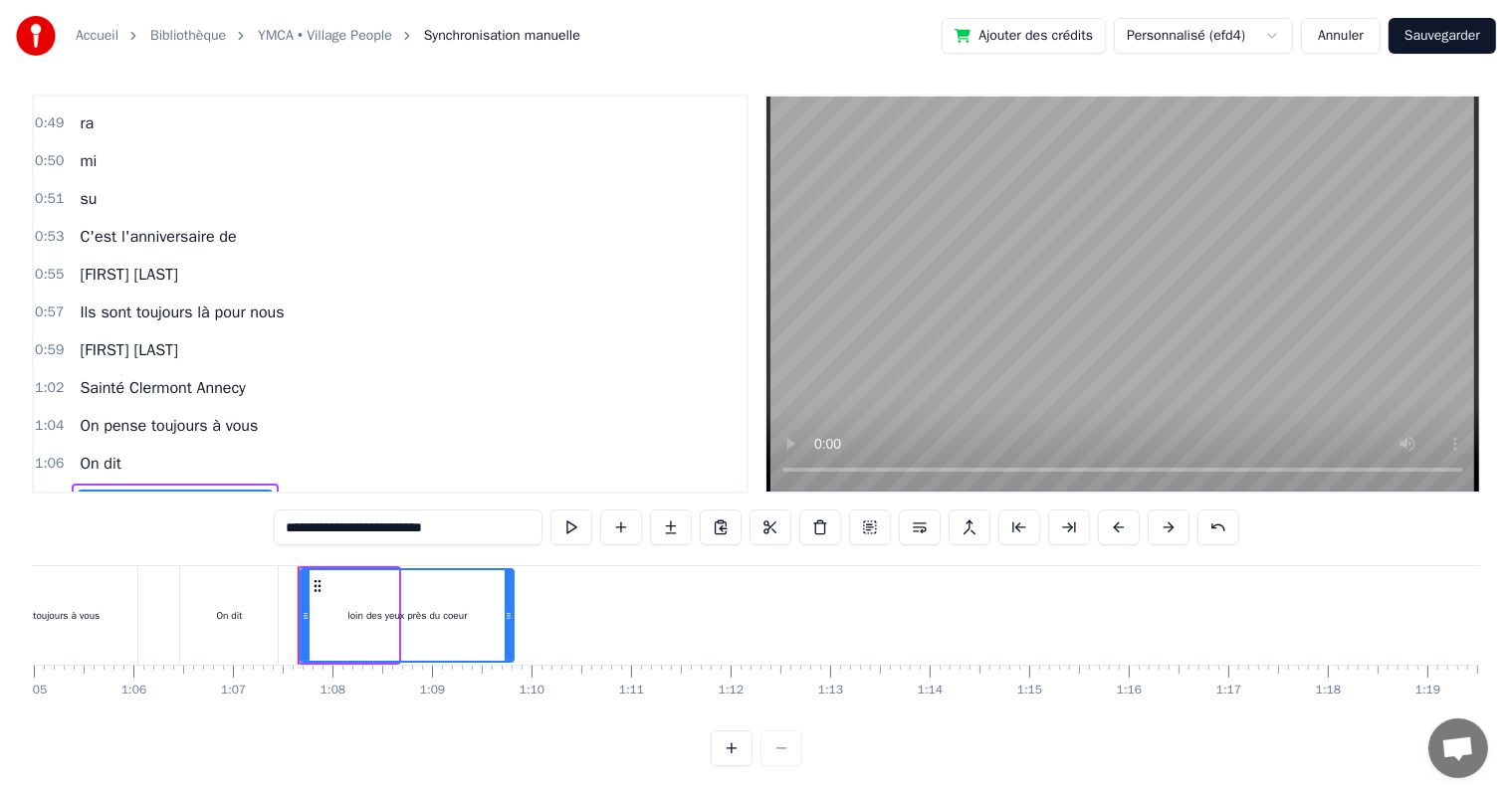 drag, startPoint x: 394, startPoint y: 610, endPoint x: 510, endPoint y: 618, distance: 116.275535 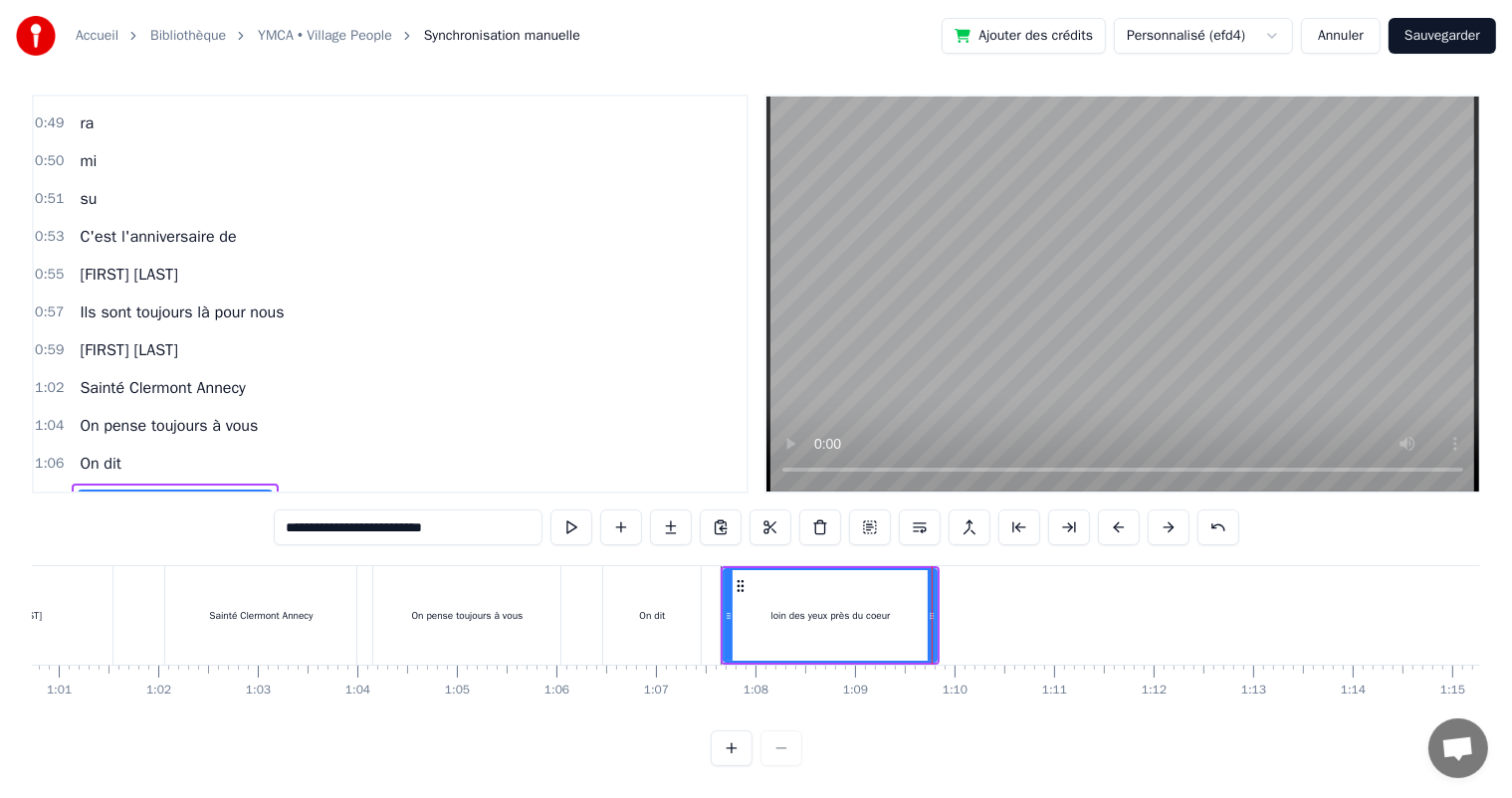 scroll, scrollTop: 0, scrollLeft: 6046, axis: horizontal 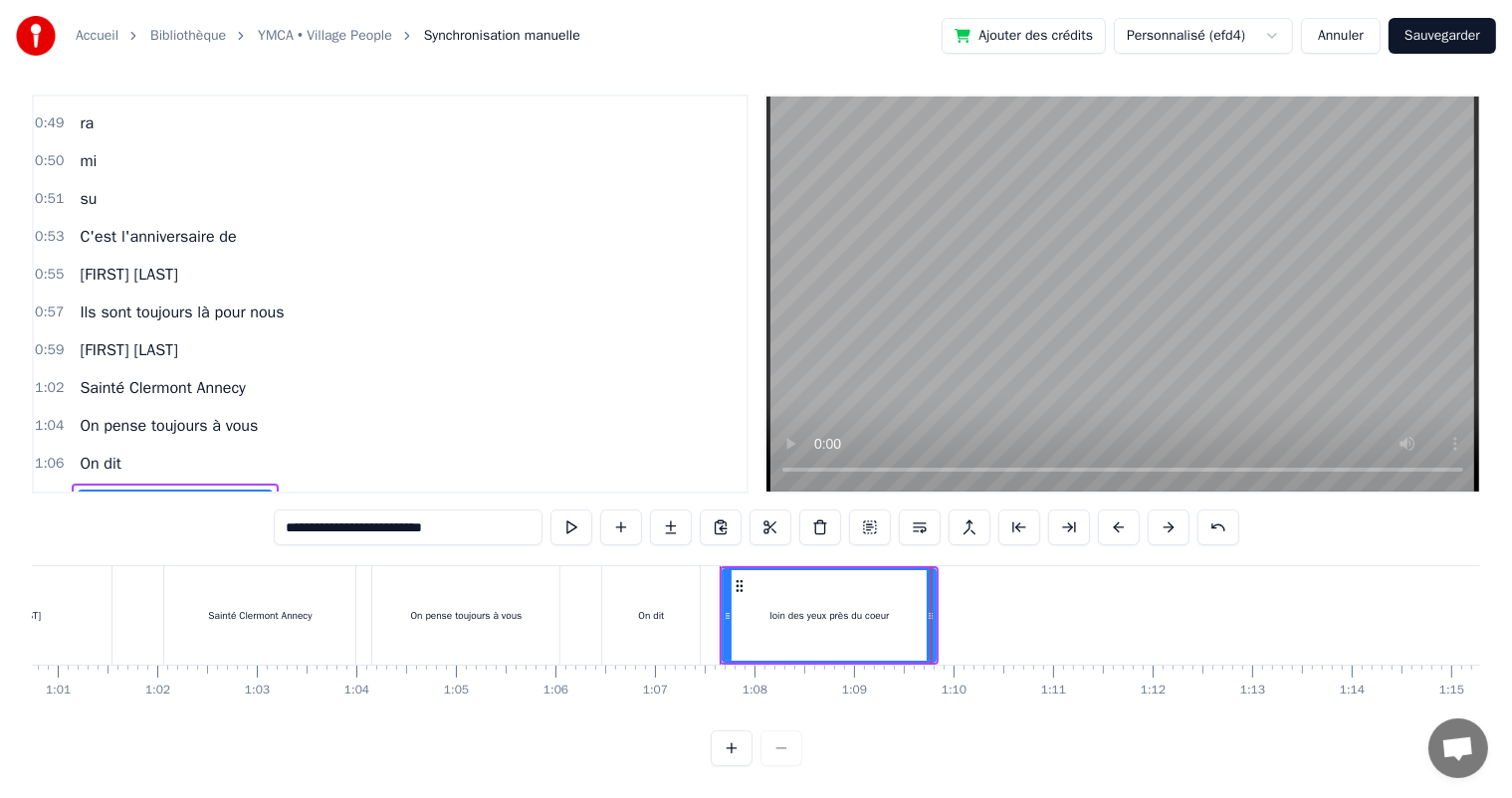 click at bounding box center (6947, 615) 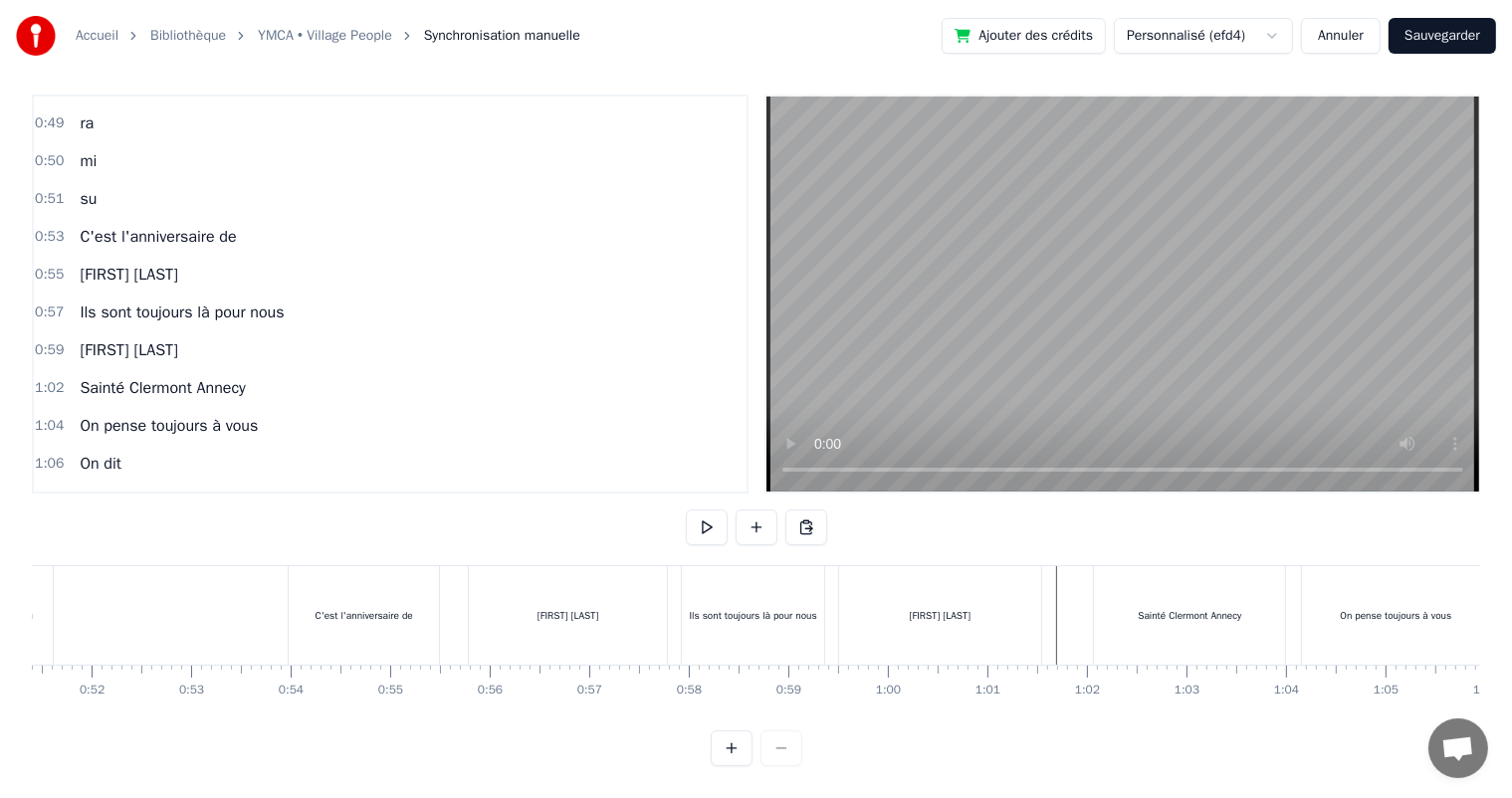 scroll, scrollTop: 0, scrollLeft: 5116, axis: horizontal 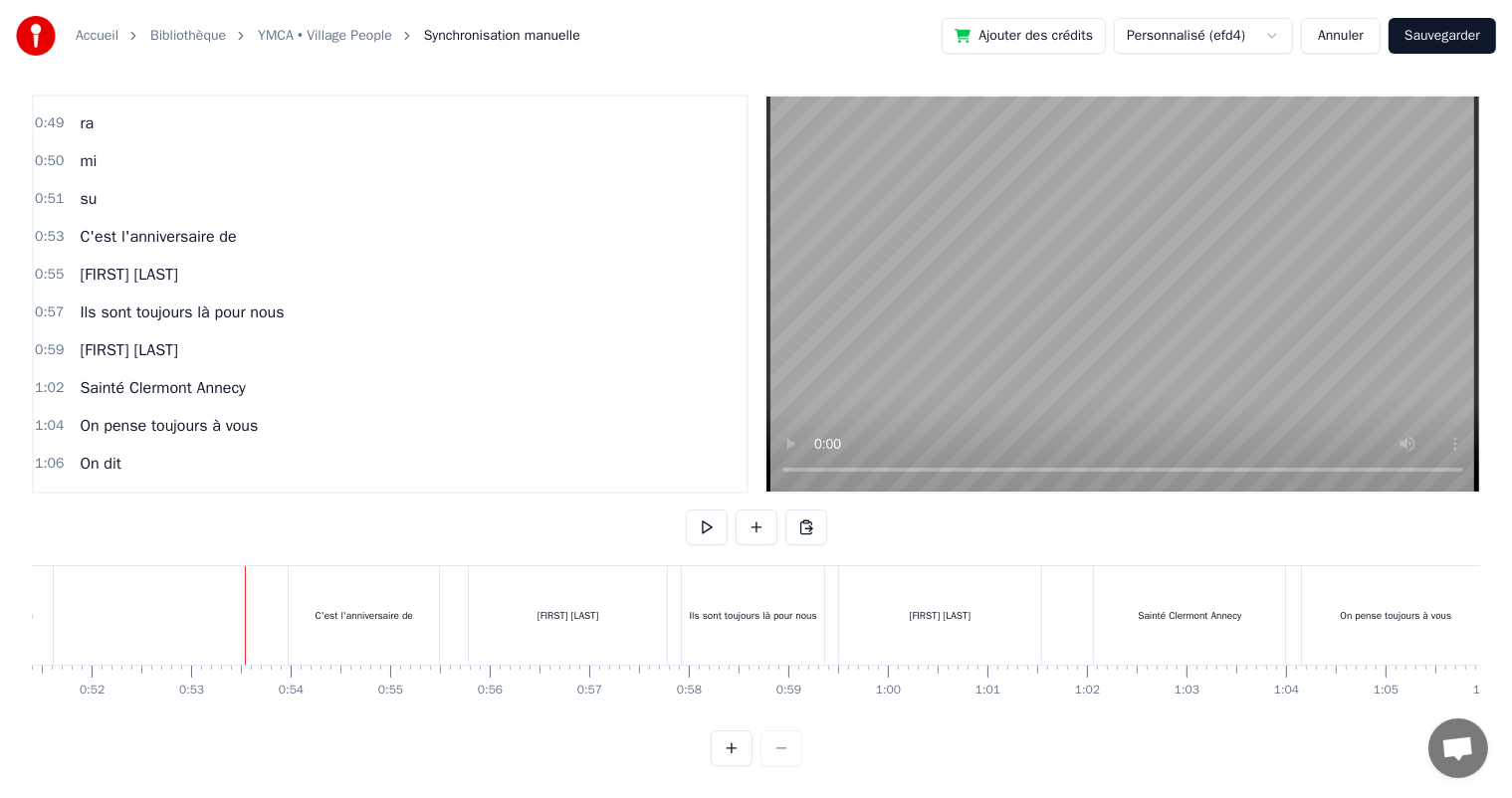 click at bounding box center (7877, 615) 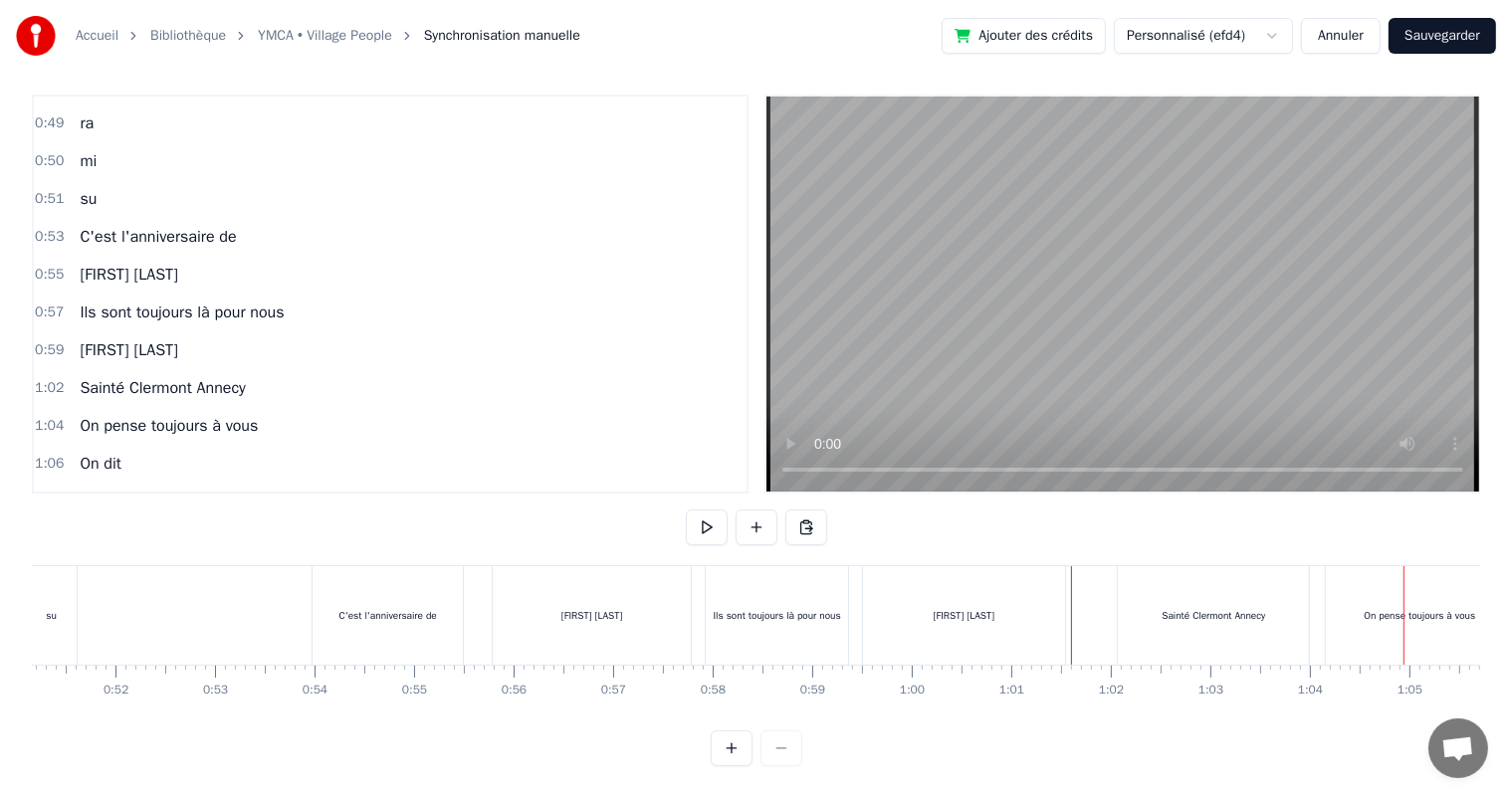 scroll, scrollTop: 0, scrollLeft: 5086, axis: horizontal 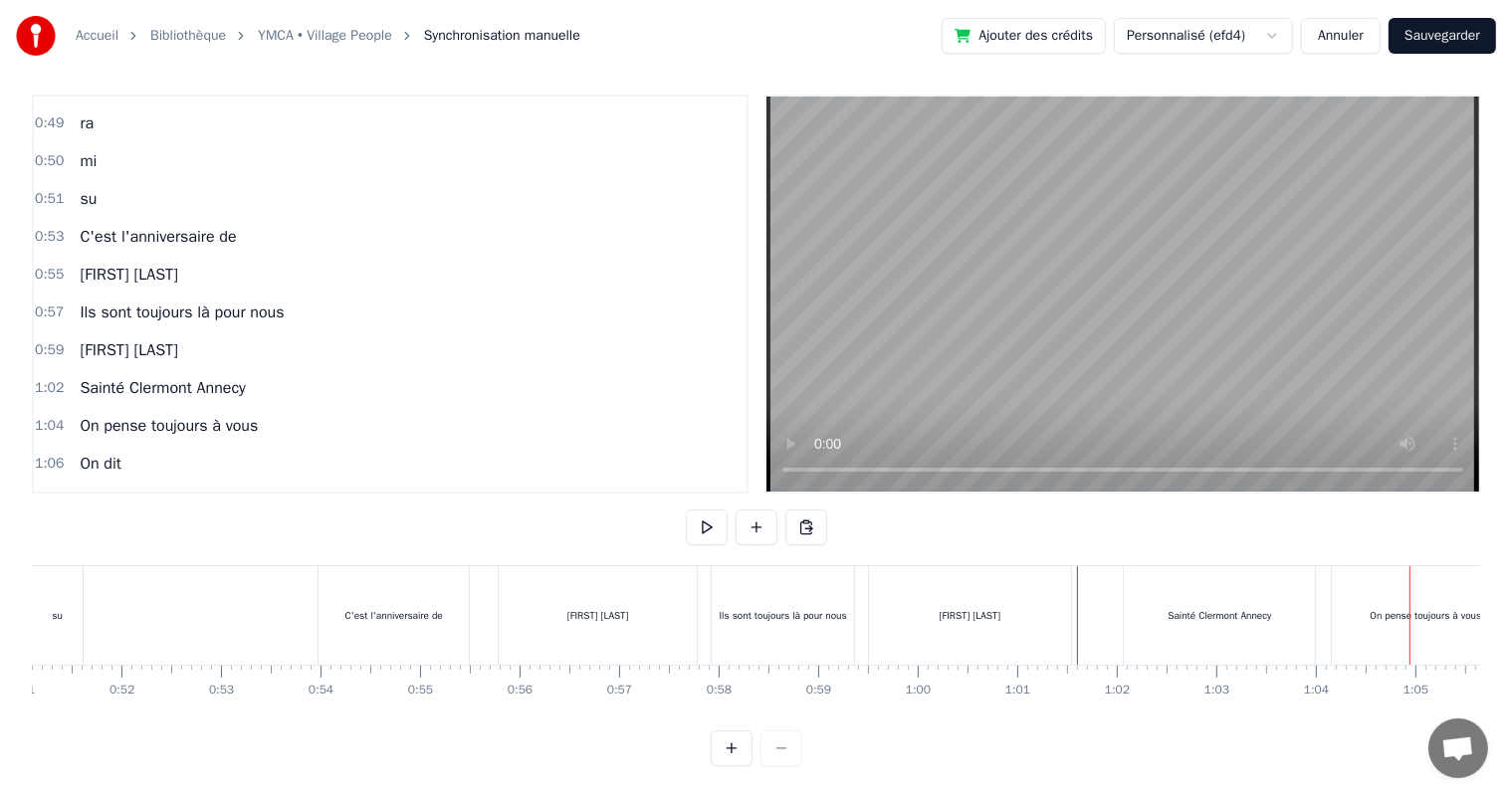 click at bounding box center [7906, 615] 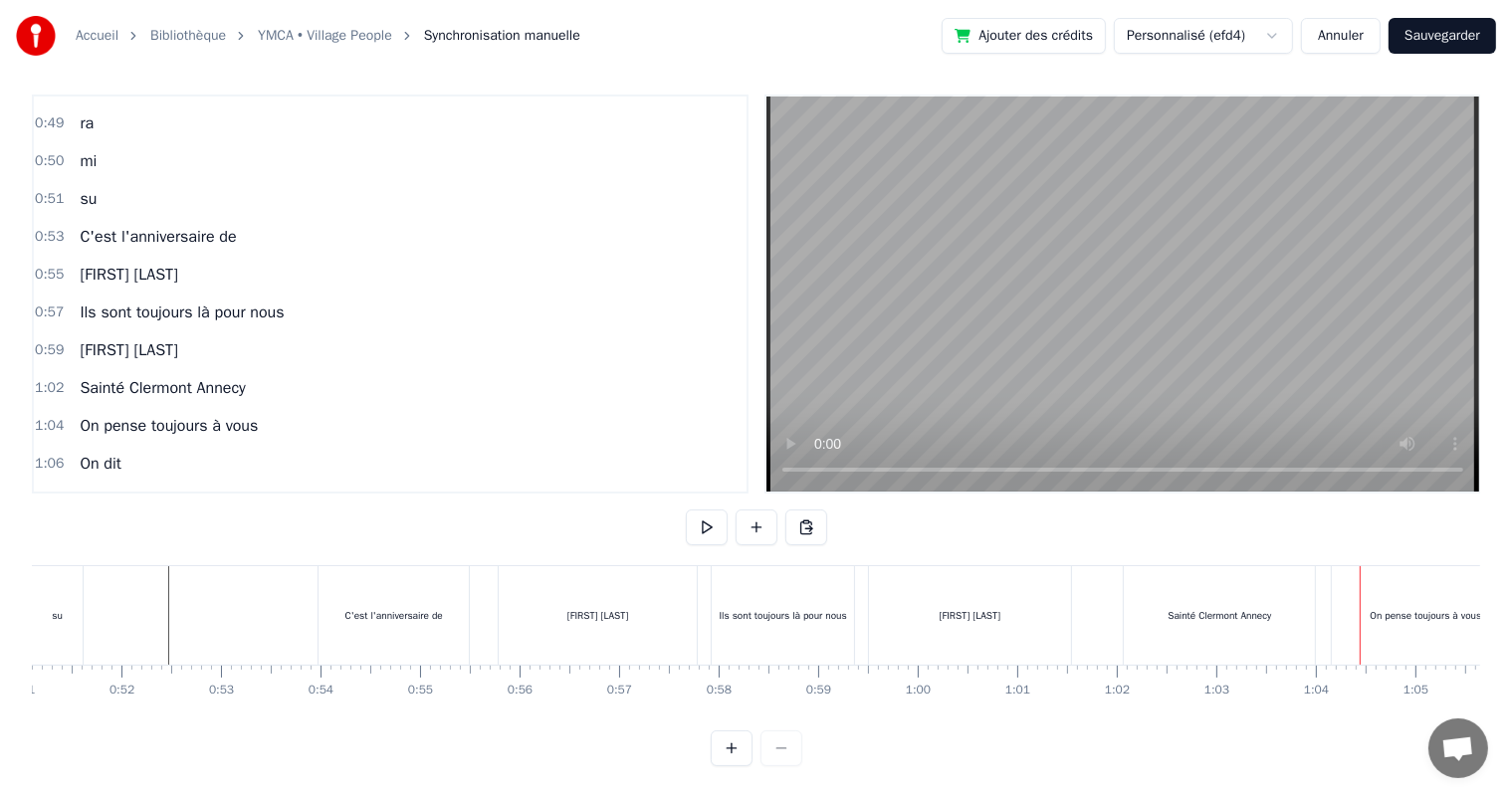 click on "[FIRST] [LAST]" at bounding box center (970, 615) 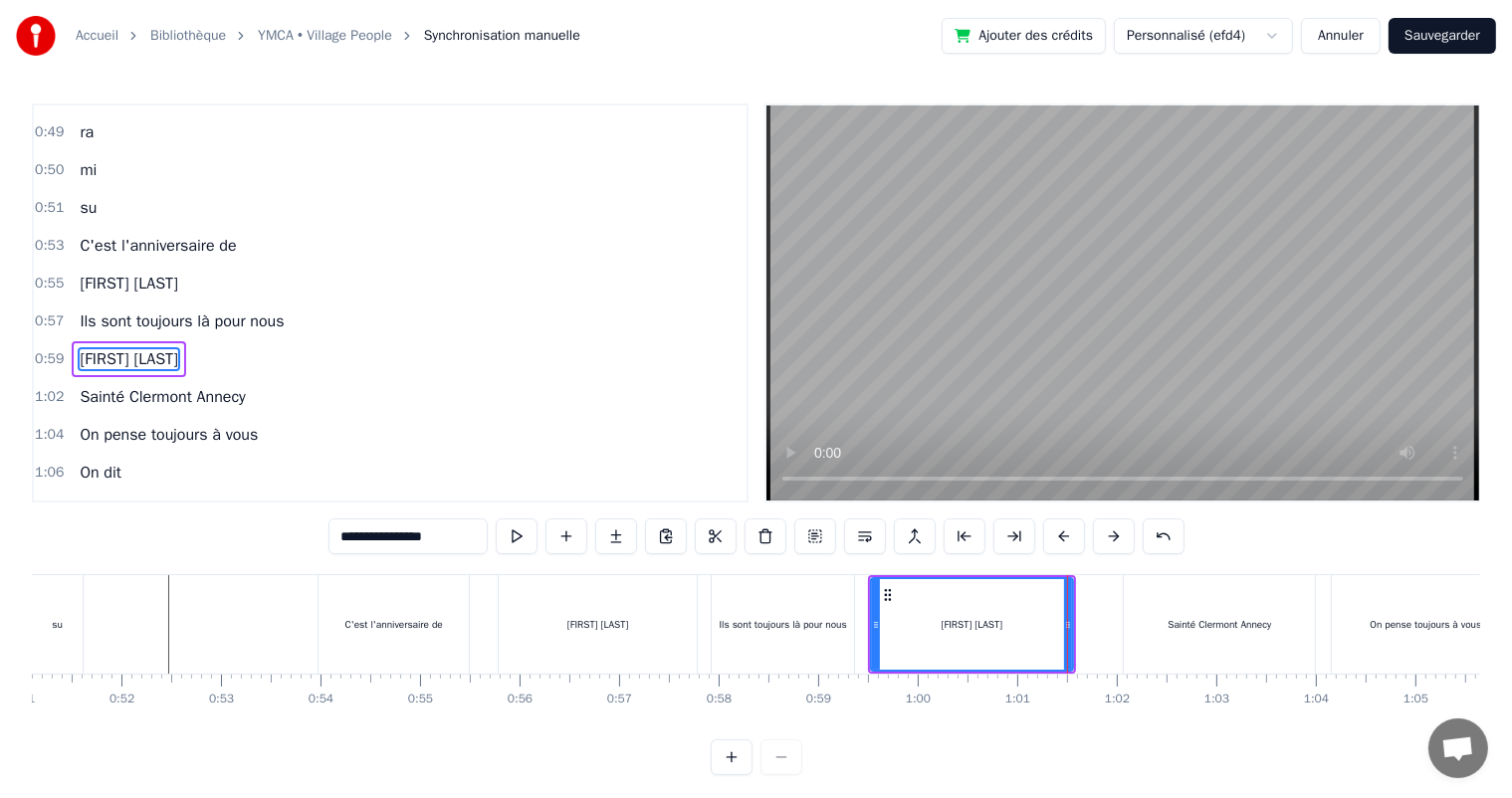 click on "**********" at bounding box center (756, 439) 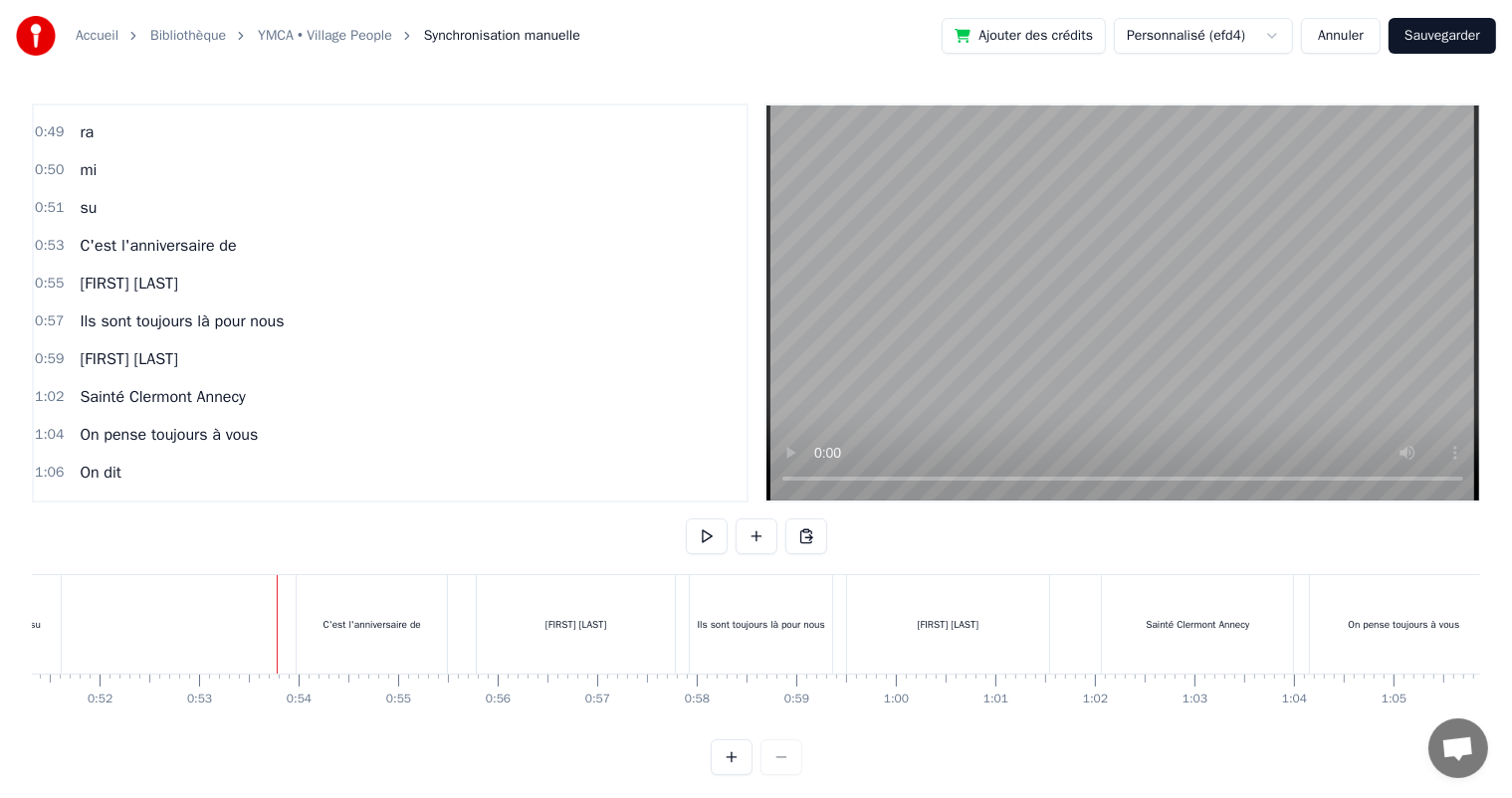 scroll, scrollTop: 0, scrollLeft: 5107, axis: horizontal 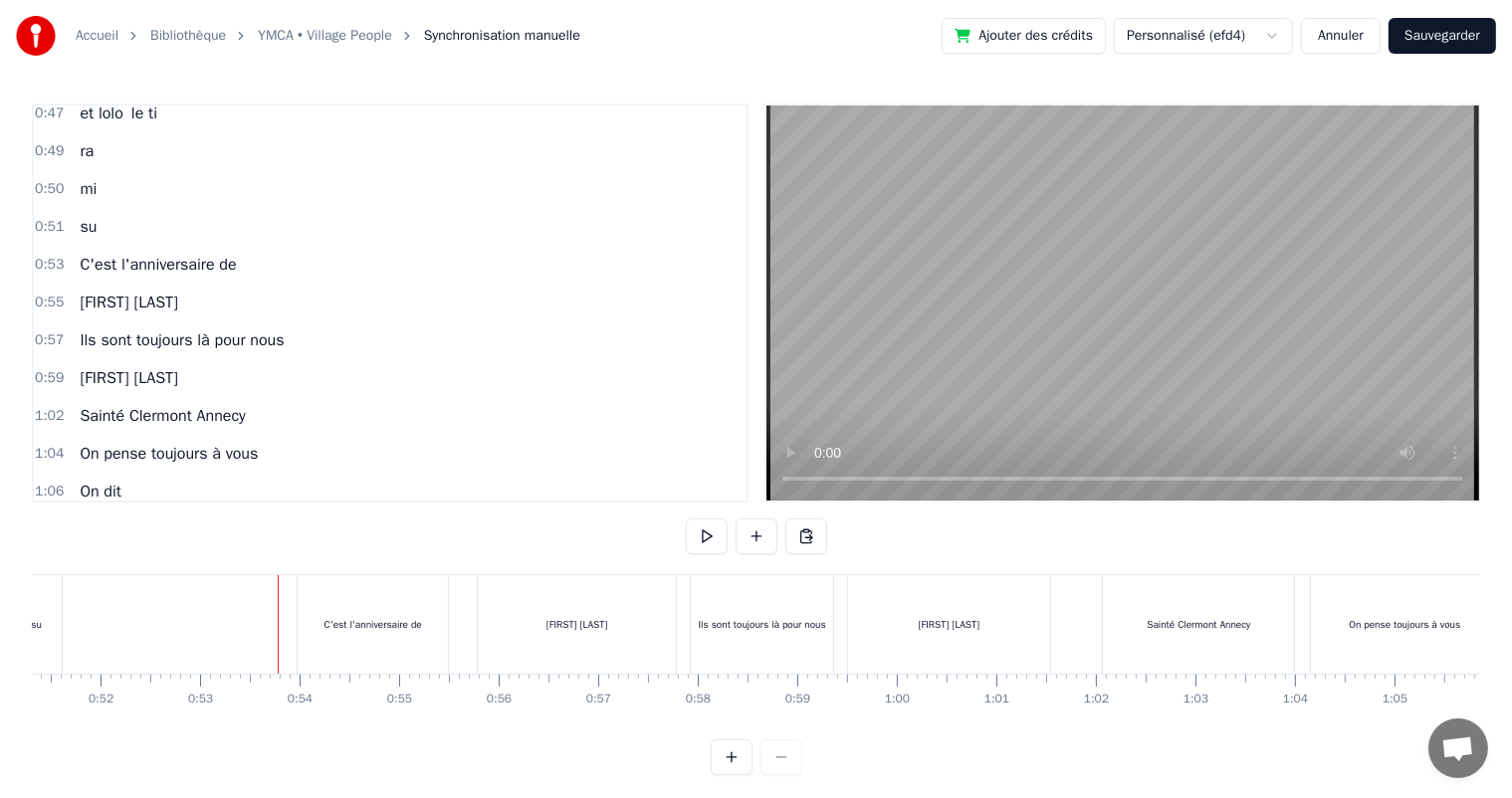 click at bounding box center (7885, 624) 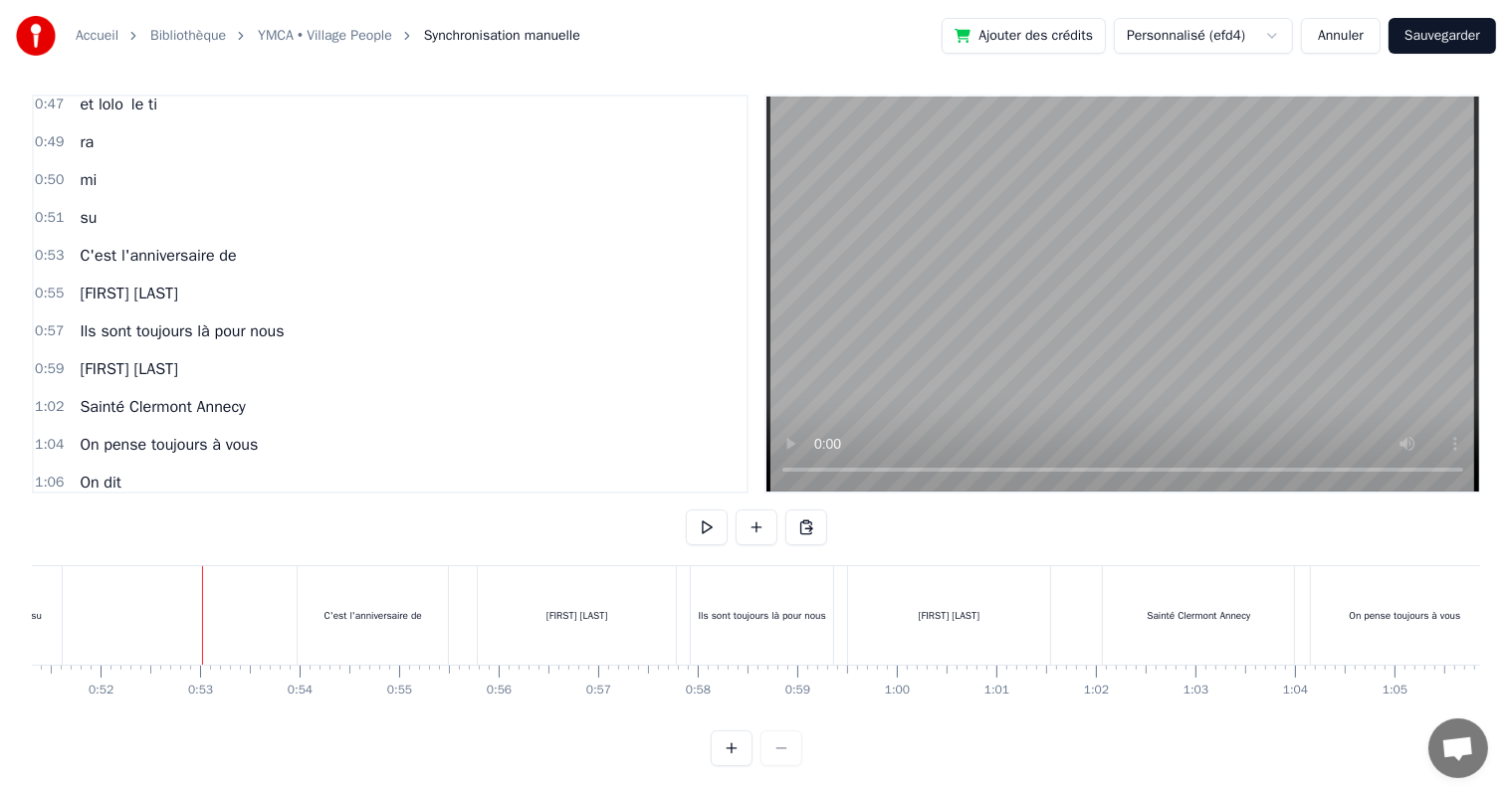 scroll, scrollTop: 26, scrollLeft: 0, axis: vertical 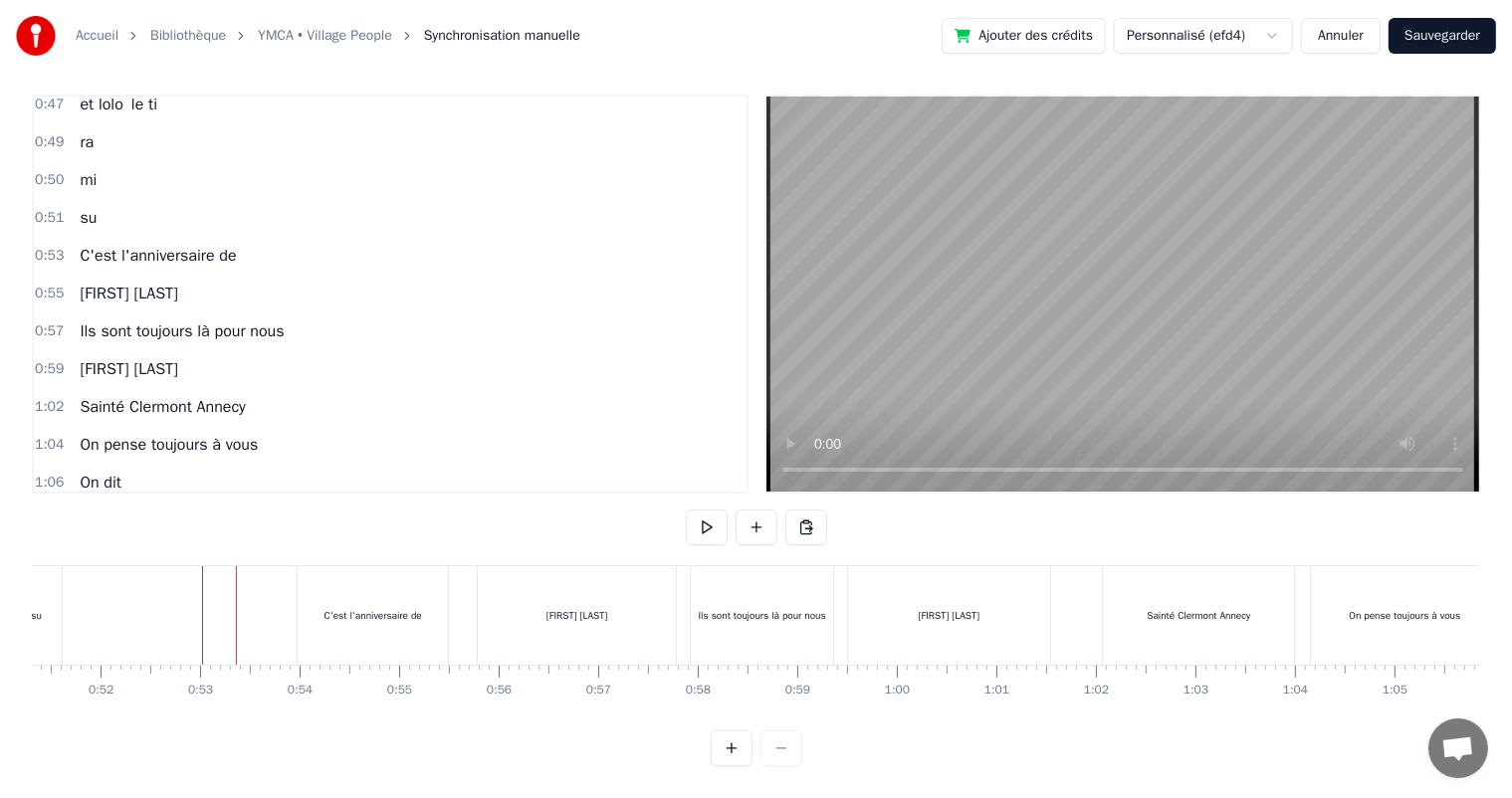 click on "0:21 [FIRST] [LAST], tu venais me chercher en 2 chevaux 0:27 au collège j'avais honte 0:28 Oh oui [FIRST] 0:30 Et tu nous apprenais  0:32 à lancer des fruits sur les gens  0:37 [FIRST], 0:38 grâce à toi nous avons 0:40 beaucoup appris, 0:42 cycy et les tables  0:43 de 1 à 10 0:45 fleurinès la couture 0:47 et lolo le ti 0:49 ra 0:50 mi 0:51 su 0:53 C'est l'anniversaire de 0:55 [FIRST] [LAST] 0:57 Ils sont toujours là pour nous 0:59 [FIRST] [LAST] 1:02 [CITY] [CITY] [CITY] 1:04 On pense toujours à vous 1:06 On dit 1:07 loin des yeux près du coeur [FIRST], tu venais me chercher en 2 chevaux au collège j'avais honte Oh oui [FIRST] Et tu nous apprenais  à lancer des fruits sur les gens  [FIRST], grâce à toi nous avons beaucoup appris, cycy et les tables  de 1 à 10 fleurinès la couture et lolo le ti ra mi su C'est l'anniversaire de [FIRST] [LAST] Ils sont toujours là pour nous [FIRST] [LAST] [CITY] [CITY] [CITY] On pense toujours à vous On dit loin des yeux près du coeur 0 0:01 0:02 0:03 0:04 0:05" at bounding box center (756, 430) 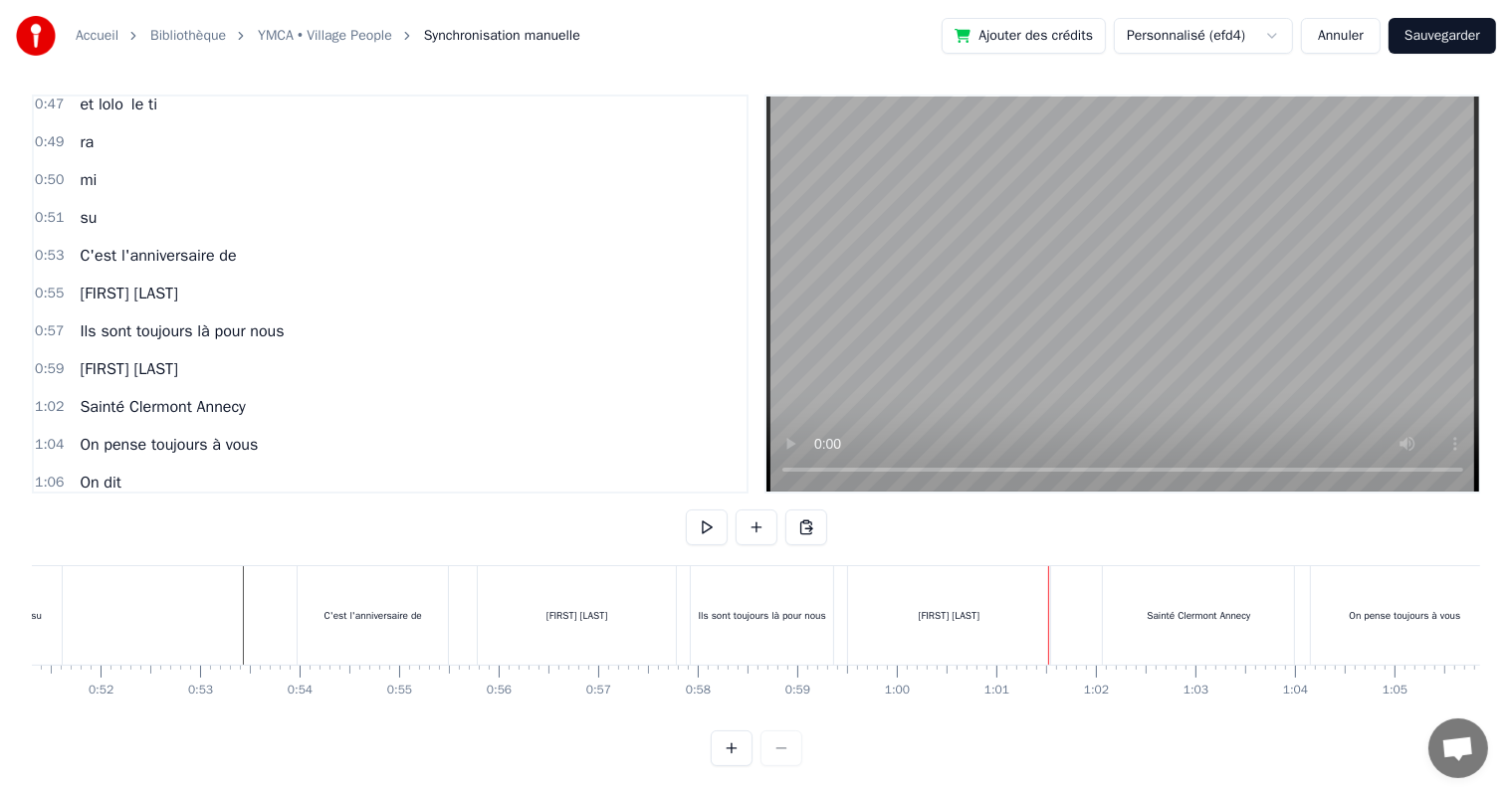 click on "[FIRST] [LAST], tu venais me chercher en 2 chevaux au collège j'avais honte Oh oui [FIRST] Et tu nous apprenais  à lancer des fruits sur les gens  [FIRST], grâce à toi nous avons beaucoup appris, cycy et les tables  de 1 à 10 fleurinès la couture et lolo le ti ra mi su C'est l'anniversaire de [FIRST] [LAST] Ils sont toujours là pour nous [FIRST] [LAST] [CITY] [CITY] [CITY] On pense toujours à vous On dit loin des yeux près du coeur
To pick up a draggable item, press the space bar.
While dragging, use the arrow keys to move the item.
Press space again to drop the item in its new position, or press escape to cancel.
Draggable item db26fe4c-2271-4a01-ab1b-c66d05cc71b6 was dropped. 0 0:01 0:02 0:03 0:04 0:05 0:06 0:07 0:08 0:09 0:10 0:11 0:12 0:13 0:14 0:15 0:16 0:17 0:18 0:19 0:20 0:21 0:22 0:23 0:24 0:25 0:26 0:27 0:28 0:29 0:30 0:31 0:32 0:33 0:34 0:35 0:36 0:37 0:38 0:39 0:40 0:41 0:42 0:43 0:44 0:45 0:46 0:47 0:48 0:49 0:50 0:51 0:52 0:53 0:54 0:55 0:56 0:57 0:58 0:59 1:00 1:01 1:02 1:03" at bounding box center (756, 640) 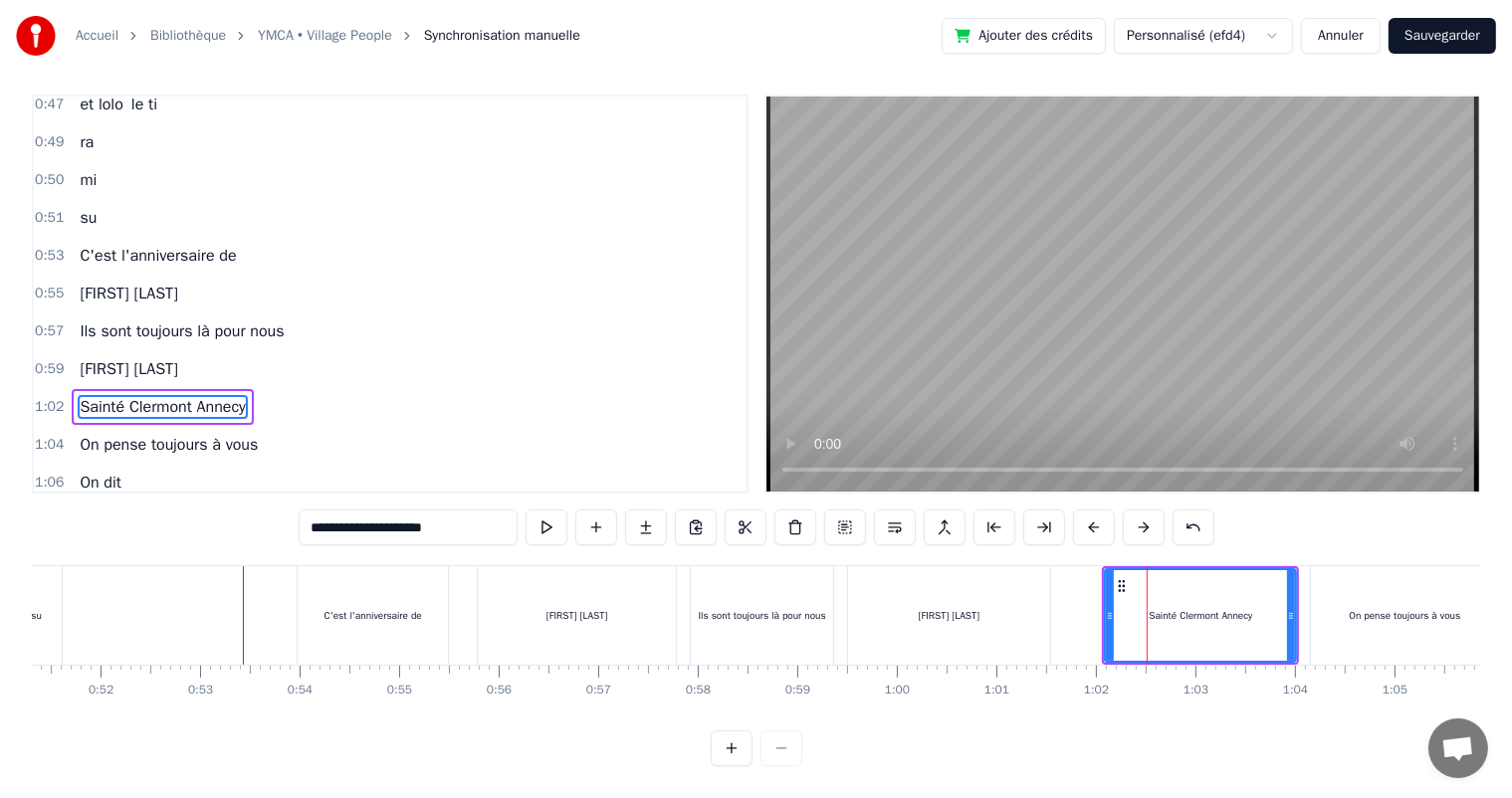 scroll, scrollTop: 0, scrollLeft: 0, axis: both 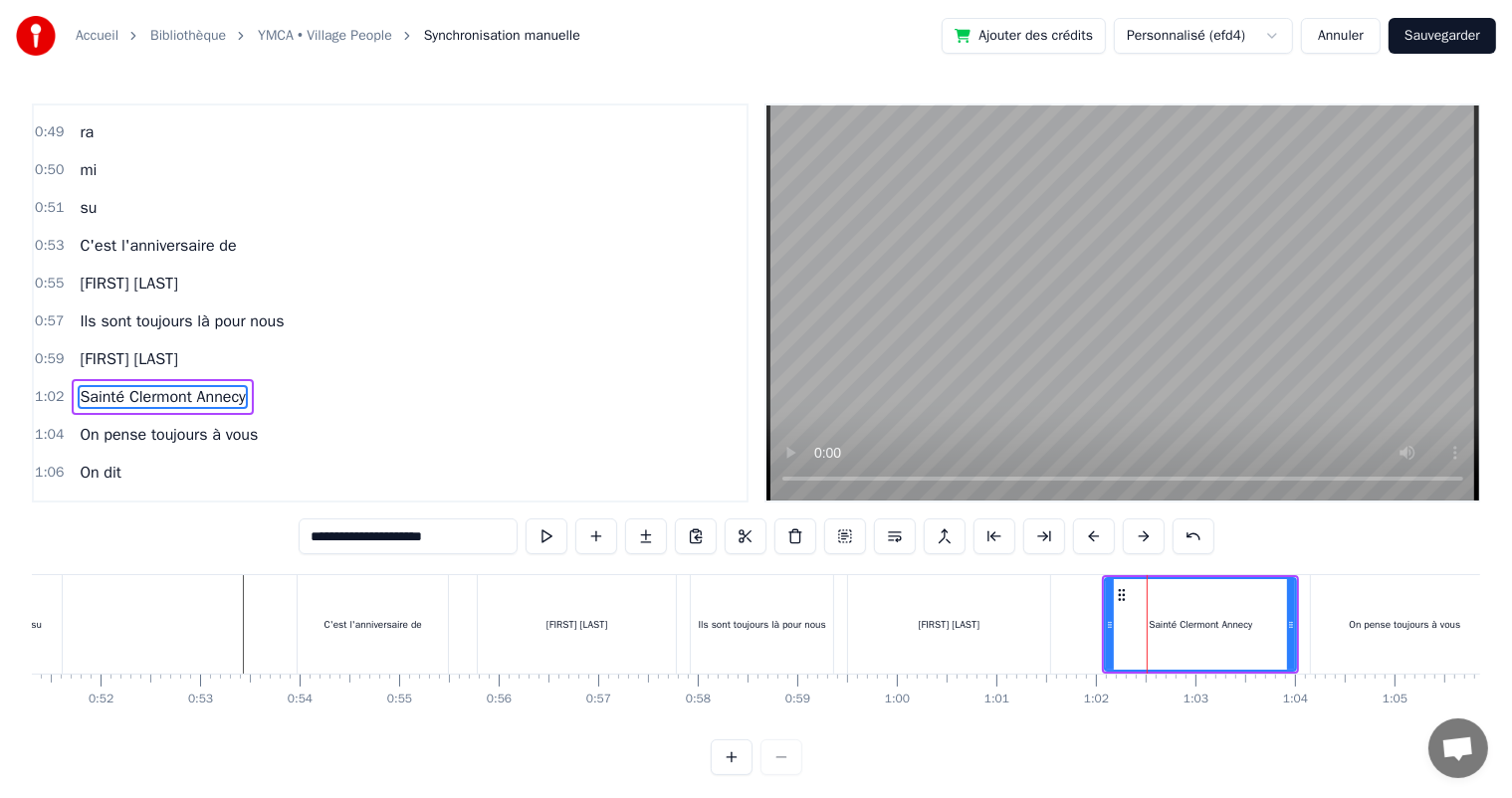 click on "[FIRST] [LAST]" at bounding box center (949, 624) 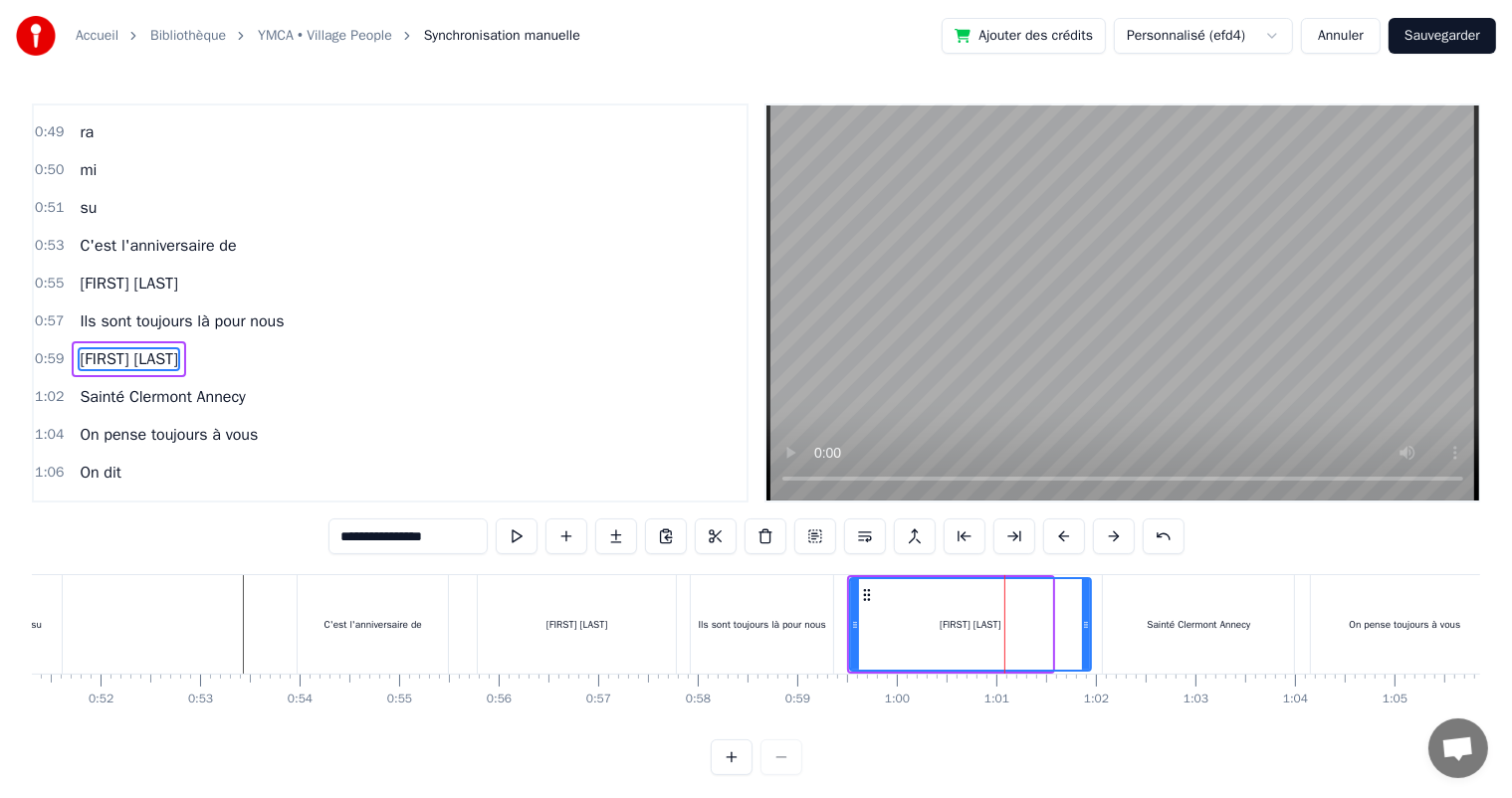 drag, startPoint x: 1047, startPoint y: 627, endPoint x: 1086, endPoint y: 625, distance: 39.051248 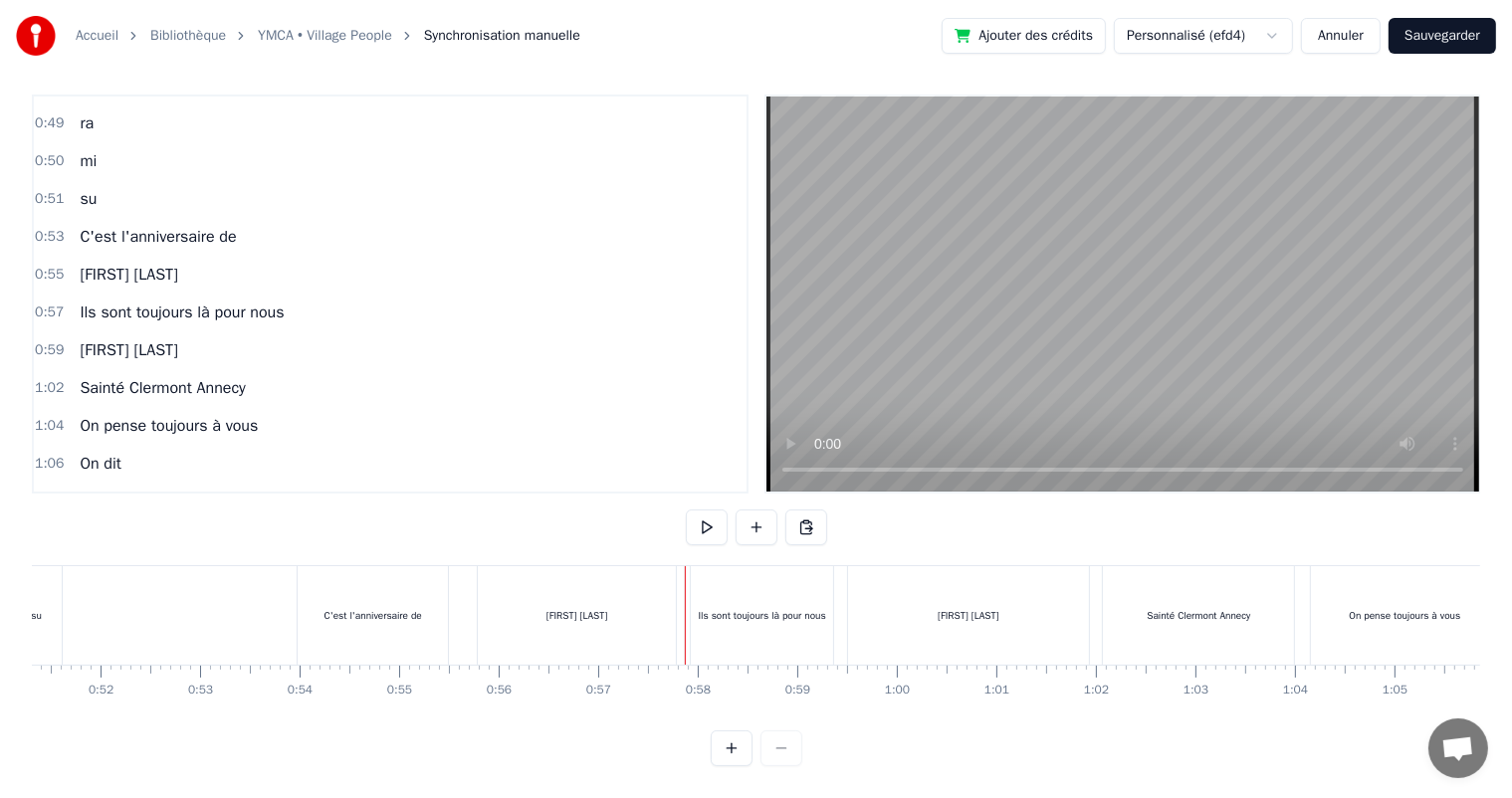 scroll, scrollTop: 26, scrollLeft: 0, axis: vertical 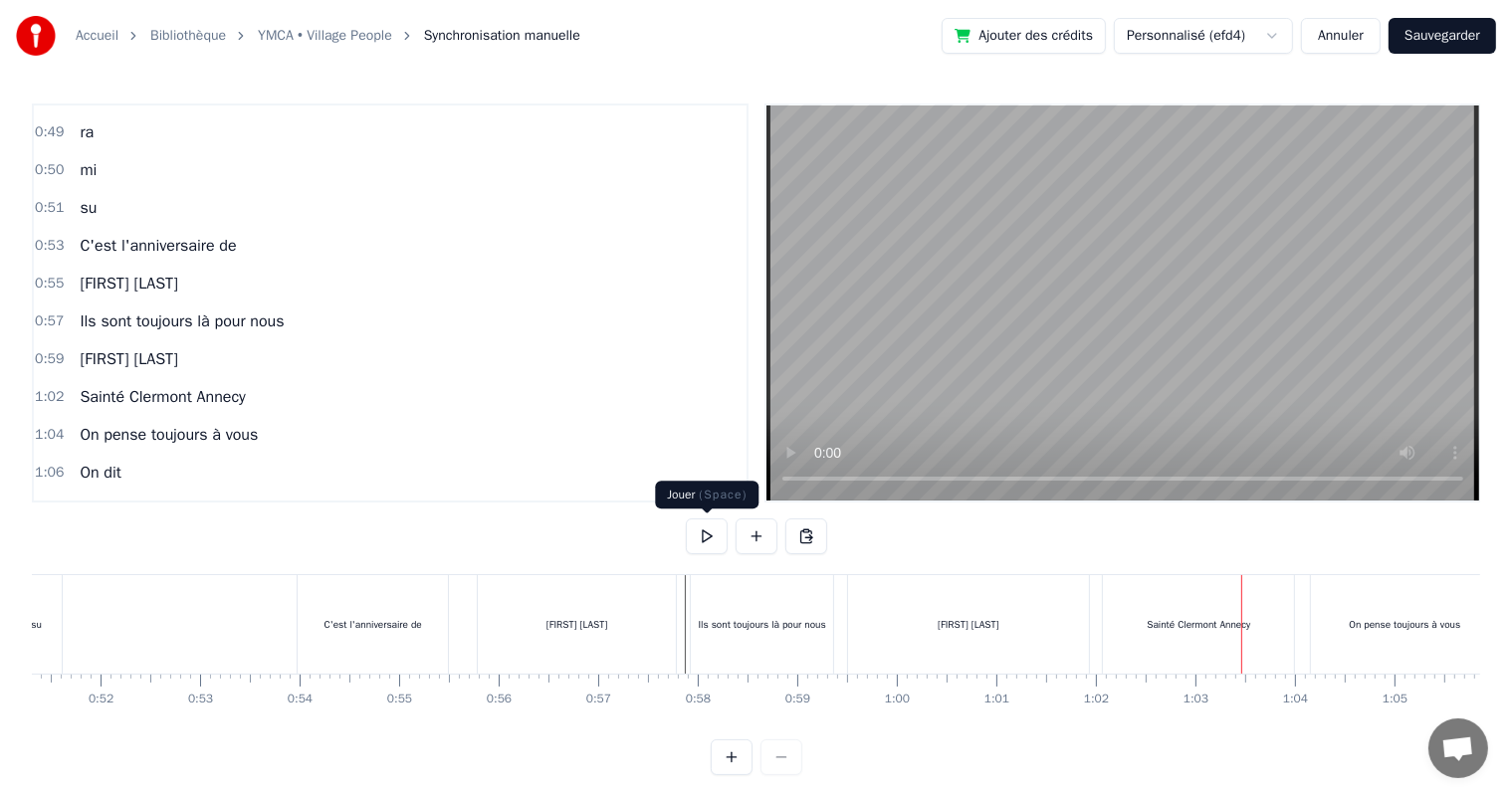 click on "0:21 [FIRST] [LAST], tu venais me chercher en 2 chevaux 0:27 au collège j'avais honte 0:28 Oh oui [FIRST] 0:30 Et tu nous apprenais  0:32 à lancer des fruits sur les gens  0:37 [FIRST], 0:38 grâce à toi nous avons 0:40 beaucoup appris, 0:42 cycy et les tables  0:43 de 1 à 10 0:45 fleurinès la couture 0:47 et lolo le ti 0:49 ra 0:50 mi 0:51 su 0:53 C'est l'anniversaire de 0:55 [FIRST] [LAST] 0:57 Ils sont toujours là pour nous 0:59 [FIRST] [LAST] 1:02 [CITY] [CITY] [CITY] 1:04 On pense toujours à vous 1:06 On dit 1:07 loin des yeux près du coeur [FIRST], tu venais me chercher en 2 chevaux au collège j'avais honte Oh oui [FIRST] Et tu nous apprenais  à lancer des fruits sur les gens  [FIRST], grâce à toi nous avons beaucoup appris, cycy et les tables  de 1 à 10 fleurinès la couture et lolo le ti ra mi su C'est l'anniversaire de [FIRST] [LAST] Ils sont toujours là pour nous [FIRST] [LAST] [CITY] [CITY] [CITY] On pense toujours à vous On dit loin des yeux près du coeur 0 0:01 0:02 0:03 0:04 0:05" at bounding box center [756, 439] 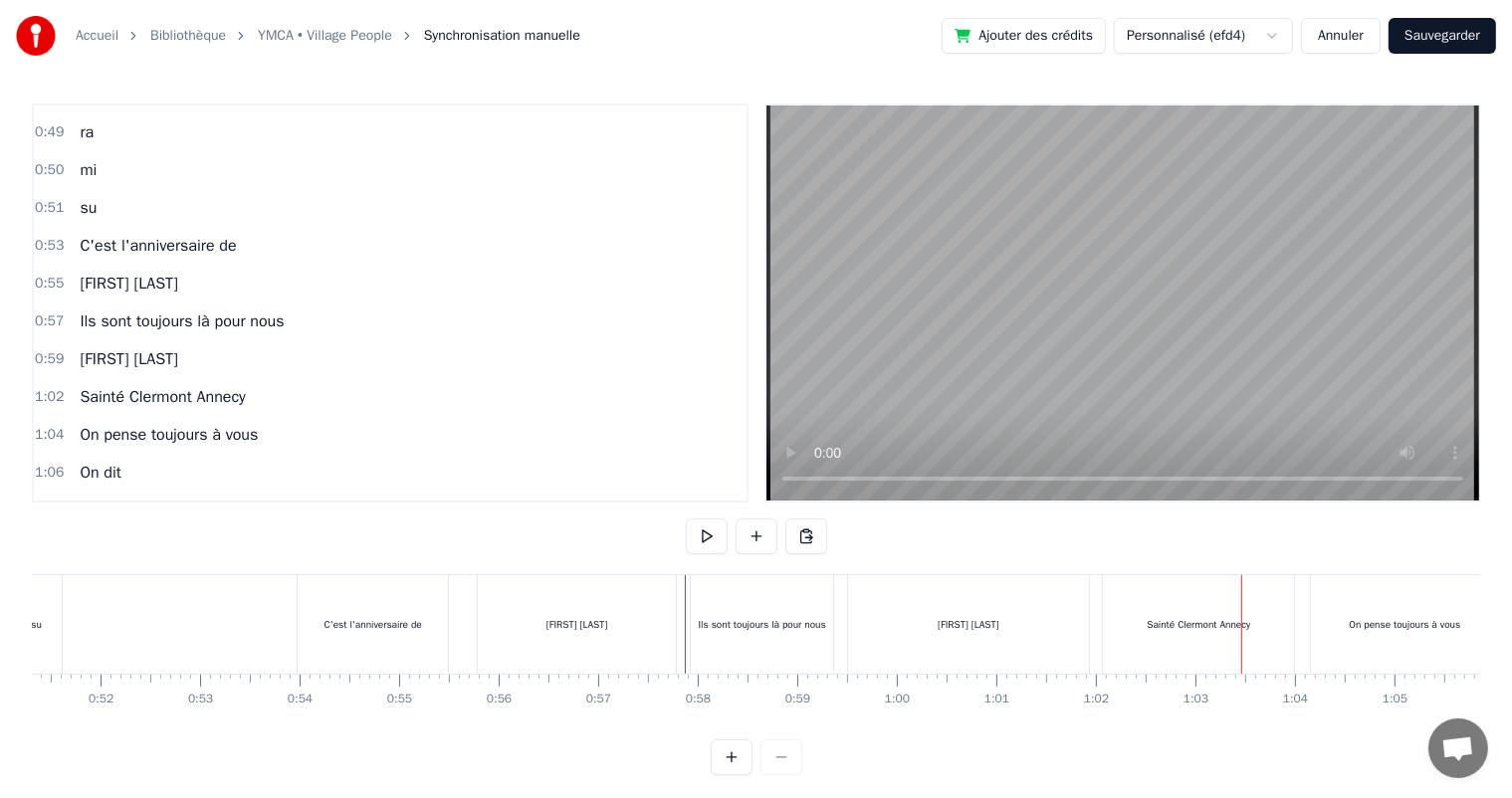 drag, startPoint x: 1154, startPoint y: 629, endPoint x: 1179, endPoint y: 623, distance: 25.70992 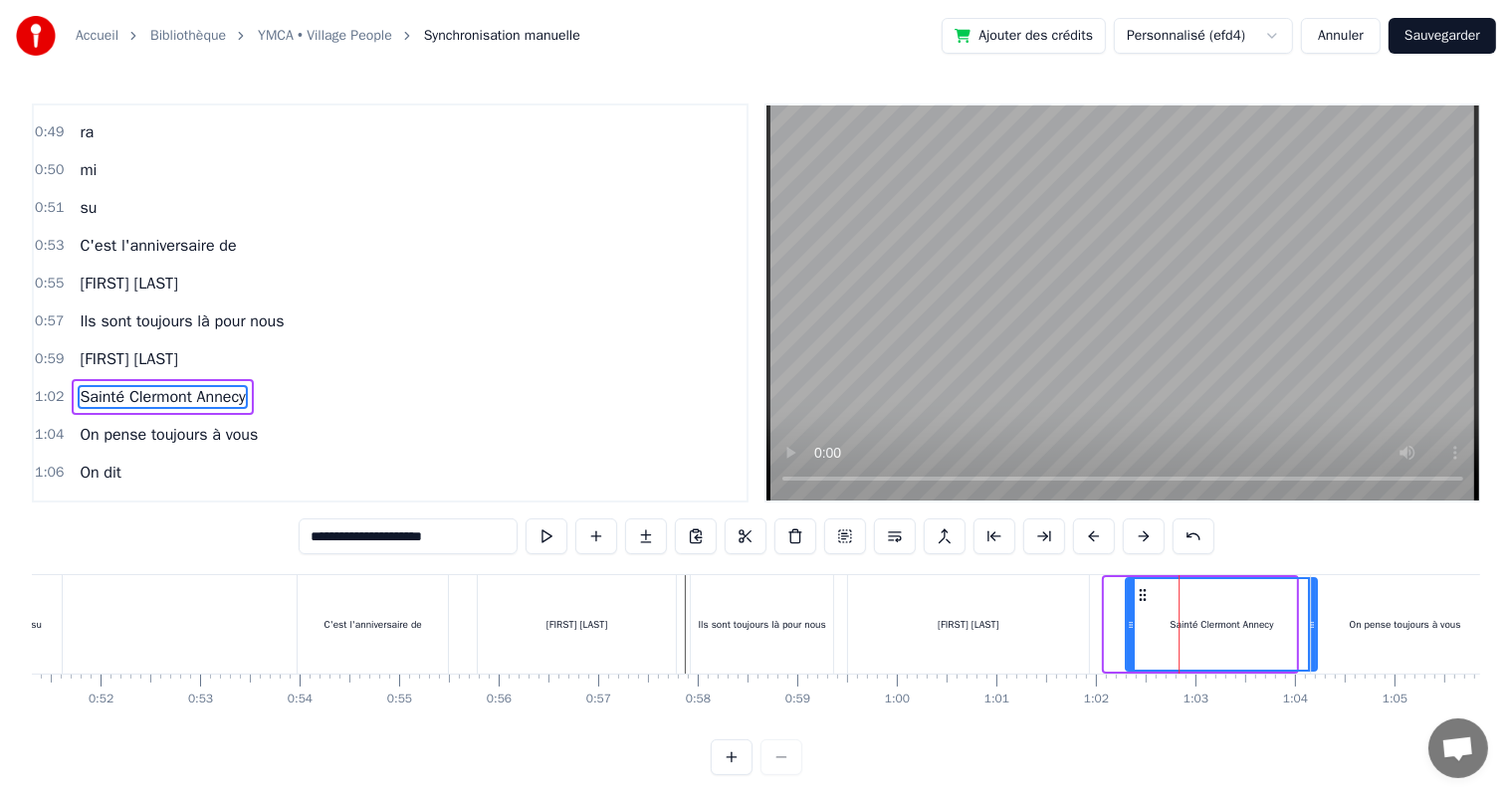 drag, startPoint x: 1120, startPoint y: 597, endPoint x: 1139, endPoint y: 594, distance: 19.235384 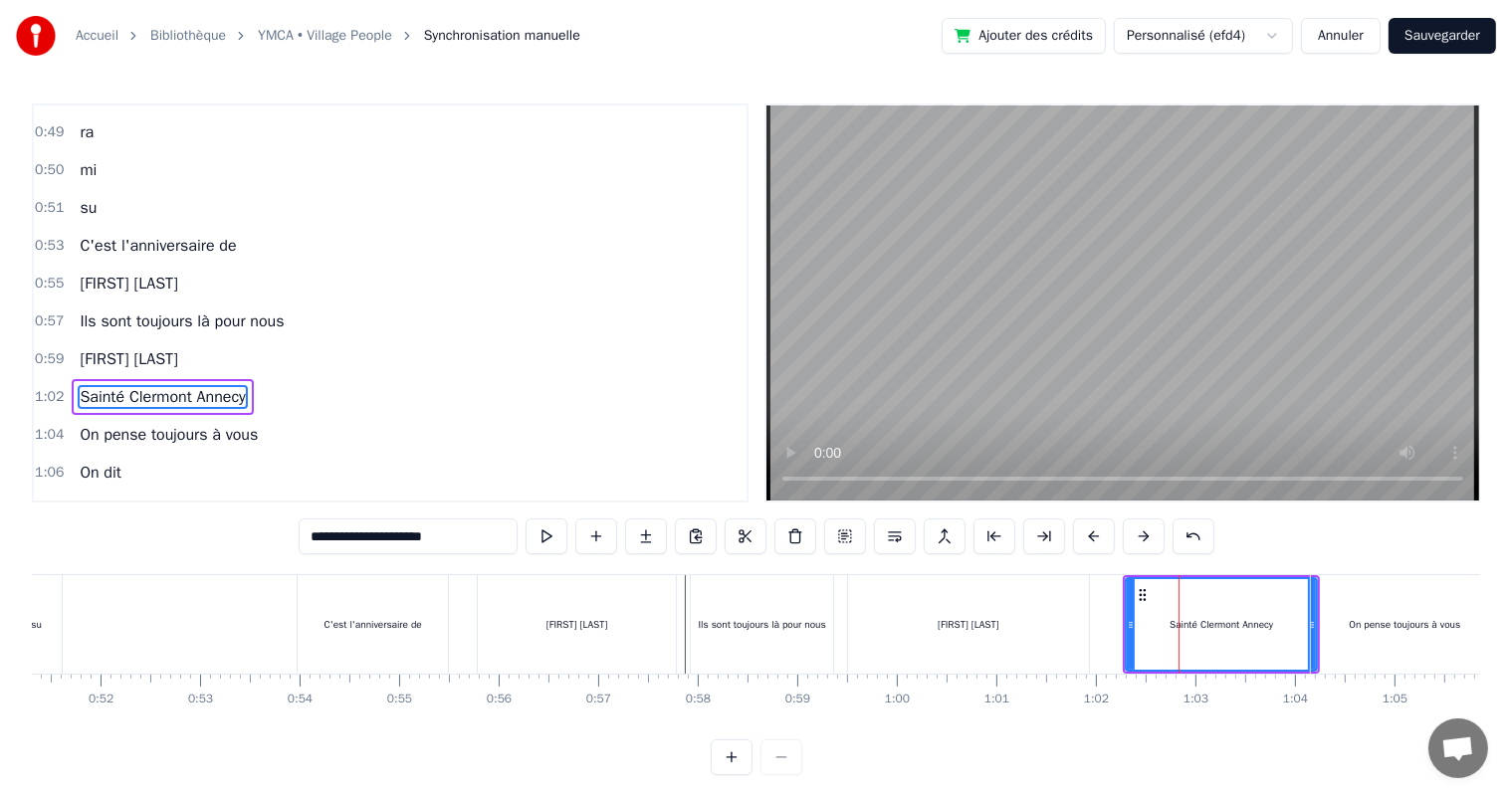 click on "[FIRST] [LAST]" at bounding box center (576, 624) 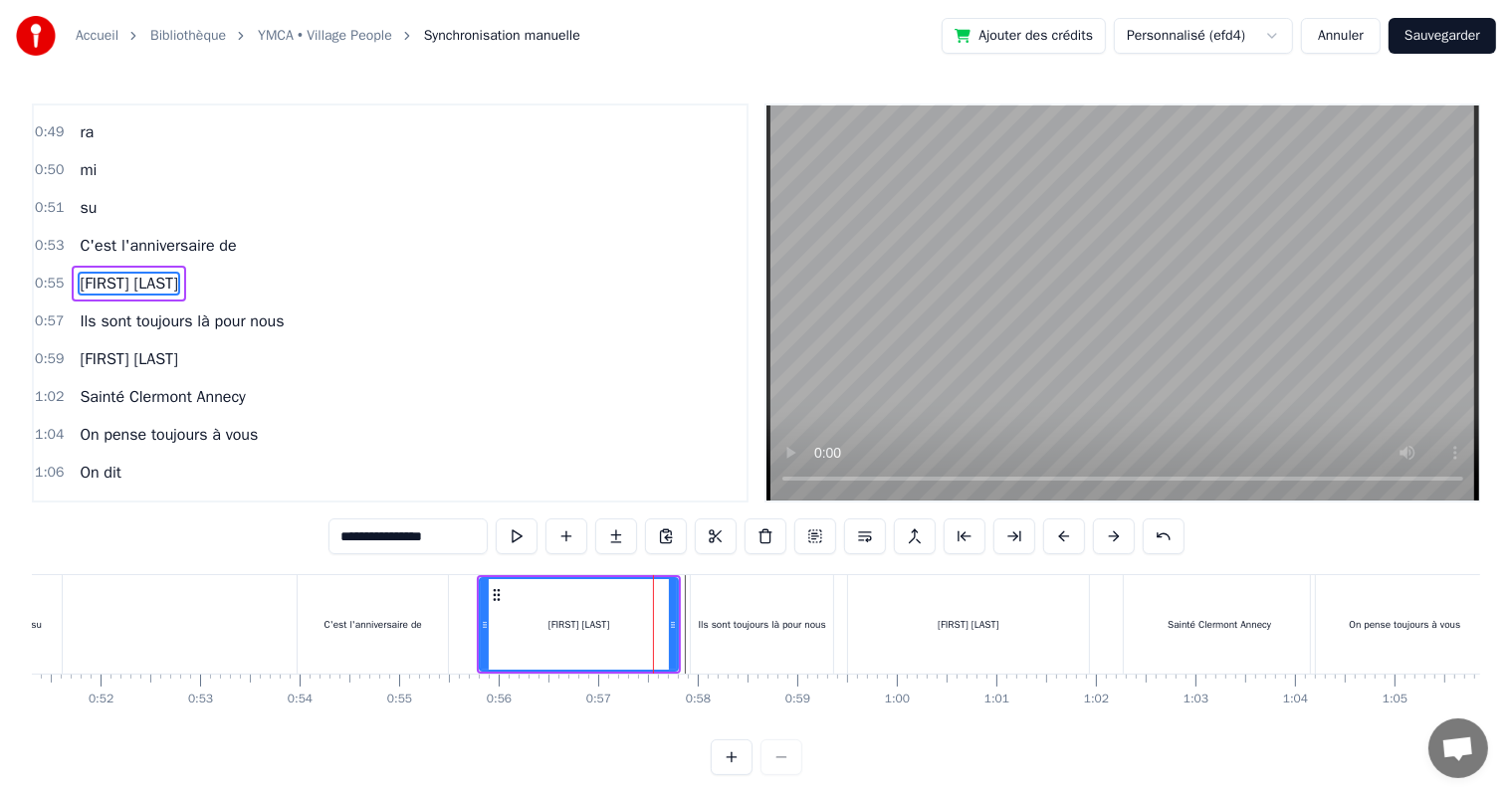 scroll, scrollTop: 406, scrollLeft: 0, axis: vertical 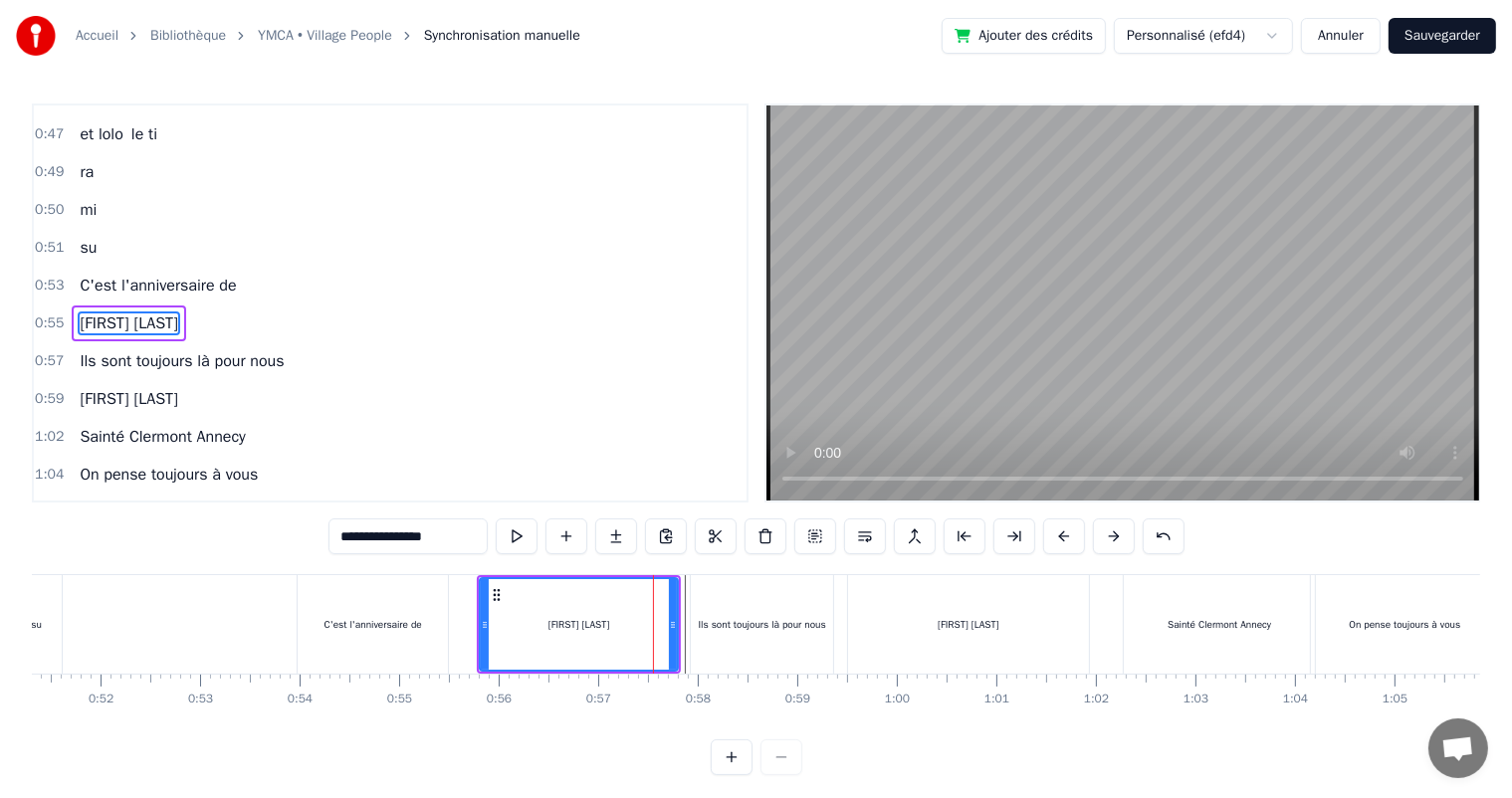 click on "**********" at bounding box center [756, 439] 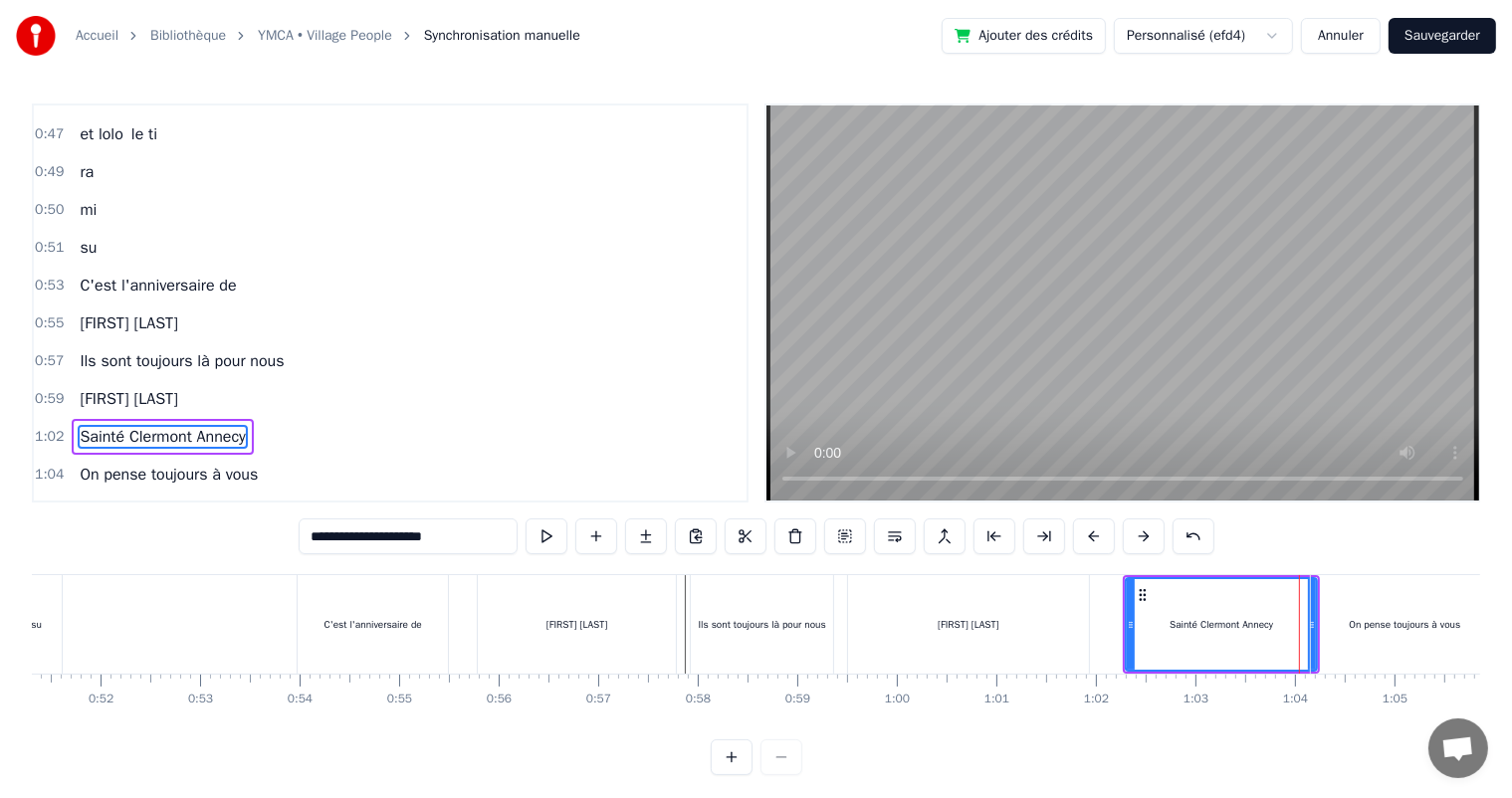 scroll, scrollTop: 446, scrollLeft: 0, axis: vertical 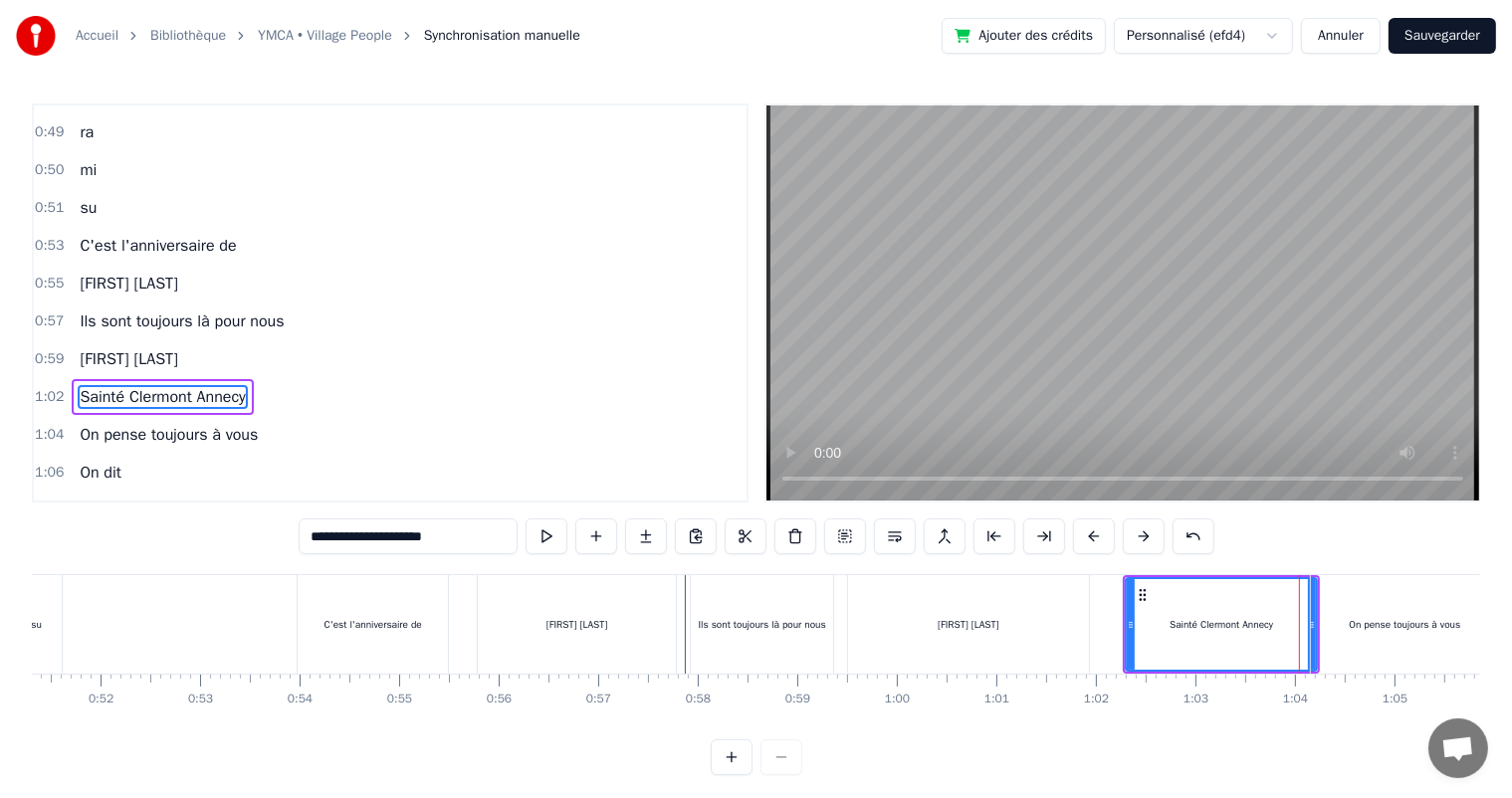 click on "On pense toujours à vous" at bounding box center (1404, 624) 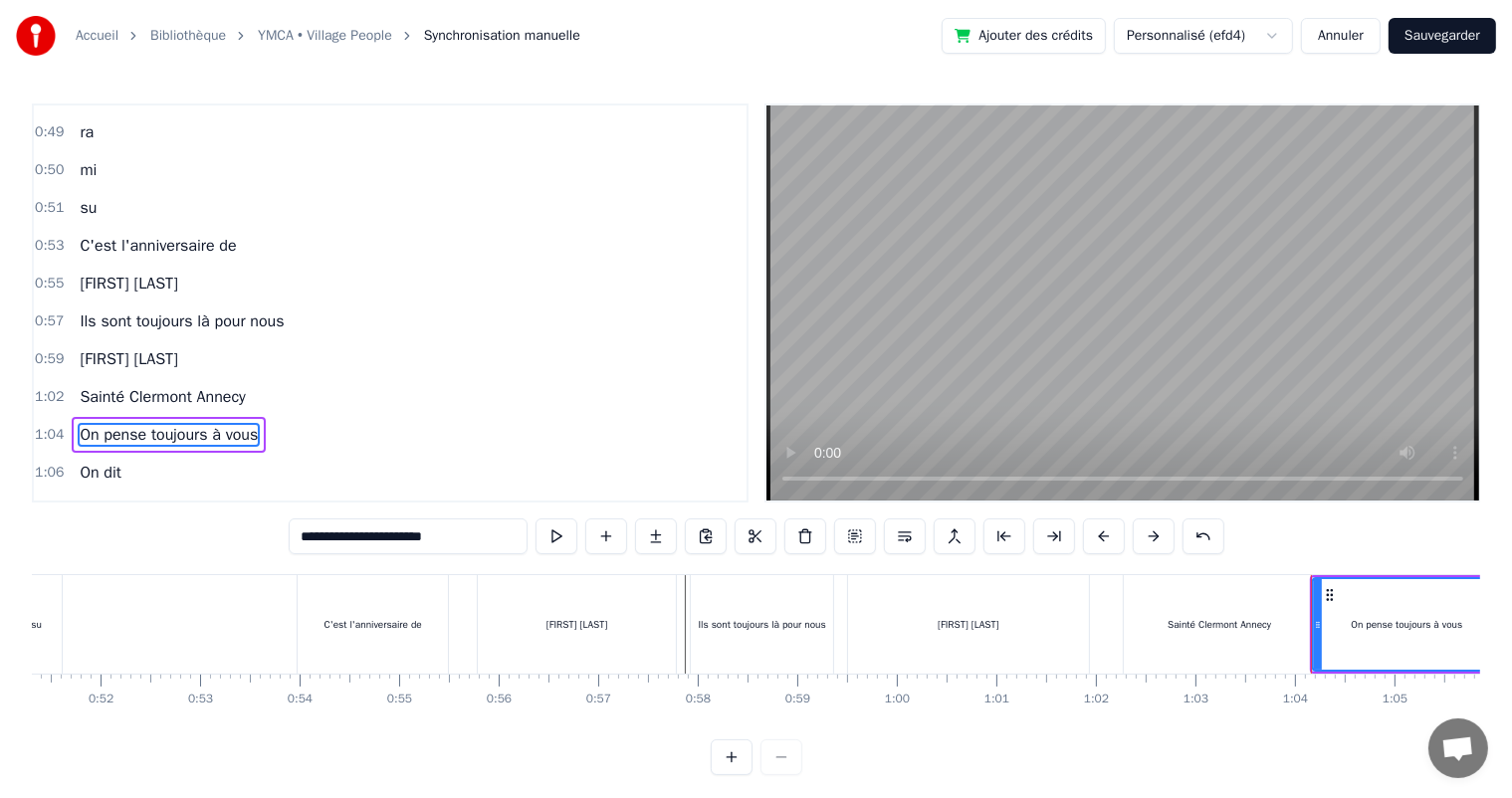 scroll, scrollTop: 9, scrollLeft: 0, axis: vertical 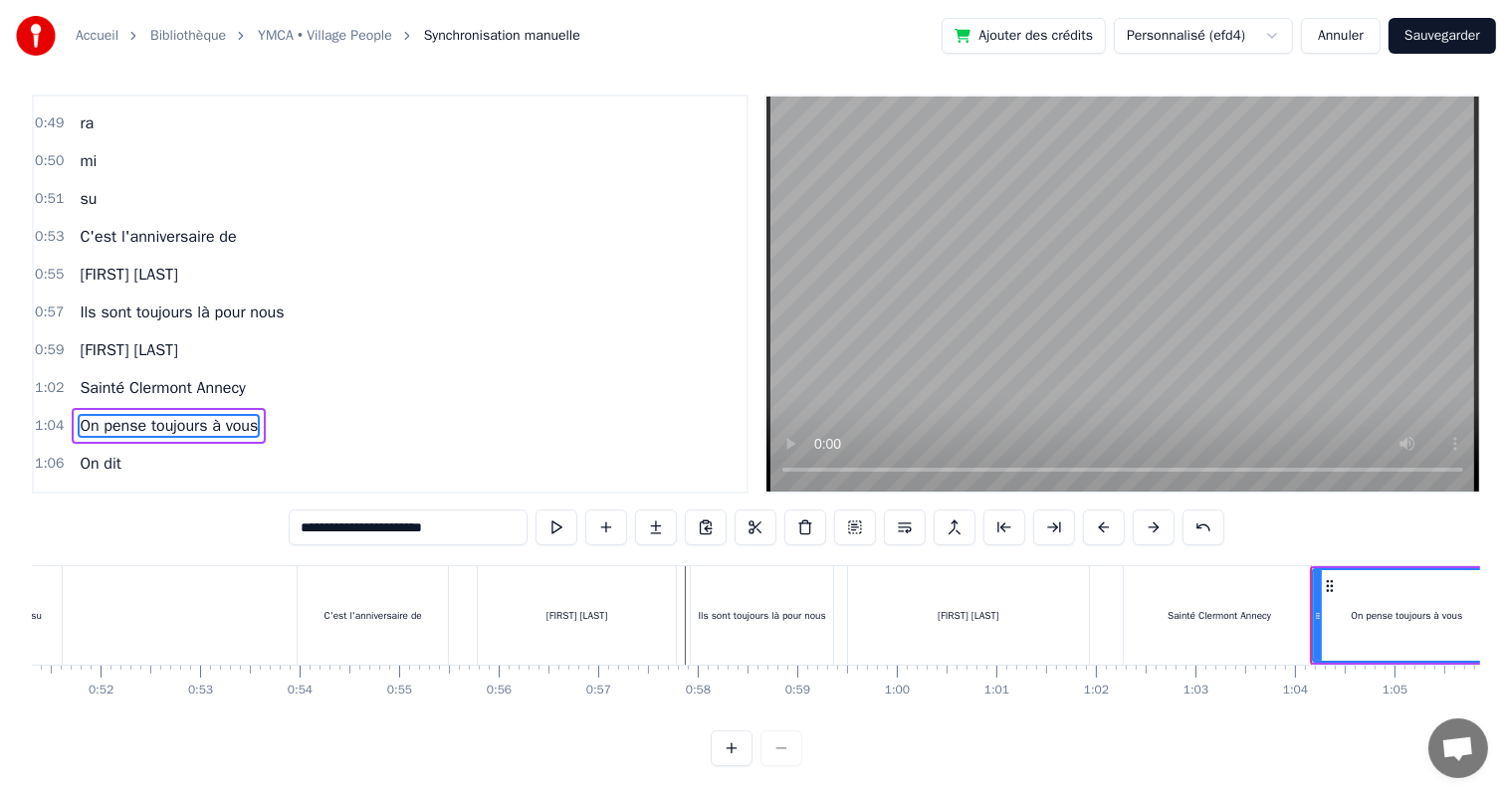 click on "Sainté Clermont Annecy" at bounding box center (1219, 615) 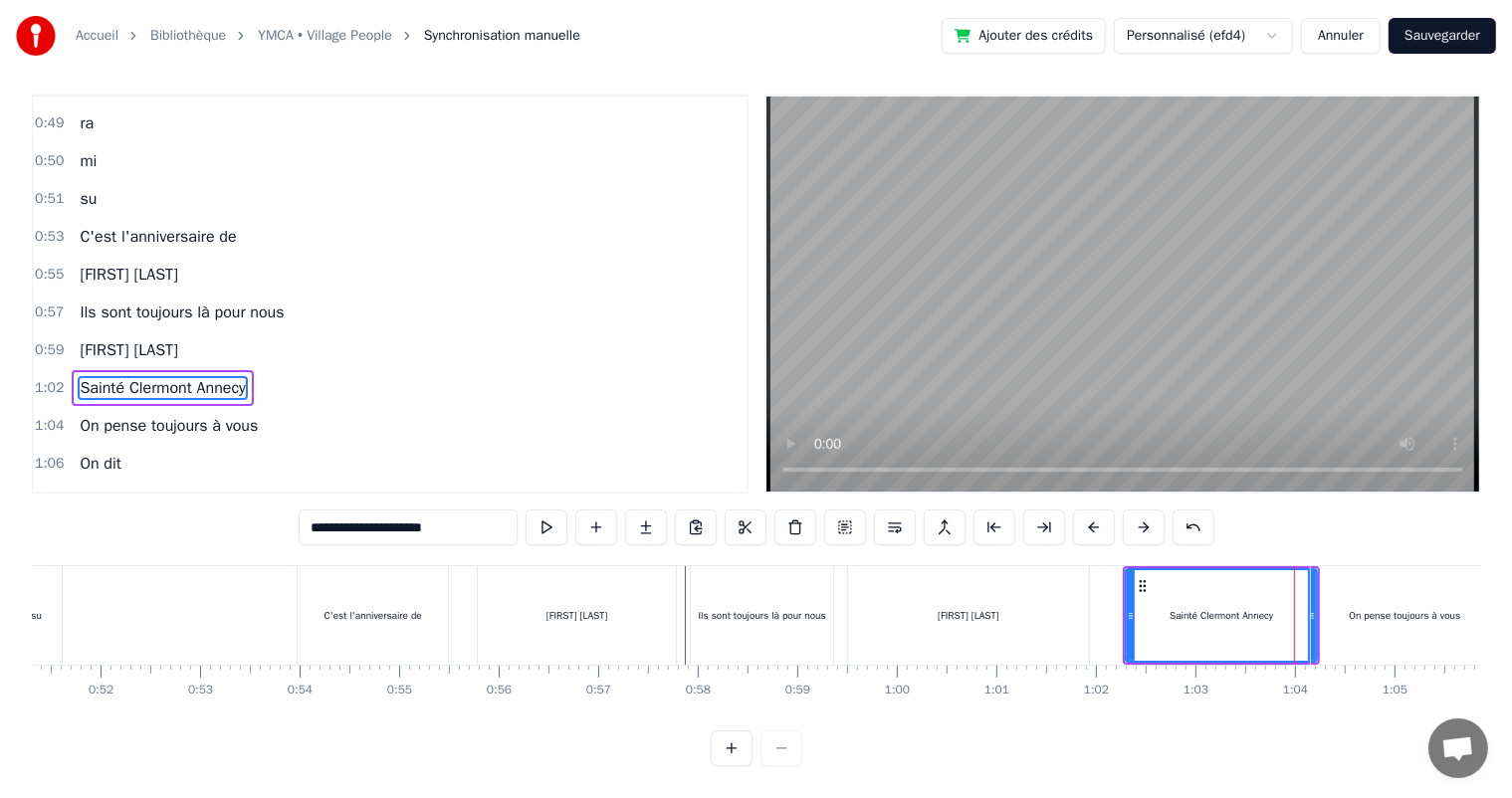 scroll, scrollTop: 0, scrollLeft: 0, axis: both 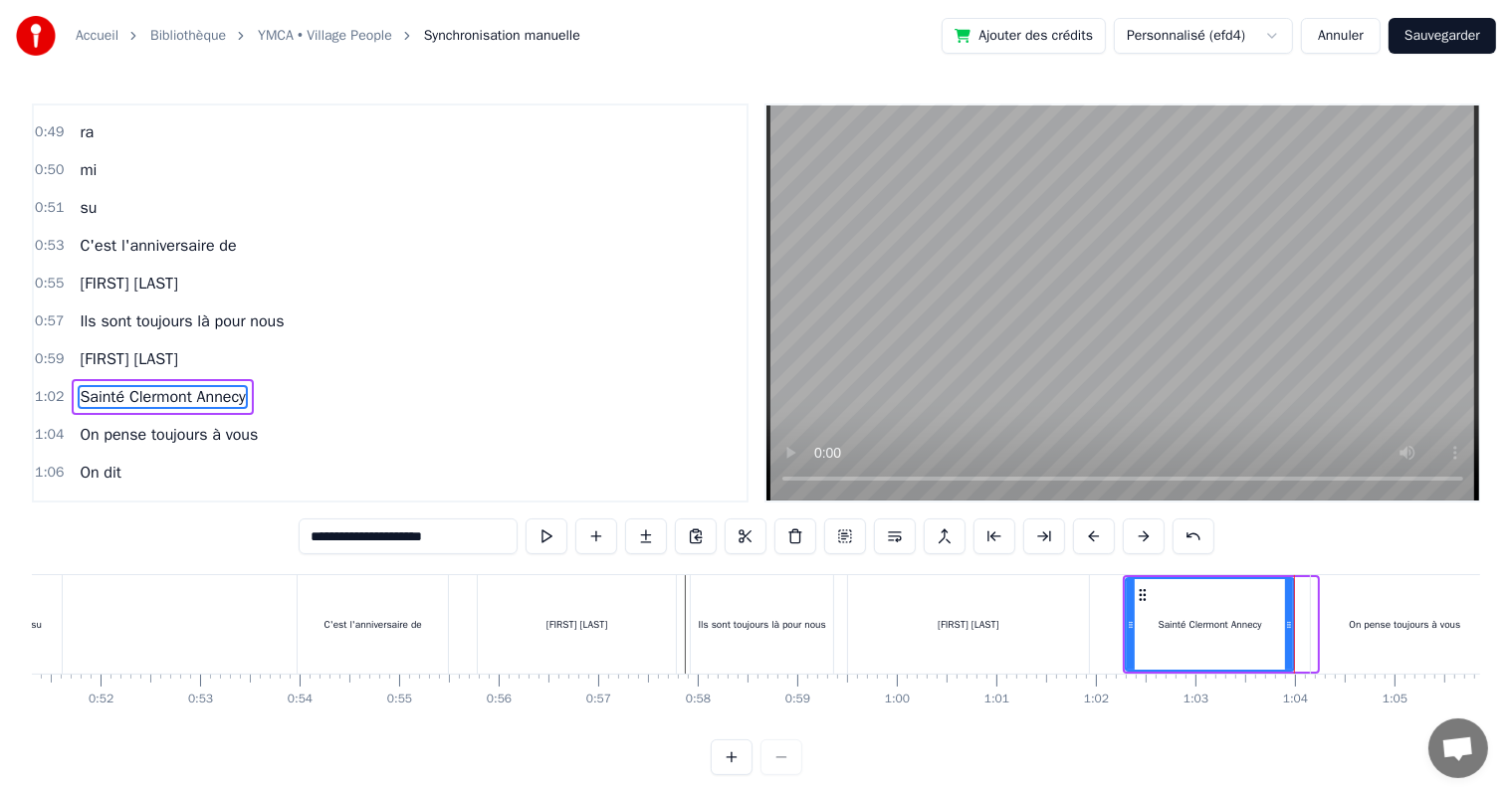 drag, startPoint x: 1309, startPoint y: 621, endPoint x: 1287, endPoint y: 626, distance: 22.561028 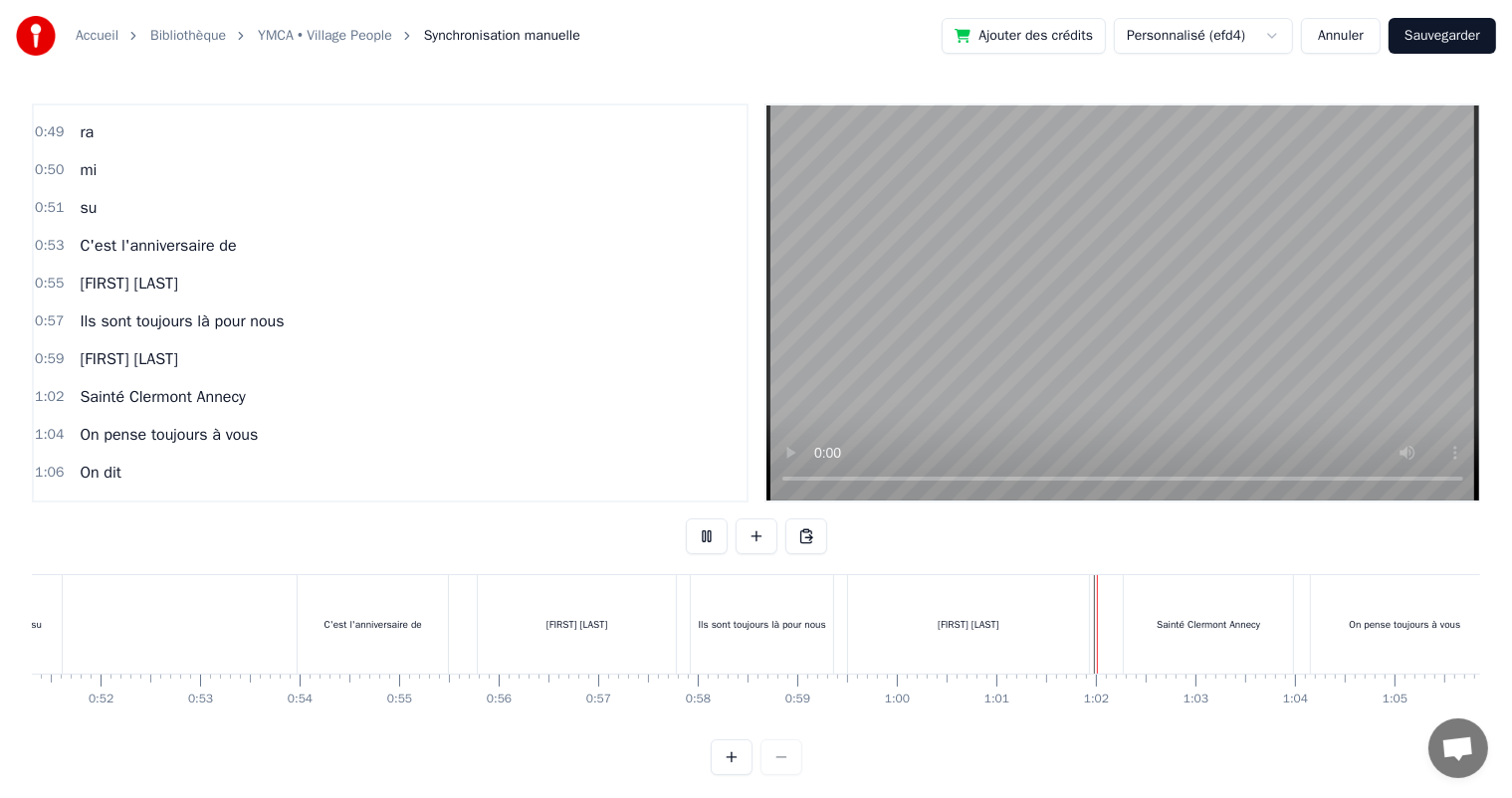scroll, scrollTop: 26, scrollLeft: 0, axis: vertical 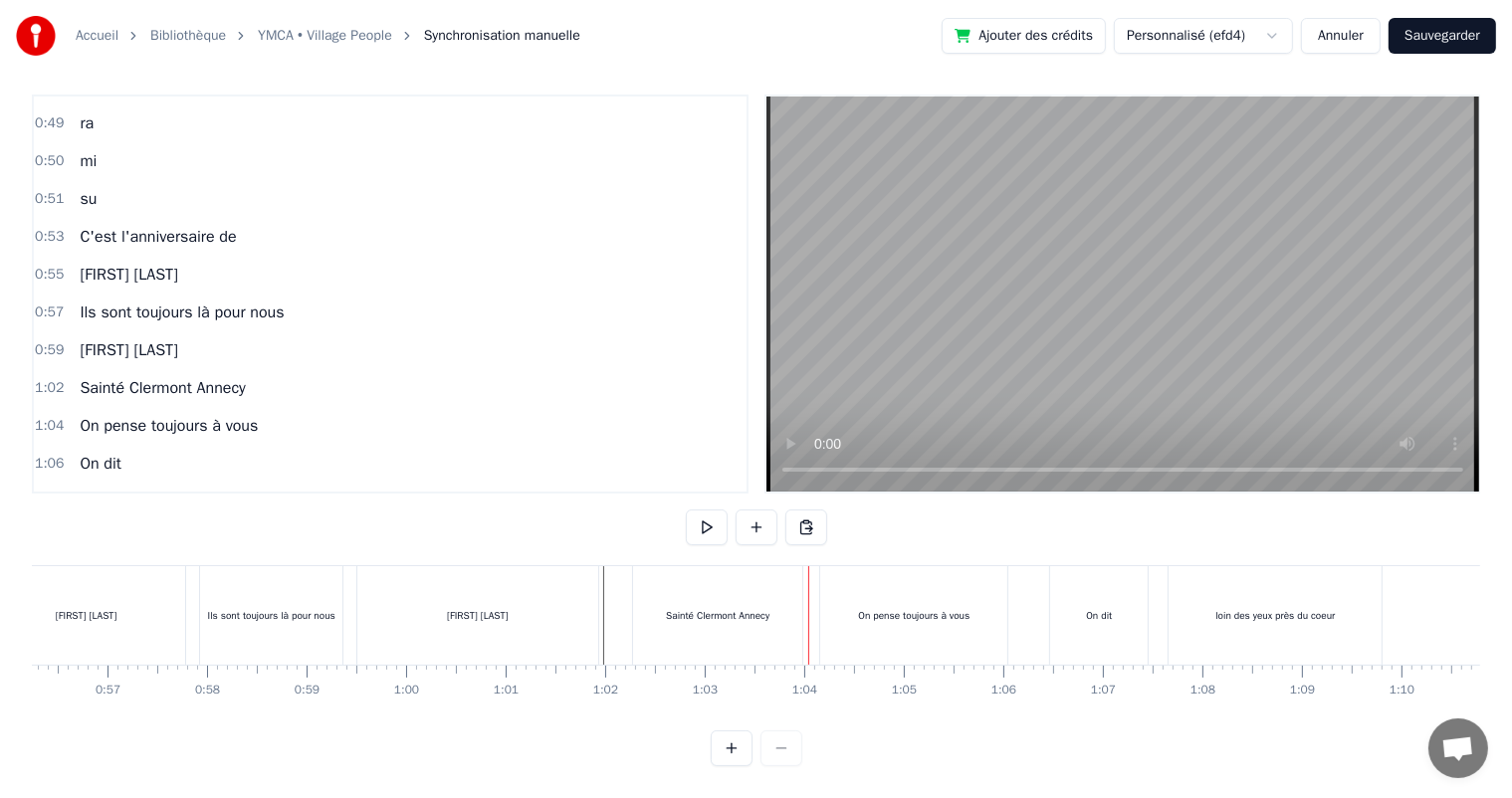 click on "0 0:01 0:02 0:03 0:04 0:05 0:06 0:07 0:08 0:09 0:10 0:11 0:12 0:13 0:14 0:15 0:16 0:17 0:18 0:19 0:20 0:21 0:22 0:23 0:24 0:25 0:26 0:27 0:28 0:29 0:30 0:31 0:32 0:33 0:34 0:35 0:36 0:37 0:38 0:39 0:40 0:41 0:42 0:43 0:44 0:45 0:46 0:47 0:48 0:49 0:50 0:51 0:52 0:53 0:54 0:55 0:56 0:57 0:58 0:59 1:00 1:01 1:02 1:03 1:04 1:05 1:06 1:07 1:08 1:09 1:10 1:11 1:12 1:13 1:14 1:15 1:16 1:17 1:18 1:19 1:20 1:21 1:22 1:23 1:24 1:25 1:26 1:27 1:28 1:29 1:30 1:31 1:32 1:33 1:34 1:35 1:36 1:37 1:38 1:39 1:40 1:41 1:42 1:43 1:44 1:45 1:46 1:47 1:48 1:49 1:50 1:51 1:52 1:53 1:54 1:55 1:56 1:57 1:58 1:59 2:00 2:01 2:02 2:03 2:04 2:05 2:06 2:07 2:08 2:09 2:10 2:11 2:12 2:13 2:14 2:15 2:16 2:17 2:18 2:19 2:20 2:21 2:22 2:23 2:24 2:25 2:26 2:27 2:28 2:29 2:30 2:31 2:32 2:33 2:34 2:35 2:36 2:37 2:38 2:39 2:40 2:41 2:42 2:43 2:44 2:45 2:46 2:47 2:48 2:49 2:50 2:51 2:52 2:53 2:54 2:55 2:56 2:57 2:58 2:59 3:00 3:01 3:02 3:03 3:04 3:05 3:06 3:07 3:08 3:09 3:10 3:11 3:12 3:13 3:14 3:15 3:16 3:17 3:18 3:19 3:20 3:21 3:22 3:23 3:24" at bounding box center (7395, 681) 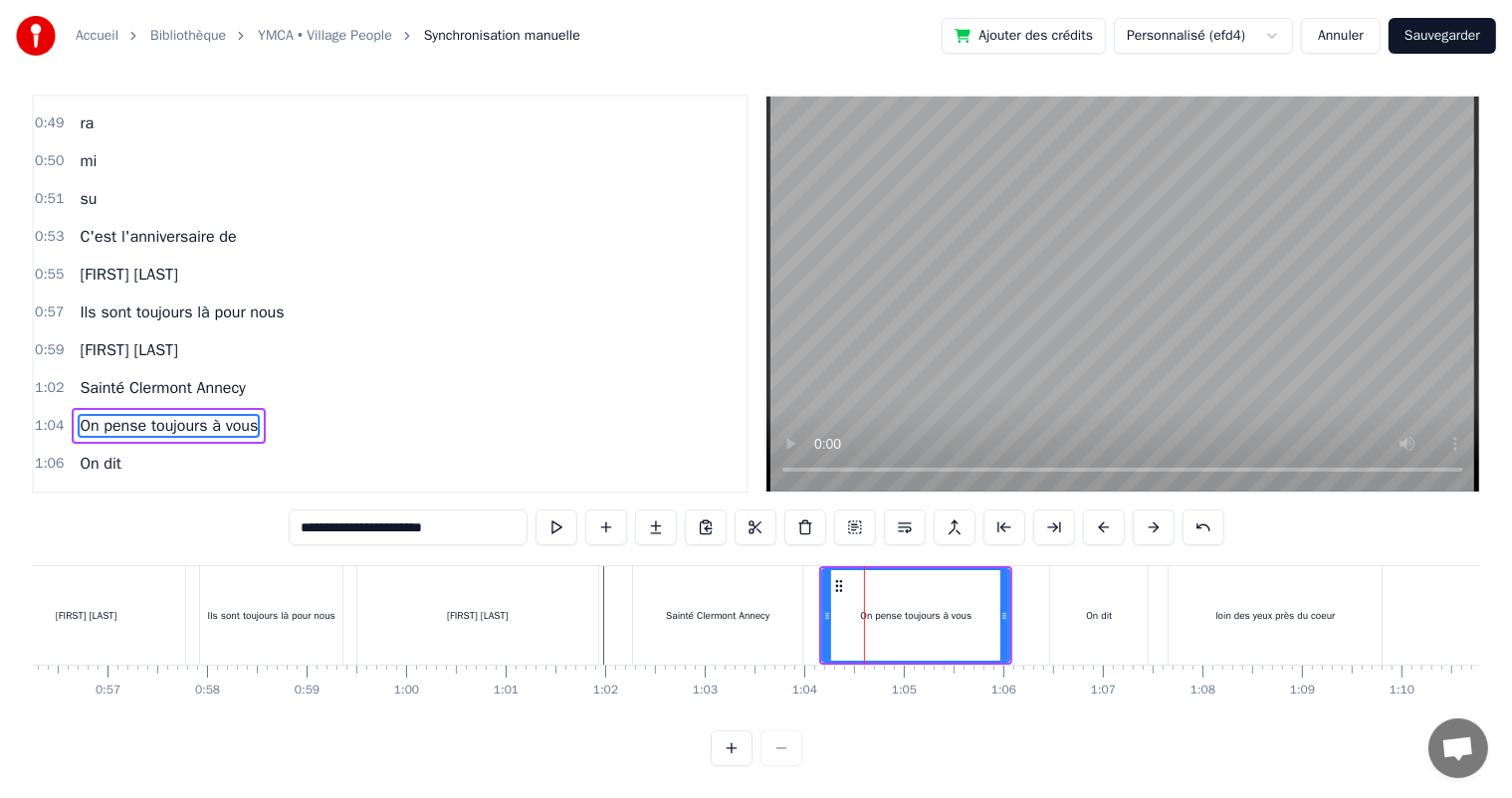scroll, scrollTop: 9, scrollLeft: 0, axis: vertical 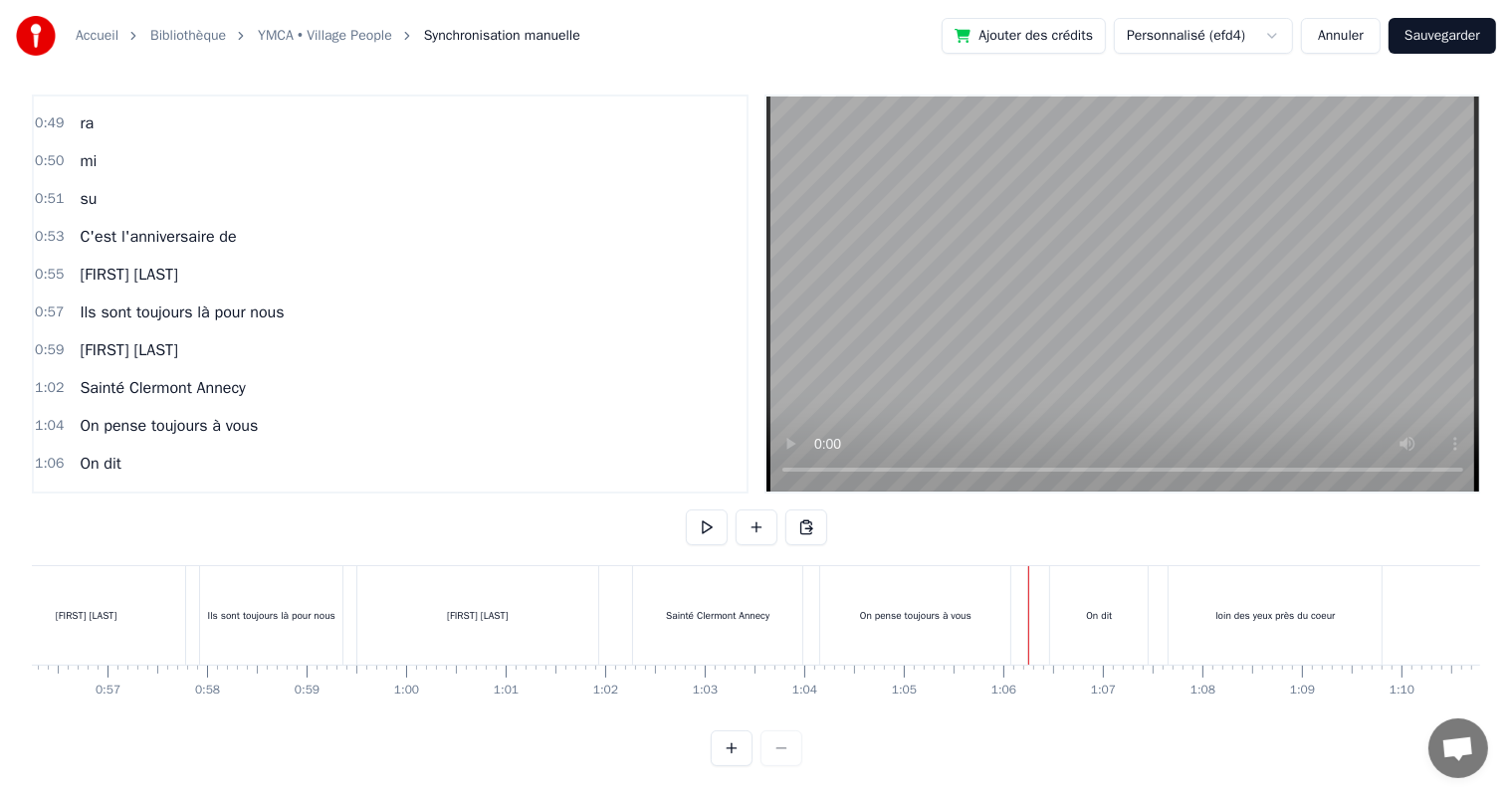 click on "0:21 [FIRST] [LAST], tu venais me chercher en 2 chevaux 0:27 au collège j'avais honte 0:28 Oh oui [FIRST] 0:30 Et tu nous apprenais  0:32 à lancer des fruits sur les gens  0:37 [FIRST], 0:38 grâce à toi nous avons 0:40 beaucoup appris, 0:42 cycy et les tables  0:43 de 1 à 10 0:45 fleurinès la couture 0:47 et lolo le ti 0:49 ra 0:50 mi 0:51 su 0:53 C'est l'anniversaire de 0:55 [FIRST] [LAST] 0:57 Ils sont toujours là pour nous 0:59 [FIRST] [LAST] 1:02 [CITY] [CITY] [CITY] 1:04 On pense toujours à vous 1:06 On dit 1:07 loin des yeux près du coeur [FIRST], tu venais me chercher en 2 chevaux au collège j'avais honte Oh oui [FIRST] Et tu nous apprenais  à lancer des fruits sur les gens  [FIRST], grâce à toi nous avons beaucoup appris, cycy et les tables  de 1 à 10 fleurinès la couture et lolo le ti ra mi su C'est l'anniversaire de [FIRST] [LAST] Ils sont toujours là pour nous [FIRST] [LAST] [CITY] [CITY] [CITY] On pense toujours à vous On dit loin des yeux près du coeur 0 0:01 0:02 0:03 0:04 0:05" at bounding box center [756, 430] 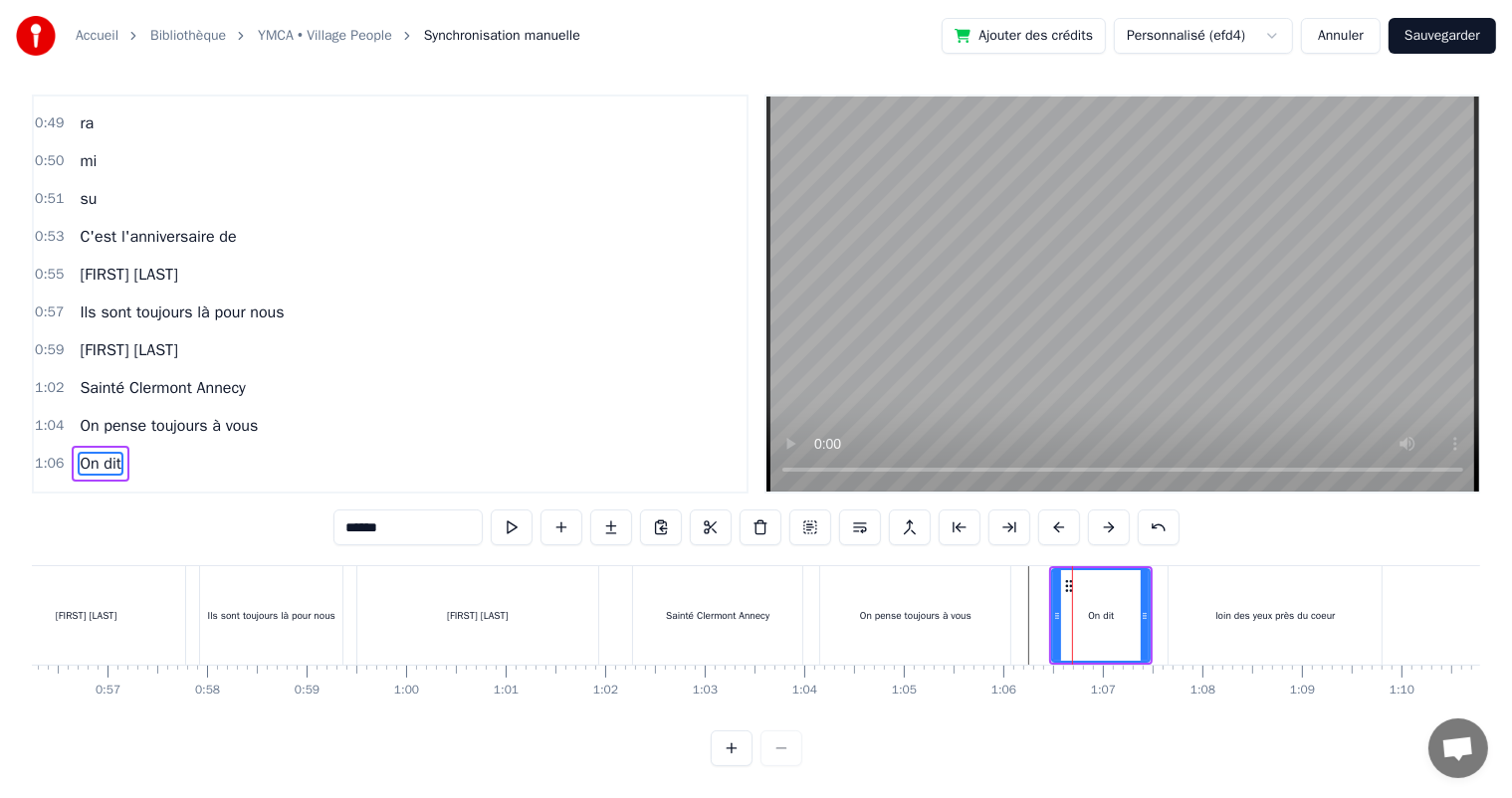 scroll, scrollTop: 26, scrollLeft: 0, axis: vertical 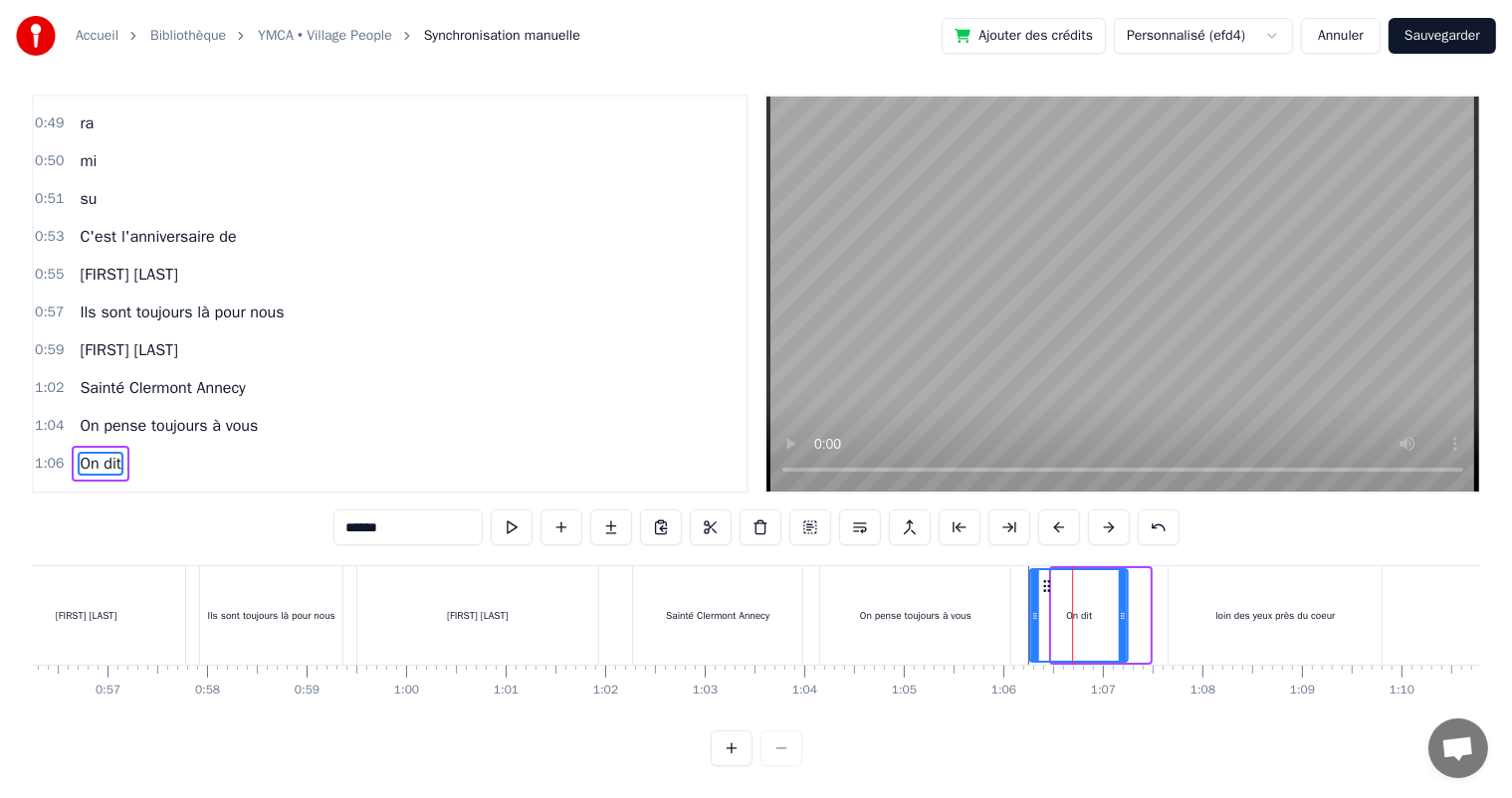 drag, startPoint x: 1066, startPoint y: 562, endPoint x: 1045, endPoint y: 568, distance: 21.84033 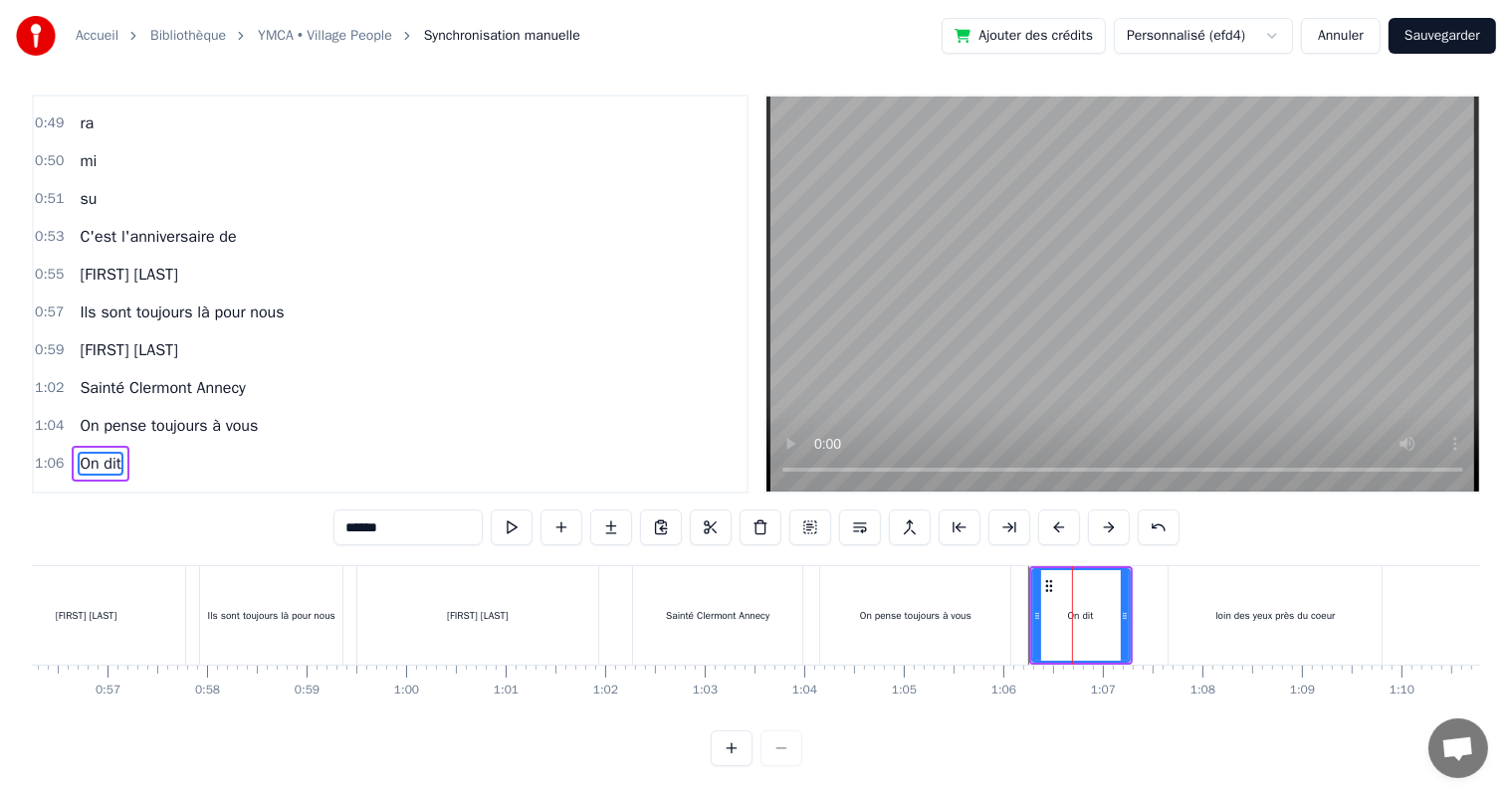 click on ": [NAME], tu venais me chercher en 2 chevaux : au collège j'avais honte : Oh oui [NAME] : Et tu nous apprenais  : à lancer des fruits sur les gens  : [NAME], : grâce à toi nous avons : beaucoup appris, : cycy et les tables  : de 1 à 10 : fleurinès la couture : et lolo le ti : ra : mi : su : C'est l'anniversaire de : [NAME] : : Ils sont toujours là pour nous : [NAME] : : [CITY] [CITY] [CITY] : On pense toujours à vous : On dit : loin des yeux près du coeur ****** [NAME], tu venais me chercher en 2 chevaux au collège j'avais honte Oh oui [NAME] Et tu nous apprenais  à lancer des fruits sur les gens  [NAME], grâce à toi nous avons beaucoup appris, cycy et les tables  de 1 à 10 fleurinès la couture et lolo le ti ra mi su C'est l'anniversaire de [NAME] : Ils sont toujours là pour nous [NAME] : [CITY] [CITY] [CITY] On pense toujours à vous On dit loin des yeux près du coeur 0 0:01 0:02 0:03" at bounding box center [756, 430] 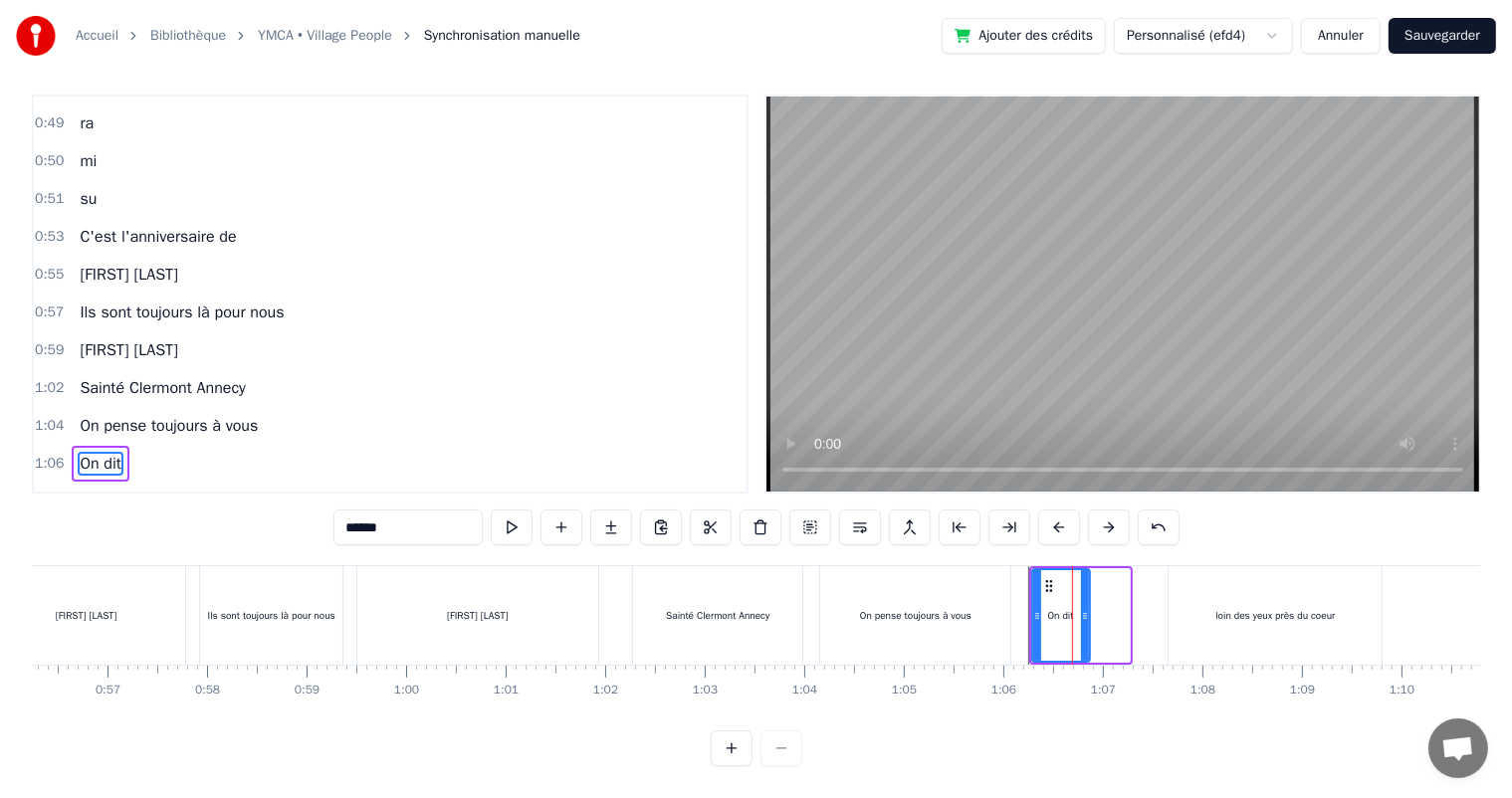 drag, startPoint x: 1127, startPoint y: 585, endPoint x: 1089, endPoint y: 589, distance: 38.209946 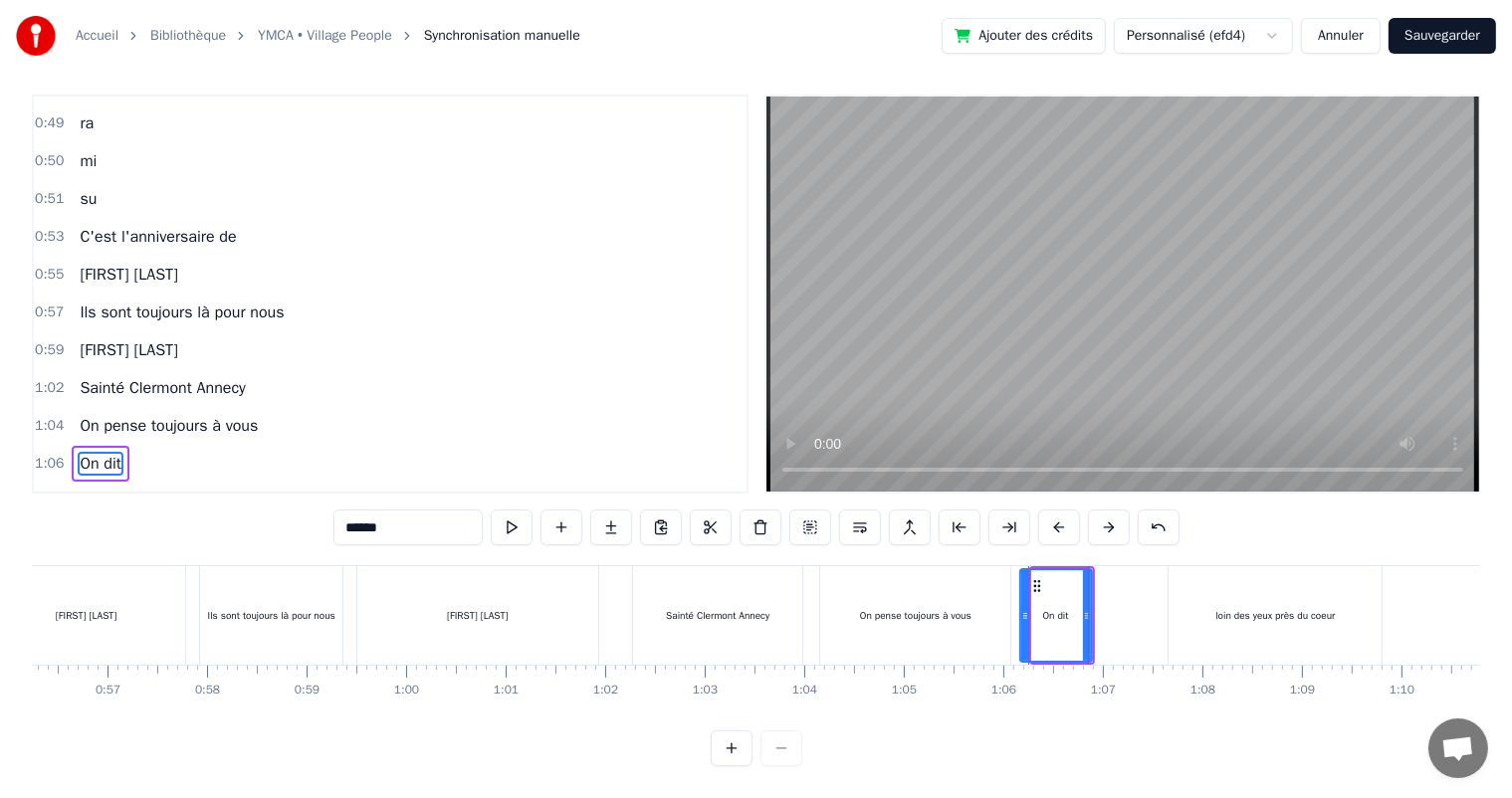 drag, startPoint x: 1031, startPoint y: 606, endPoint x: 1018, endPoint y: 602, distance: 13.601471 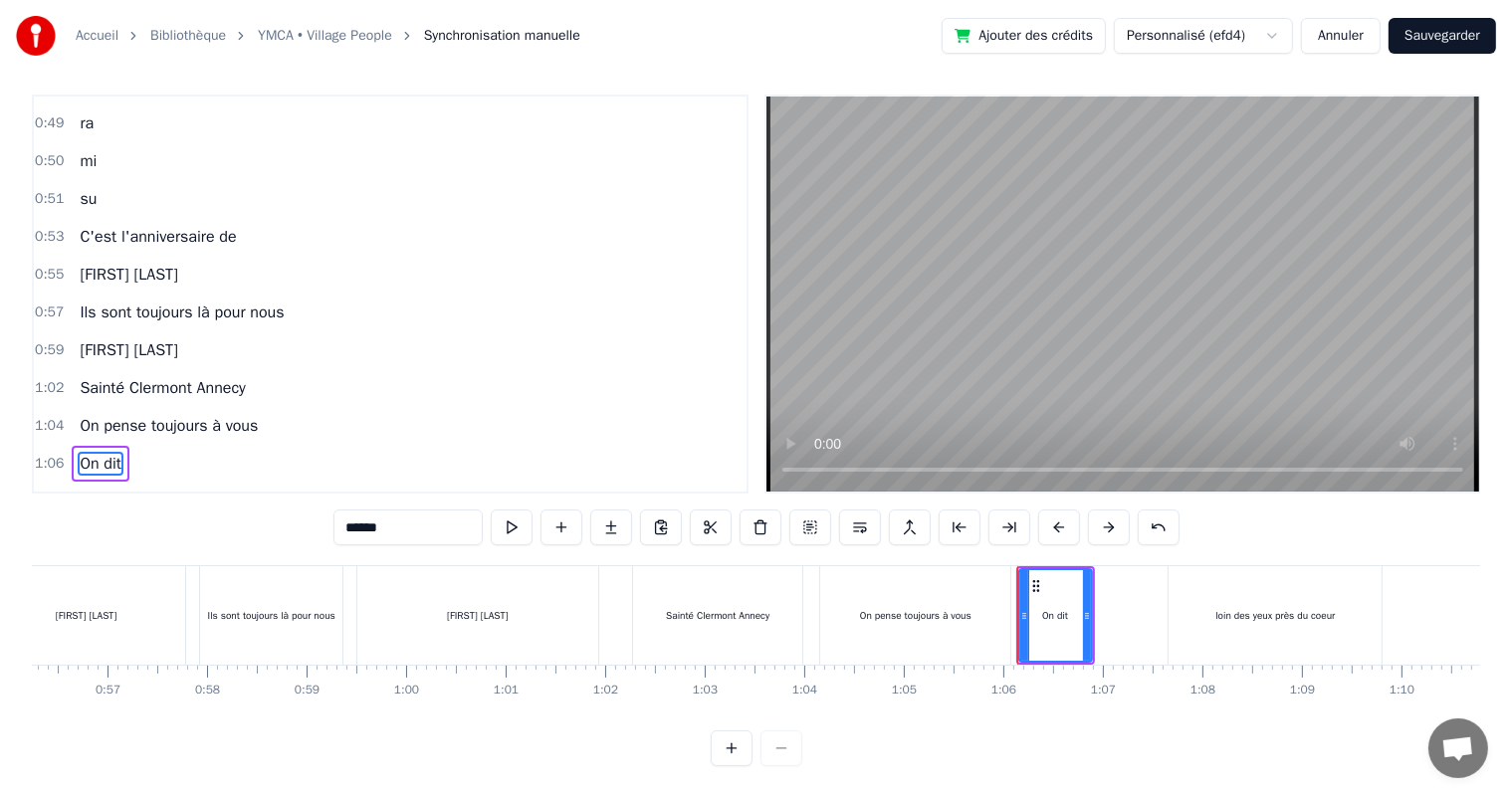 click on "loin des yeux près du coeur" at bounding box center (1275, 615) 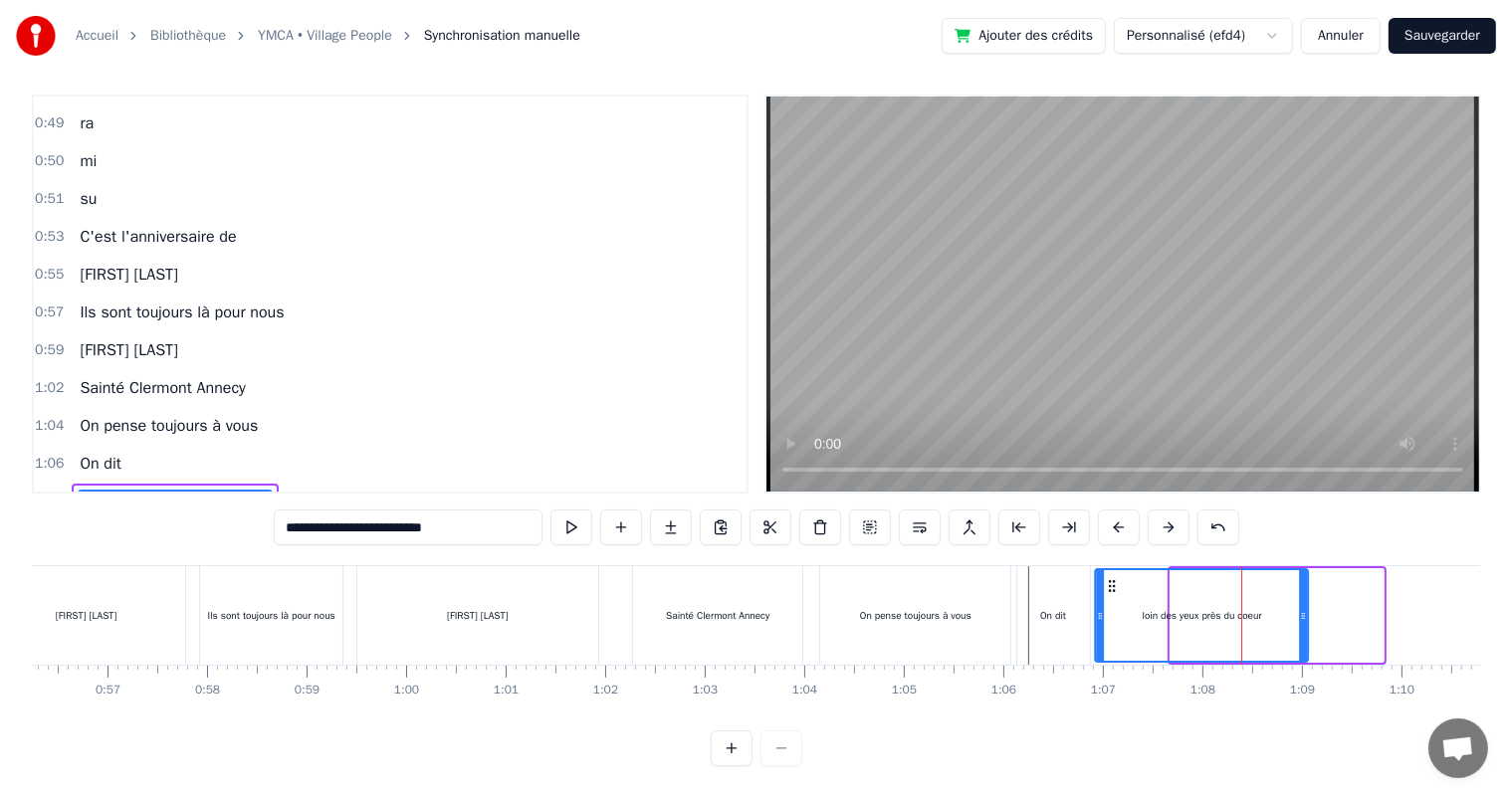 drag, startPoint x: 1187, startPoint y: 565, endPoint x: 1111, endPoint y: 565, distance: 76 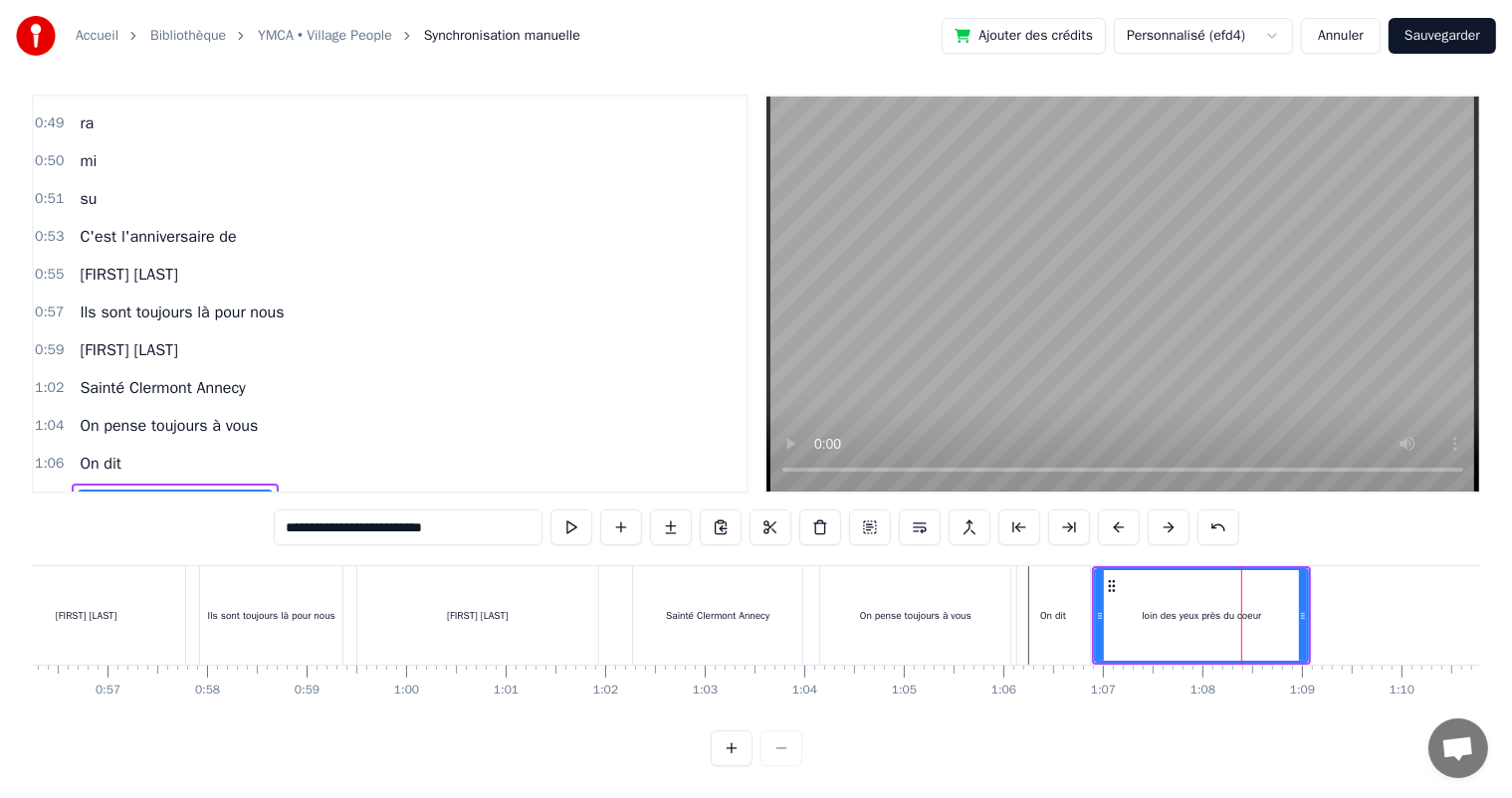 click at bounding box center [7395, 615] 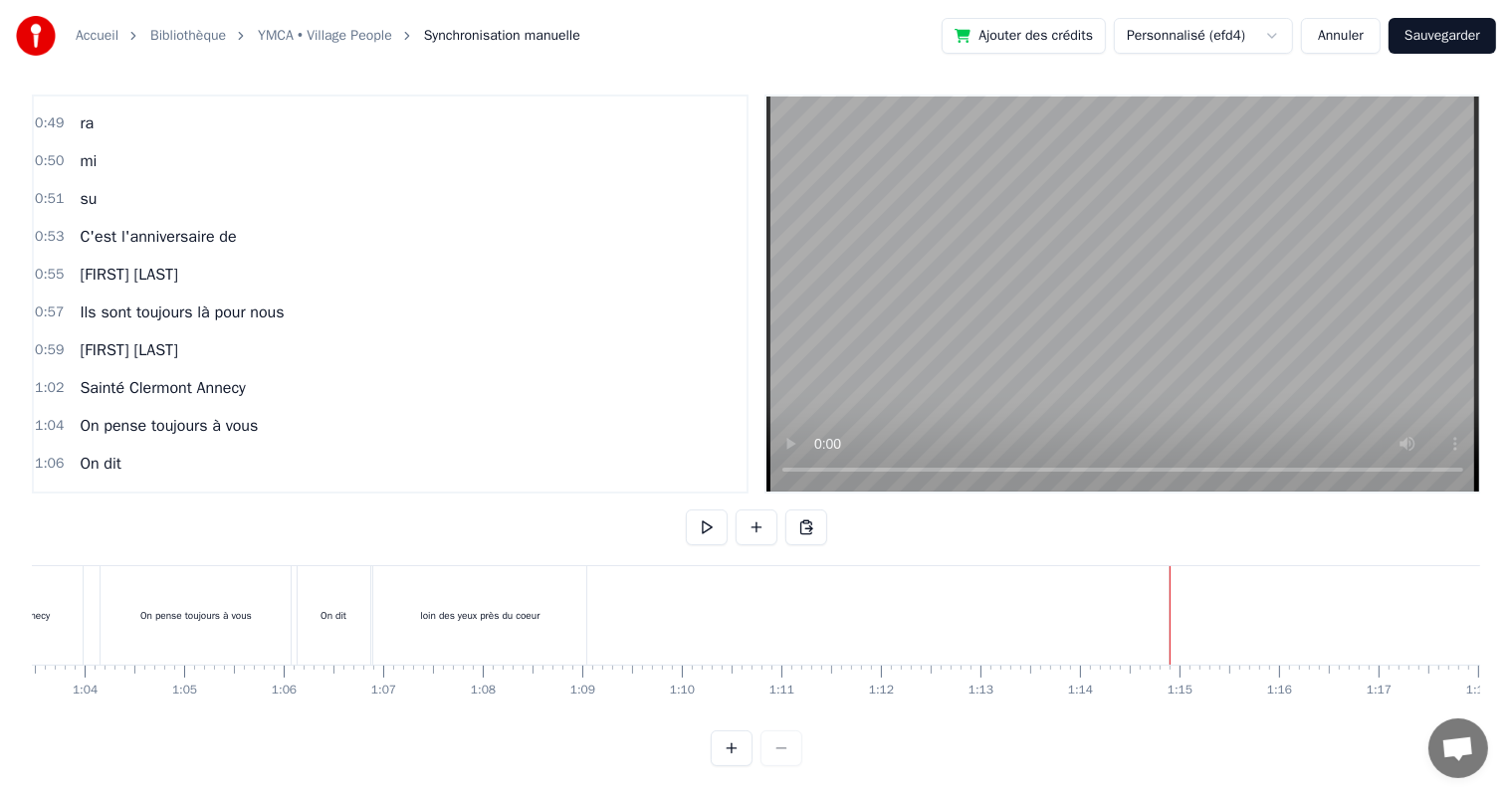 scroll, scrollTop: 0, scrollLeft: 6303, axis: horizontal 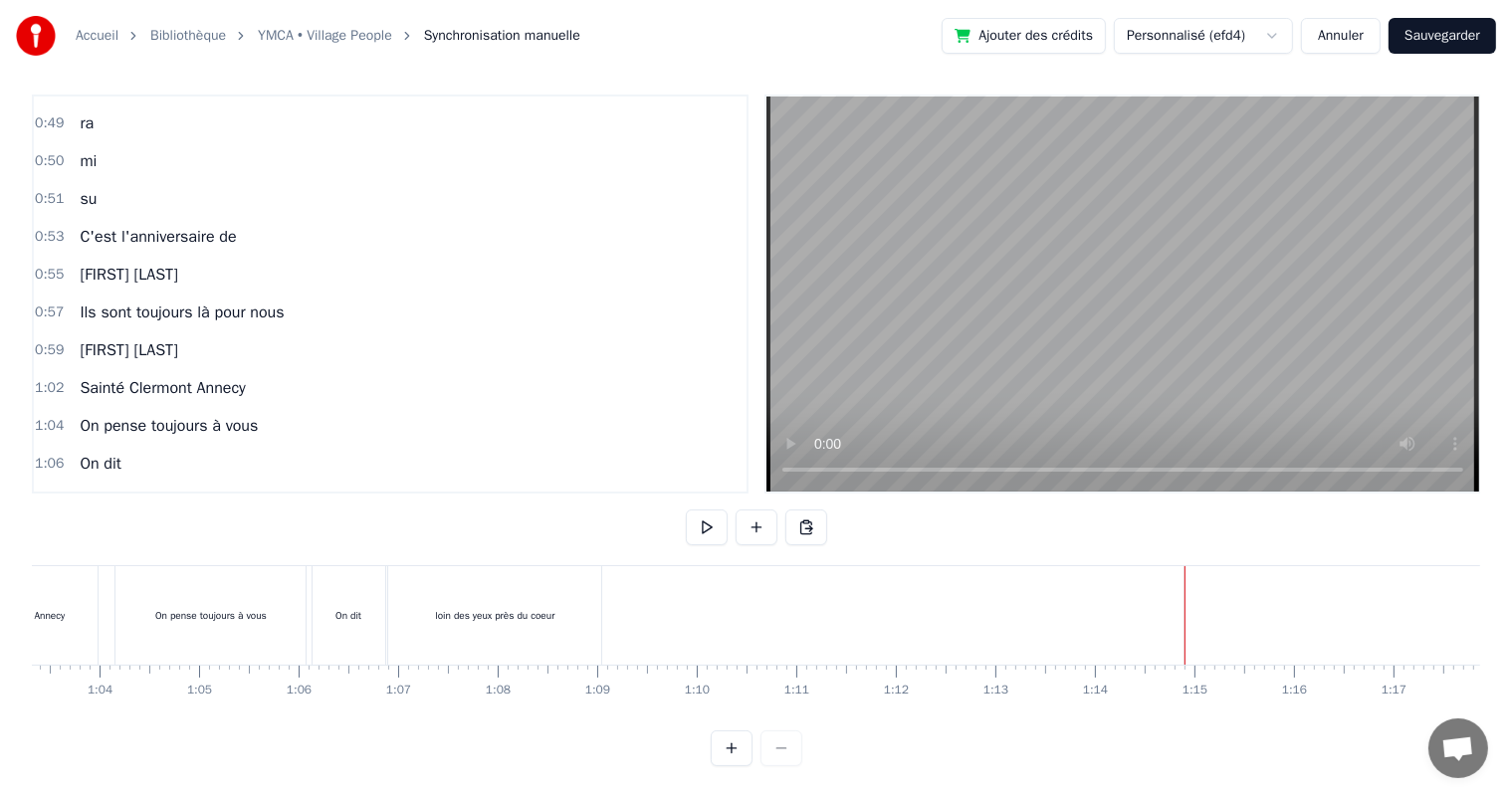 click on "loin des yeux près du coeur" at bounding box center (495, 615) 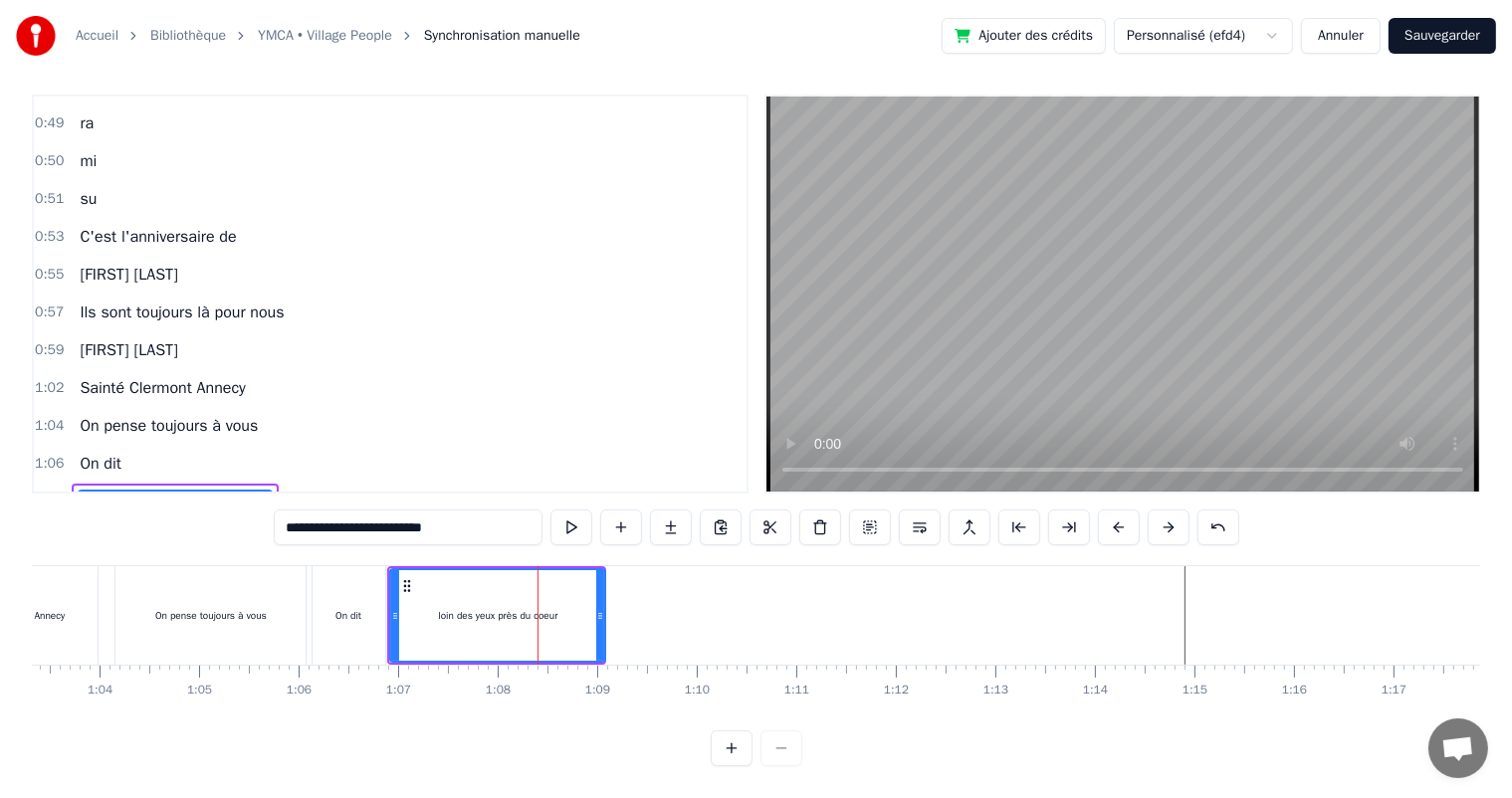 click 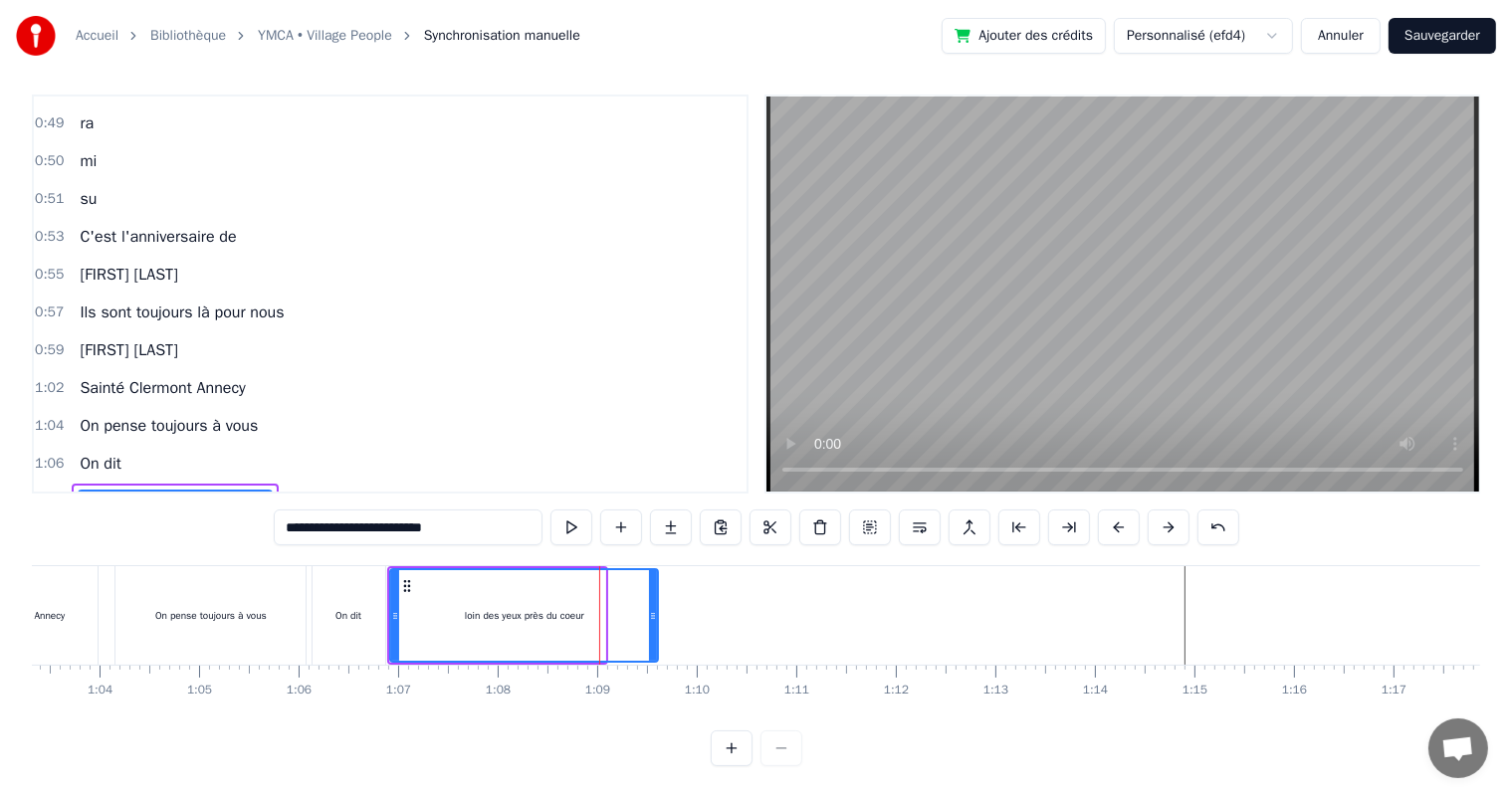 drag, startPoint x: 604, startPoint y: 601, endPoint x: 654, endPoint y: 608, distance: 50.48762 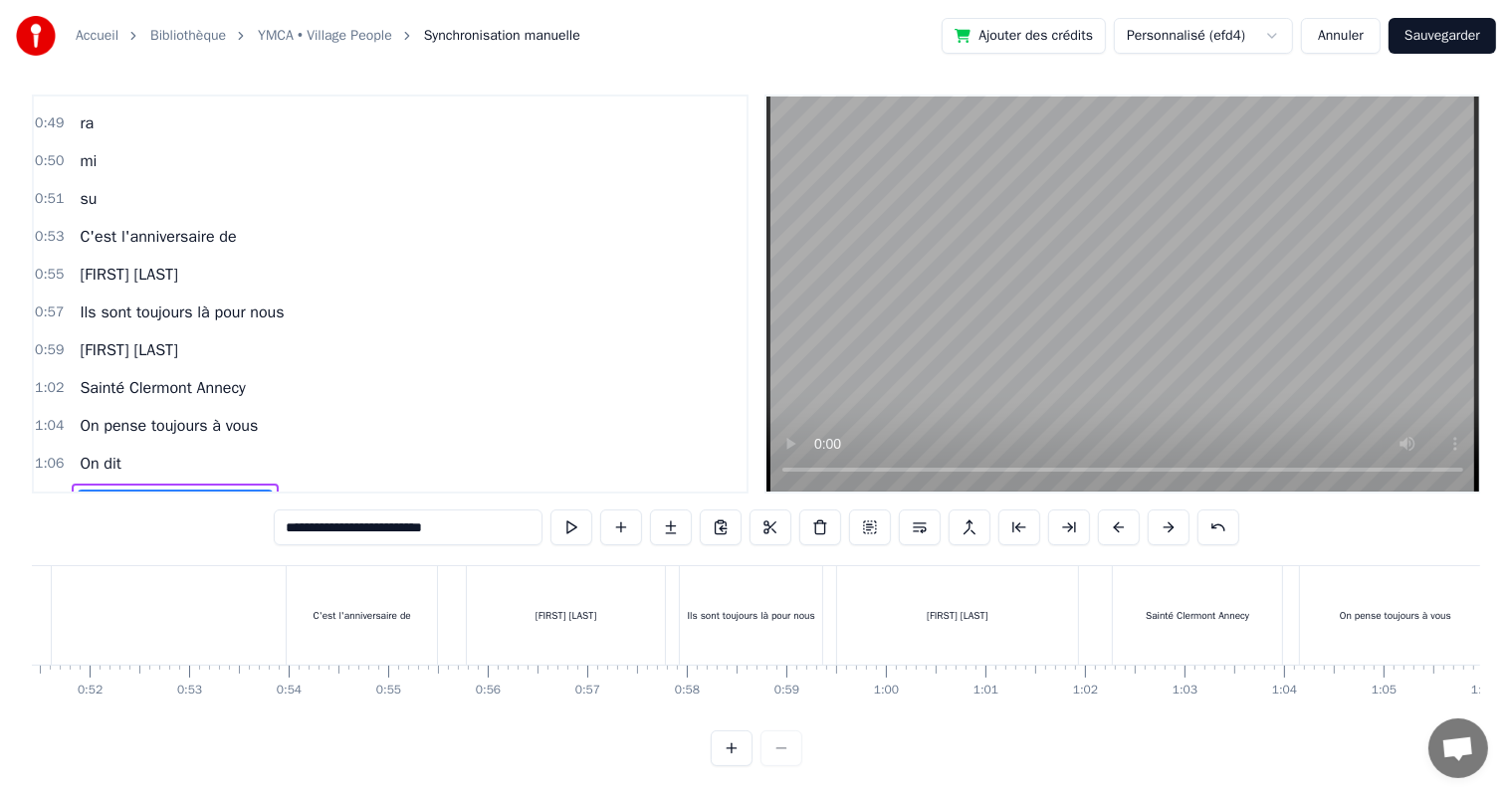 scroll, scrollTop: 0, scrollLeft: 5116, axis: horizontal 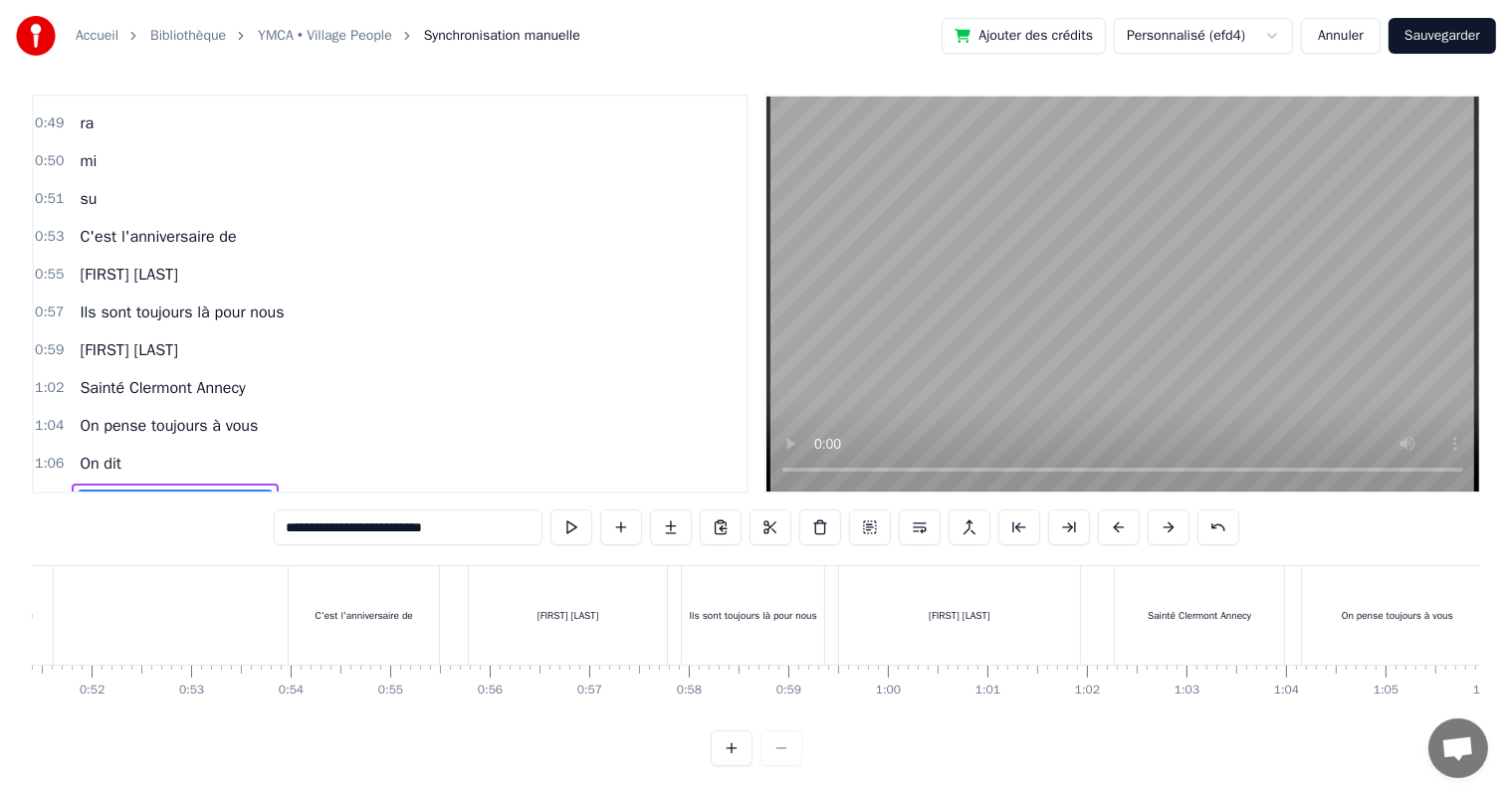click at bounding box center (7877, 615) 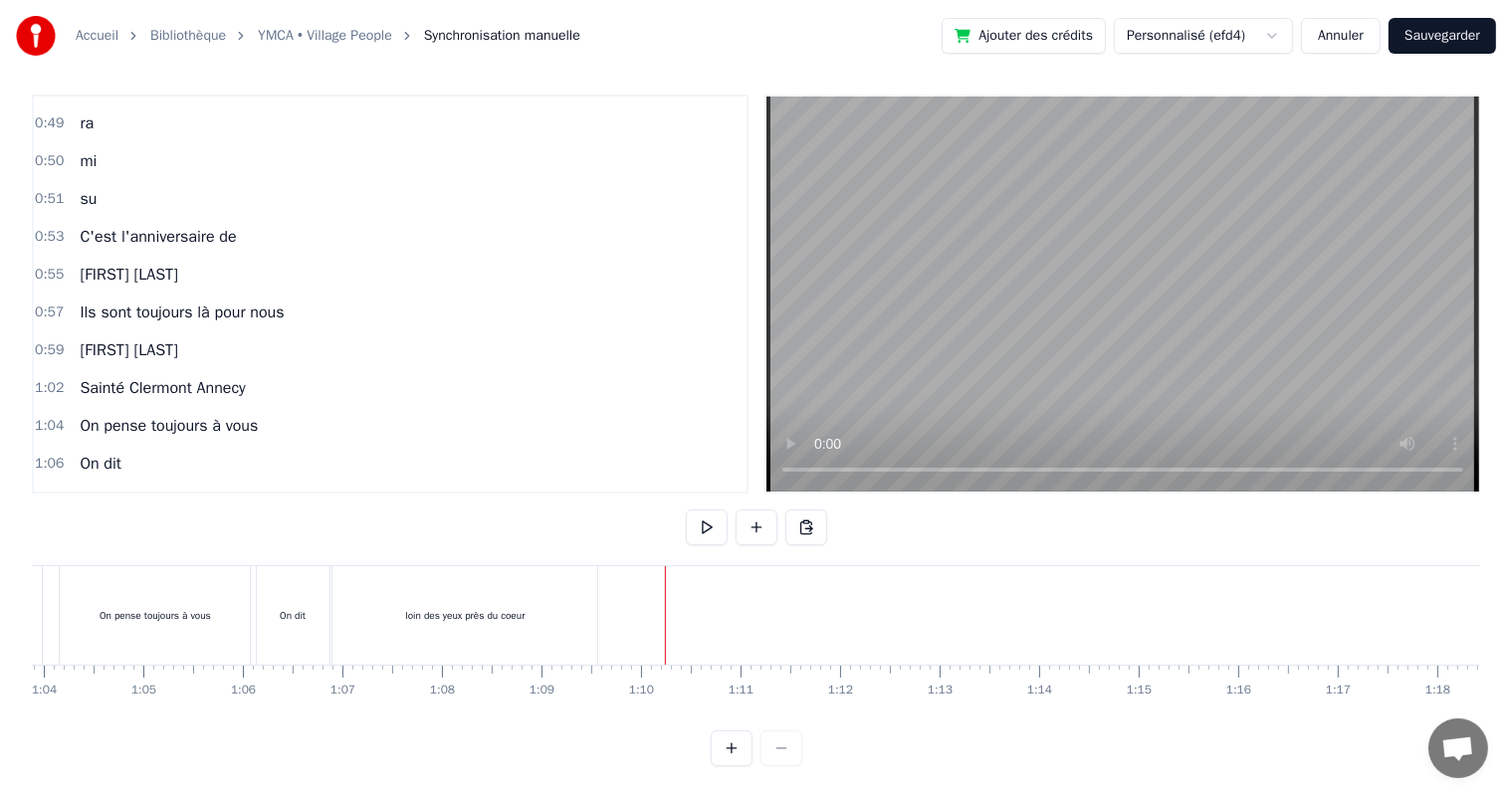 scroll, scrollTop: 0, scrollLeft: 6364, axis: horizontal 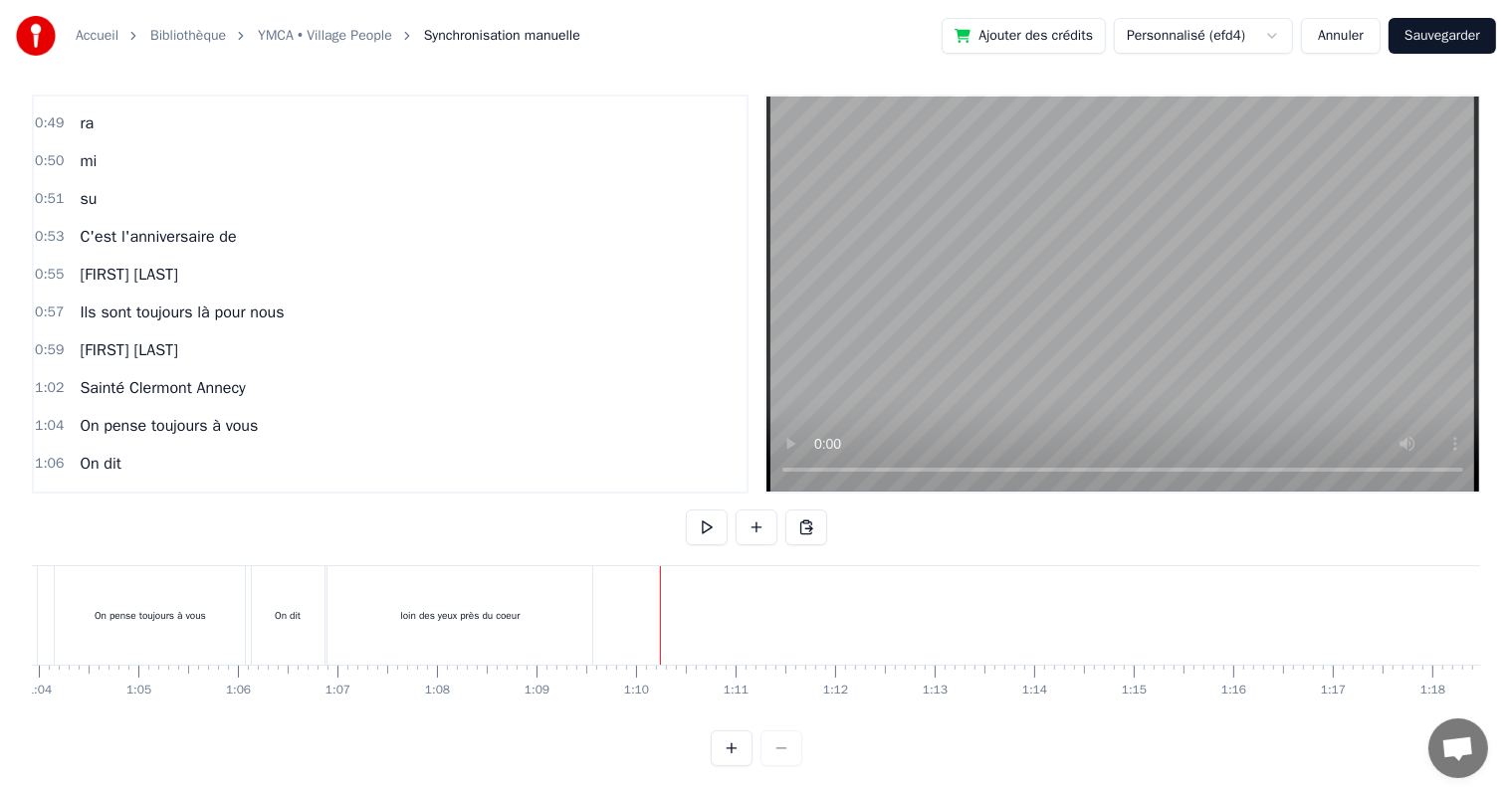 click at bounding box center (6629, 615) 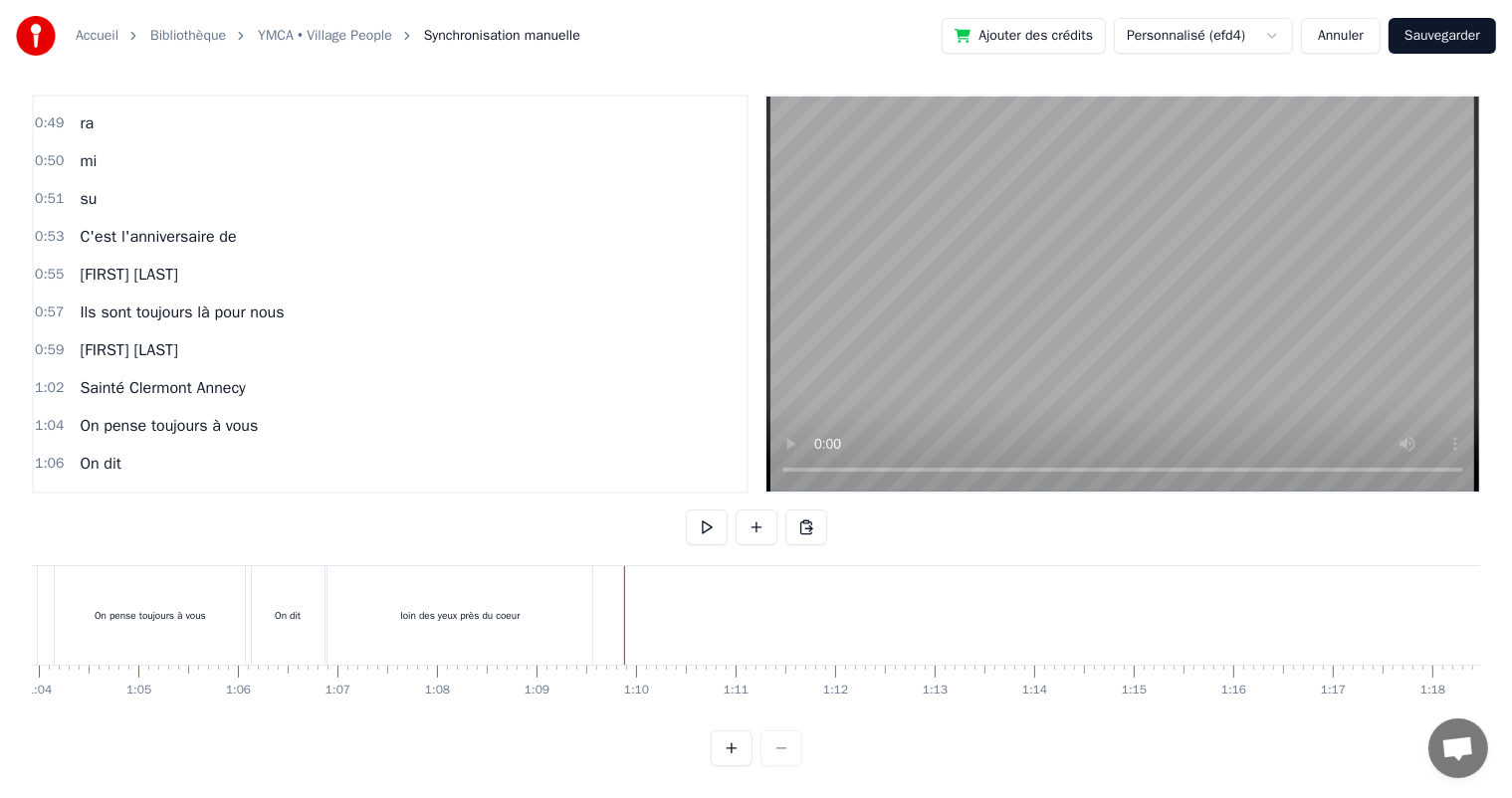 click on "loin des yeux près du coeur" at bounding box center [462, 615] 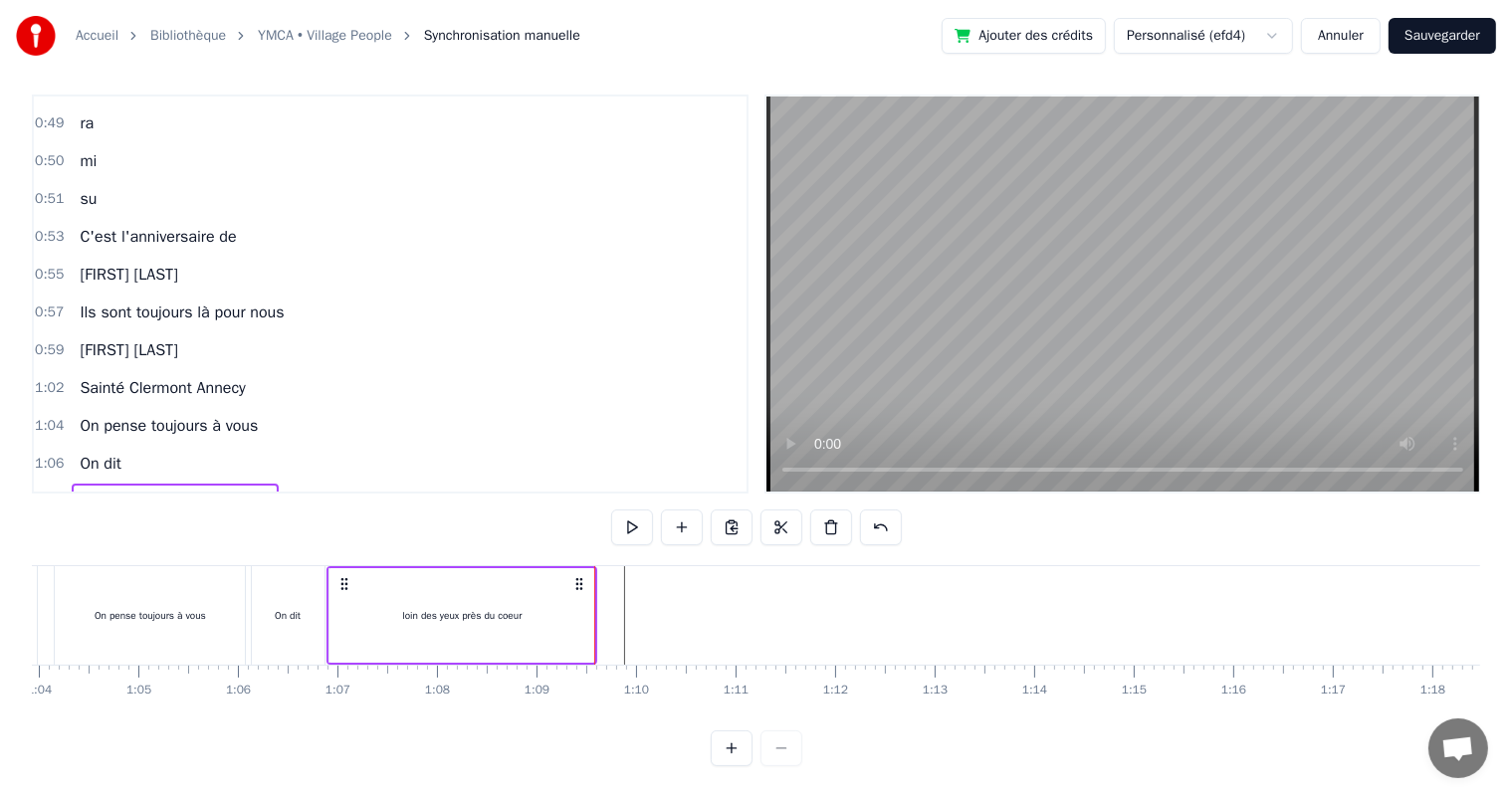 click at bounding box center [6629, 615] 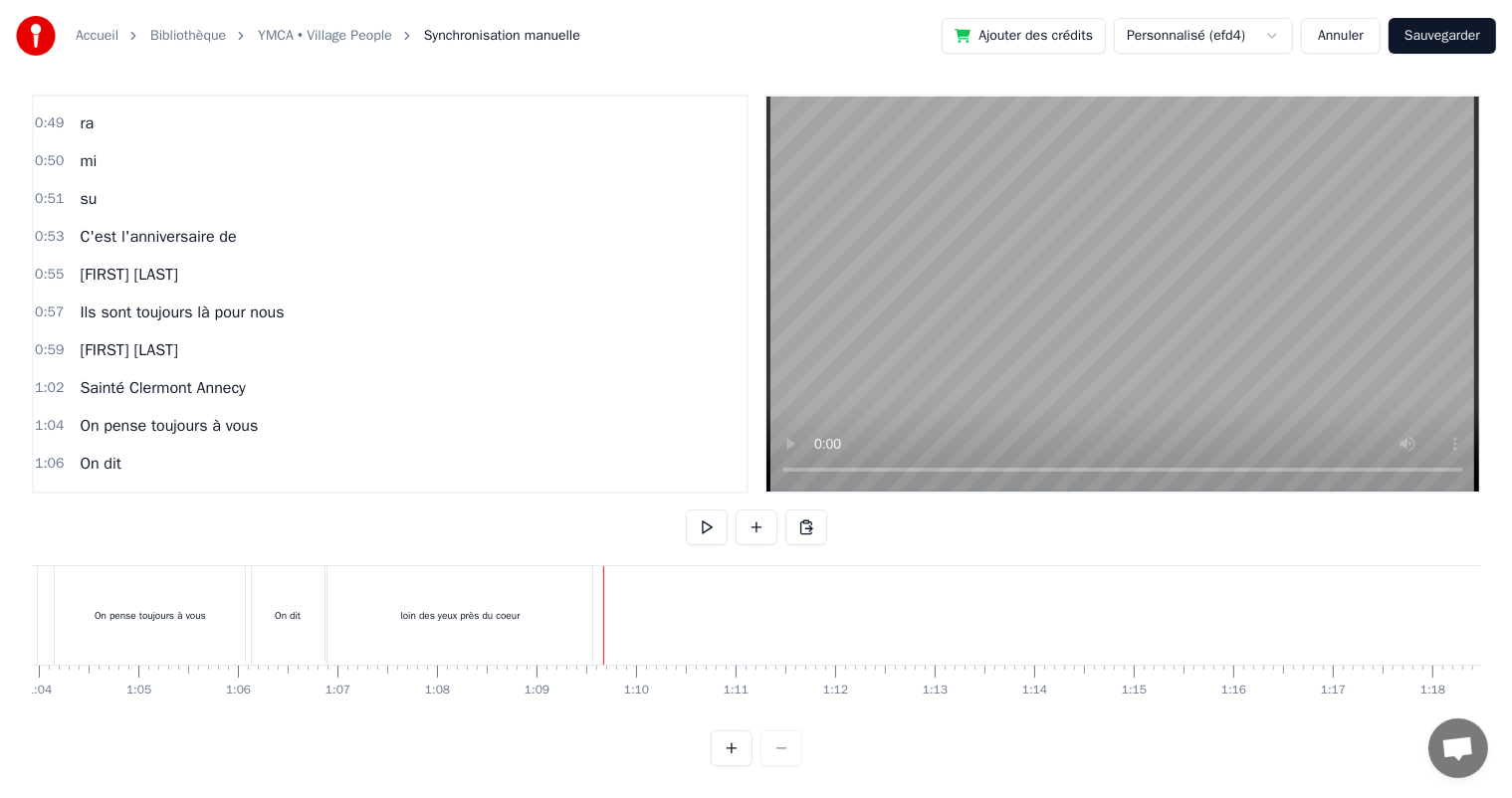 click on "C'est l'anniversaire de" at bounding box center [157, 237] 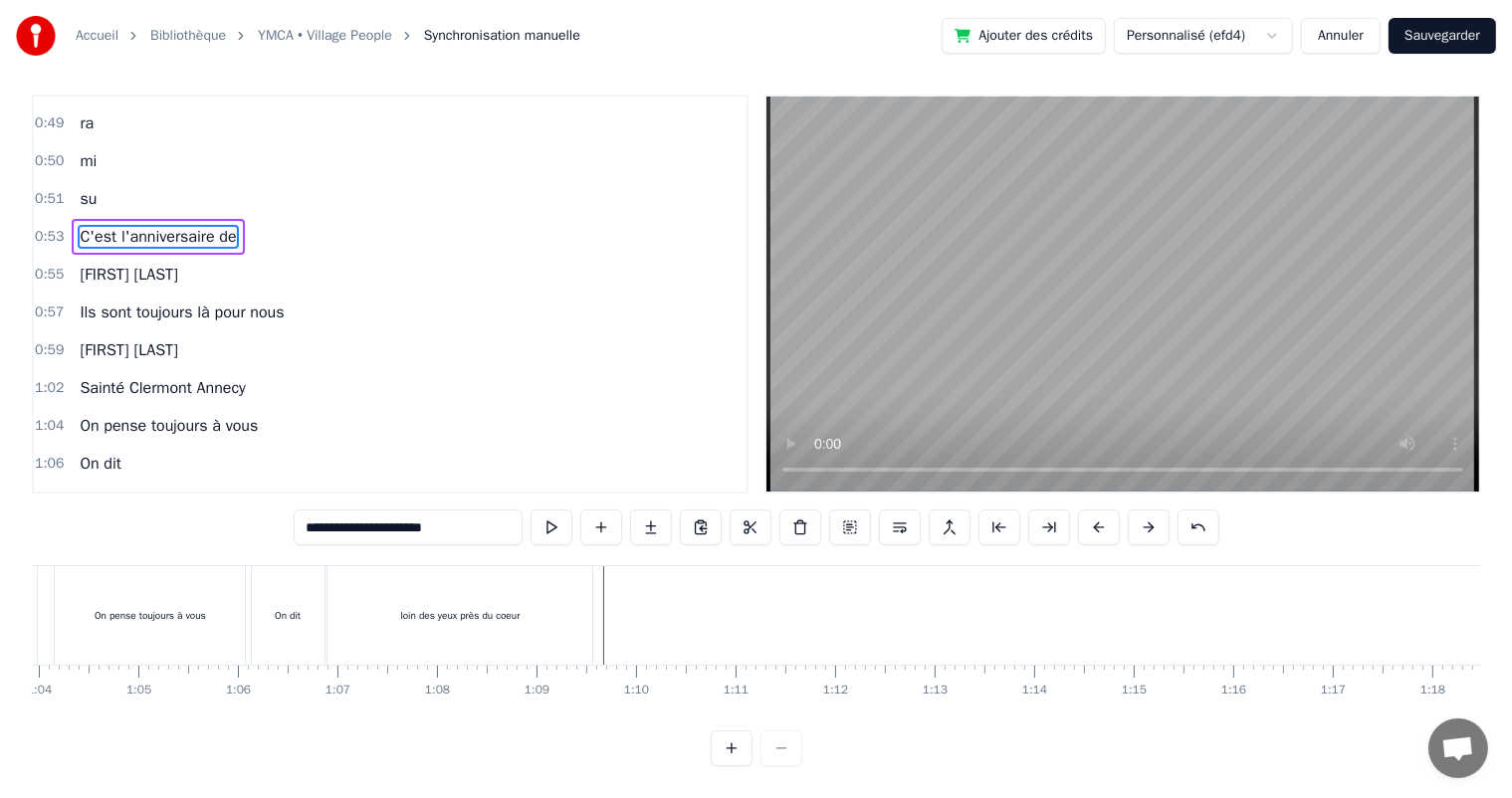 scroll, scrollTop: 0, scrollLeft: 0, axis: both 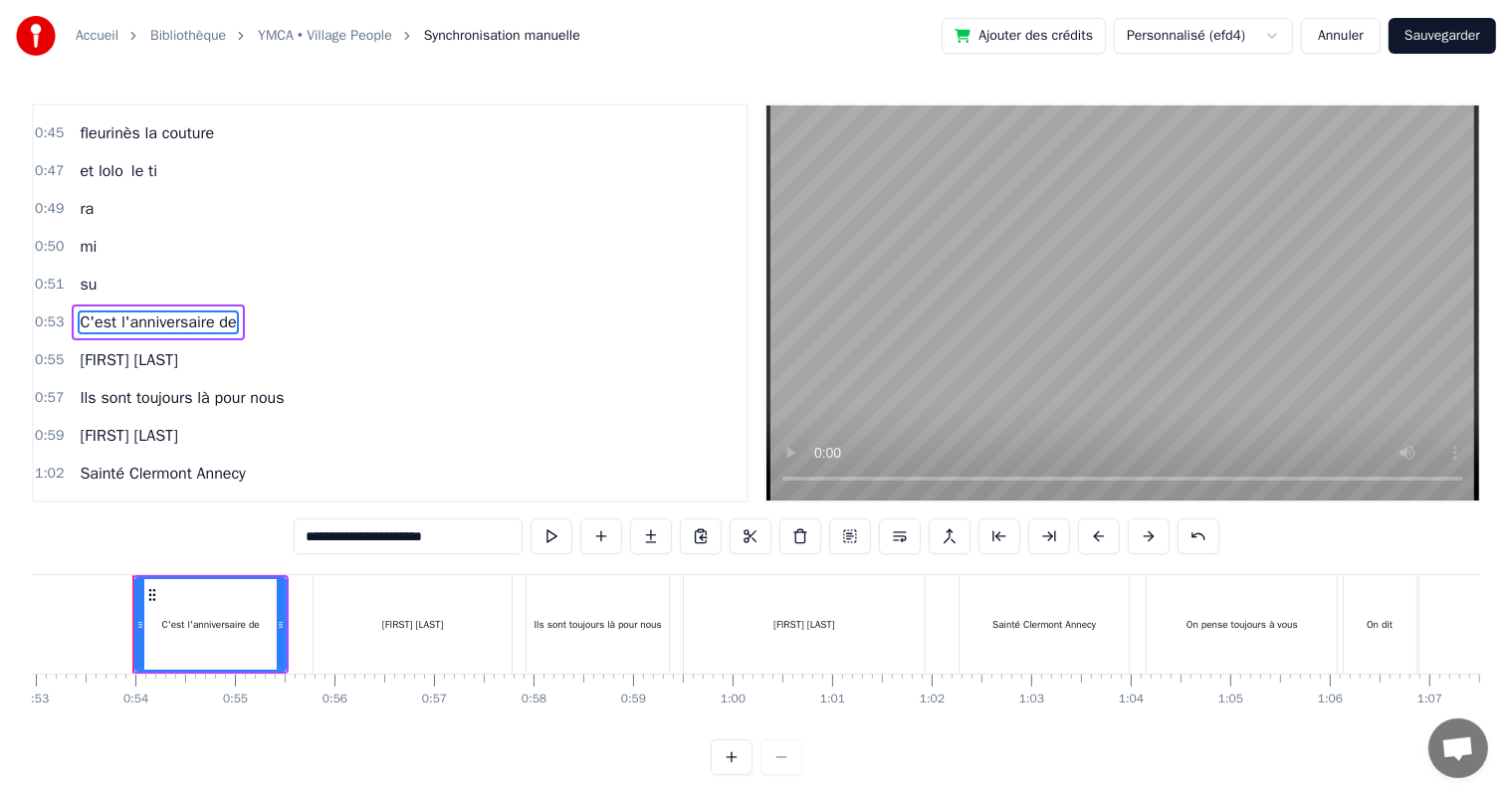 click on "**********" at bounding box center [408, 536] 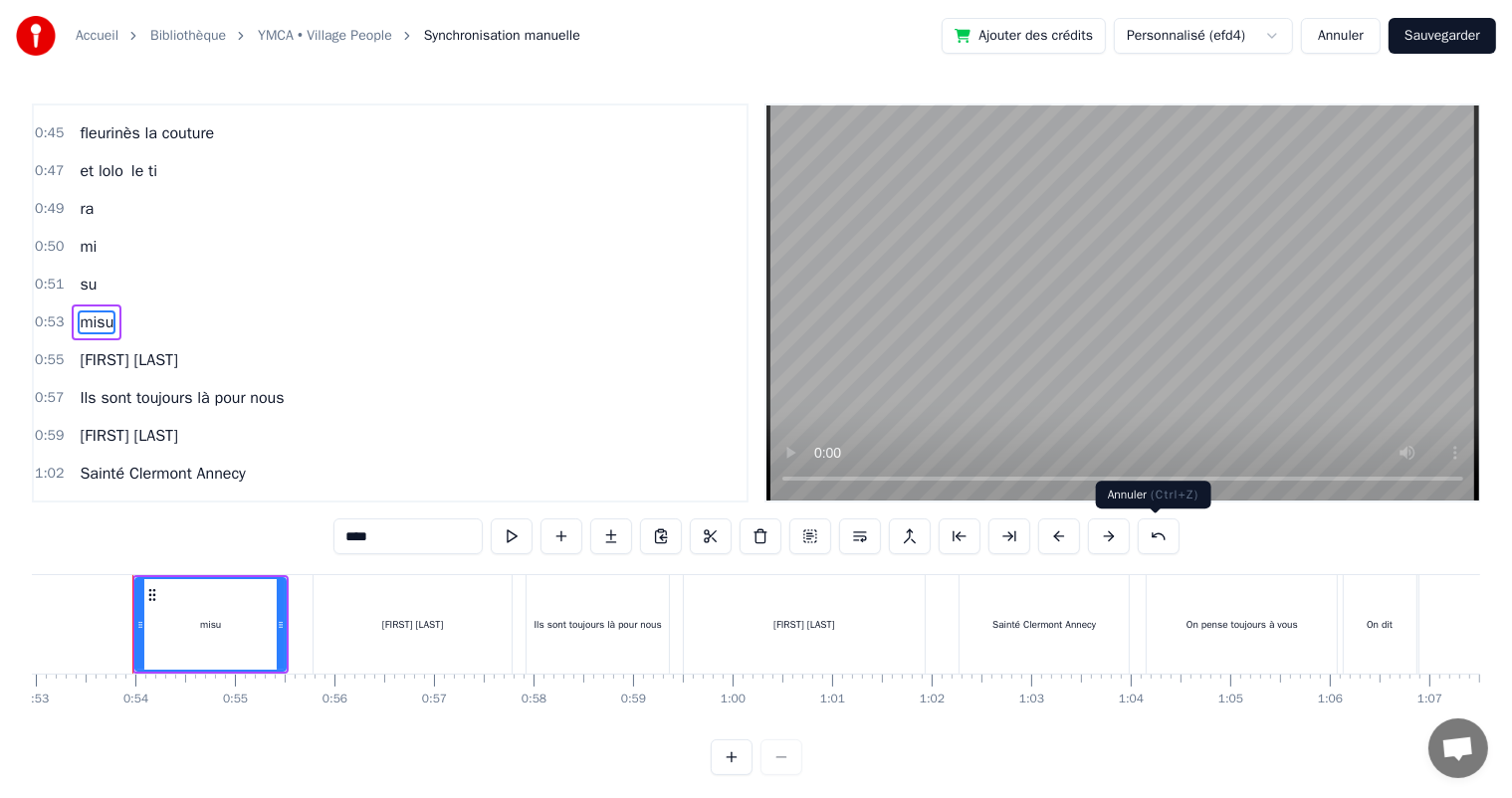 click at bounding box center (1159, 536) 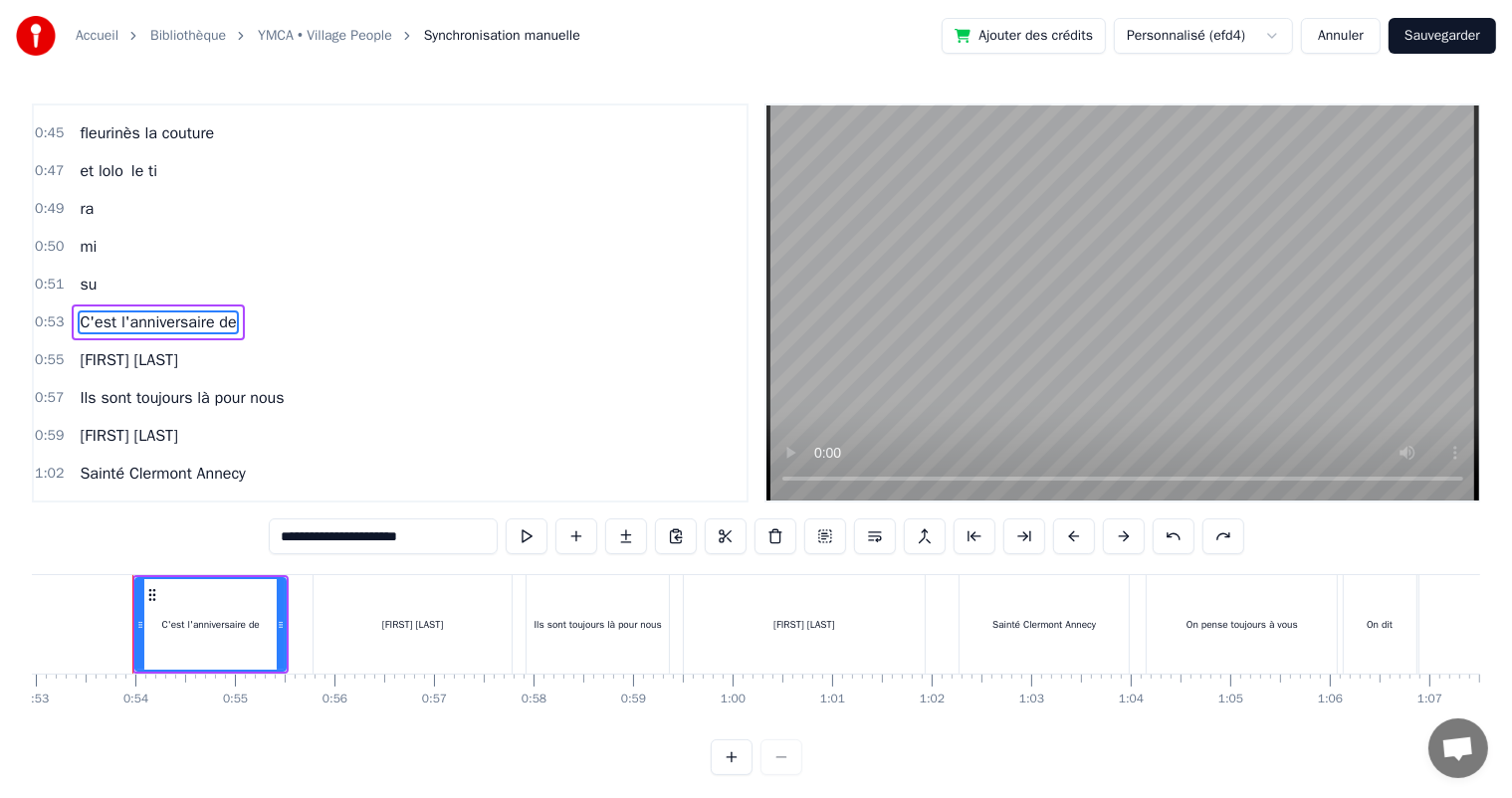 click on "**********" at bounding box center [383, 536] 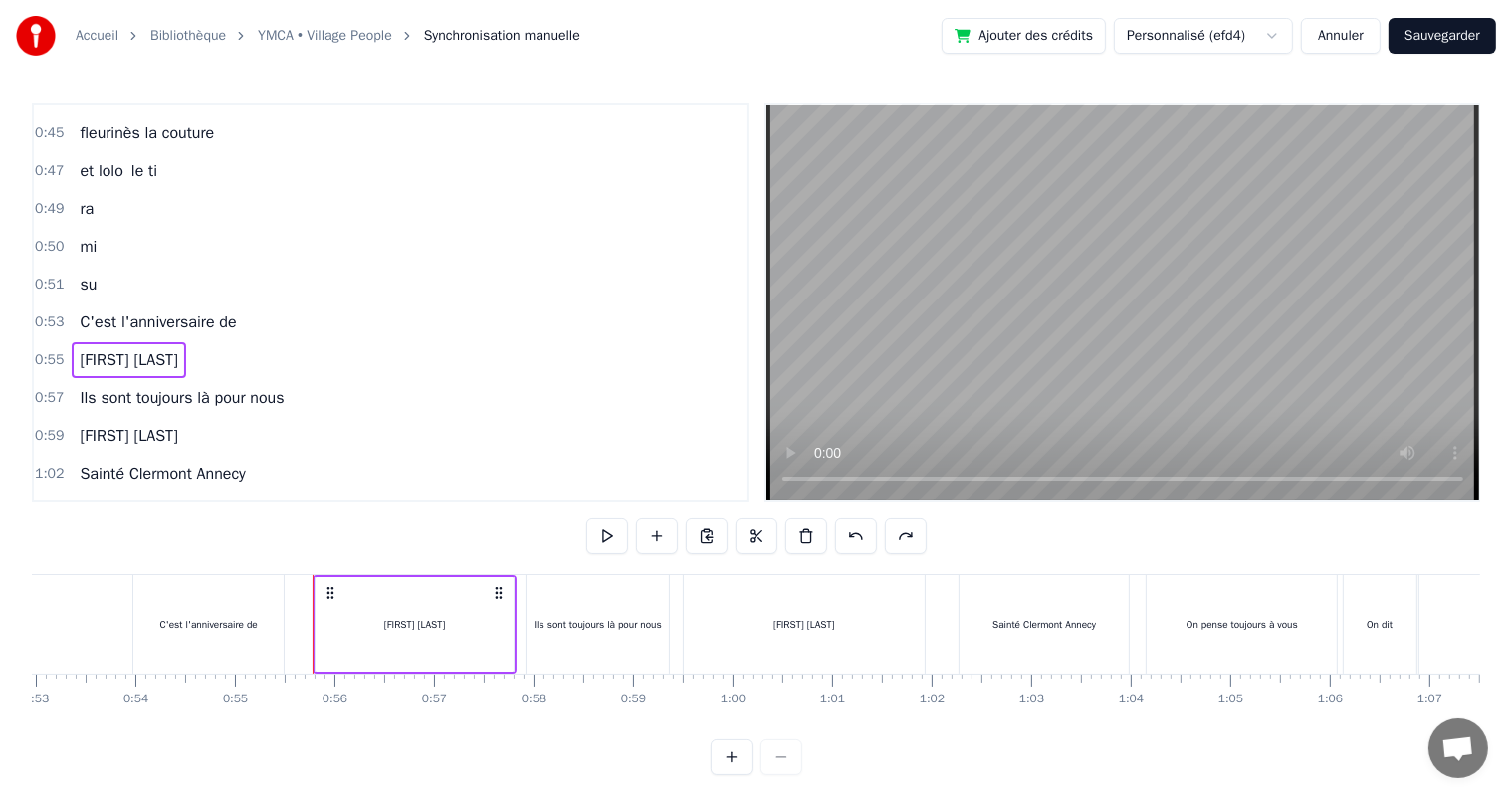 click on "C'est l'anniversaire de" at bounding box center (157, 322) 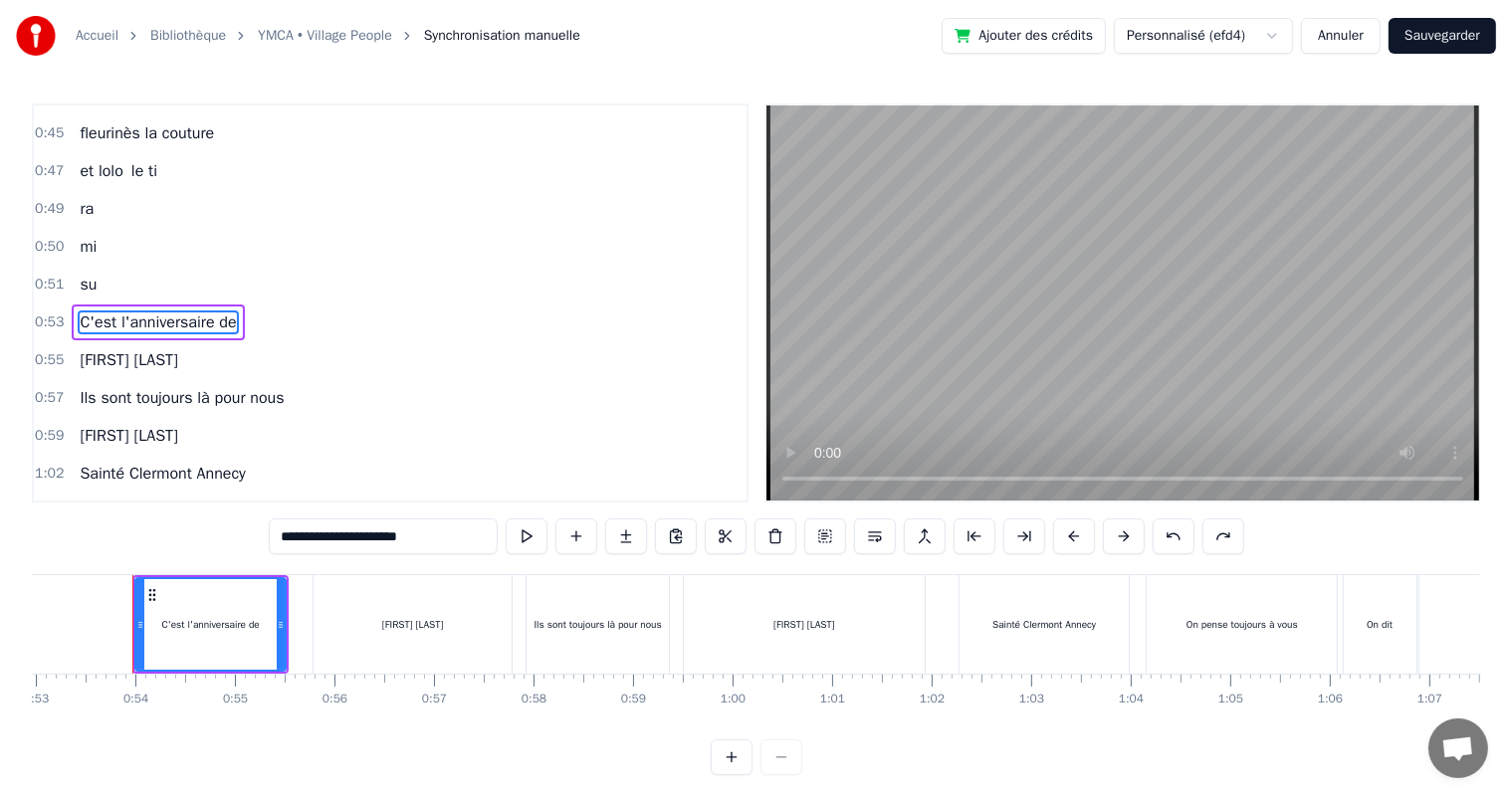 click on "C'est l'anniversaire de" at bounding box center (157, 322) 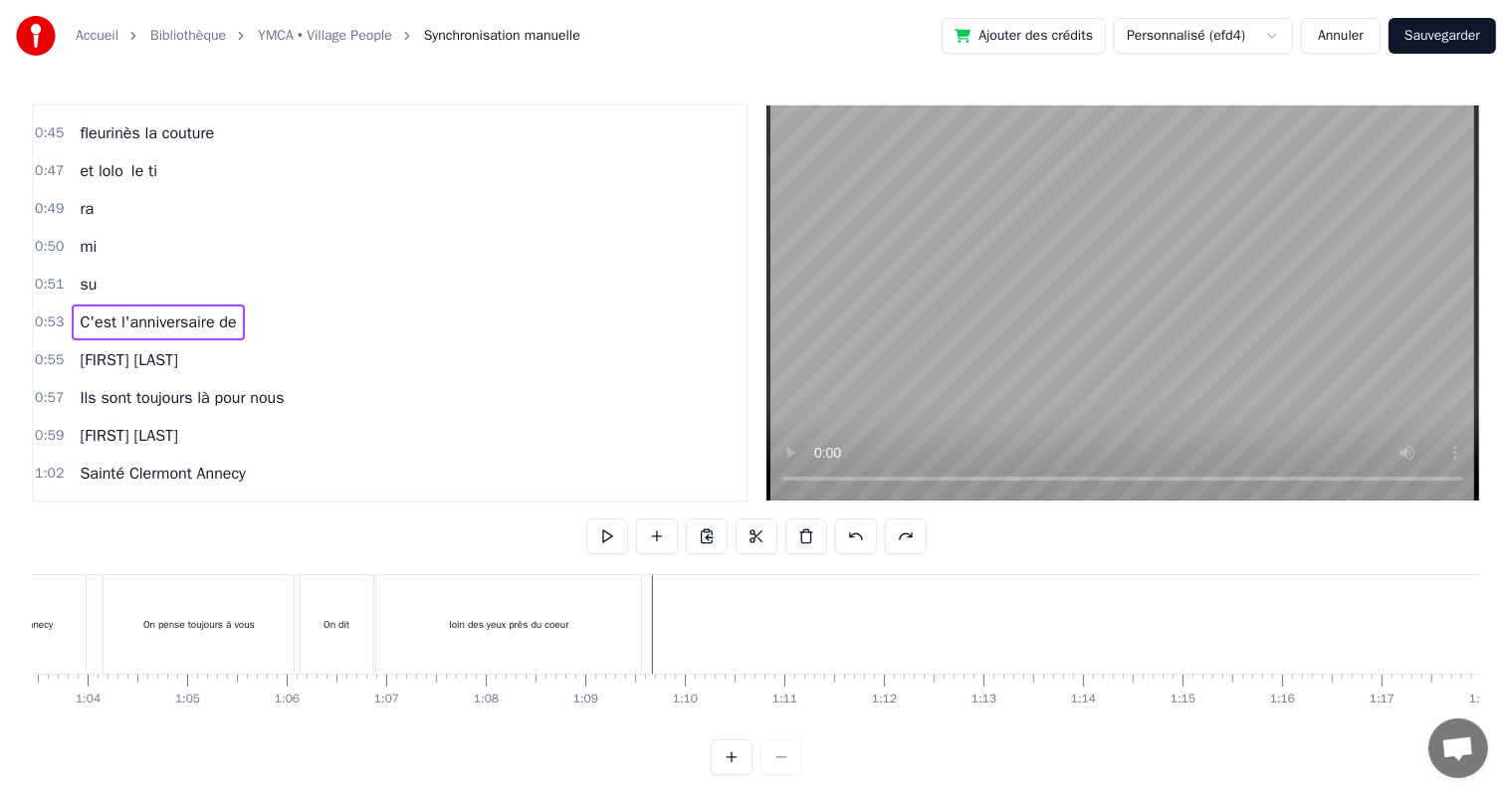 scroll, scrollTop: 0, scrollLeft: 6437, axis: horizontal 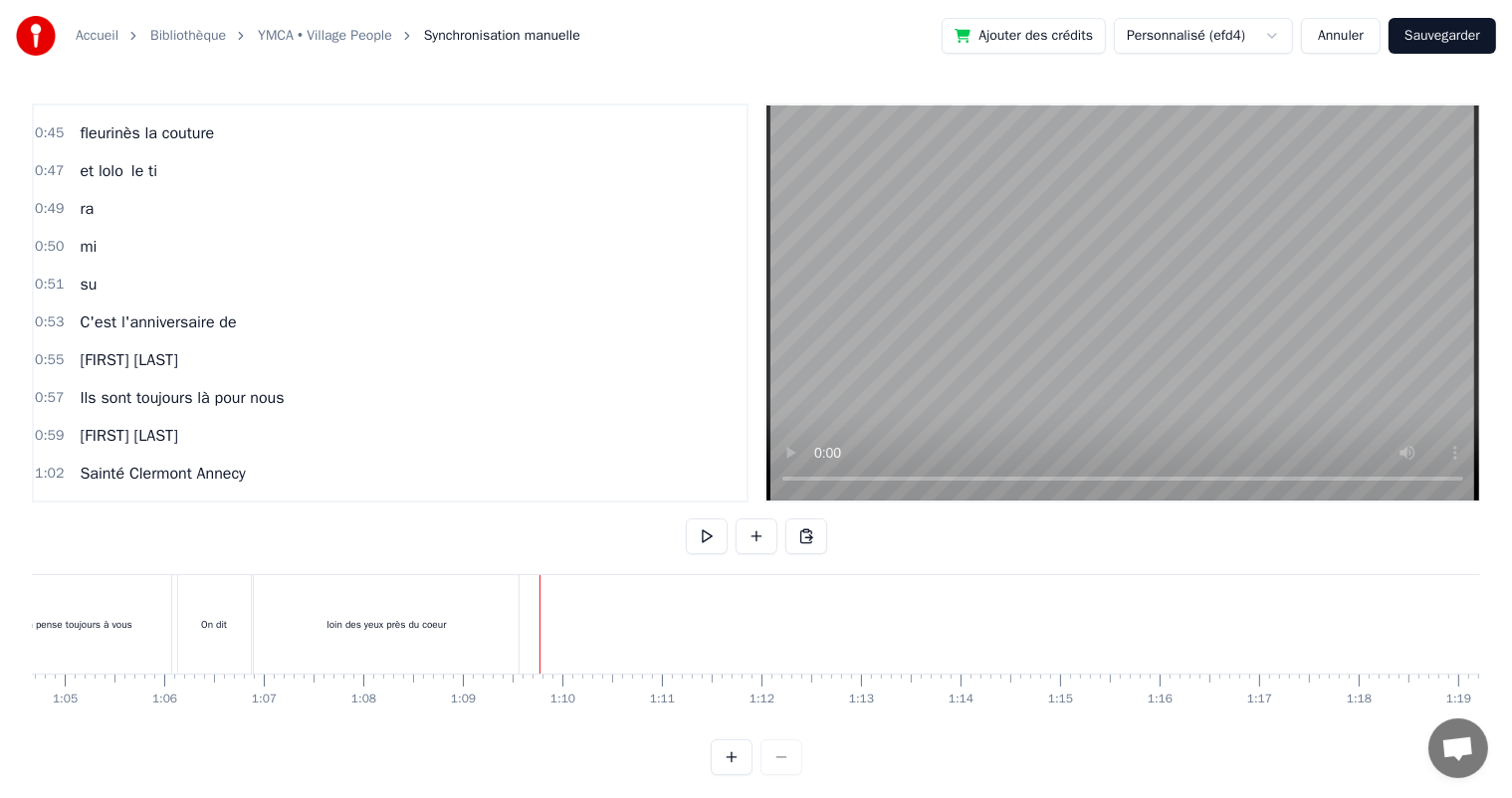 click at bounding box center (6556, 624) 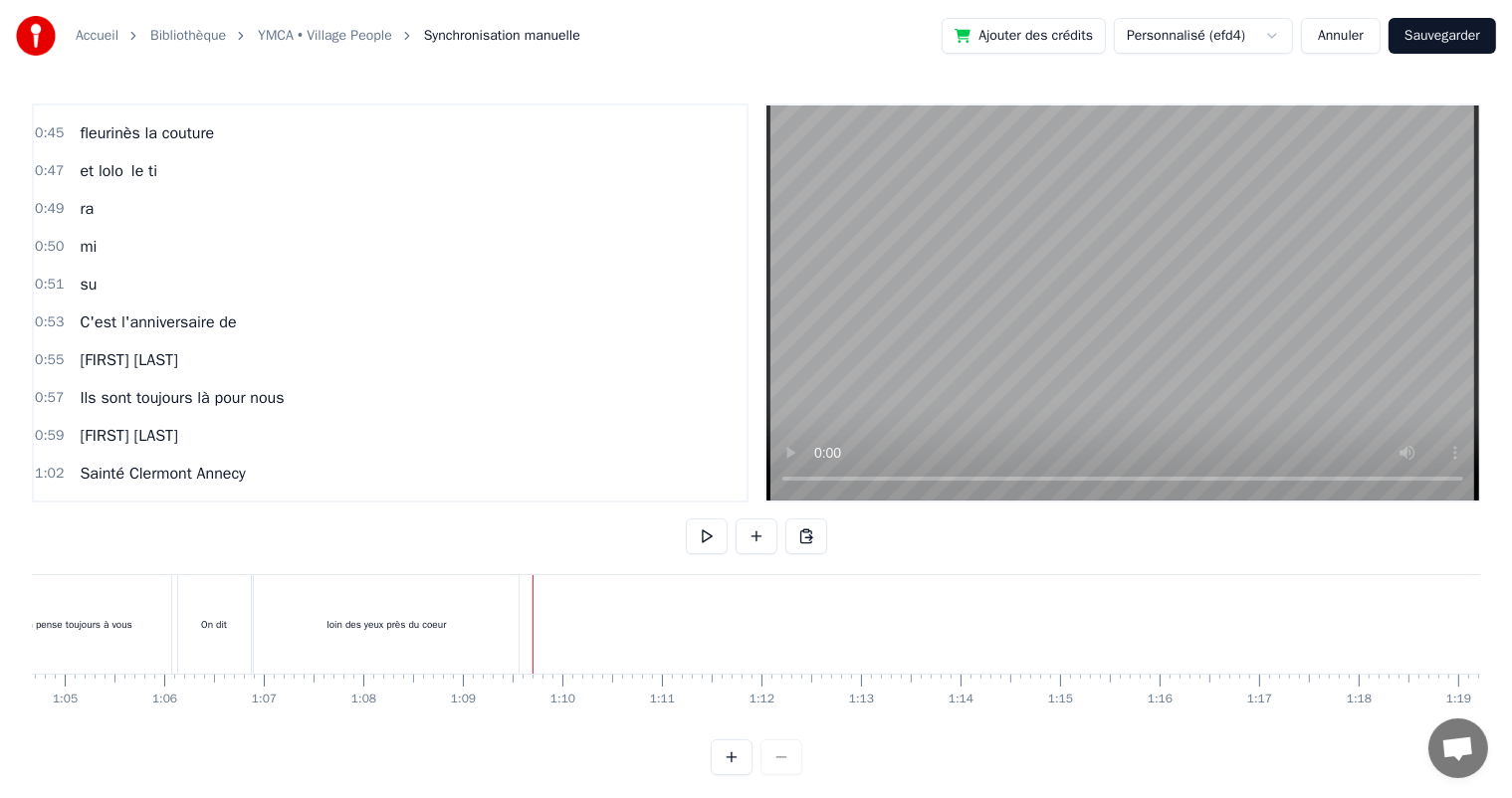 click at bounding box center [533, 624] 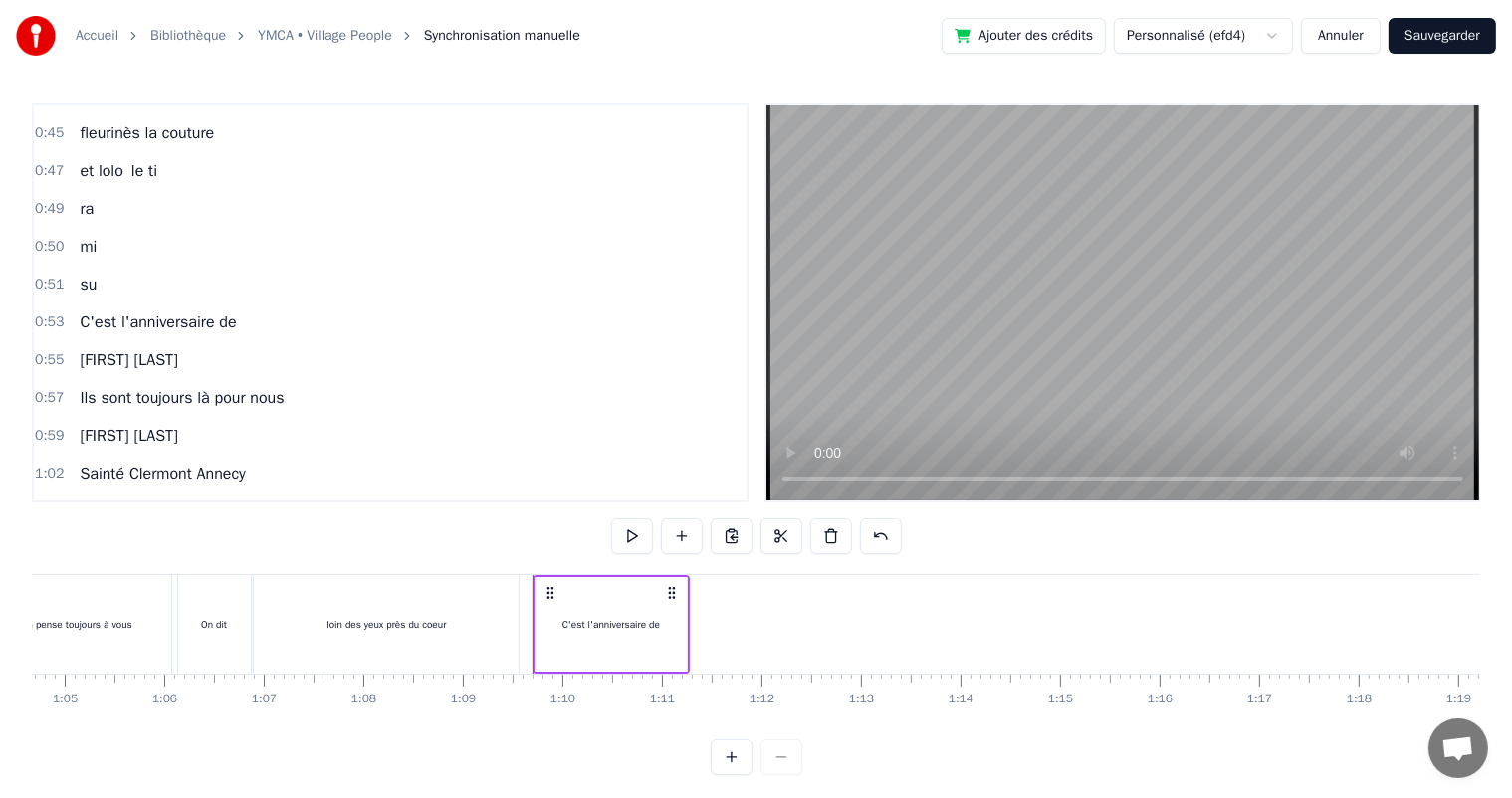 click at bounding box center (6556, 624) 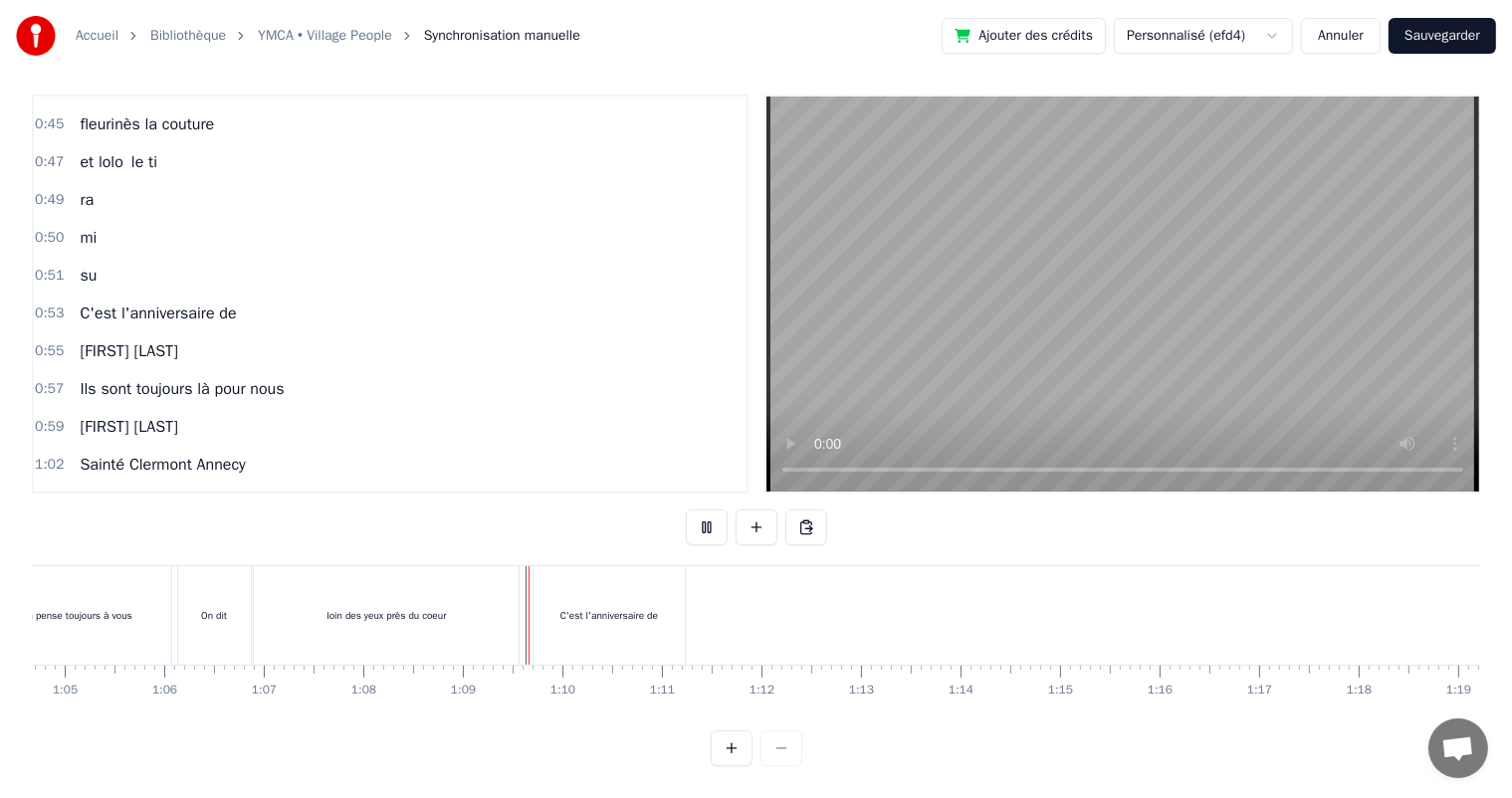 scroll, scrollTop: 26, scrollLeft: 0, axis: vertical 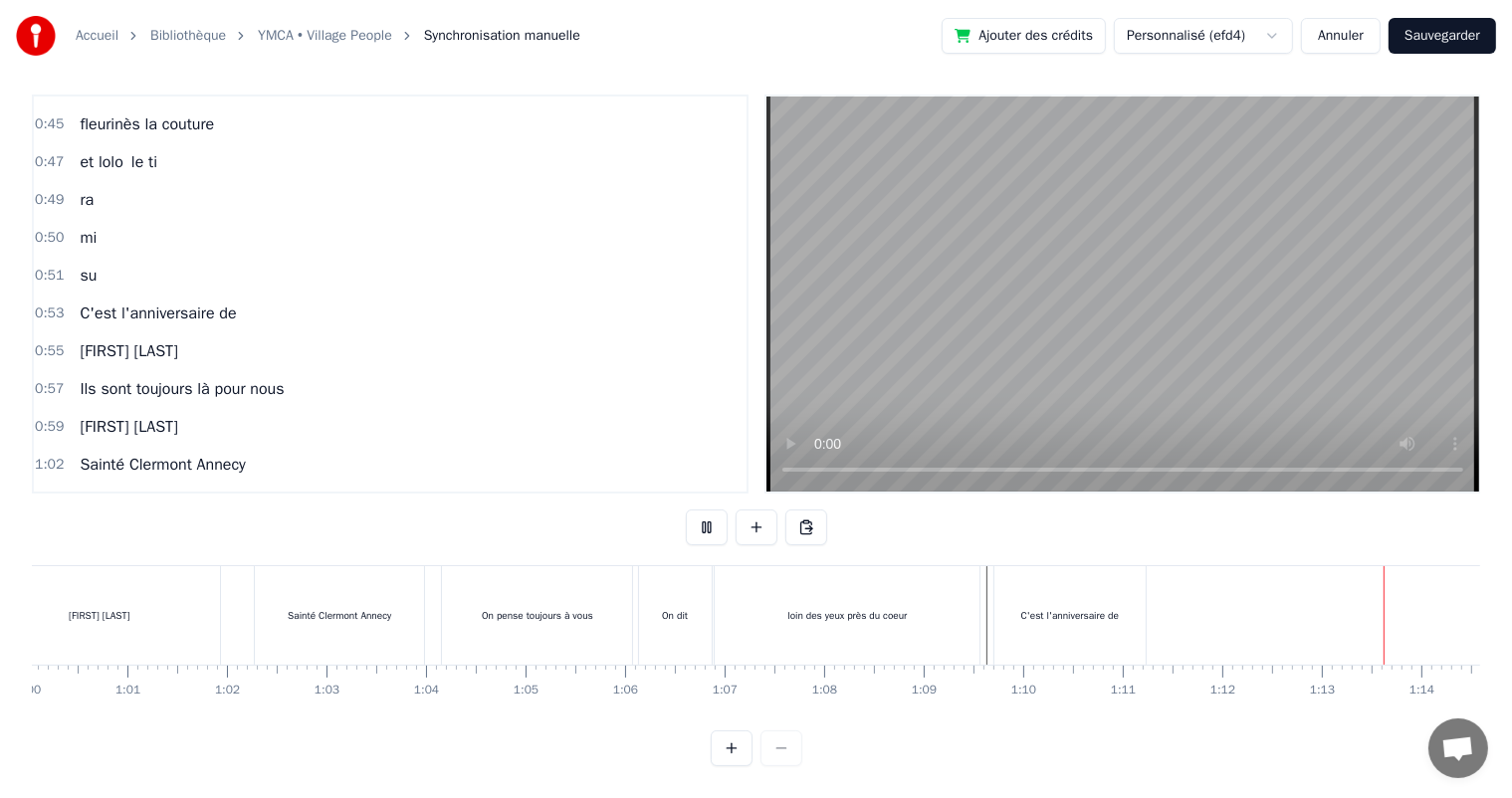 click at bounding box center (7017, 615) 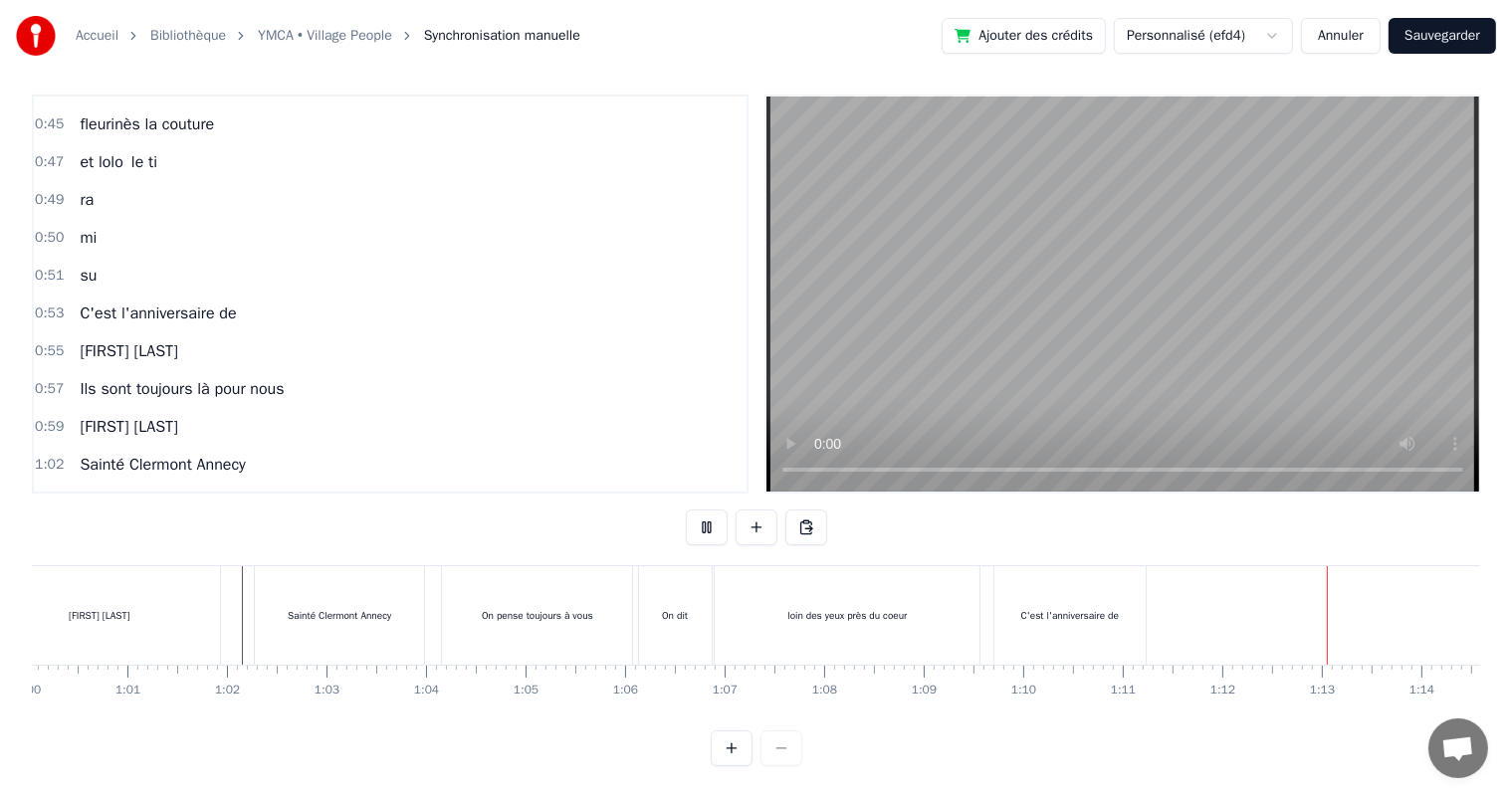 click on "C'est l'anniversaire de" at bounding box center [1070, 615] 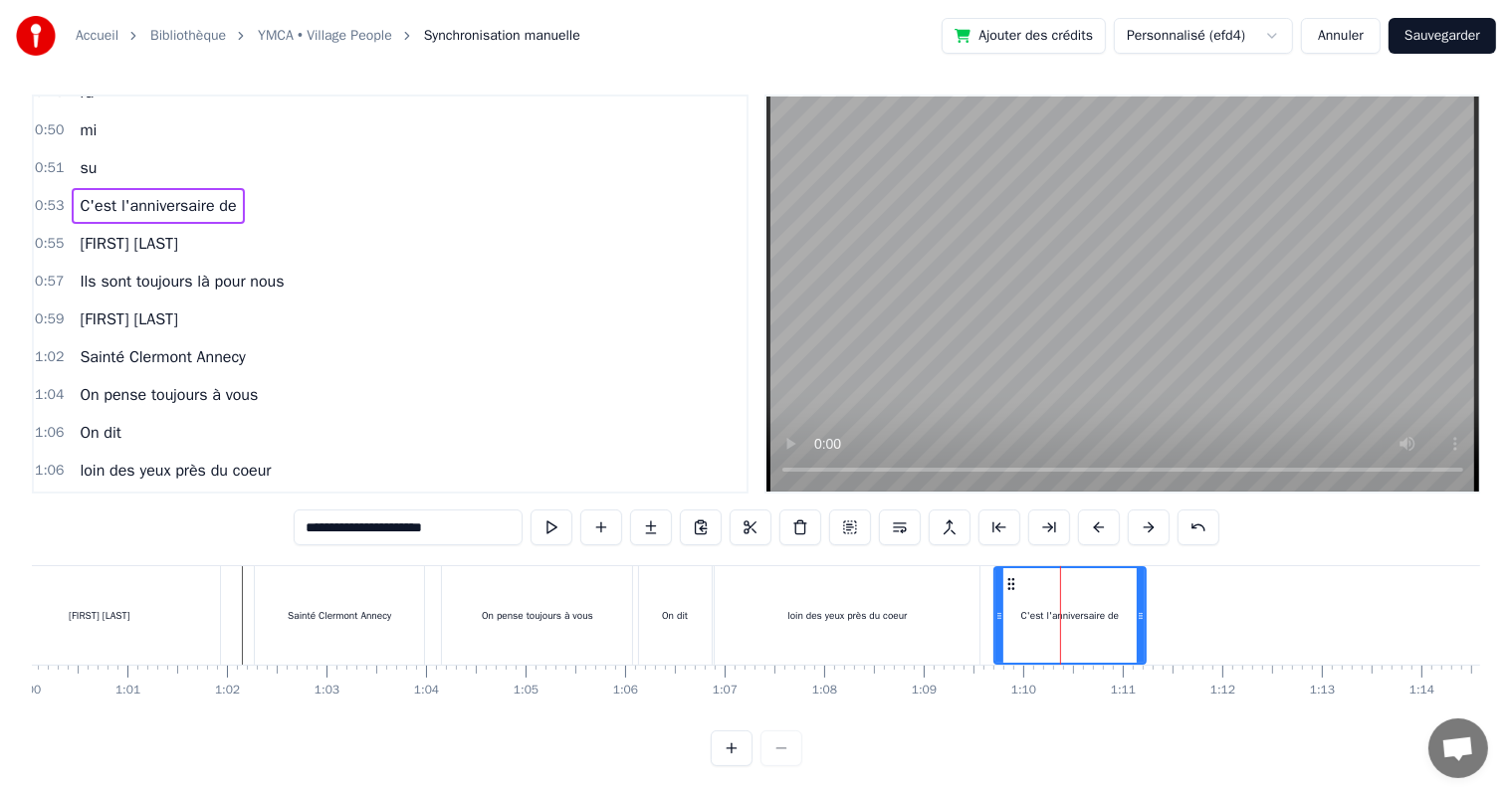scroll, scrollTop: 483, scrollLeft: 0, axis: vertical 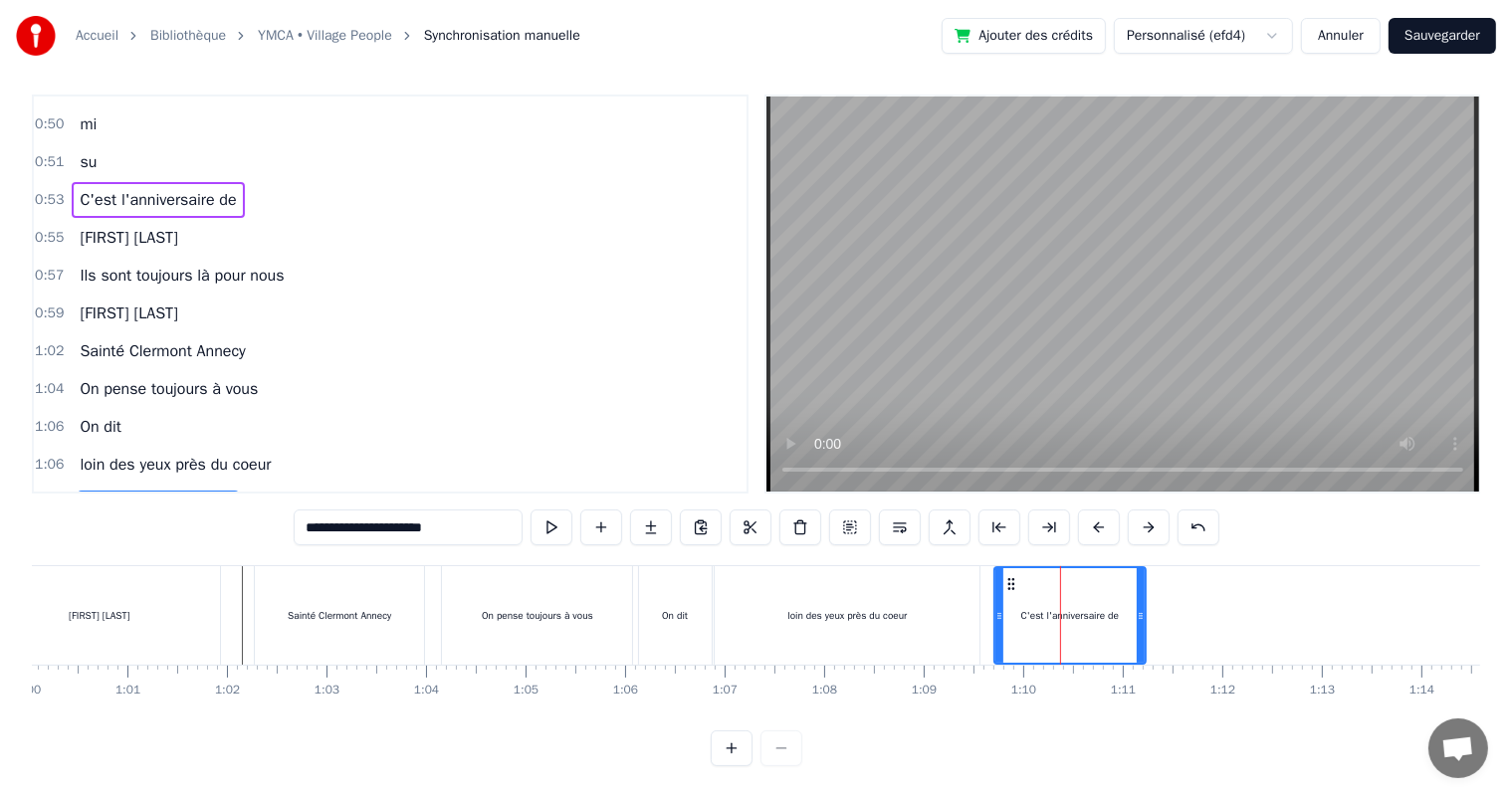 drag, startPoint x: 1012, startPoint y: 574, endPoint x: 1037, endPoint y: 575, distance: 25.019992 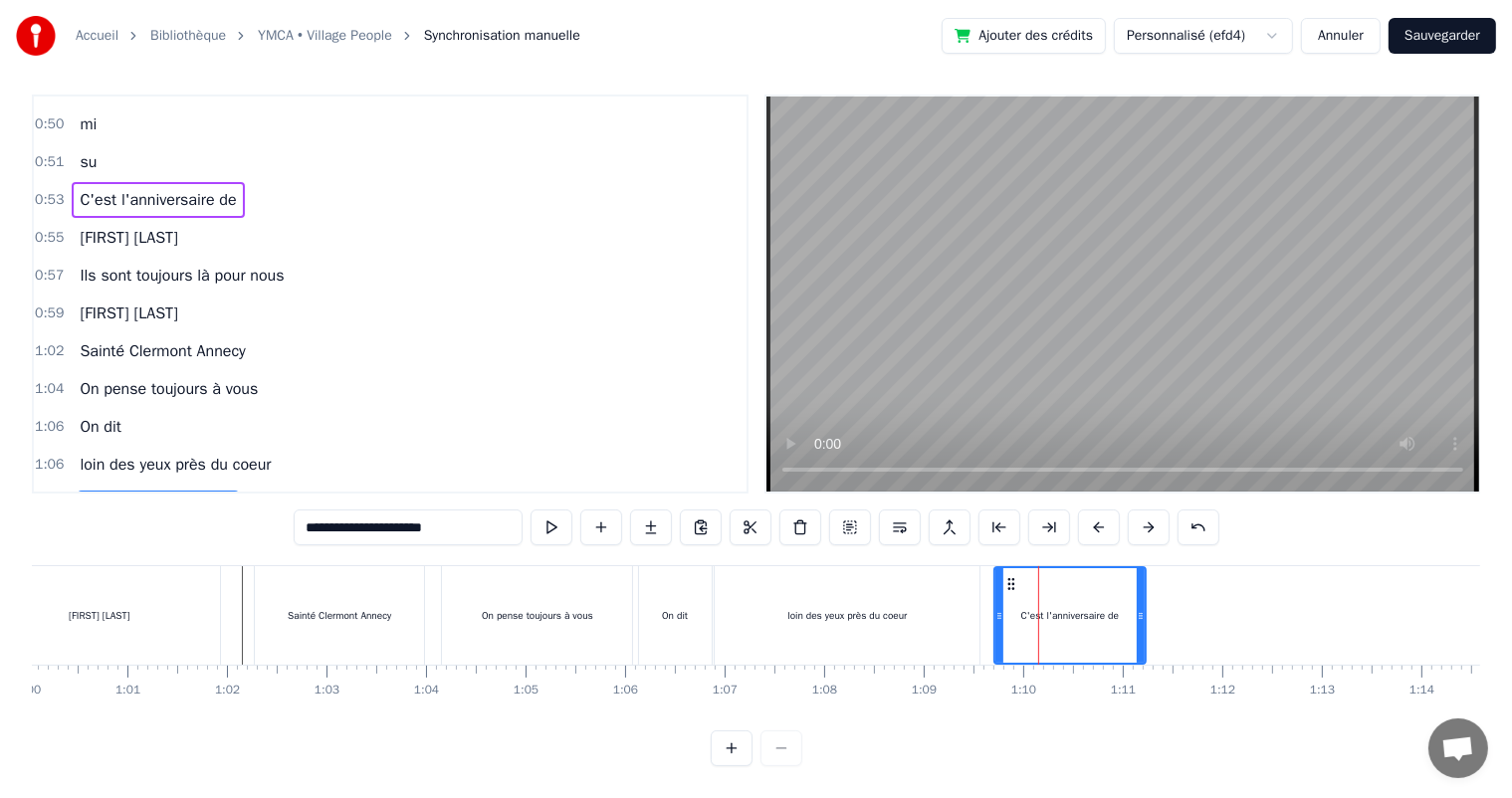 click on "1:06" at bounding box center [625, 690] 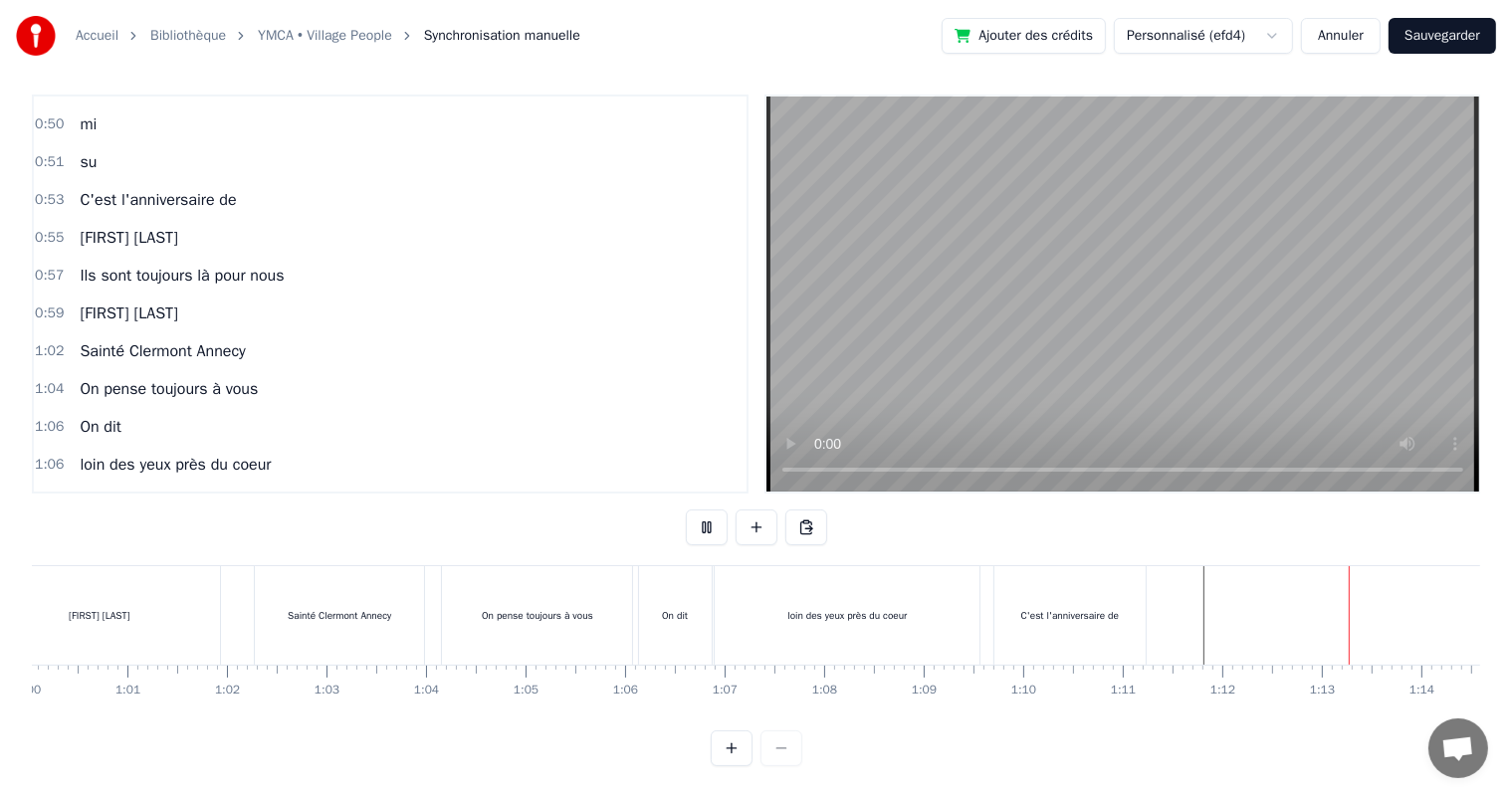 click at bounding box center [7017, 615] 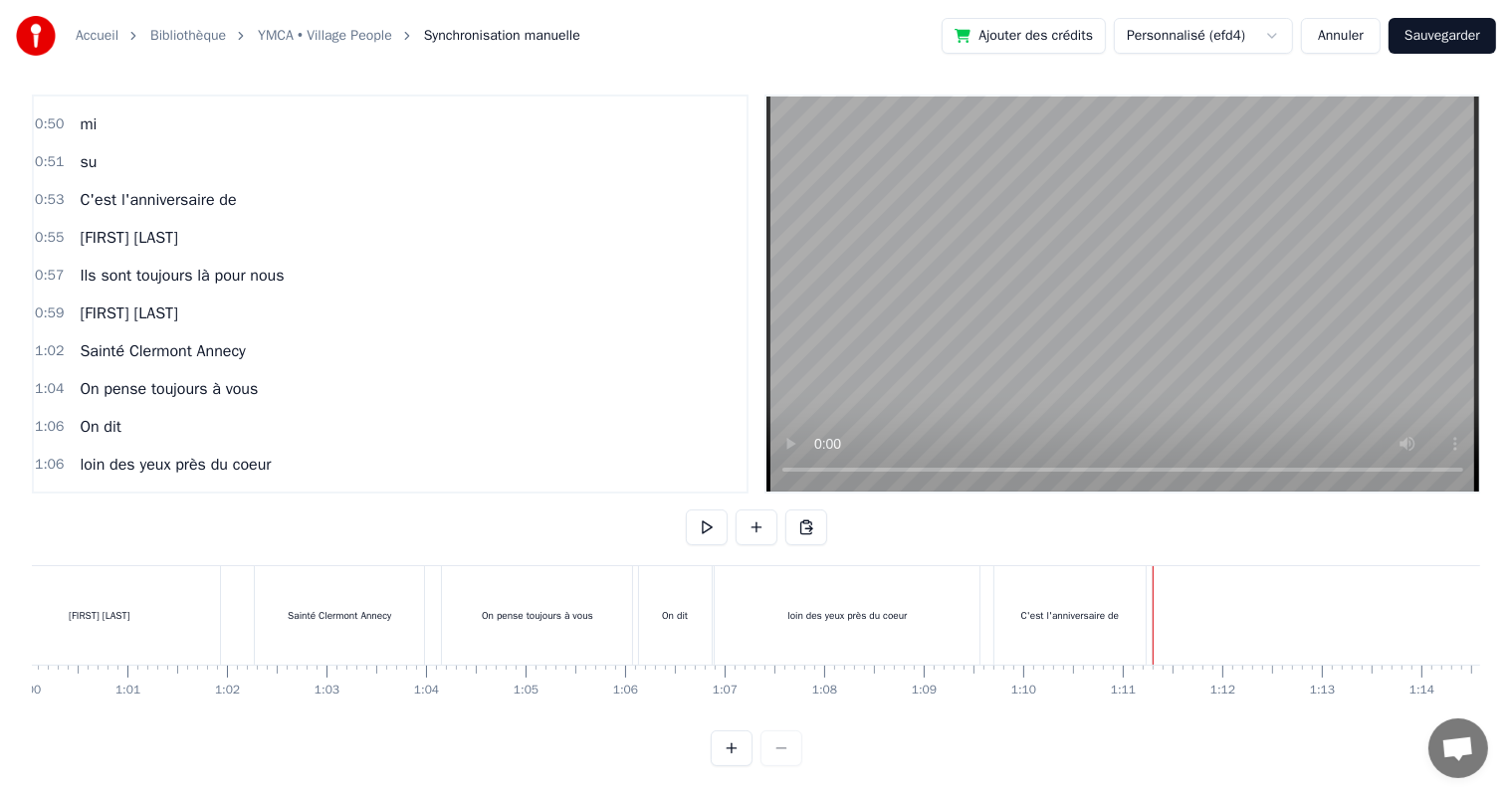 click on "[FIRST] [LAST]" at bounding box center [128, 313] 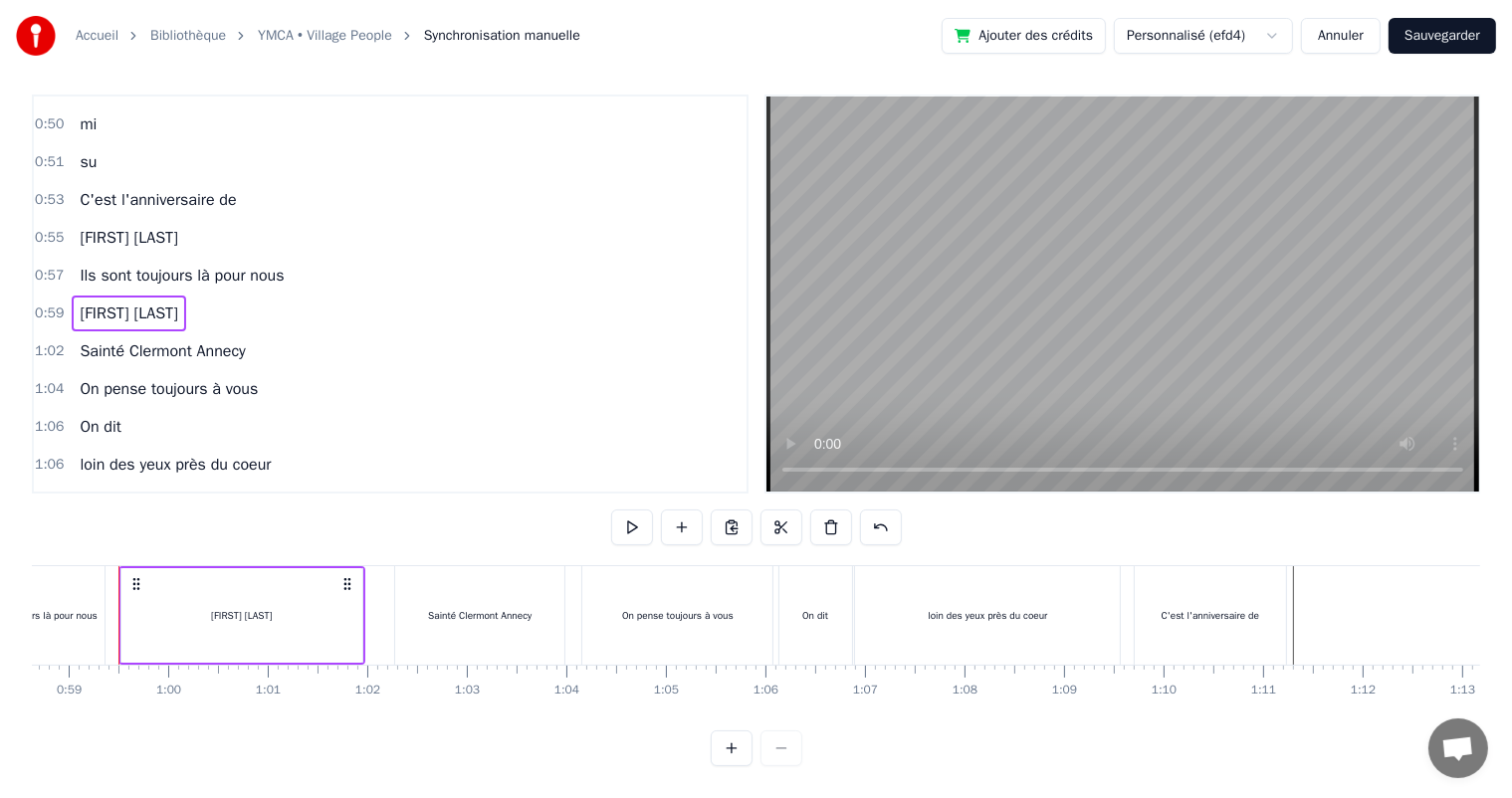 scroll, scrollTop: 0, scrollLeft: 5822, axis: horizontal 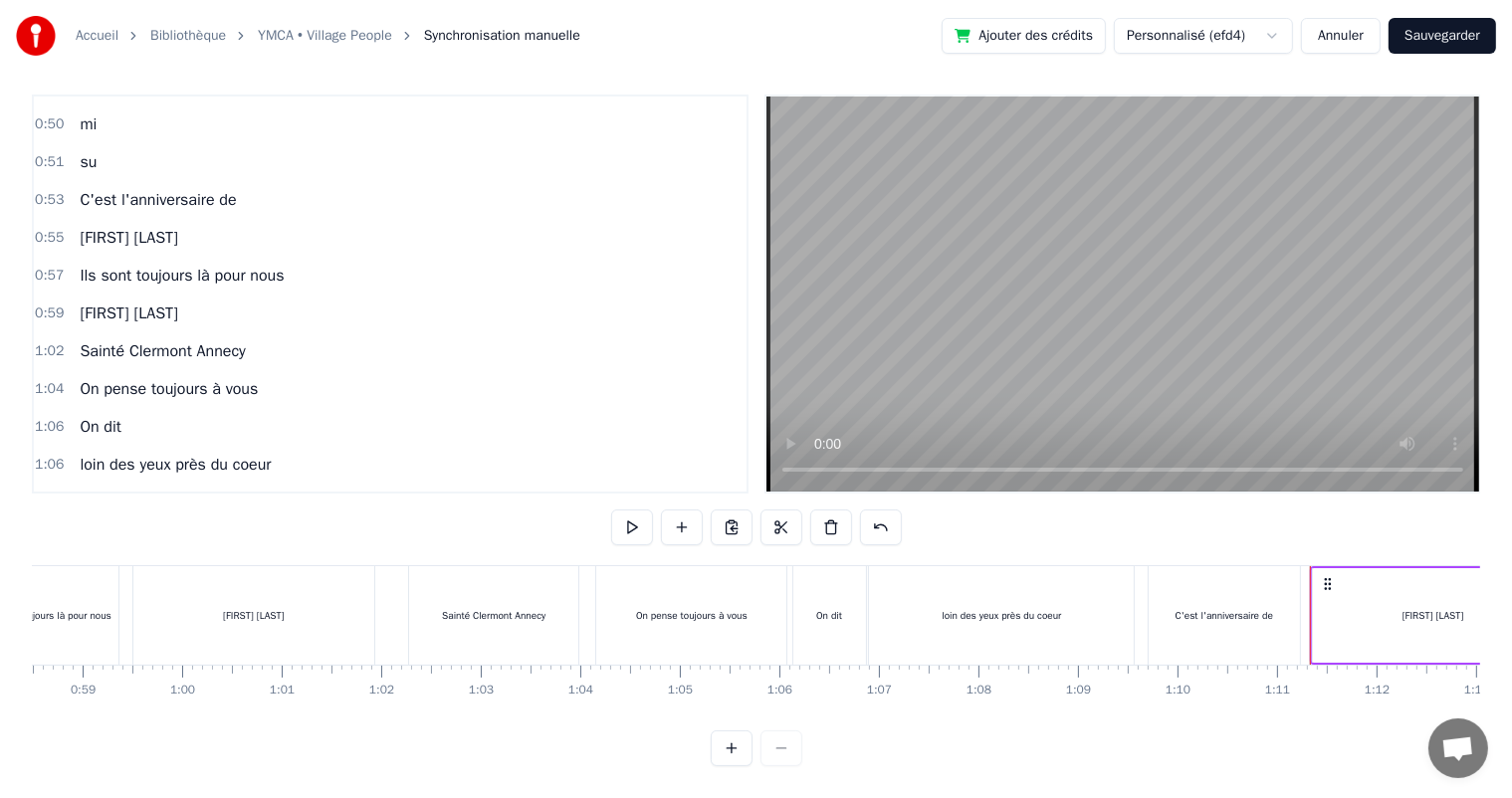 click at bounding box center [7171, 615] 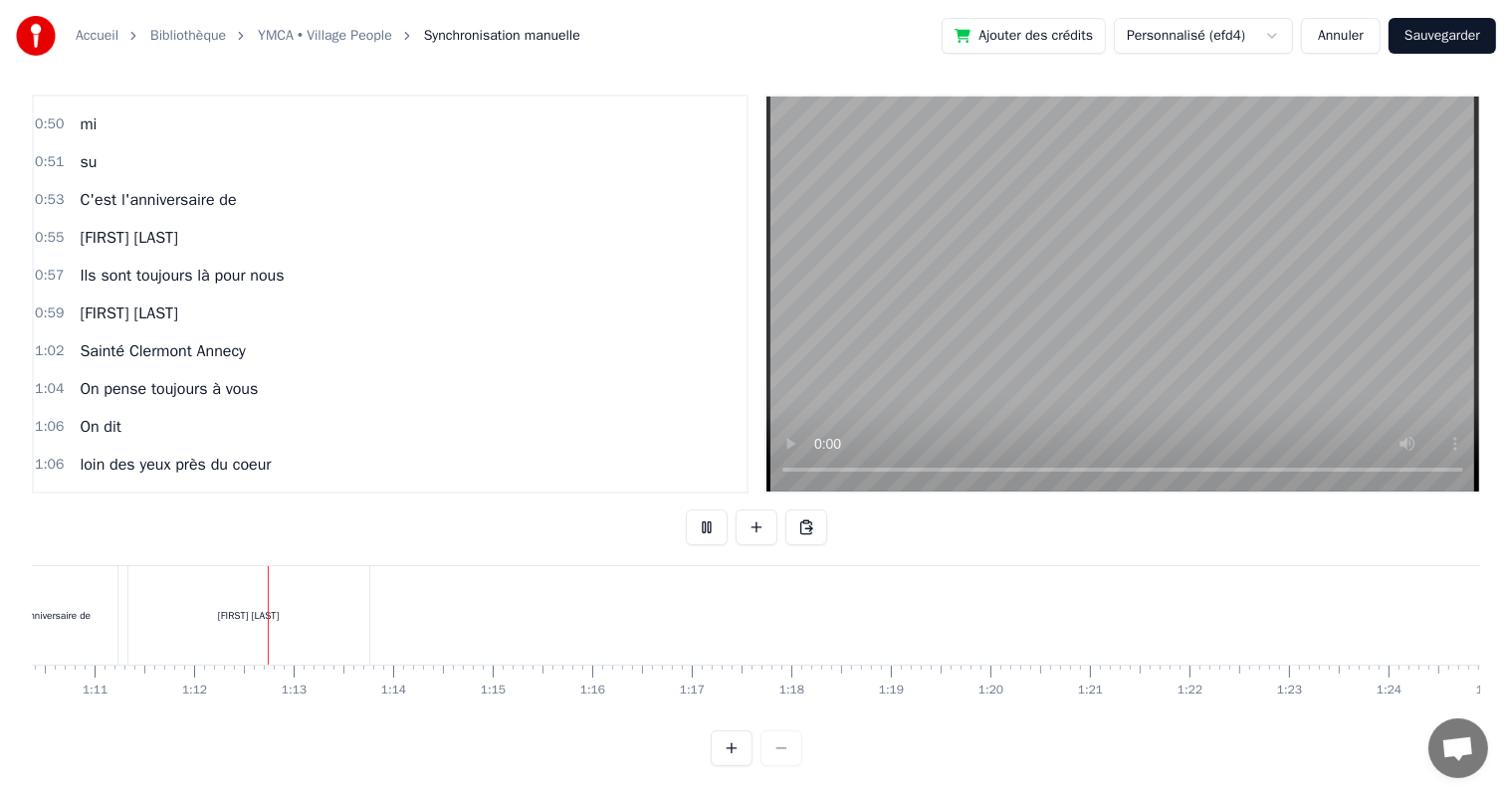 scroll, scrollTop: 0, scrollLeft: 7077, axis: horizontal 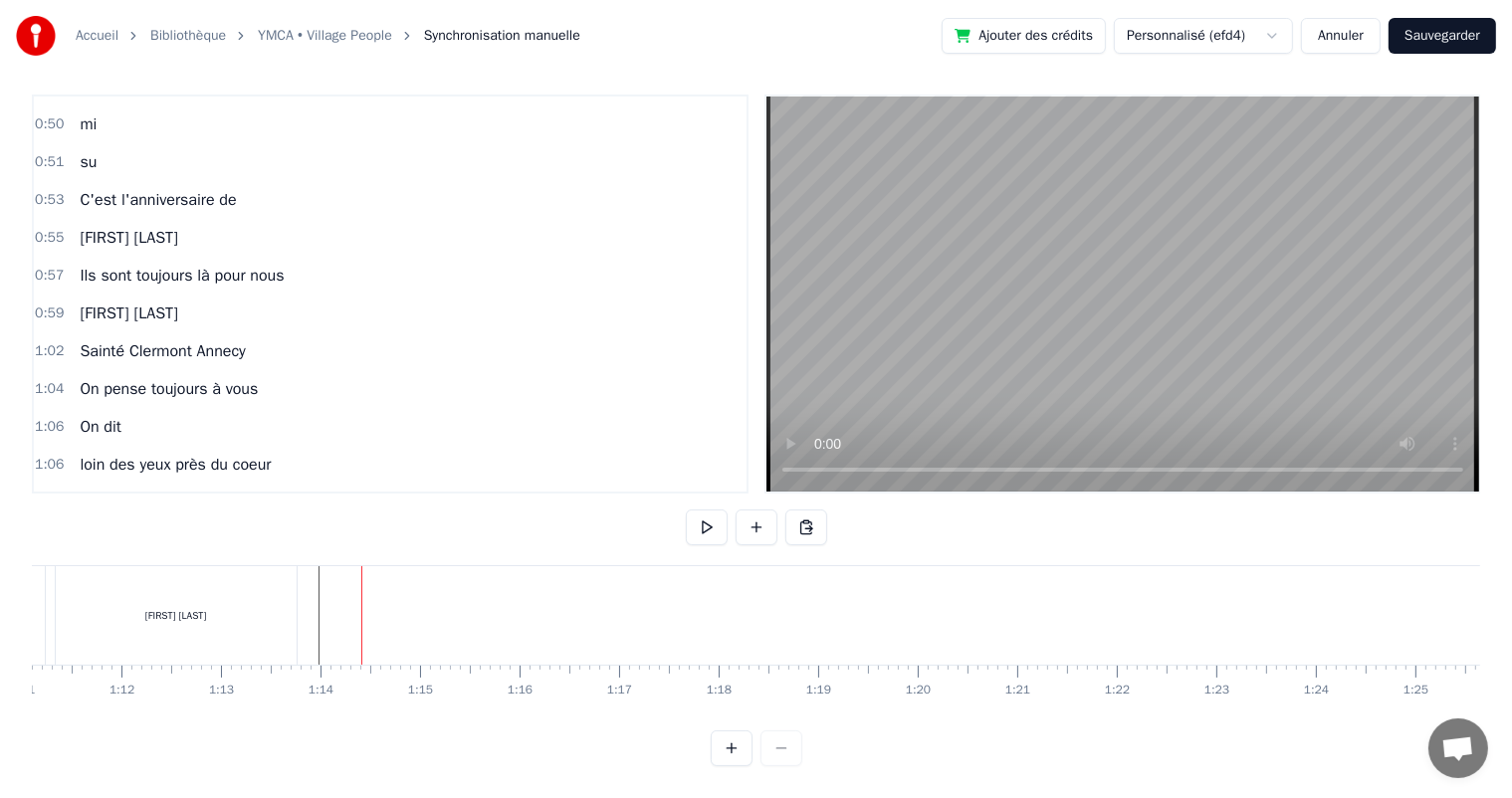 click at bounding box center [5916, 615] 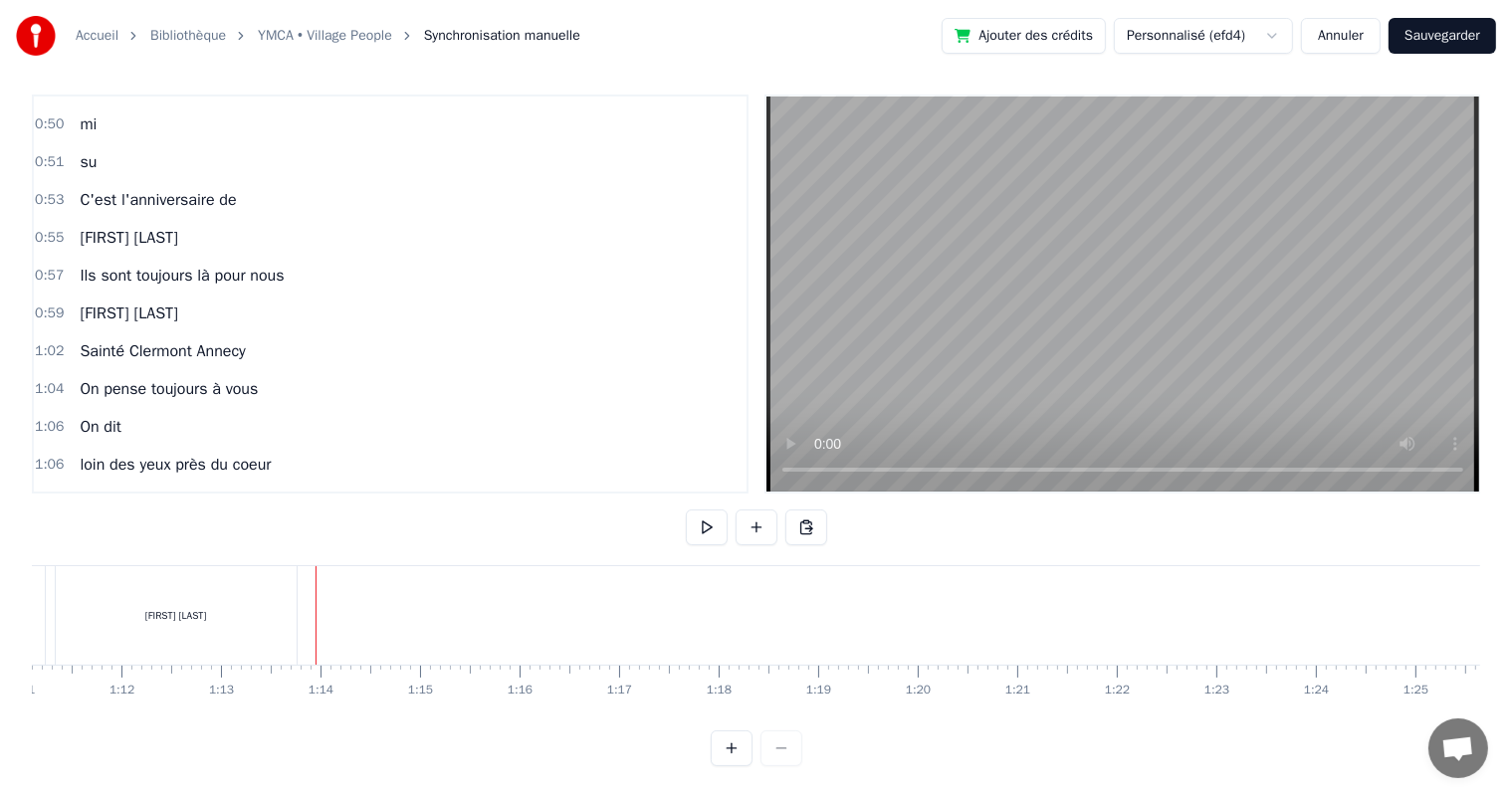 click at bounding box center [316, 615] 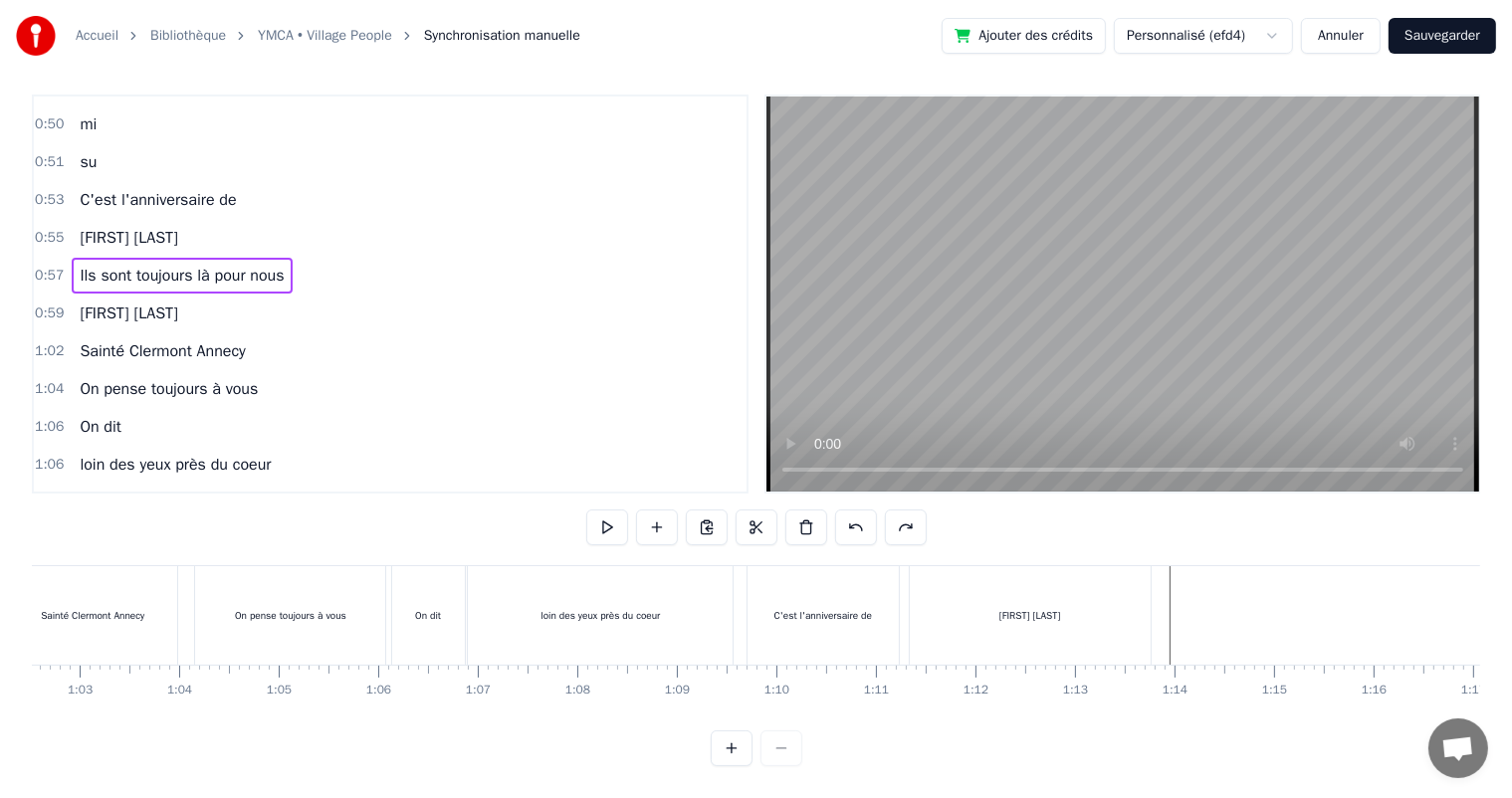 scroll, scrollTop: 0, scrollLeft: 6265, axis: horizontal 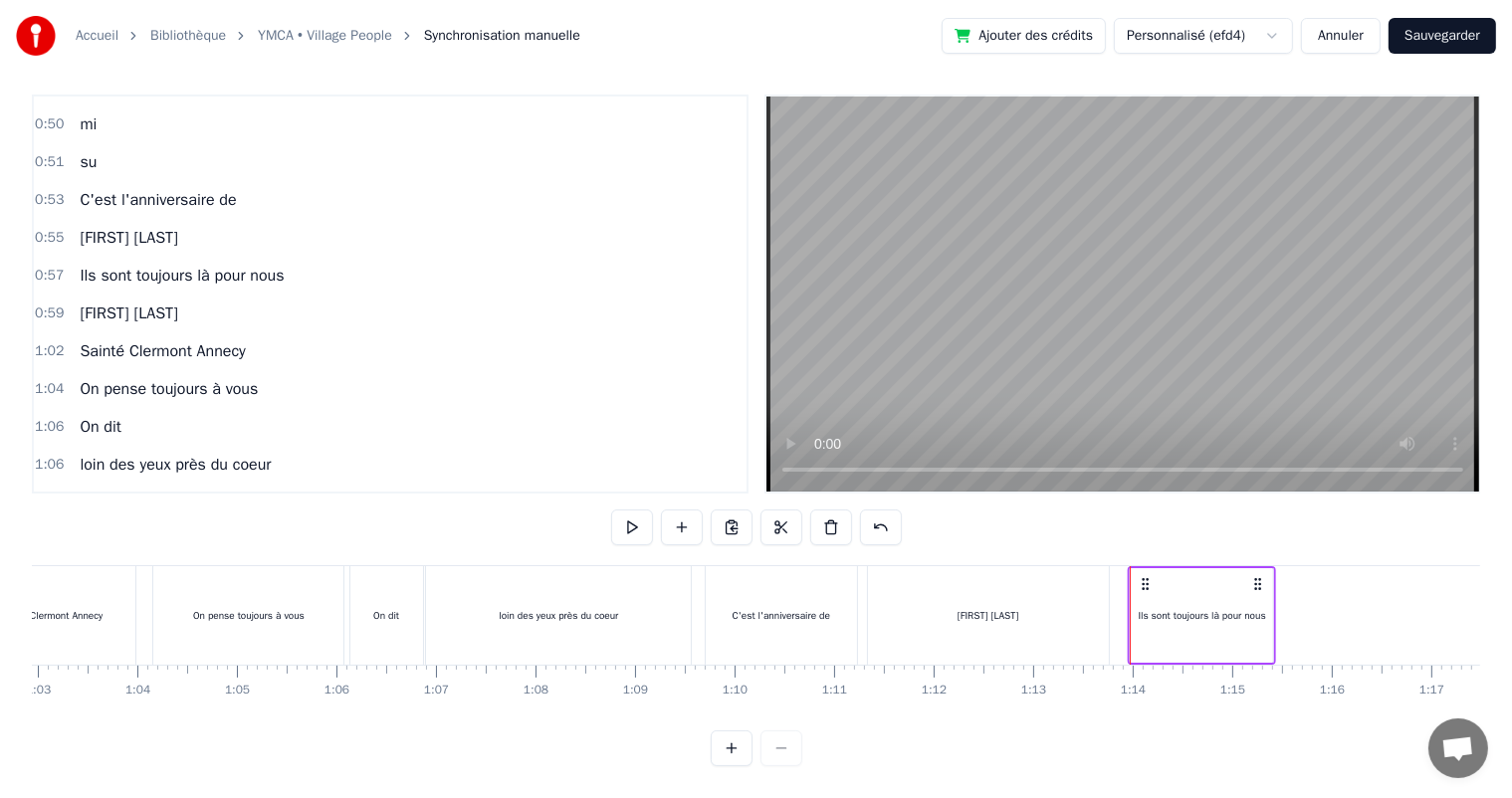 click 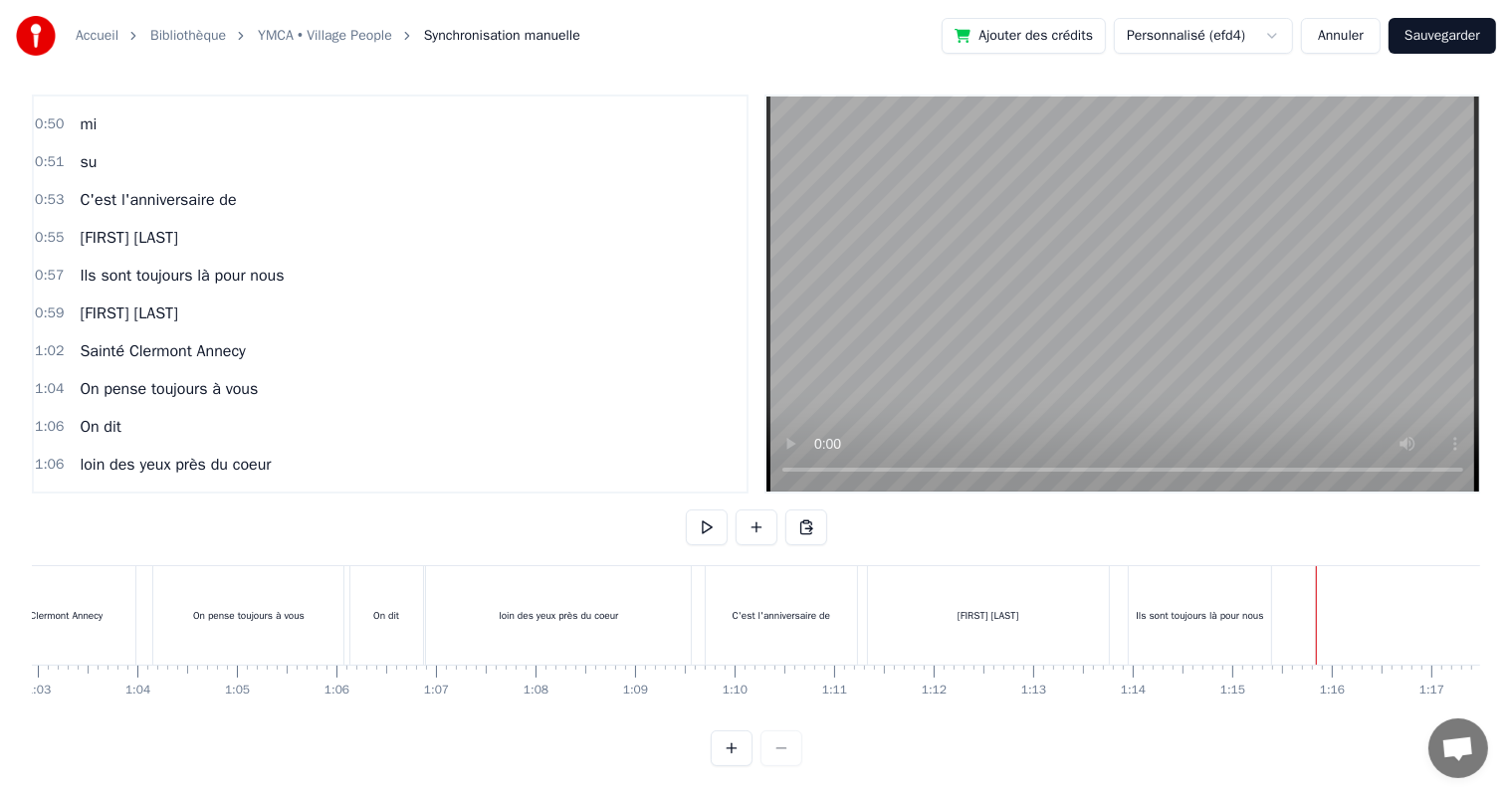 click at bounding box center [6728, 615] 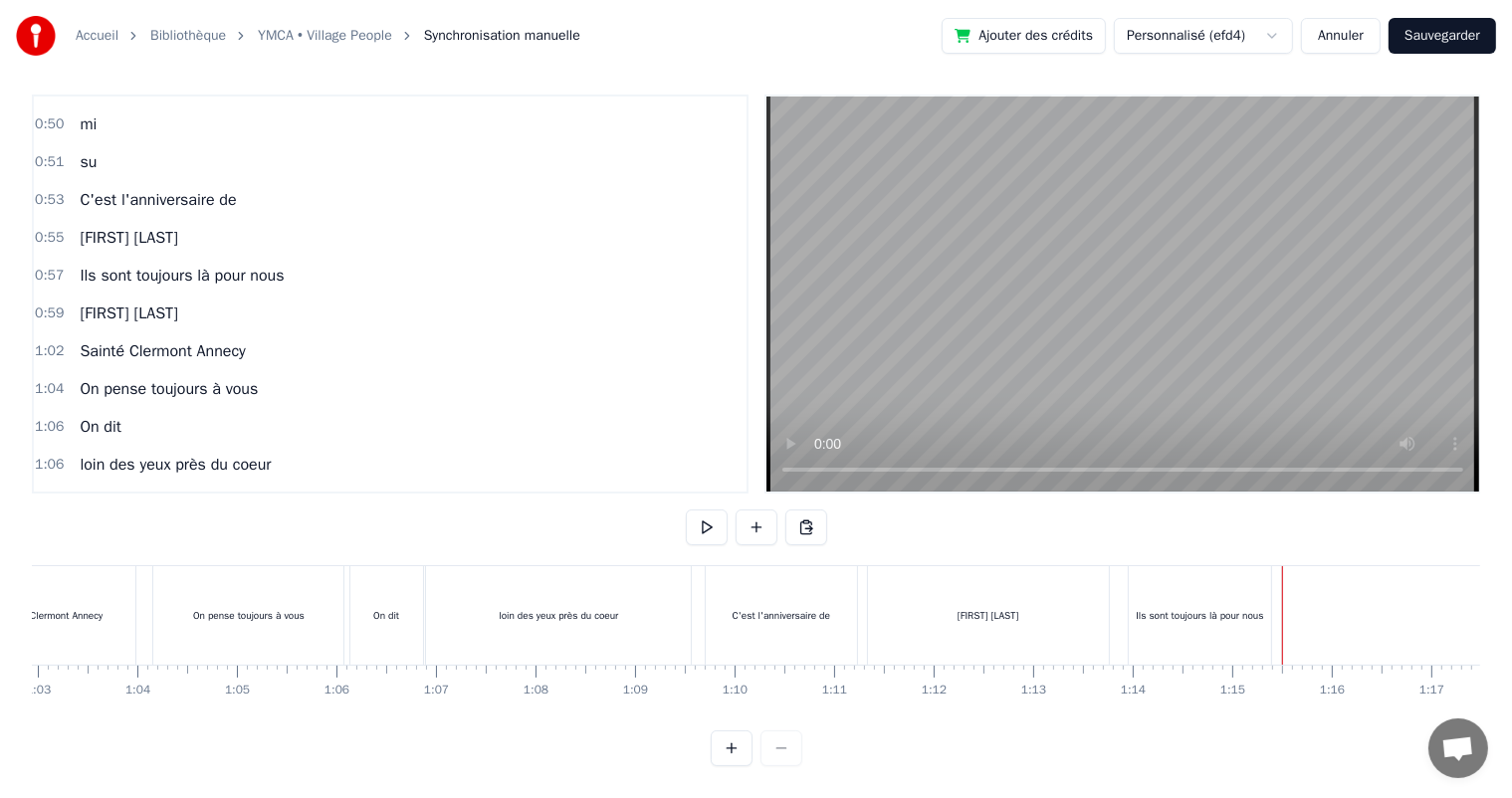 click on "[FIRST] [LAST]" at bounding box center [988, 615] 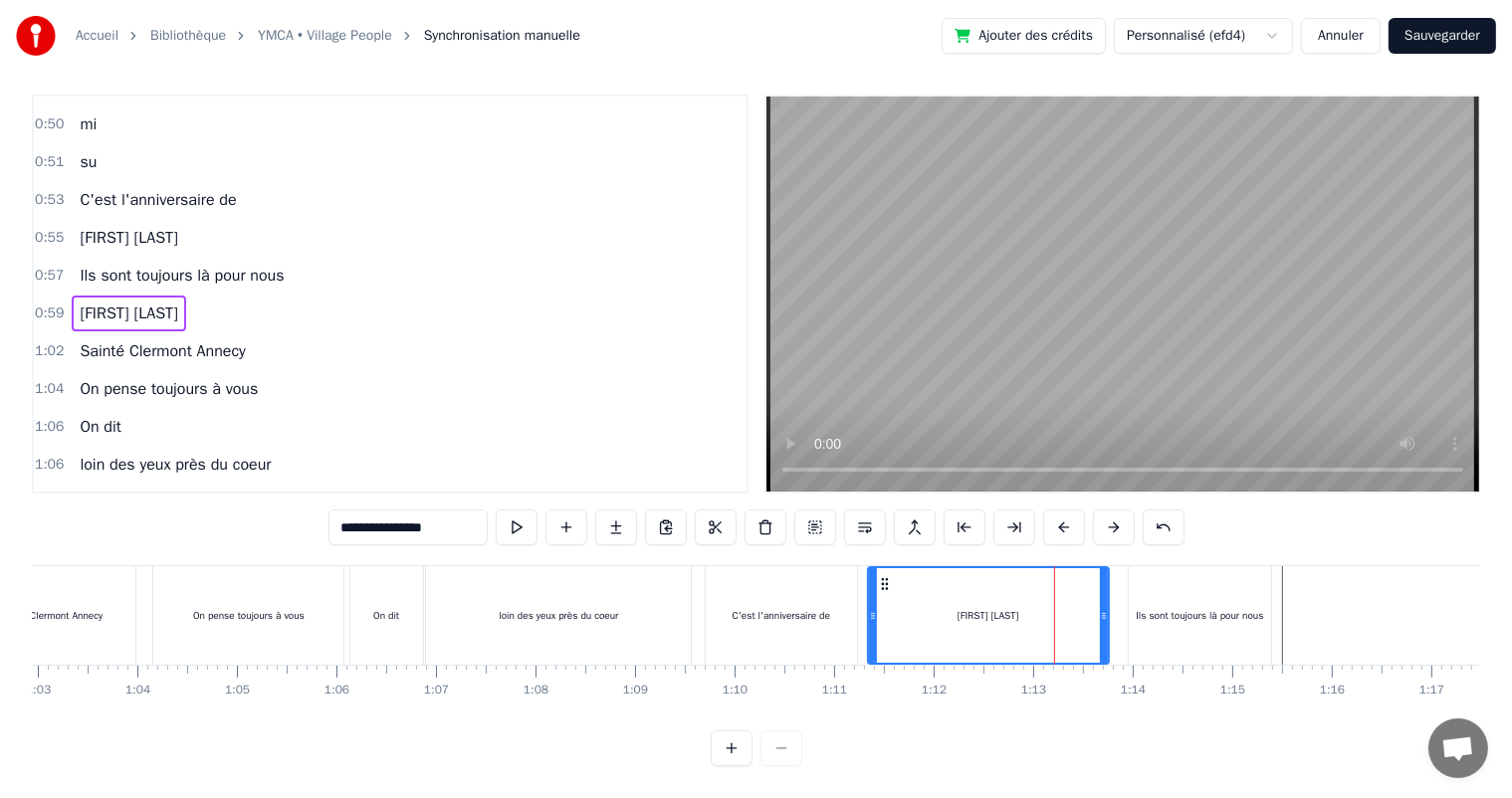scroll, scrollTop: 556, scrollLeft: 0, axis: vertical 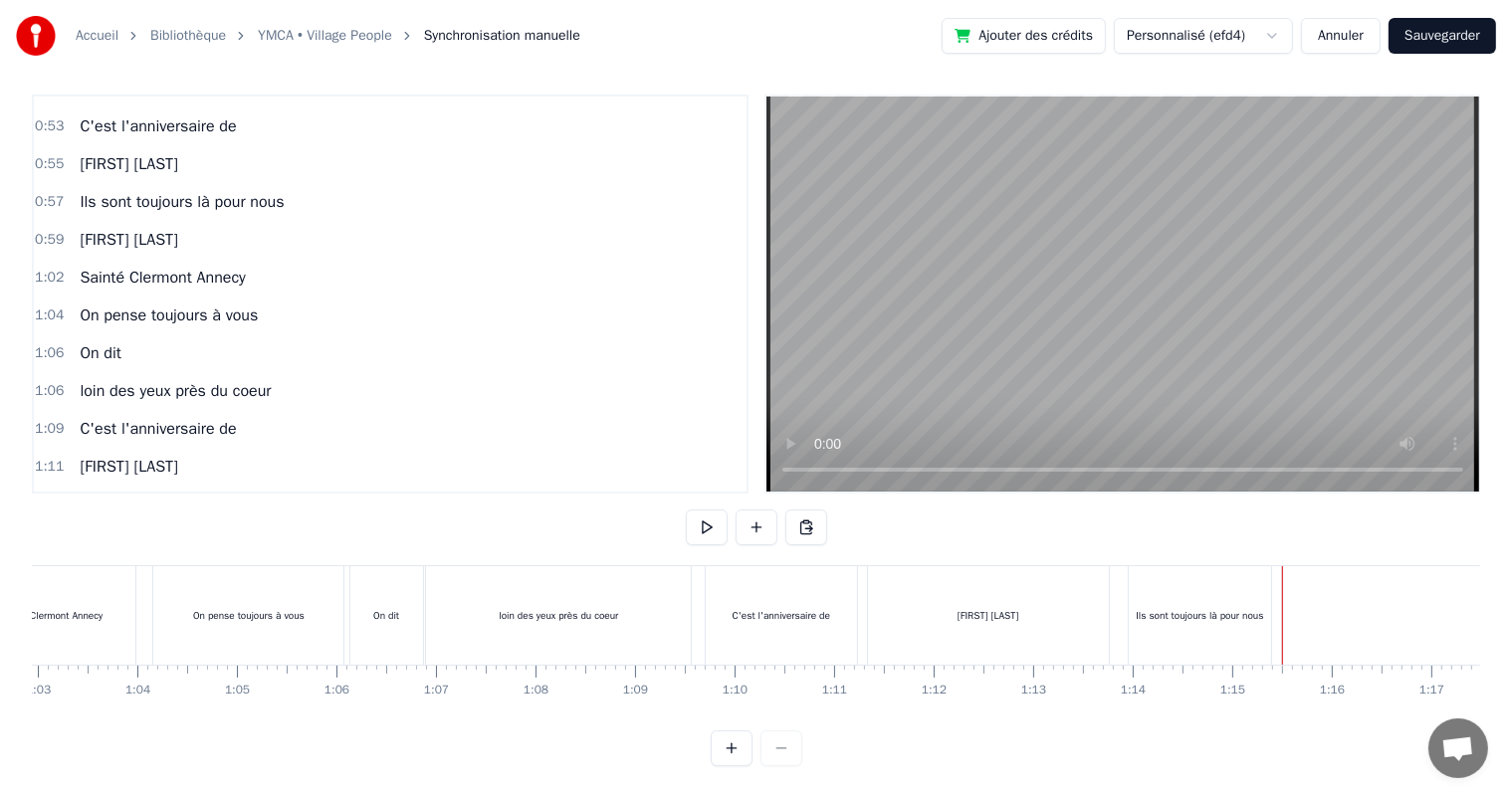 click at bounding box center (6728, 615) 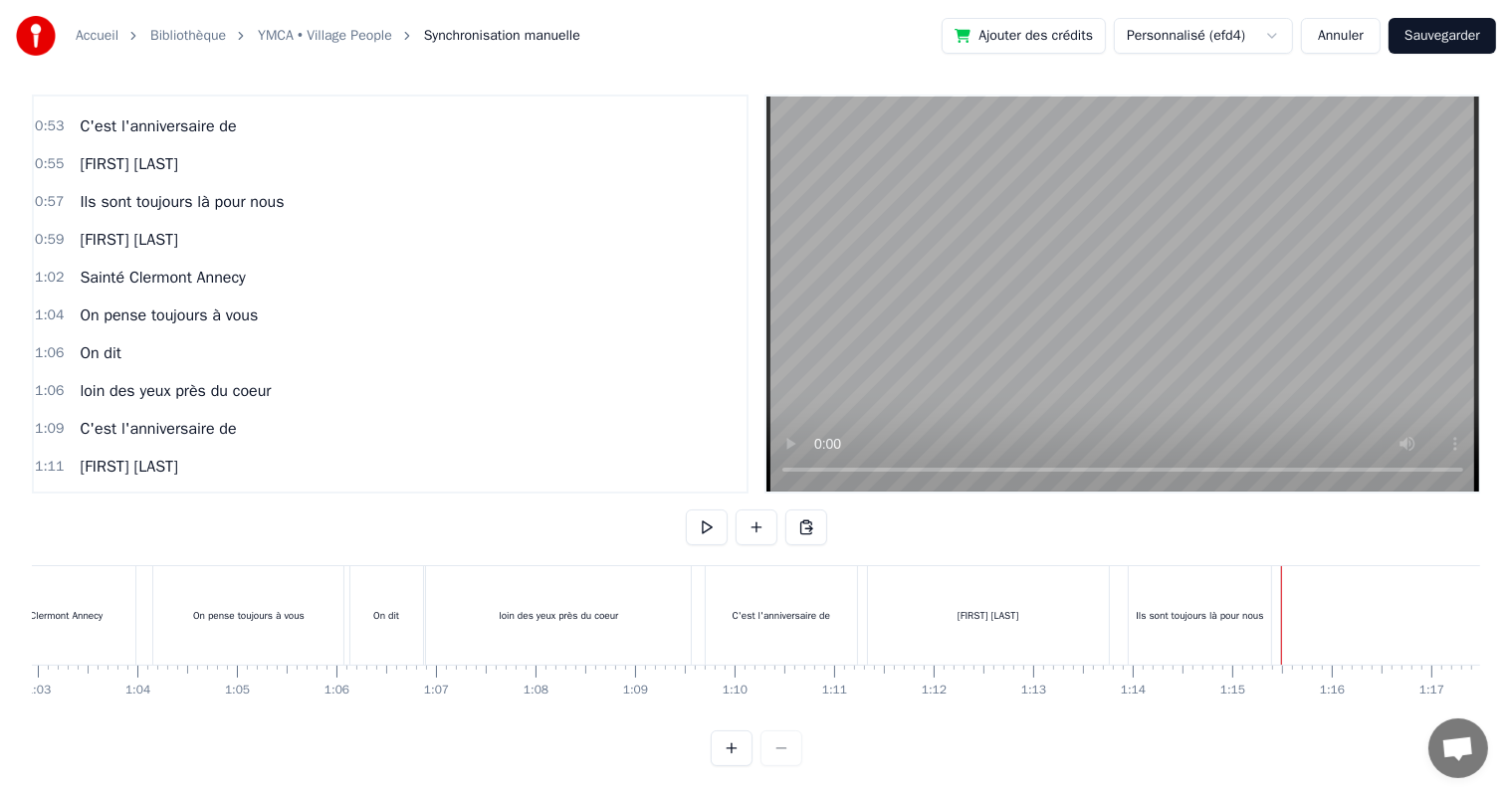 click on "[FIRST] [LAST]" at bounding box center (988, 615) 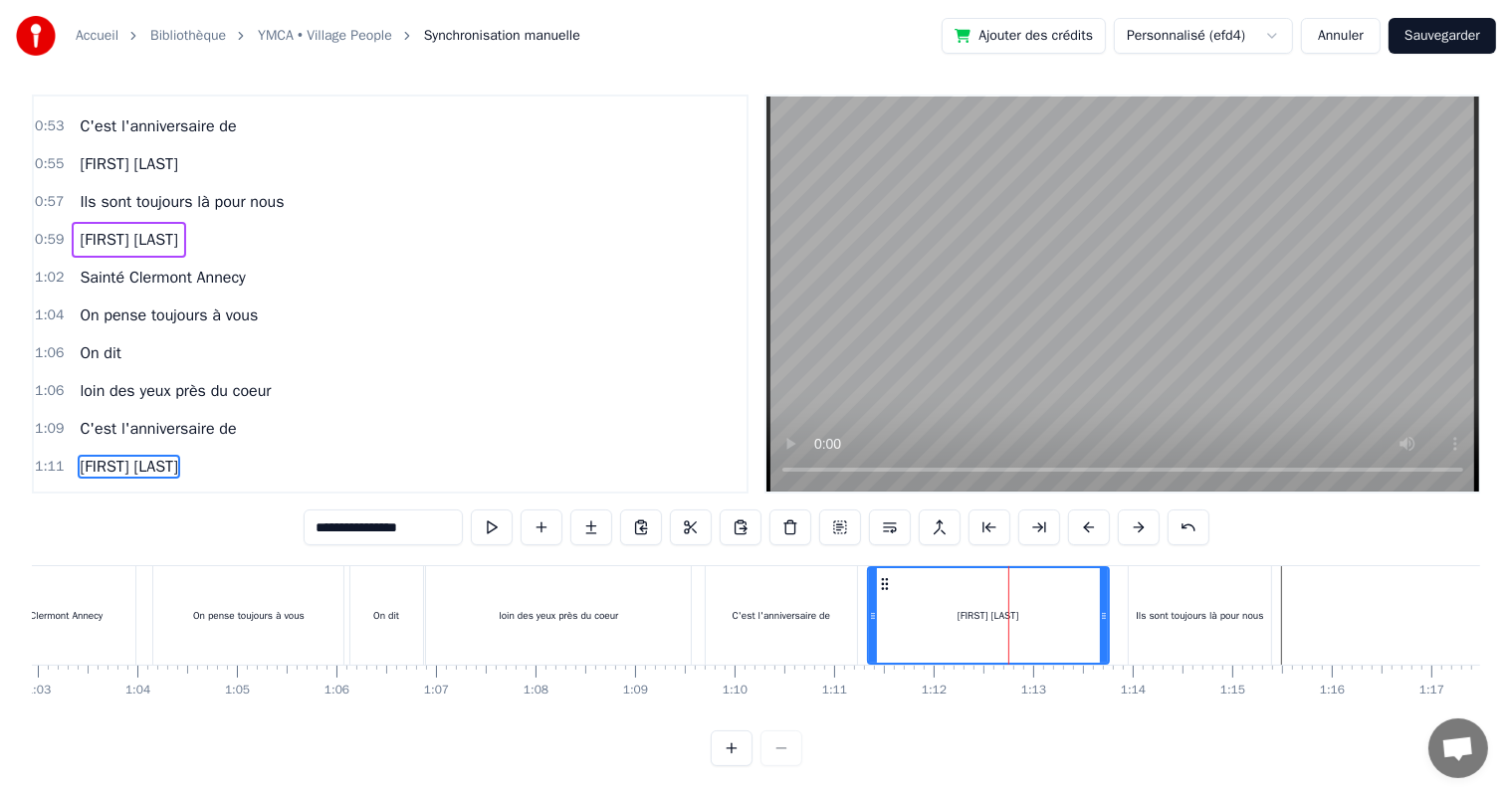 click 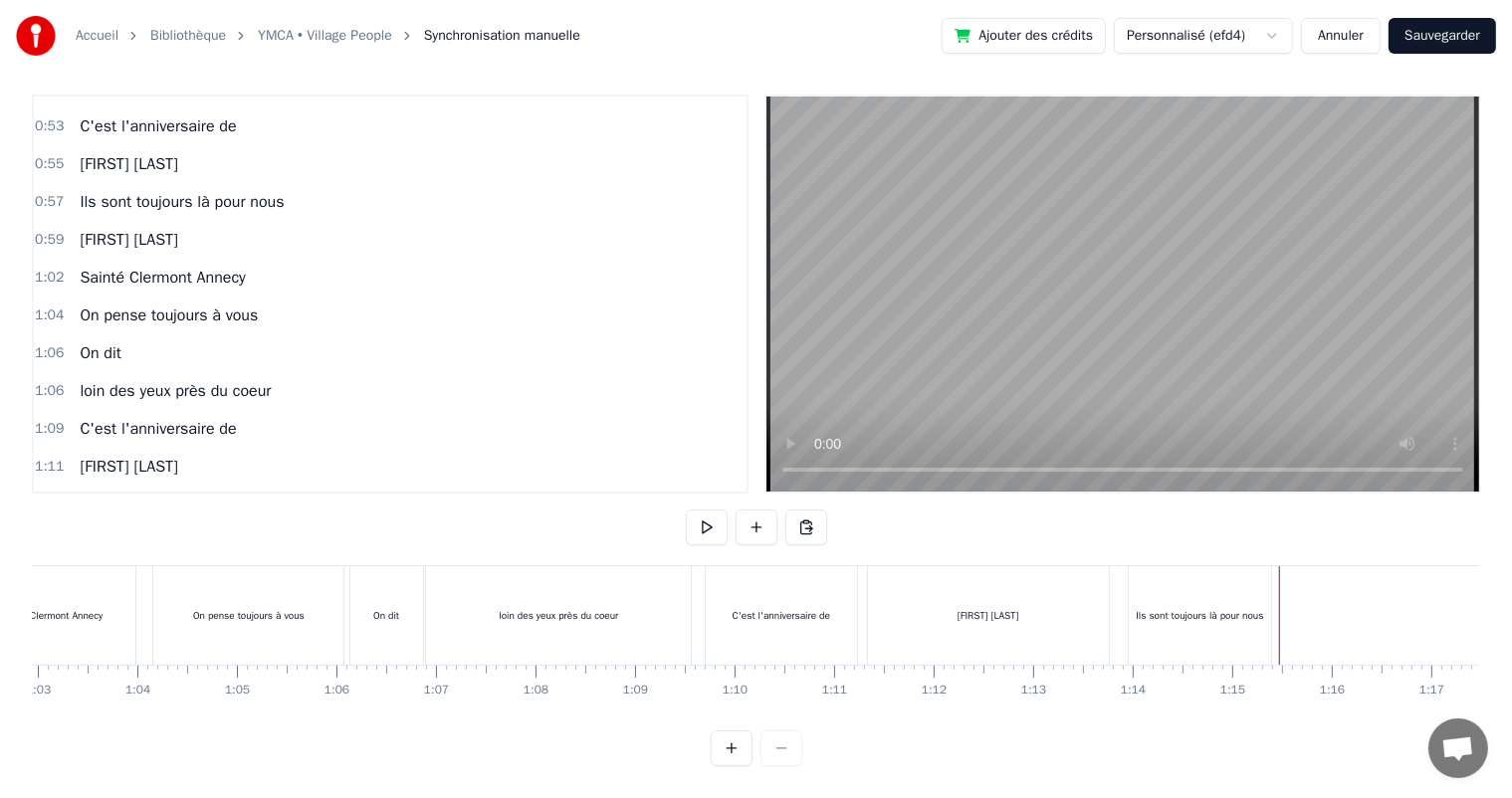 click on "[FIRST] [LAST]" at bounding box center [128, 240] 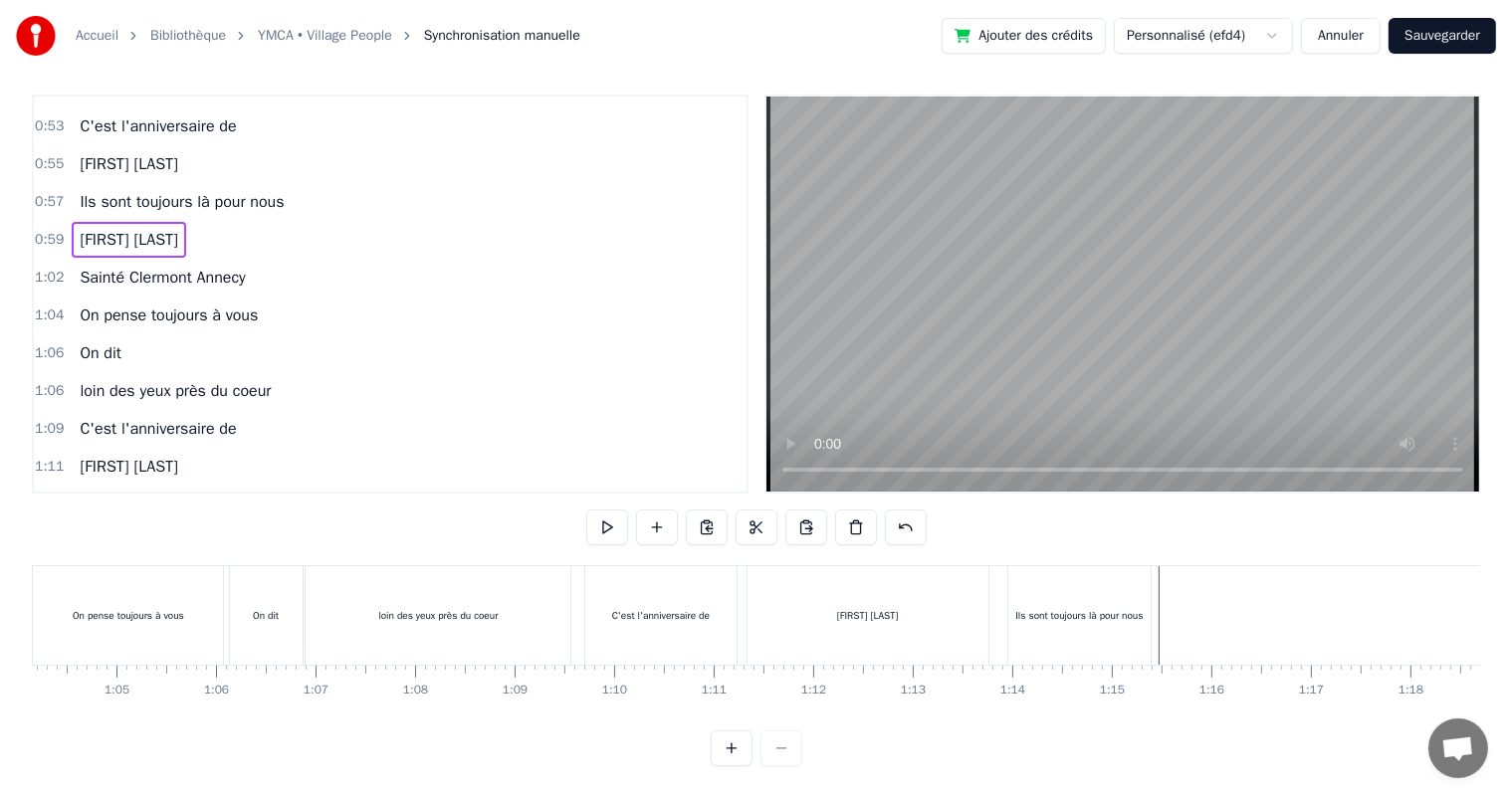 scroll, scrollTop: 0, scrollLeft: 6387, axis: horizontal 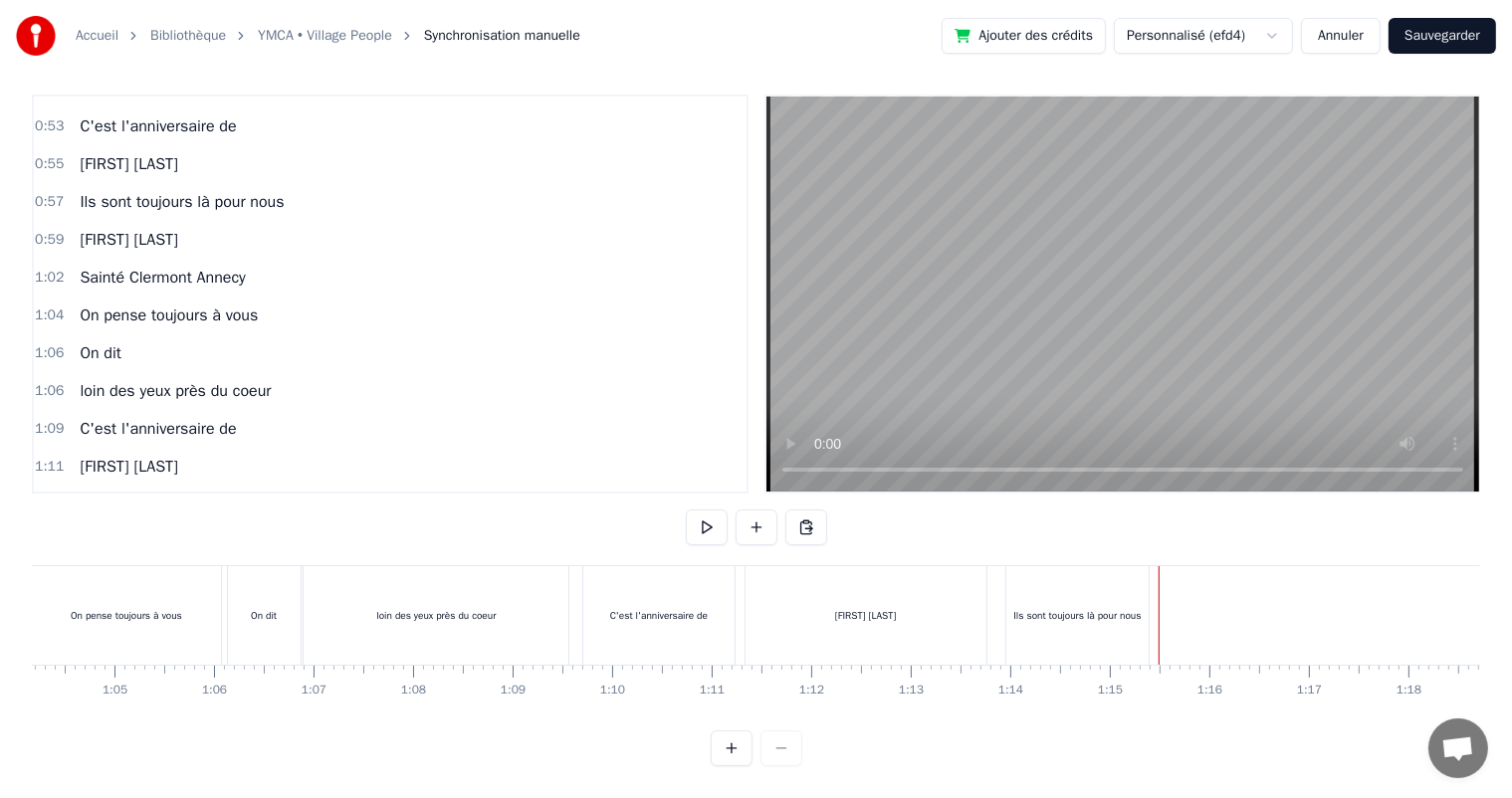 click at bounding box center (1159, 615) 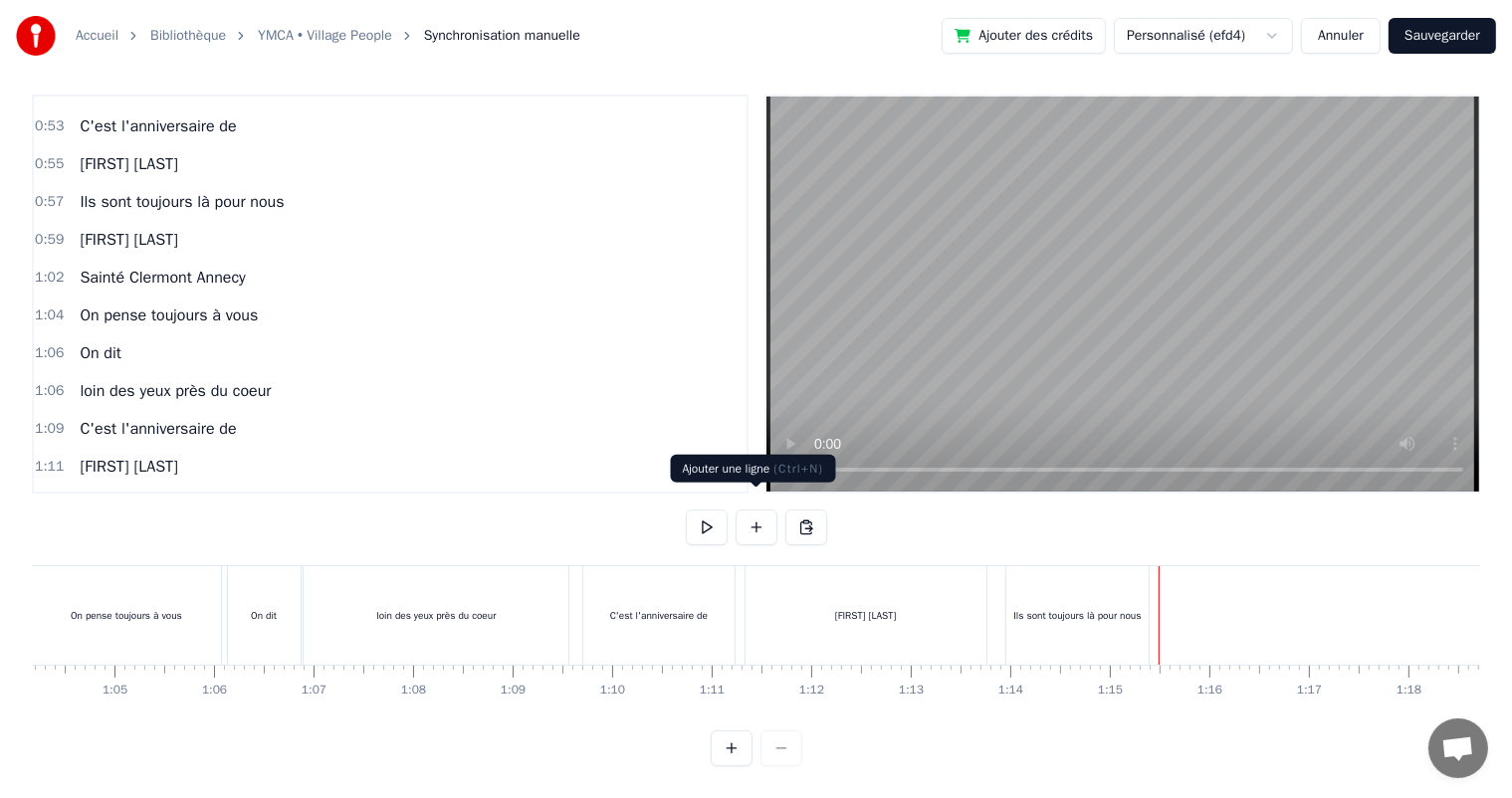 click at bounding box center [756, 527] 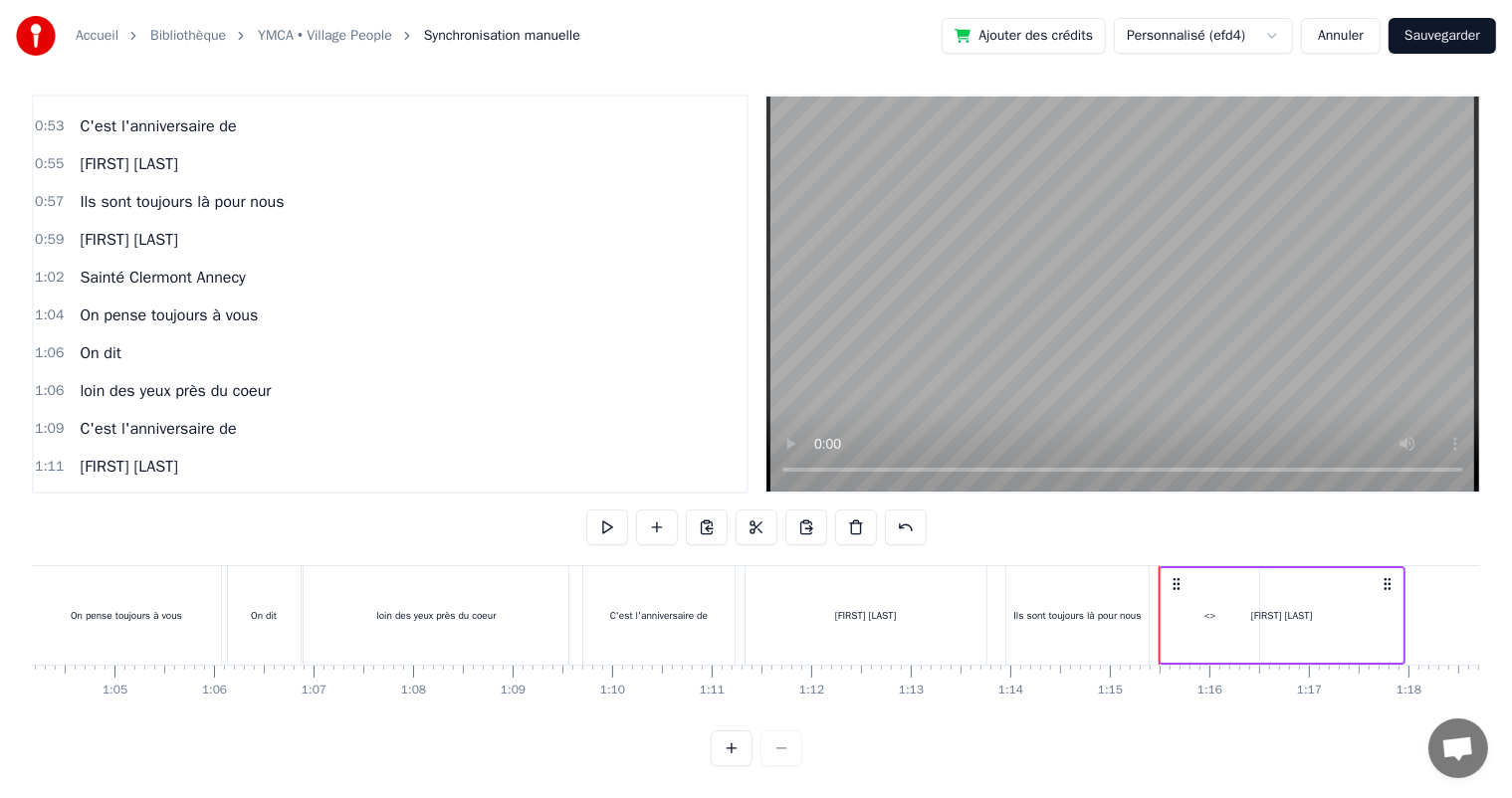 click on "[FIRST] [LAST]" at bounding box center (1282, 615) 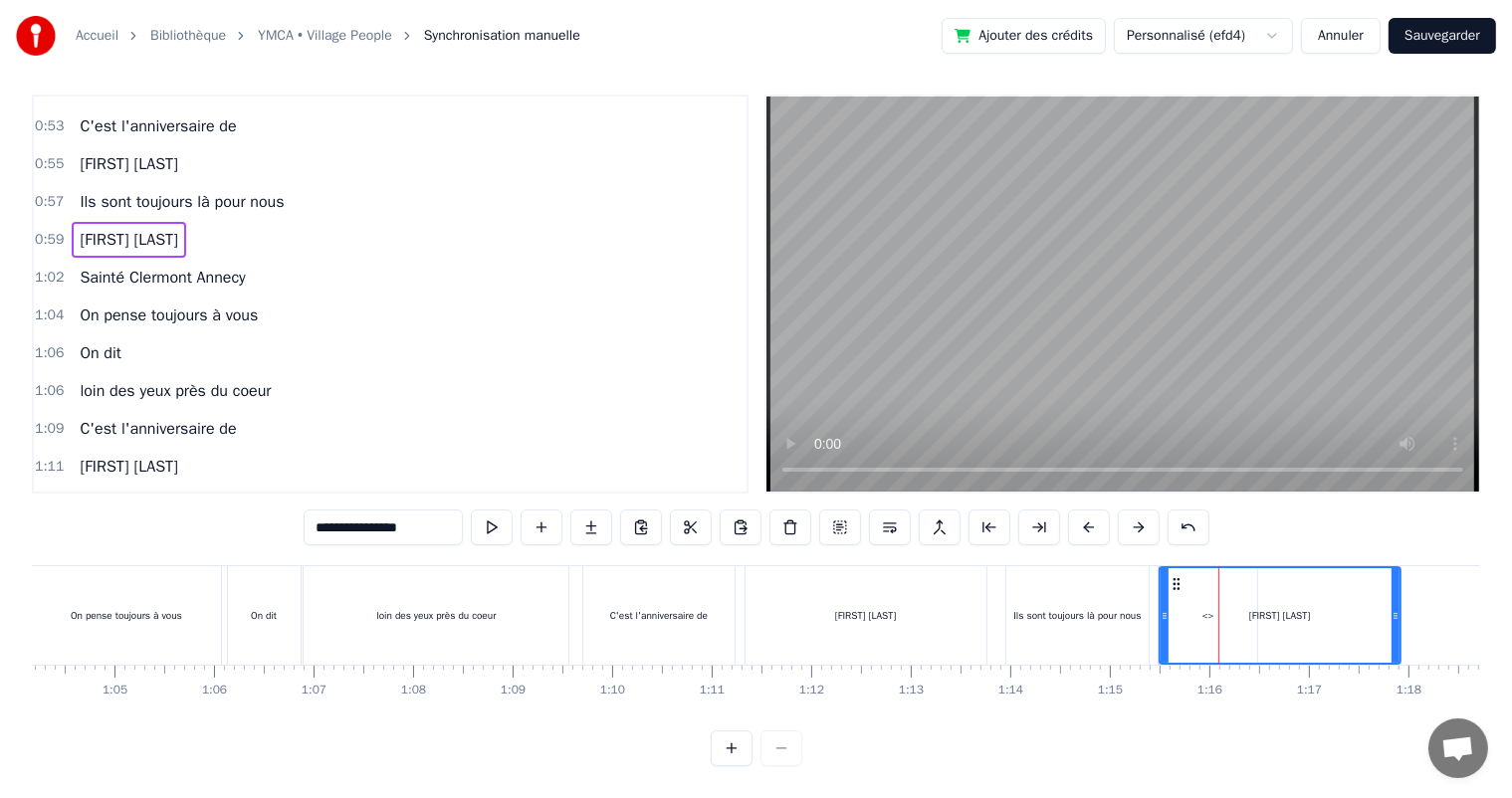 scroll, scrollTop: 593, scrollLeft: 0, axis: vertical 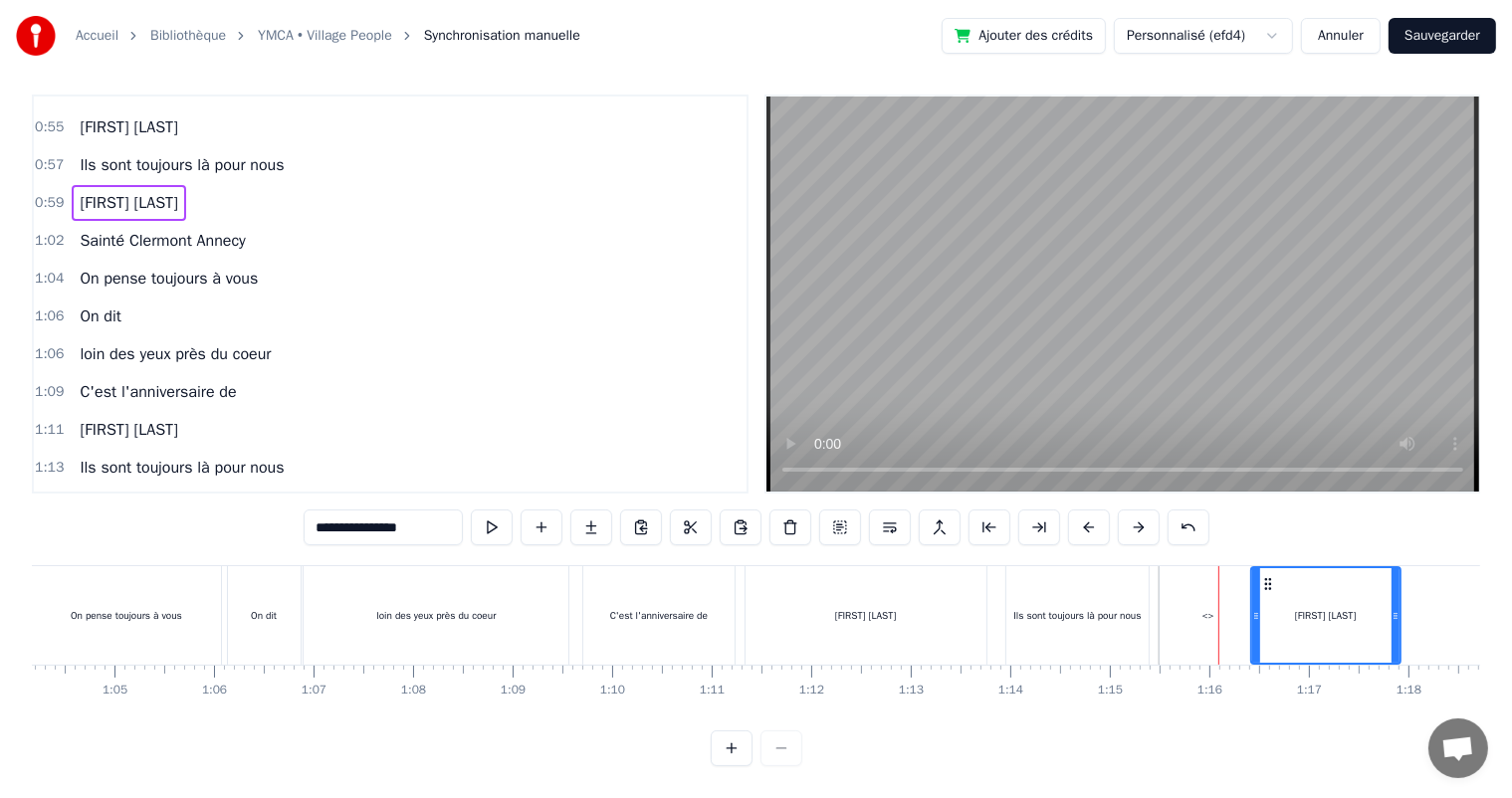 drag, startPoint x: 1163, startPoint y: 597, endPoint x: 1250, endPoint y: 609, distance: 87.823687 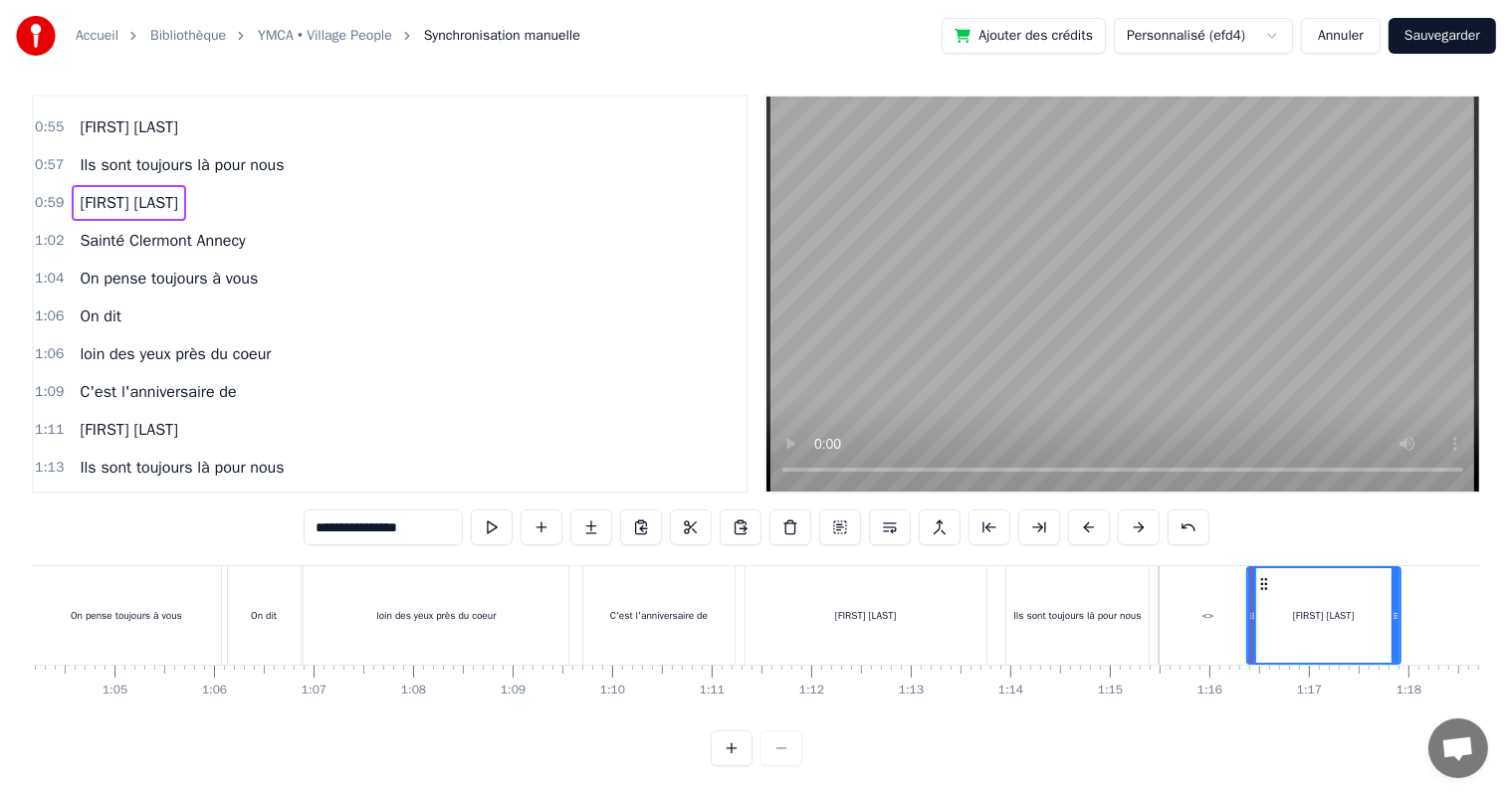 click on "<>" at bounding box center [1208, 615] 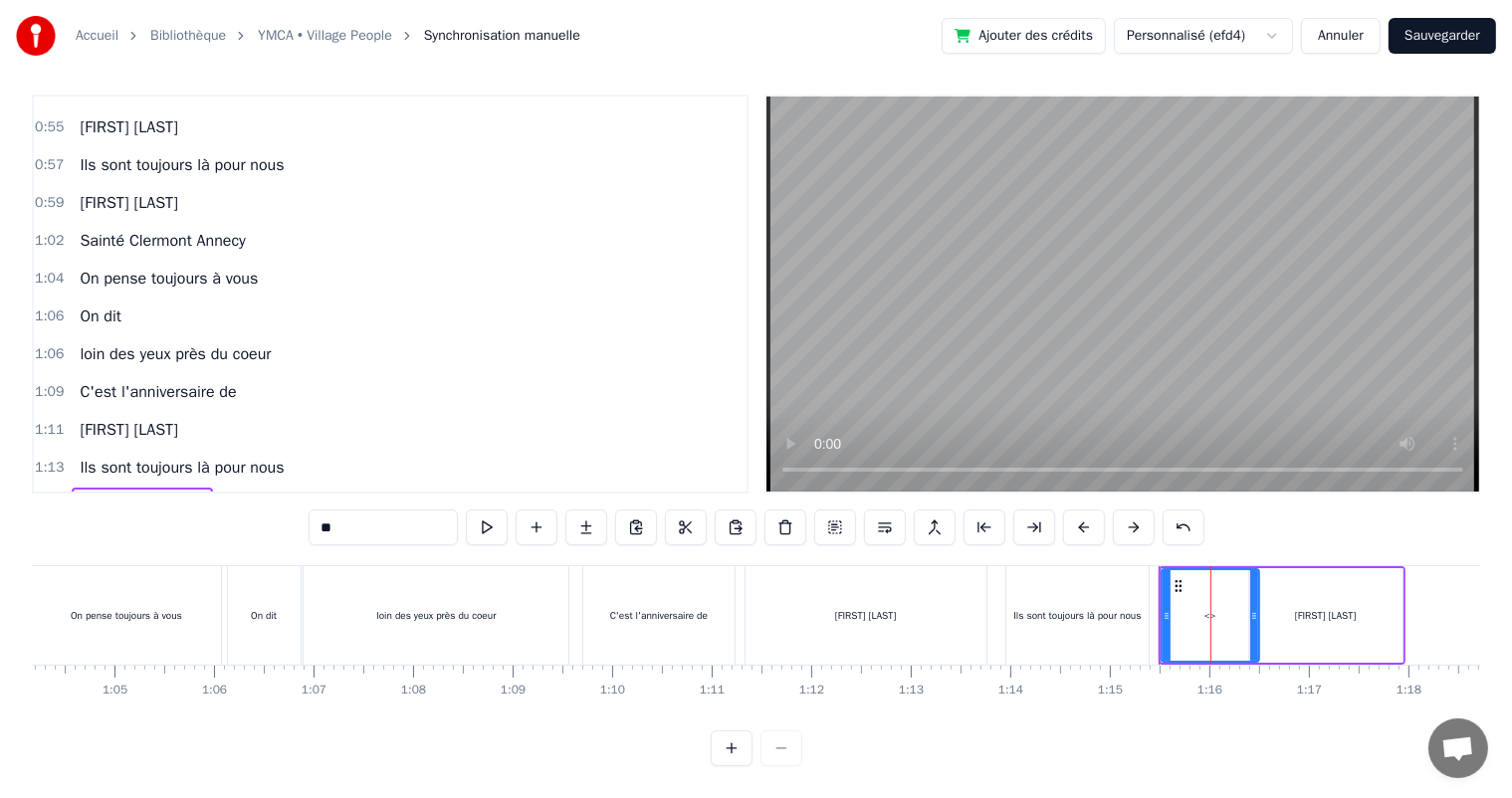 type on "**********" 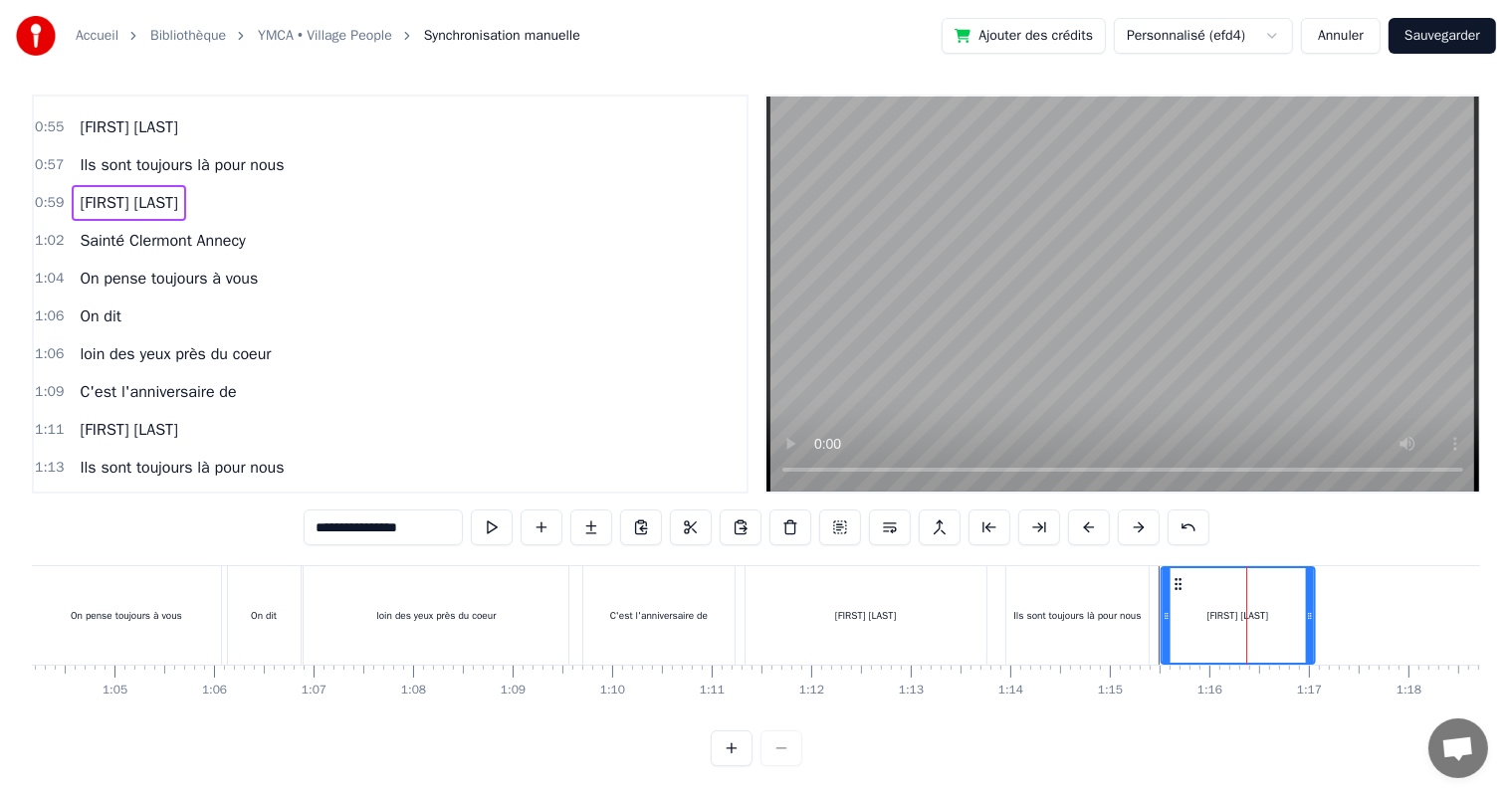 drag, startPoint x: 1262, startPoint y: 567, endPoint x: 1177, endPoint y: 569, distance: 85.023526 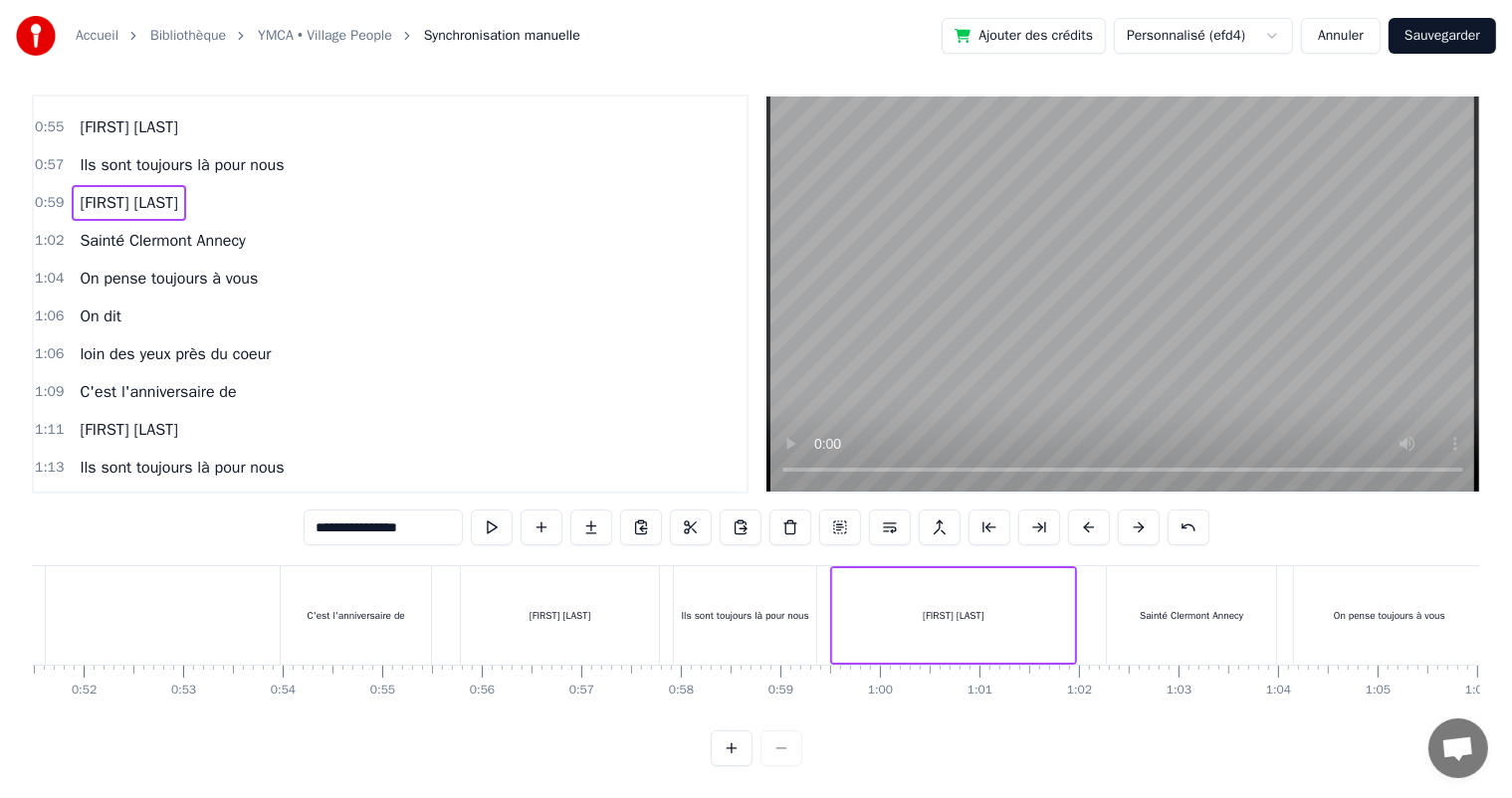 scroll, scrollTop: 0, scrollLeft: 5113, axis: horizontal 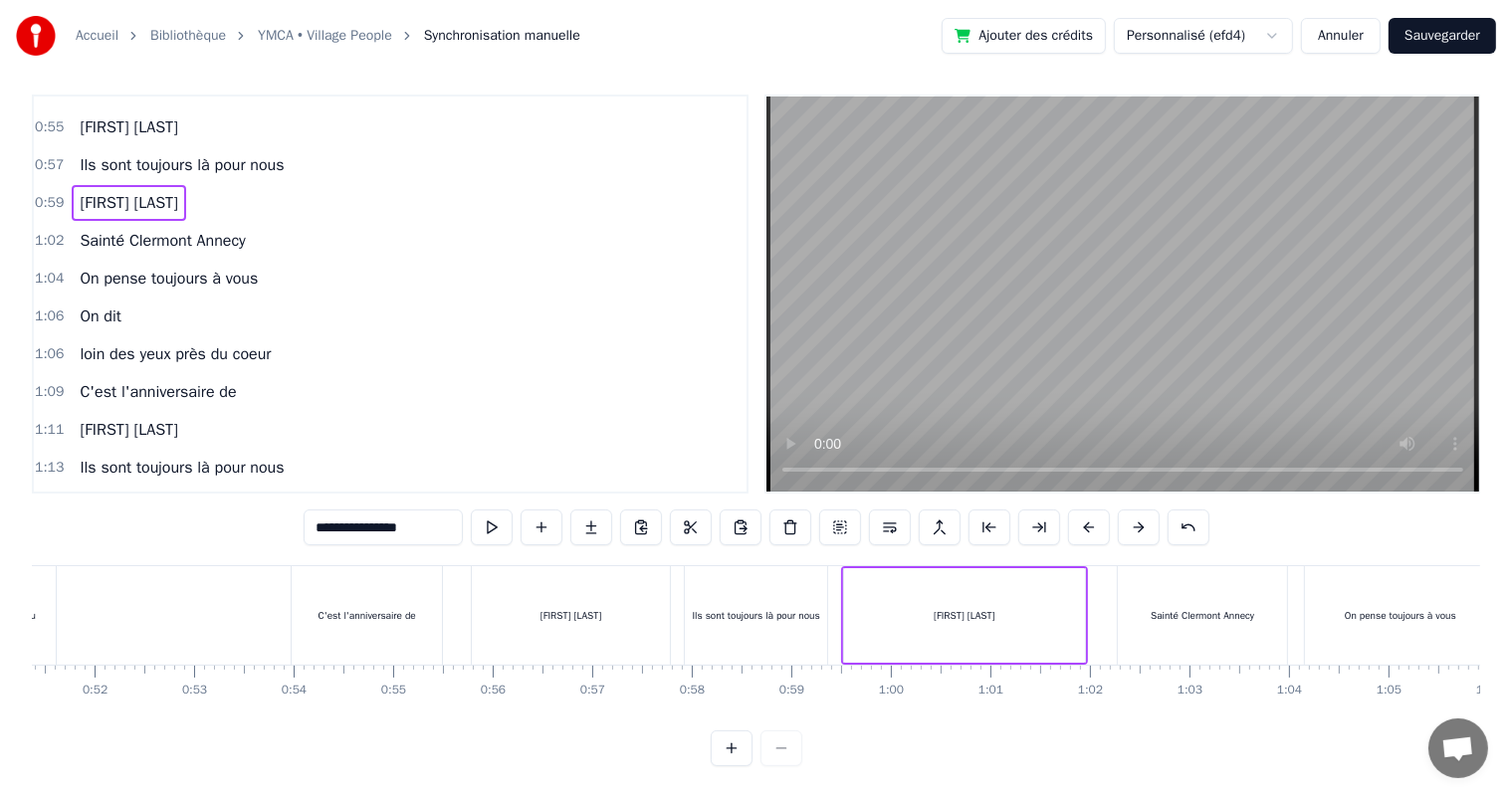 click at bounding box center (7880, 615) 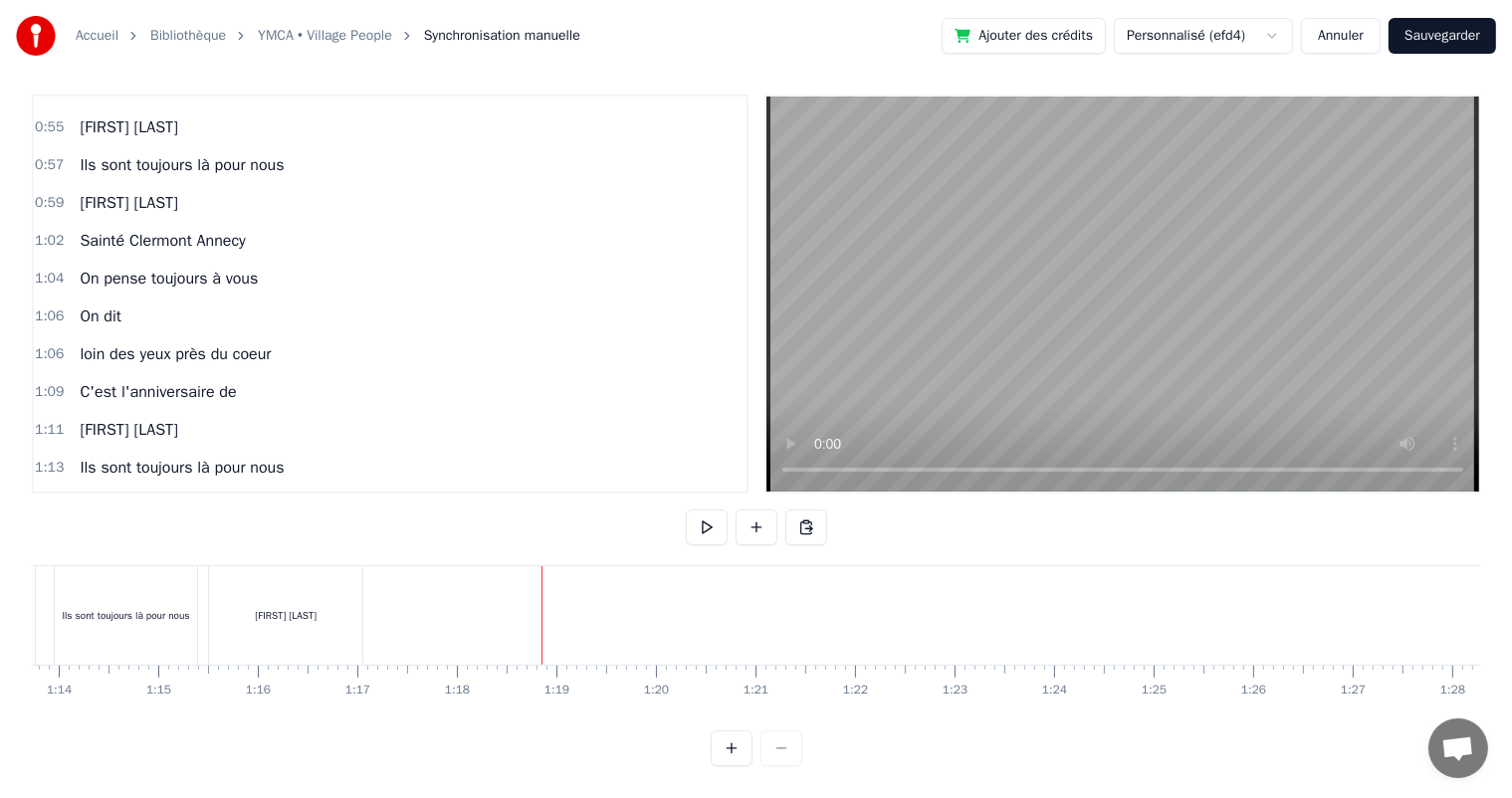 scroll, scrollTop: 0, scrollLeft: 7338, axis: horizontal 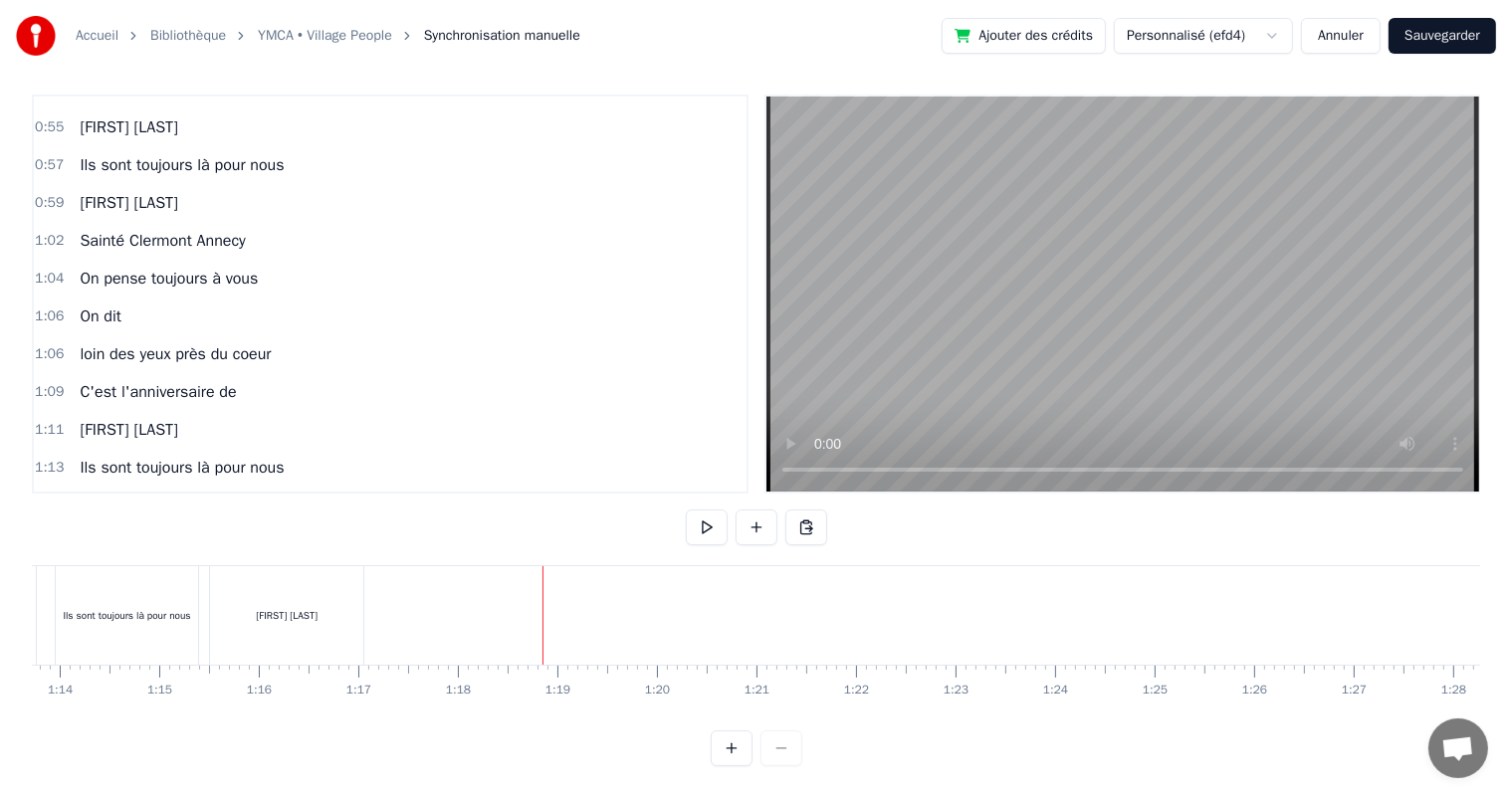 click on "[FIRST] [LAST]" at bounding box center [287, 615] 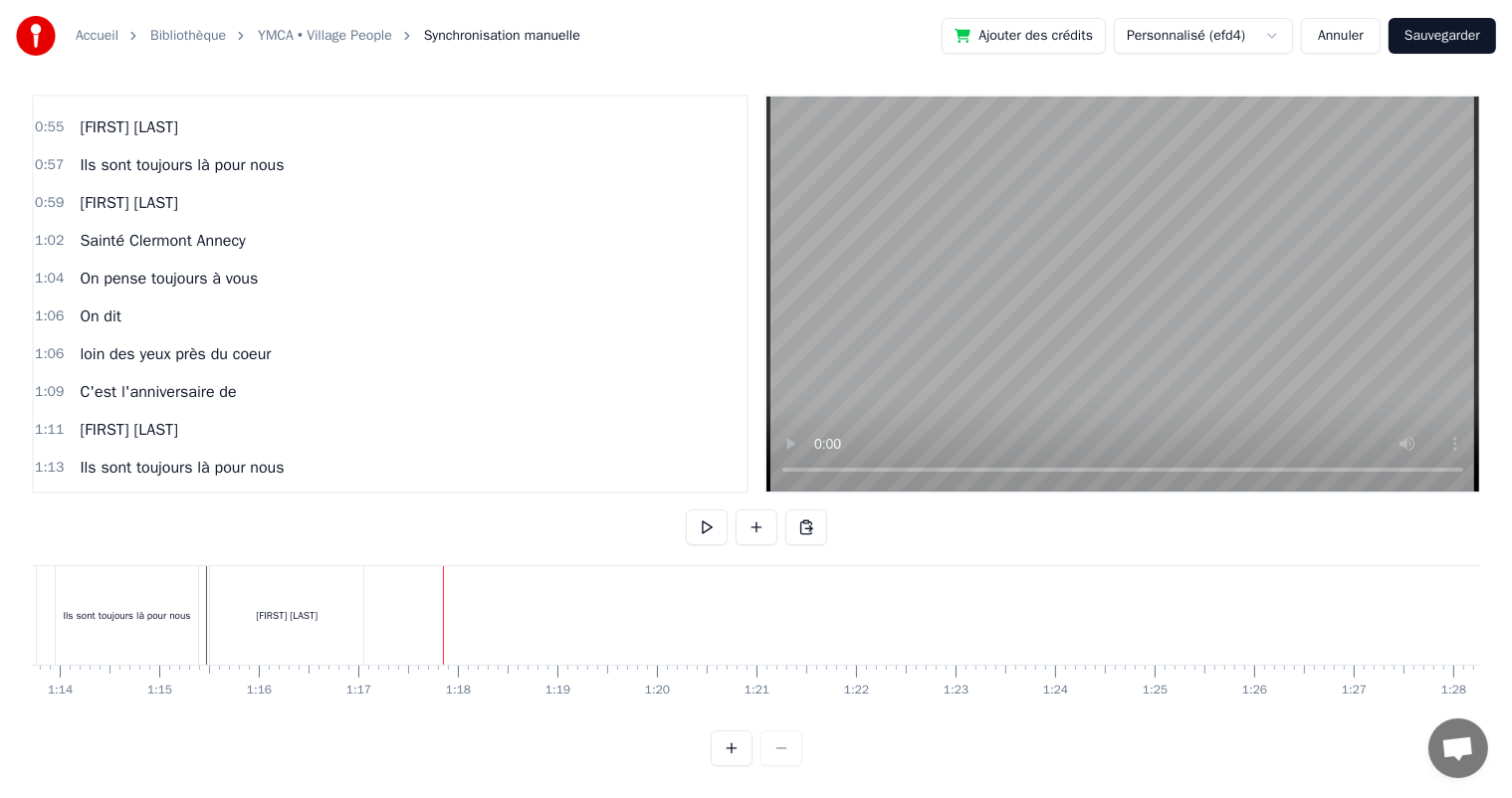 click on "[FIRST] [LAST]" at bounding box center [287, 615] 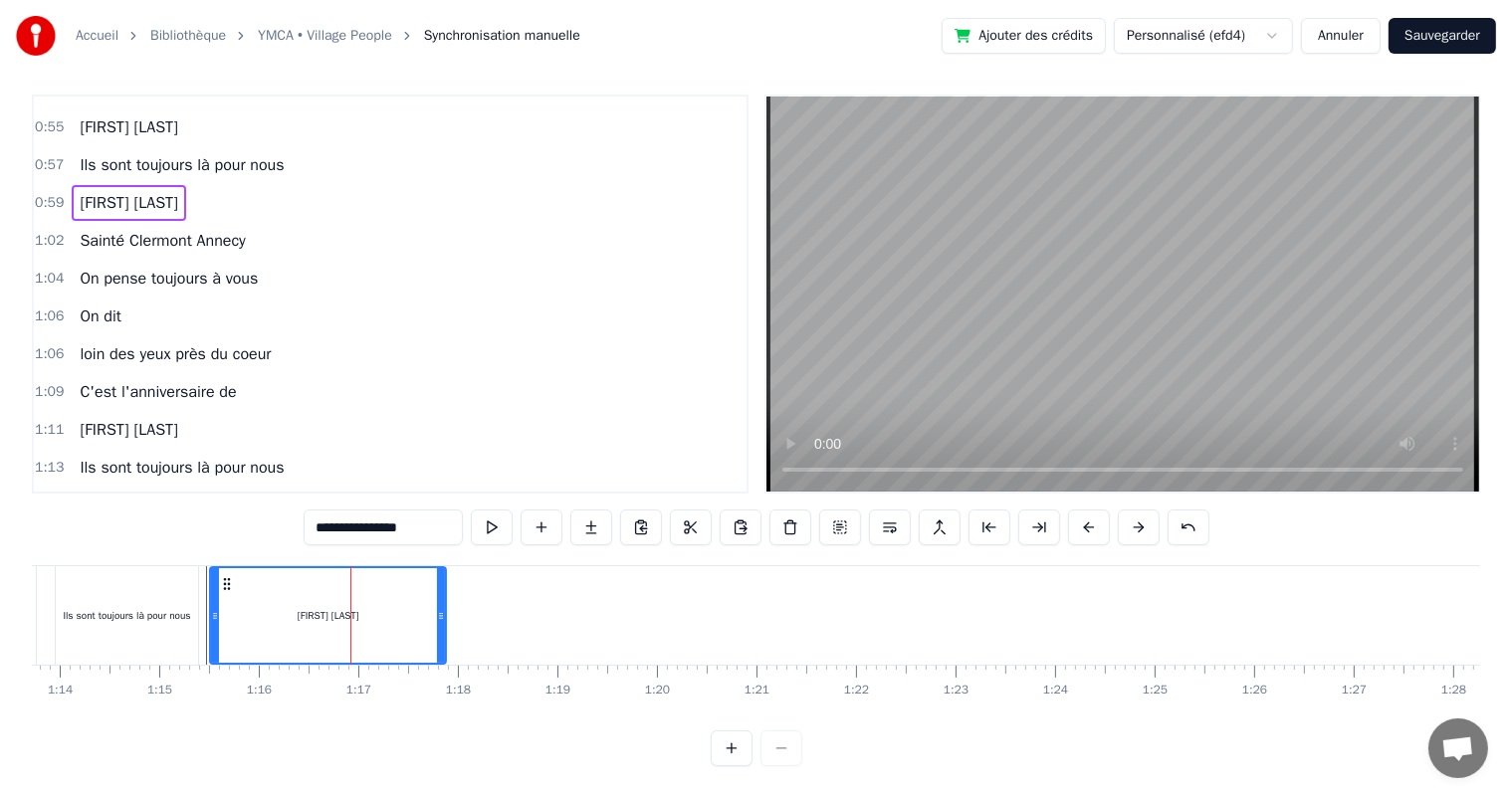 drag, startPoint x: 358, startPoint y: 601, endPoint x: 442, endPoint y: 610, distance: 84.48077 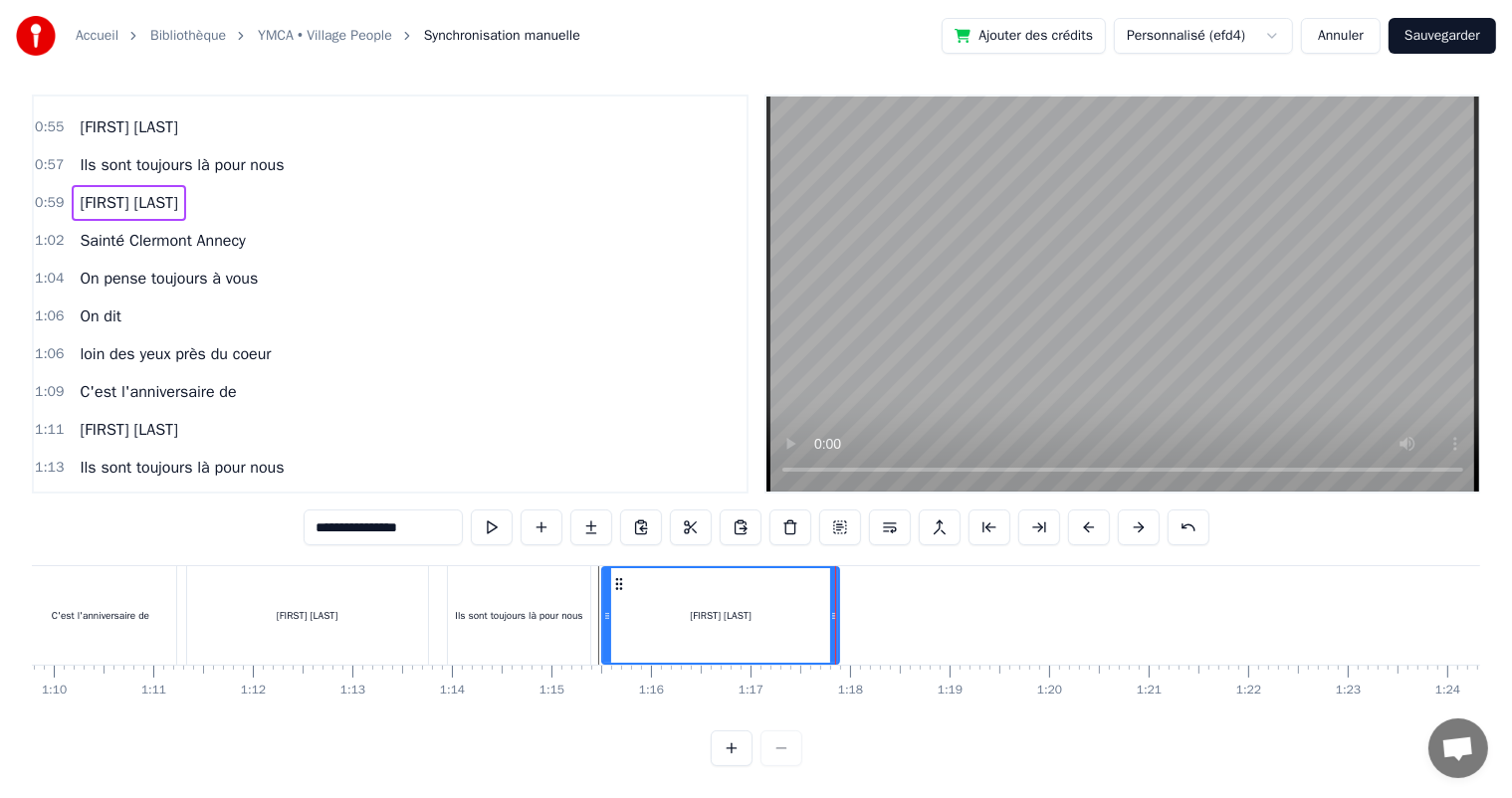 scroll, scrollTop: 0, scrollLeft: 6942, axis: horizontal 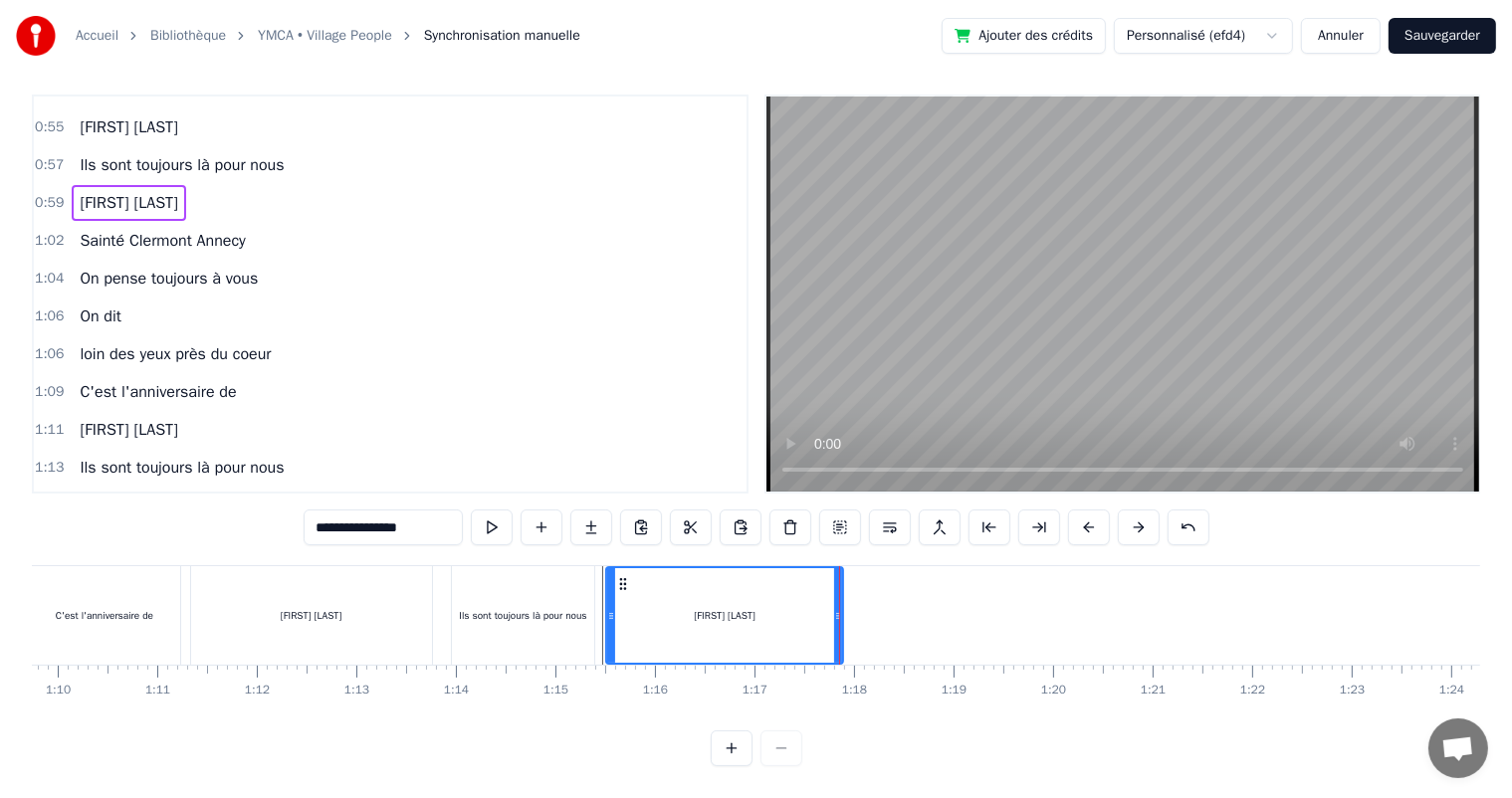 click at bounding box center [6051, 615] 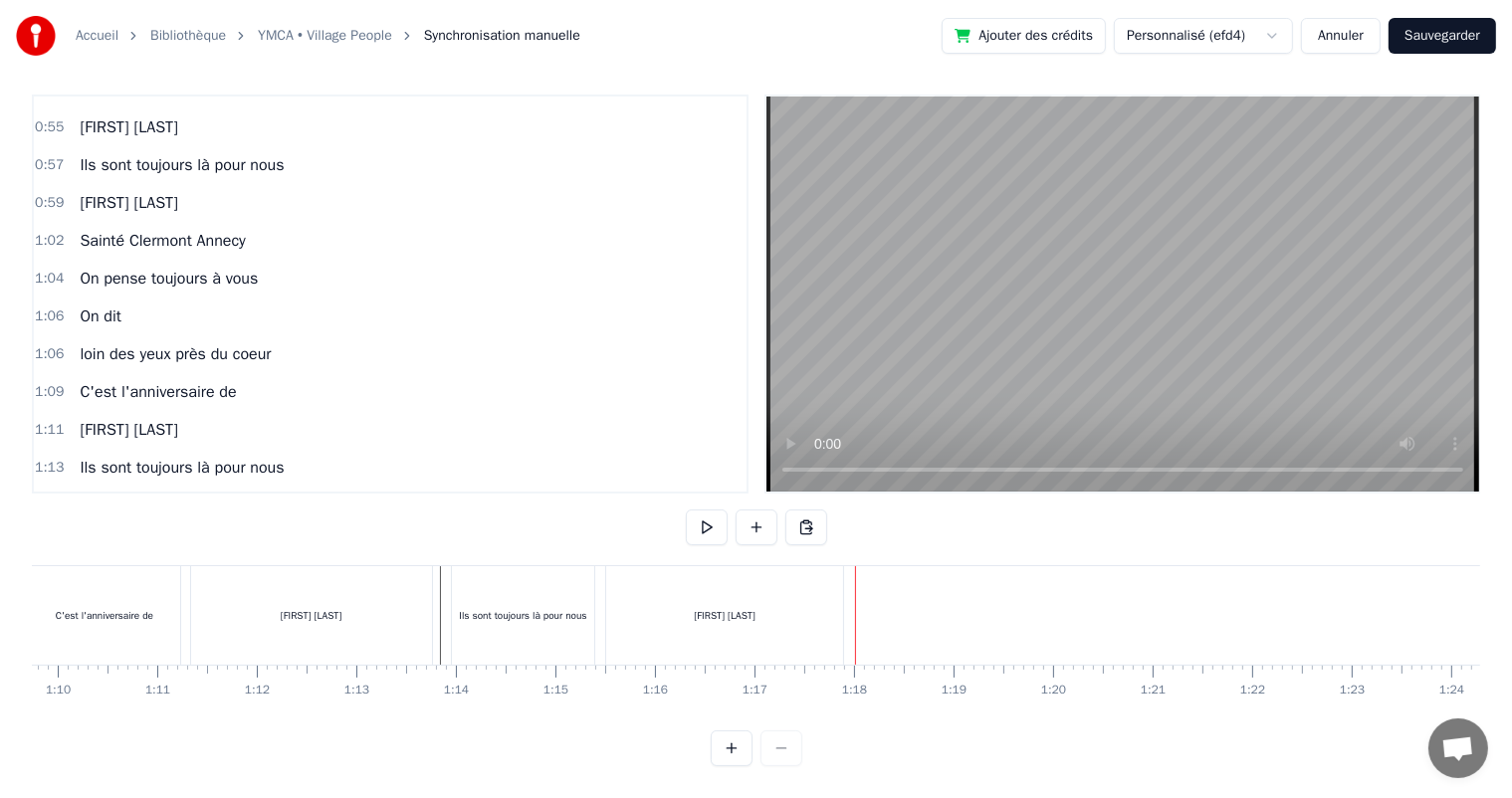 click at bounding box center (855, 615) 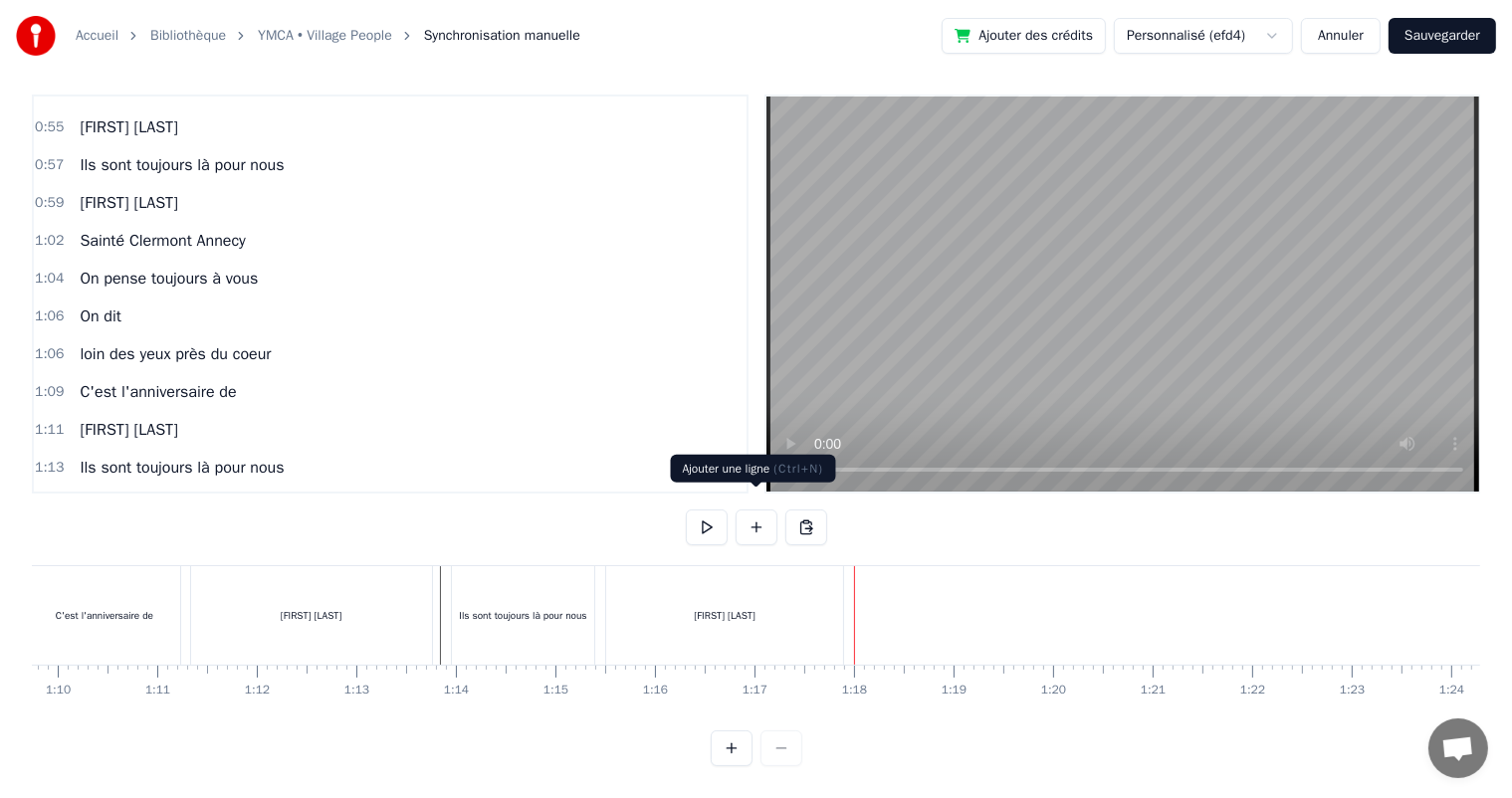 click at bounding box center (756, 527) 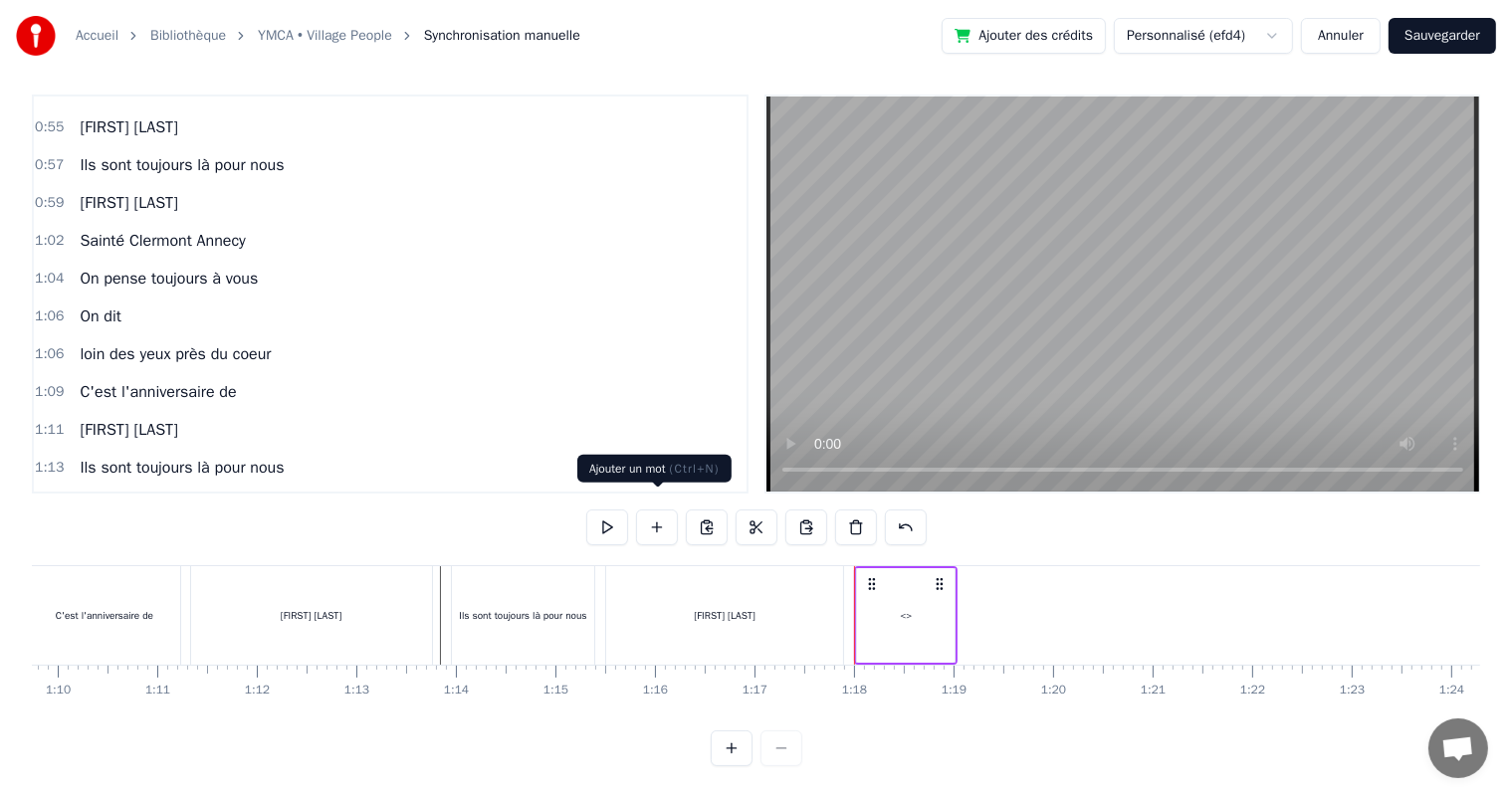 click at bounding box center [657, 527] 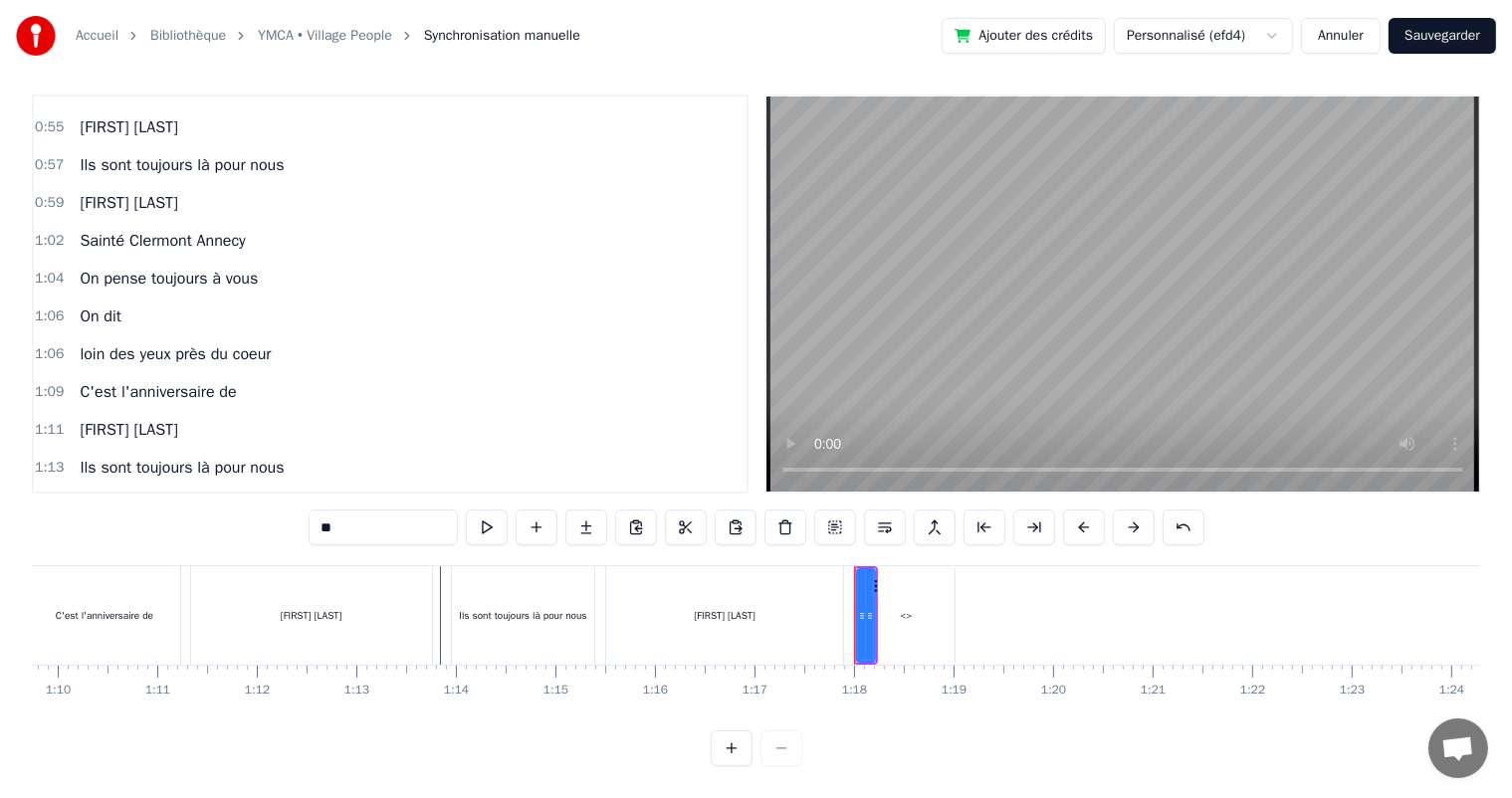 scroll, scrollTop: 629, scrollLeft: 0, axis: vertical 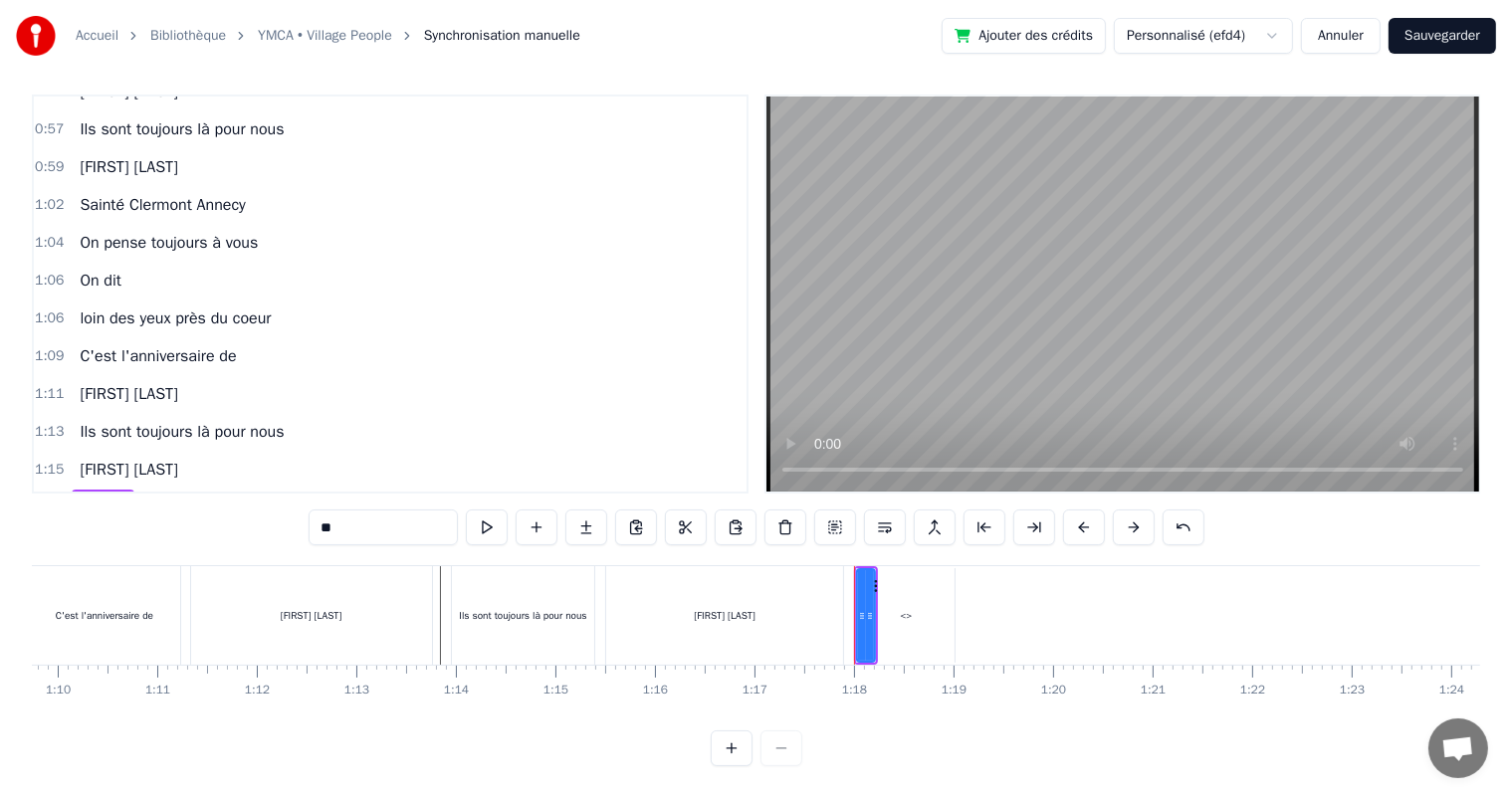 drag, startPoint x: 349, startPoint y: 504, endPoint x: 209, endPoint y: 515, distance: 140.43148 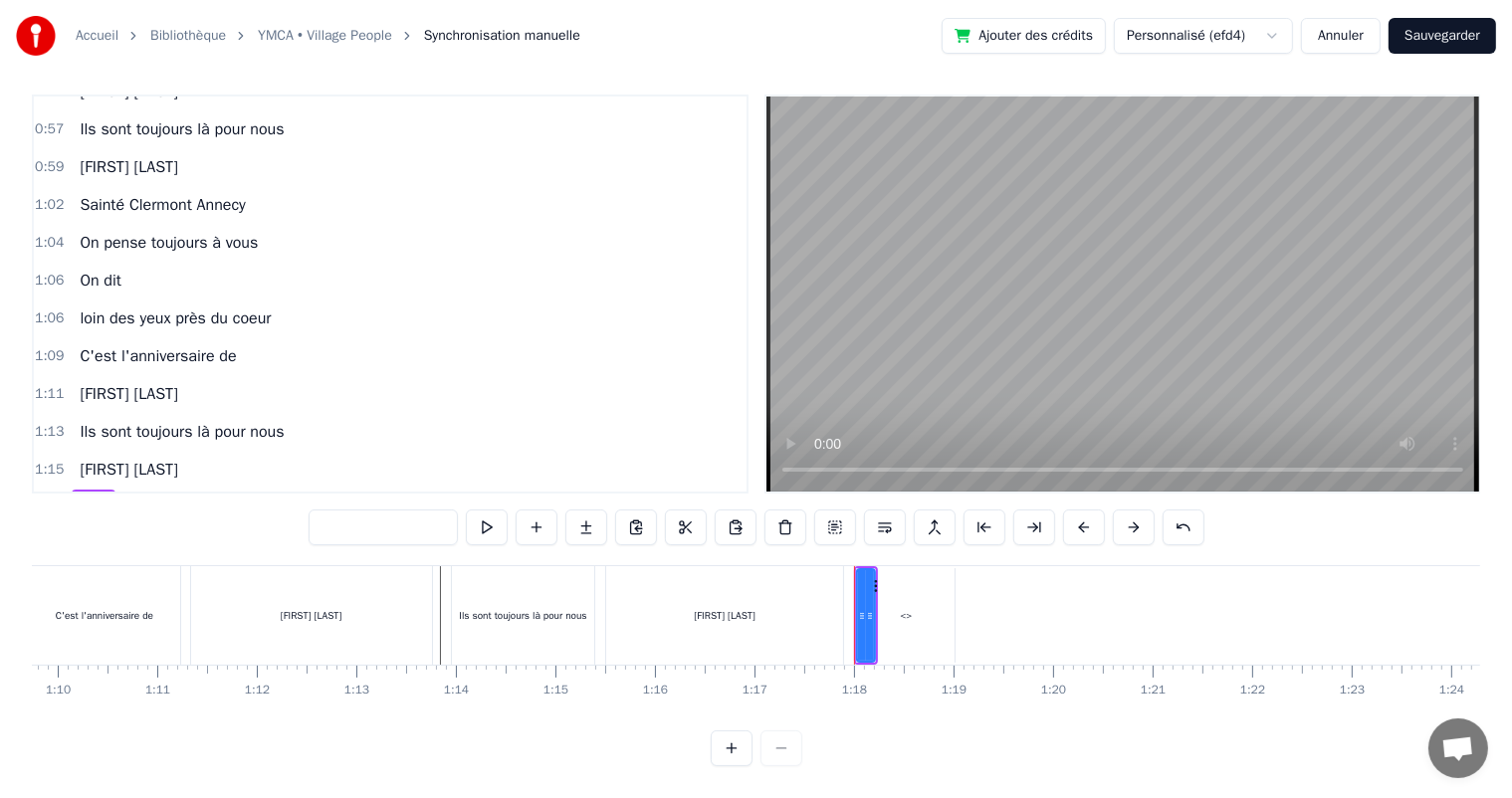 click on "<>" at bounding box center [89, 507] 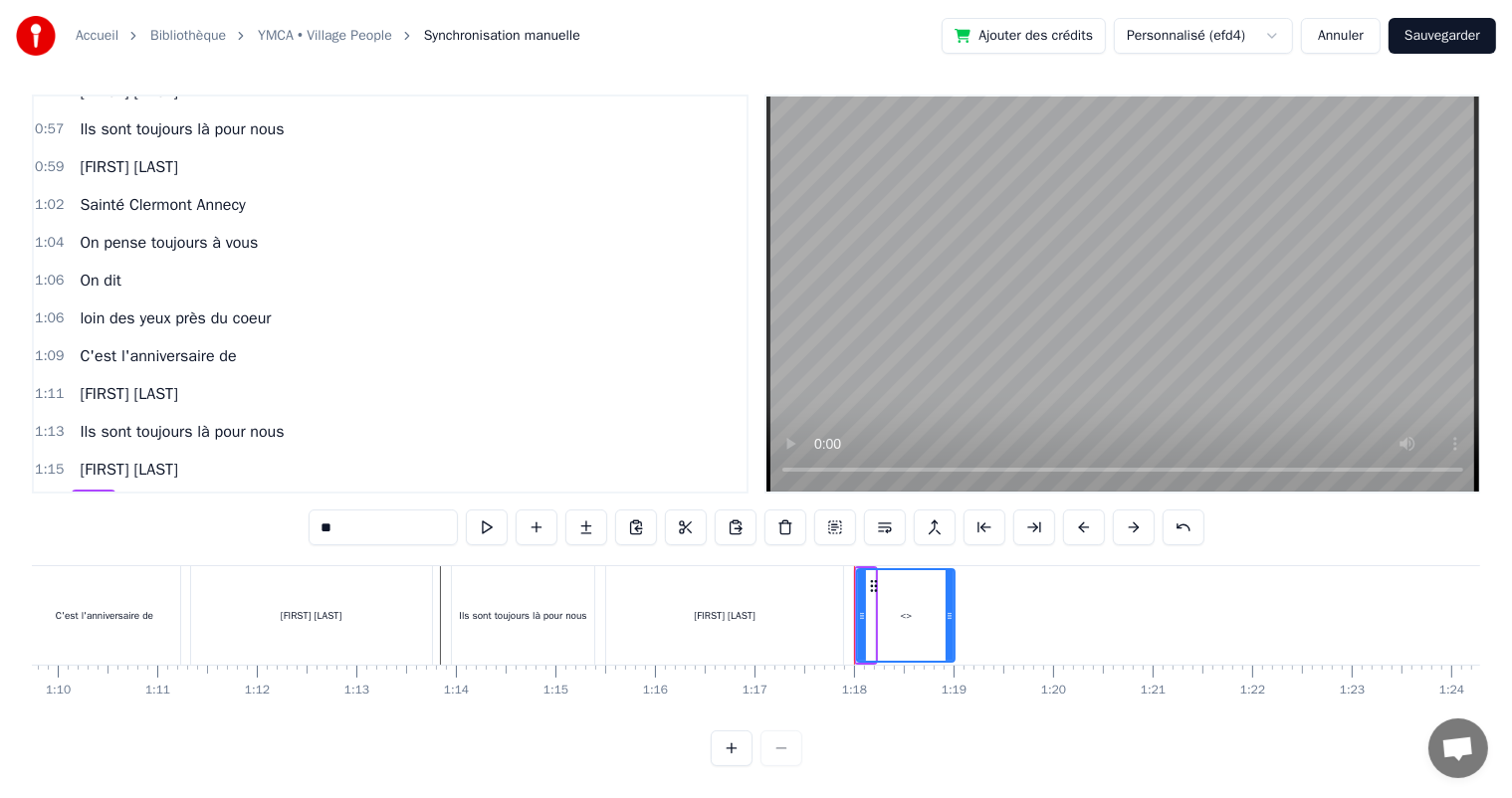 click on "**" at bounding box center (383, 527) 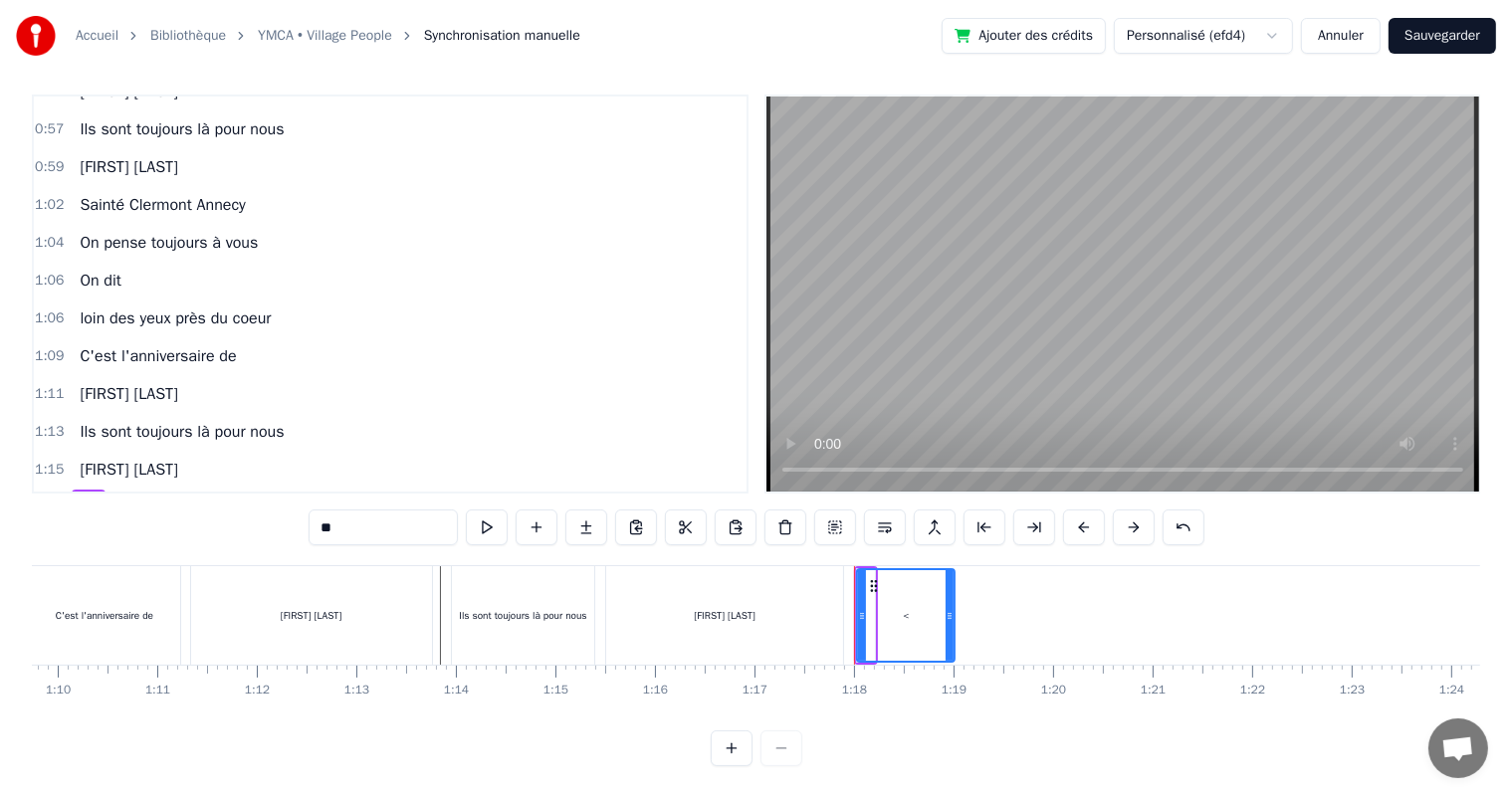 type on "*" 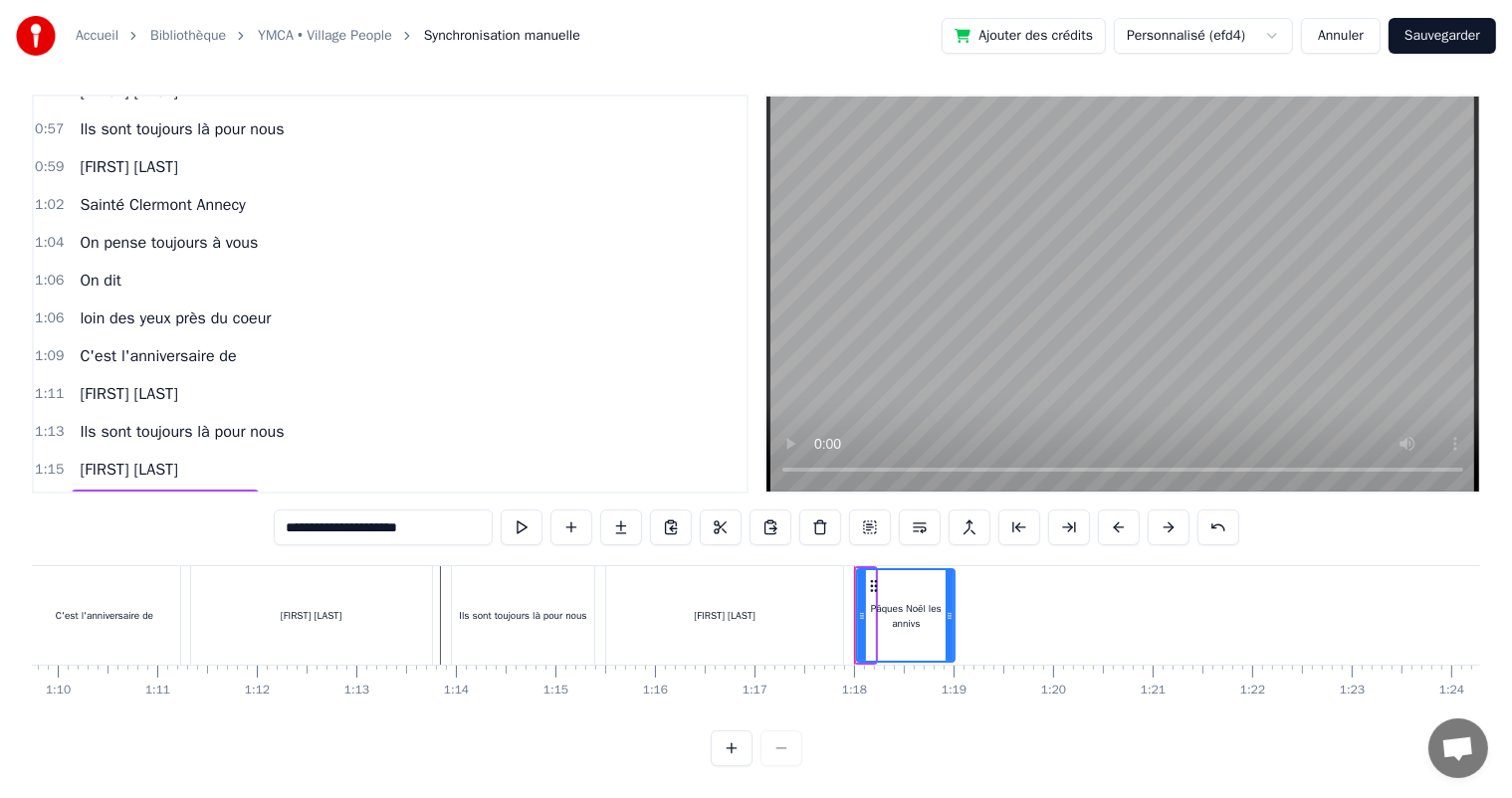 click on "**********" at bounding box center (383, 527) 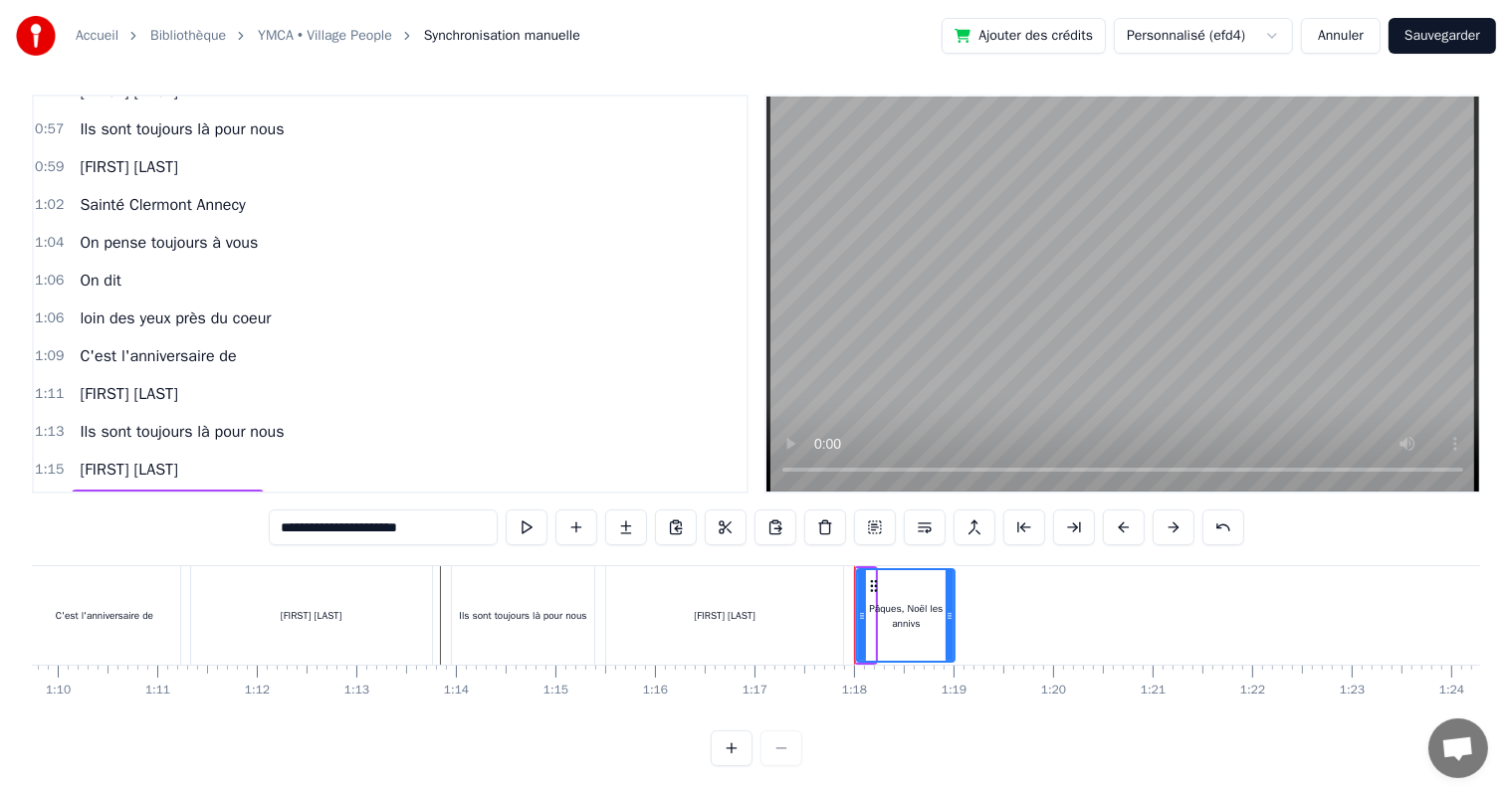 click on "**********" at bounding box center (383, 527) 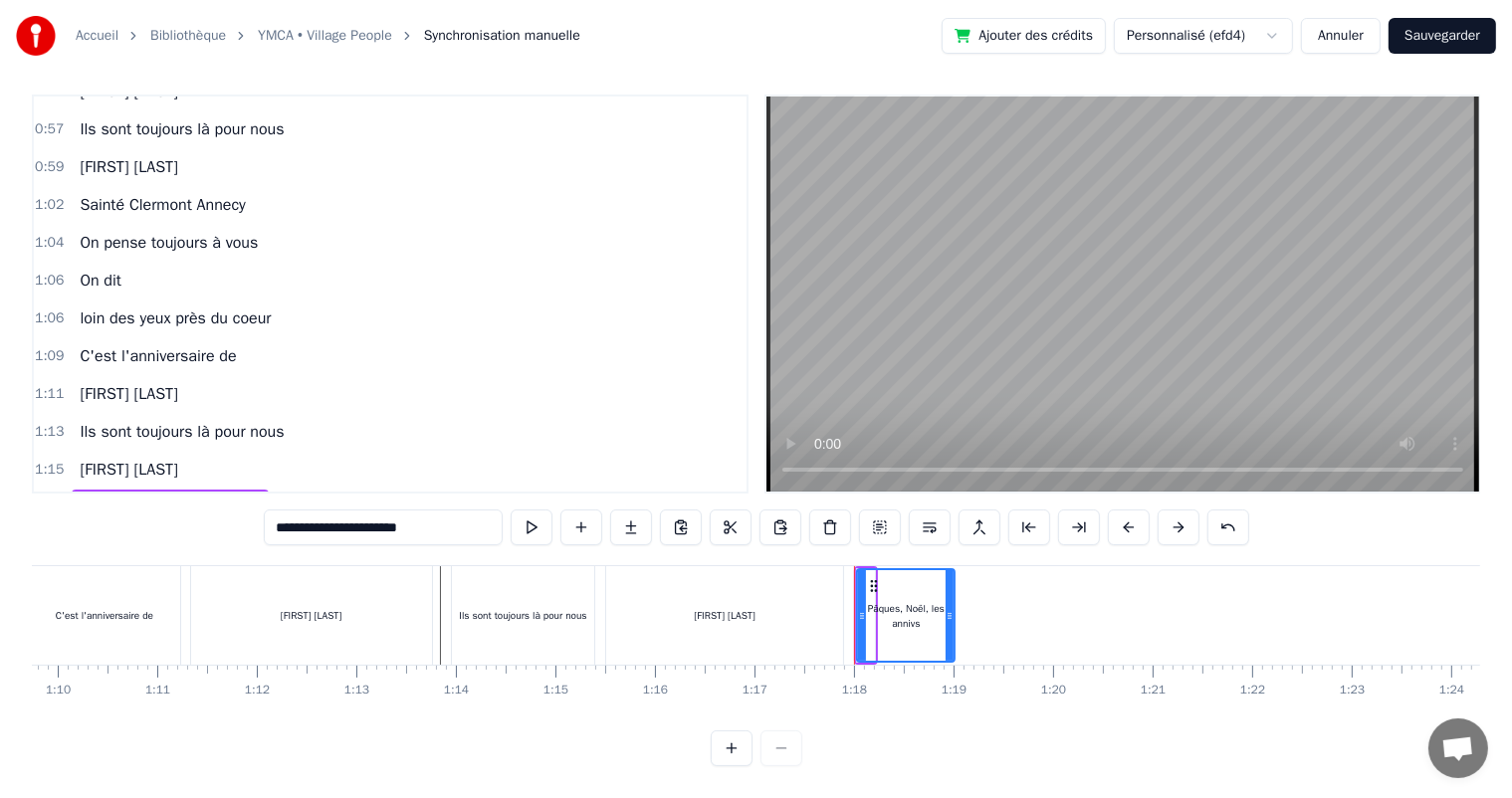 click on "**********" at bounding box center (383, 527) 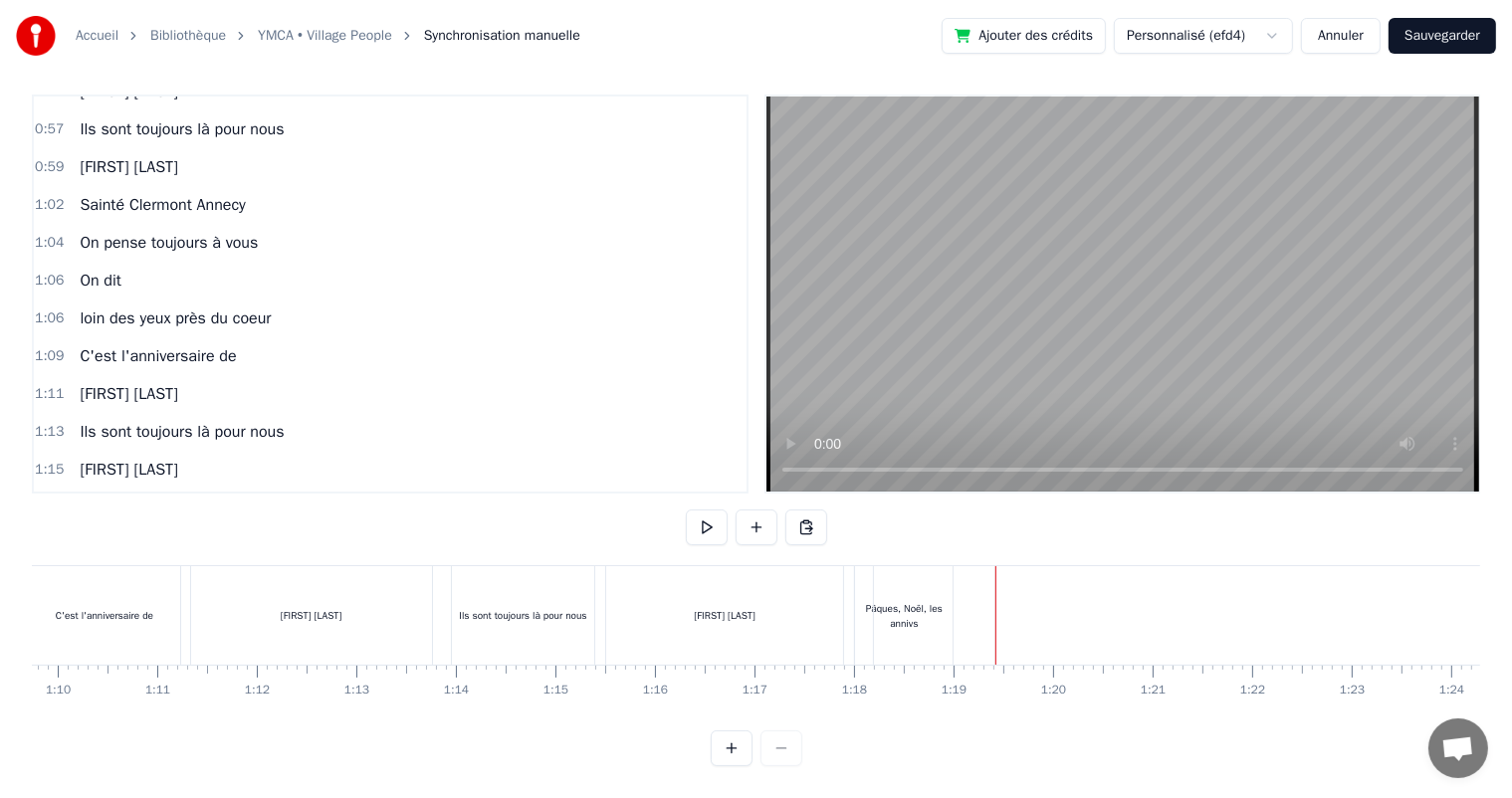 click on "Pâques, Noël, les annivs" at bounding box center [904, 616] 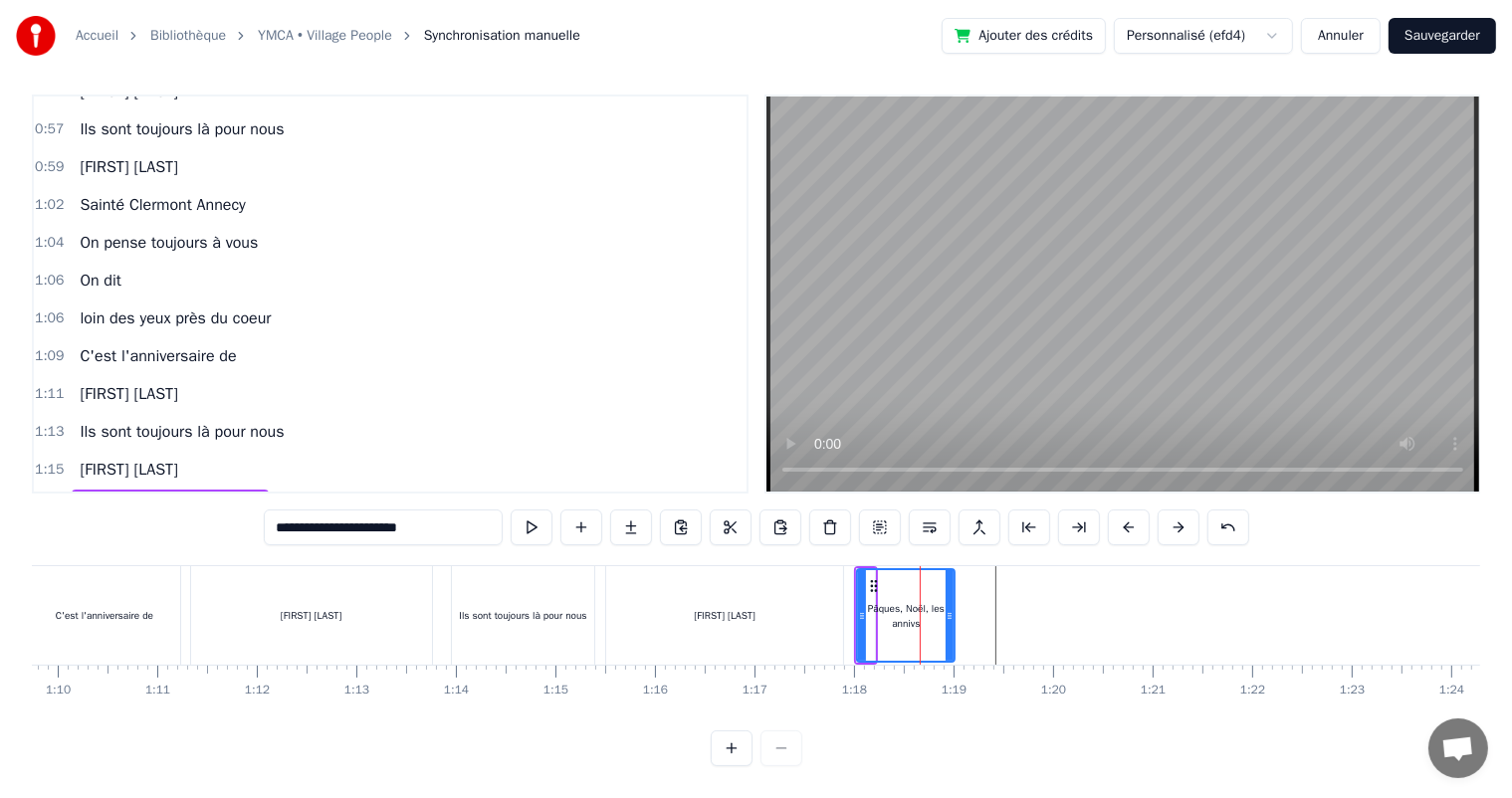 click on "[FIRST] [LAST]" at bounding box center [727, 615] 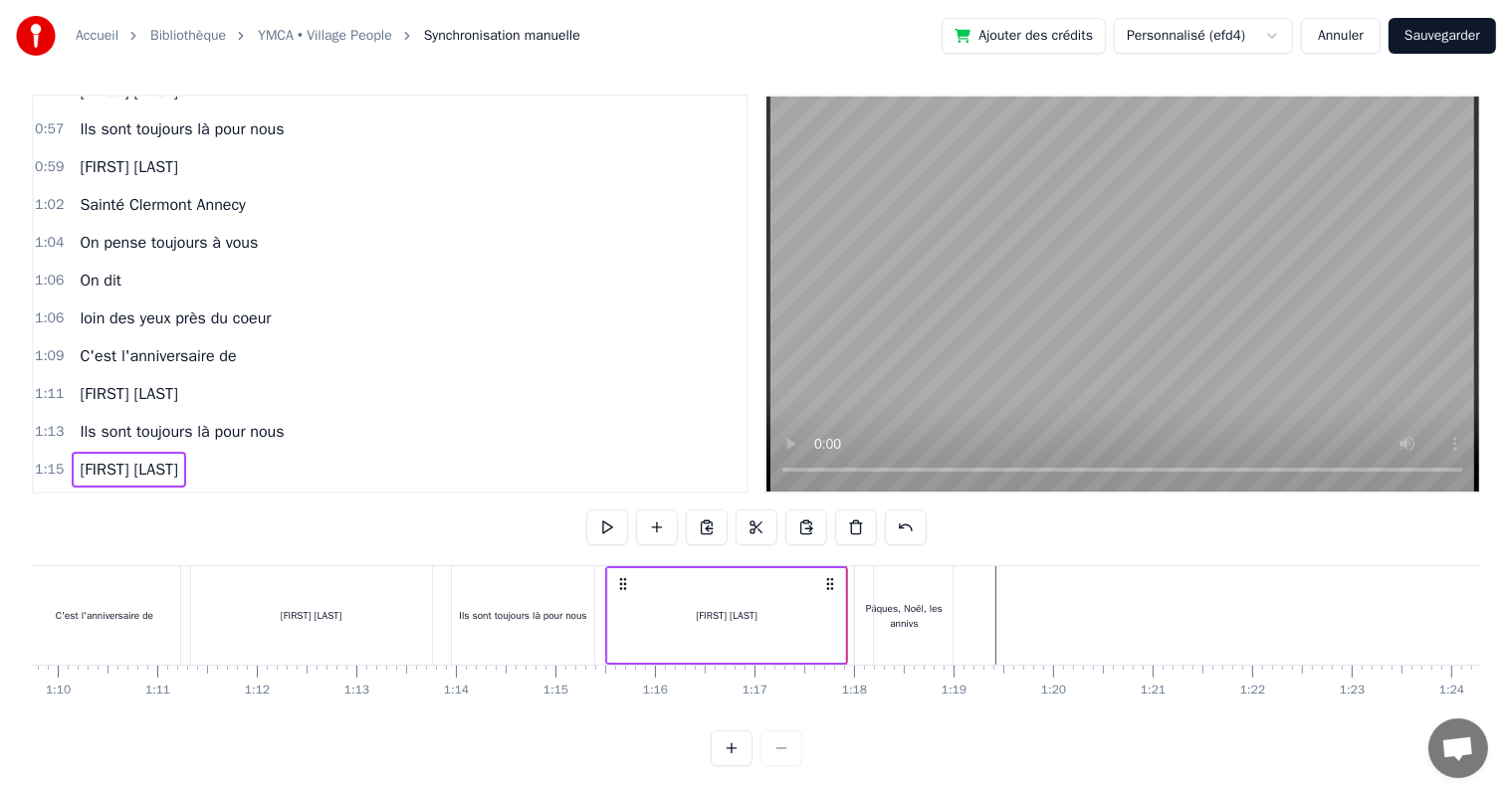 click at bounding box center [6051, 615] 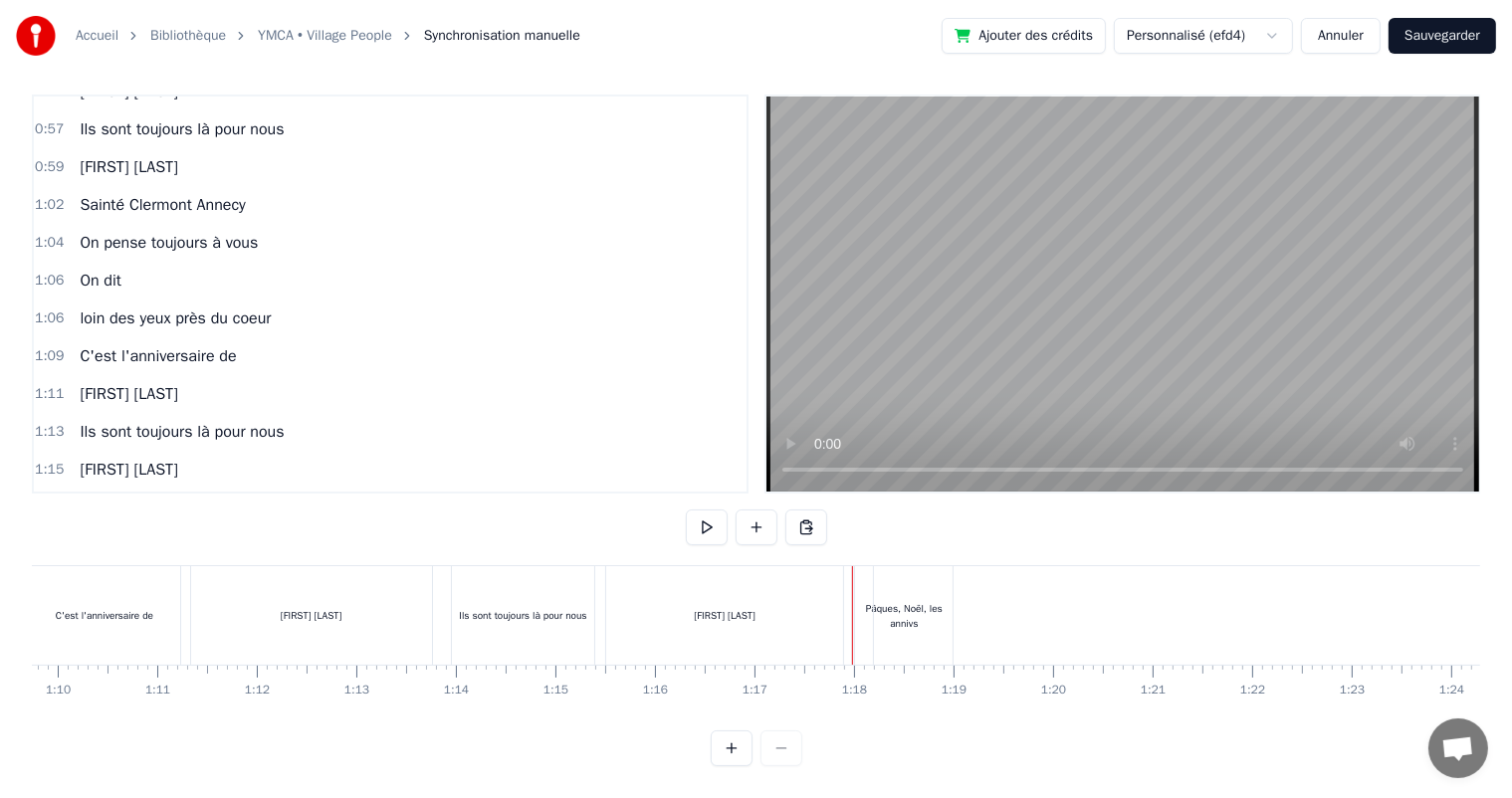 click on "0 0:01 0:02 0:03 0:04 0:05 0:06 0:07 0:08 0:09 0:10 0:11 0:12 0:13 0:14 0:15 0:16 0:17 0:18 0:19 0:20 0:21 0:22 0:23 0:24 0:25 0:26 0:27 0:28 0:29 0:30 0:31 0:32 0:33 0:34 0:35 0:36 0:37 0:38 0:39 0:40 0:41 0:42 0:43 0:44 0:45 0:46 0:47 0:48 0:49 0:50 0:51 0:52 0:53 0:54 0:55 0:56 0:57 0:58 0:59 1:00 1:01 1:02 1:03 1:04 1:05 1:06 1:07 1:08 1:09 1:10 1:11 1:12 1:13 1:14 1:15 1:16 1:17 1:18 1:19 1:20 1:21 1:22 1:23 1:24 1:25 1:26 1:27 1:28 1:29 1:30 1:31 1:32 1:33 1:34 1:35 1:36 1:37 1:38 1:39 1:40 1:41 1:42 1:43 1:44 1:45 1:46 1:47 1:48 1:49 1:50 1:51 1:52 1:53 1:54 1:55 1:56 1:57 1:58 1:59 2:00 2:01 2:02 2:03 2:04 2:05 2:06 2:07 2:08 2:09 2:10 2:11 2:12 2:13 2:14 2:15 2:16 2:17 2:18 2:19 2:20 2:21 2:22 2:23 2:24 2:25 2:26 2:27 2:28 2:29 2:30 2:31 2:32 2:33 2:34 2:35 2:36 2:37 2:38 2:39 2:40 2:41 2:42 2:43 2:44 2:45 2:46 2:47 2:48 2:49 2:50 2:51 2:52 2:53 2:54 2:55 2:56 2:57 2:58 2:59 3:00 3:01 3:02 3:03 3:04 3:05 3:06 3:07 3:08 3:09 3:10 3:11 3:12 3:13 3:14 3:15 3:16 3:17 3:18 3:19 3:20 3:21 3:22 3:23 3:24" at bounding box center [6051, 681] 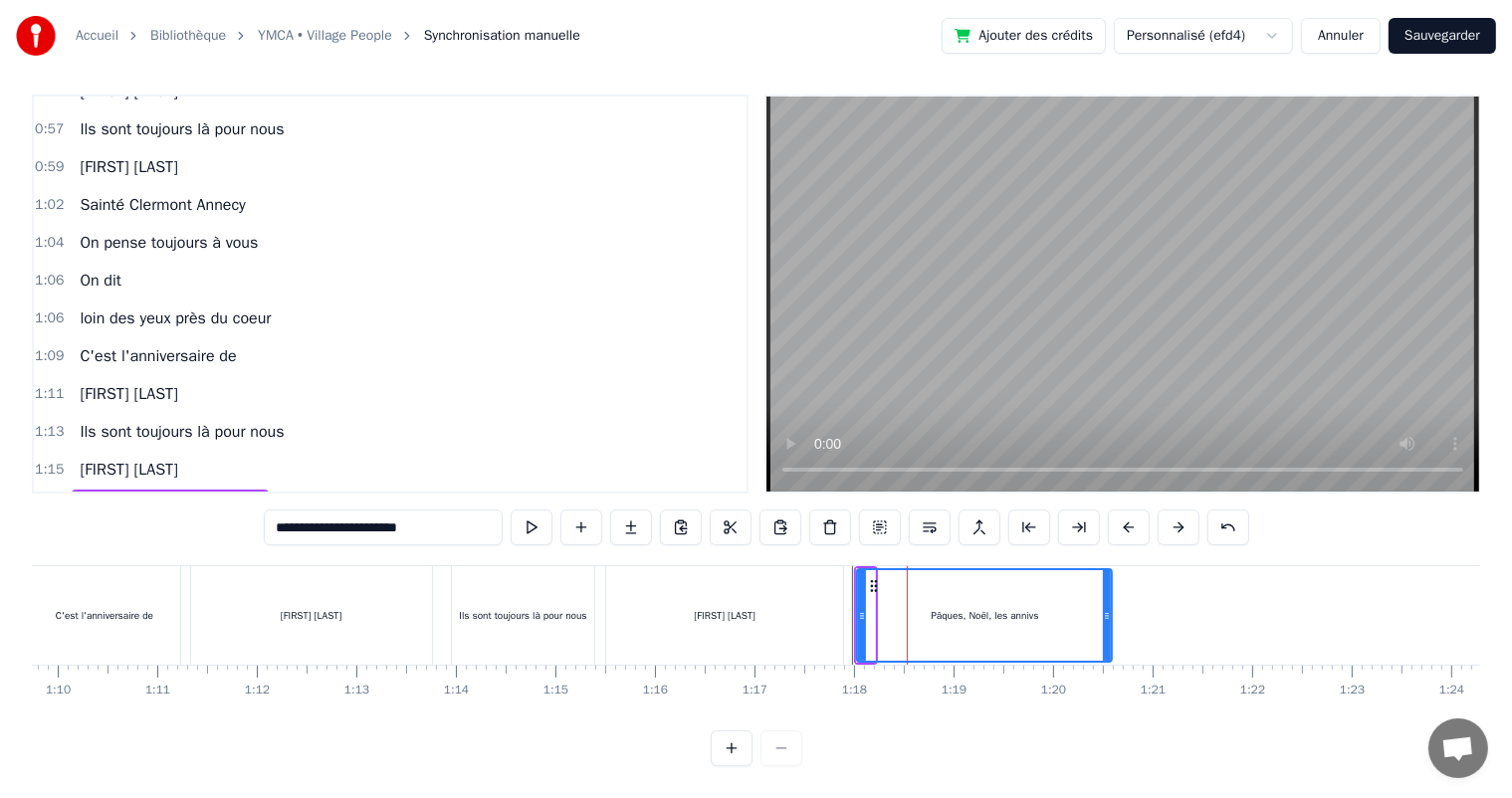 drag, startPoint x: 952, startPoint y: 610, endPoint x: 1109, endPoint y: 609, distance: 157.00318 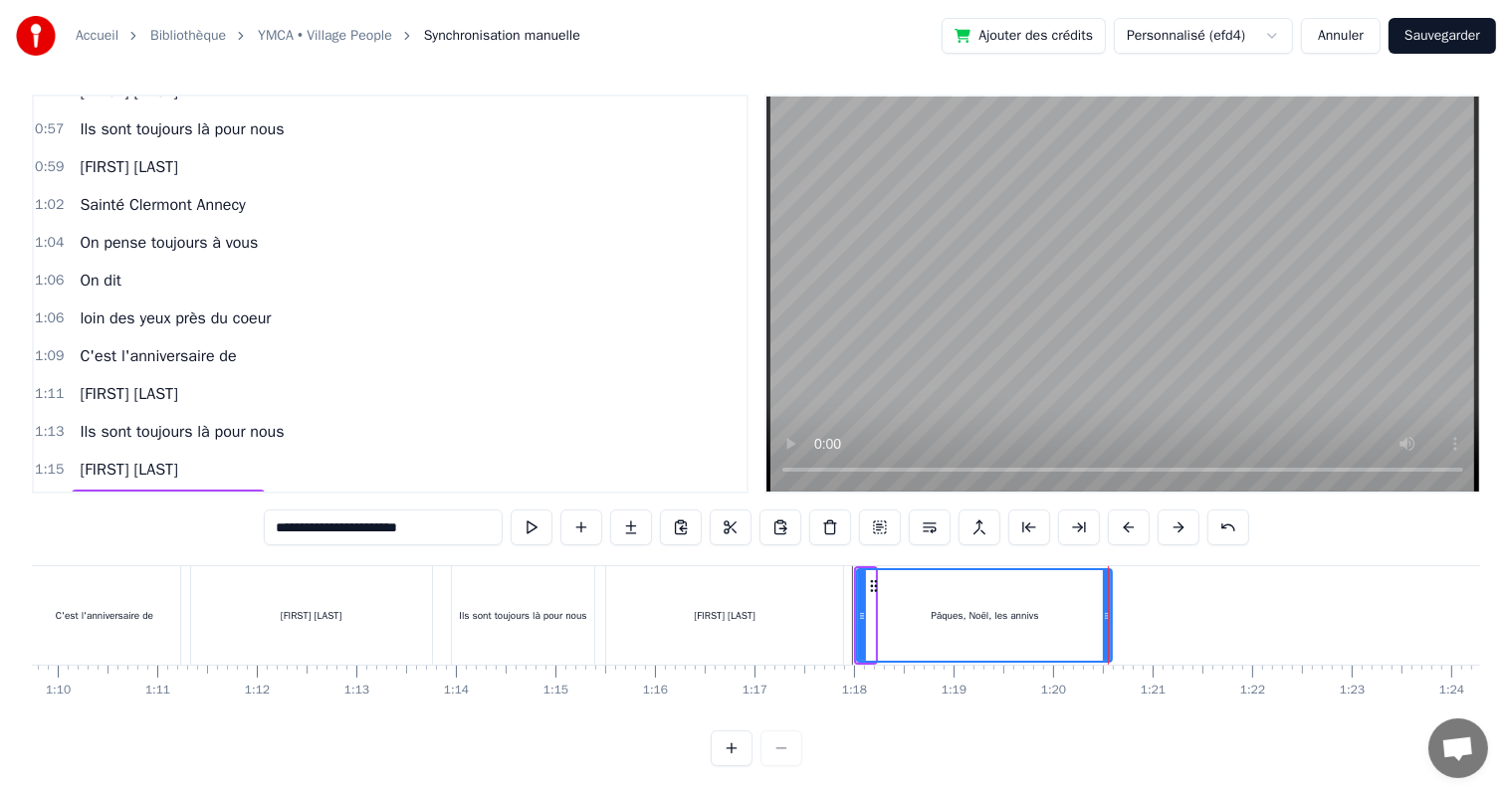 click on ": [NAME], tu venais me chercher en 2 chevaux au collège j'avais honte Oh oui [NAME] Et tu nous apprenais  à lancer des fruits sur les gens  [NAME], grâce à toi nous avons beaucoup appris, cycy et les tables  de 1 à 10 fleurinès la couture et lolo le ti ra mi su C'est l'anniversaire de [NAME]  Ils sont toujours là pour nous [NAME]  [CITY] [CITY] [CITY] On pense toujours à vous On dit loin des yeux près du coeur C'est l'anniversaire de [NAME]  Ils sont toujours là pour nous [NAME]  Pâques, Noël, les annivs Toujours tous réunis On mange on joue et on ris  [NAME], cacao périmé  Oh oui, [NAME] dans le tiramisu Oh oui [NAME]" at bounding box center (756, 640) 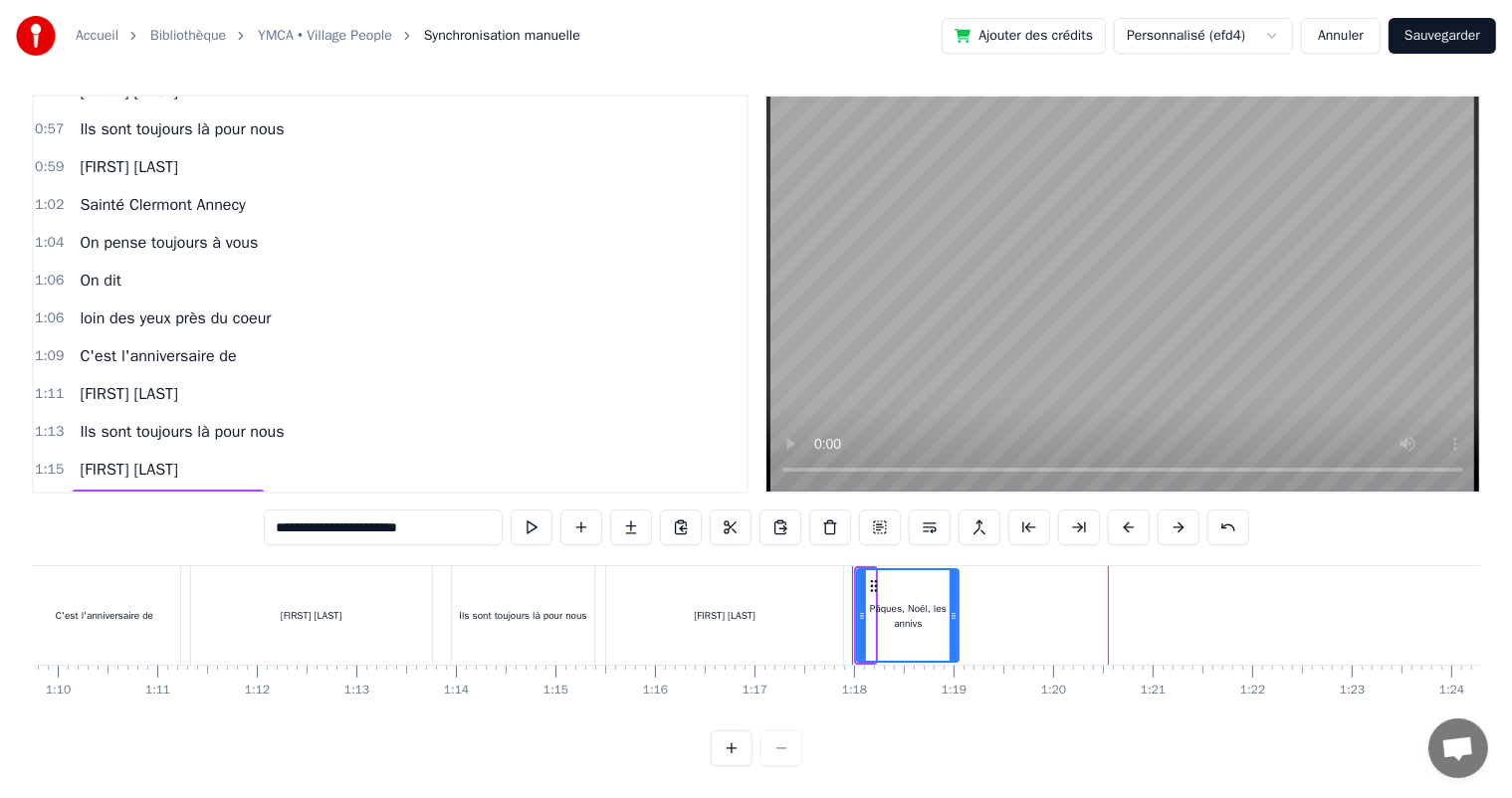 drag, startPoint x: 1109, startPoint y: 602, endPoint x: 956, endPoint y: 621, distance: 154.17522 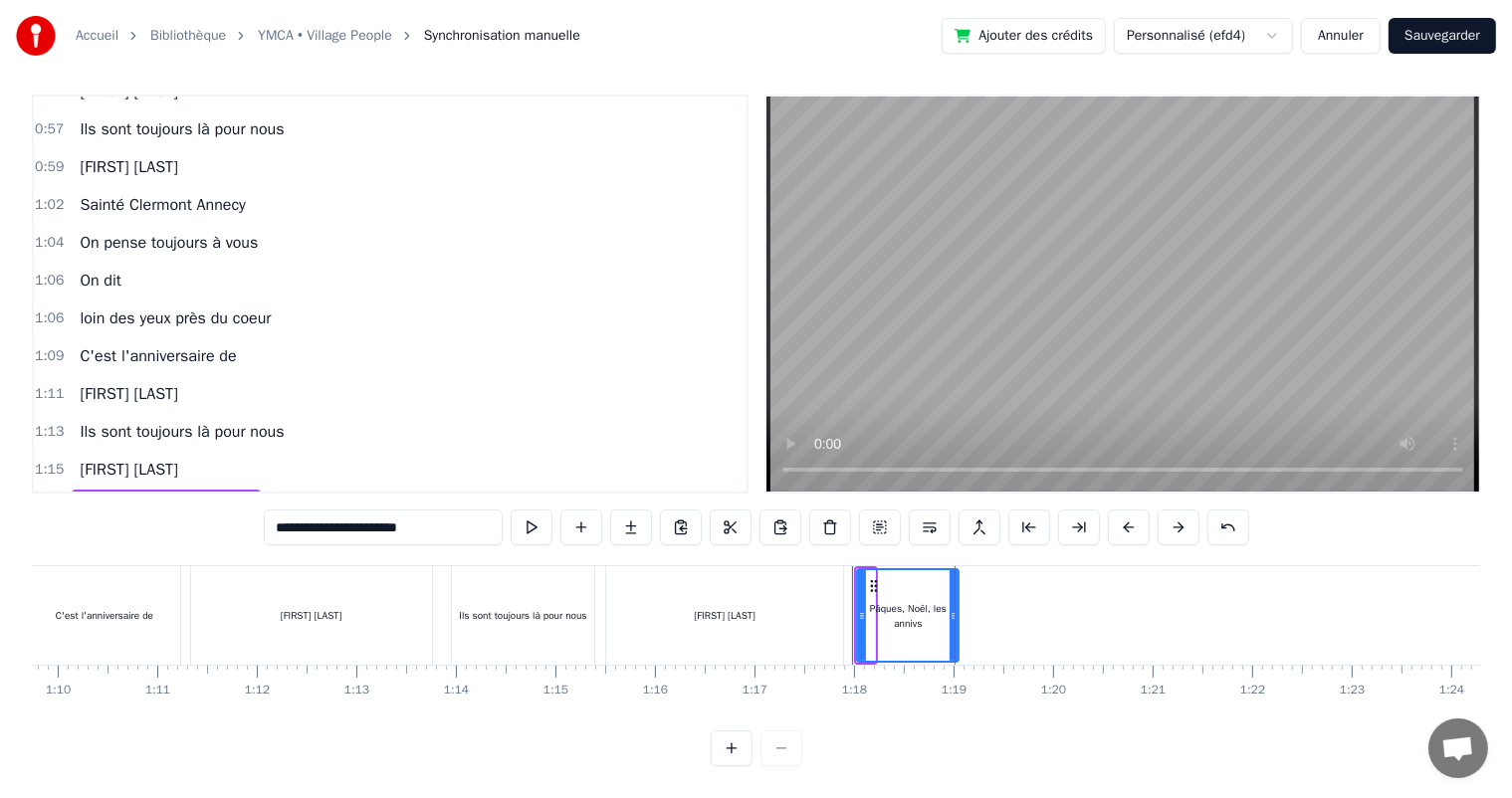 click at bounding box center (6051, 615) 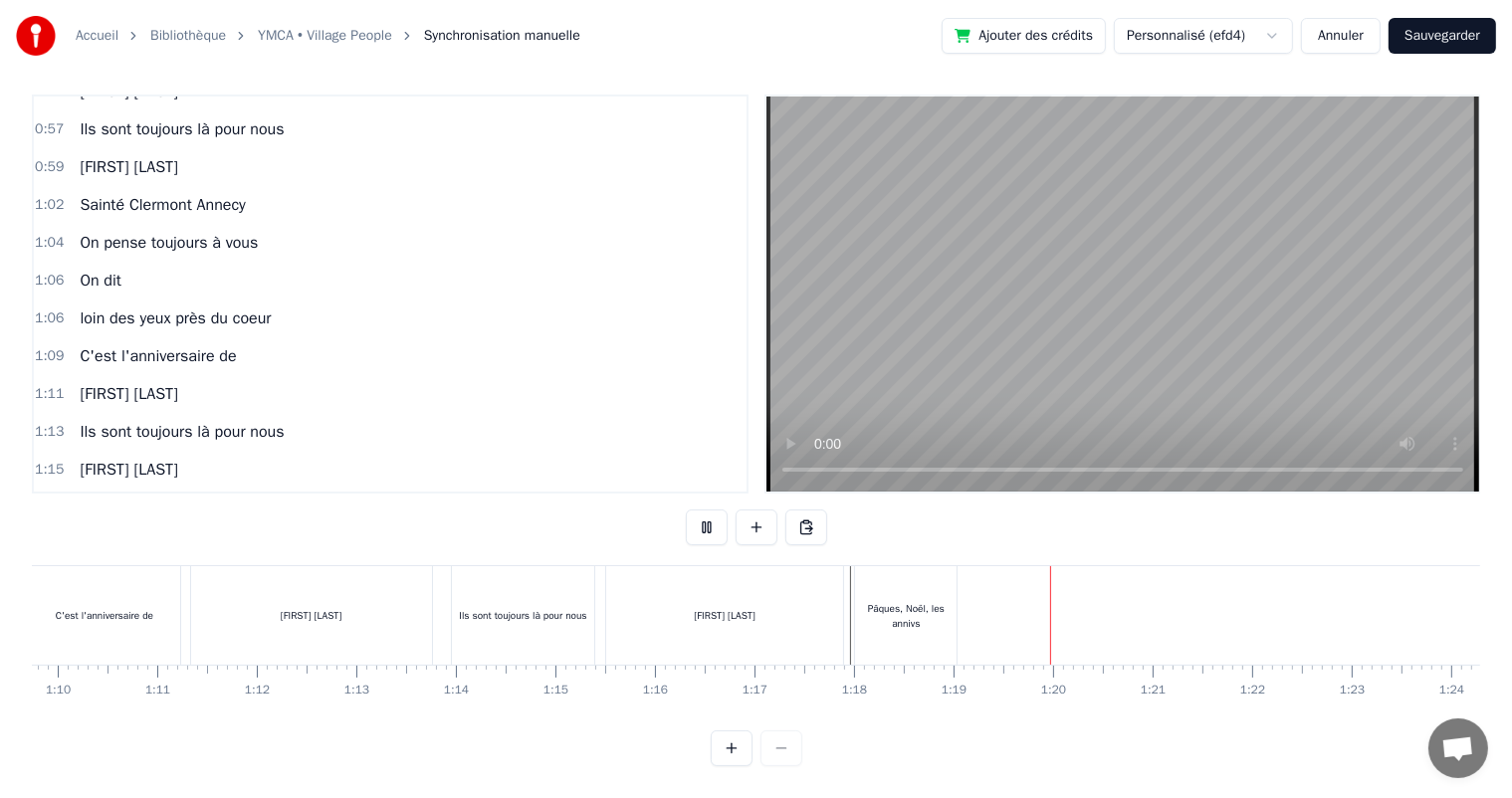 click on "Pâques, Noël, les annivs" at bounding box center (906, 615) 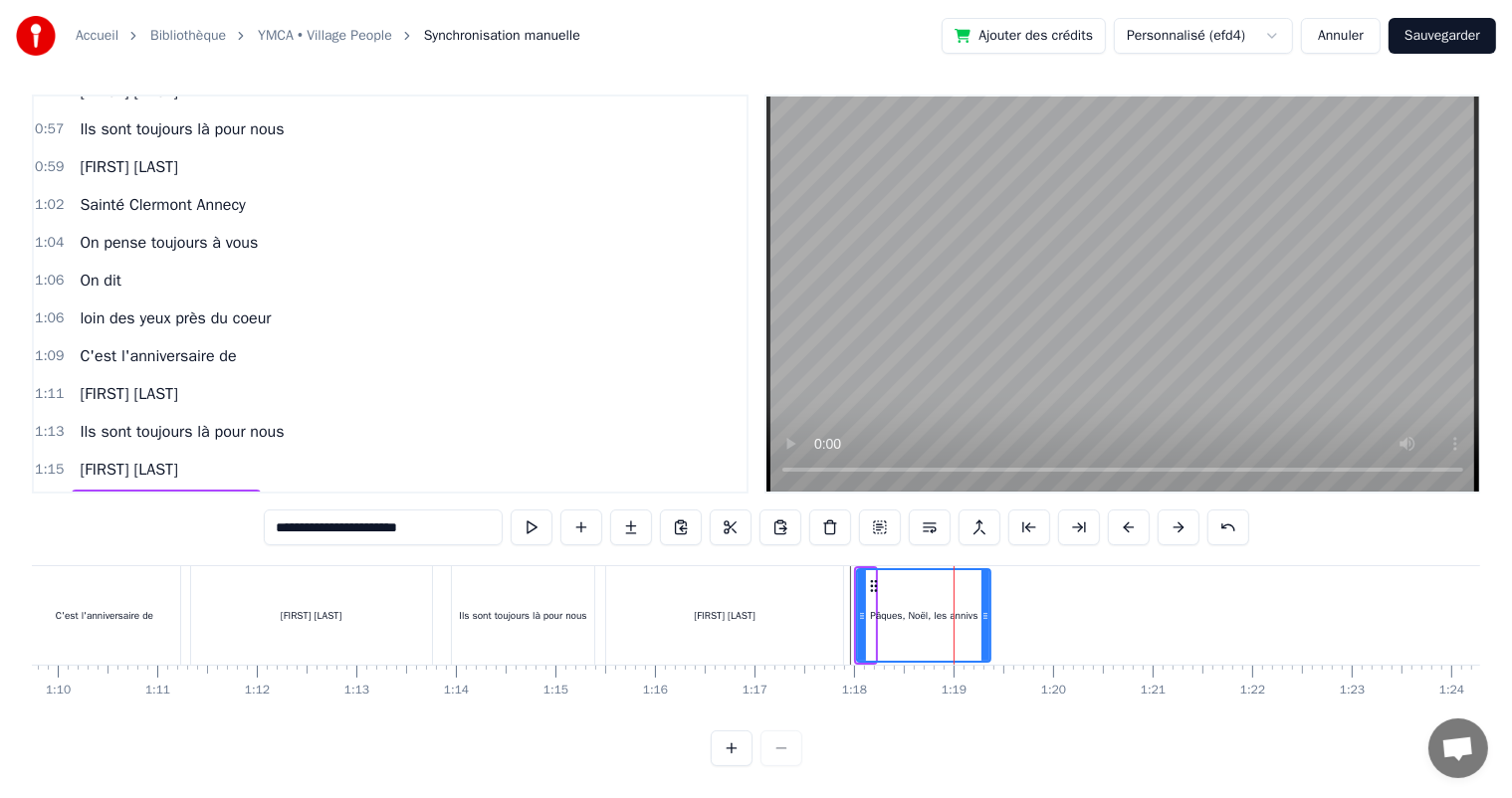 drag, startPoint x: 956, startPoint y: 613, endPoint x: 991, endPoint y: 614, distance: 35.014283 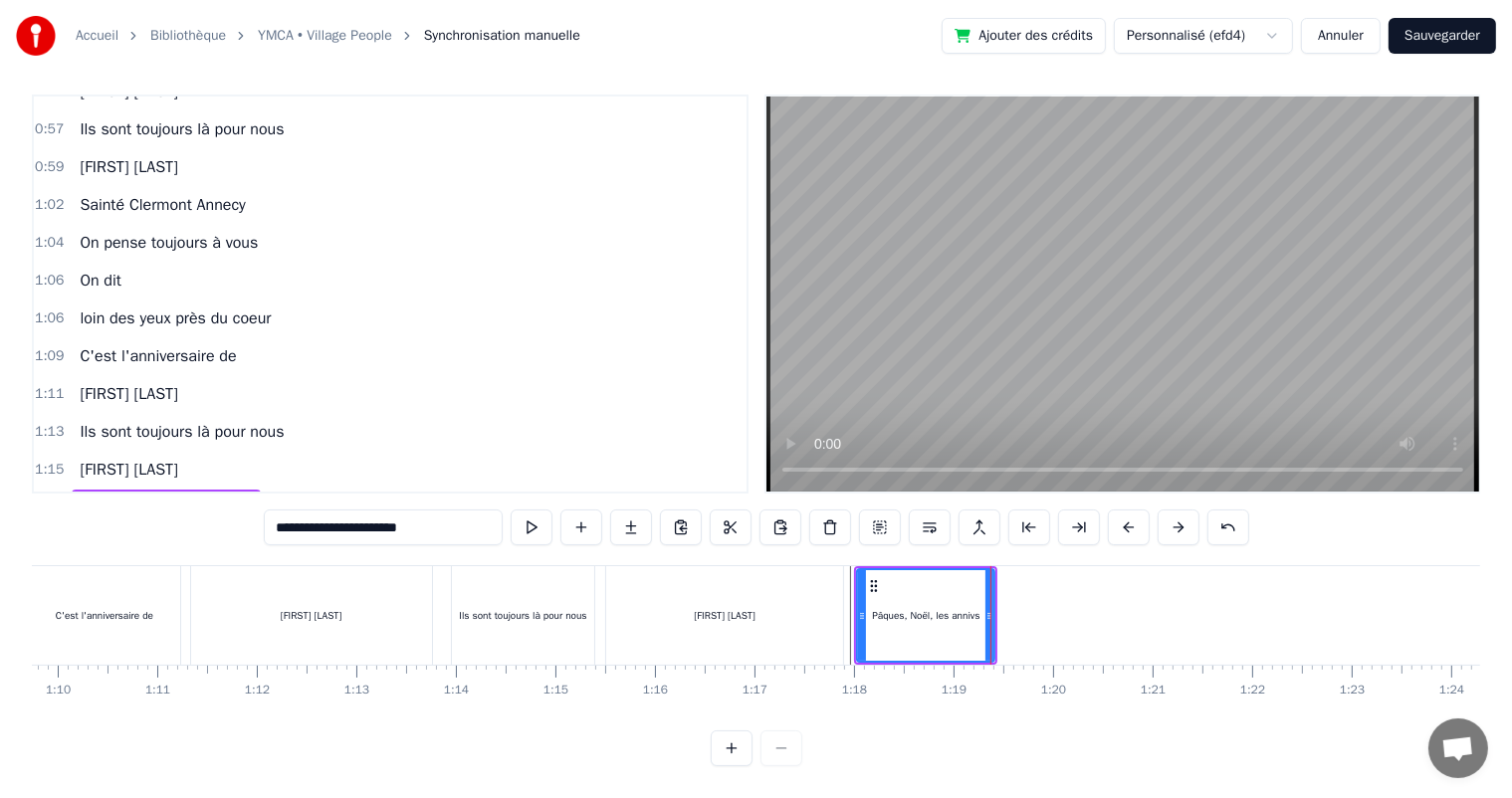 click at bounding box center (6051, 615) 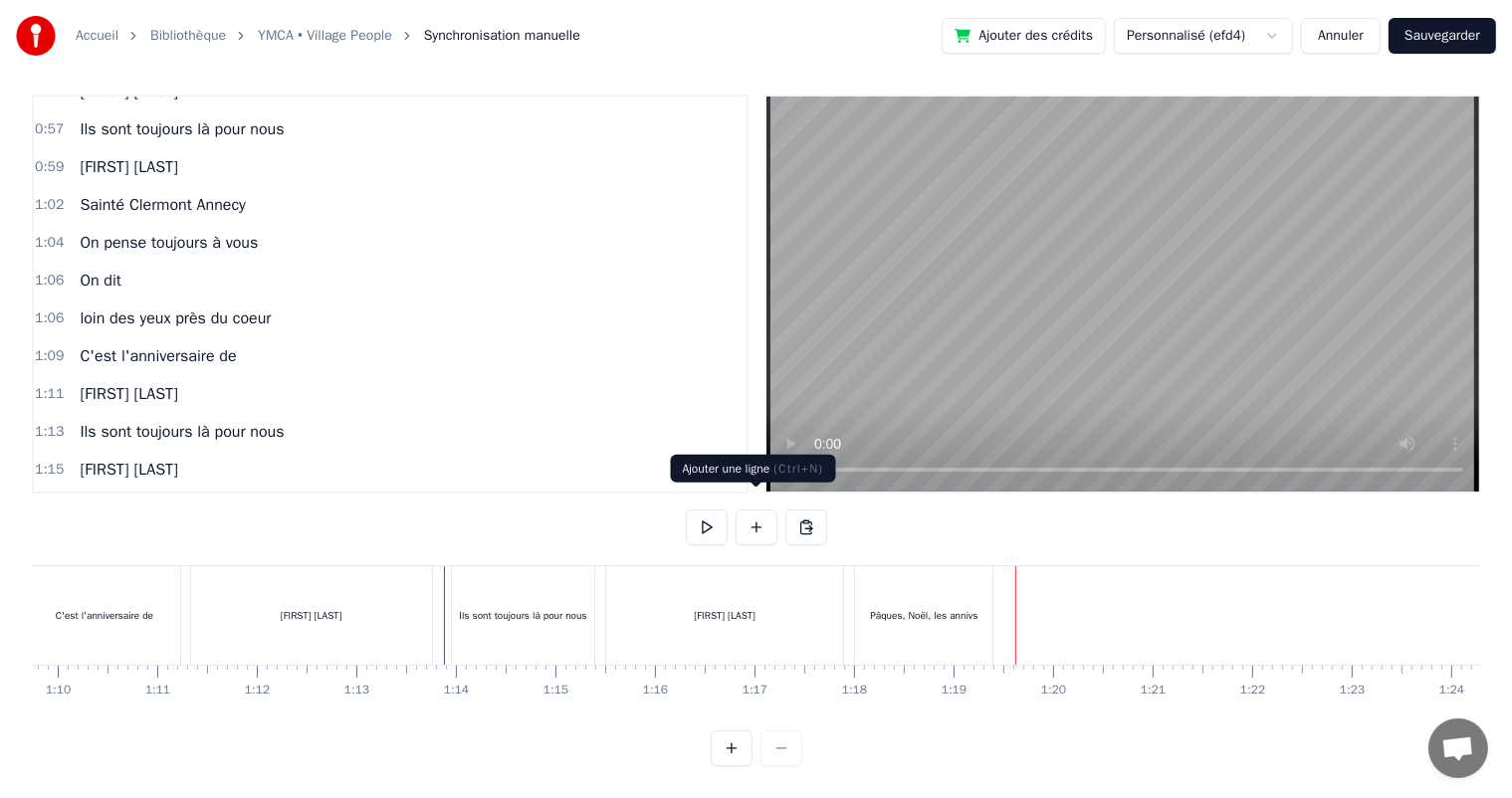 click at bounding box center [756, 527] 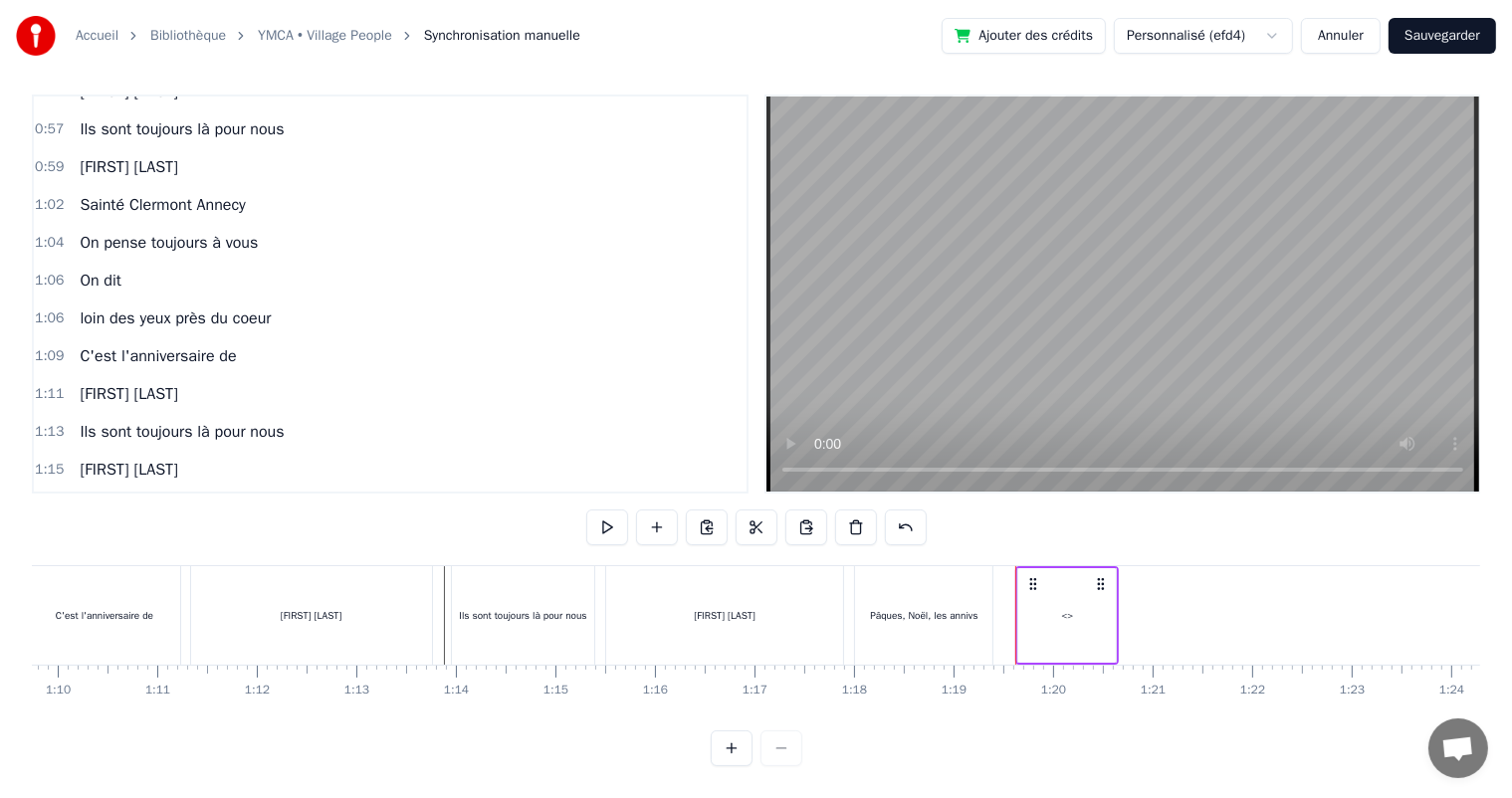 click on "<>" at bounding box center (1067, 615) 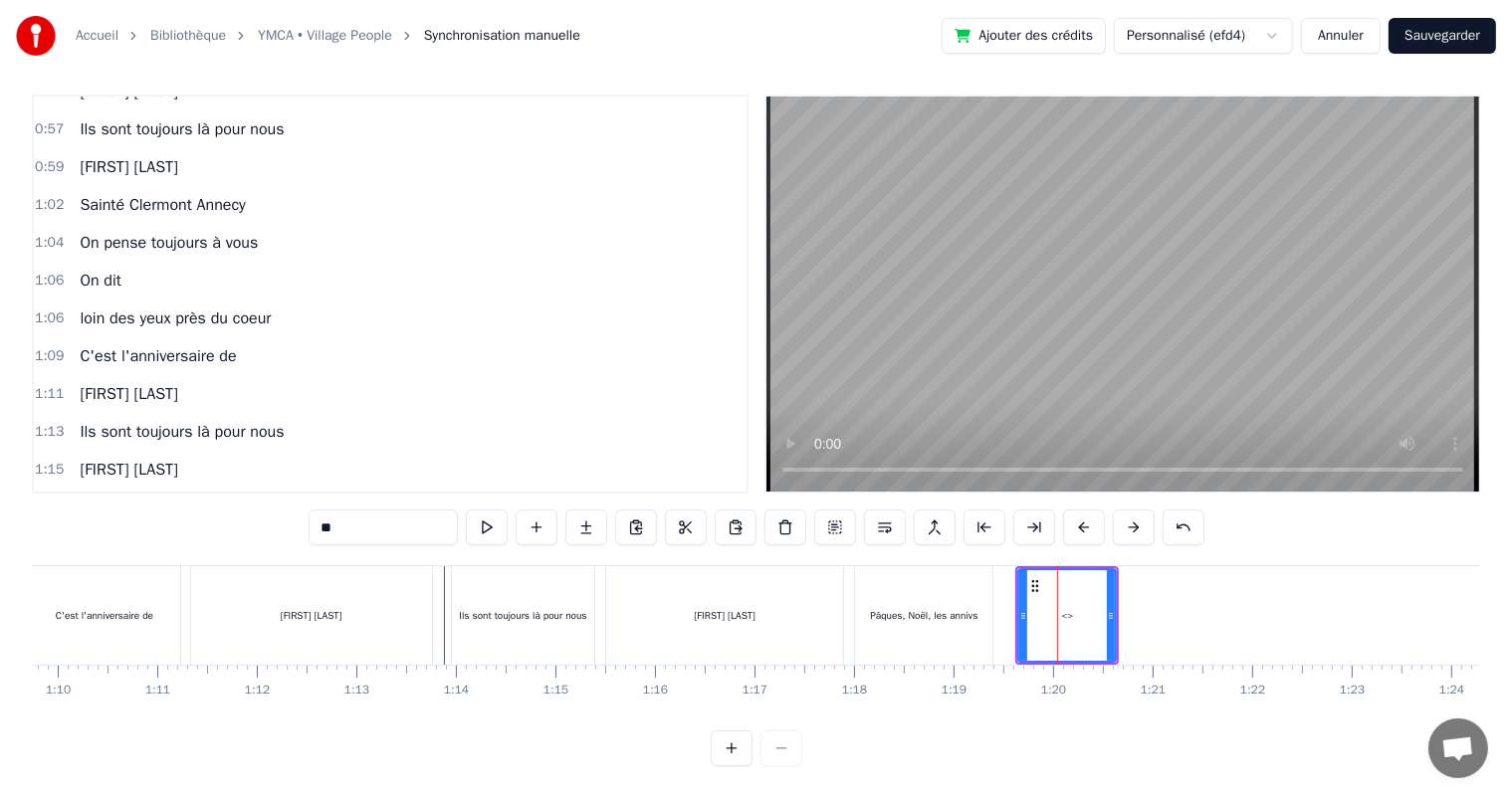 scroll, scrollTop: 666, scrollLeft: 0, axis: vertical 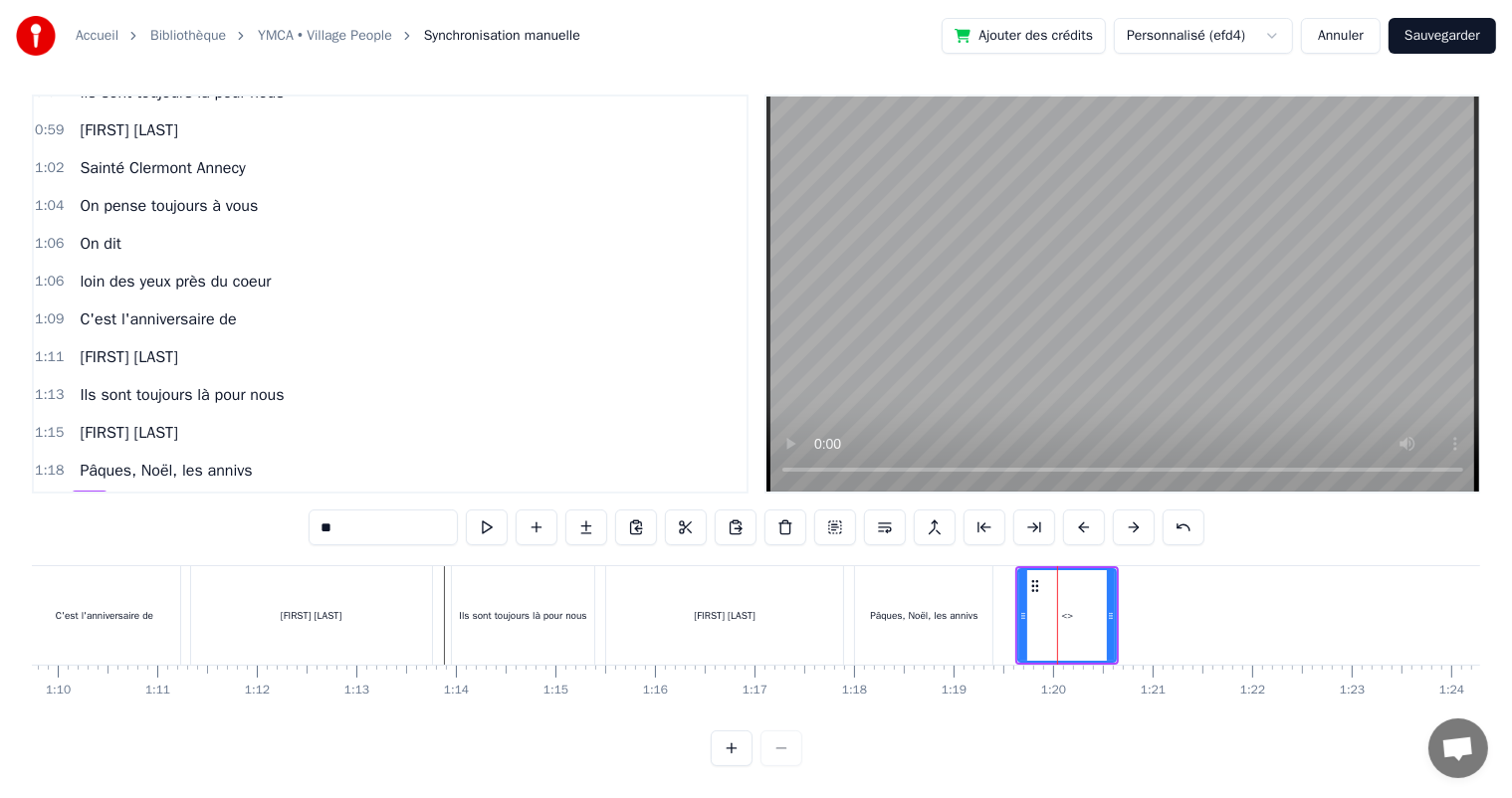 drag, startPoint x: 319, startPoint y: 524, endPoint x: 260, endPoint y: 514, distance: 59.841457 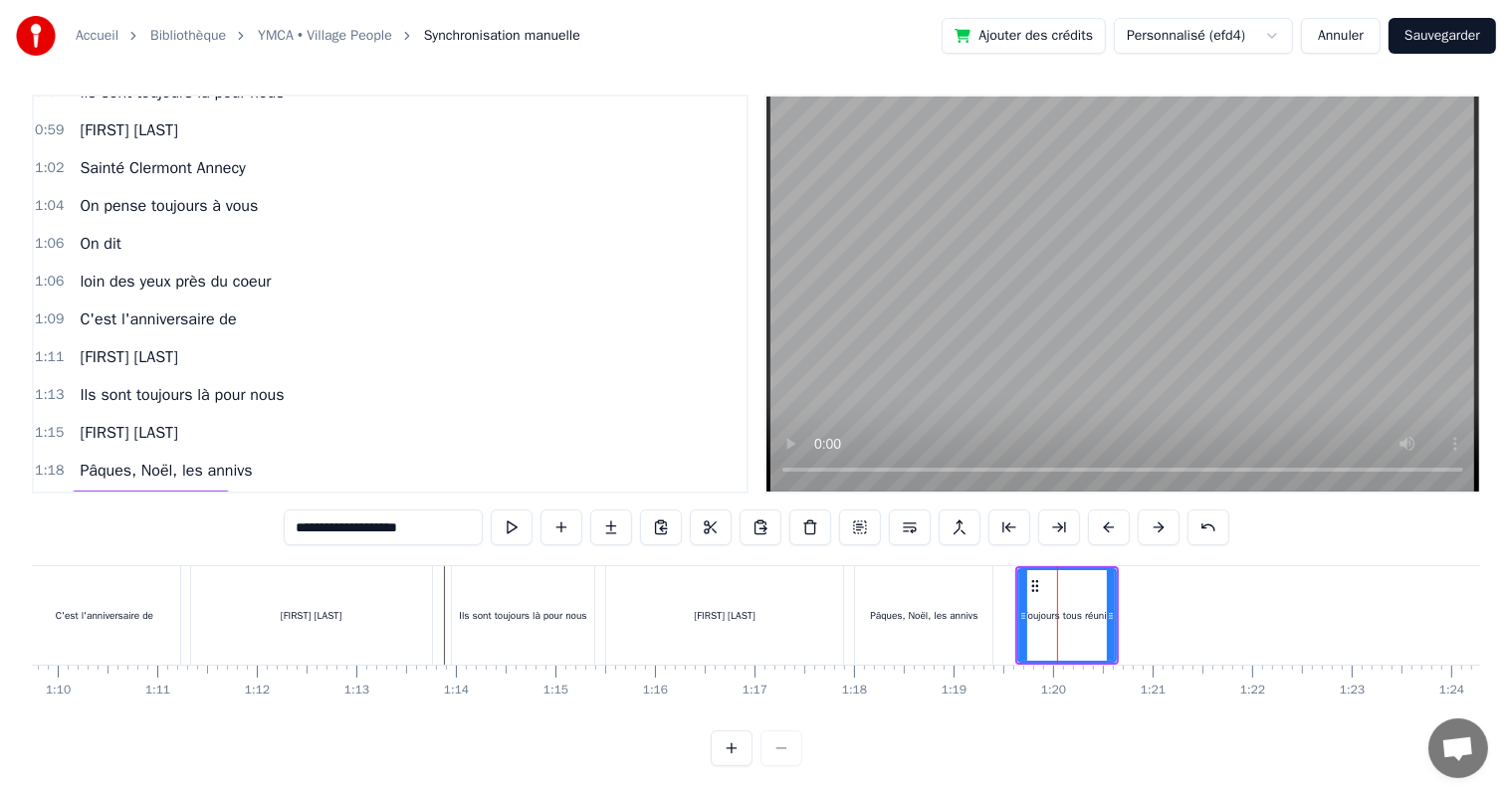 type on "**********" 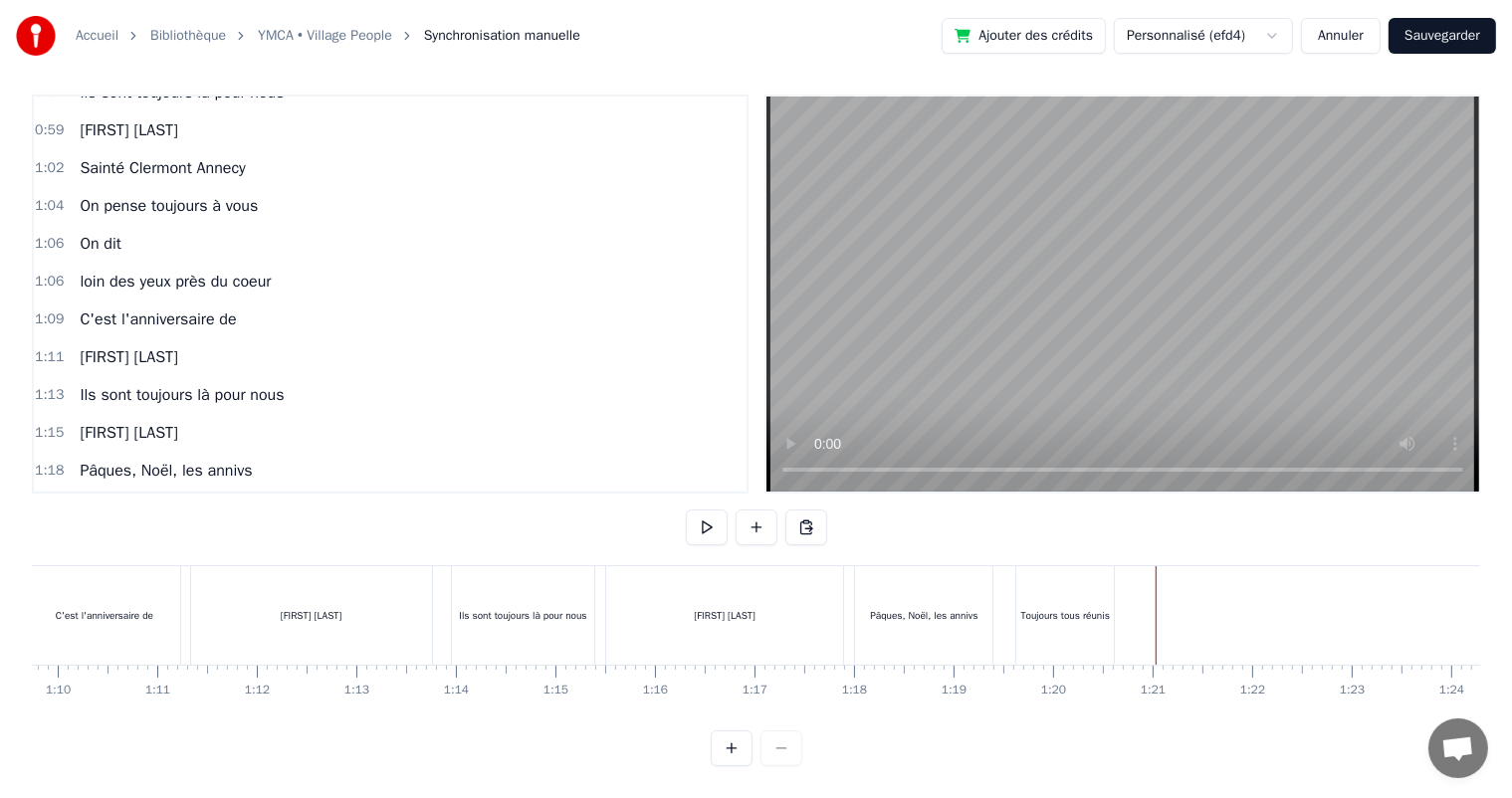 click on "Toujours tous réunis" at bounding box center [1065, 615] 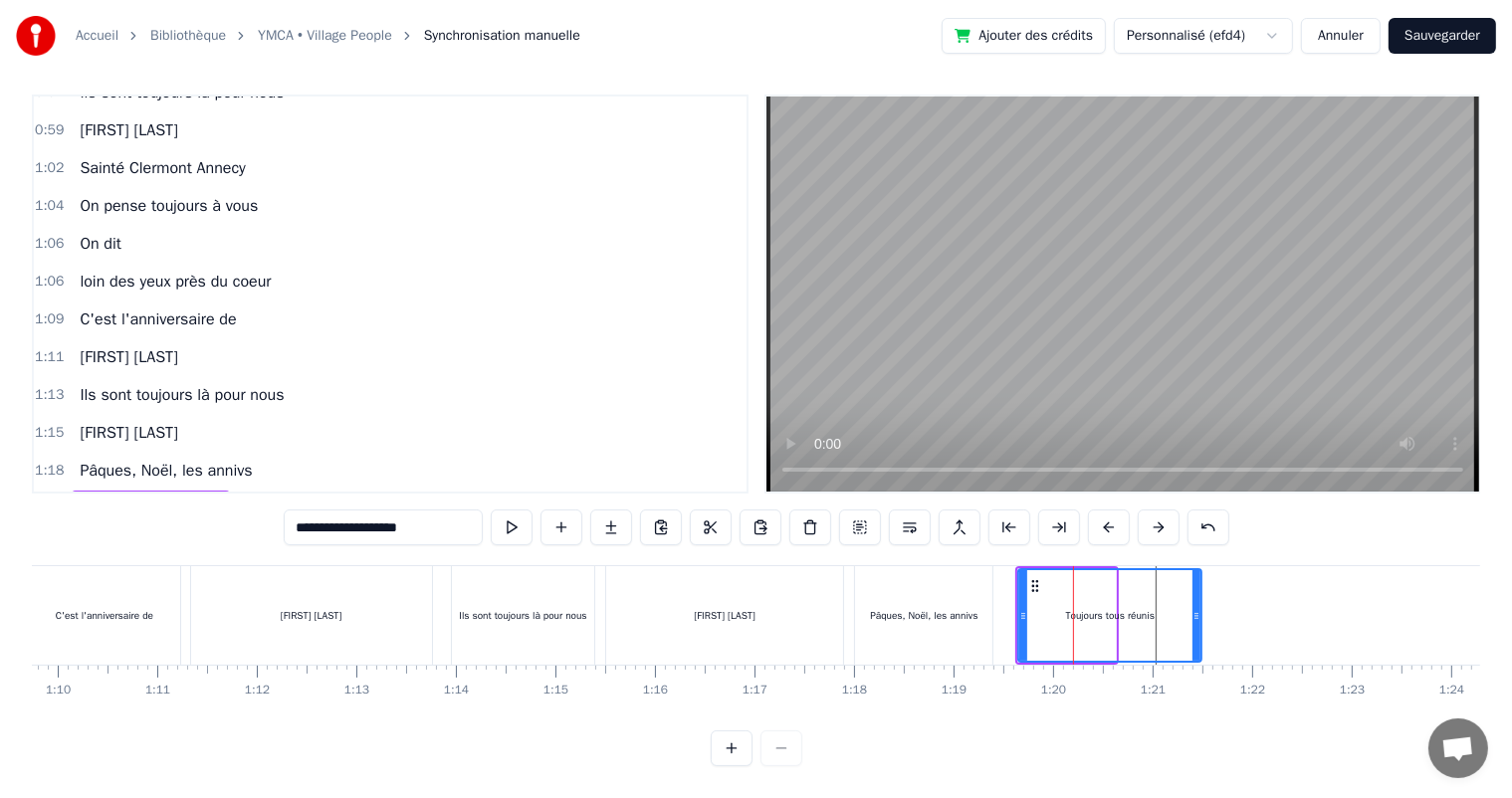 drag, startPoint x: 1114, startPoint y: 605, endPoint x: 1200, endPoint y: 601, distance: 86.093 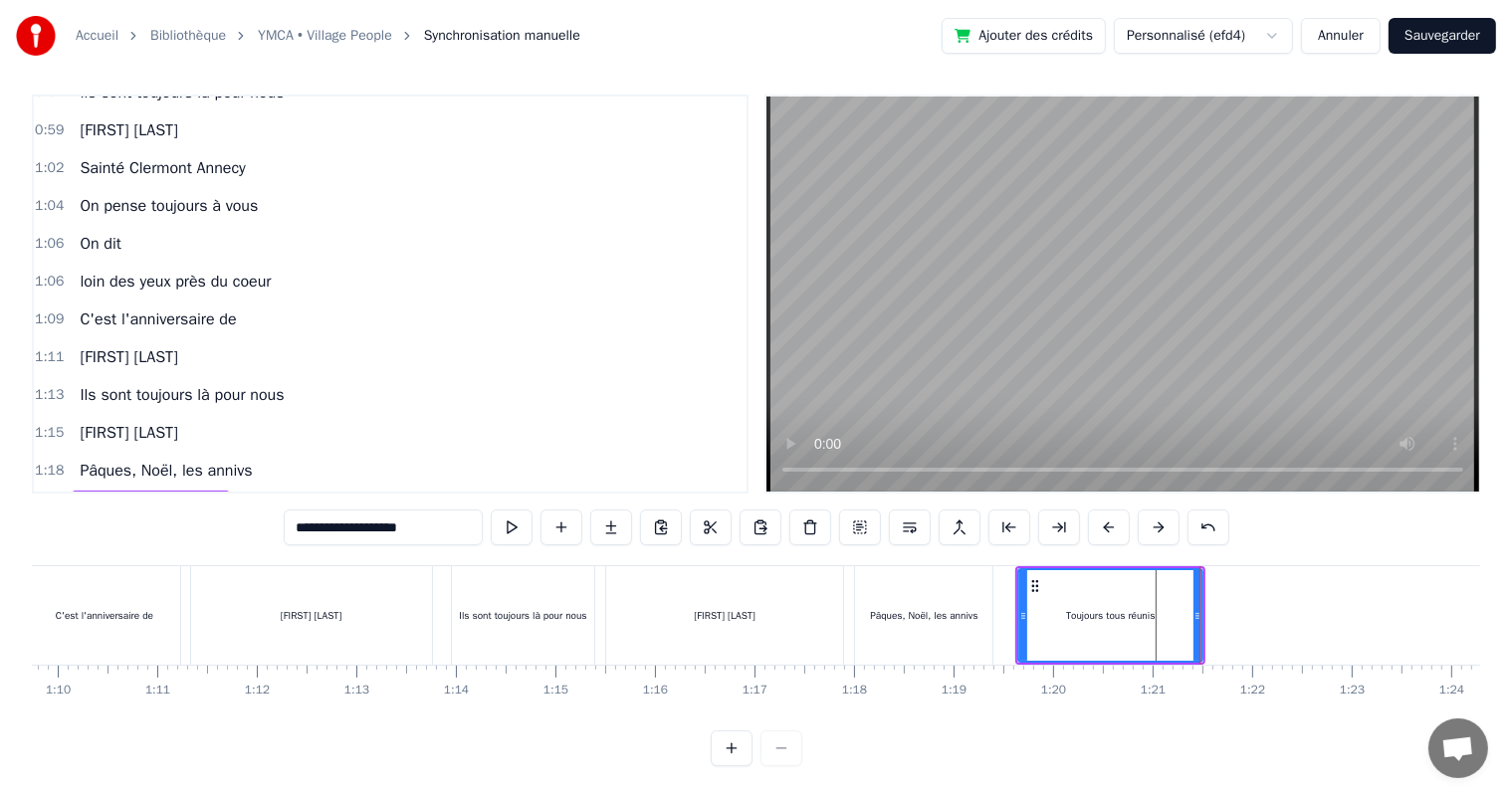 click on "Pâques, Noël, les annivs" at bounding box center [926, 615] 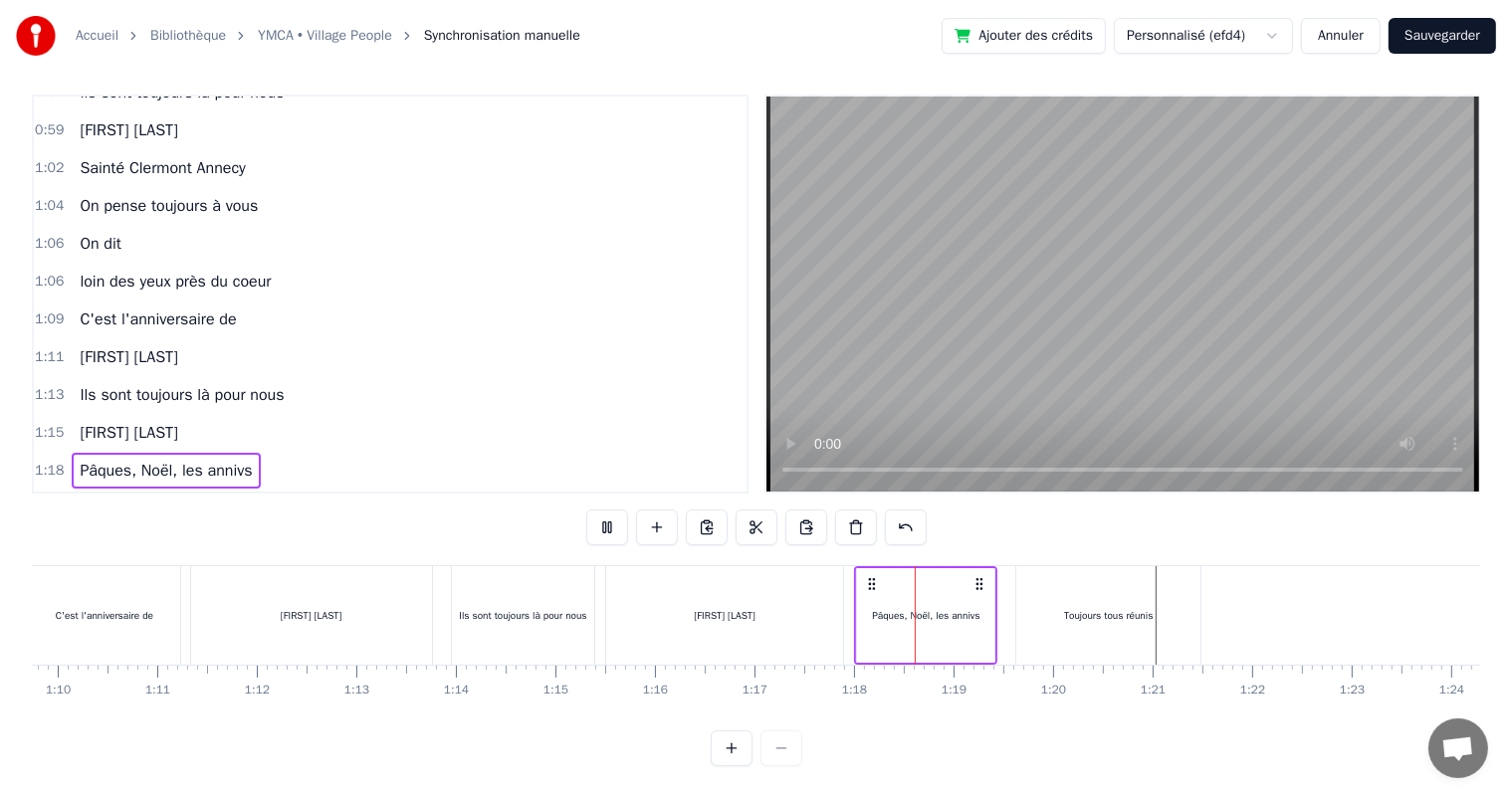 click on "[FIRST] [LAST]" at bounding box center (727, 615) 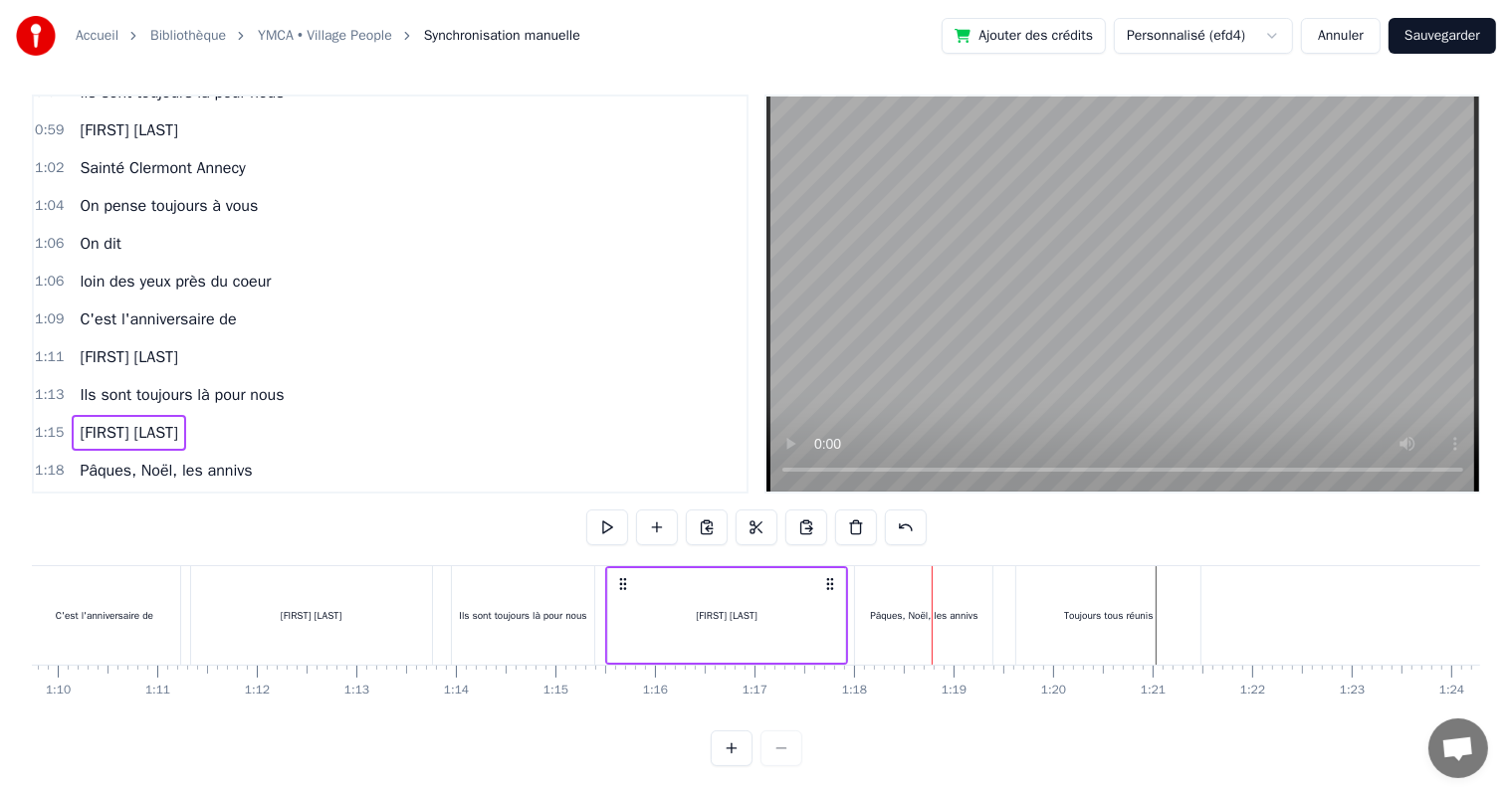 click at bounding box center [6051, 615] 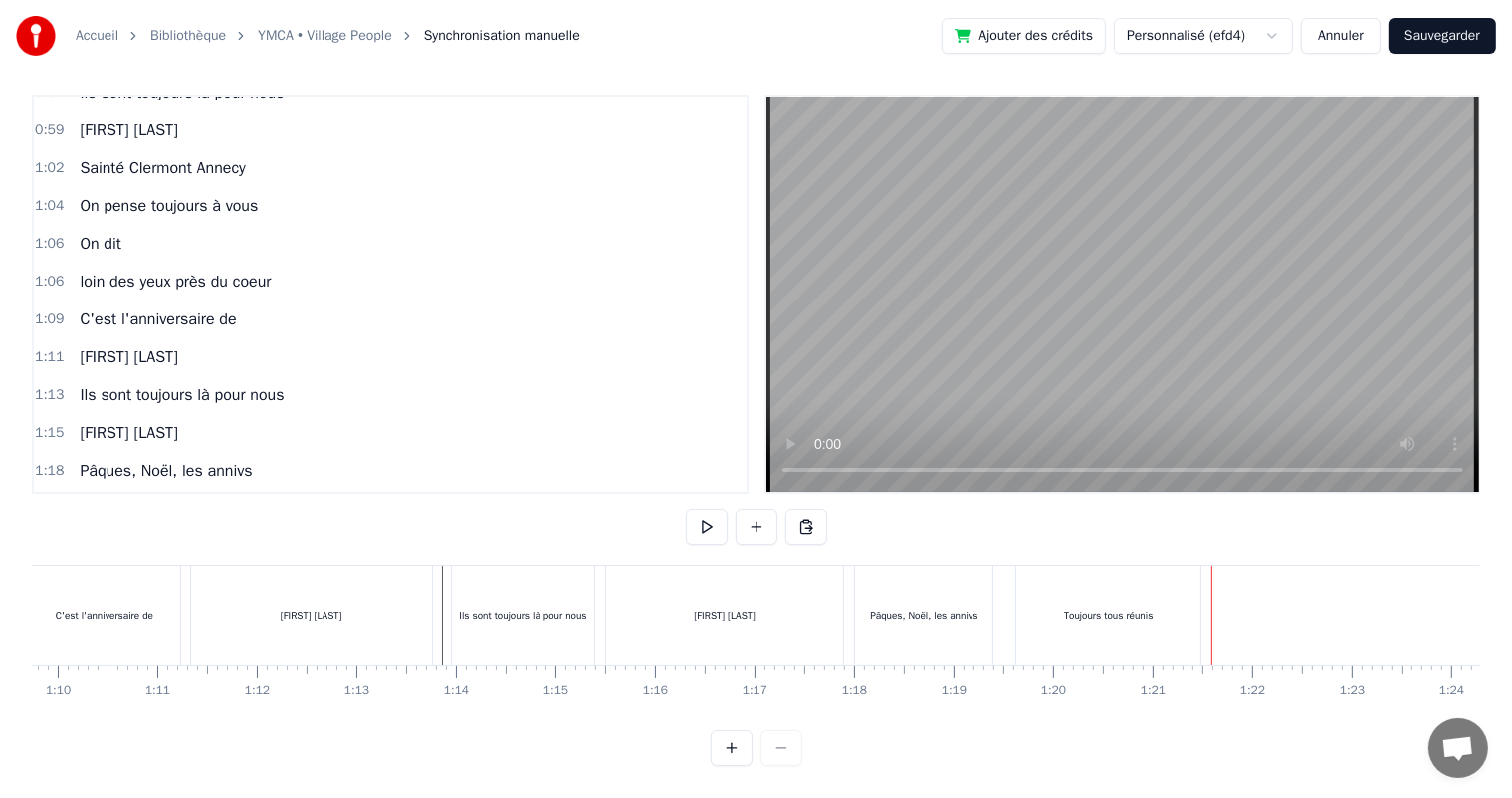 click on "Toujours tous réunis" at bounding box center [1108, 615] 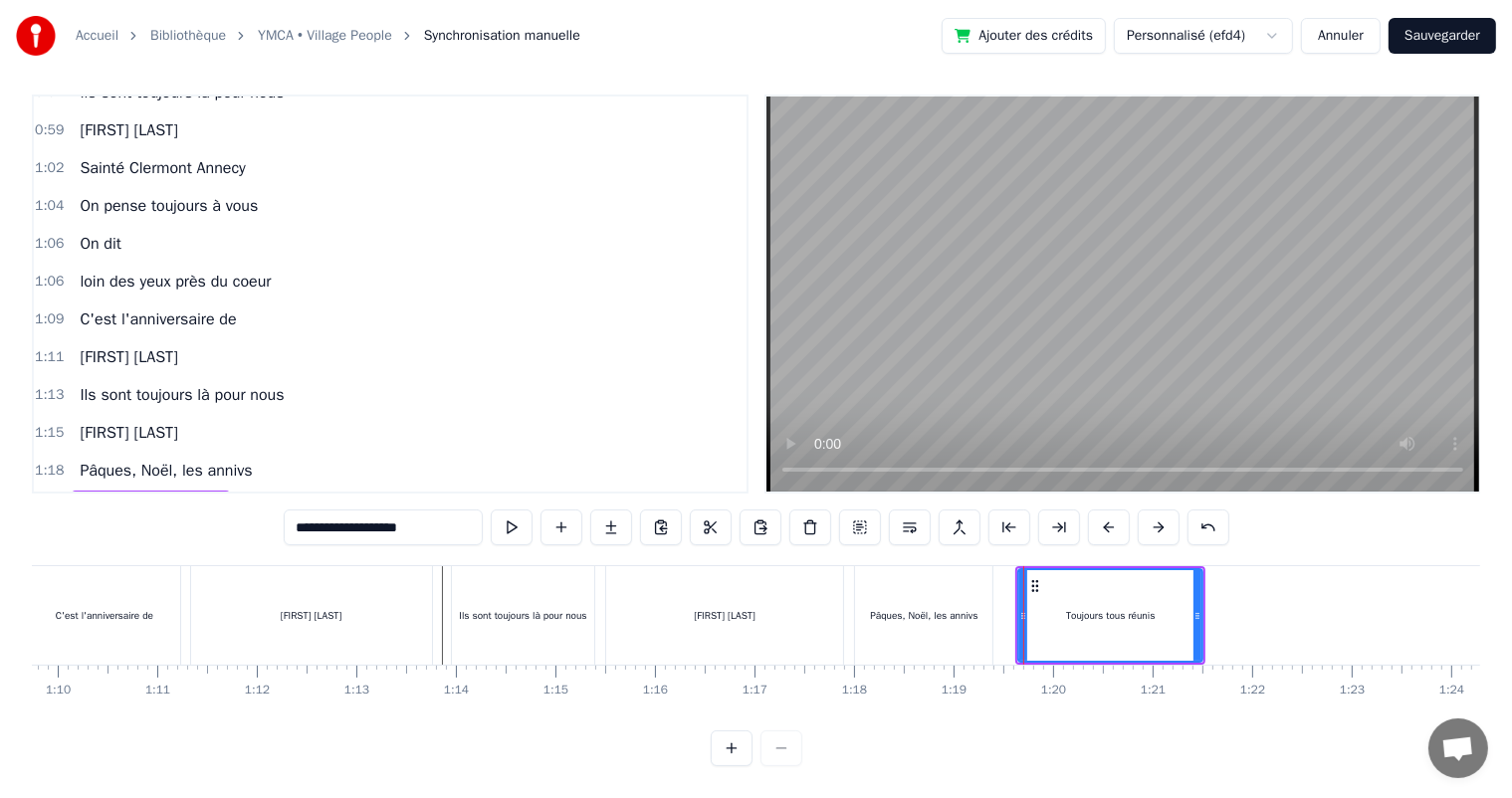 click on "0 0:01 0:02 0:03 0:04 0:05 0:06 0:07 0:08 0:09 0:10 0:11 0:12 0:13 0:14 0:15 0:16 0:17 0:18 0:19 0:20 0:21 0:22 0:23 0:24 0:25 0:26 0:27 0:28 0:29 0:30 0:31 0:32 0:33 0:34 0:35 0:36 0:37 0:38 0:39 0:40 0:41 0:42 0:43 0:44 0:45 0:46 0:47 0:48 0:49 0:50 0:51 0:52 0:53 0:54 0:55 0:56 0:57 0:58 0:59 1:00 1:01 1:02 1:03 1:04 1:05 1:06 1:07 1:08 1:09 1:10 1:11 1:12 1:13 1:14 1:15 1:16 1:17 1:18 1:19 1:20 1:21 1:22 1:23 1:24 1:25 1:26 1:27 1:28 1:29 1:30 1:31 1:32 1:33 1:34 1:35 1:36 1:37 1:38 1:39 1:40 1:41 1:42 1:43 1:44 1:45 1:46 1:47 1:48 1:49 1:50 1:51 1:52 1:53 1:54 1:55 1:56 1:57 1:58 1:59 2:00 2:01 2:02 2:03 2:04 2:05 2:06 2:07 2:08 2:09 2:10 2:11 2:12 2:13 2:14 2:15 2:16 2:17 2:18 2:19 2:20 2:21 2:22 2:23 2:24 2:25 2:26 2:27 2:28 2:29 2:30 2:31 2:32 2:33 2:34 2:35 2:36 2:37 2:38 2:39 2:40 2:41 2:42 2:43 2:44 2:45 2:46 2:47 2:48 2:49 2:50 2:51 2:52 2:53 2:54 2:55 2:56 2:57 2:58 2:59 3:00 3:01 3:02 3:03 3:04 3:05 3:06 3:07 3:08 3:09 3:10 3:11 3:12 3:13 3:14 3:15 3:16 3:17 3:18 3:19 3:20 3:21 3:22 3:23 3:24" at bounding box center [6051, 681] 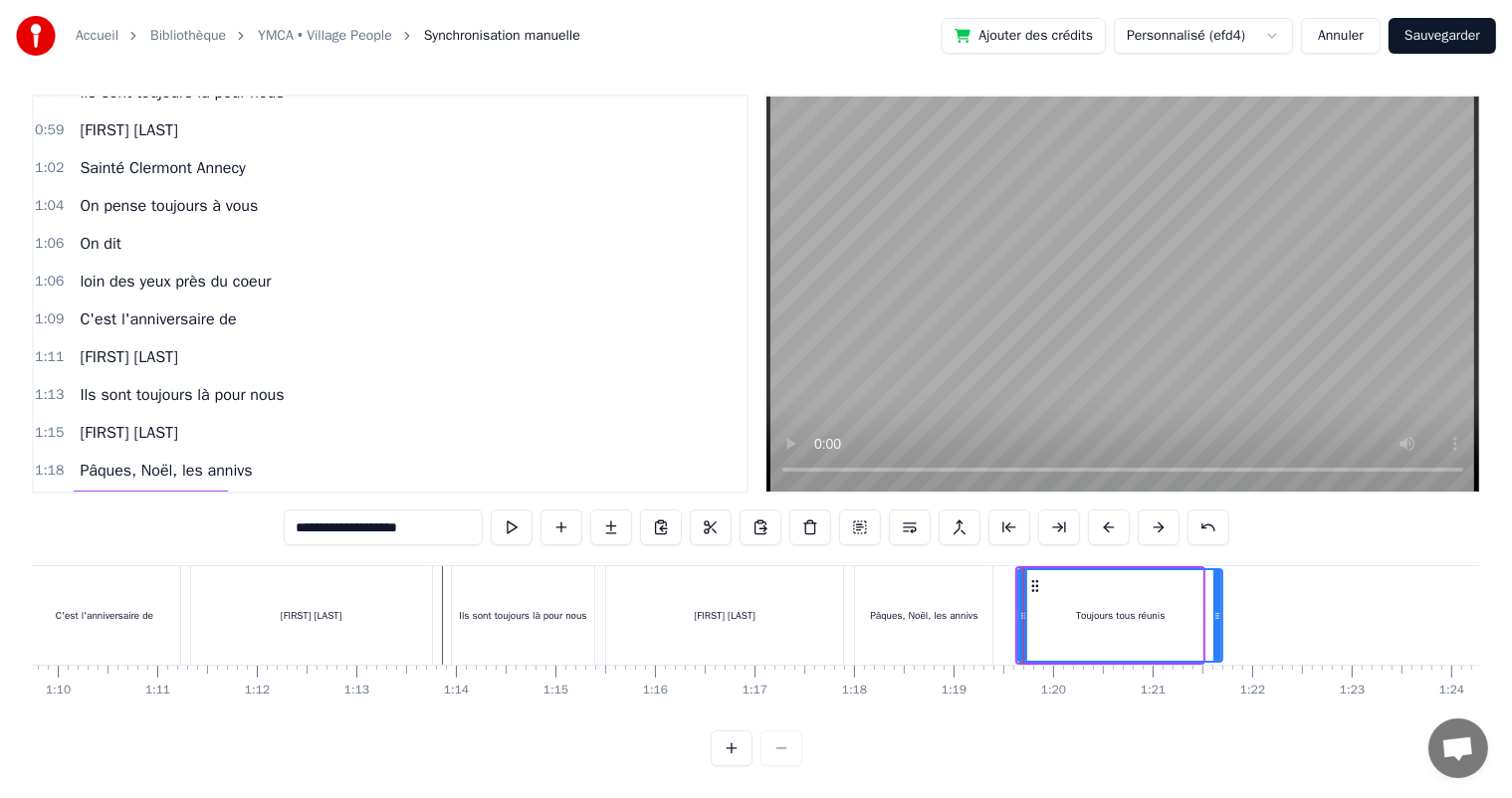 drag, startPoint x: 1197, startPoint y: 605, endPoint x: 1217, endPoint y: 607, distance: 20.09975 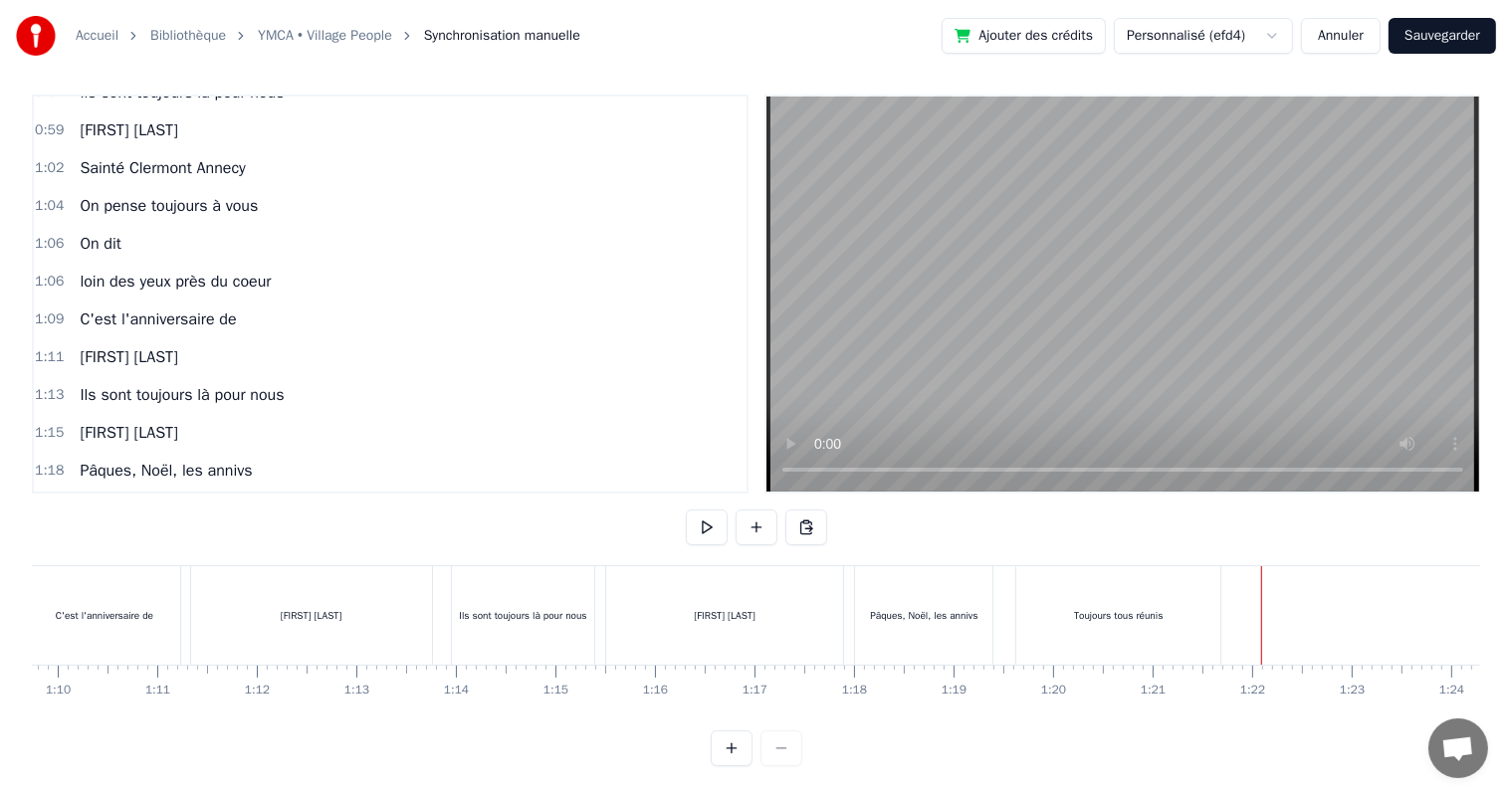 click at bounding box center [6051, 615] 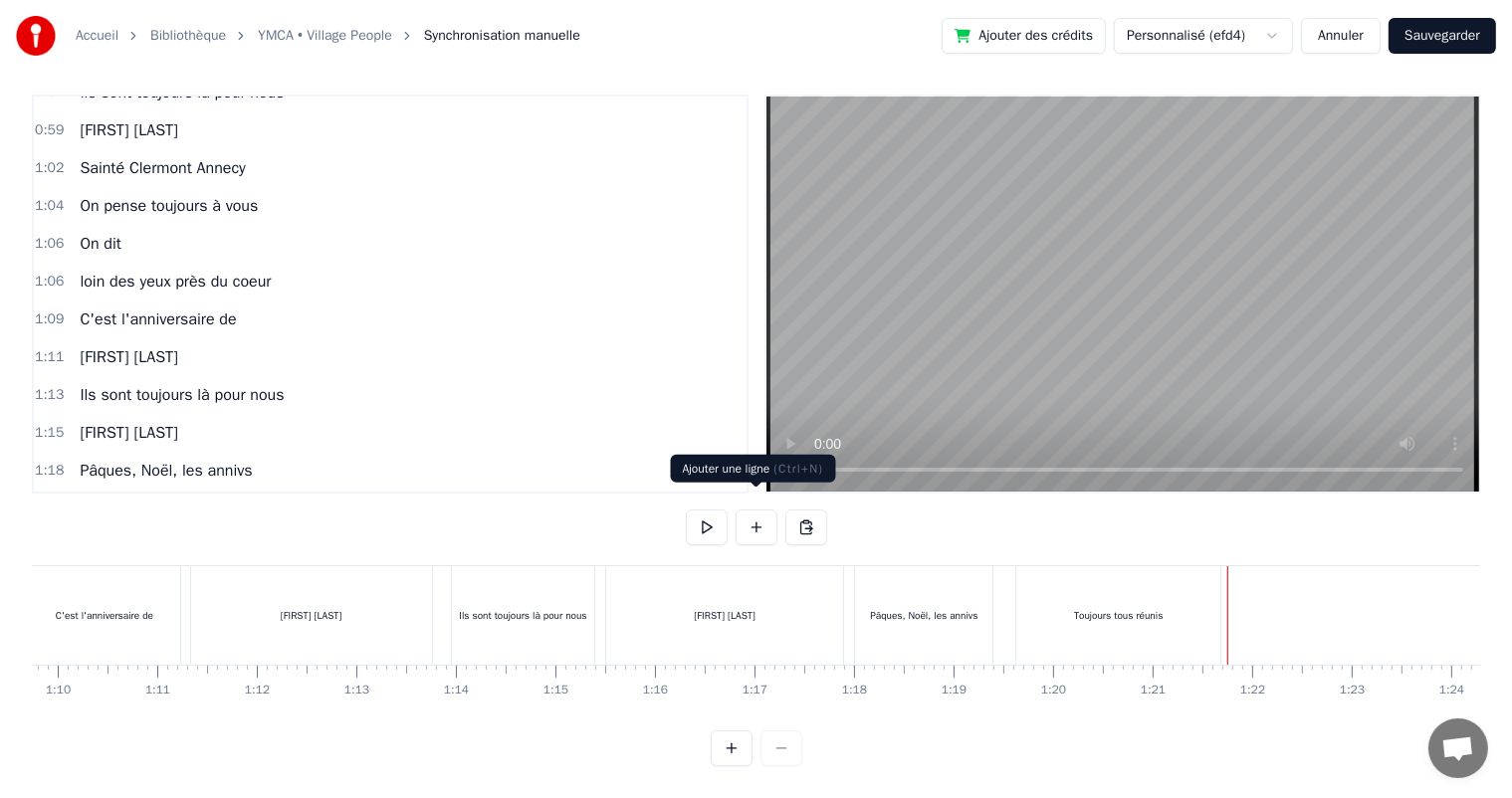 click at bounding box center [756, 527] 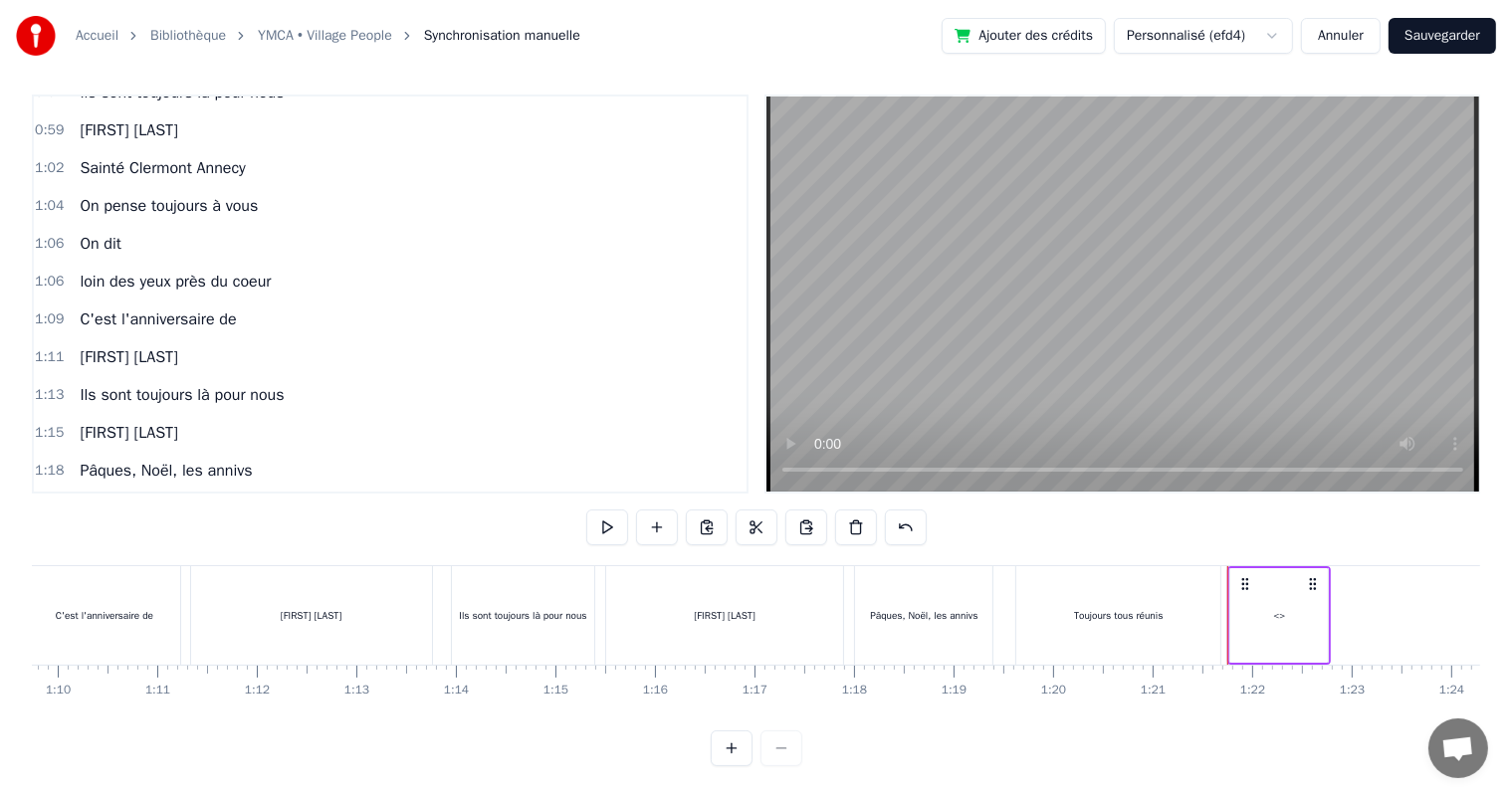 click on "<>" at bounding box center [1279, 615] 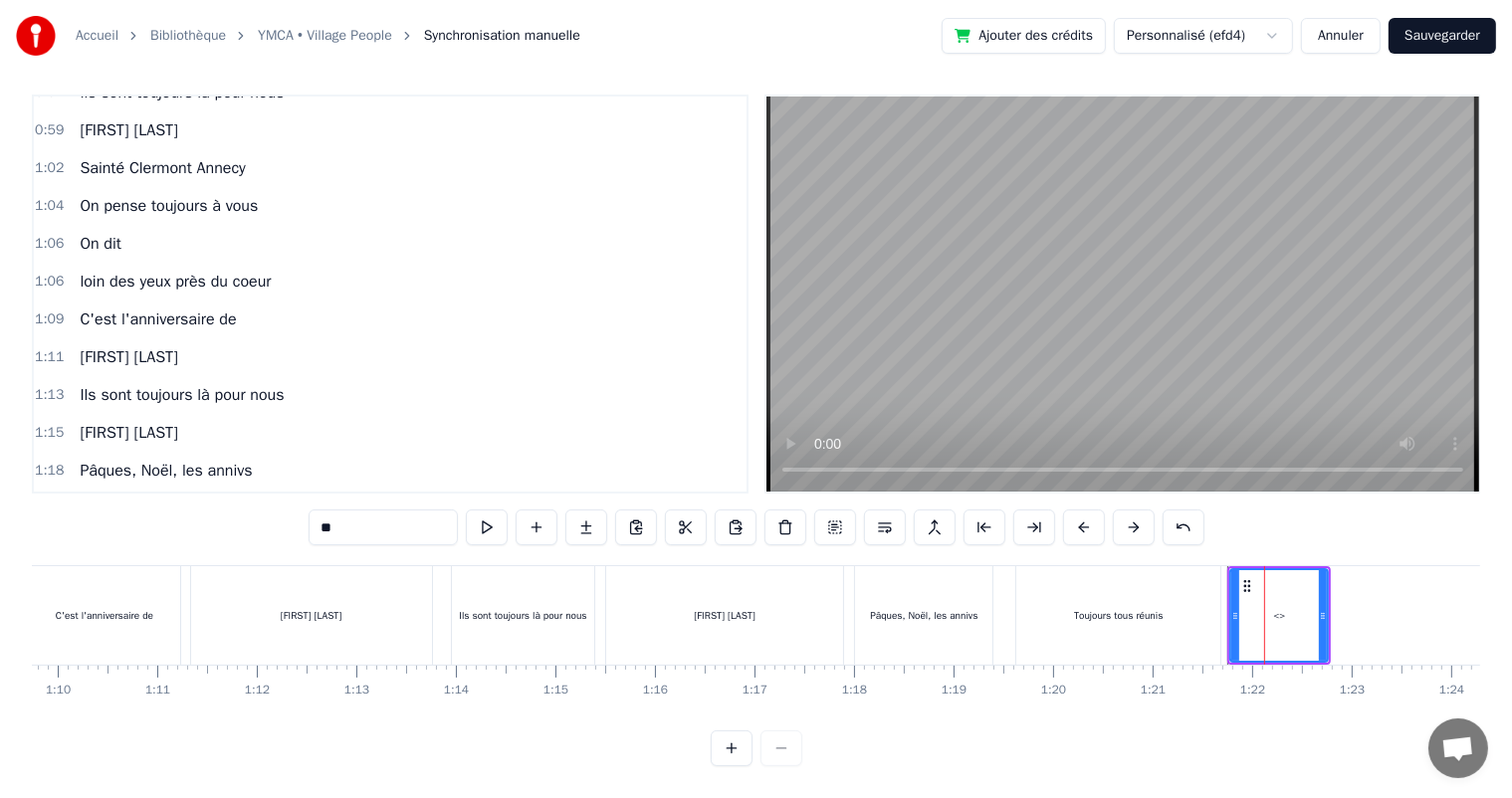 scroll, scrollTop: 702, scrollLeft: 0, axis: vertical 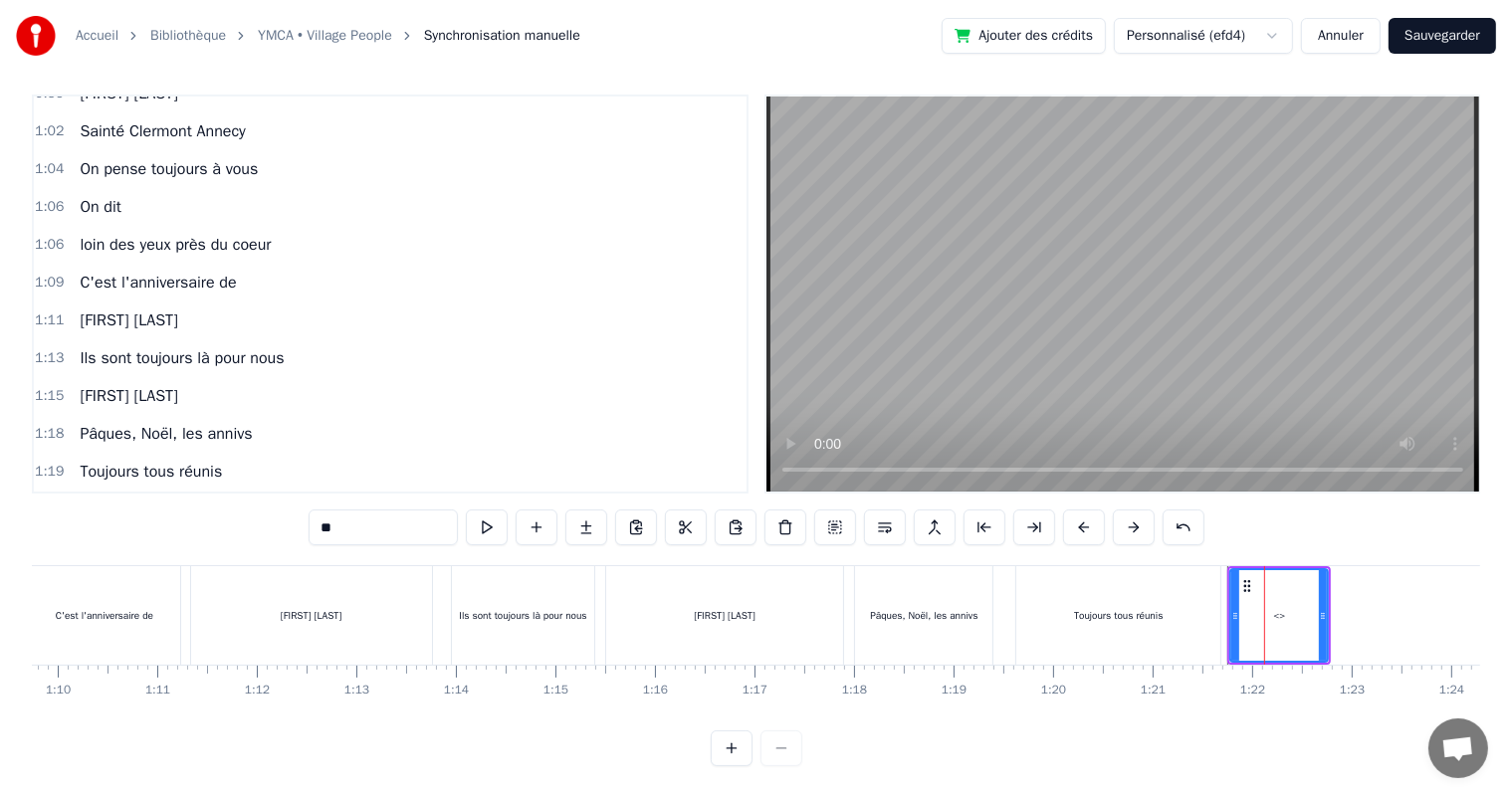 drag, startPoint x: 362, startPoint y: 500, endPoint x: 259, endPoint y: 506, distance: 103.174609 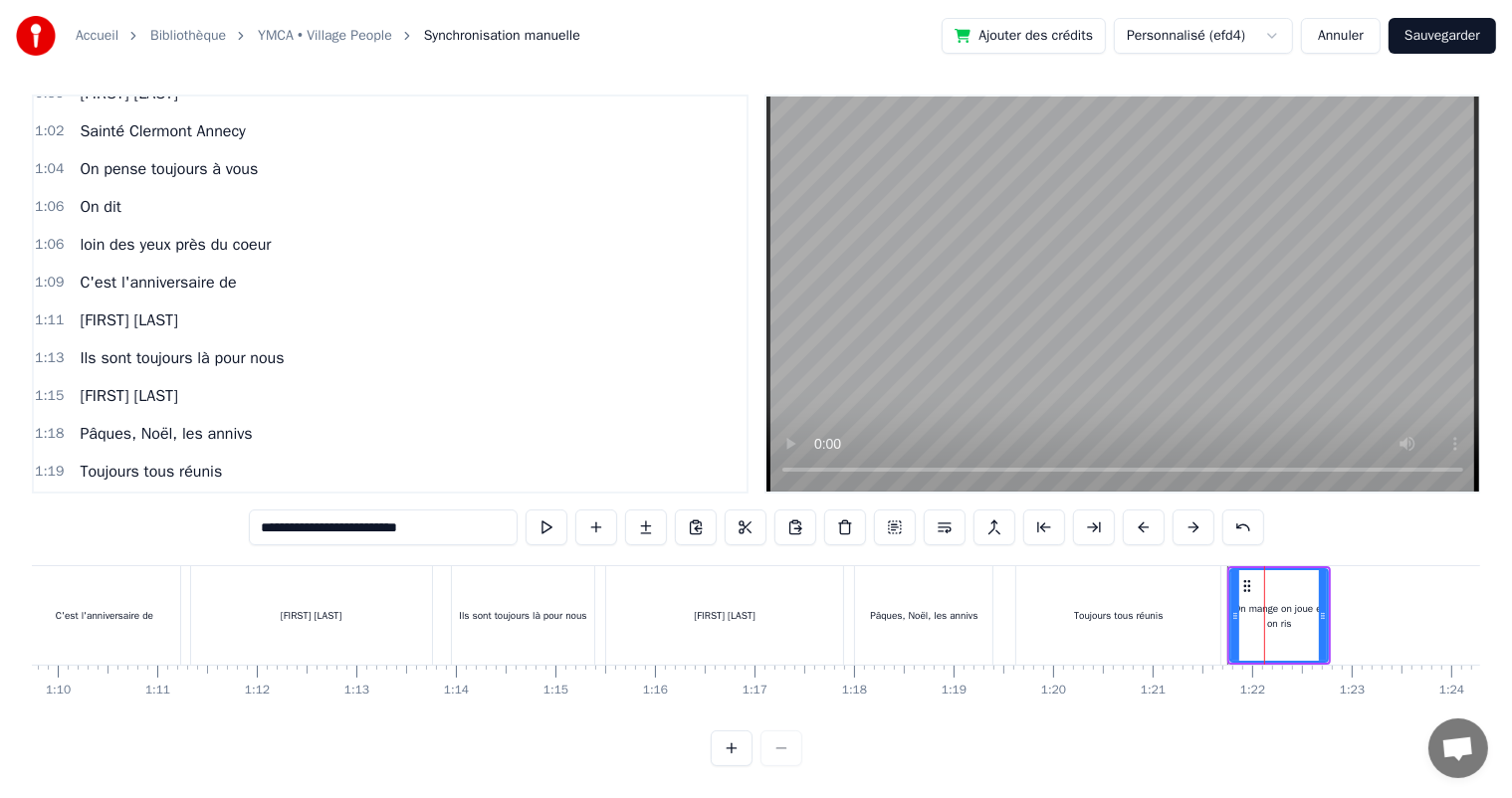type on "**********" 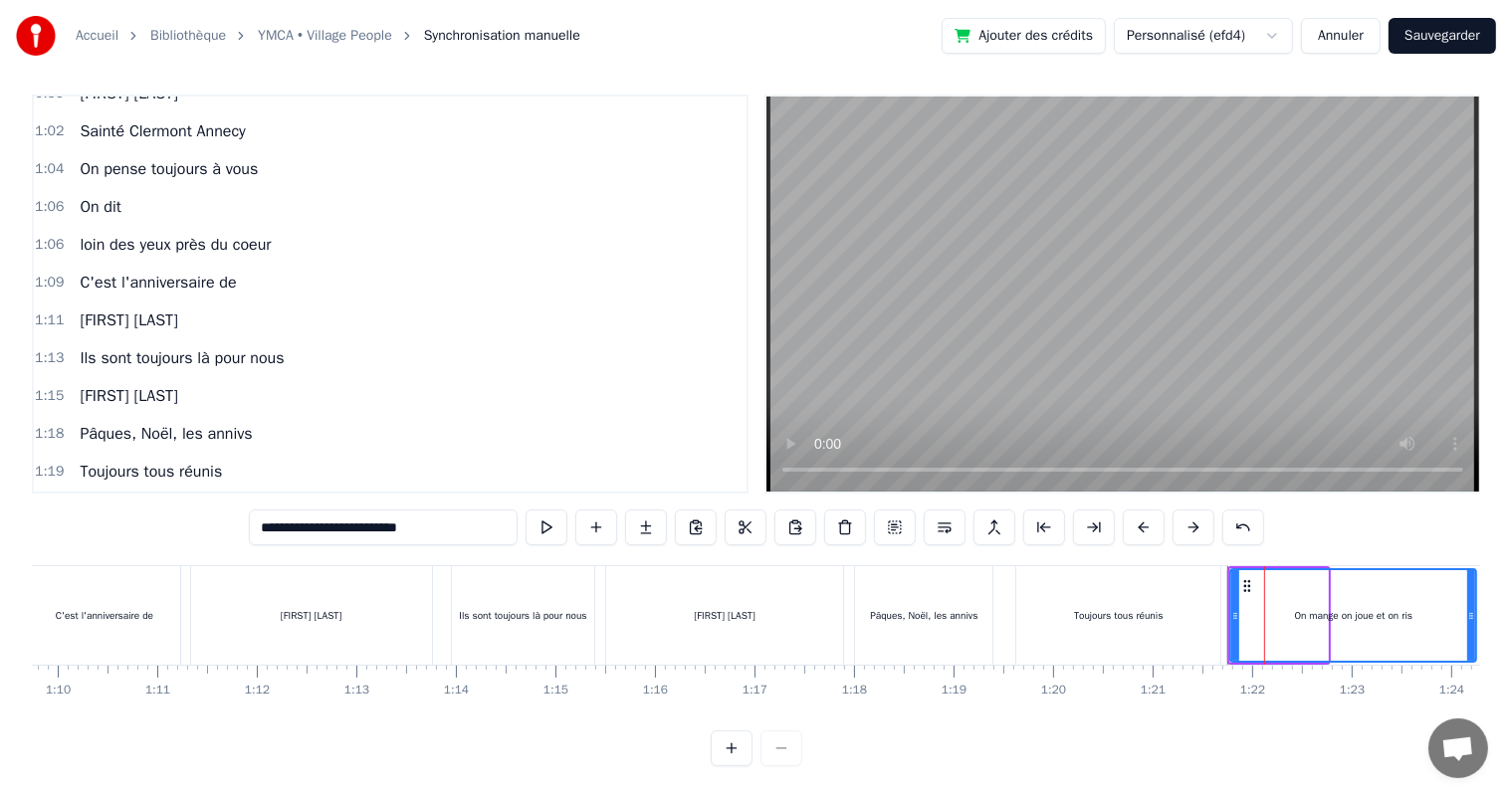 drag, startPoint x: 1325, startPoint y: 596, endPoint x: 1458, endPoint y: 605, distance: 133.3042 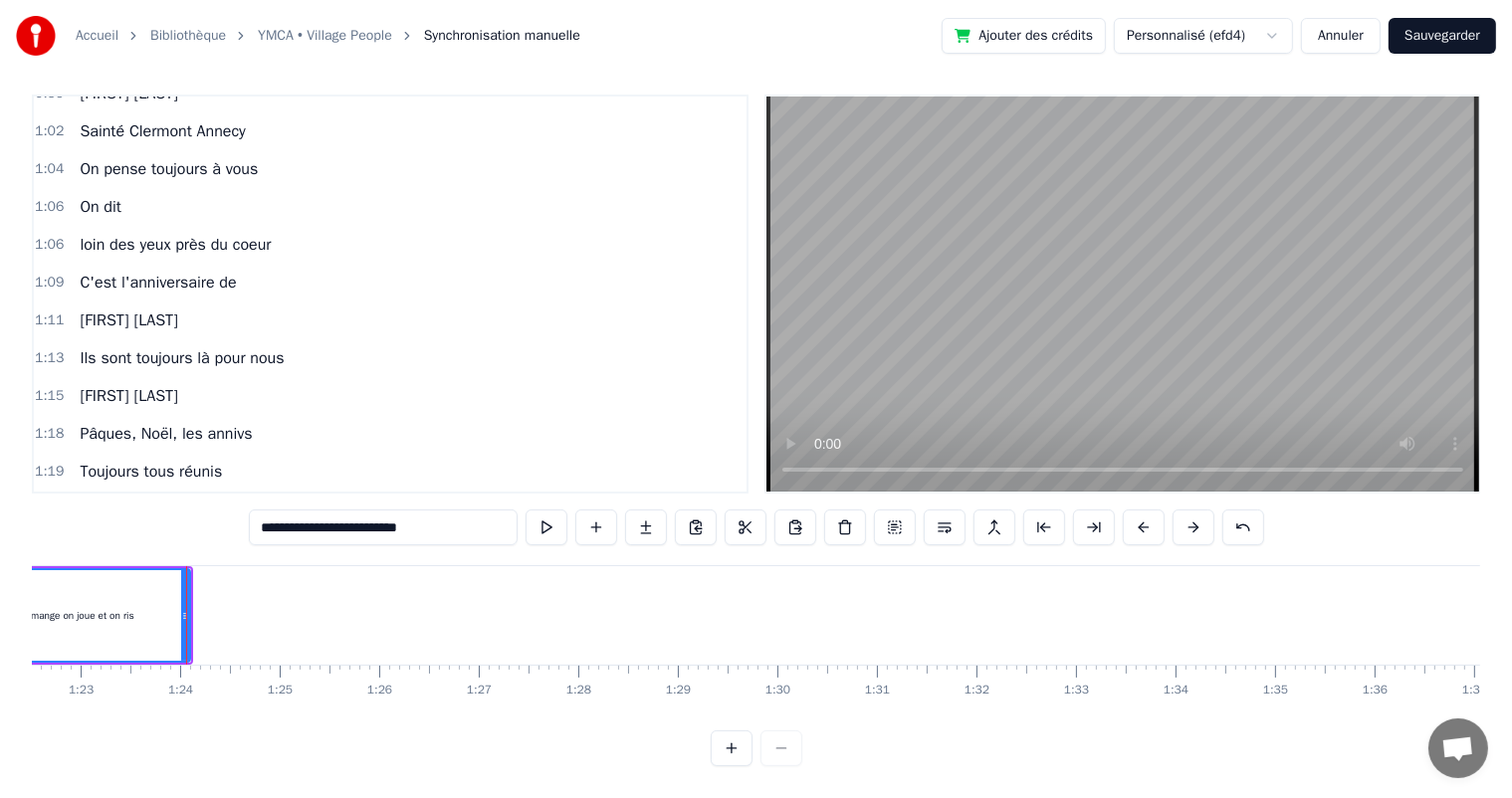 scroll, scrollTop: 0, scrollLeft: 8267, axis: horizontal 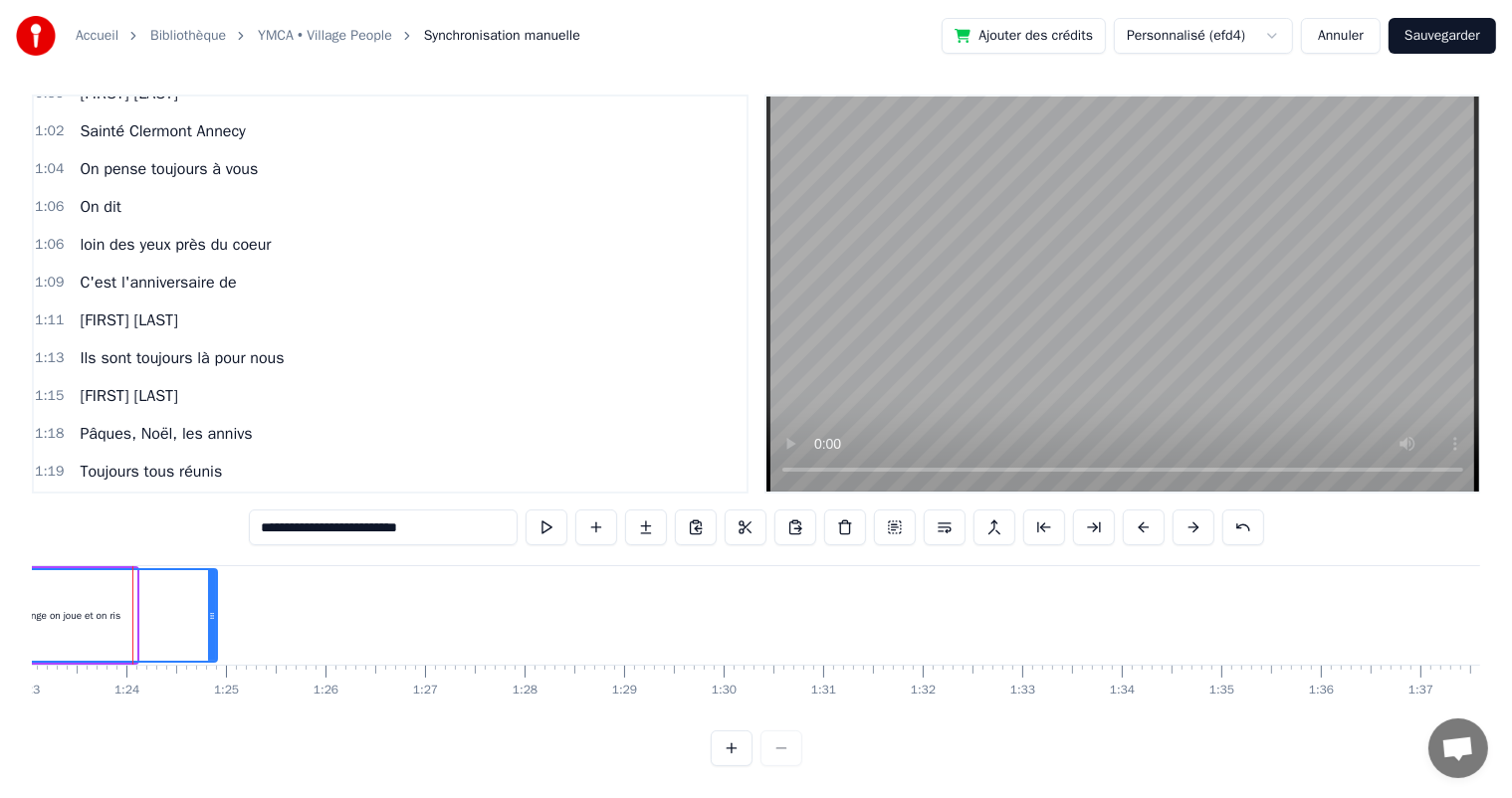 drag, startPoint x: 132, startPoint y: 618, endPoint x: 213, endPoint y: 622, distance: 81.09871 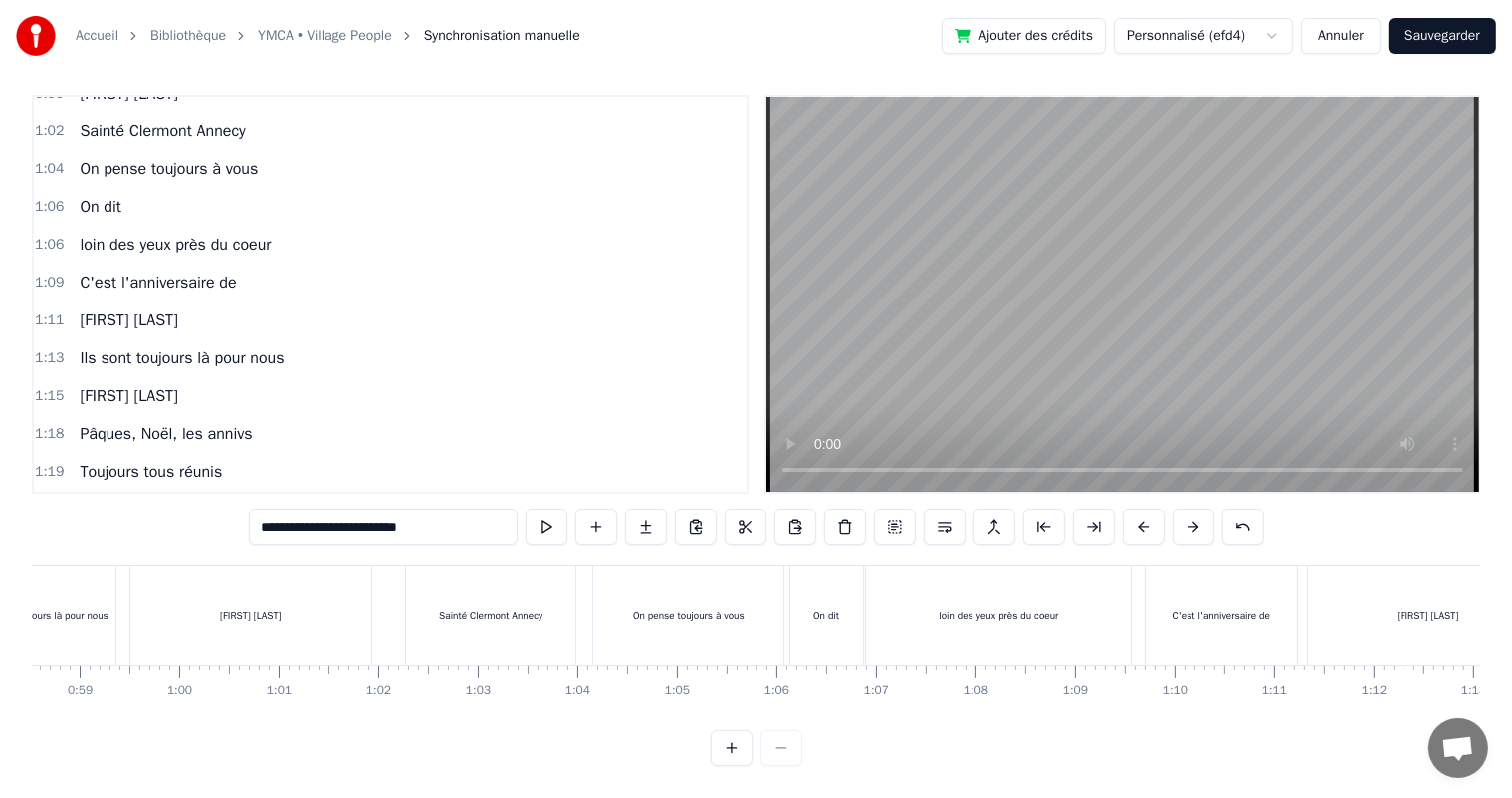 scroll, scrollTop: 0, scrollLeft: 5806, axis: horizontal 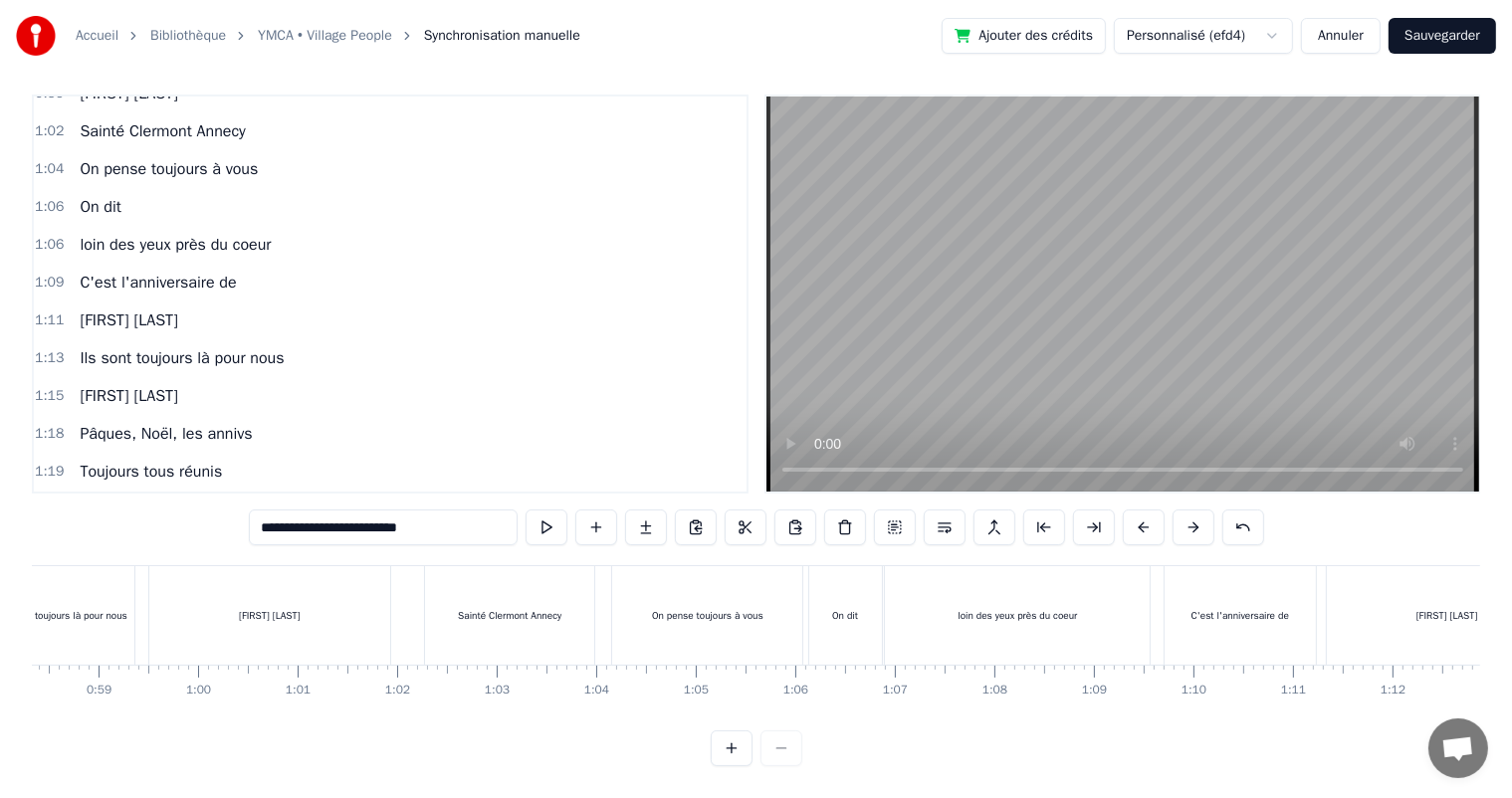 click at bounding box center (7187, 615) 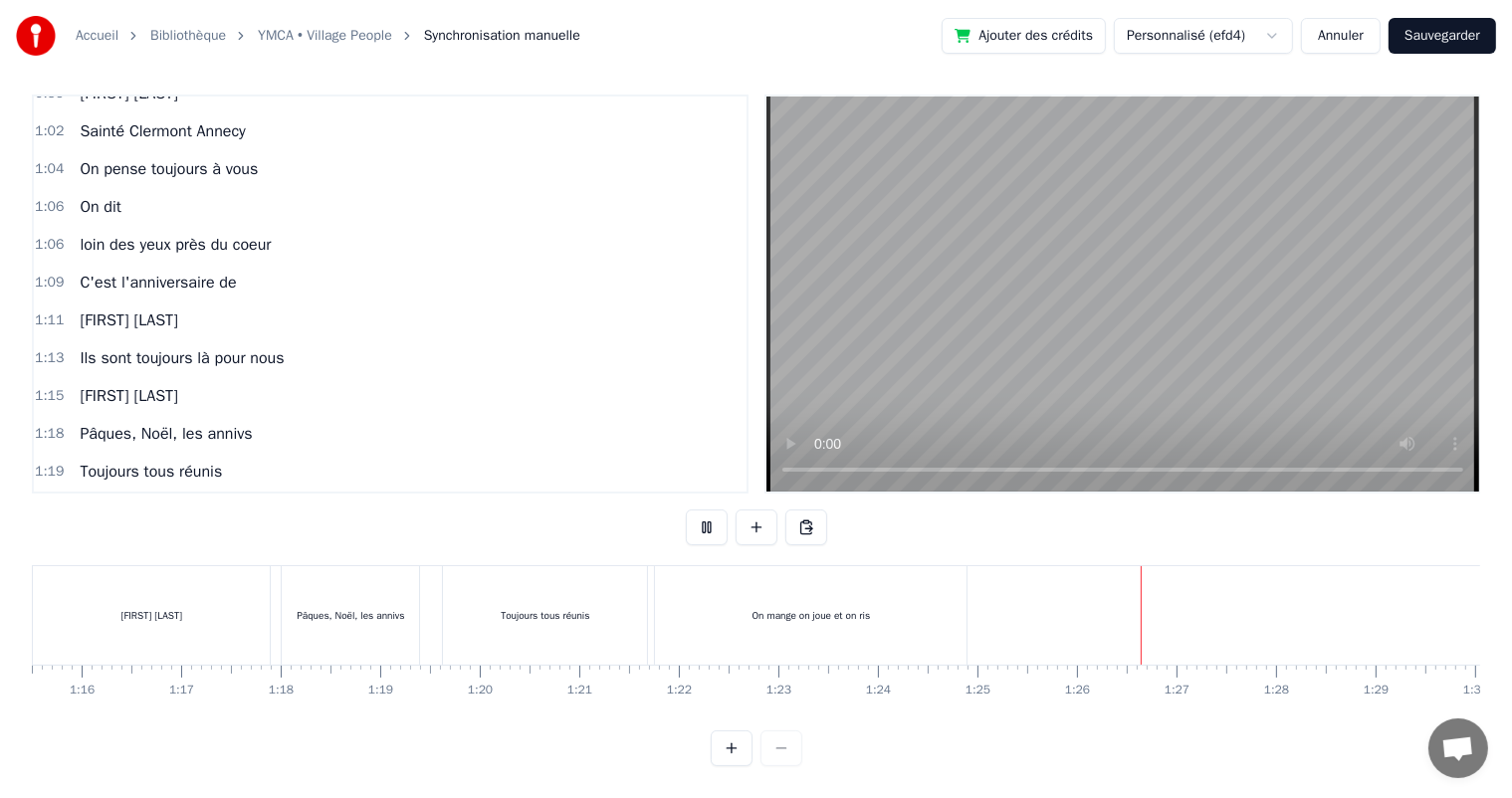 scroll, scrollTop: 0, scrollLeft: 7509, axis: horizontal 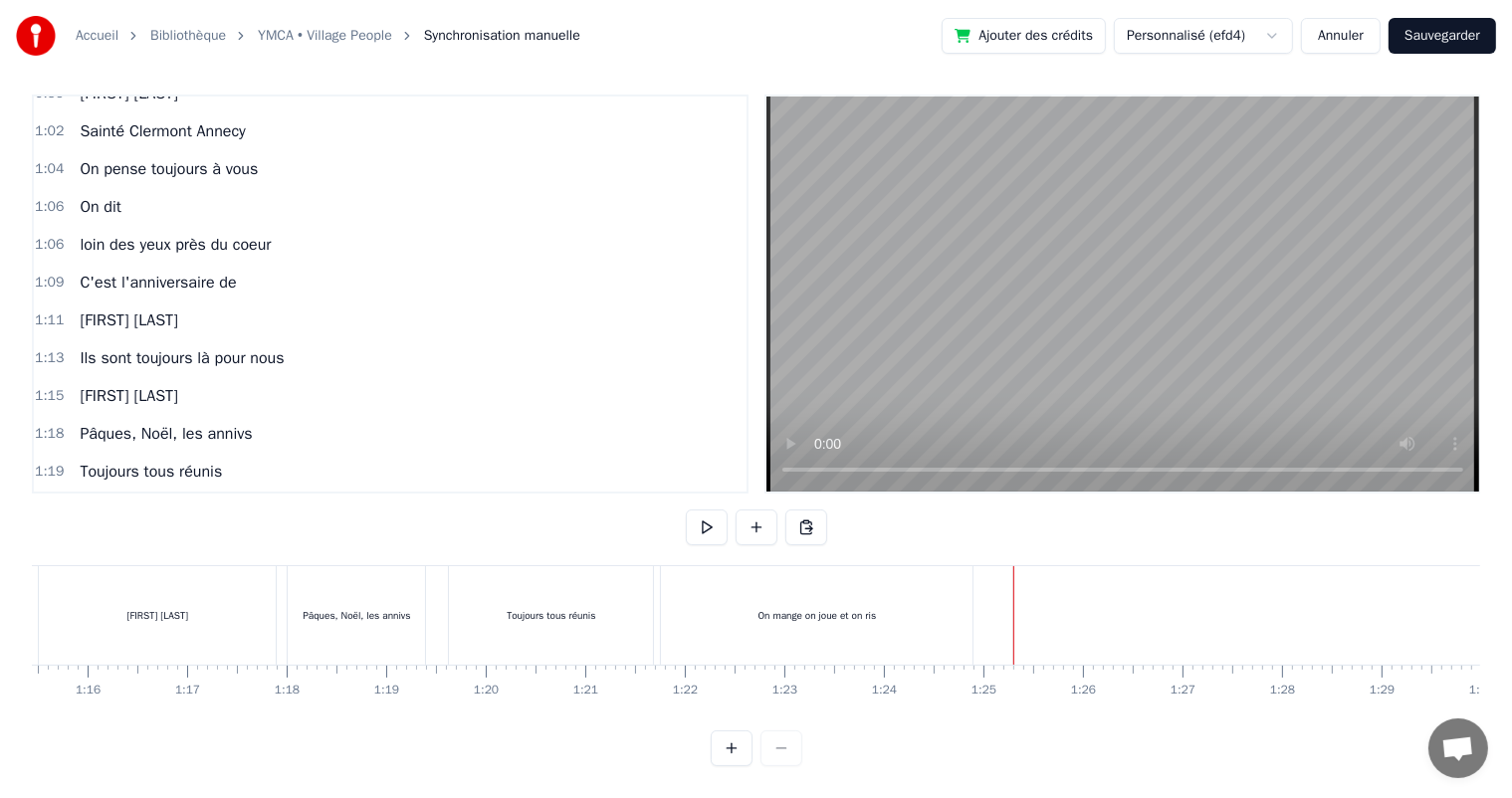 click on "Toujours tous réunis" at bounding box center [550, 615] 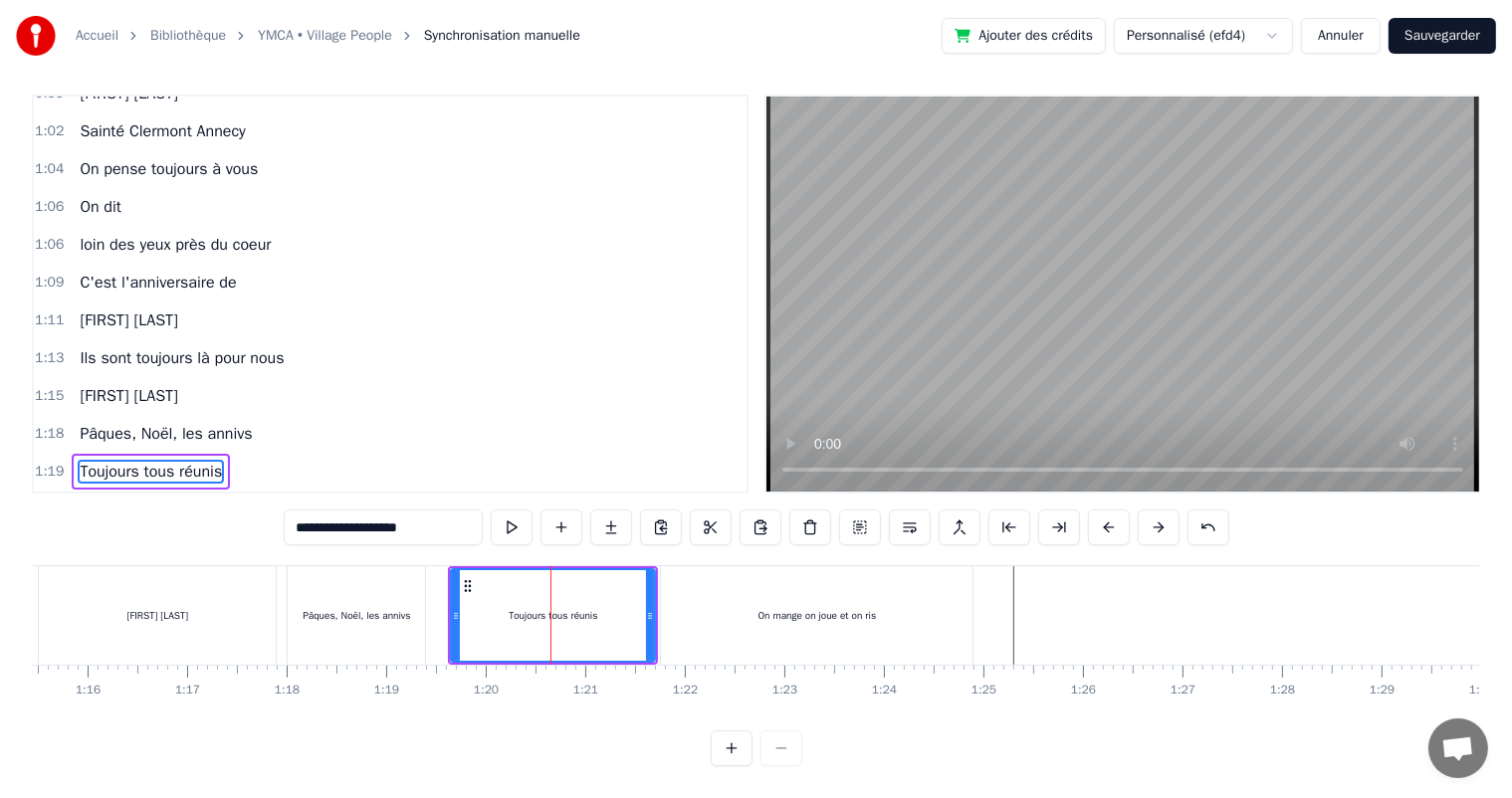 click at bounding box center [5484, 615] 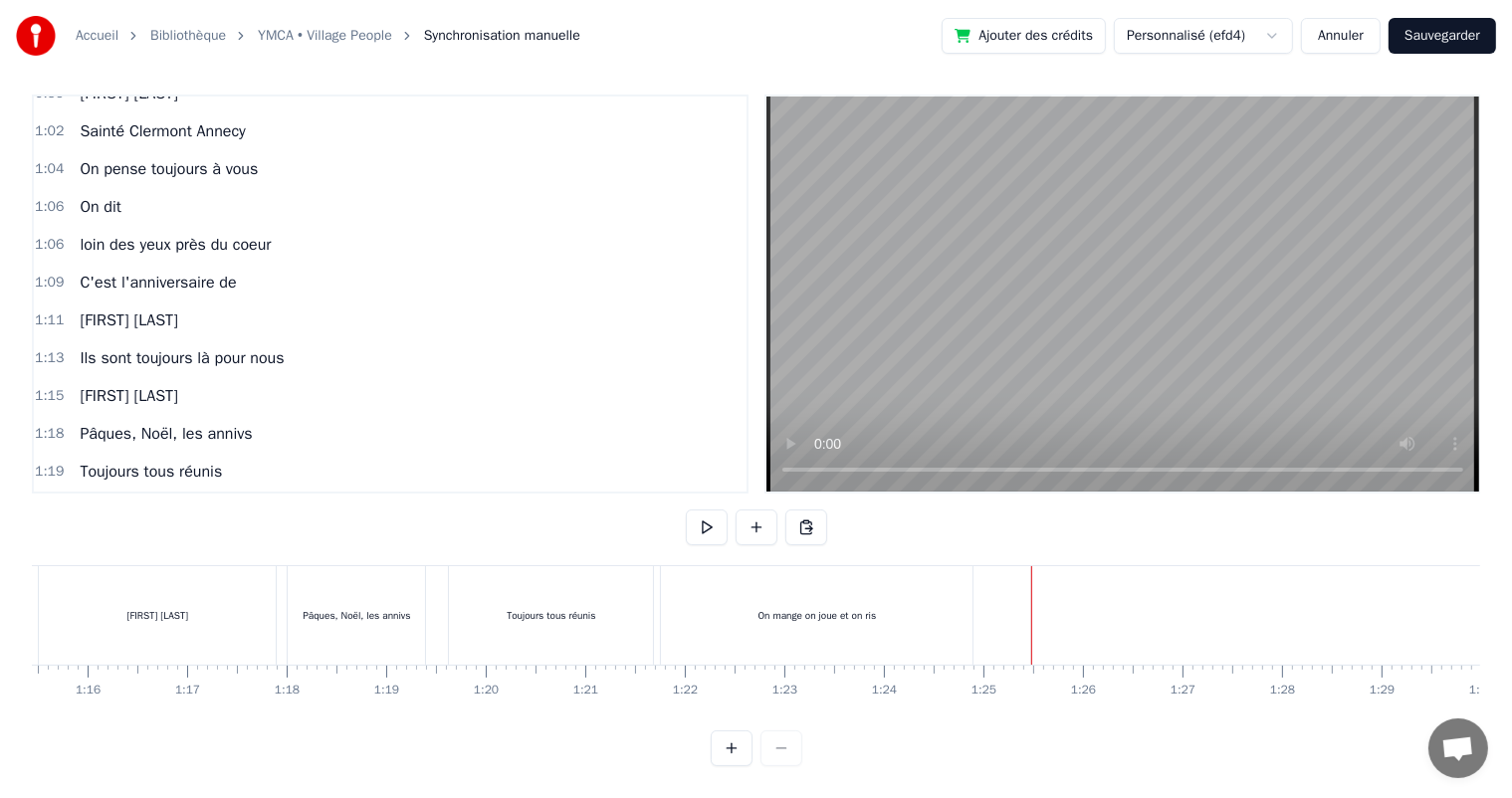 click on "On mange on joue et on ris" at bounding box center [816, 615] 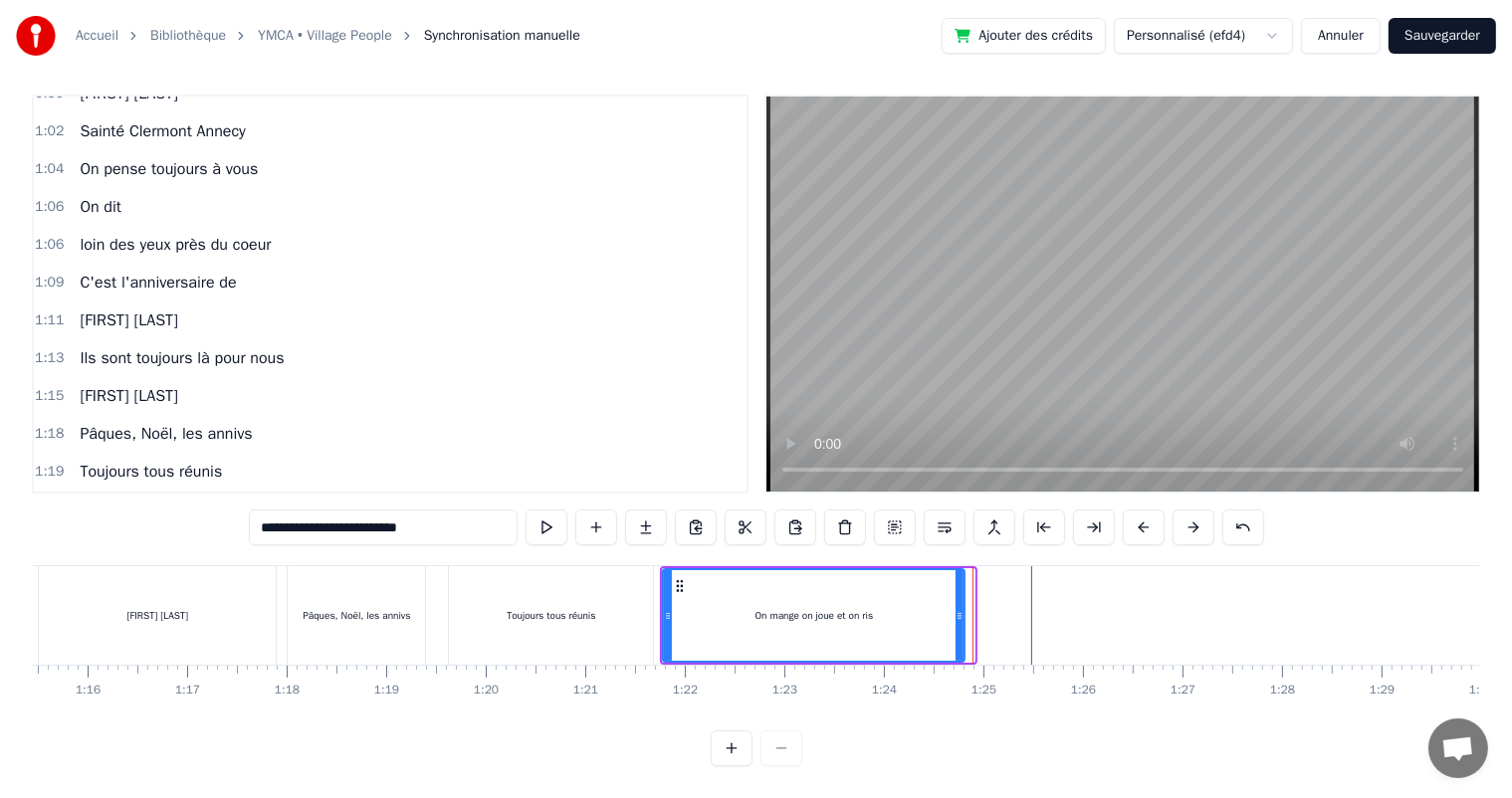 drag, startPoint x: 970, startPoint y: 609, endPoint x: 960, endPoint y: 613, distance: 10.77033 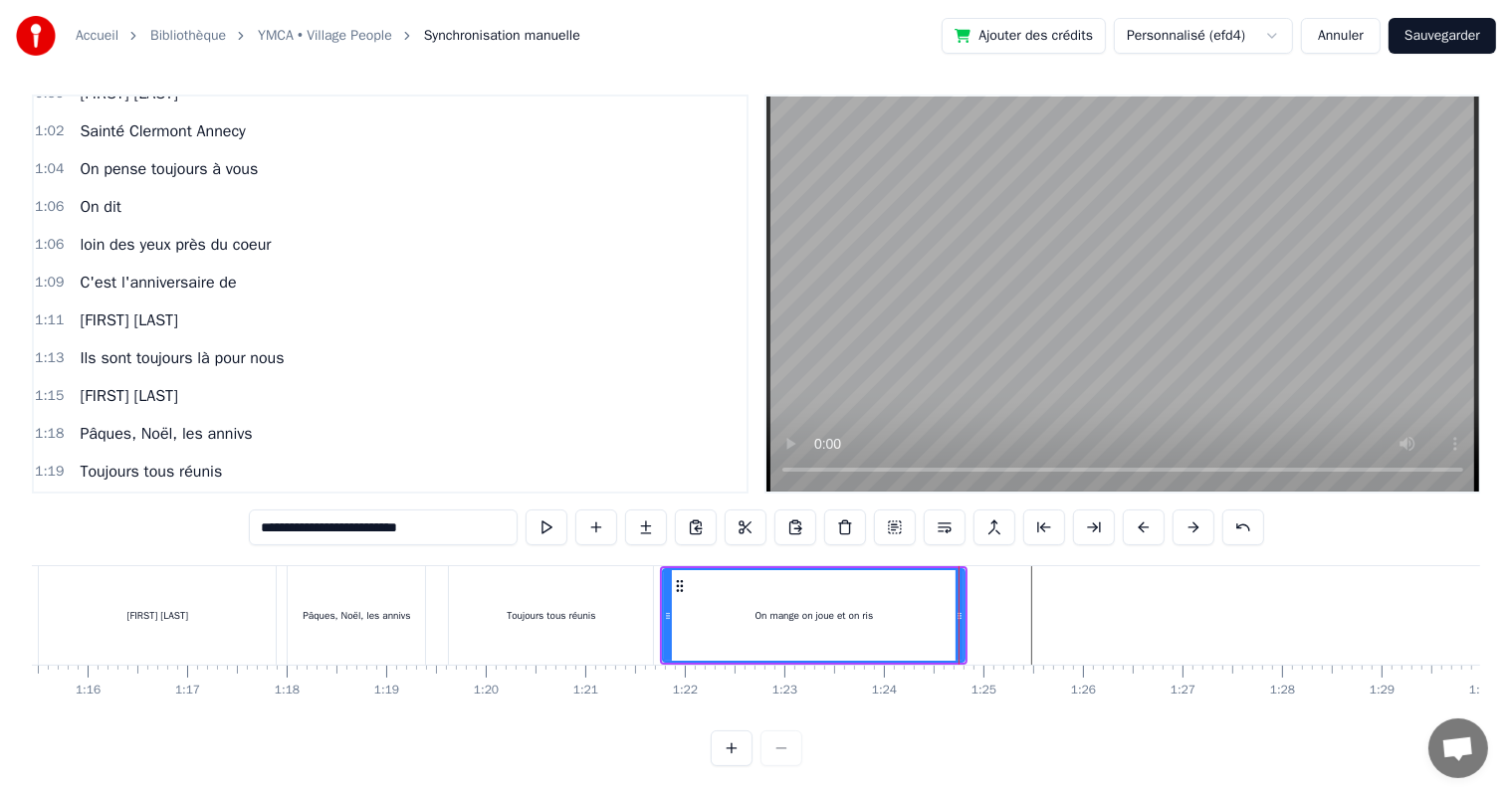 click on "1:21 On mange on joue et on ris" at bounding box center [390, 509] 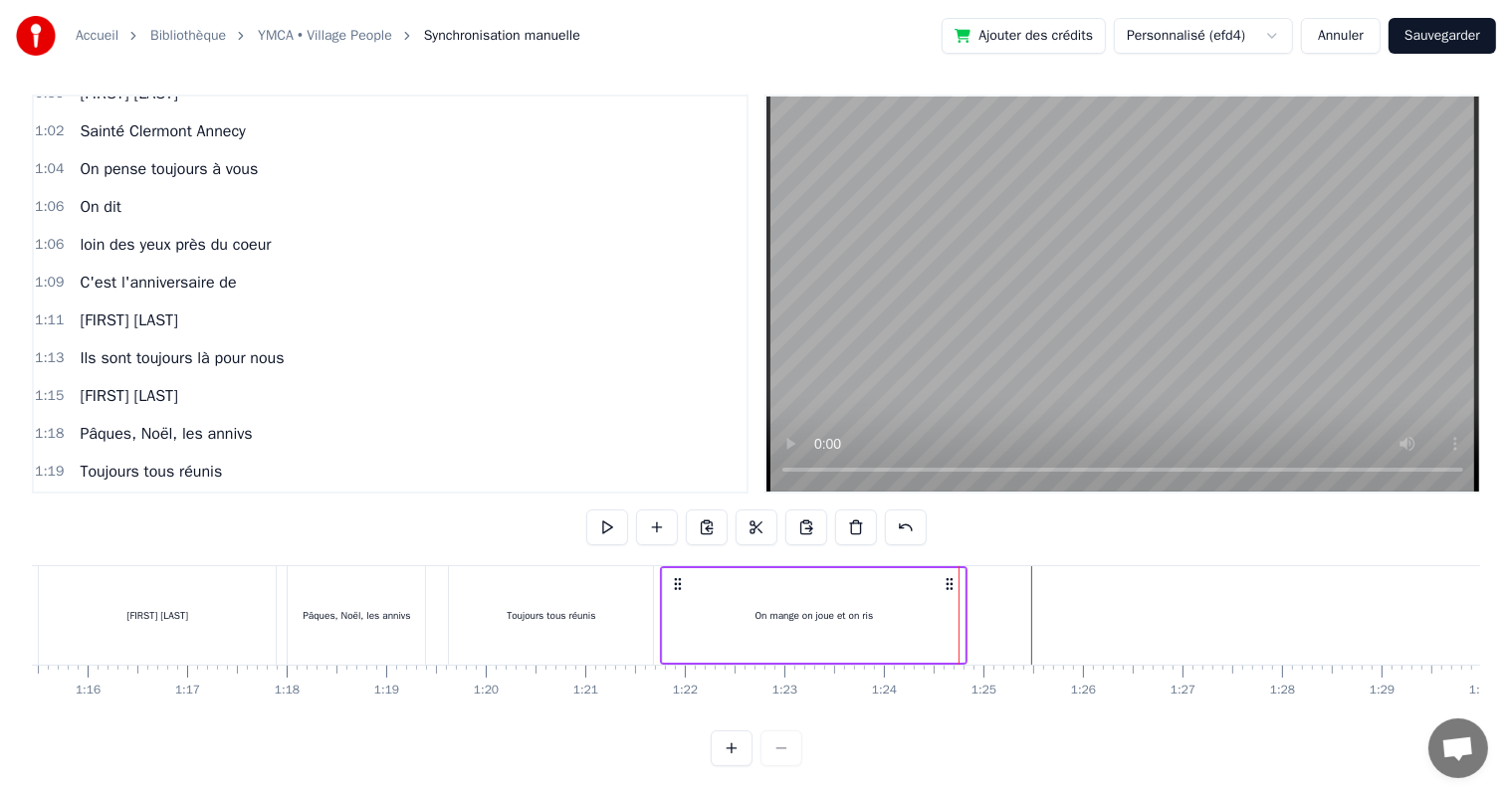 click at bounding box center (5484, 615) 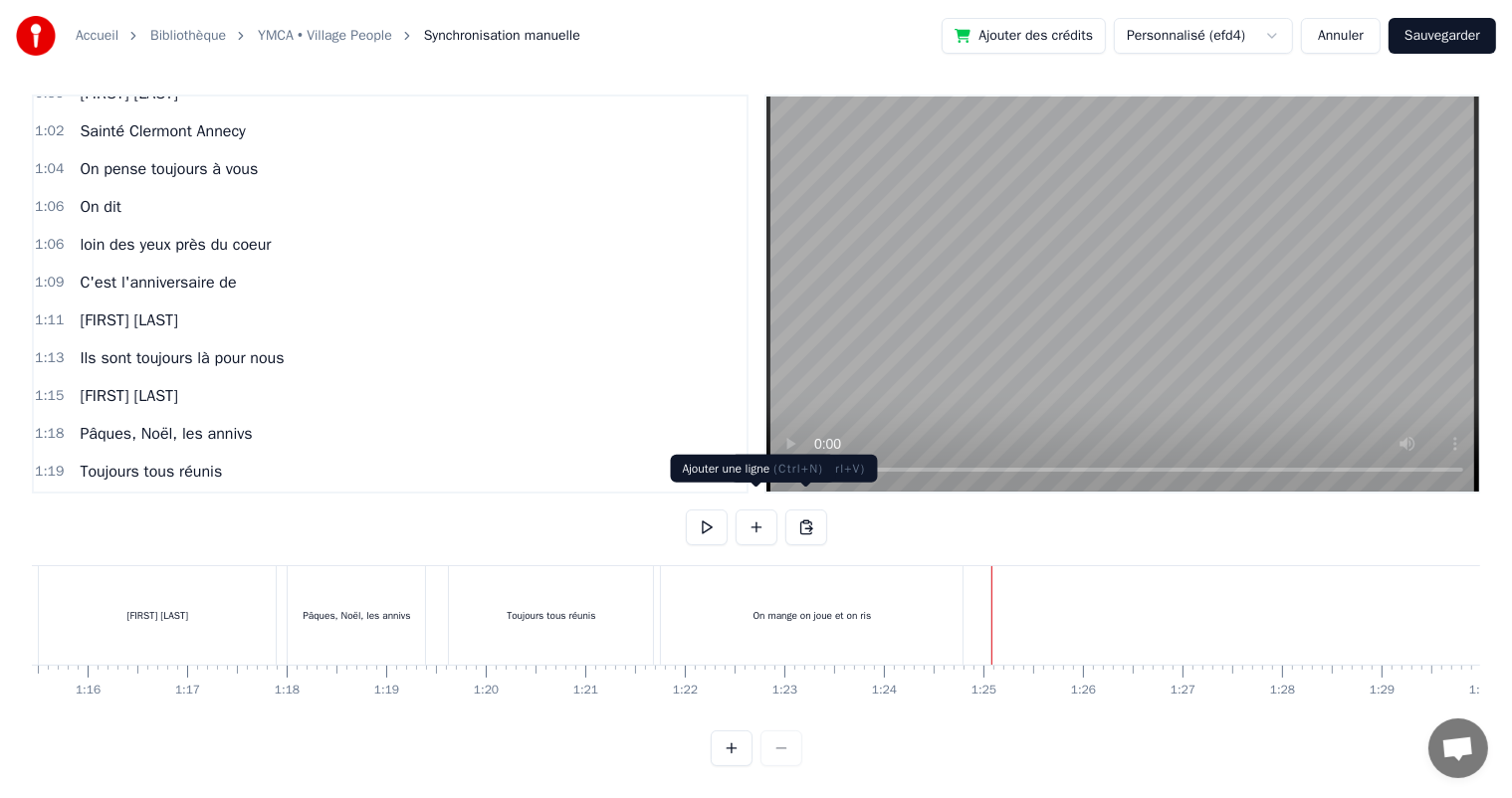 click at bounding box center [756, 527] 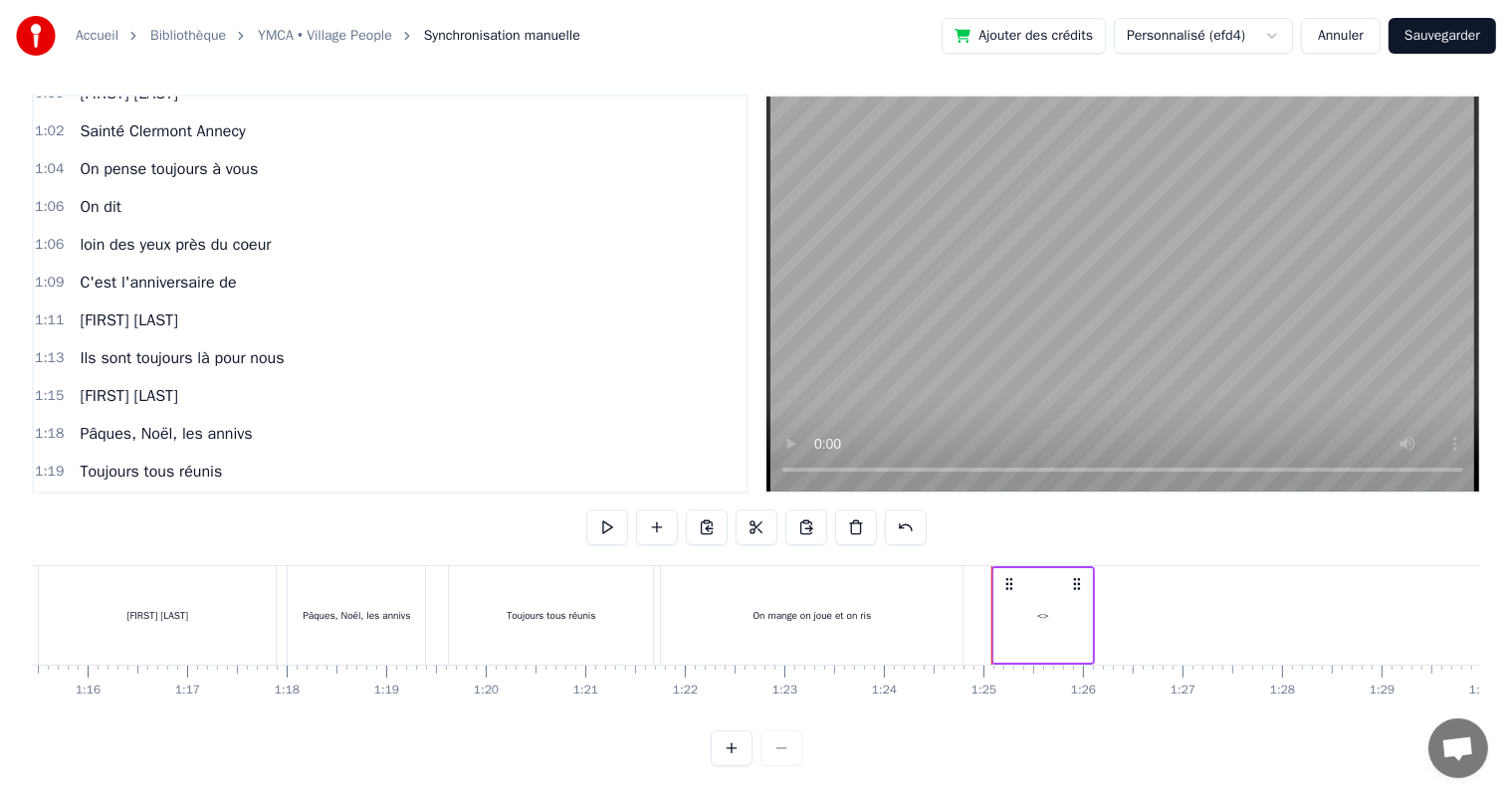 click on "<>" at bounding box center (1043, 615) 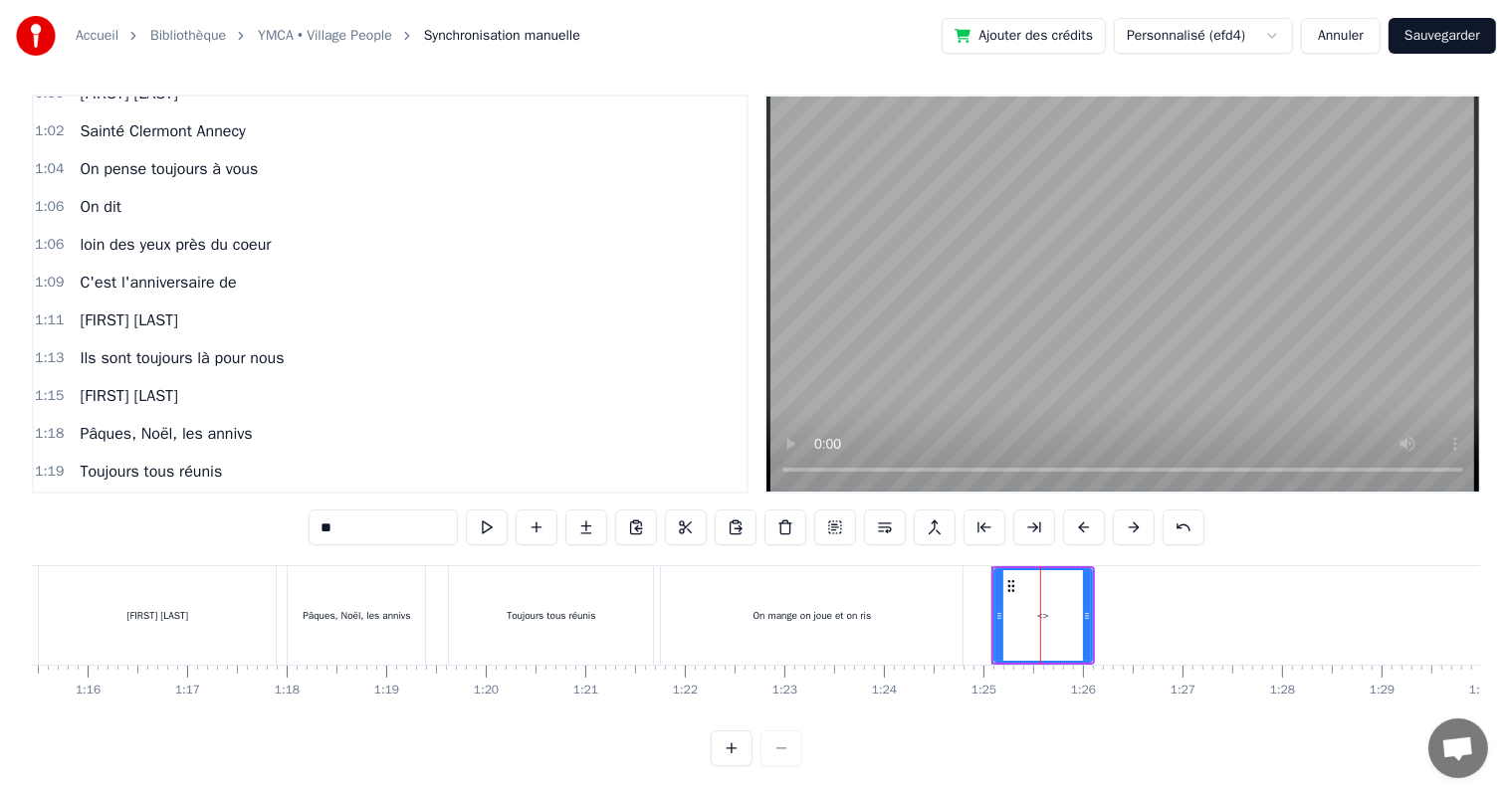 scroll, scrollTop: 739, scrollLeft: 0, axis: vertical 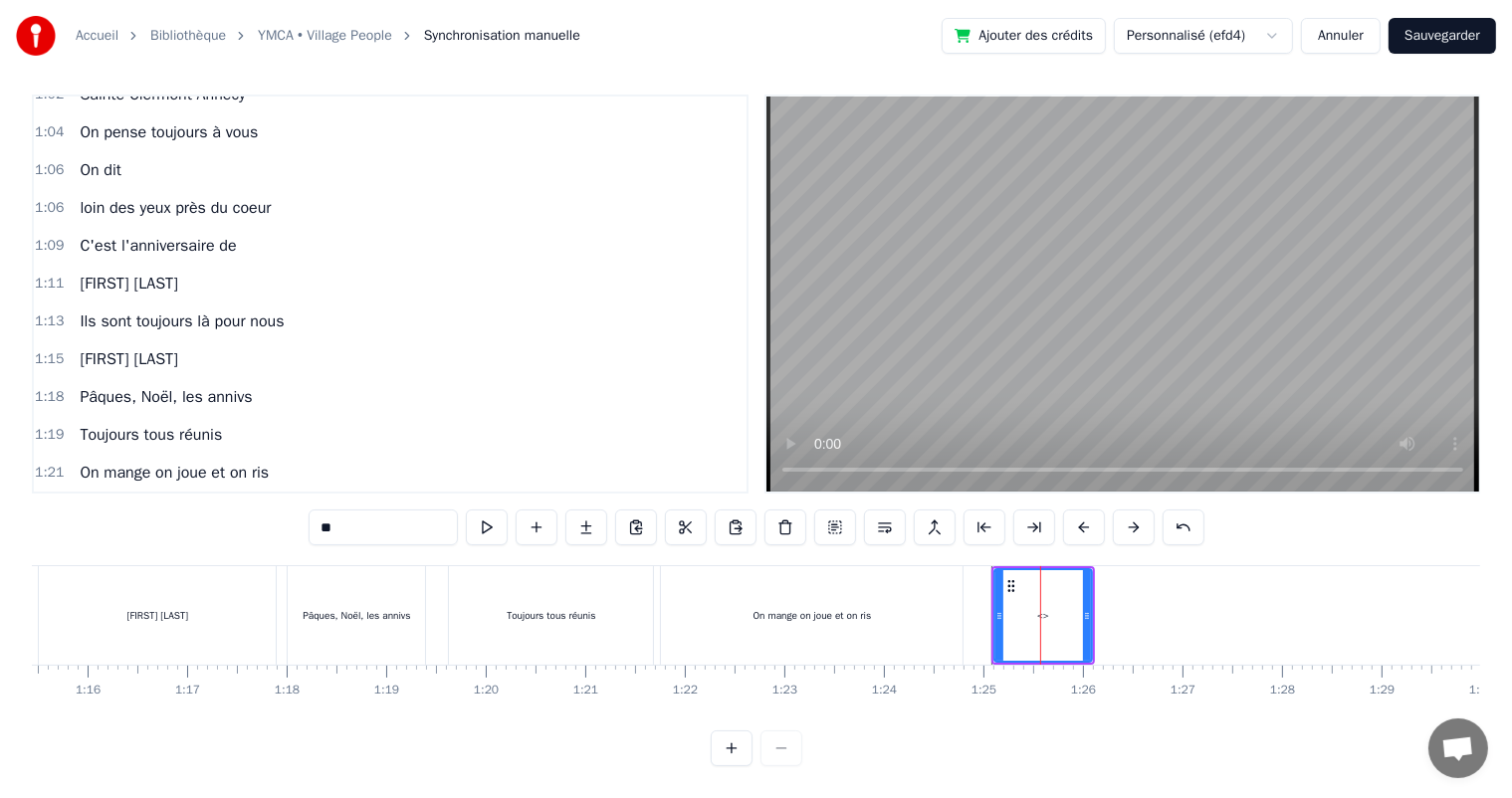 drag, startPoint x: 369, startPoint y: 505, endPoint x: 269, endPoint y: 529, distance: 102.83968 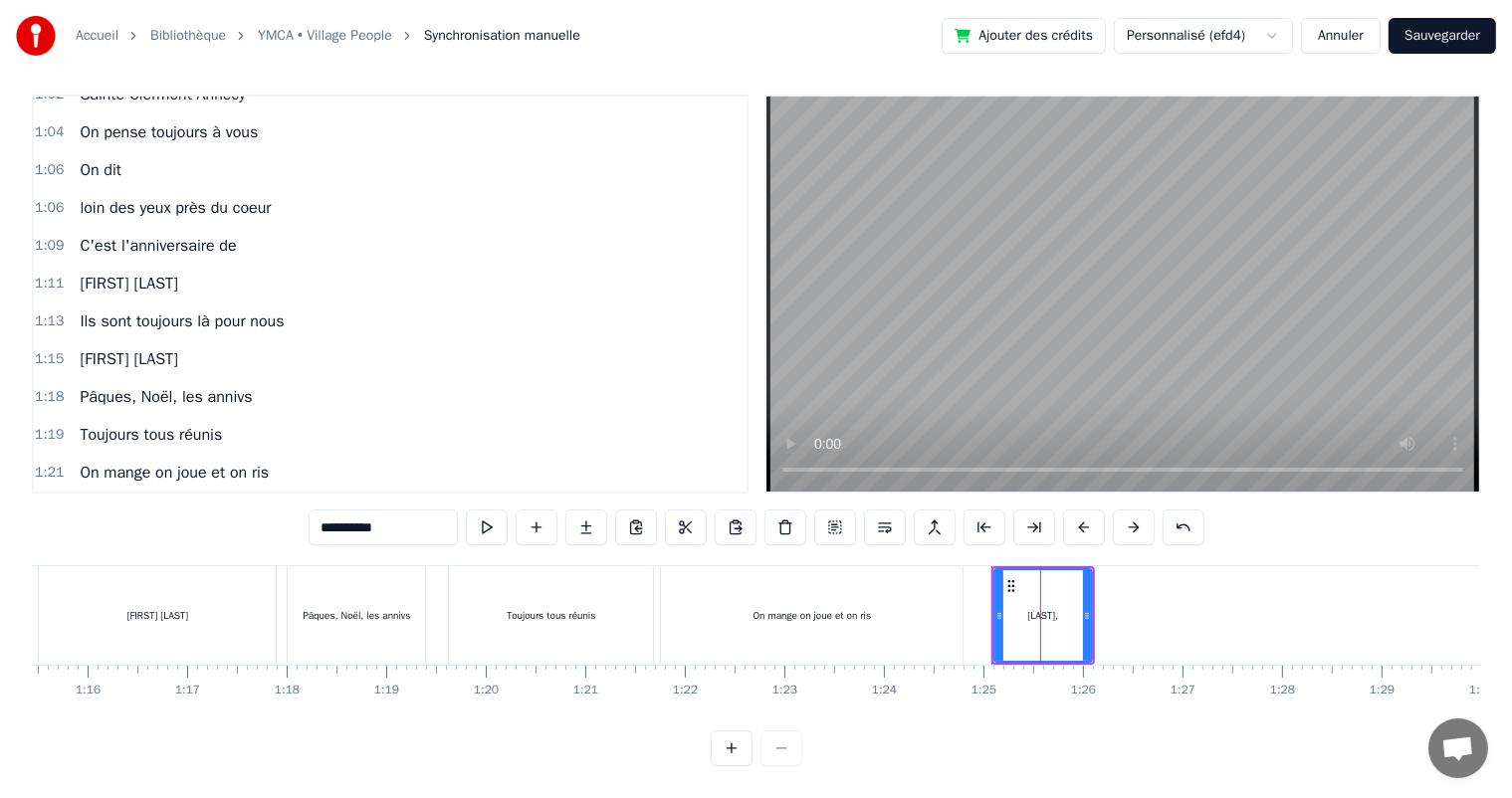 type on "**********" 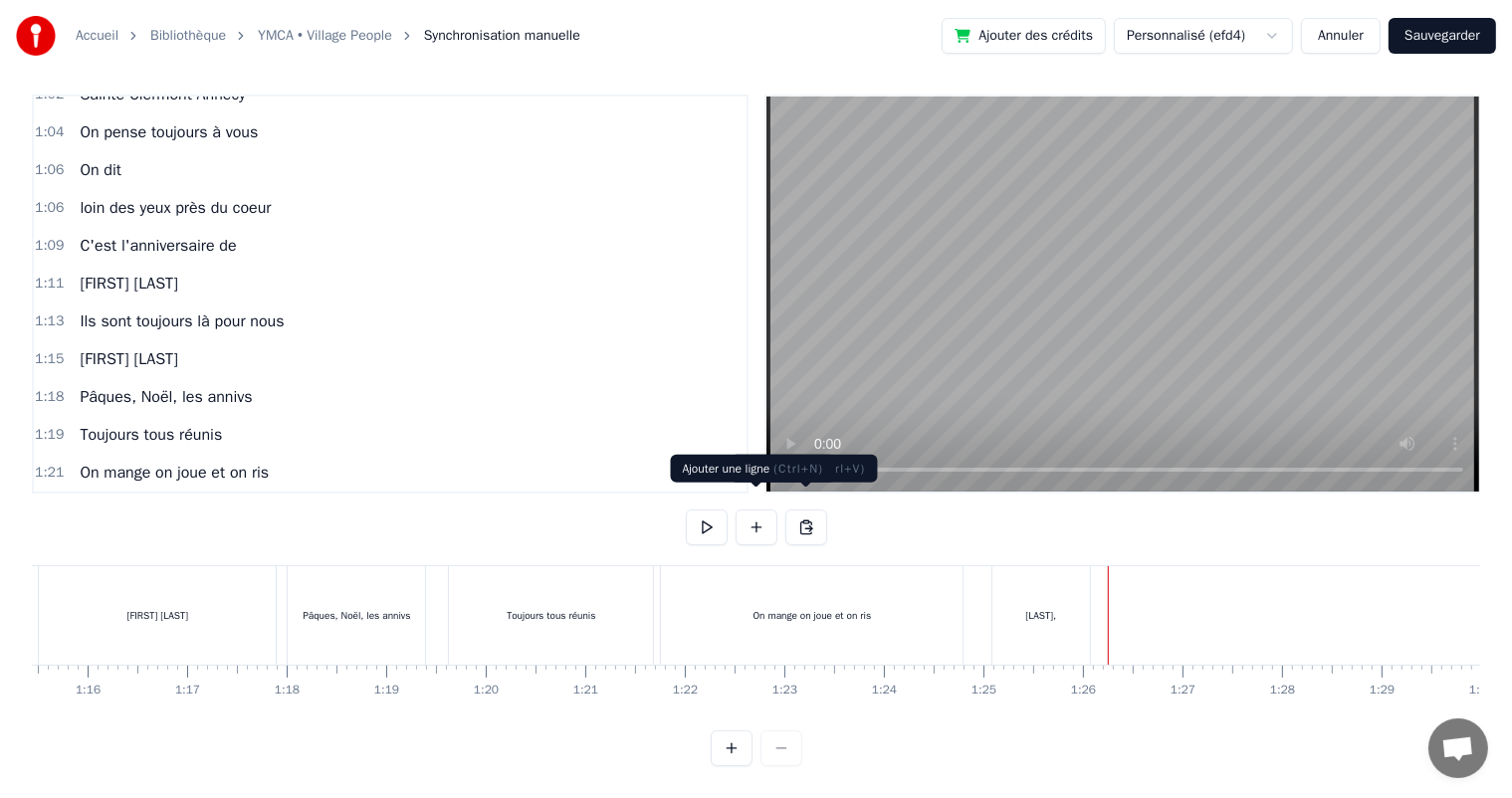 click at bounding box center [756, 527] 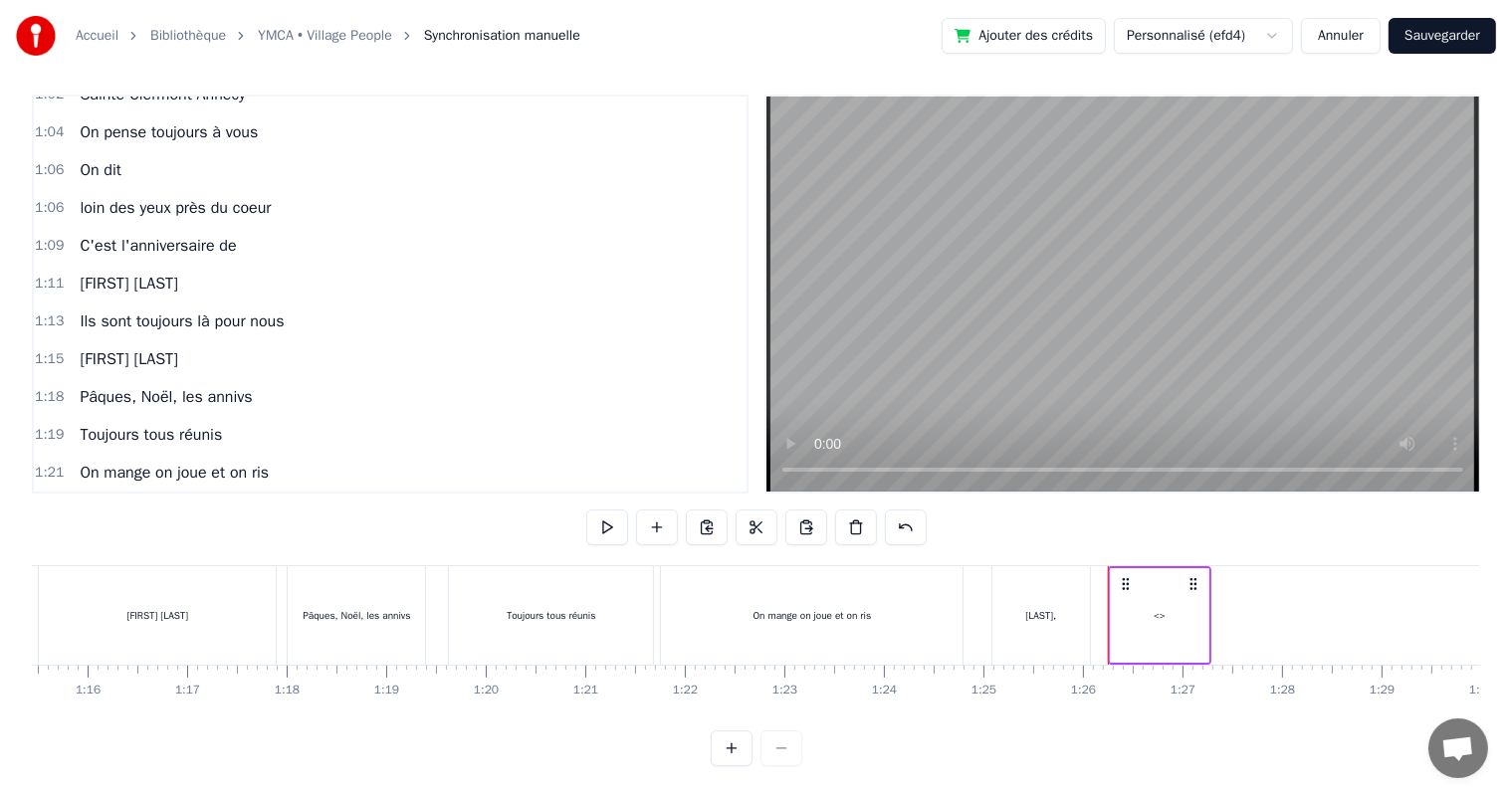 click on "<>" at bounding box center [1160, 615] 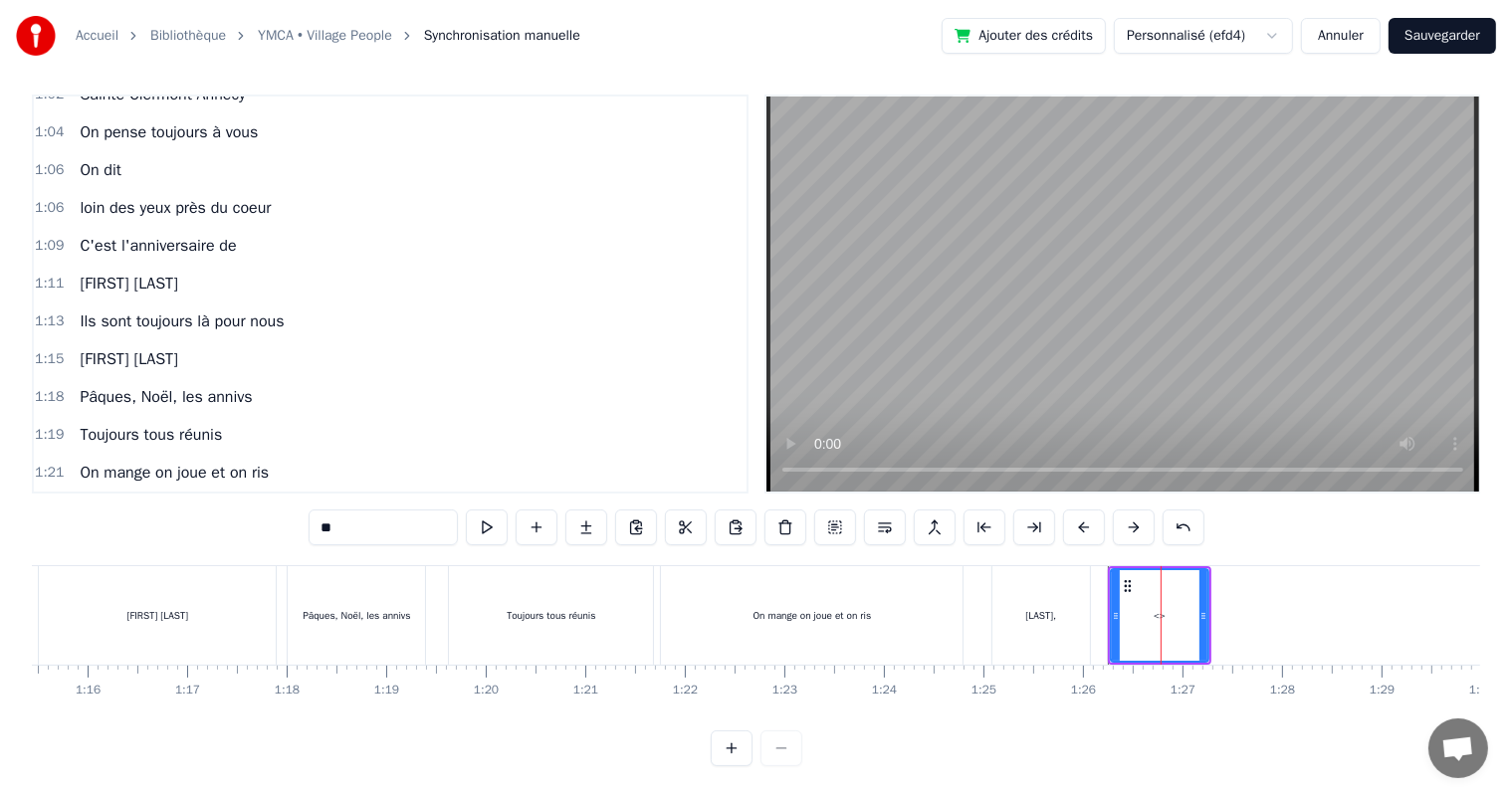 scroll, scrollTop: 776, scrollLeft: 0, axis: vertical 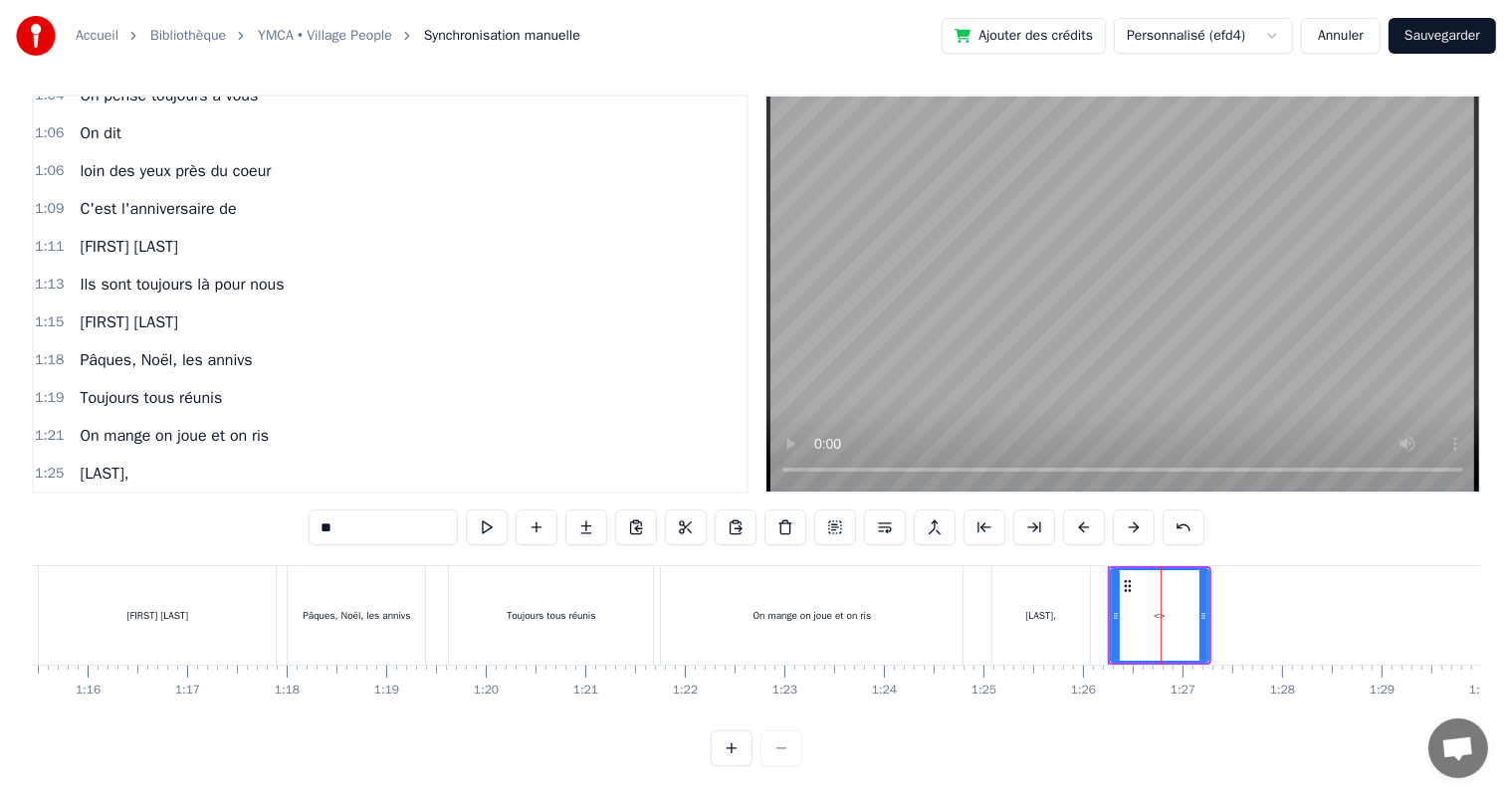 click on "<>" at bounding box center [89, 511] 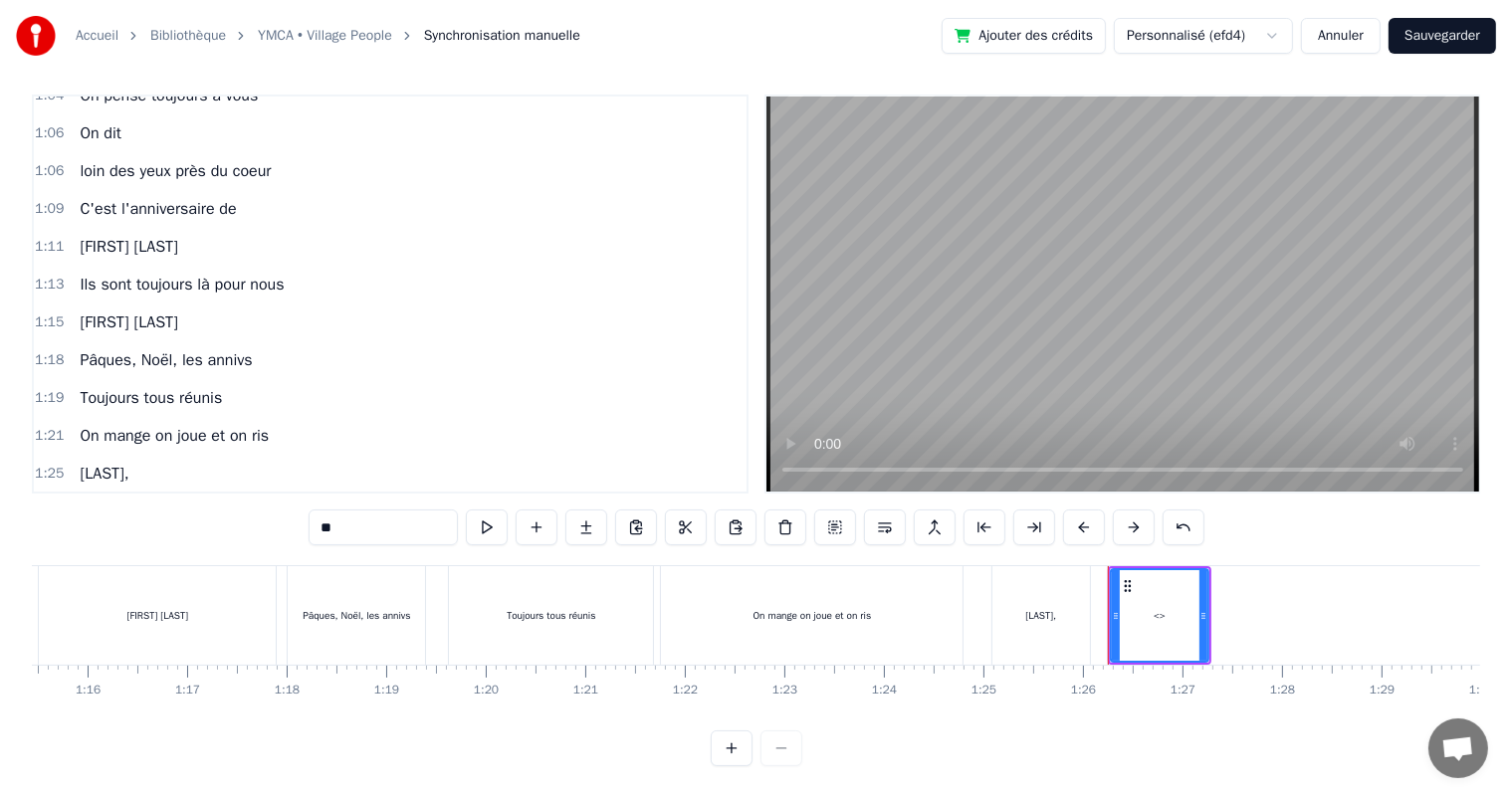 click on "<>" at bounding box center (89, 511) 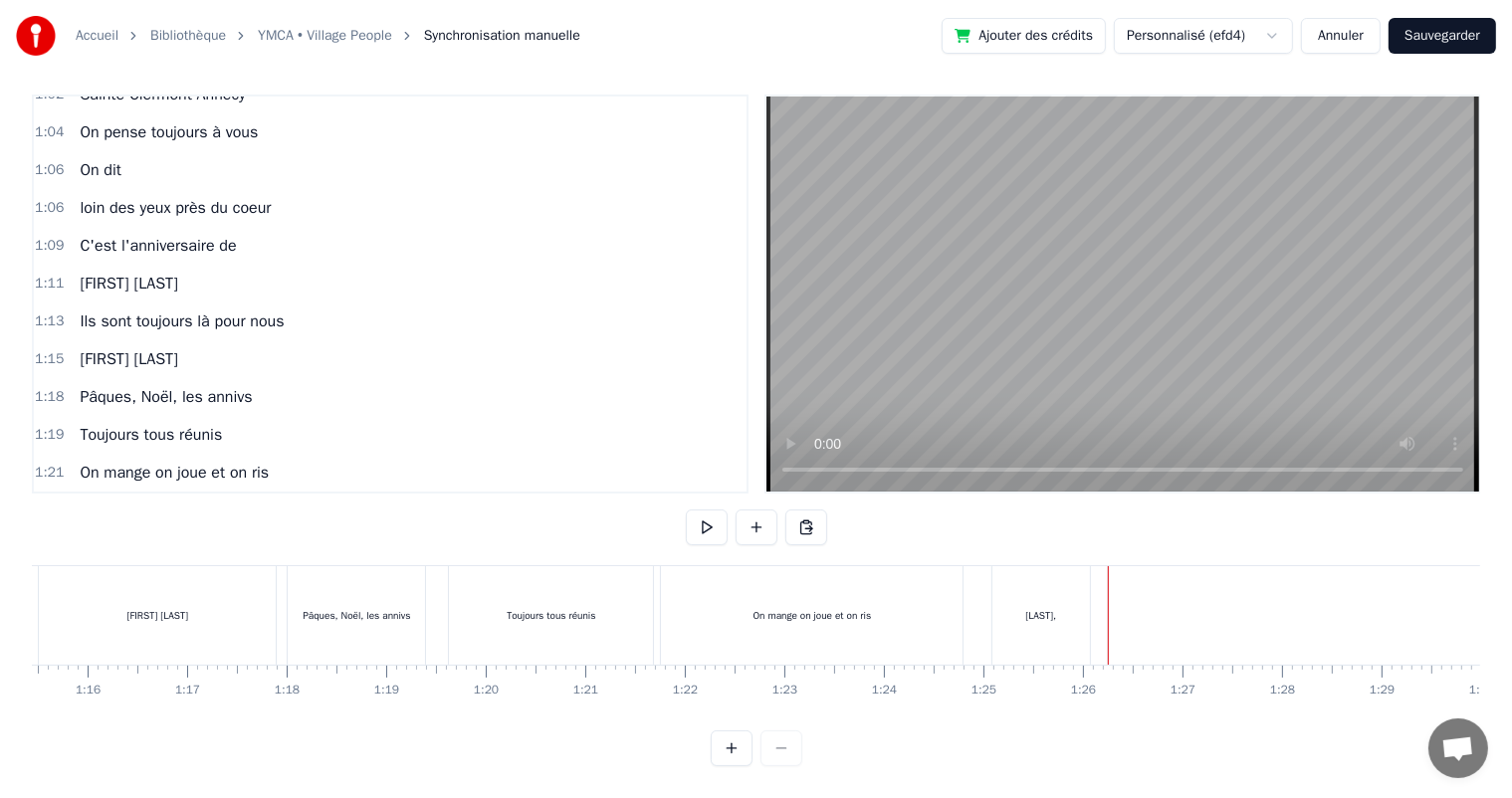 scroll, scrollTop: 776, scrollLeft: 0, axis: vertical 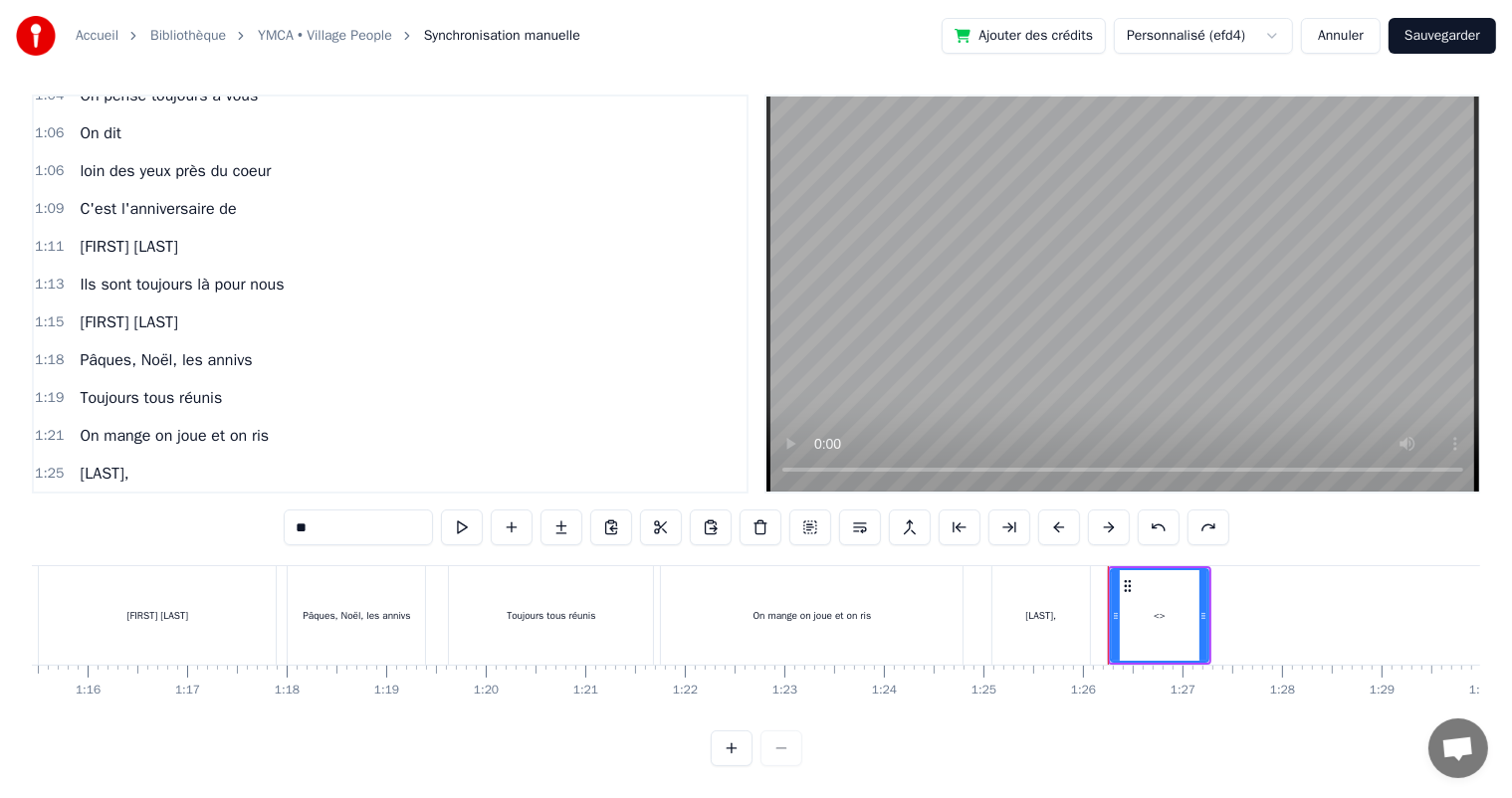 drag, startPoint x: 346, startPoint y: 509, endPoint x: 171, endPoint y: 524, distance: 175.64168 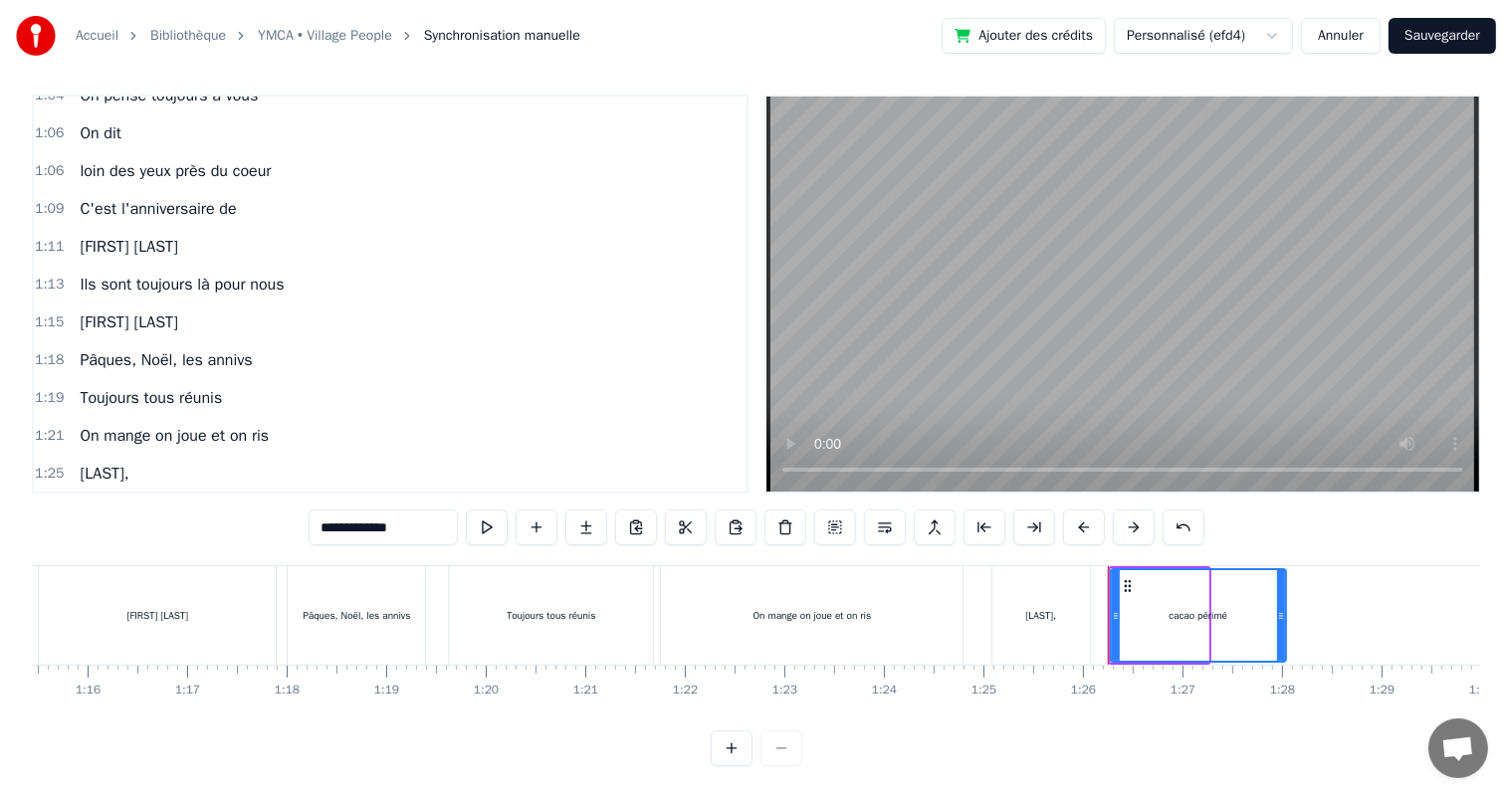 drag, startPoint x: 1205, startPoint y: 609, endPoint x: 1280, endPoint y: 613, distance: 75.10659 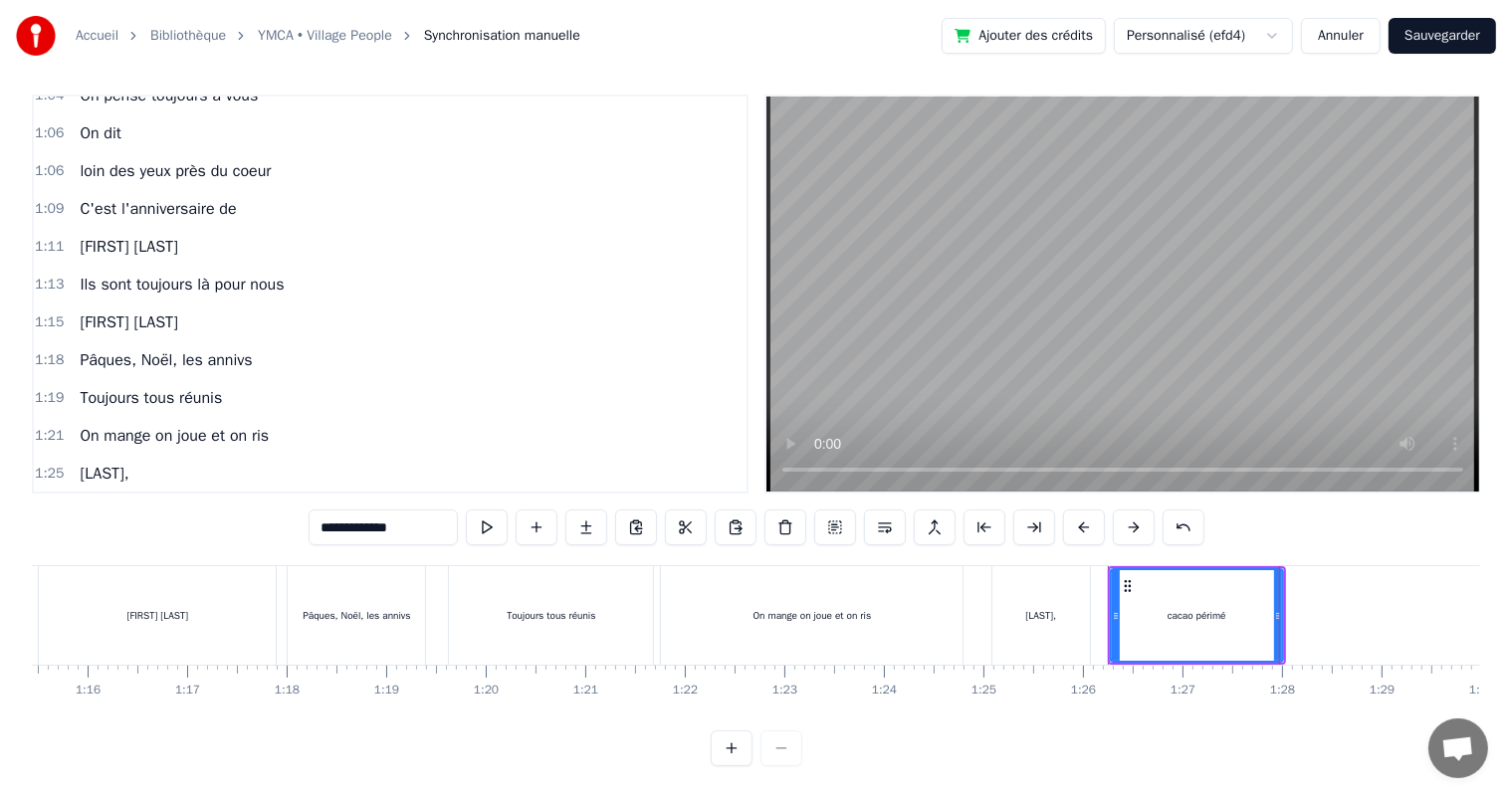 type on "**********" 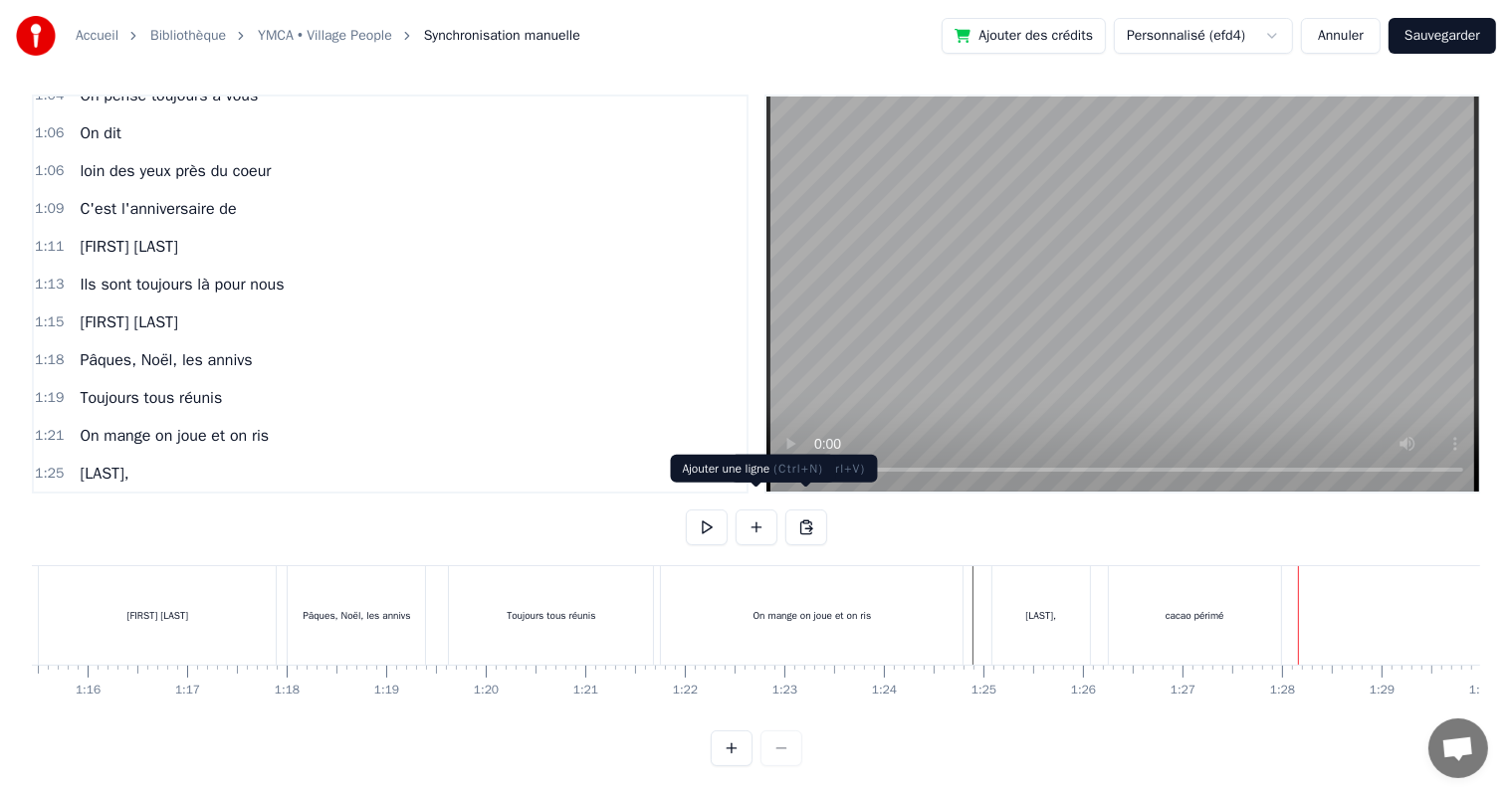 click at bounding box center (756, 527) 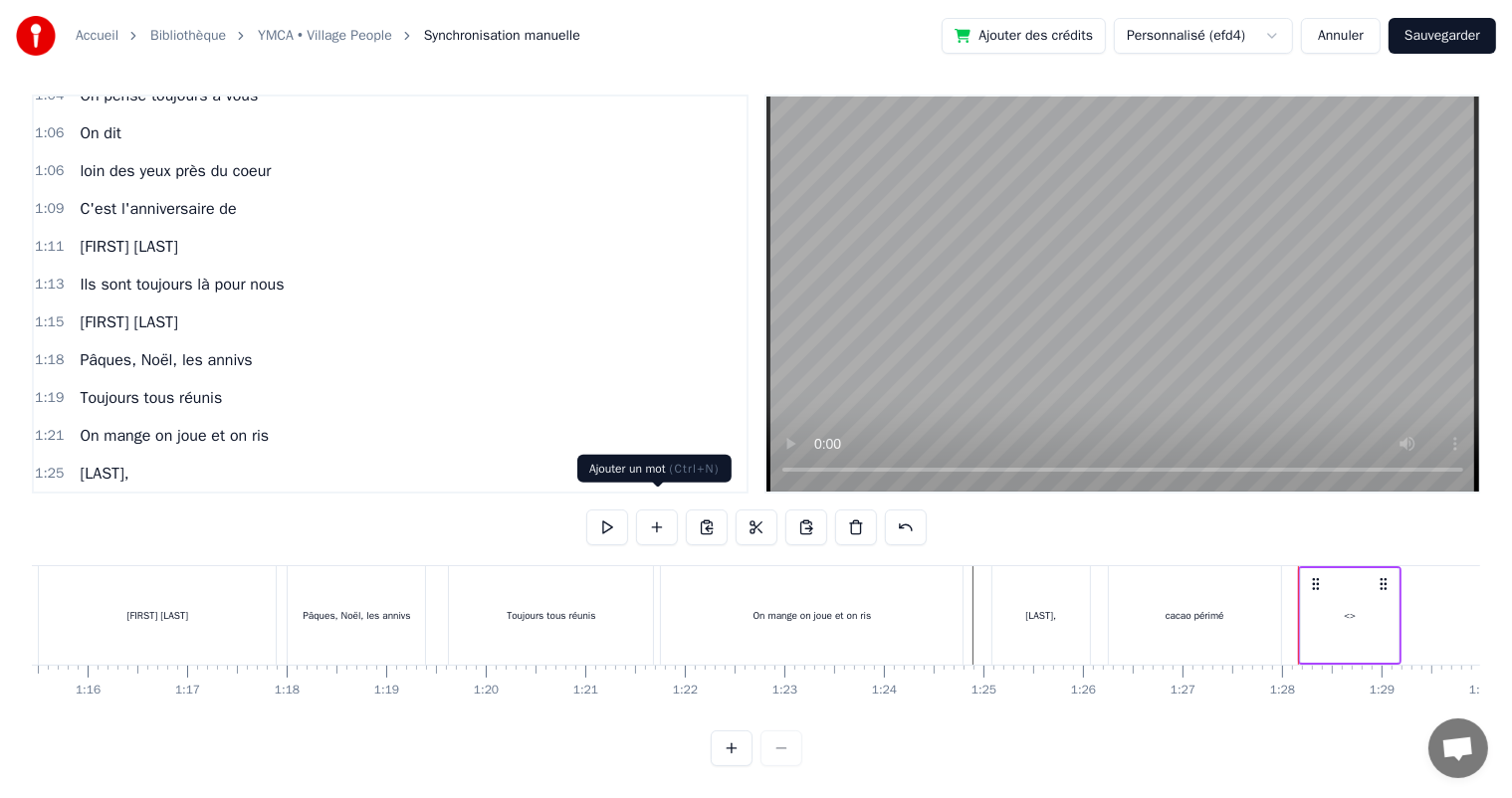 click at bounding box center (657, 527) 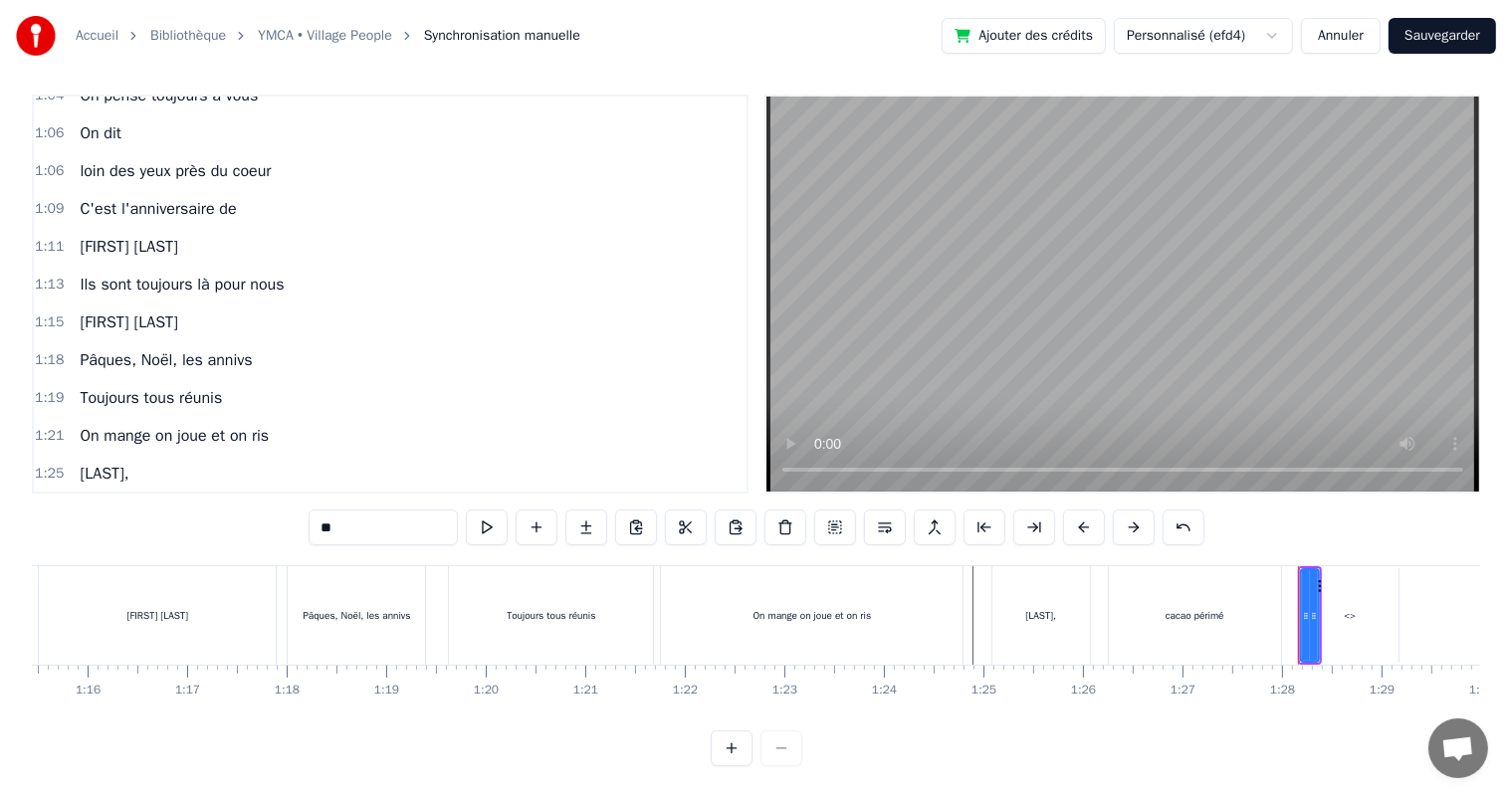 scroll, scrollTop: 812, scrollLeft: 0, axis: vertical 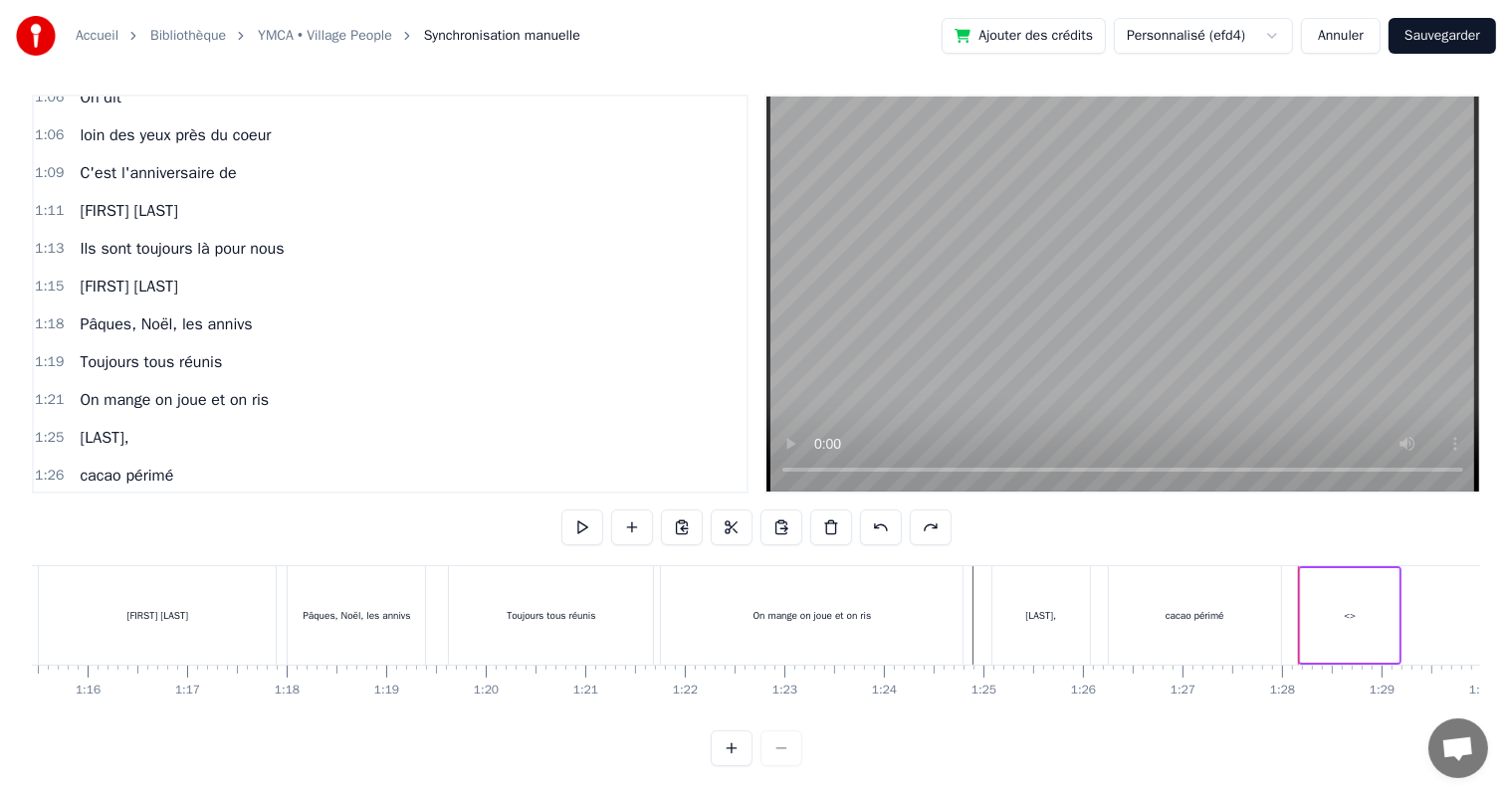 click on "<>" at bounding box center (89, 513) 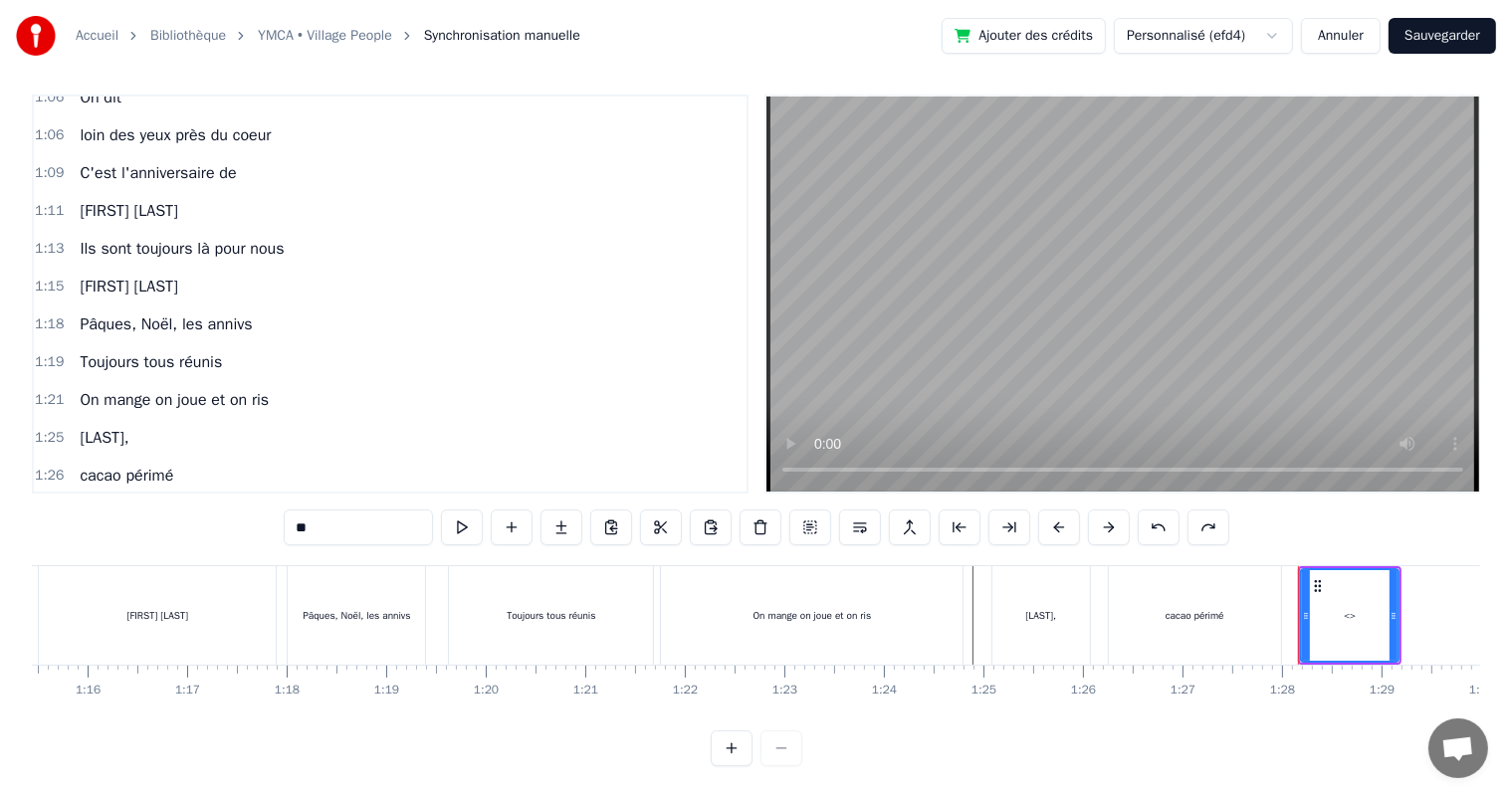 drag, startPoint x: 396, startPoint y: 523, endPoint x: 219, endPoint y: 528, distance: 177.0706 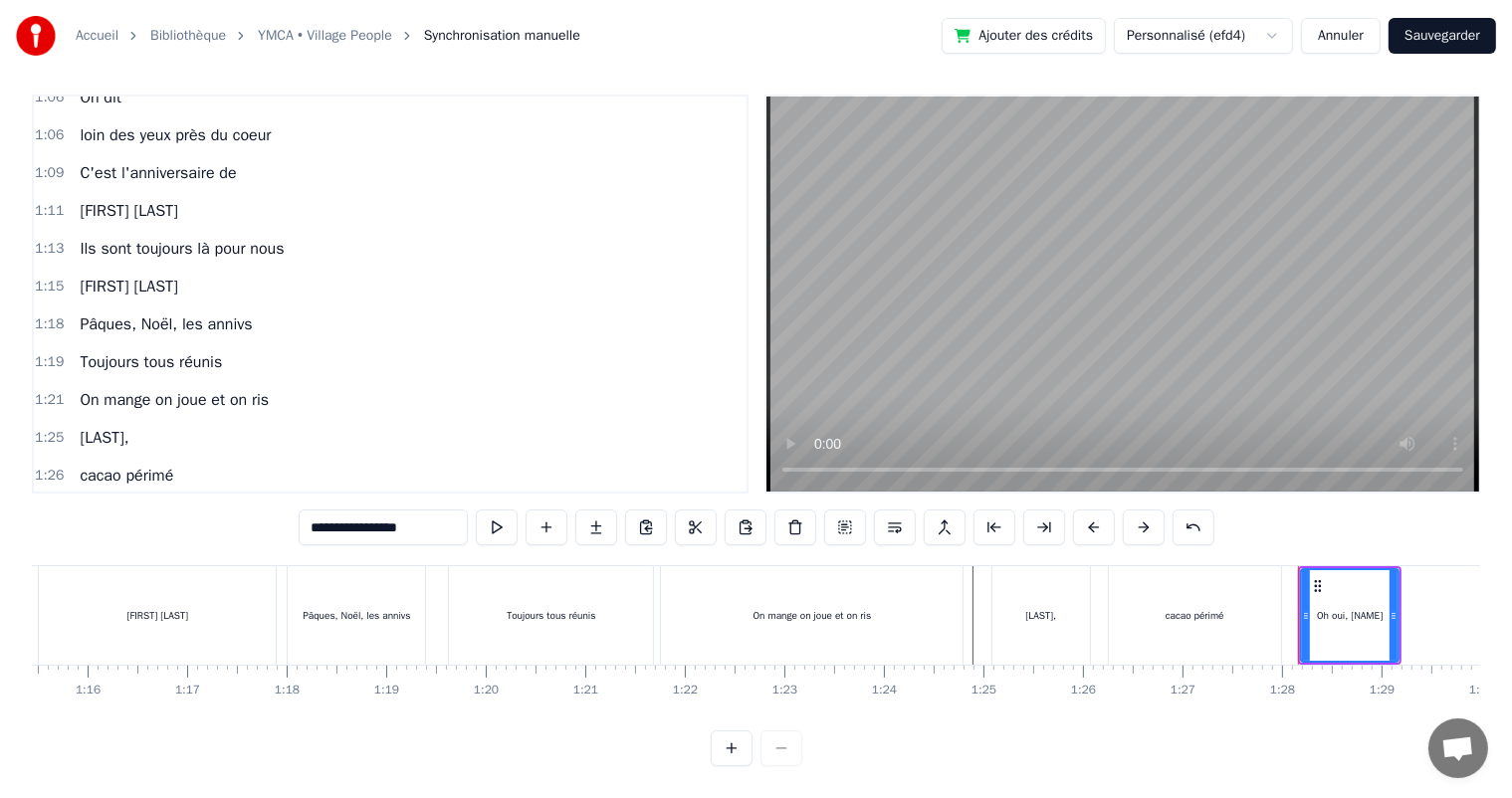 type on "**********" 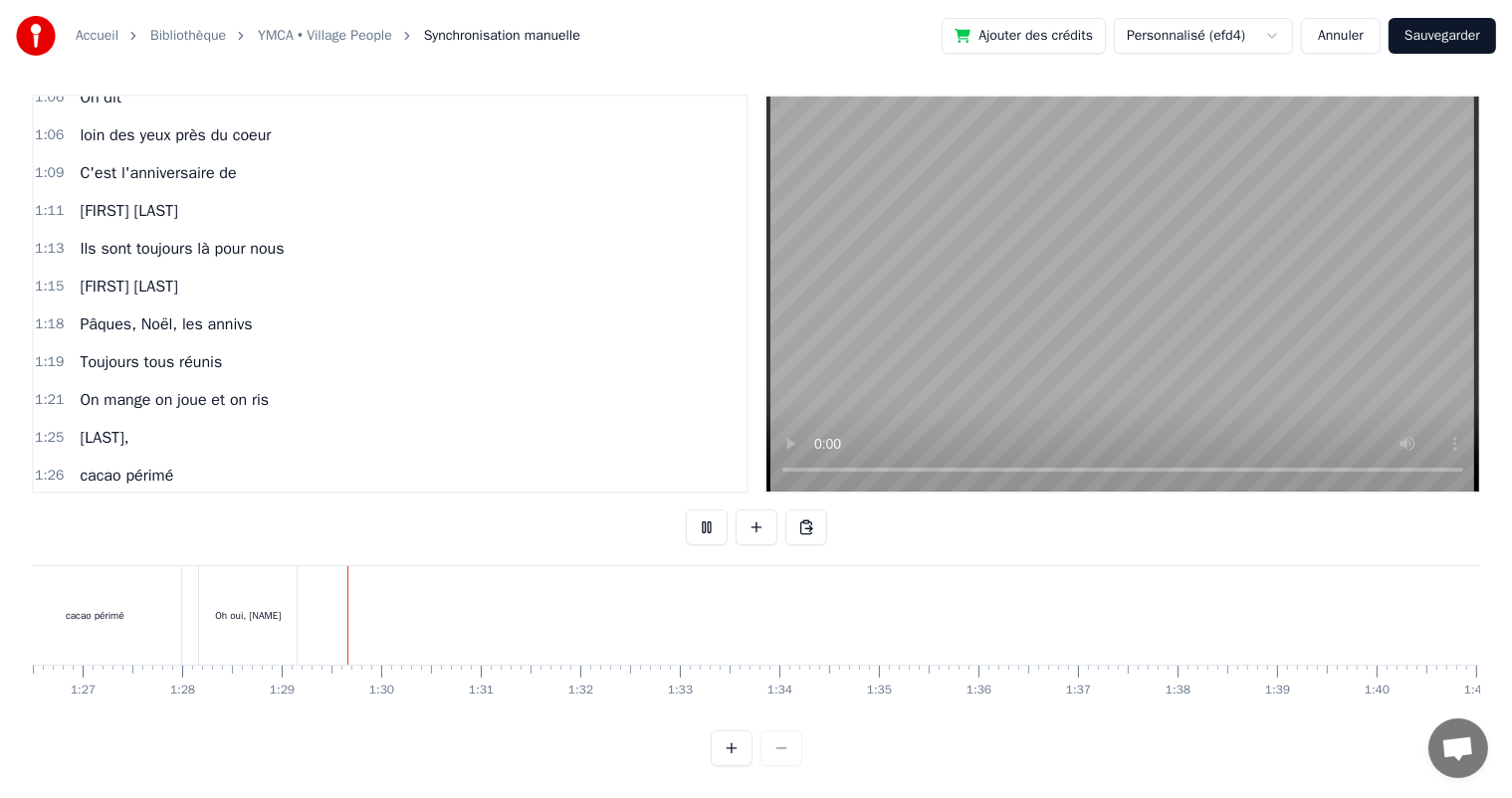 scroll, scrollTop: 0, scrollLeft: 8764, axis: horizontal 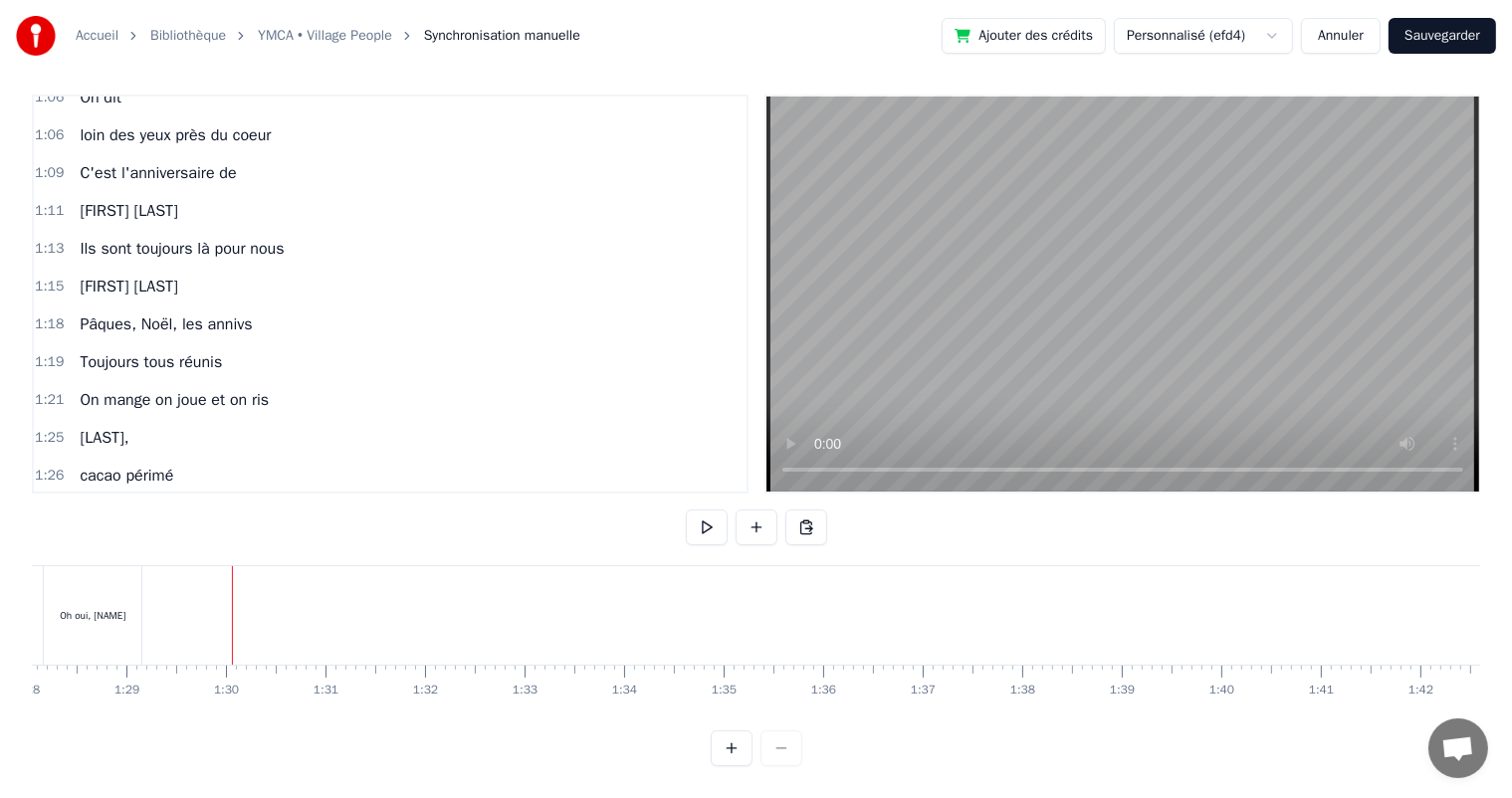 click at bounding box center (4228, 615) 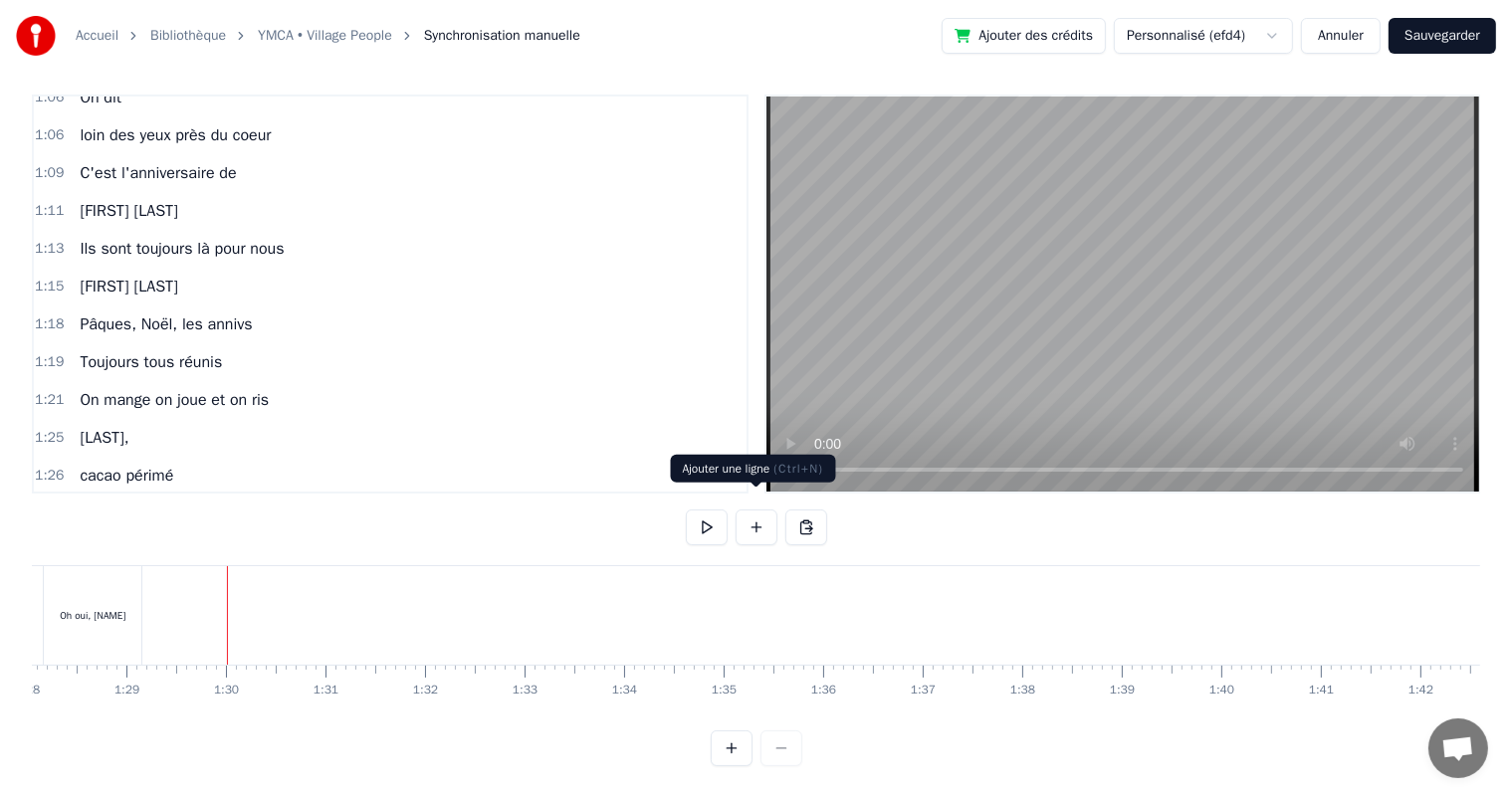 click at bounding box center (756, 527) 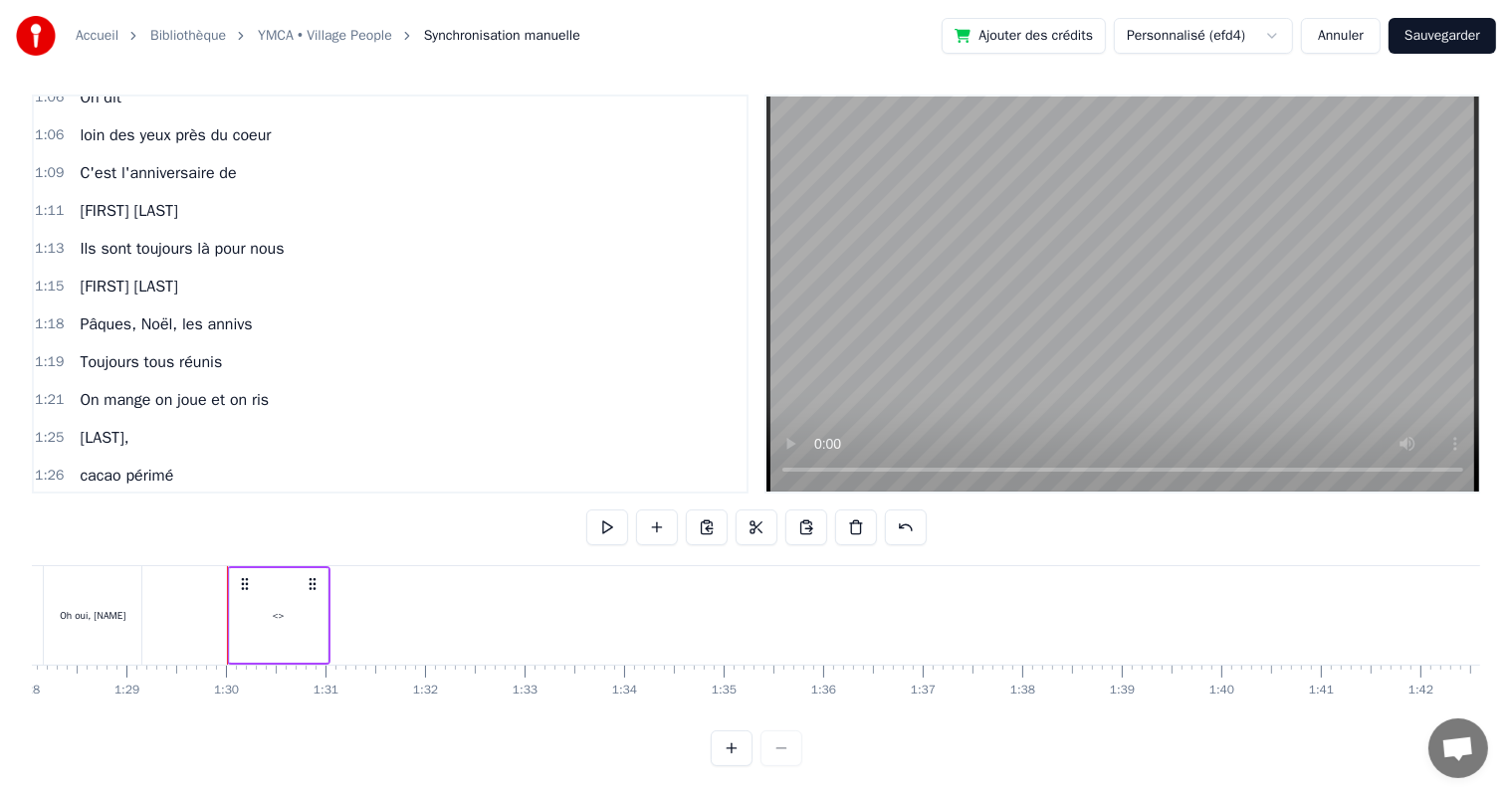 click on "<>" at bounding box center (279, 615) 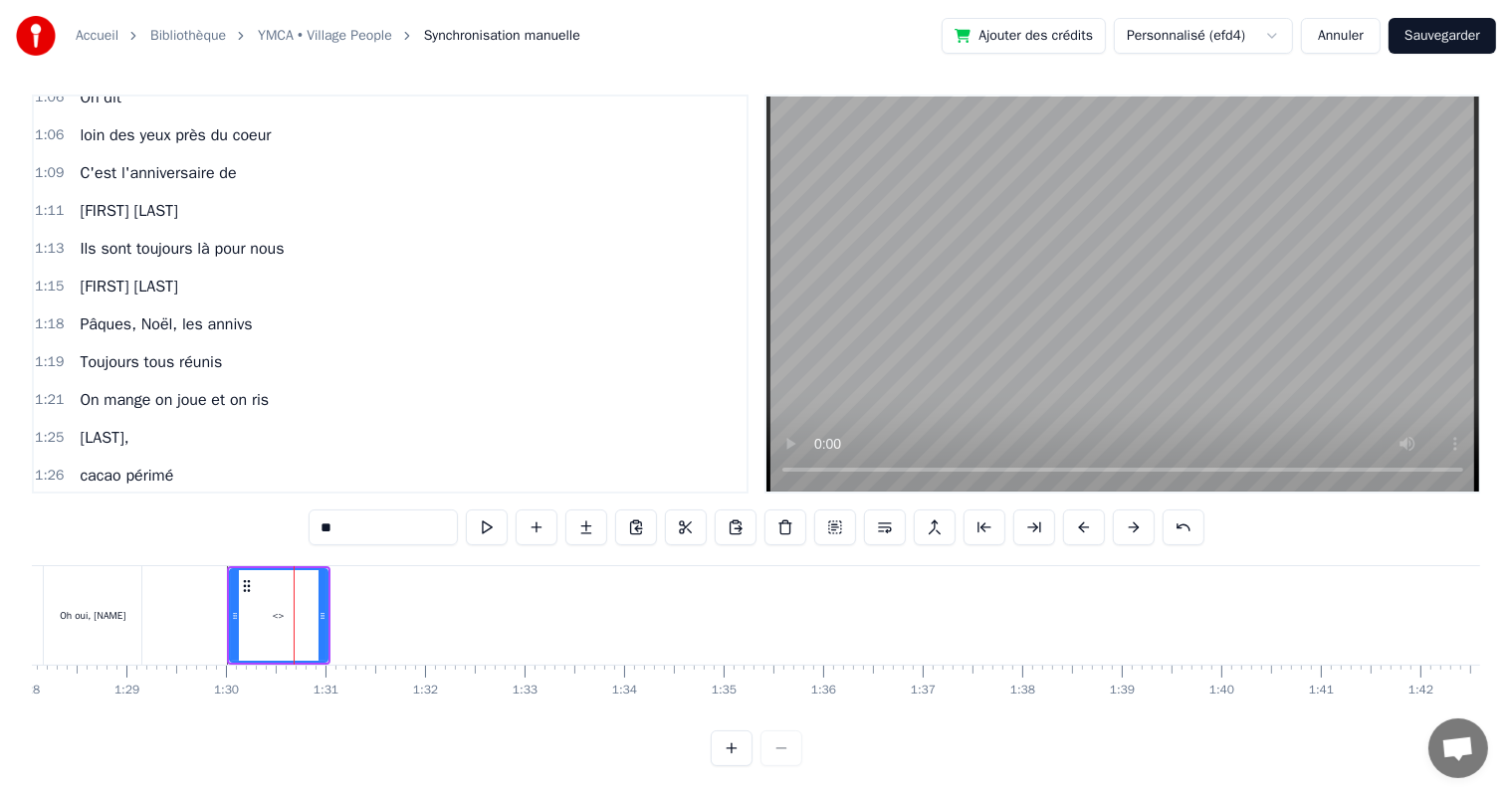 scroll, scrollTop: 849, scrollLeft: 0, axis: vertical 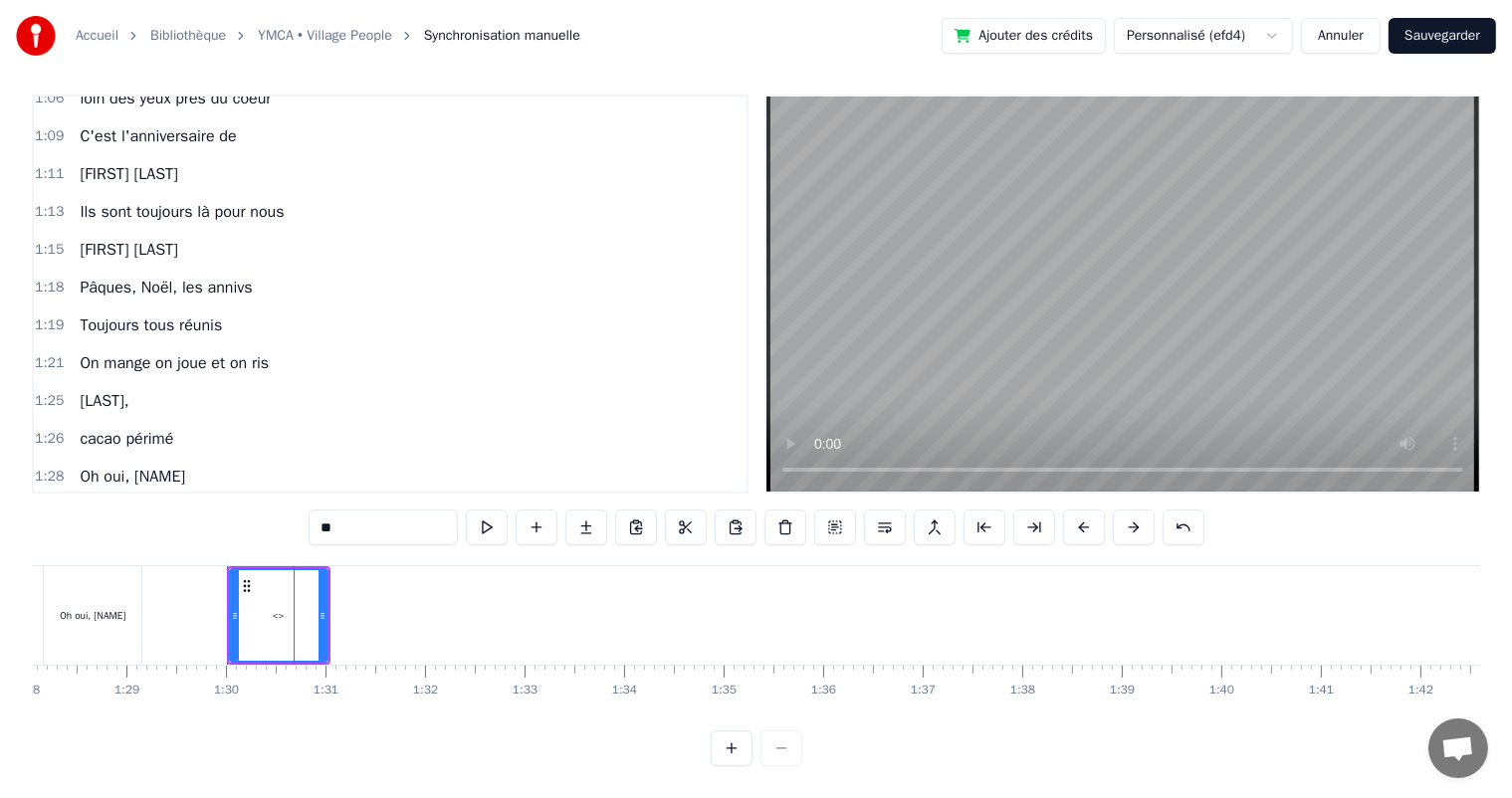 drag, startPoint x: 364, startPoint y: 502, endPoint x: 291, endPoint y: 513, distance: 73.8241 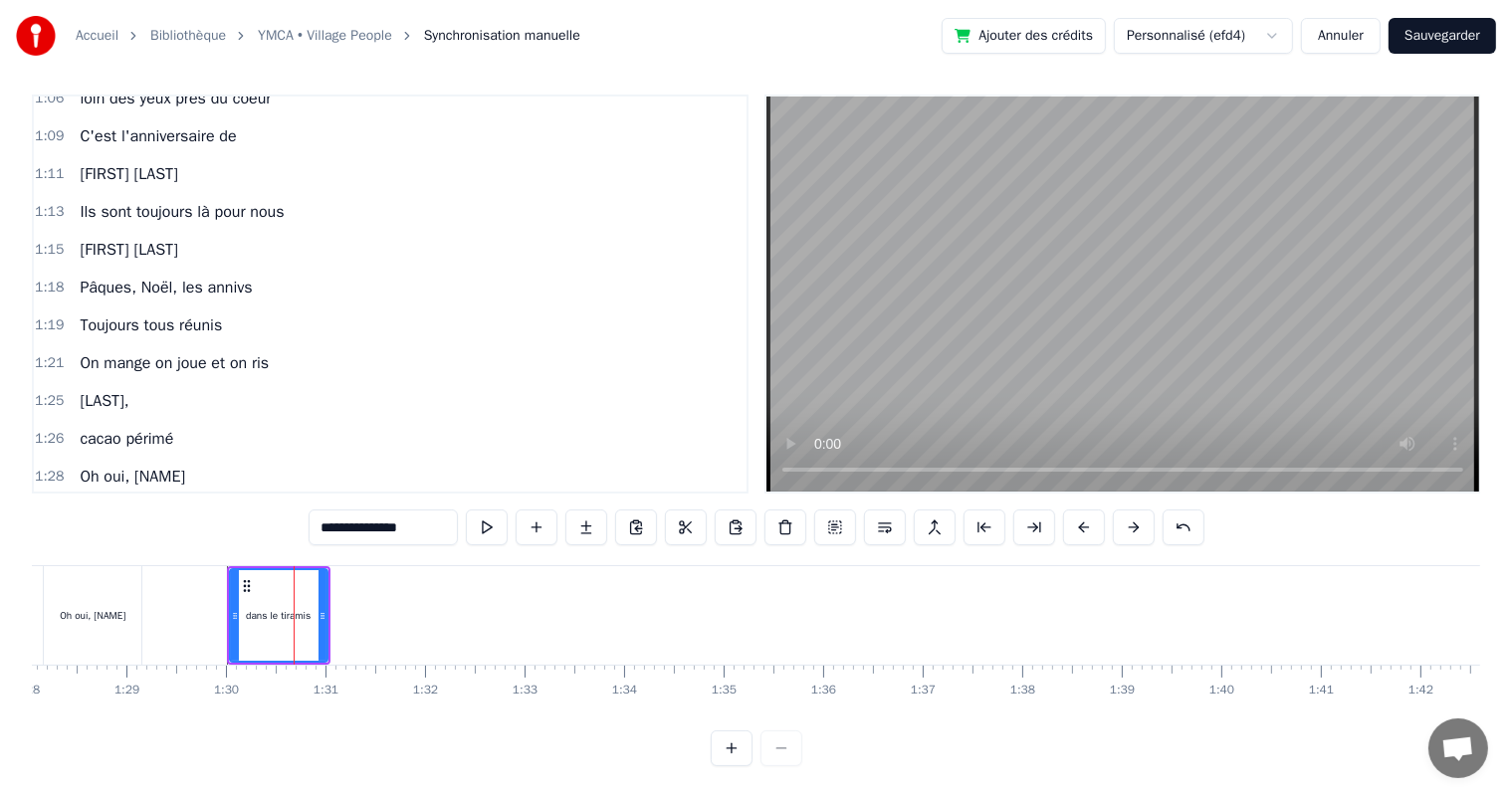 type on "**********" 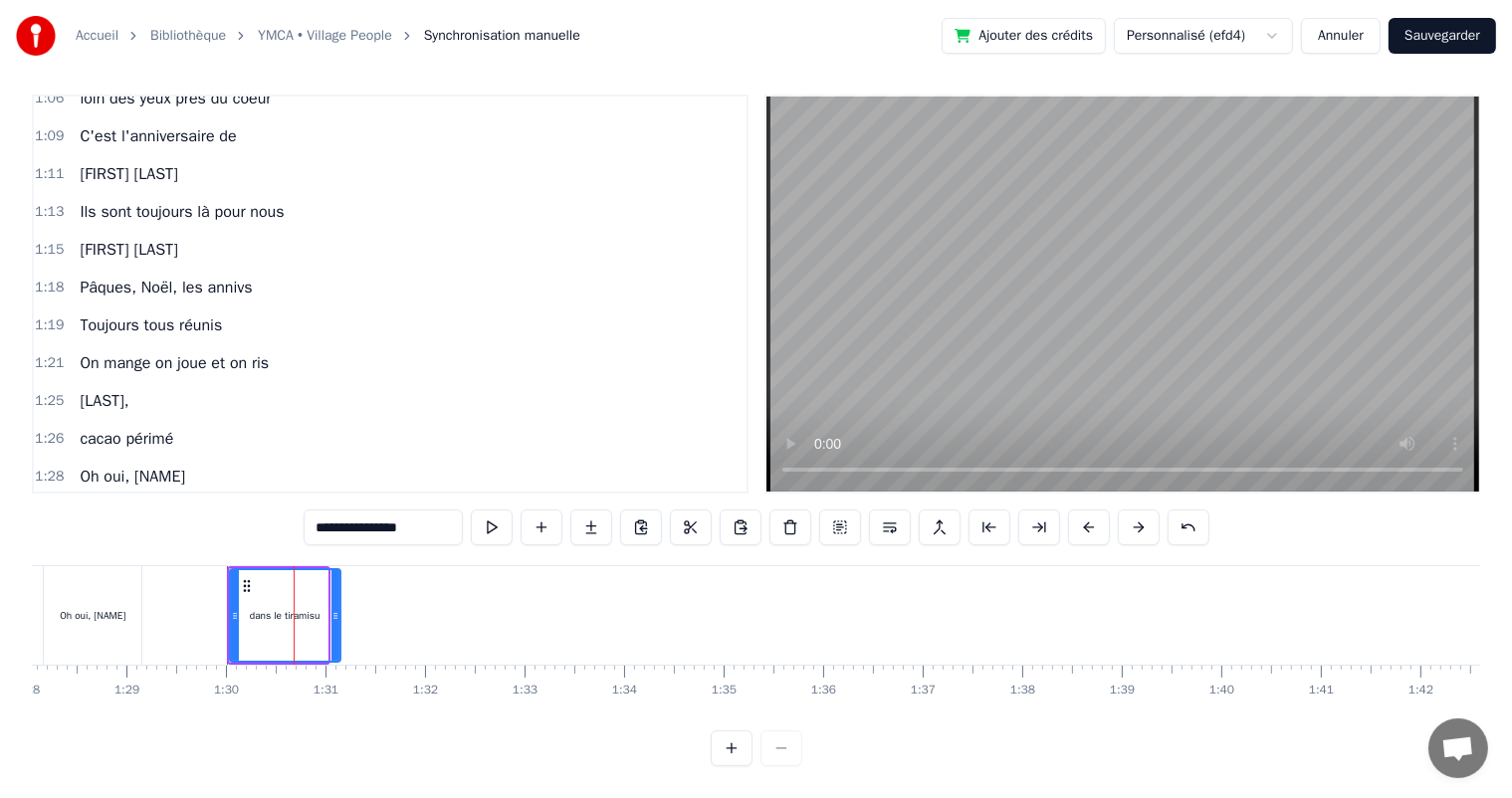 drag, startPoint x: 324, startPoint y: 623, endPoint x: 336, endPoint y: 623, distance: 12 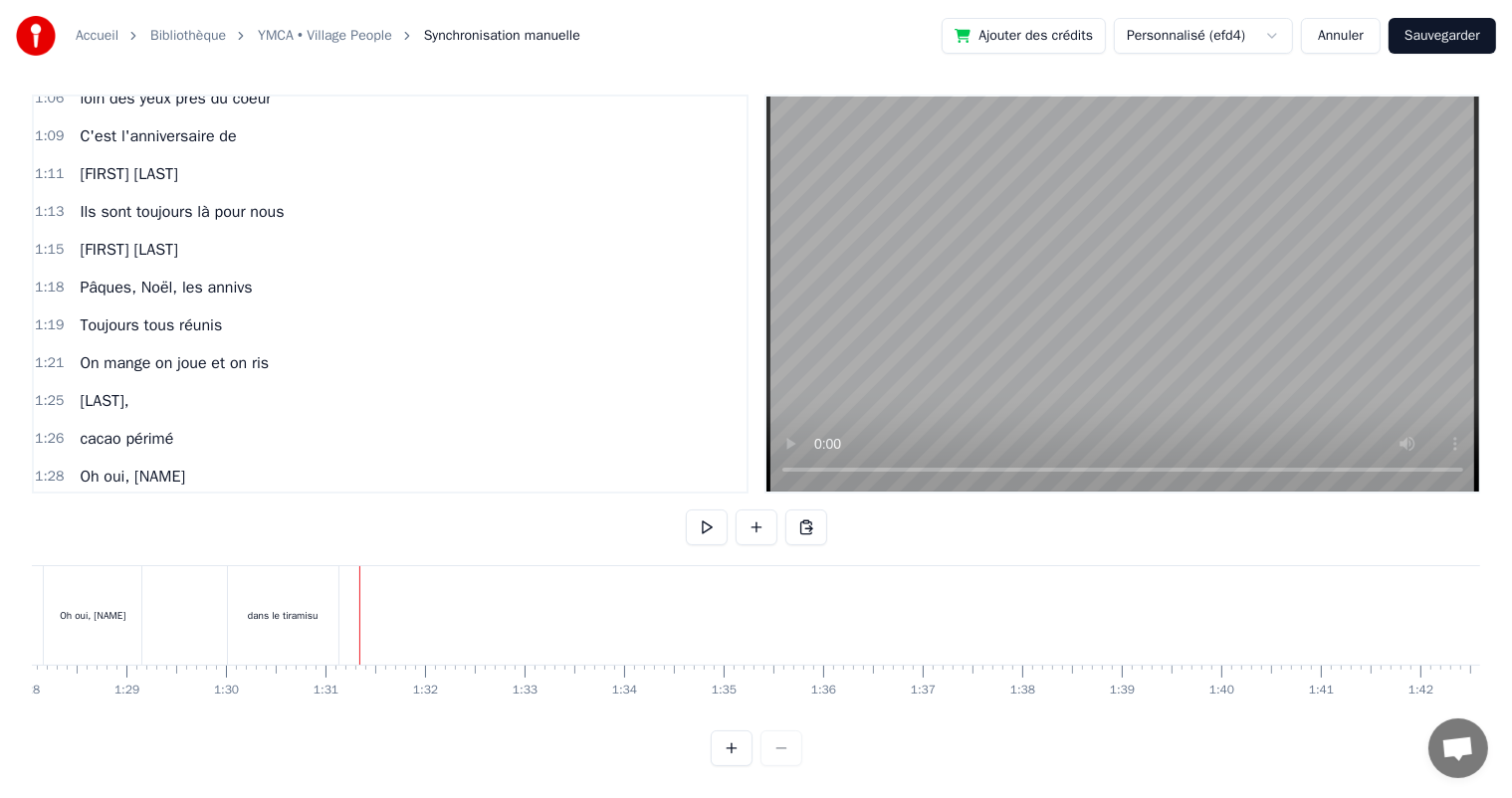 click on "dans le tiramisu" at bounding box center (283, 615) 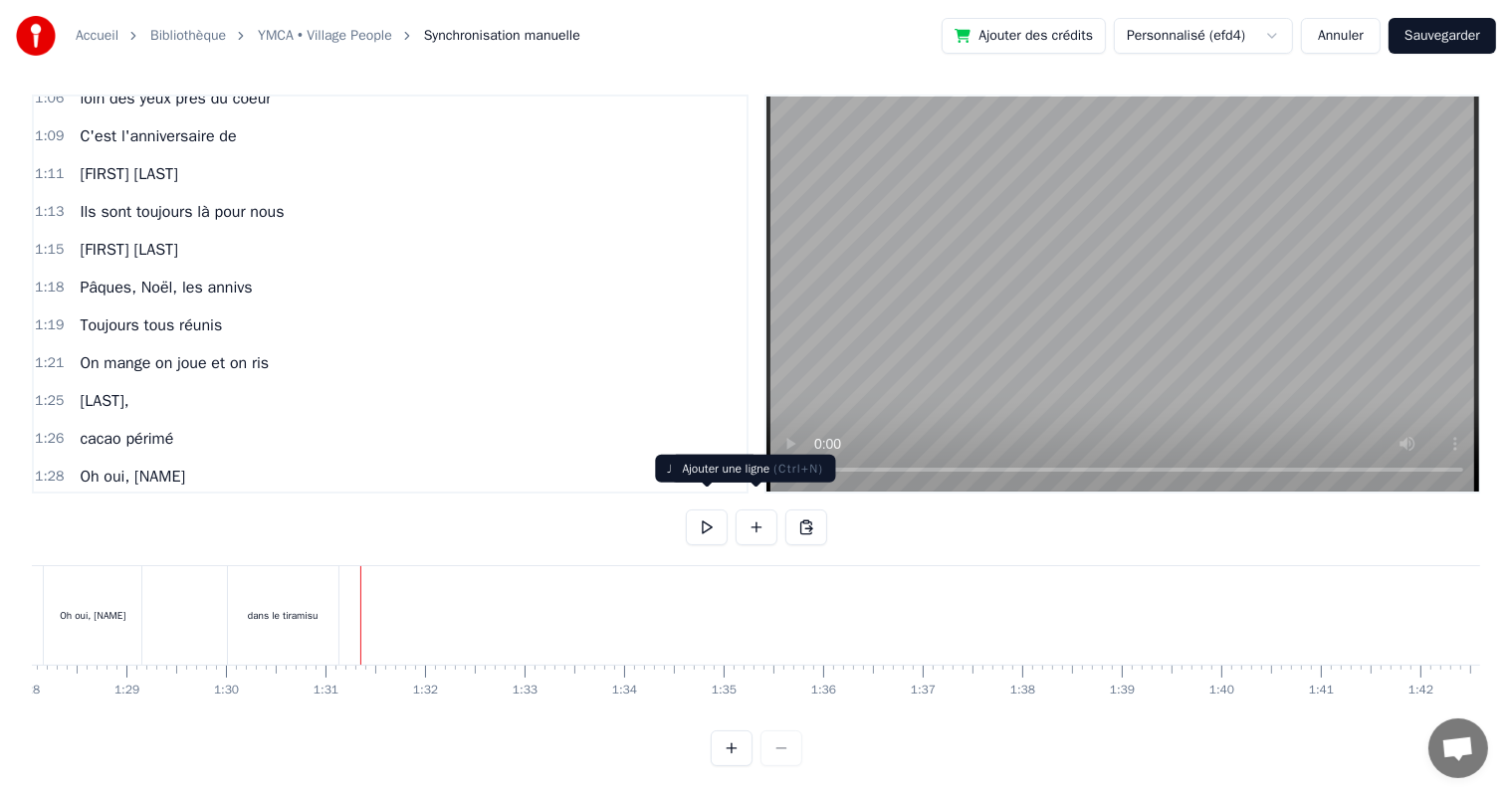 click at bounding box center (756, 527) 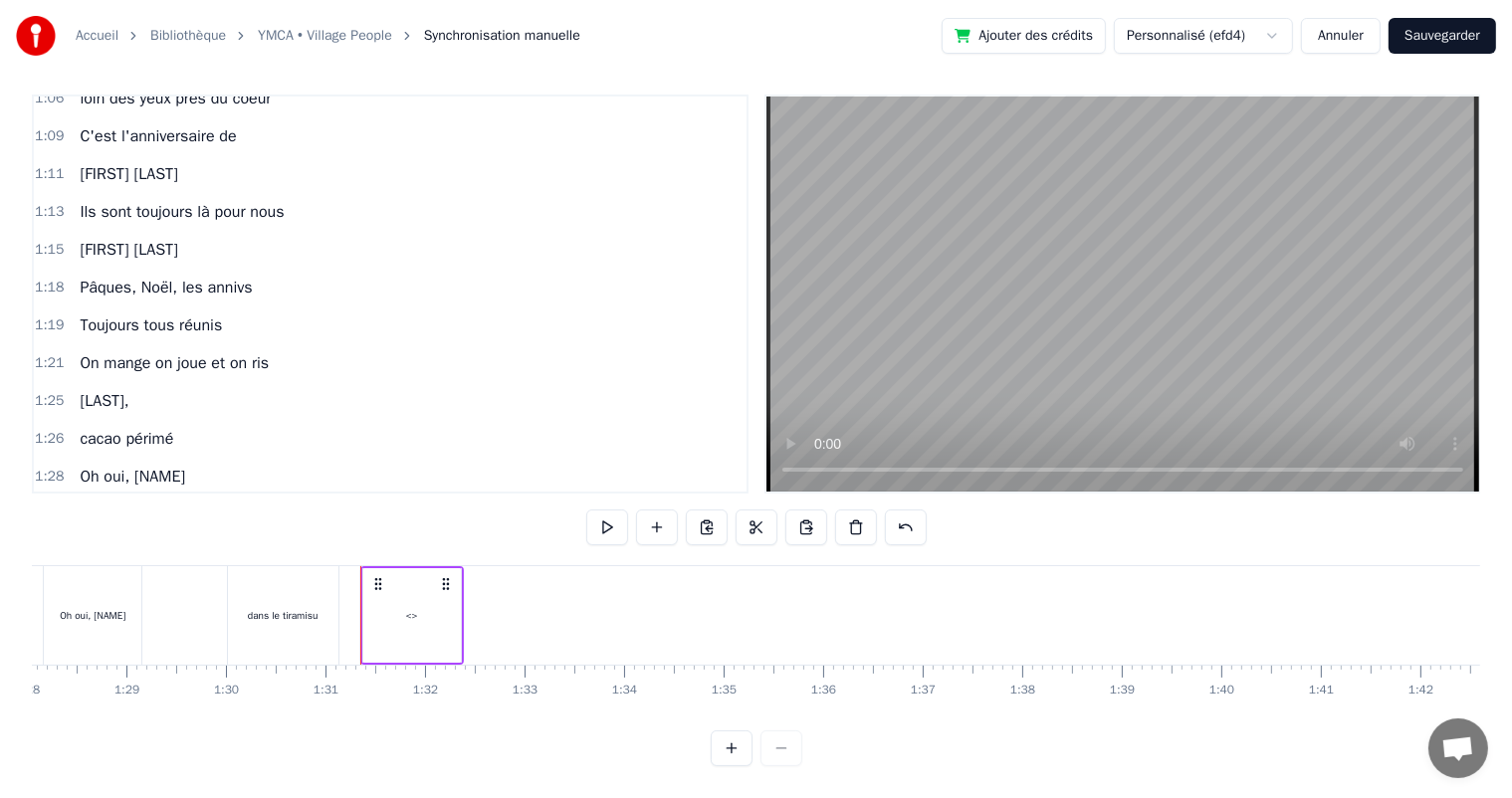 click on "<>" at bounding box center [412, 615] 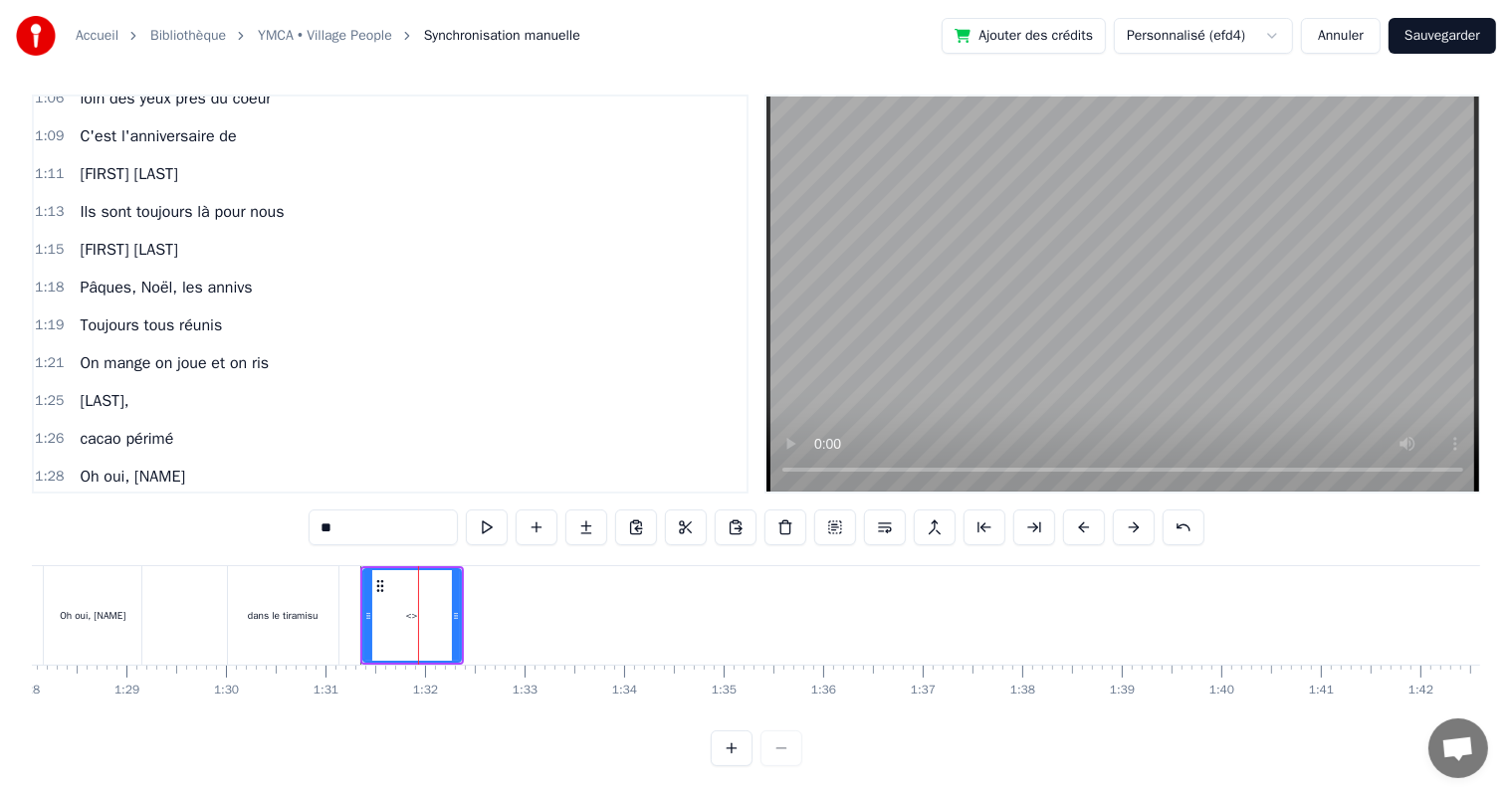 scroll, scrollTop: 886, scrollLeft: 0, axis: vertical 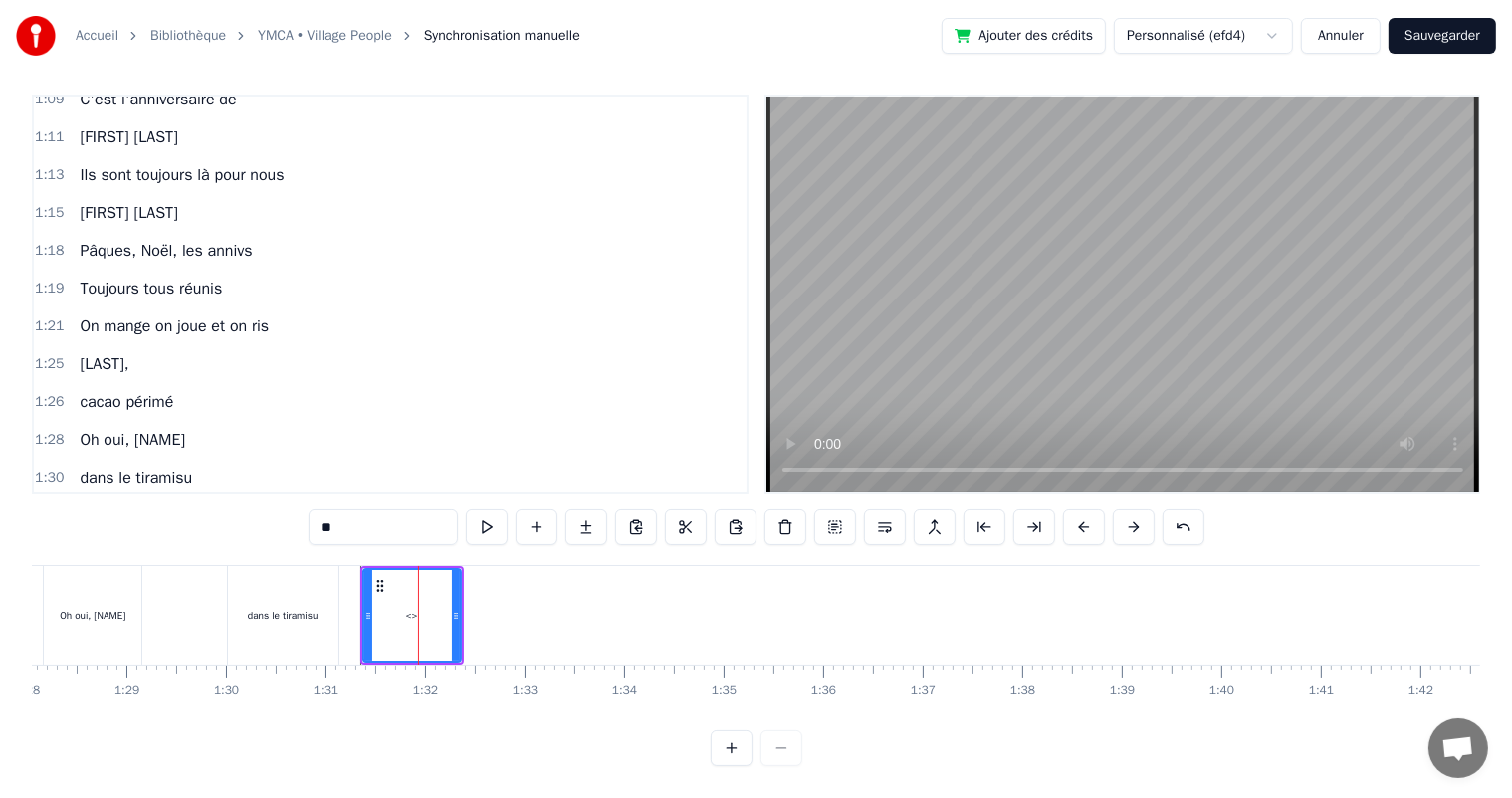 drag, startPoint x: 379, startPoint y: 514, endPoint x: 221, endPoint y: 487, distance: 160.29036 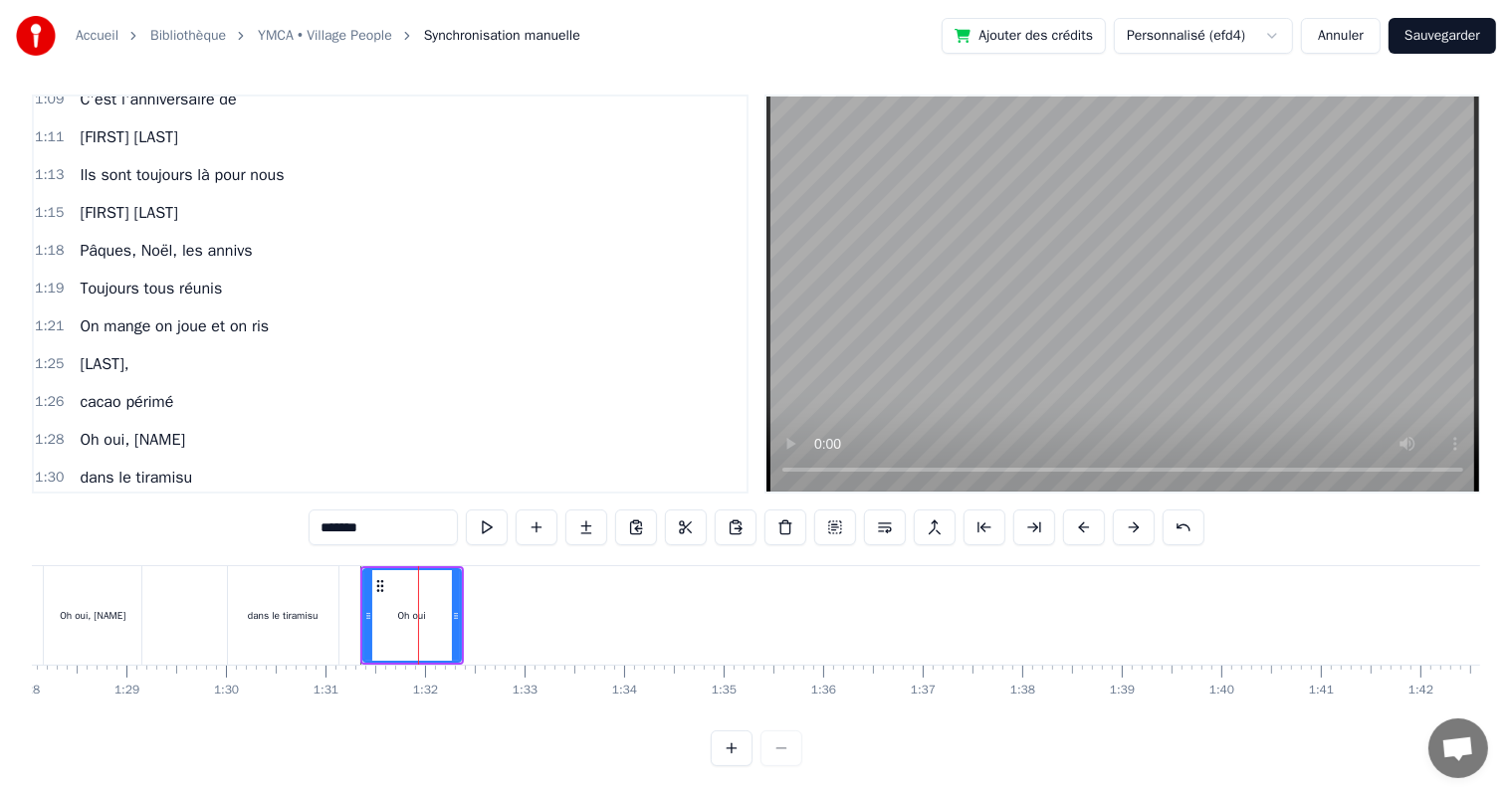 type on "******" 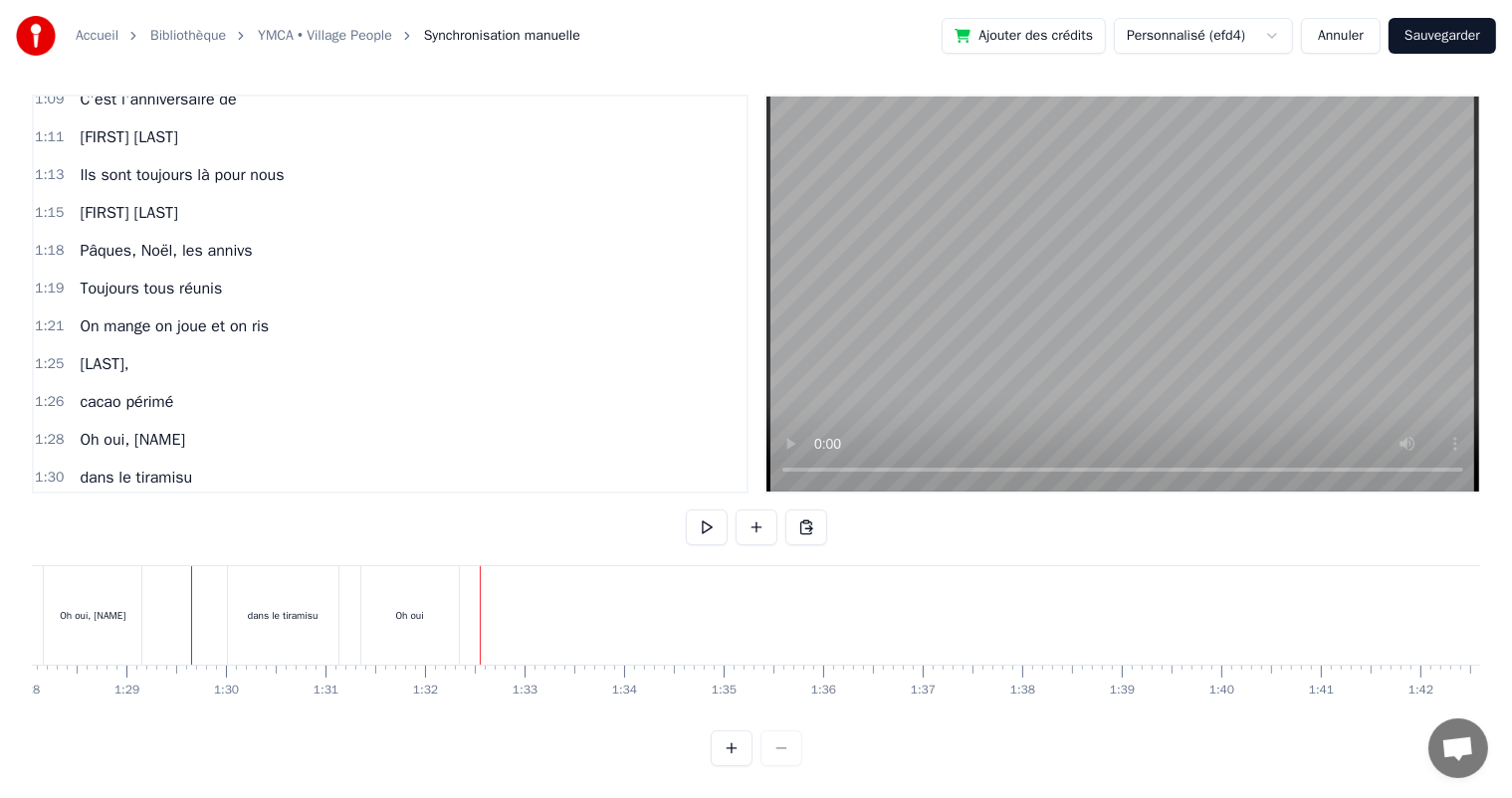click on "Oh oui, [NAME]" at bounding box center (132, 440) 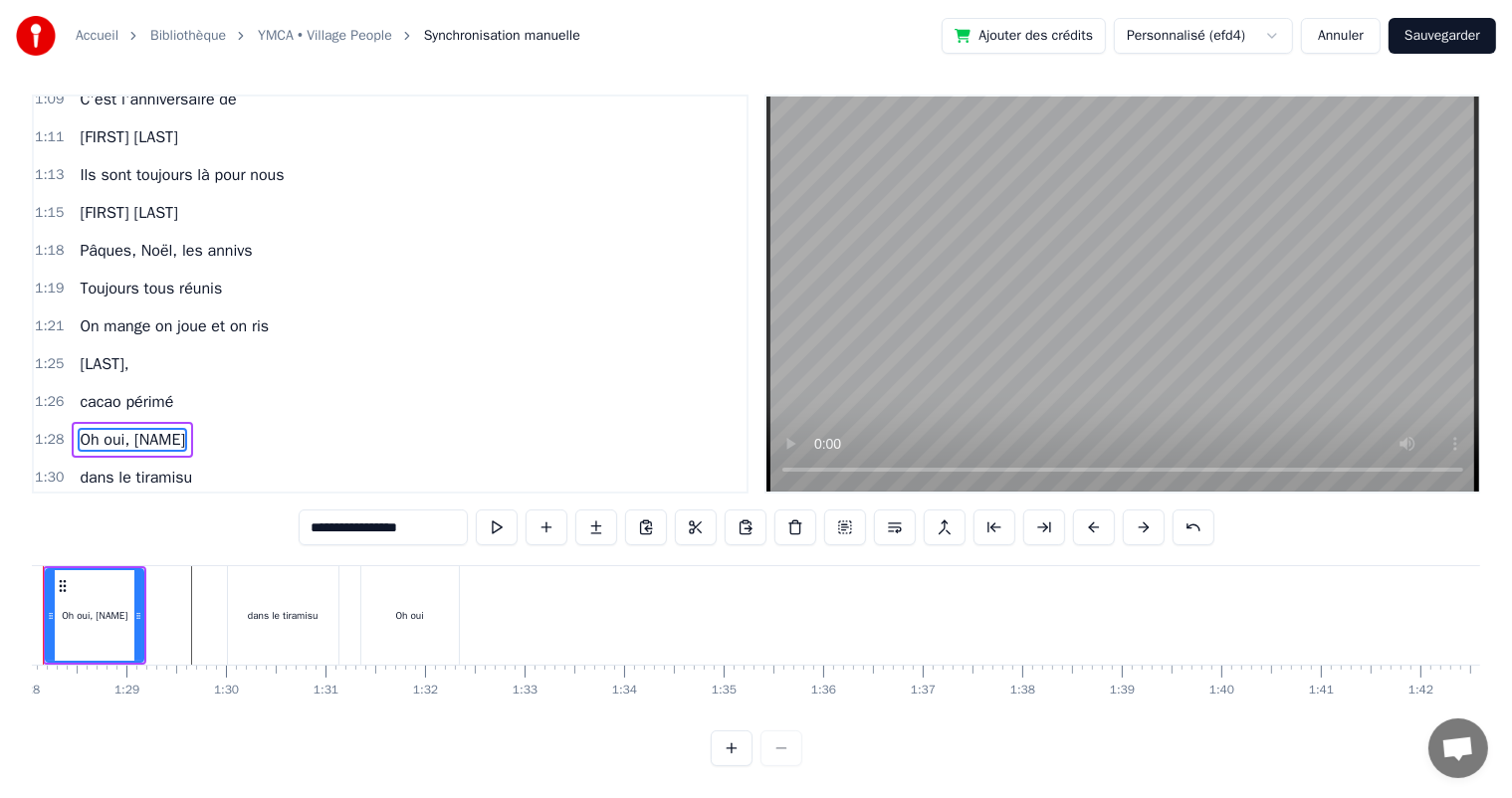 scroll, scrollTop: 24, scrollLeft: 0, axis: vertical 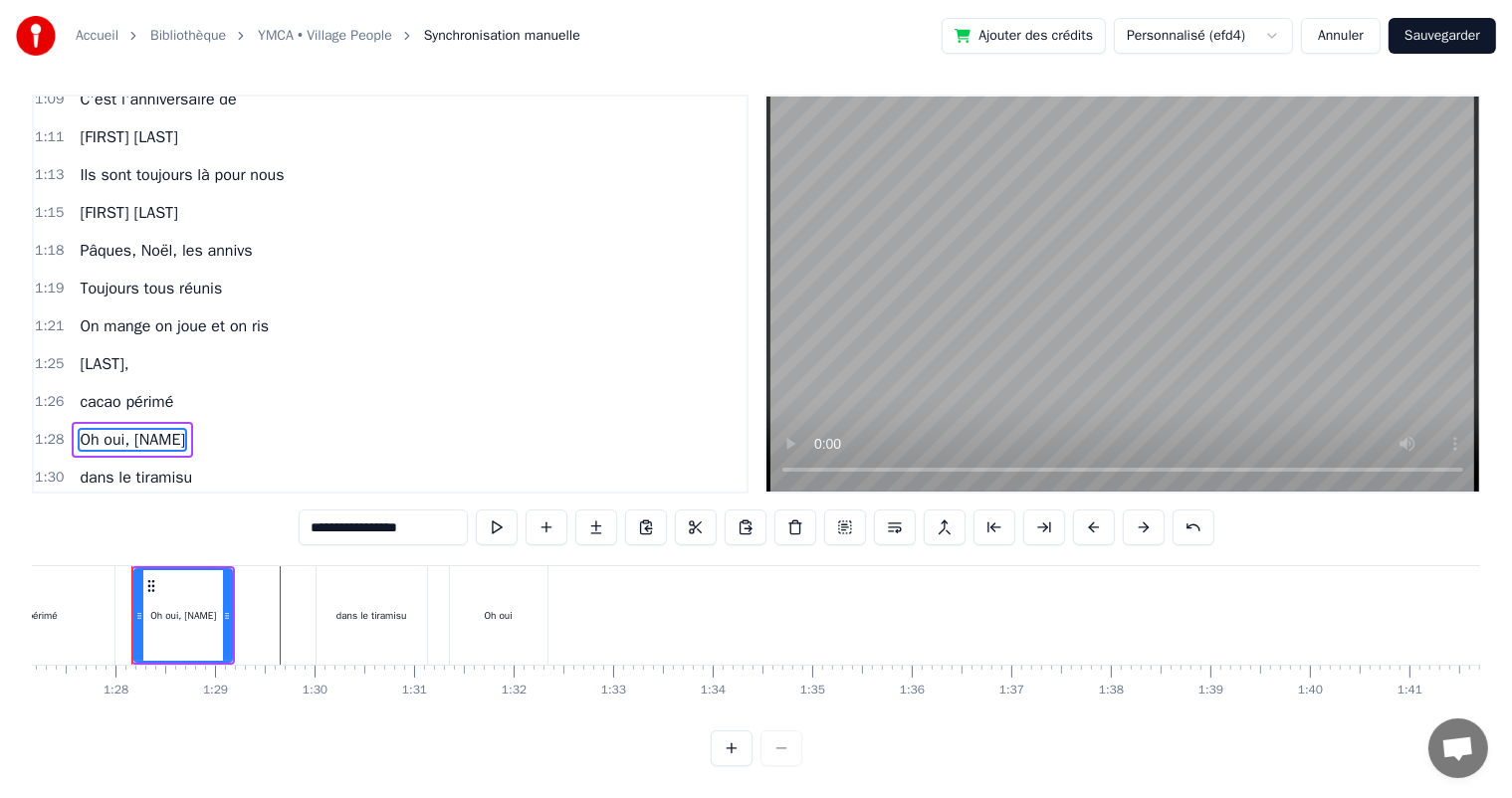 click on "Oh oui, [NAME]" at bounding box center (132, 440) 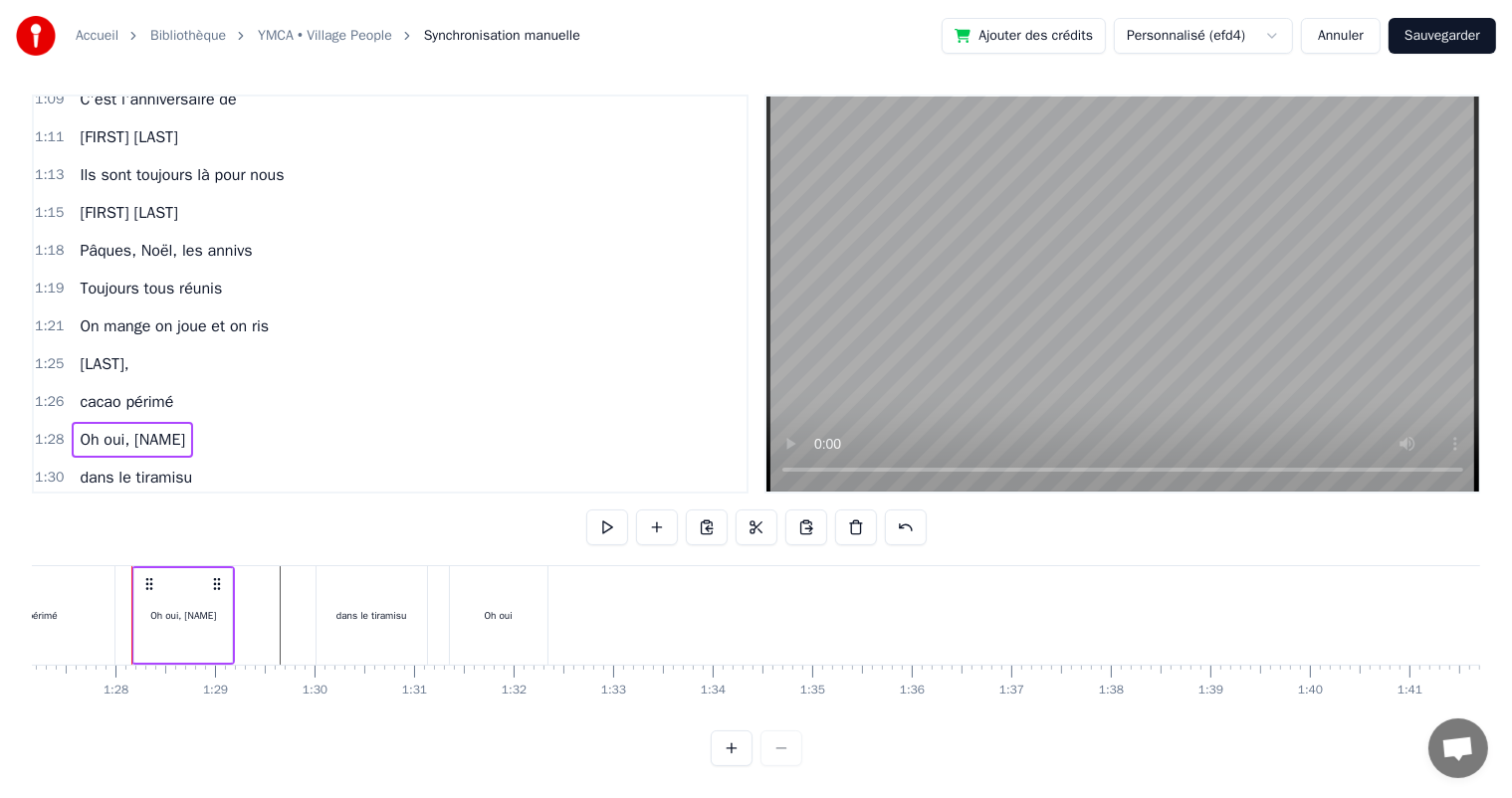 click on "Oh oui" at bounding box center (499, 615) 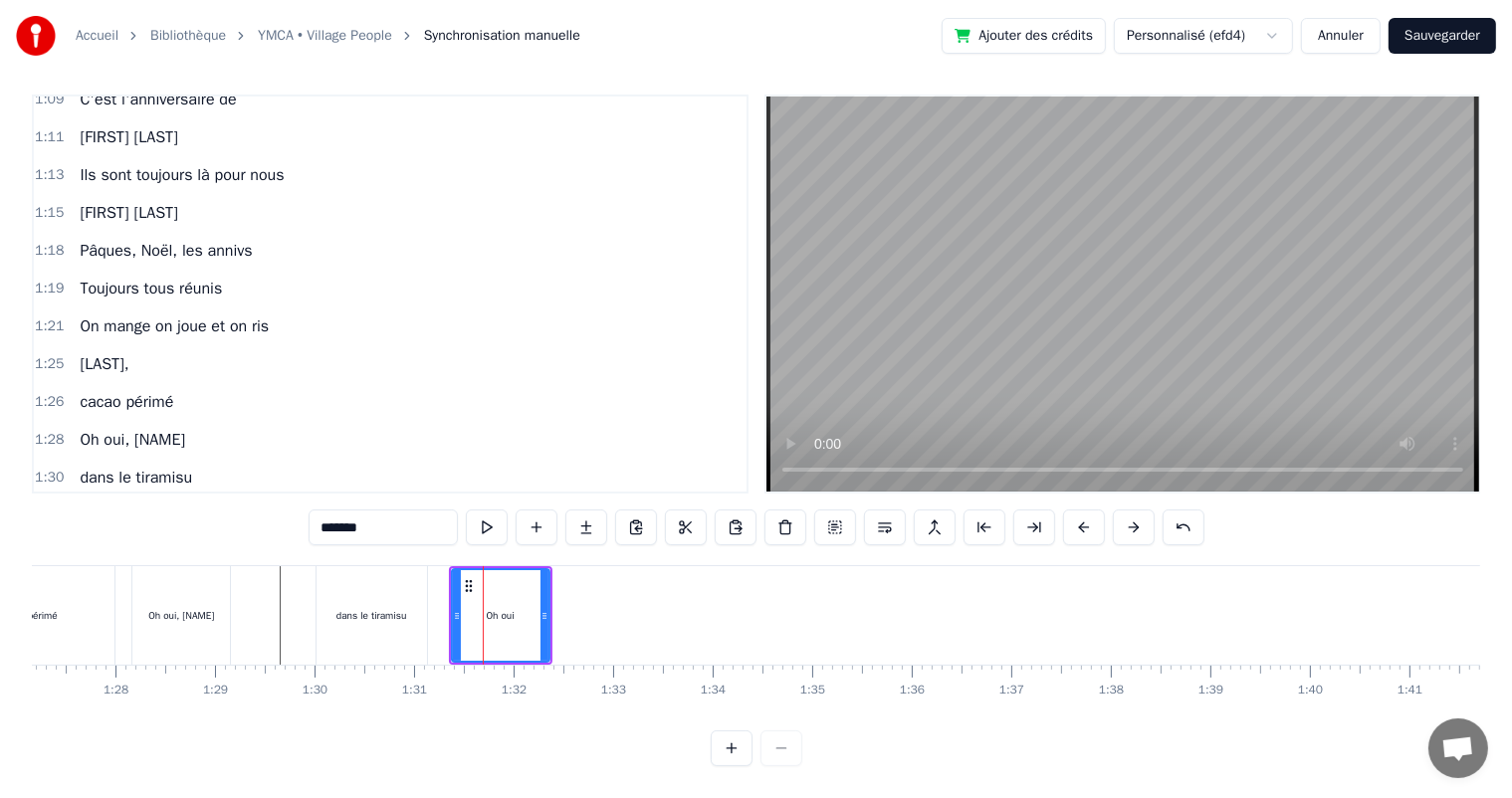 scroll, scrollTop: 26, scrollLeft: 0, axis: vertical 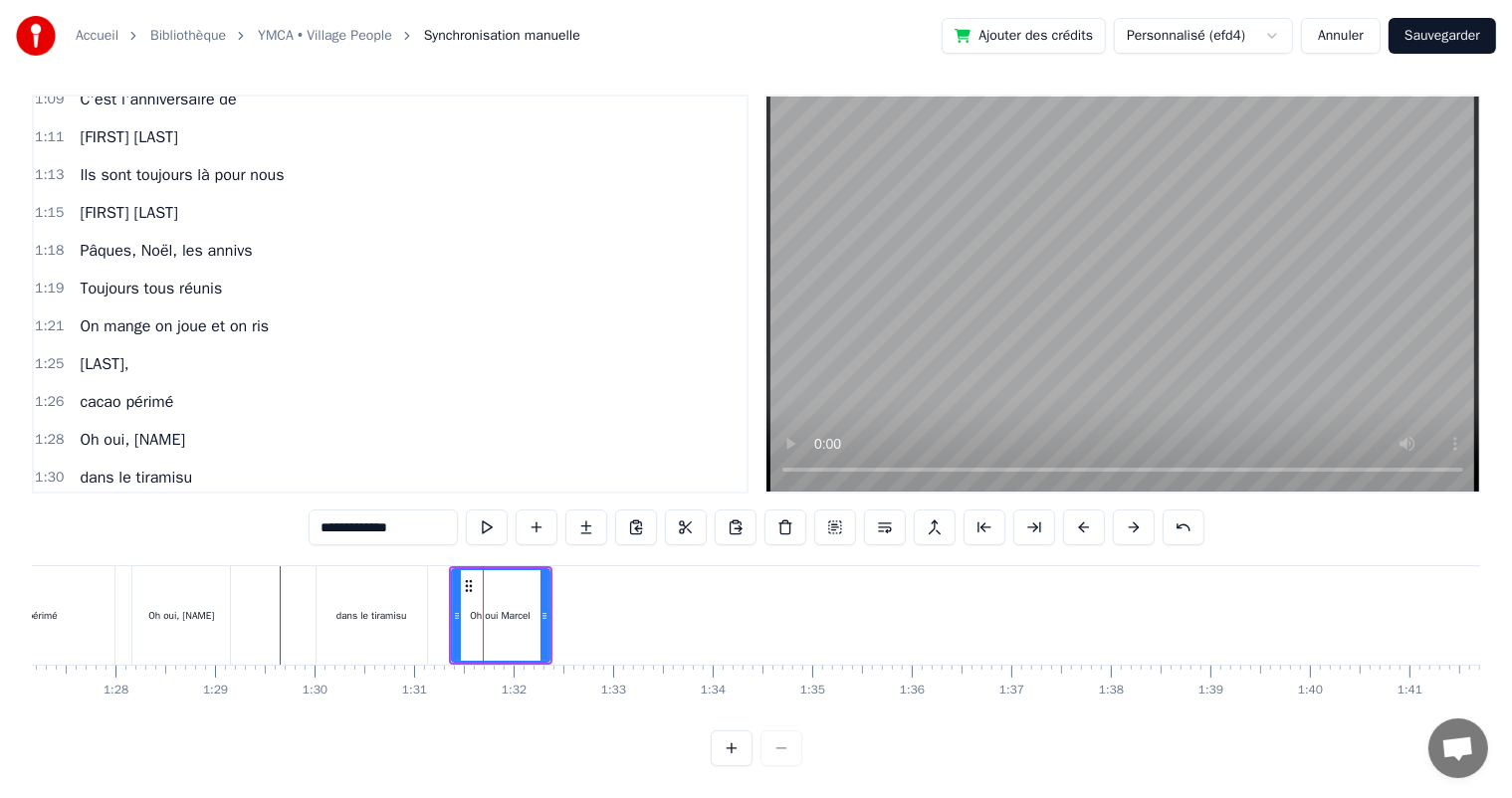 type on "**********" 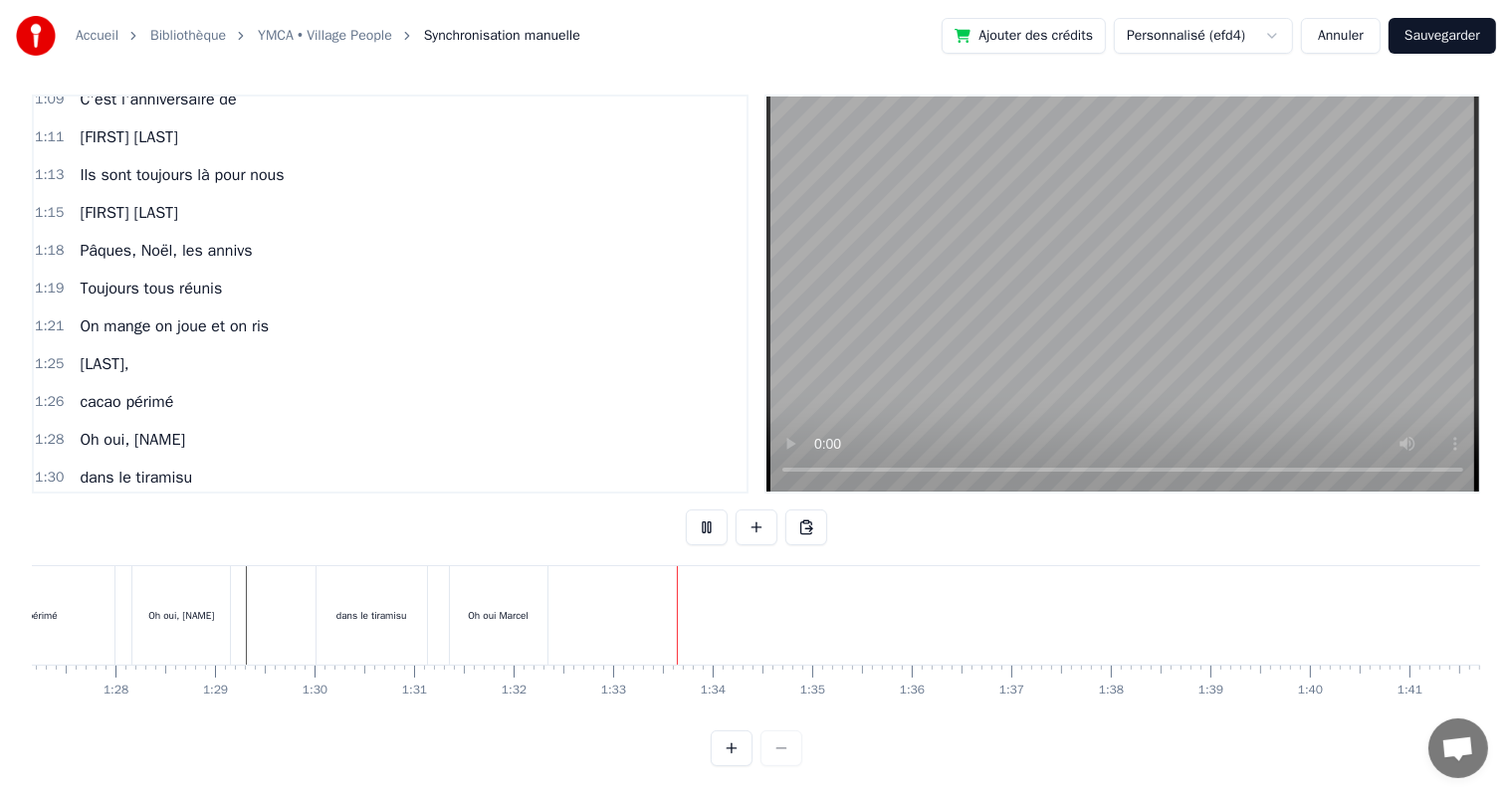 click on "Oh oui Marcel" at bounding box center (499, 615) 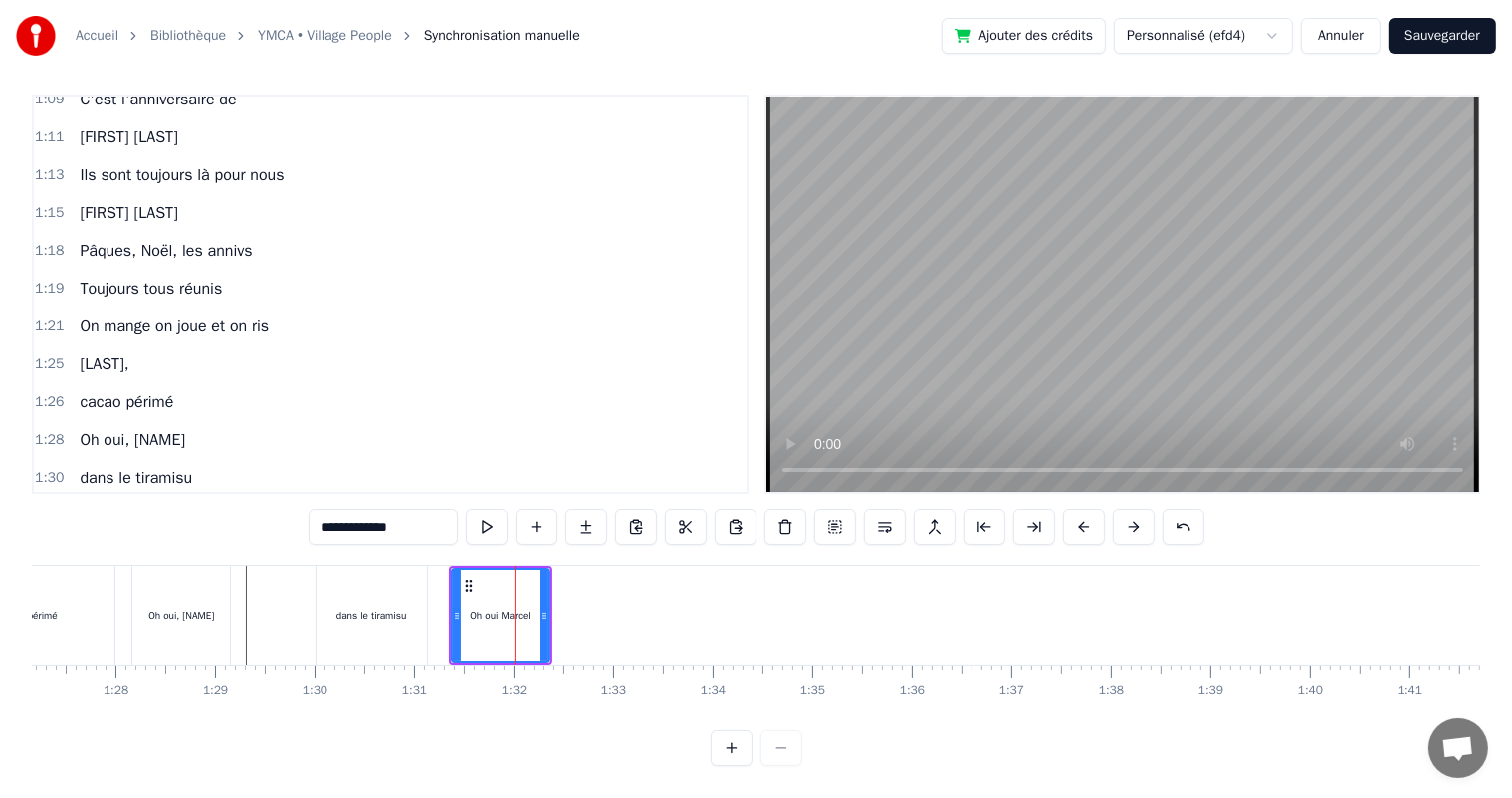 click on "[NAME], tu venais me chercher en 2 chevaux au collège j'avais honte Oh oui [NAME] Et tu nous apprenais  à lancer des fruits sur les gens  [NAME], grâce à toi nous avons beaucoup appris, cycy et les tables  de 1 à 10 fleurinès la couture et lolo le ti ra mi su C'est l'anniversaire de [NAME]  Ils sont toujours là pour nous [NAME]  [CITY] [CITY] [CITY] On pense toujours à vous On dit loin des yeux près du coeur C'est l'anniversaire de [NAME]  Ils sont toujours là pour nous [NAME]  Pâques, Noël, les annivs Toujours tous réunis On mange on joue et on ris  [NAME], cacao périmé  Oh oui, [NAME] dans le tiramisu Oh oui [NAME]" at bounding box center (4317, 615) 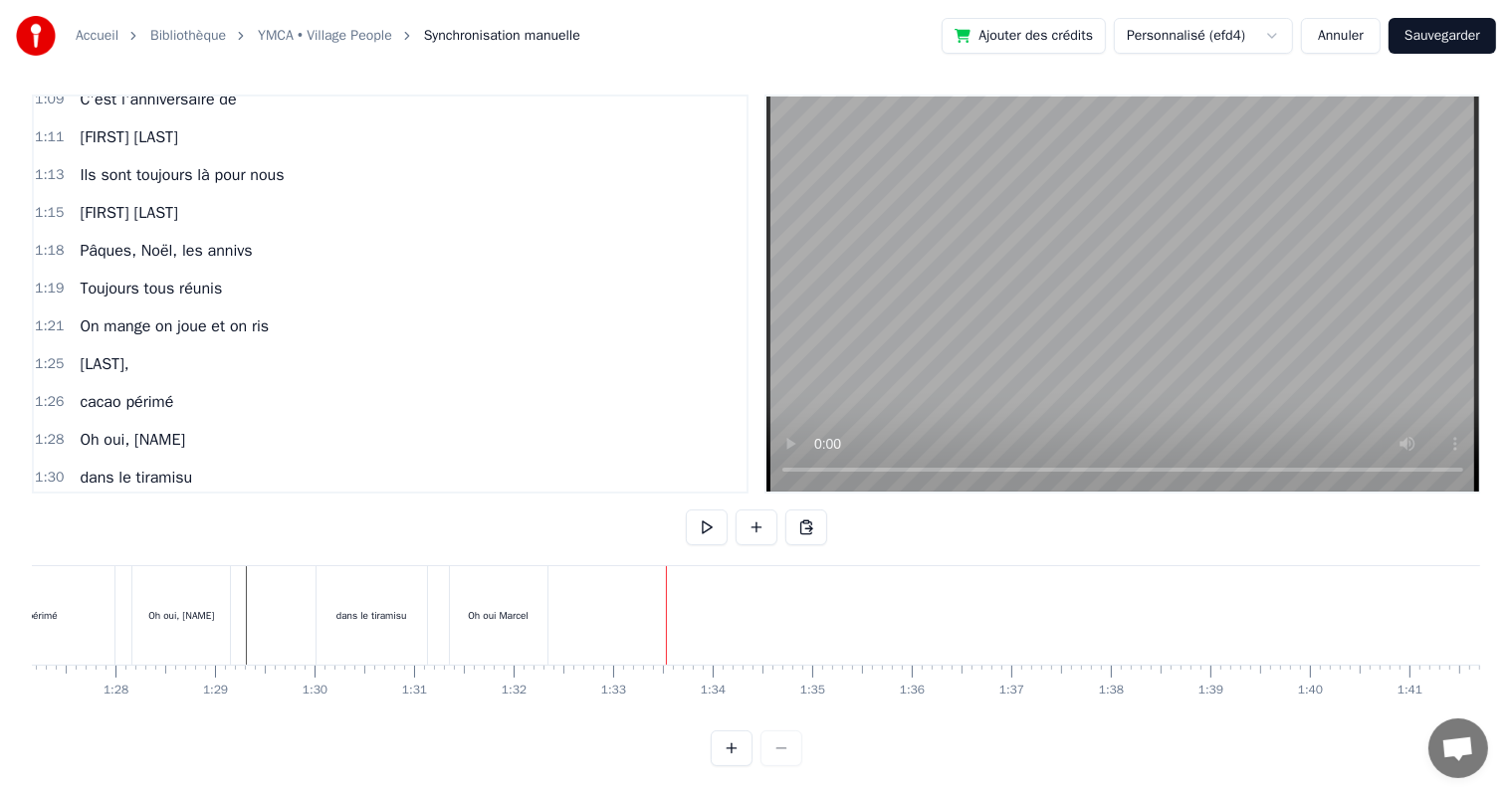 click on "Oh oui Marcel" at bounding box center [499, 615] 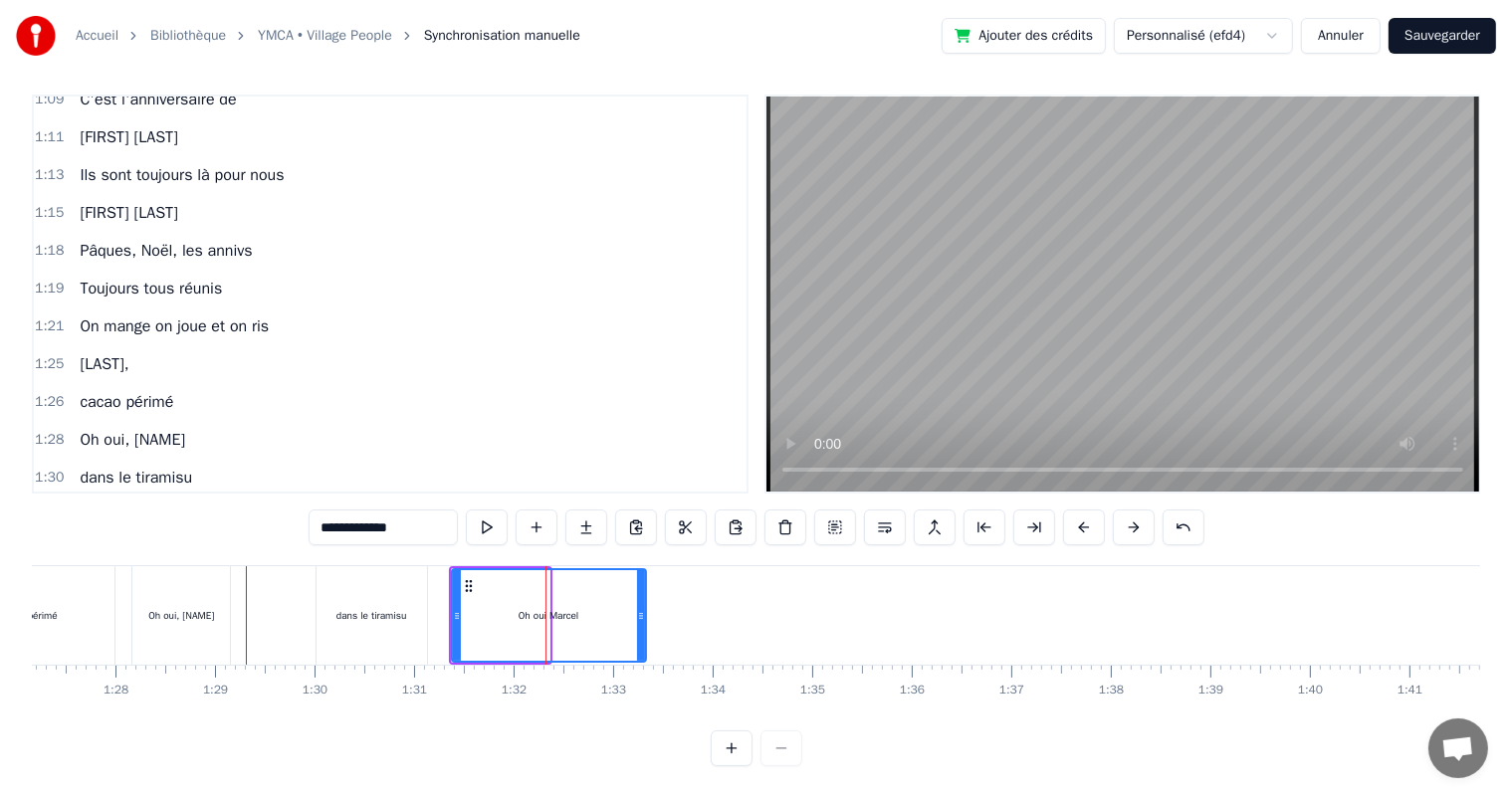 drag, startPoint x: 541, startPoint y: 601, endPoint x: 638, endPoint y: 603, distance: 97.020616 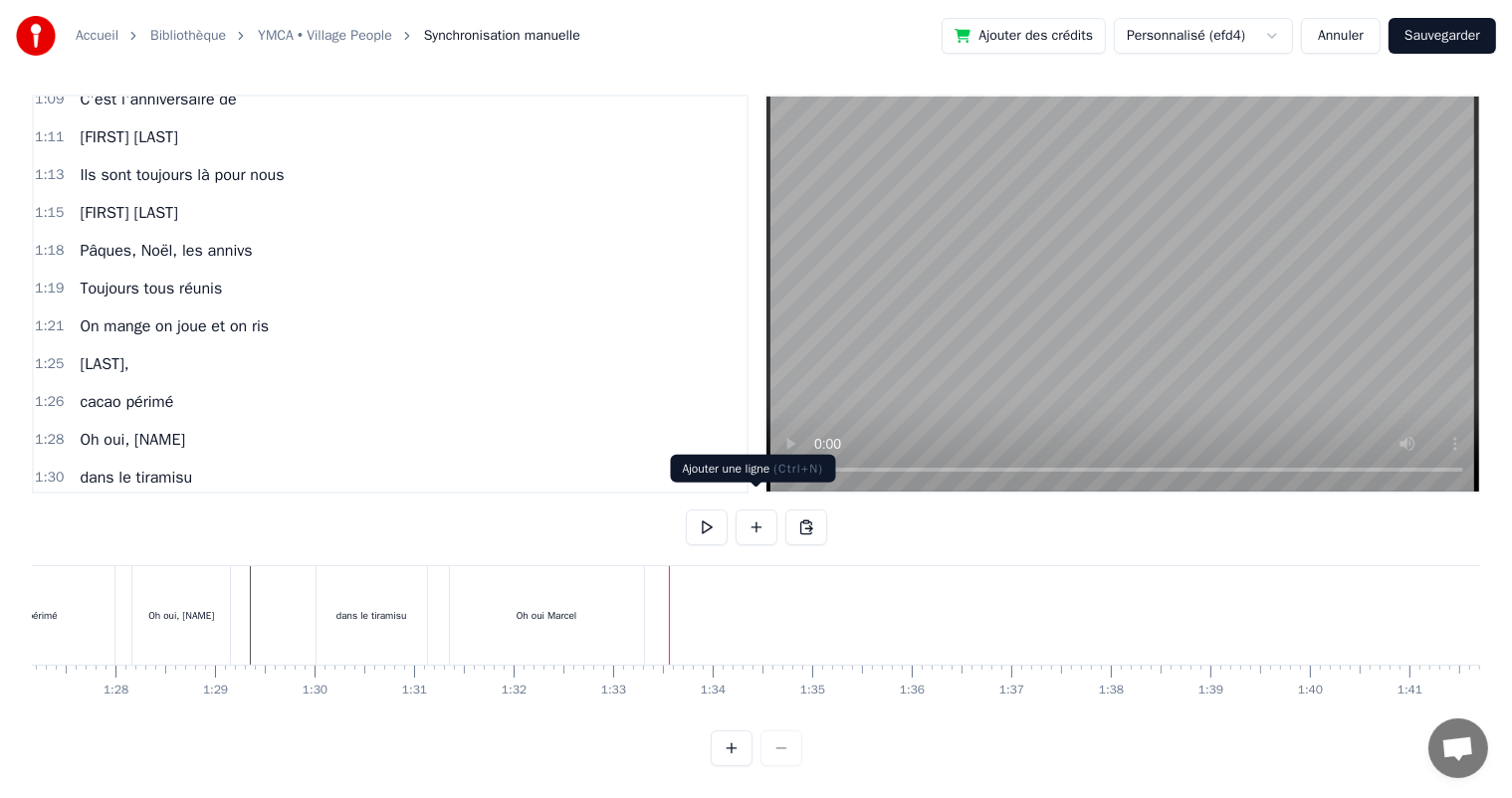 click at bounding box center (756, 527) 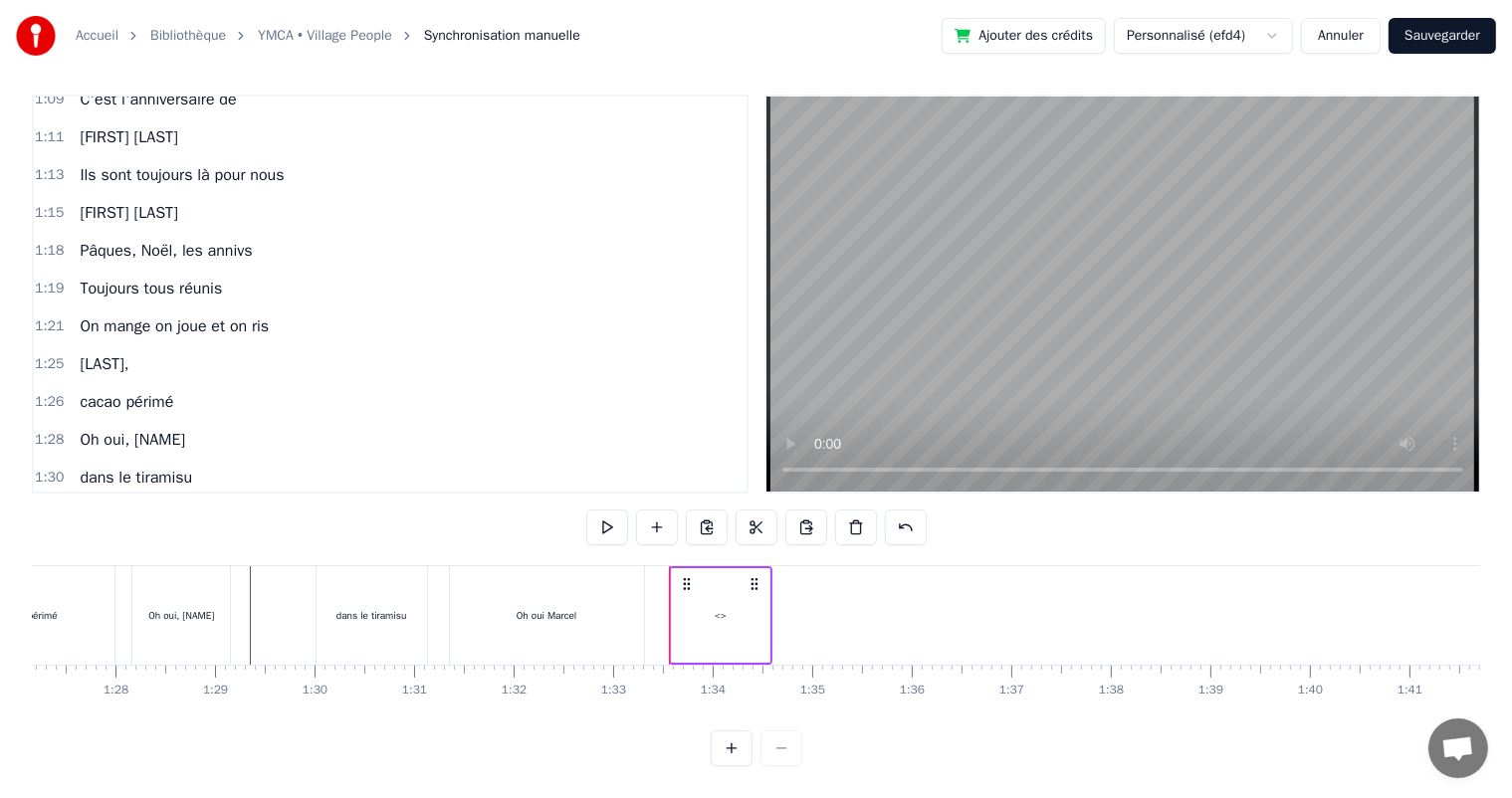 click on "<>" at bounding box center [721, 615] 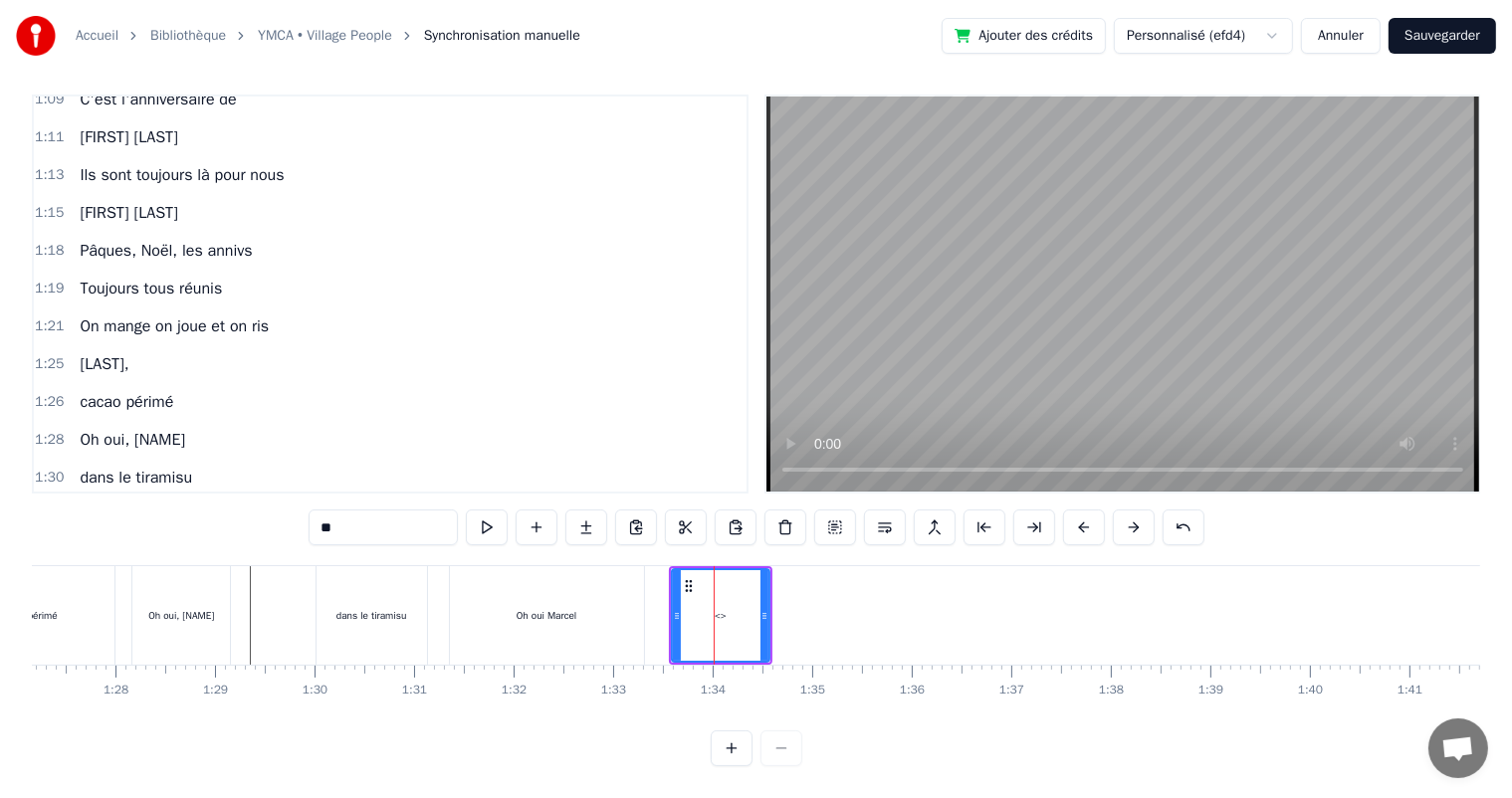 scroll, scrollTop: 922, scrollLeft: 0, axis: vertical 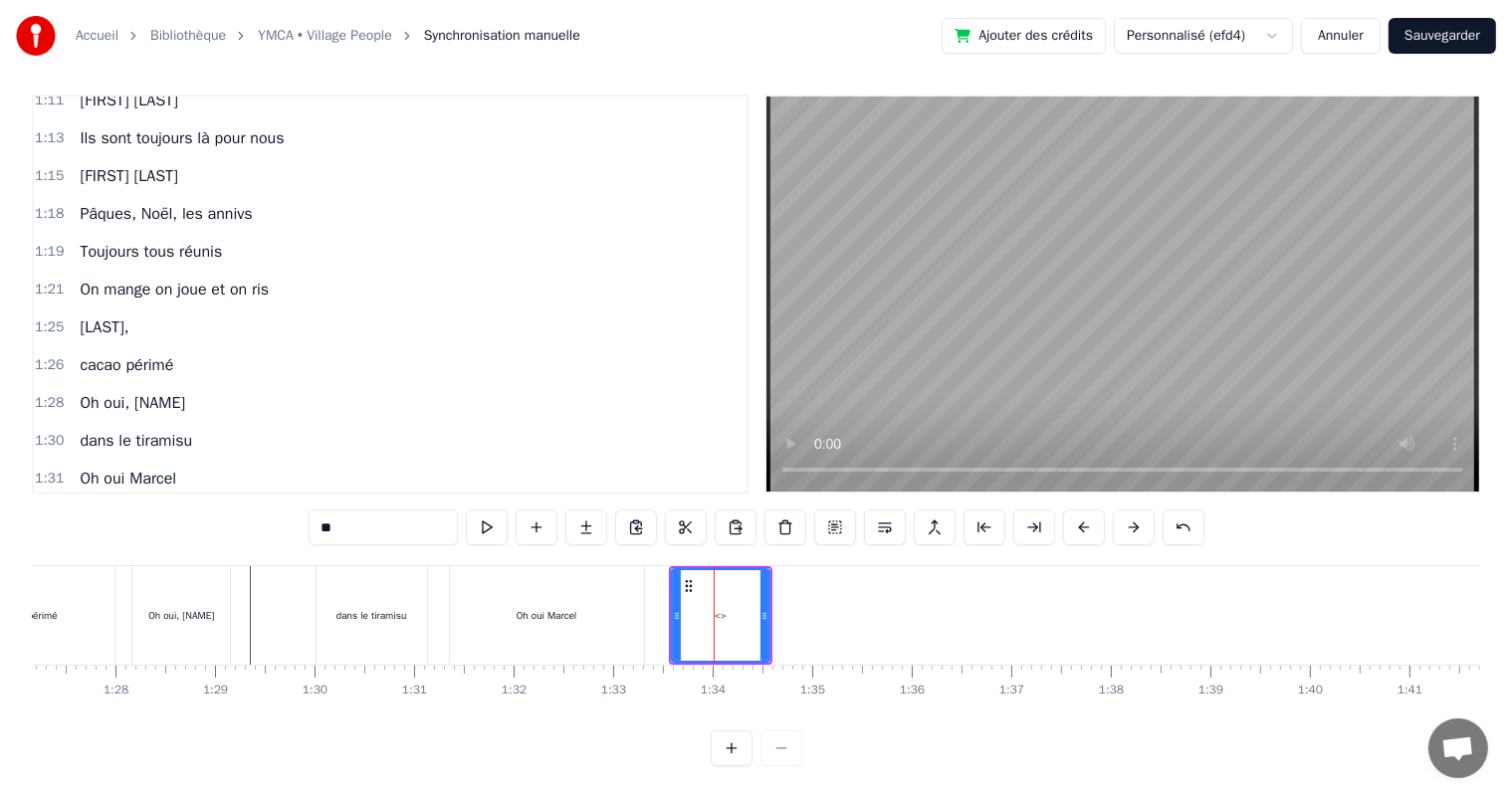 click on "**" at bounding box center (383, 527) 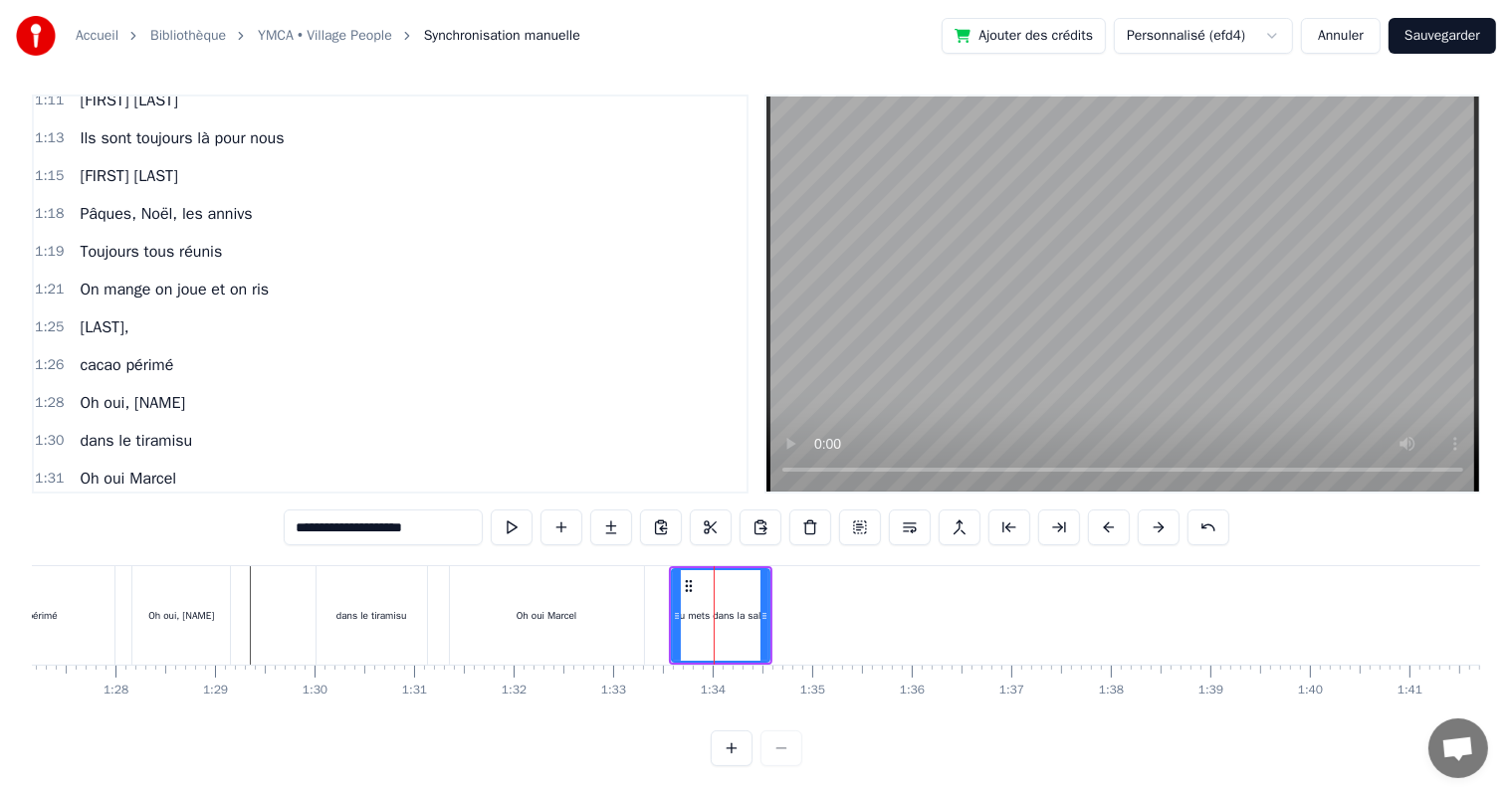 type on "**********" 